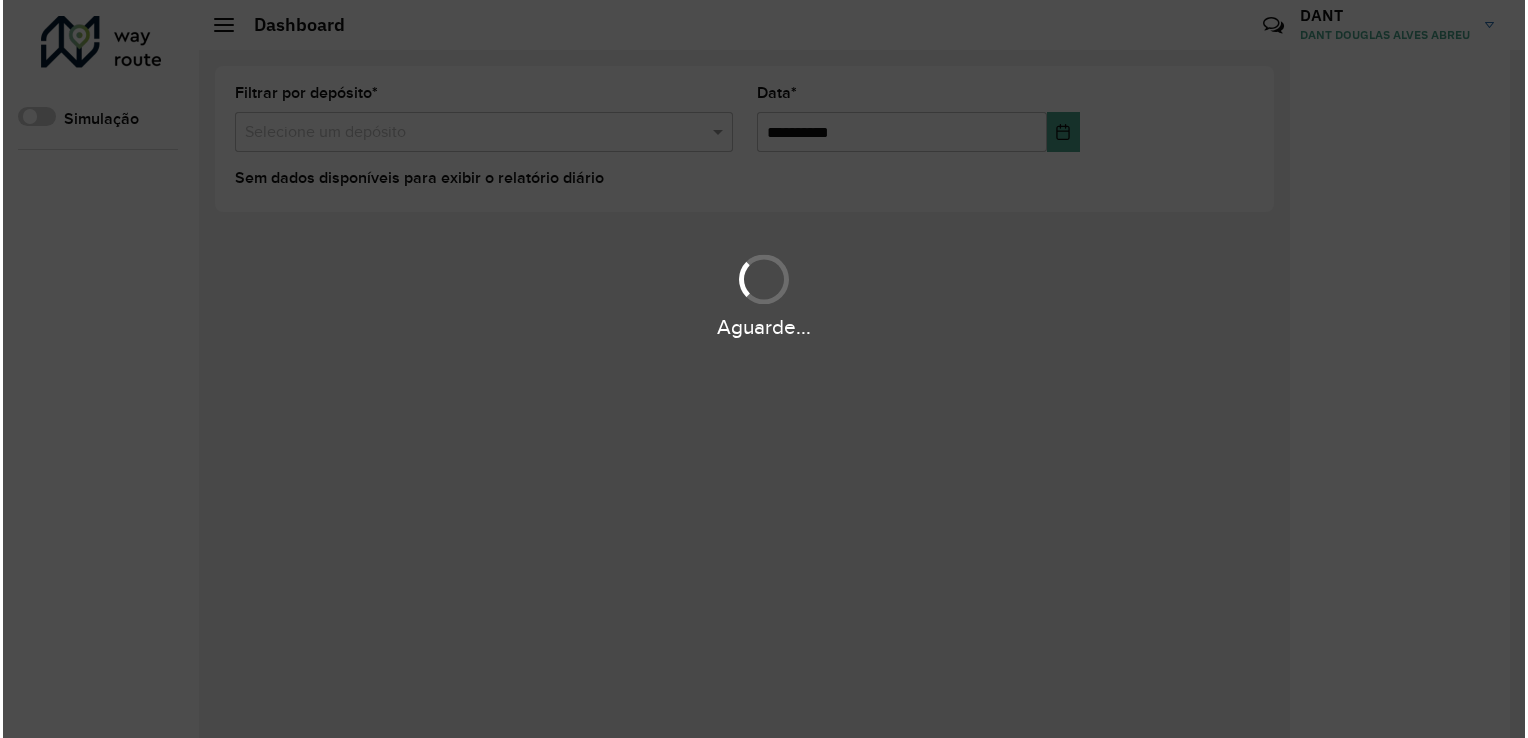 scroll, scrollTop: 0, scrollLeft: 0, axis: both 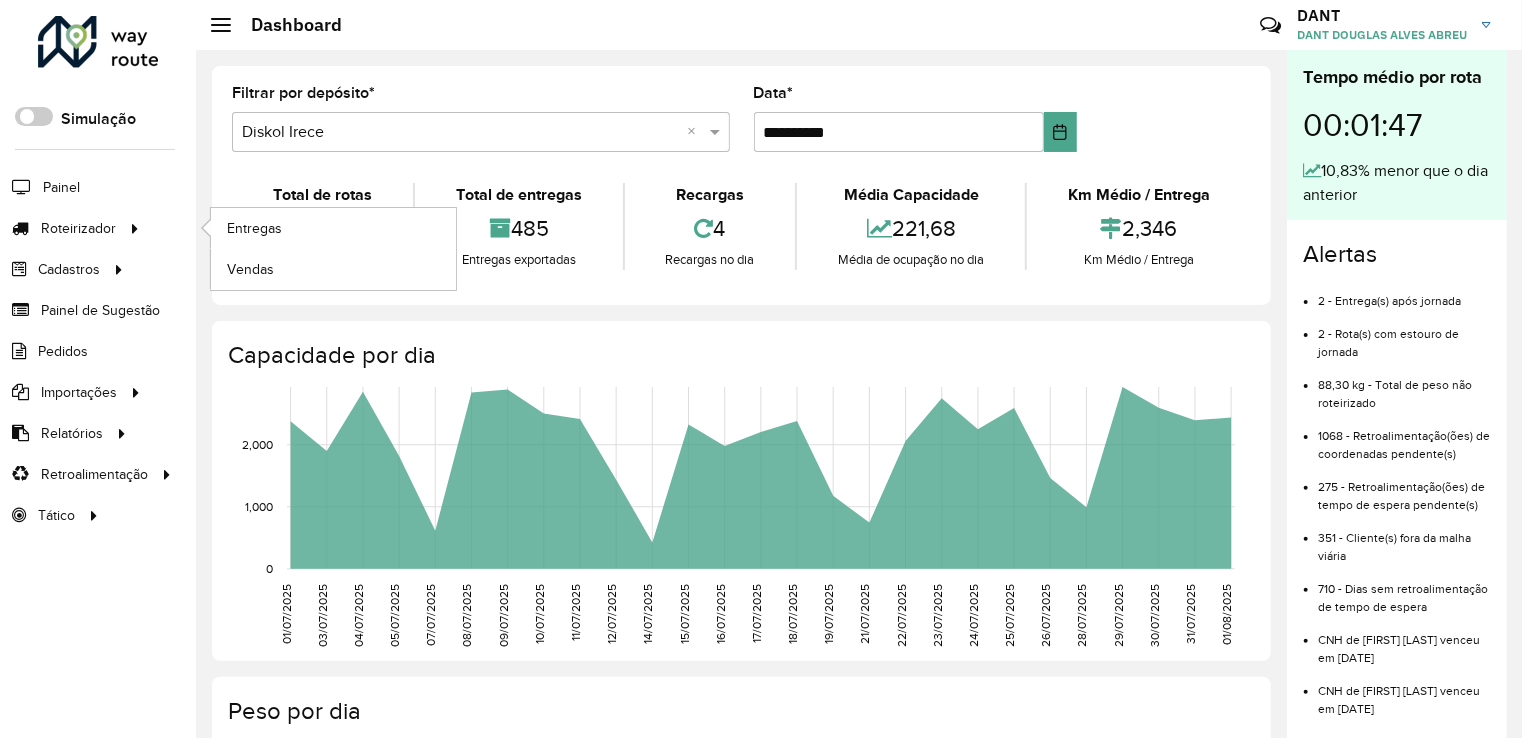 drag, startPoint x: 106, startPoint y: 225, endPoint x: 188, endPoint y: 218, distance: 82.29824 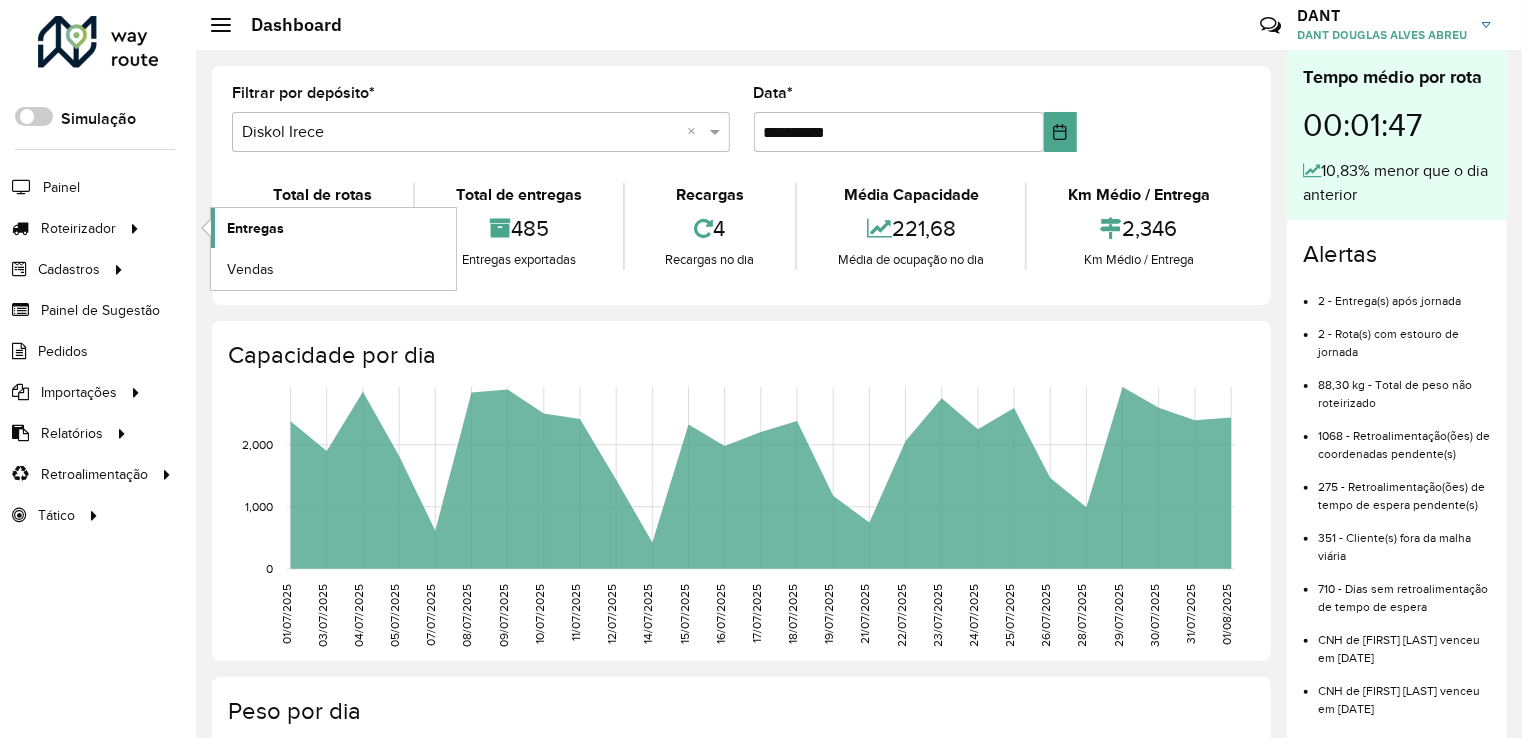 click on "Entregas" 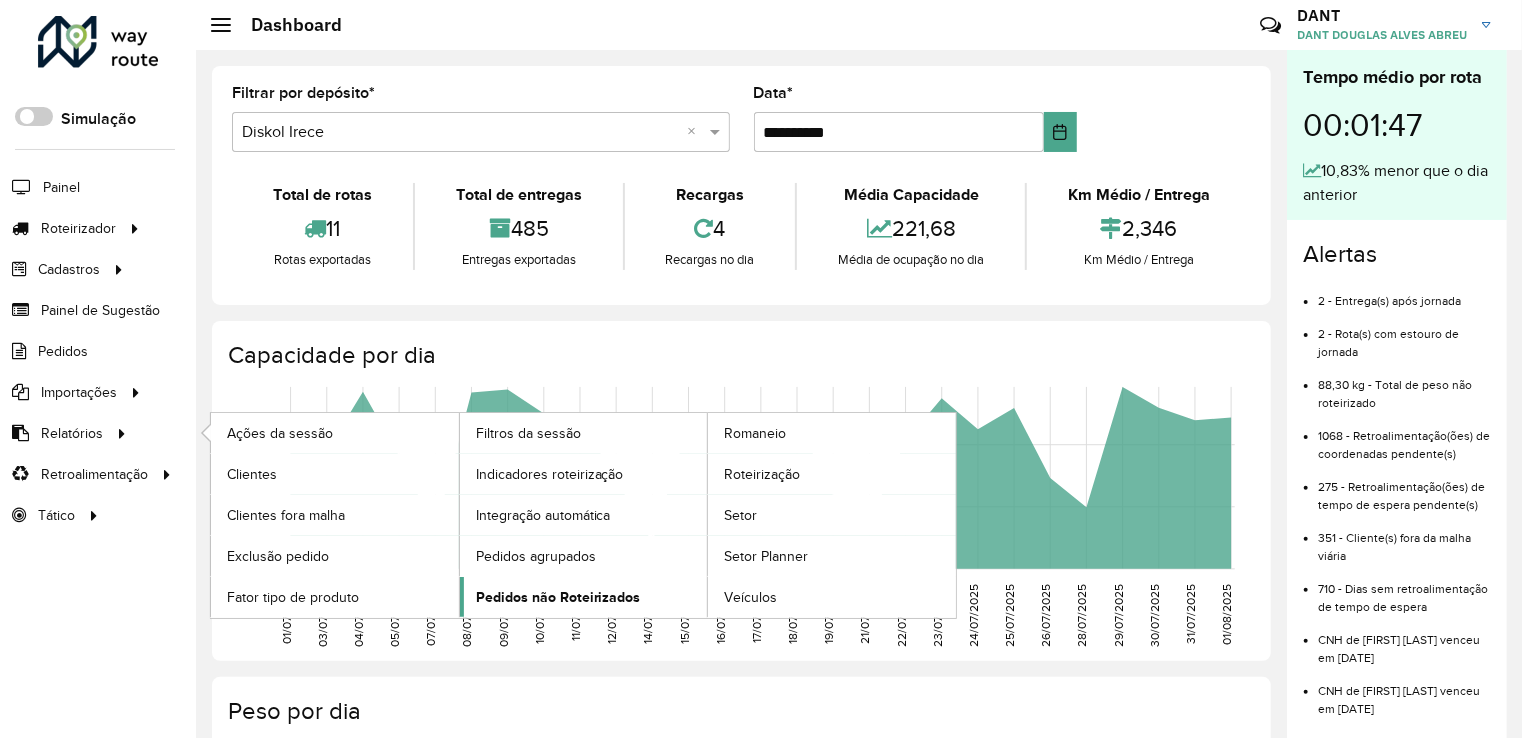 click on "Pedidos não Roteirizados" 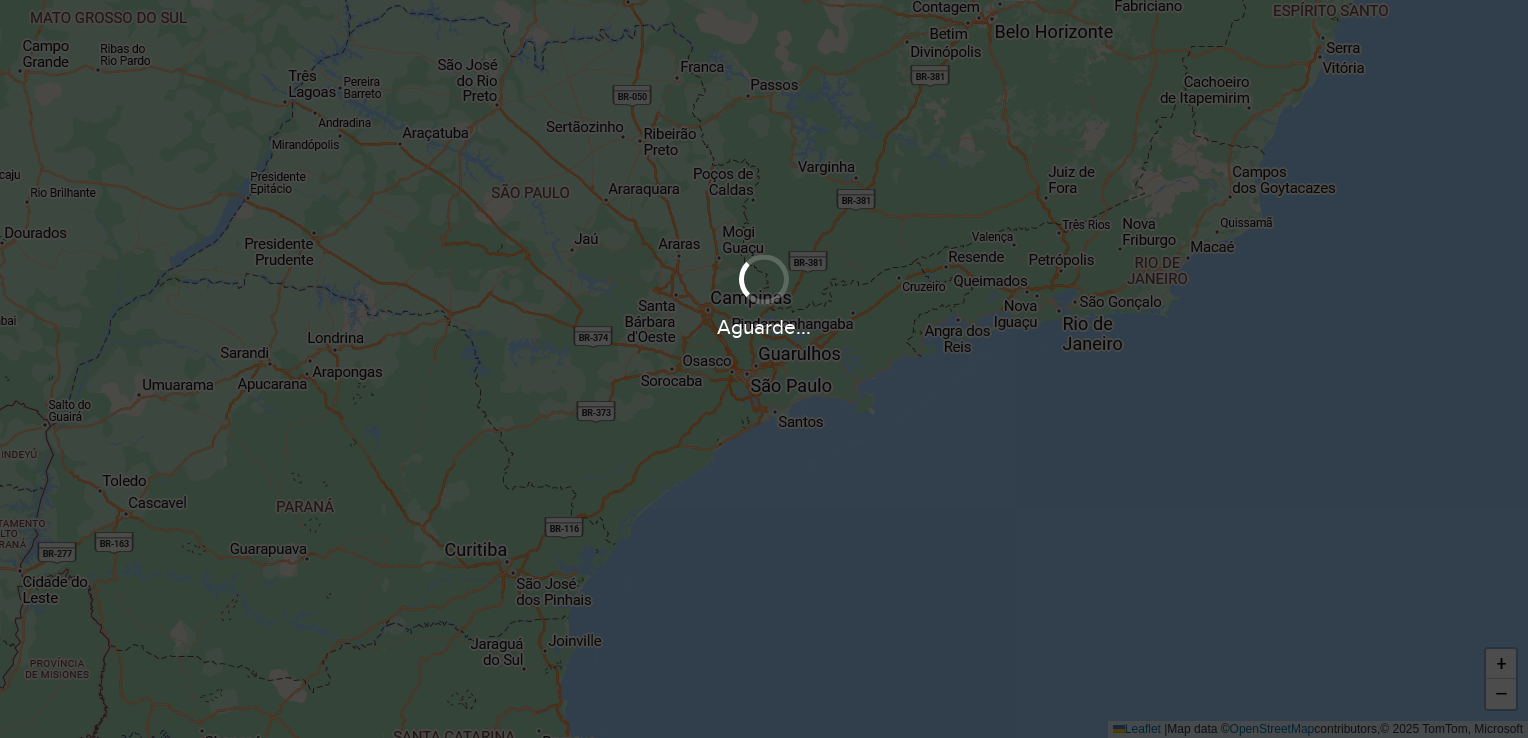 scroll, scrollTop: 0, scrollLeft: 0, axis: both 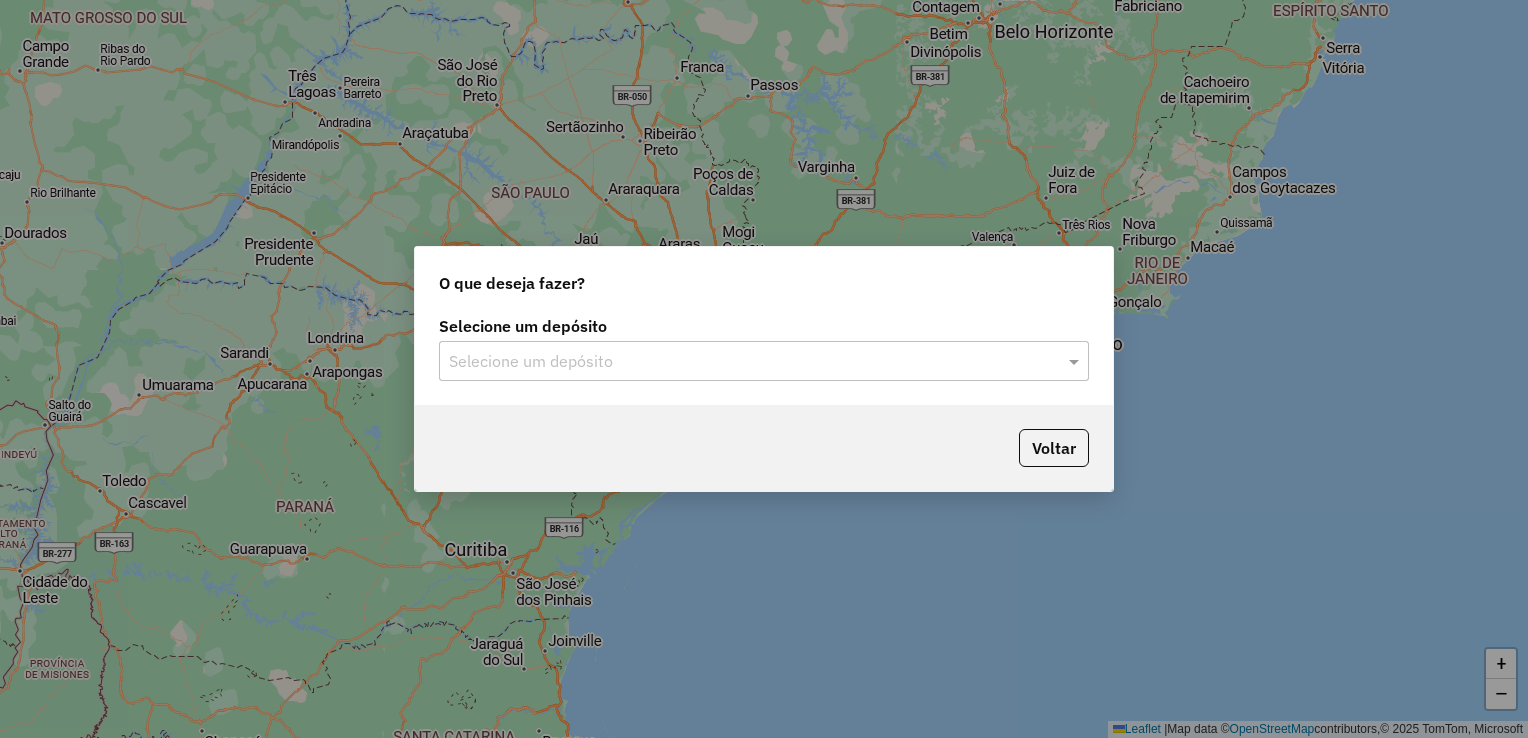 click 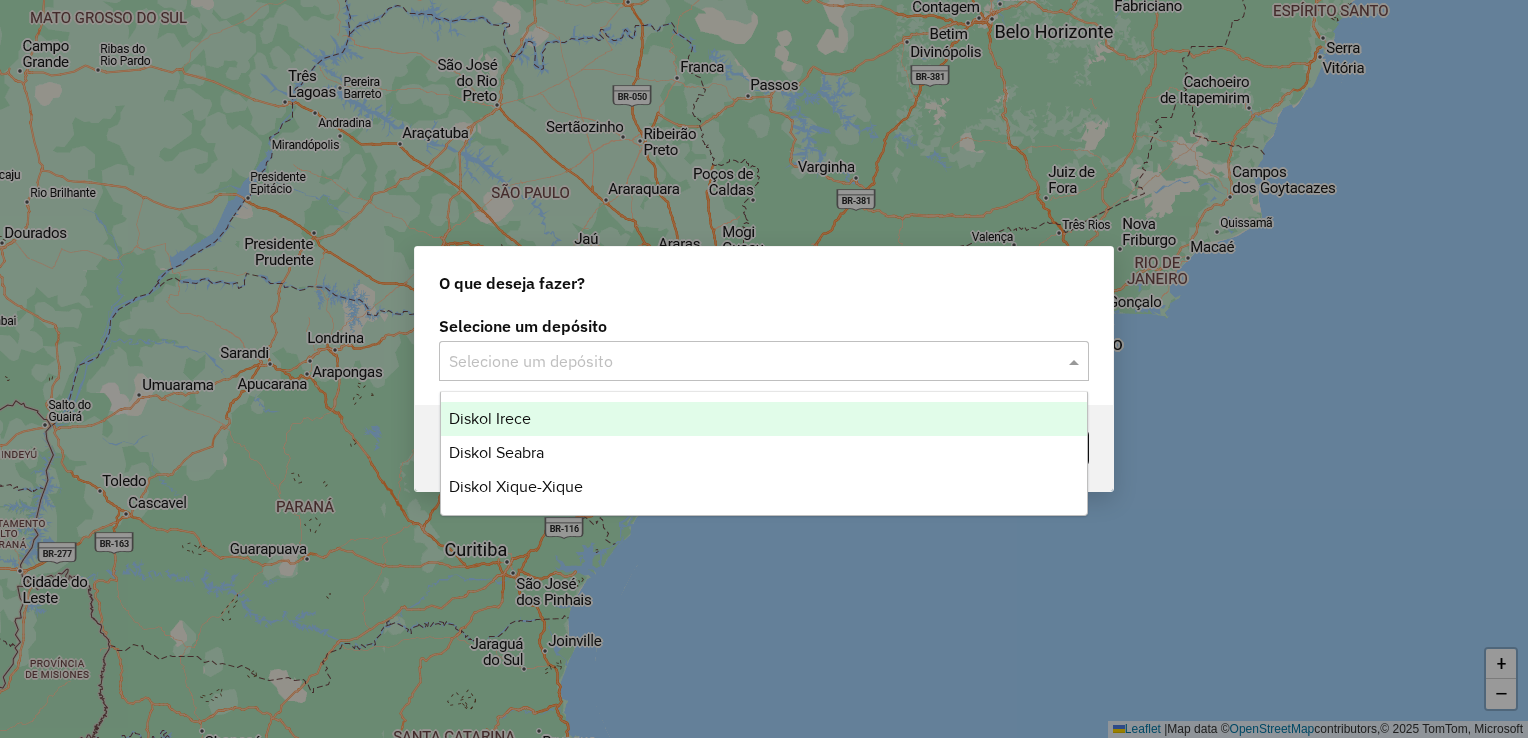 drag, startPoint x: 679, startPoint y: 408, endPoint x: 708, endPoint y: 411, distance: 29.15476 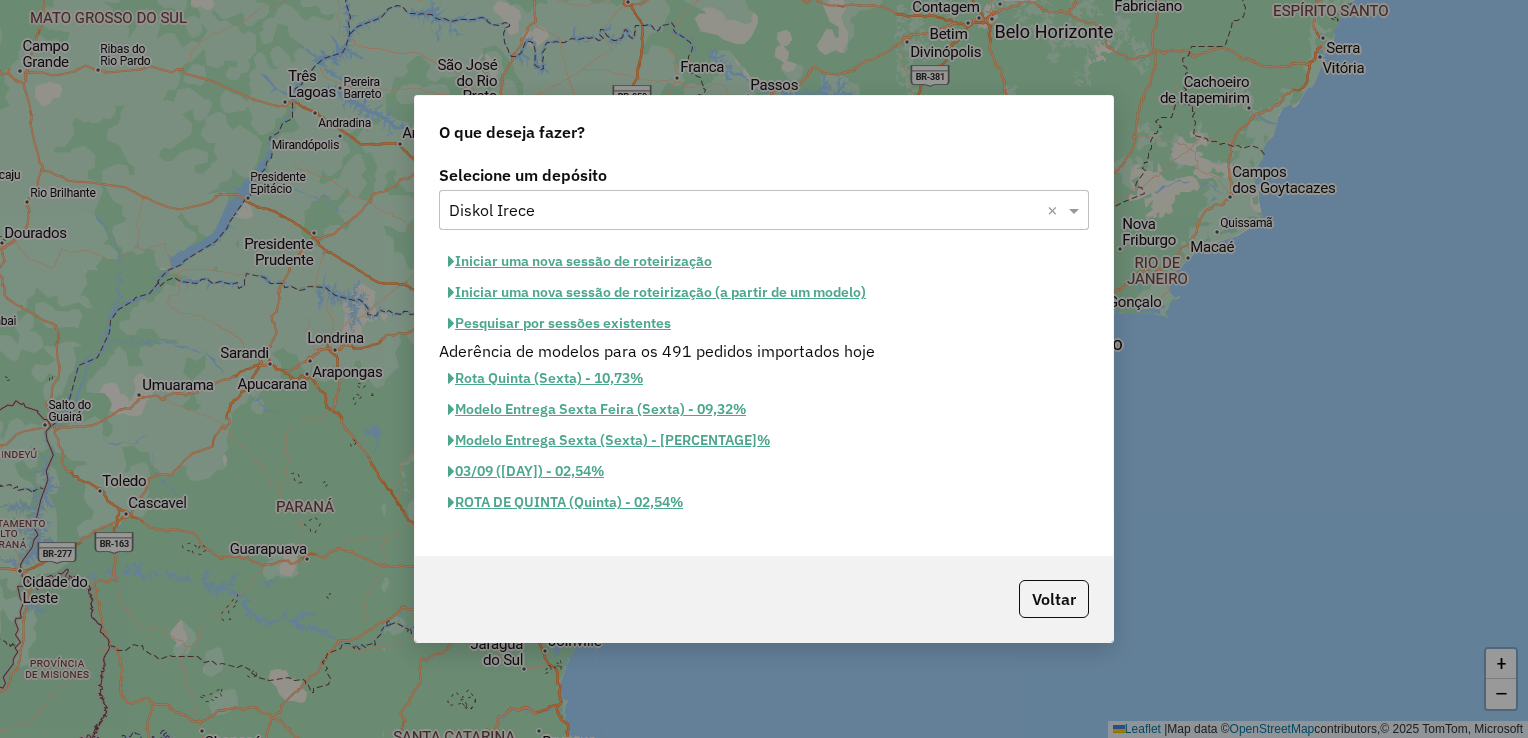 click on "Iniciar uma nova sessão de roteirização" 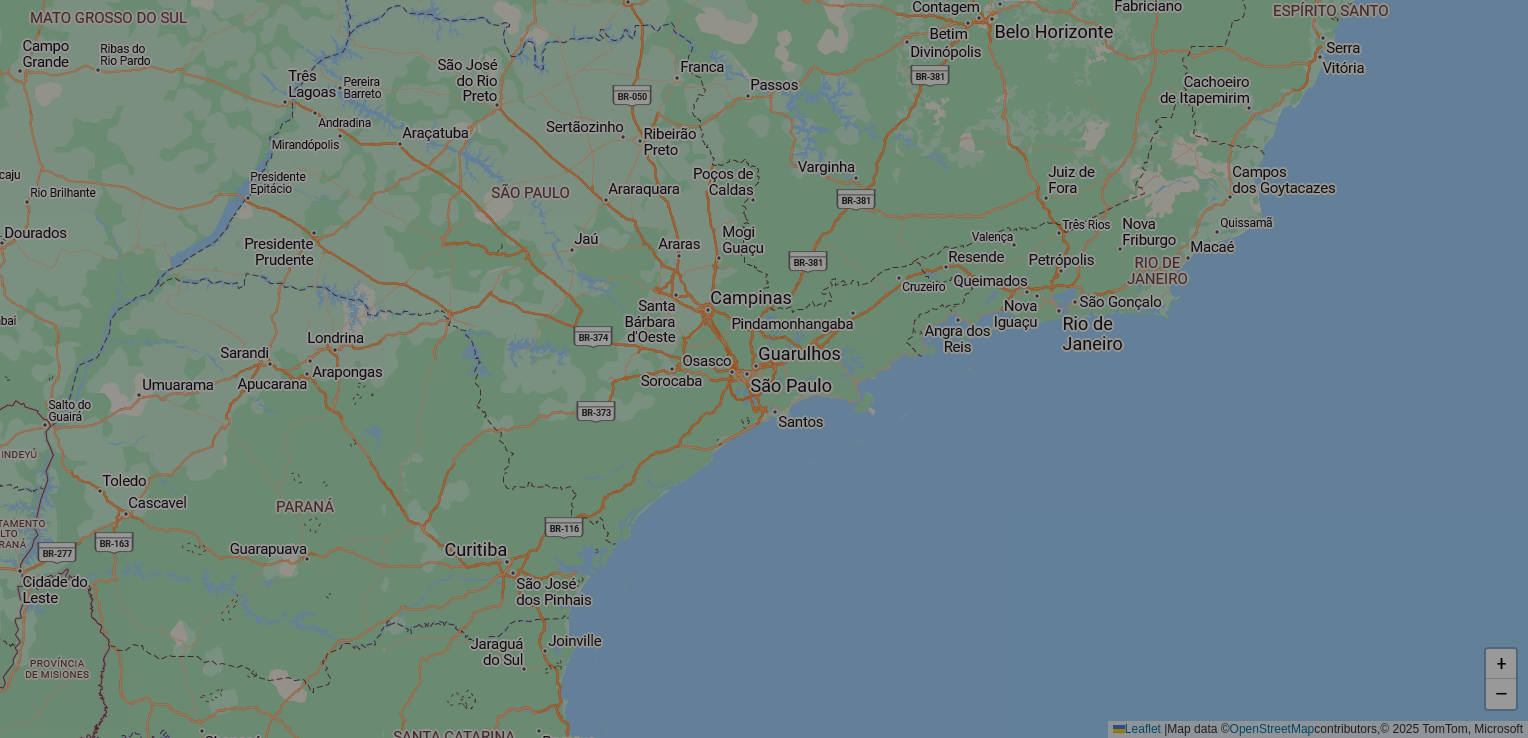 select on "*" 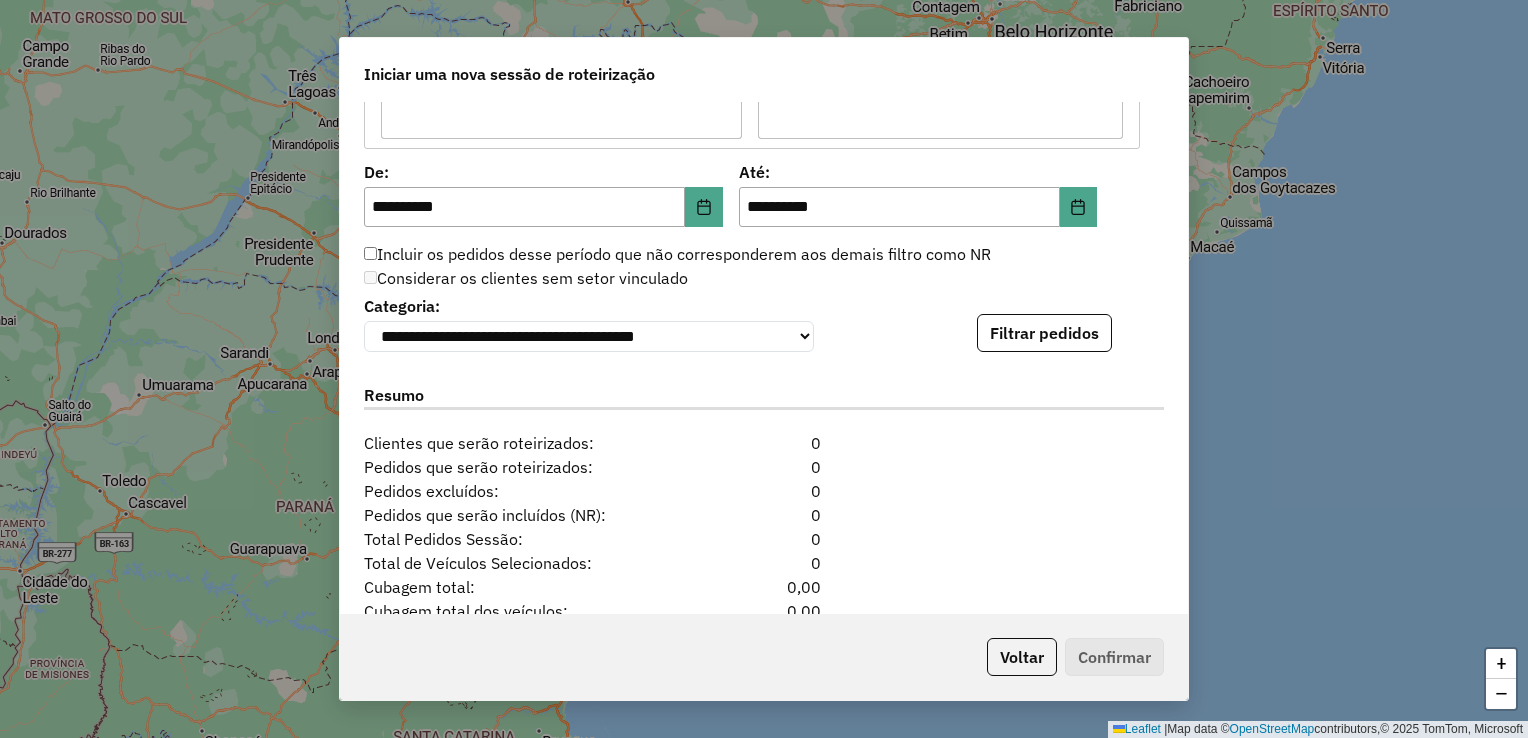 scroll, scrollTop: 1900, scrollLeft: 0, axis: vertical 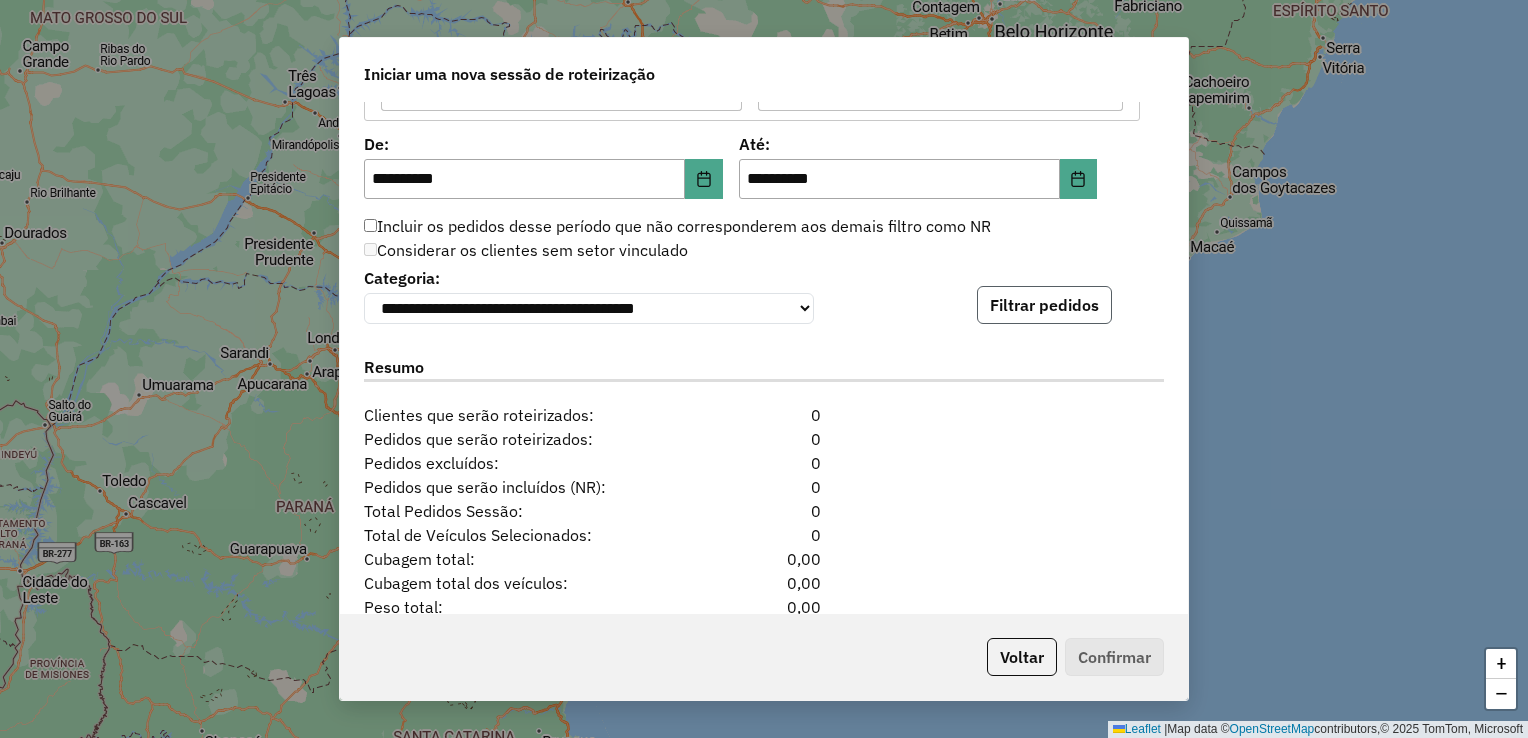 click on "Filtrar pedidos" 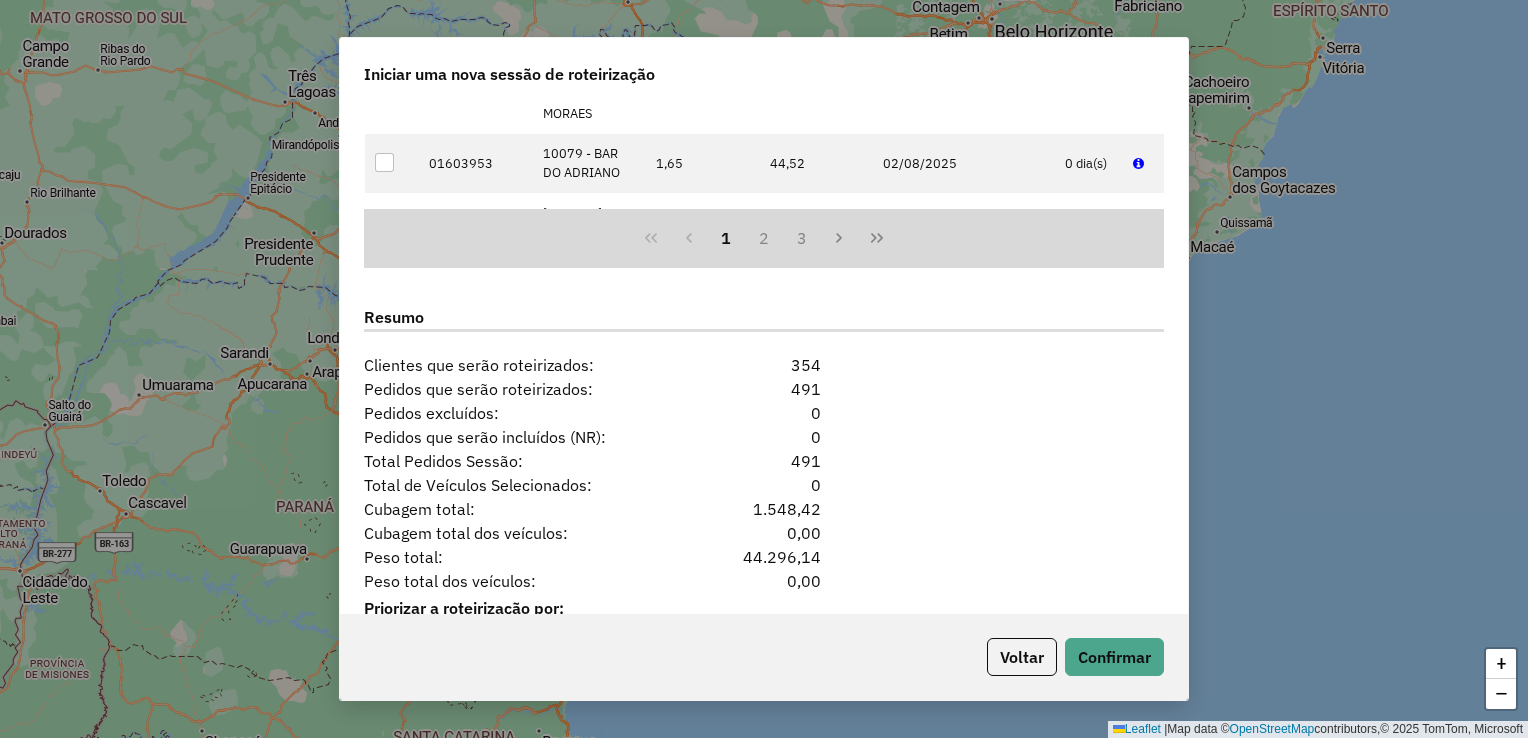 scroll, scrollTop: 2433, scrollLeft: 0, axis: vertical 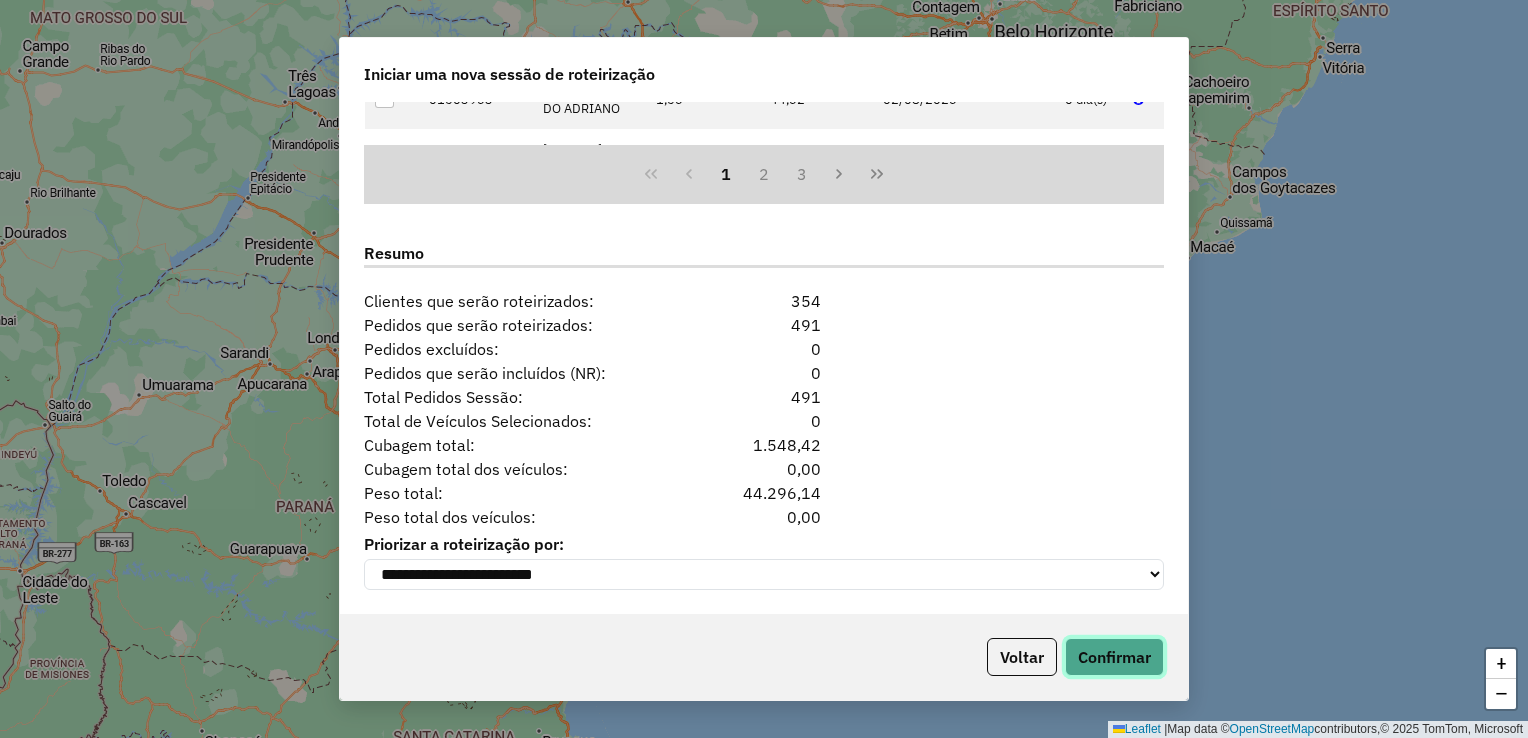 click on "Confirmar" 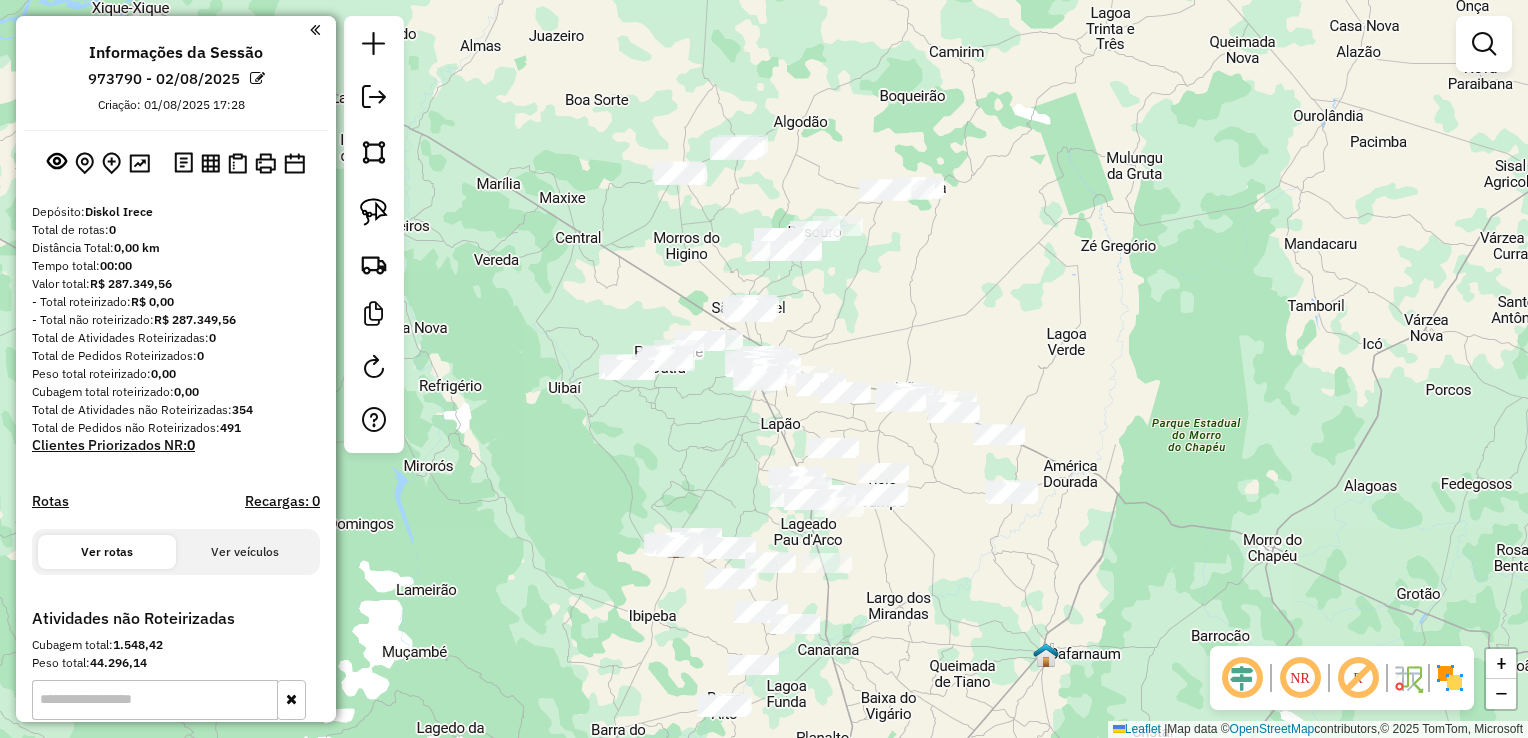 drag, startPoint x: 995, startPoint y: 308, endPoint x: 960, endPoint y: 271, distance: 50.931328 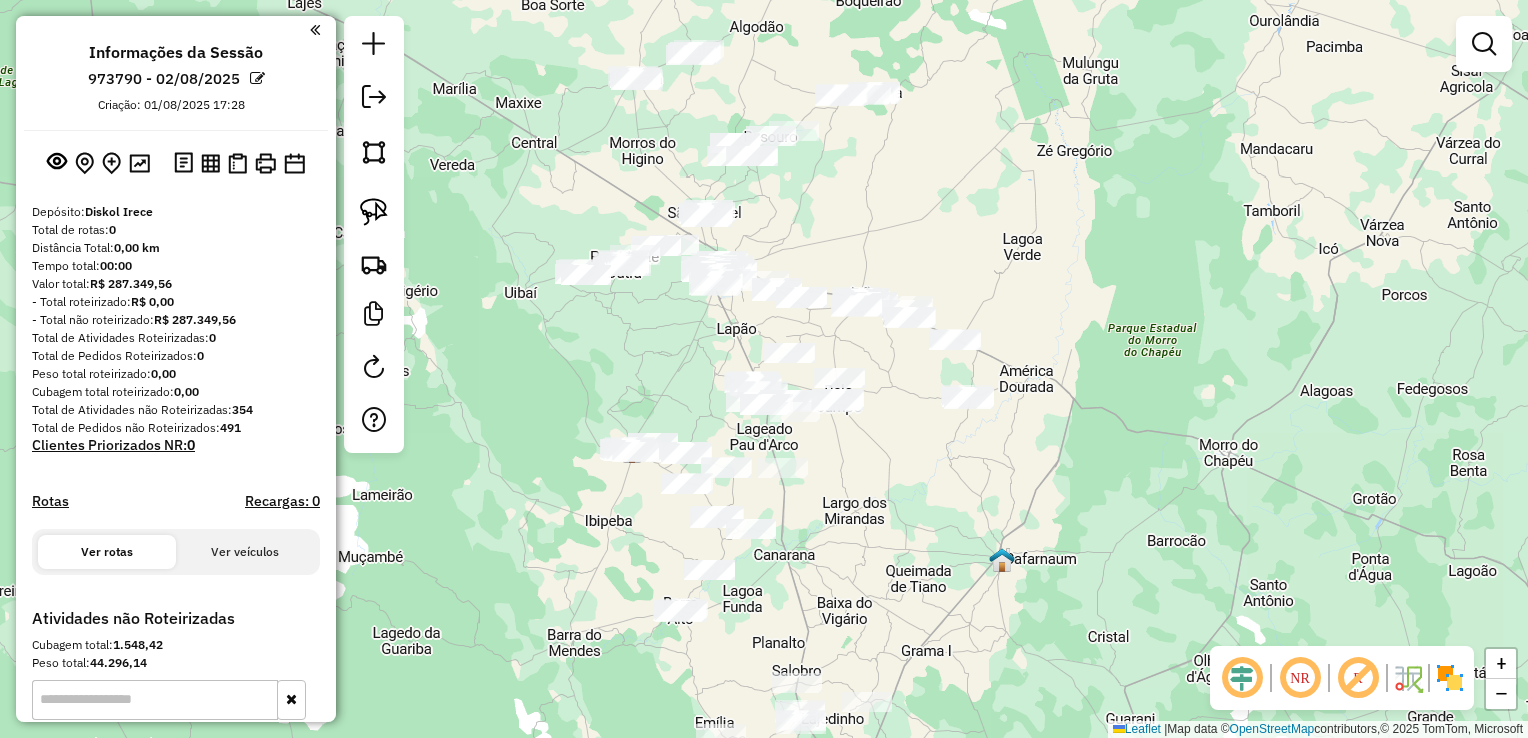 drag, startPoint x: 943, startPoint y: 458, endPoint x: 864, endPoint y: 270, distance: 203.92401 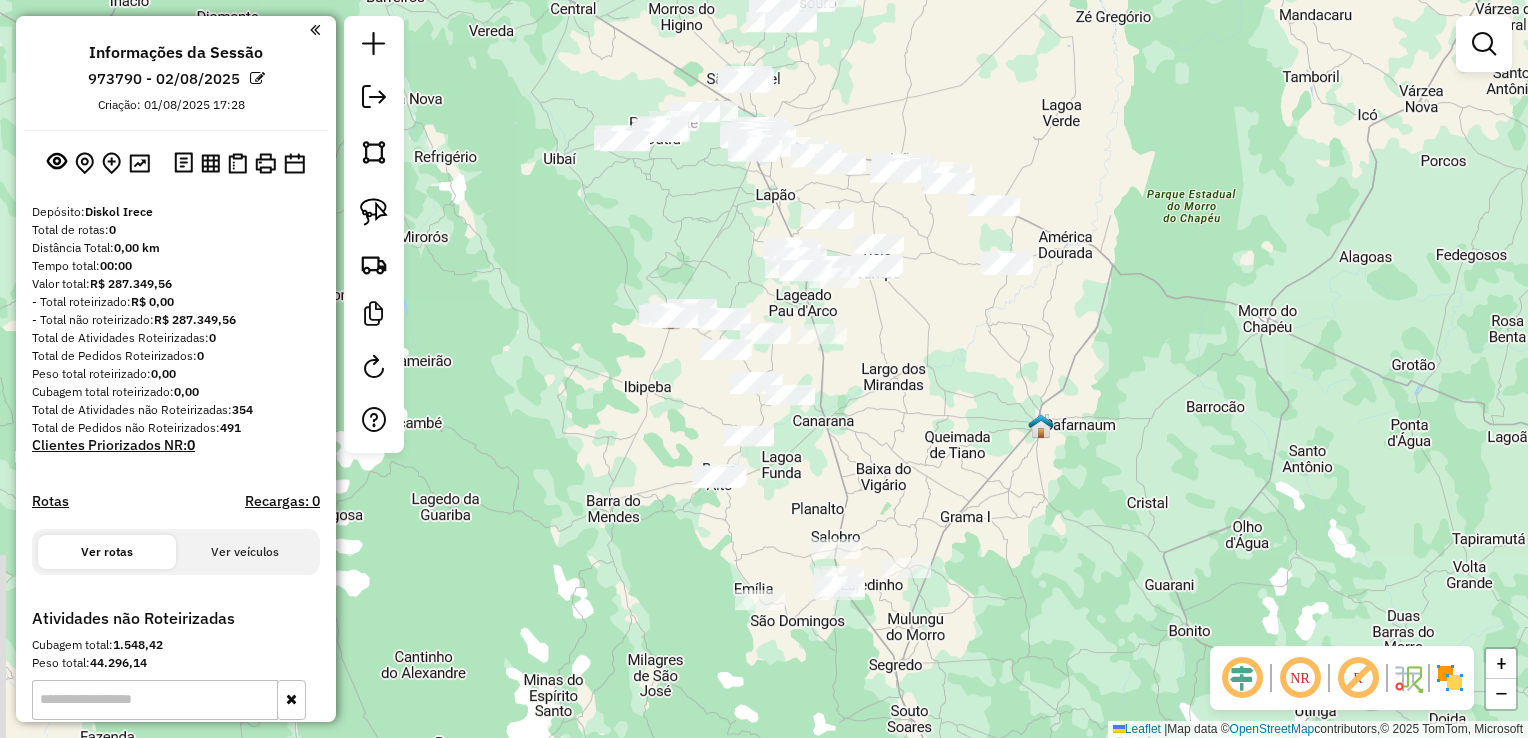 drag, startPoint x: 982, startPoint y: 503, endPoint x: 1007, endPoint y: 386, distance: 119.64113 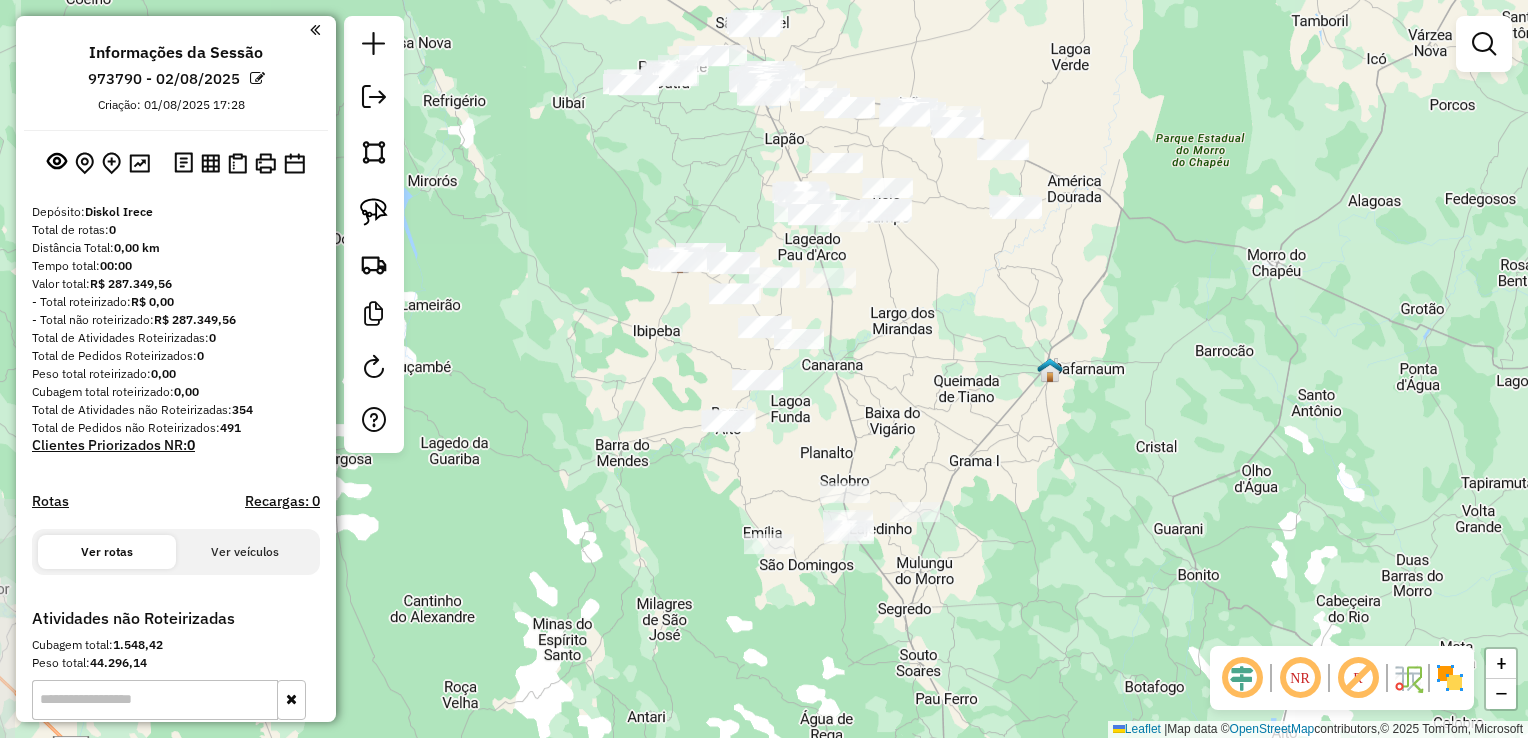 drag, startPoint x: 967, startPoint y: 438, endPoint x: 986, endPoint y: 360, distance: 80.280754 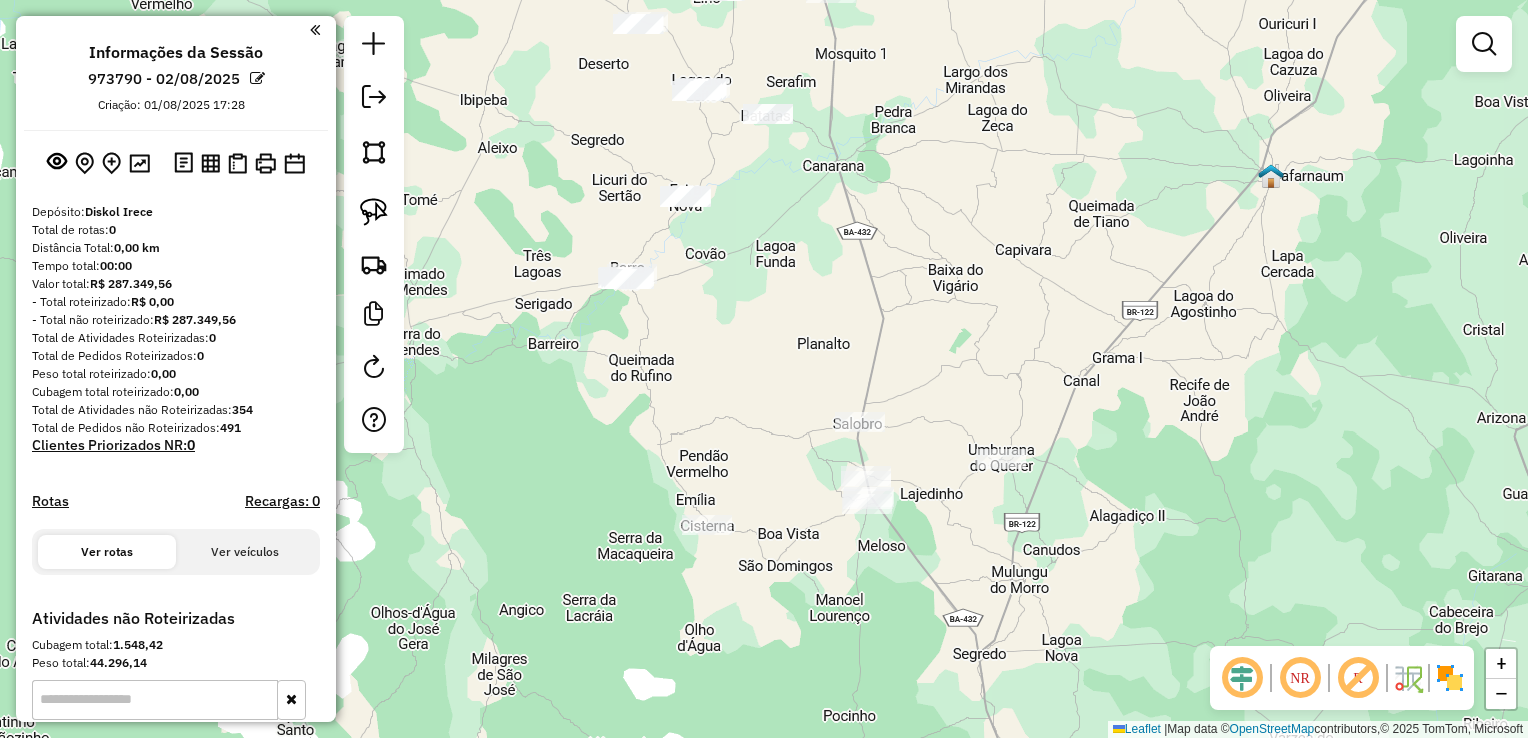 drag, startPoint x: 925, startPoint y: 367, endPoint x: 907, endPoint y: 278, distance: 90.80198 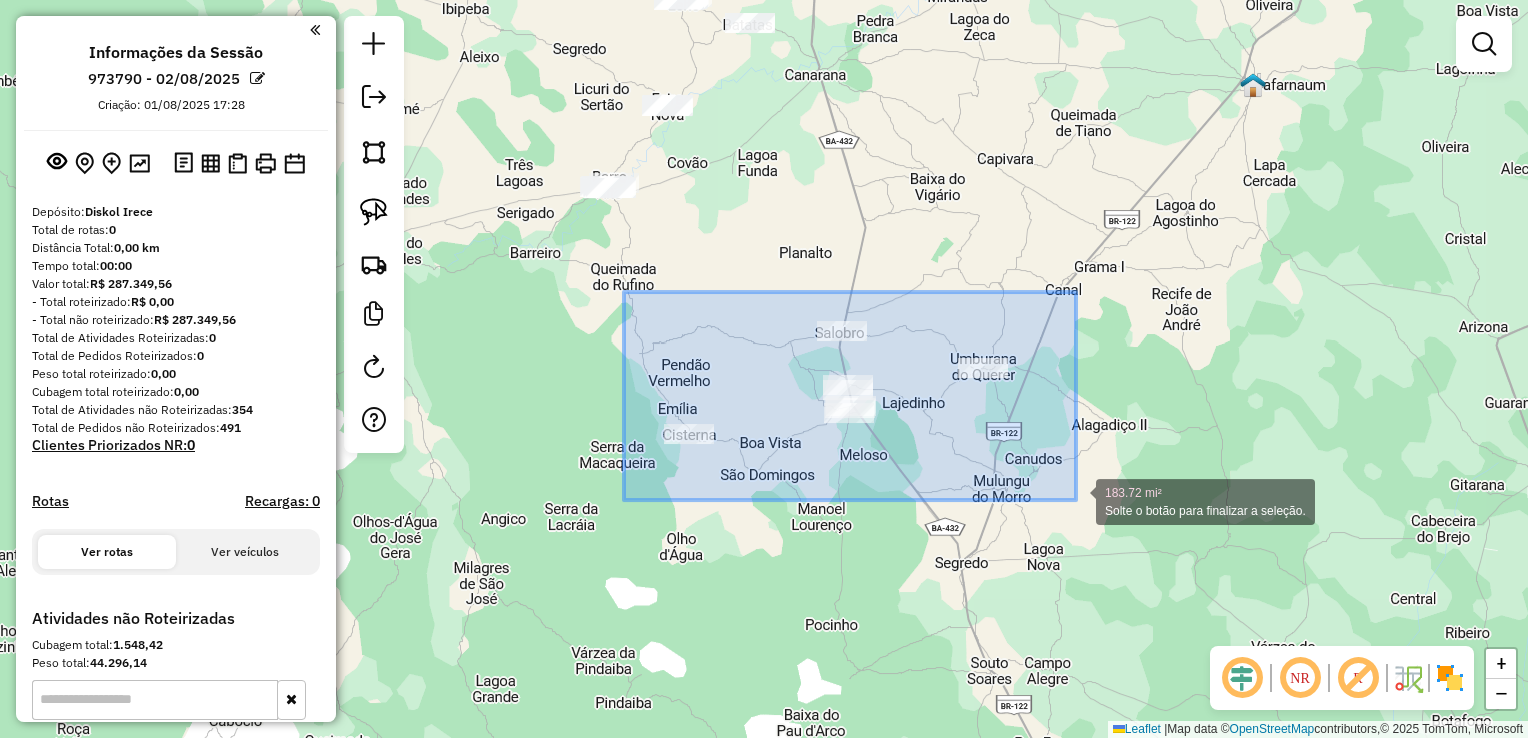 drag, startPoint x: 697, startPoint y: 342, endPoint x: 1090, endPoint y: 517, distance: 430.20227 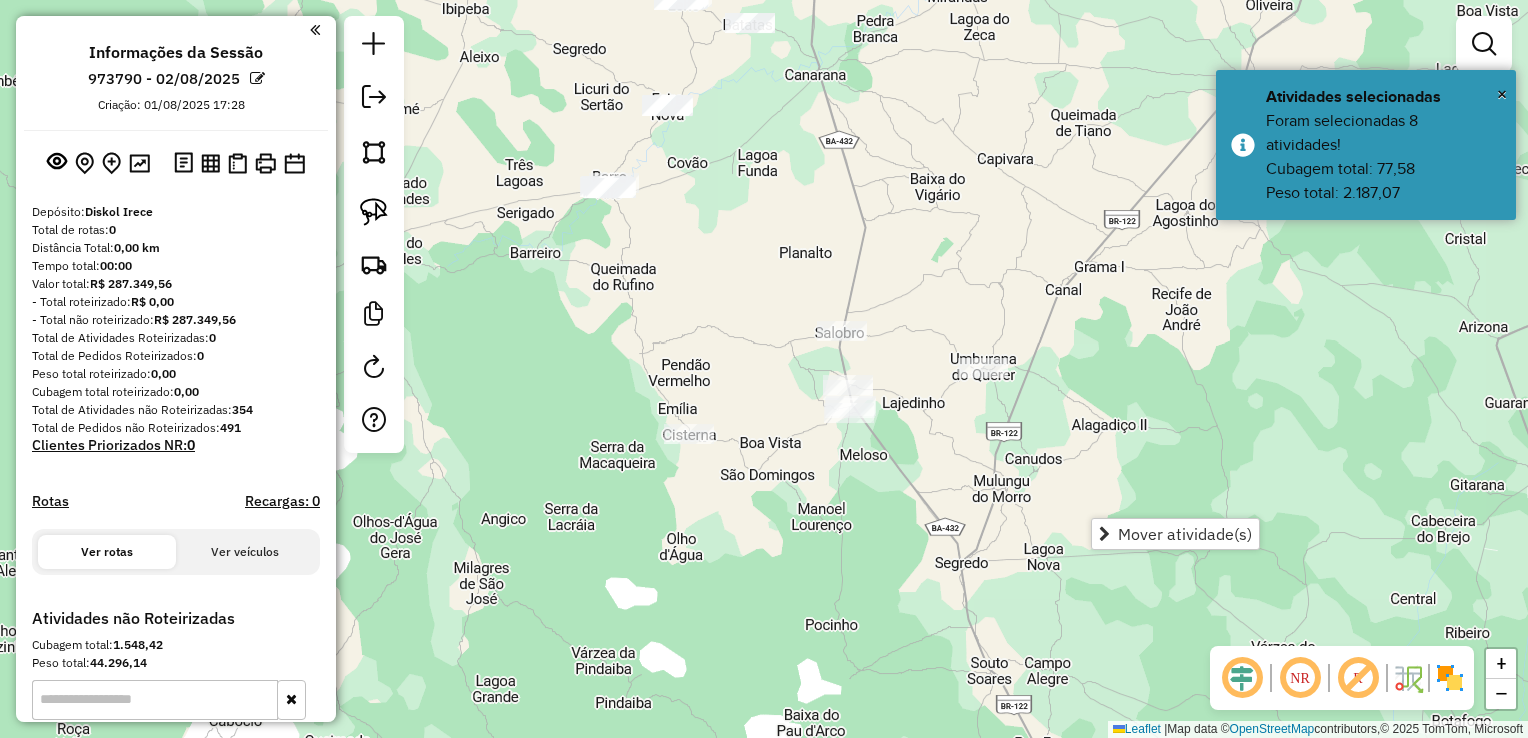 click on "Janela de atendimento Grade de atendimento Capacidade Transportadoras Veículos Cliente Pedidos  Rotas Selecione os dias de semana para filtrar as janelas de atendimento  Seg   Ter   Qua   Qui   Sex   Sáb   Dom  Informe o período da janela de atendimento: De: Até:  Filtrar exatamente a janela do cliente  Considerar janela de atendimento padrão  Selecione os dias de semana para filtrar as grades de atendimento  Seg   Ter   Qua   Qui   Sex   Sáb   Dom   Considerar clientes sem dia de atendimento cadastrado  Clientes fora do dia de atendimento selecionado Filtrar as atividades entre os valores definidos abaixo:  Peso mínimo:   Peso máximo:   Cubagem mínima:   Cubagem máxima:   De:   Até:  Filtrar as atividades entre o tempo de atendimento definido abaixo:  De:   Até:   Considerar capacidade total dos clientes não roteirizados Transportadora: Selecione um ou mais itens Tipo de veículo: Selecione um ou mais itens Veículo: Selecione um ou mais itens Motorista: Selecione um ou mais itens Nome: Rótulo:" 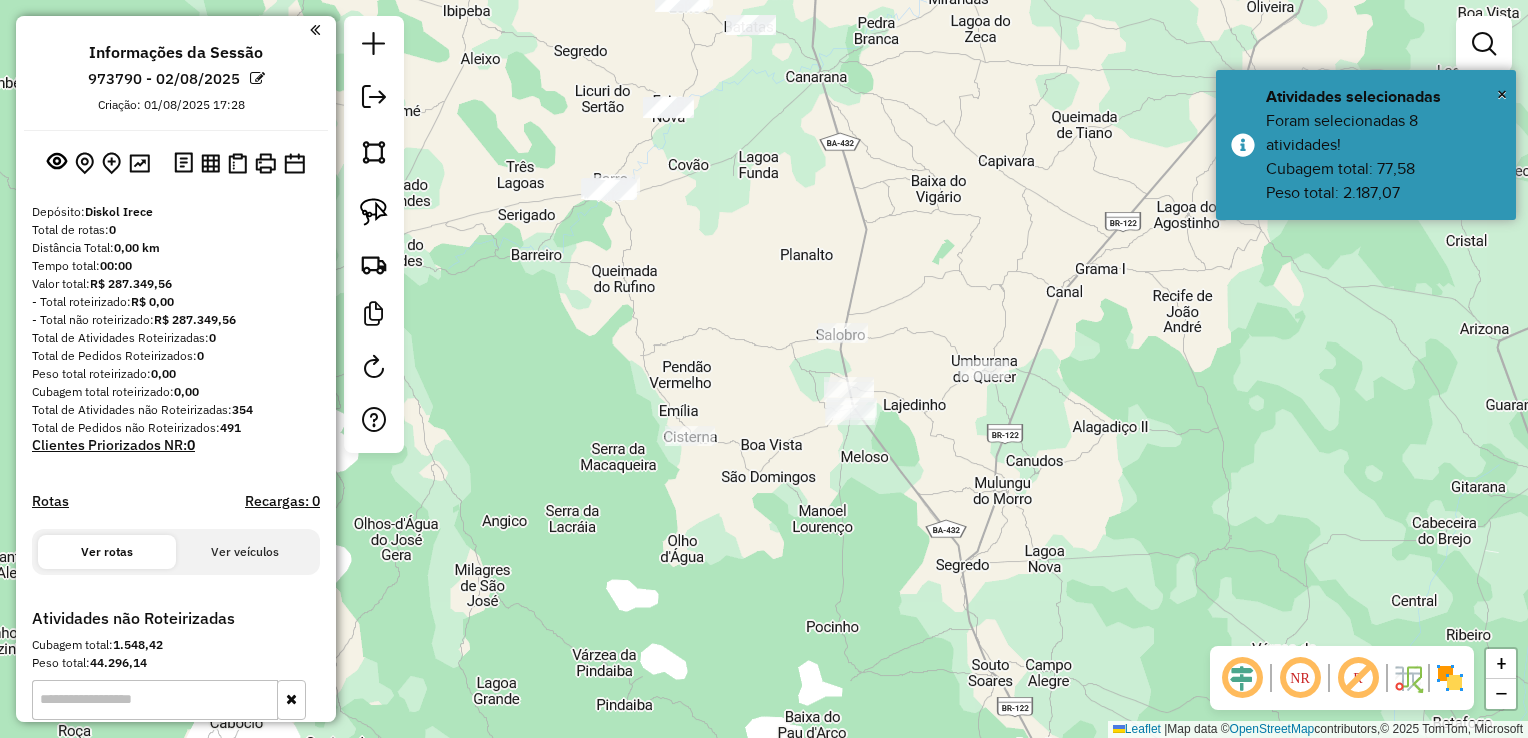 drag, startPoint x: 955, startPoint y: 245, endPoint x: 988, endPoint y: 374, distance: 133.15405 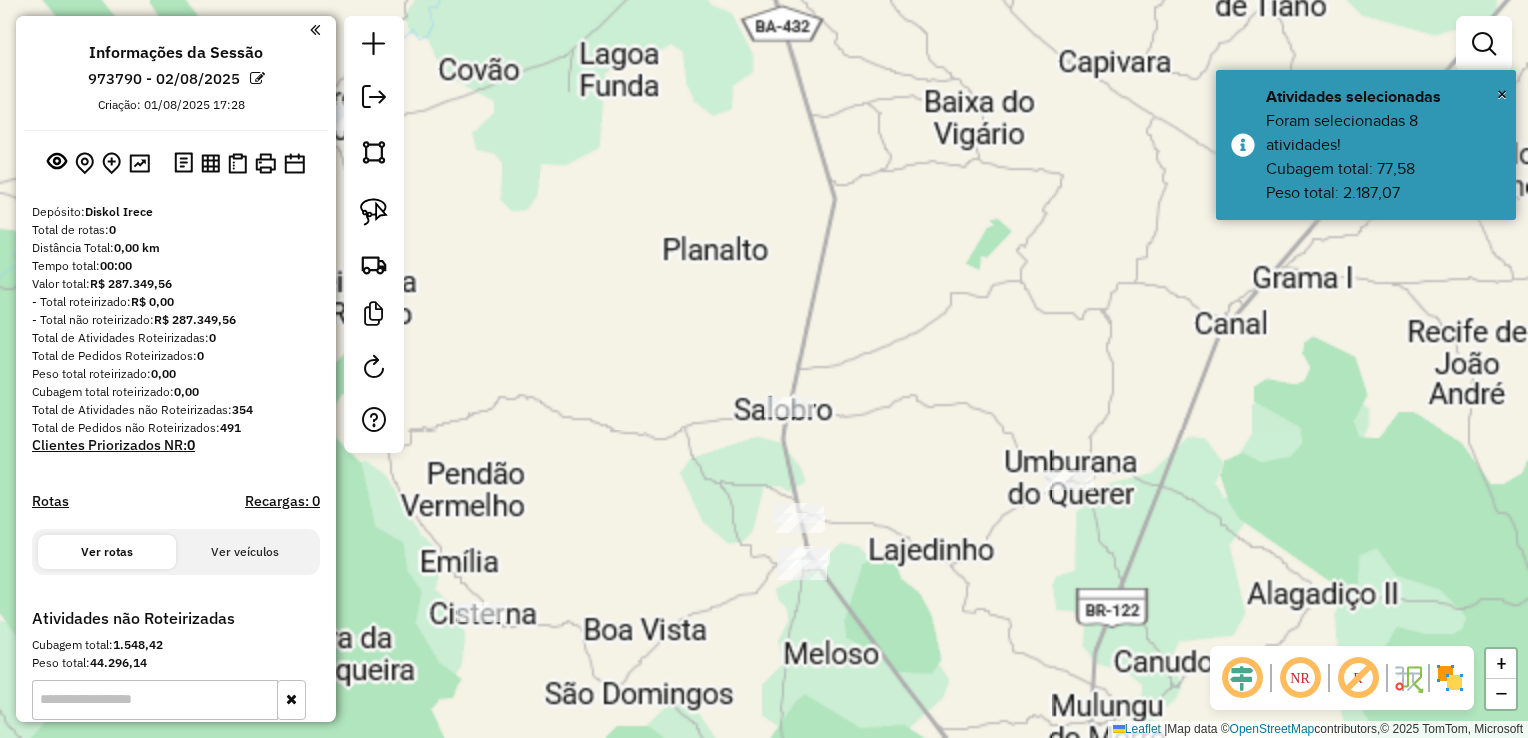 drag, startPoint x: 952, startPoint y: 438, endPoint x: 939, endPoint y: 142, distance: 296.28534 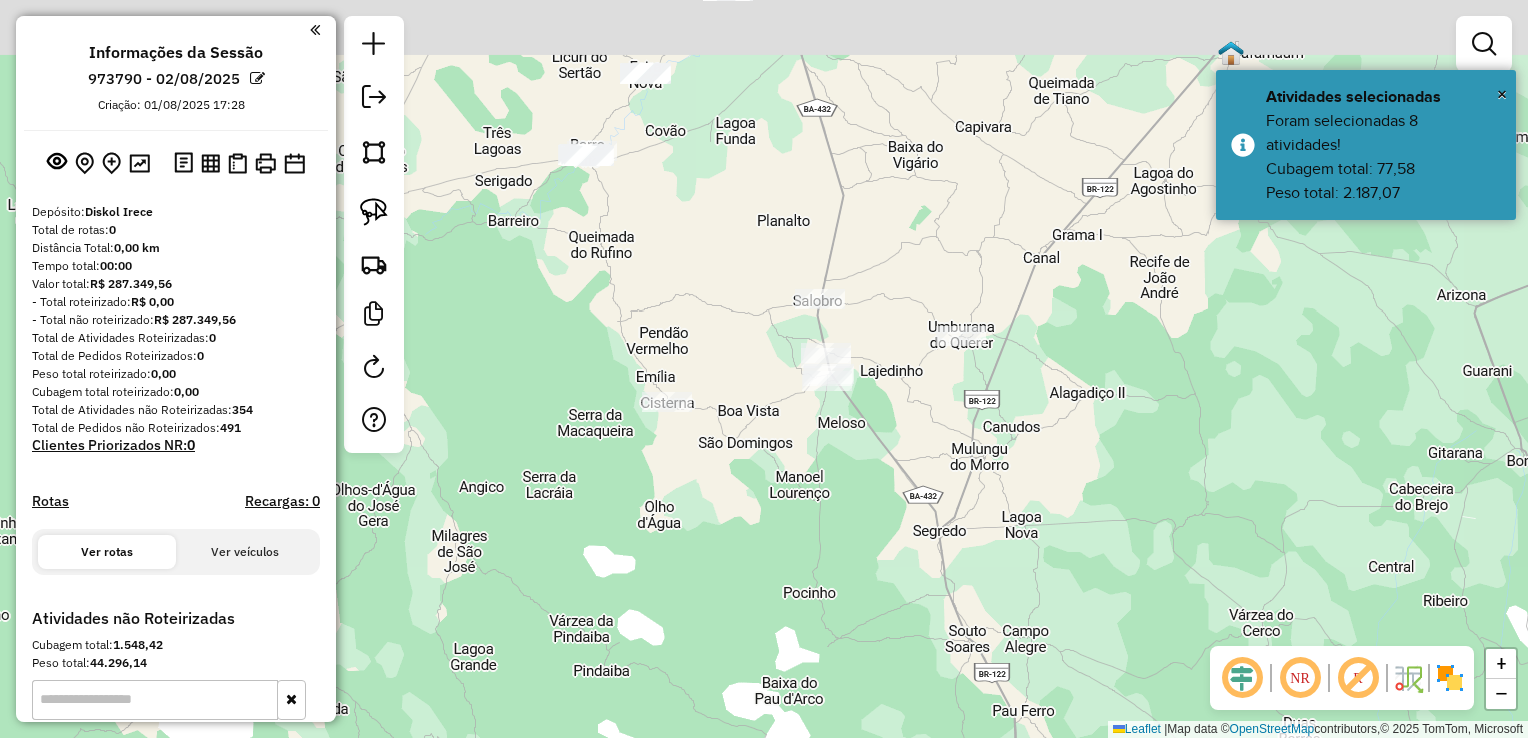 drag, startPoint x: 888, startPoint y: 183, endPoint x: 894, endPoint y: 323, distance: 140.12851 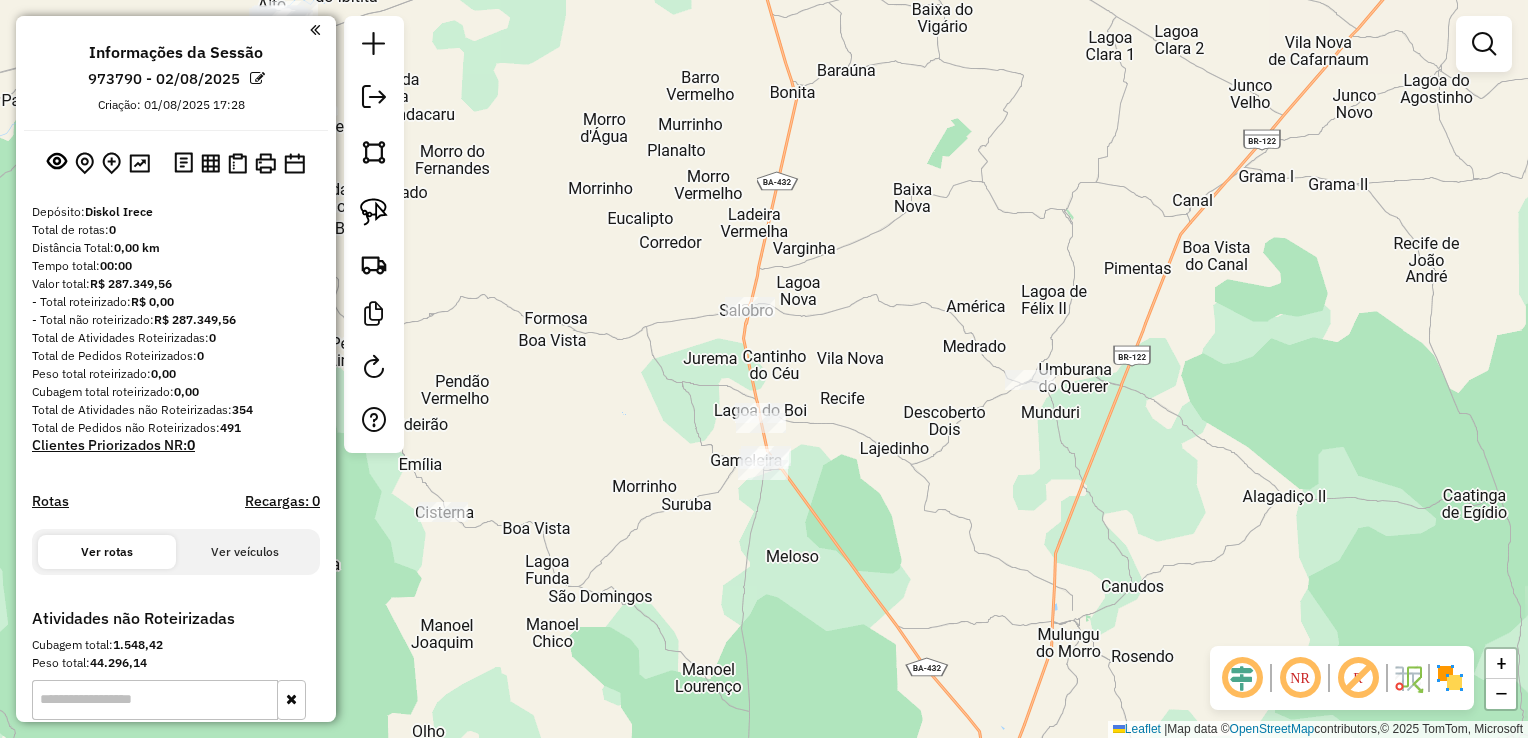click on "Janela de atendimento Grade de atendimento Capacidade Transportadoras Veículos Cliente Pedidos  Rotas Selecione os dias de semana para filtrar as janelas de atendimento  Seg   Ter   Qua   Qui   Sex   Sáb   Dom  Informe o período da janela de atendimento: De: Até:  Filtrar exatamente a janela do cliente  Considerar janela de atendimento padrão  Selecione os dias de semana para filtrar as grades de atendimento  Seg   Ter   Qua   Qui   Sex   Sáb   Dom   Considerar clientes sem dia de atendimento cadastrado  Clientes fora do dia de atendimento selecionado Filtrar as atividades entre os valores definidos abaixo:  Peso mínimo:   Peso máximo:   Cubagem mínima:   Cubagem máxima:   De:   Até:  Filtrar as atividades entre o tempo de atendimento definido abaixo:  De:   Até:   Considerar capacidade total dos clientes não roteirizados Transportadora: Selecione um ou mais itens Tipo de veículo: Selecione um ou mais itens Veículo: Selecione um ou mais itens Motorista: Selecione um ou mais itens Nome: Rótulo:" 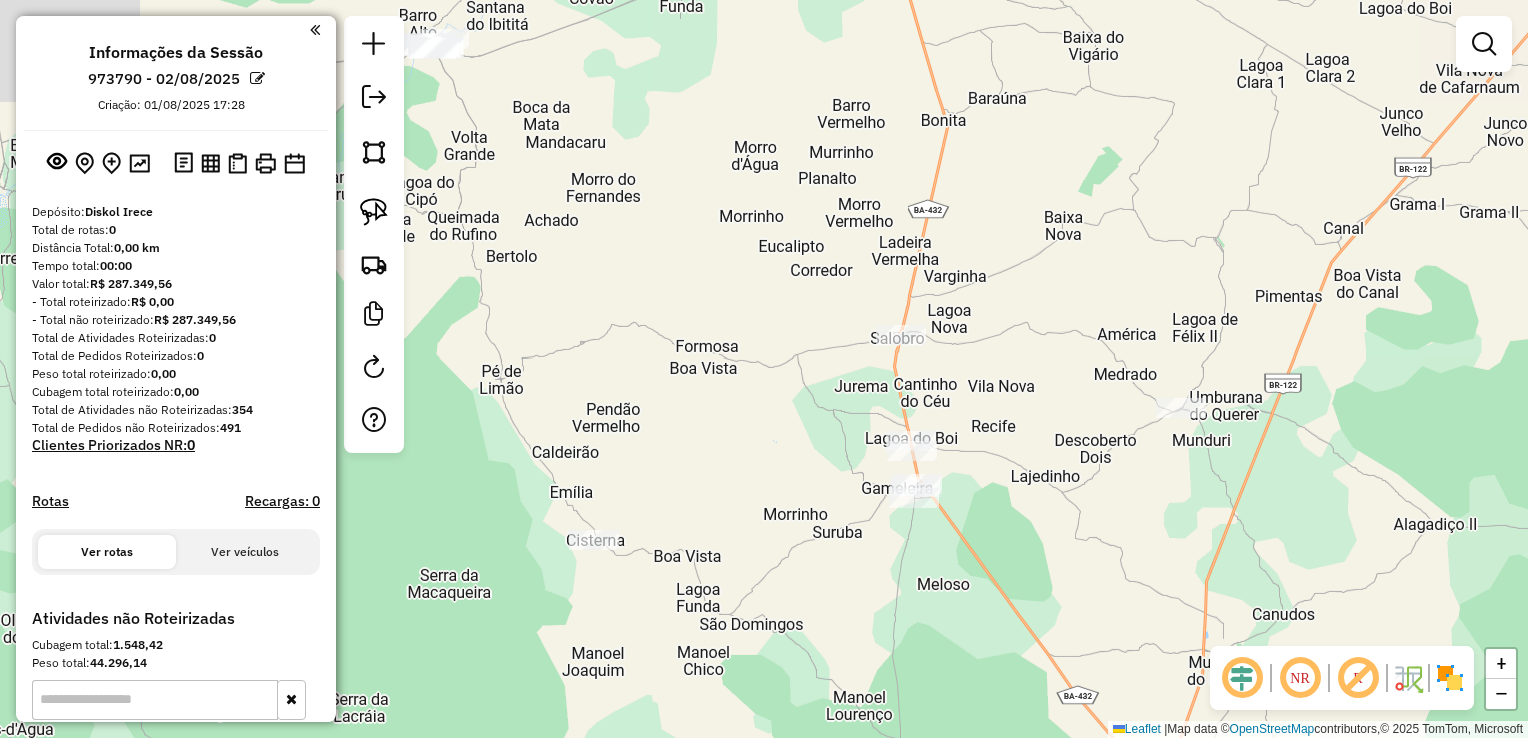 drag, startPoint x: 648, startPoint y: 119, endPoint x: 762, endPoint y: 235, distance: 162.6407 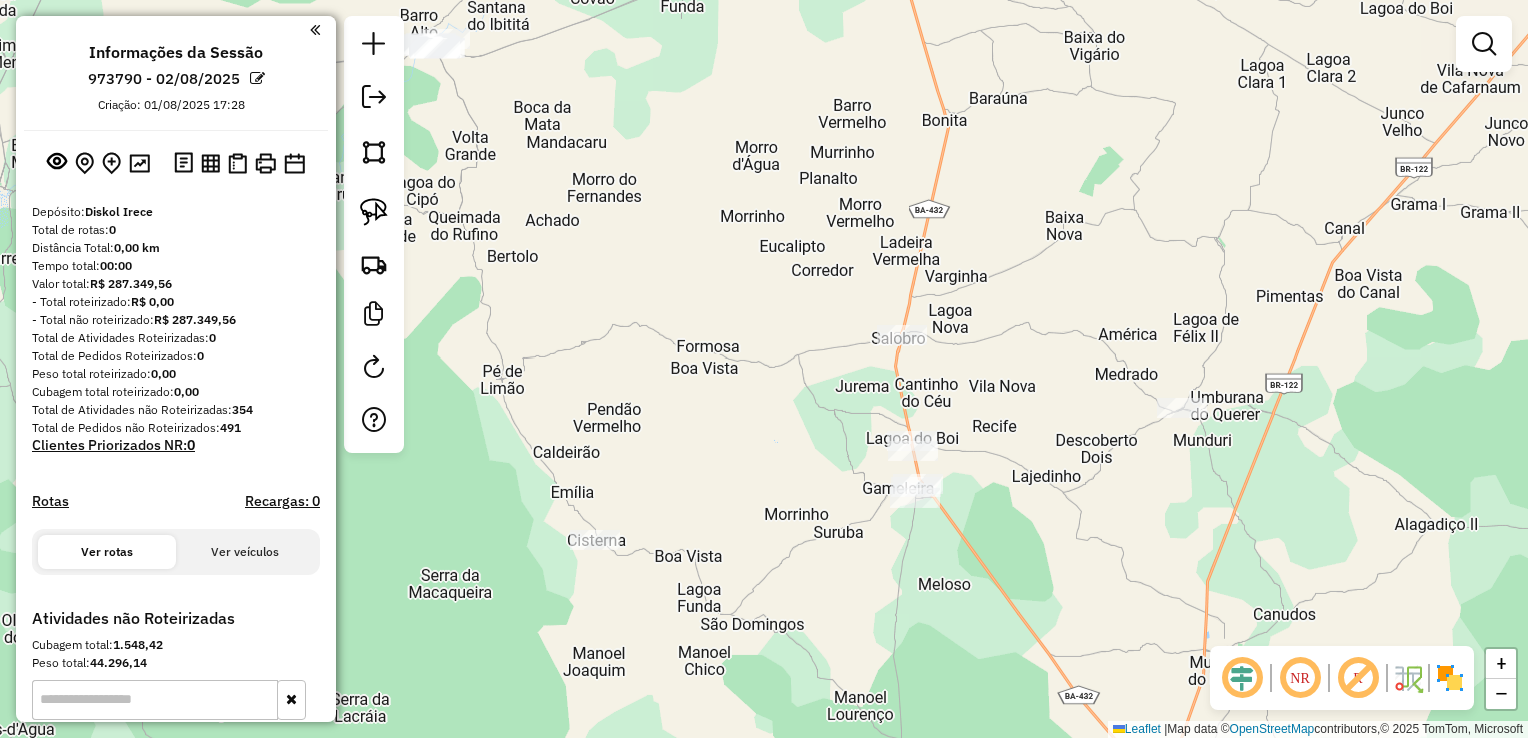 drag, startPoint x: 744, startPoint y: 225, endPoint x: 770, endPoint y: 298, distance: 77.491936 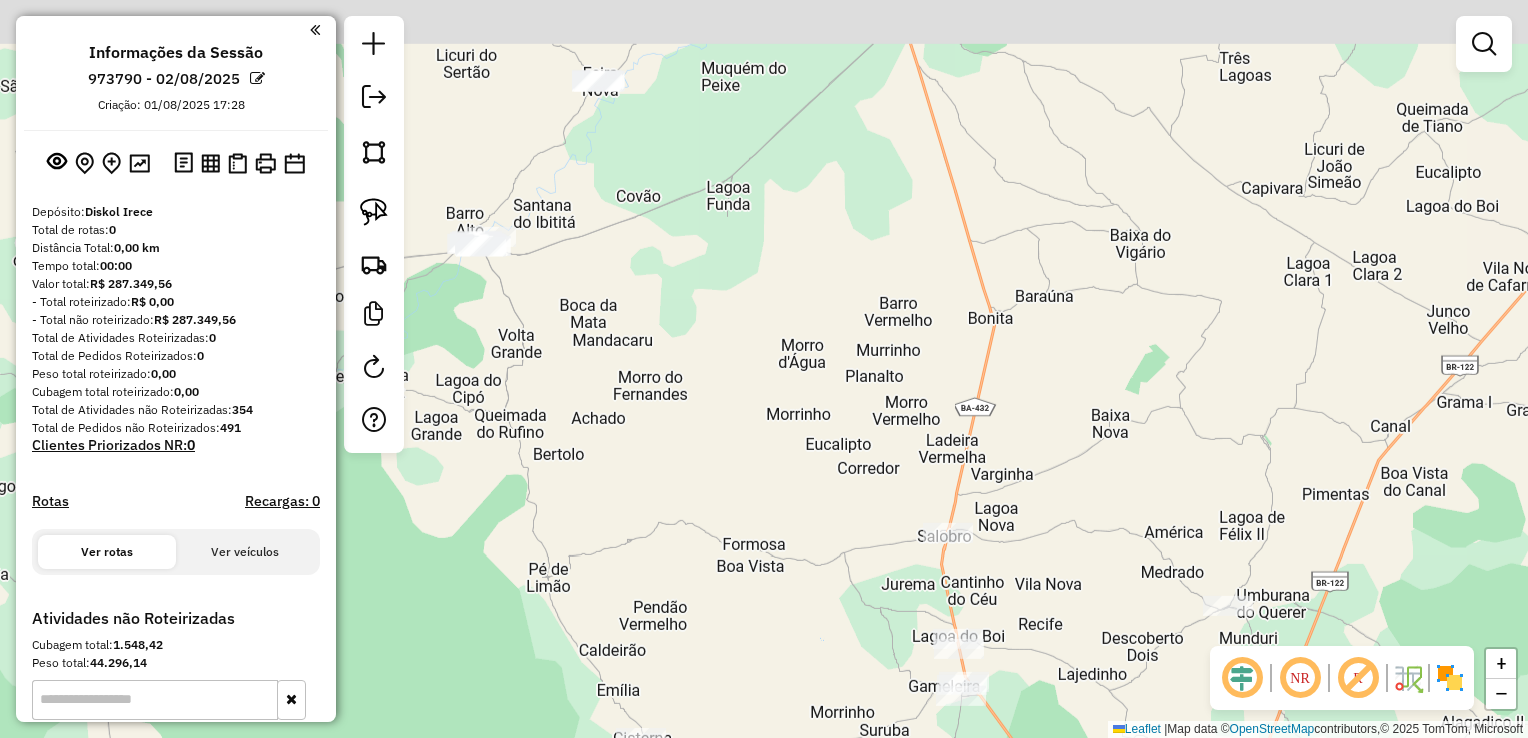 drag, startPoint x: 792, startPoint y: 321, endPoint x: 798, endPoint y: 363, distance: 42.426407 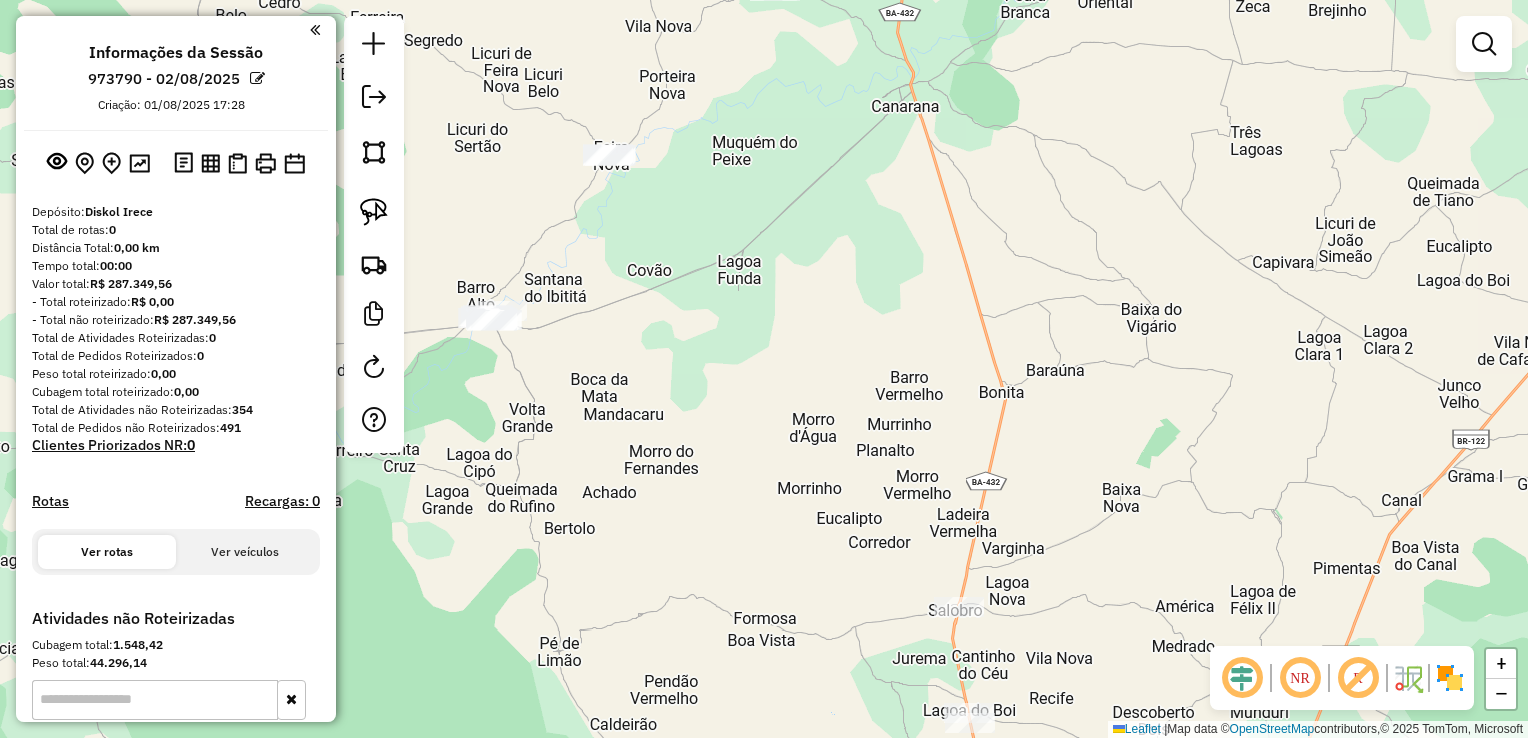 drag, startPoint x: 945, startPoint y: 293, endPoint x: 791, endPoint y: 54, distance: 284.31848 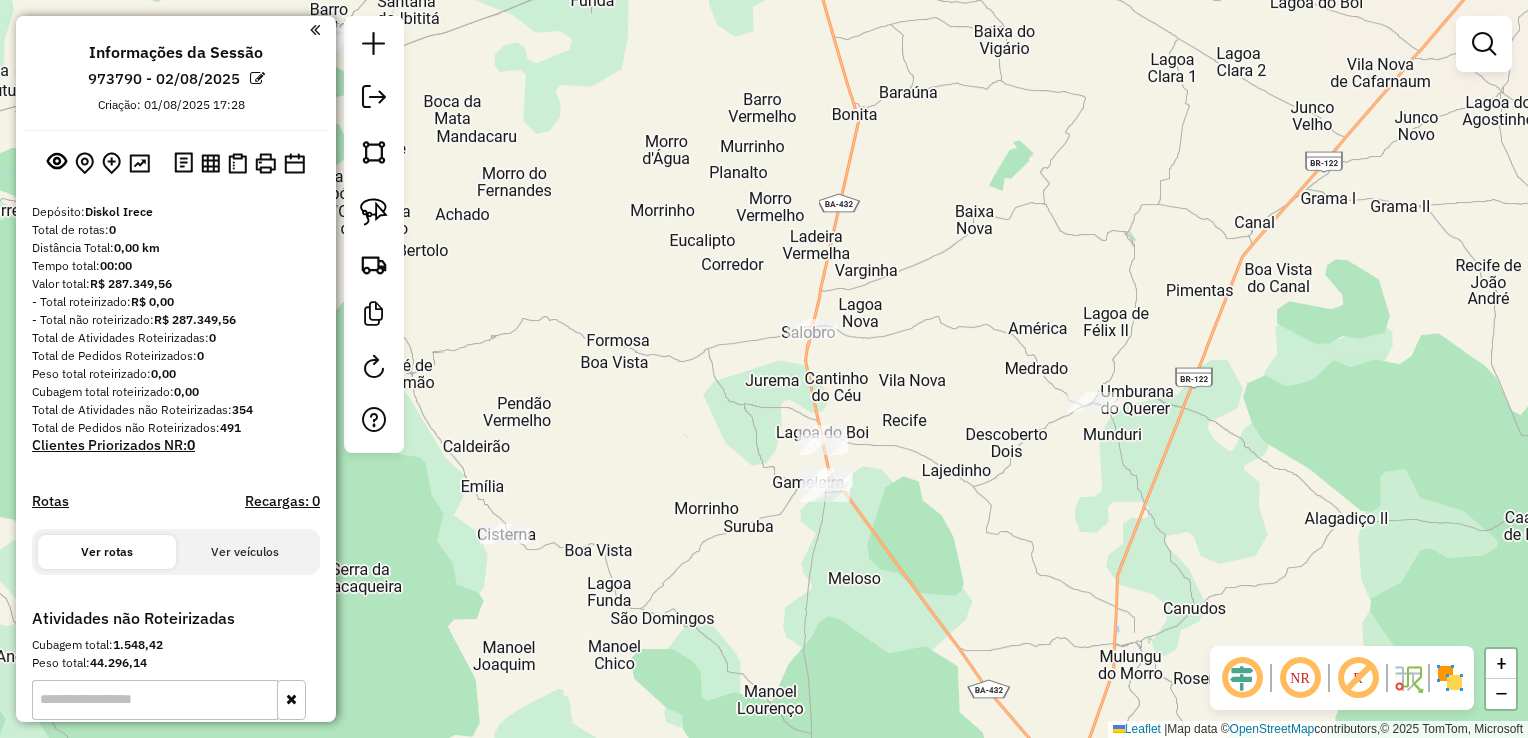 drag, startPoint x: 863, startPoint y: 189, endPoint x: 862, endPoint y: 127, distance: 62.008064 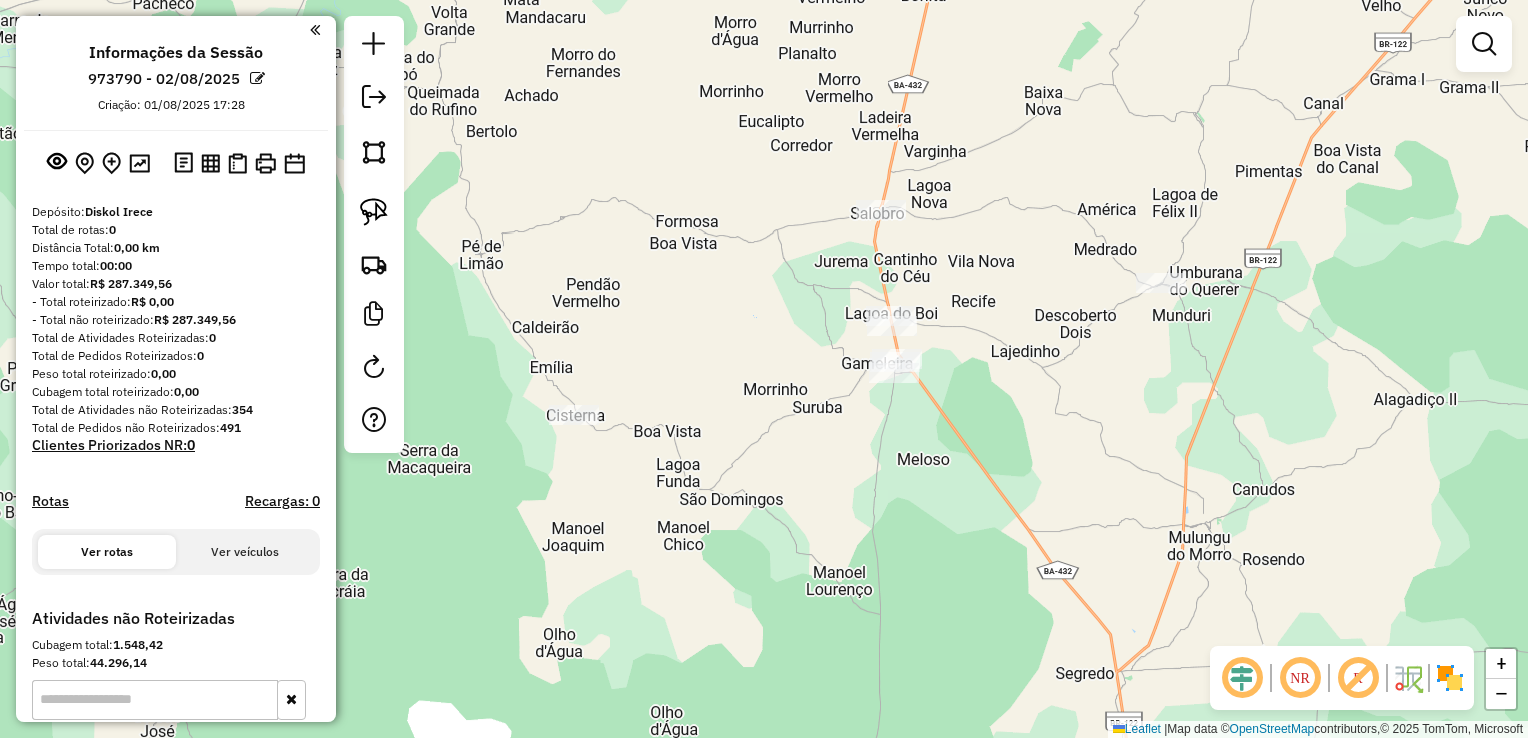 drag, startPoint x: 897, startPoint y: 256, endPoint x: 969, endPoint y: 209, distance: 85.98256 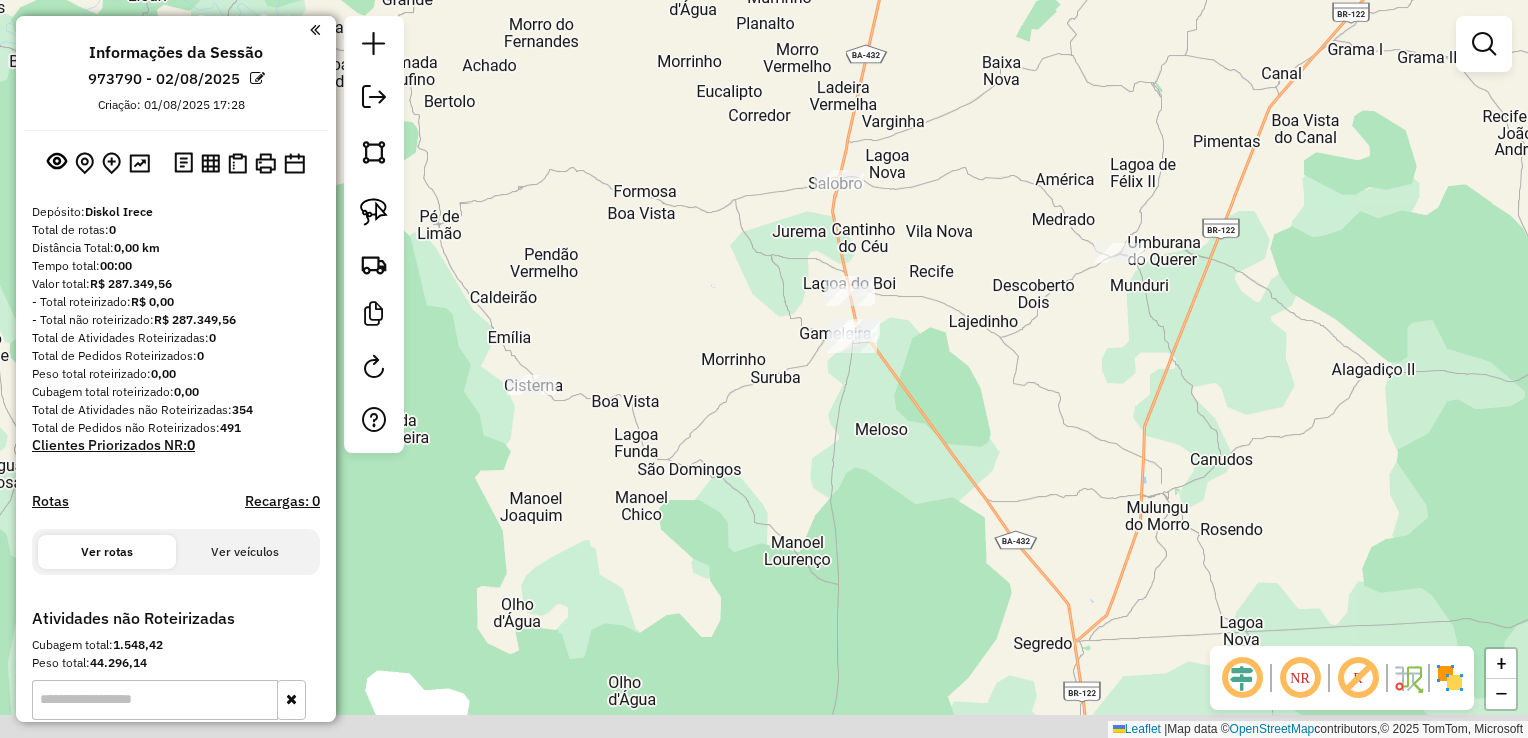 click on "Janela de atendimento Grade de atendimento Capacidade Transportadoras Veículos Cliente Pedidos  Rotas Selecione os dias de semana para filtrar as janelas de atendimento  Seg   Ter   Qua   Qui   Sex   Sáb   Dom  Informe o período da janela de atendimento: De: Até:  Filtrar exatamente a janela do cliente  Considerar janela de atendimento padrão  Selecione os dias de semana para filtrar as grades de atendimento  Seg   Ter   Qua   Qui   Sex   Sáb   Dom   Considerar clientes sem dia de atendimento cadastrado  Clientes fora do dia de atendimento selecionado Filtrar as atividades entre os valores definidos abaixo:  Peso mínimo:   Peso máximo:   Cubagem mínima:   Cubagem máxima:   De:   Até:  Filtrar as atividades entre o tempo de atendimento definido abaixo:  De:   Até:   Considerar capacidade total dos clientes não roteirizados Transportadora: Selecione um ou mais itens Tipo de veículo: Selecione um ou mais itens Veículo: Selecione um ou mais itens Motorista: Selecione um ou mais itens Nome: Rótulo:" 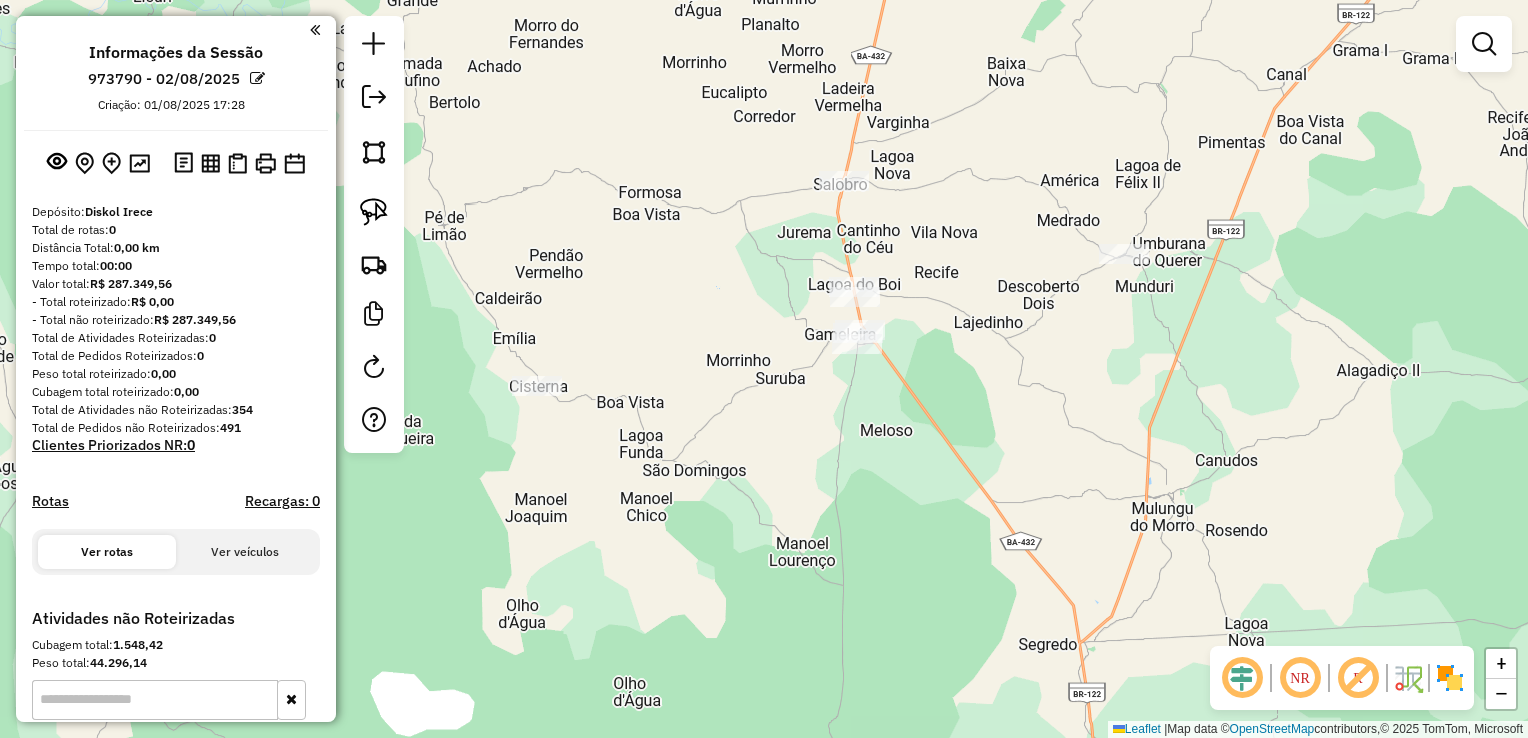 drag, startPoint x: 758, startPoint y: 281, endPoint x: 730, endPoint y: 236, distance: 53 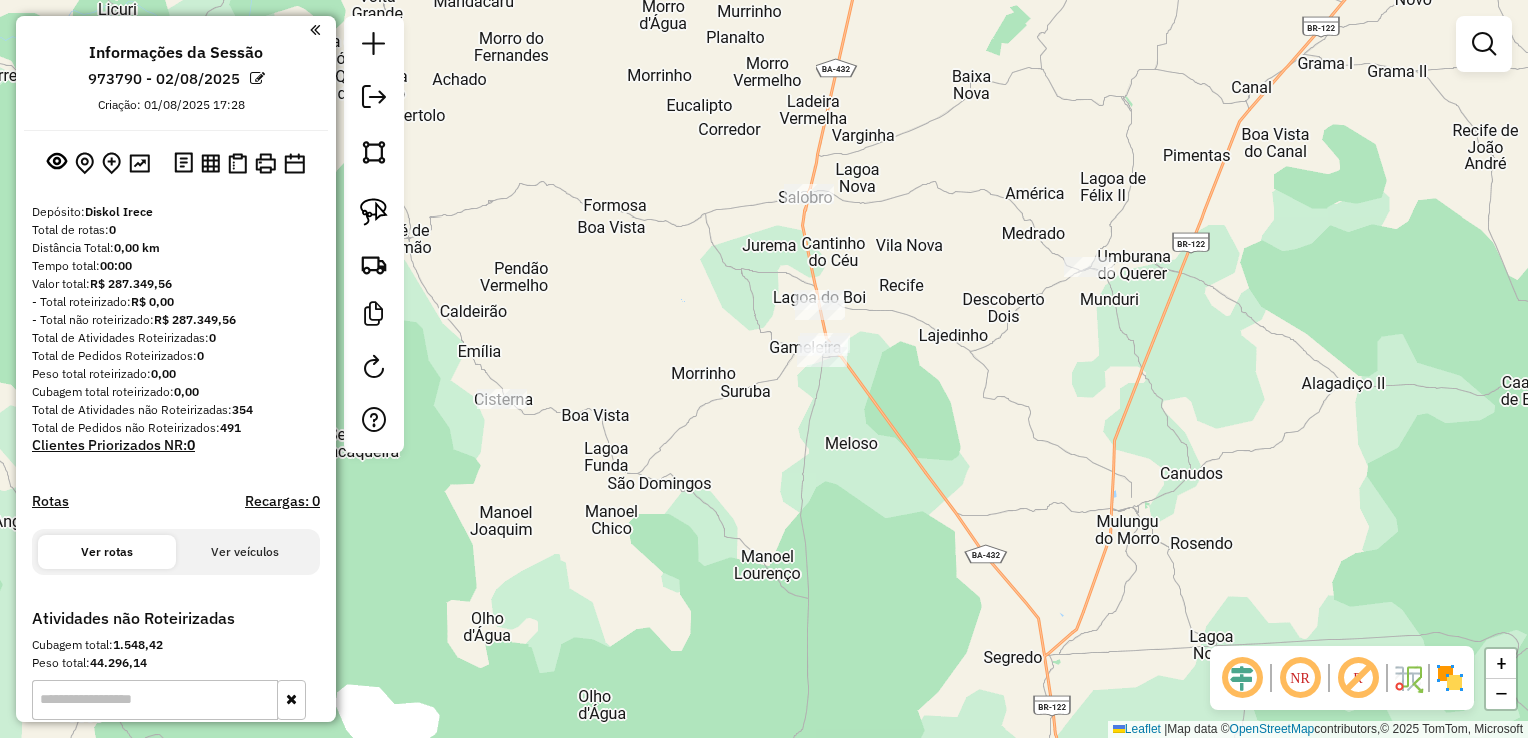 drag, startPoint x: 903, startPoint y: 222, endPoint x: 892, endPoint y: 268, distance: 47.296936 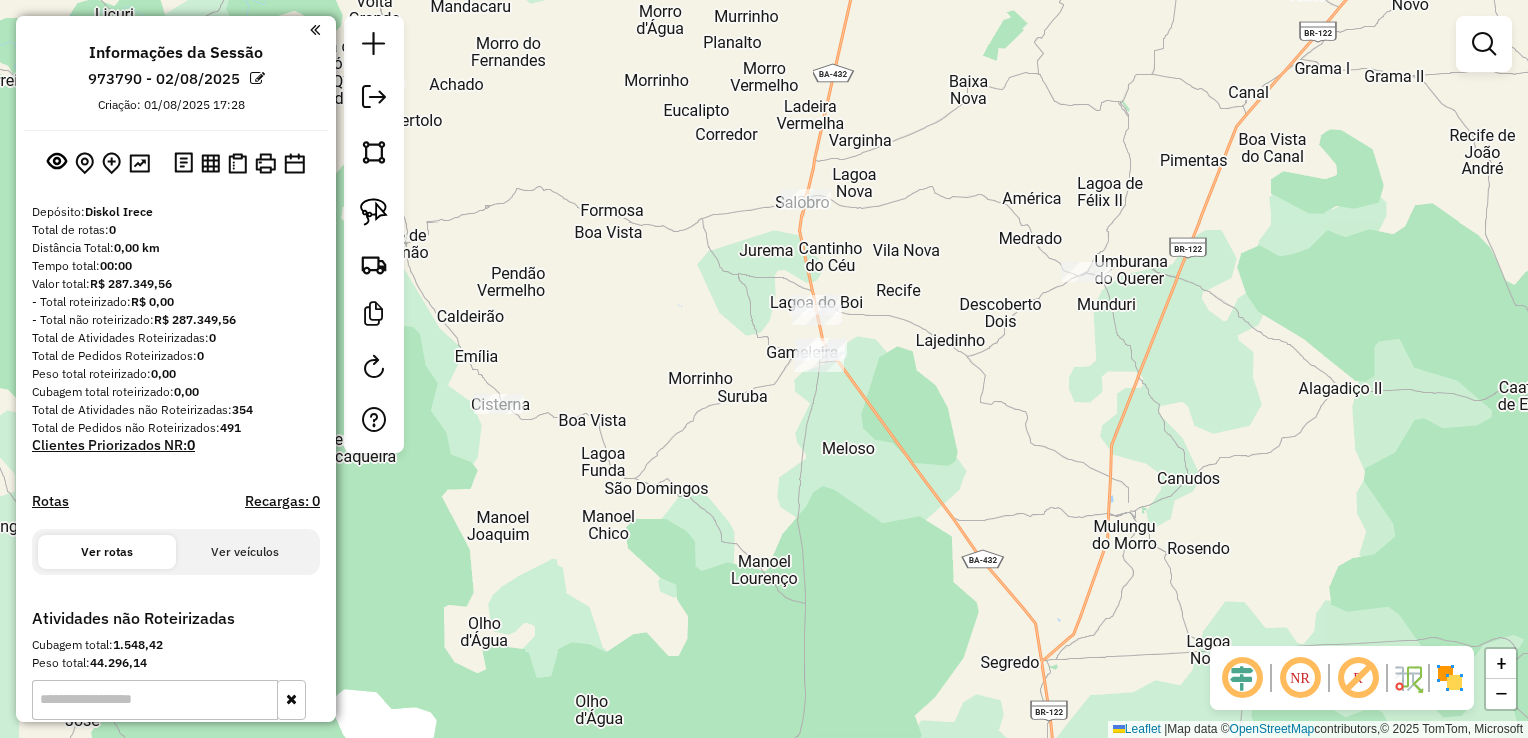 drag, startPoint x: 686, startPoint y: 400, endPoint x: 737, endPoint y: 422, distance: 55.542778 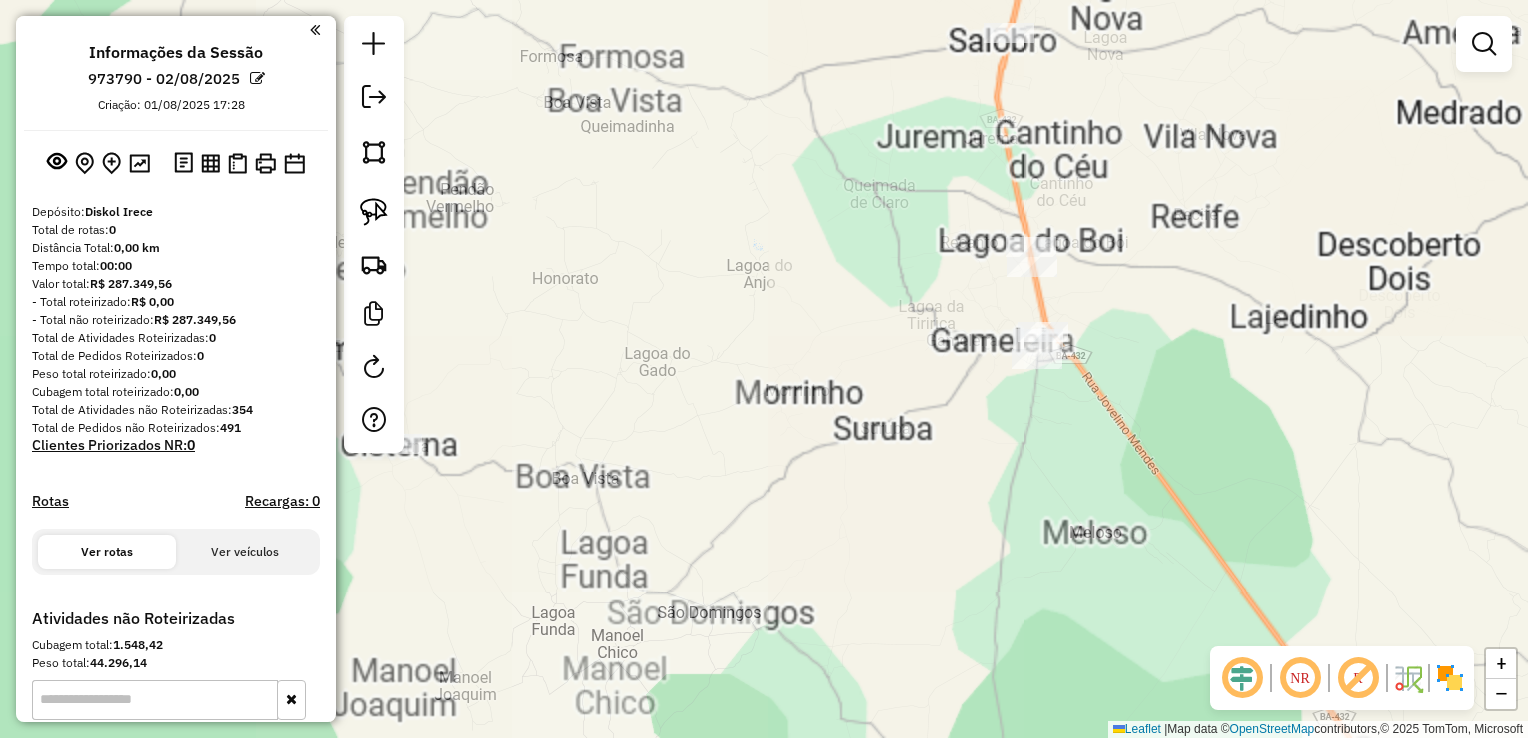drag, startPoint x: 653, startPoint y: 435, endPoint x: 776, endPoint y: 407, distance: 126.146736 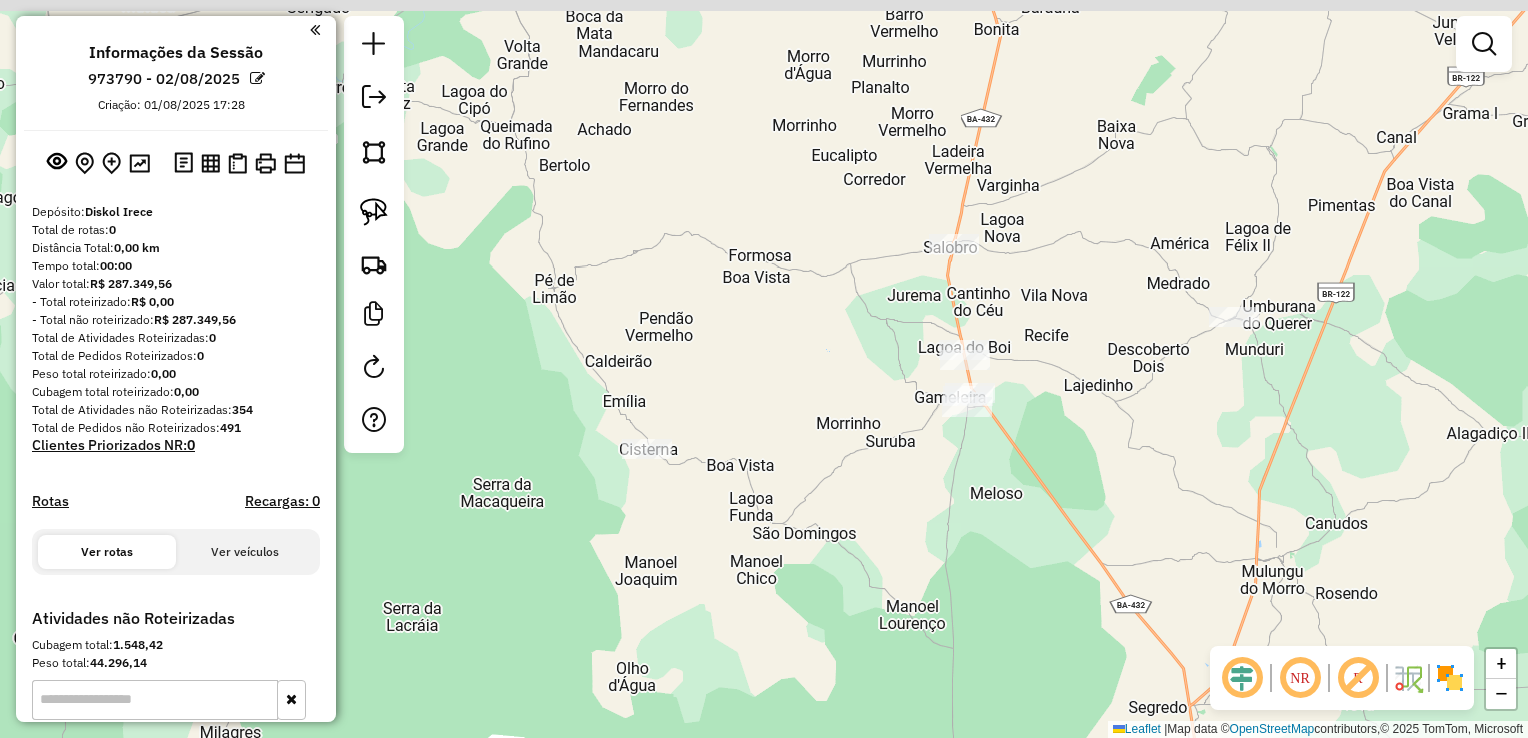 drag, startPoint x: 745, startPoint y: 454, endPoint x: 745, endPoint y: 478, distance: 24 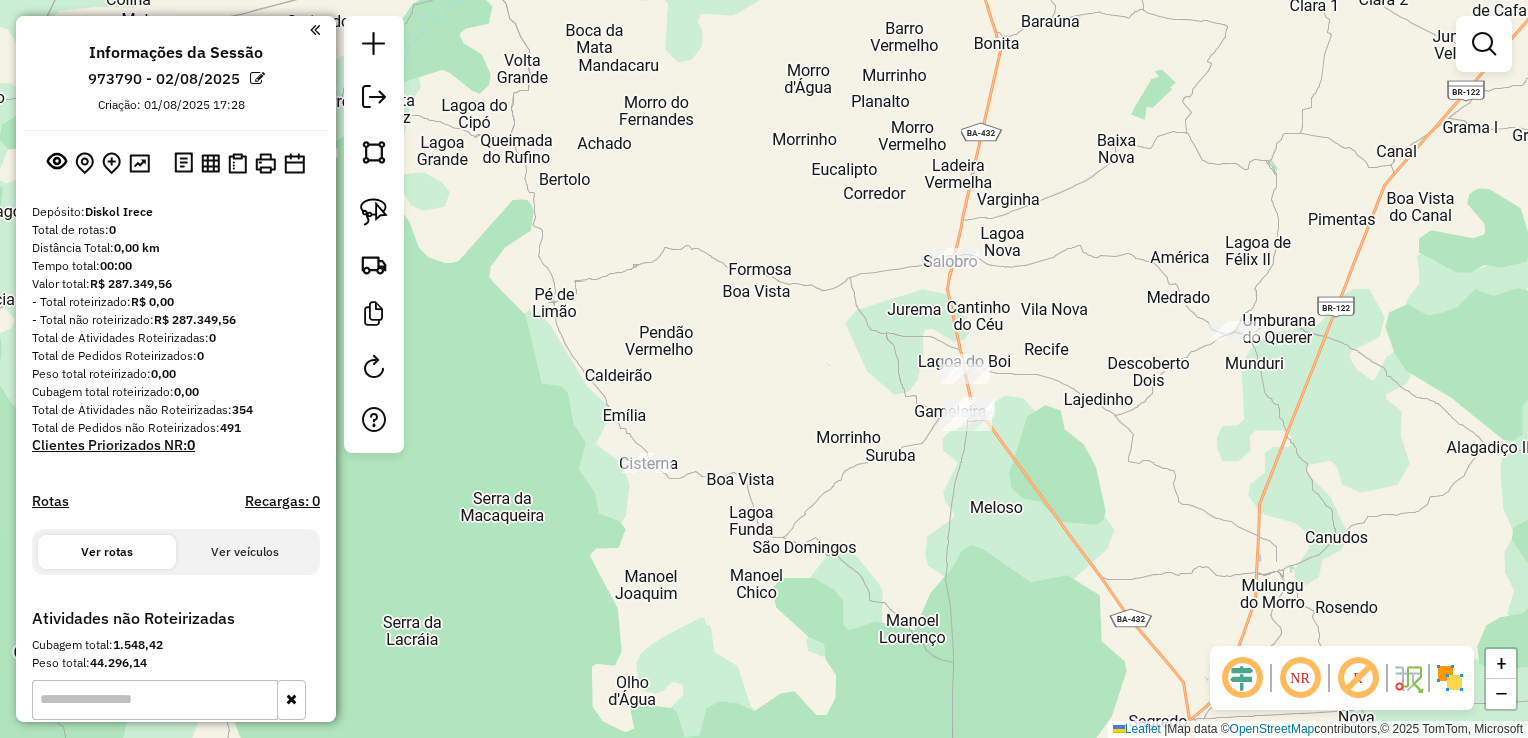 drag, startPoint x: 834, startPoint y: 452, endPoint x: 735, endPoint y: 474, distance: 101.414986 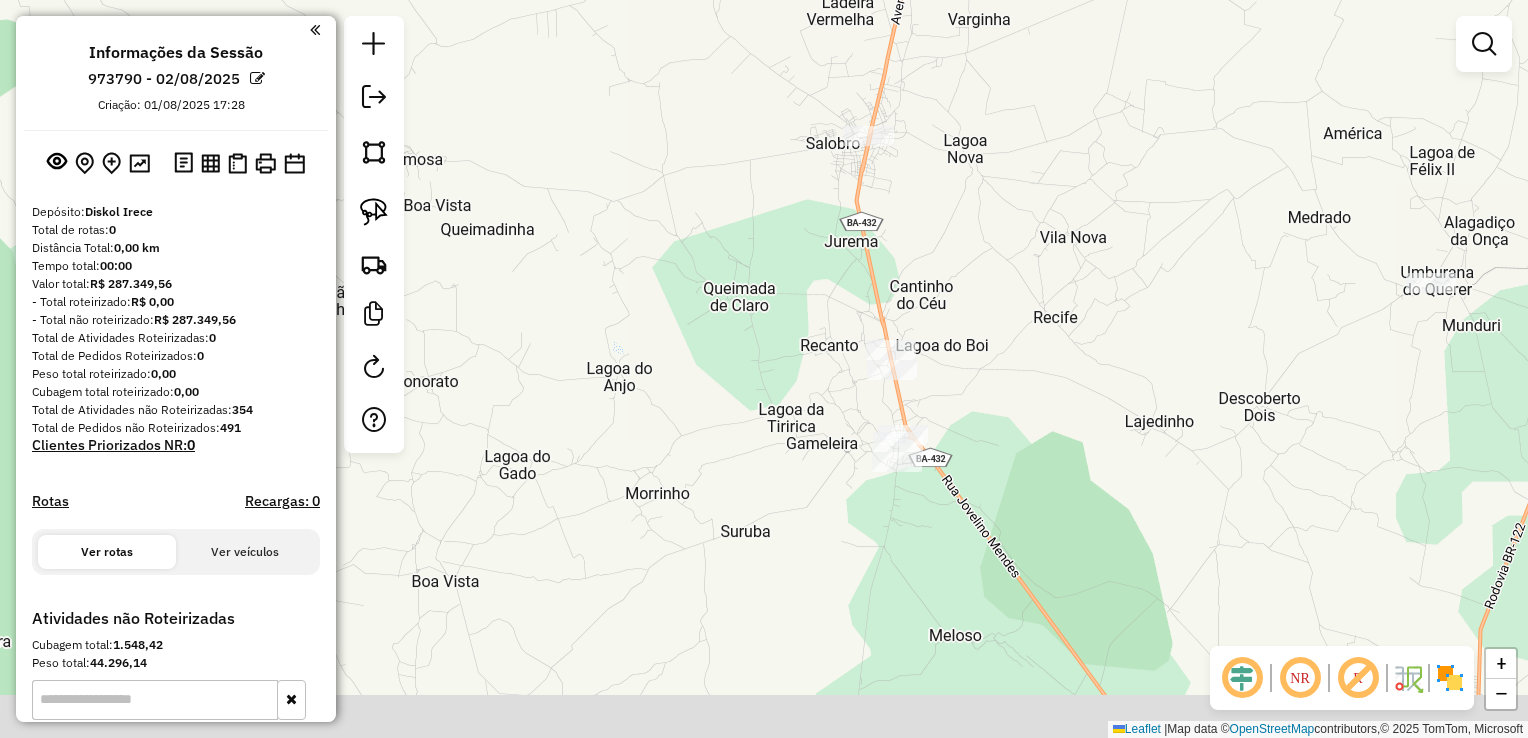 drag, startPoint x: 828, startPoint y: 283, endPoint x: 828, endPoint y: 246, distance: 37 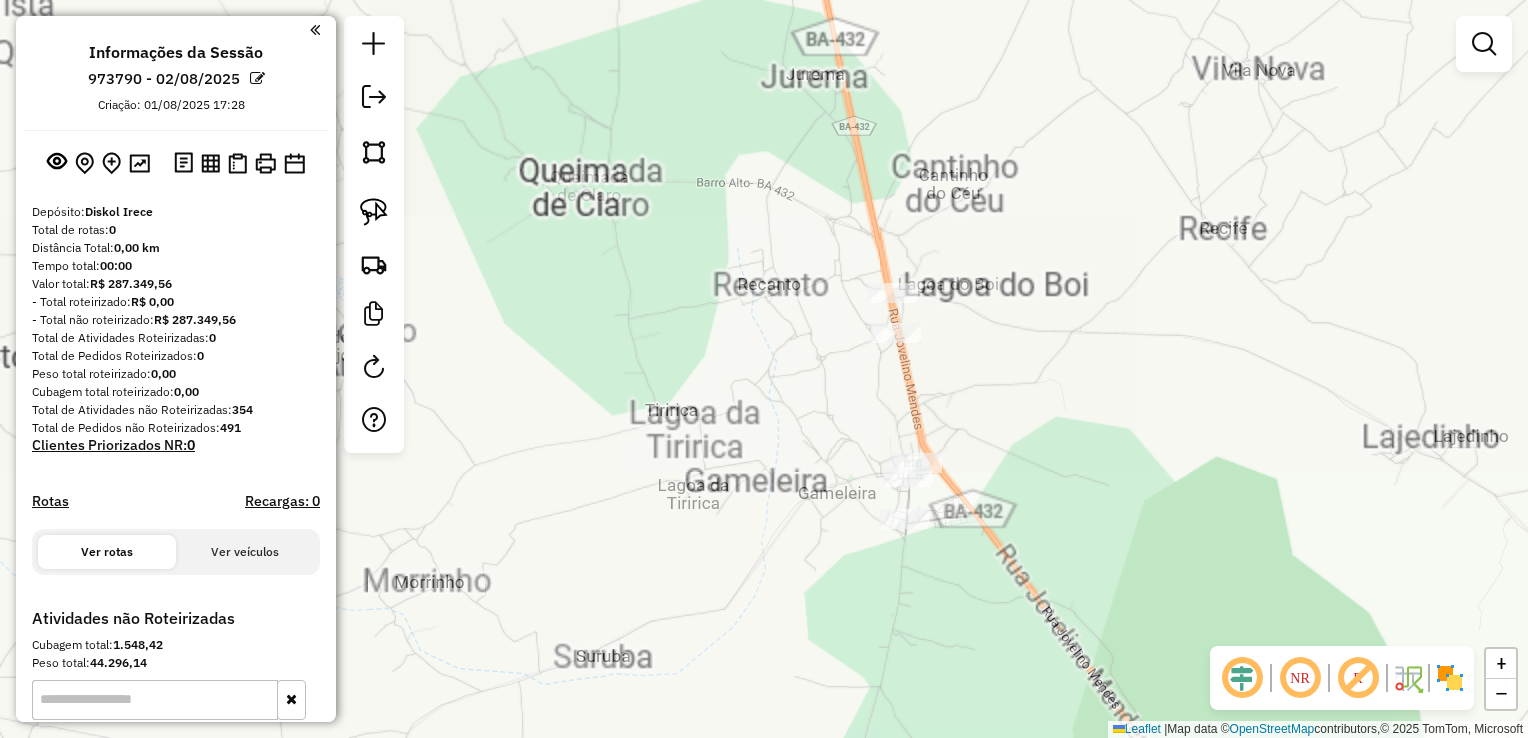 drag, startPoint x: 846, startPoint y: 289, endPoint x: 768, endPoint y: 237, distance: 93.74433 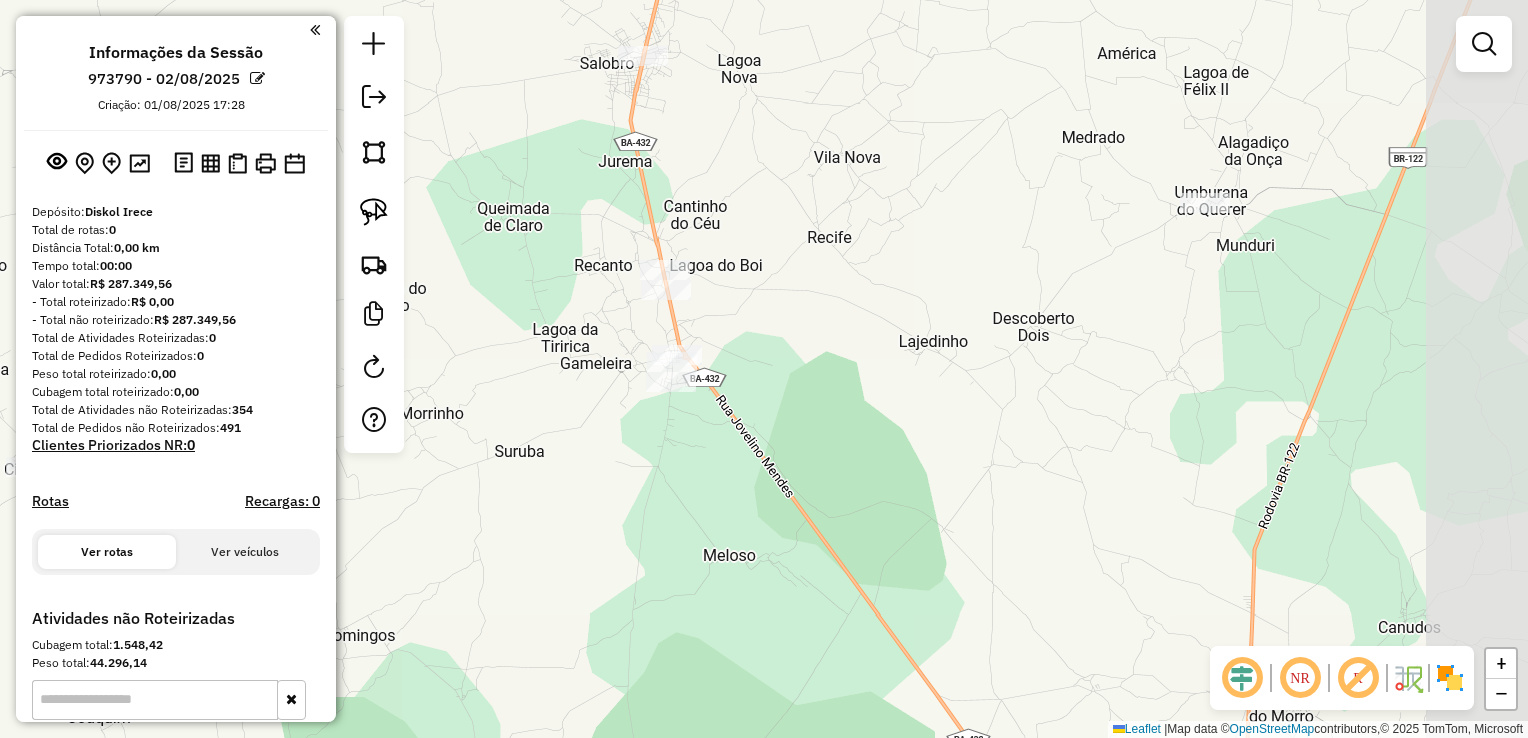 drag, startPoint x: 997, startPoint y: 376, endPoint x: 957, endPoint y: 403, distance: 48.259712 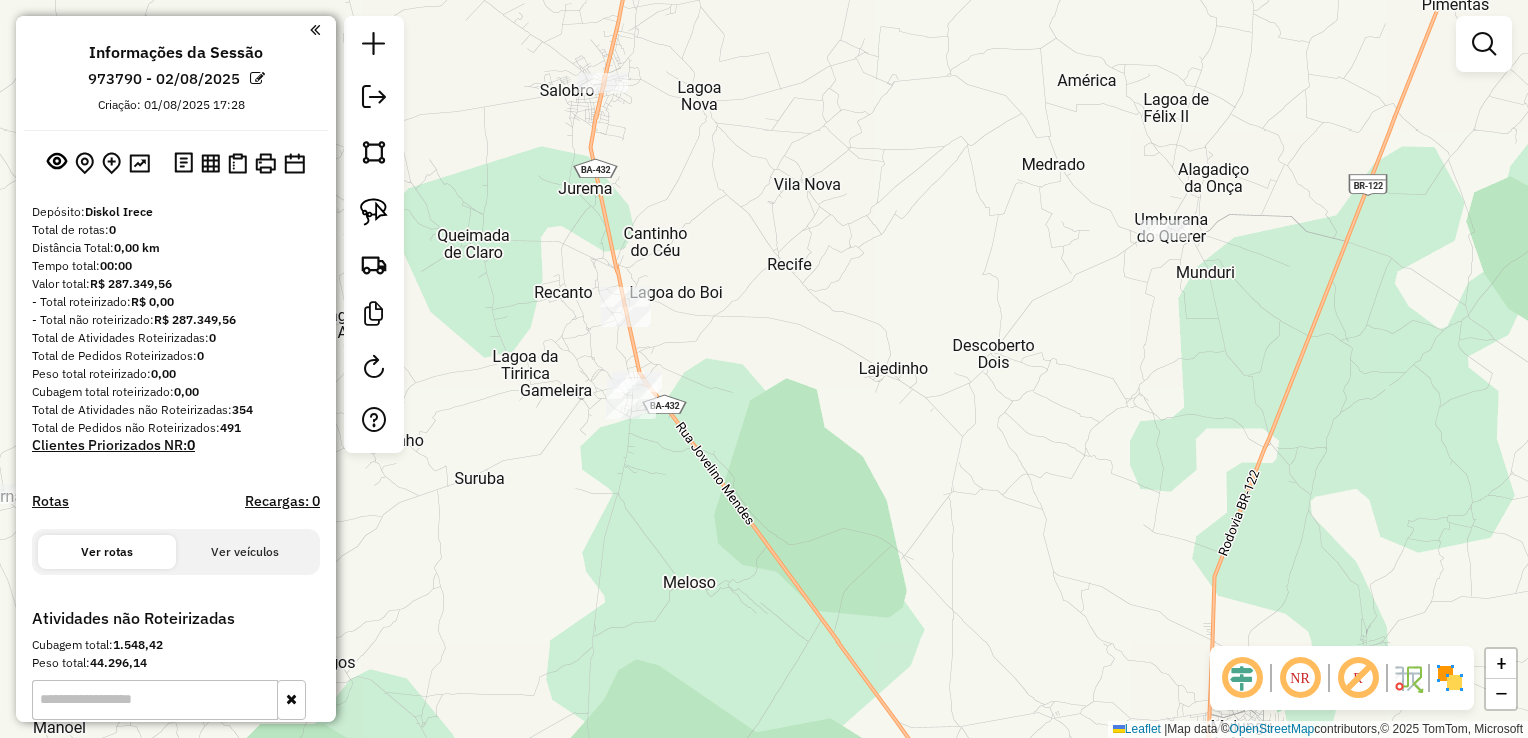 drag, startPoint x: 854, startPoint y: 405, endPoint x: 991, endPoint y: 333, distance: 154.76756 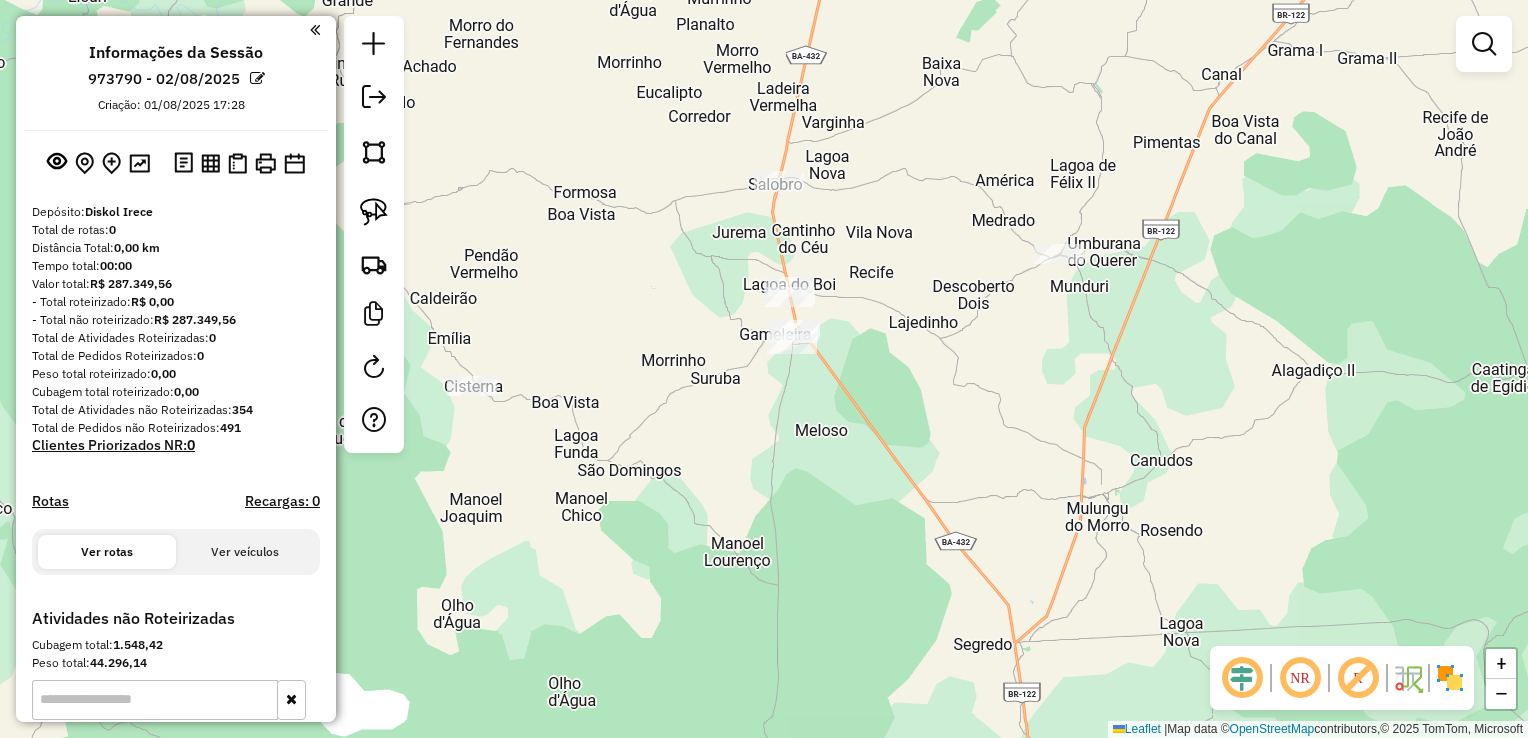 click on "Janela de atendimento Grade de atendimento Capacidade Transportadoras Veículos Cliente Pedidos  Rotas Selecione os dias de semana para filtrar as janelas de atendimento  Seg   Ter   Qua   Qui   Sex   Sáb   Dom  Informe o período da janela de atendimento: De: Até:  Filtrar exatamente a janela do cliente  Considerar janela de atendimento padrão  Selecione os dias de semana para filtrar as grades de atendimento  Seg   Ter   Qua   Qui   Sex   Sáb   Dom   Considerar clientes sem dia de atendimento cadastrado  Clientes fora do dia de atendimento selecionado Filtrar as atividades entre os valores definidos abaixo:  Peso mínimo:   Peso máximo:   Cubagem mínima:   Cubagem máxima:   De:   Até:  Filtrar as atividades entre o tempo de atendimento definido abaixo:  De:   Até:   Considerar capacidade total dos clientes não roteirizados Transportadora: Selecione um ou mais itens Tipo de veículo: Selecione um ou mais itens Veículo: Selecione um ou mais itens Motorista: Selecione um ou mais itens Nome: Rótulo:" 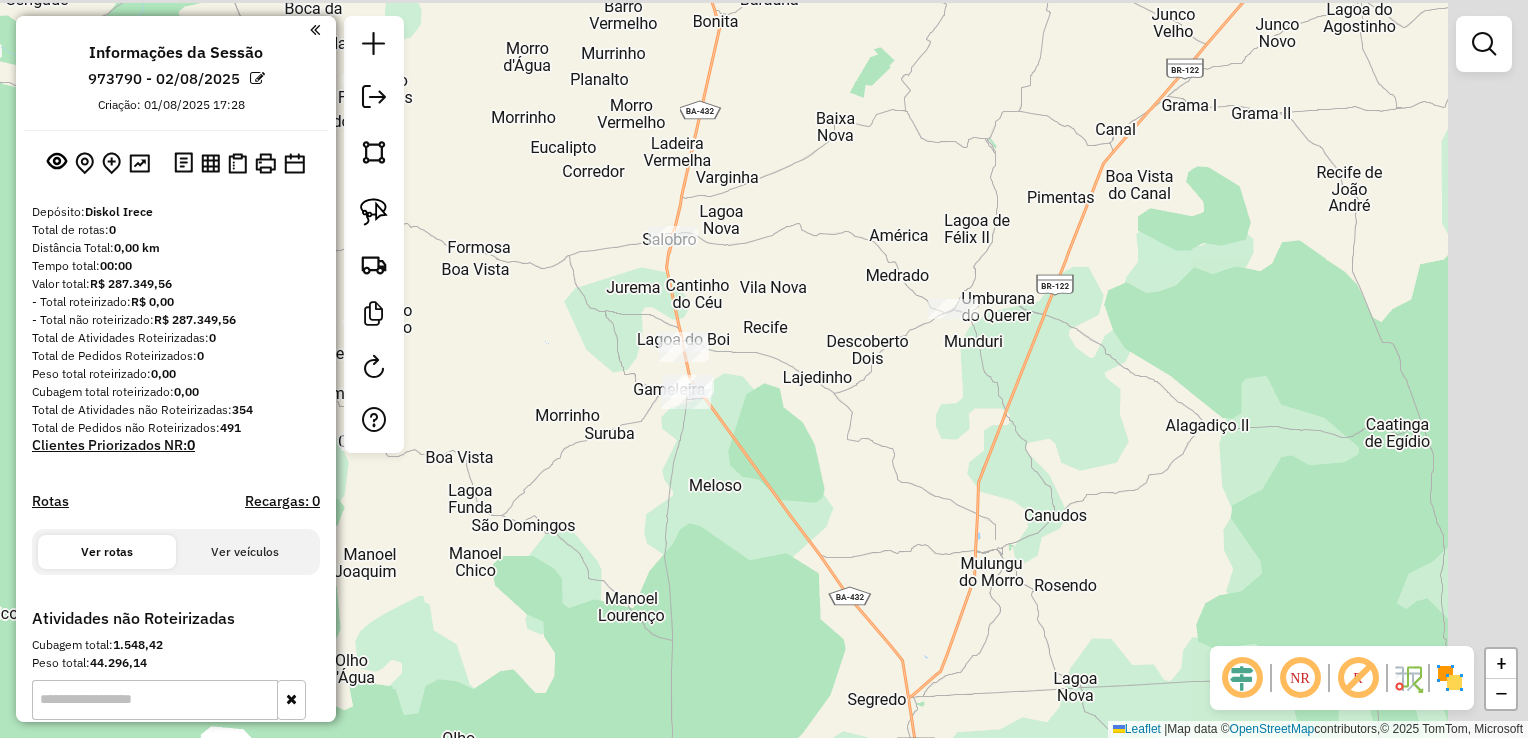 drag, startPoint x: 1044, startPoint y: 334, endPoint x: 732, endPoint y: 413, distance: 321.84622 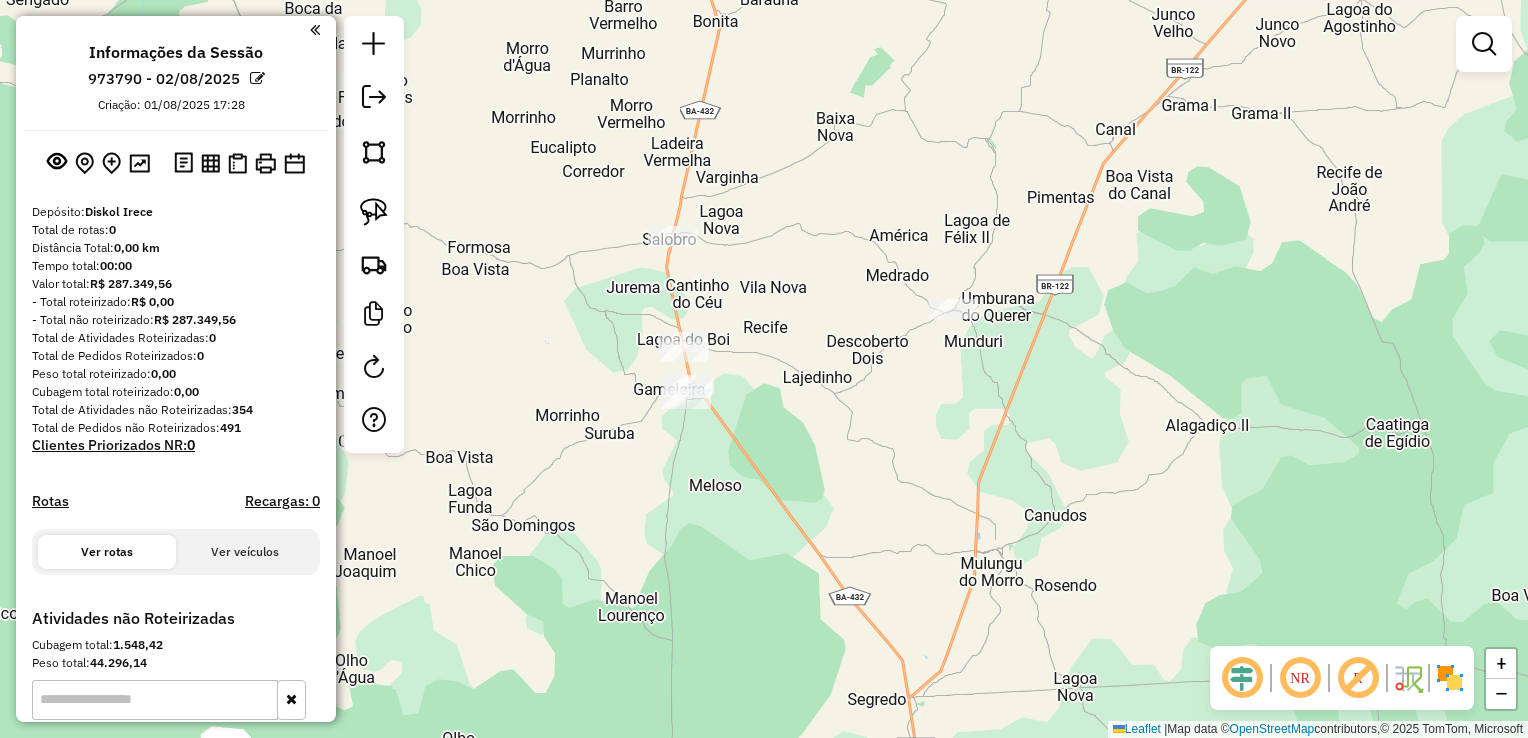 drag, startPoint x: 801, startPoint y: 305, endPoint x: 880, endPoint y: 366, distance: 99.80982 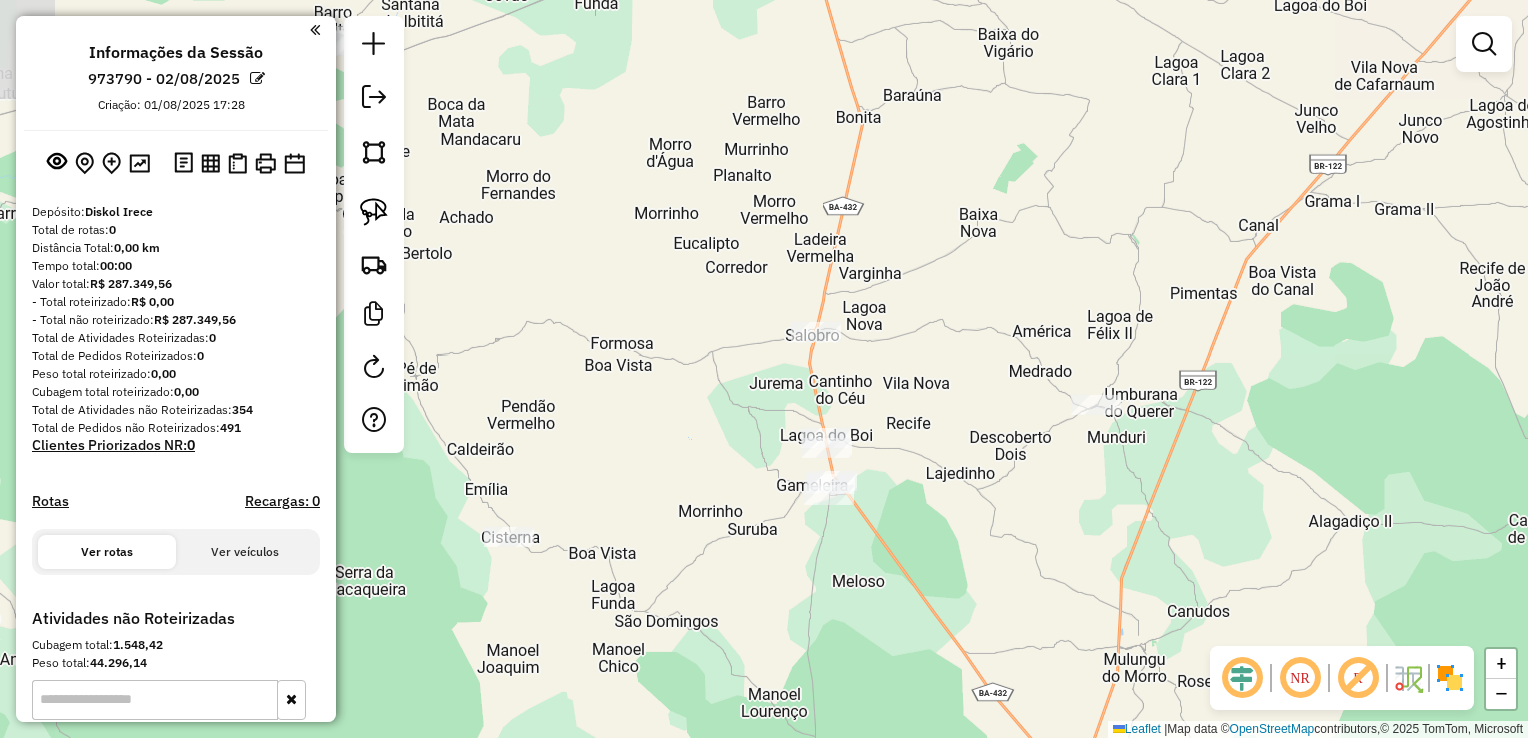 drag, startPoint x: 819, startPoint y: 310, endPoint x: 909, endPoint y: 365, distance: 105.47511 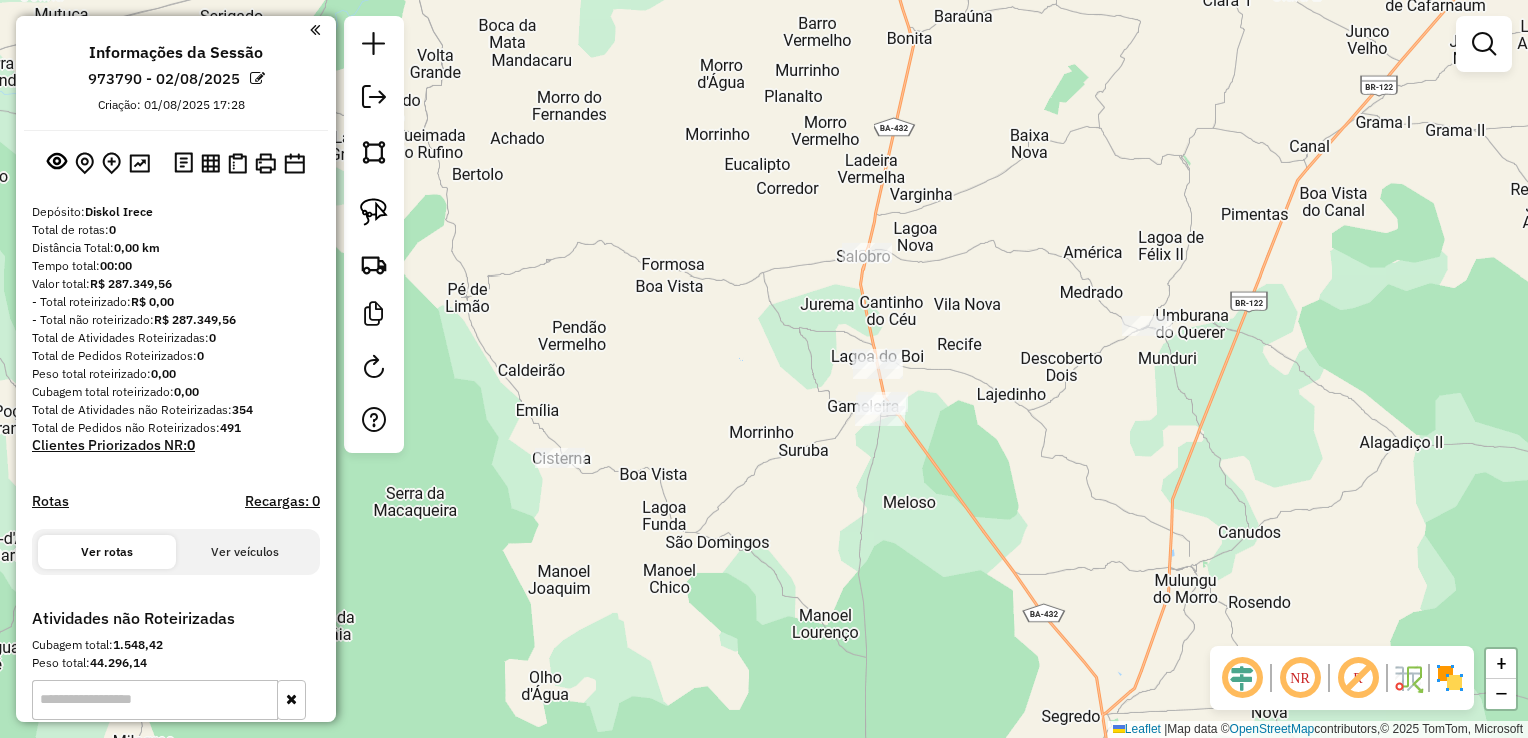 drag, startPoint x: 645, startPoint y: 458, endPoint x: 720, endPoint y: 351, distance: 130.66751 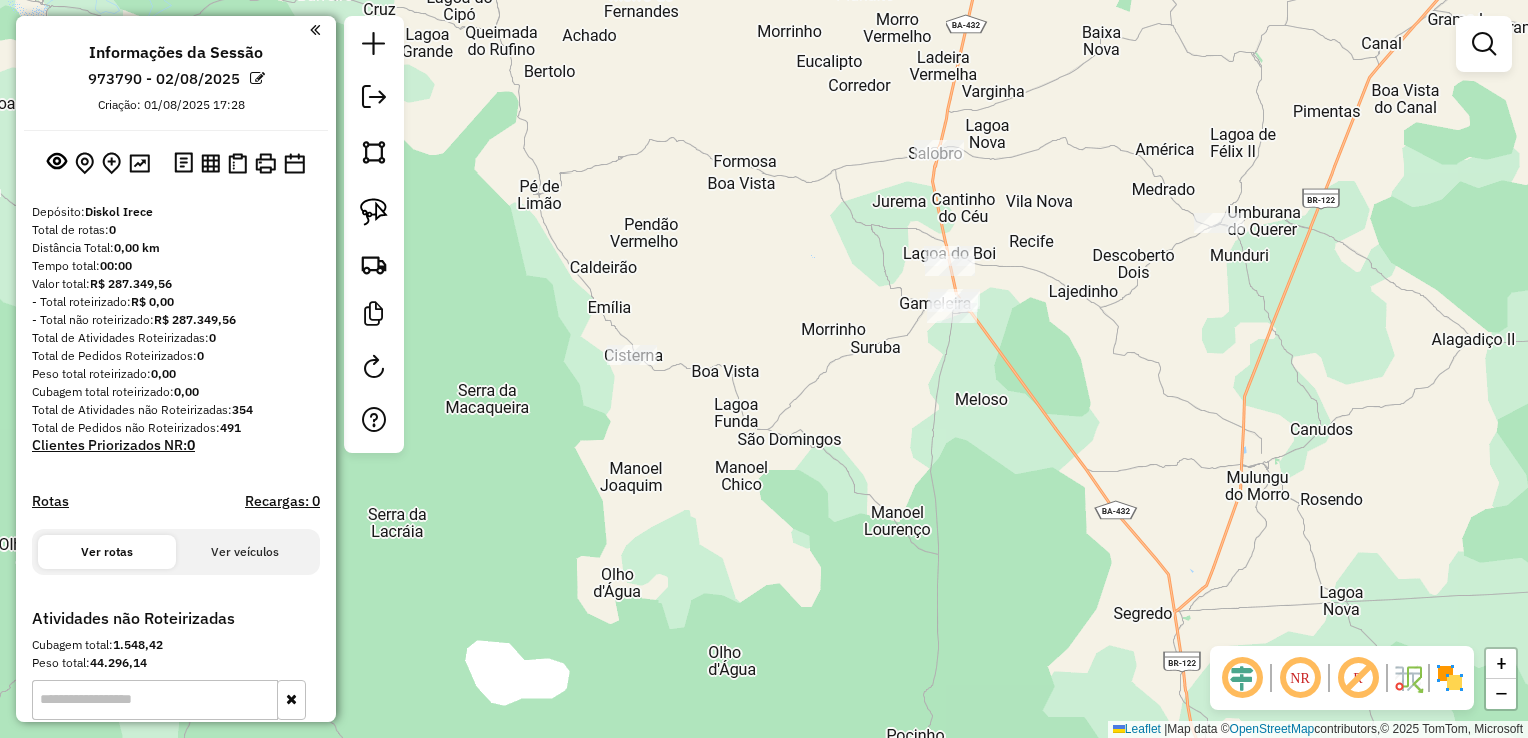 drag 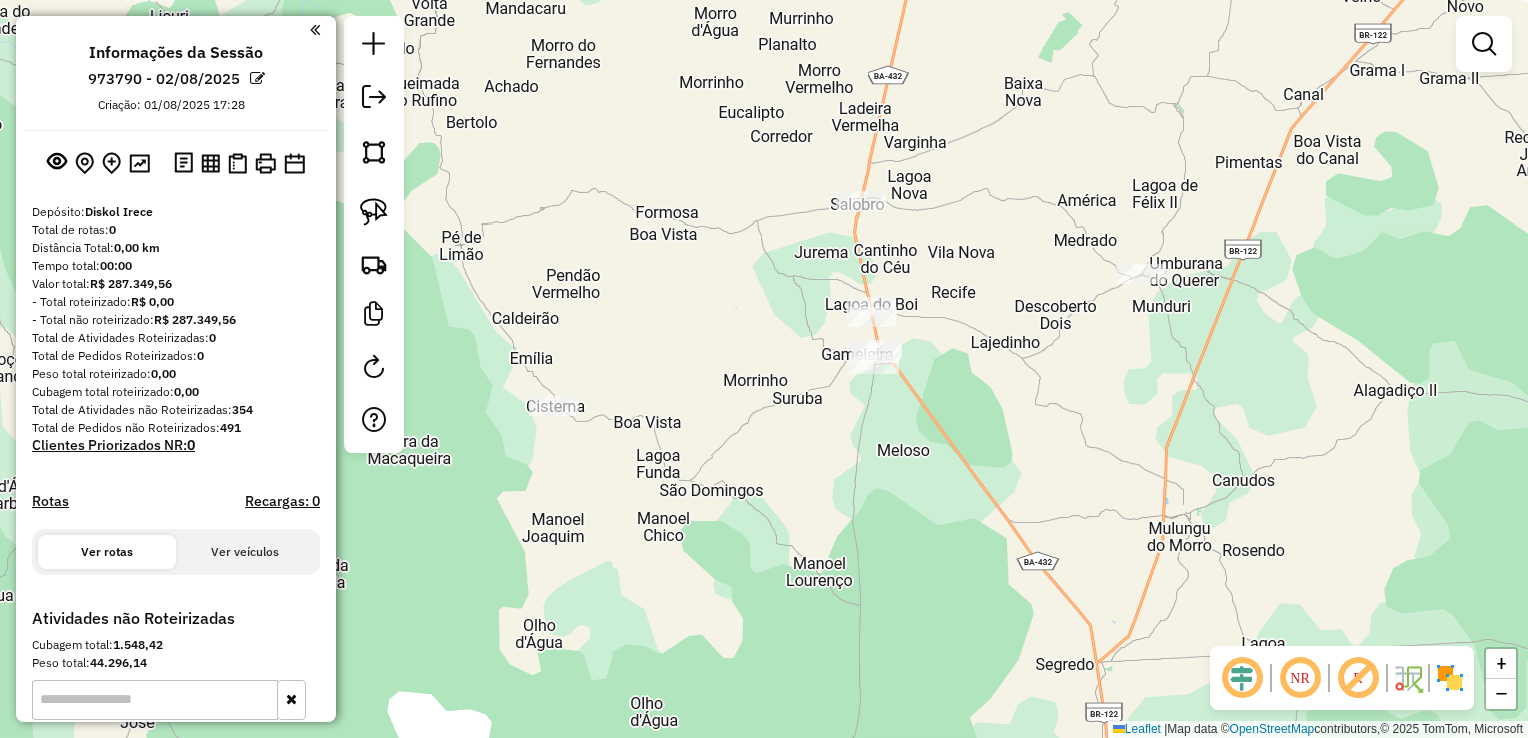 click on "Janela de atendimento Grade de atendimento Capacidade Transportadoras Veículos Cliente Pedidos  Rotas Selecione os dias de semana para filtrar as janelas de atendimento  Seg   Ter   Qua   Qui   Sex   Sáb   Dom  Informe o período da janela de atendimento: De: Até:  Filtrar exatamente a janela do cliente  Considerar janela de atendimento padrão  Selecione os dias de semana para filtrar as grades de atendimento  Seg   Ter   Qua   Qui   Sex   Sáb   Dom   Considerar clientes sem dia de atendimento cadastrado  Clientes fora do dia de atendimento selecionado Filtrar as atividades entre os valores definidos abaixo:  Peso mínimo:   Peso máximo:   Cubagem mínima:   Cubagem máxima:   De:   Até:  Filtrar as atividades entre o tempo de atendimento definido abaixo:  De:   Até:   Considerar capacidade total dos clientes não roteirizados Transportadora: Selecione um ou mais itens Tipo de veículo: Selecione um ou mais itens Veículo: Selecione um ou mais itens Motorista: Selecione um ou mais itens Nome: Rótulo:" 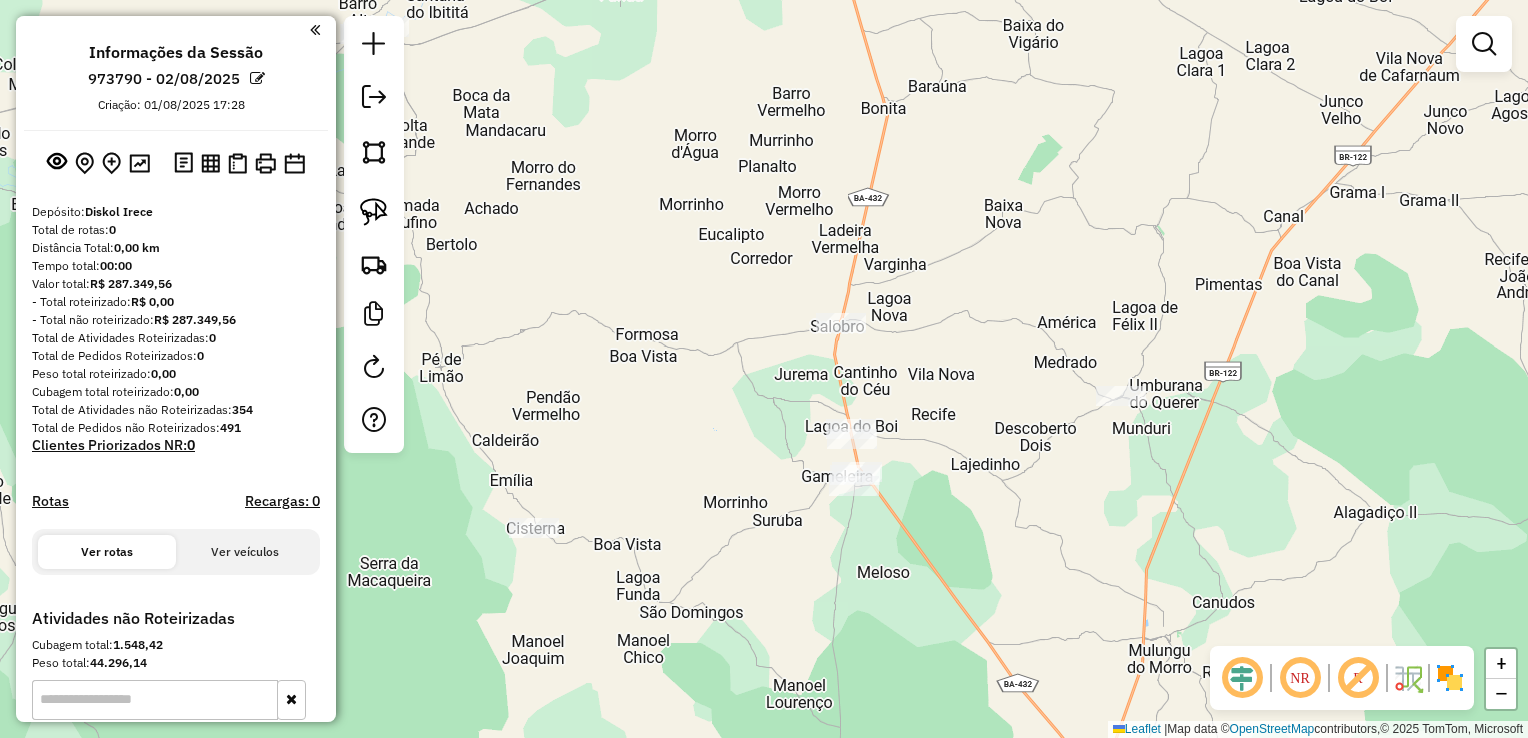 click on "Janela de atendimento Grade de atendimento Capacidade Transportadoras Veículos Cliente Pedidos  Rotas Selecione os dias de semana para filtrar as janelas de atendimento  Seg   Ter   Qua   Qui   Sex   Sáb   Dom  Informe o período da janela de atendimento: De: Até:  Filtrar exatamente a janela do cliente  Considerar janela de atendimento padrão  Selecione os dias de semana para filtrar as grades de atendimento  Seg   Ter   Qua   Qui   Sex   Sáb   Dom   Considerar clientes sem dia de atendimento cadastrado  Clientes fora do dia de atendimento selecionado Filtrar as atividades entre os valores definidos abaixo:  Peso mínimo:   Peso máximo:   Cubagem mínima:   Cubagem máxima:   De:   Até:  Filtrar as atividades entre o tempo de atendimento definido abaixo:  De:   Até:   Considerar capacidade total dos clientes não roteirizados Transportadora: Selecione um ou mais itens Tipo de veículo: Selecione um ou mais itens Veículo: Selecione um ou mais itens Motorista: Selecione um ou mais itens Nome: Rótulo:" 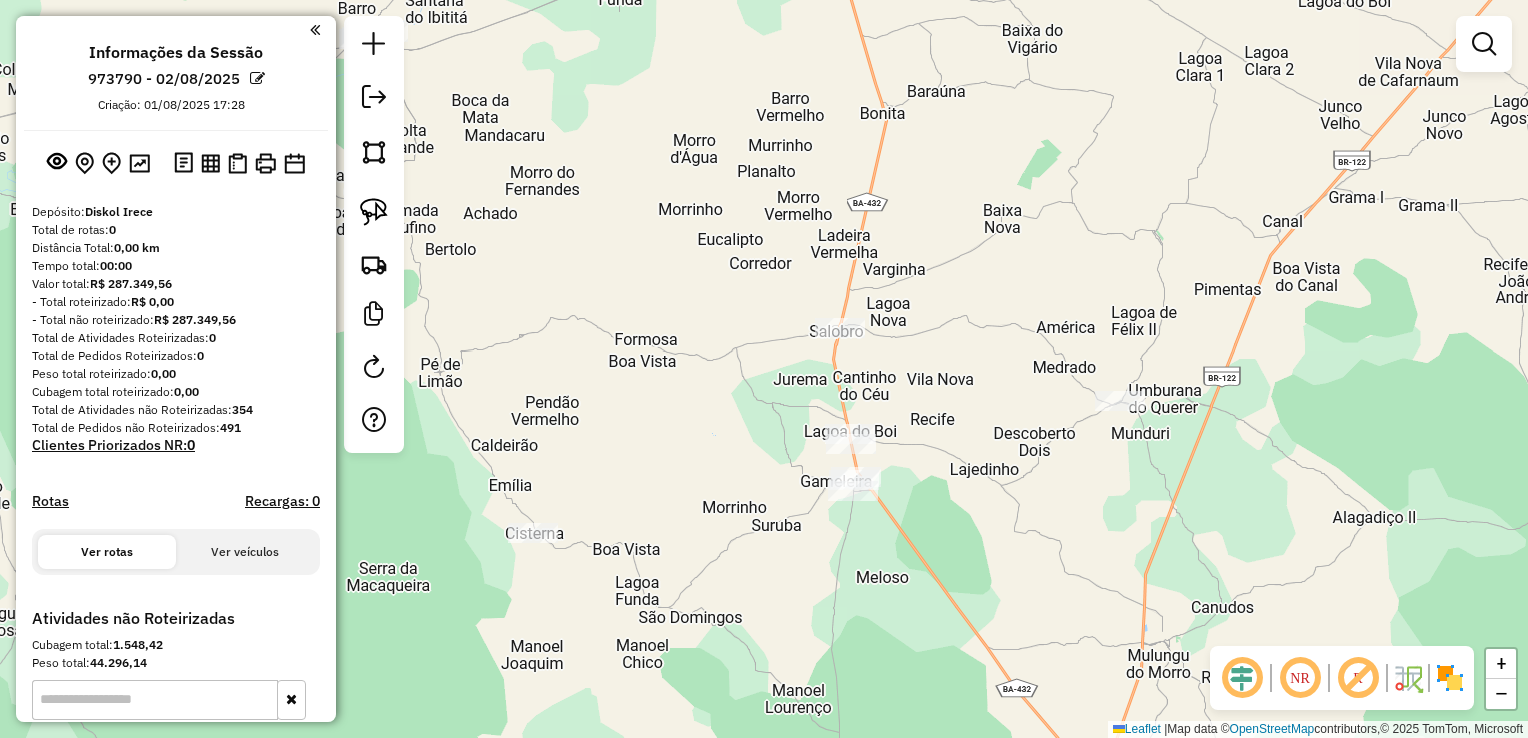 click on "Janela de atendimento Grade de atendimento Capacidade Transportadoras Veículos Cliente Pedidos  Rotas Selecione os dias de semana para filtrar as janelas de atendimento  Seg   Ter   Qua   Qui   Sex   Sáb   Dom  Informe o período da janela de atendimento: De: Até:  Filtrar exatamente a janela do cliente  Considerar janela de atendimento padrão  Selecione os dias de semana para filtrar as grades de atendimento  Seg   Ter   Qua   Qui   Sex   Sáb   Dom   Considerar clientes sem dia de atendimento cadastrado  Clientes fora do dia de atendimento selecionado Filtrar as atividades entre os valores definidos abaixo:  Peso mínimo:   Peso máximo:   Cubagem mínima:   Cubagem máxima:   De:   Até:  Filtrar as atividades entre o tempo de atendimento definido abaixo:  De:   Até:   Considerar capacidade total dos clientes não roteirizados Transportadora: Selecione um ou mais itens Tipo de veículo: Selecione um ou mais itens Veículo: Selecione um ou mais itens Motorista: Selecione um ou mais itens Nome: Rótulo:" 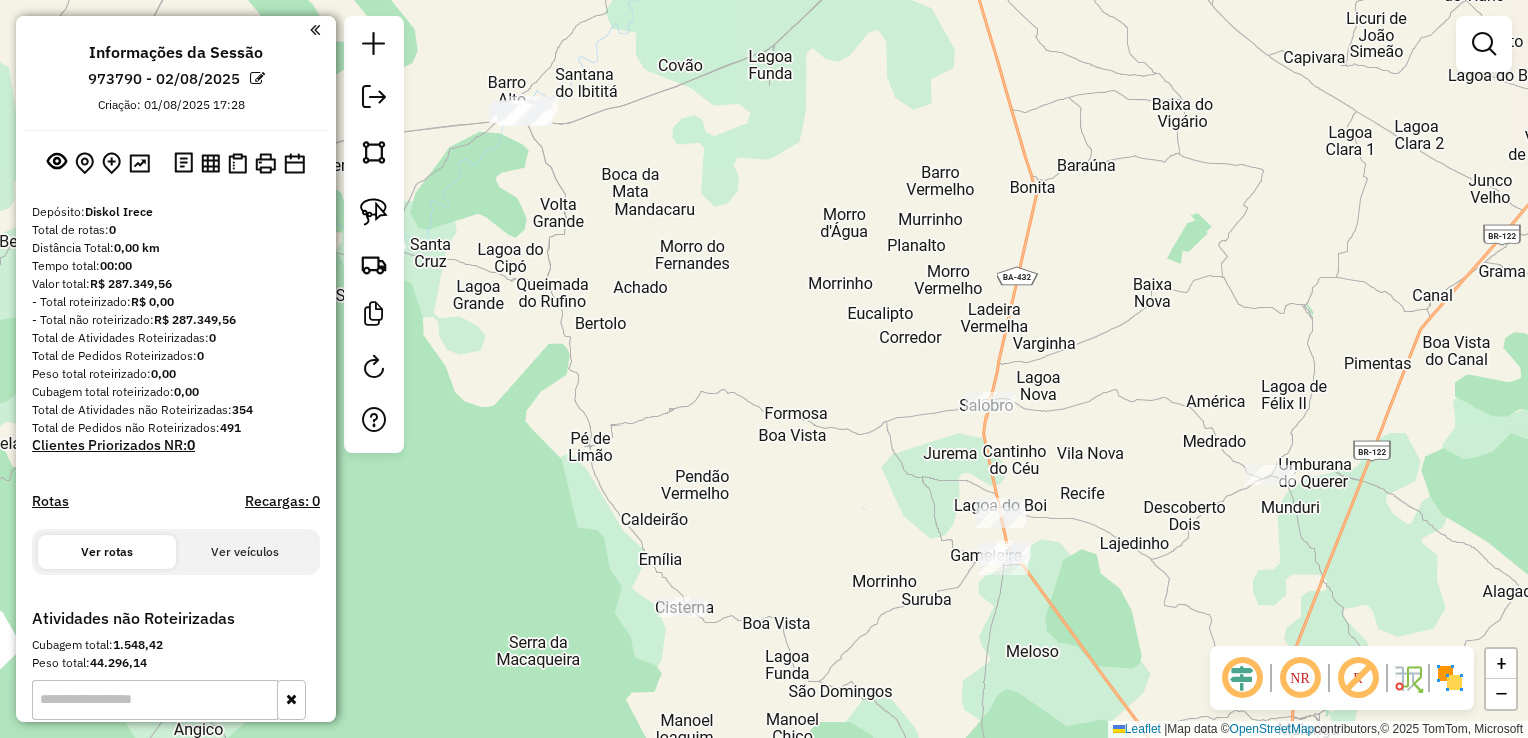 click on "Janela de atendimento Grade de atendimento Capacidade Transportadoras Veículos Cliente Pedidos  Rotas Selecione os dias de semana para filtrar as janelas de atendimento  Seg   Ter   Qua   Qui   Sex   Sáb   Dom  Informe o período da janela de atendimento: De: Até:  Filtrar exatamente a janela do cliente  Considerar janela de atendimento padrão  Selecione os dias de semana para filtrar as grades de atendimento  Seg   Ter   Qua   Qui   Sex   Sáb   Dom   Considerar clientes sem dia de atendimento cadastrado  Clientes fora do dia de atendimento selecionado Filtrar as atividades entre os valores definidos abaixo:  Peso mínimo:   Peso máximo:   Cubagem mínima:   Cubagem máxima:   De:   Até:  Filtrar as atividades entre o tempo de atendimento definido abaixo:  De:   Até:   Considerar capacidade total dos clientes não roteirizados Transportadora: Selecione um ou mais itens Tipo de veículo: Selecione um ou mais itens Veículo: Selecione um ou mais itens Motorista: Selecione um ou mais itens Nome: Rótulo:" 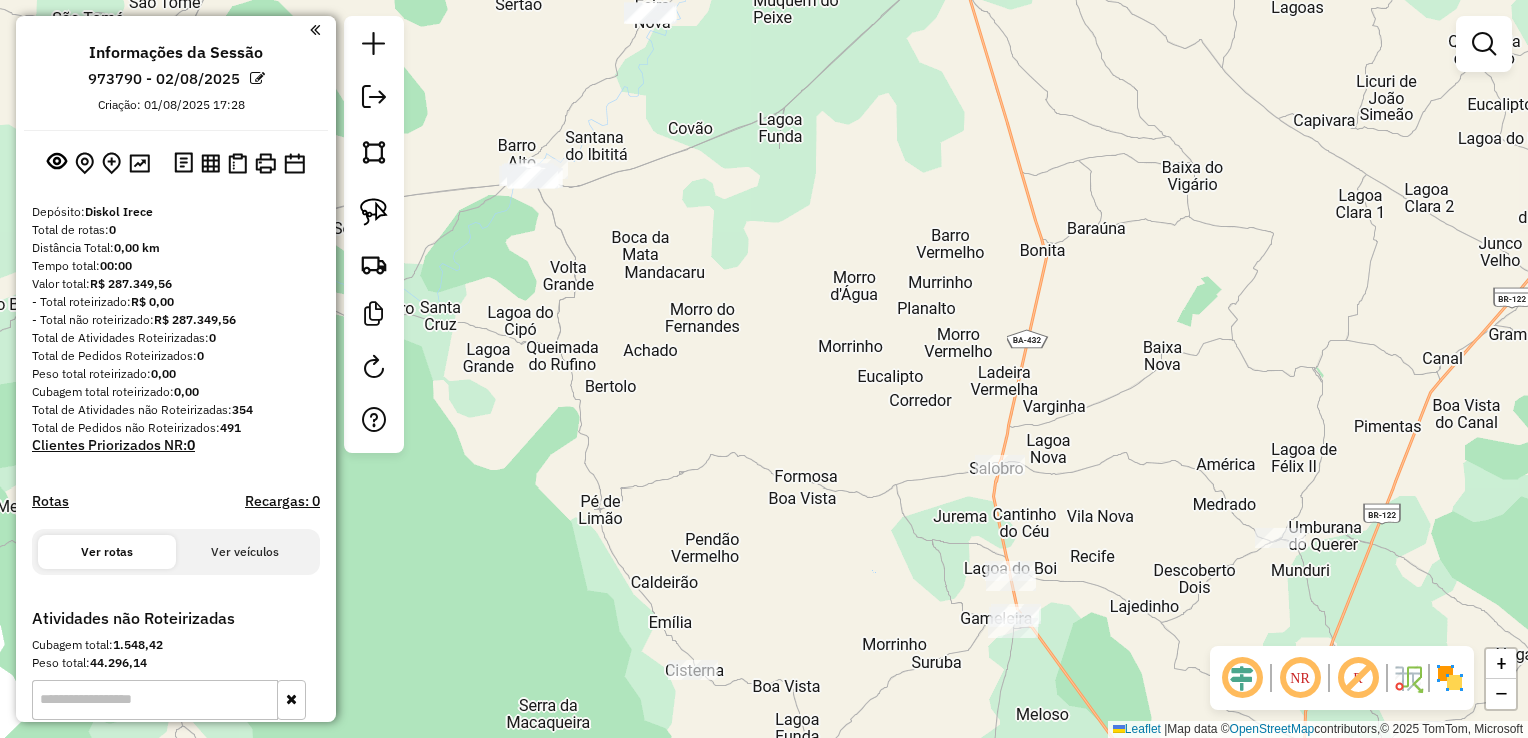 click on "Janela de atendimento Grade de atendimento Capacidade Transportadoras Veículos Cliente Pedidos  Rotas Selecione os dias de semana para filtrar as janelas de atendimento  Seg   Ter   Qua   Qui   Sex   Sáb   Dom  Informe o período da janela de atendimento: De: Até:  Filtrar exatamente a janela do cliente  Considerar janela de atendimento padrão  Selecione os dias de semana para filtrar as grades de atendimento  Seg   Ter   Qua   Qui   Sex   Sáb   Dom   Considerar clientes sem dia de atendimento cadastrado  Clientes fora do dia de atendimento selecionado Filtrar as atividades entre os valores definidos abaixo:  Peso mínimo:   Peso máximo:   Cubagem mínima:   Cubagem máxima:   De:   Até:  Filtrar as atividades entre o tempo de atendimento definido abaixo:  De:   Até:   Considerar capacidade total dos clientes não roteirizados Transportadora: Selecione um ou mais itens Tipo de veículo: Selecione um ou mais itens Veículo: Selecione um ou mais itens Motorista: Selecione um ou mais itens Nome: Rótulo:" 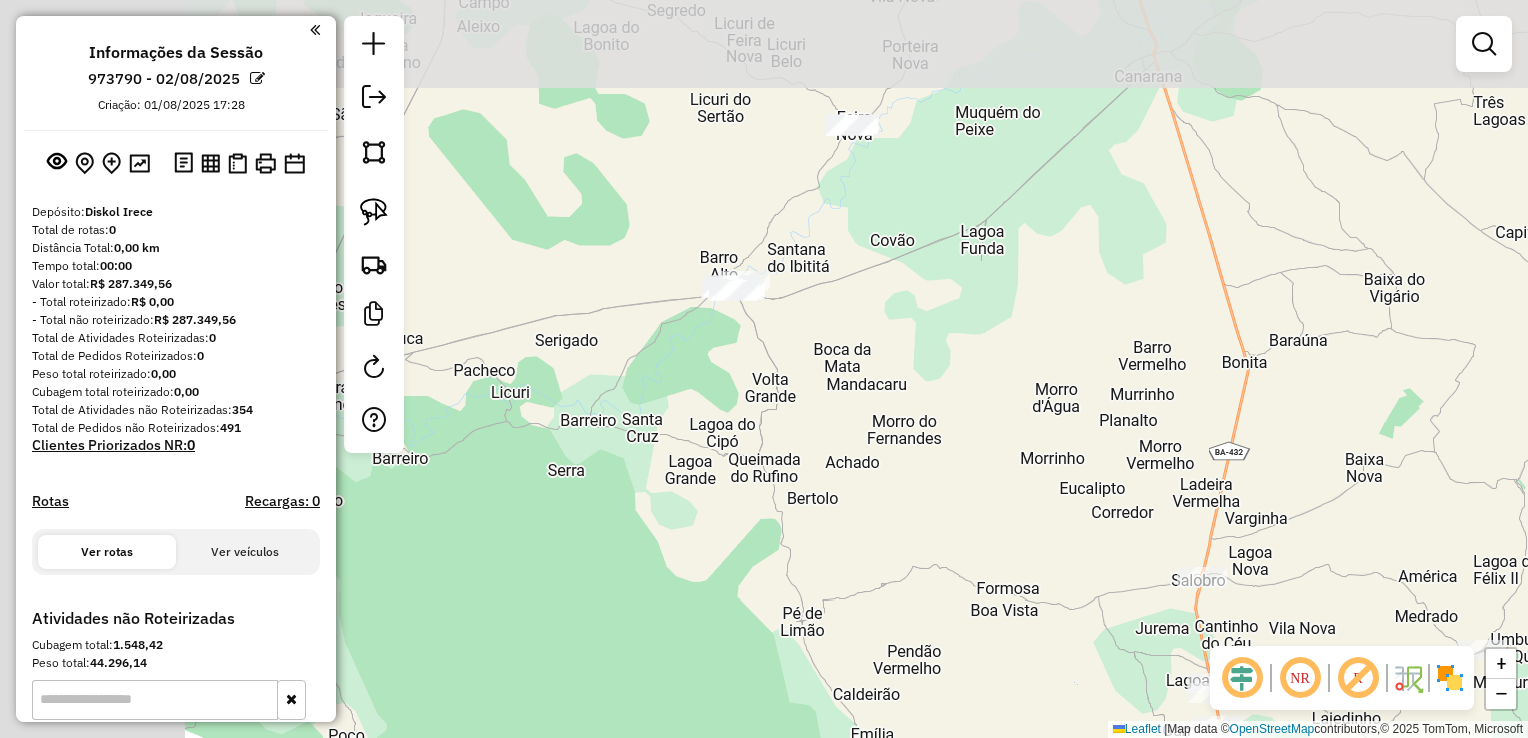 click on "Janela de atendimento Grade de atendimento Capacidade Transportadoras Veículos Cliente Pedidos  Rotas Selecione os dias de semana para filtrar as janelas de atendimento  Seg   Ter   Qua   Qui   Sex   Sáb   Dom  Informe o período da janela de atendimento: De: Até:  Filtrar exatamente a janela do cliente  Considerar janela de atendimento padrão  Selecione os dias de semana para filtrar as grades de atendimento  Seg   Ter   Qua   Qui   Sex   Sáb   Dom   Considerar clientes sem dia de atendimento cadastrado  Clientes fora do dia de atendimento selecionado Filtrar as atividades entre os valores definidos abaixo:  Peso mínimo:   Peso máximo:   Cubagem mínima:   Cubagem máxima:   De:   Até:  Filtrar as atividades entre o tempo de atendimento definido abaixo:  De:   Até:   Considerar capacidade total dos clientes não roteirizados Transportadora: Selecione um ou mais itens Tipo de veículo: Selecione um ou mais itens Veículo: Selecione um ou mais itens Motorista: Selecione um ou mais itens Nome: Rótulo:" 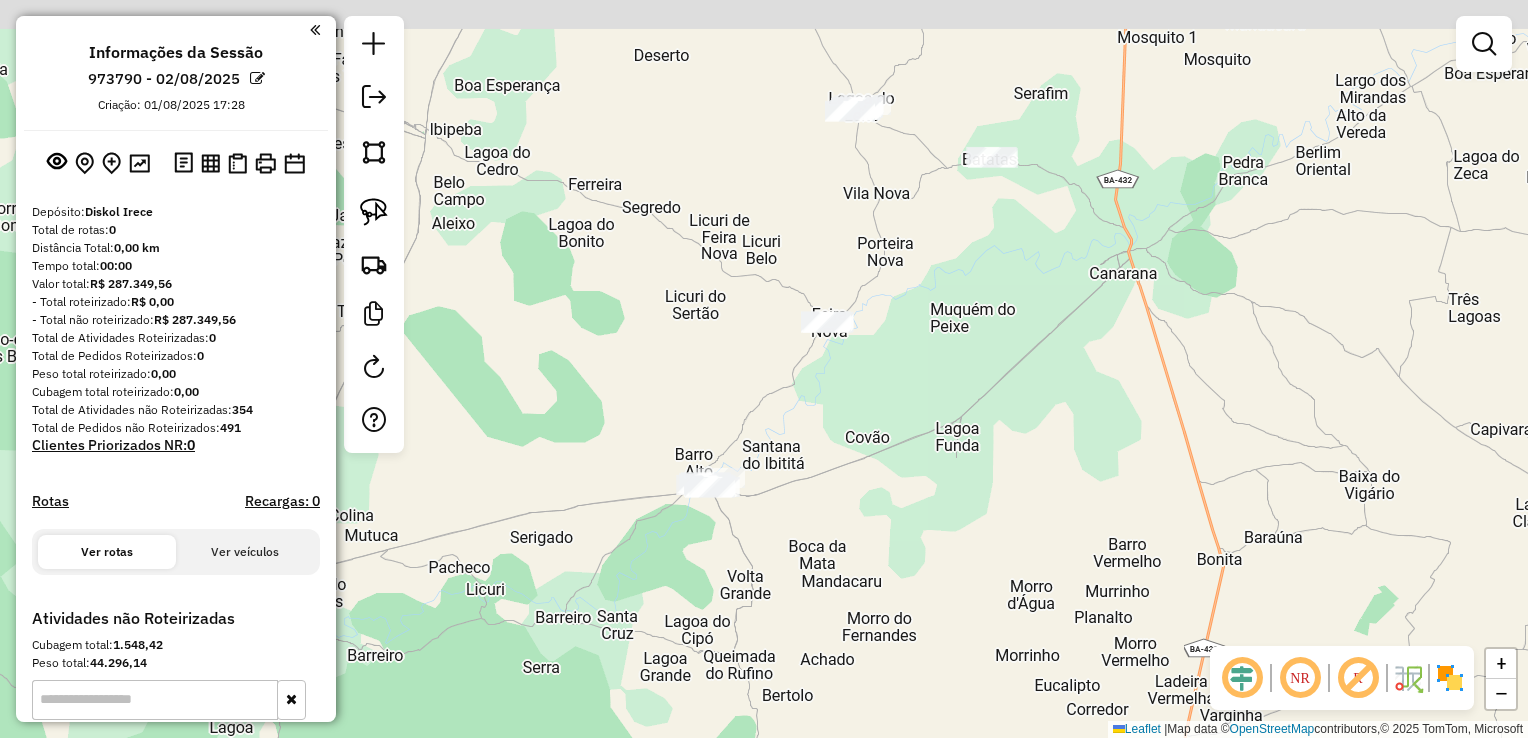 click on "Janela de atendimento Grade de atendimento Capacidade Transportadoras Veículos Cliente Pedidos  Rotas Selecione os dias de semana para filtrar as janelas de atendimento  Seg   Ter   Qua   Qui   Sex   Sáb   Dom  Informe o período da janela de atendimento: De: Até:  Filtrar exatamente a janela do cliente  Considerar janela de atendimento padrão  Selecione os dias de semana para filtrar as grades de atendimento  Seg   Ter   Qua   Qui   Sex   Sáb   Dom   Considerar clientes sem dia de atendimento cadastrado  Clientes fora do dia de atendimento selecionado Filtrar as atividades entre os valores definidos abaixo:  Peso mínimo:   Peso máximo:   Cubagem mínima:   Cubagem máxima:   De:   Até:  Filtrar as atividades entre o tempo de atendimento definido abaixo:  De:   Até:   Considerar capacidade total dos clientes não roteirizados Transportadora: Selecione um ou mais itens Tipo de veículo: Selecione um ou mais itens Veículo: Selecione um ou mais itens Motorista: Selecione um ou mais itens Nome: Rótulo:" 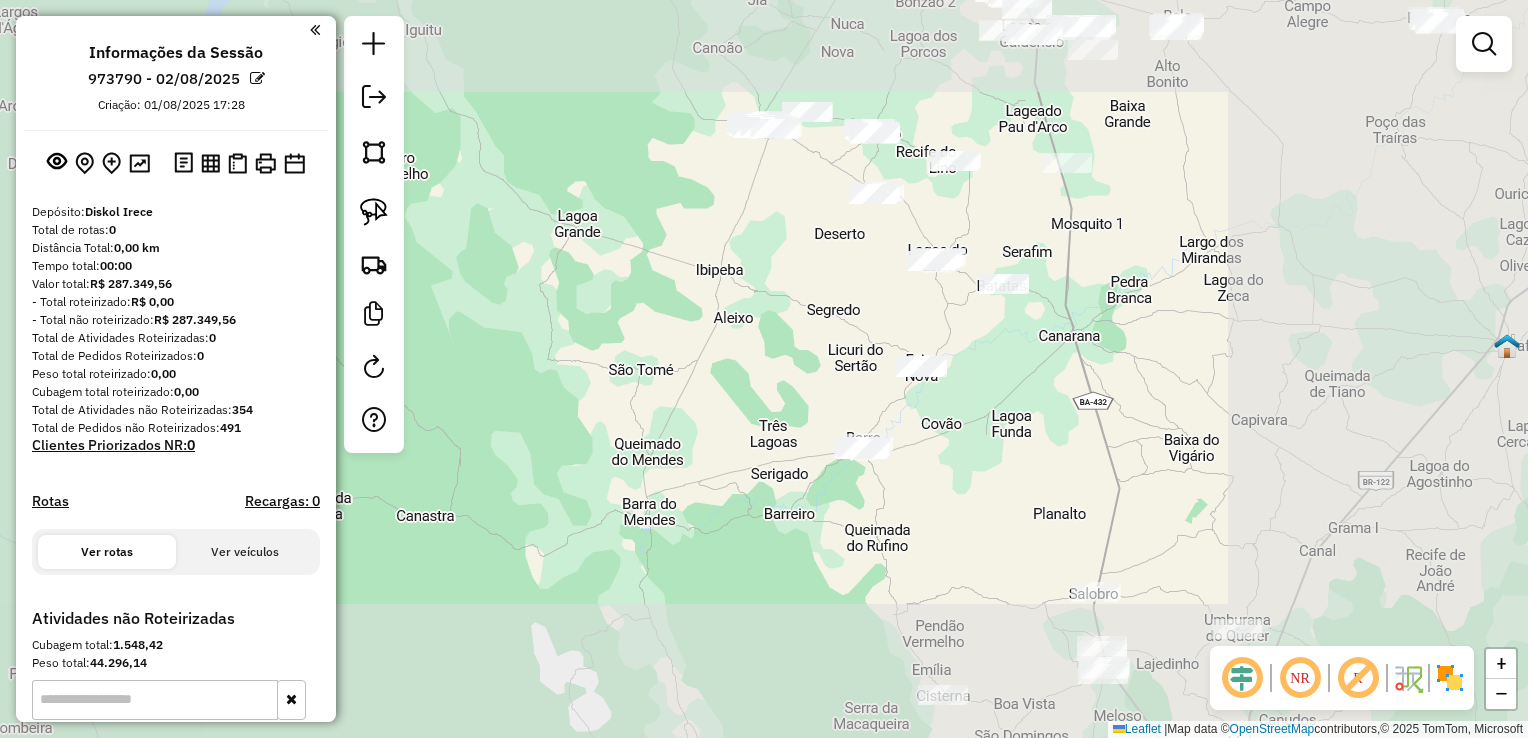 click on "Janela de atendimento Grade de atendimento Capacidade Transportadoras Veículos Cliente Pedidos  Rotas Selecione os dias de semana para filtrar as janelas de atendimento  Seg   Ter   Qua   Qui   Sex   Sáb   Dom  Informe o período da janela de atendimento: De: Até:  Filtrar exatamente a janela do cliente  Considerar janela de atendimento padrão  Selecione os dias de semana para filtrar as grades de atendimento  Seg   Ter   Qua   Qui   Sex   Sáb   Dom   Considerar clientes sem dia de atendimento cadastrado  Clientes fora do dia de atendimento selecionado Filtrar as atividades entre os valores definidos abaixo:  Peso mínimo:   Peso máximo:   Cubagem mínima:   Cubagem máxima:   De:   Até:  Filtrar as atividades entre o tempo de atendimento definido abaixo:  De:   Até:   Considerar capacidade total dos clientes não roteirizados Transportadora: Selecione um ou mais itens Tipo de veículo: Selecione um ou mais itens Veículo: Selecione um ou mais itens Motorista: Selecione um ou mais itens Nome: Rótulo:" 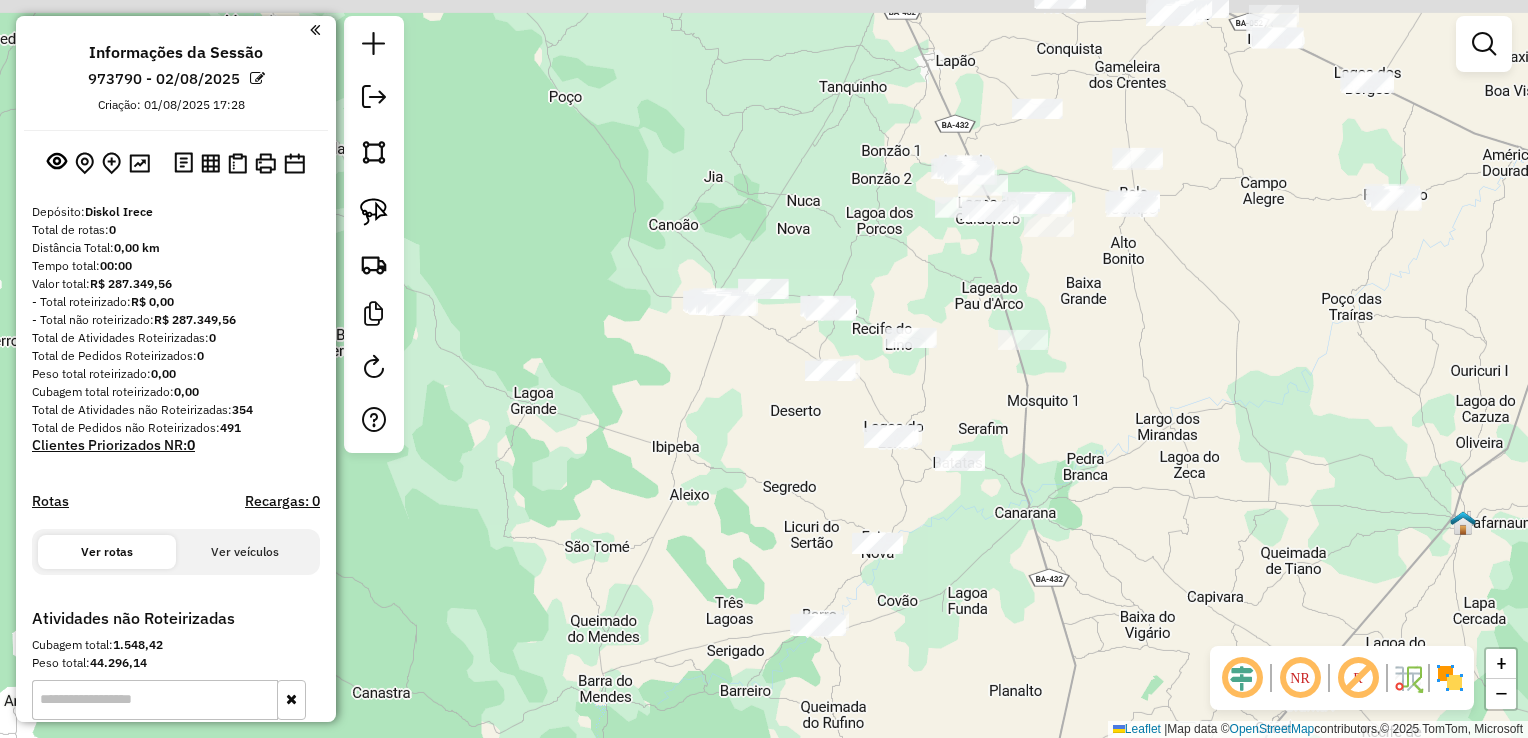 click on "Janela de atendimento Grade de atendimento Capacidade Transportadoras Veículos Cliente Pedidos  Rotas Selecione os dias de semana para filtrar as janelas de atendimento  Seg   Ter   Qua   Qui   Sex   Sáb   Dom  Informe o período da janela de atendimento: De: Até:  Filtrar exatamente a janela do cliente  Considerar janela de atendimento padrão  Selecione os dias de semana para filtrar as grades de atendimento  Seg   Ter   Qua   Qui   Sex   Sáb   Dom   Considerar clientes sem dia de atendimento cadastrado  Clientes fora do dia de atendimento selecionado Filtrar as atividades entre os valores definidos abaixo:  Peso mínimo:   Peso máximo:   Cubagem mínima:   Cubagem máxima:   De:   Até:  Filtrar as atividades entre o tempo de atendimento definido abaixo:  De:   Até:   Considerar capacidade total dos clientes não roteirizados Transportadora: Selecione um ou mais itens Tipo de veículo: Selecione um ou mais itens Veículo: Selecione um ou mais itens Motorista: Selecione um ou mais itens Nome: Rótulo:" 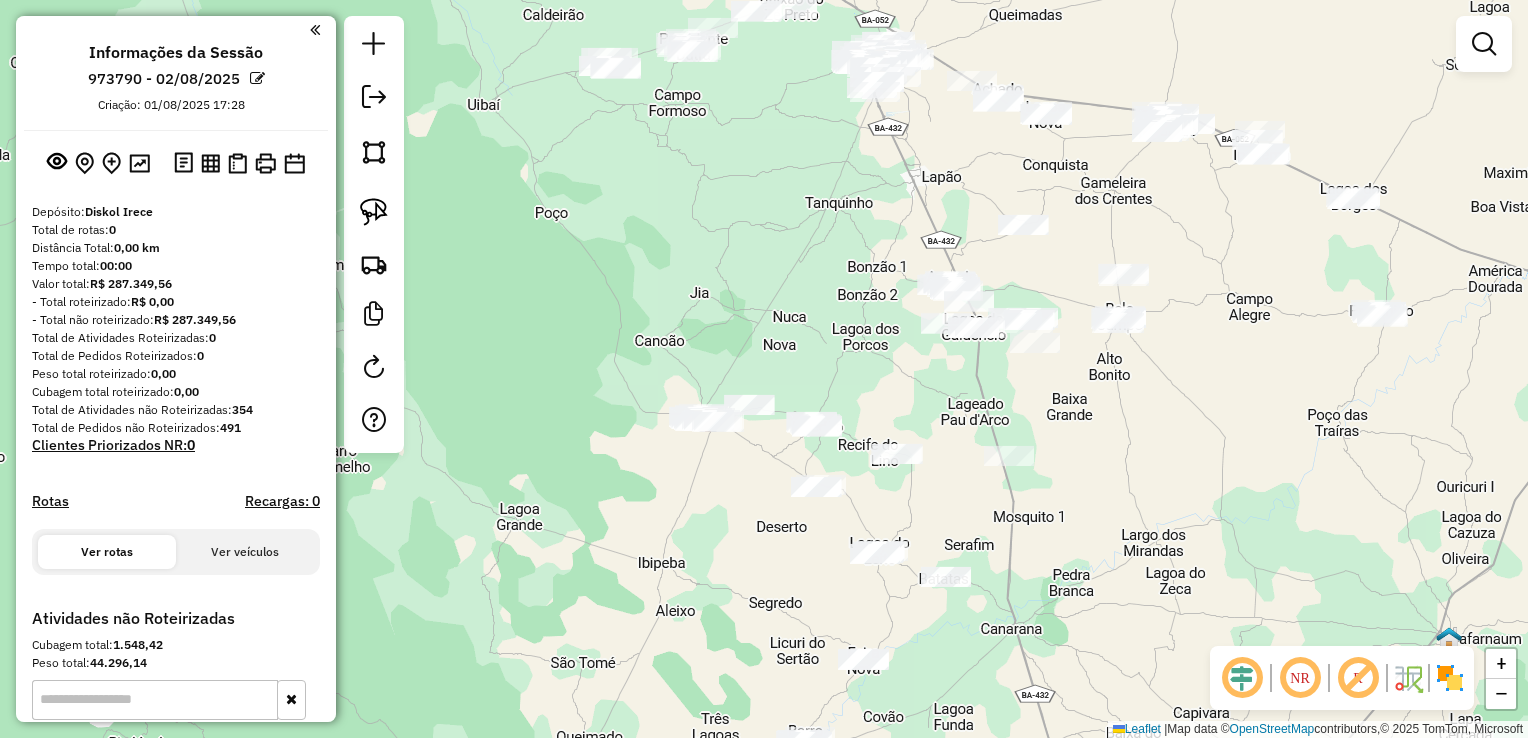 click on "Janela de atendimento Grade de atendimento Capacidade Transportadoras Veículos Cliente Pedidos  Rotas Selecione os dias de semana para filtrar as janelas de atendimento  Seg   Ter   Qua   Qui   Sex   Sáb   Dom  Informe o período da janela de atendimento: De: Até:  Filtrar exatamente a janela do cliente  Considerar janela de atendimento padrão  Selecione os dias de semana para filtrar as grades de atendimento  Seg   Ter   Qua   Qui   Sex   Sáb   Dom   Considerar clientes sem dia de atendimento cadastrado  Clientes fora do dia de atendimento selecionado Filtrar as atividades entre os valores definidos abaixo:  Peso mínimo:   Peso máximo:   Cubagem mínima:   Cubagem máxima:   De:   Até:  Filtrar as atividades entre o tempo de atendimento definido abaixo:  De:   Até:   Considerar capacidade total dos clientes não roteirizados Transportadora: Selecione um ou mais itens Tipo de veículo: Selecione um ou mais itens Veículo: Selecione um ou mais itens Motorista: Selecione um ou mais itens Nome: Rótulo:" 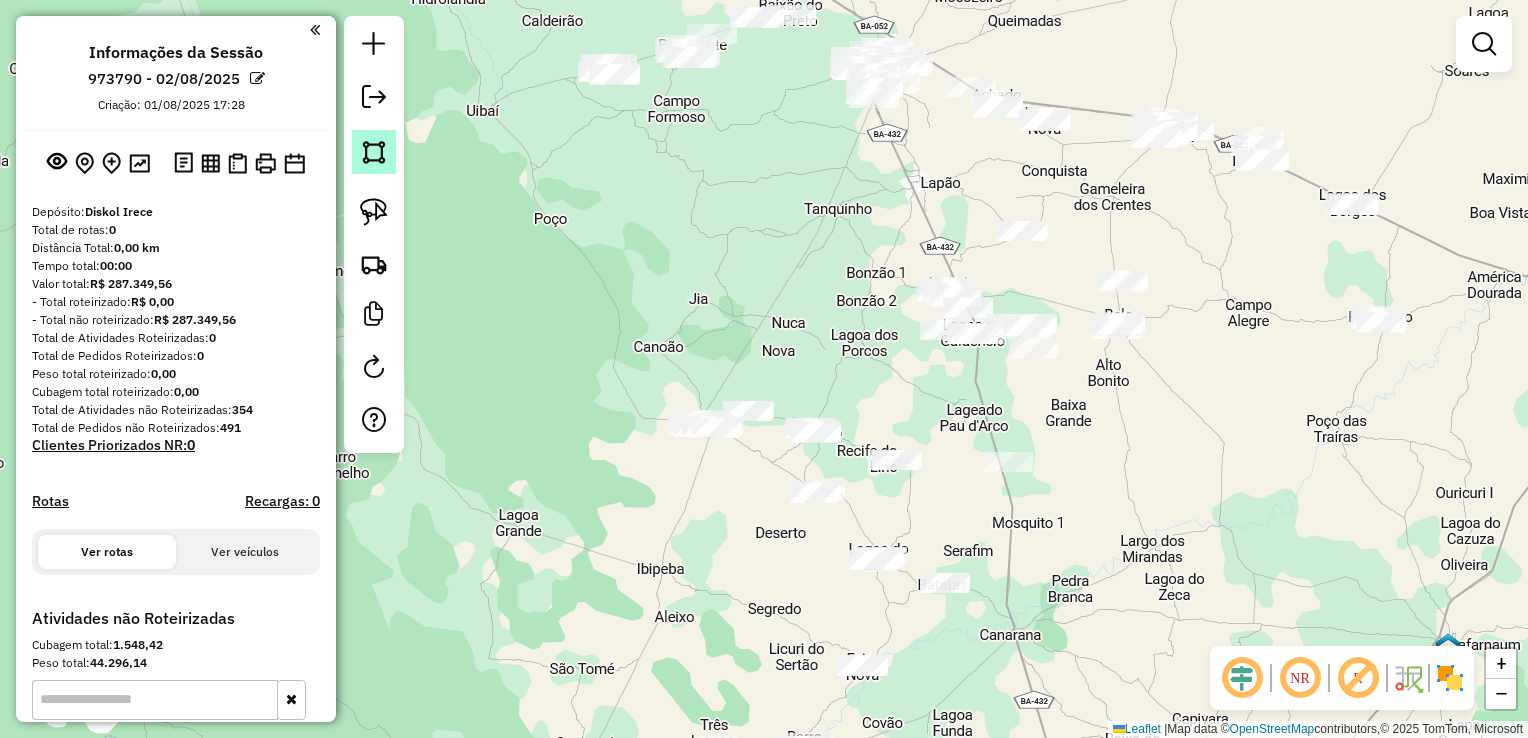 click 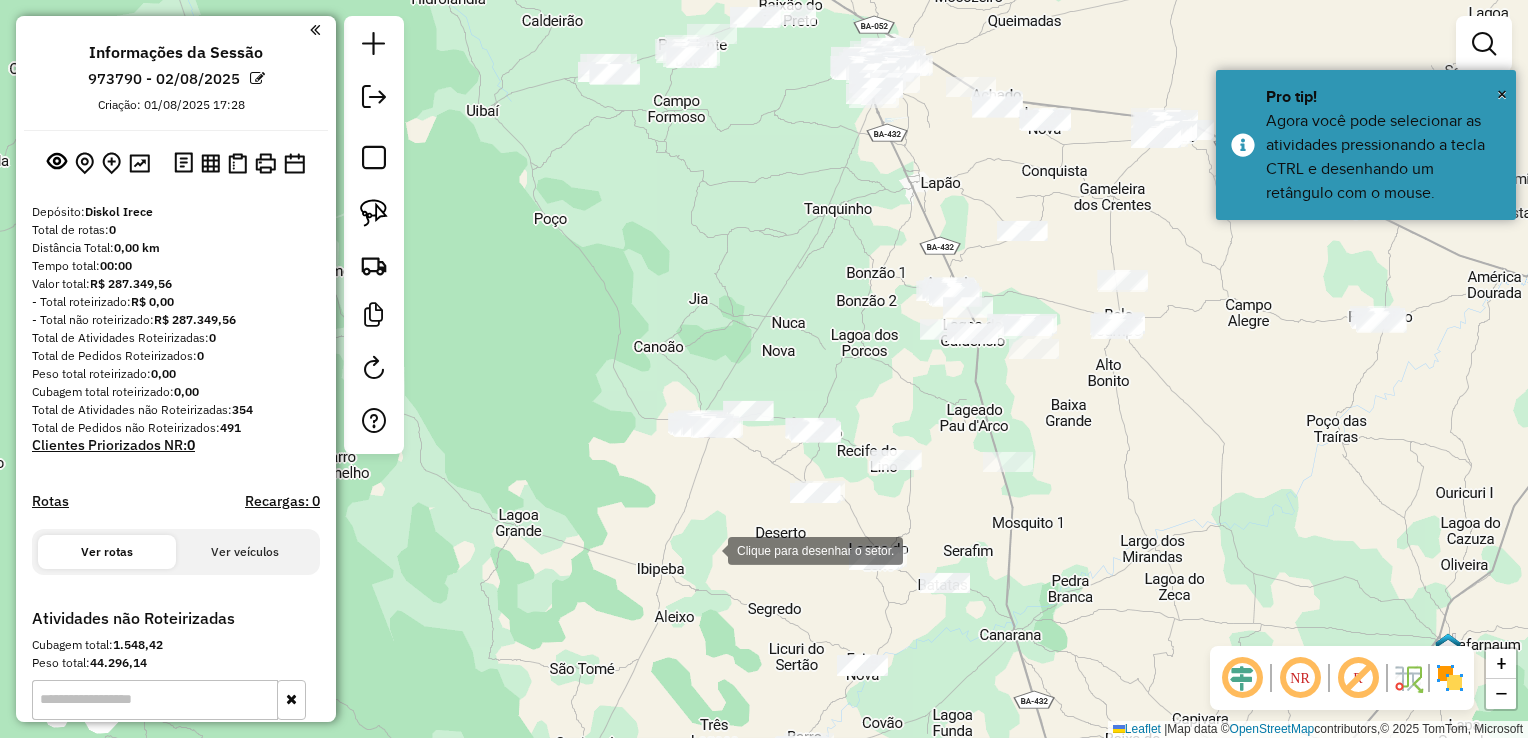 click 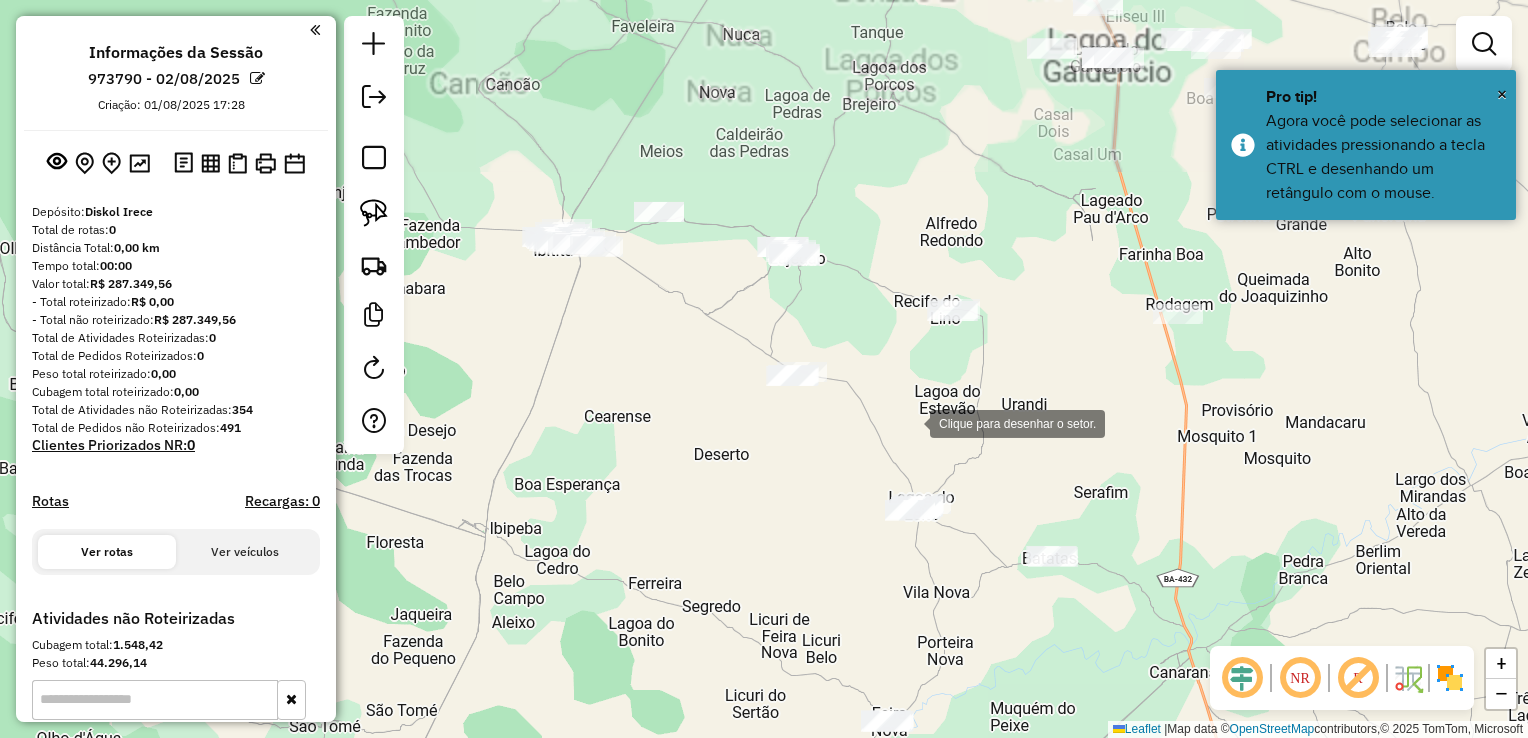 click 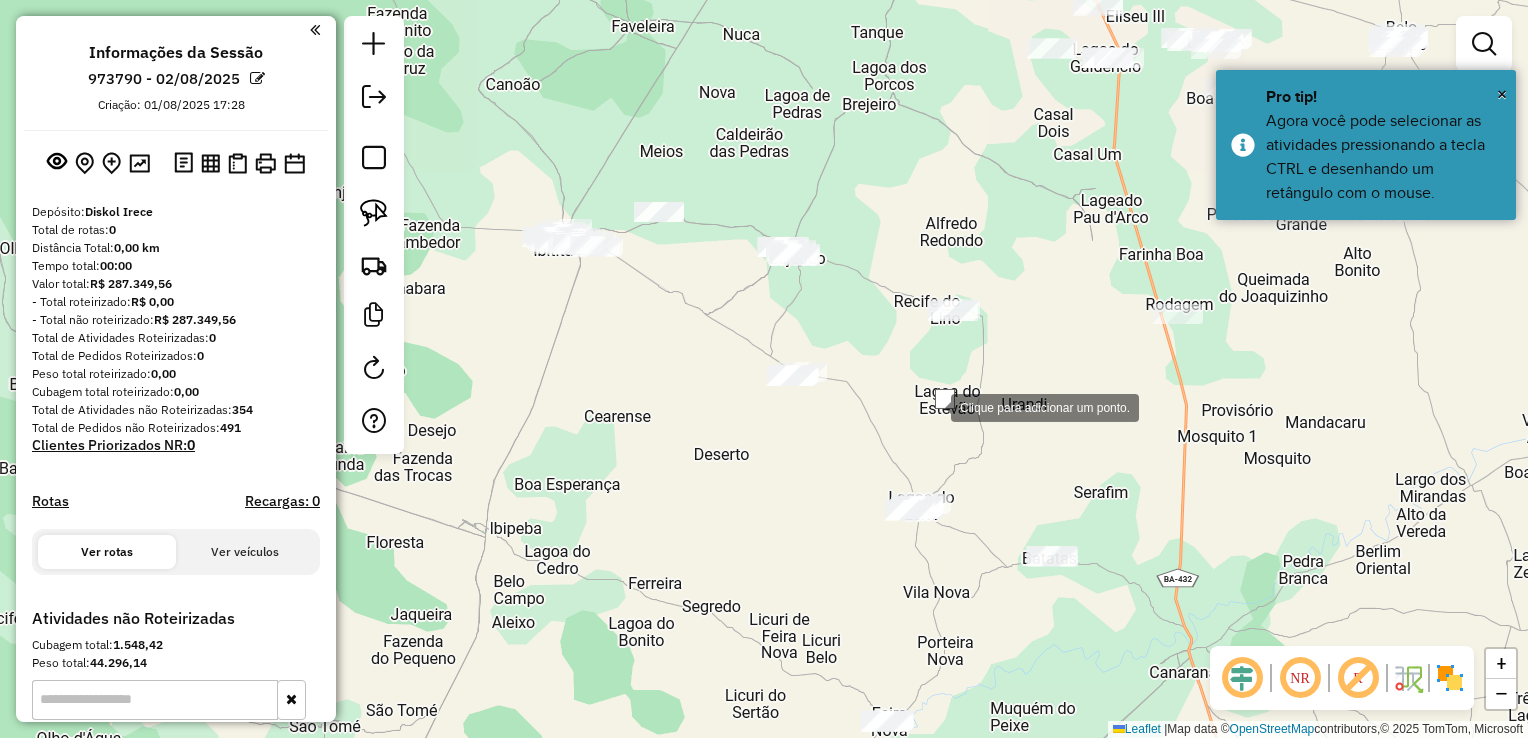 click 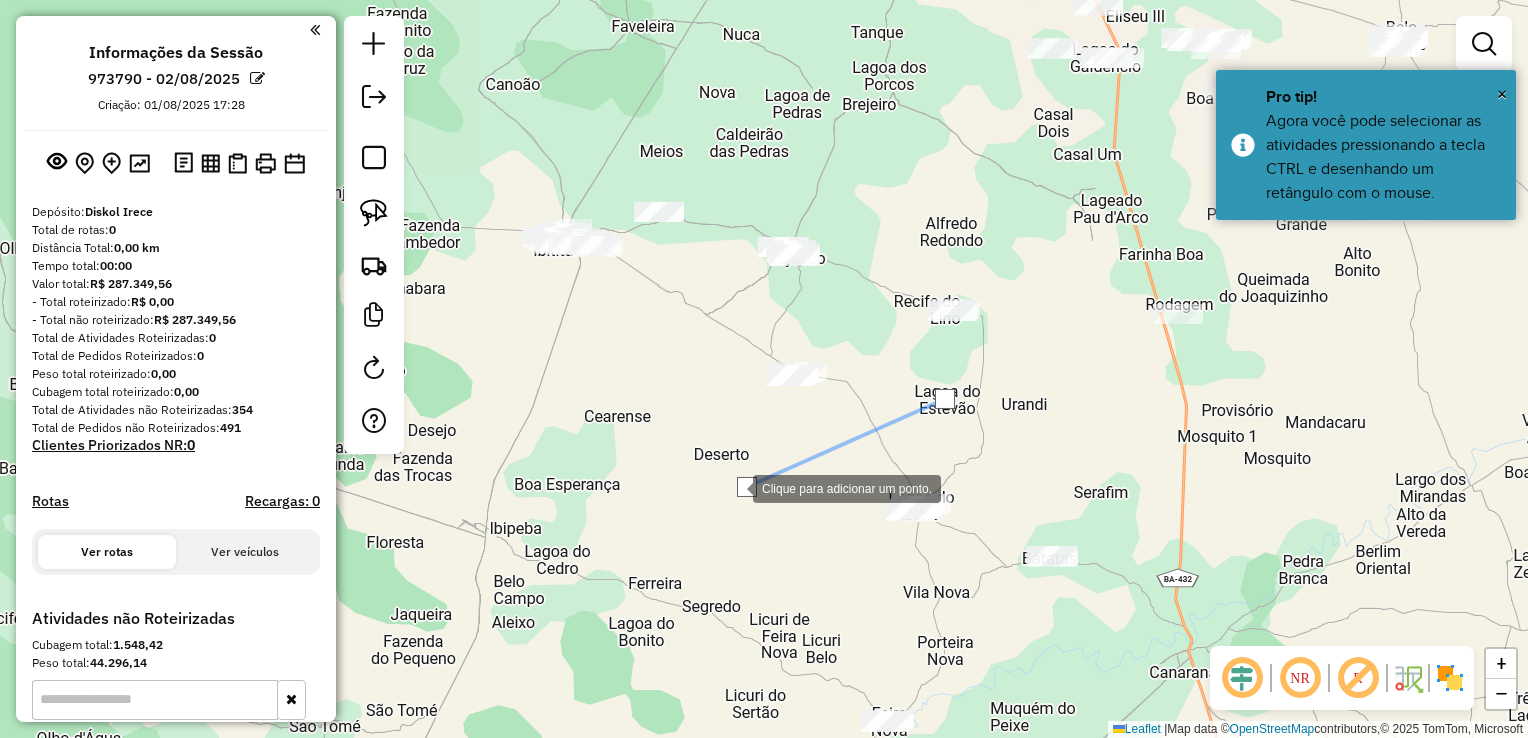 click 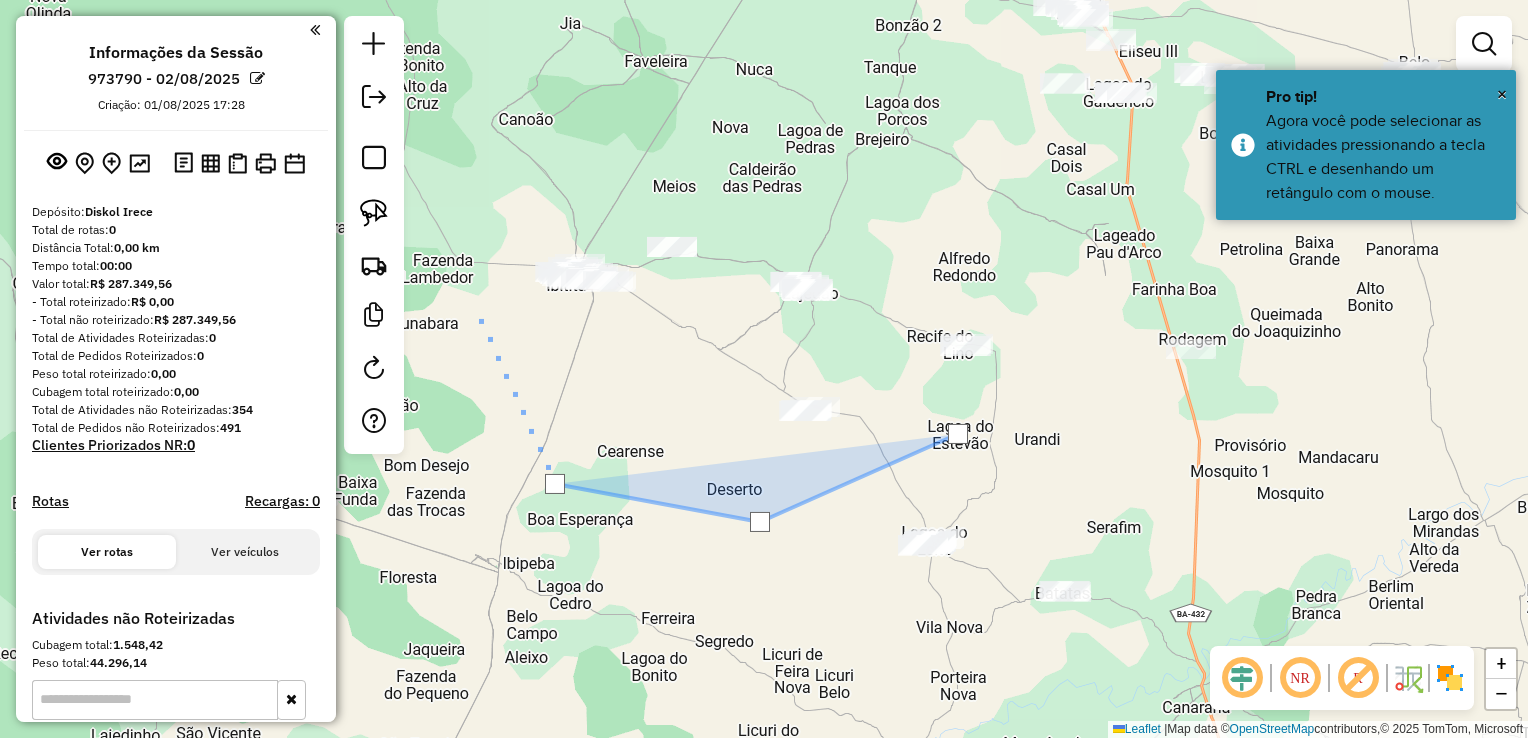 click 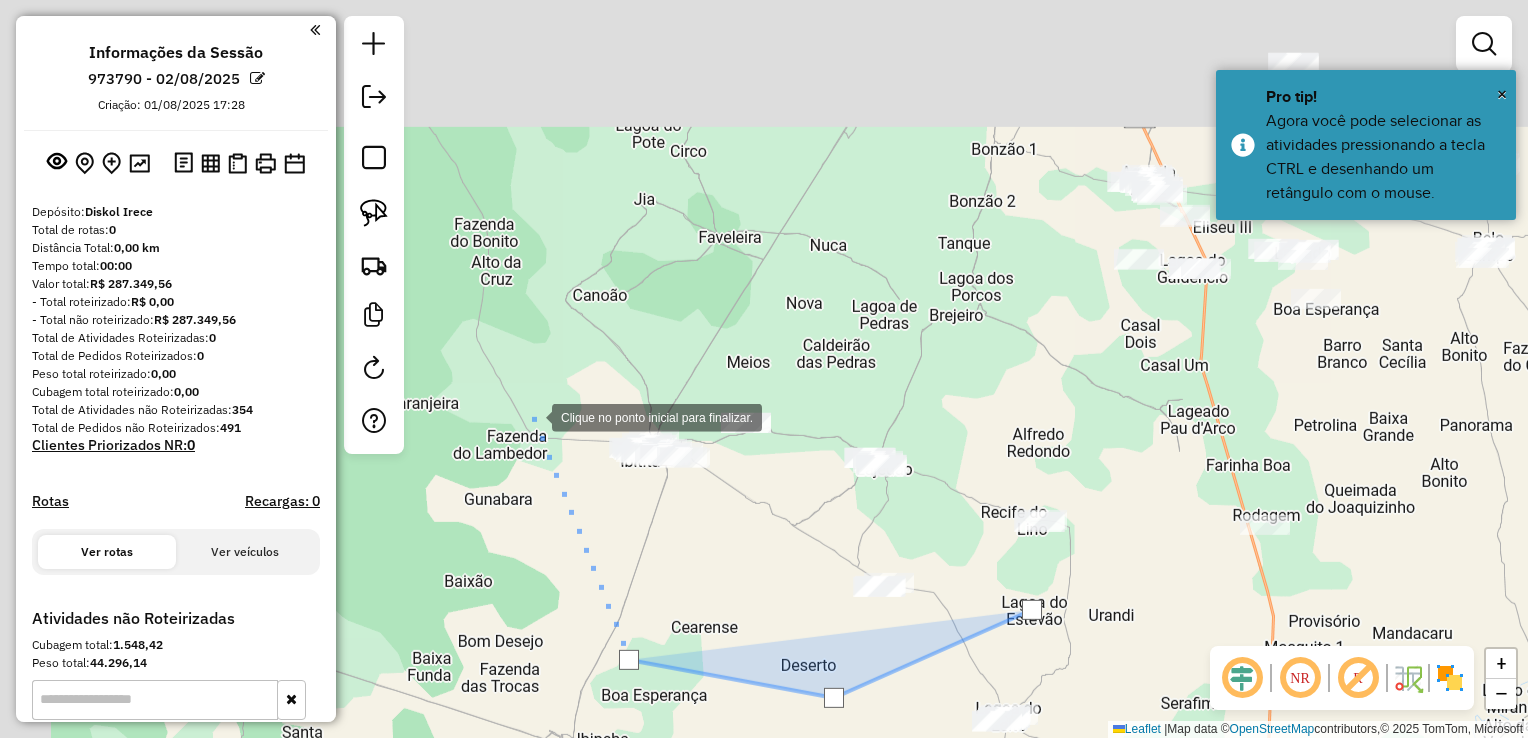 click 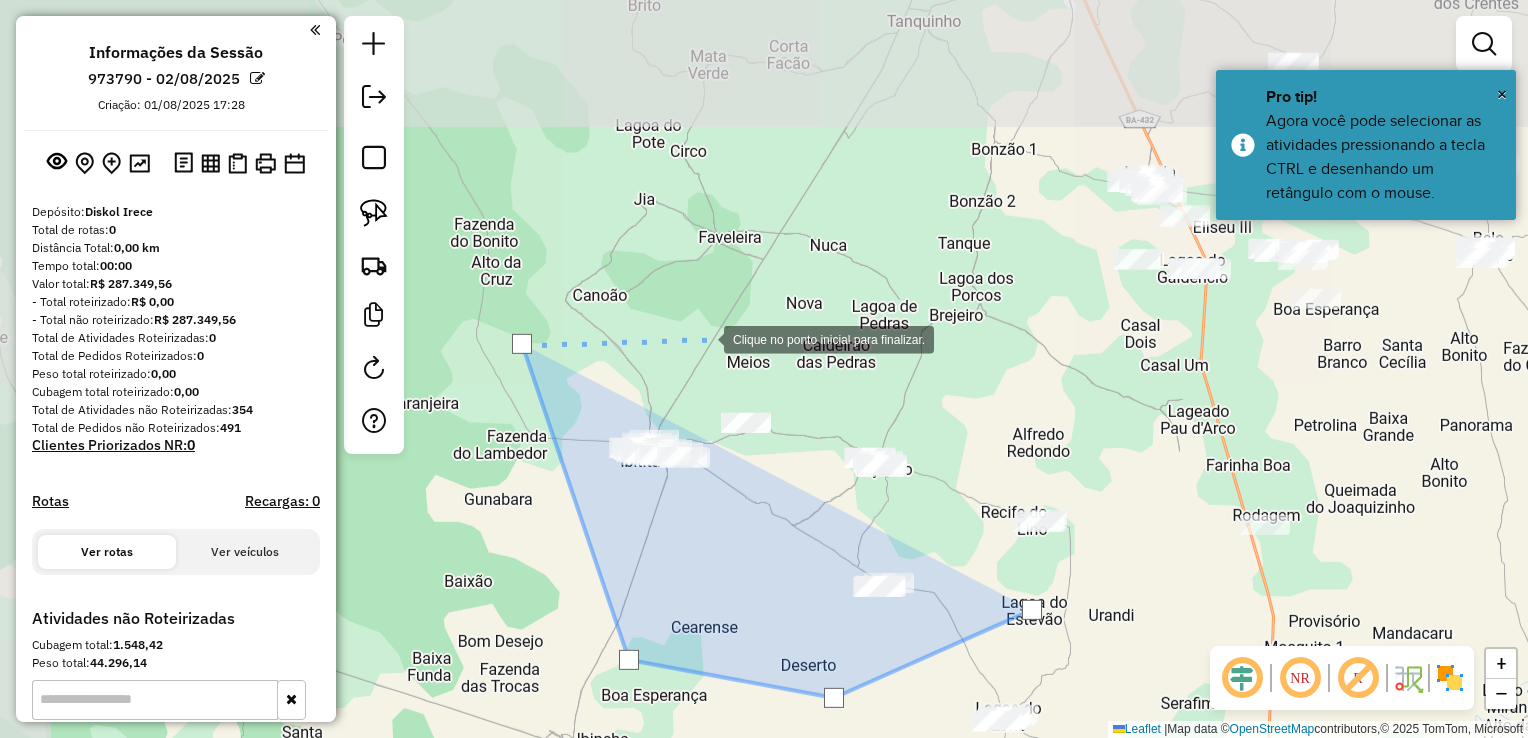 click 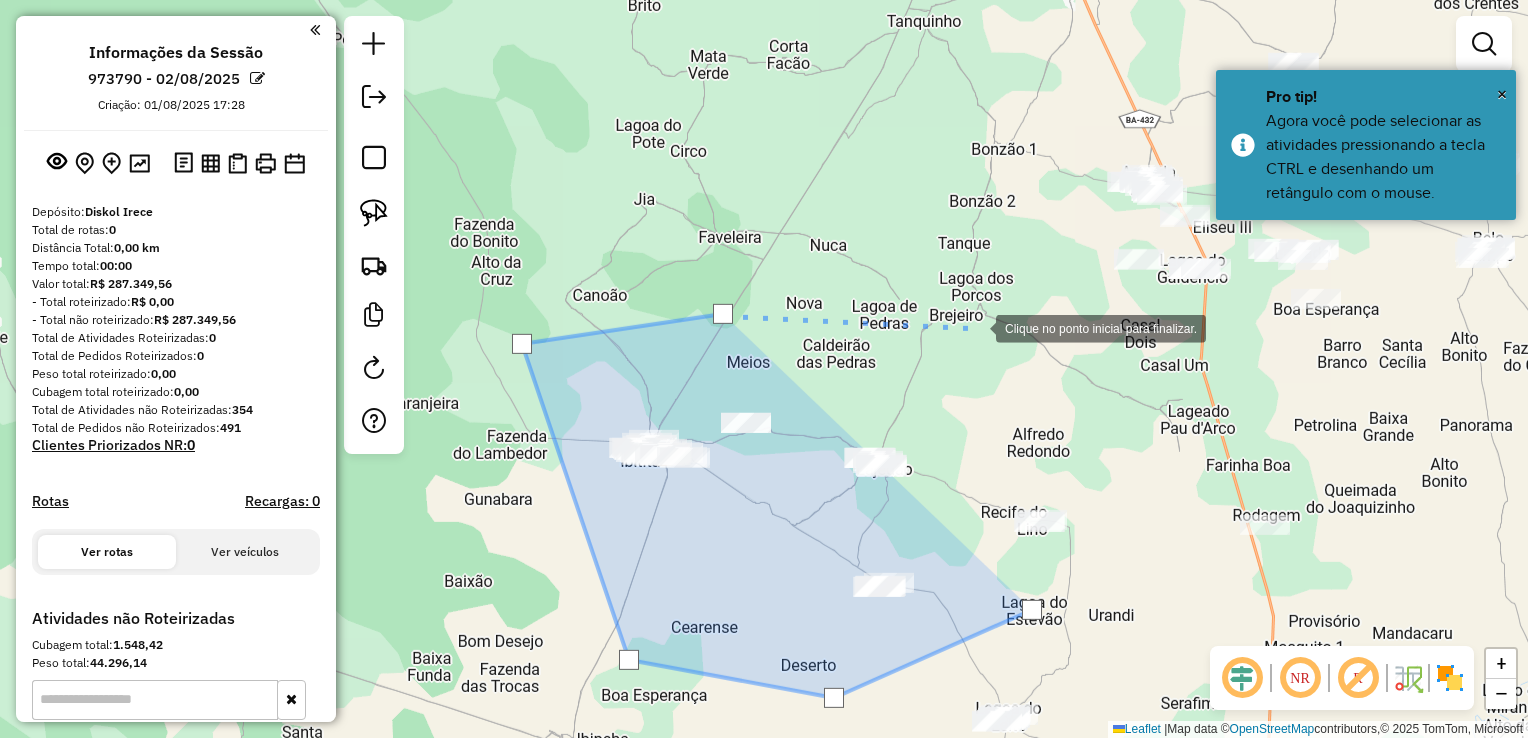 click 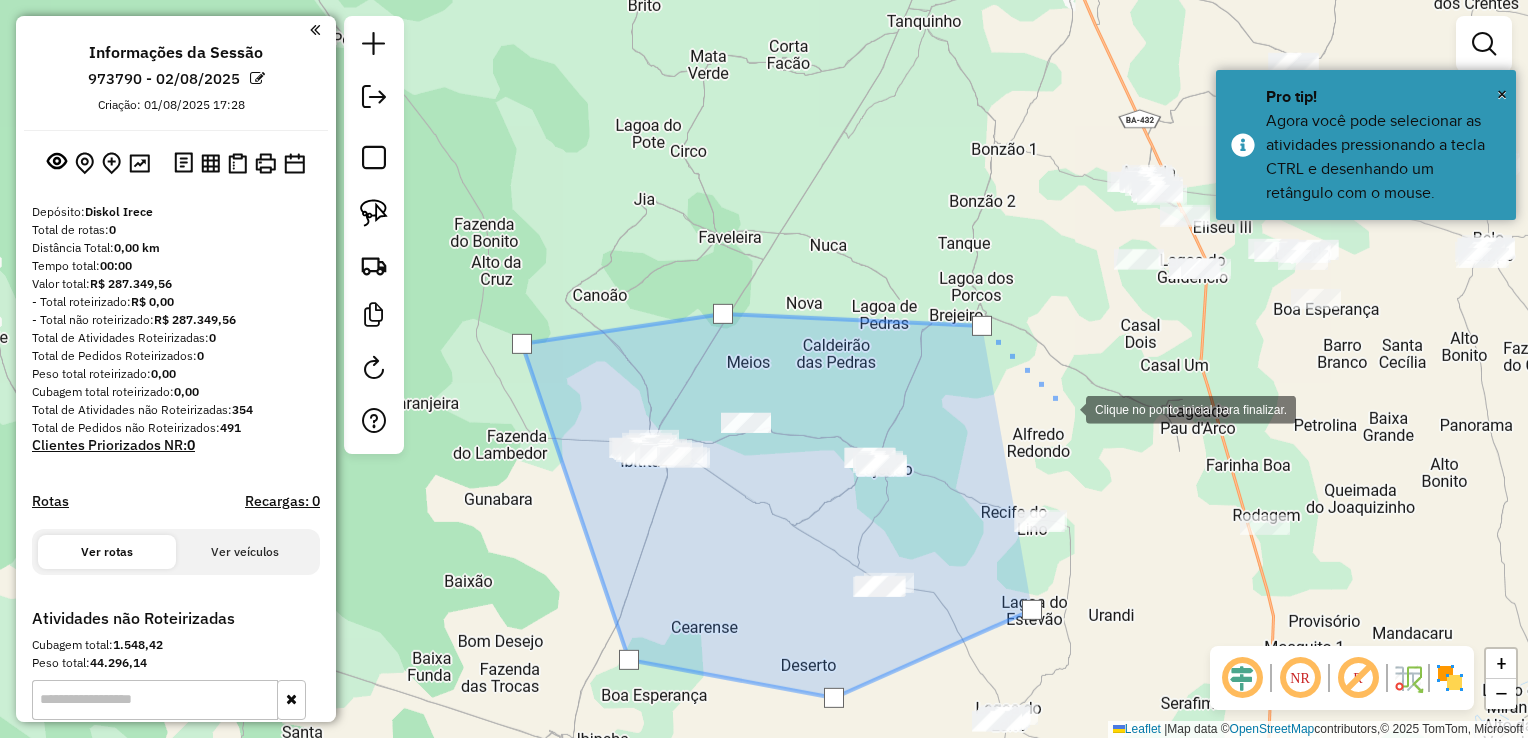 click 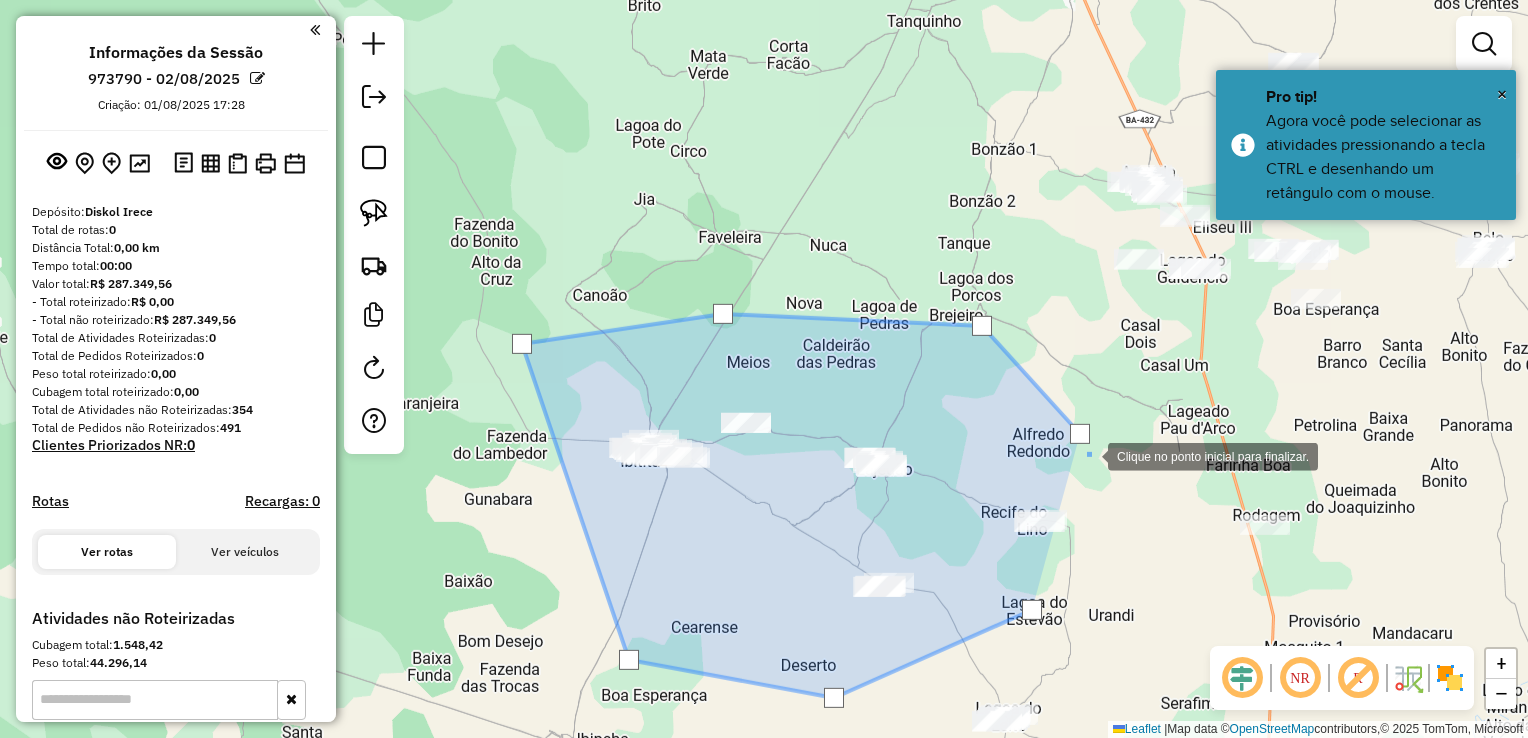 click 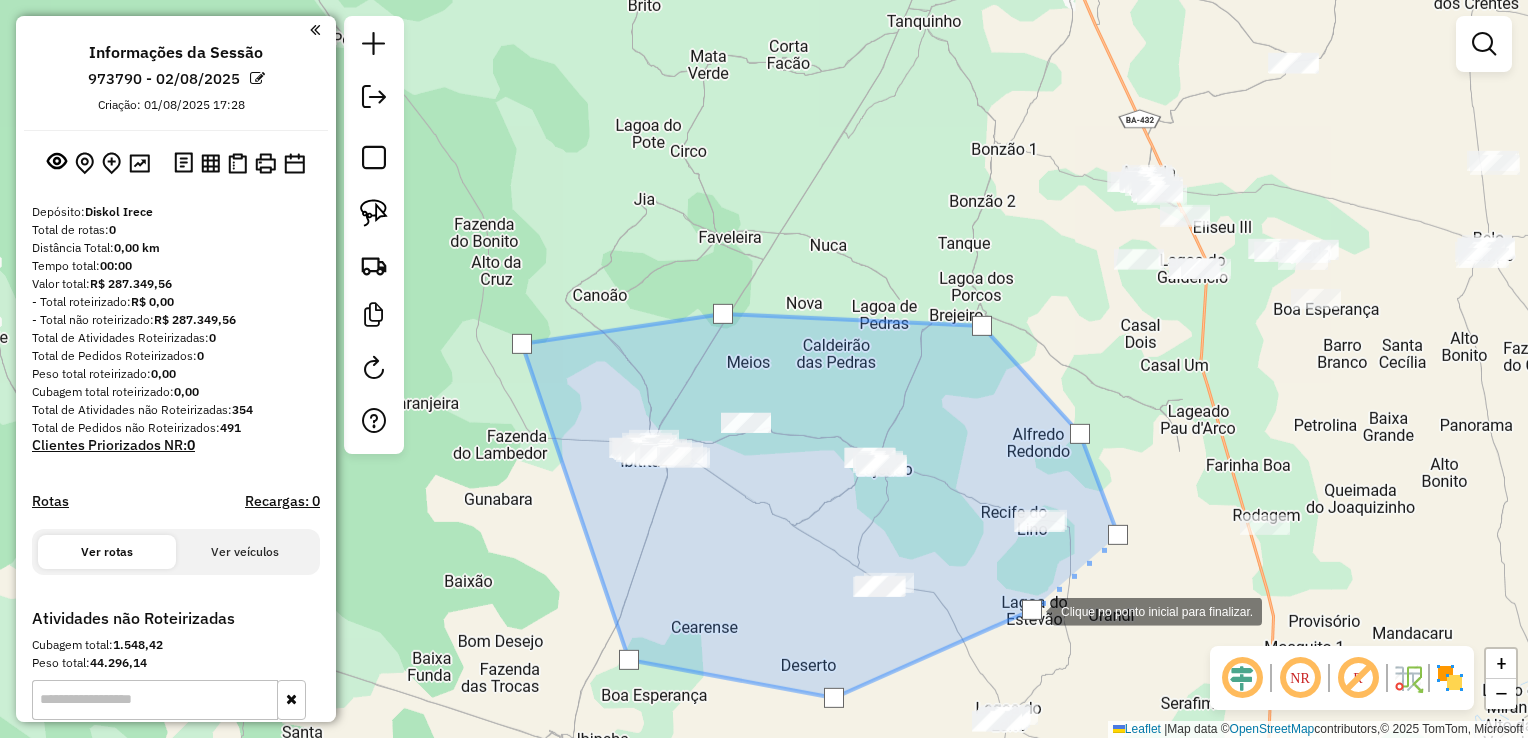 click 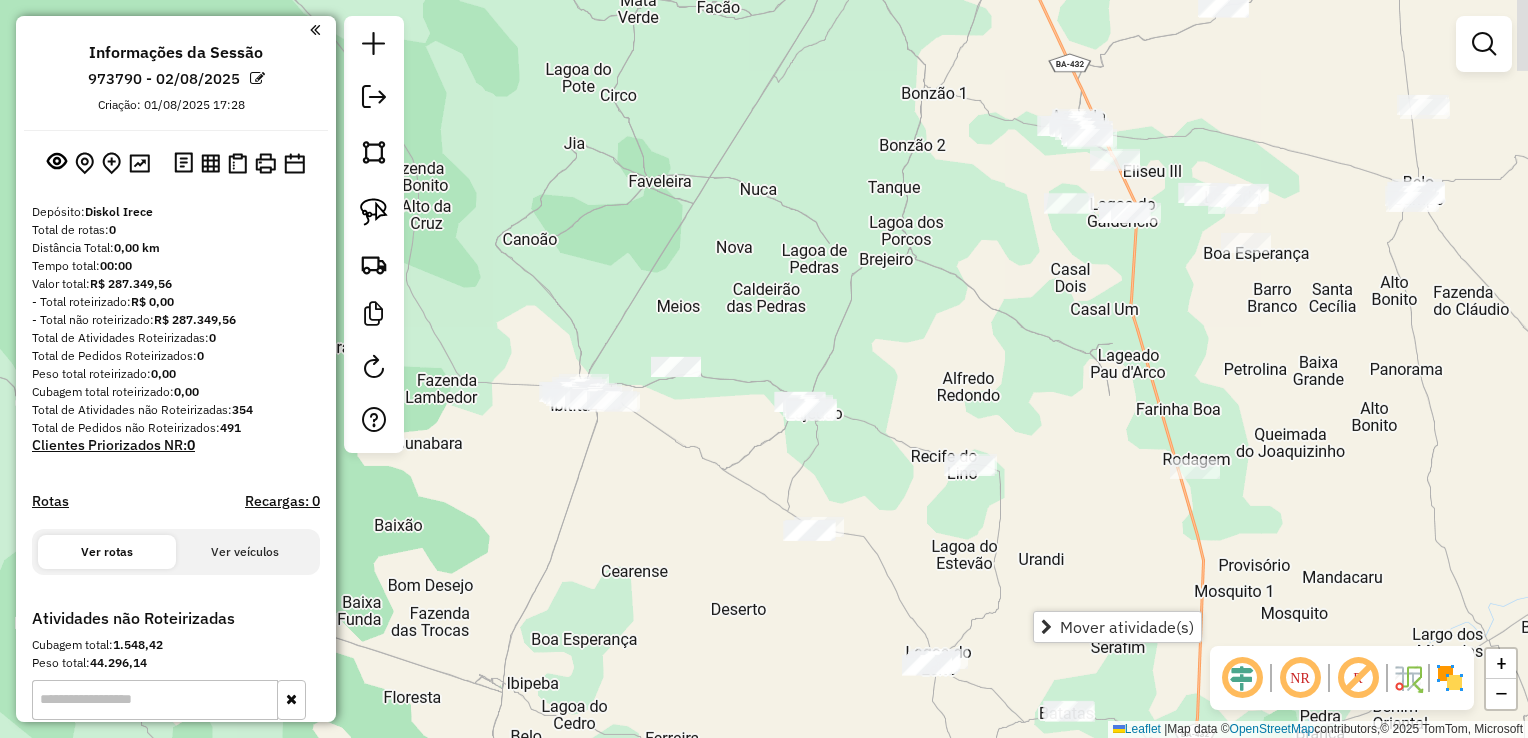 click on "Janela de atendimento Grade de atendimento Capacidade Transportadoras Veículos Cliente Pedidos  Rotas Selecione os dias de semana para filtrar as janelas de atendimento  Seg   Ter   Qua   Qui   Sex   Sáb   Dom  Informe o período da janela de atendimento: De: Até:  Filtrar exatamente a janela do cliente  Considerar janela de atendimento padrão  Selecione os dias de semana para filtrar as grades de atendimento  Seg   Ter   Qua   Qui   Sex   Sáb   Dom   Considerar clientes sem dia de atendimento cadastrado  Clientes fora do dia de atendimento selecionado Filtrar as atividades entre os valores definidos abaixo:  Peso mínimo:   Peso máximo:   Cubagem mínima:   Cubagem máxima:   De:   Até:  Filtrar as atividades entre o tempo de atendimento definido abaixo:  De:   Até:   Considerar capacidade total dos clientes não roteirizados Transportadora: Selecione um ou mais itens Tipo de veículo: Selecione um ou mais itens Veículo: Selecione um ou mais itens Motorista: Selecione um ou mais itens Nome: Rótulo:" 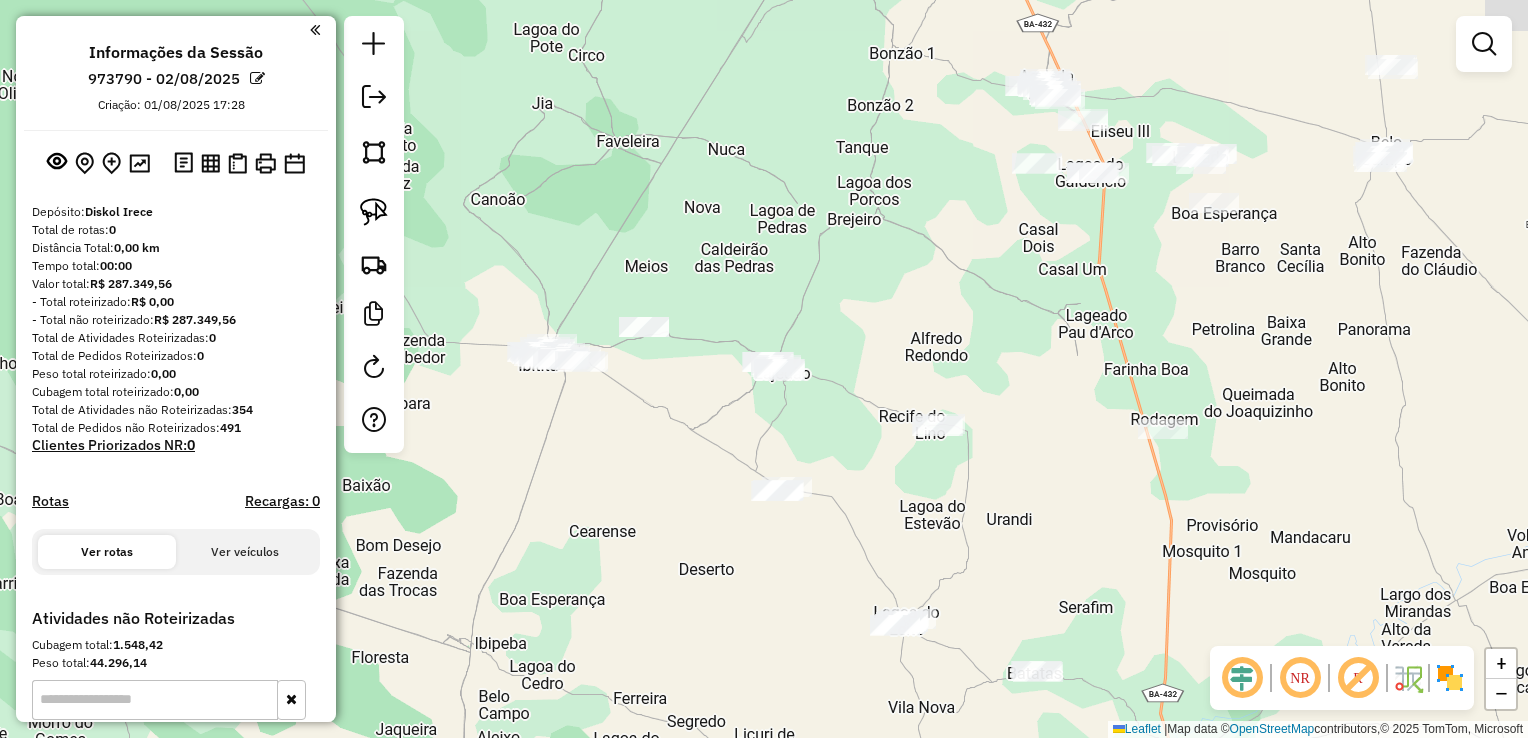 click on "Janela de atendimento Grade de atendimento Capacidade Transportadoras Veículos Cliente Pedidos  Rotas Selecione os dias de semana para filtrar as janelas de atendimento  Seg   Ter   Qua   Qui   Sex   Sáb   Dom  Informe o período da janela de atendimento: De: Até:  Filtrar exatamente a janela do cliente  Considerar janela de atendimento padrão  Selecione os dias de semana para filtrar as grades de atendimento  Seg   Ter   Qua   Qui   Sex   Sáb   Dom   Considerar clientes sem dia de atendimento cadastrado  Clientes fora do dia de atendimento selecionado Filtrar as atividades entre os valores definidos abaixo:  Peso mínimo:   Peso máximo:   Cubagem mínima:   Cubagem máxima:   De:   Até:  Filtrar as atividades entre o tempo de atendimento definido abaixo:  De:   Até:   Considerar capacidade total dos clientes não roteirizados Transportadora: Selecione um ou mais itens Tipo de veículo: Selecione um ou mais itens Veículo: Selecione um ou mais itens Motorista: Selecione um ou mais itens Nome: Rótulo:" 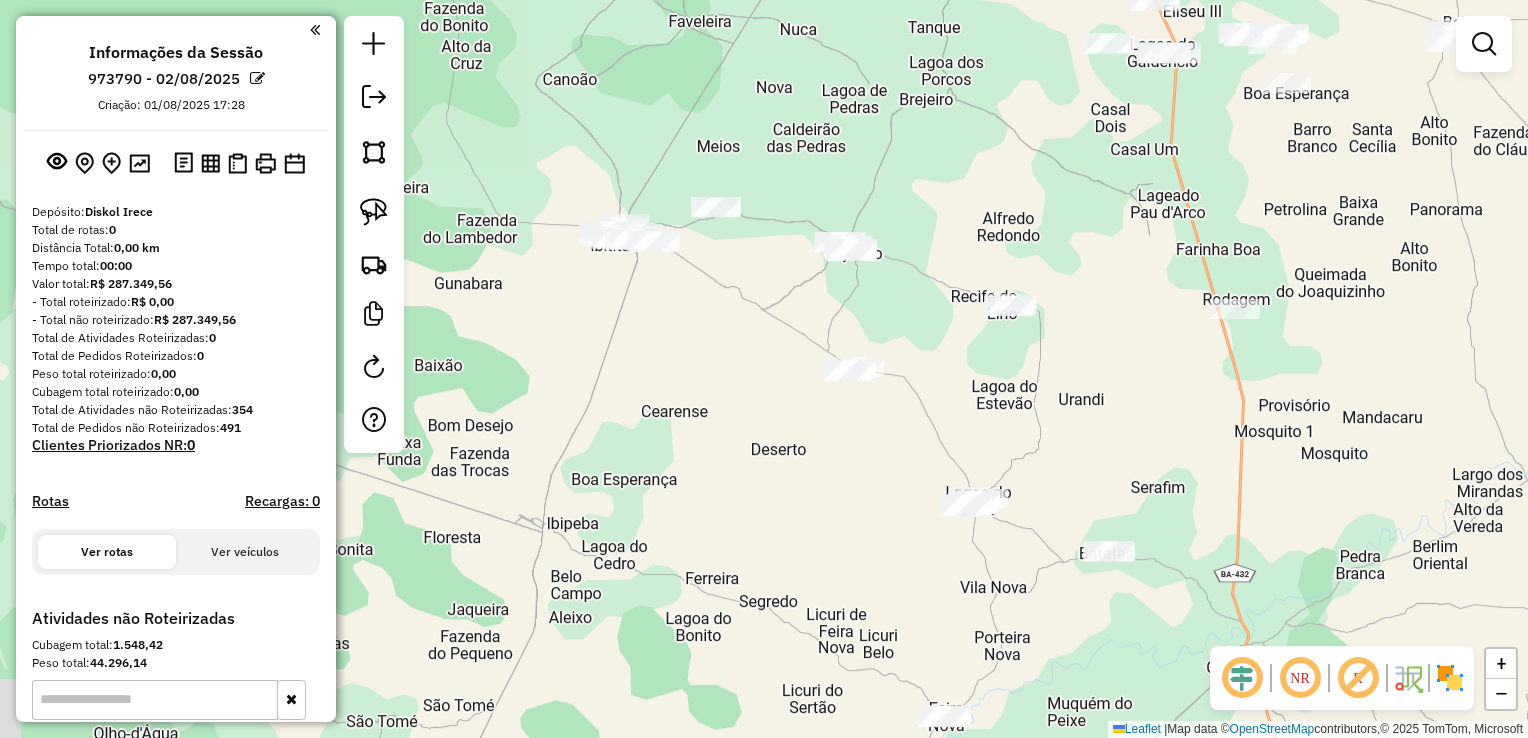 click on "Janela de atendimento Grade de atendimento Capacidade Transportadoras Veículos Cliente Pedidos  Rotas Selecione os dias de semana para filtrar as janelas de atendimento  Seg   Ter   Qua   Qui   Sex   Sáb   Dom  Informe o período da janela de atendimento: De: Até:  Filtrar exatamente a janela do cliente  Considerar janela de atendimento padrão  Selecione os dias de semana para filtrar as grades de atendimento  Seg   Ter   Qua   Qui   Sex   Sáb   Dom   Considerar clientes sem dia de atendimento cadastrado  Clientes fora do dia de atendimento selecionado Filtrar as atividades entre os valores definidos abaixo:  Peso mínimo:   Peso máximo:   Cubagem mínima:   Cubagem máxima:   De:   Até:  Filtrar as atividades entre o tempo de atendimento definido abaixo:  De:   Até:   Considerar capacidade total dos clientes não roteirizados Transportadora: Selecione um ou mais itens Tipo de veículo: Selecione um ou mais itens Veículo: Selecione um ou mais itens Motorista: Selecione um ou mais itens Nome: Rótulo:" 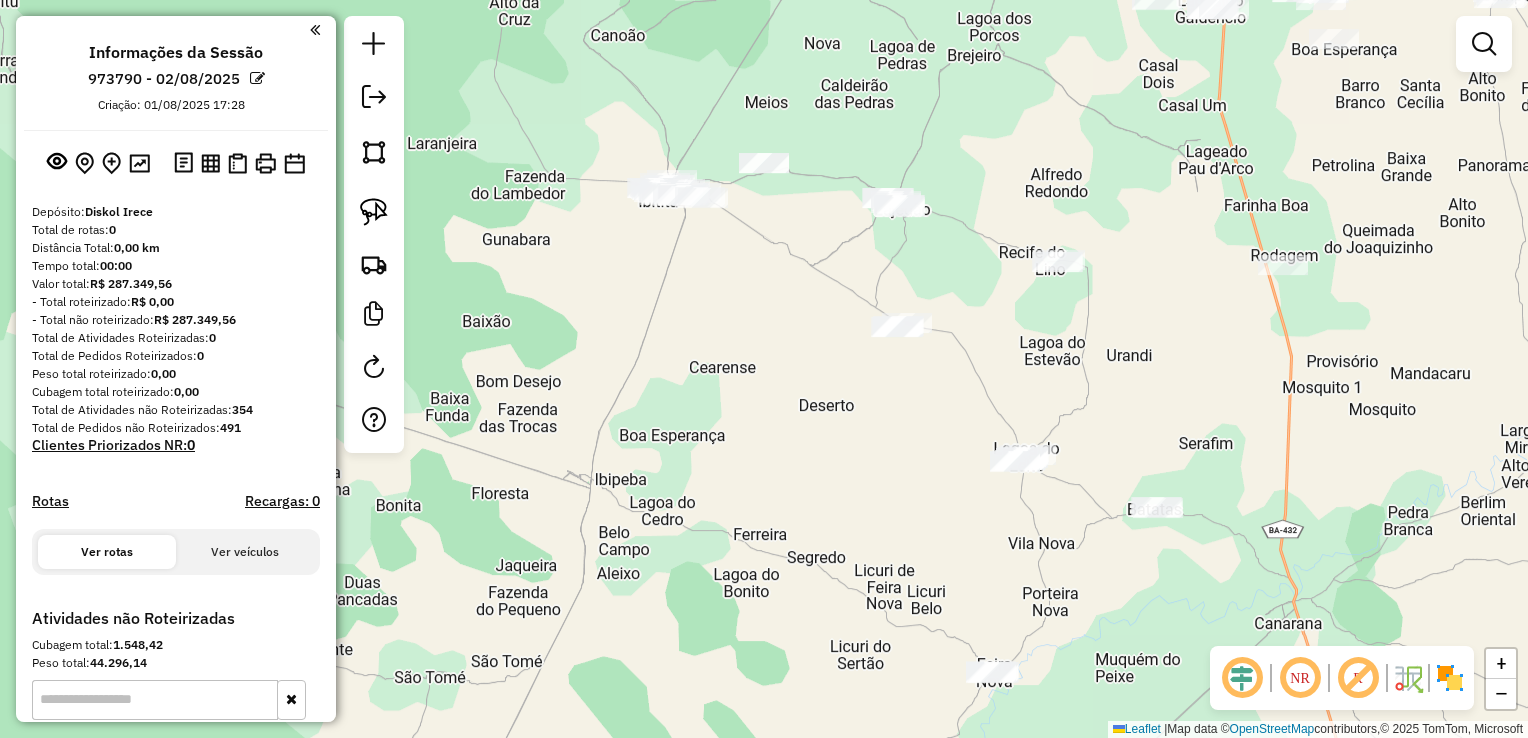 click on "Janela de atendimento Grade de atendimento Capacidade Transportadoras Veículos Cliente Pedidos  Rotas Selecione os dias de semana para filtrar as janelas de atendimento  Seg   Ter   Qua   Qui   Sex   Sáb   Dom  Informe o período da janela de atendimento: De: Até:  Filtrar exatamente a janela do cliente  Considerar janela de atendimento padrão  Selecione os dias de semana para filtrar as grades de atendimento  Seg   Ter   Qua   Qui   Sex   Sáb   Dom   Considerar clientes sem dia de atendimento cadastrado  Clientes fora do dia de atendimento selecionado Filtrar as atividades entre os valores definidos abaixo:  Peso mínimo:   Peso máximo:   Cubagem mínima:   Cubagem máxima:   De:   Até:  Filtrar as atividades entre o tempo de atendimento definido abaixo:  De:   Até:   Considerar capacidade total dos clientes não roteirizados Transportadora: Selecione um ou mais itens Tipo de veículo: Selecione um ou mais itens Veículo: Selecione um ou mais itens Motorista: Selecione um ou mais itens Nome: Rótulo:" 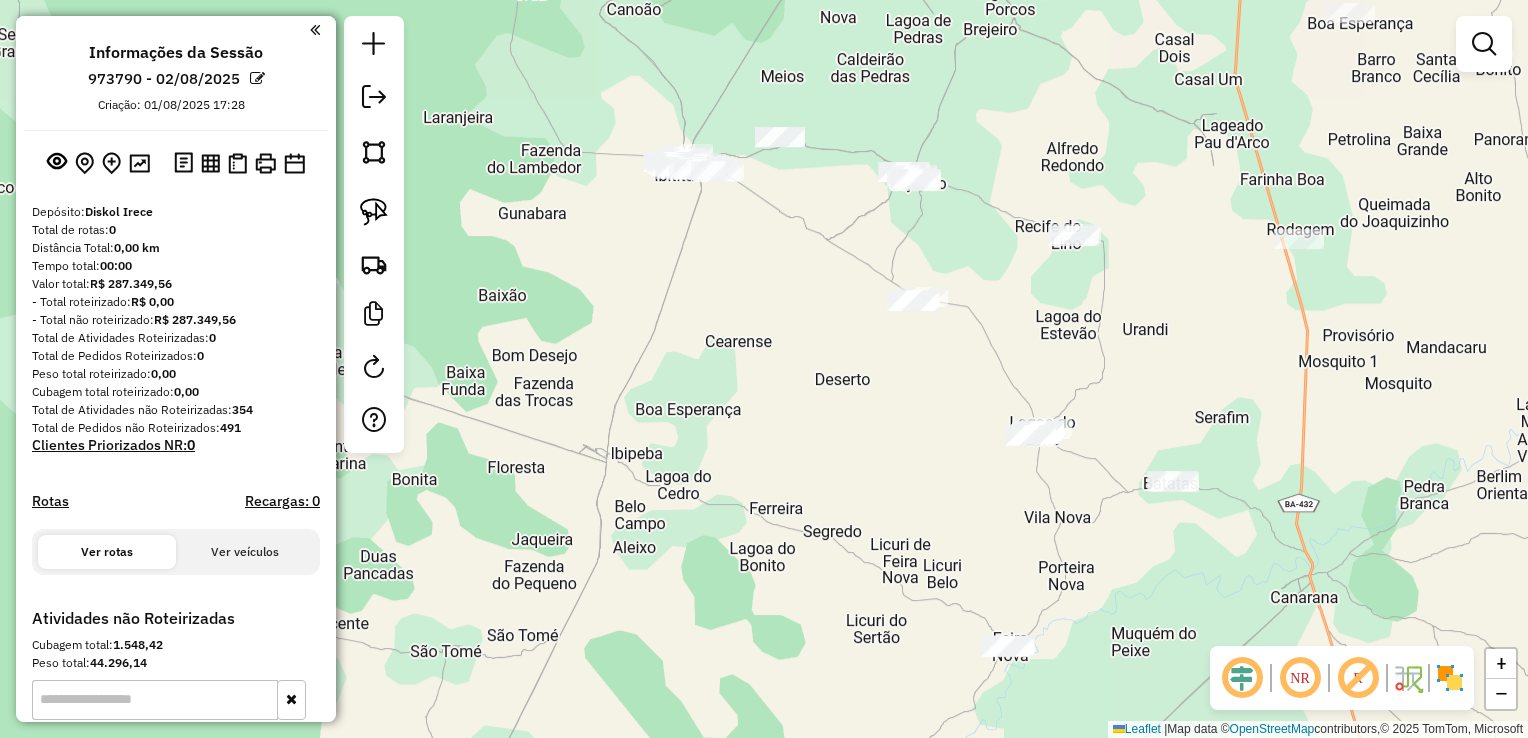 click on "Janela de atendimento Grade de atendimento Capacidade Transportadoras Veículos Cliente Pedidos  Rotas Selecione os dias de semana para filtrar as janelas de atendimento  Seg   Ter   Qua   Qui   Sex   Sáb   Dom  Informe o período da janela de atendimento: De: Até:  Filtrar exatamente a janela do cliente  Considerar janela de atendimento padrão  Selecione os dias de semana para filtrar as grades de atendimento  Seg   Ter   Qua   Qui   Sex   Sáb   Dom   Considerar clientes sem dia de atendimento cadastrado  Clientes fora do dia de atendimento selecionado Filtrar as atividades entre os valores definidos abaixo:  Peso mínimo:   Peso máximo:   Cubagem mínima:   Cubagem máxima:   De:   Até:  Filtrar as atividades entre o tempo de atendimento definido abaixo:  De:   Até:   Considerar capacidade total dos clientes não roteirizados Transportadora: Selecione um ou mais itens Tipo de veículo: Selecione um ou mais itens Veículo: Selecione um ou mais itens Motorista: Selecione um ou mais itens Nome: Rótulo:" 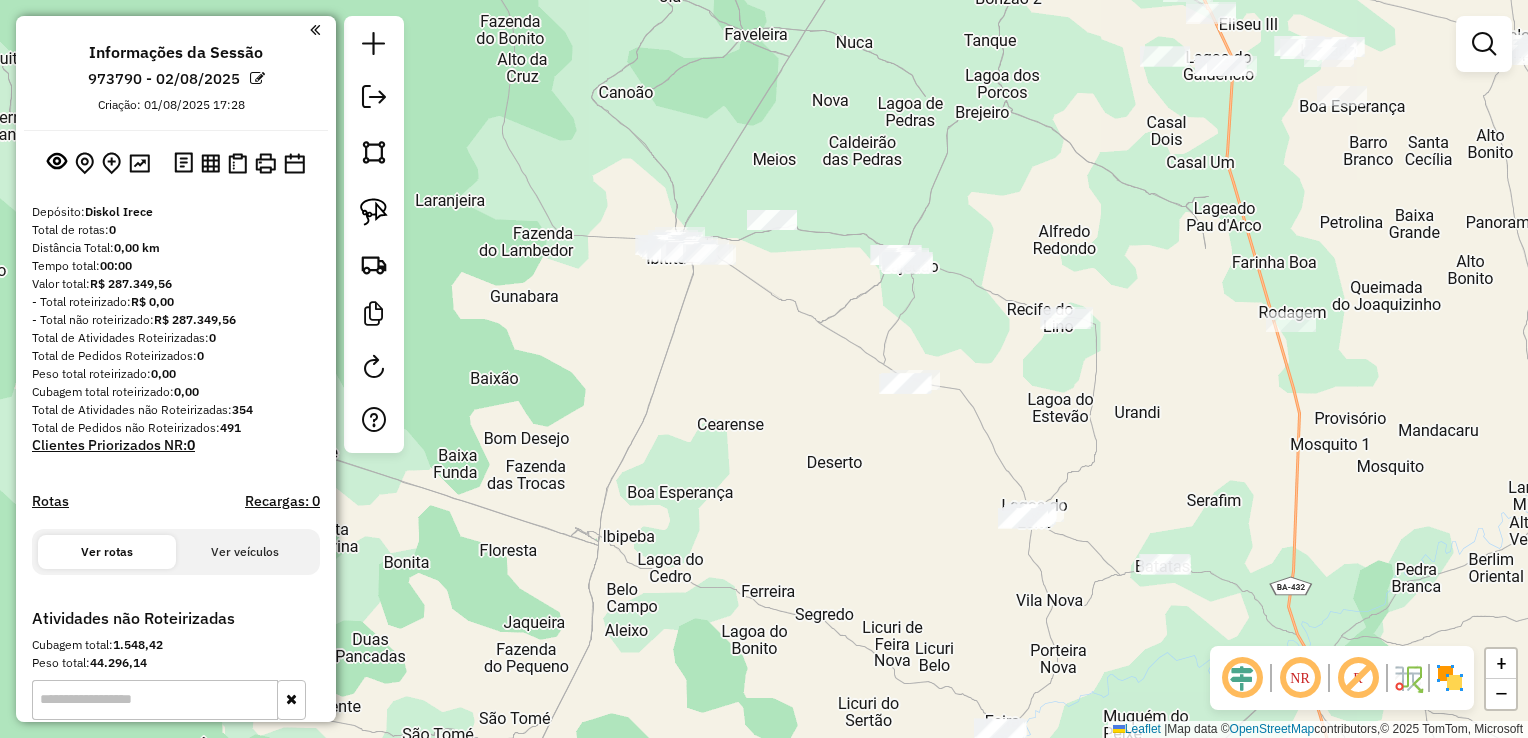 click 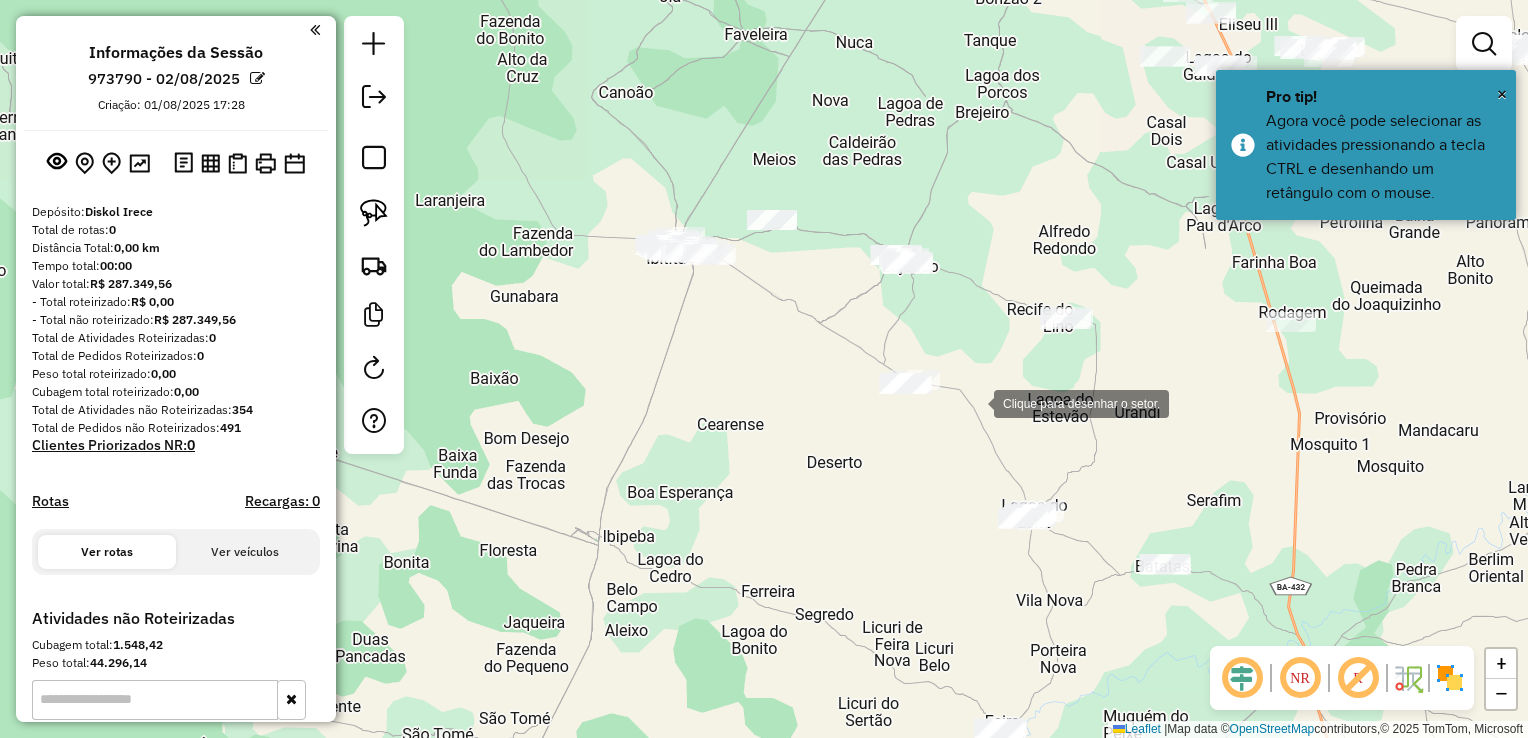 click 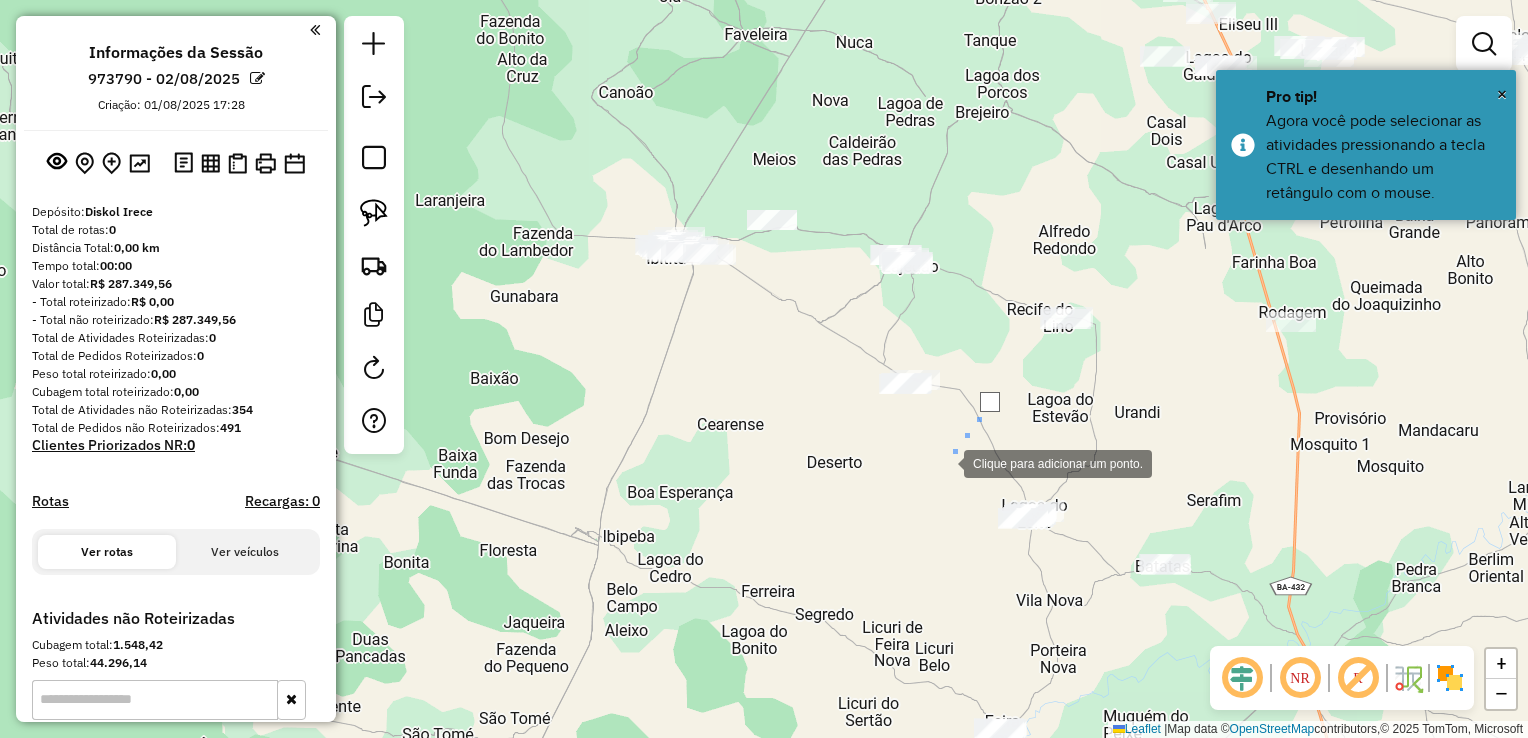 click 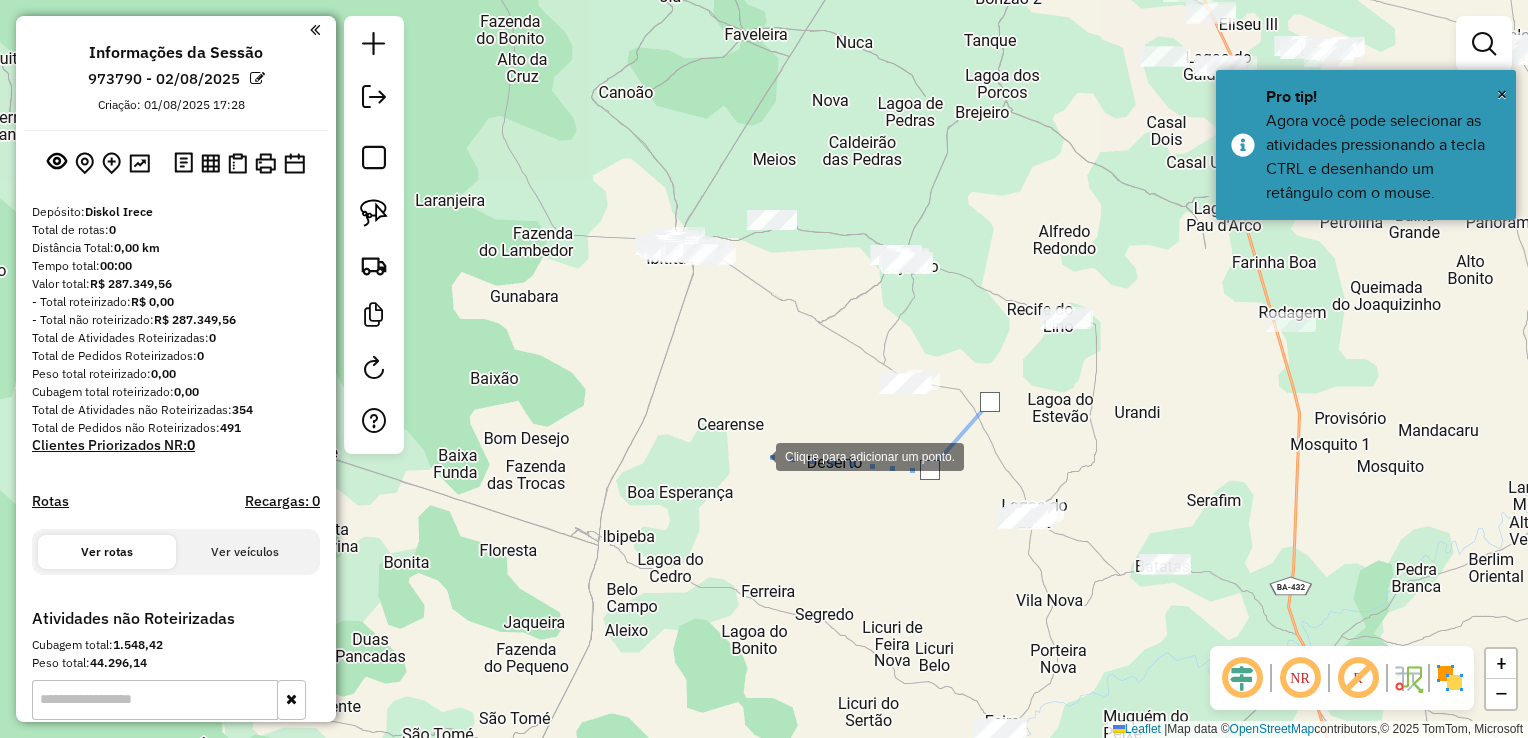click 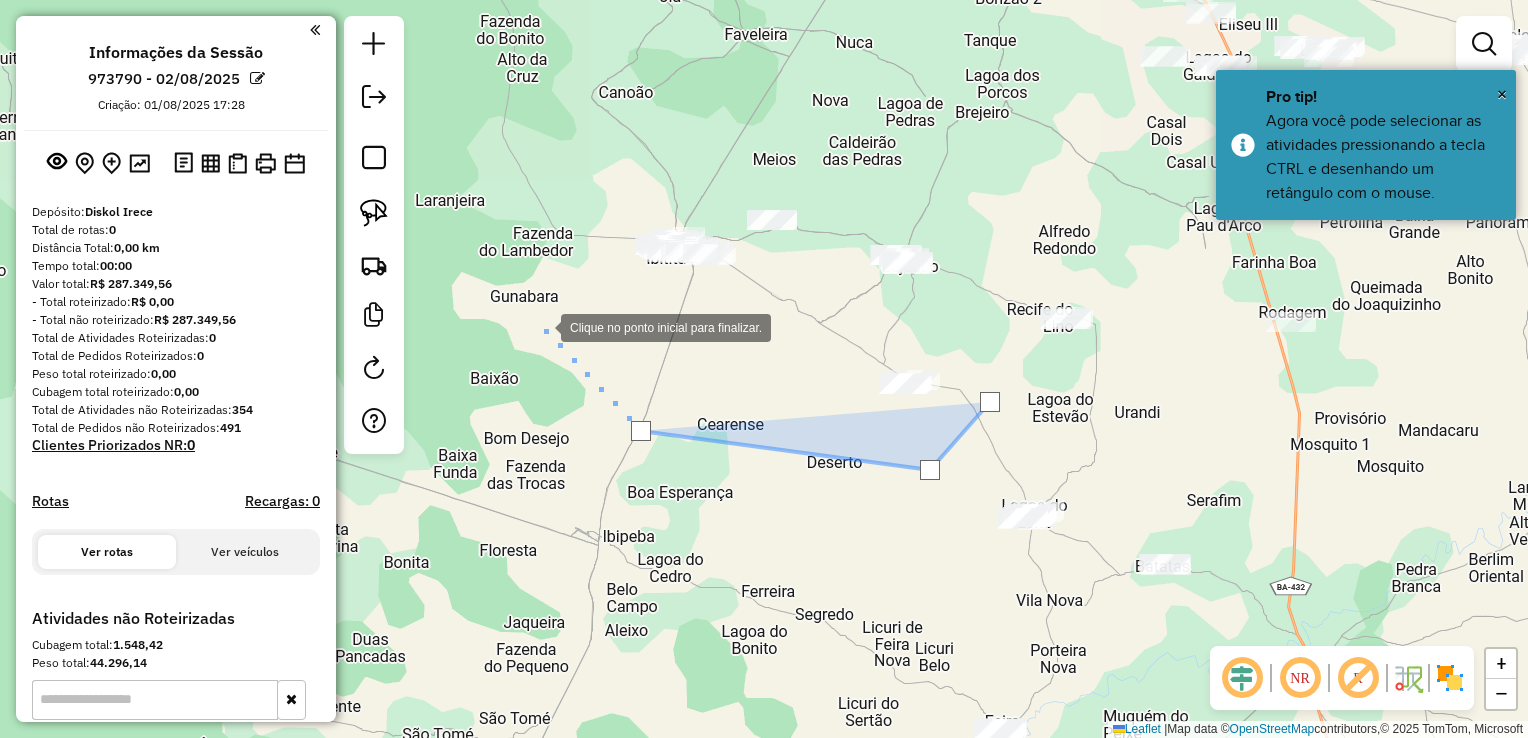 click 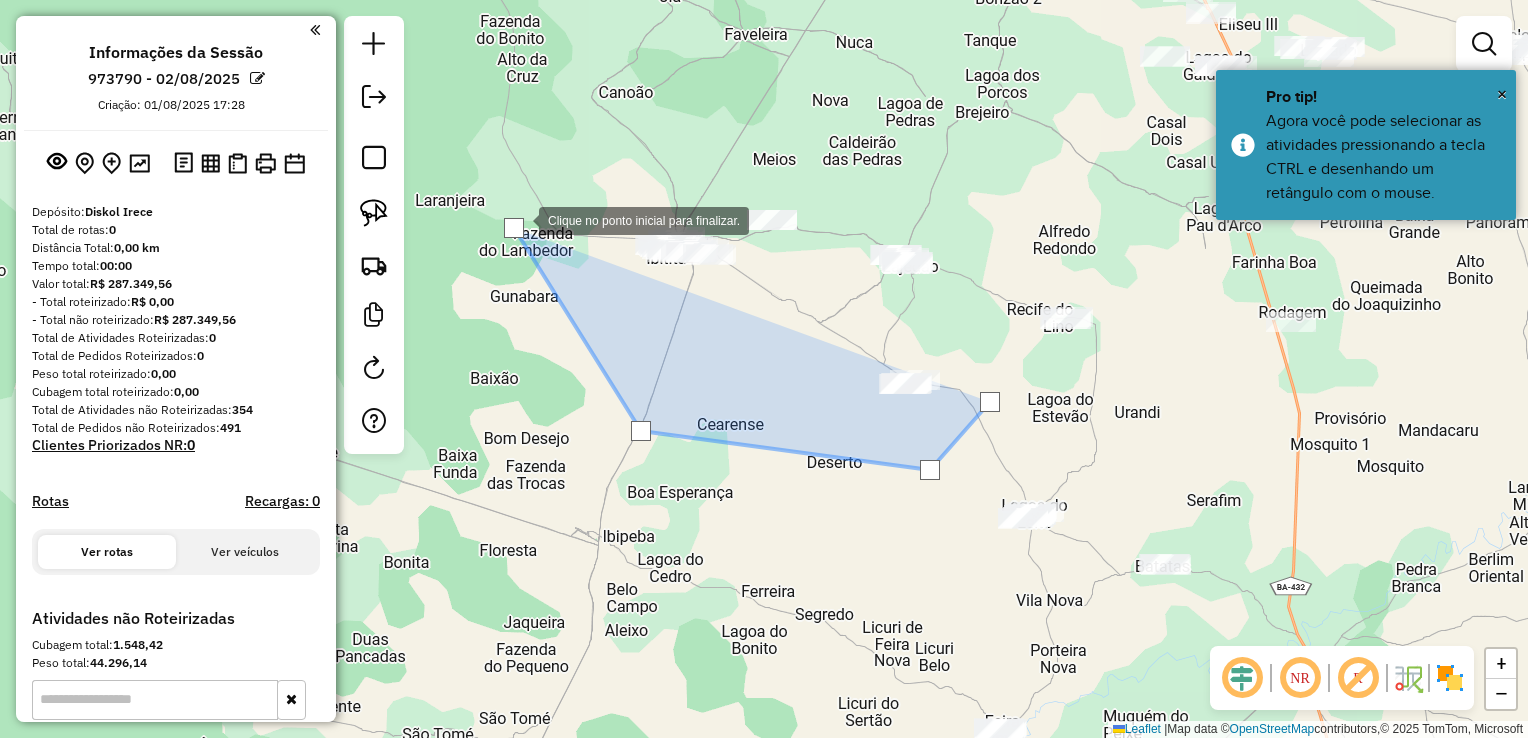 click 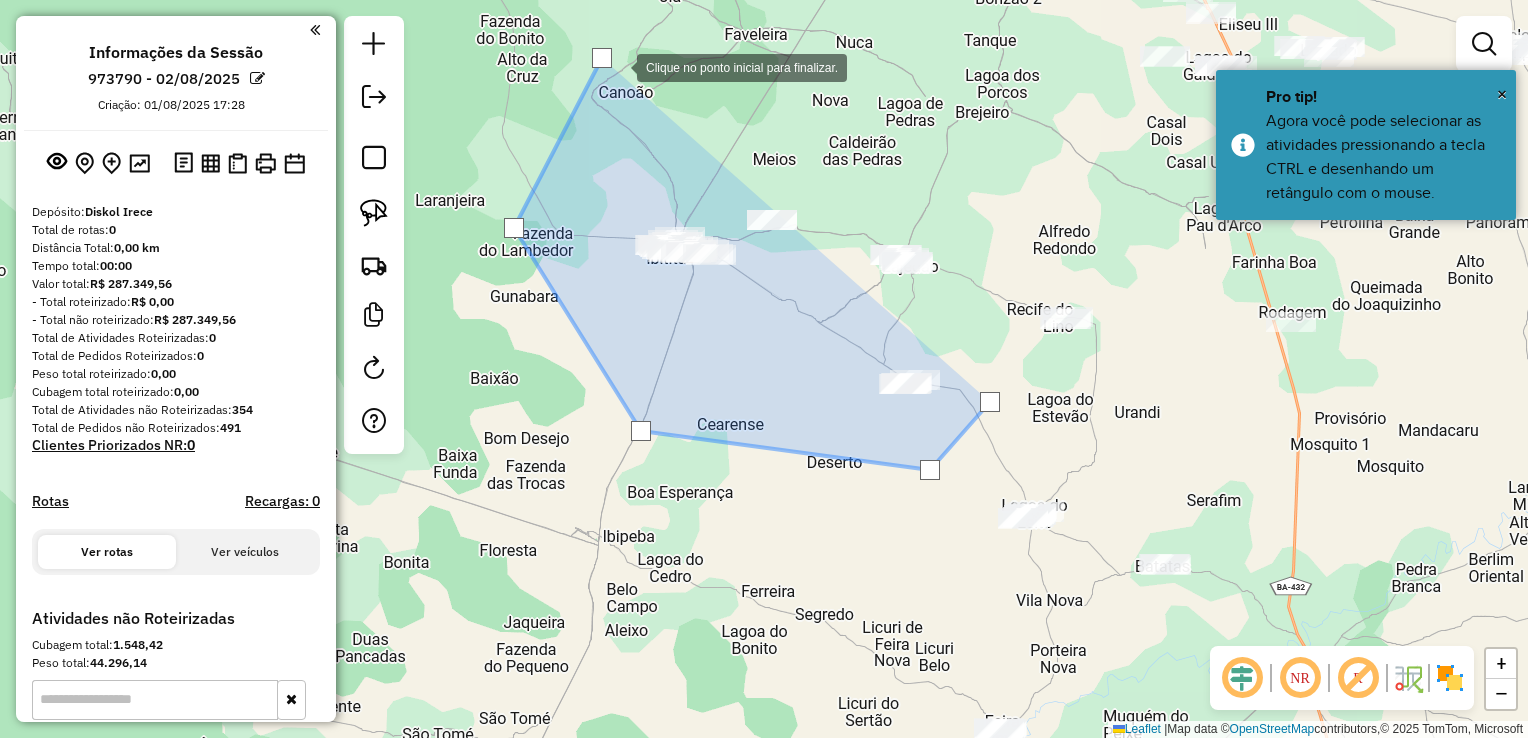 click 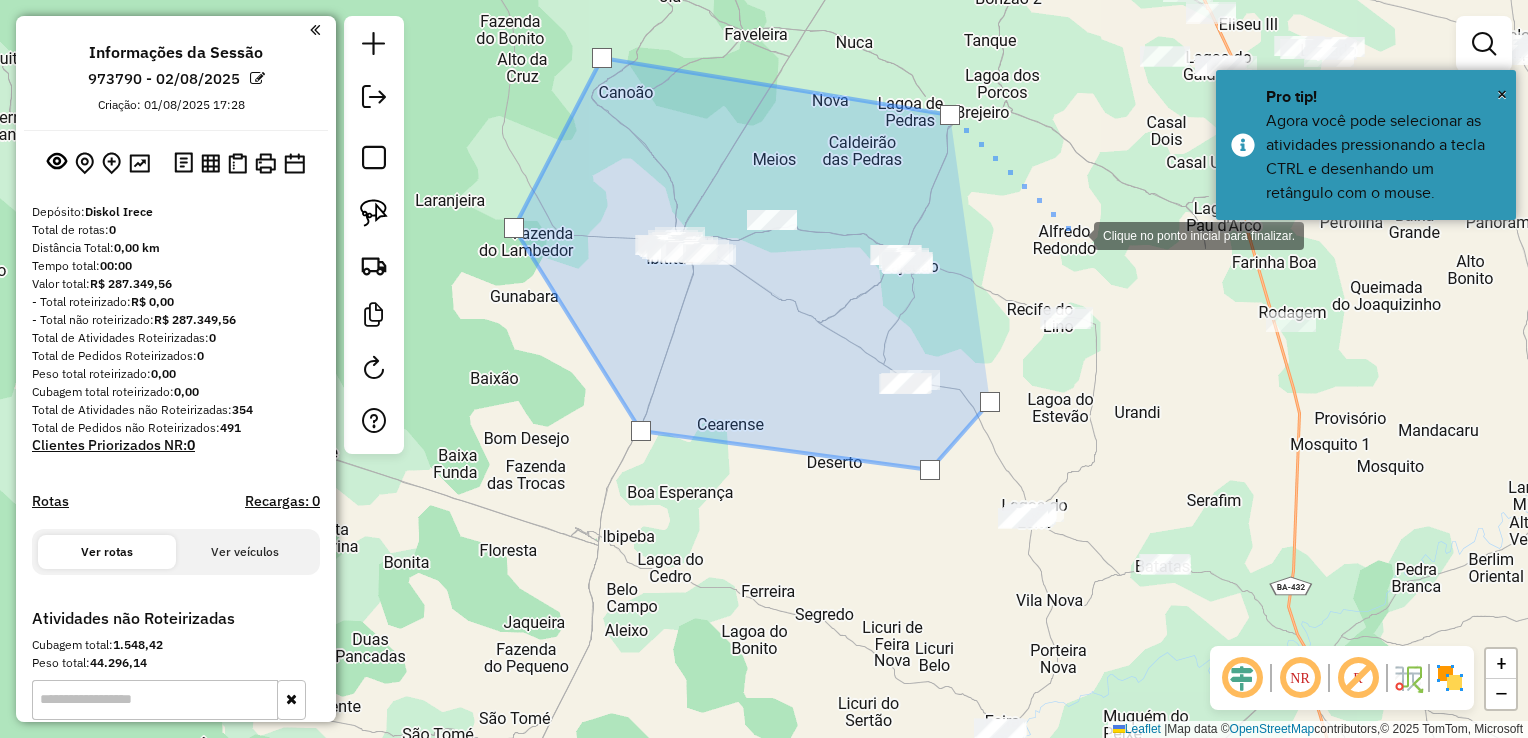 click 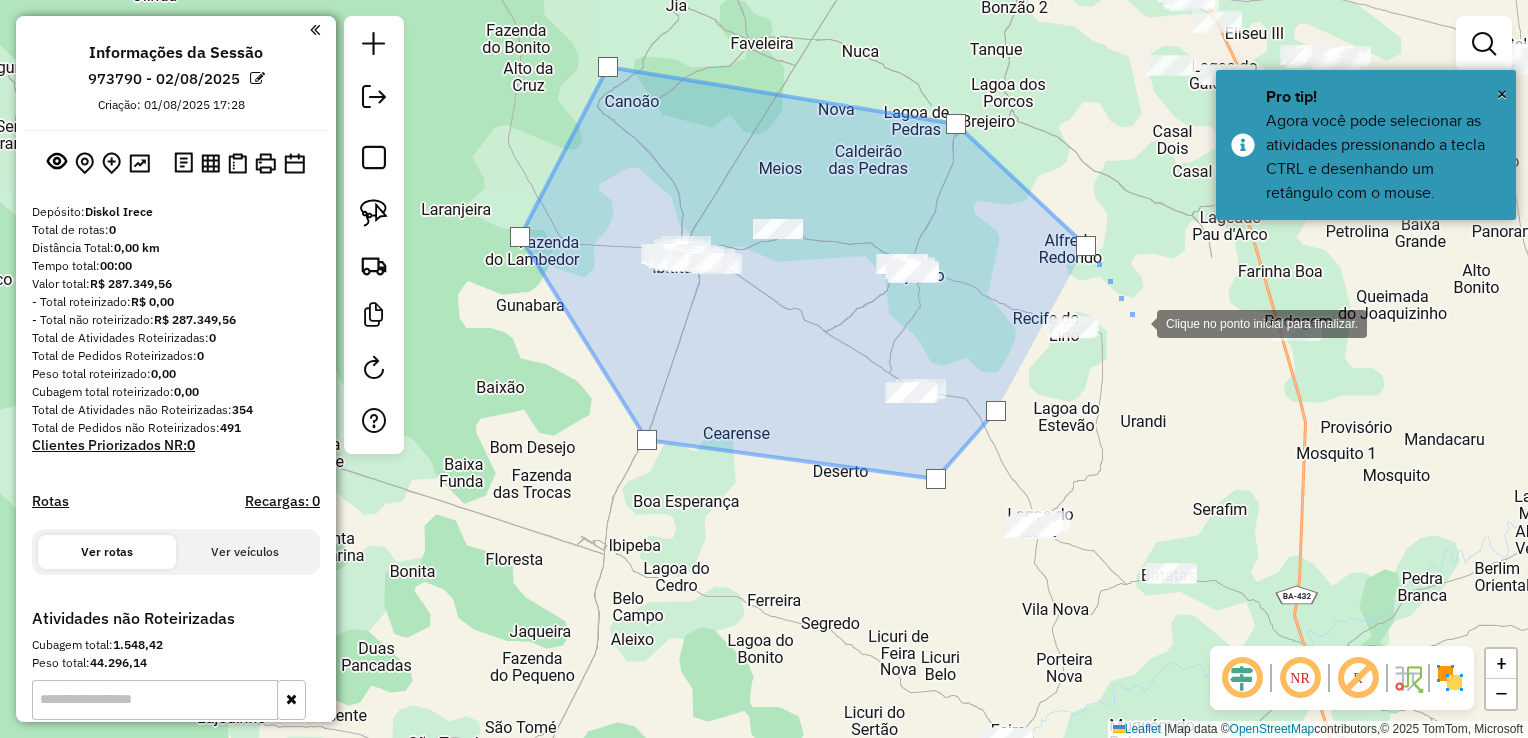 click 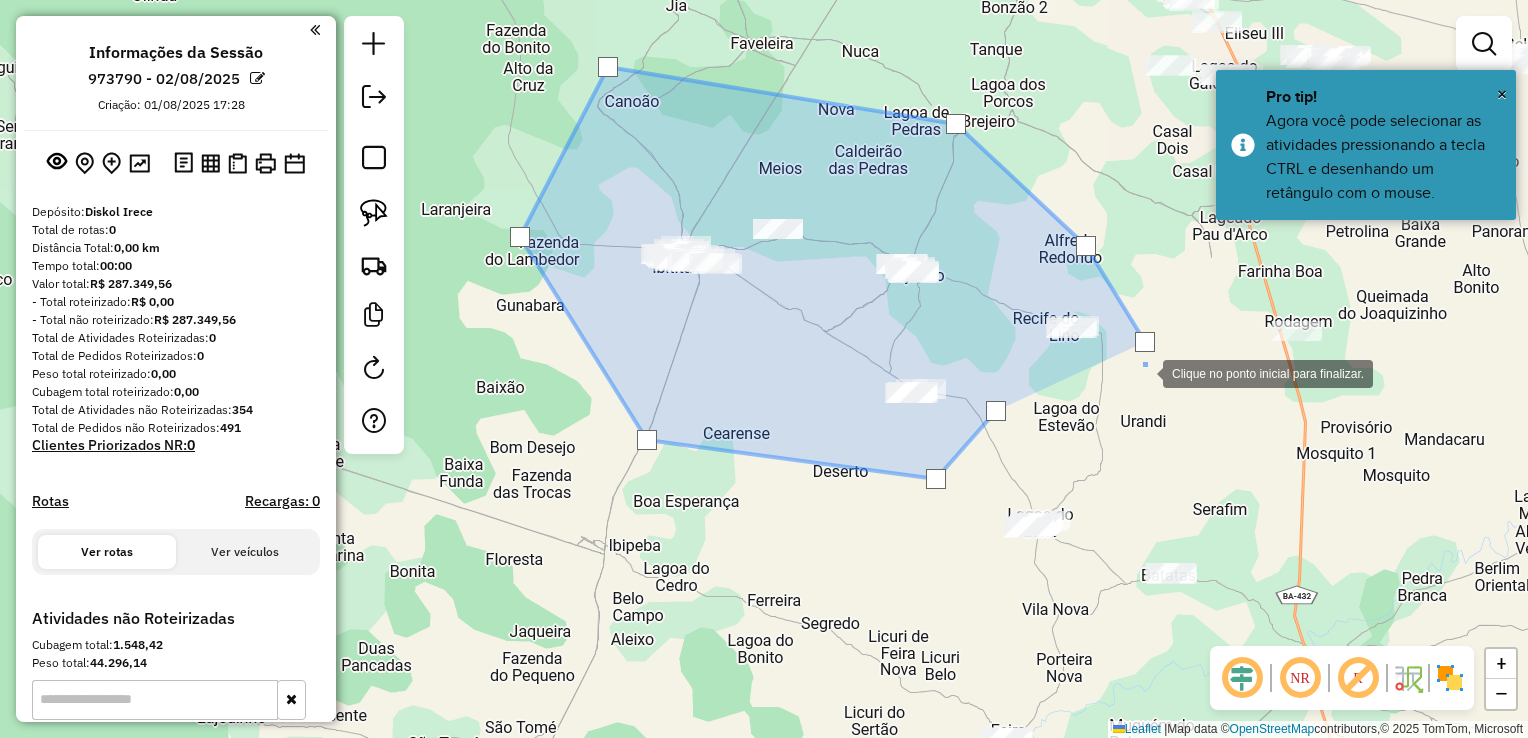 click 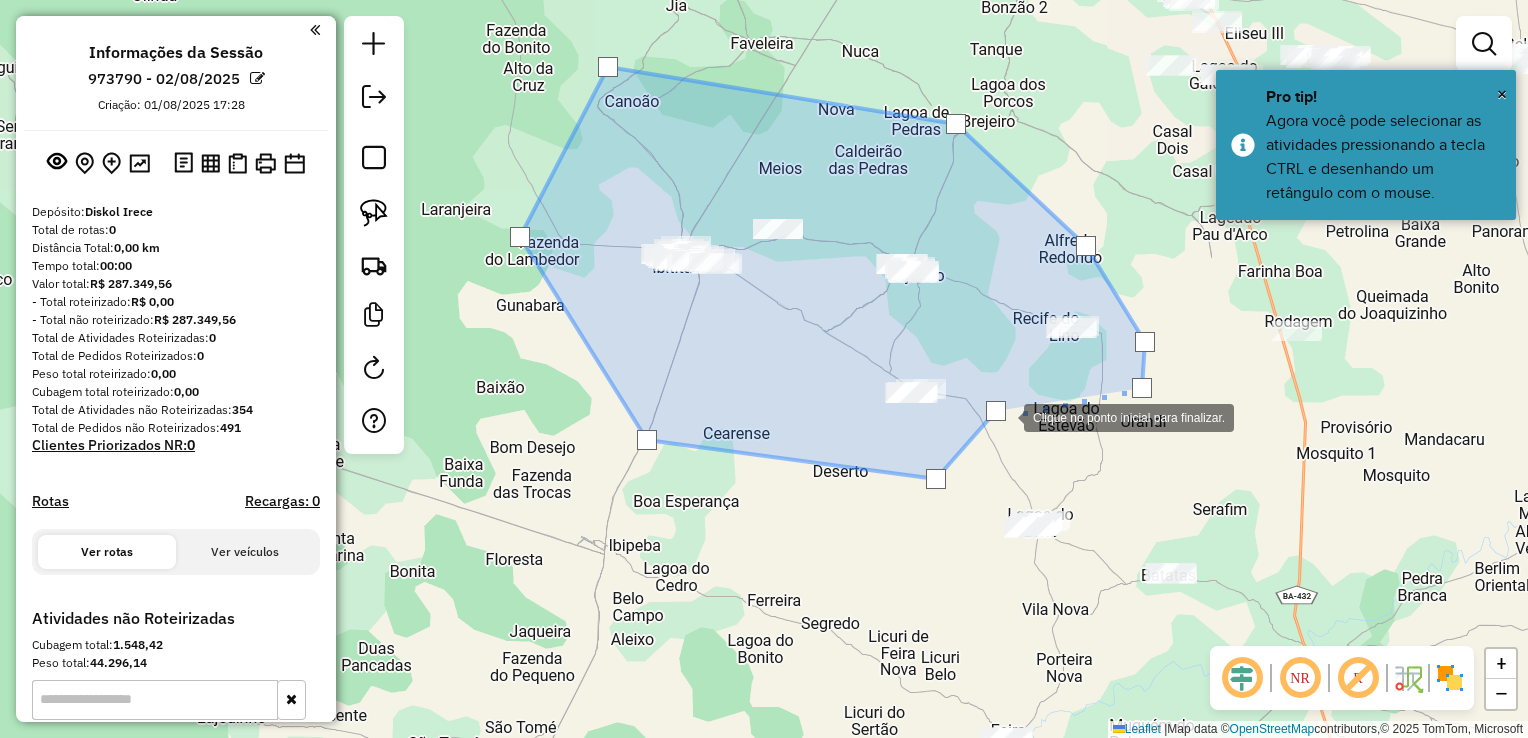 click 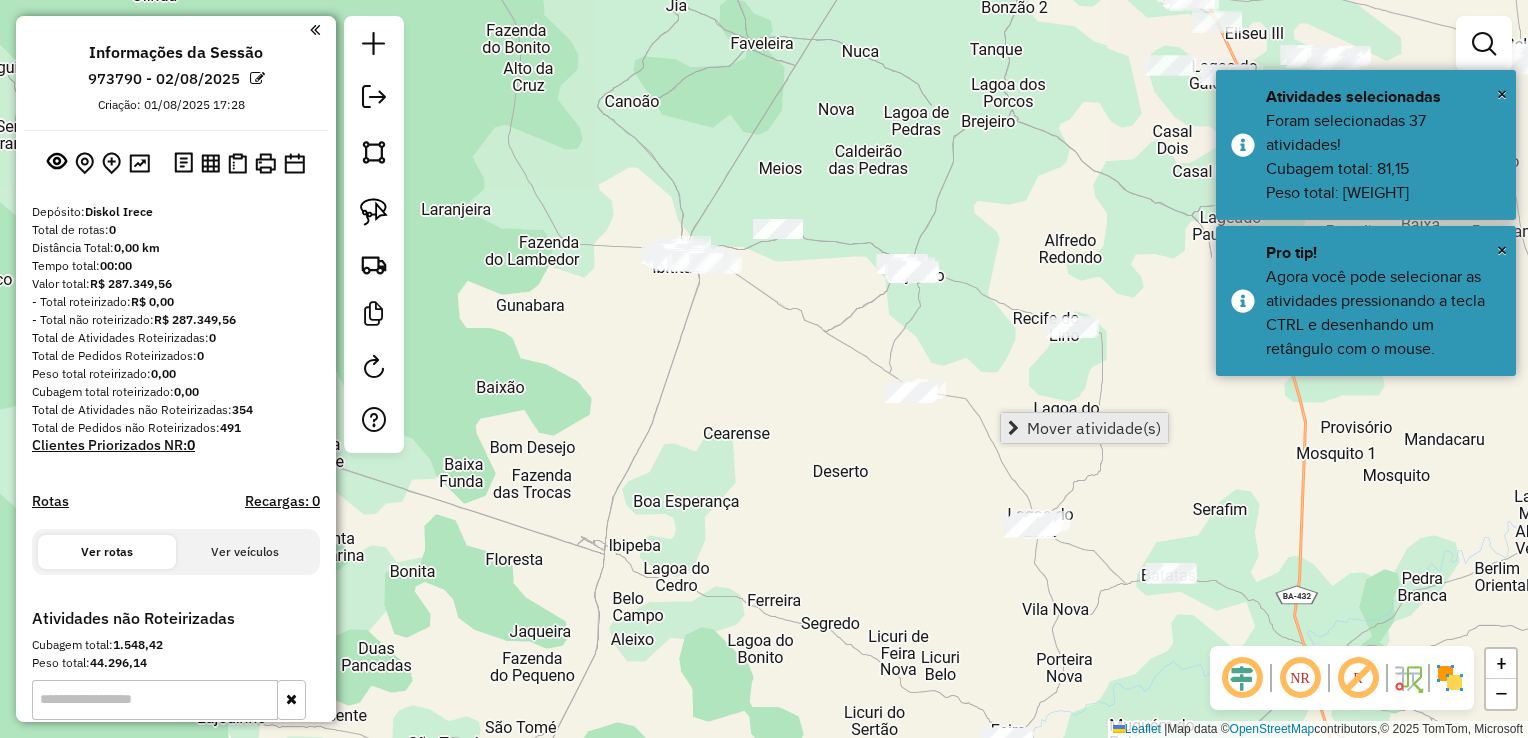 click on "Mover atividade(s)" at bounding box center [1084, 428] 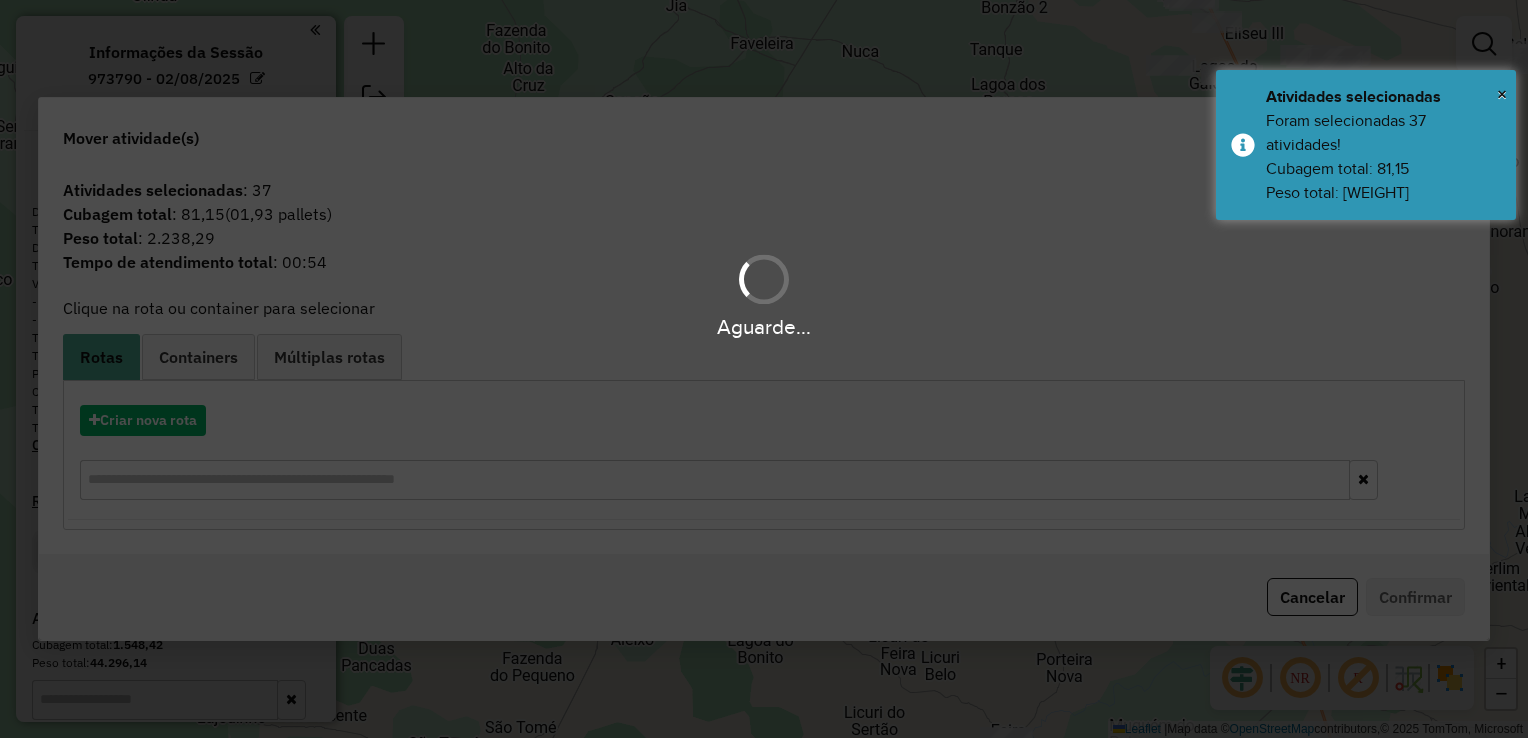 click on "Aguarde..." at bounding box center [764, 369] 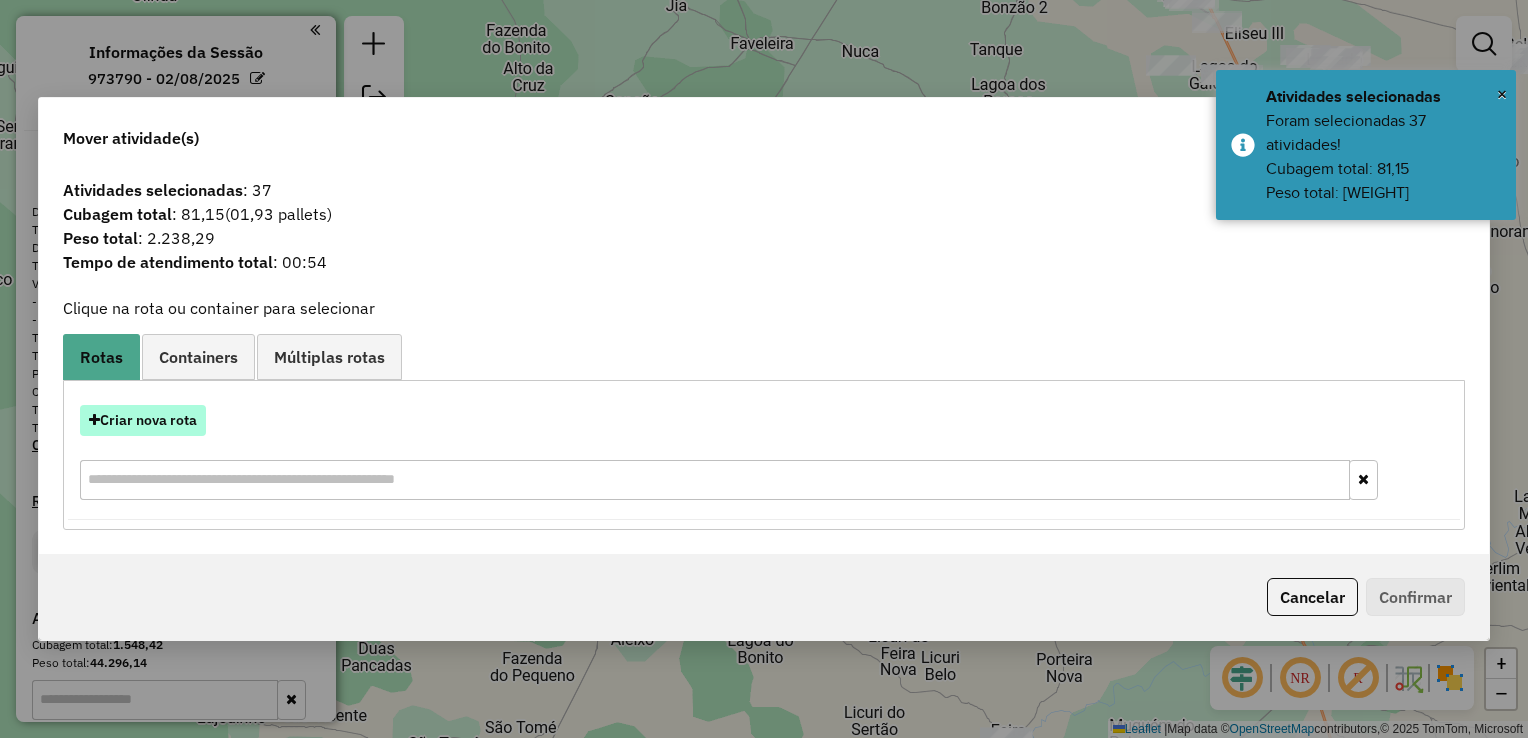 click on "Criar nova rota" at bounding box center [143, 420] 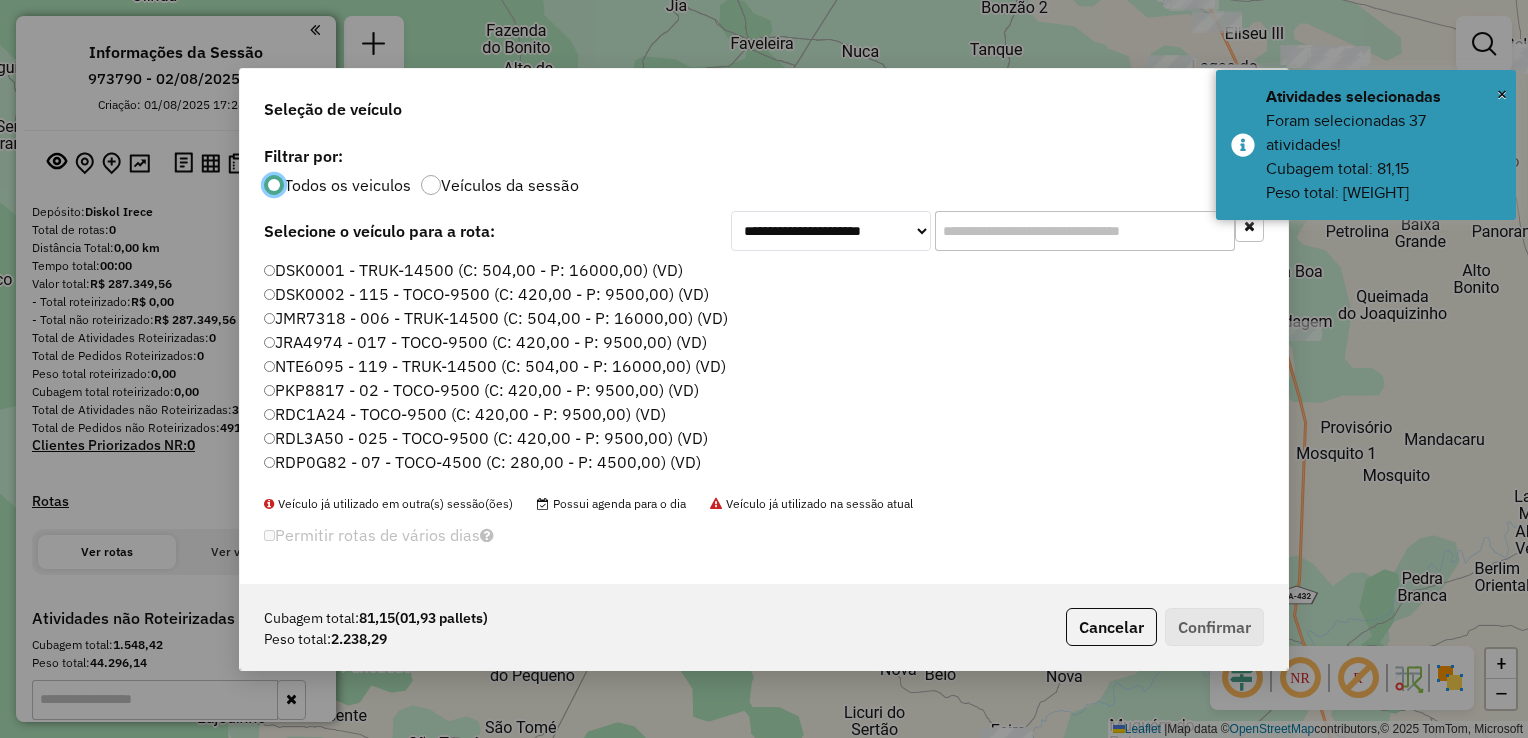 scroll, scrollTop: 10, scrollLeft: 6, axis: both 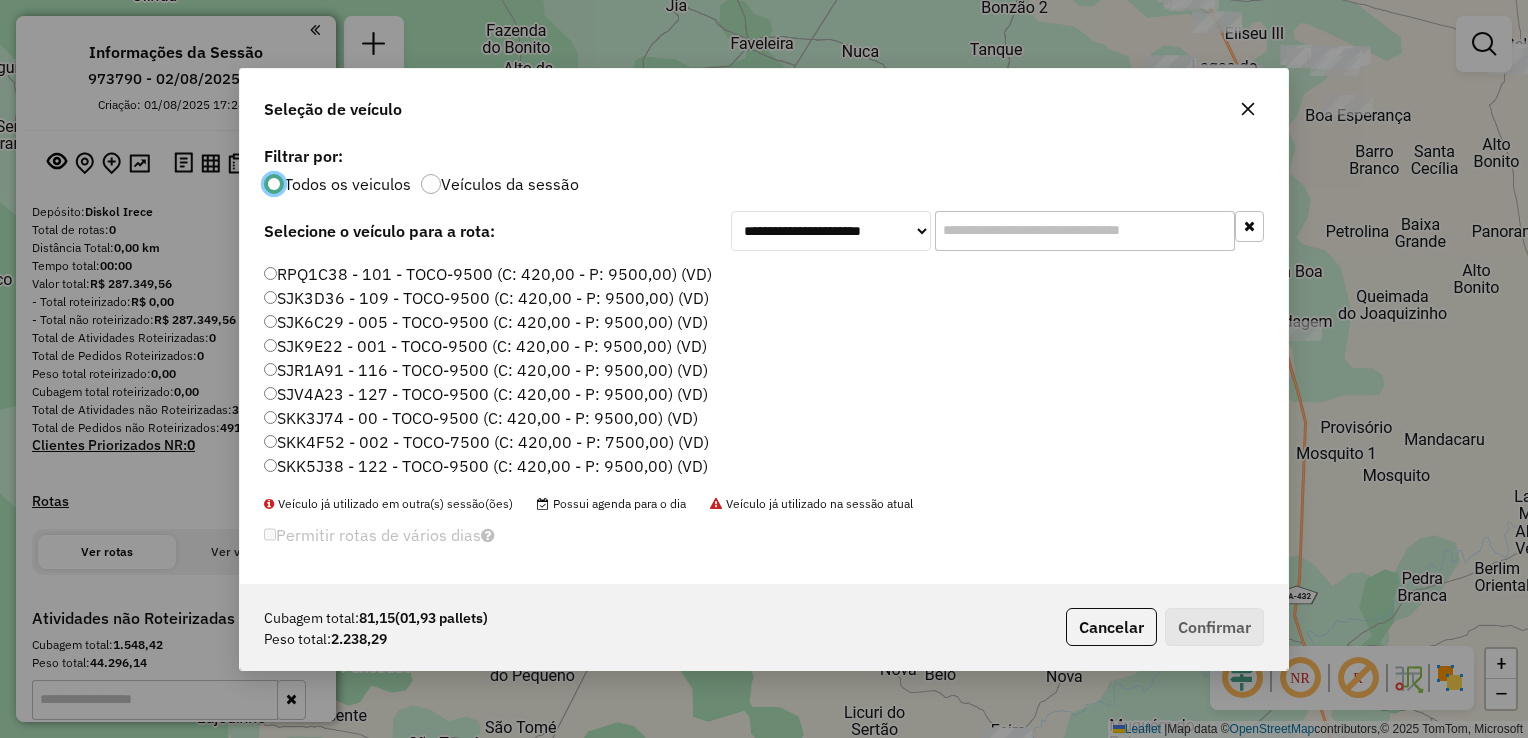 click on "SKK3J74 - 00 - TOCO-9500 (C: 420,00 - P: 9500,00) (VD)" 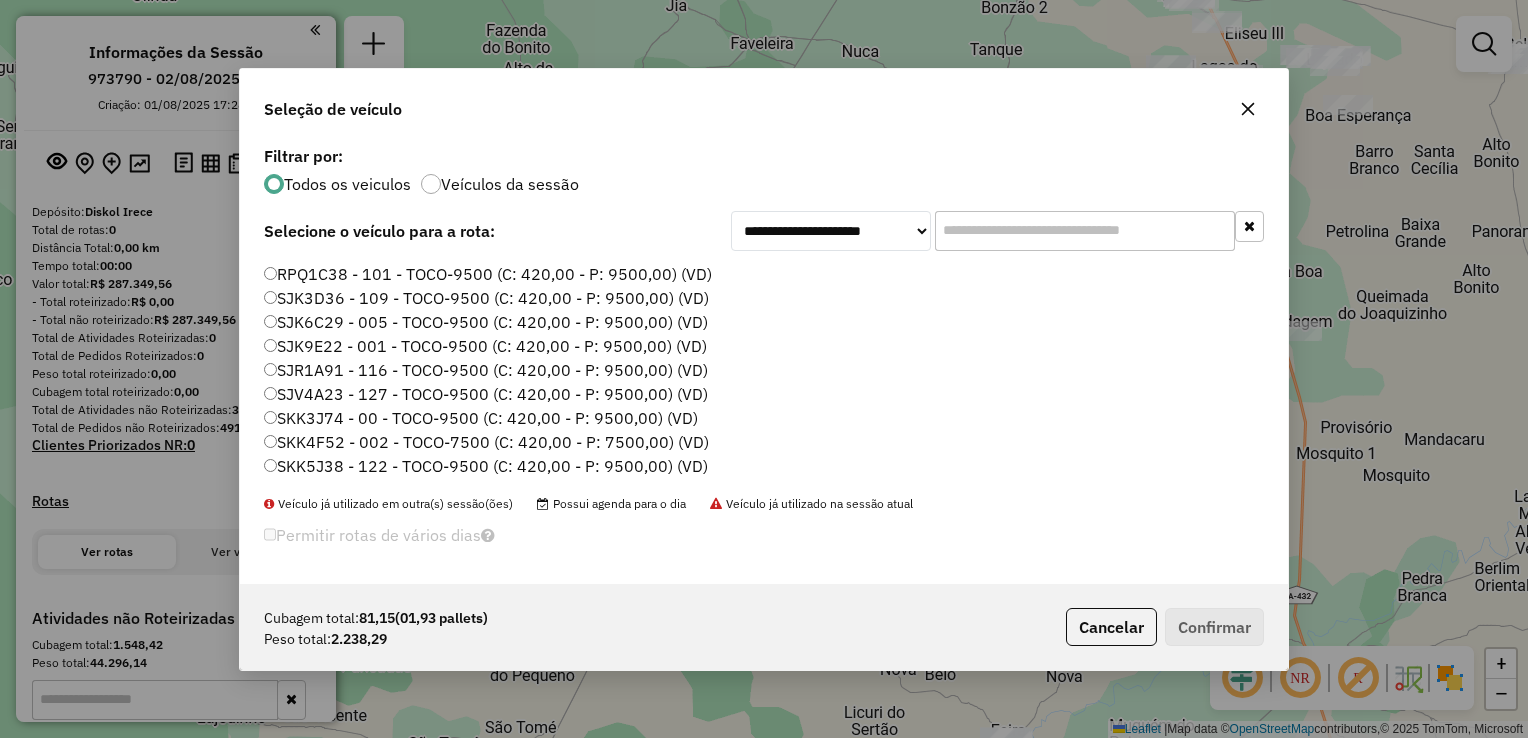 click on "SKK5J38 - 122 - TOCO-9500 (C: 420,00 - P: 9500,00) (VD)" 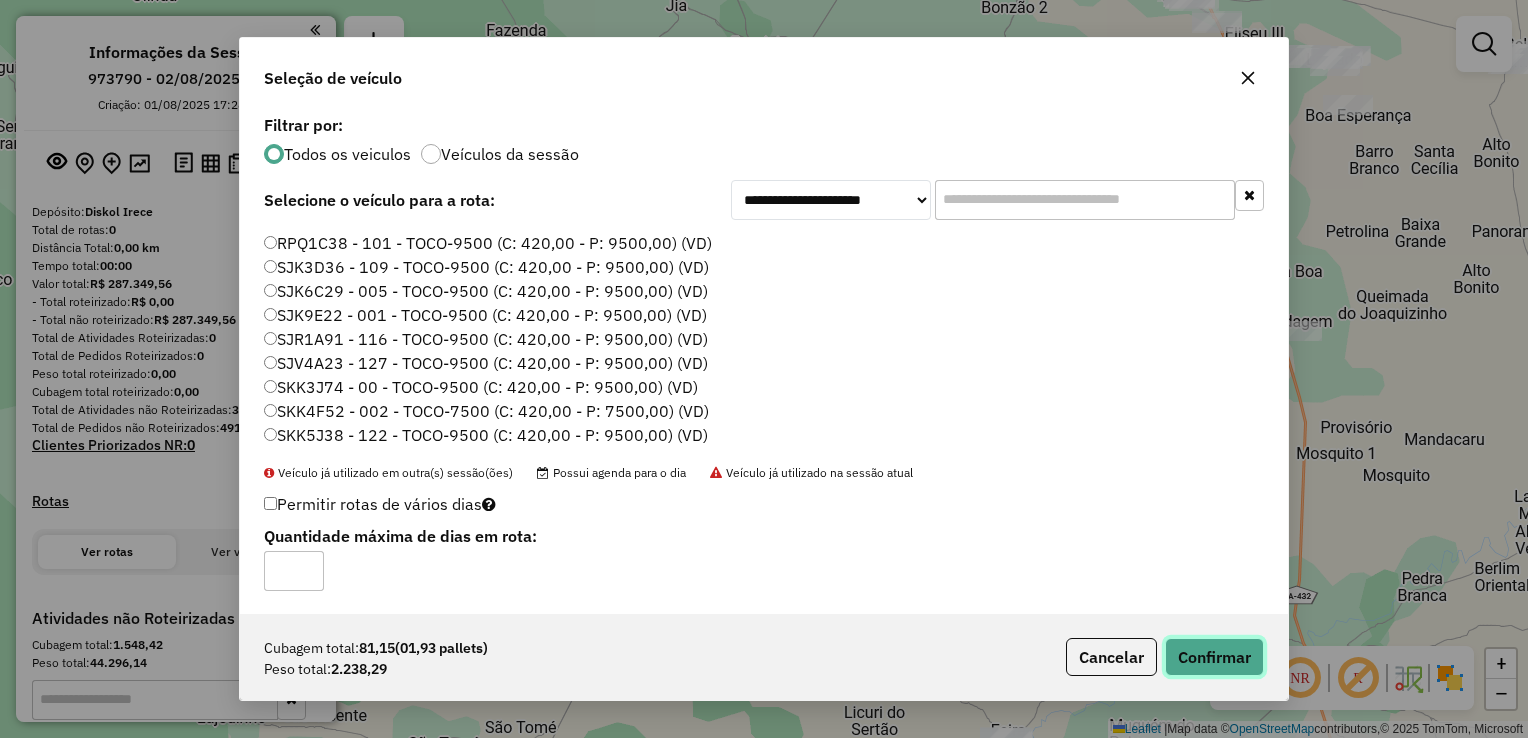 click on "Confirmar" 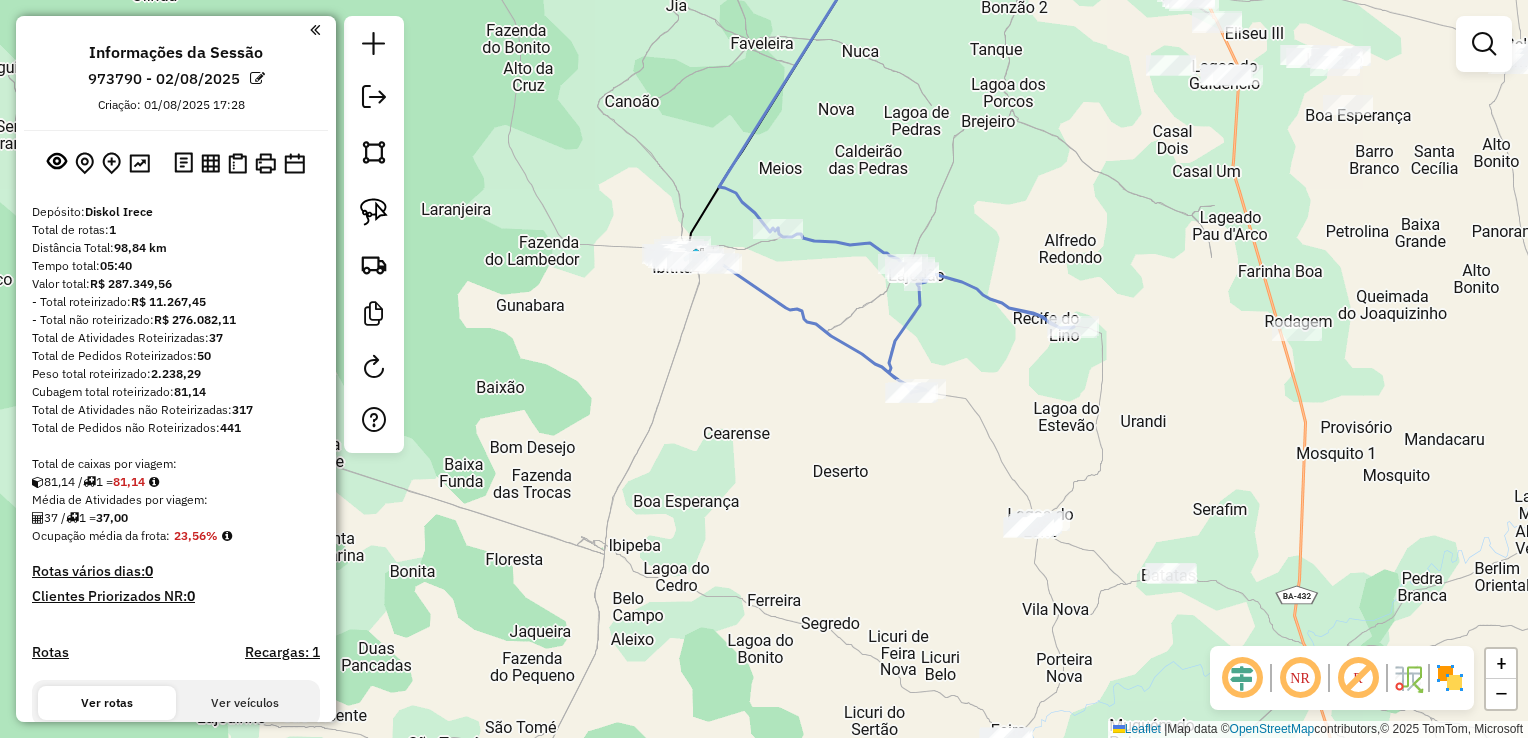 drag, startPoint x: 1044, startPoint y: 256, endPoint x: 995, endPoint y: 267, distance: 50.219517 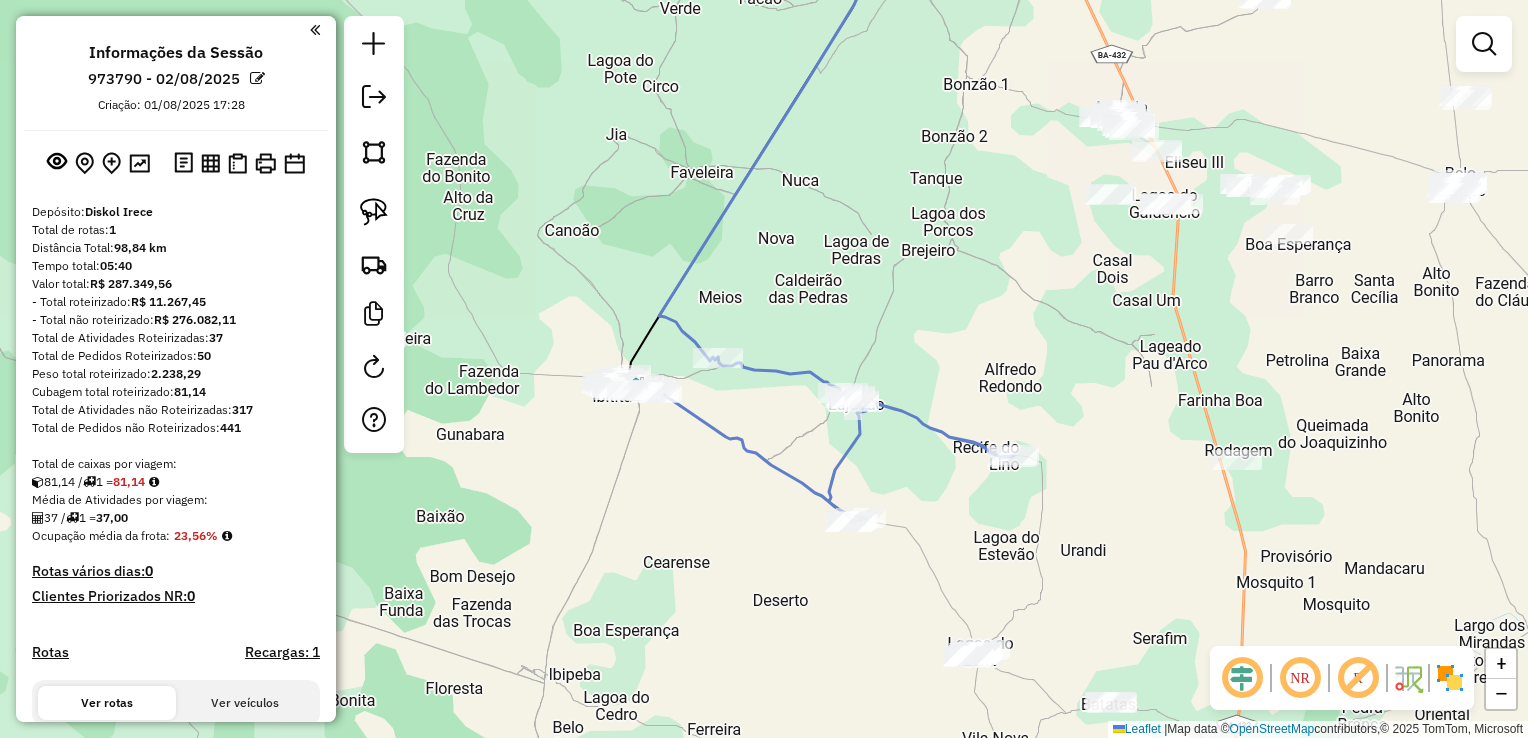 drag, startPoint x: 991, startPoint y: 298, endPoint x: 961, endPoint y: 315, distance: 34.48188 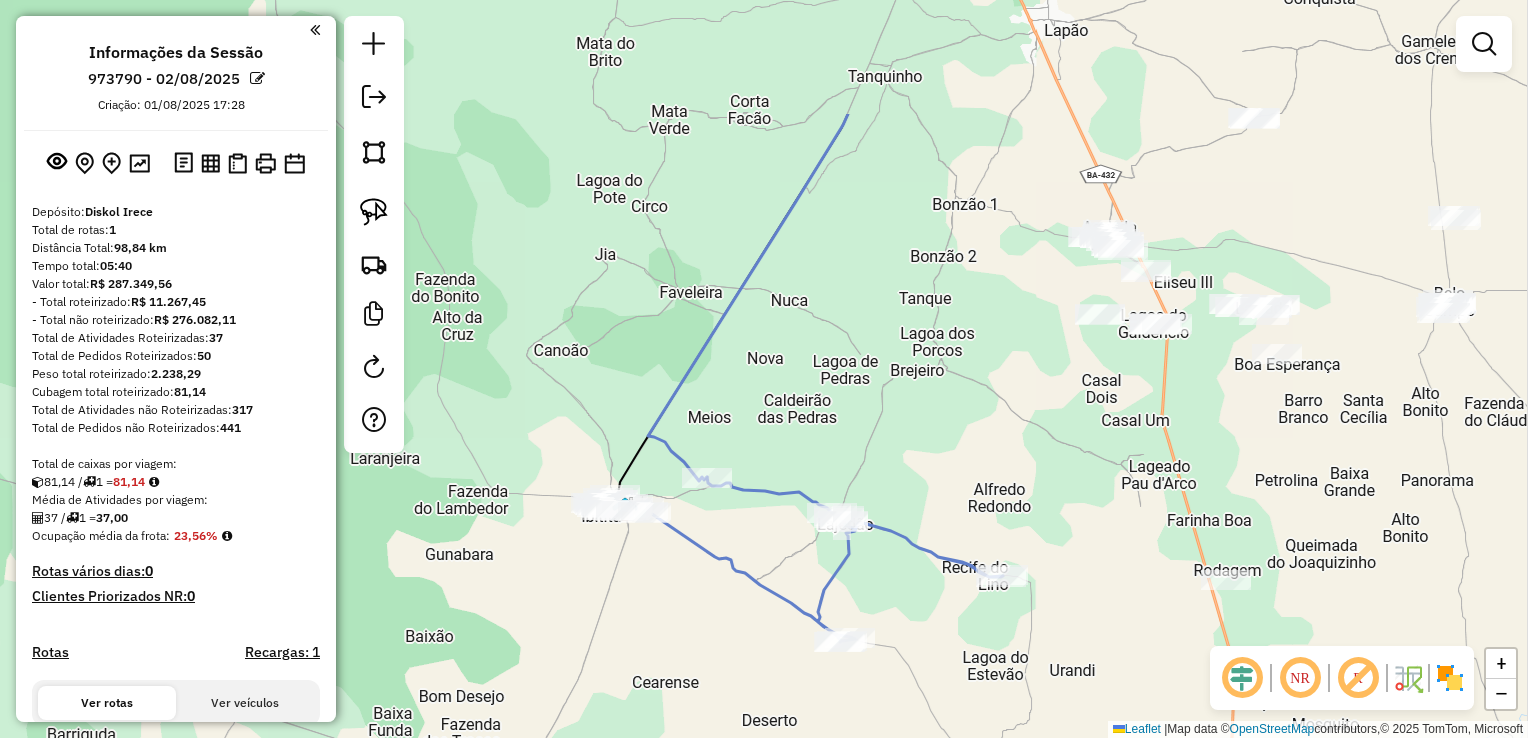 drag, startPoint x: 964, startPoint y: 302, endPoint x: 973, endPoint y: 395, distance: 93.43447 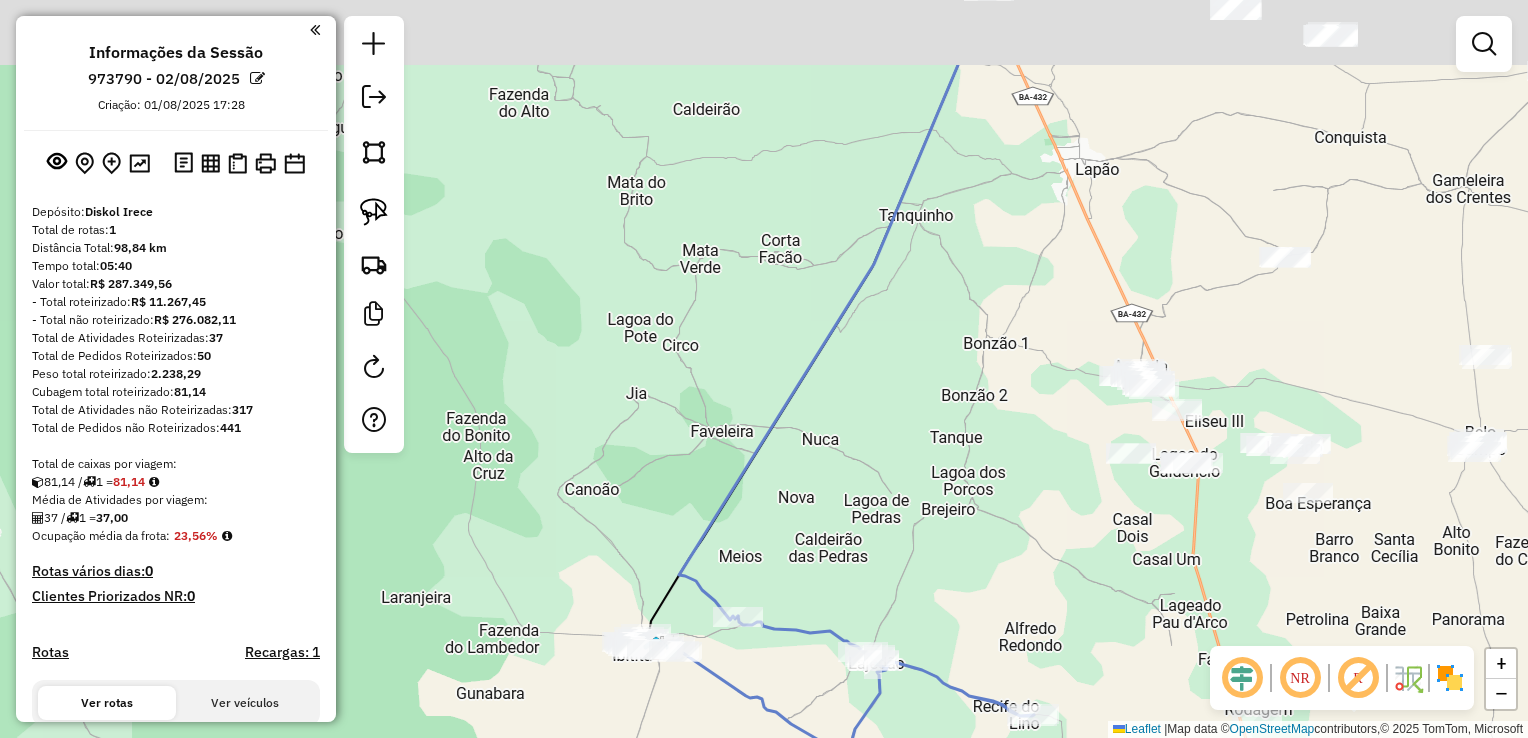 drag, startPoint x: 976, startPoint y: 354, endPoint x: 946, endPoint y: 450, distance: 100.57833 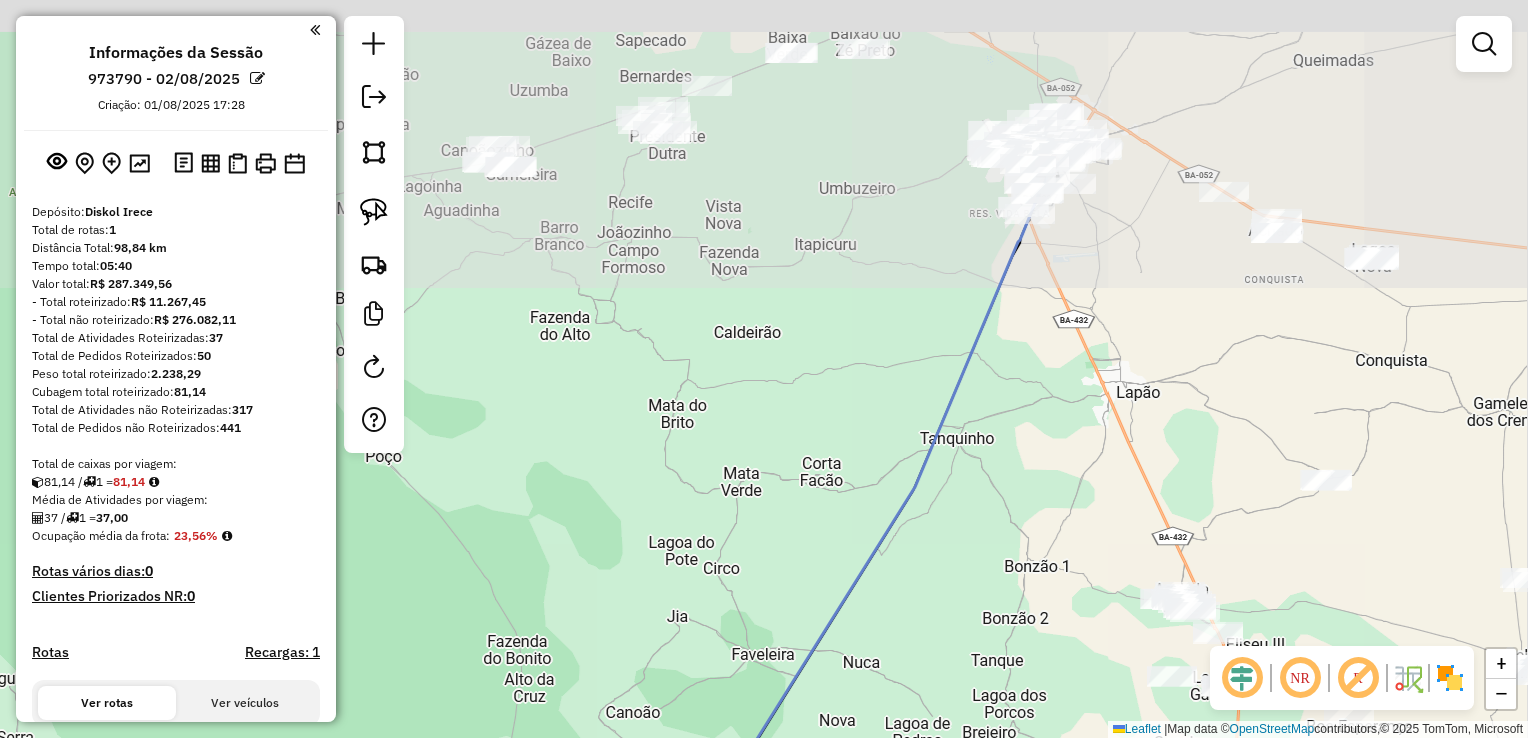 drag, startPoint x: 819, startPoint y: 258, endPoint x: 997, endPoint y: 408, distance: 232.77457 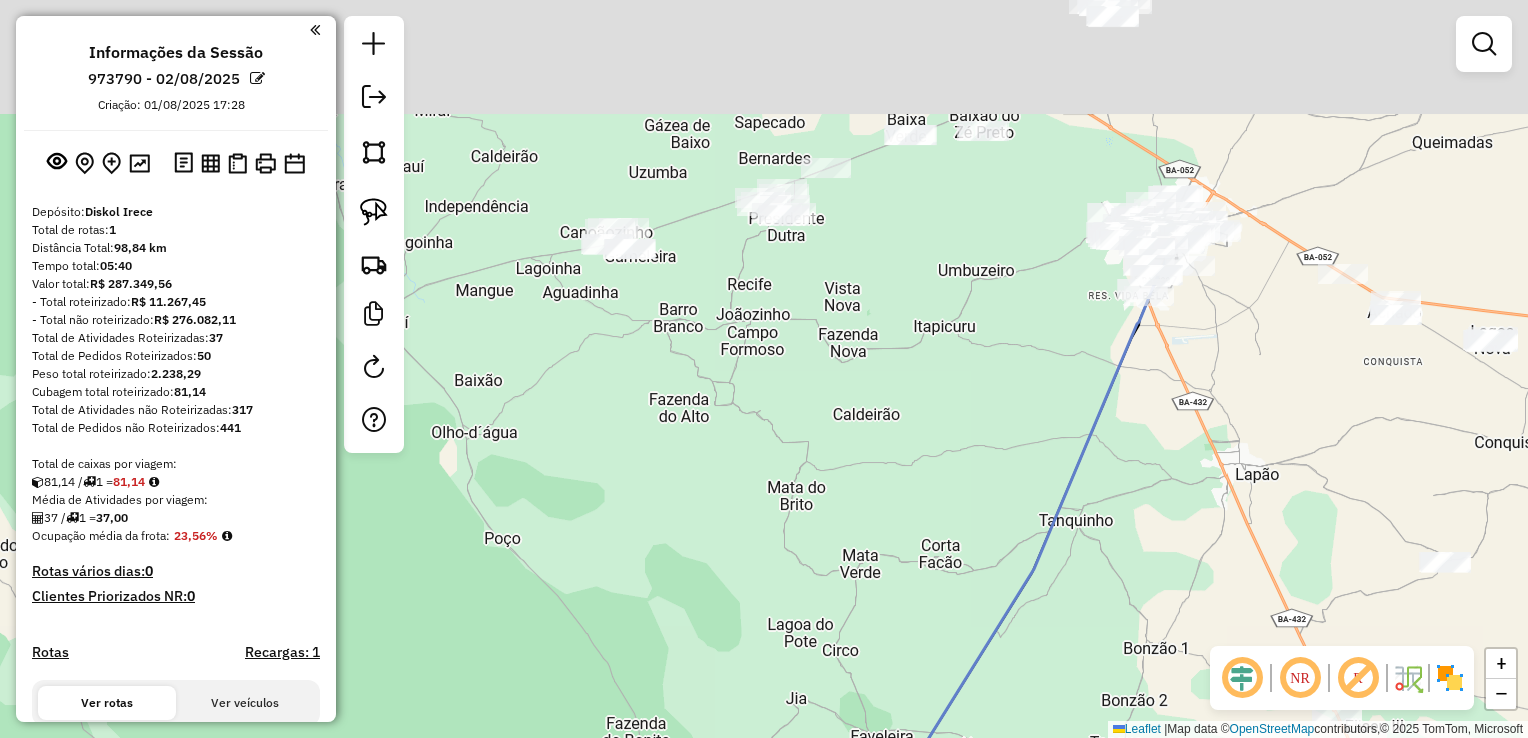 drag, startPoint x: 997, startPoint y: 408, endPoint x: 1036, endPoint y: 381, distance: 47.434166 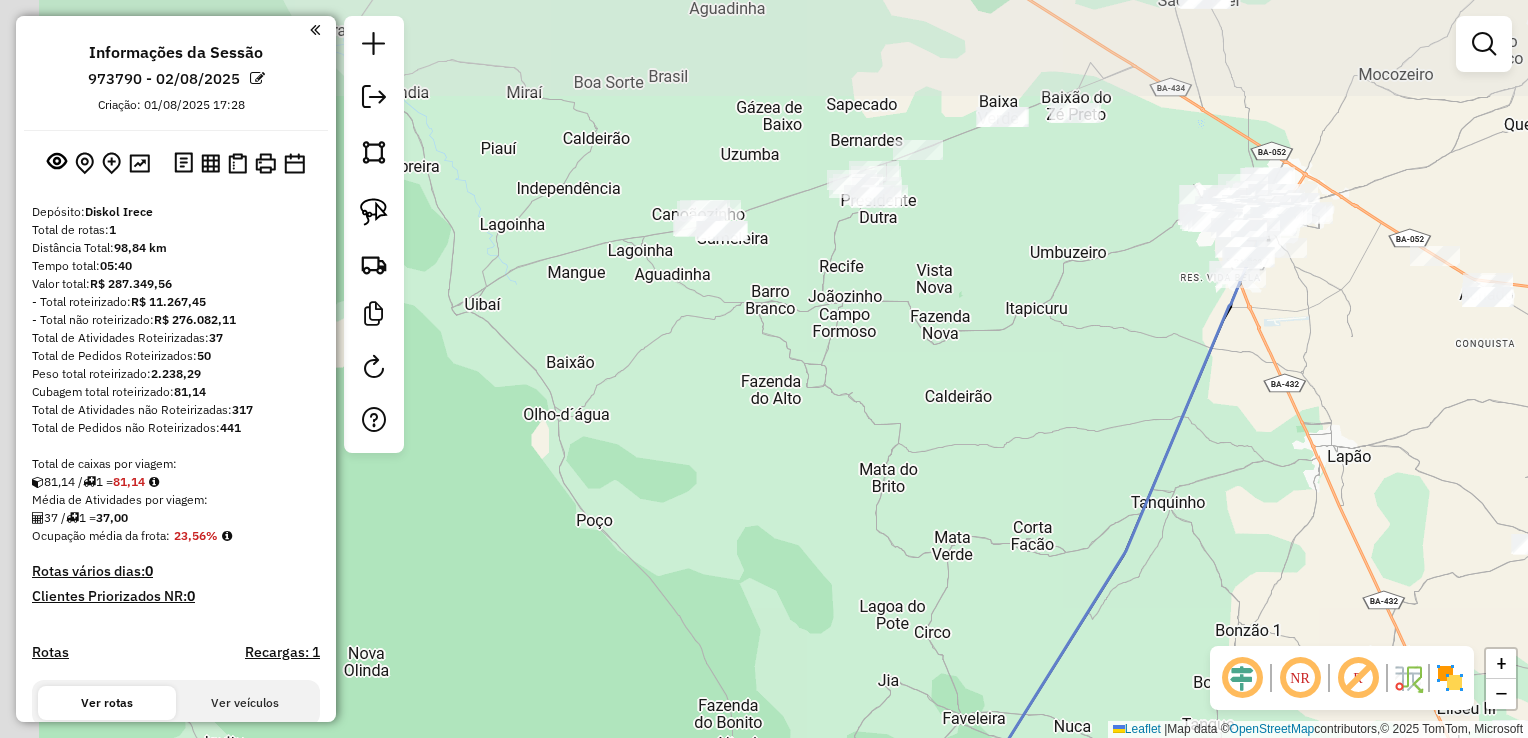 drag, startPoint x: 944, startPoint y: 345, endPoint x: 947, endPoint y: 471, distance: 126.035706 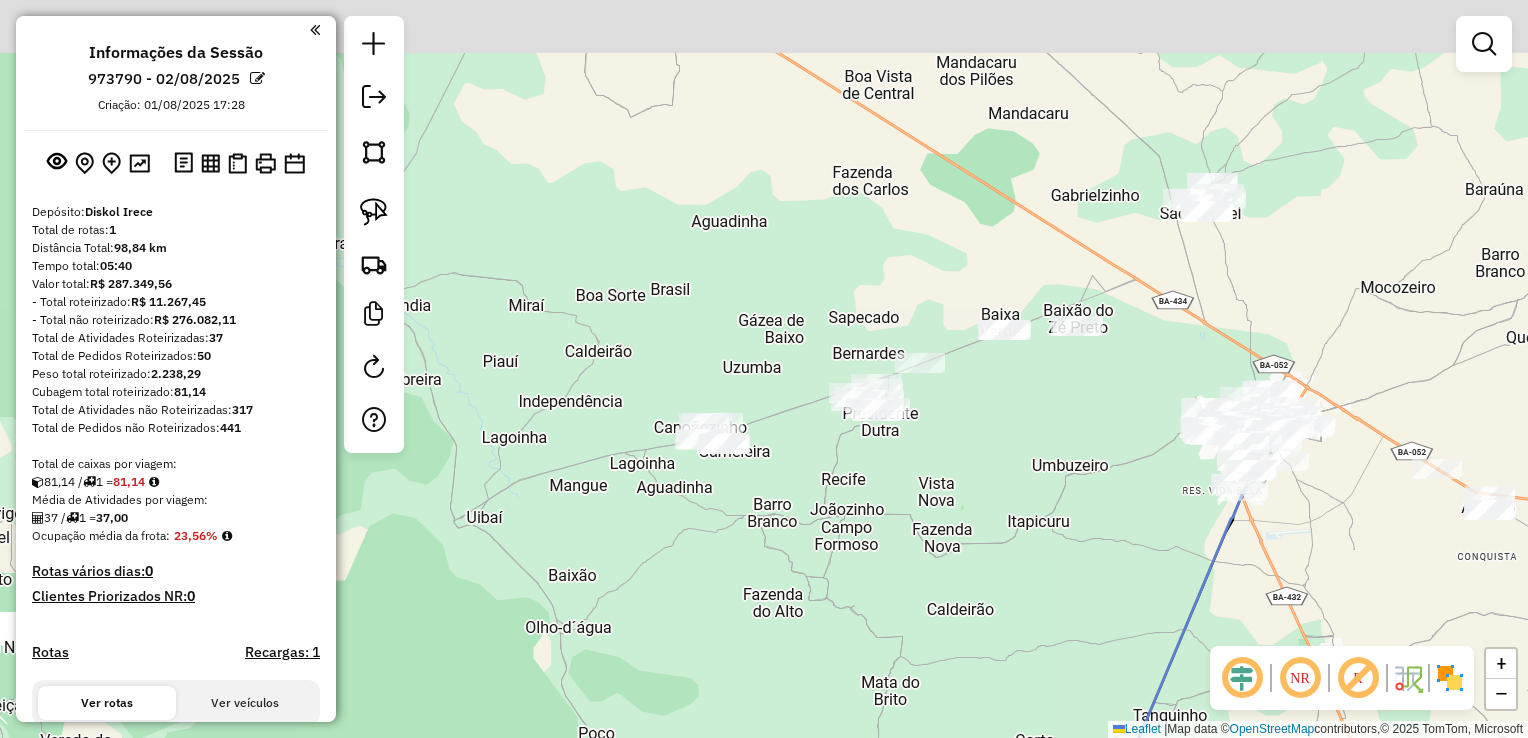 drag, startPoint x: 945, startPoint y: 430, endPoint x: 945, endPoint y: 515, distance: 85 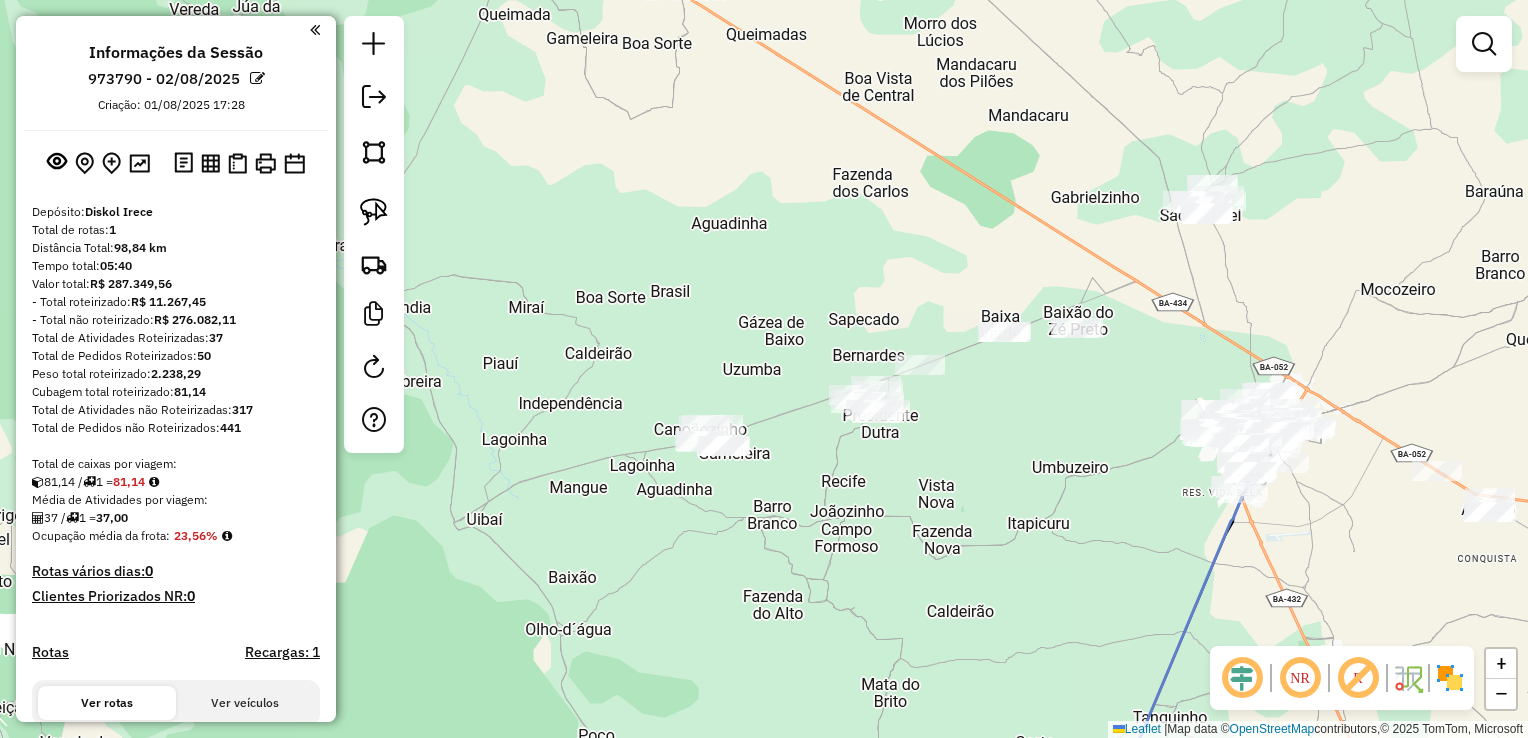 drag, startPoint x: 386, startPoint y: 158, endPoint x: 666, endPoint y: 375, distance: 354.24426 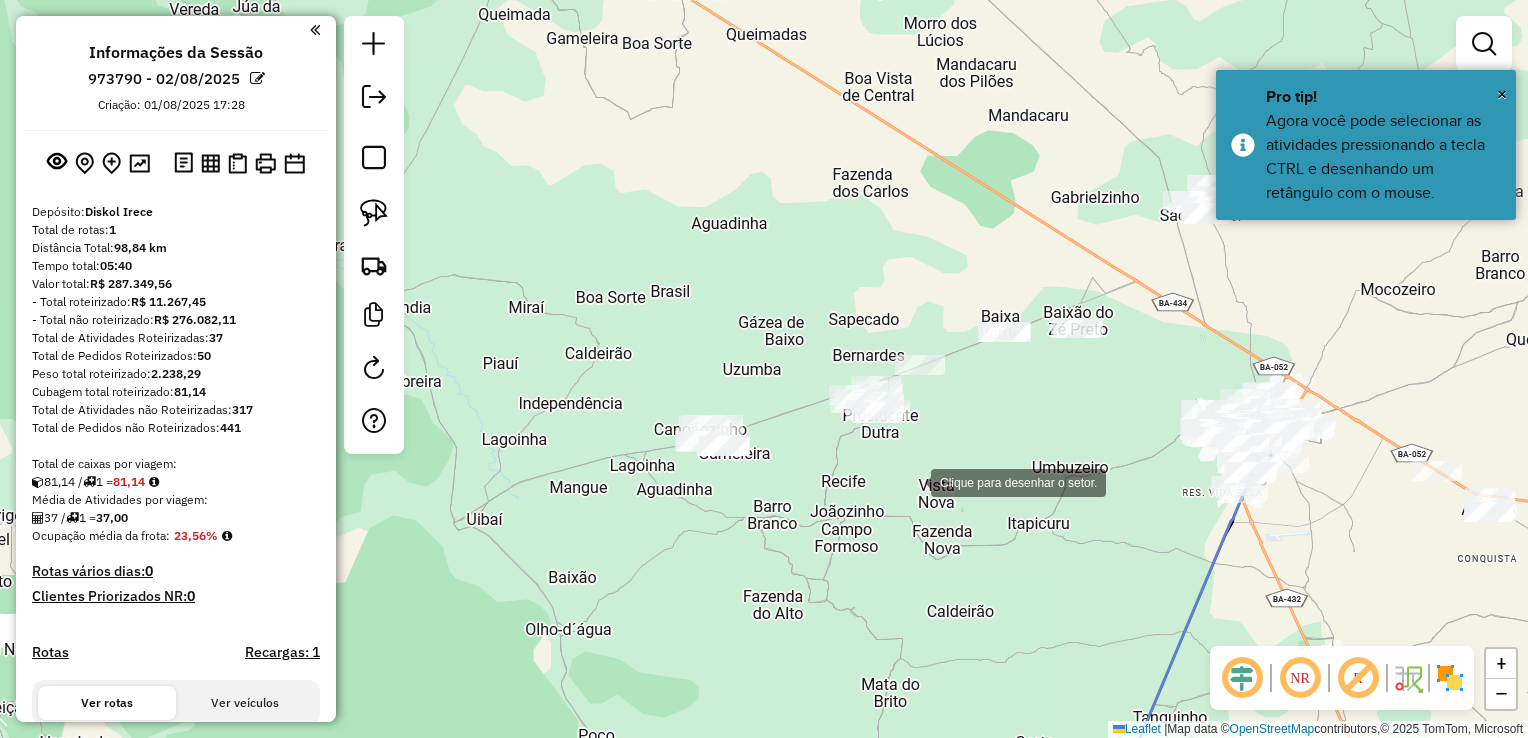 click 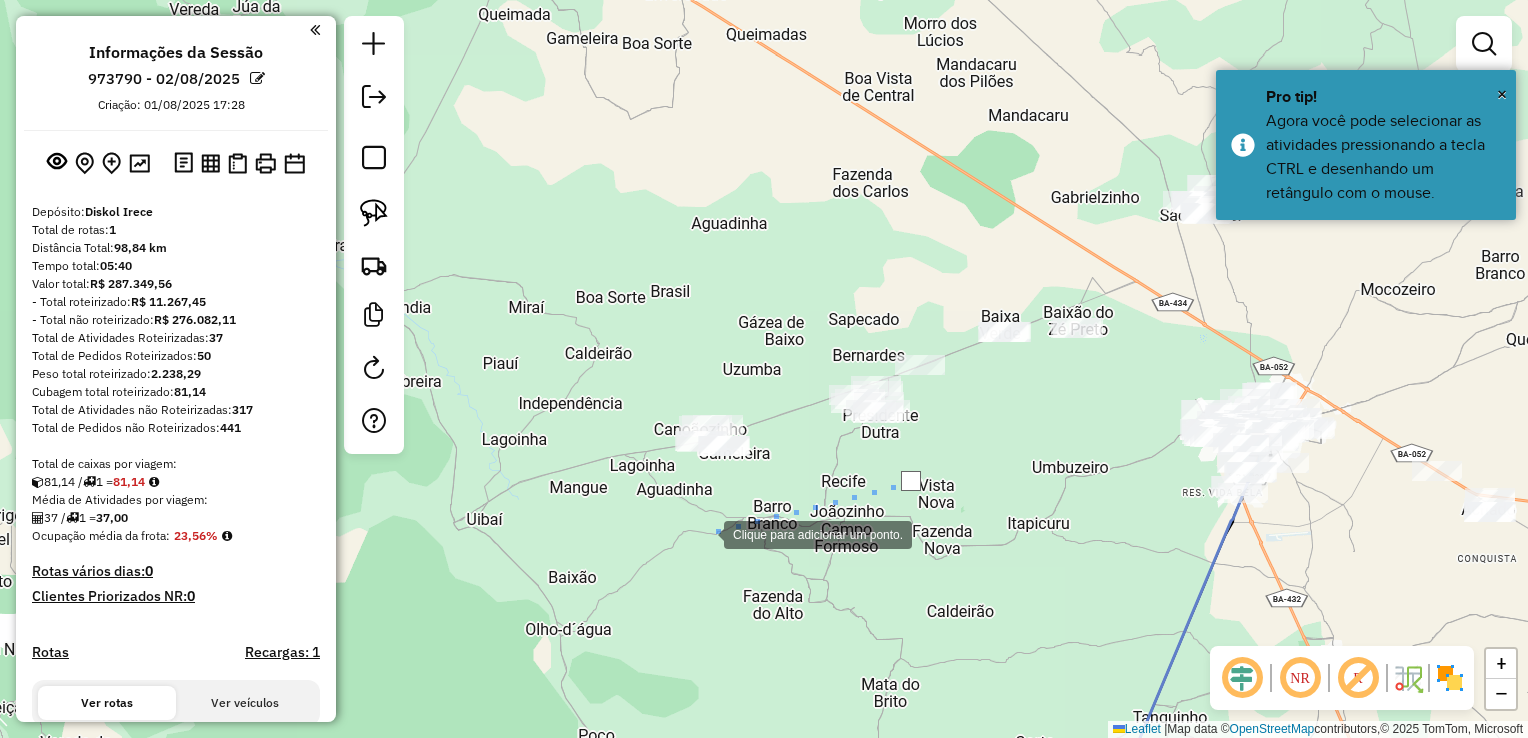 click 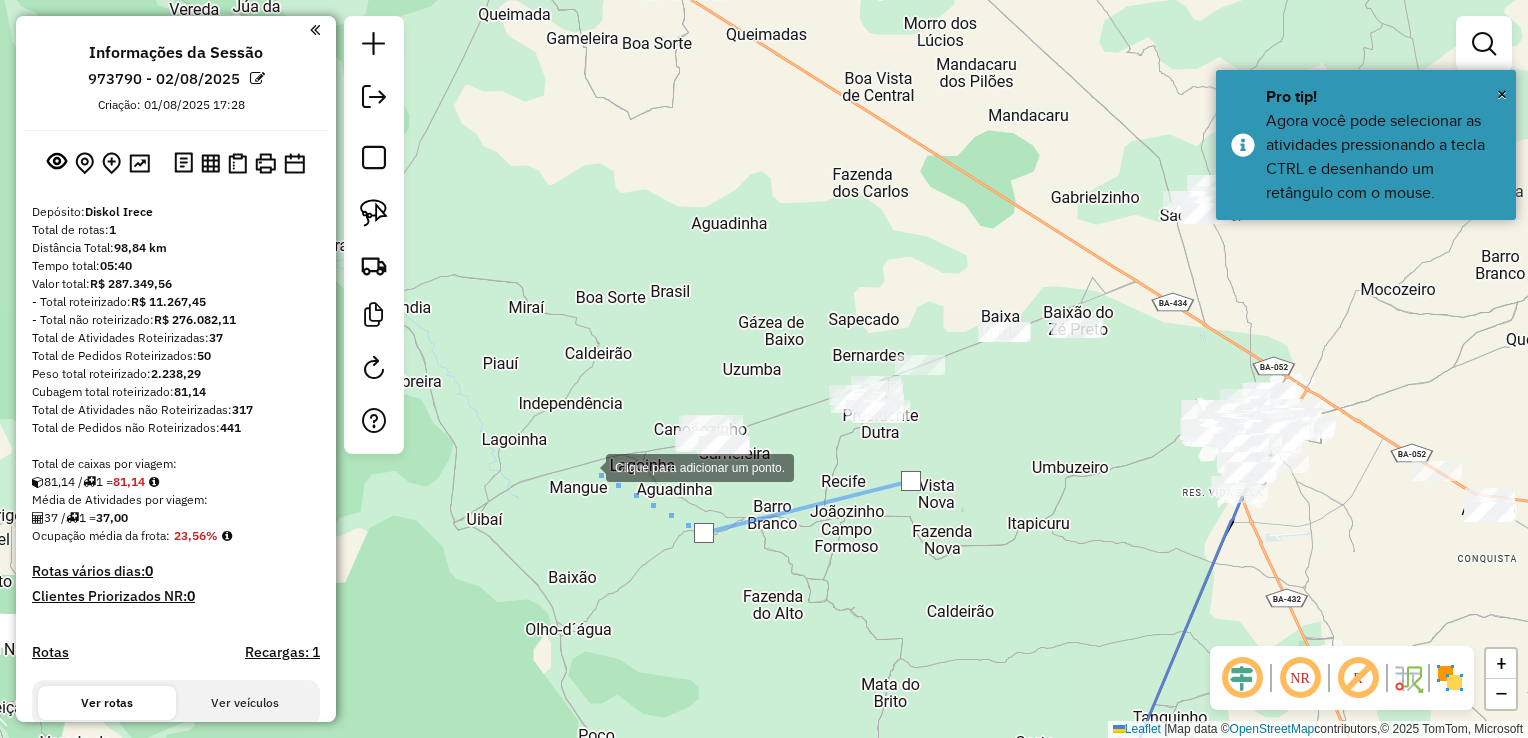 click 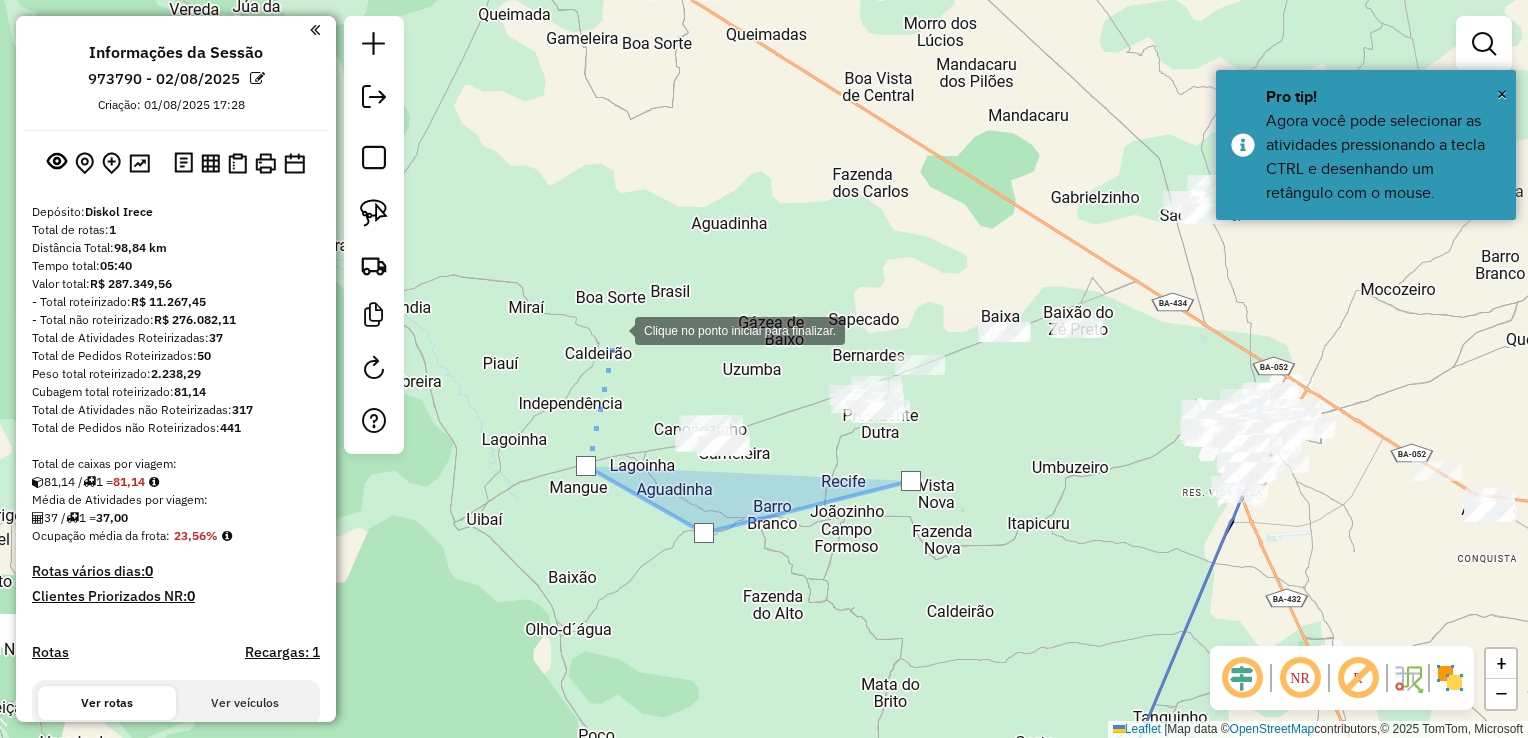 click 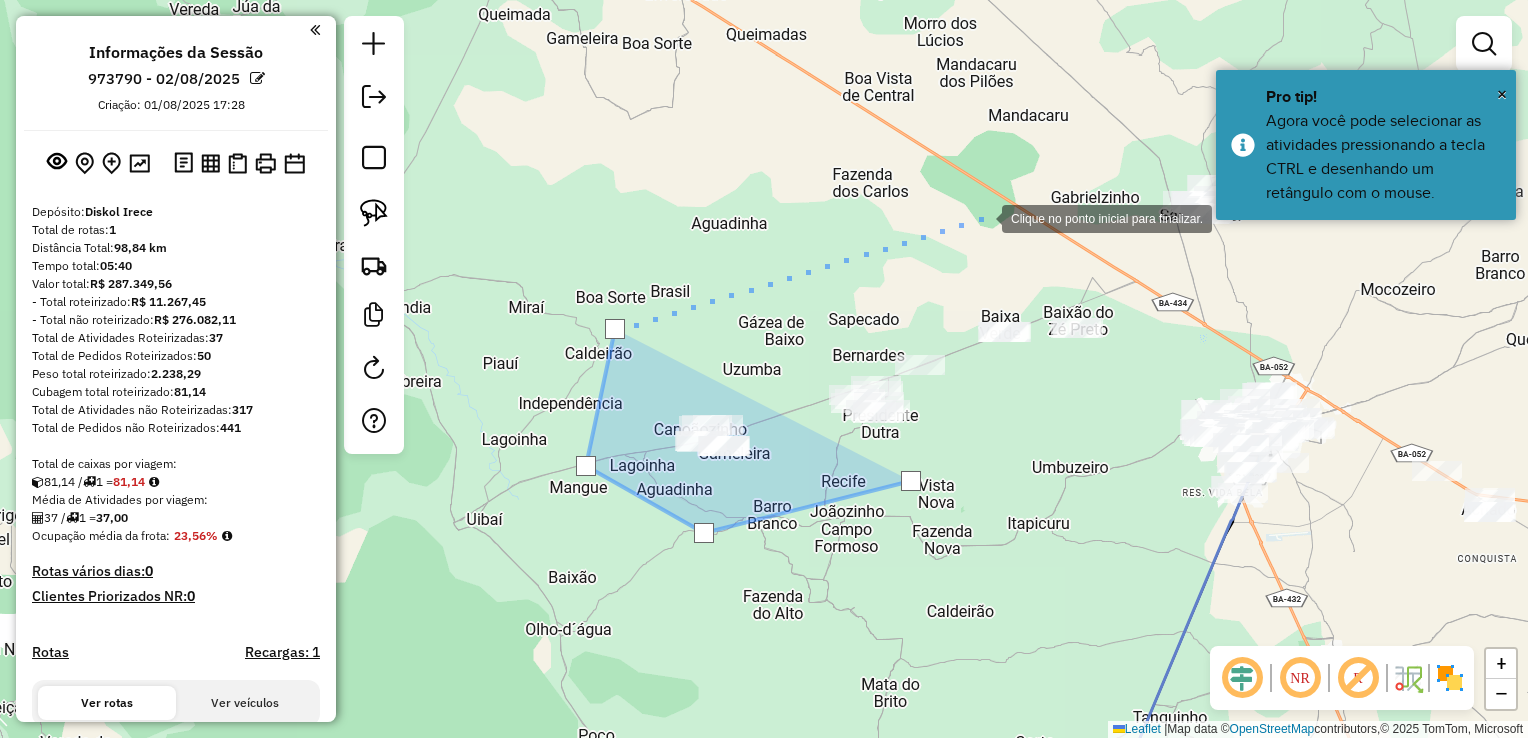 drag, startPoint x: 984, startPoint y: 210, endPoint x: 1104, endPoint y: 243, distance: 124.45481 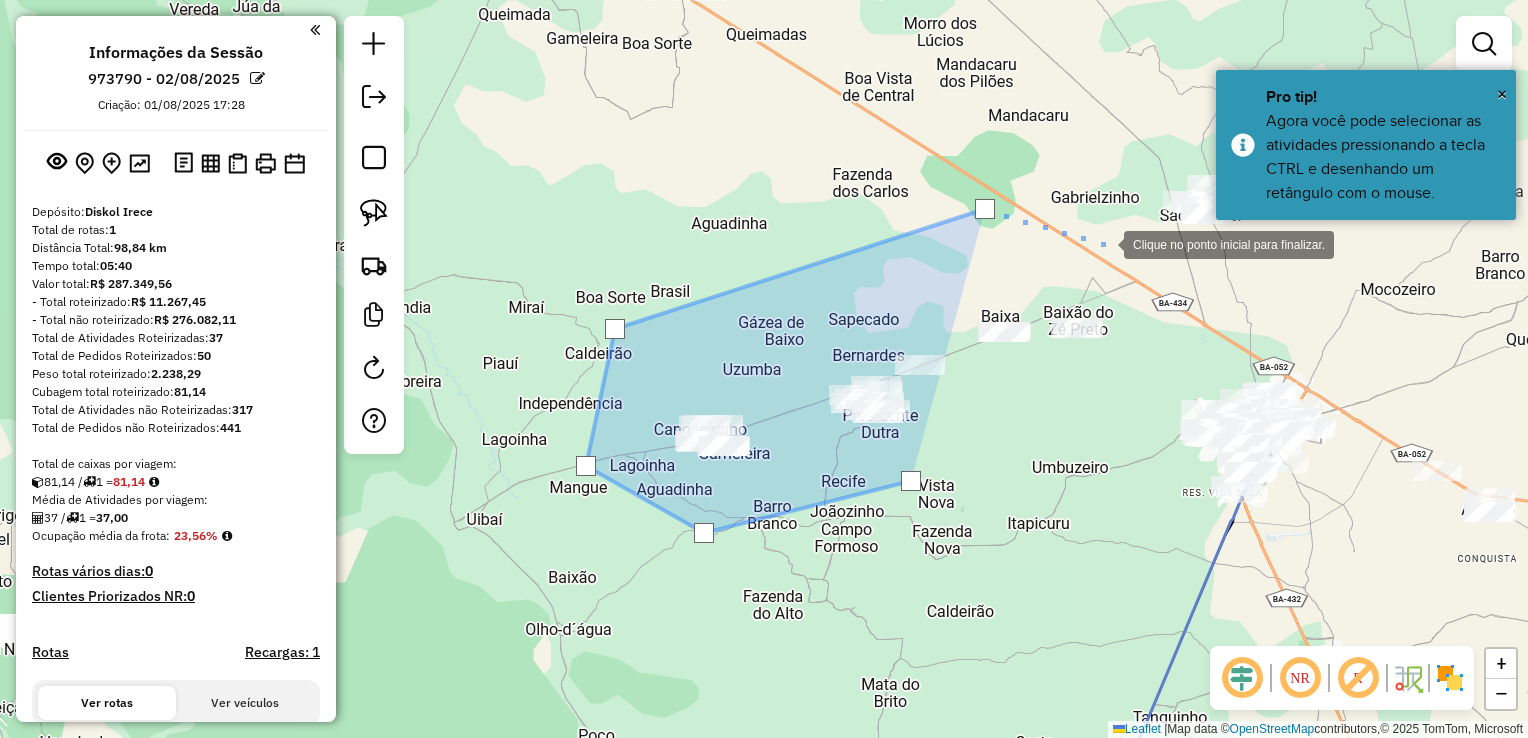 drag, startPoint x: 1104, startPoint y: 243, endPoint x: 1160, endPoint y: 357, distance: 127.01181 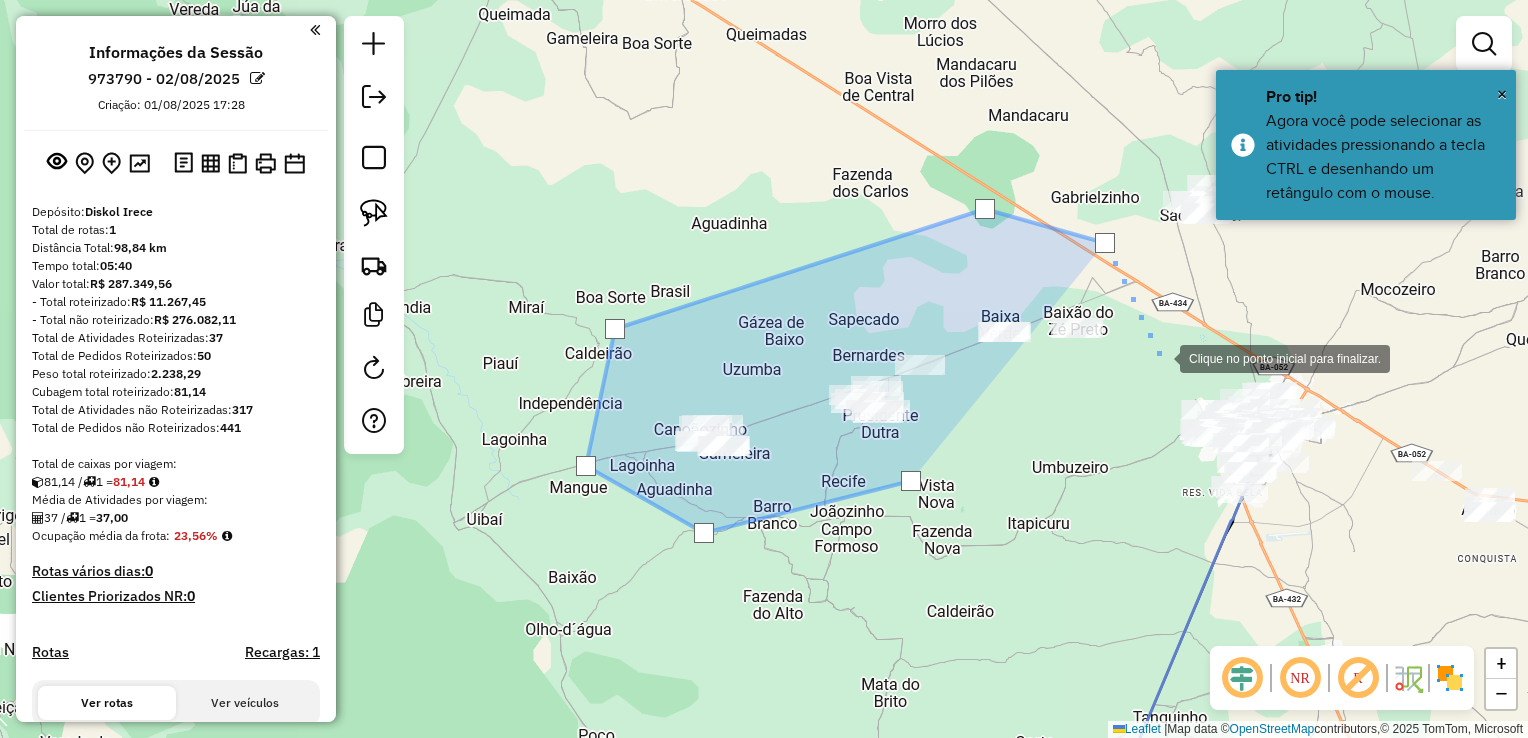click 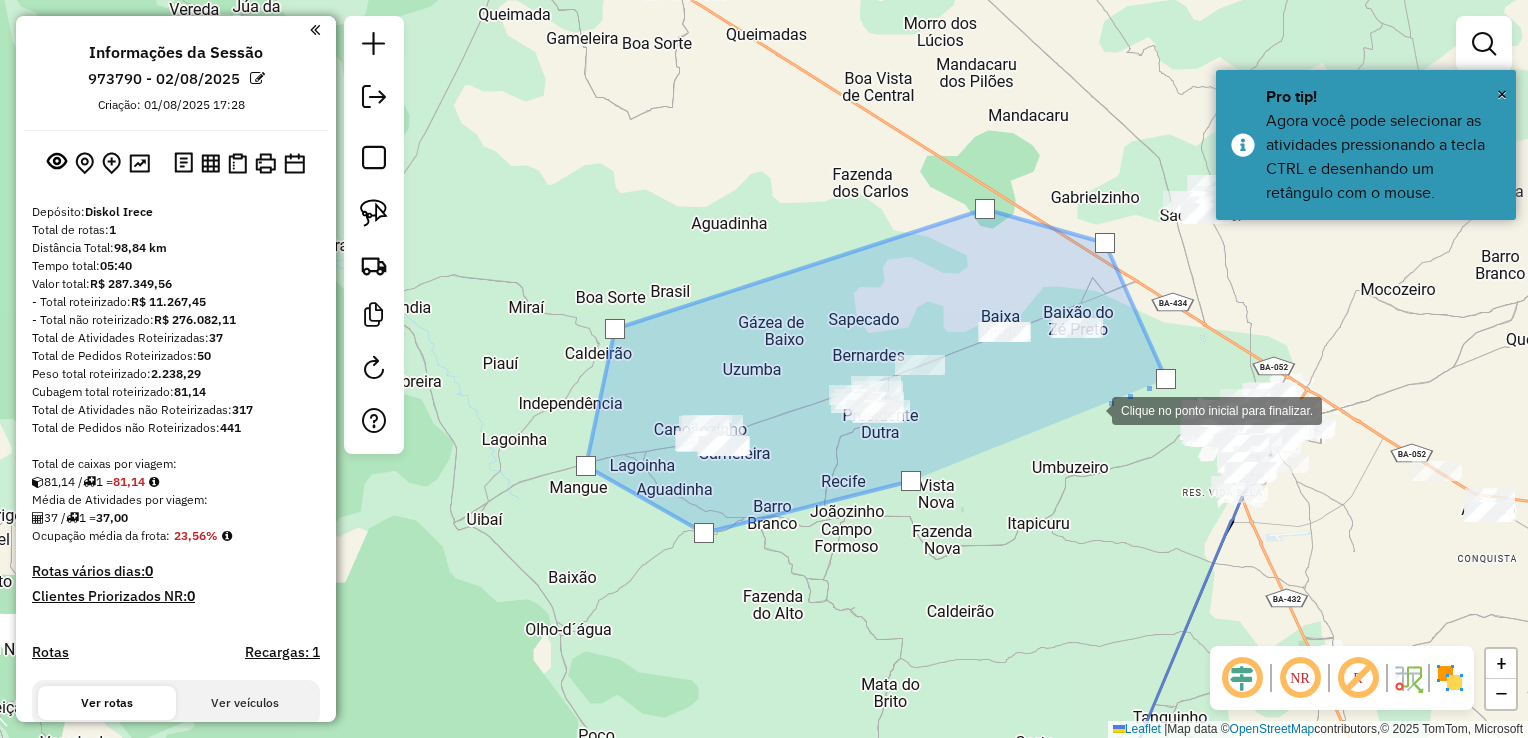 click 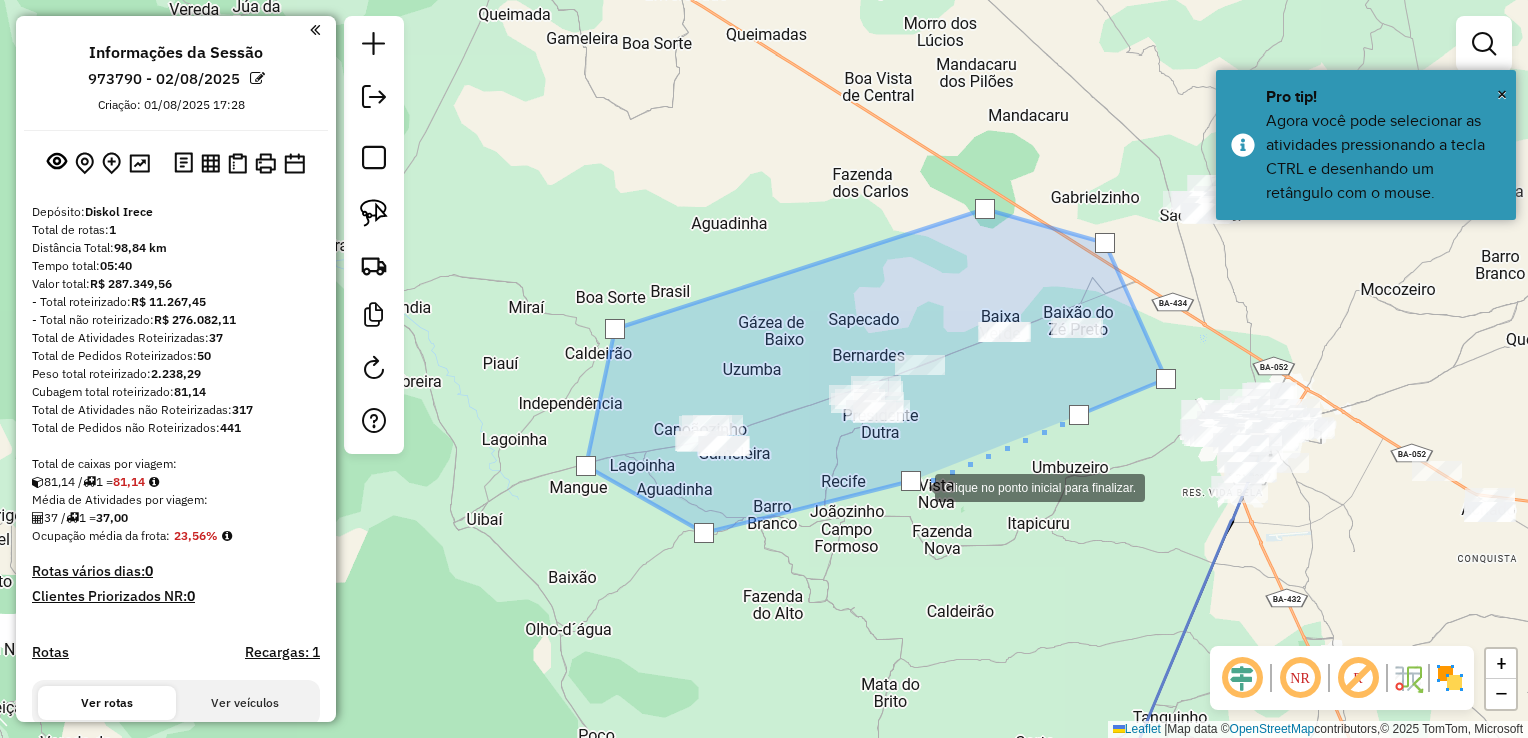 click 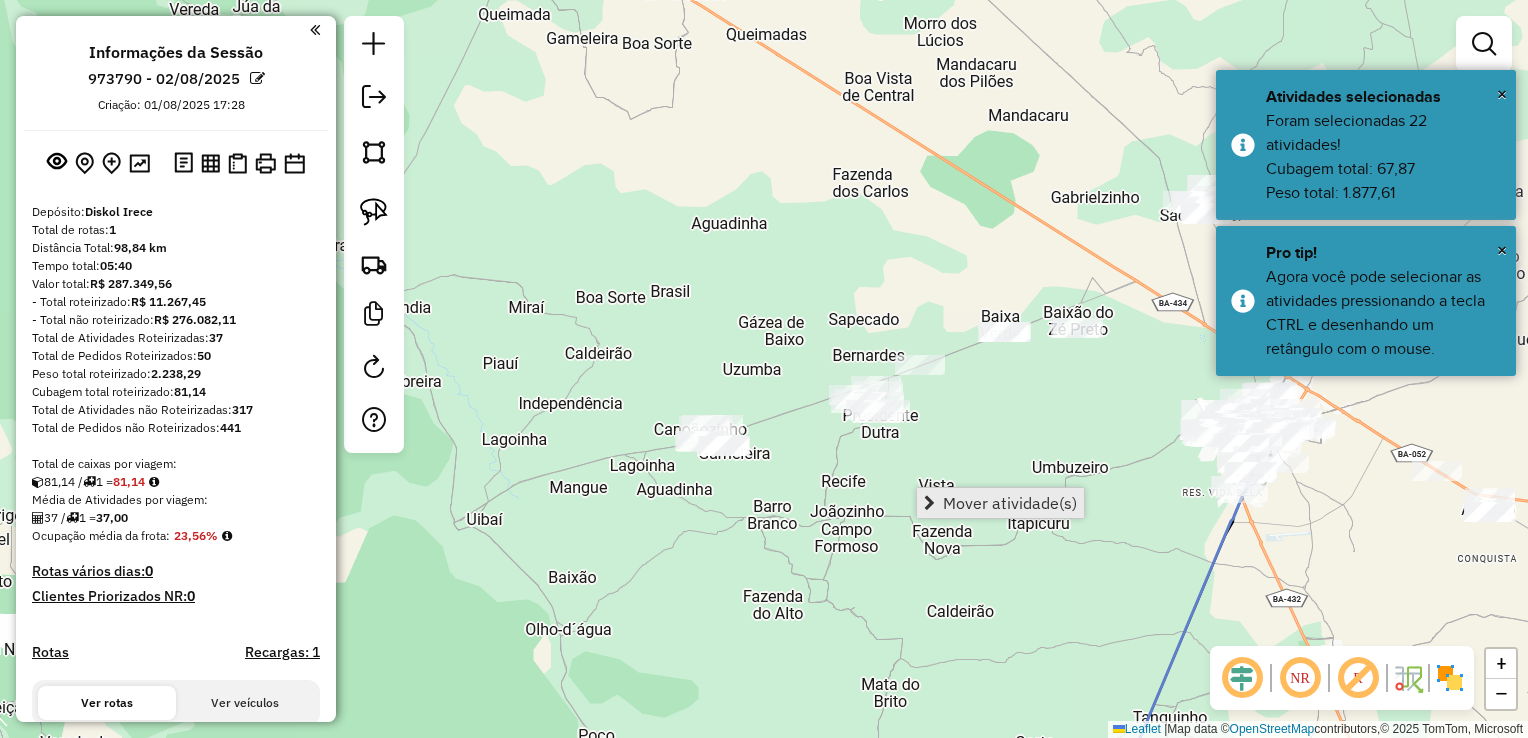 click at bounding box center [929, 503] 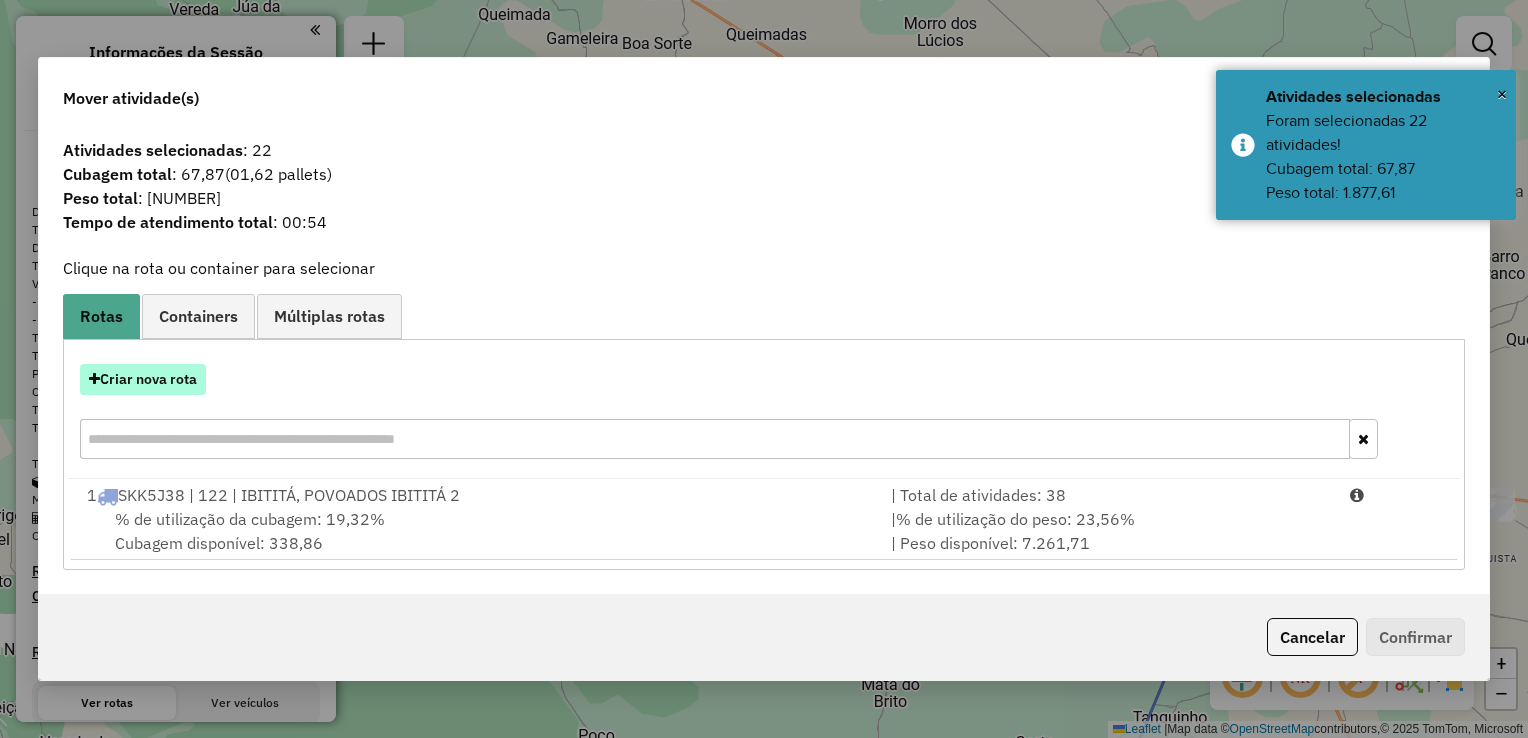 click on "Criar nova rota" at bounding box center [143, 379] 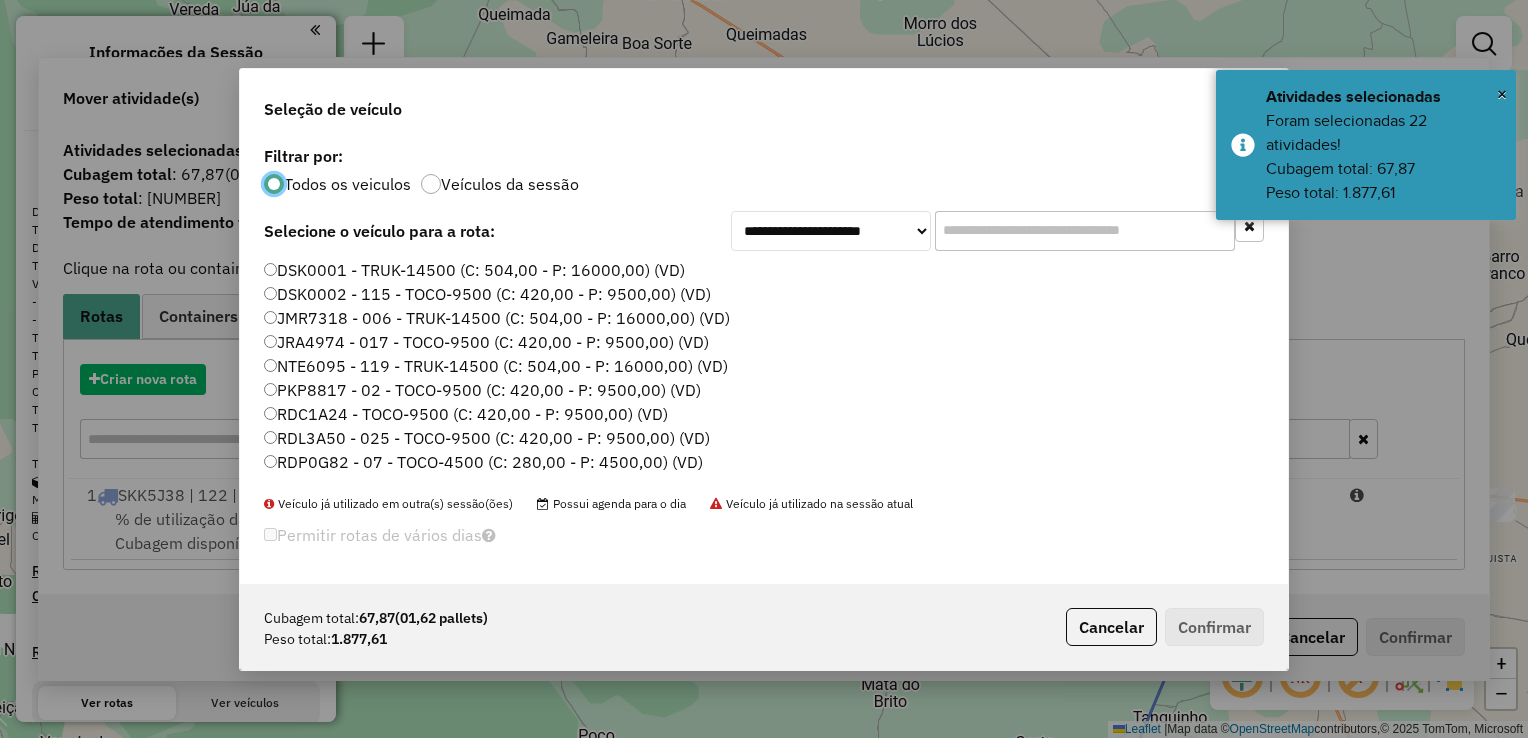 scroll, scrollTop: 10, scrollLeft: 6, axis: both 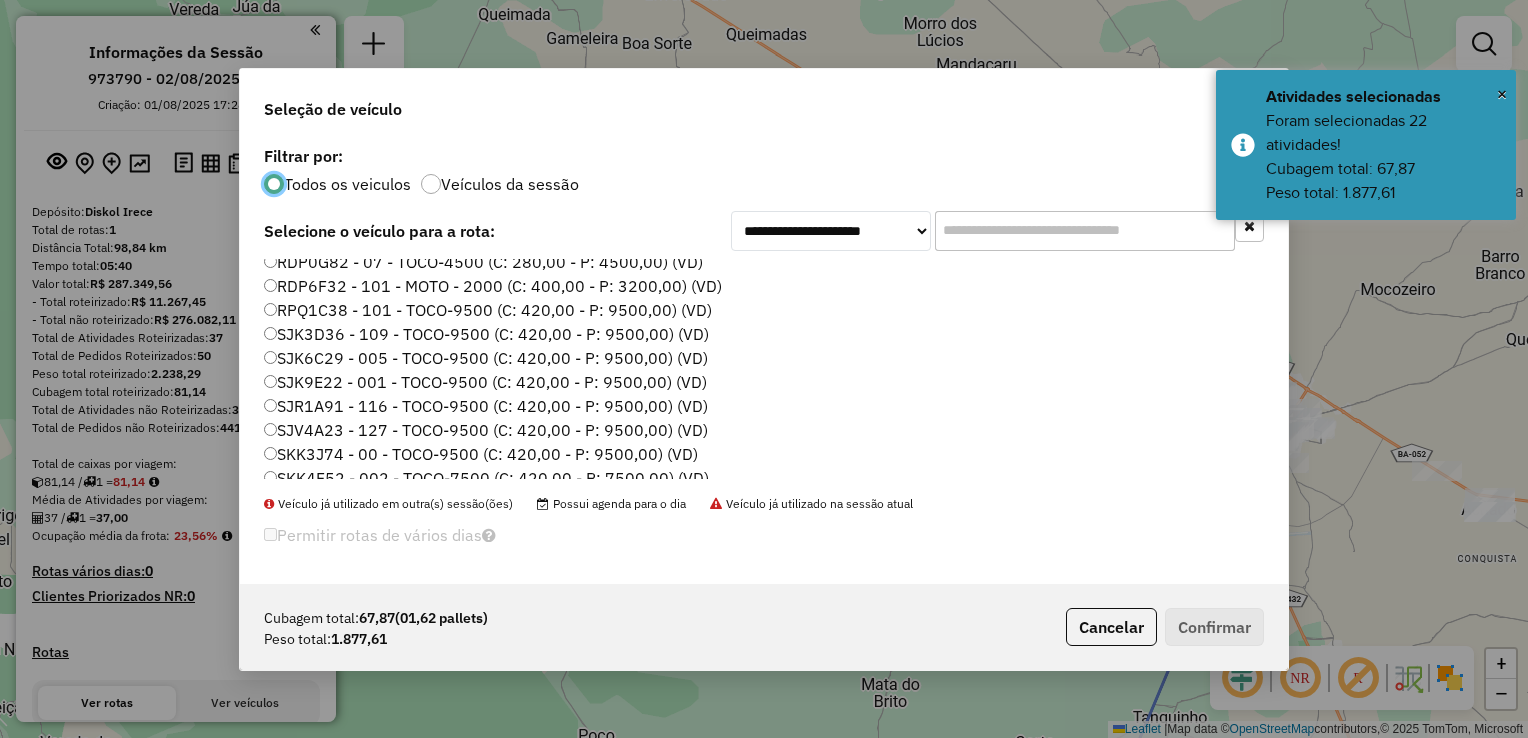 click on "SJK9E22 - 001 - TOCO-9500 (C: 420,00 - P: 9500,00) (VD)" 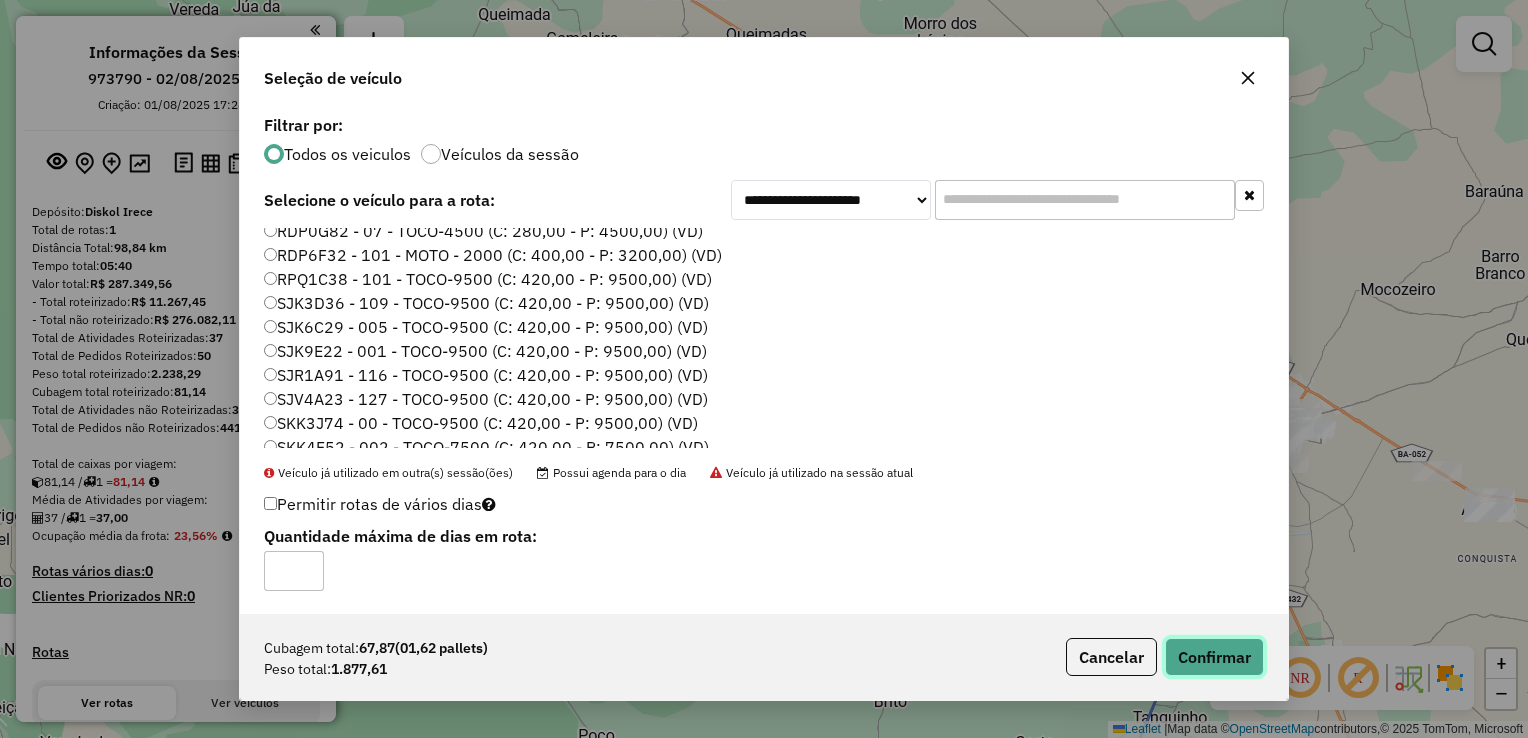 click on "Confirmar" 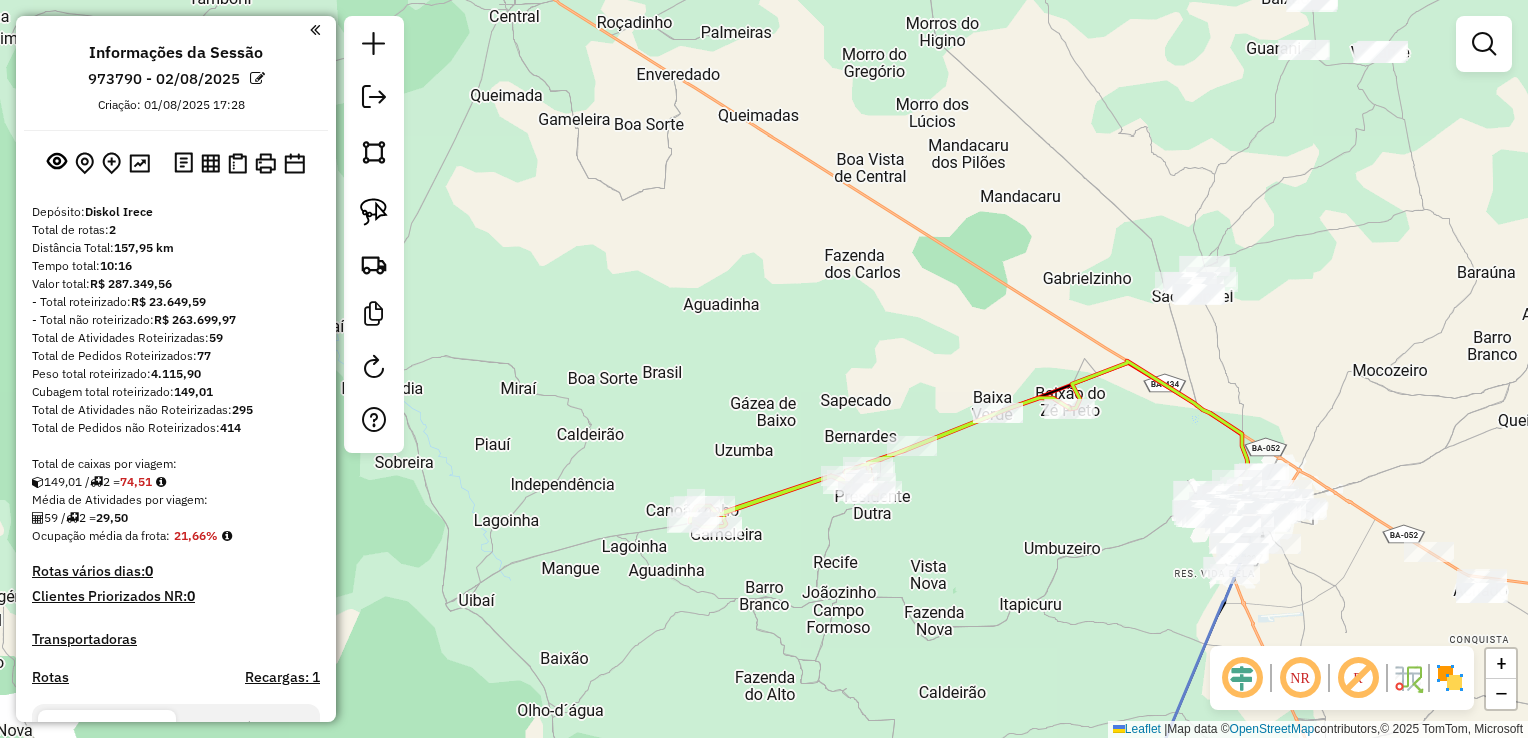 drag, startPoint x: 877, startPoint y: 358, endPoint x: 832, endPoint y: 494, distance: 143.25153 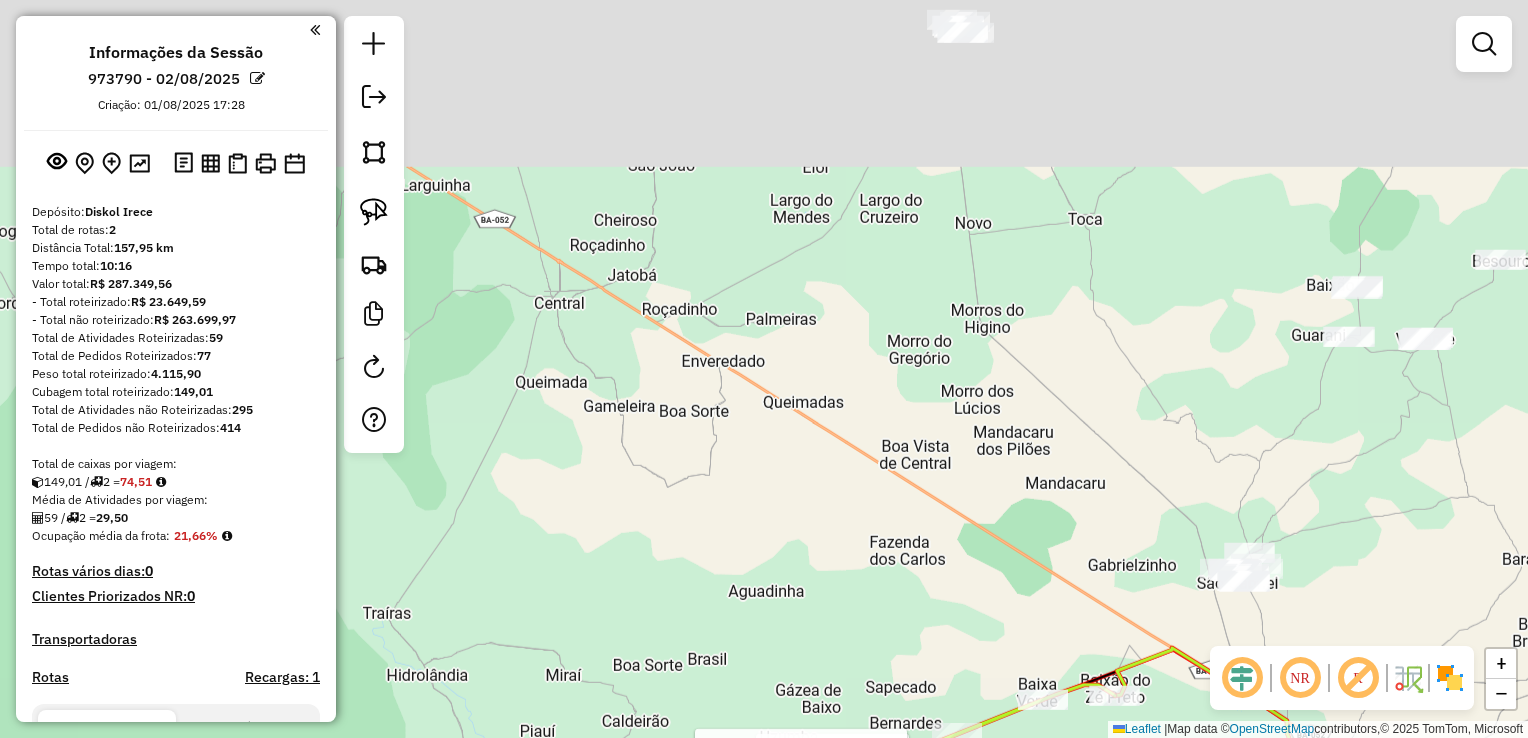 drag, startPoint x: 836, startPoint y: 440, endPoint x: 883, endPoint y: 530, distance: 101.53325 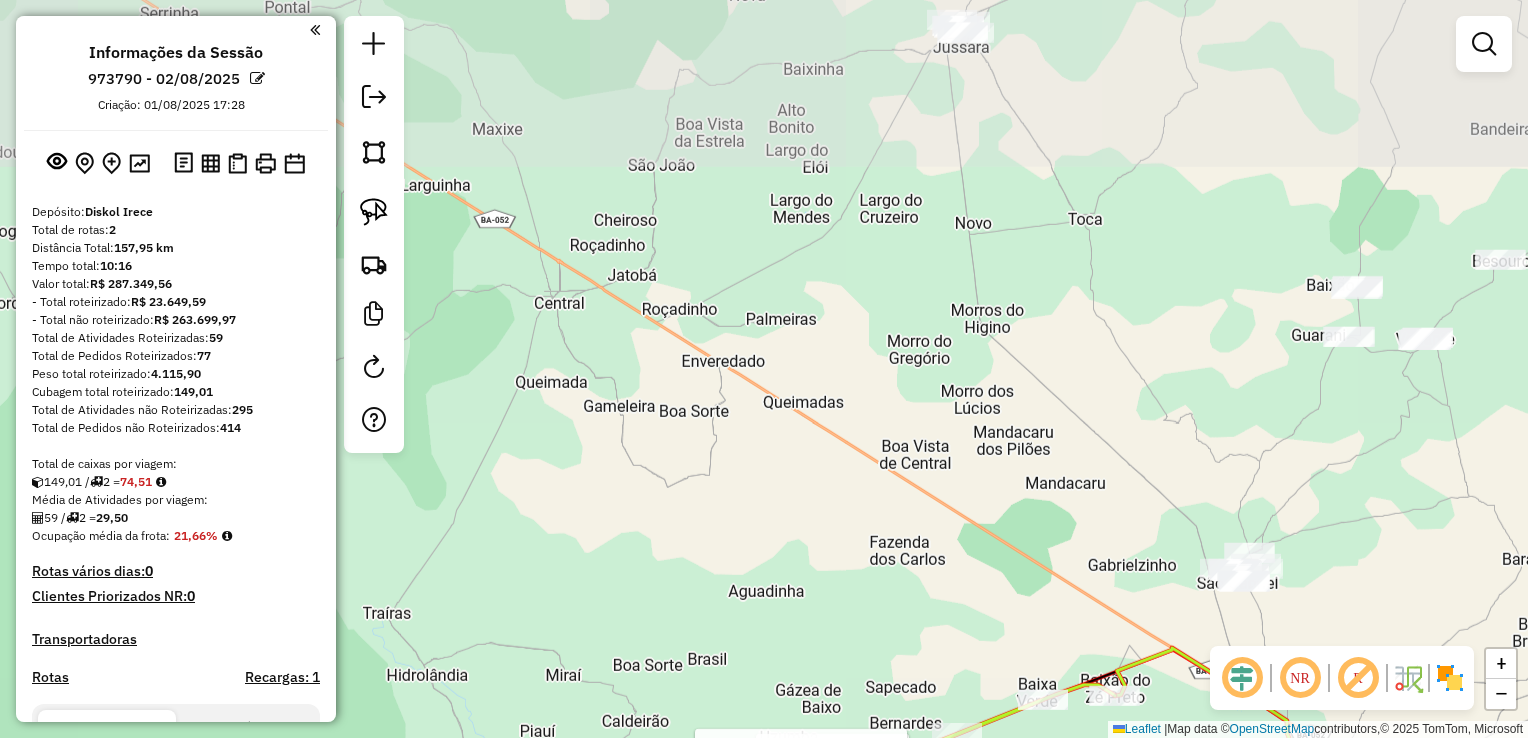 click on "Rota 2 - Placa SJK9E22  18936 - BAR DA MARILIA Rota 2 - Placa SJK9E22  13126 - MERCADINHO DA GALEGA Janela de atendimento Grade de atendimento Capacidade Transportadoras Veículos Cliente Pedidos  Rotas Selecione os dias de semana para filtrar as janelas de atendimento  Seg   Ter   Qua   Qui   Sex   Sáb   Dom  Informe o período da janela de atendimento: De: Até:  Filtrar exatamente a janela do cliente  Considerar janela de atendimento padrão  Selecione os dias de semana para filtrar as grades de atendimento  Seg   Ter   Qua   Qui   Sex   Sáb   Dom   Considerar clientes sem dia de atendimento cadastrado  Clientes fora do dia de atendimento selecionado Filtrar as atividades entre os valores definidos abaixo:  Peso mínimo:   Peso máximo:   Cubagem mínima:   Cubagem máxima:   De:   Até:  Filtrar as atividades entre o tempo de atendimento definido abaixo:  De:   Até:   Considerar capacidade total dos clientes não roteirizados Transportadora: Selecione um ou mais itens Tipo de veículo: Veículo: Nome:" 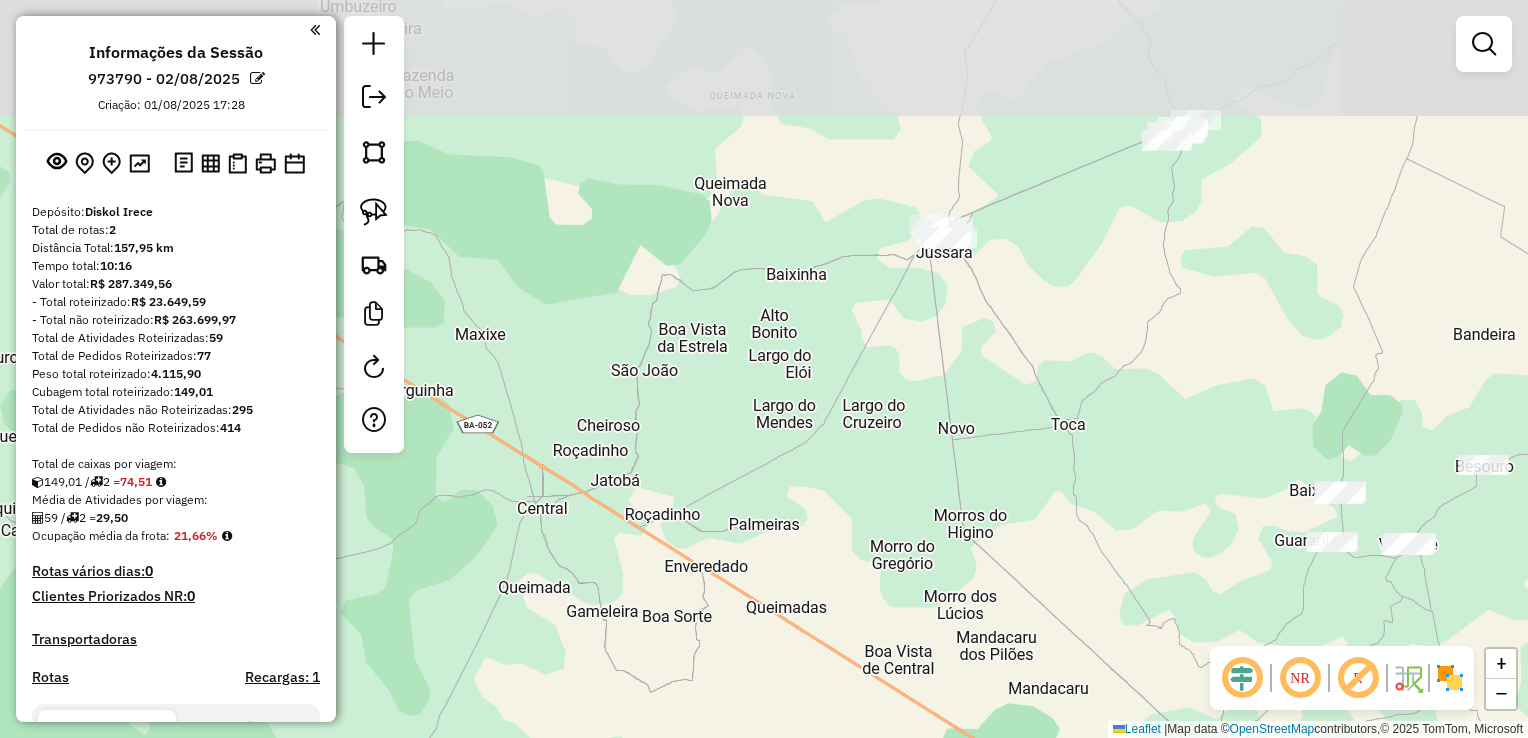 drag, startPoint x: 1046, startPoint y: 380, endPoint x: 1004, endPoint y: 439, distance: 72.42237 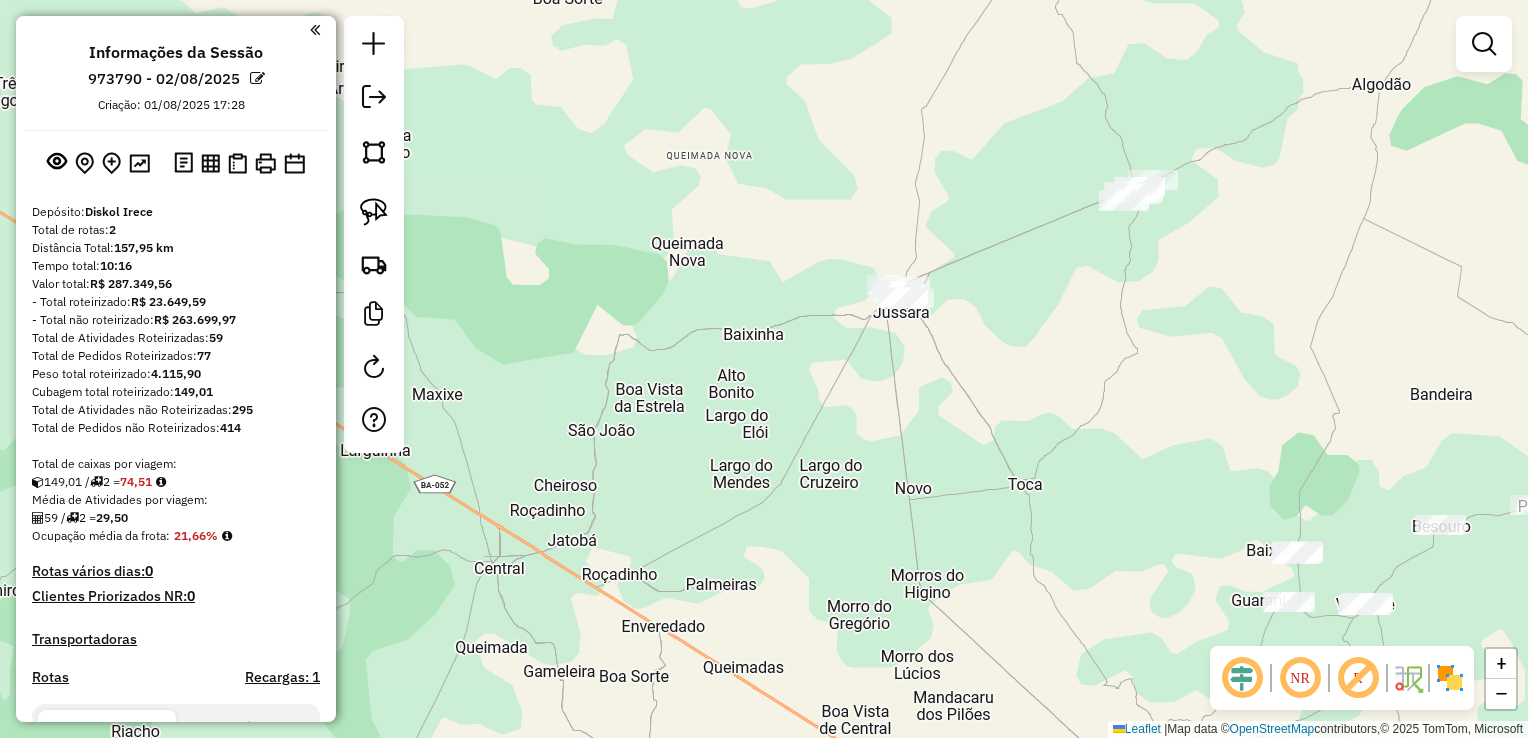 drag, startPoint x: 857, startPoint y: 469, endPoint x: 840, endPoint y: 446, distance: 28.600698 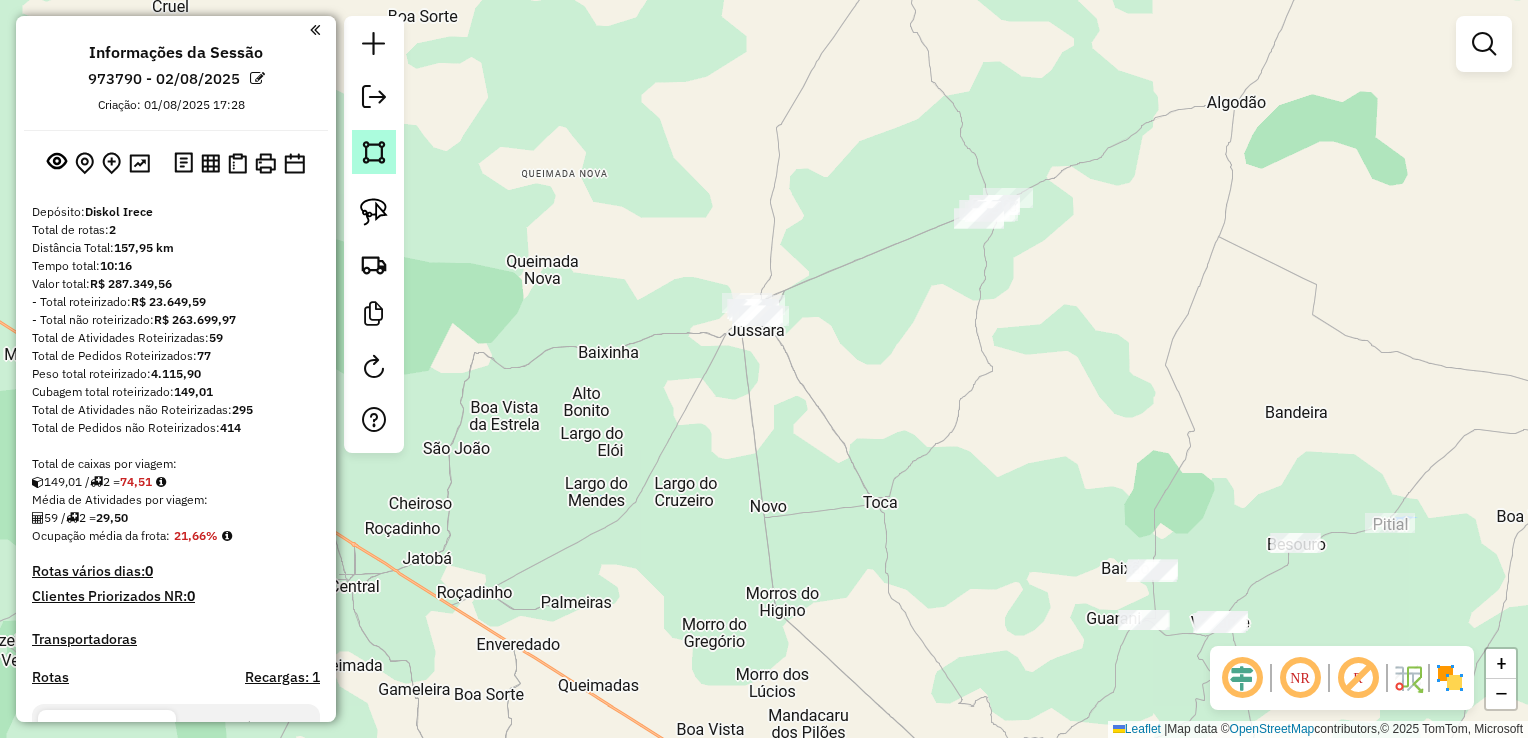 drag, startPoint x: 379, startPoint y: 153, endPoint x: 800, endPoint y: 326, distance: 455.1593 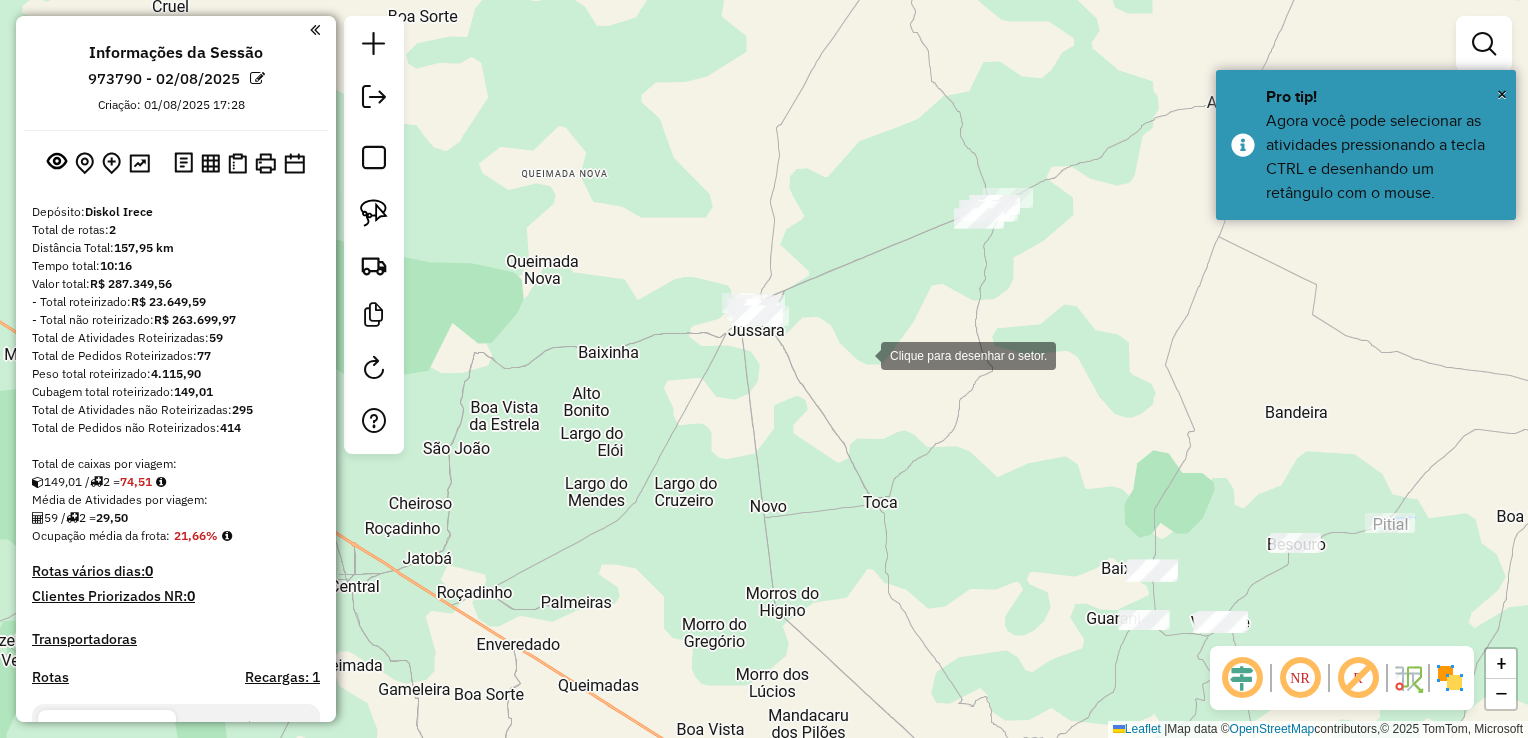 click 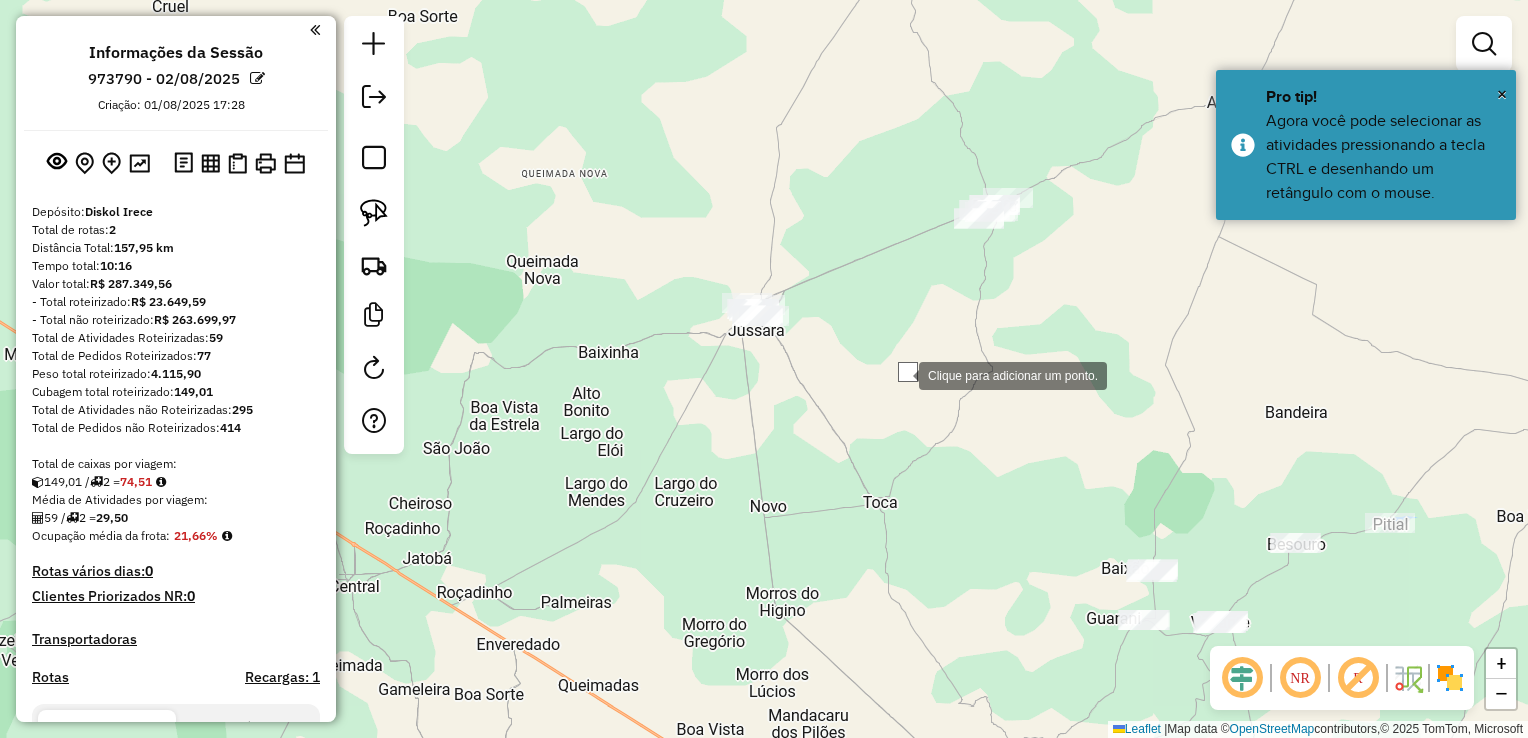 click 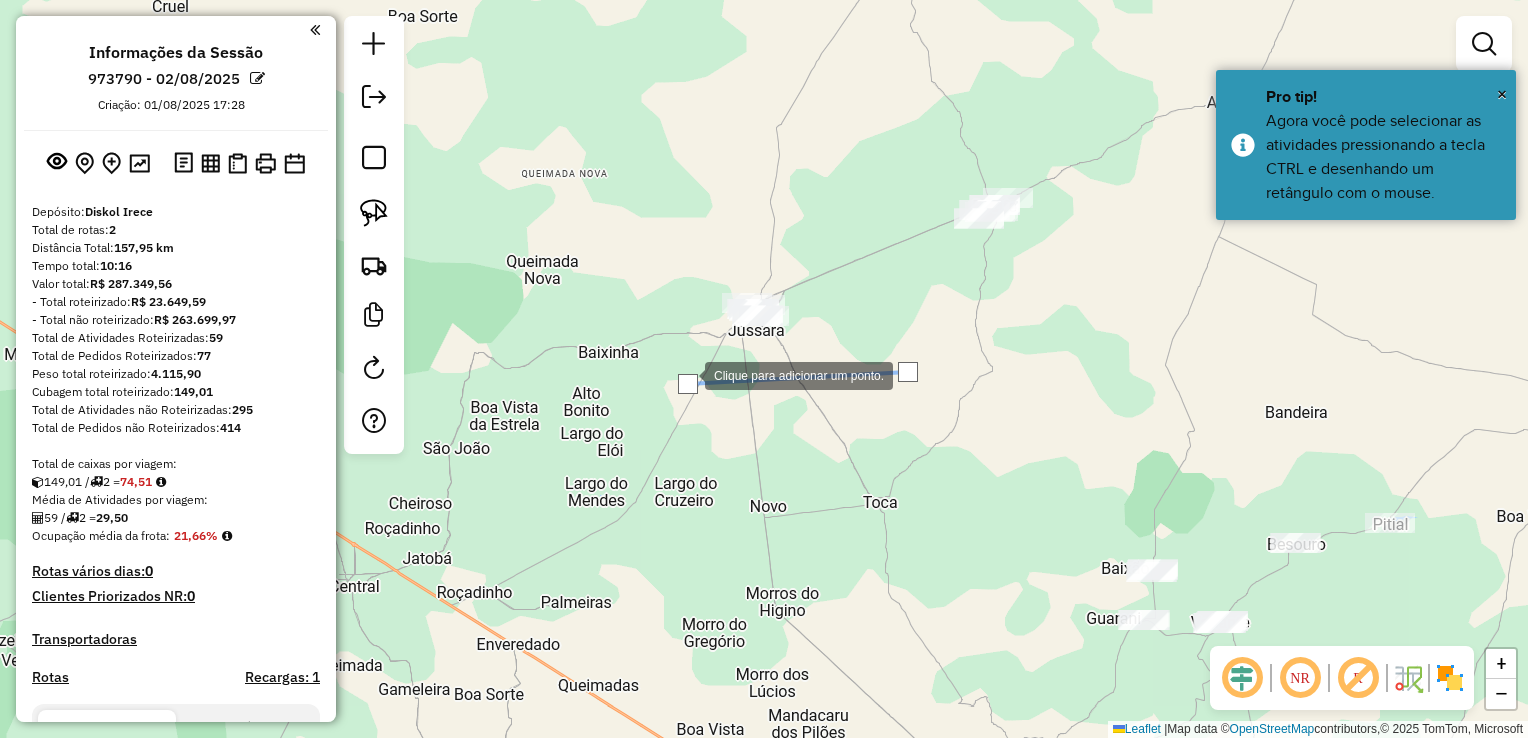 click 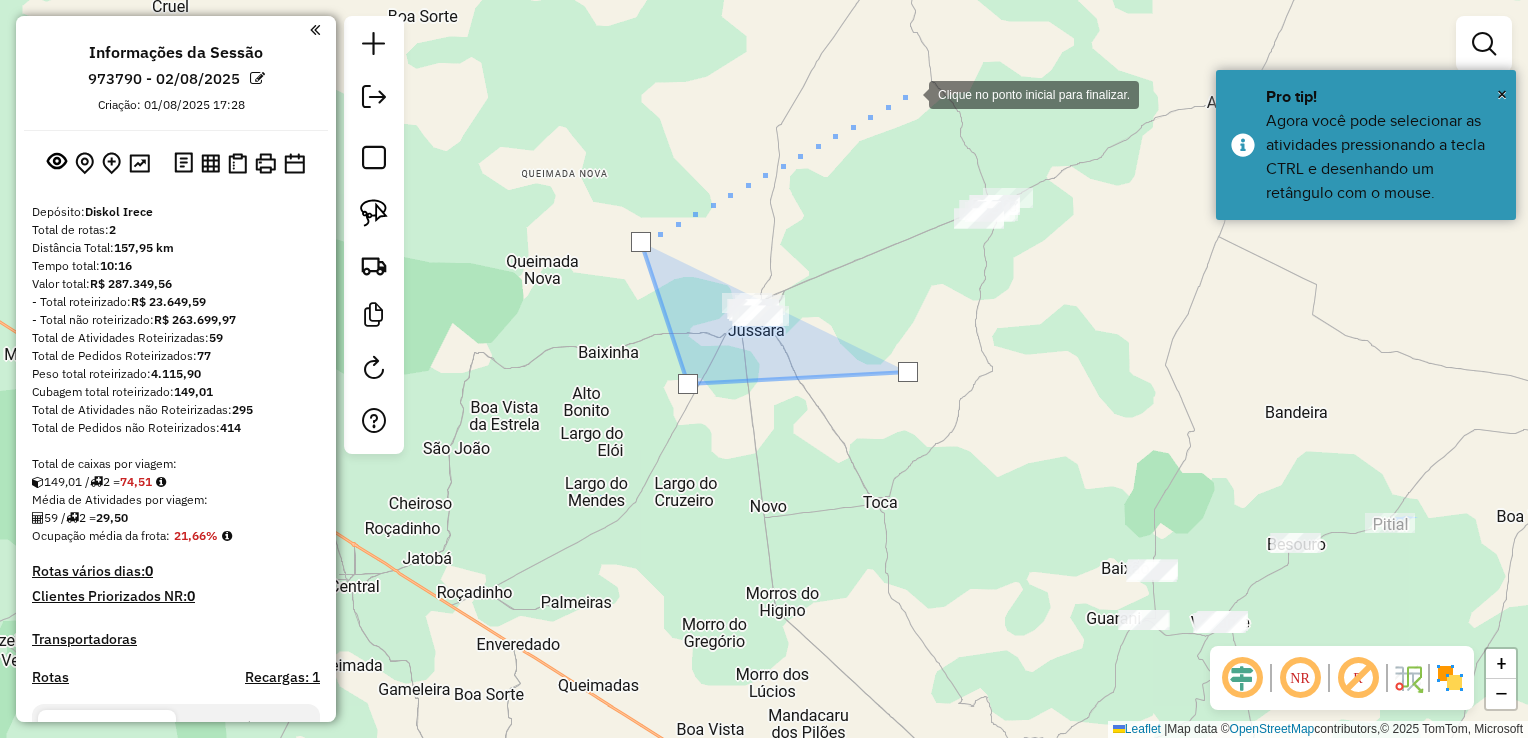 click 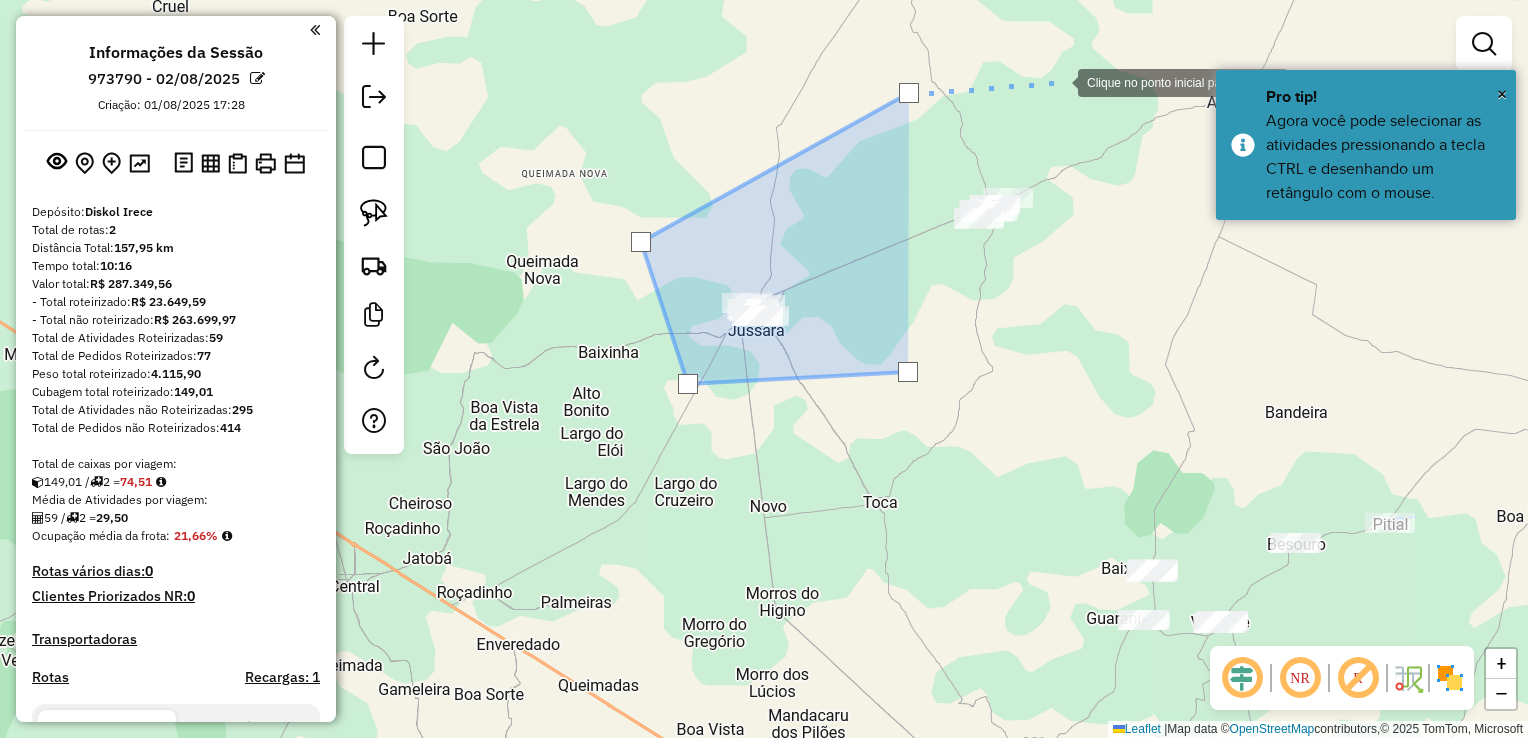 click 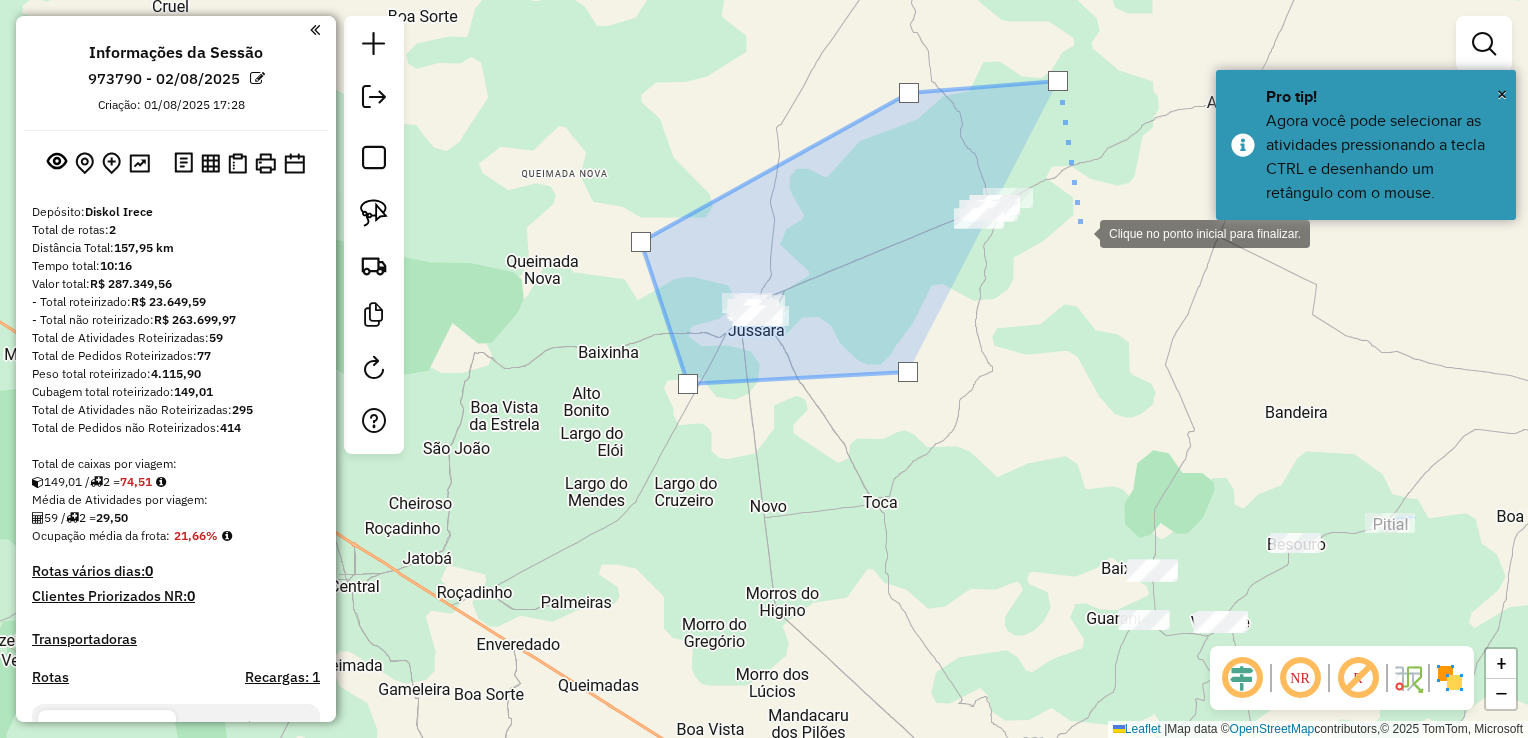 click 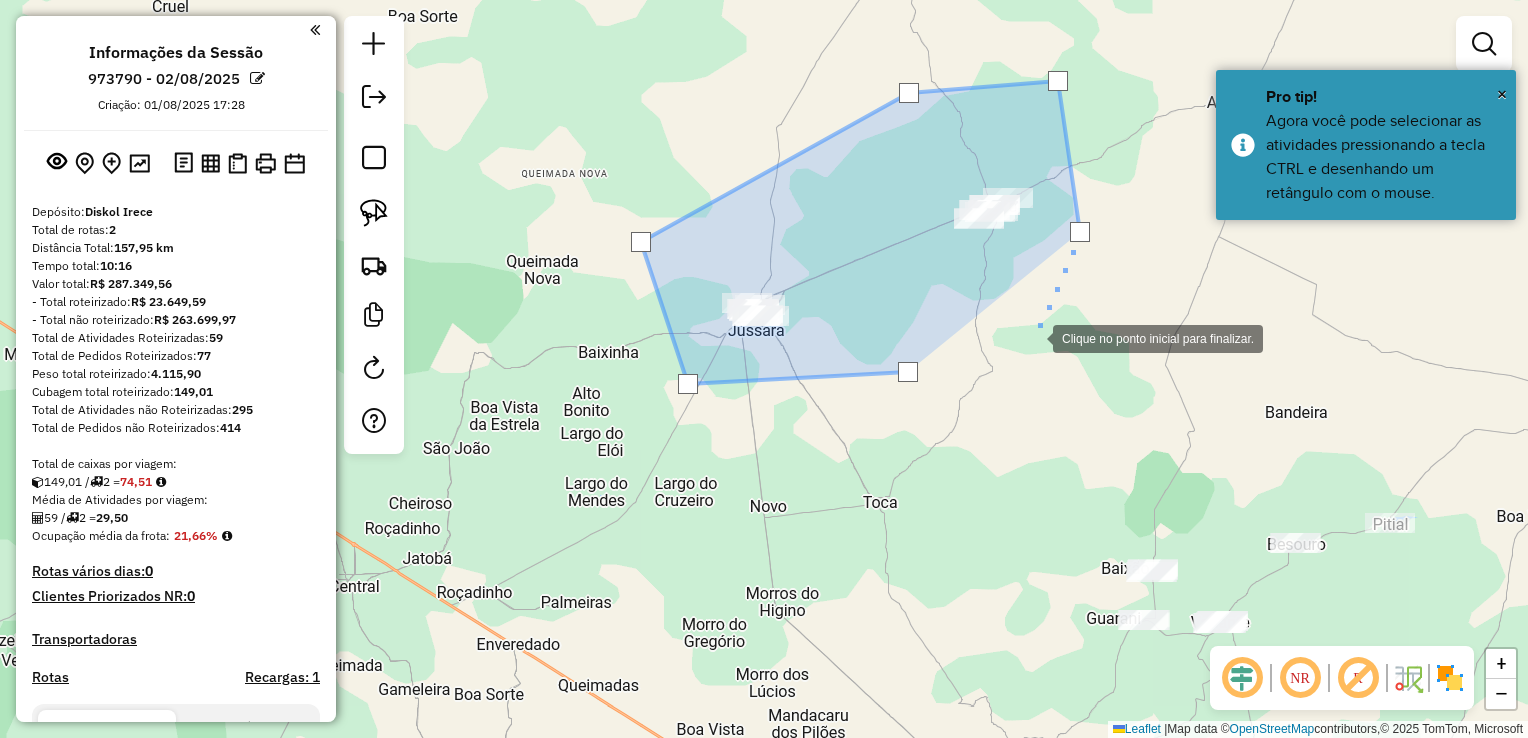 drag, startPoint x: 1032, startPoint y: 339, endPoint x: 987, endPoint y: 351, distance: 46.572525 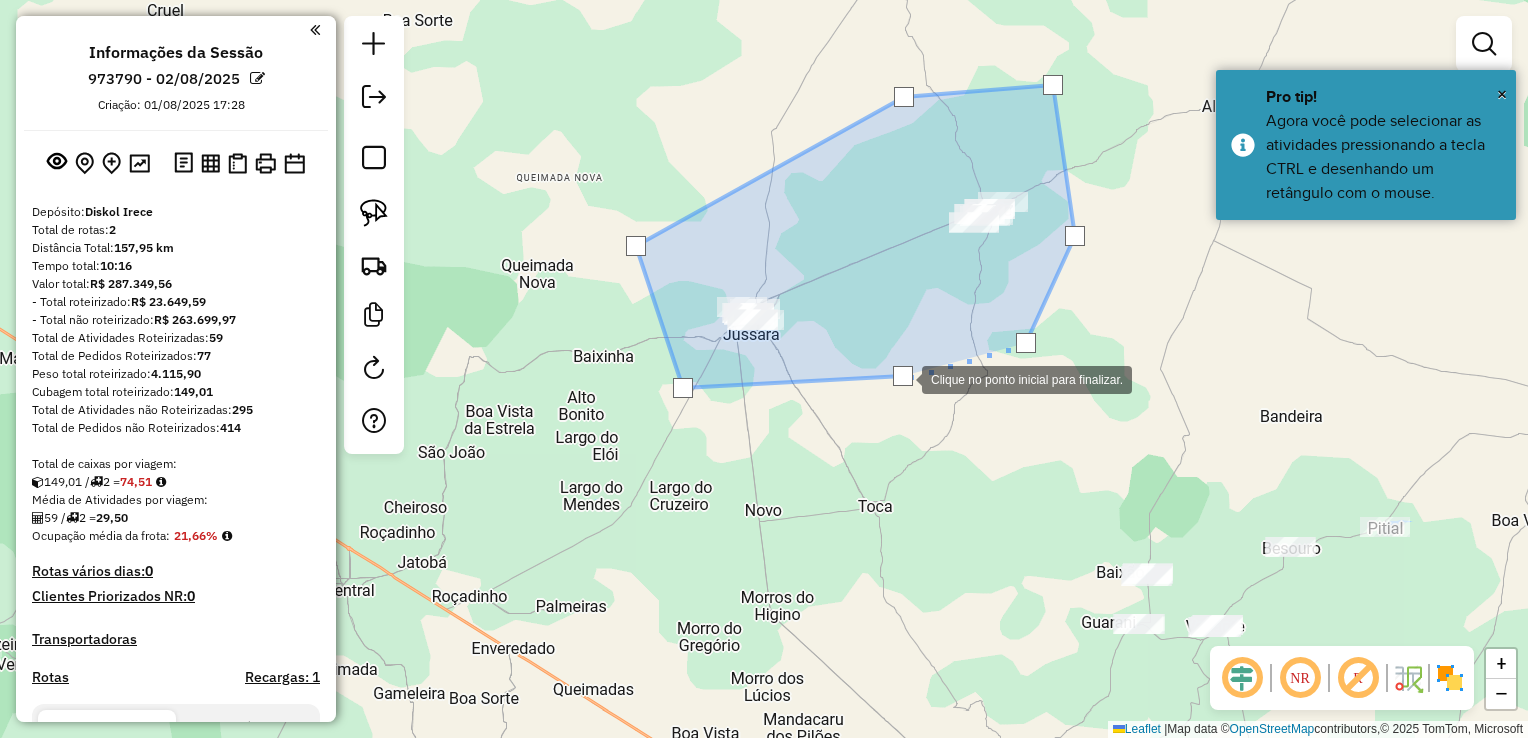 click 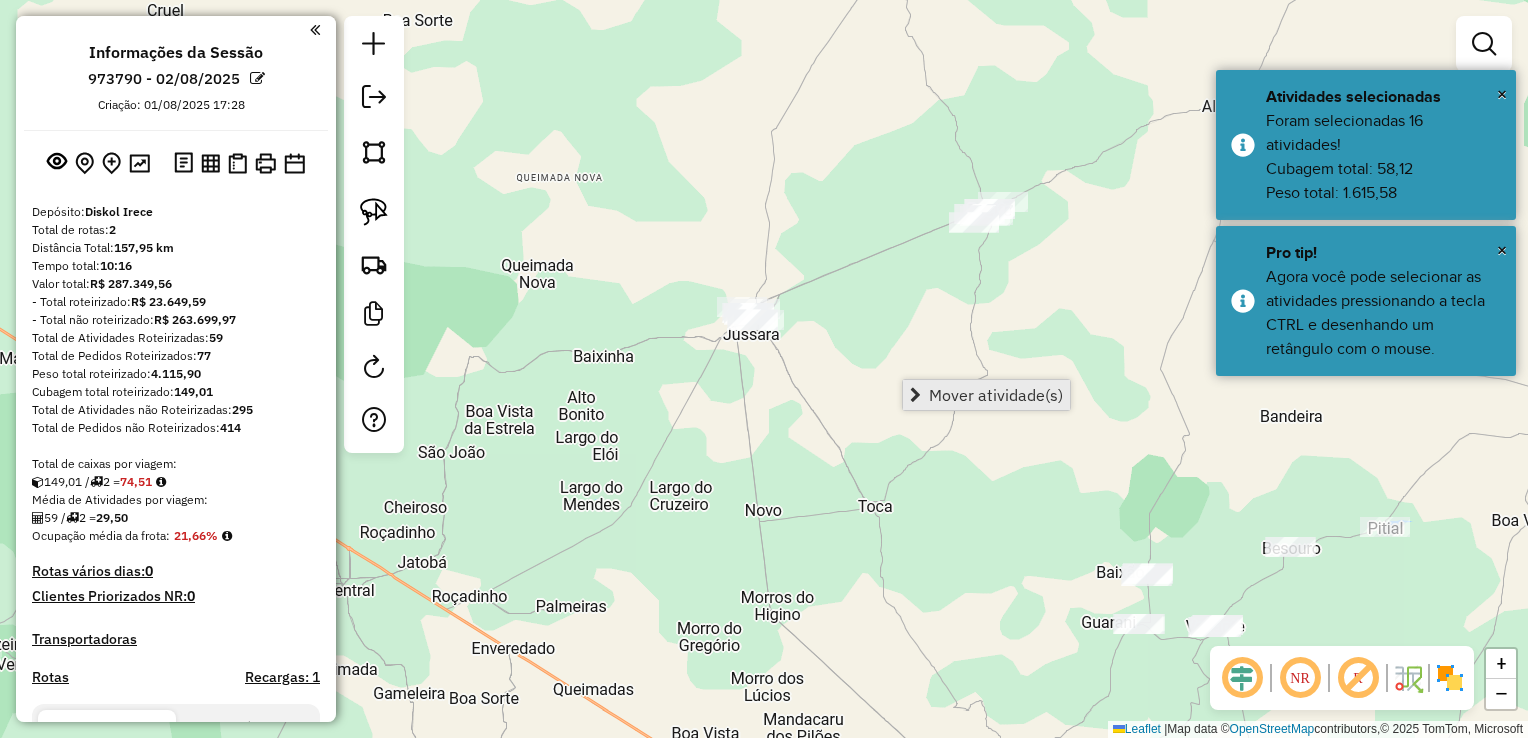 click on "Mover atividade(s)" at bounding box center (996, 395) 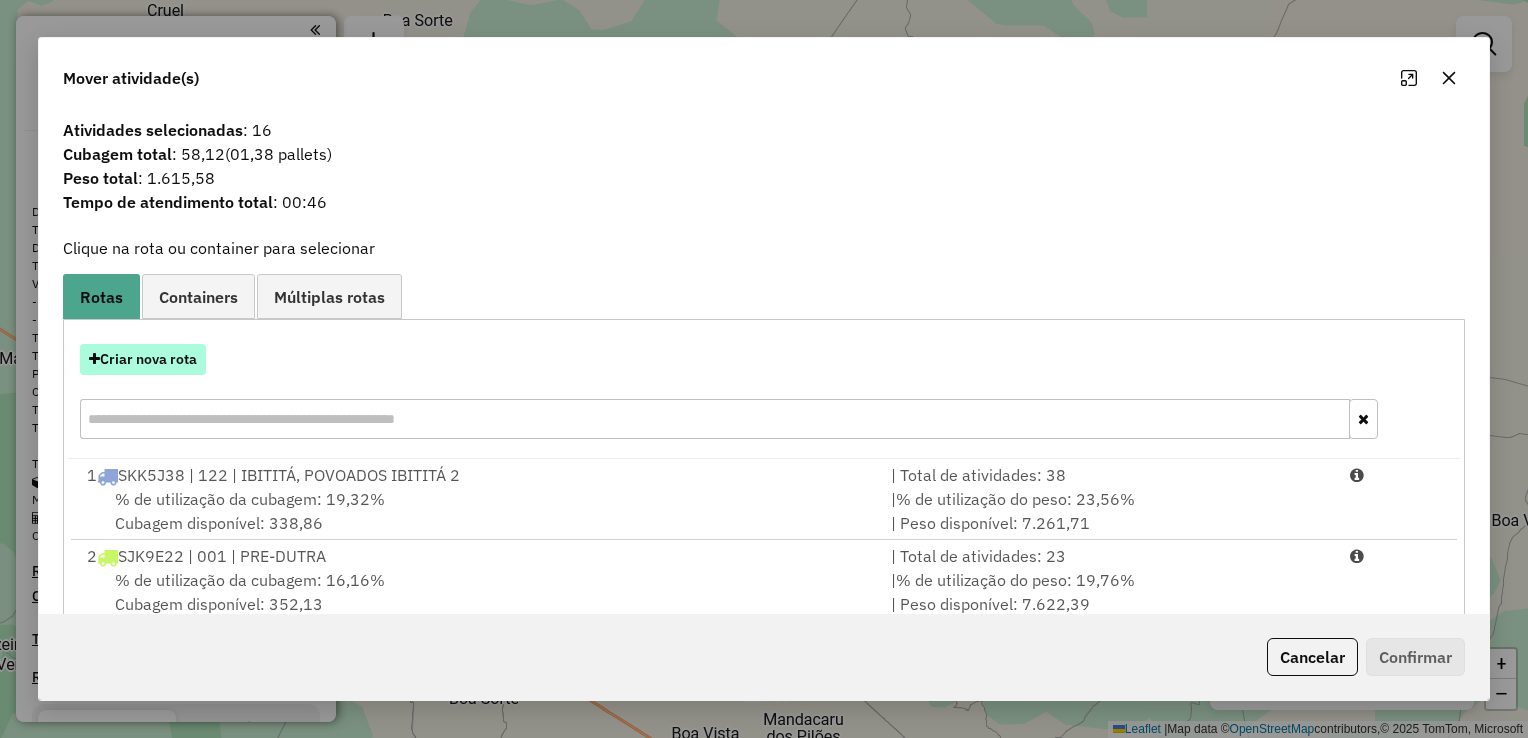 click on "Criar nova rota" at bounding box center (143, 359) 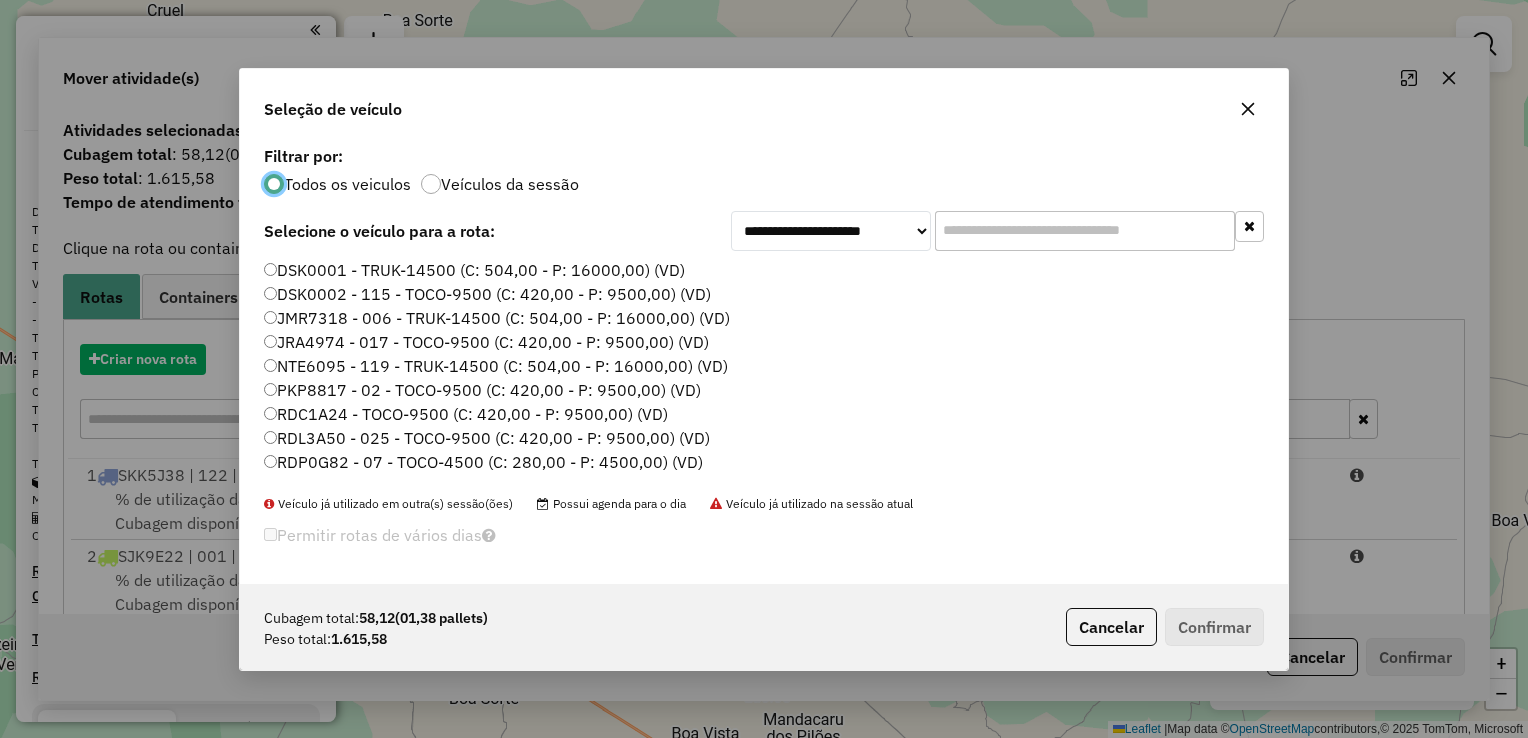 scroll, scrollTop: 10, scrollLeft: 6, axis: both 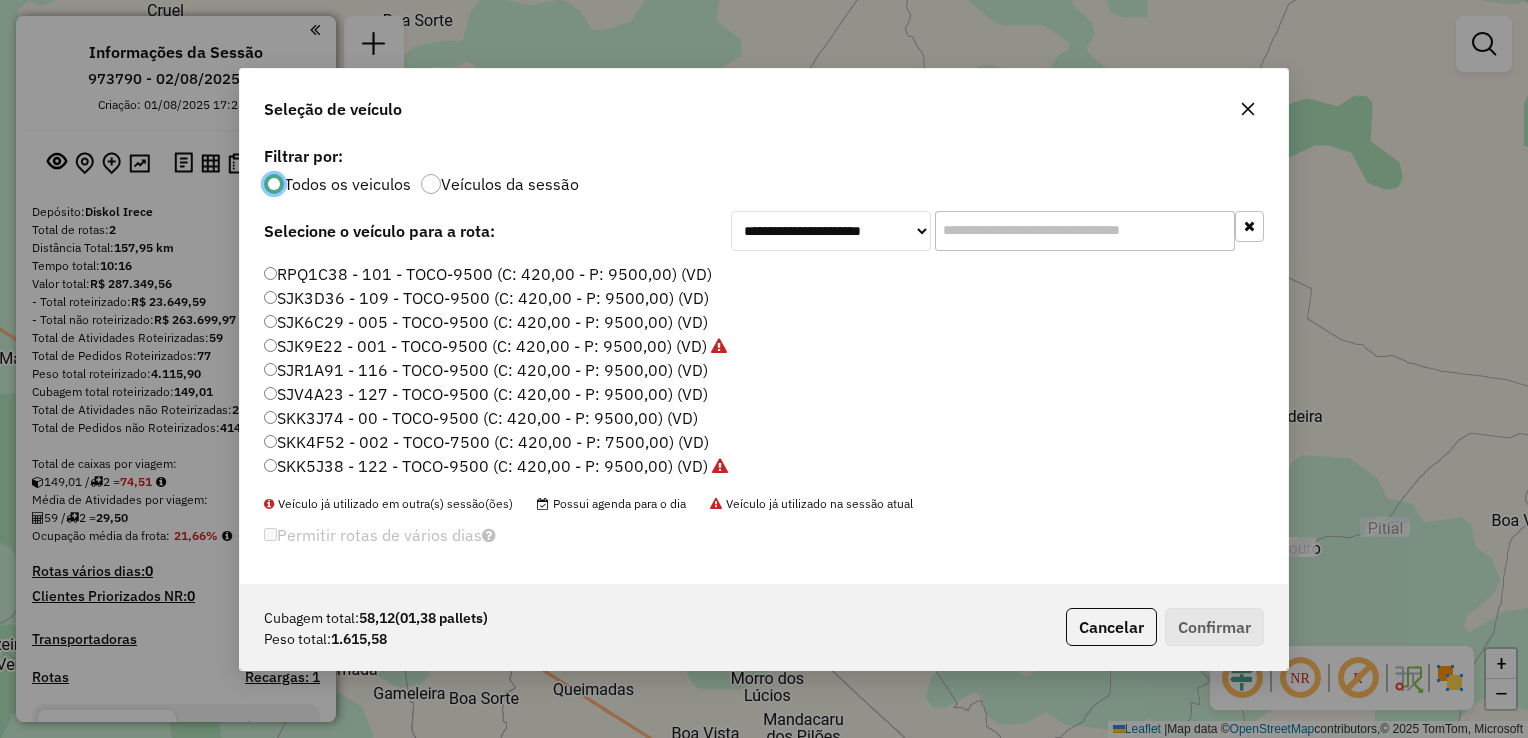 click on "SKK3J74 - 00 - TOCO-9500 (C: 420,00 - P: 9500,00) (VD)" 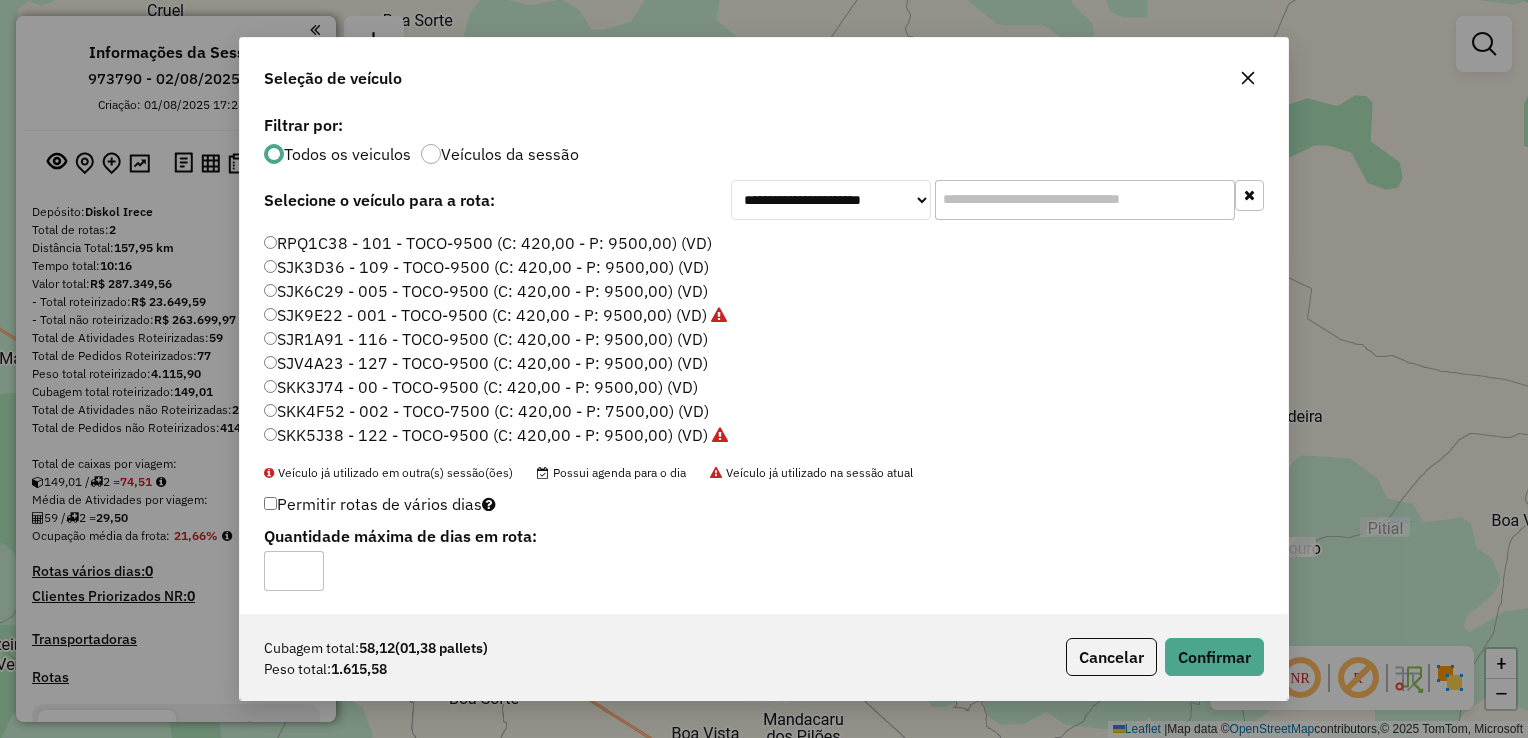 click on "Cubagem total:  58,12   (01,38 pallets)  Peso total: 1.615,58  Cancelar   Confirmar" 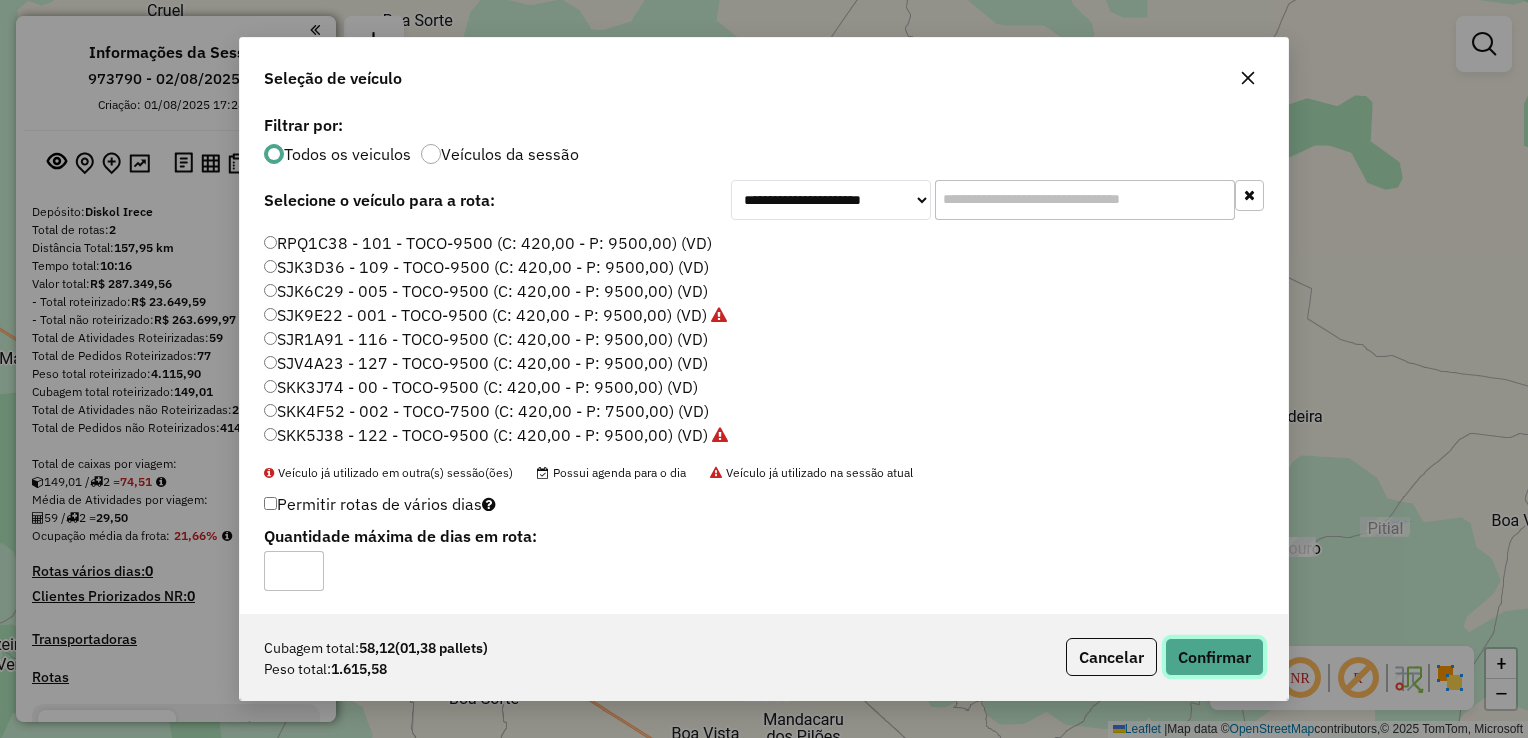 click on "Confirmar" 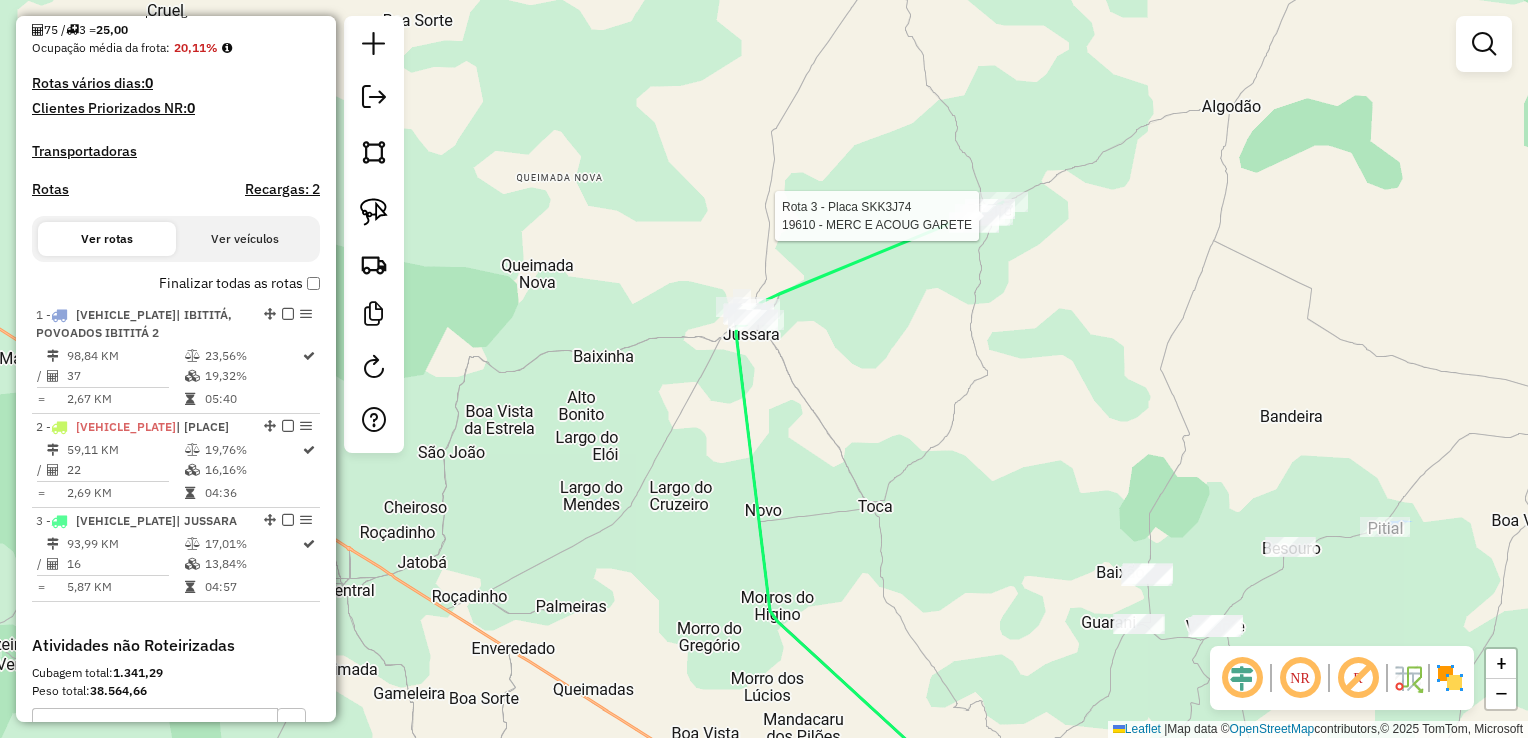 select on "**********" 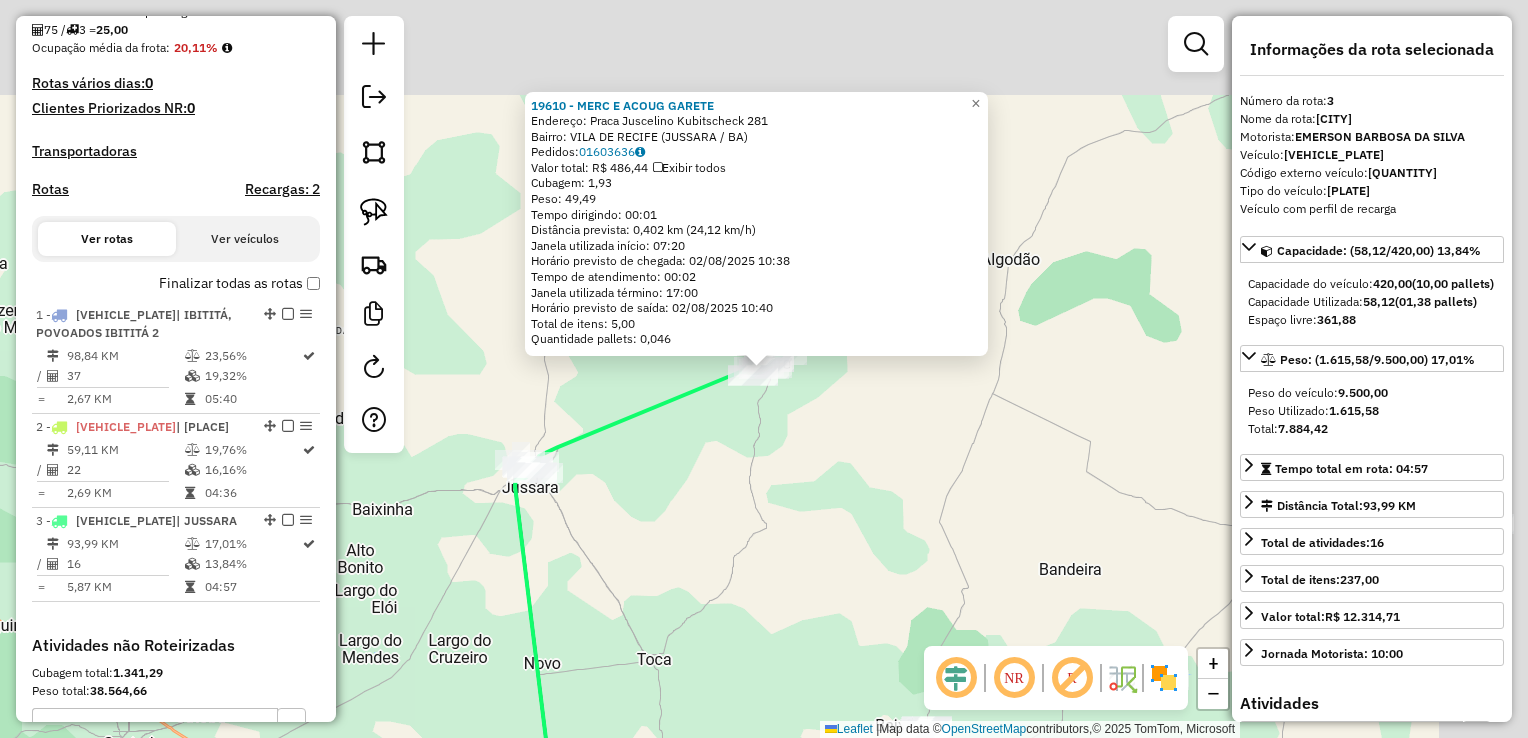 scroll, scrollTop: 760, scrollLeft: 0, axis: vertical 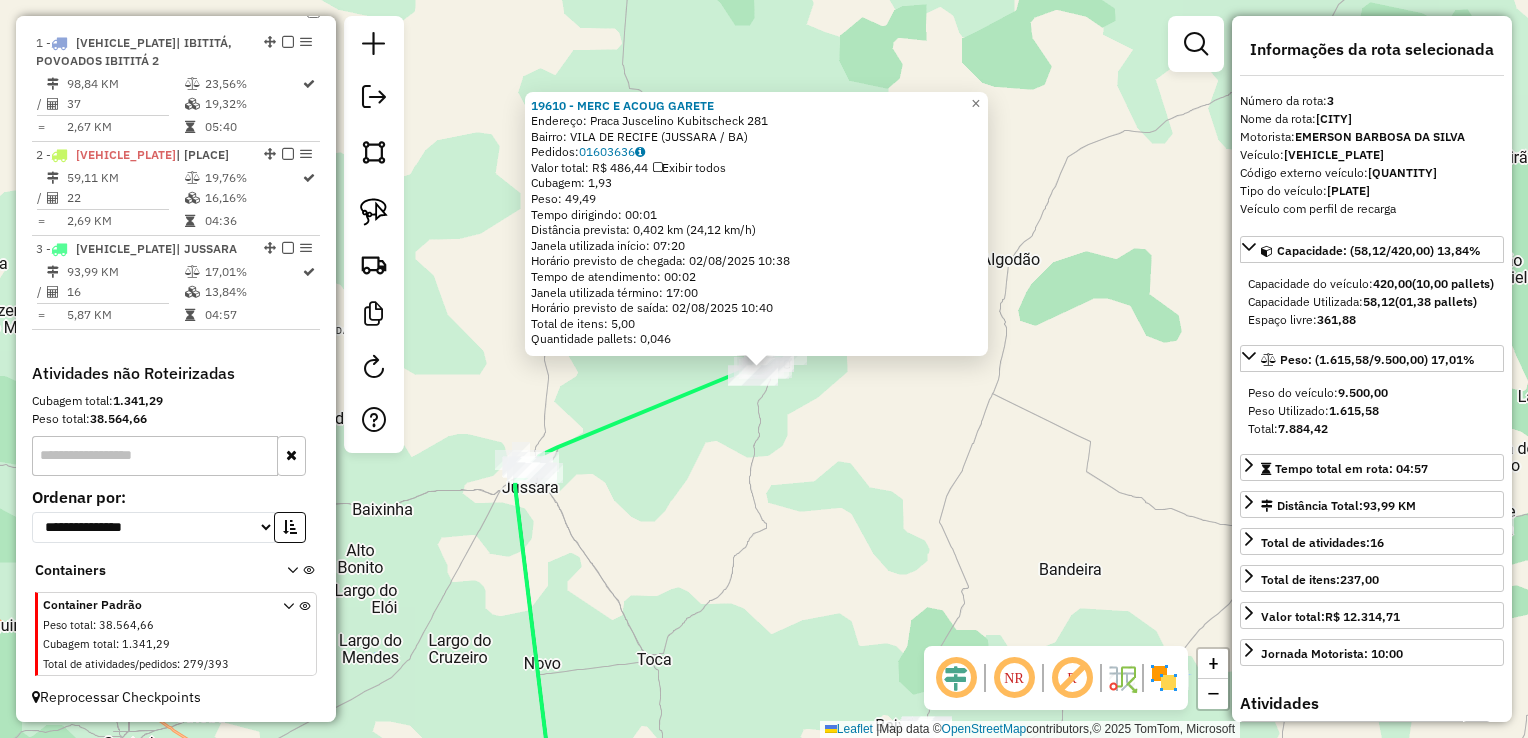 drag, startPoint x: 720, startPoint y: 436, endPoint x: 793, endPoint y: 210, distance: 237.49738 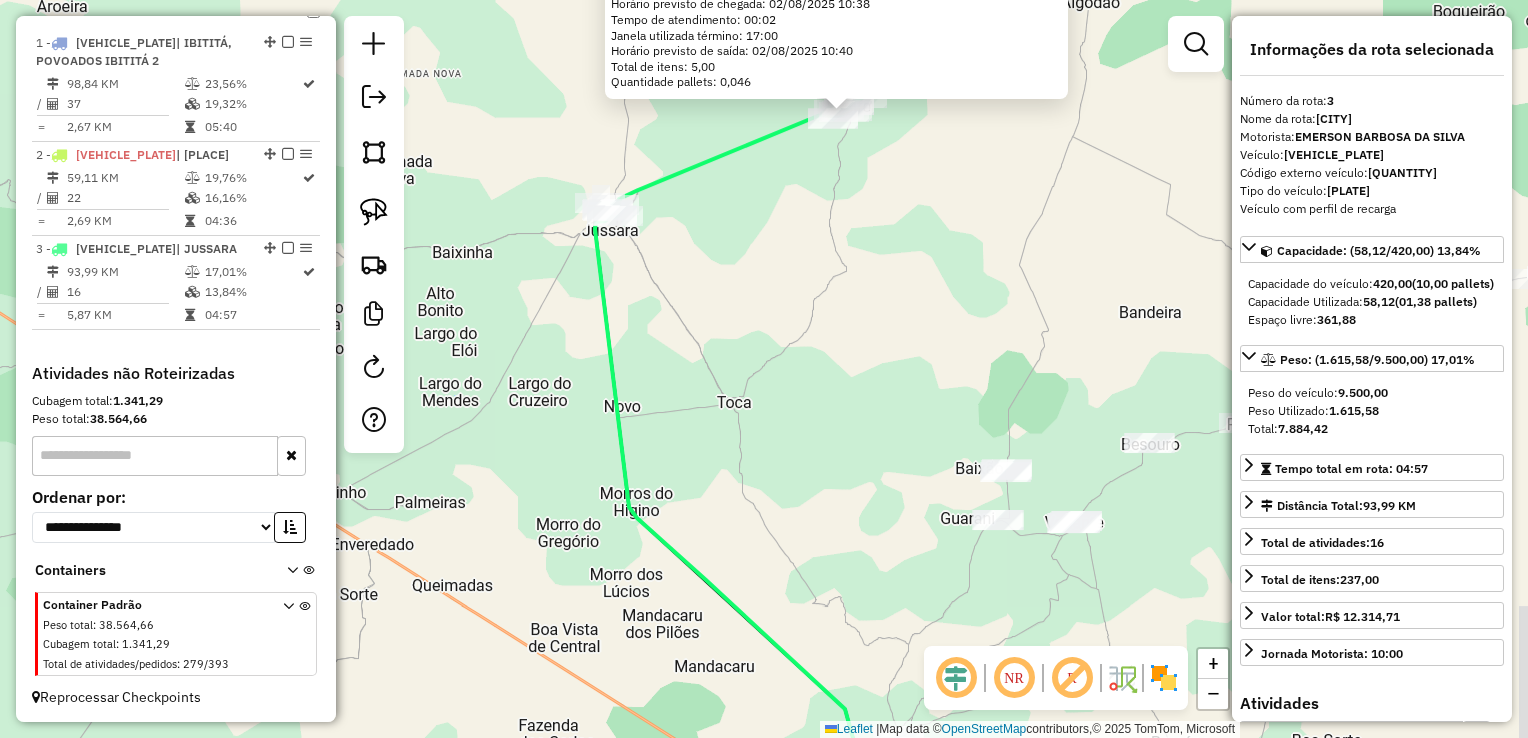 drag, startPoint x: 816, startPoint y: 397, endPoint x: 823, endPoint y: 219, distance: 178.13759 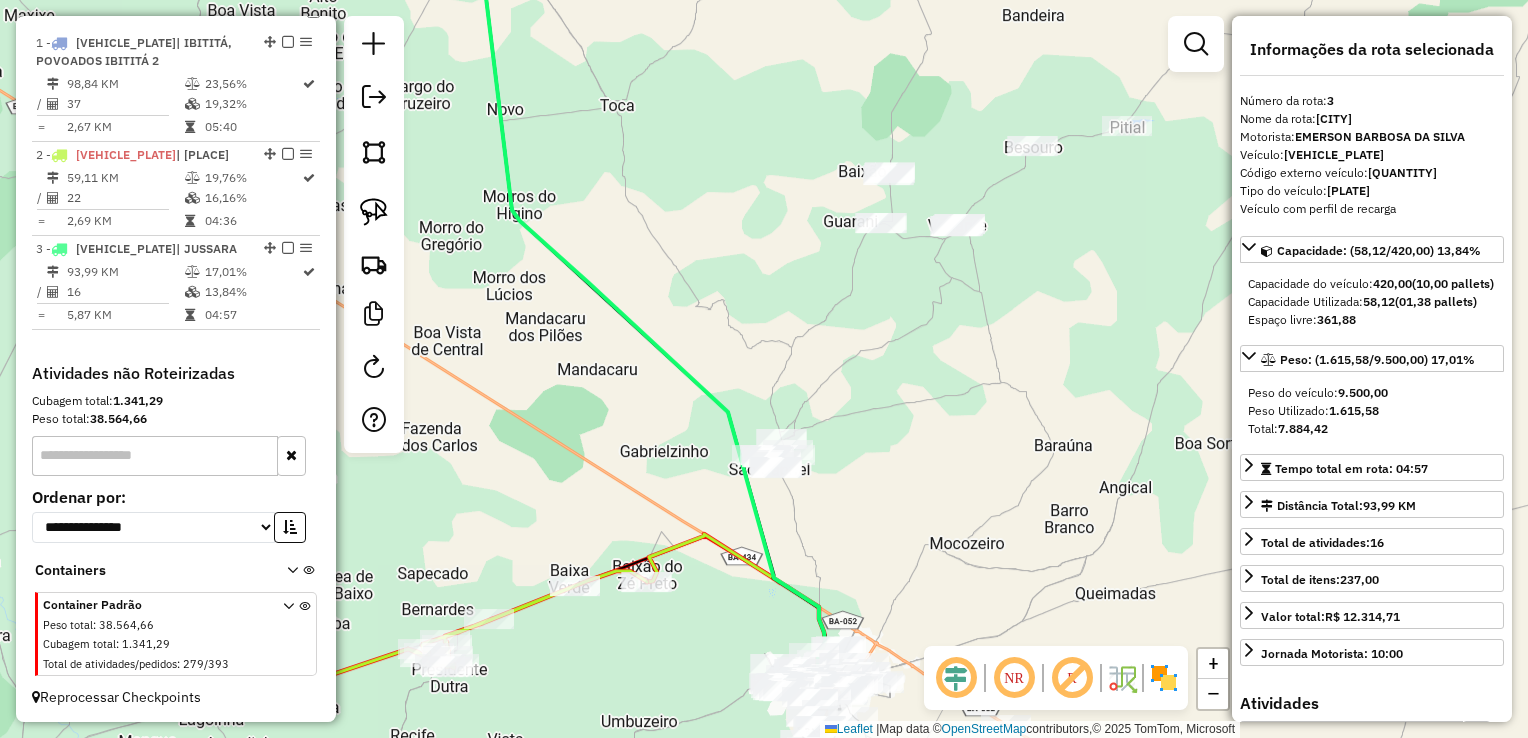 drag, startPoint x: 792, startPoint y: 390, endPoint x: 671, endPoint y: 262, distance: 176.13914 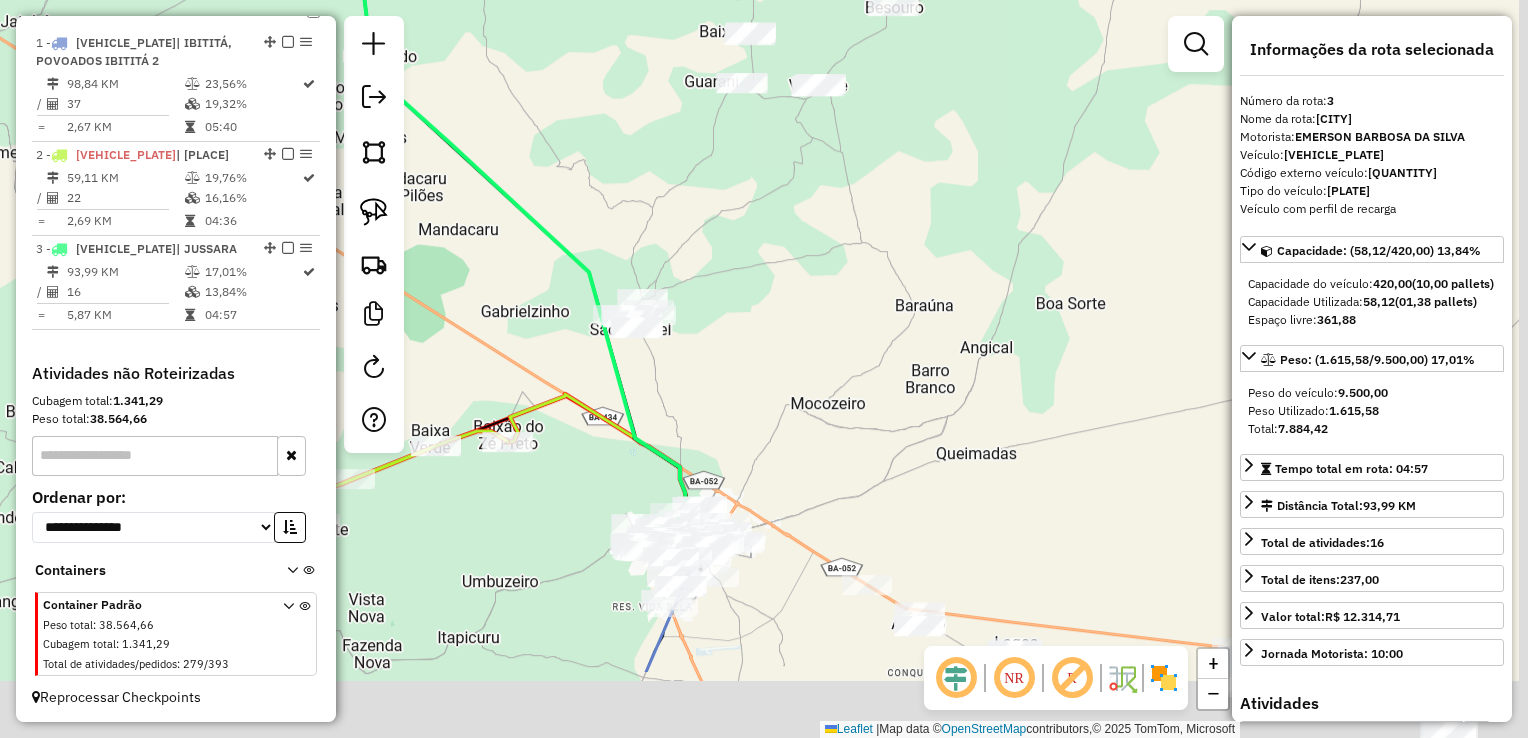 drag, startPoint x: 717, startPoint y: 338, endPoint x: 599, endPoint y: 220, distance: 166.8772 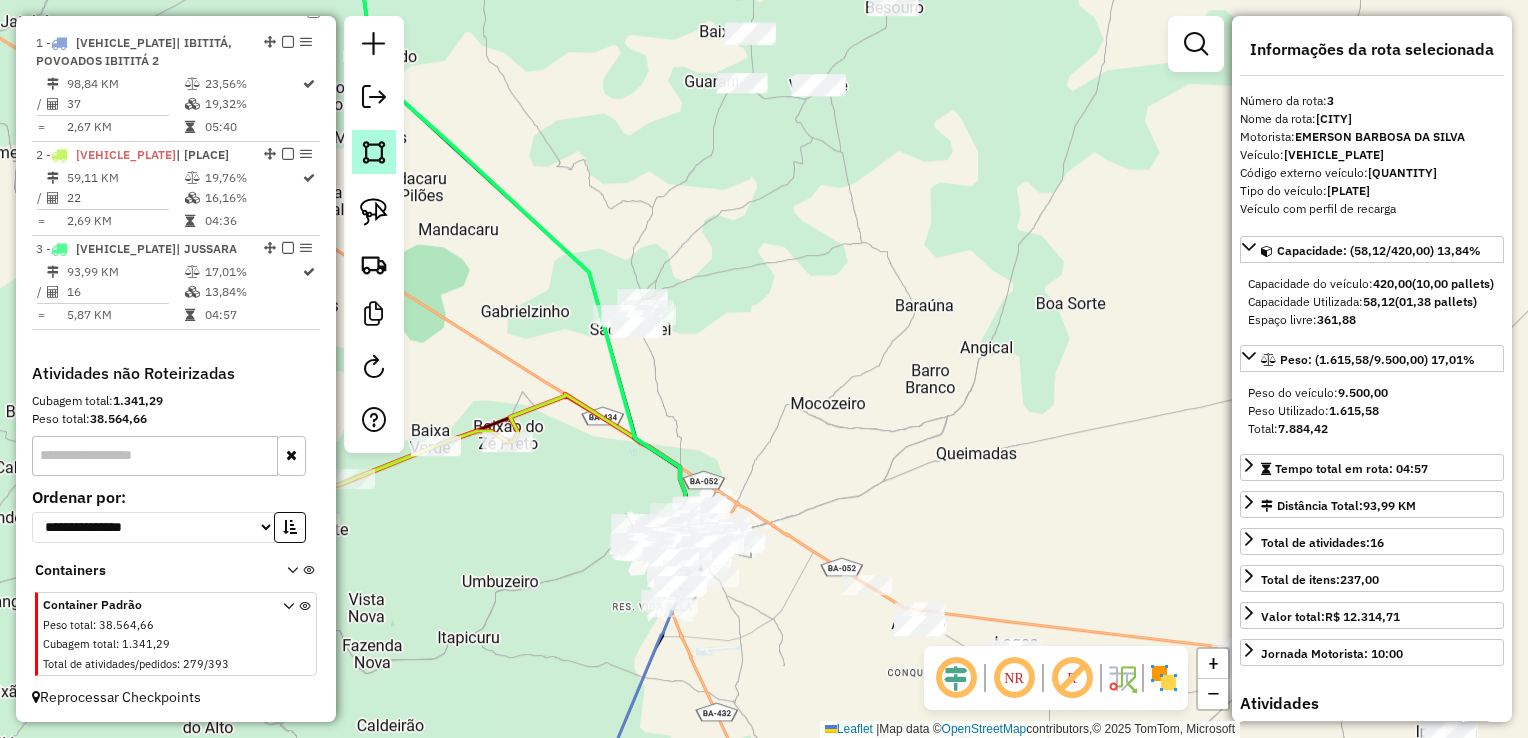 click 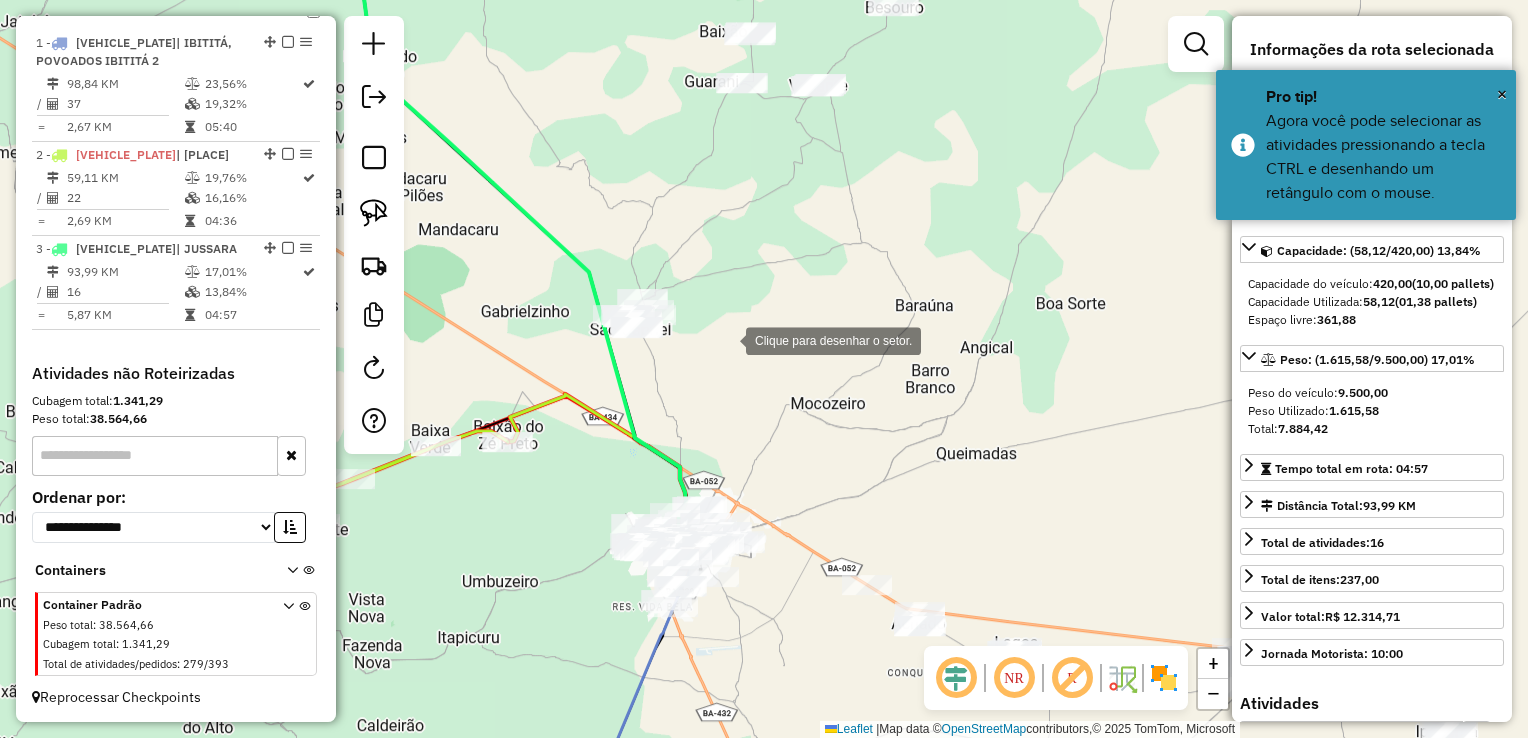 drag, startPoint x: 726, startPoint y: 339, endPoint x: 644, endPoint y: 380, distance: 91.67879 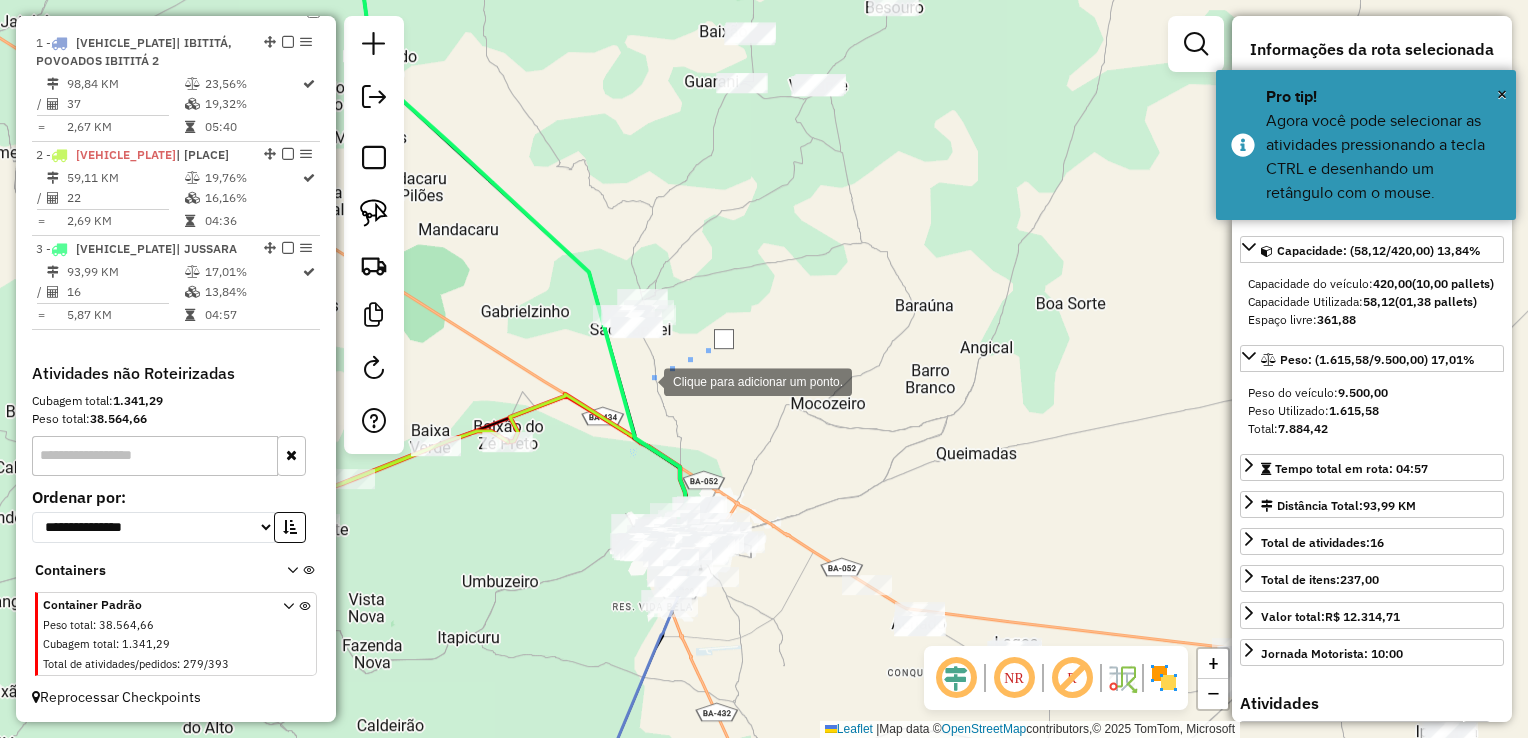 click 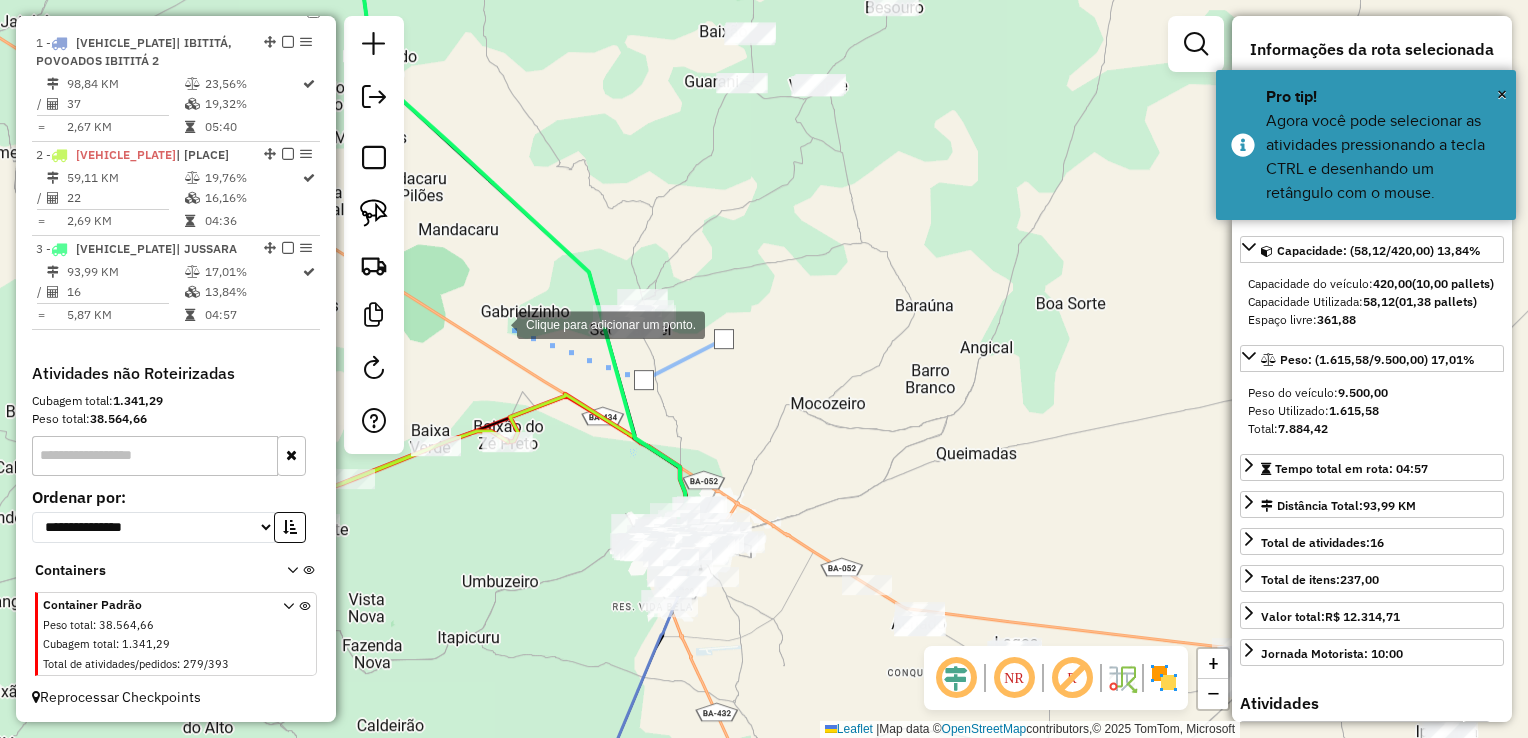 drag, startPoint x: 497, startPoint y: 323, endPoint x: 556, endPoint y: 254, distance: 90.78546 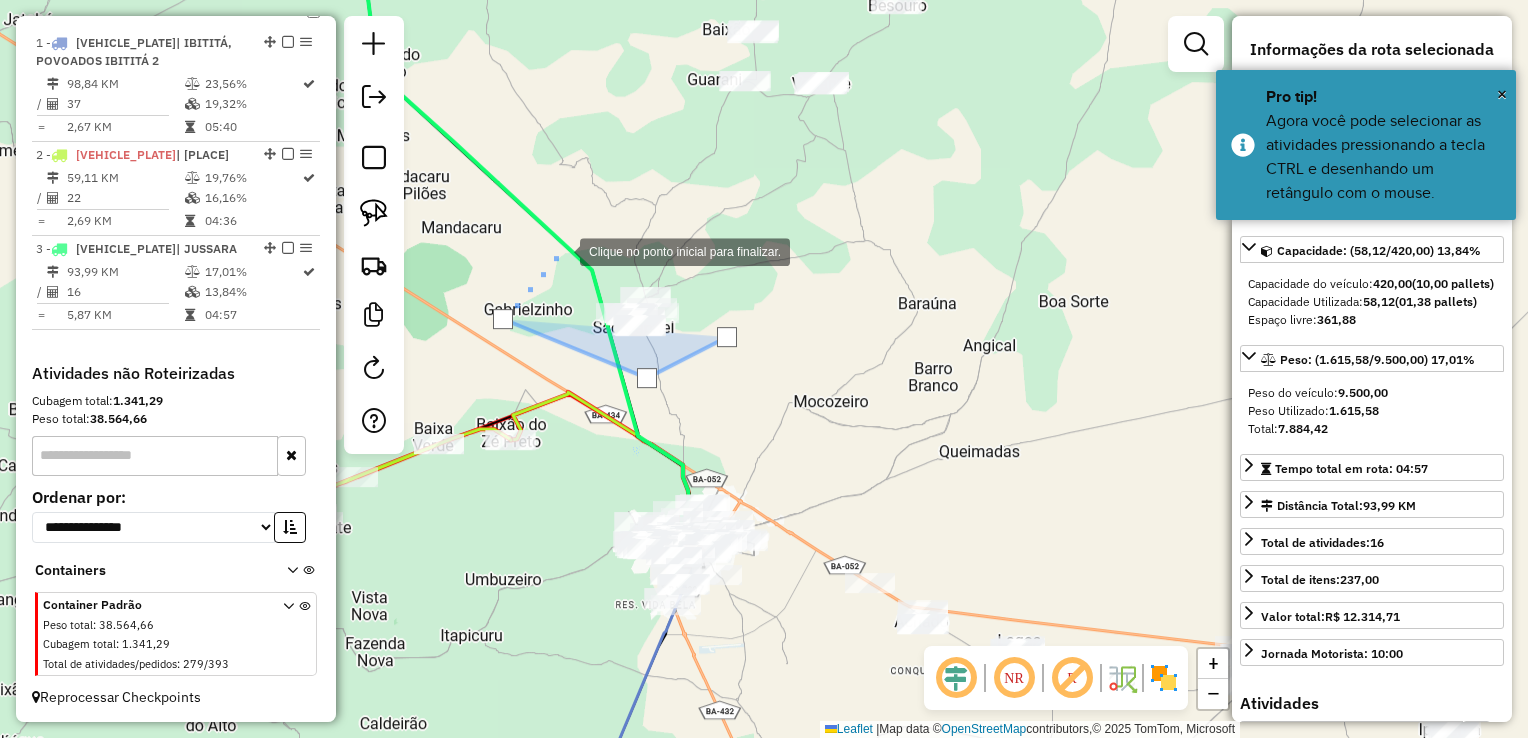 click 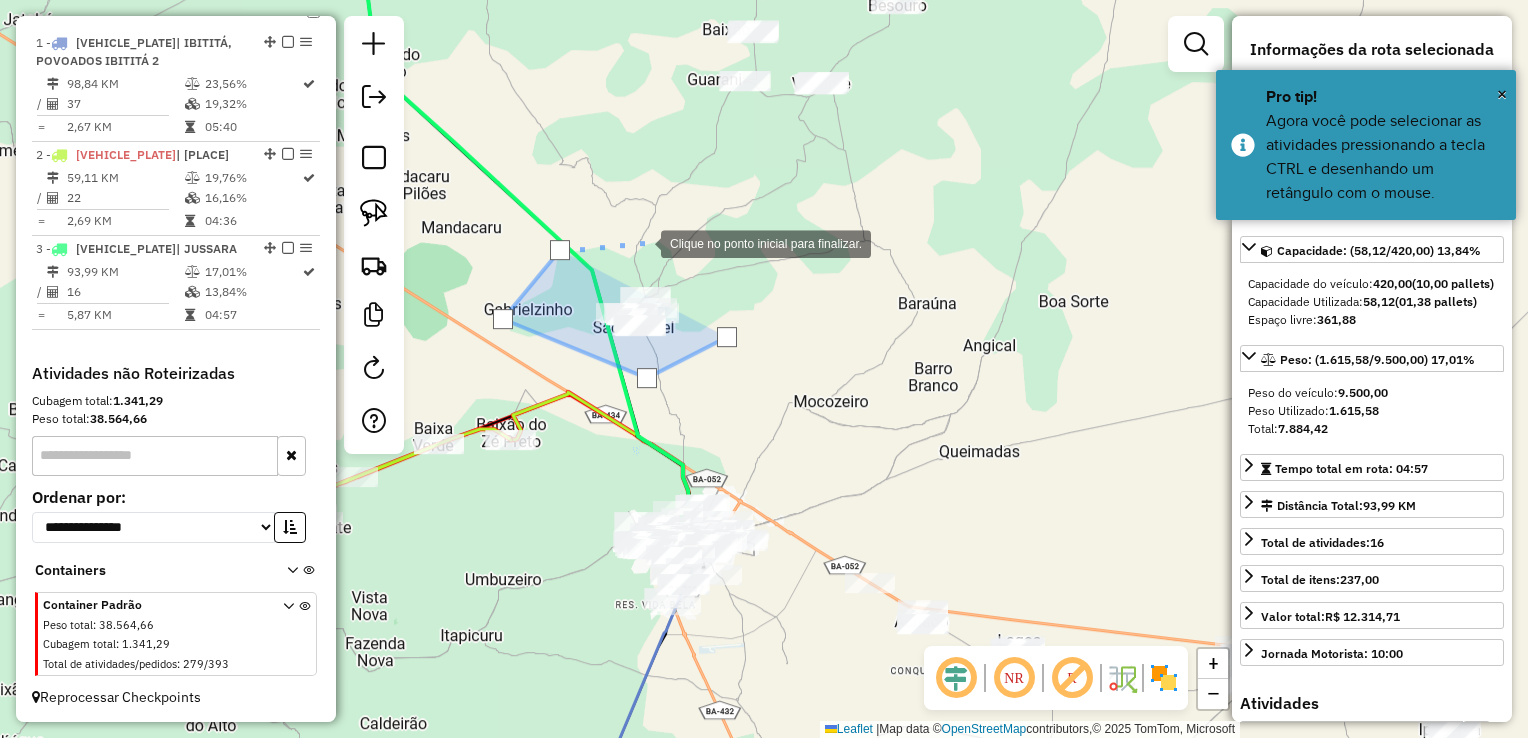 click 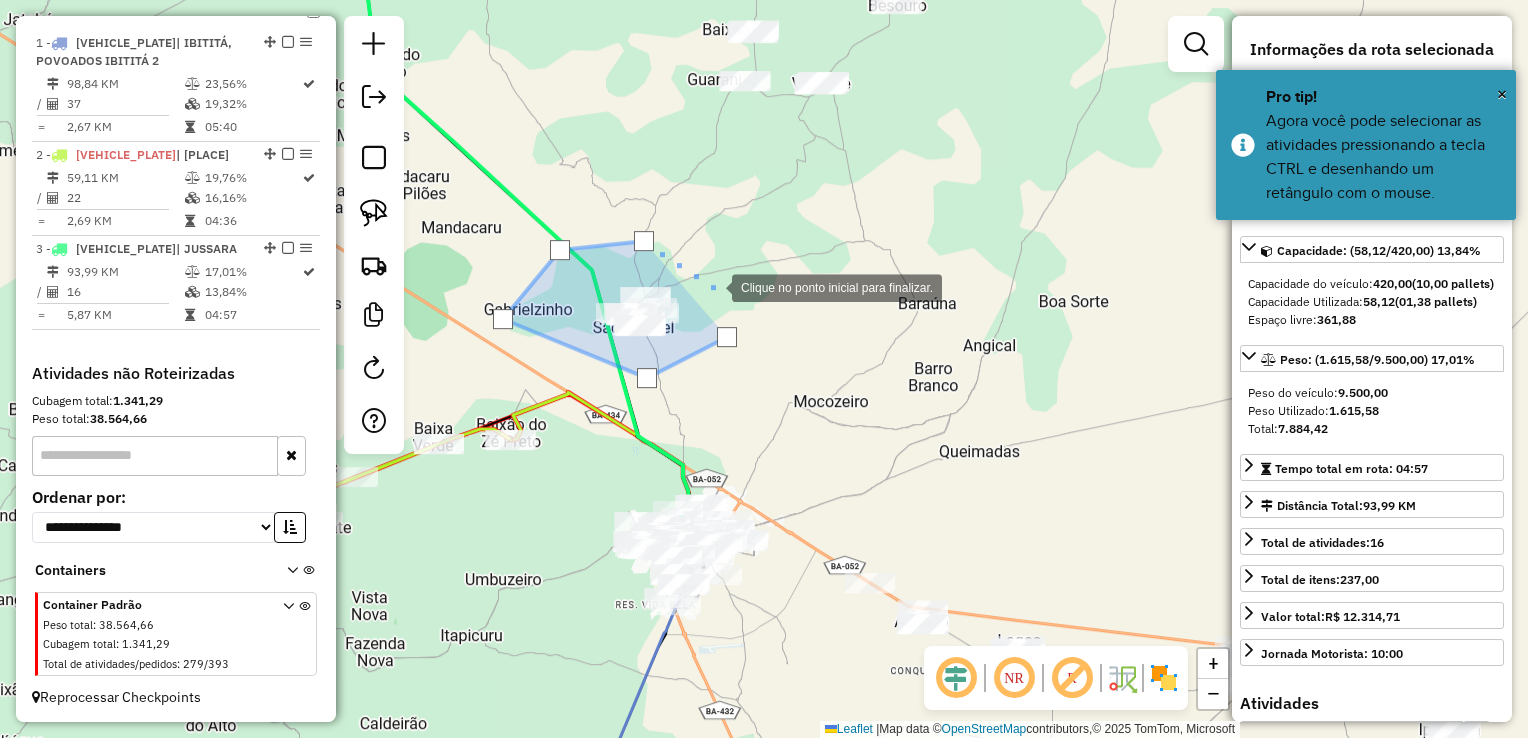 click 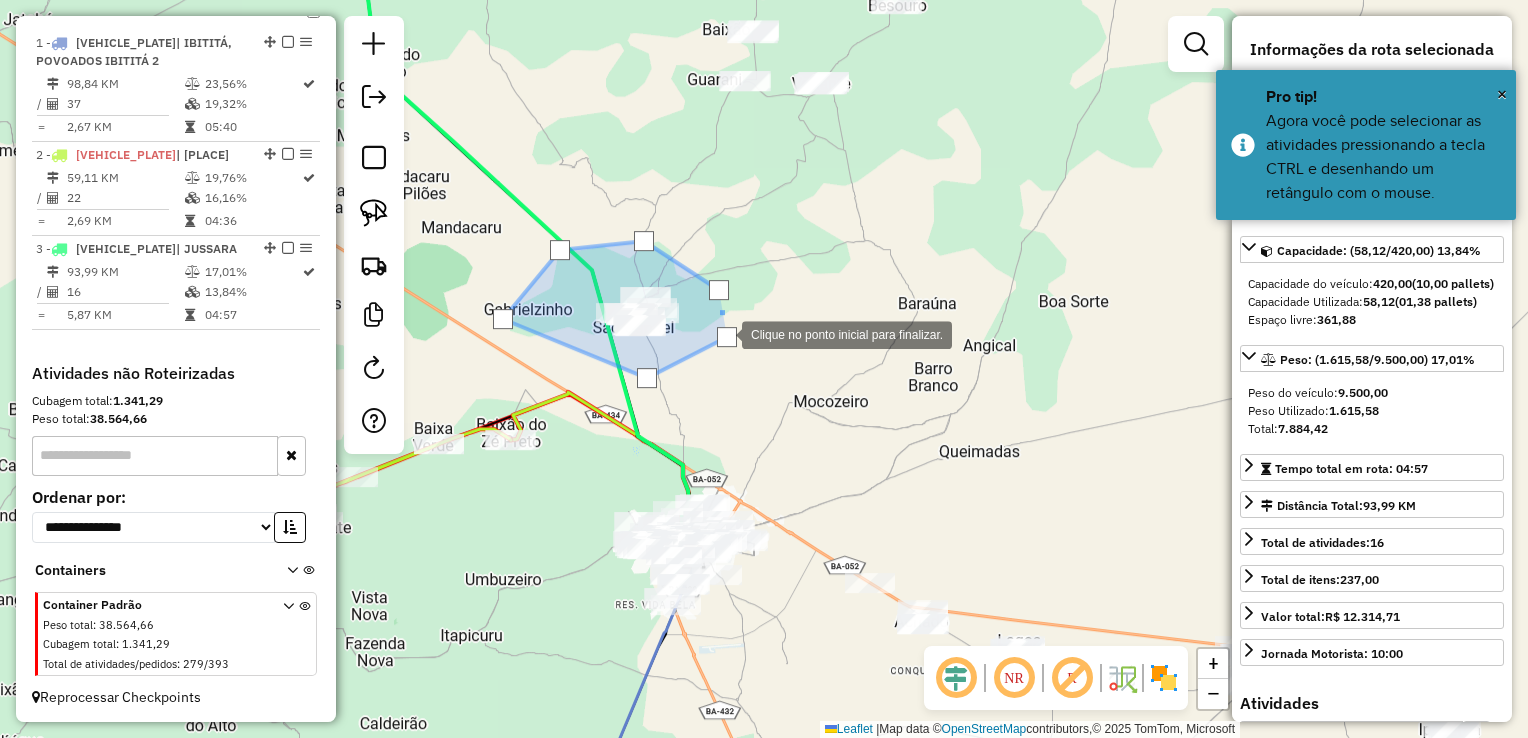 click 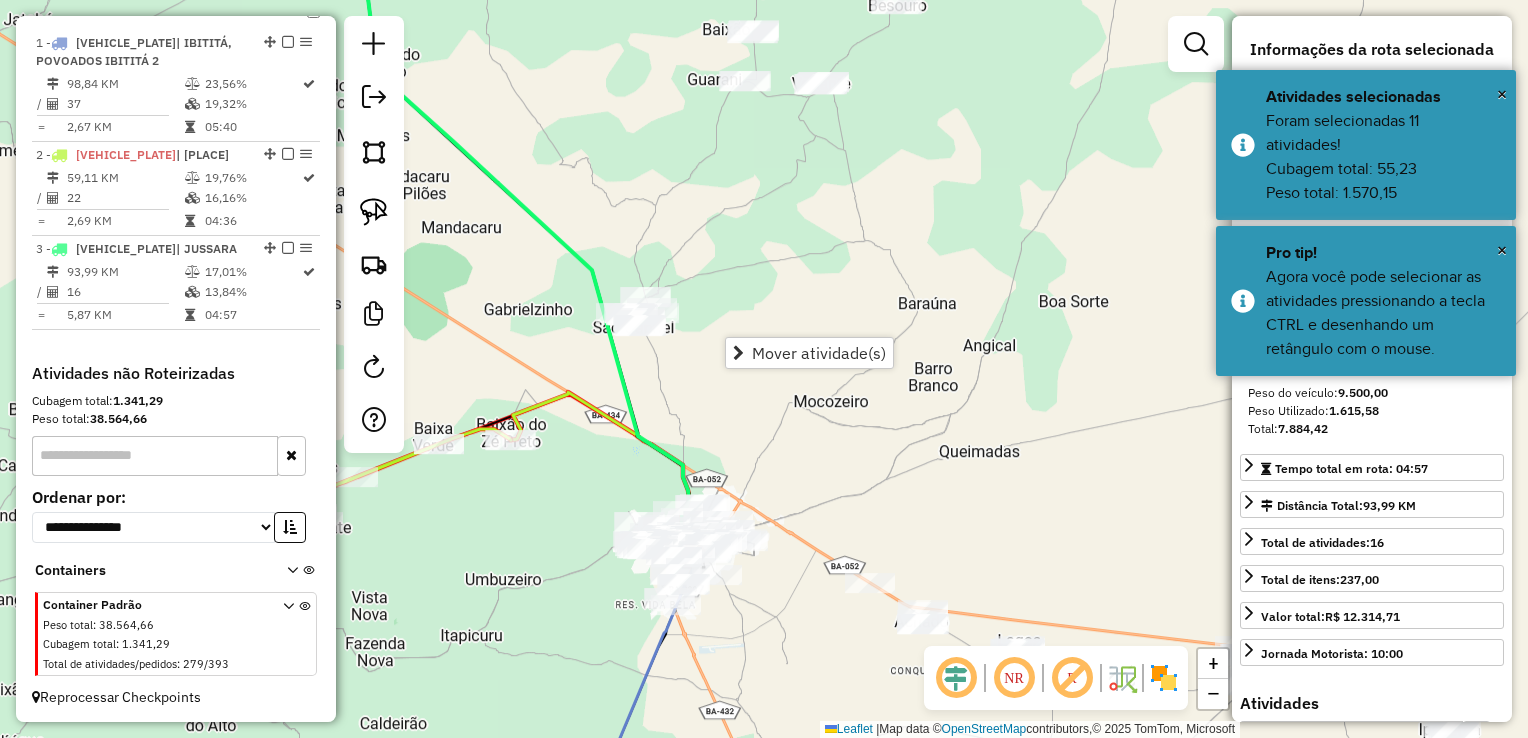 click on "Janela de atendimento Grade de atendimento Capacidade Transportadoras Veículos Cliente Pedidos  Rotas Selecione os dias de semana para filtrar as janelas de atendimento  Seg   Ter   Qua   Qui   Sex   Sáb   Dom  Informe o período da janela de atendimento: De: Até:  Filtrar exatamente a janela do cliente  Considerar janela de atendimento padrão  Selecione os dias de semana para filtrar as grades de atendimento  Seg   Ter   Qua   Qui   Sex   Sáb   Dom   Considerar clientes sem dia de atendimento cadastrado  Clientes fora do dia de atendimento selecionado Filtrar as atividades entre os valores definidos abaixo:  Peso mínimo:   Peso máximo:   Cubagem mínima:   Cubagem máxima:   De:   Até:  Filtrar as atividades entre o tempo de atendimento definido abaixo:  De:   Até:   Considerar capacidade total dos clientes não roteirizados Transportadora: Selecione um ou mais itens Tipo de veículo: Selecione um ou mais itens Veículo: Selecione um ou mais itens Motorista: Selecione um ou mais itens Nome: Rótulo:" 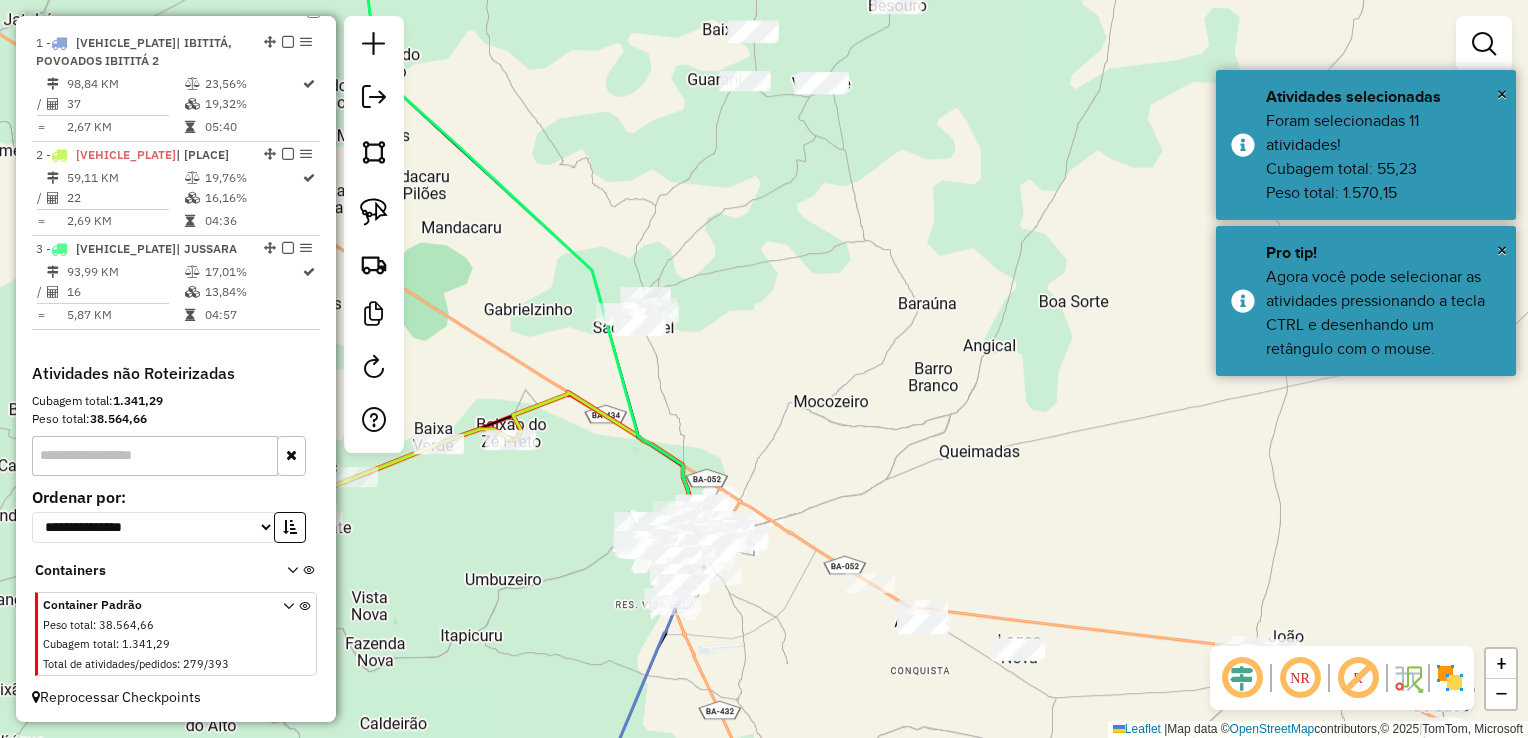 drag, startPoint x: 841, startPoint y: 207, endPoint x: 698, endPoint y: 462, distance: 292.35938 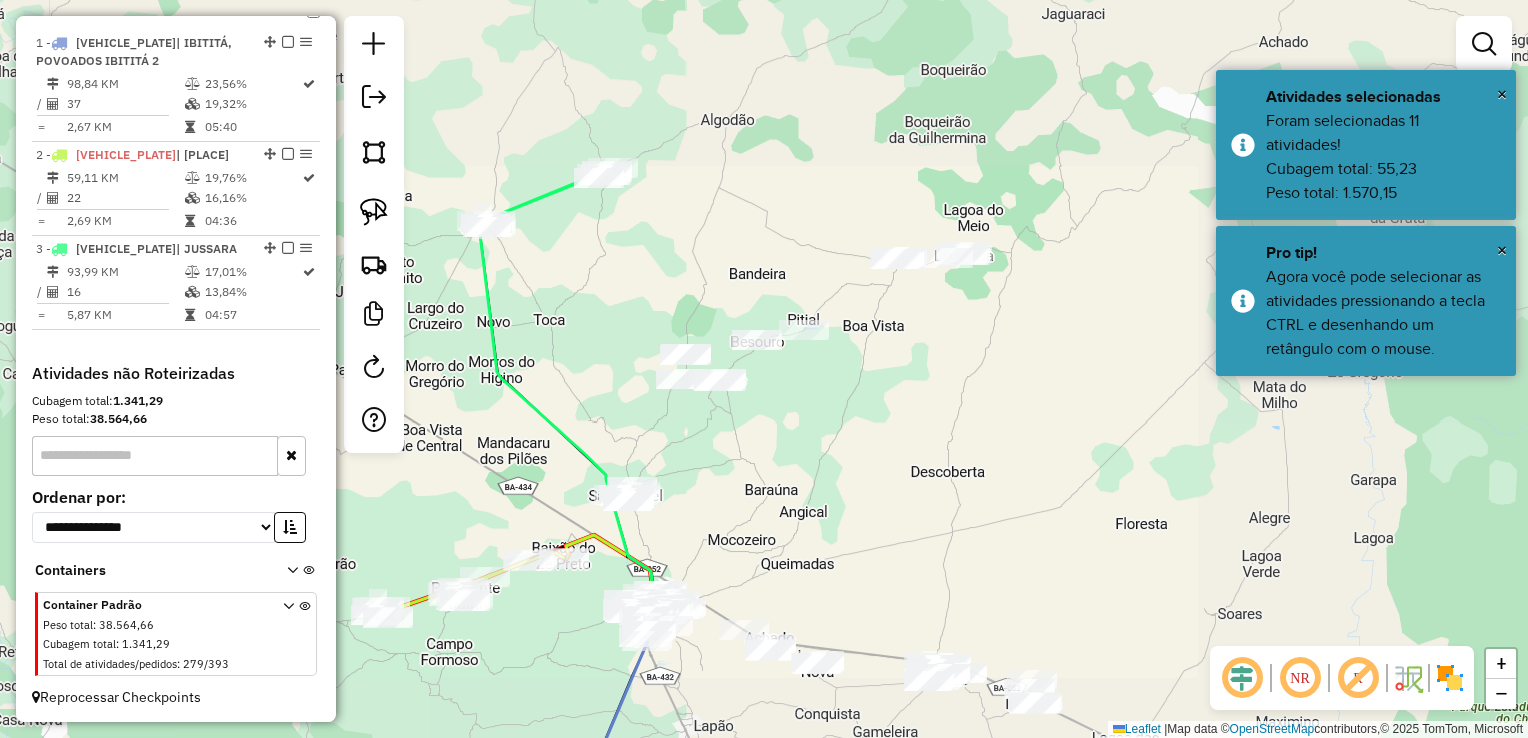 drag, startPoint x: 857, startPoint y: 422, endPoint x: 728, endPoint y: 472, distance: 138.351 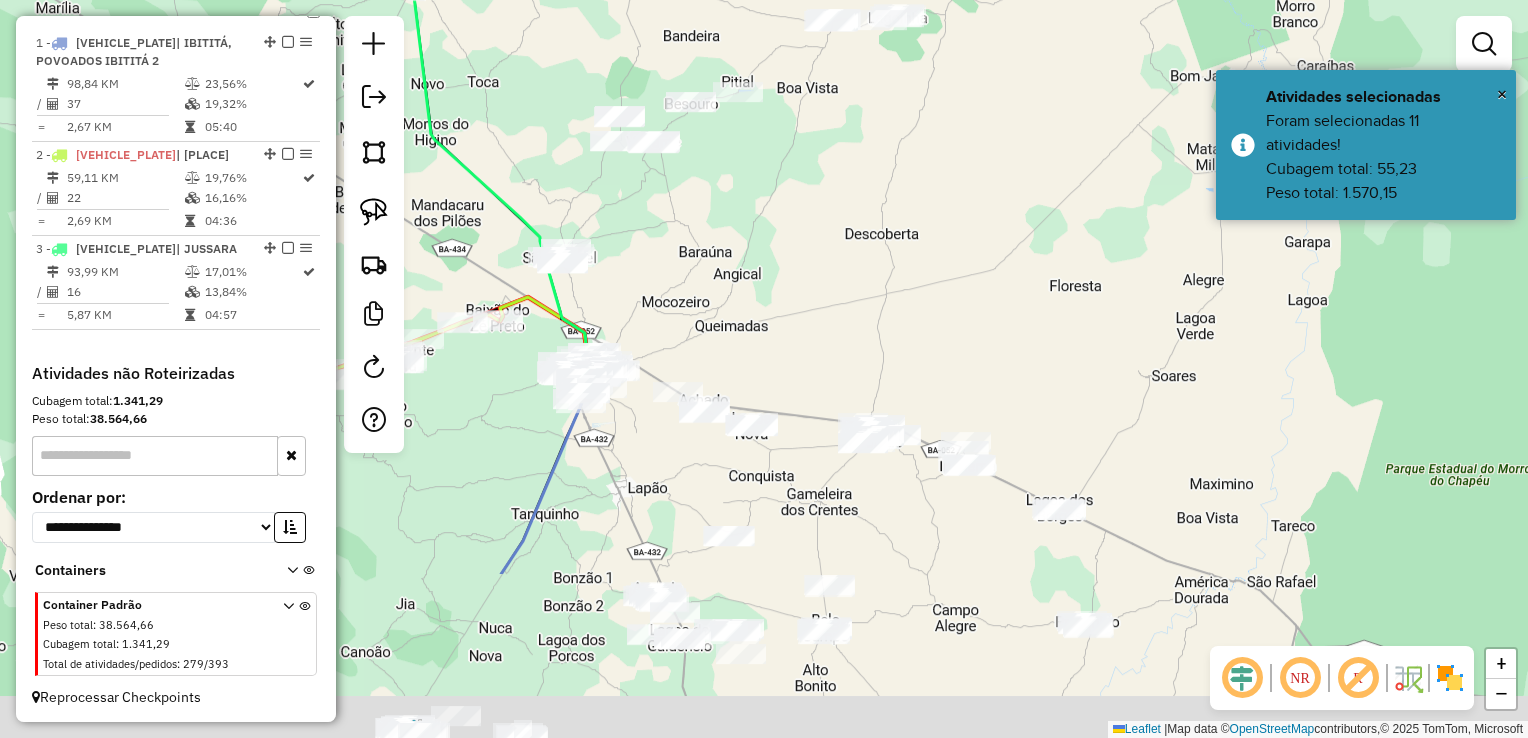 drag, startPoint x: 696, startPoint y: 290, endPoint x: 751, endPoint y: 258, distance: 63.631752 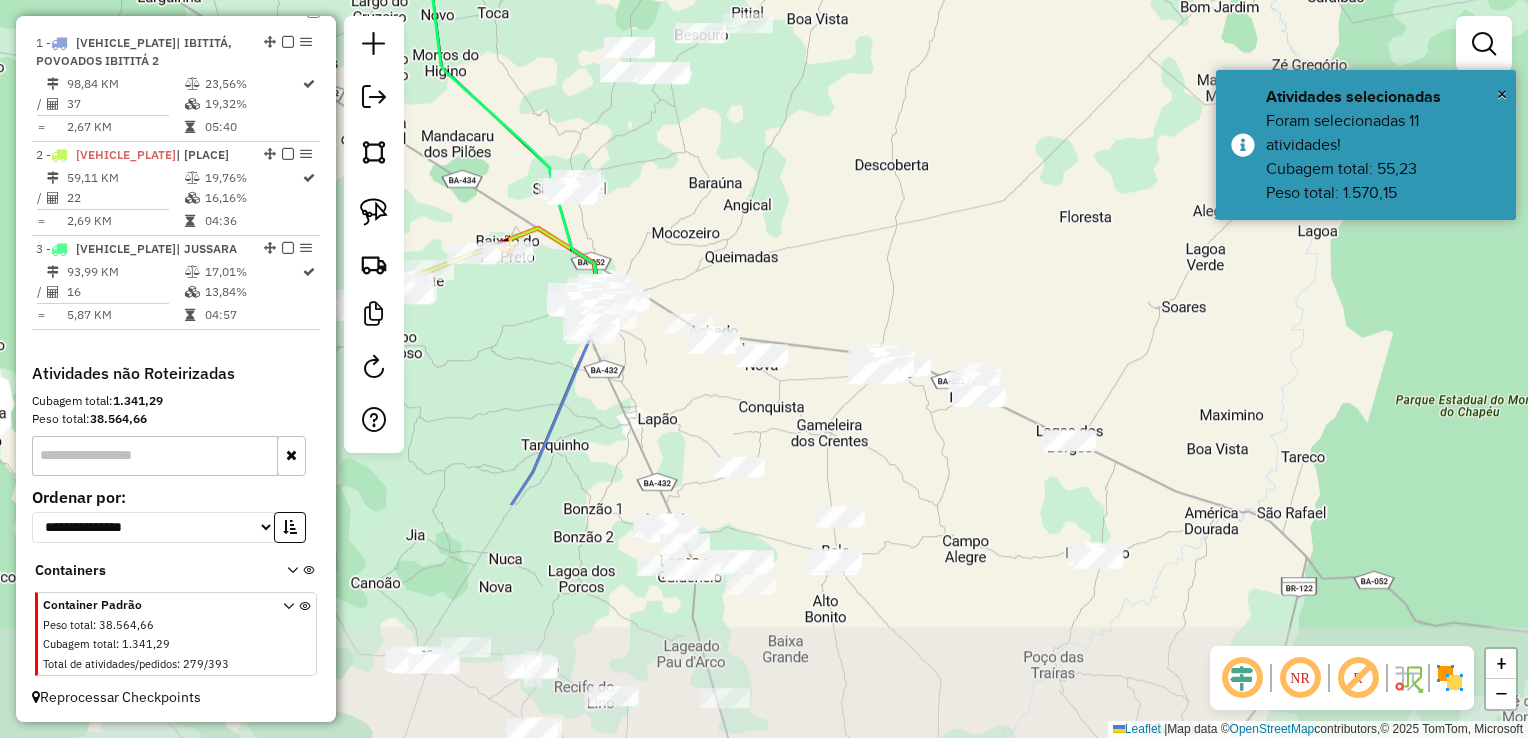 drag, startPoint x: 788, startPoint y: 299, endPoint x: 721, endPoint y: 214, distance: 108.23123 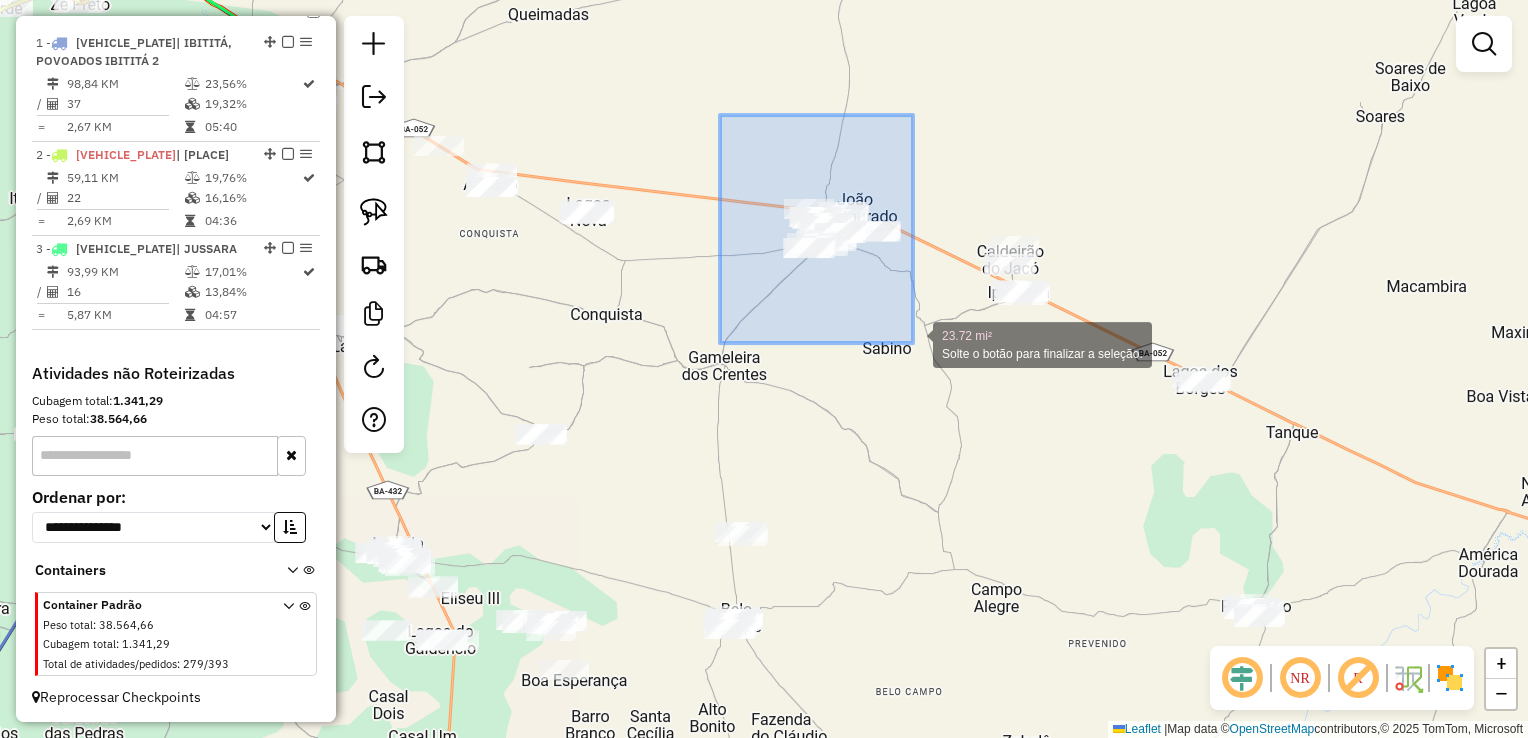 drag, startPoint x: 736, startPoint y: 138, endPoint x: 913, endPoint y: 343, distance: 270.83945 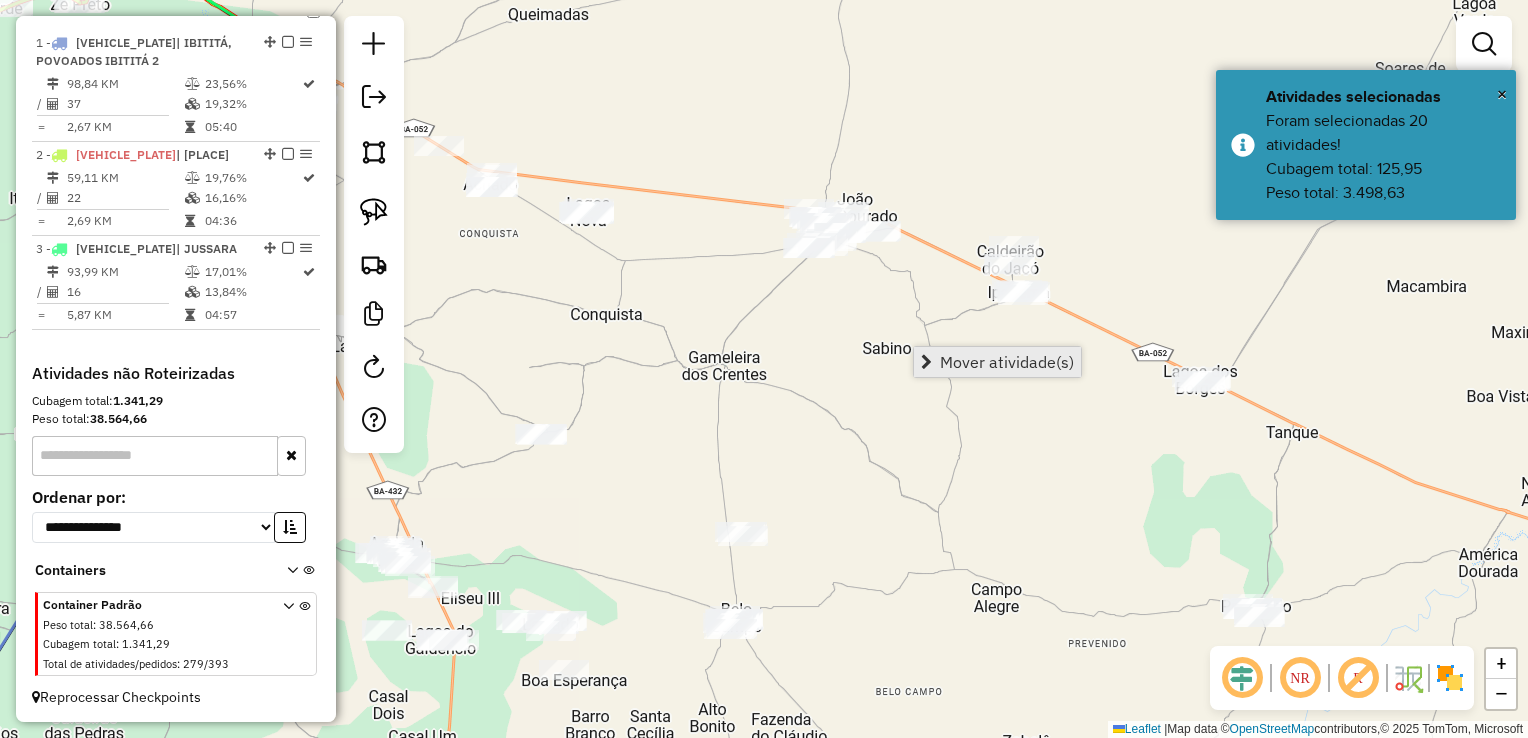 click on "Mover atividade(s)" at bounding box center [1007, 362] 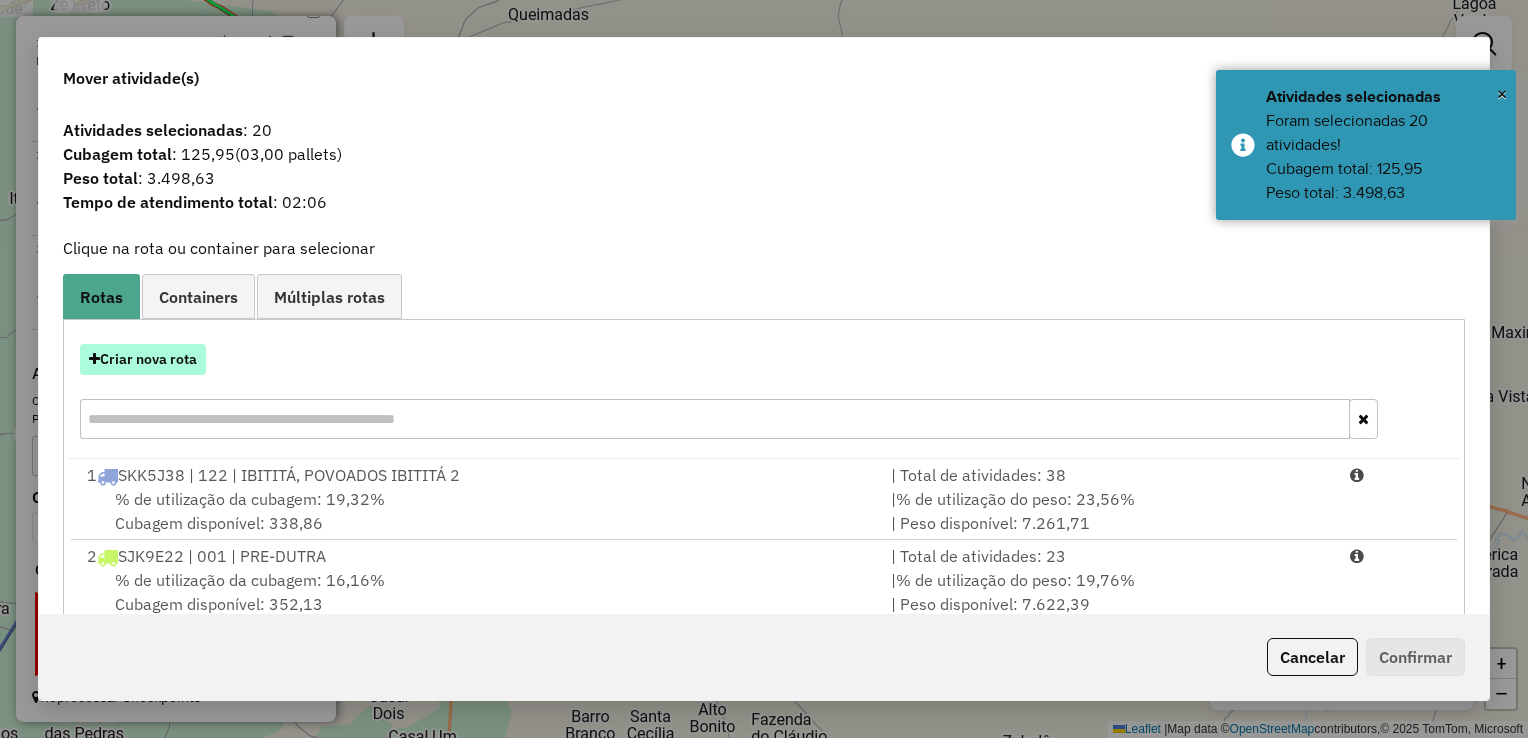 click on "Criar nova rota" at bounding box center (143, 359) 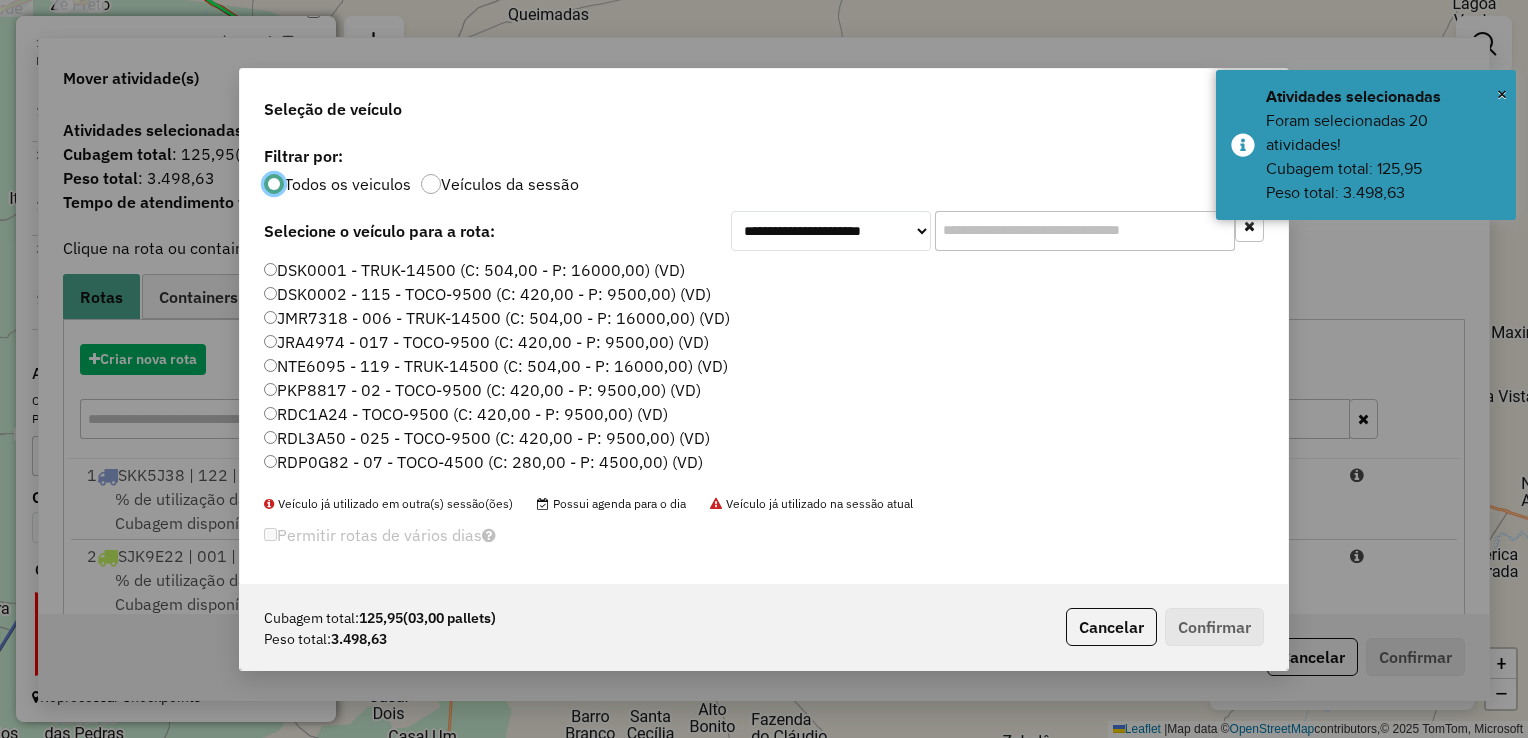 scroll, scrollTop: 10, scrollLeft: 6, axis: both 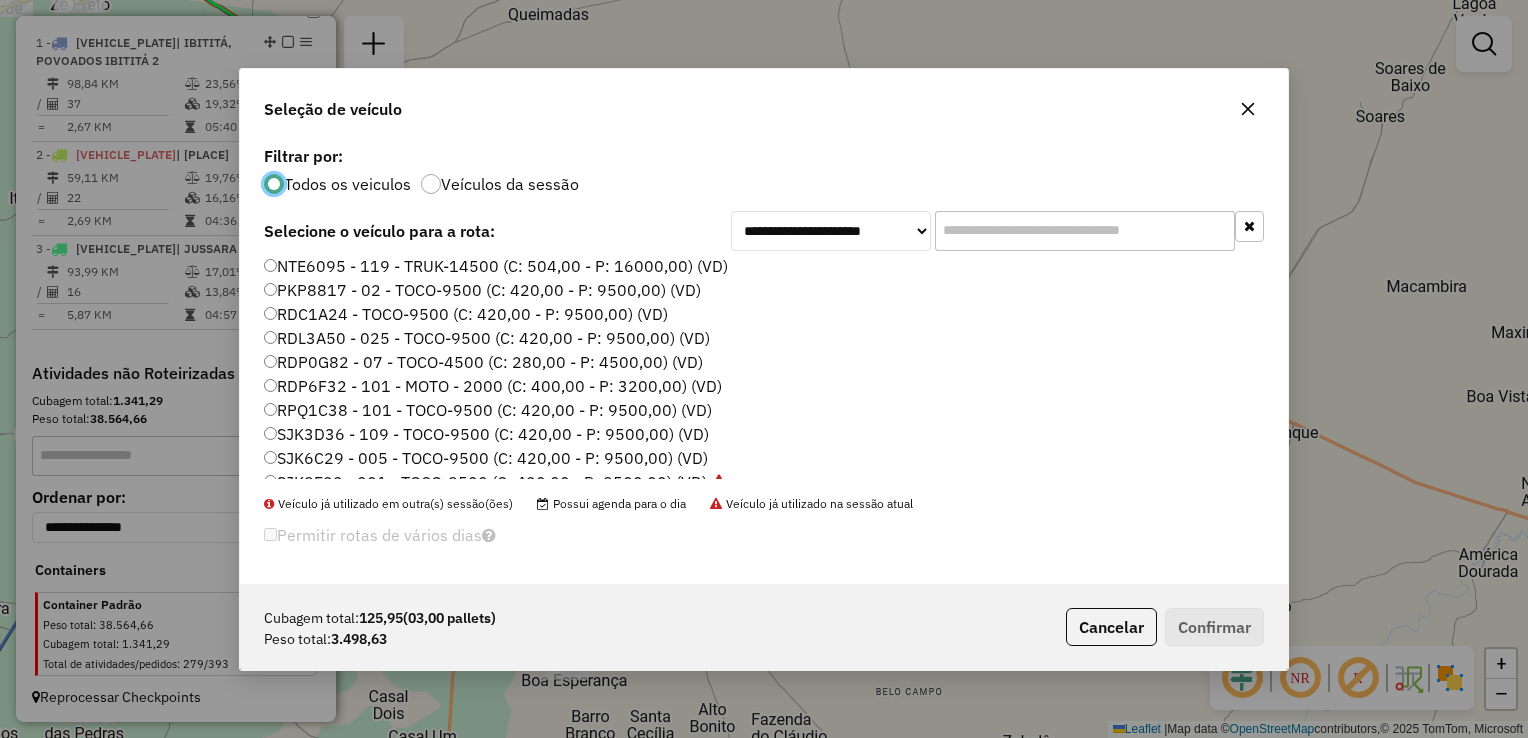 drag, startPoint x: 340, startPoint y: 431, endPoint x: 1043, endPoint y: 569, distance: 716.41675 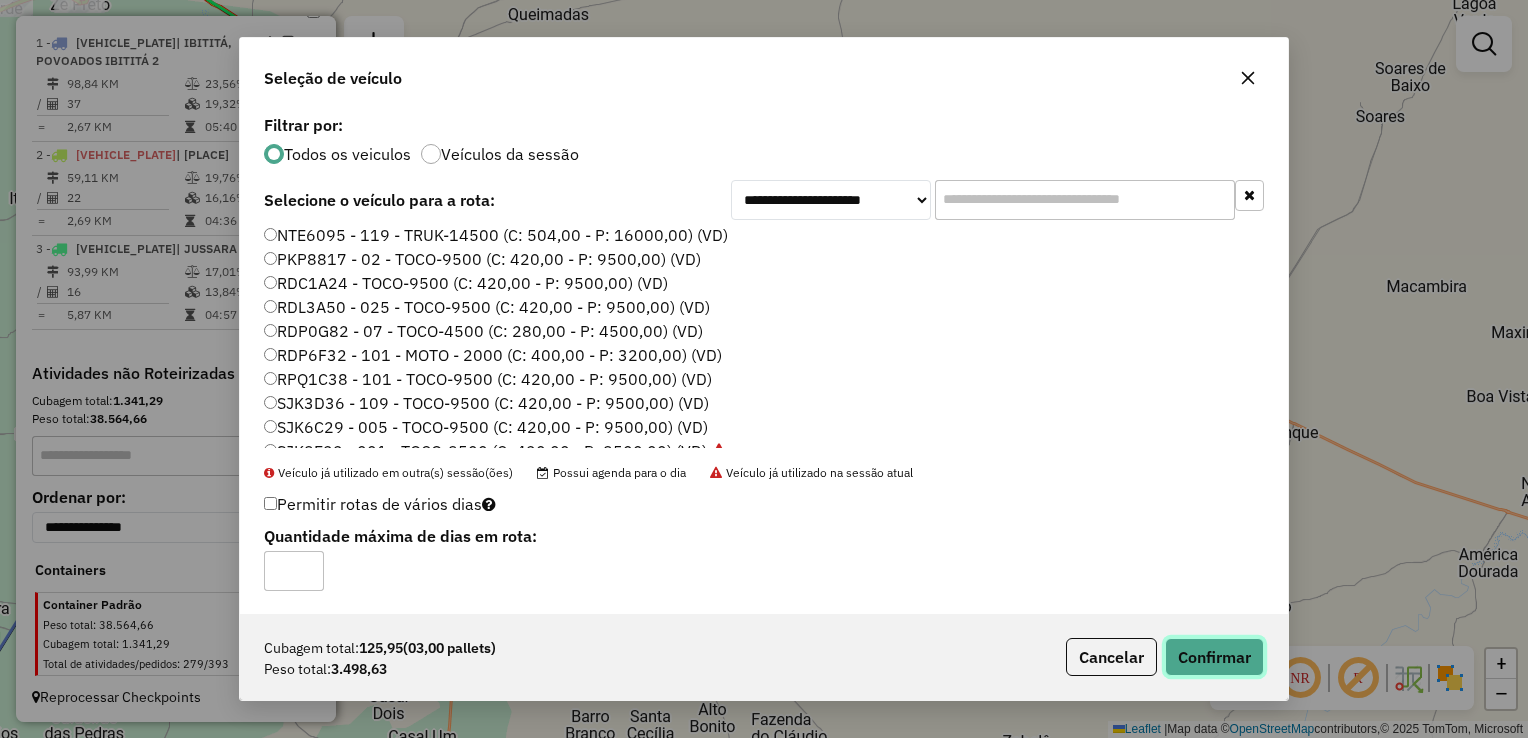 click on "Confirmar" 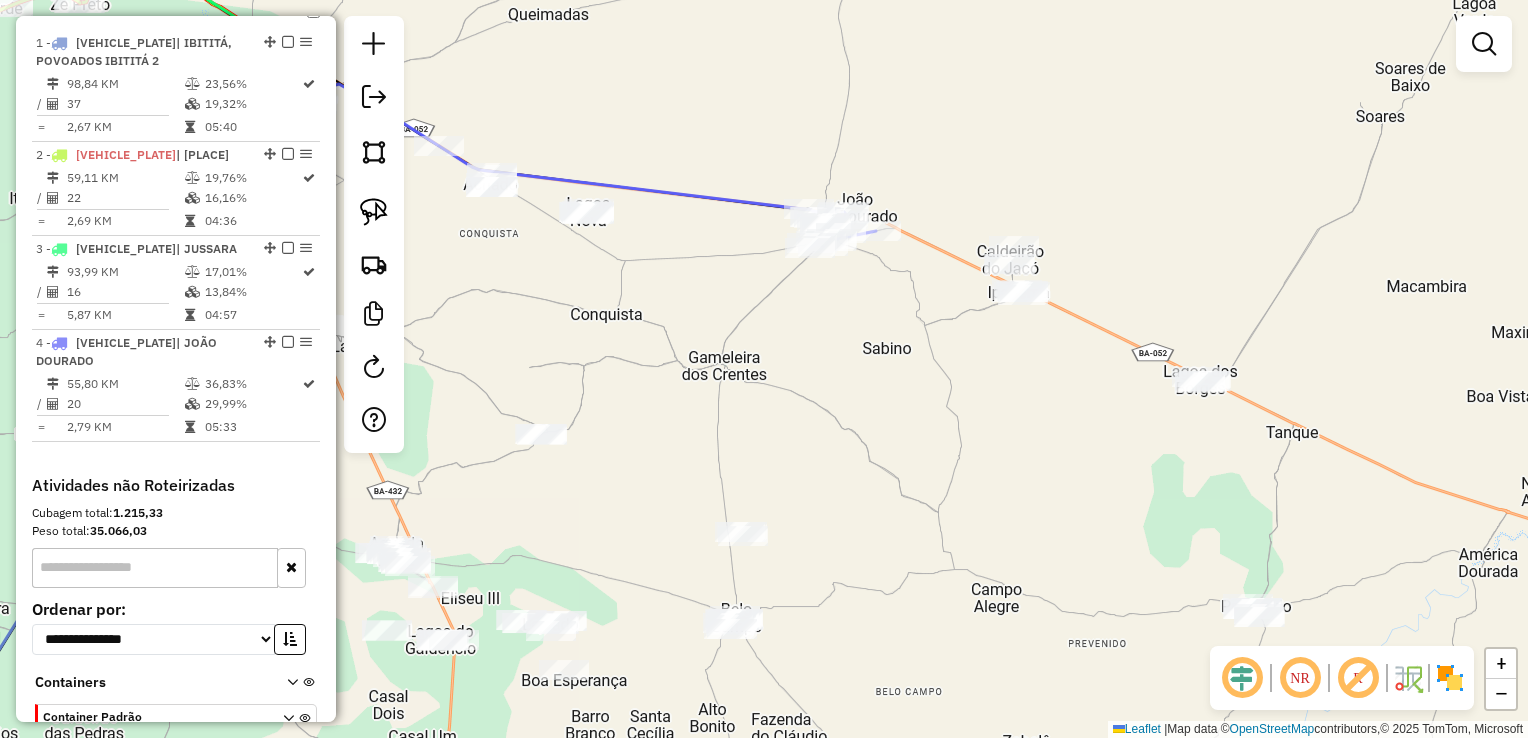 drag, startPoint x: 1010, startPoint y: 387, endPoint x: 902, endPoint y: 110, distance: 297.3096 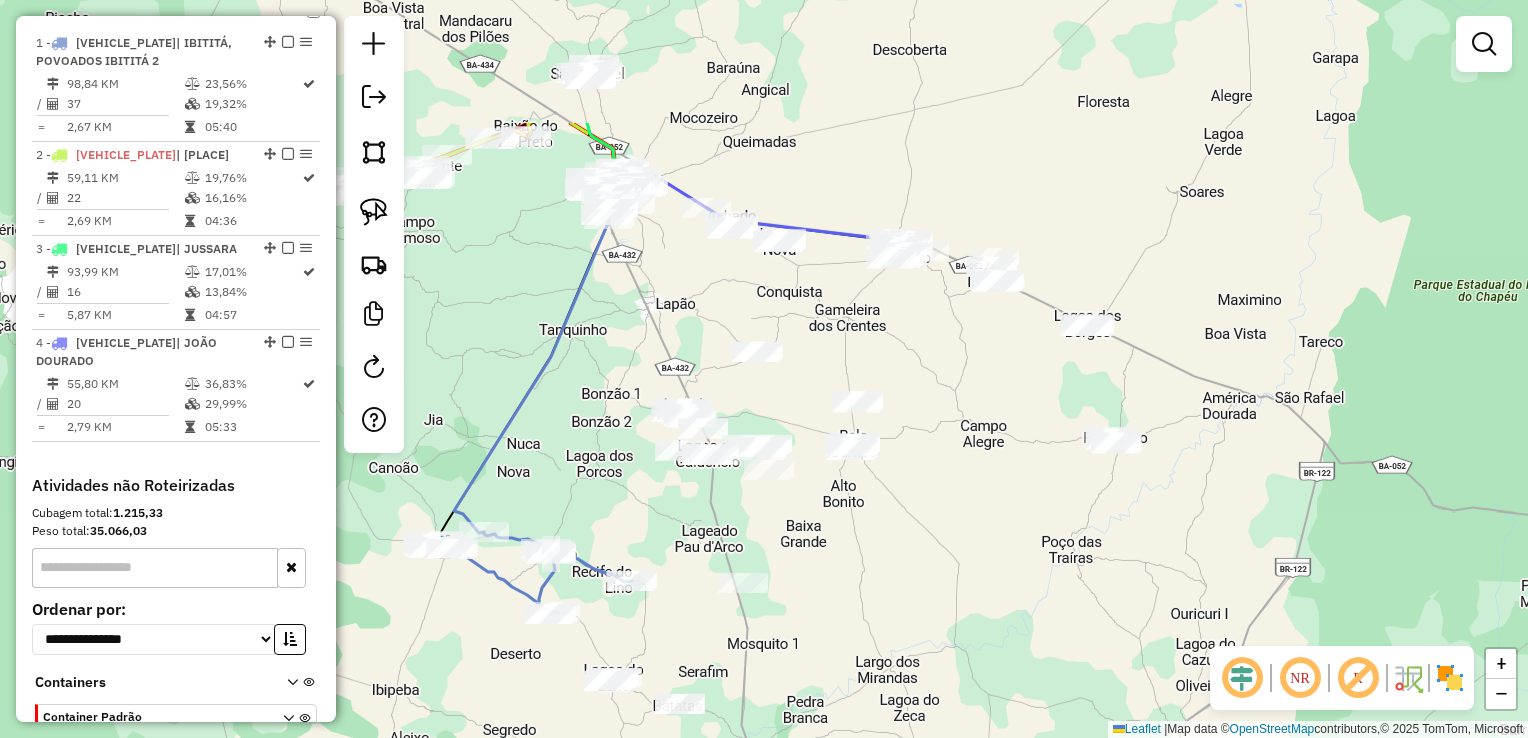 drag, startPoint x: 934, startPoint y: 234, endPoint x: 1042, endPoint y: 410, distance: 206.49455 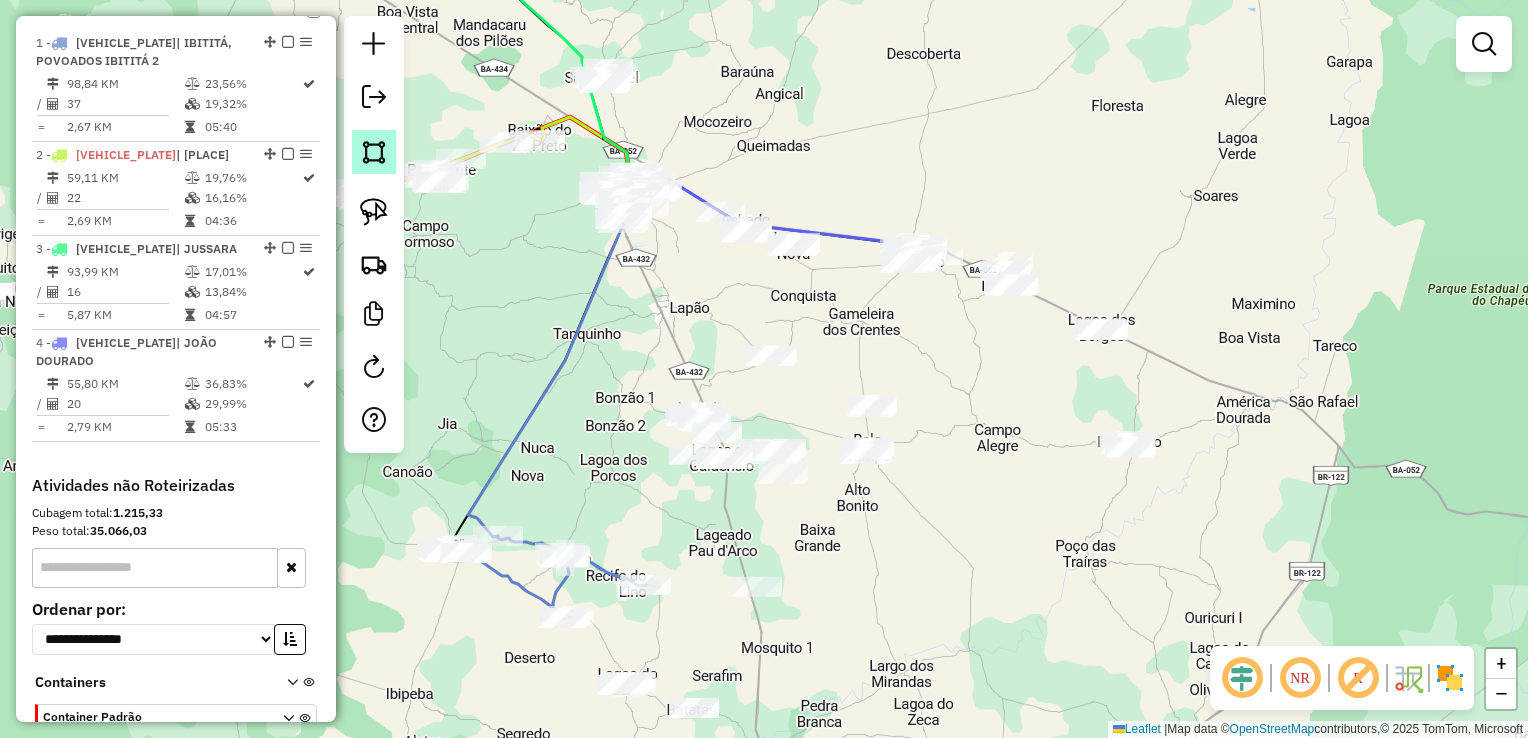 click 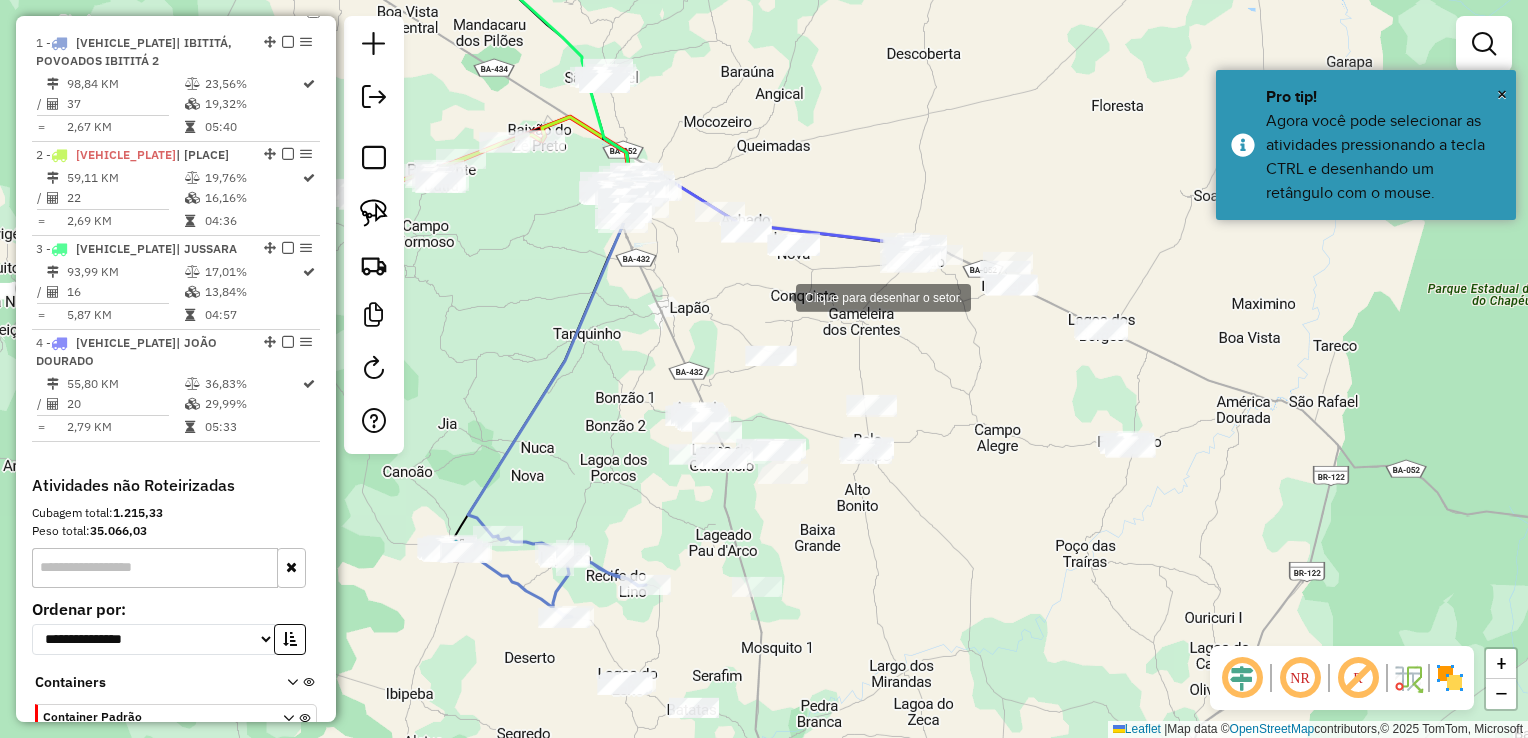 click 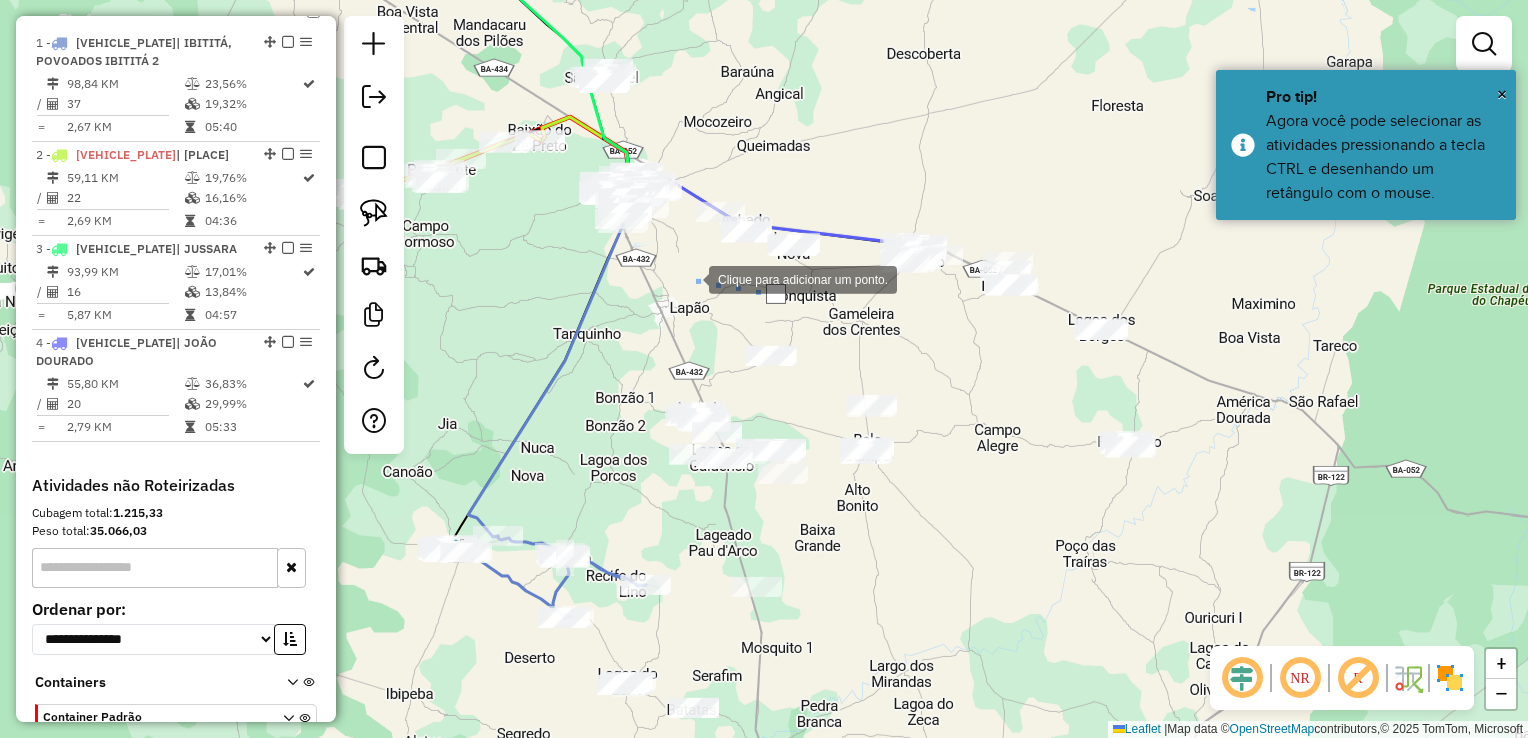 click 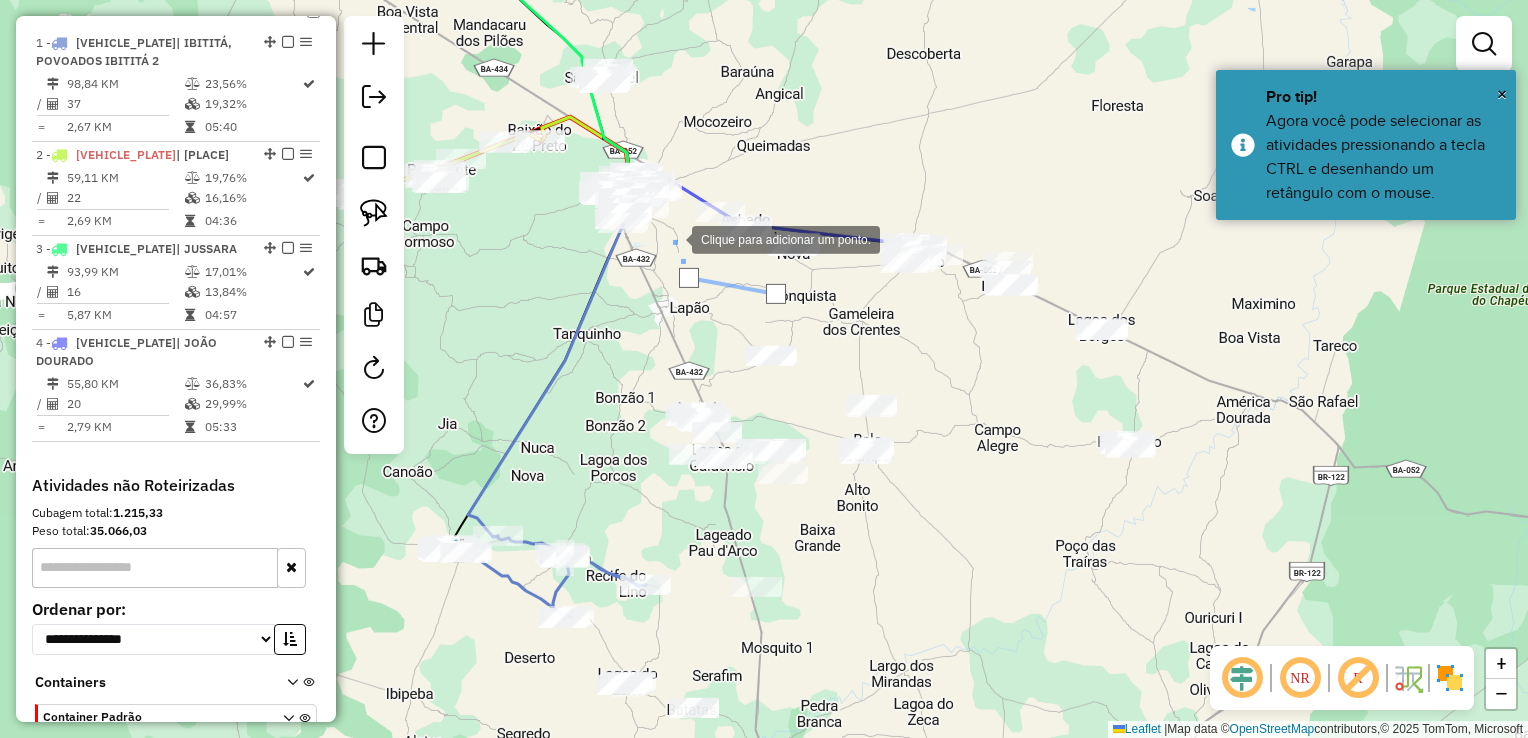 drag, startPoint x: 672, startPoint y: 238, endPoint x: 678, endPoint y: 191, distance: 47.38143 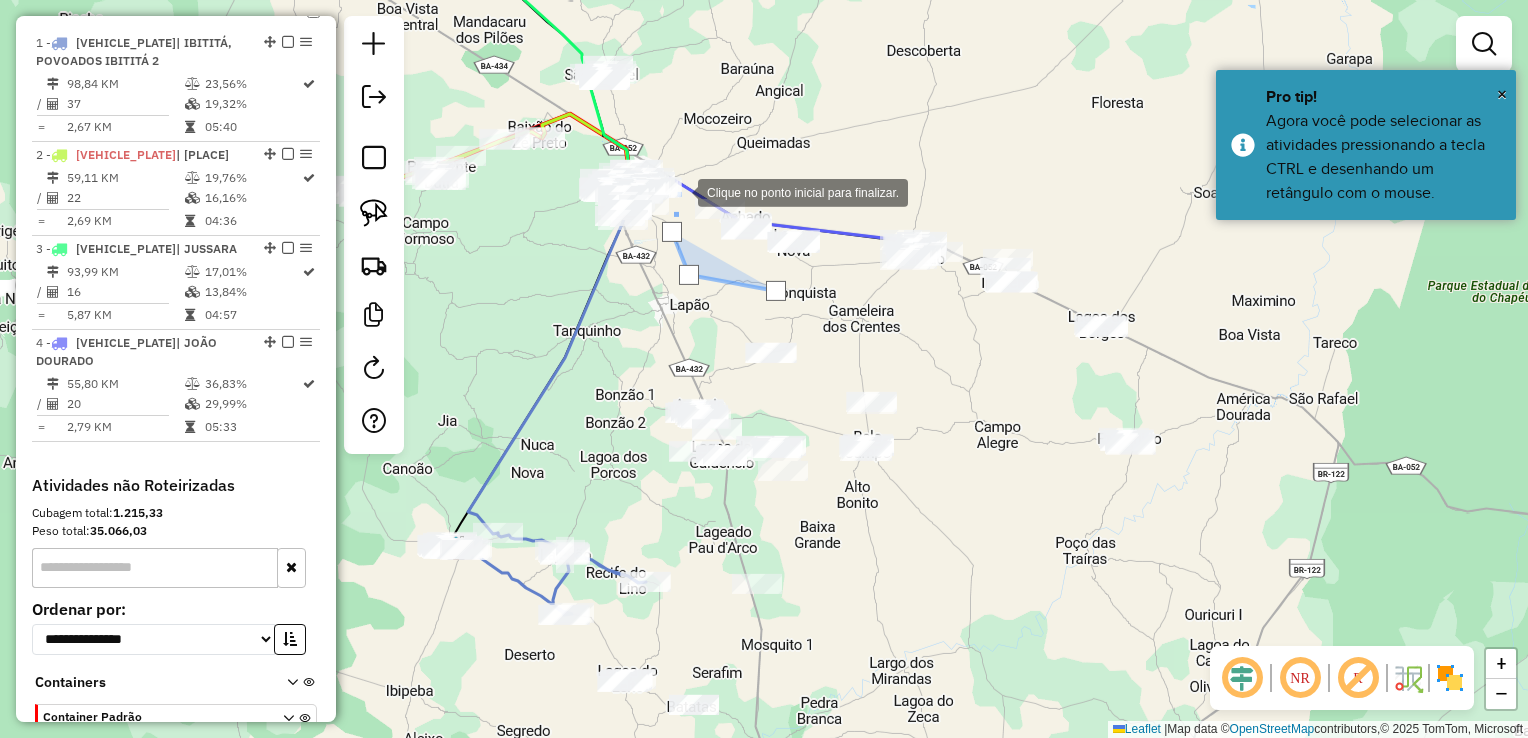 click 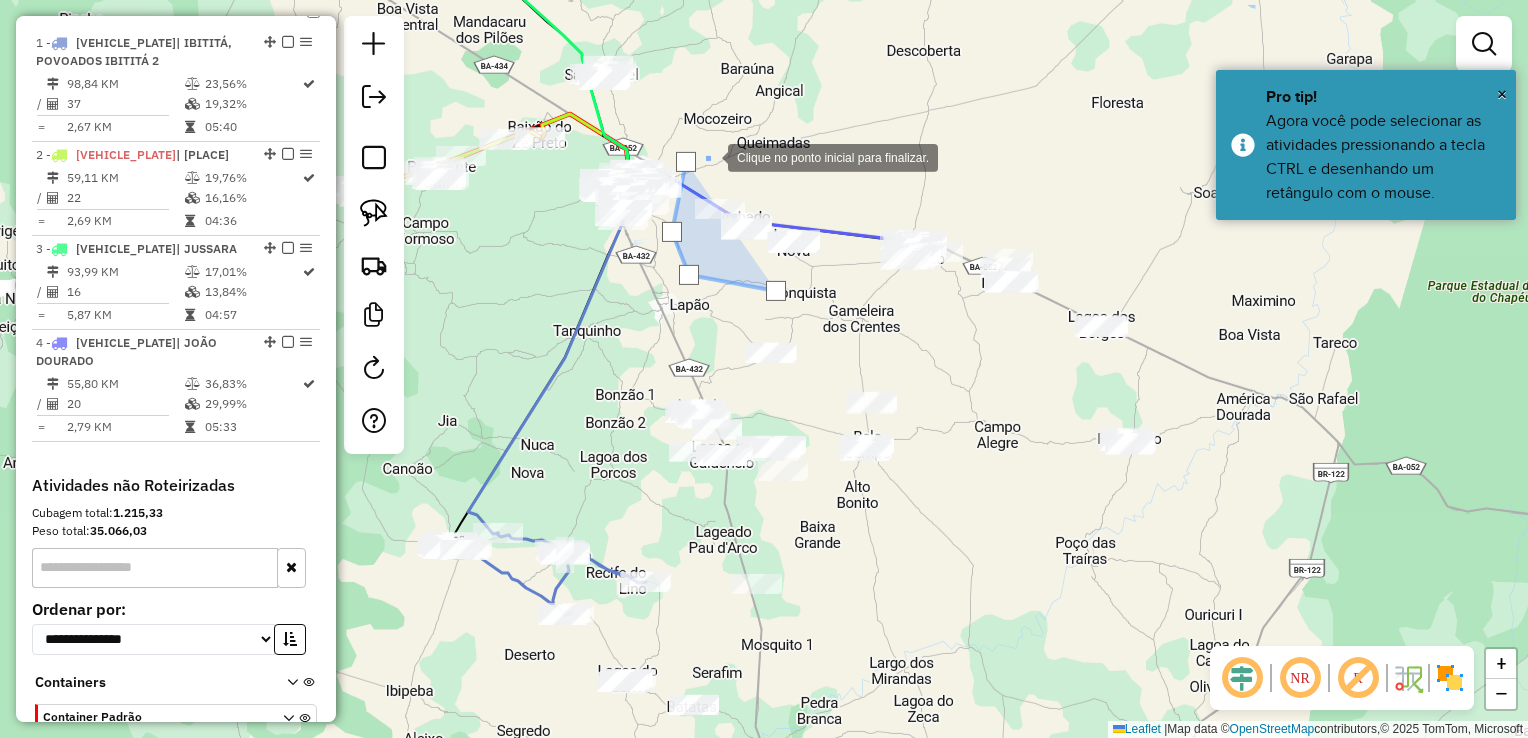 click 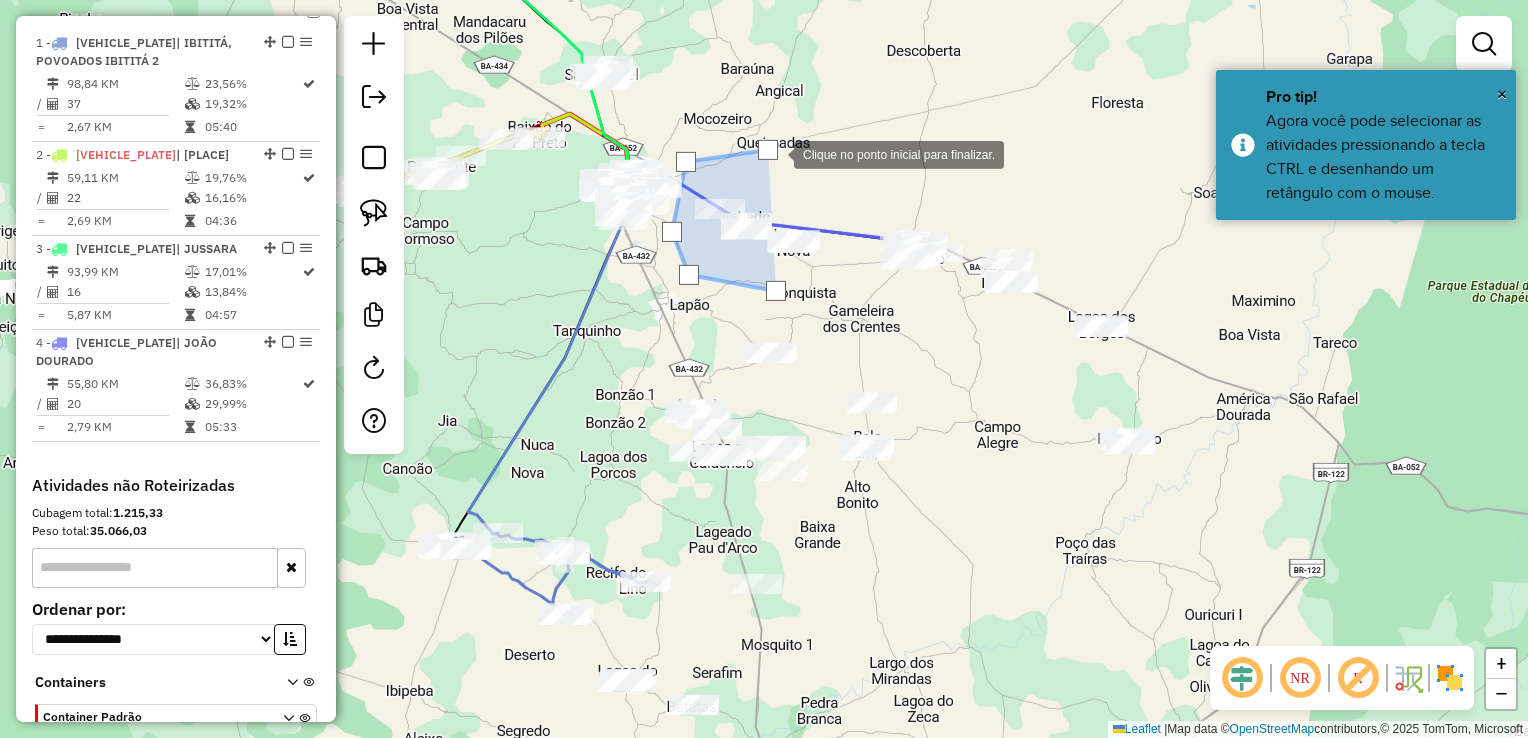 click 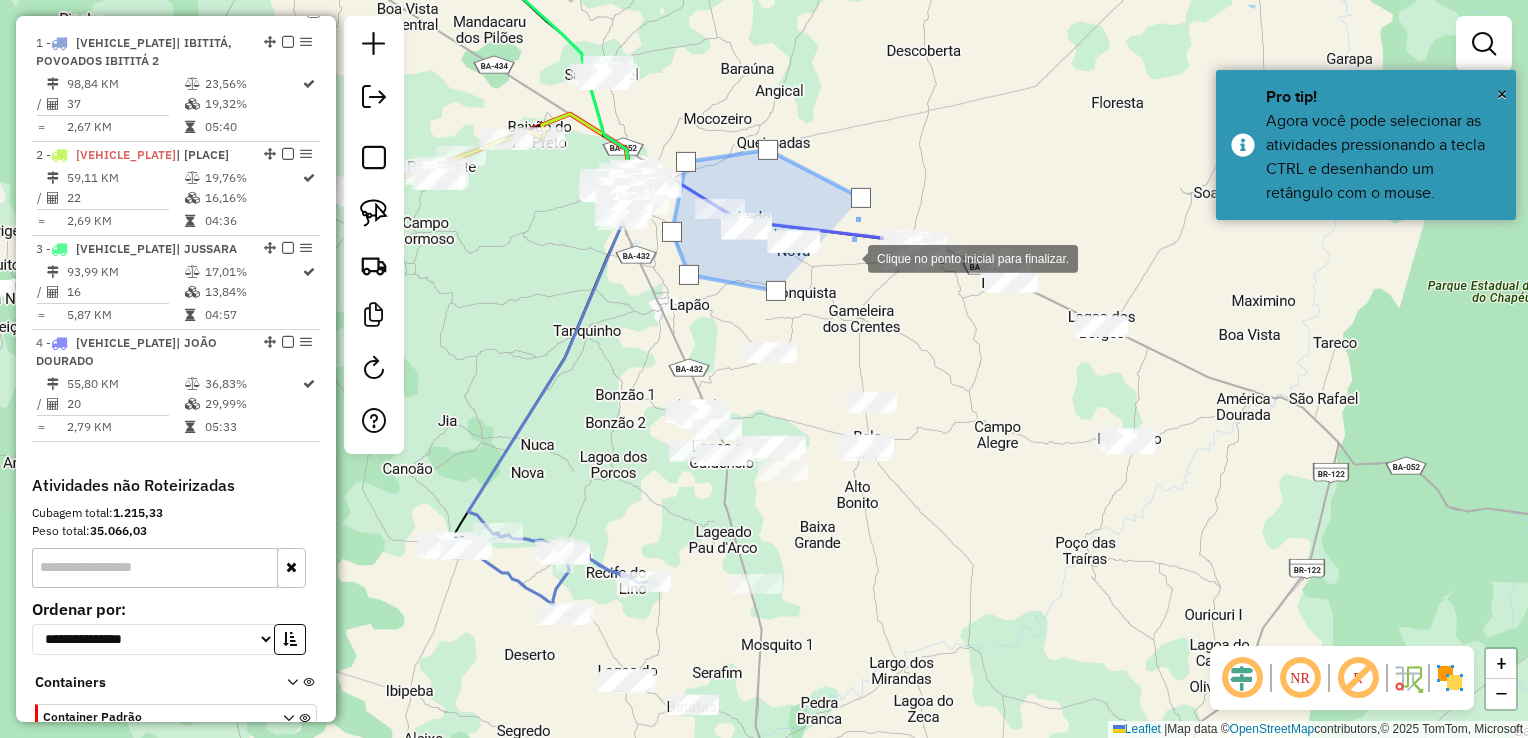 click 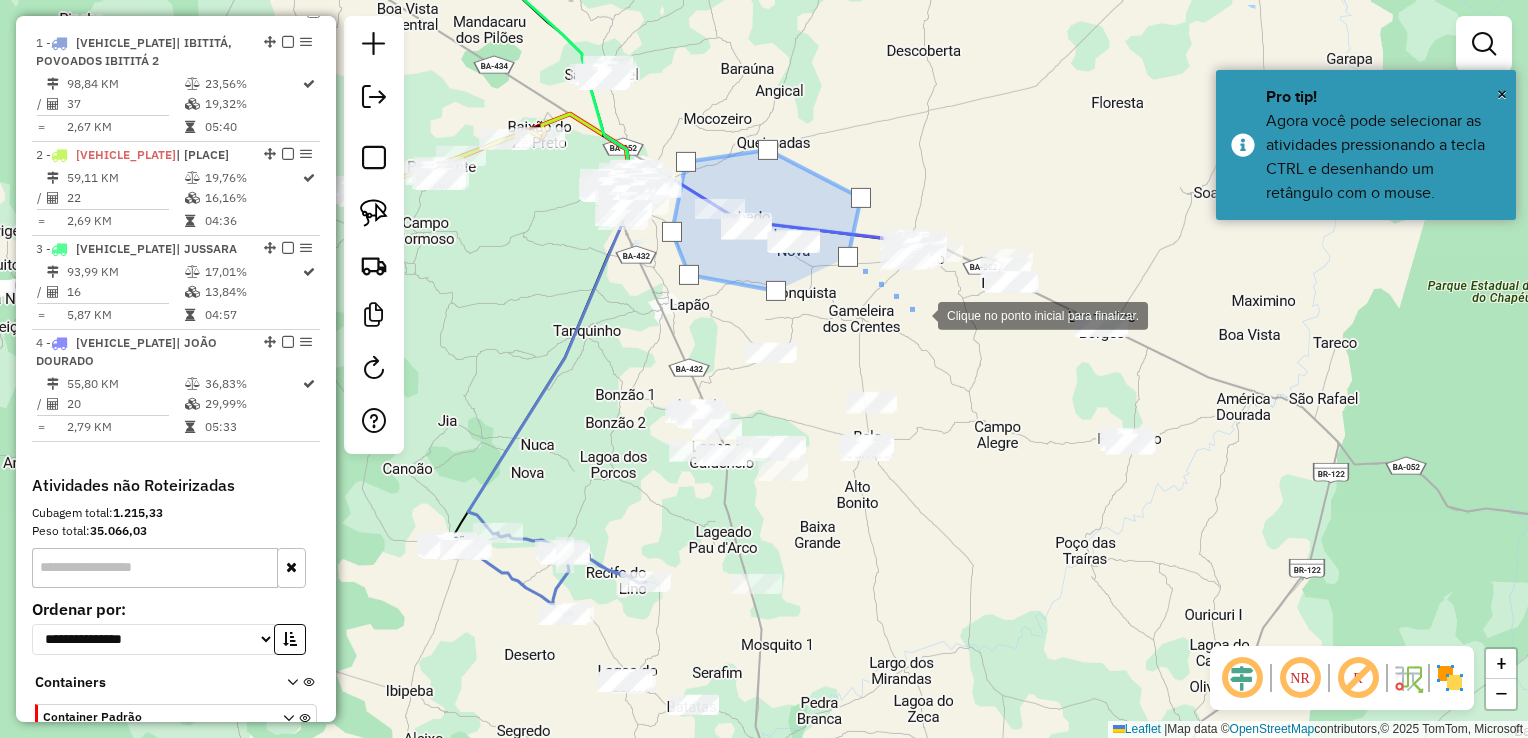 click 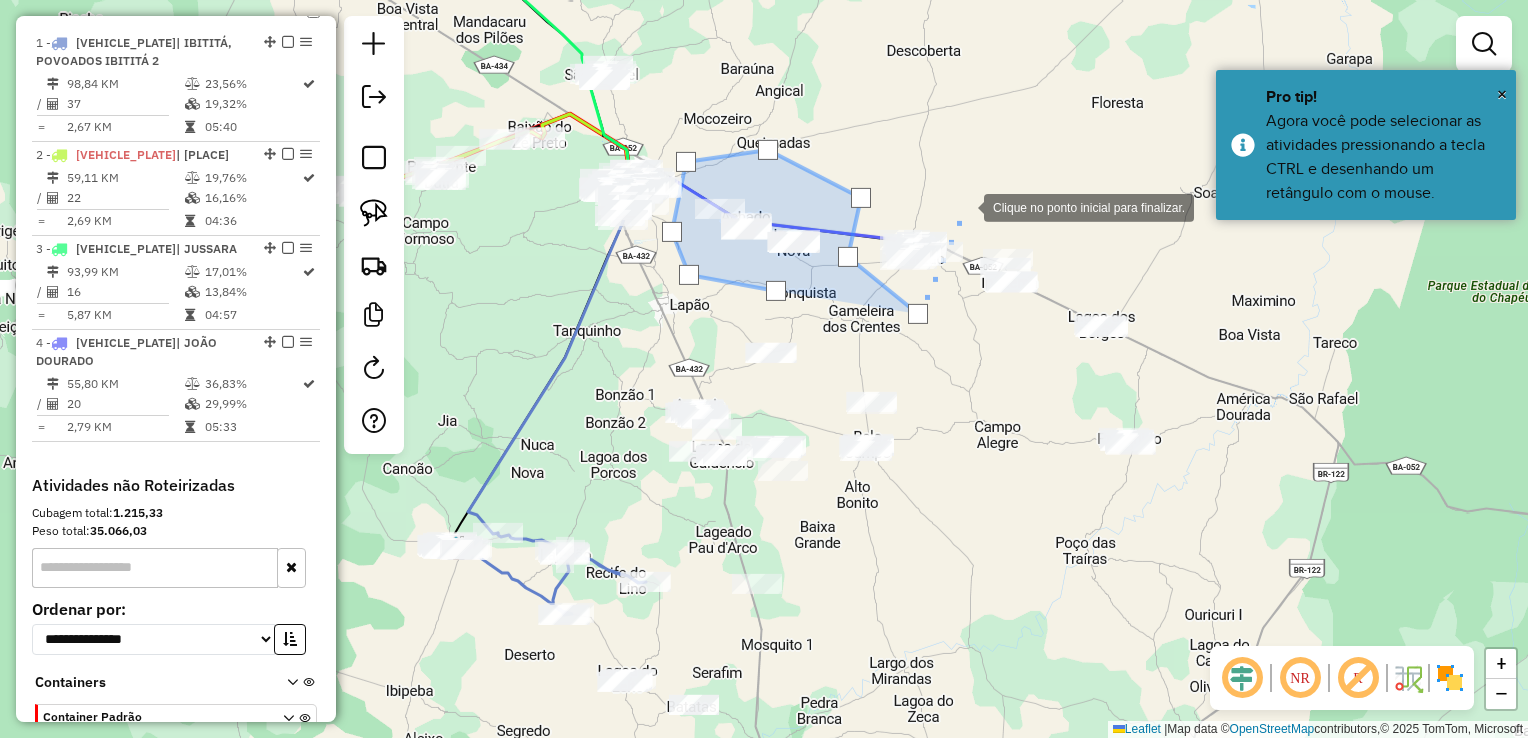 click 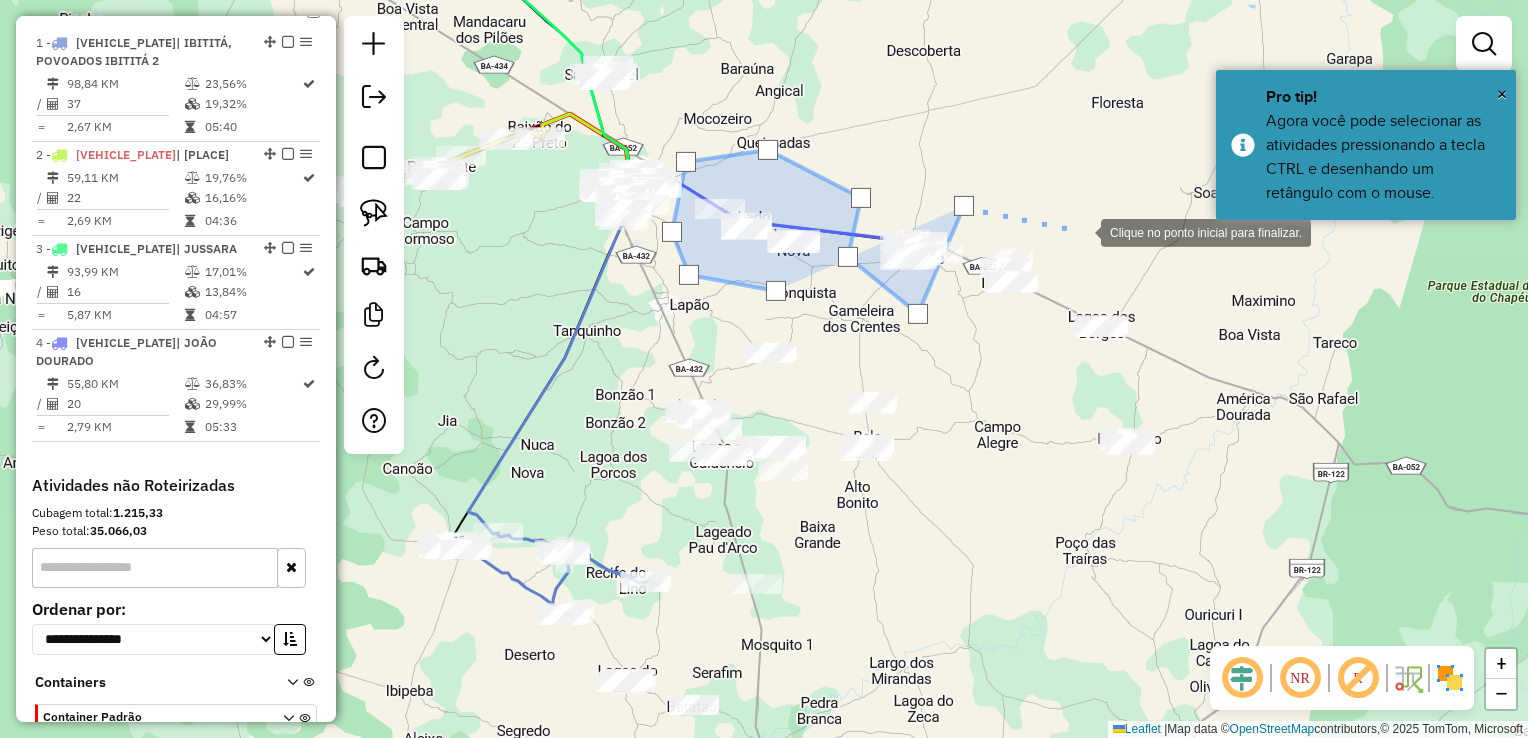 click 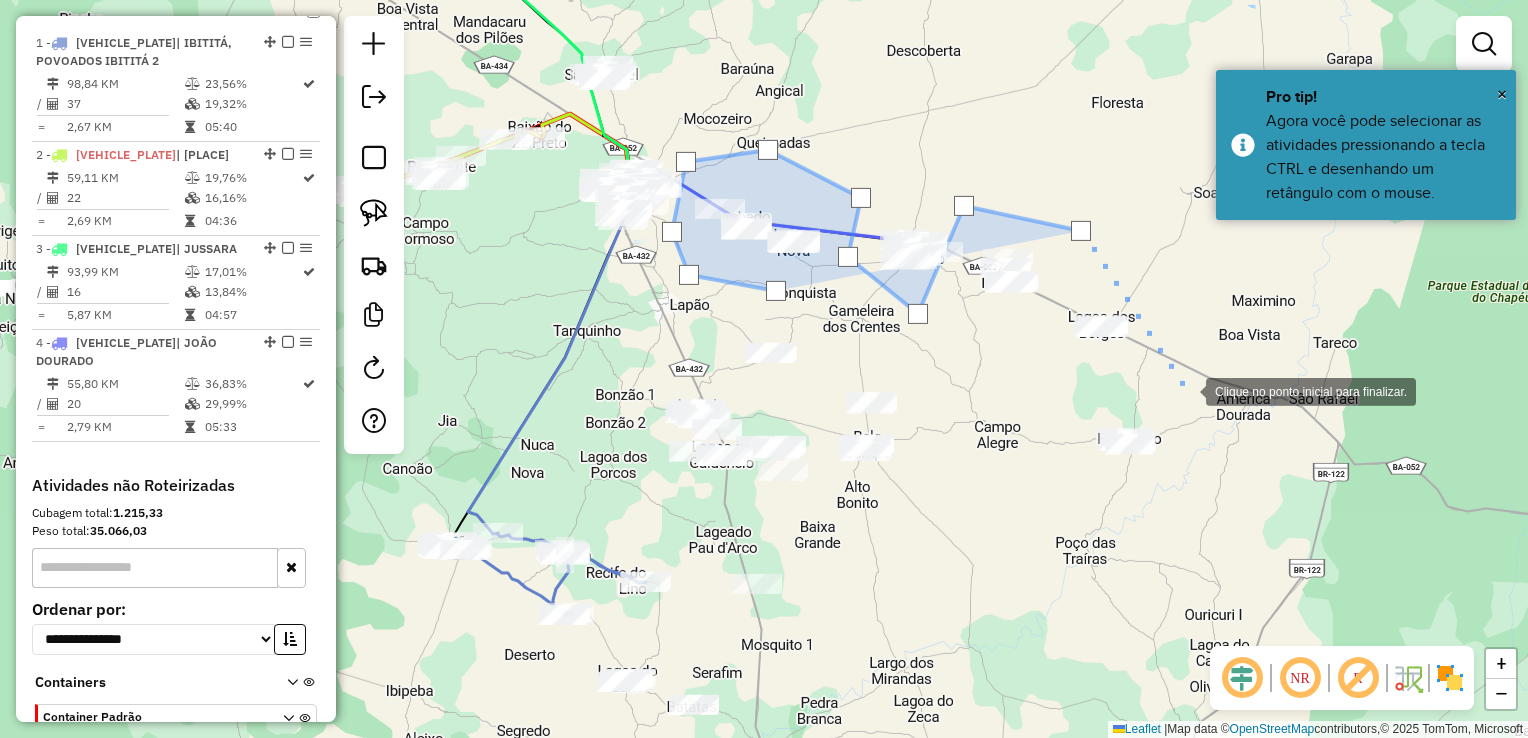 click 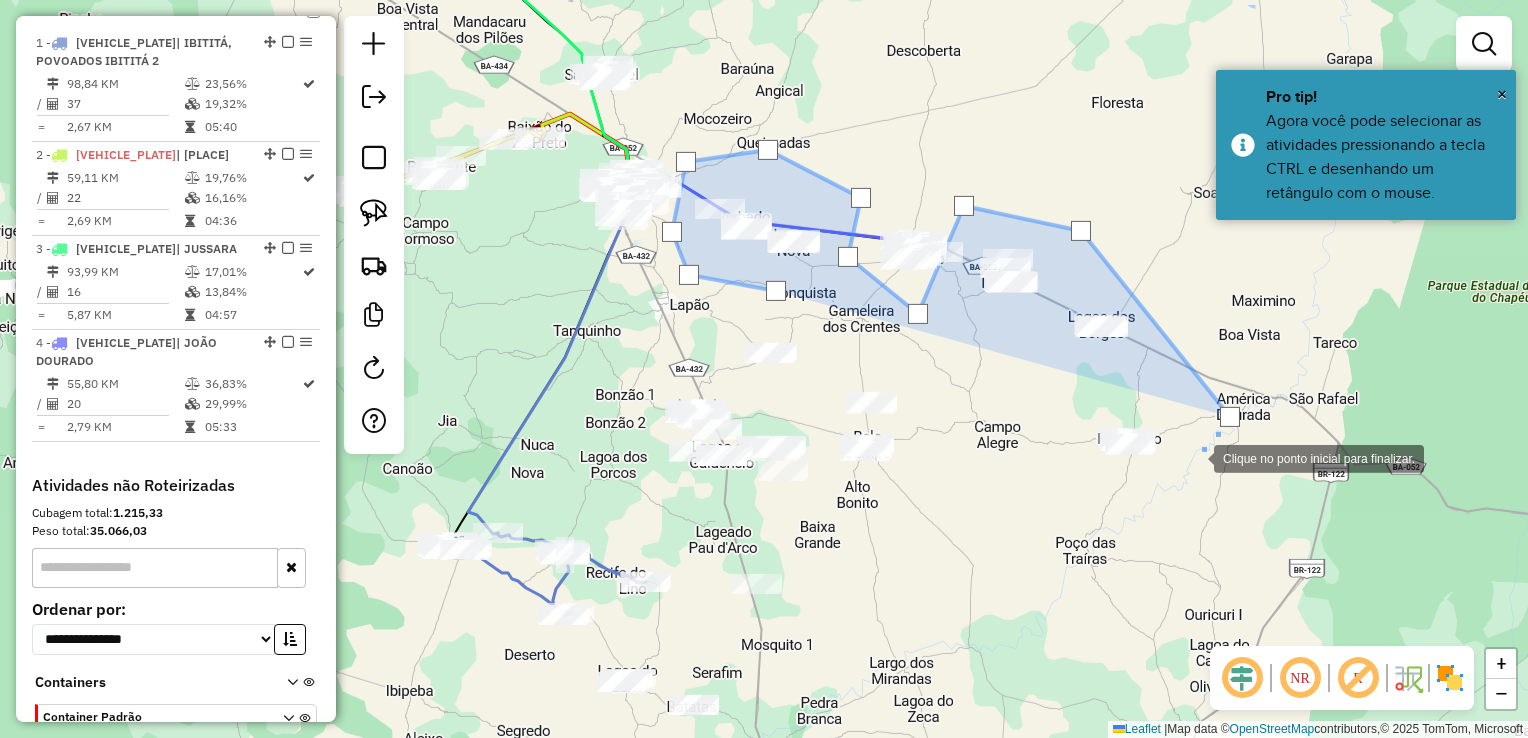 click 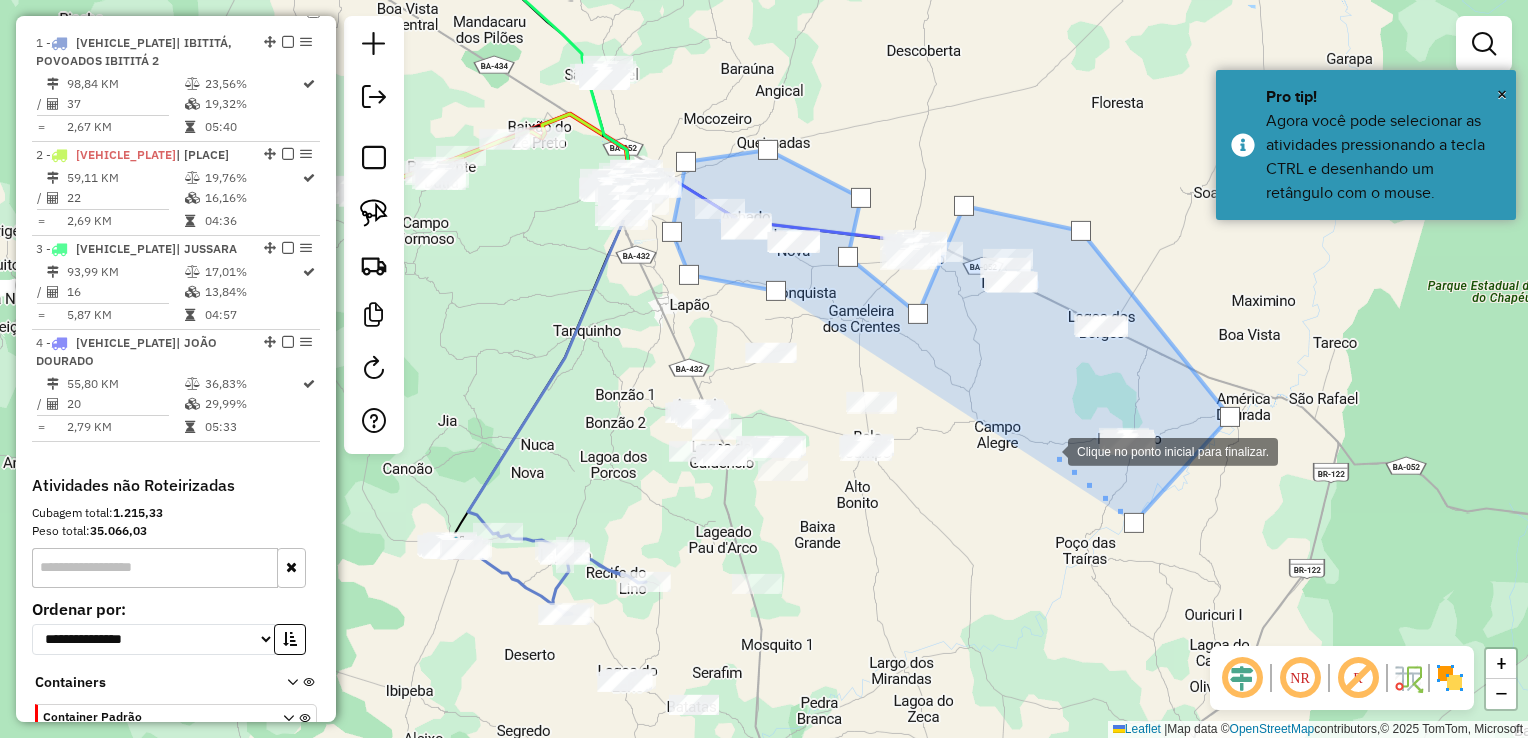 drag, startPoint x: 1048, startPoint y: 450, endPoint x: 904, endPoint y: 378, distance: 160.99689 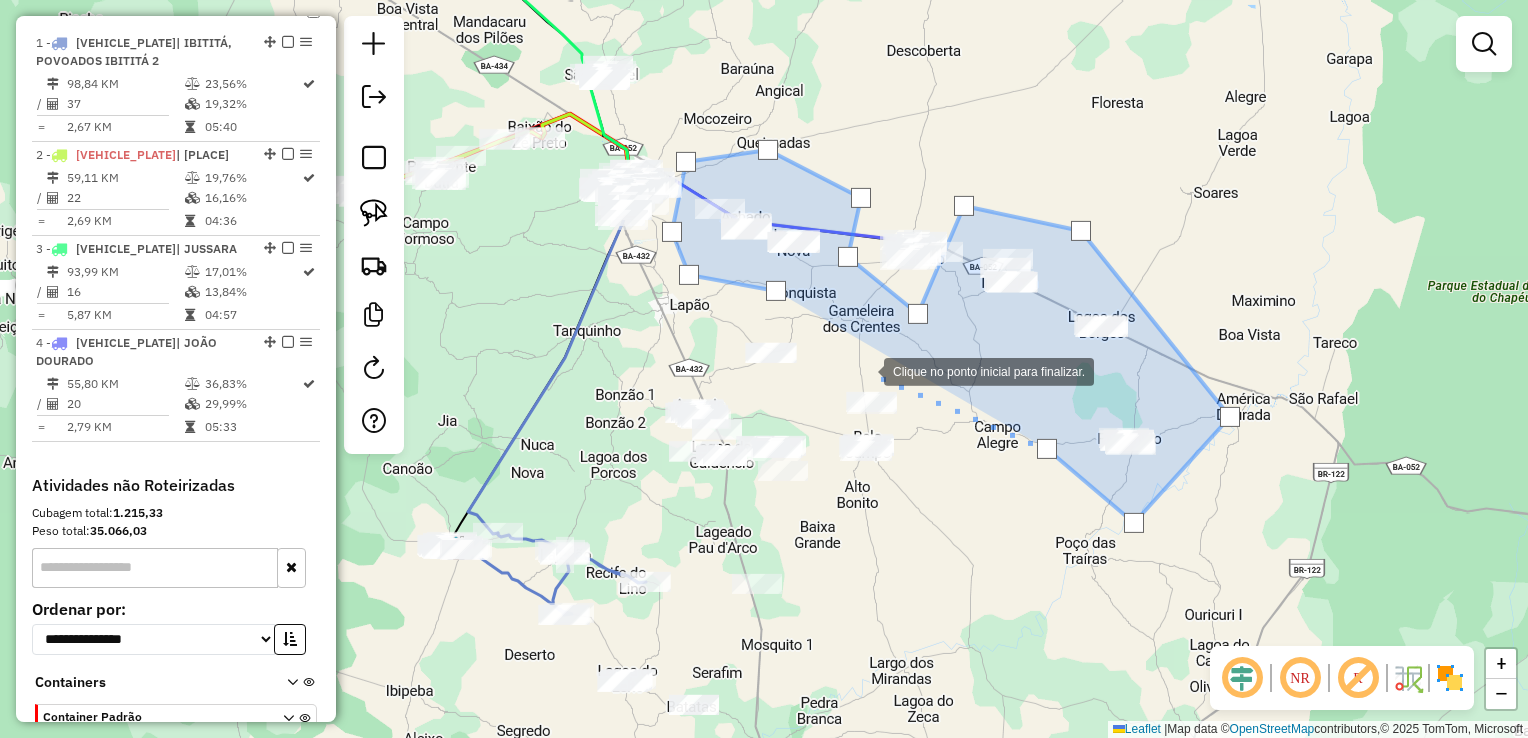 click 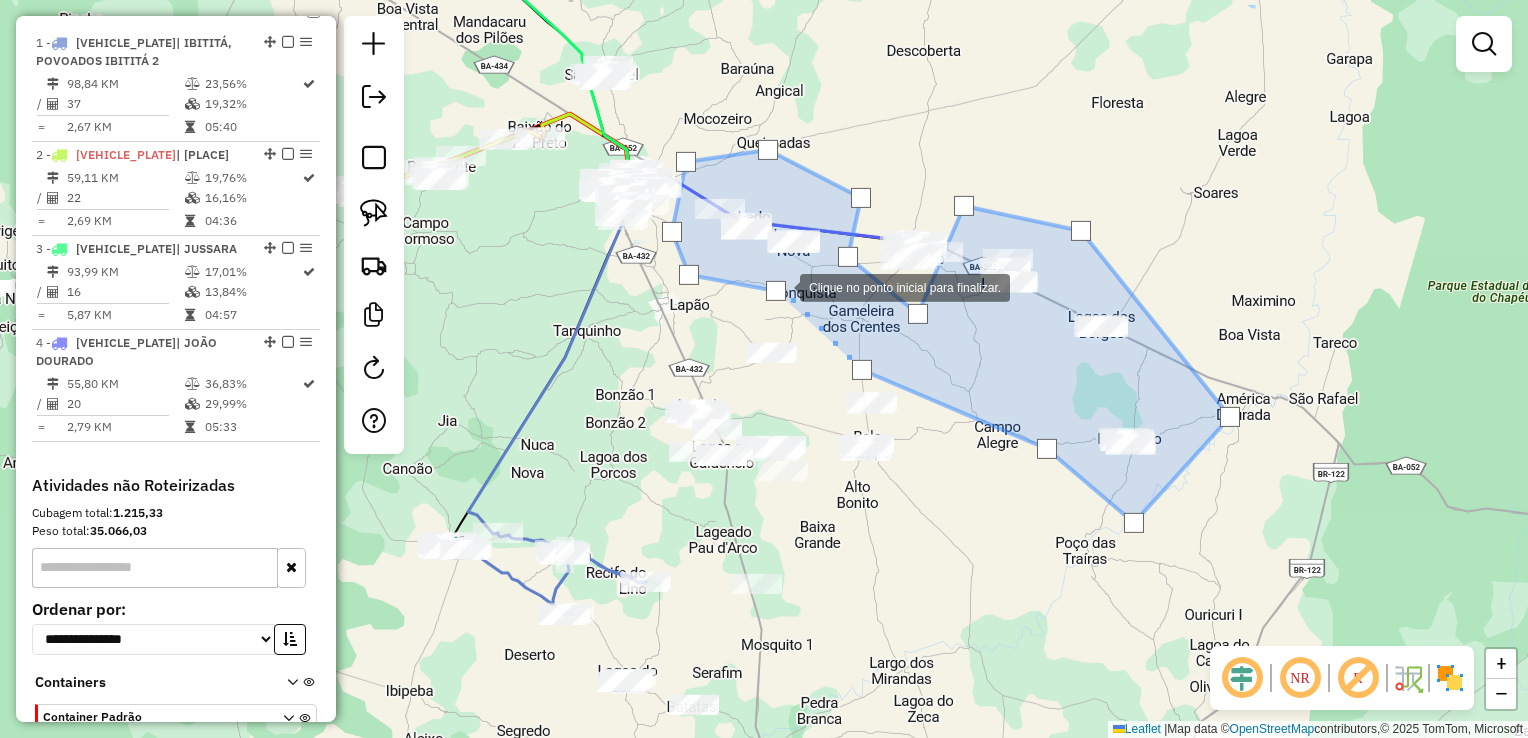 click 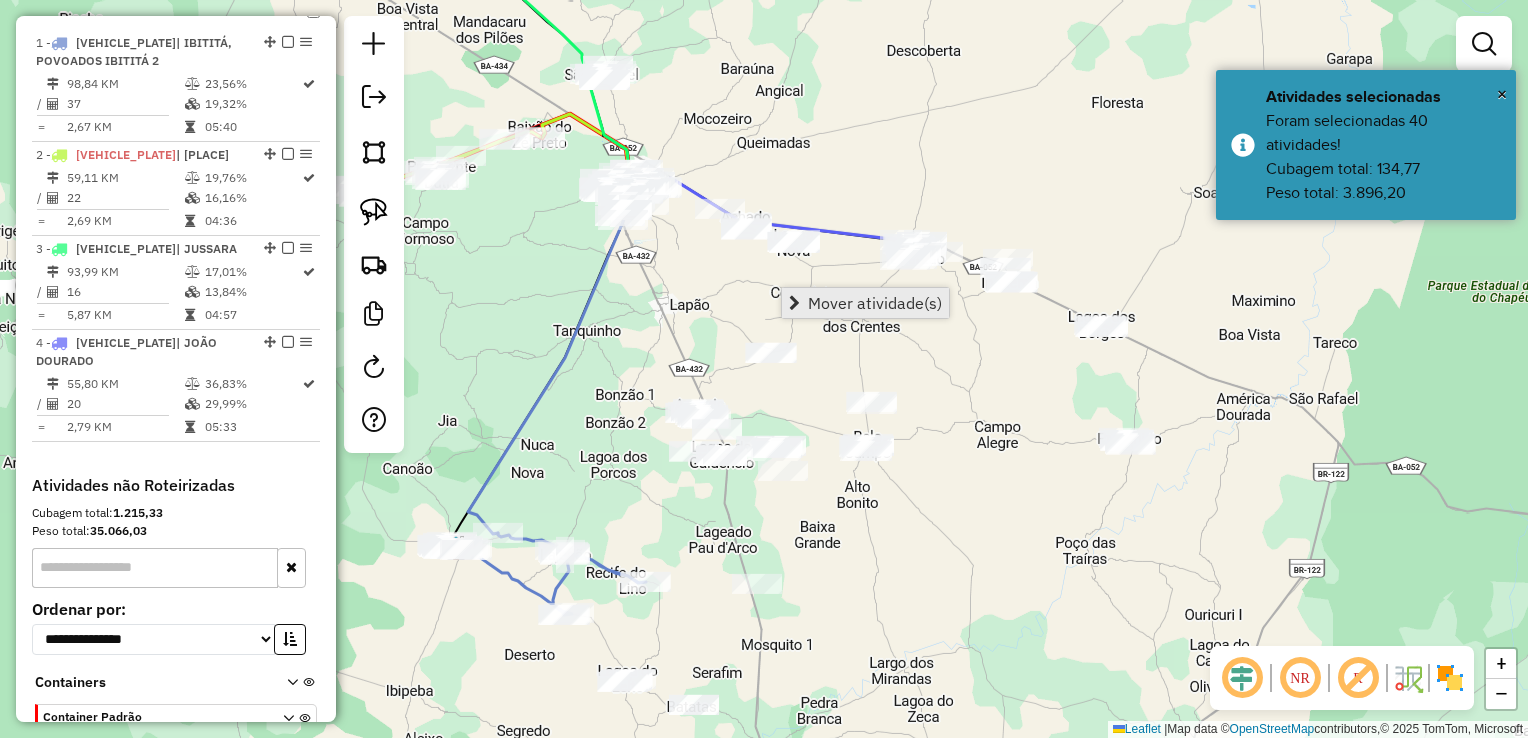 click on "Mover atividade(s)" at bounding box center [865, 303] 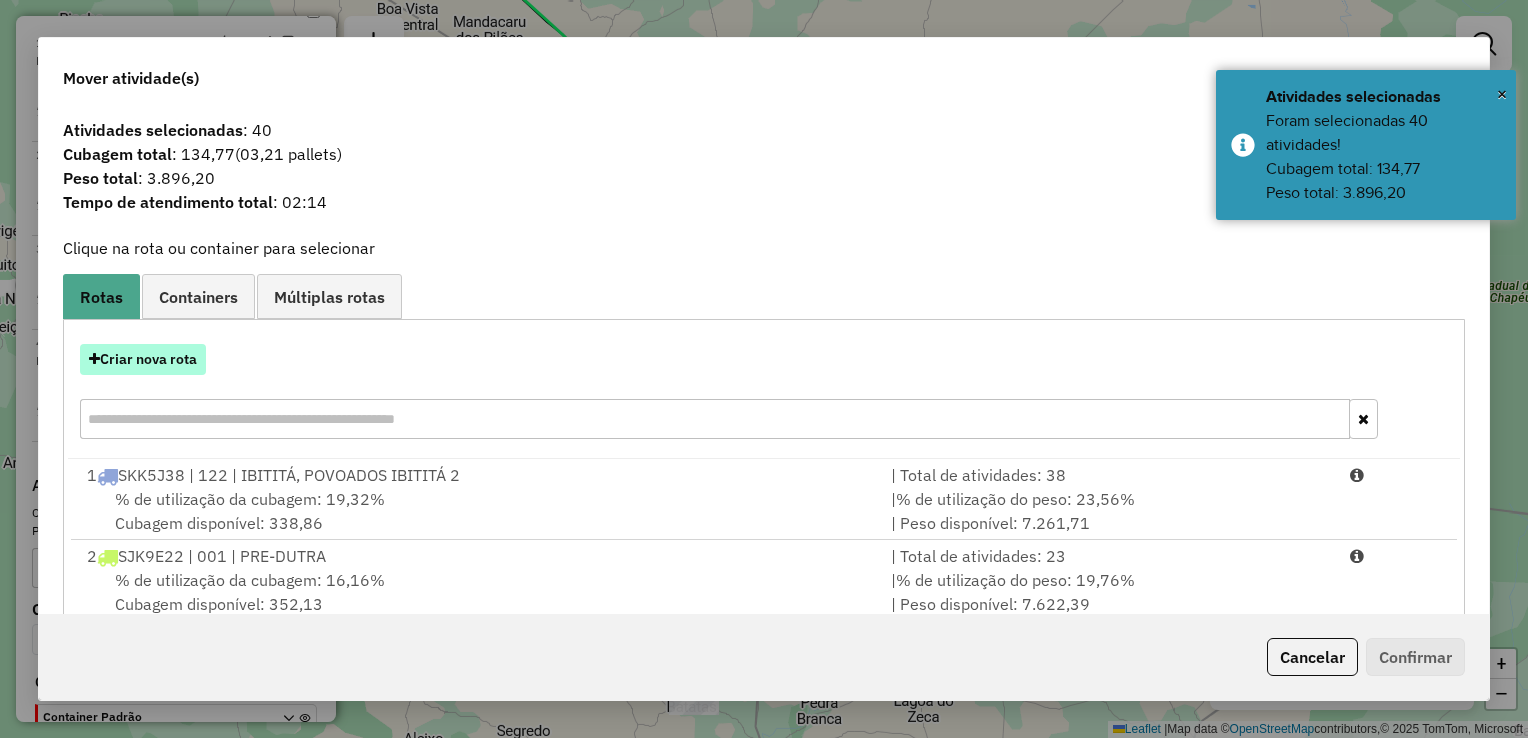 click on "Criar nova rota" at bounding box center (143, 359) 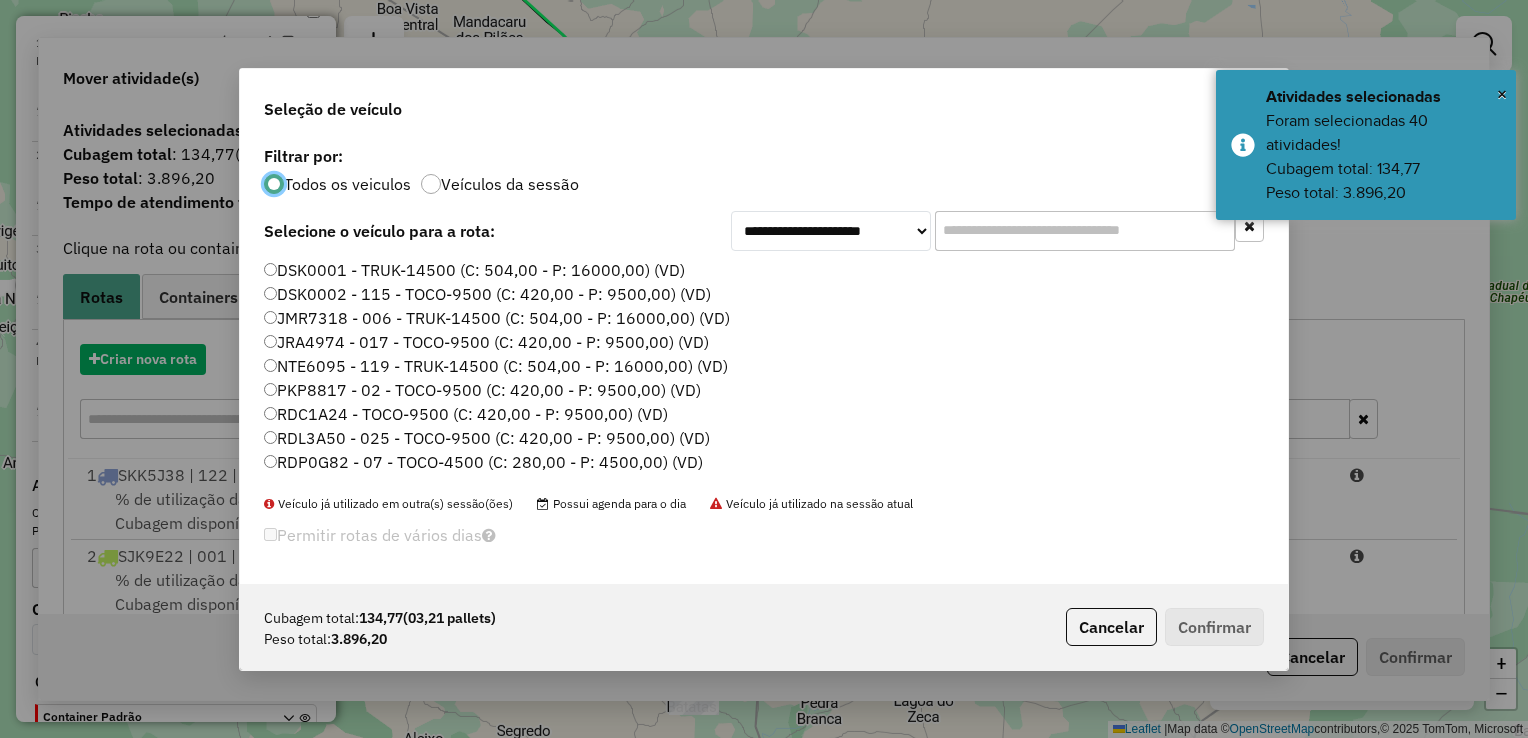 scroll, scrollTop: 10, scrollLeft: 6, axis: both 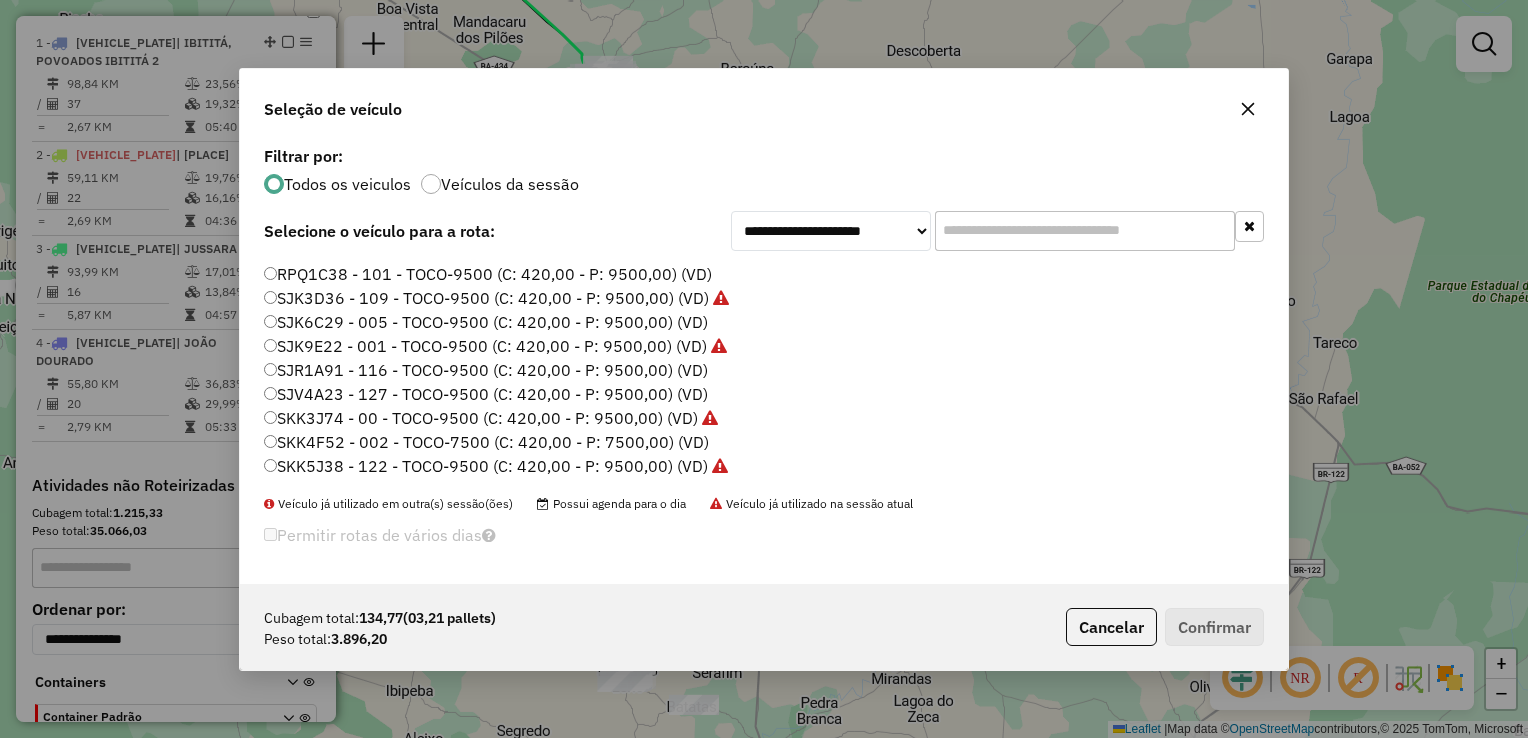 click on "SJR1A91 - 116 - TOCO-9500 (C: 420,00 - P: 9500,00) (VD)" 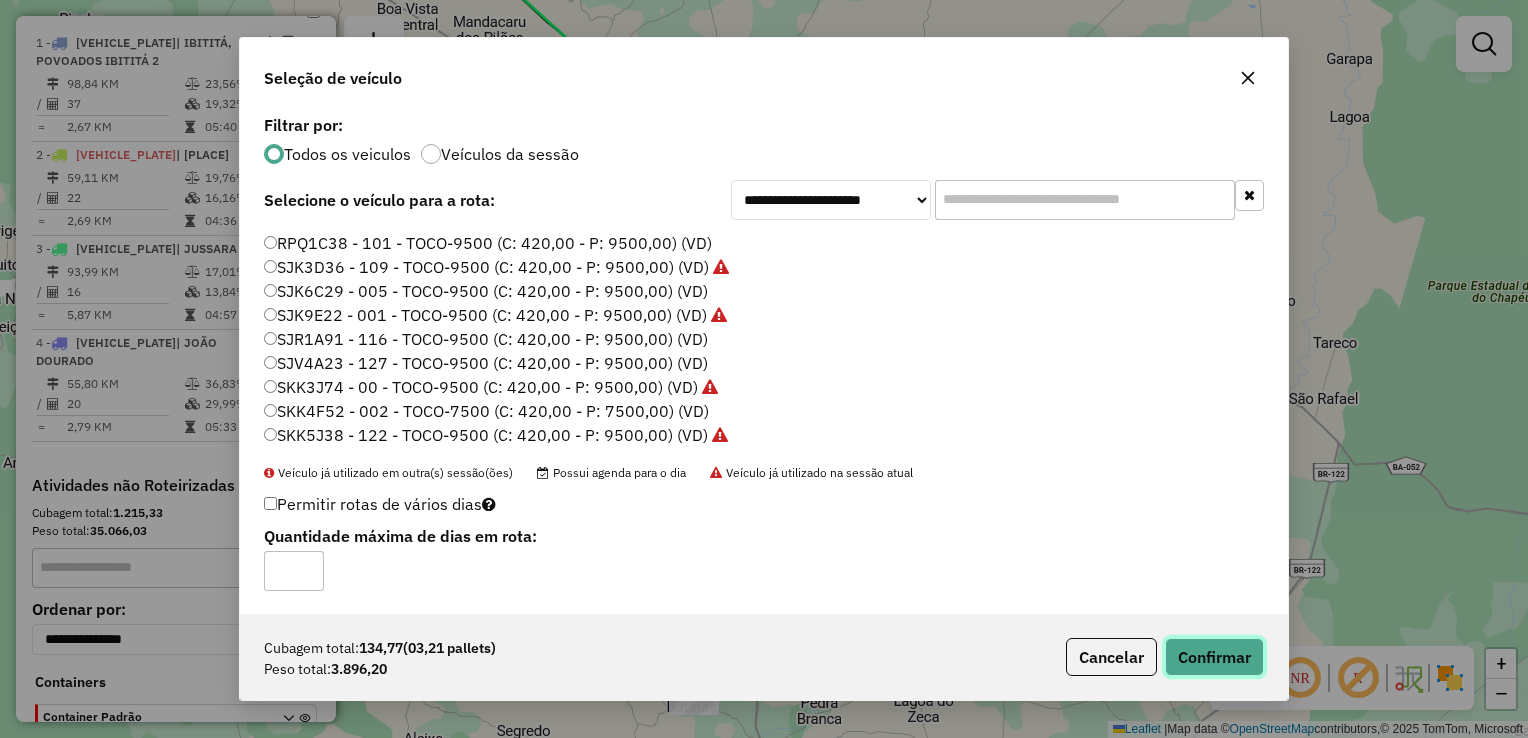 click on "Confirmar" 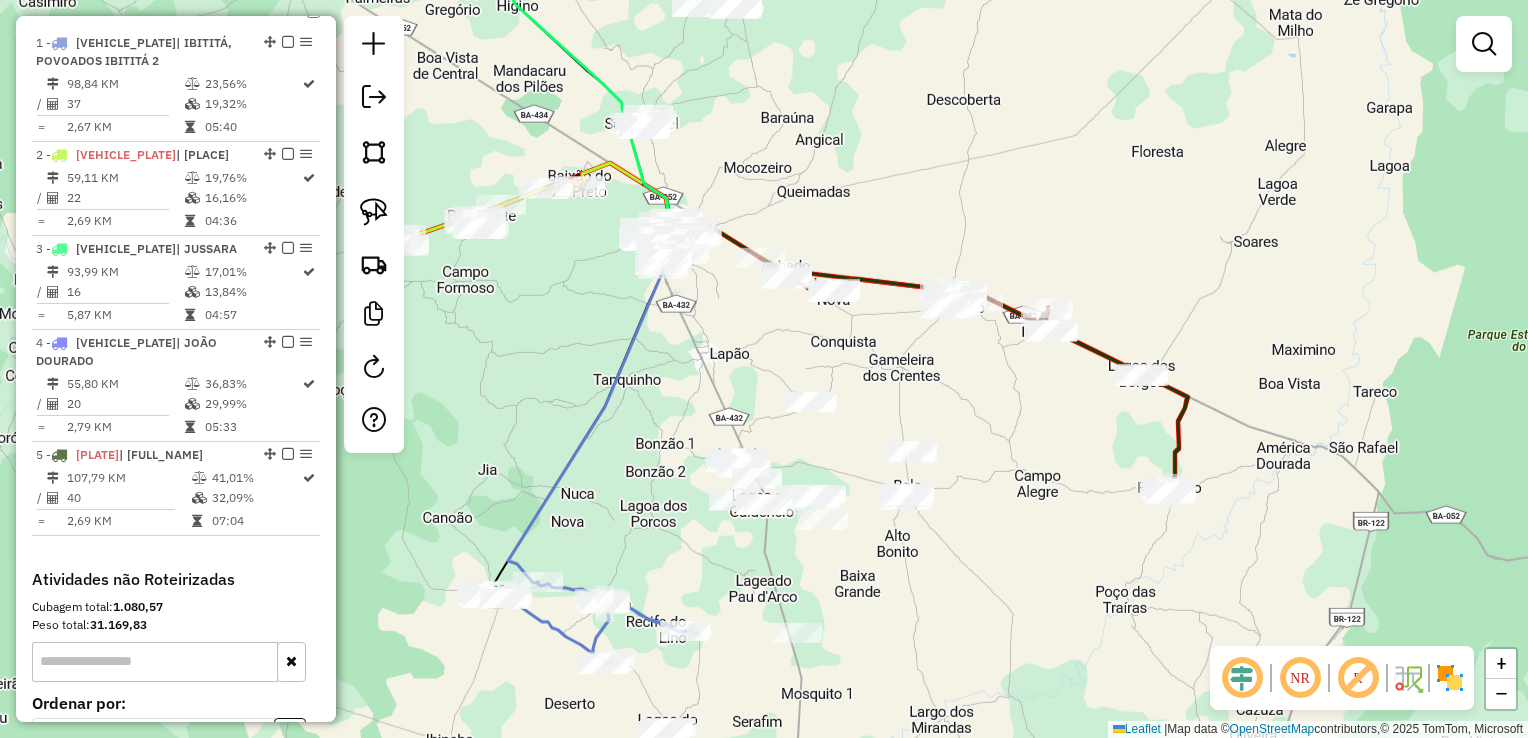 click on "Janela de atendimento Grade de atendimento Capacidade Transportadoras Veículos Cliente Pedidos  Rotas Selecione os dias de semana para filtrar as janelas de atendimento  Seg   Ter   Qua   Qui   Sex   Sáb   Dom  Informe o período da janela de atendimento: De: Até:  Filtrar exatamente a janela do cliente  Considerar janela de atendimento padrão  Selecione os dias de semana para filtrar as grades de atendimento  Seg   Ter   Qua   Qui   Sex   Sáb   Dom   Considerar clientes sem dia de atendimento cadastrado  Clientes fora do dia de atendimento selecionado Filtrar as atividades entre os valores definidos abaixo:  Peso mínimo:   Peso máximo:   Cubagem mínima:   Cubagem máxima:   De:   Até:  Filtrar as atividades entre o tempo de atendimento definido abaixo:  De:   Até:   Considerar capacidade total dos clientes não roteirizados Transportadora: Selecione um ou mais itens Tipo de veículo: Selecione um ou mais itens Veículo: Selecione um ou mais itens Motorista: Selecione um ou mais itens Nome: Rótulo:" 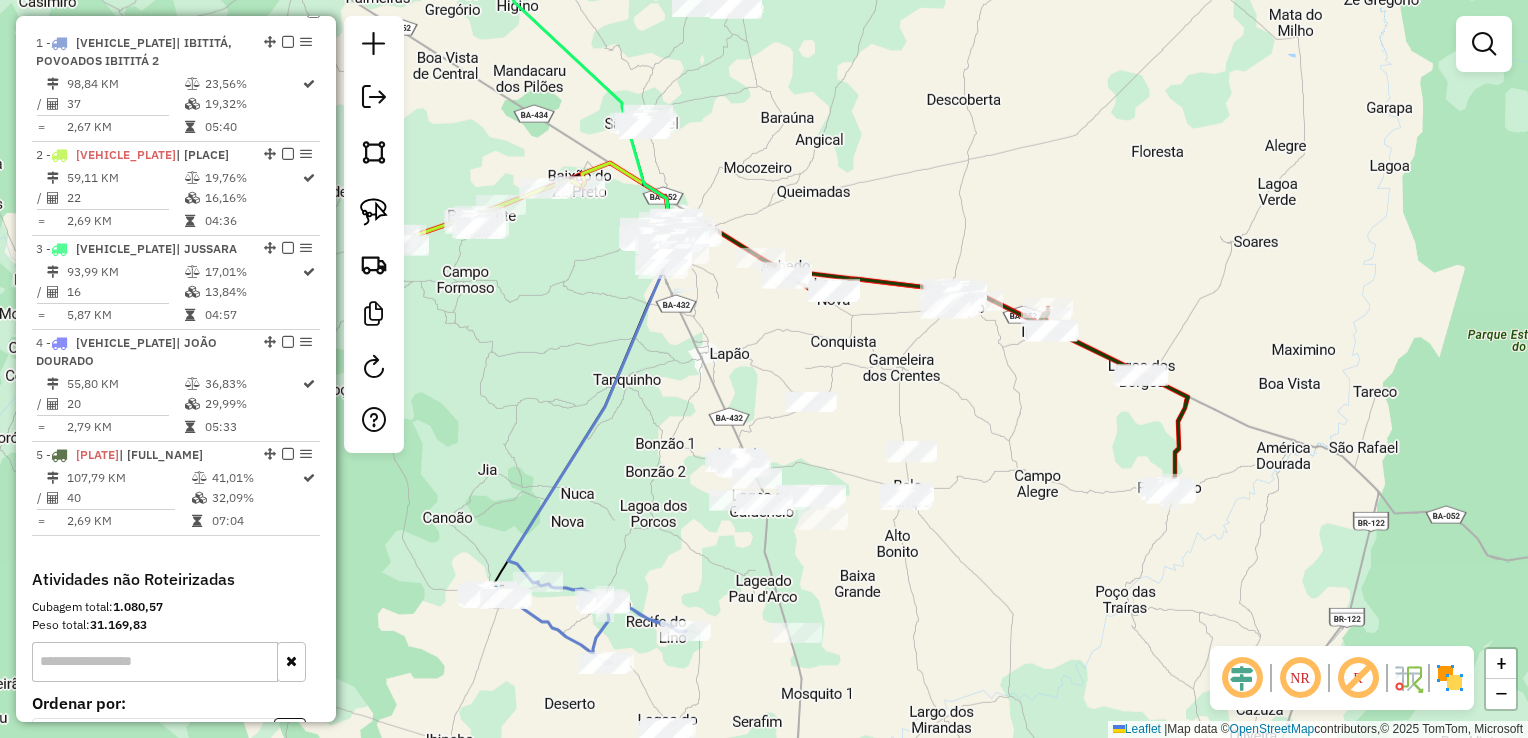 click 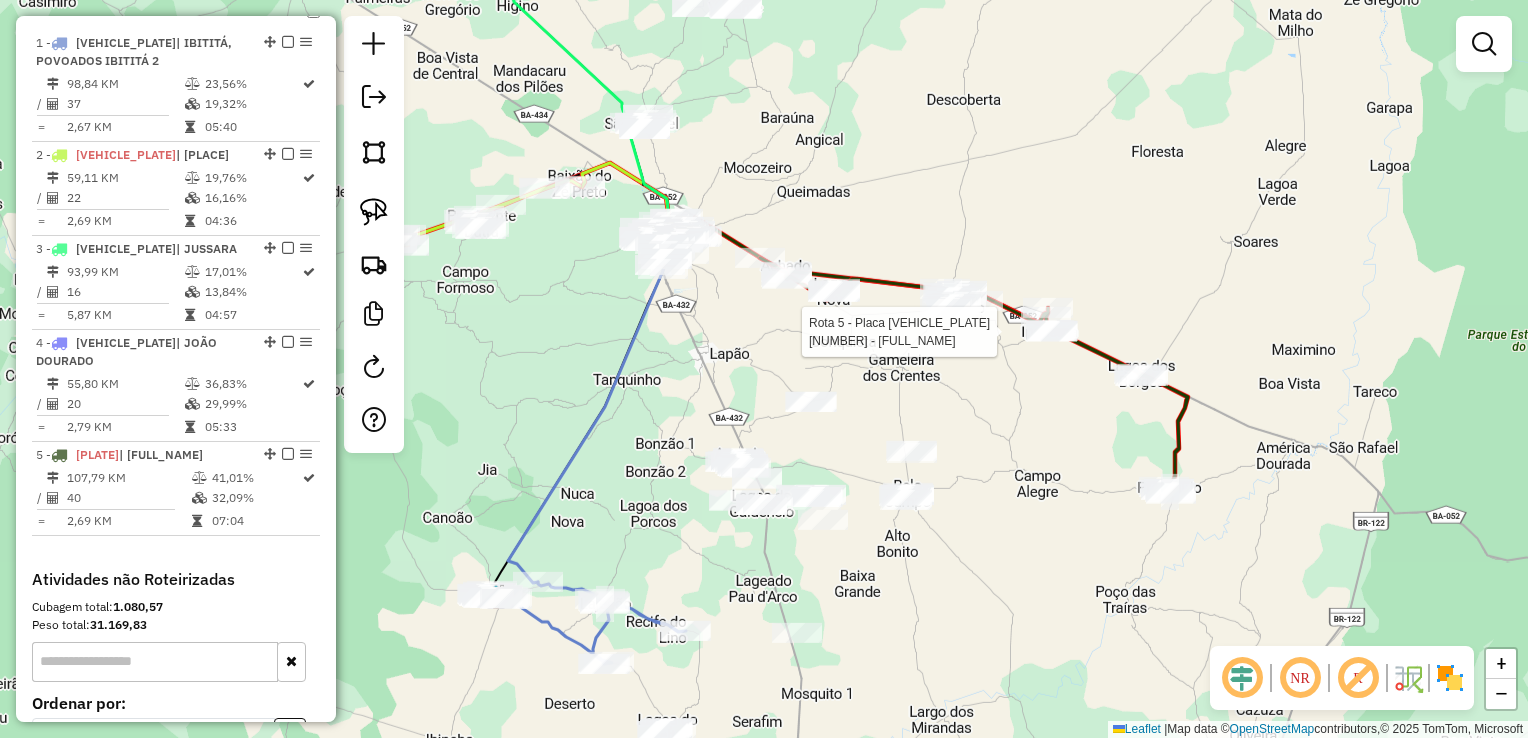 select on "**********" 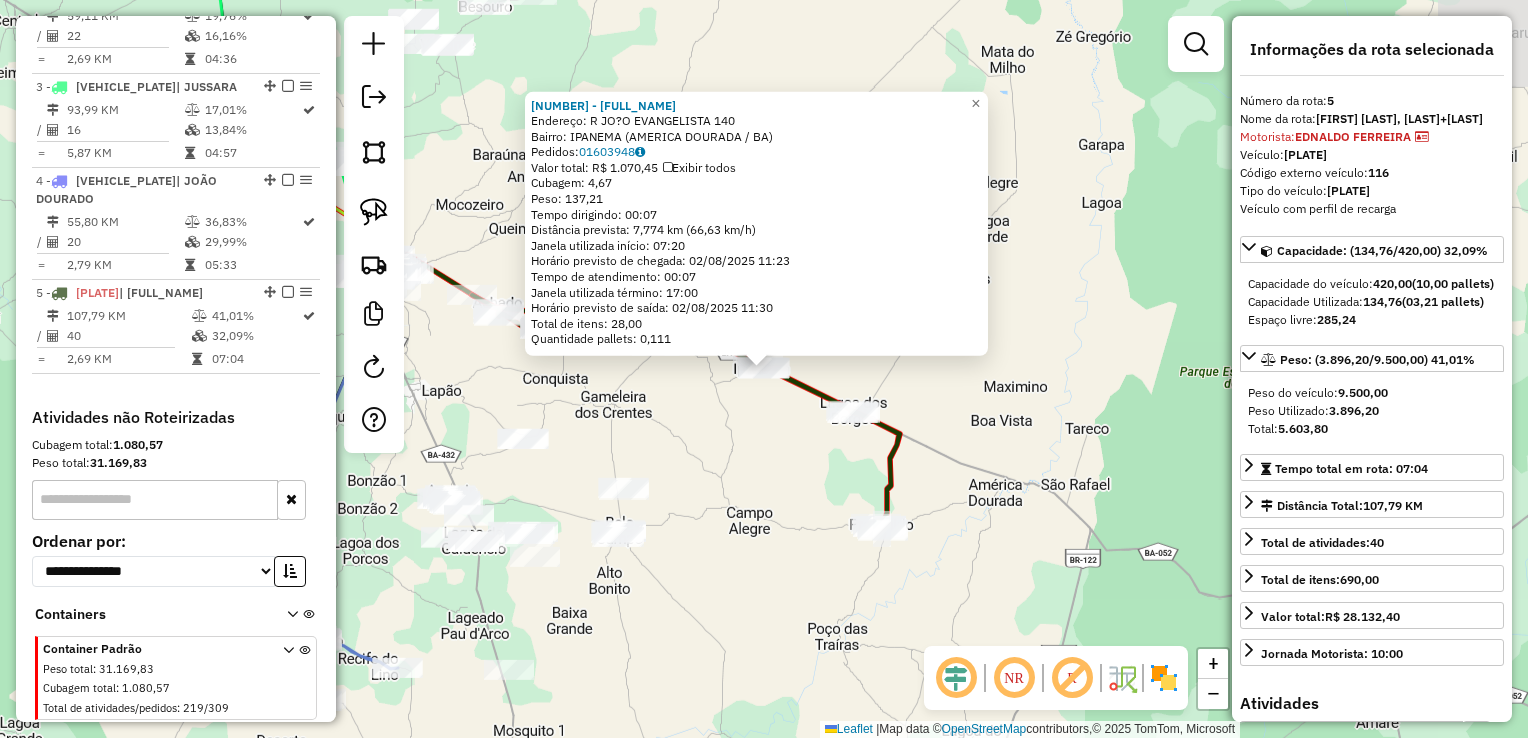 scroll, scrollTop: 965, scrollLeft: 0, axis: vertical 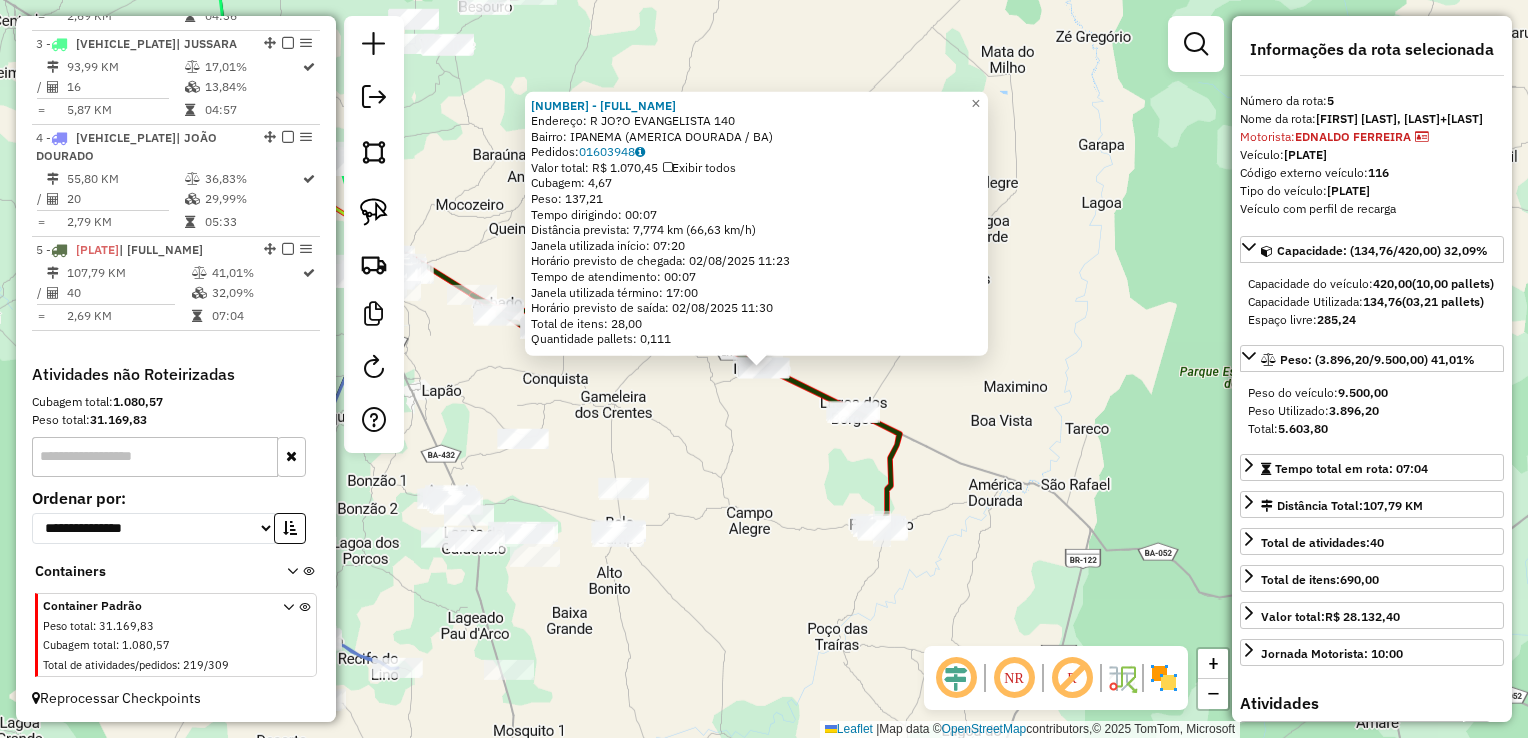 click on "8289 - WAGNER BARBOSA DE OLIVEIRA  Endereço: R   JO?O EVANGELISTA               140   Bairro: IPANEMA (AMERICA DOURADA / BA)   Pedidos:  01603948   Valor total: R$ 1.070,45   Exibir todos   Cubagem: 4,67  Peso: 137,21  Tempo dirigindo: 00:07   Distância prevista: 7,774 km (66,63 km/h)   Janela utilizada início: 07:20   Horário previsto de chegada: 02/08/2025 11:23   Tempo de atendimento: 00:07   Janela utilizada término: 17:00   Horário previsto de saída: 02/08/2025 11:30   Total de itens: 28,00   Quantidade pallets: 0,111  × Janela de atendimento Grade de atendimento Capacidade Transportadoras Veículos Cliente Pedidos  Rotas Selecione os dias de semana para filtrar as janelas de atendimento  Seg   Ter   Qua   Qui   Sex   Sáb   Dom  Informe o período da janela de atendimento: De: Até:  Filtrar exatamente a janela do cliente  Considerar janela de atendimento padrão  Selecione os dias de semana para filtrar as grades de atendimento  Seg   Ter   Qua   Qui   Sex   Sáb   Dom   Peso mínimo:   De:  +" 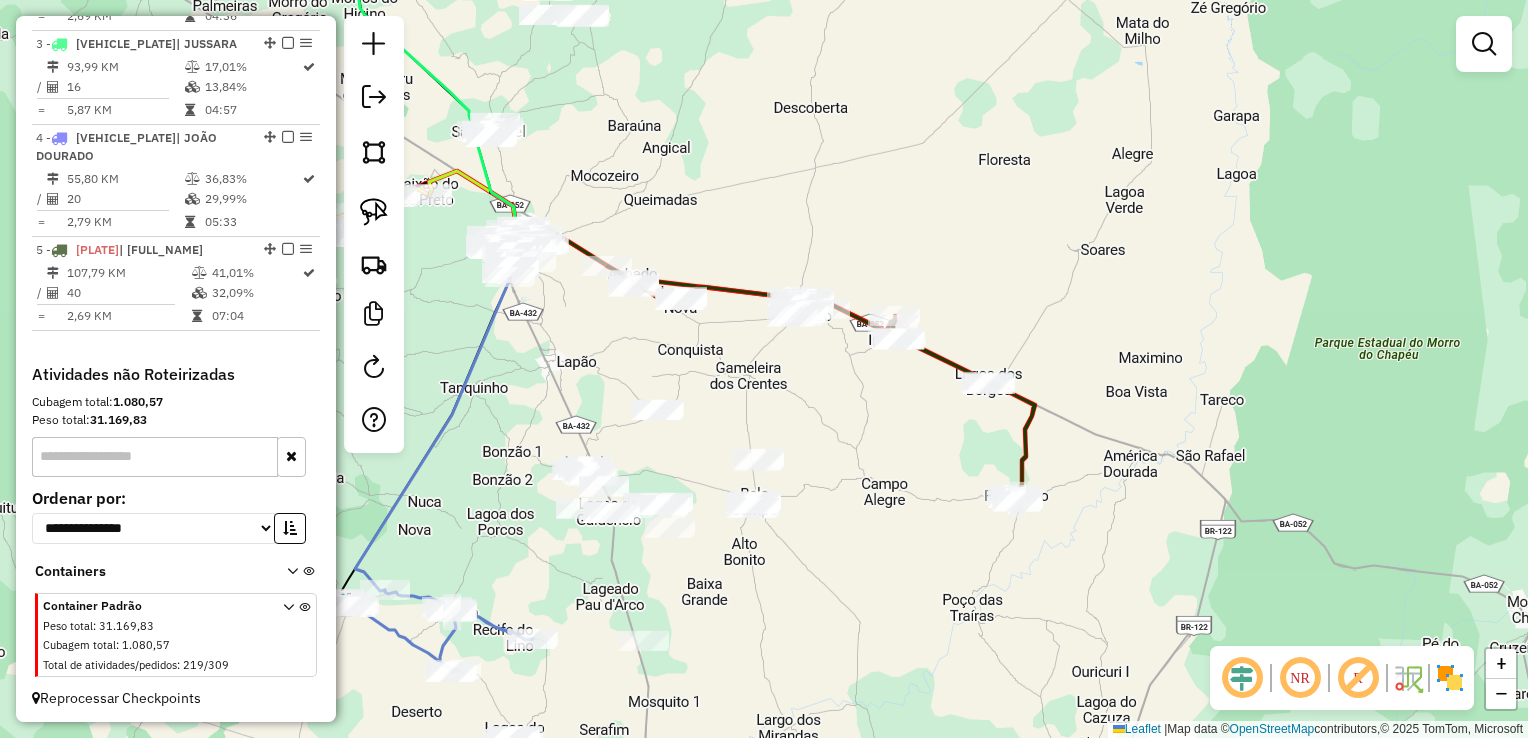 drag, startPoint x: 768, startPoint y: 461, endPoint x: 904, endPoint y: 432, distance: 139.05754 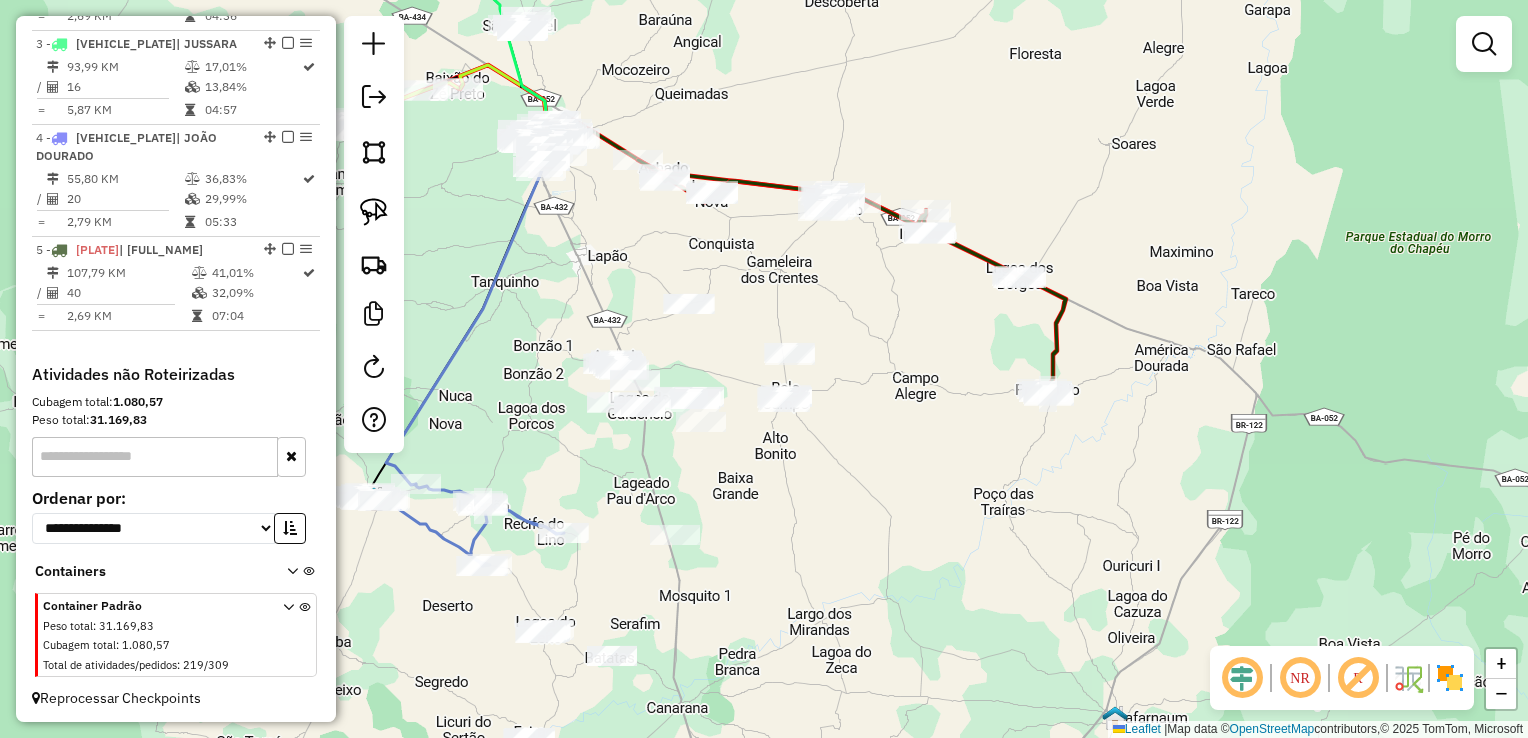drag, startPoint x: 890, startPoint y: 449, endPoint x: 918, endPoint y: 348, distance: 104.80935 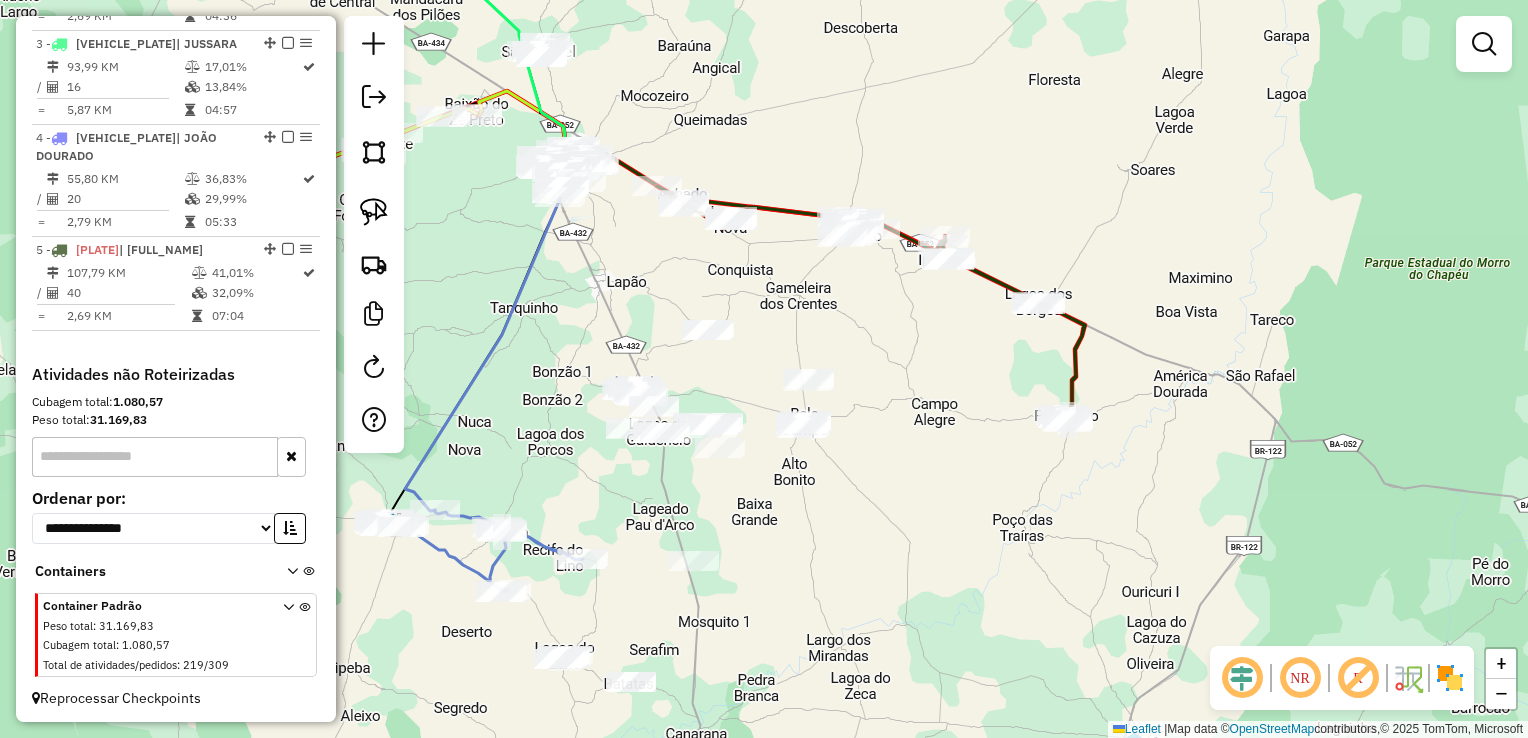 drag, startPoint x: 904, startPoint y: 409, endPoint x: 907, endPoint y: 462, distance: 53.08484 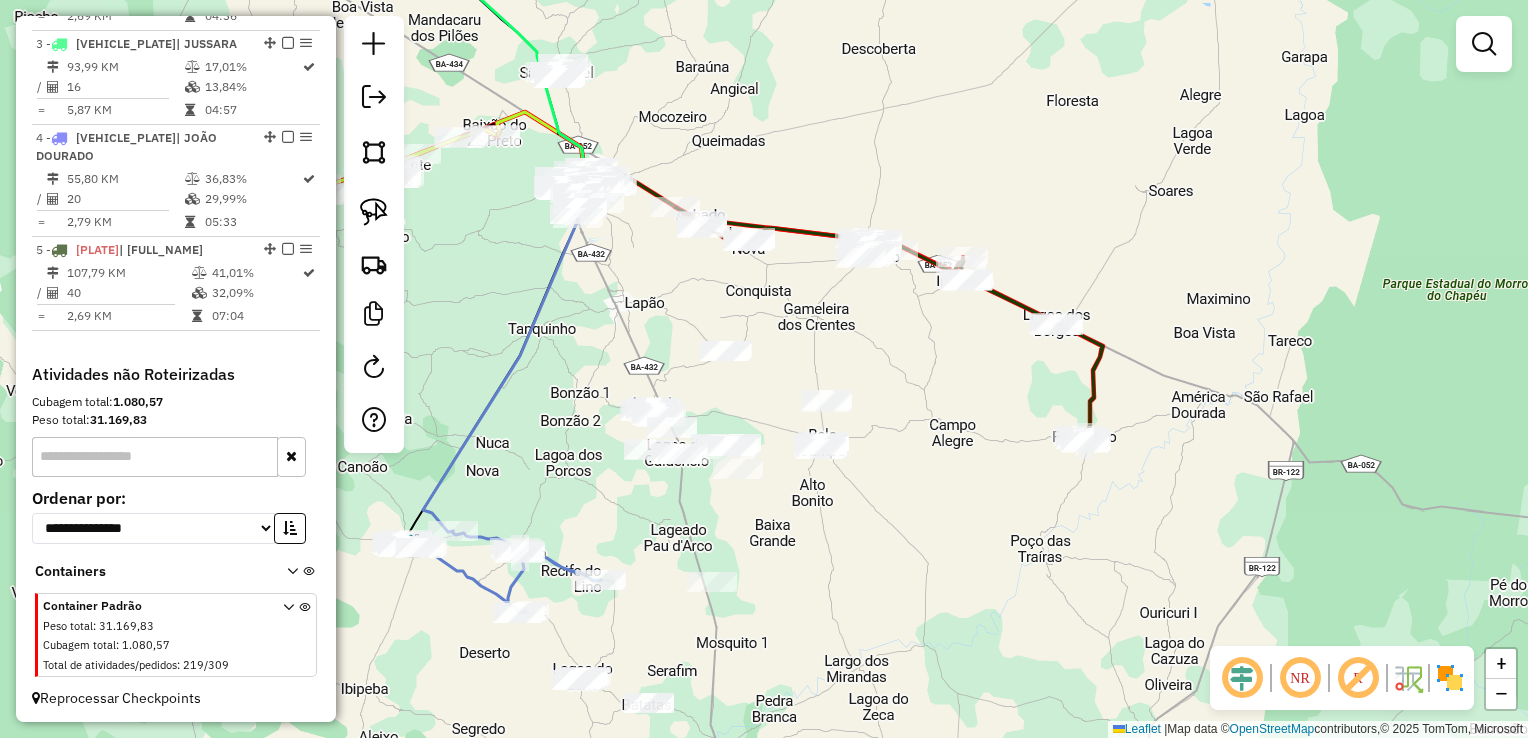 click on "Janela de atendimento Grade de atendimento Capacidade Transportadoras Veículos Cliente Pedidos  Rotas Selecione os dias de semana para filtrar as janelas de atendimento  Seg   Ter   Qua   Qui   Sex   Sáb   Dom  Informe o período da janela de atendimento: De: Até:  Filtrar exatamente a janela do cliente  Considerar janela de atendimento padrão  Selecione os dias de semana para filtrar as grades de atendimento  Seg   Ter   Qua   Qui   Sex   Sáb   Dom   Considerar clientes sem dia de atendimento cadastrado  Clientes fora do dia de atendimento selecionado Filtrar as atividades entre os valores definidos abaixo:  Peso mínimo:   Peso máximo:   Cubagem mínima:   Cubagem máxima:   De:   Até:  Filtrar as atividades entre o tempo de atendimento definido abaixo:  De:   Até:   Considerar capacidade total dos clientes não roteirizados Transportadora: Selecione um ou mais itens Tipo de veículo: Selecione um ou mais itens Veículo: Selecione um ou mais itens Motorista: Selecione um ou mais itens Nome: Rótulo:" 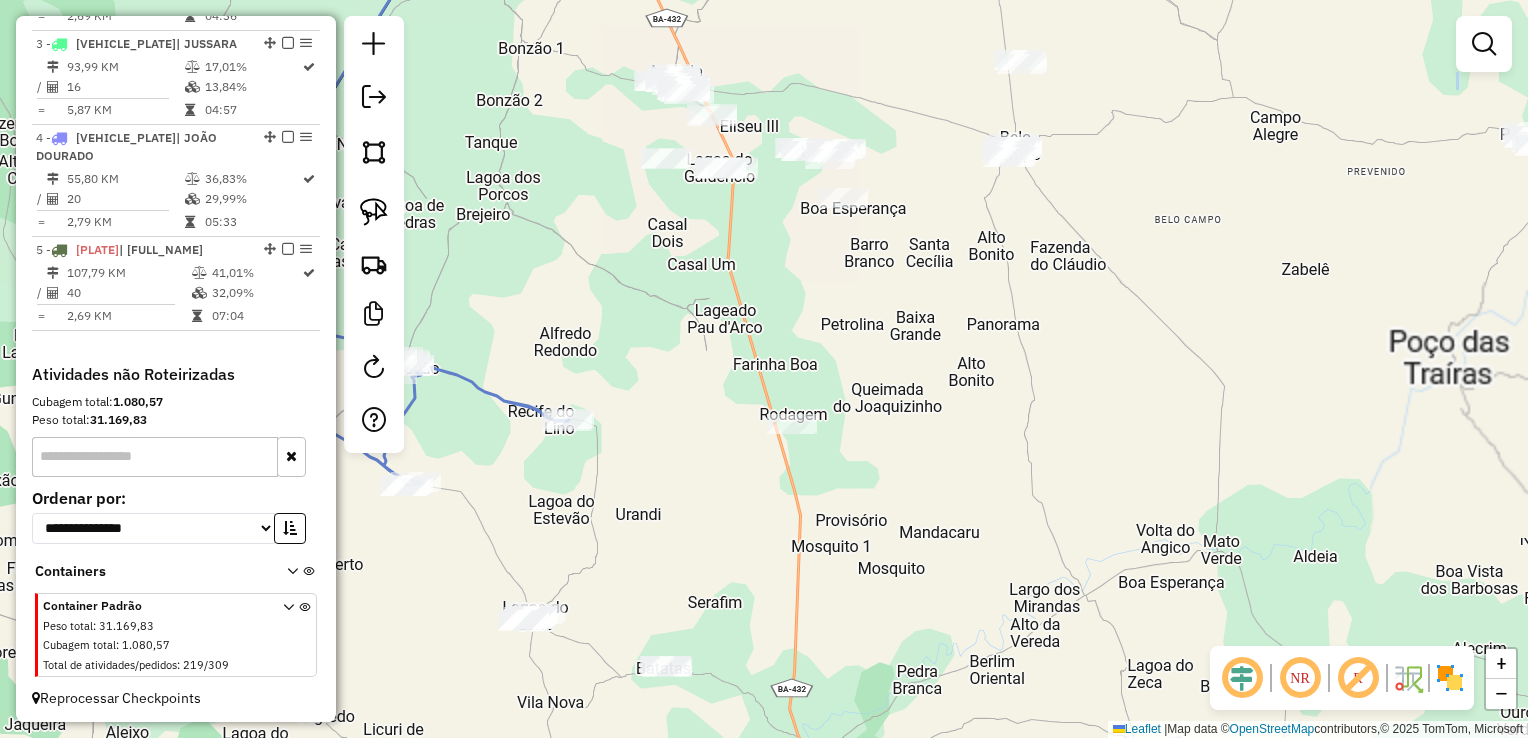 drag, startPoint x: 899, startPoint y: 336, endPoint x: 906, endPoint y: 490, distance: 154.15901 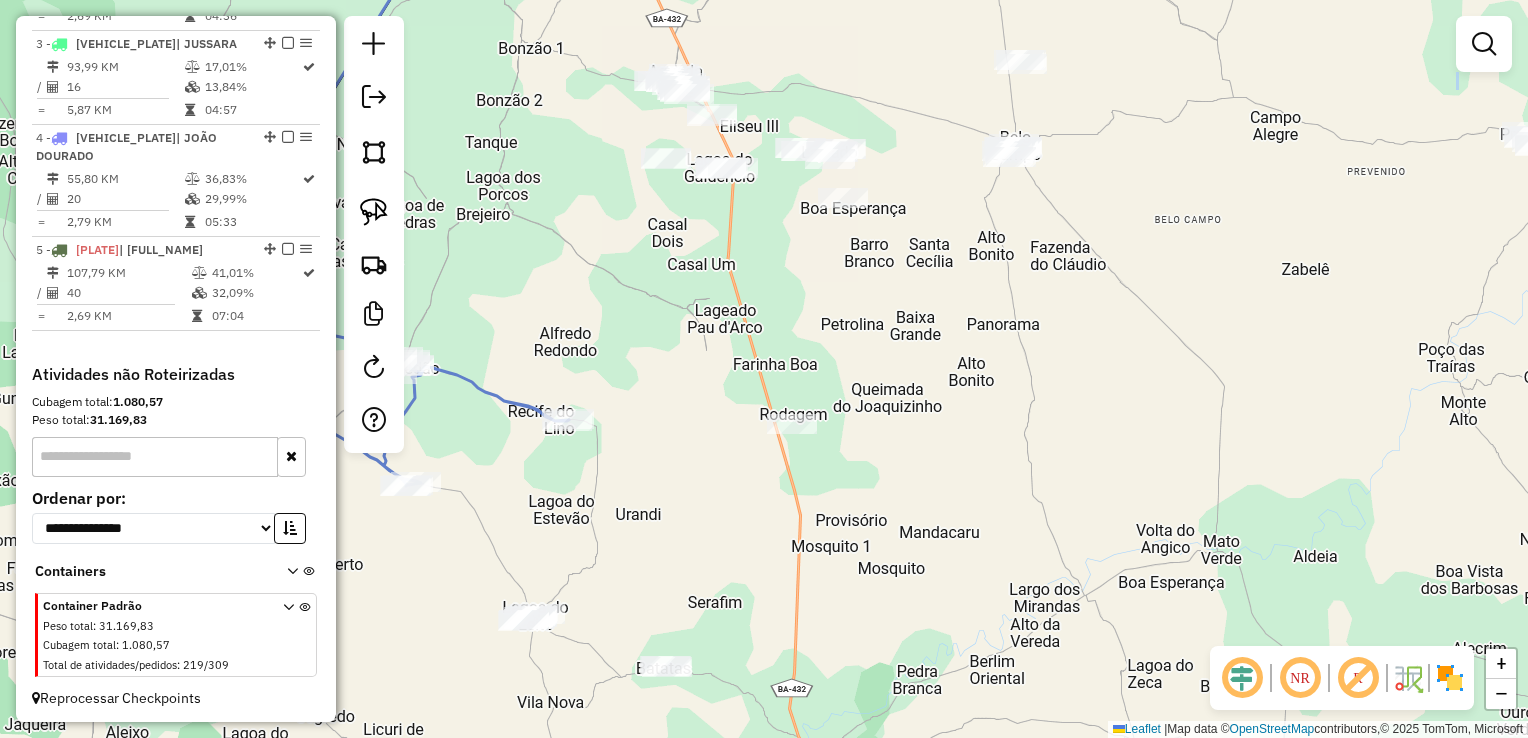 drag, startPoint x: 891, startPoint y: 475, endPoint x: 894, endPoint y: 487, distance: 12.369317 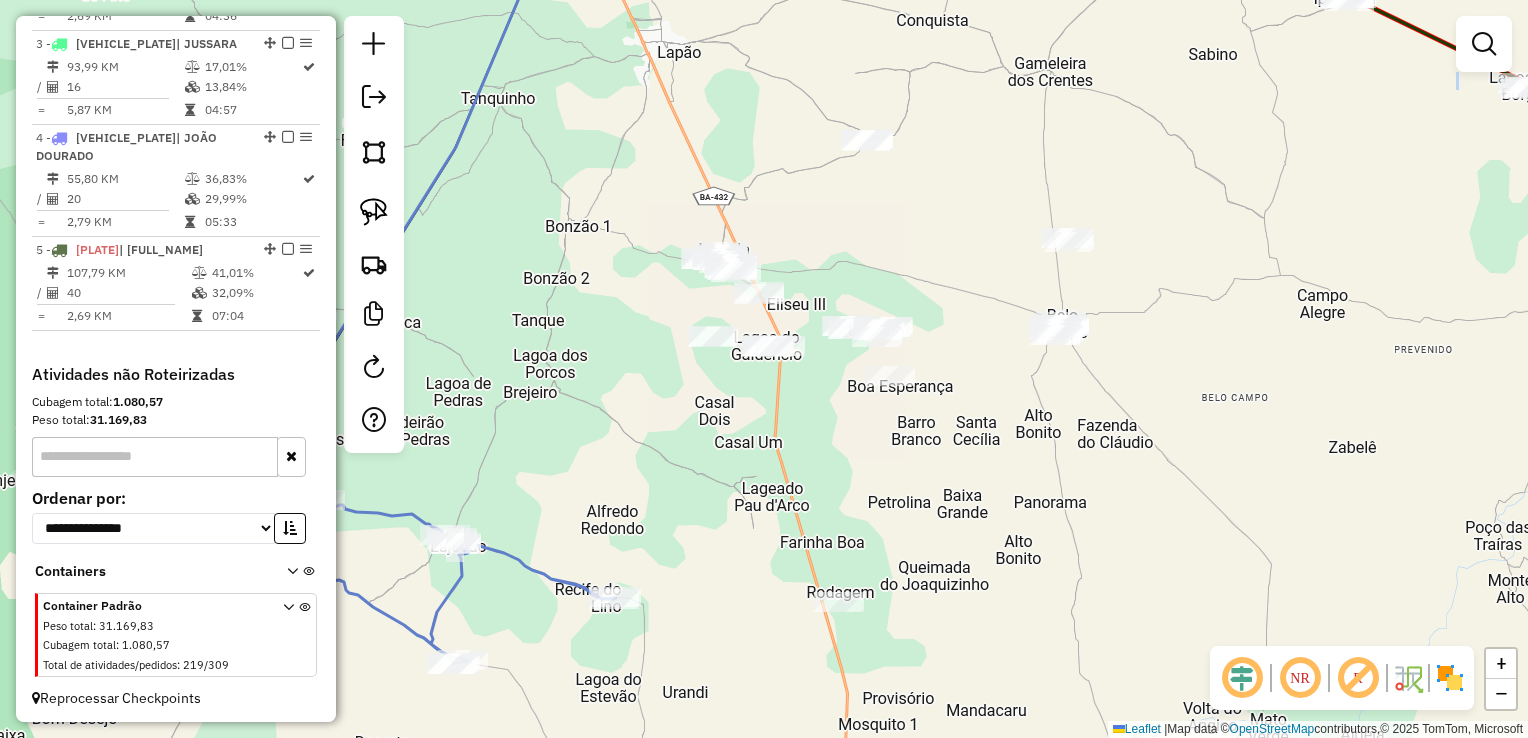 drag, startPoint x: 903, startPoint y: 499, endPoint x: 889, endPoint y: 518, distance: 23.600847 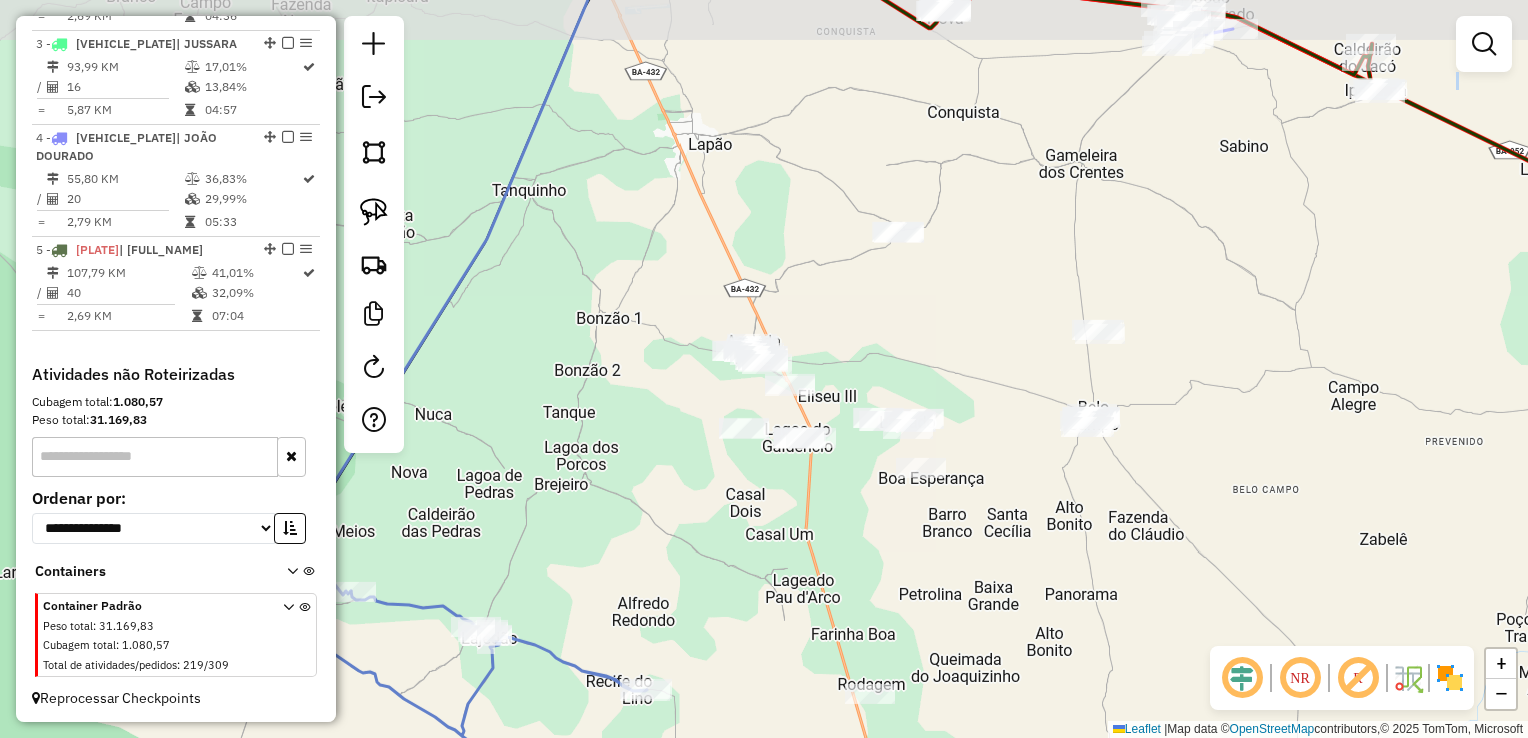 click on "Janela de atendimento Grade de atendimento Capacidade Transportadoras Veículos Cliente Pedidos  Rotas Selecione os dias de semana para filtrar as janelas de atendimento  Seg   Ter   Qua   Qui   Sex   Sáb   Dom  Informe o período da janela de atendimento: De: Até:  Filtrar exatamente a janela do cliente  Considerar janela de atendimento padrão  Selecione os dias de semana para filtrar as grades de atendimento  Seg   Ter   Qua   Qui   Sex   Sáb   Dom   Considerar clientes sem dia de atendimento cadastrado  Clientes fora do dia de atendimento selecionado Filtrar as atividades entre os valores definidos abaixo:  Peso mínimo:   Peso máximo:   Cubagem mínima:   Cubagem máxima:   De:   Até:  Filtrar as atividades entre o tempo de atendimento definido abaixo:  De:   Até:   Considerar capacidade total dos clientes não roteirizados Transportadora: Selecione um ou mais itens Tipo de veículo: Selecione um ou mais itens Veículo: Selecione um ou mais itens Motorista: Selecione um ou mais itens Nome: Rótulo:" 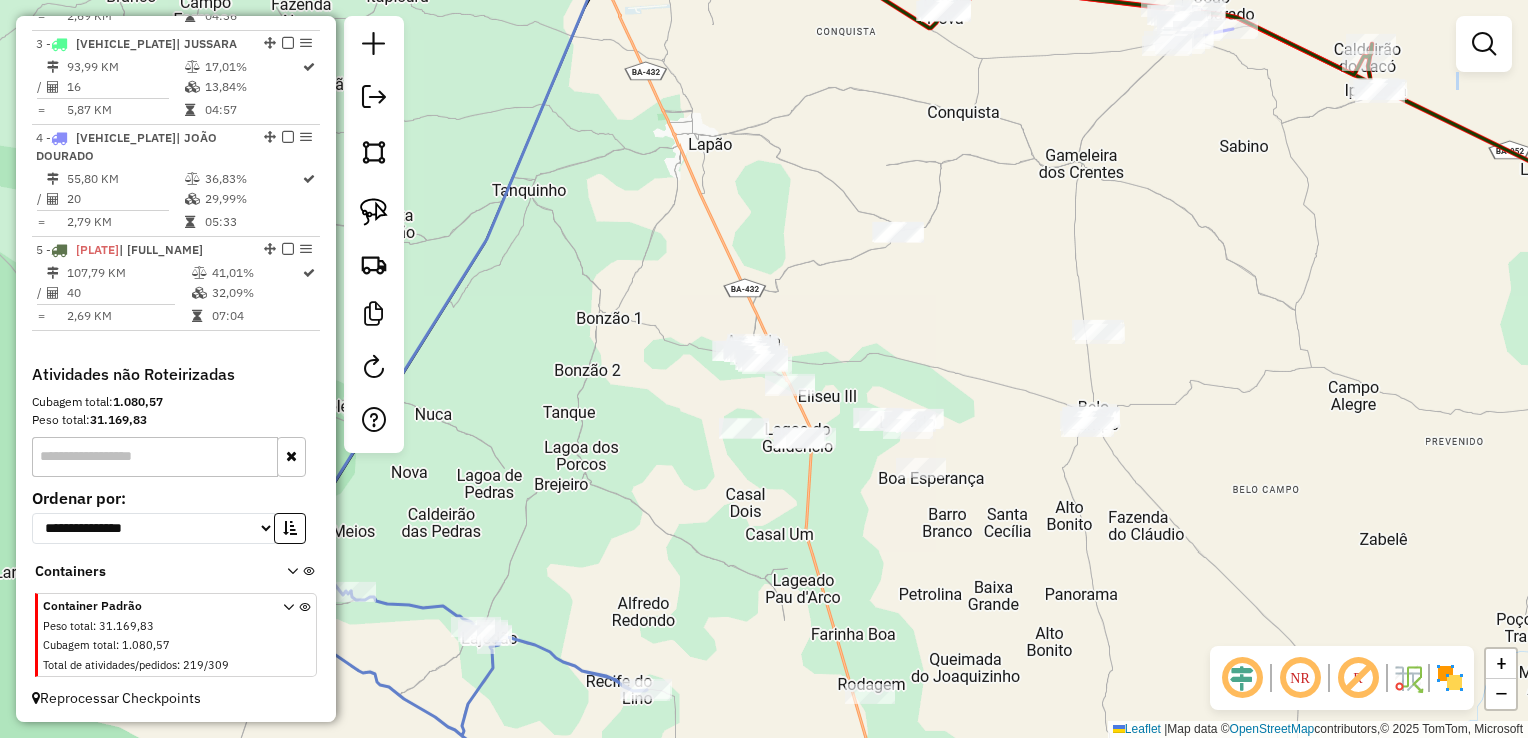 drag, startPoint x: 385, startPoint y: 153, endPoint x: 535, endPoint y: 221, distance: 164.69365 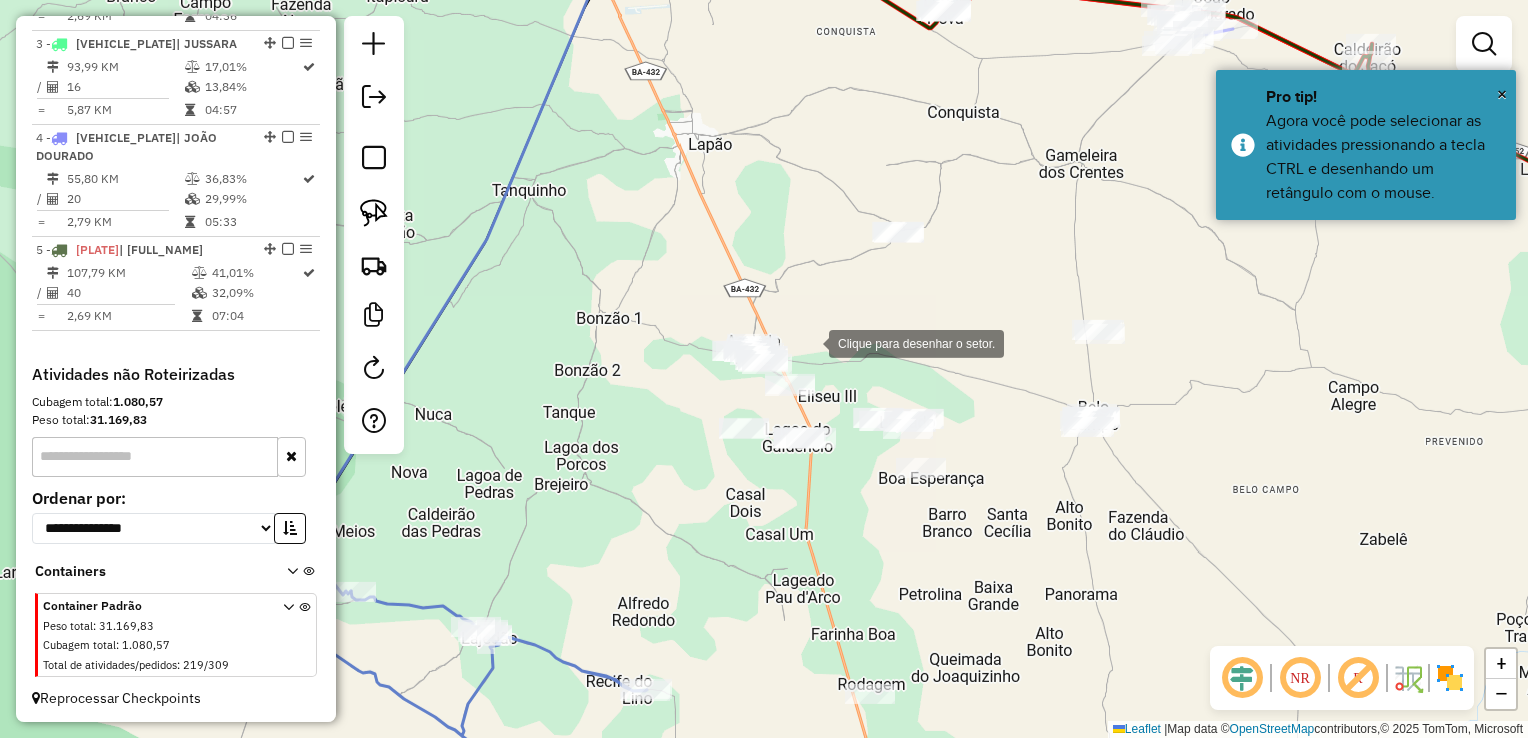 drag, startPoint x: 809, startPoint y: 342, endPoint x: 813, endPoint y: 378, distance: 36.221542 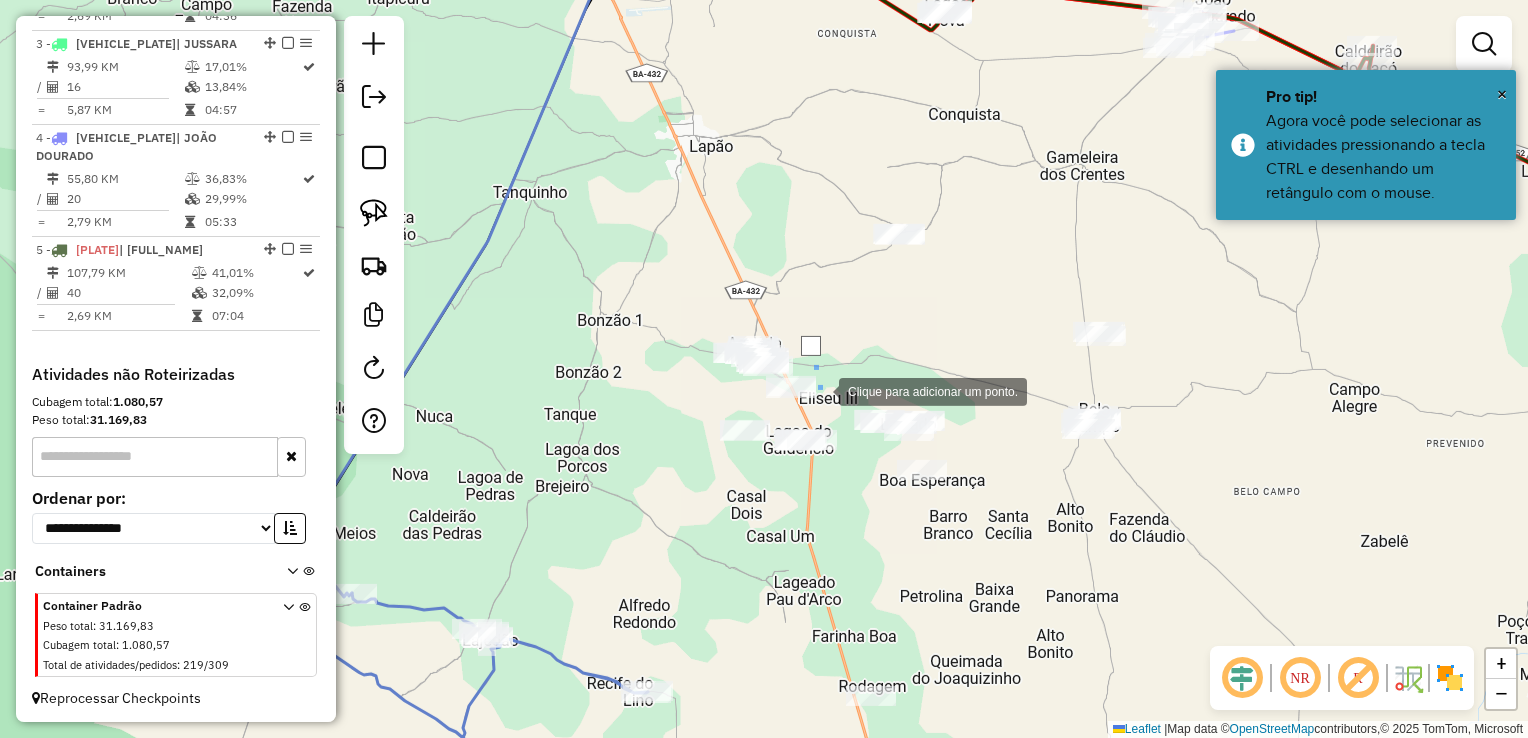 click 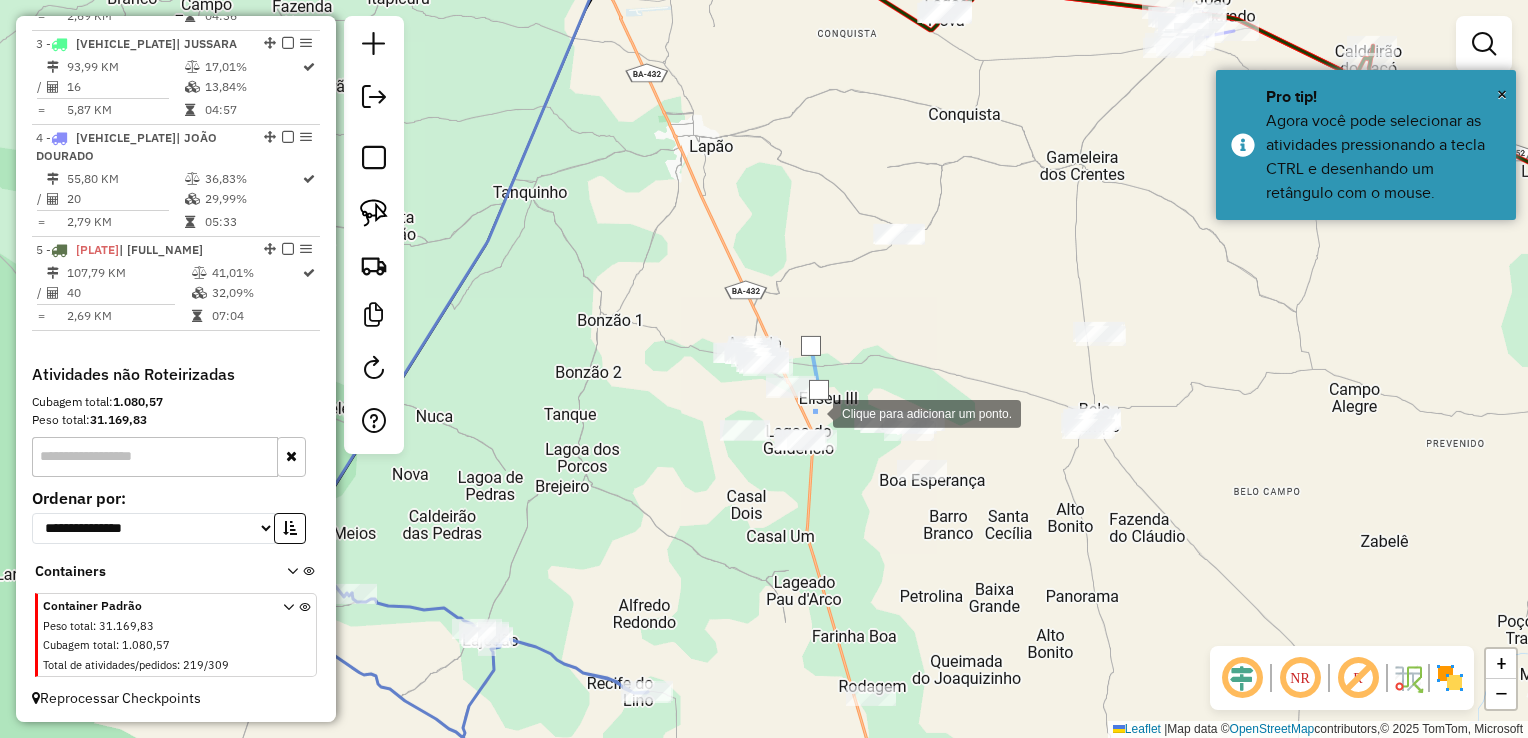 drag, startPoint x: 812, startPoint y: 414, endPoint x: 800, endPoint y: 410, distance: 12.649111 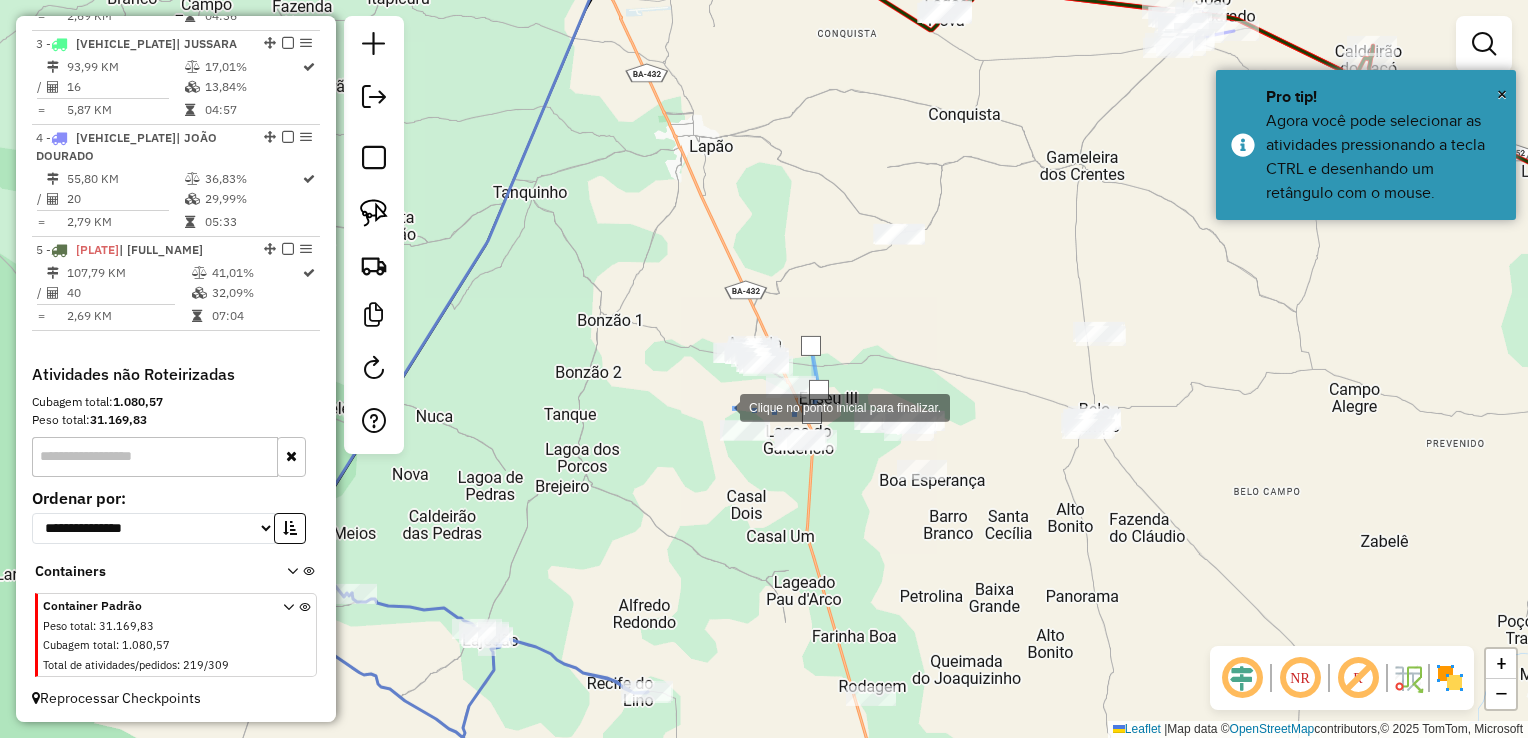 drag, startPoint x: 720, startPoint y: 406, endPoint x: 672, endPoint y: 361, distance: 65.795135 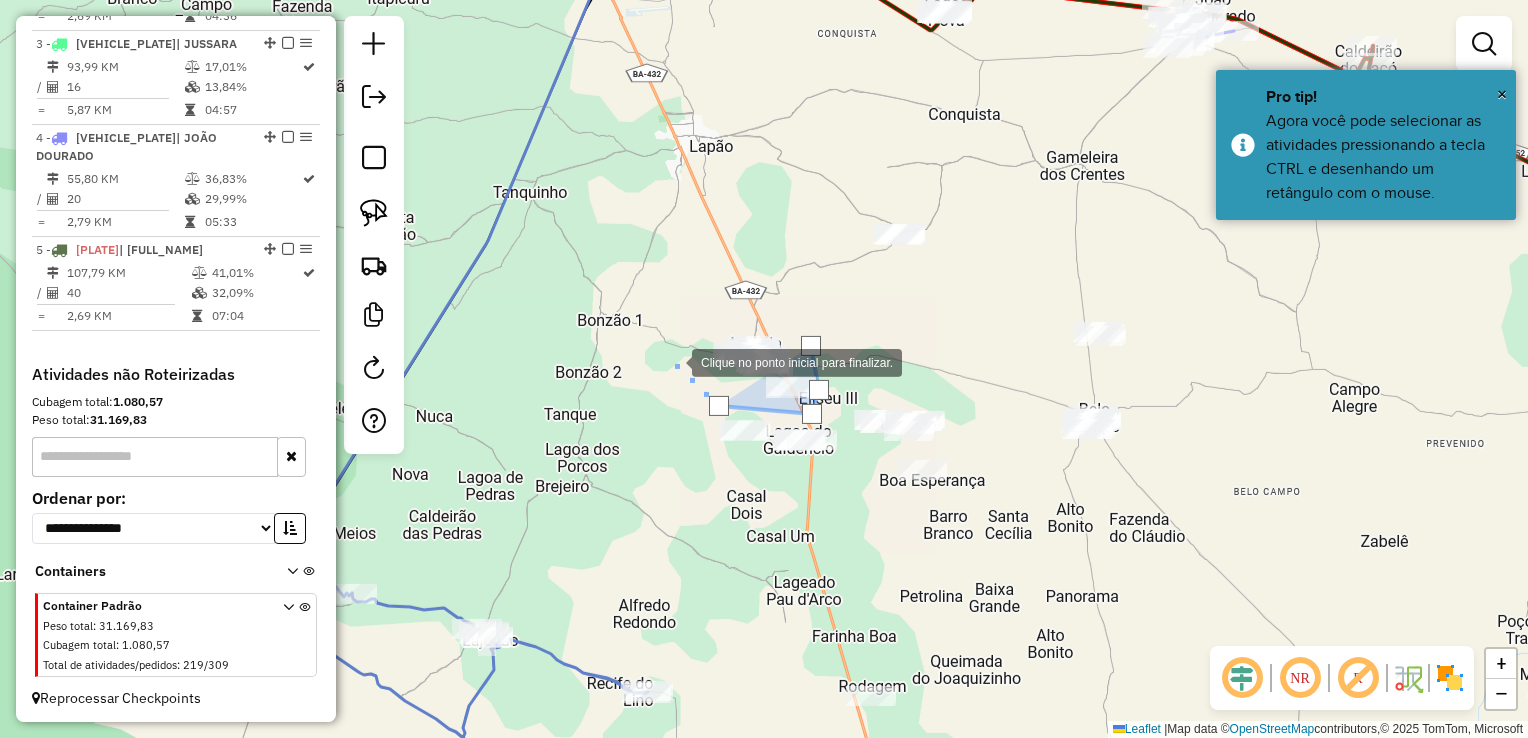 drag, startPoint x: 672, startPoint y: 361, endPoint x: 693, endPoint y: 267, distance: 96.317184 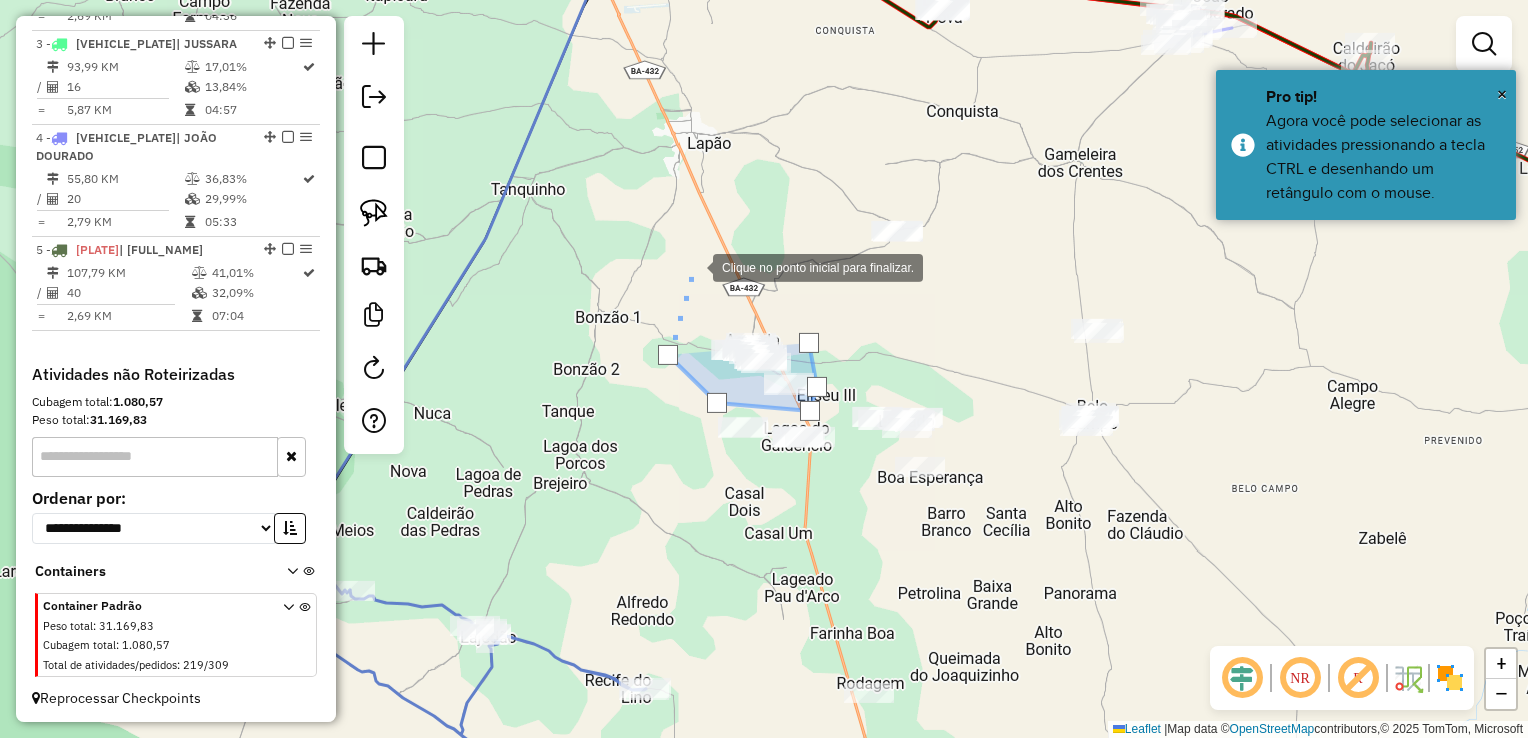 click 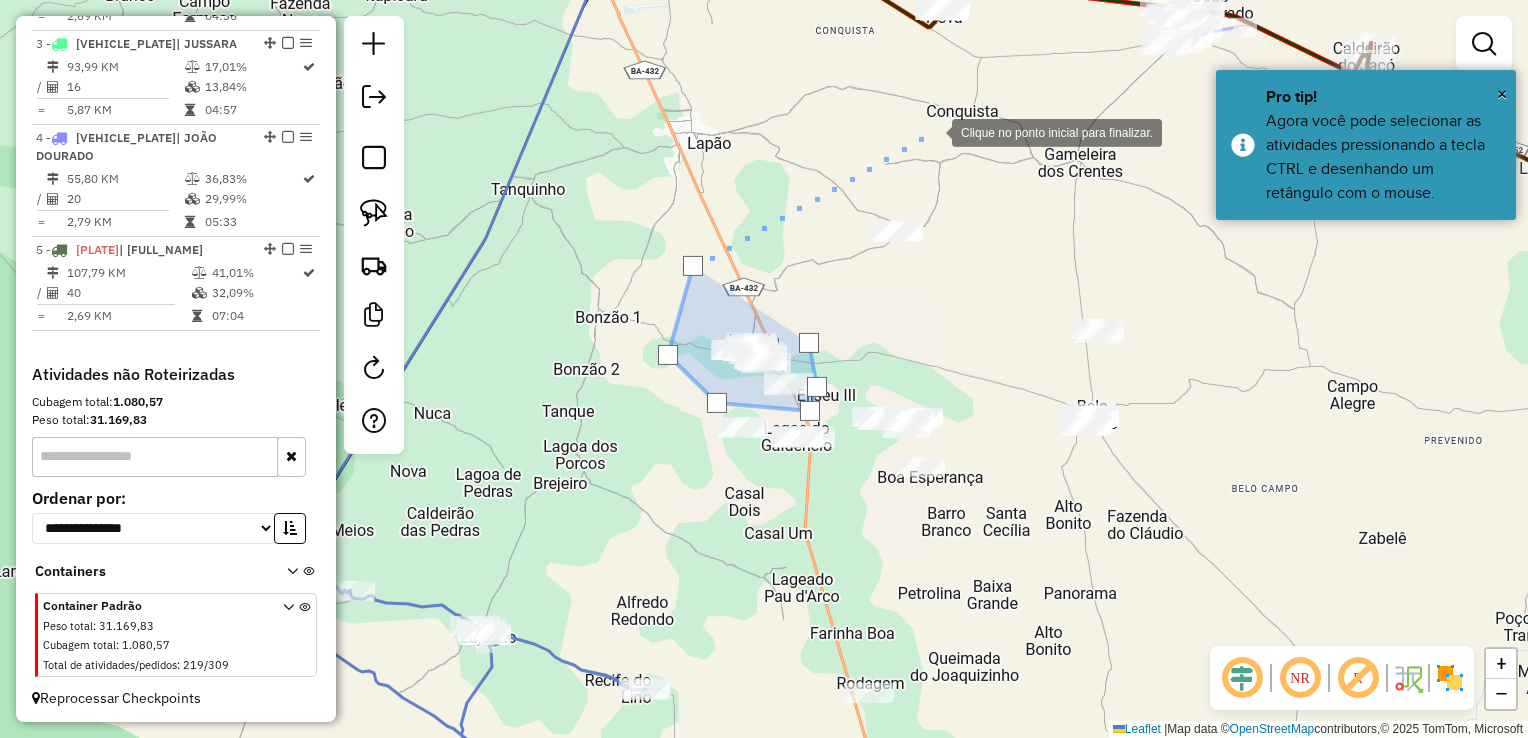 click 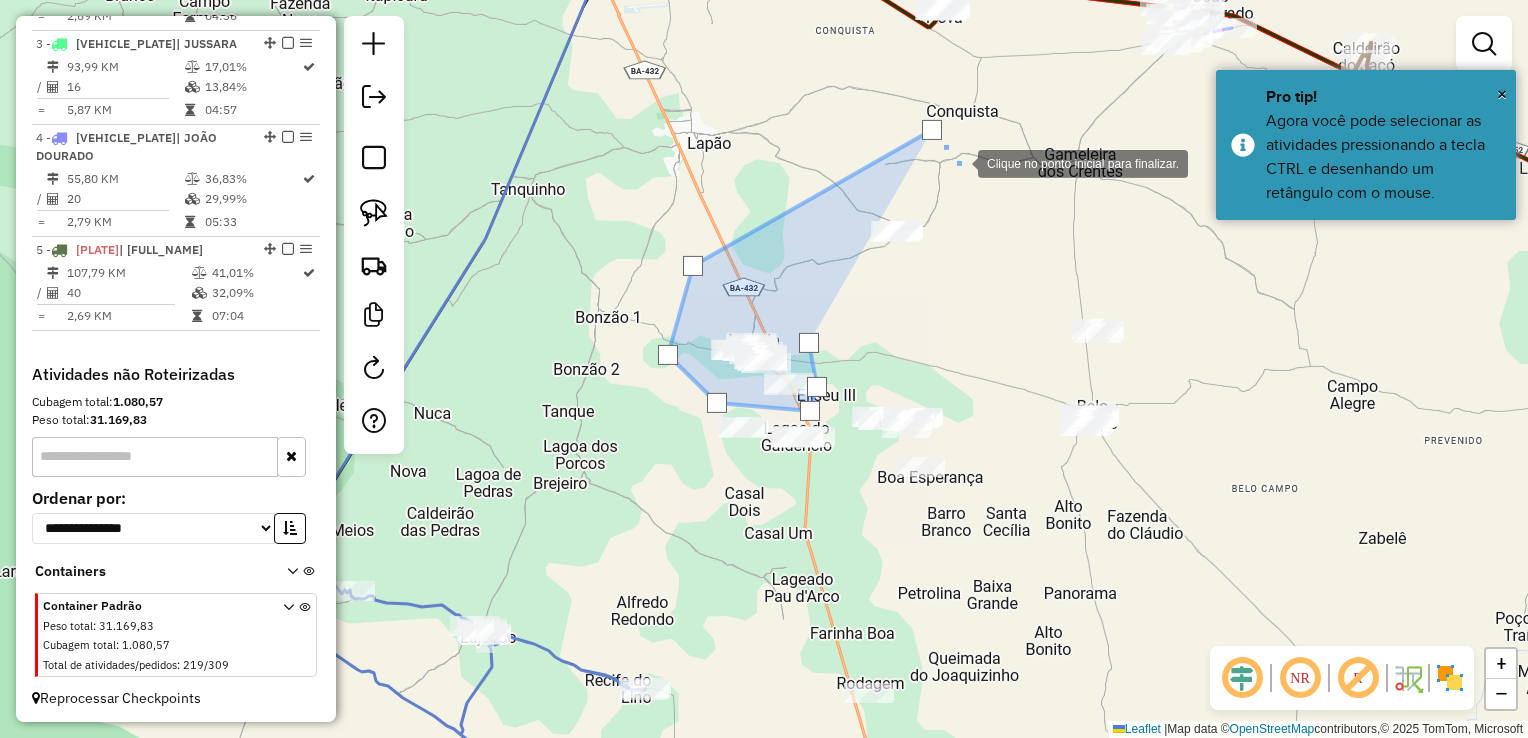 click 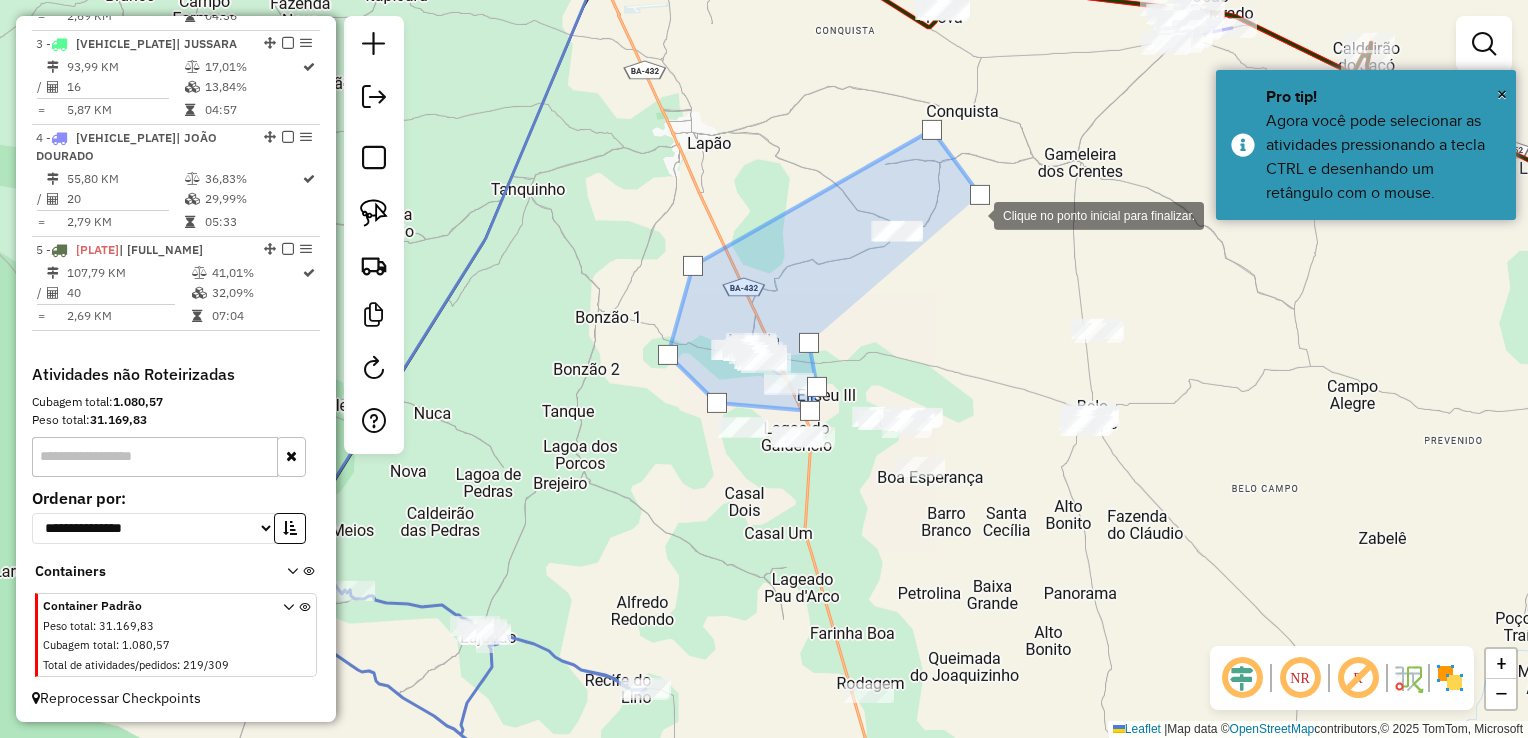 click 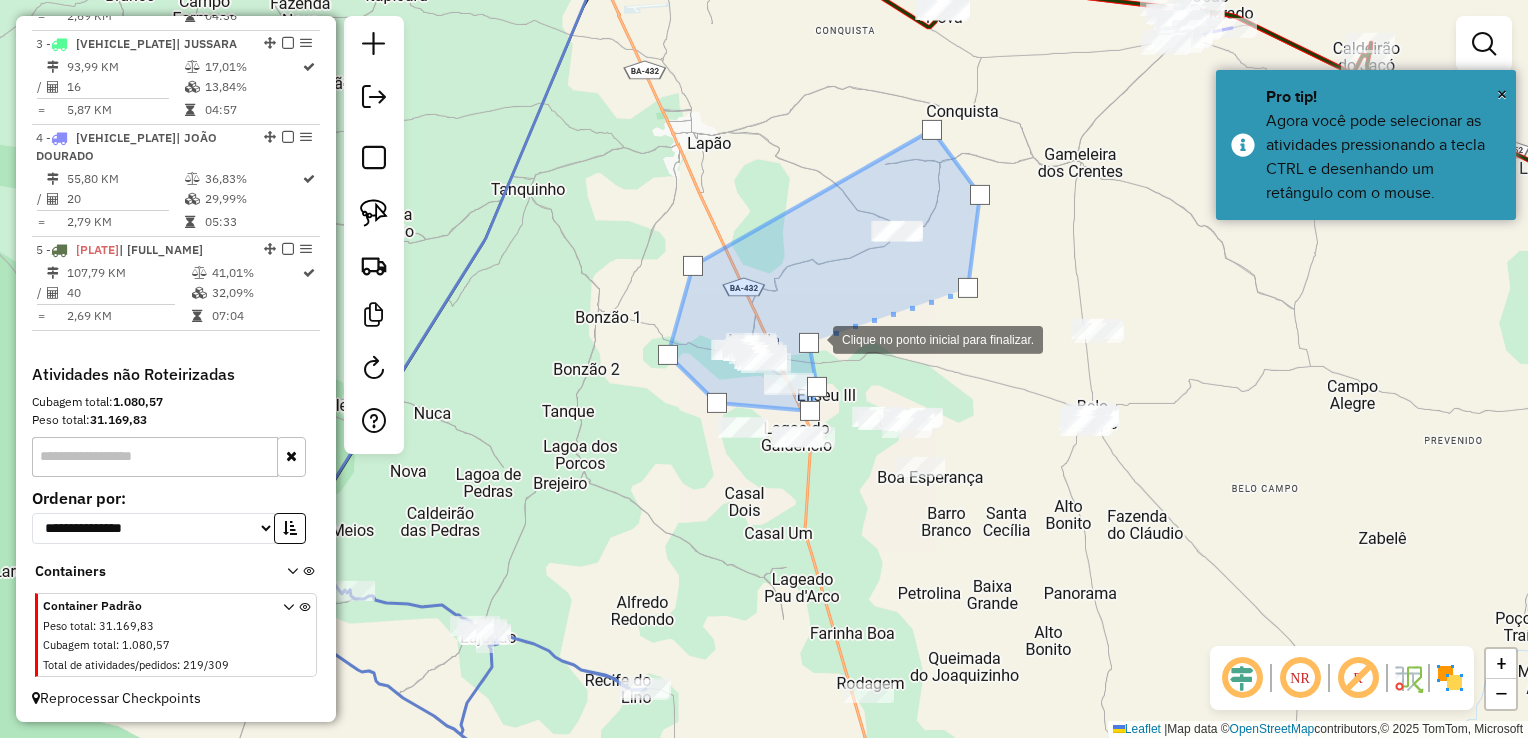 click 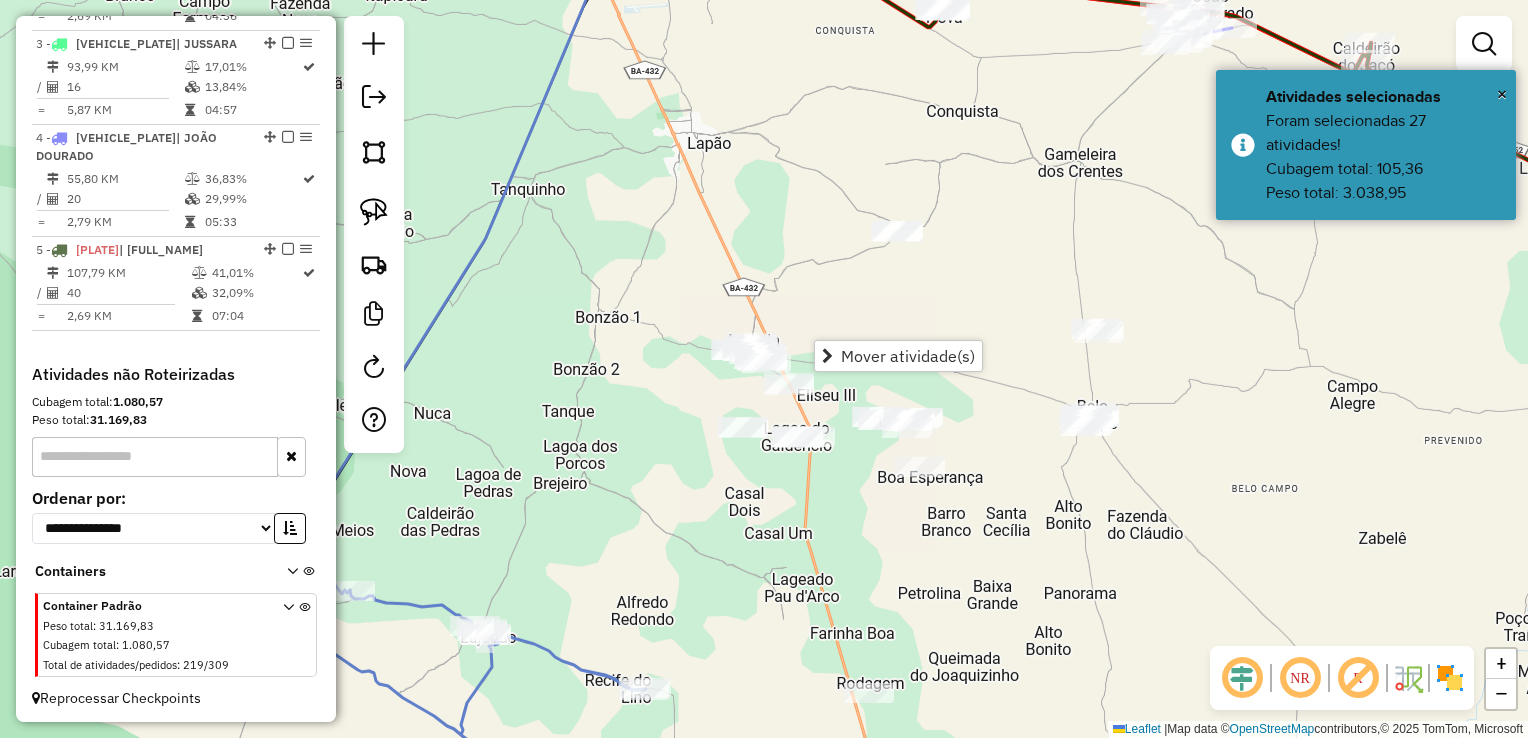 drag, startPoint x: 812, startPoint y: 341, endPoint x: 767, endPoint y: 235, distance: 115.15642 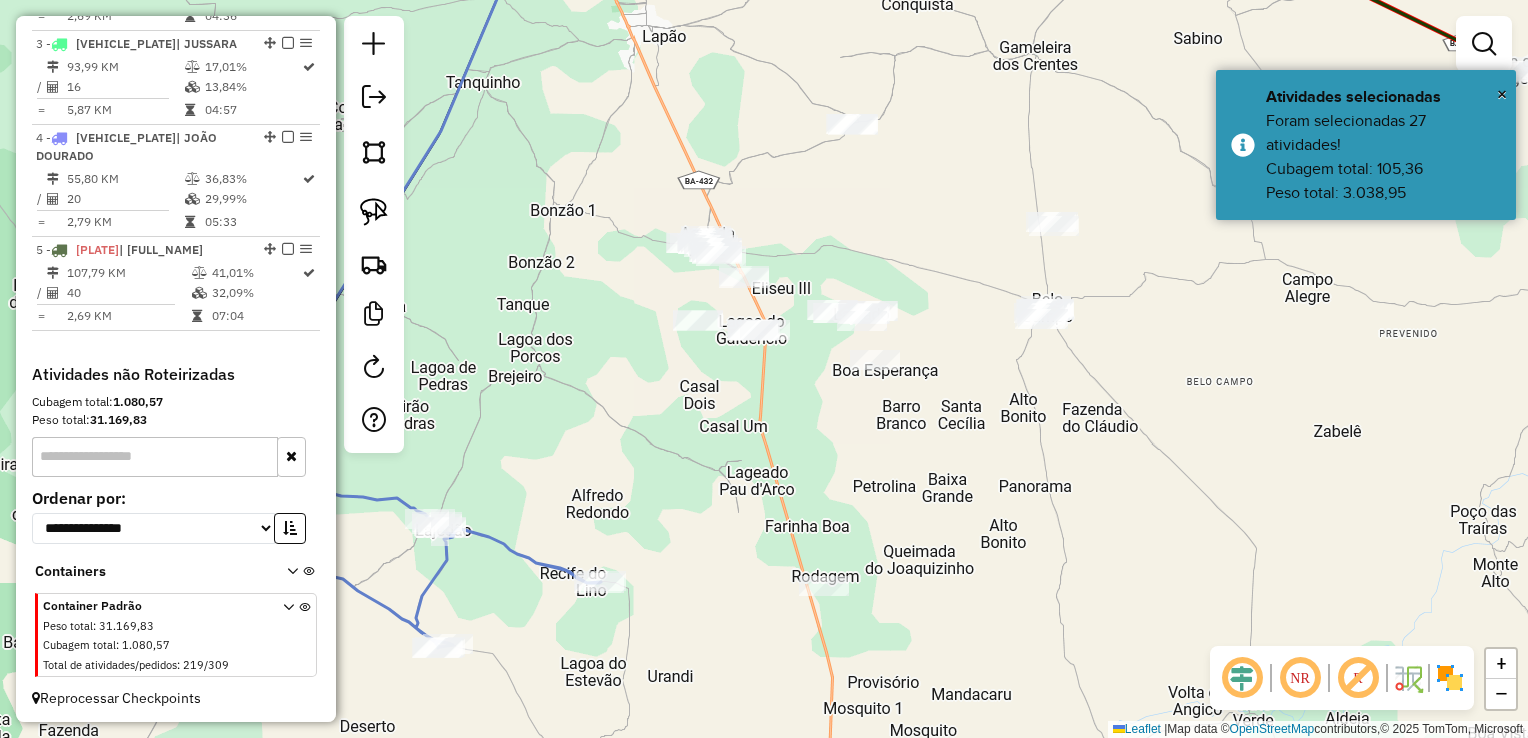 drag, startPoint x: 787, startPoint y: 417, endPoint x: 733, endPoint y: 370, distance: 71.5891 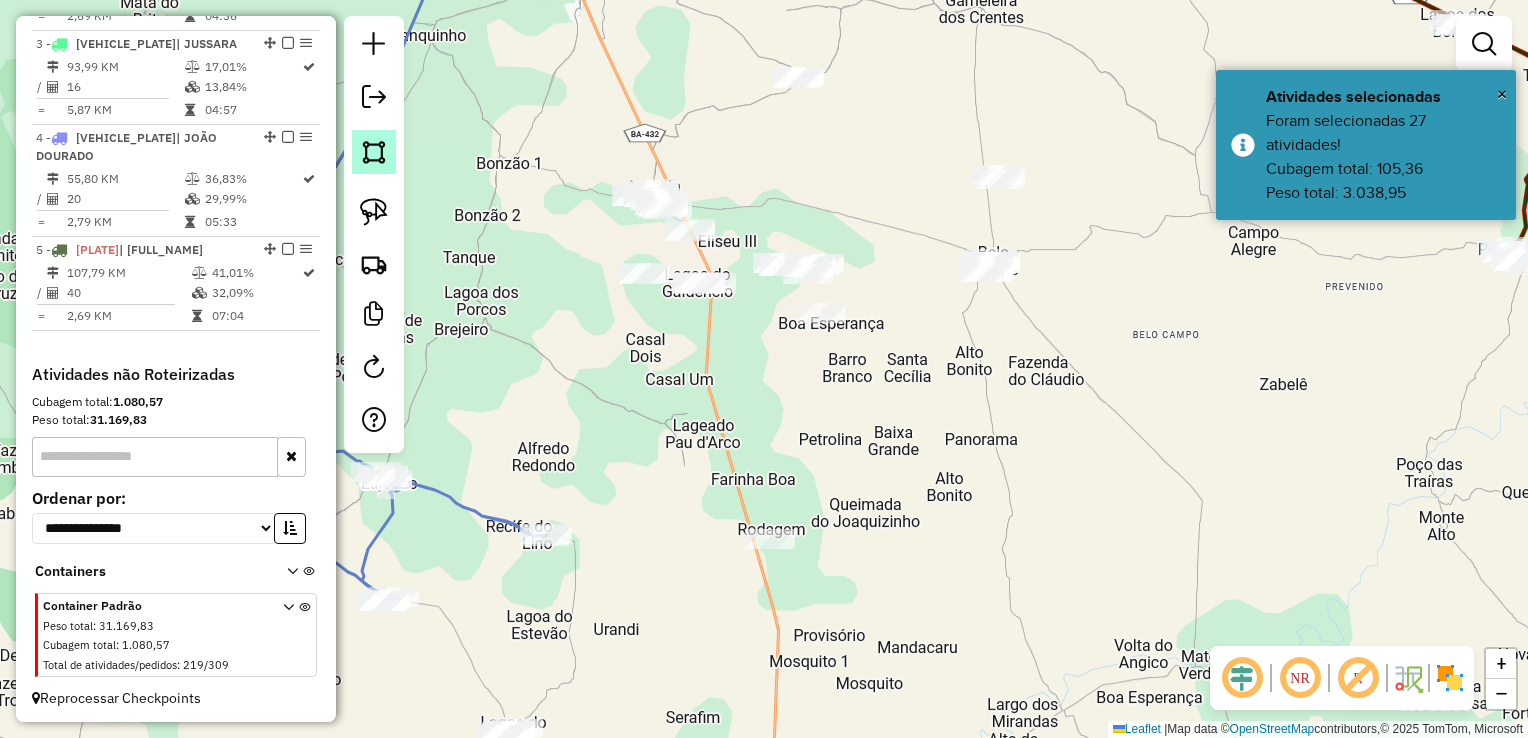 click 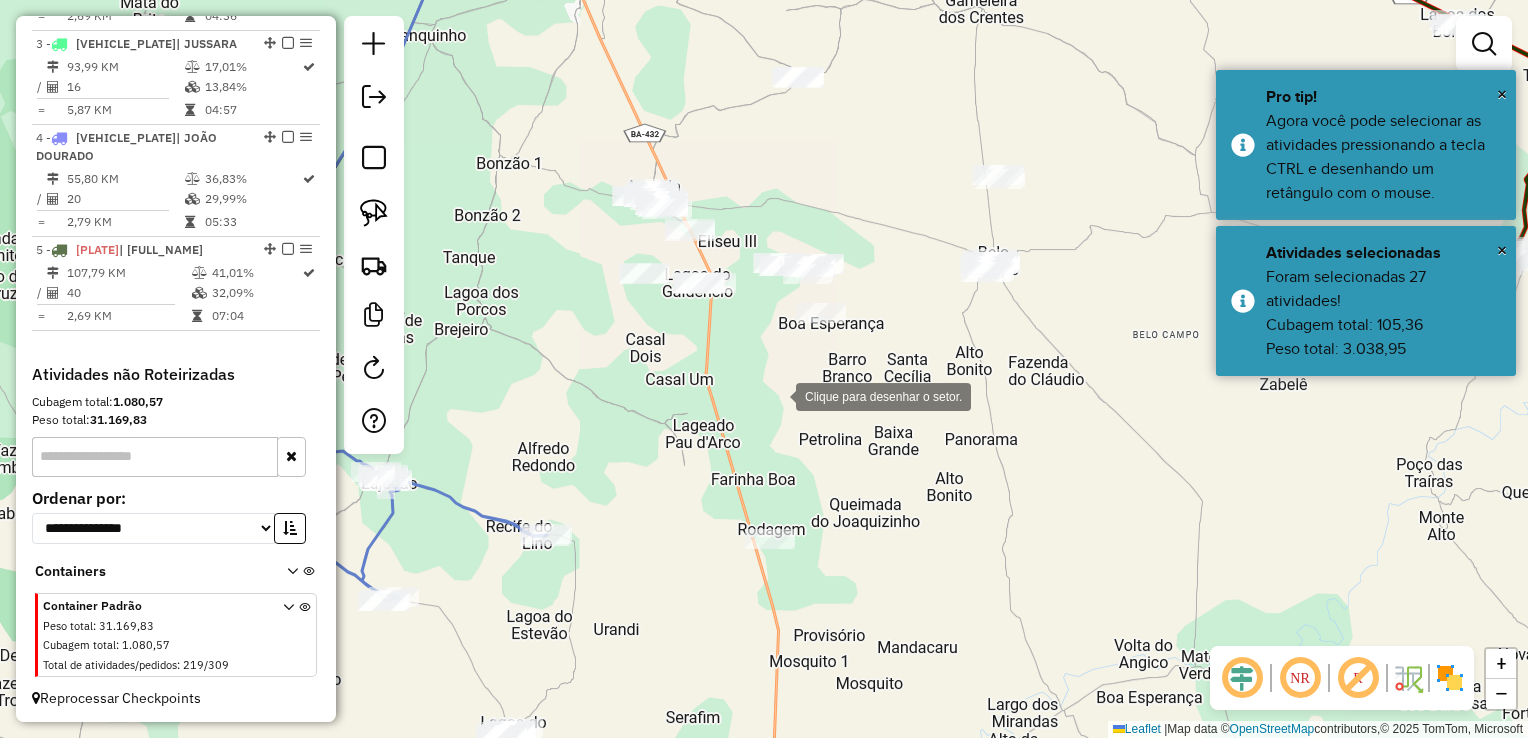 drag, startPoint x: 807, startPoint y: 402, endPoint x: 792, endPoint y: 394, distance: 17 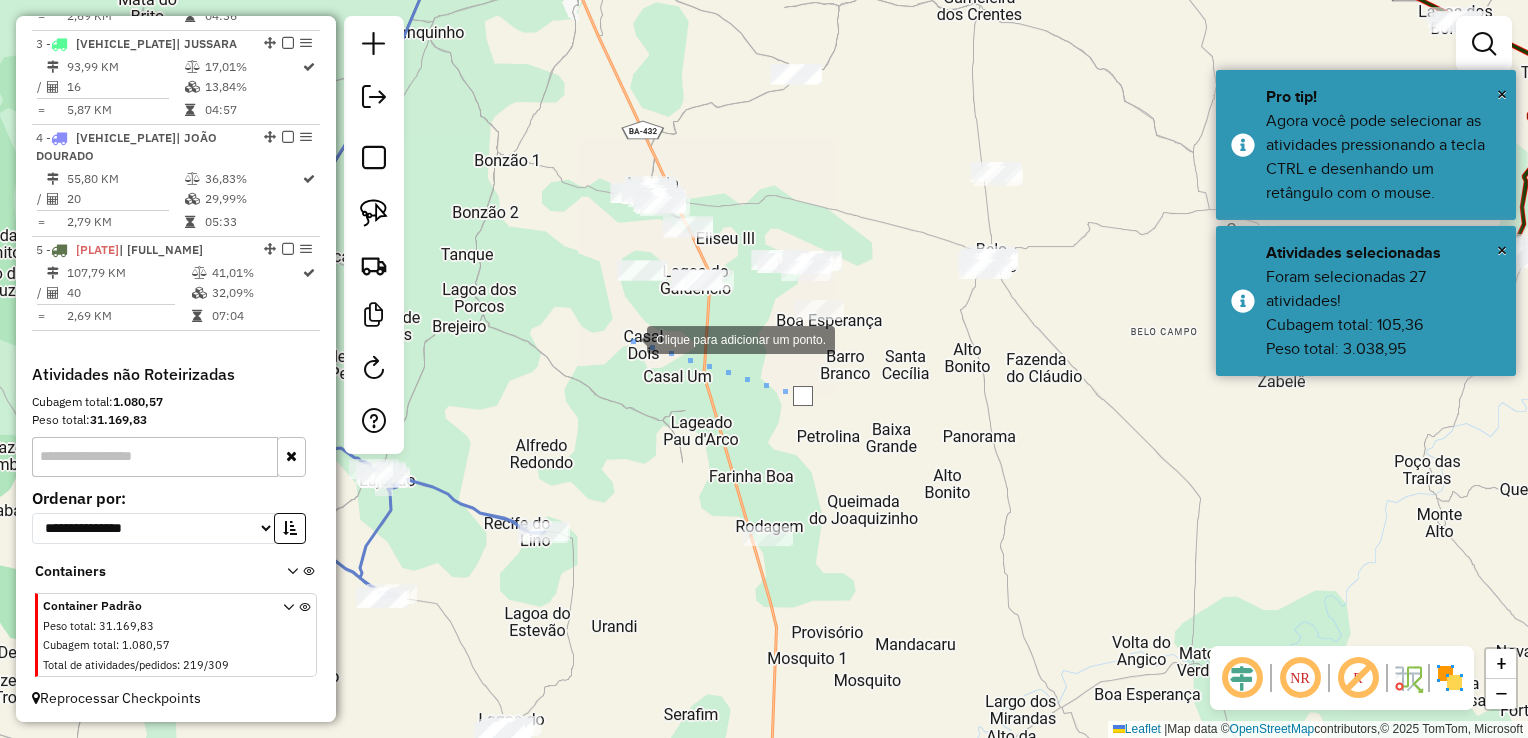 drag, startPoint x: 627, startPoint y: 338, endPoint x: 578, endPoint y: 306, distance: 58.5235 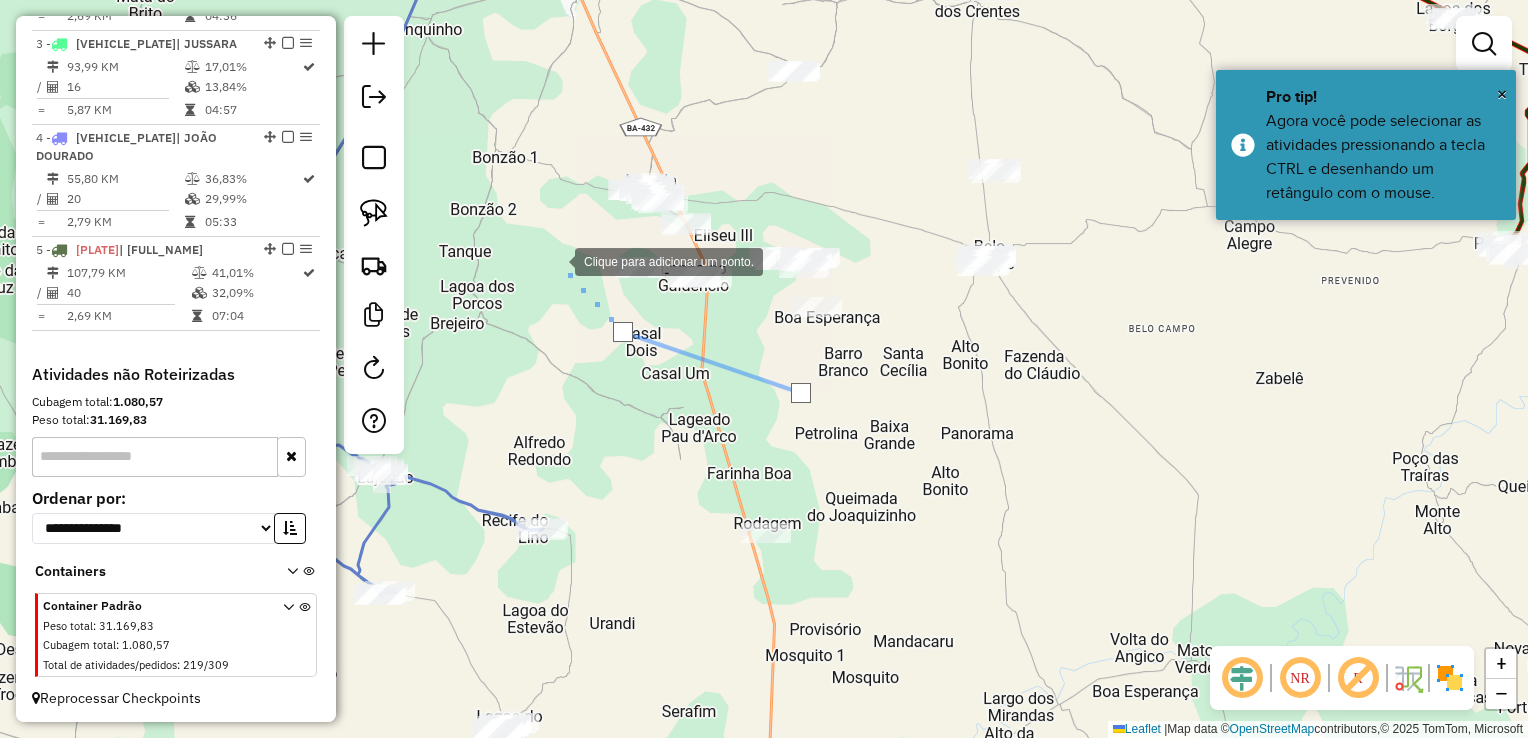 click 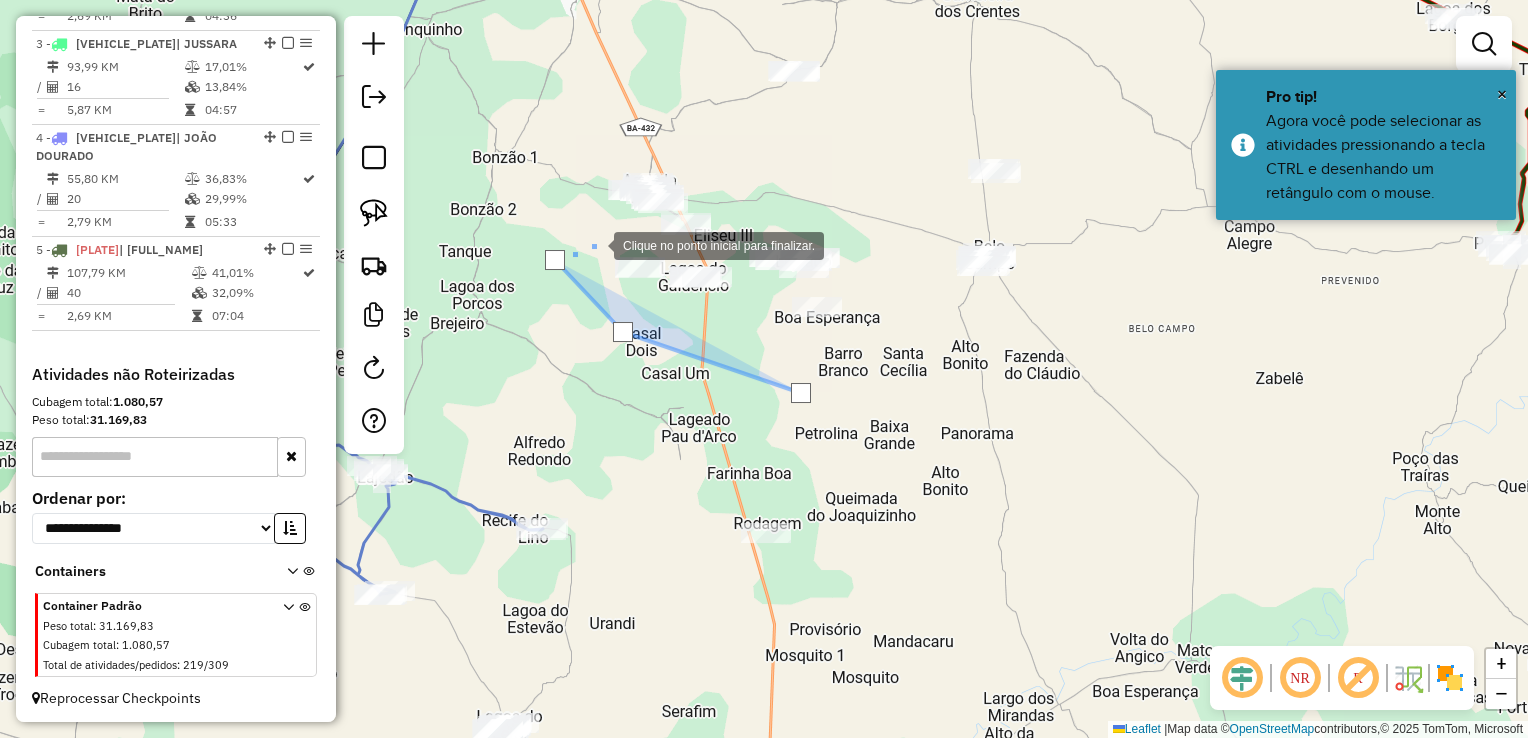 click 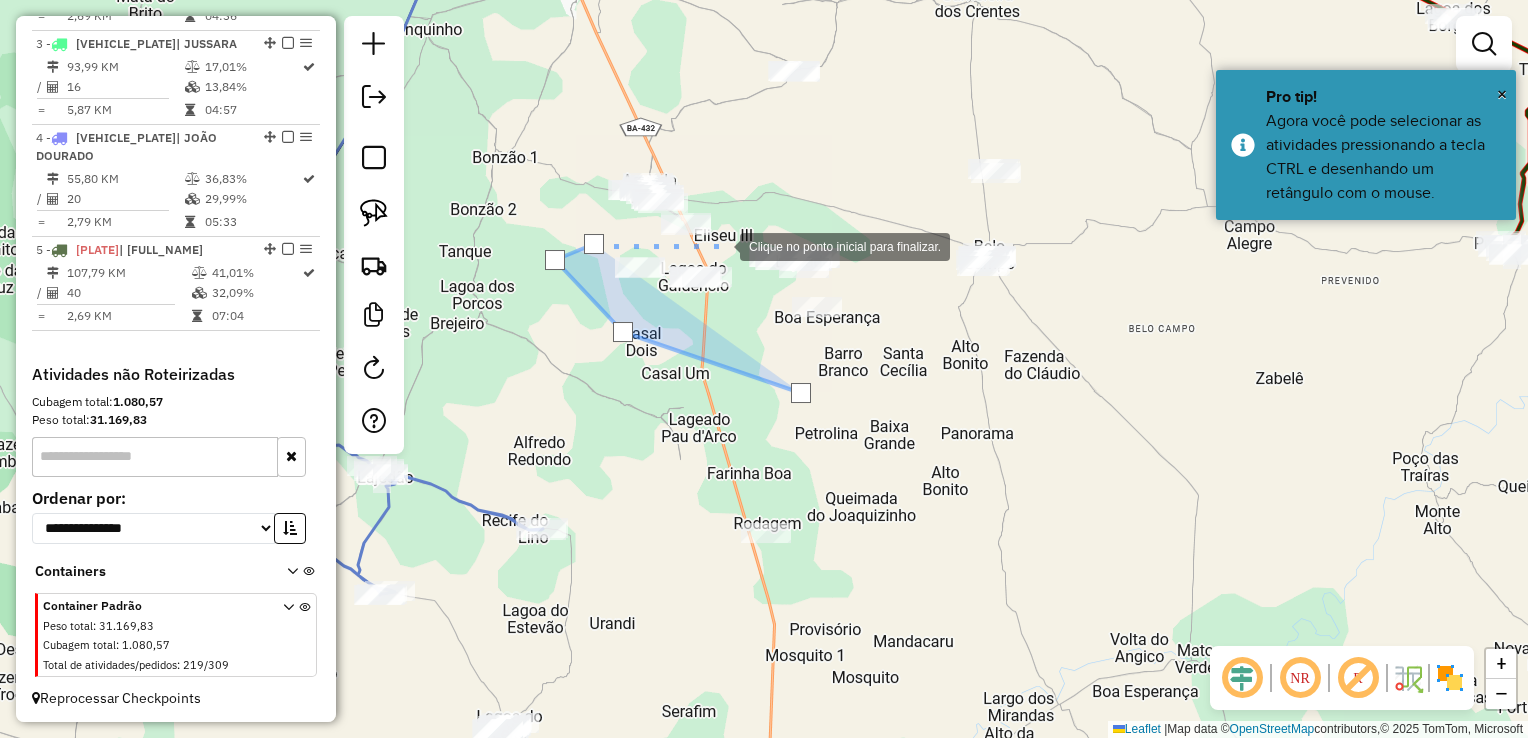 click 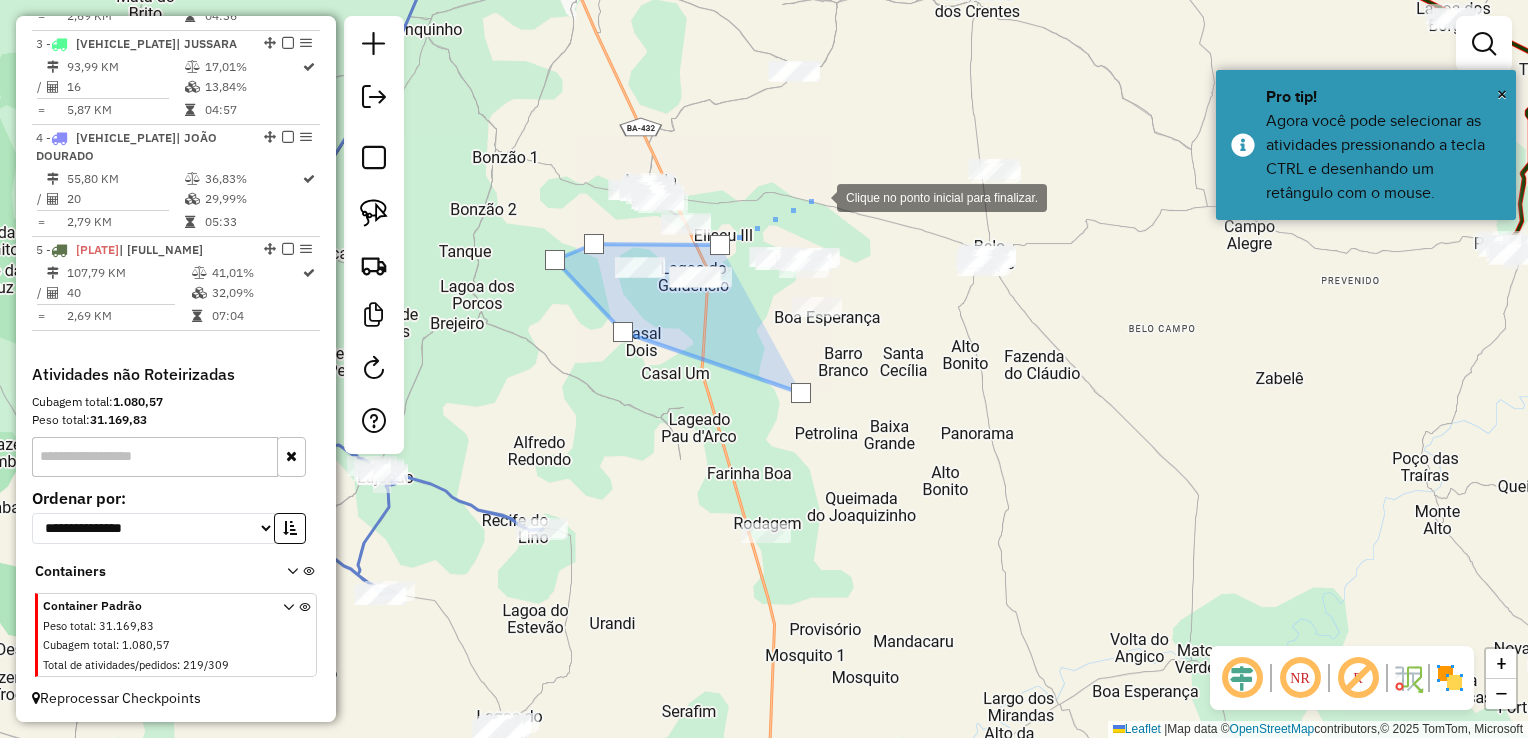click 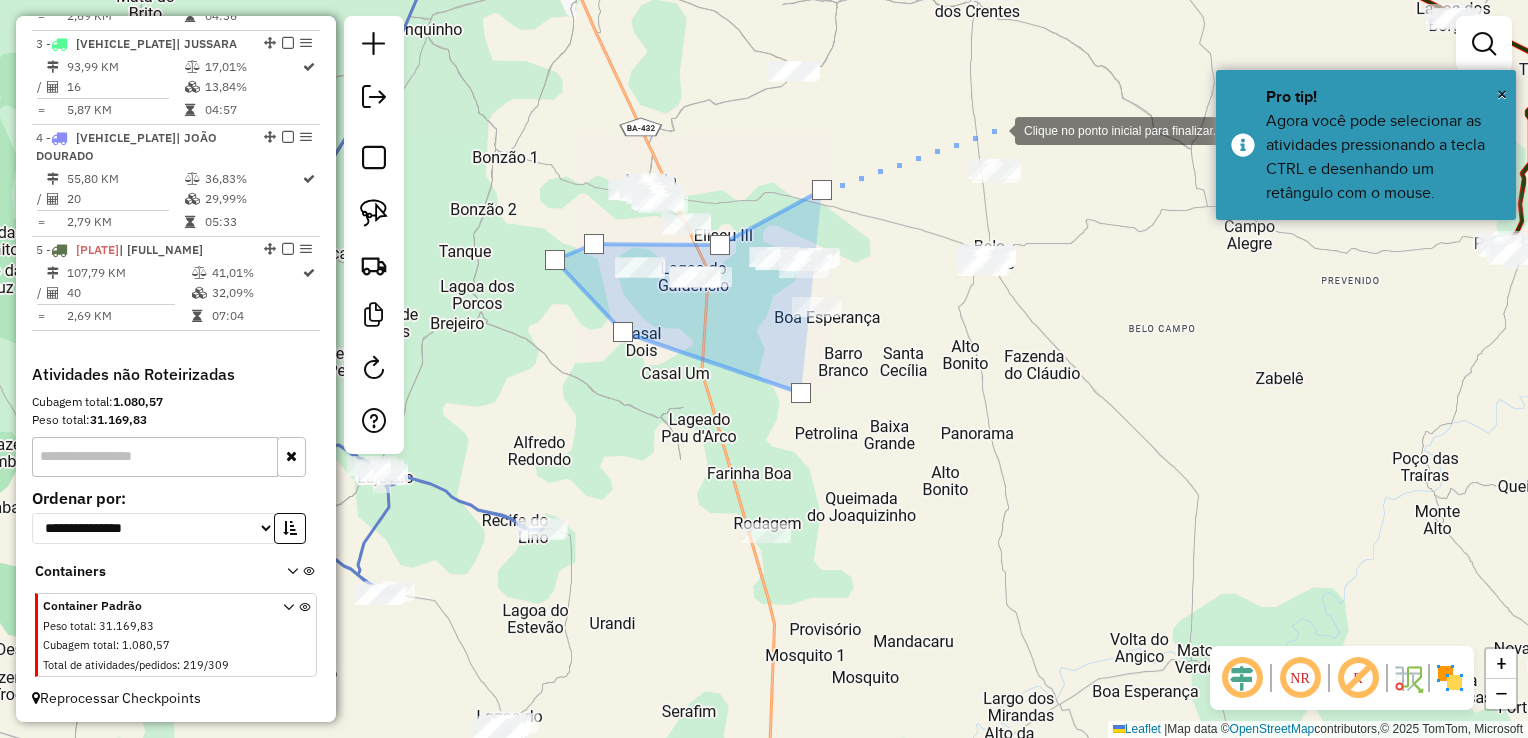 drag, startPoint x: 995, startPoint y: 129, endPoint x: 1076, endPoint y: 204, distance: 110.39022 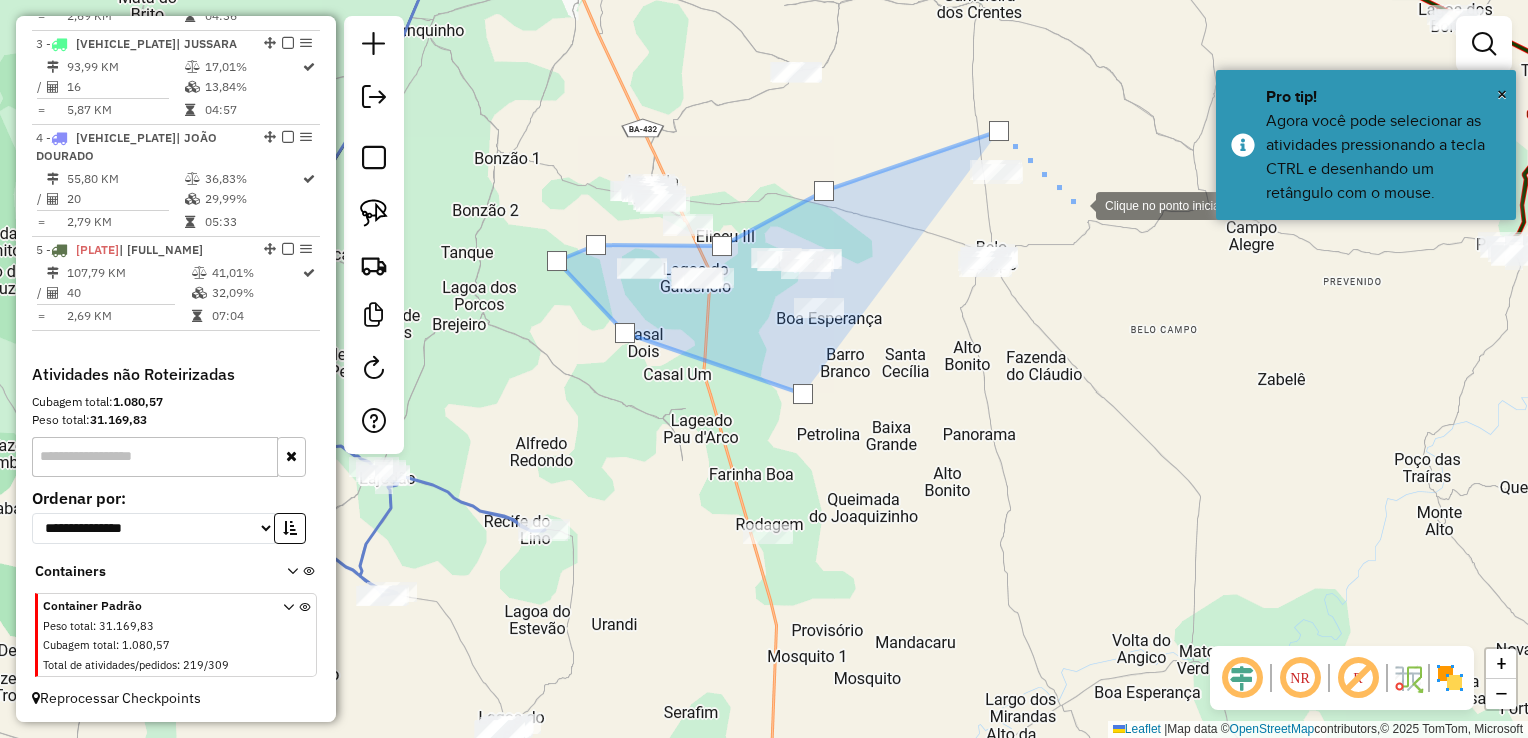 drag, startPoint x: 1076, startPoint y: 204, endPoint x: 1026, endPoint y: 362, distance: 165.72266 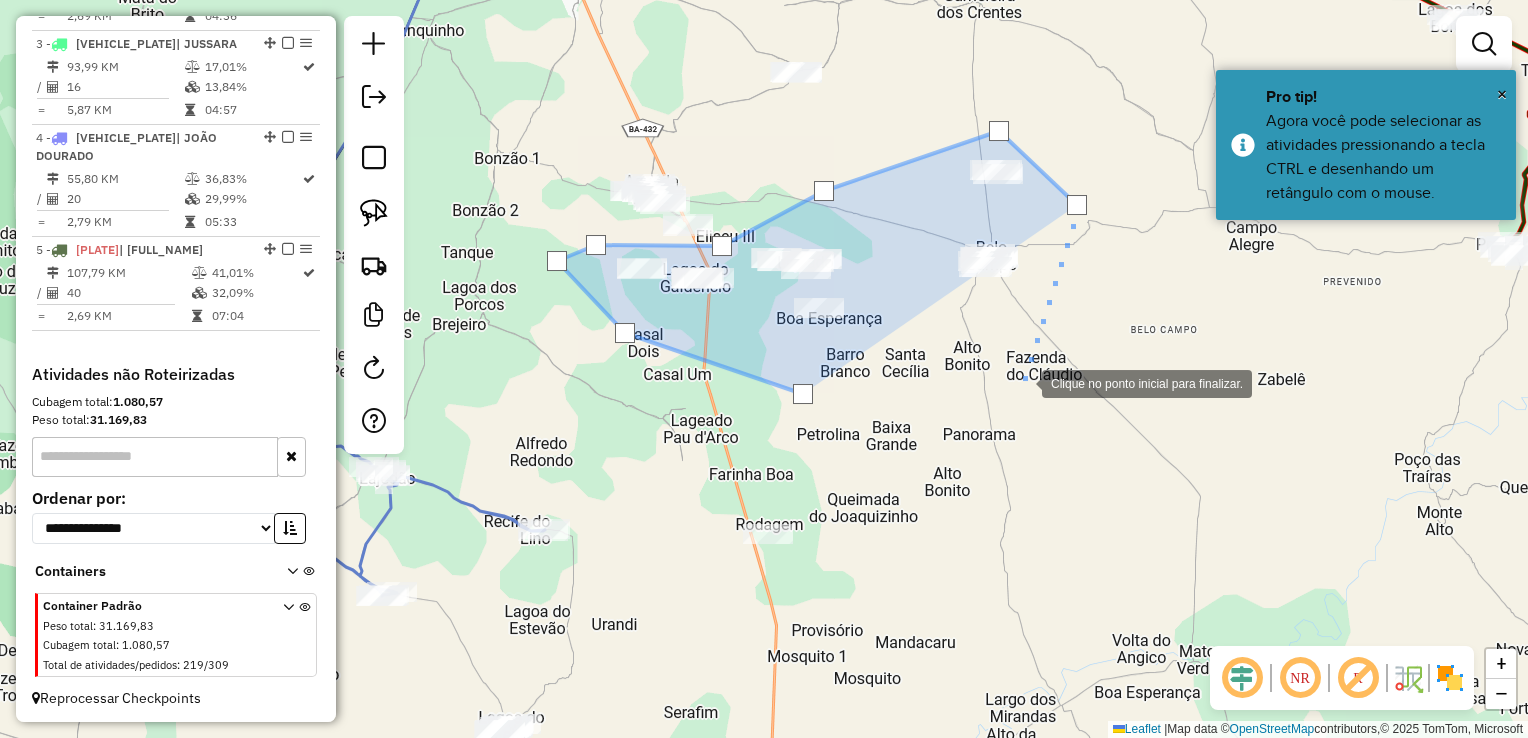 click 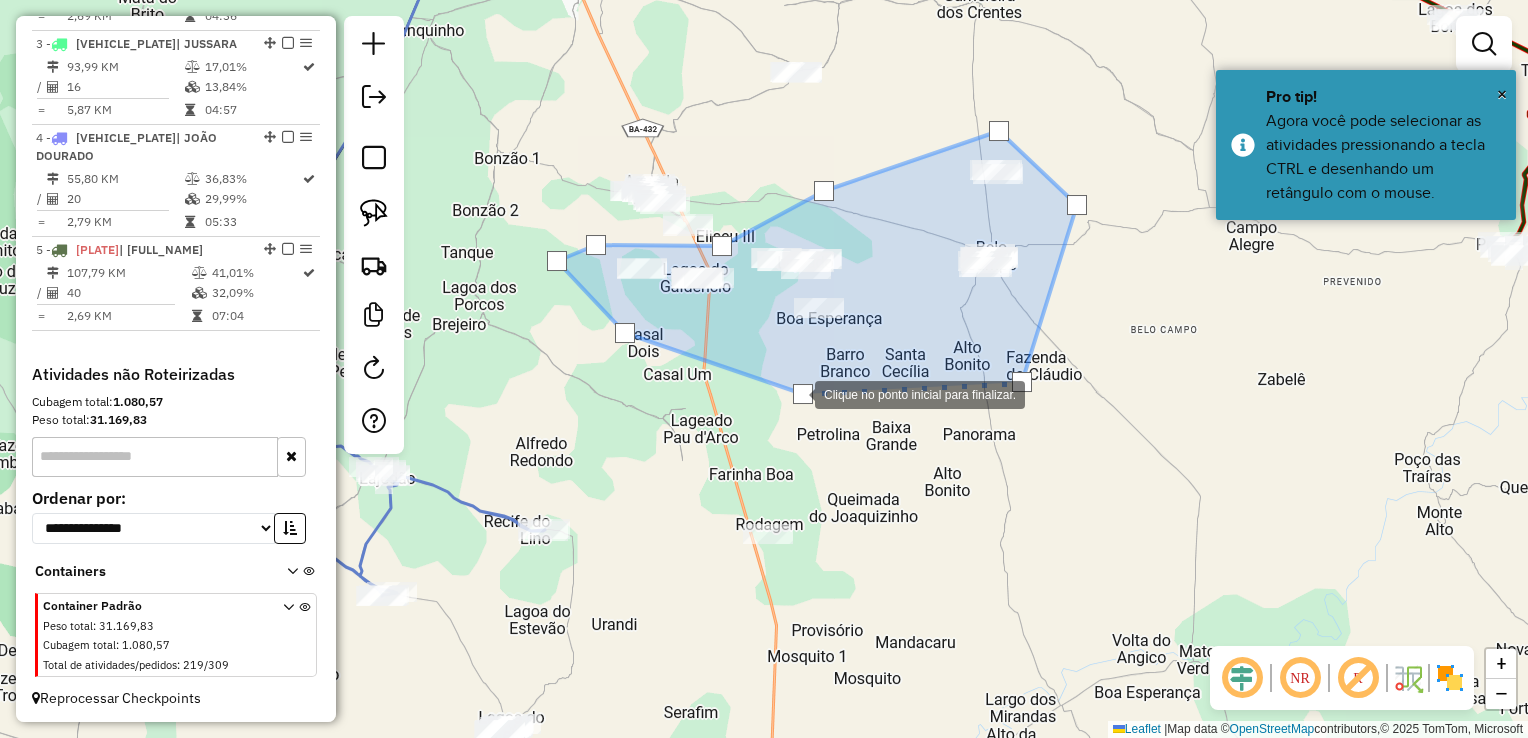 click 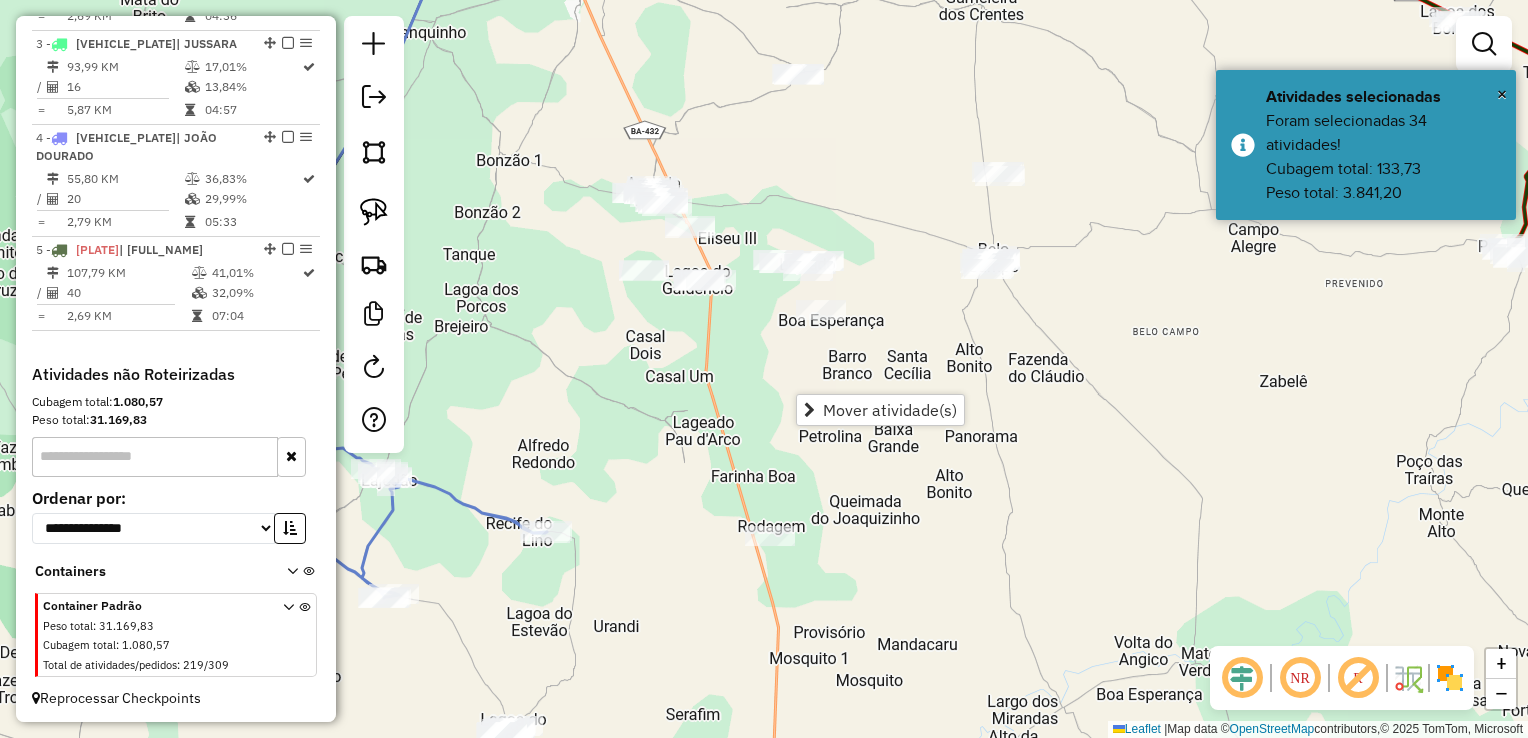 drag, startPoint x: 916, startPoint y: 286, endPoint x: 944, endPoint y: 347, distance: 67.11929 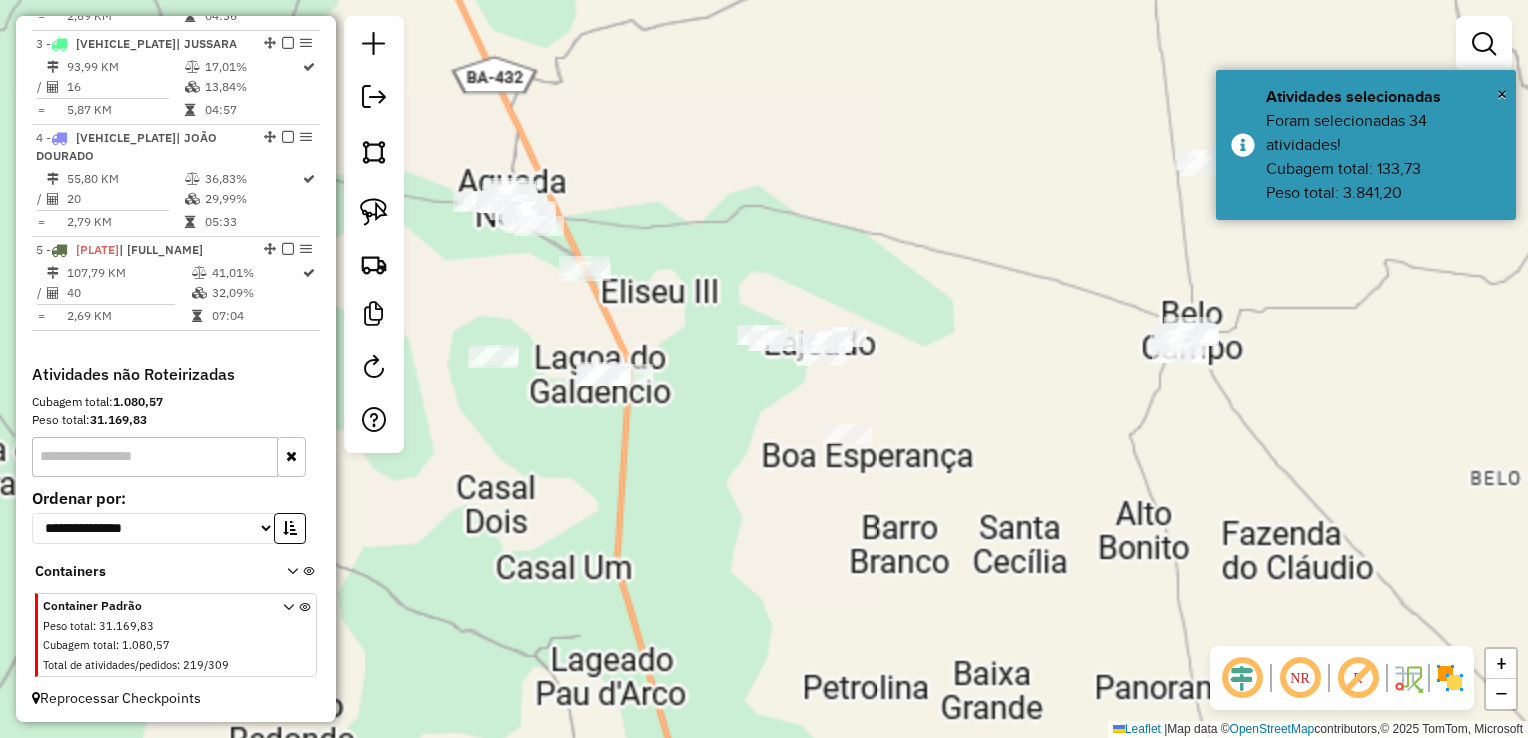 click on "Janela de atendimento Grade de atendimento Capacidade Transportadoras Veículos Cliente Pedidos  Rotas Selecione os dias de semana para filtrar as janelas de atendimento  Seg   Ter   Qua   Qui   Sex   Sáb   Dom  Informe o período da janela de atendimento: De: Até:  Filtrar exatamente a janela do cliente  Considerar janela de atendimento padrão  Selecione os dias de semana para filtrar as grades de atendimento  Seg   Ter   Qua   Qui   Sex   Sáb   Dom   Considerar clientes sem dia de atendimento cadastrado  Clientes fora do dia de atendimento selecionado Filtrar as atividades entre os valores definidos abaixo:  Peso mínimo:   Peso máximo:   Cubagem mínima:   Cubagem máxima:   De:   Até:  Filtrar as atividades entre o tempo de atendimento definido abaixo:  De:   Até:   Considerar capacidade total dos clientes não roteirizados Transportadora: Selecione um ou mais itens Tipo de veículo: Selecione um ou mais itens Veículo: Selecione um ou mais itens Motorista: Selecione um ou mais itens Nome: Rótulo:" 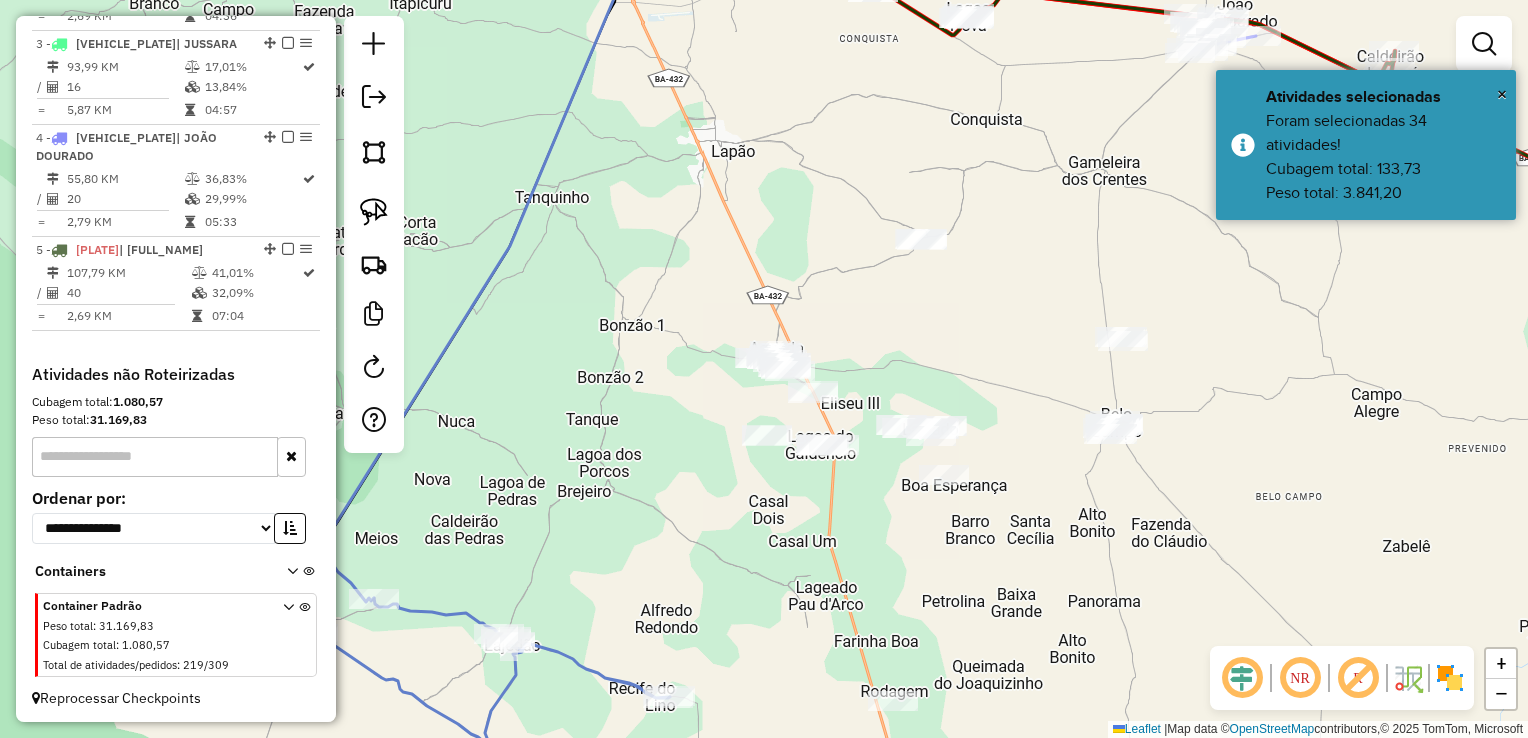 drag, startPoint x: 952, startPoint y: 334, endPoint x: 941, endPoint y: 356, distance: 24.596748 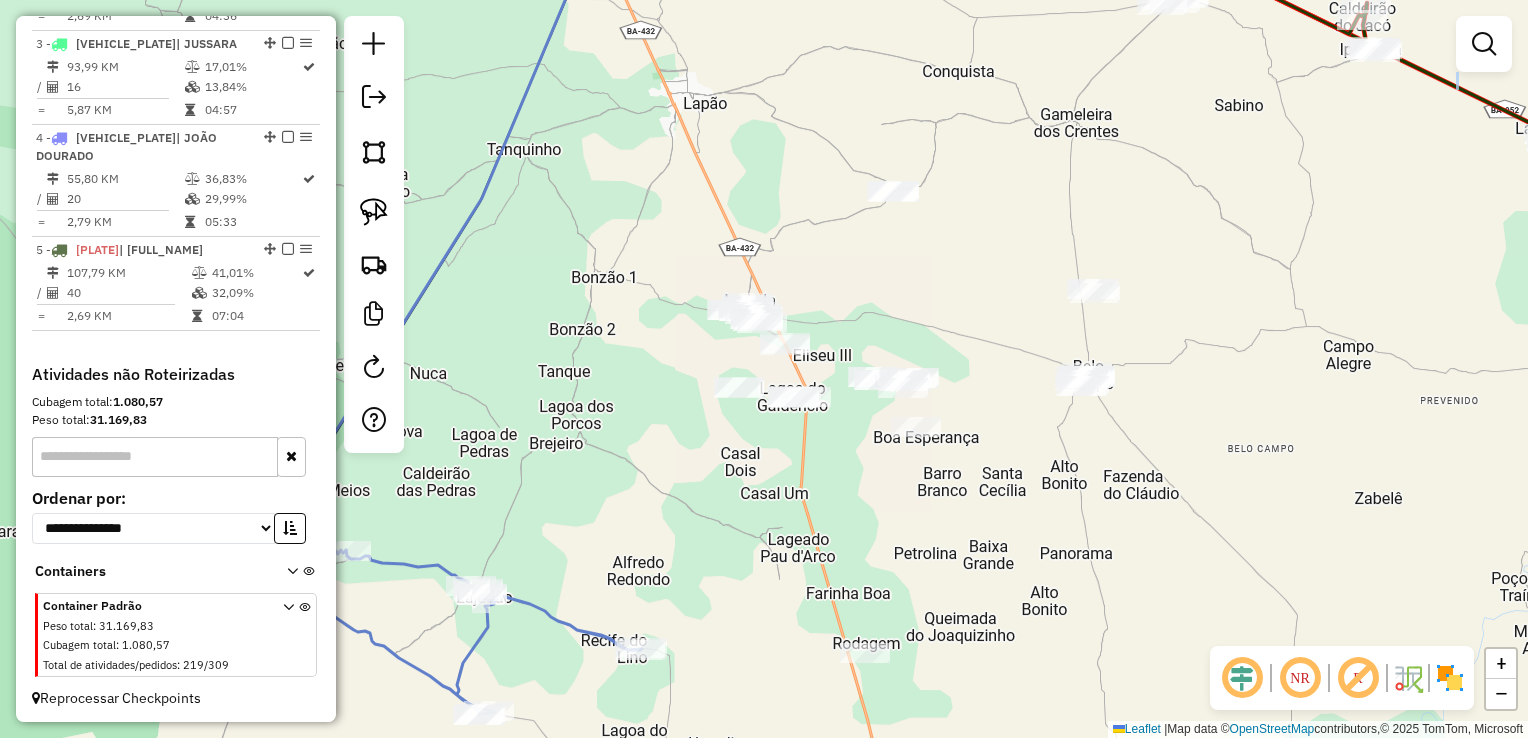 drag, startPoint x: 912, startPoint y: 282, endPoint x: 852, endPoint y: 282, distance: 60 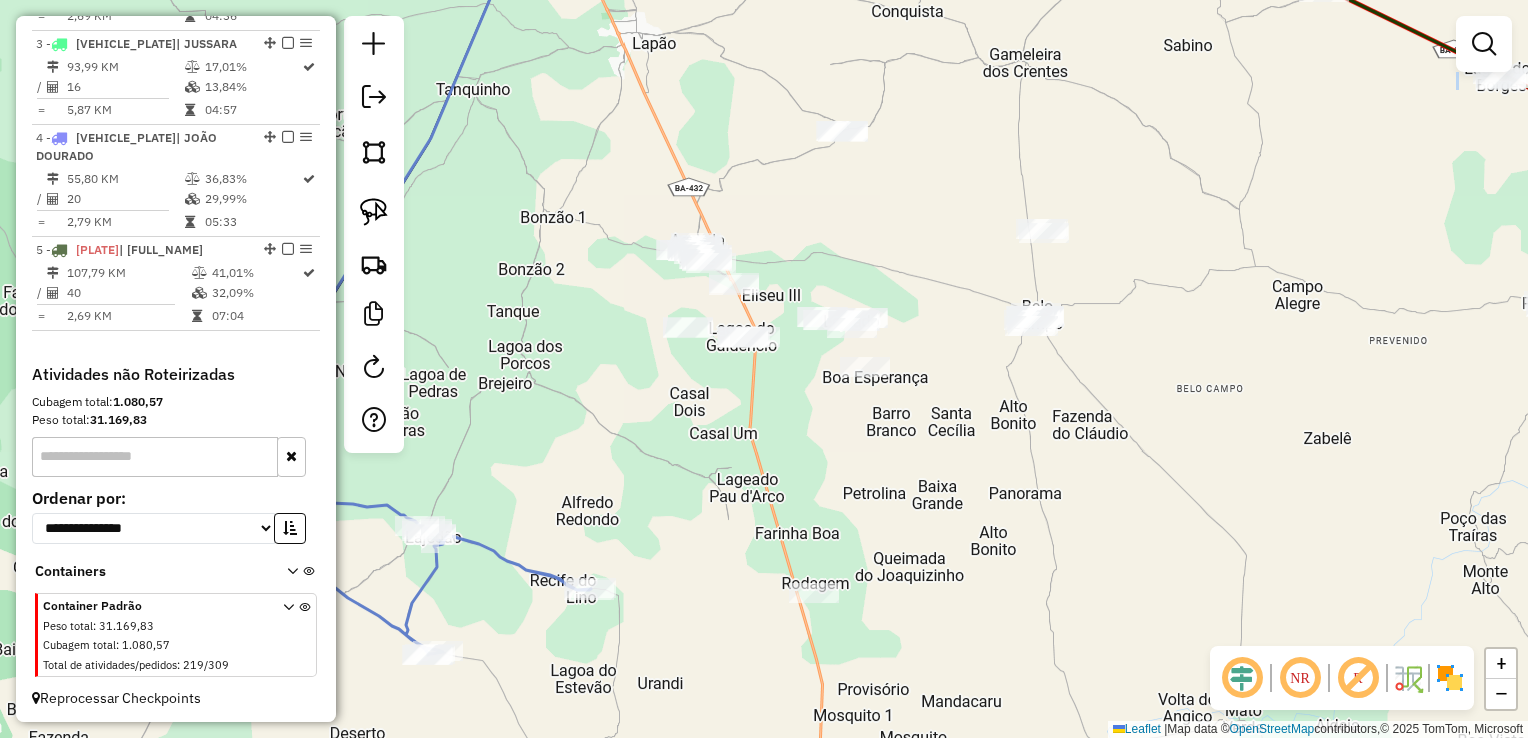 click on "Janela de atendimento Grade de atendimento Capacidade Transportadoras Veículos Cliente Pedidos  Rotas Selecione os dias de semana para filtrar as janelas de atendimento  Seg   Ter   Qua   Qui   Sex   Sáb   Dom  Informe o período da janela de atendimento: De: Até:  Filtrar exatamente a janela do cliente  Considerar janela de atendimento padrão  Selecione os dias de semana para filtrar as grades de atendimento  Seg   Ter   Qua   Qui   Sex   Sáb   Dom   Considerar clientes sem dia de atendimento cadastrado  Clientes fora do dia de atendimento selecionado Filtrar as atividades entre os valores definidos abaixo:  Peso mínimo:   Peso máximo:   Cubagem mínima:   Cubagem máxima:   De:   Até:  Filtrar as atividades entre o tempo de atendimento definido abaixo:  De:   Até:   Considerar capacidade total dos clientes não roteirizados Transportadora: Selecione um ou mais itens Tipo de veículo: Selecione um ou mais itens Veículo: Selecione um ou mais itens Motorista: Selecione um ou mais itens Nome: Rótulo:" 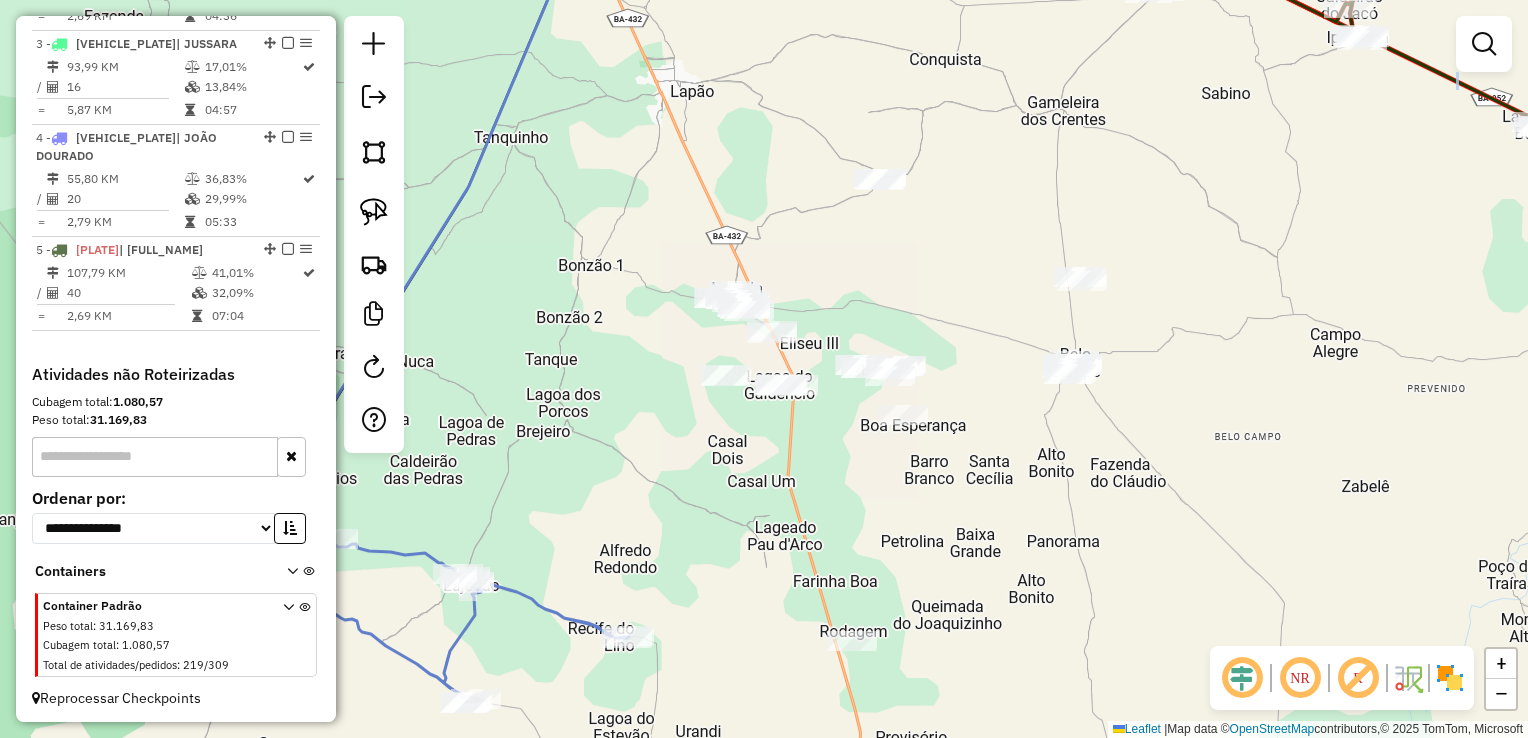 drag, startPoint x: 750, startPoint y: 230, endPoint x: 632, endPoint y: 257, distance: 121.049576 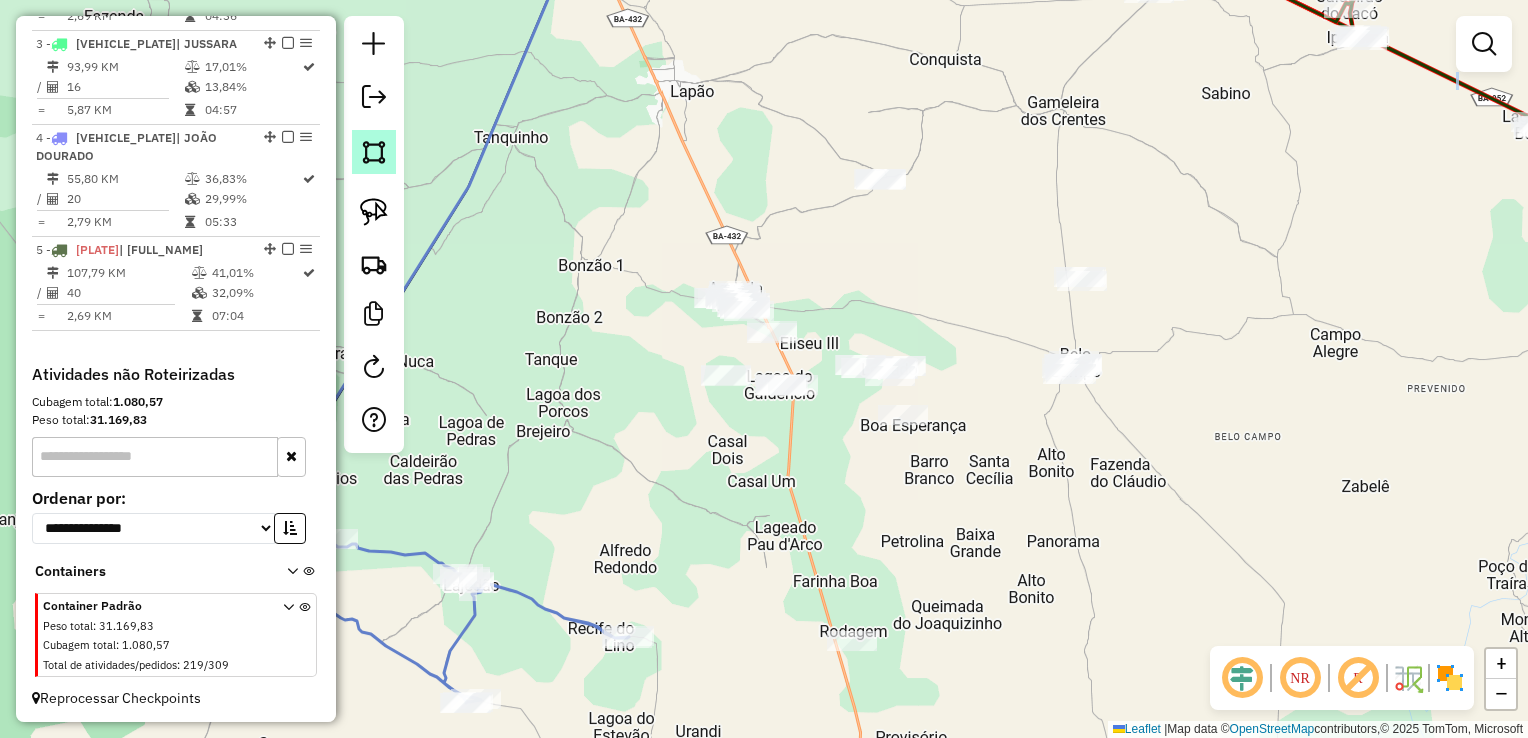 click 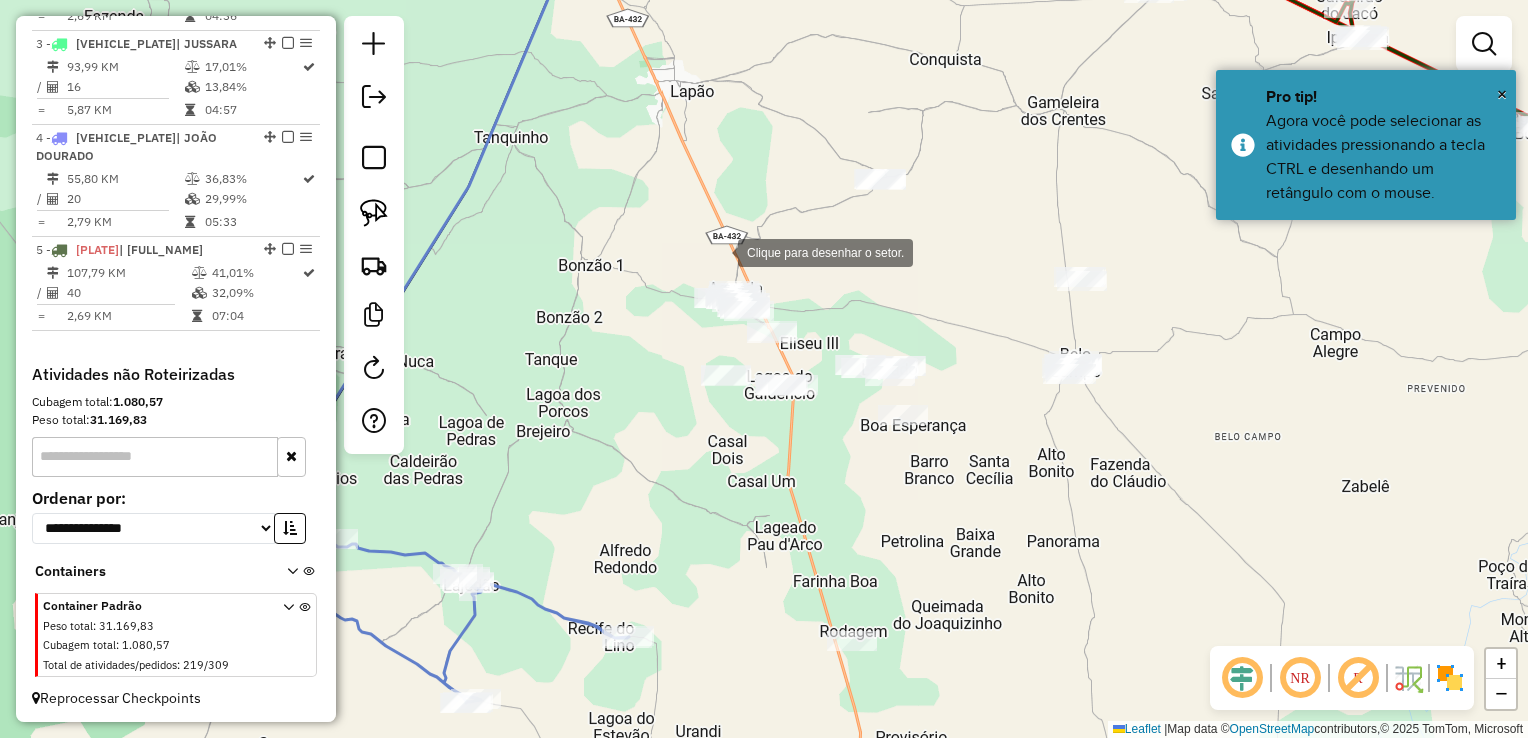 click 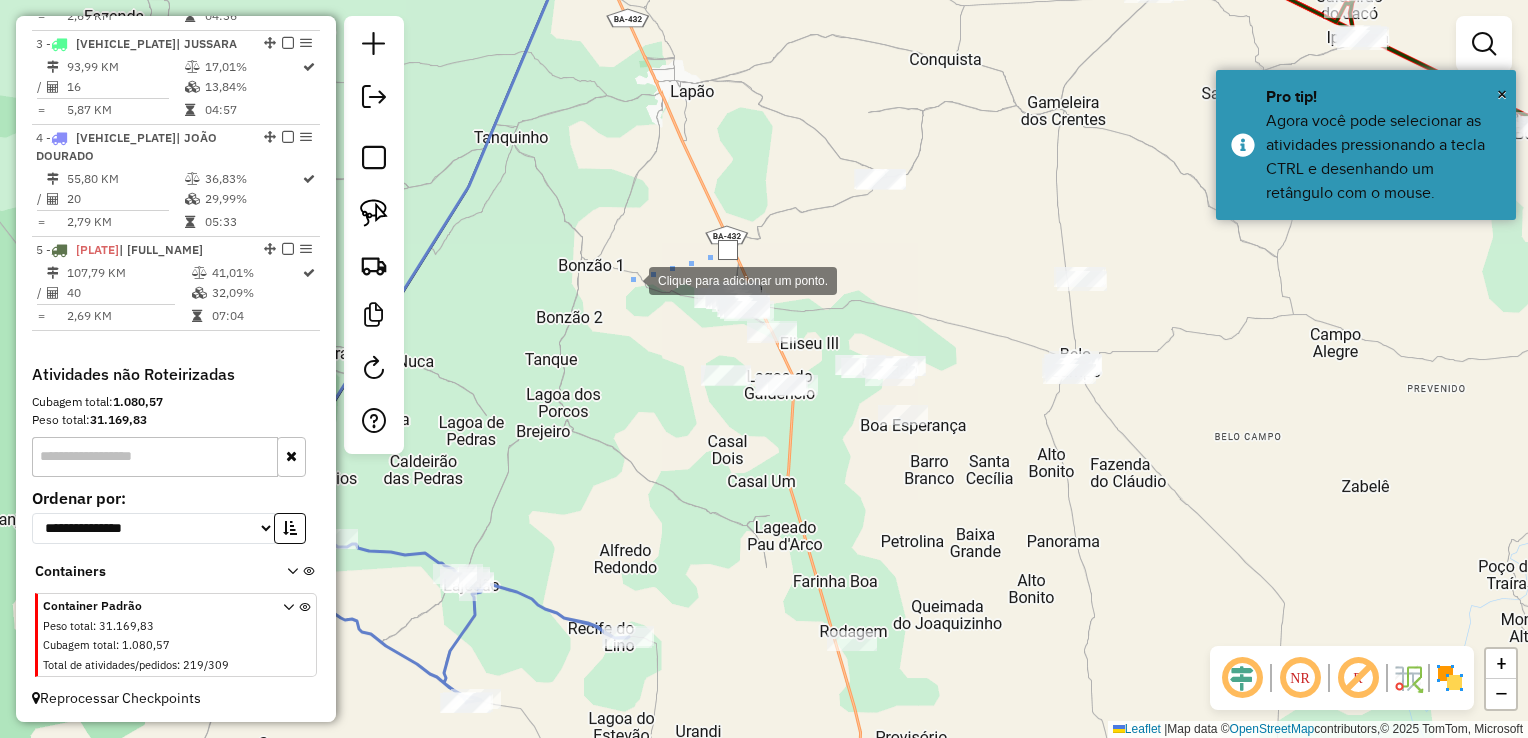 click 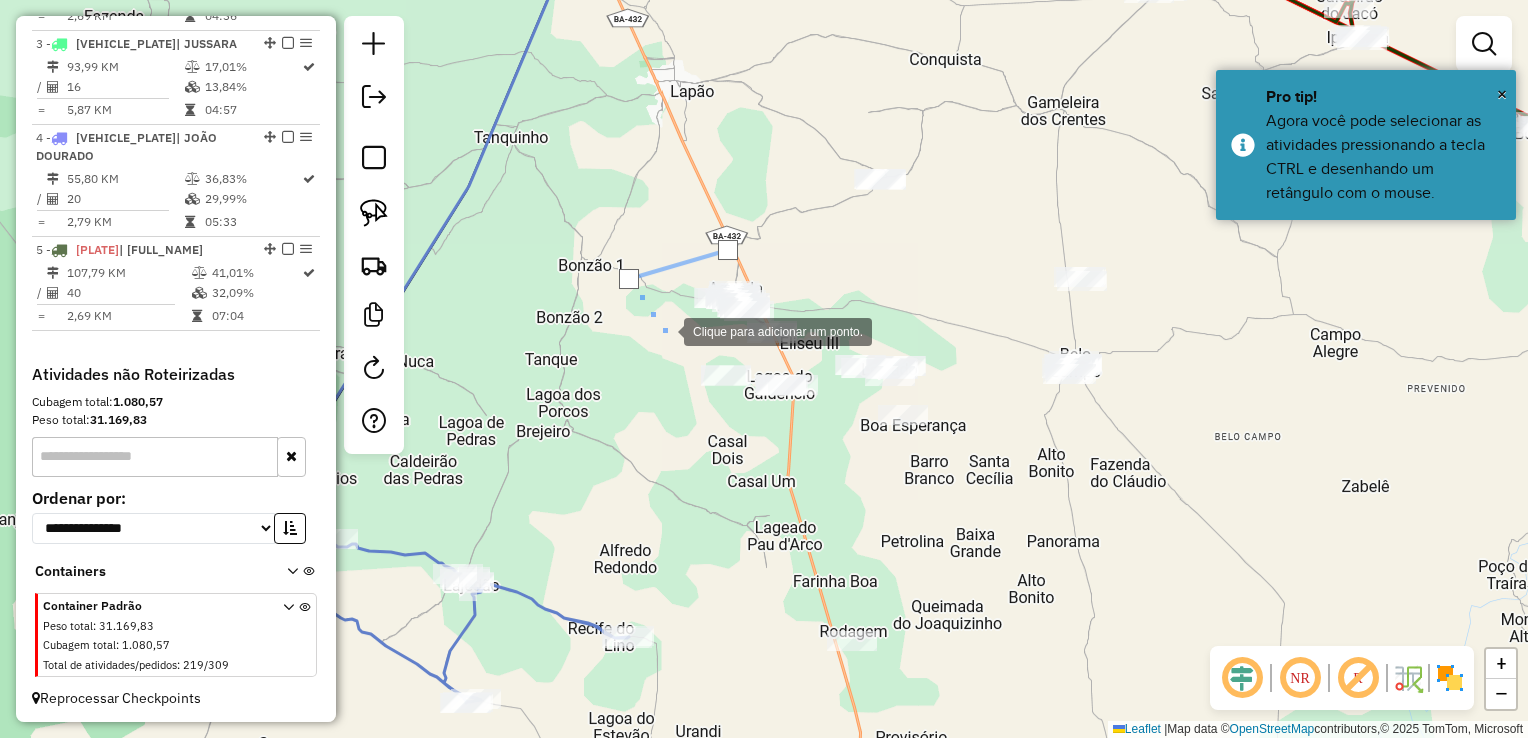 click 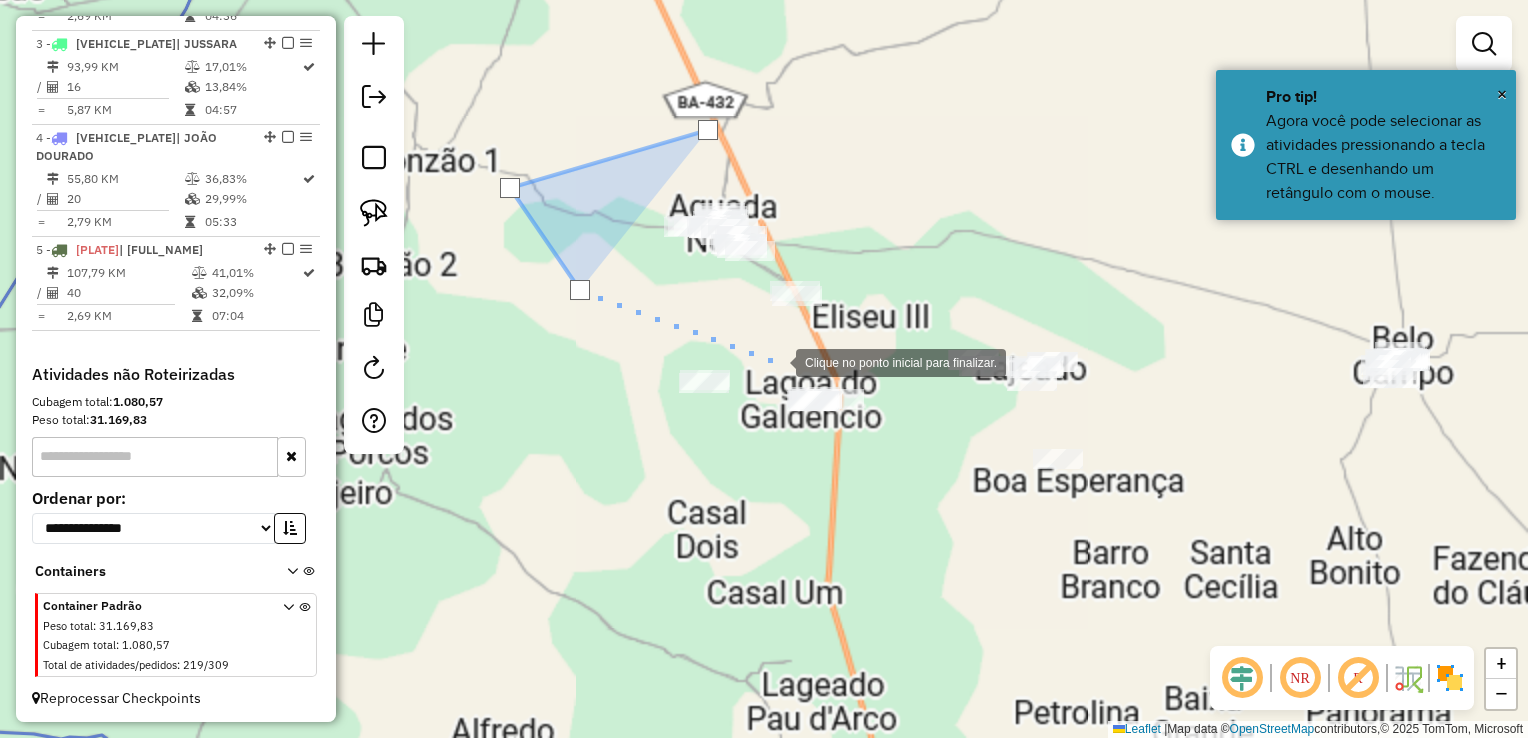 click 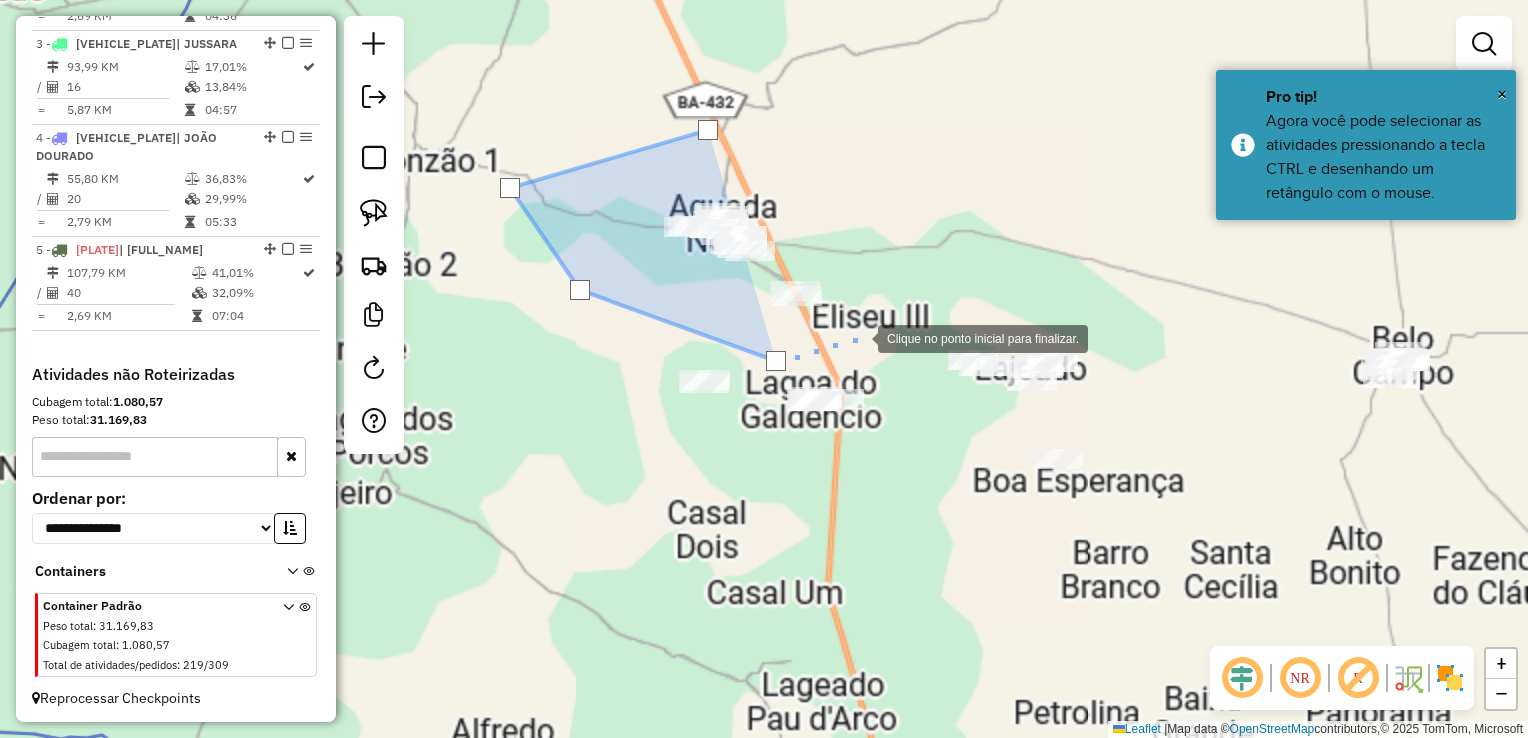 click 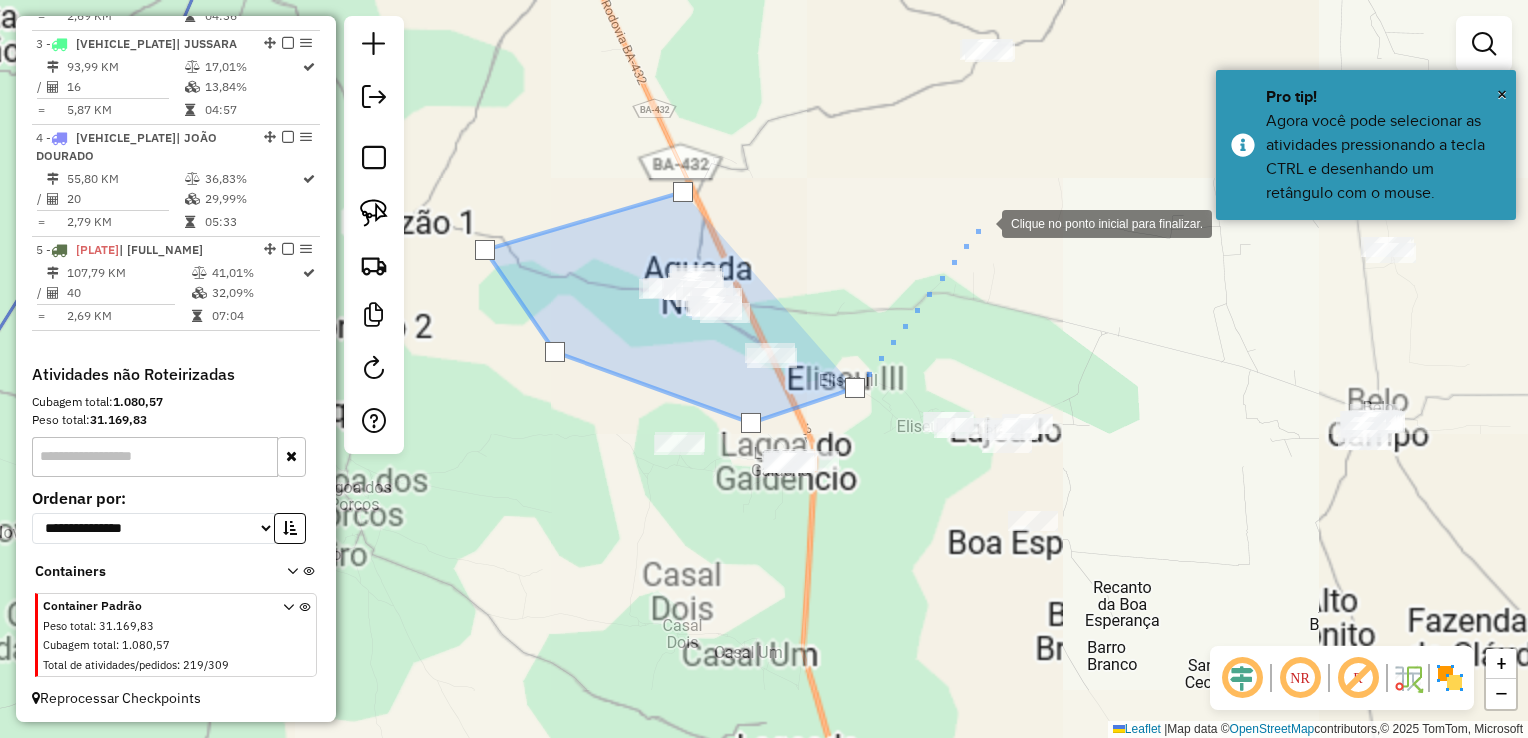 drag, startPoint x: 991, startPoint y: 202, endPoint x: 903, endPoint y: 368, distance: 187.88295 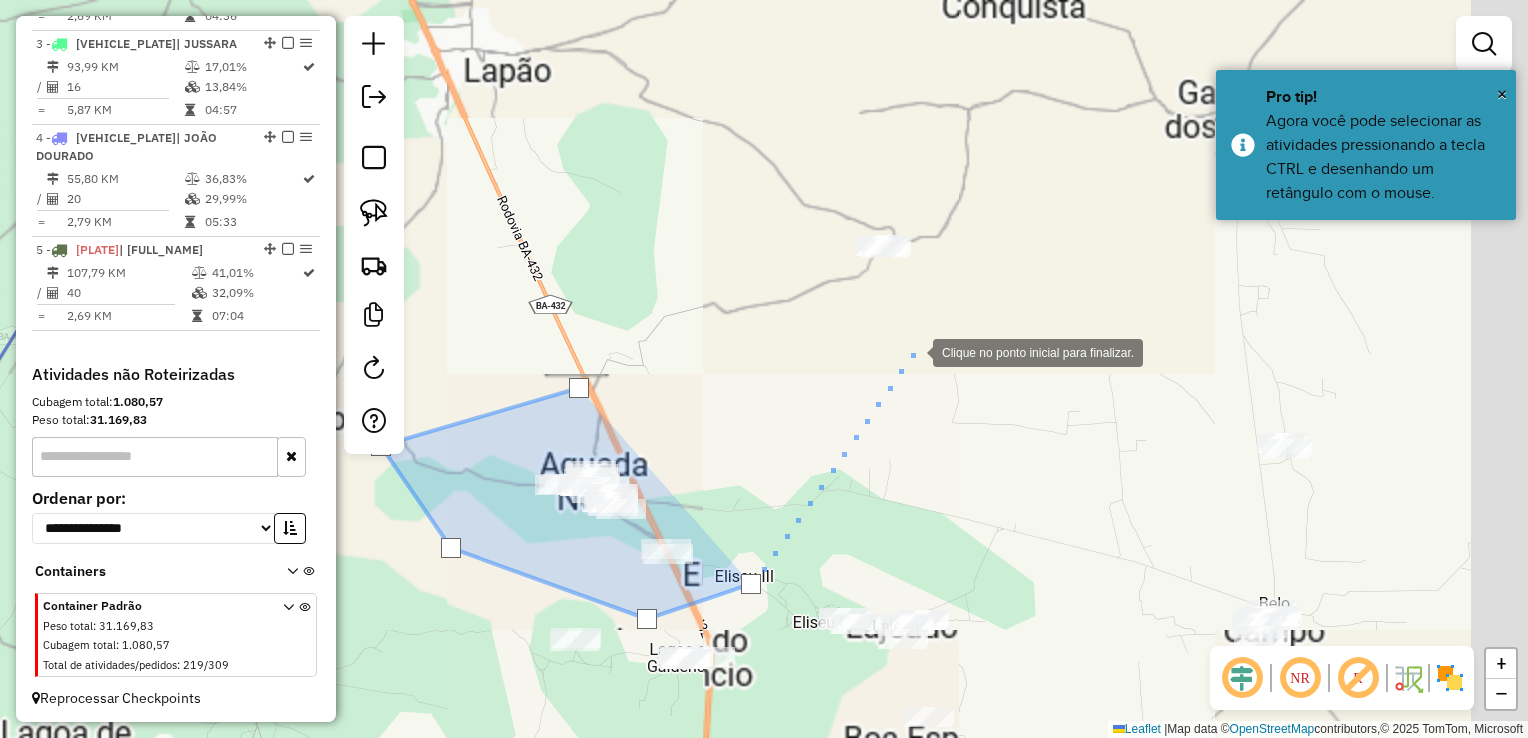 drag, startPoint x: 1008, startPoint y: 265, endPoint x: 994, endPoint y: 238, distance: 30.413813 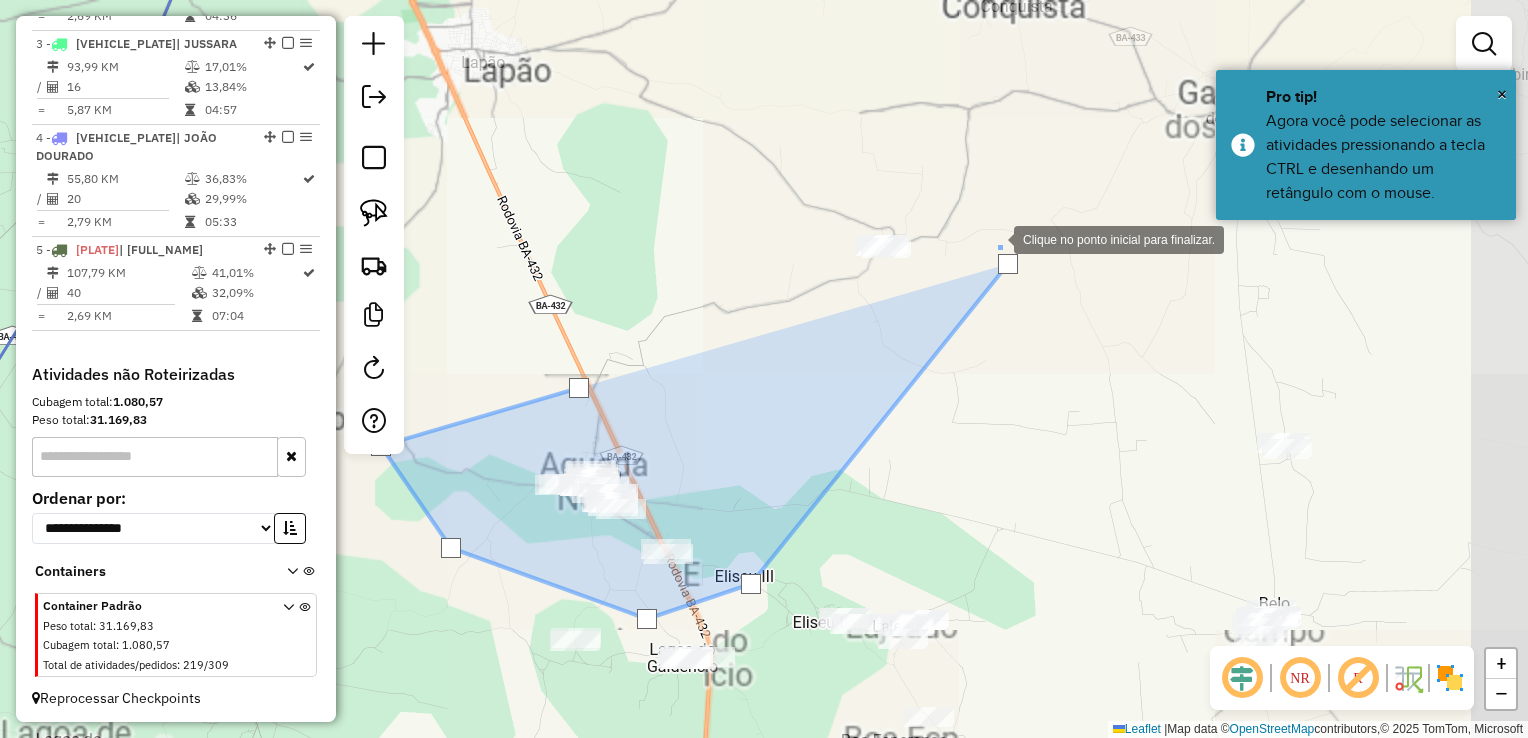 click 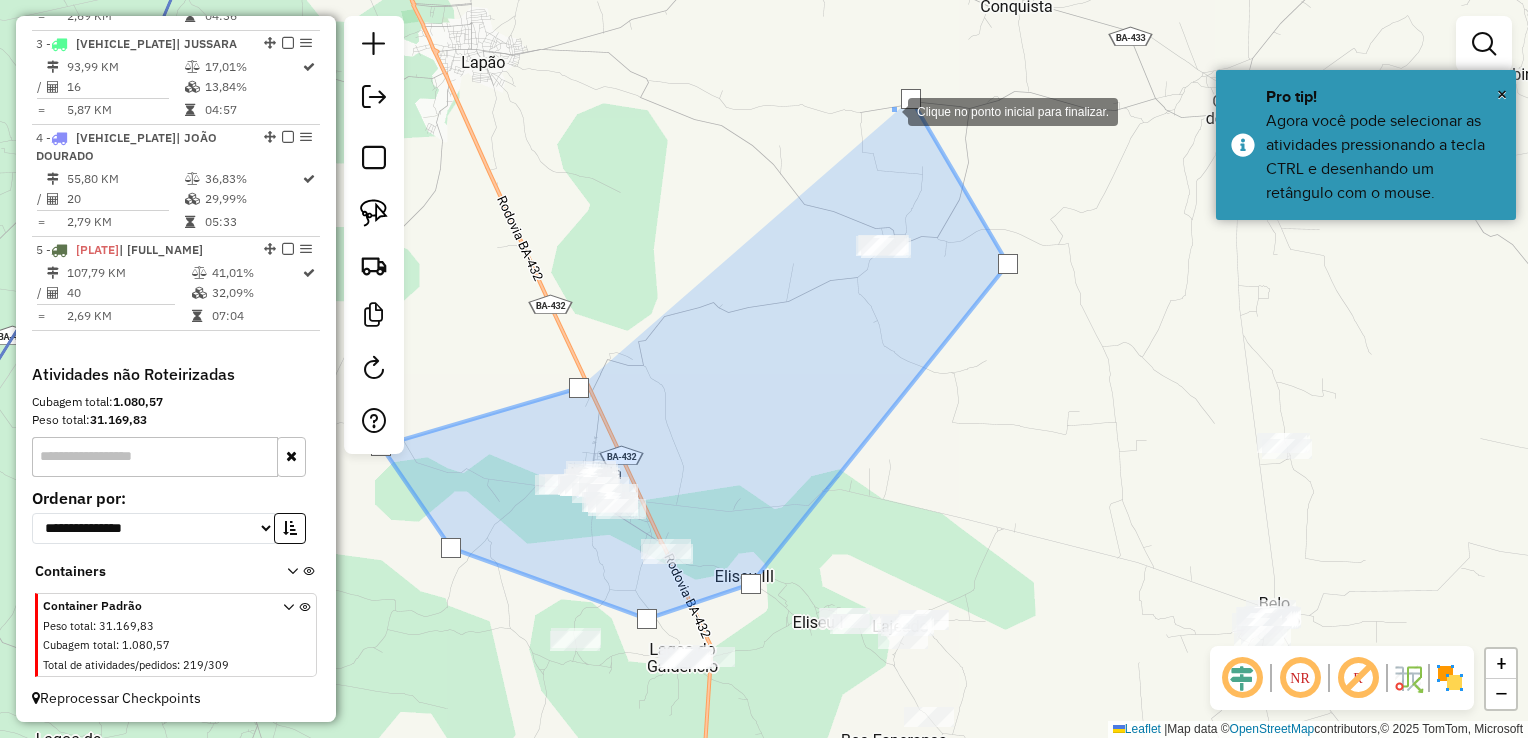 click 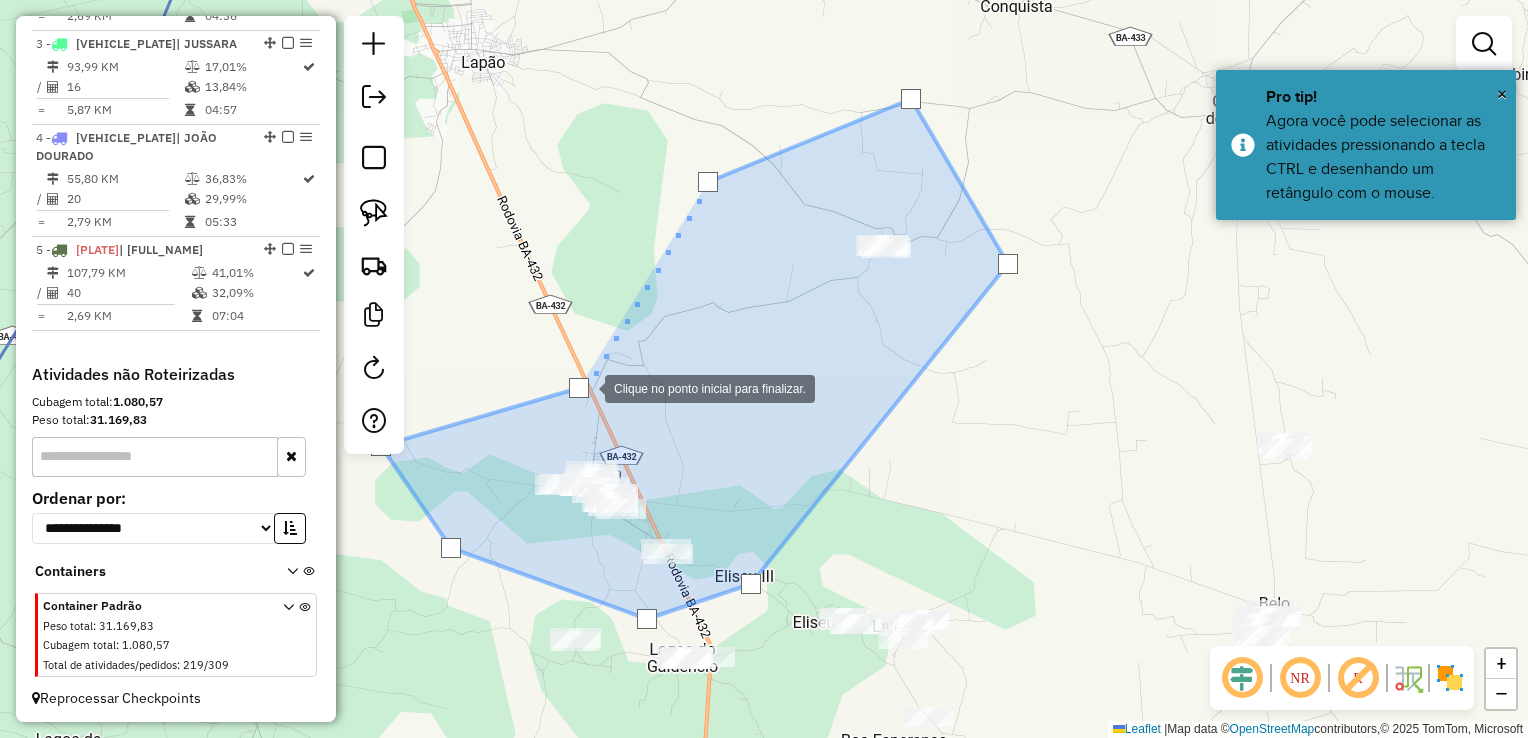 click 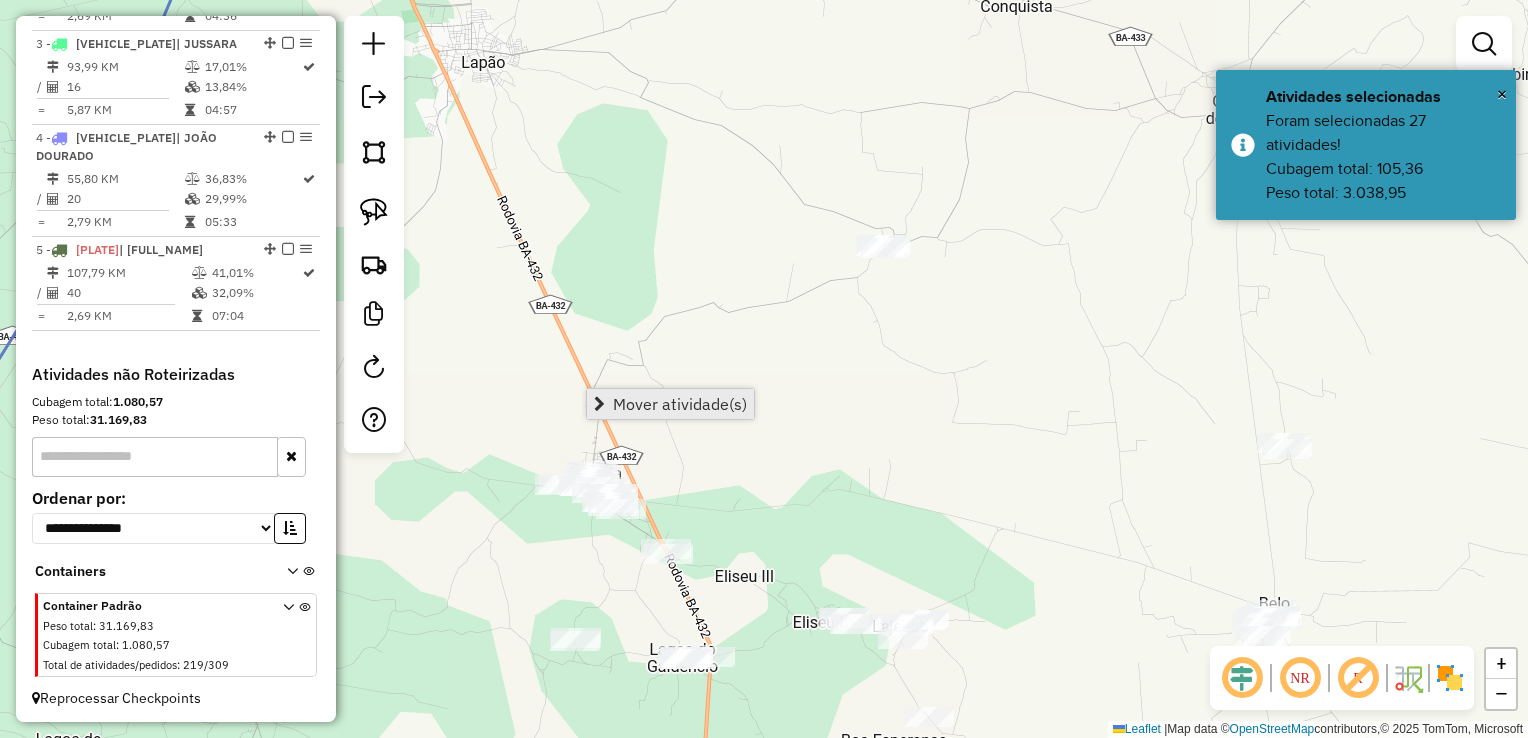 click on "Mover atividade(s)" at bounding box center (680, 404) 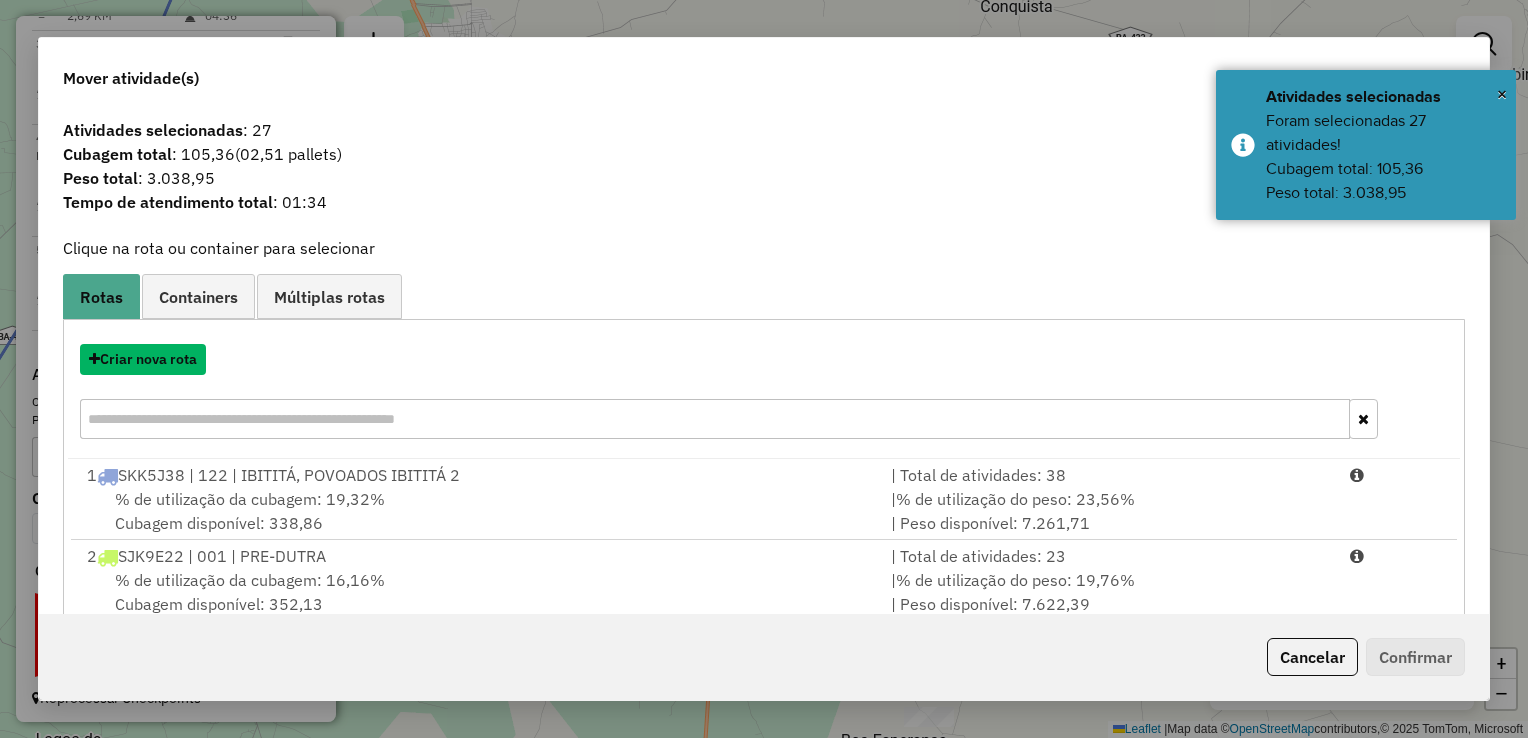 click on "Criar nova rota" at bounding box center [143, 359] 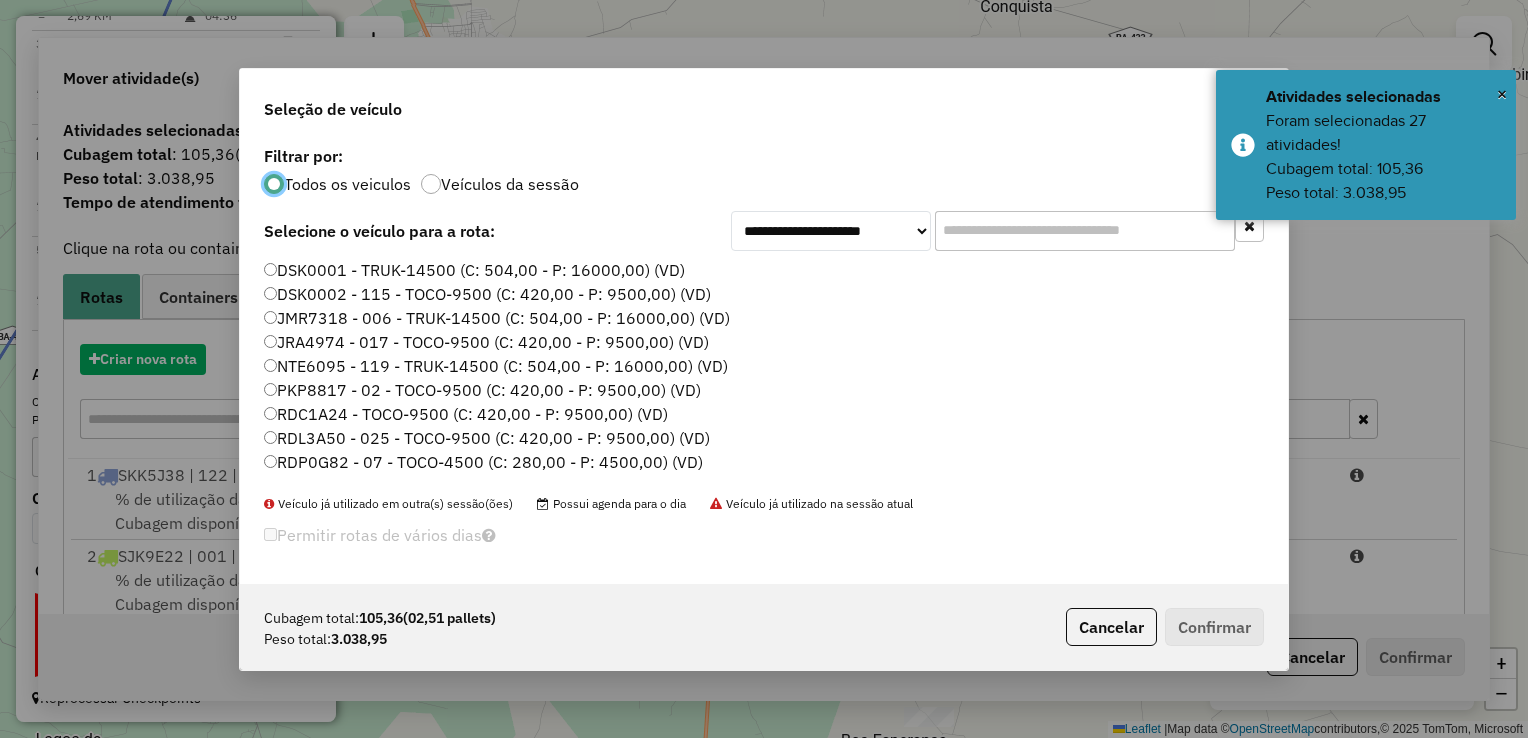 scroll, scrollTop: 10, scrollLeft: 6, axis: both 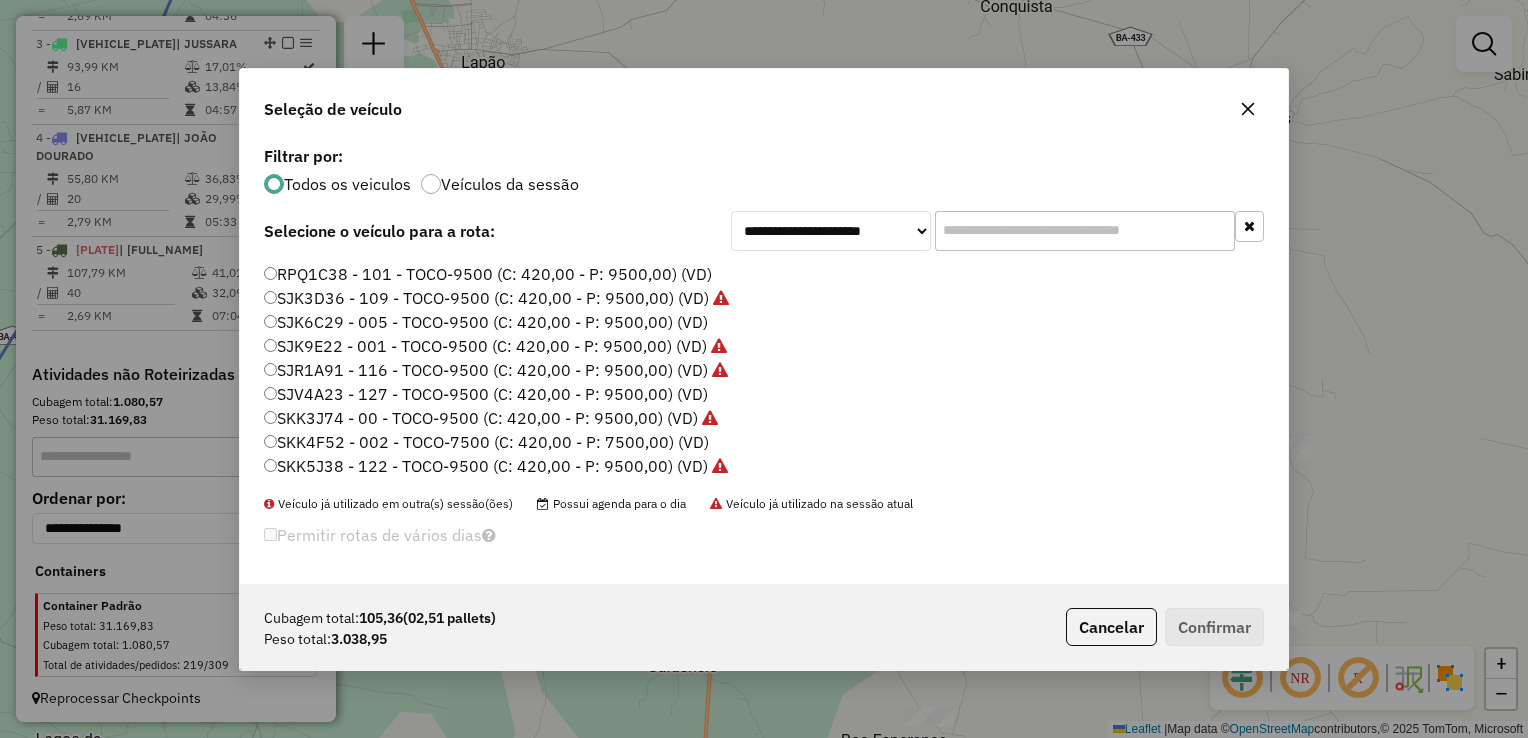 click on "SJK6C29 - 005 - TOCO-9500 (C: 420,00 - P: 9500,00) (VD)" 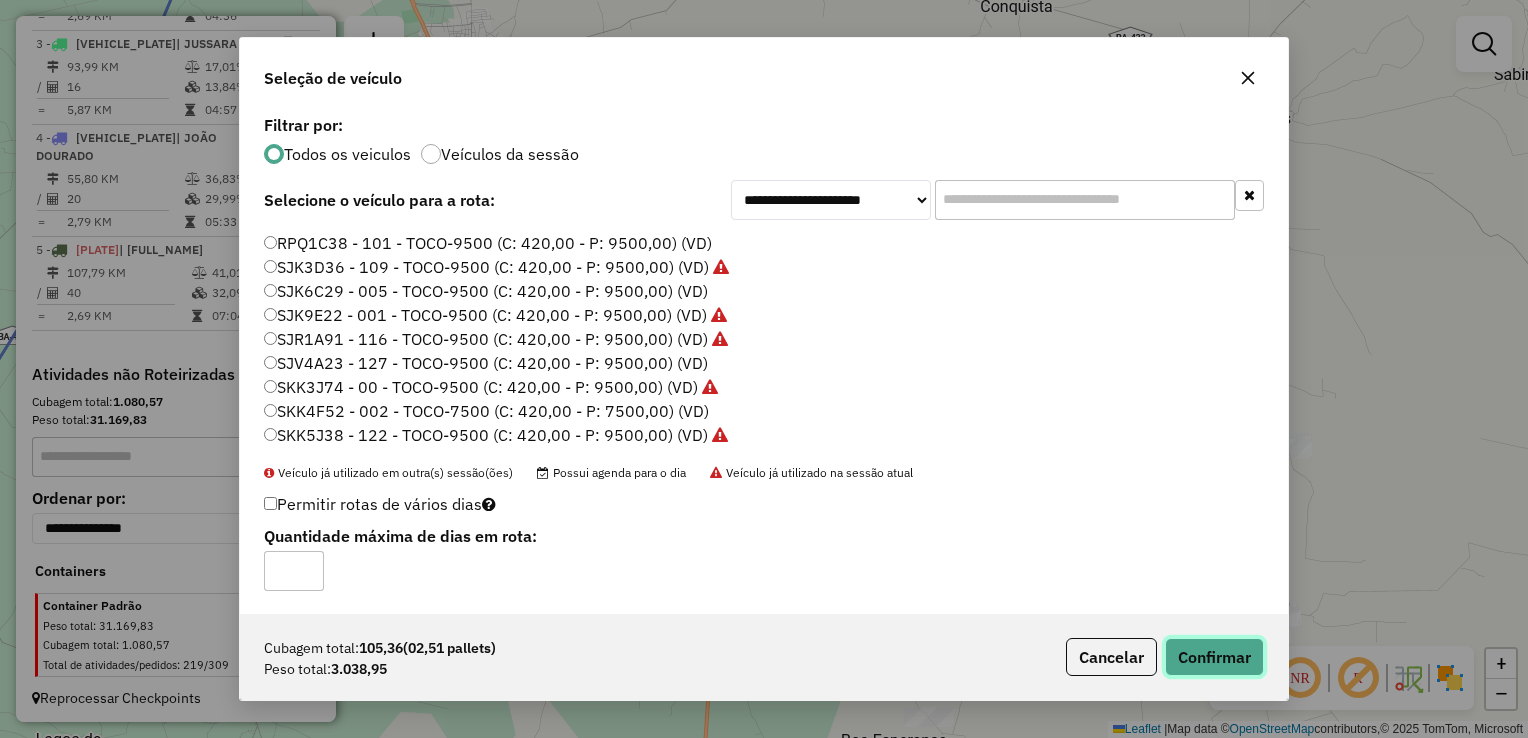 click on "Confirmar" 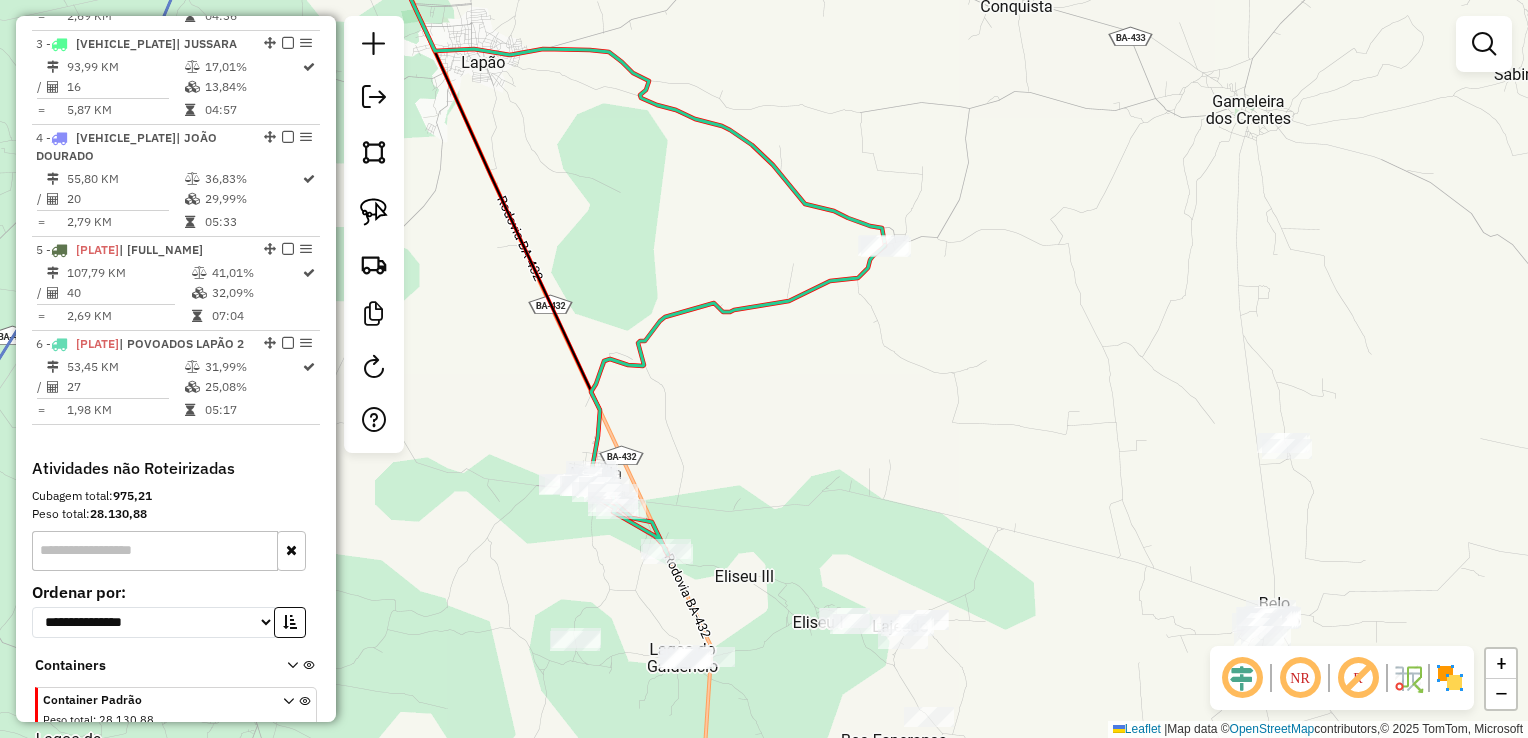click on "Janela de atendimento Grade de atendimento Capacidade Transportadoras Veículos Cliente Pedidos  Rotas Selecione os dias de semana para filtrar as janelas de atendimento  Seg   Ter   Qua   Qui   Sex   Sáb   Dom  Informe o período da janela de atendimento: De: Até:  Filtrar exatamente a janela do cliente  Considerar janela de atendimento padrão  Selecione os dias de semana para filtrar as grades de atendimento  Seg   Ter   Qua   Qui   Sex   Sáb   Dom   Considerar clientes sem dia de atendimento cadastrado  Clientes fora do dia de atendimento selecionado Filtrar as atividades entre os valores definidos abaixo:  Peso mínimo:   Peso máximo:   Cubagem mínima:   Cubagem máxima:   De:   Até:  Filtrar as atividades entre o tempo de atendimento definido abaixo:  De:   Até:   Considerar capacidade total dos clientes não roteirizados Transportadora: Selecione um ou mais itens Tipo de veículo: Selecione um ou mais itens Veículo: Selecione um ou mais itens Motorista: Selecione um ou mais itens Nome: Rótulo:" 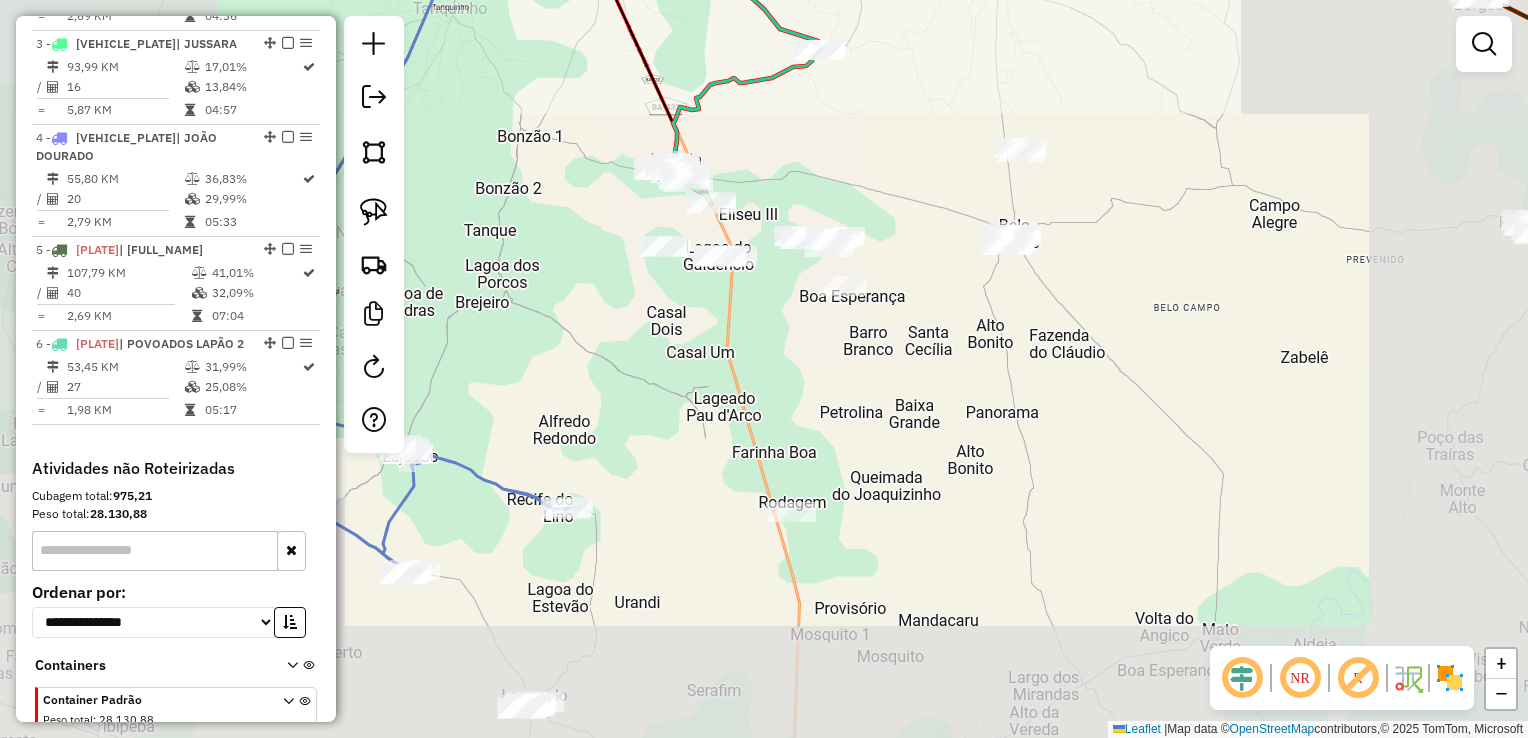drag, startPoint x: 908, startPoint y: 396, endPoint x: 781, endPoint y: 390, distance: 127.141655 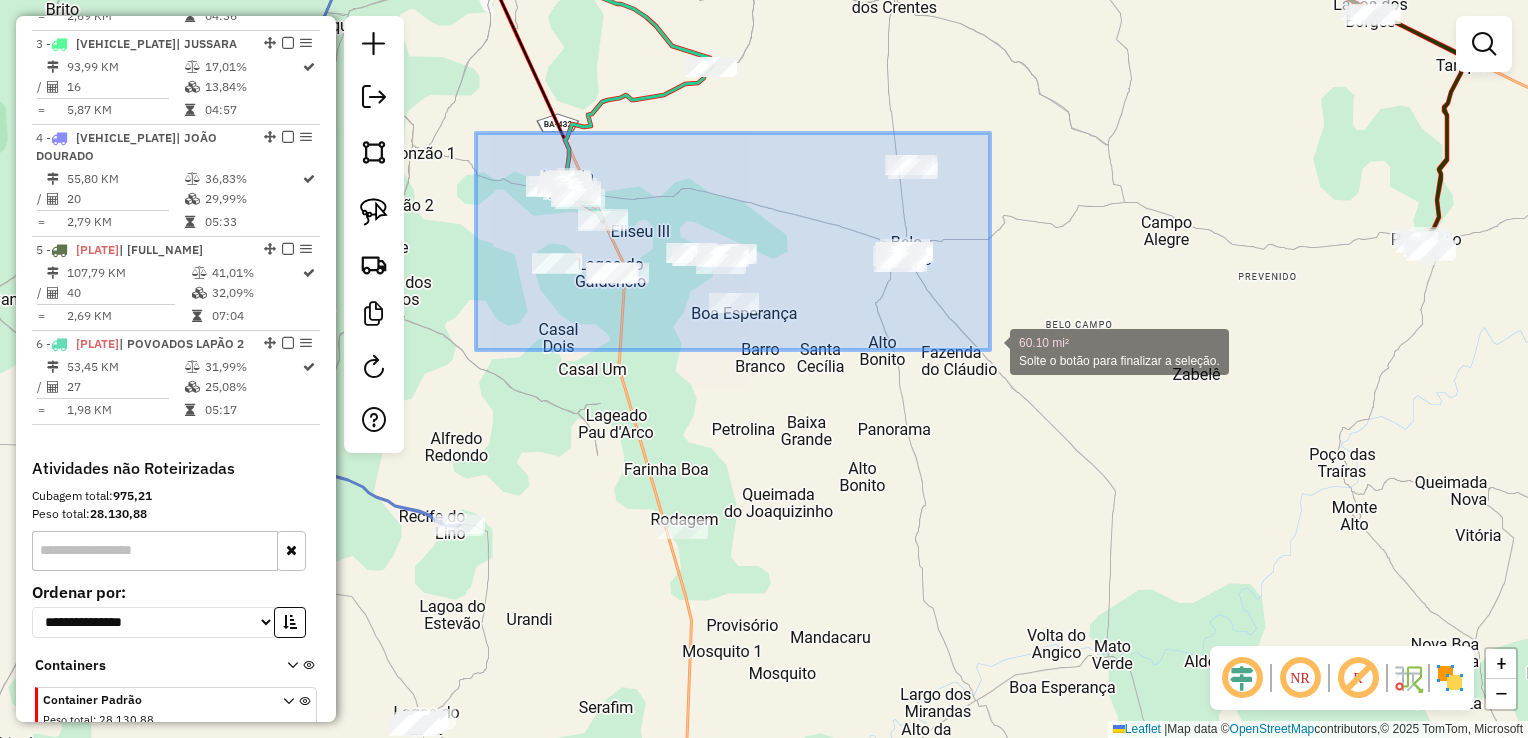 drag, startPoint x: 611, startPoint y: 258, endPoint x: 990, endPoint y: 350, distance: 390.0064 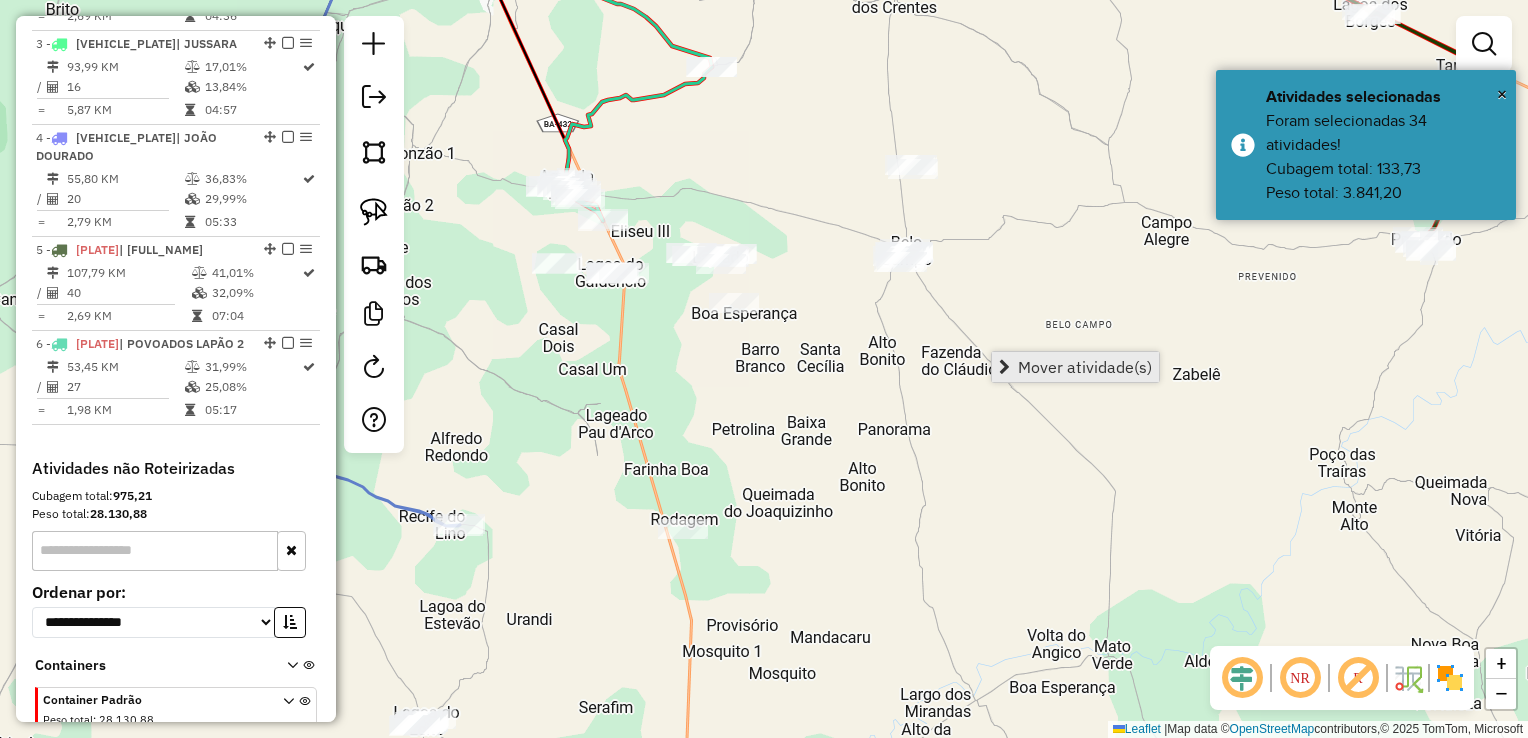 click on "Mover atividade(s)" at bounding box center (1075, 367) 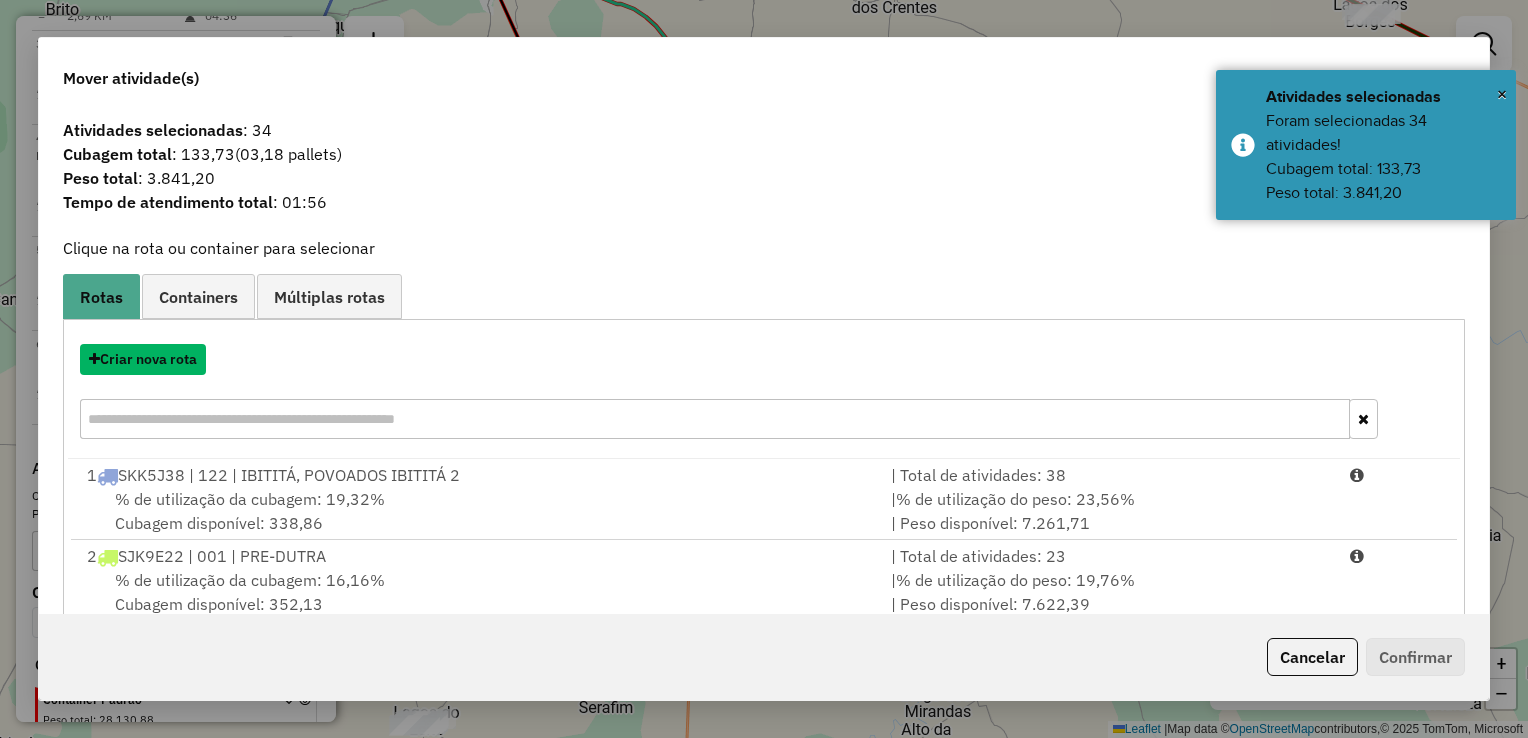 click on "Criar nova rota" at bounding box center (143, 359) 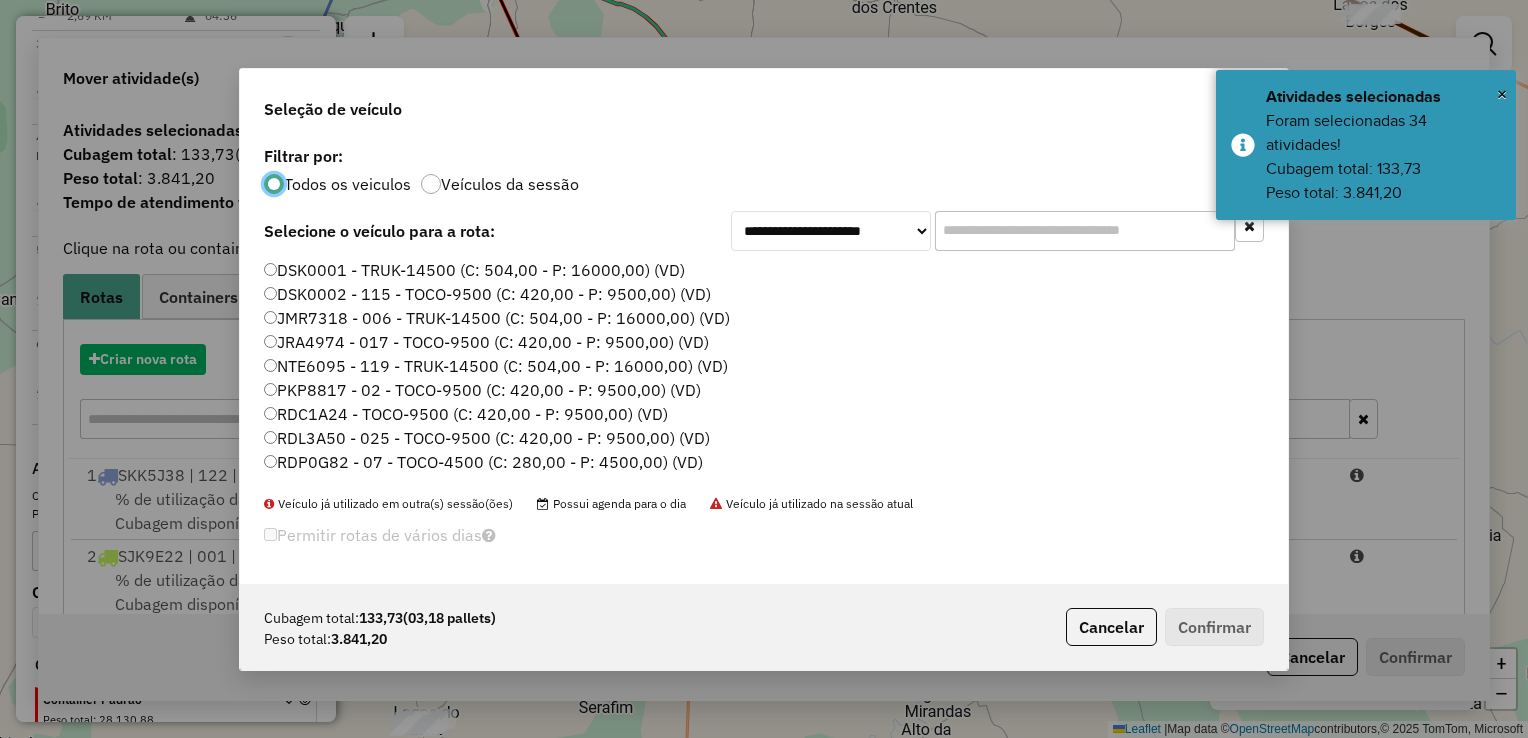 scroll, scrollTop: 10, scrollLeft: 6, axis: both 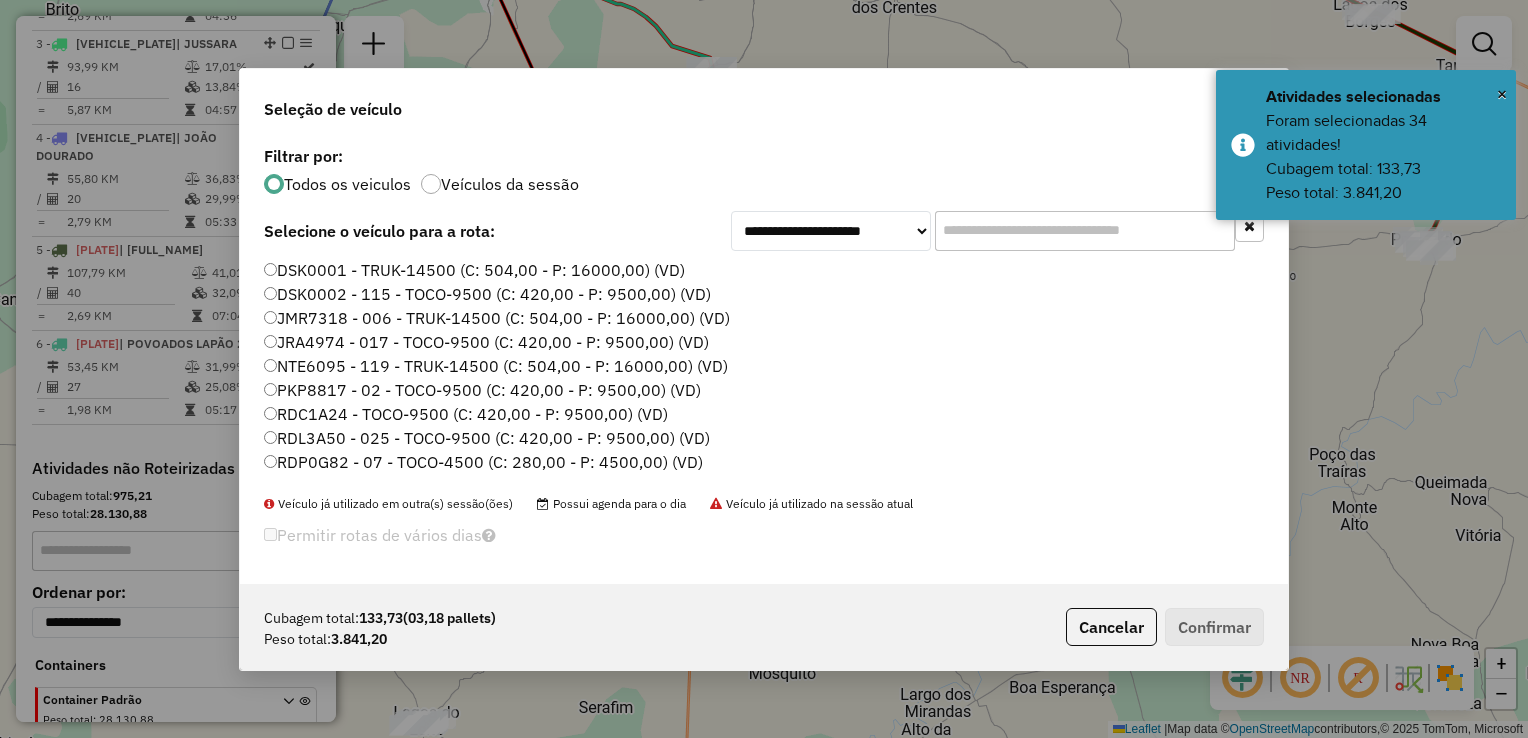 click on "JRA4974 - 017 - TOCO-9500 (C: 420,00 - P: 9500,00) (VD)" 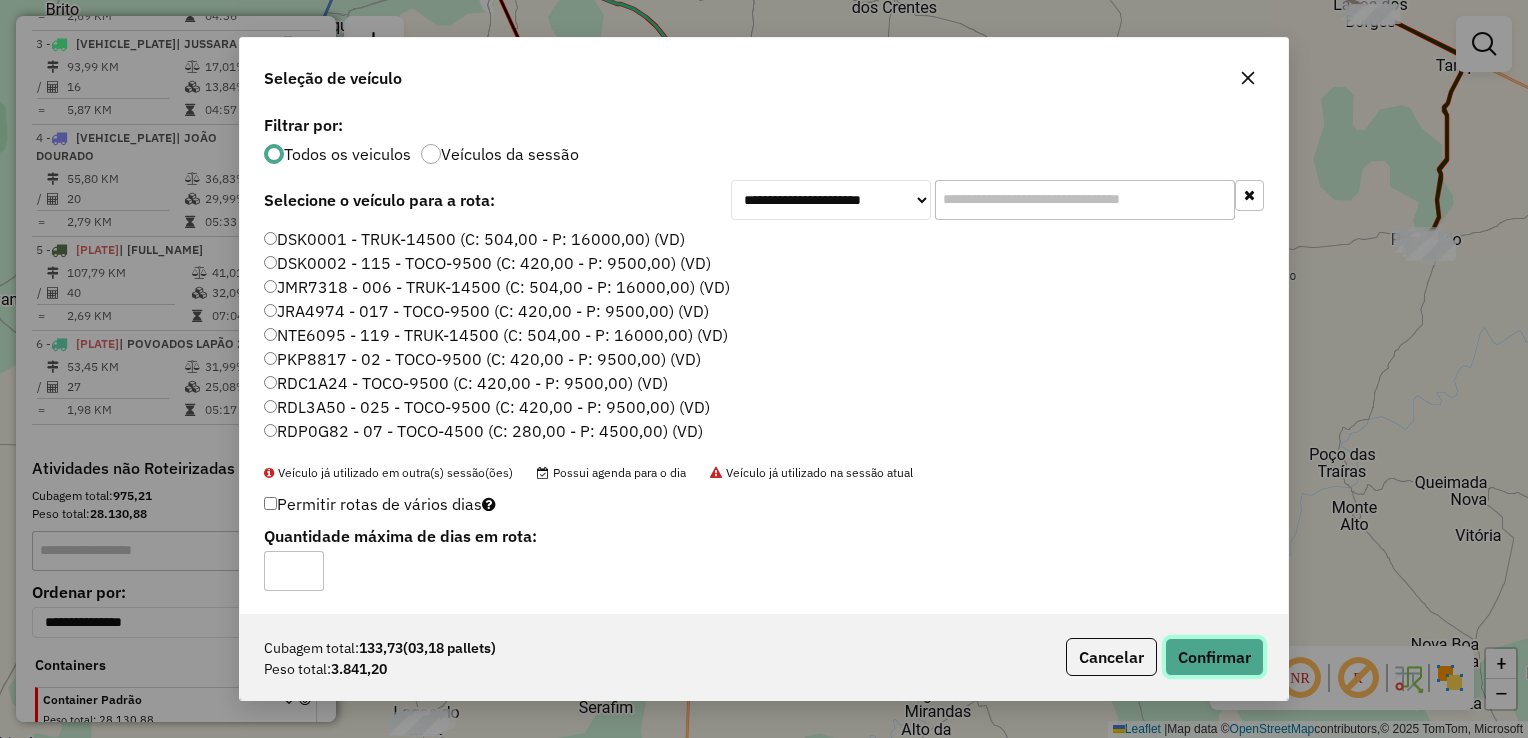 click on "Confirmar" 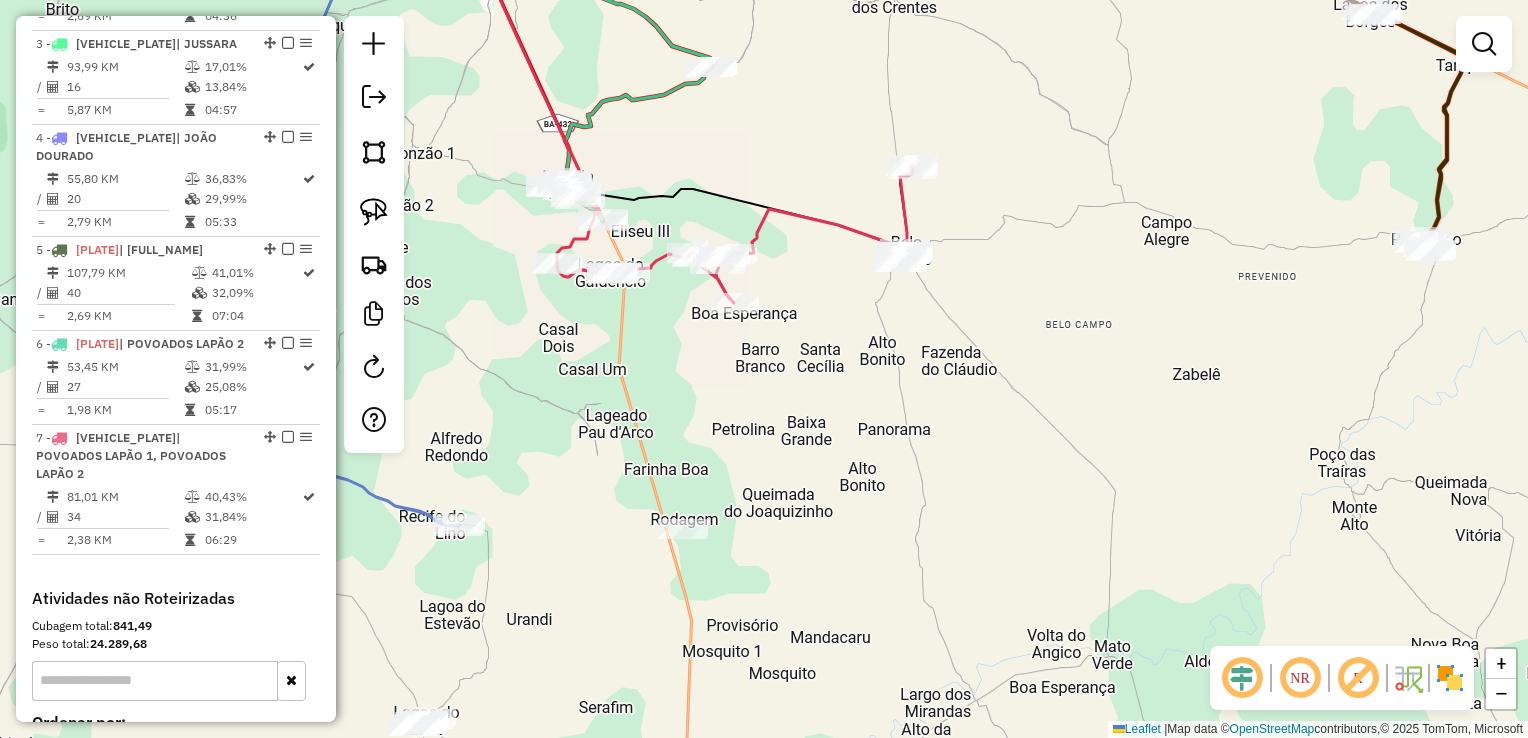 drag, startPoint x: 956, startPoint y: 354, endPoint x: 1093, endPoint y: 282, distance: 154.76756 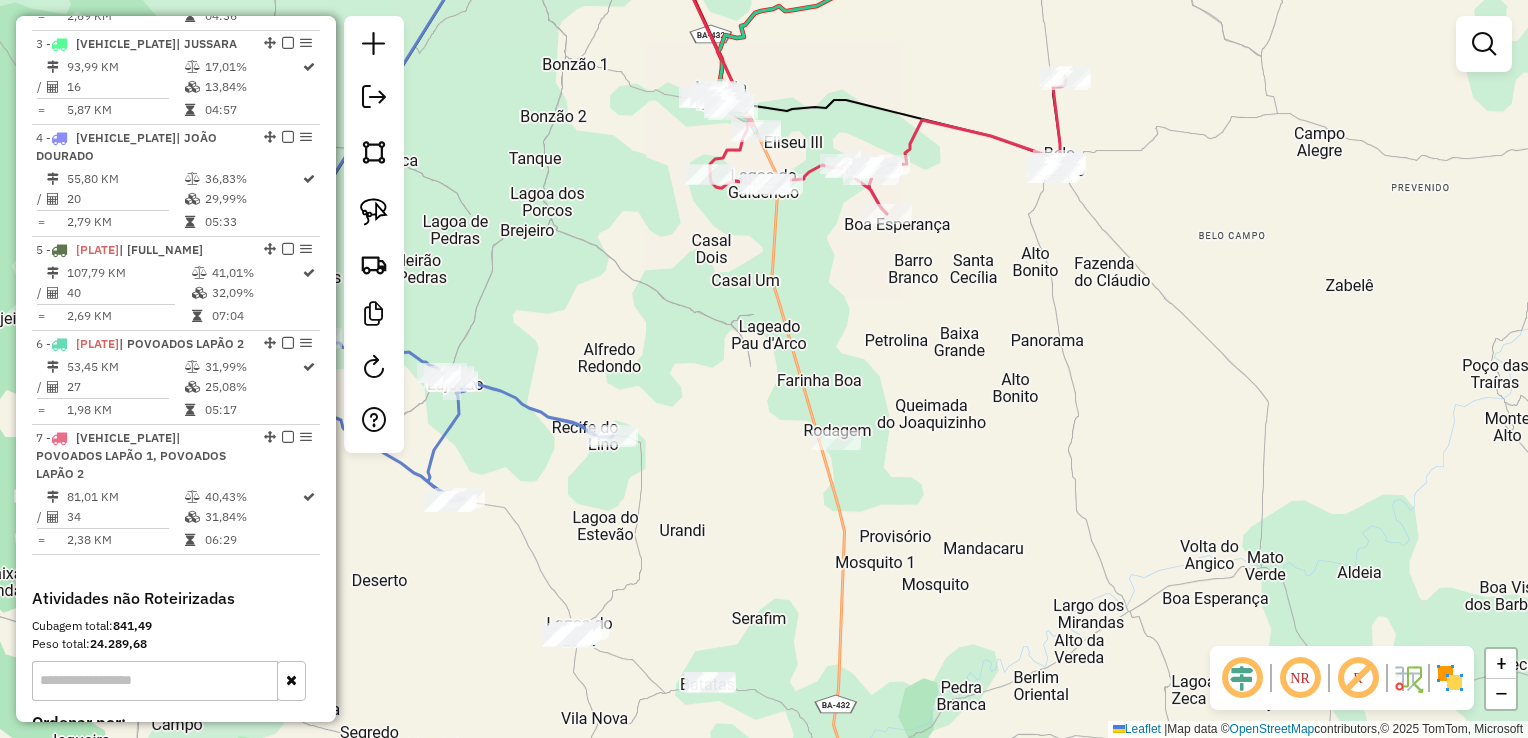 drag, startPoint x: 1040, startPoint y: 377, endPoint x: 1006, endPoint y: 261, distance: 120.880104 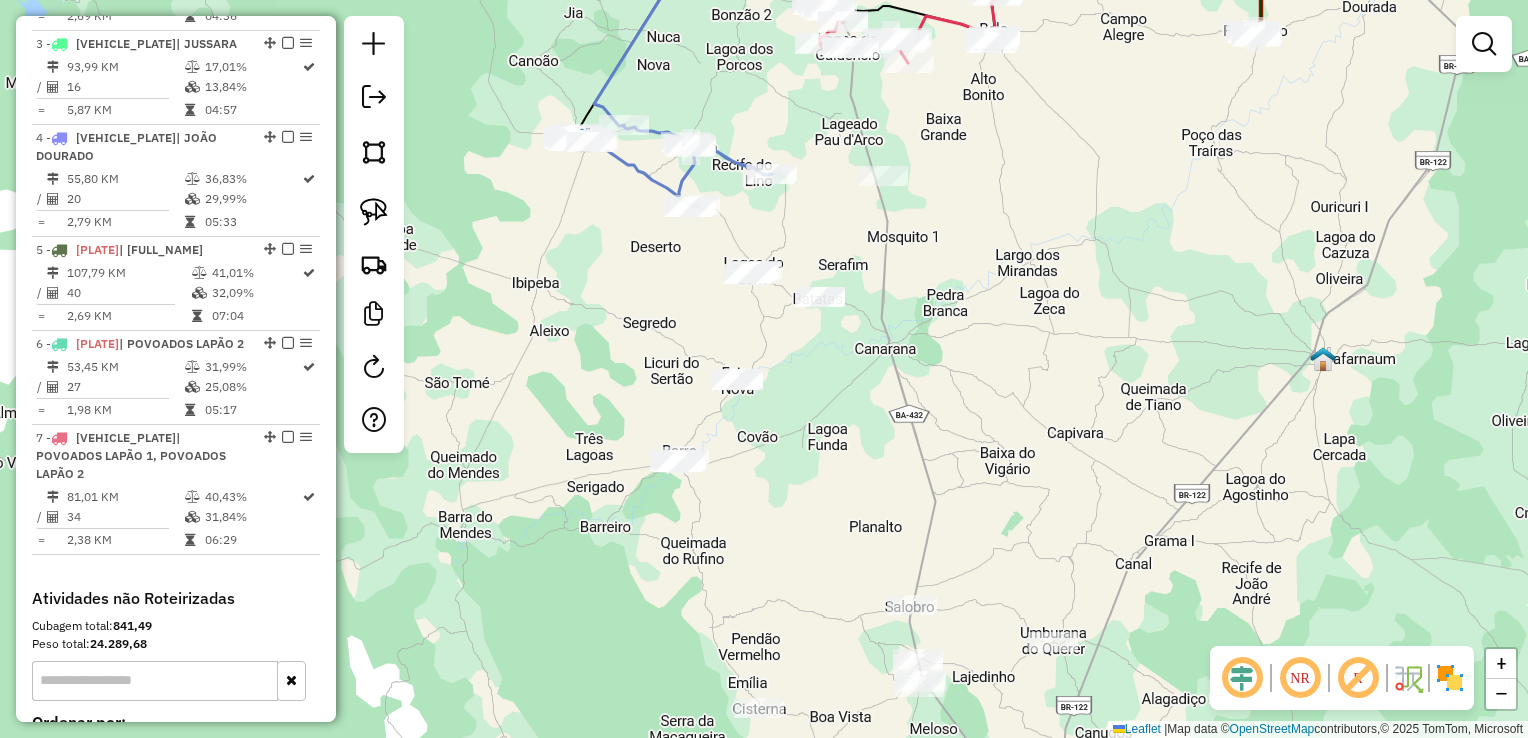 drag, startPoint x: 975, startPoint y: 372, endPoint x: 965, endPoint y: 285, distance: 87.57283 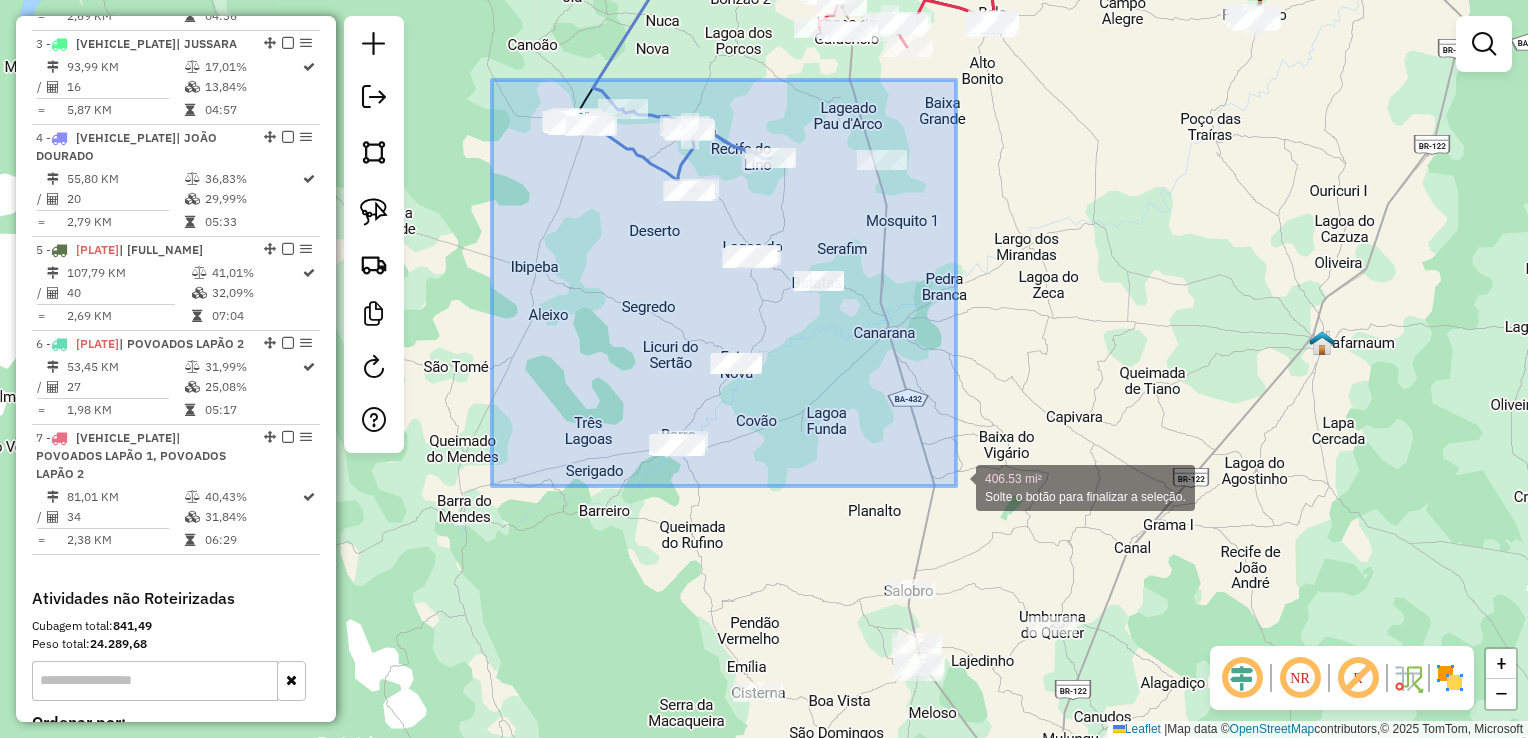 drag, startPoint x: 492, startPoint y: 80, endPoint x: 968, endPoint y: 480, distance: 621.7524 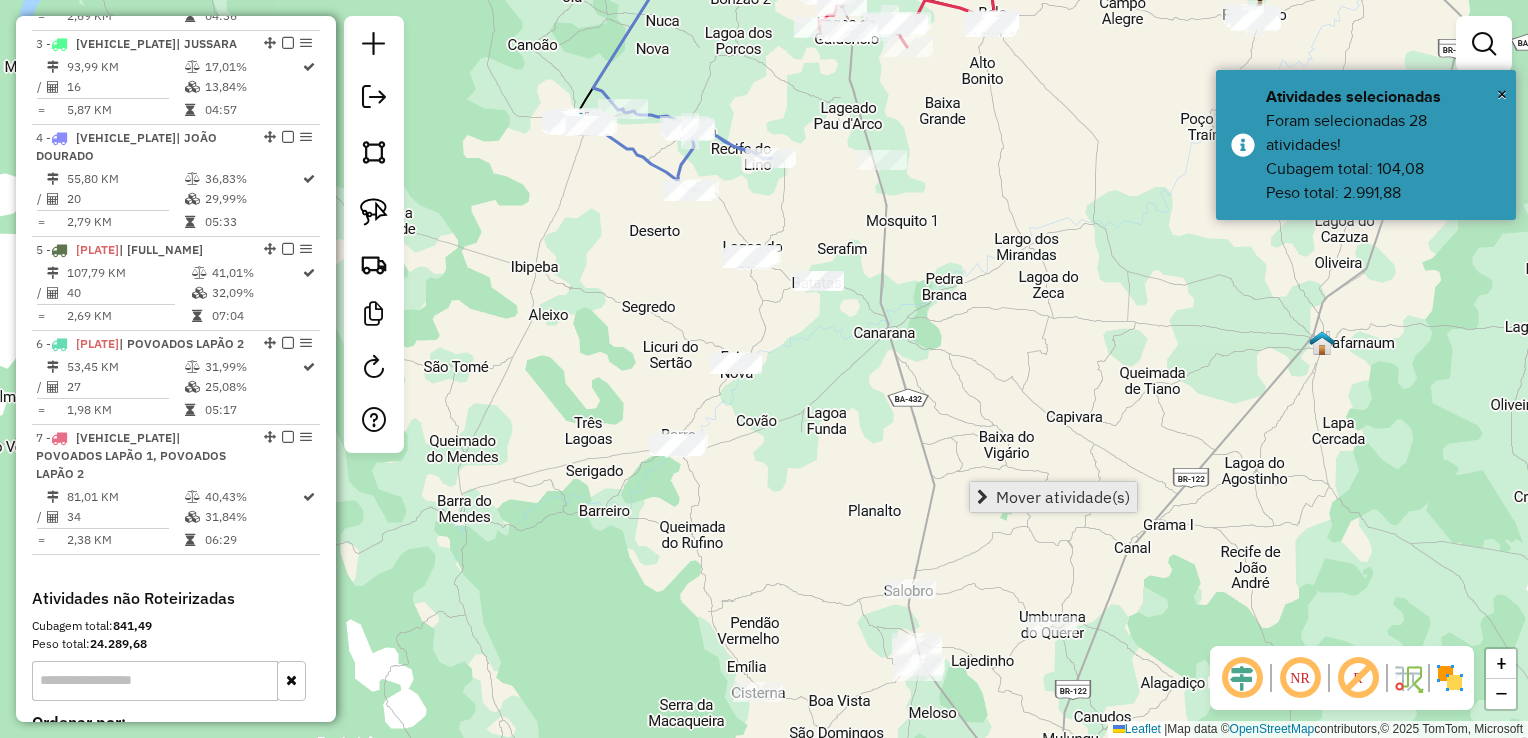 click on "Mover atividade(s)" at bounding box center (1063, 497) 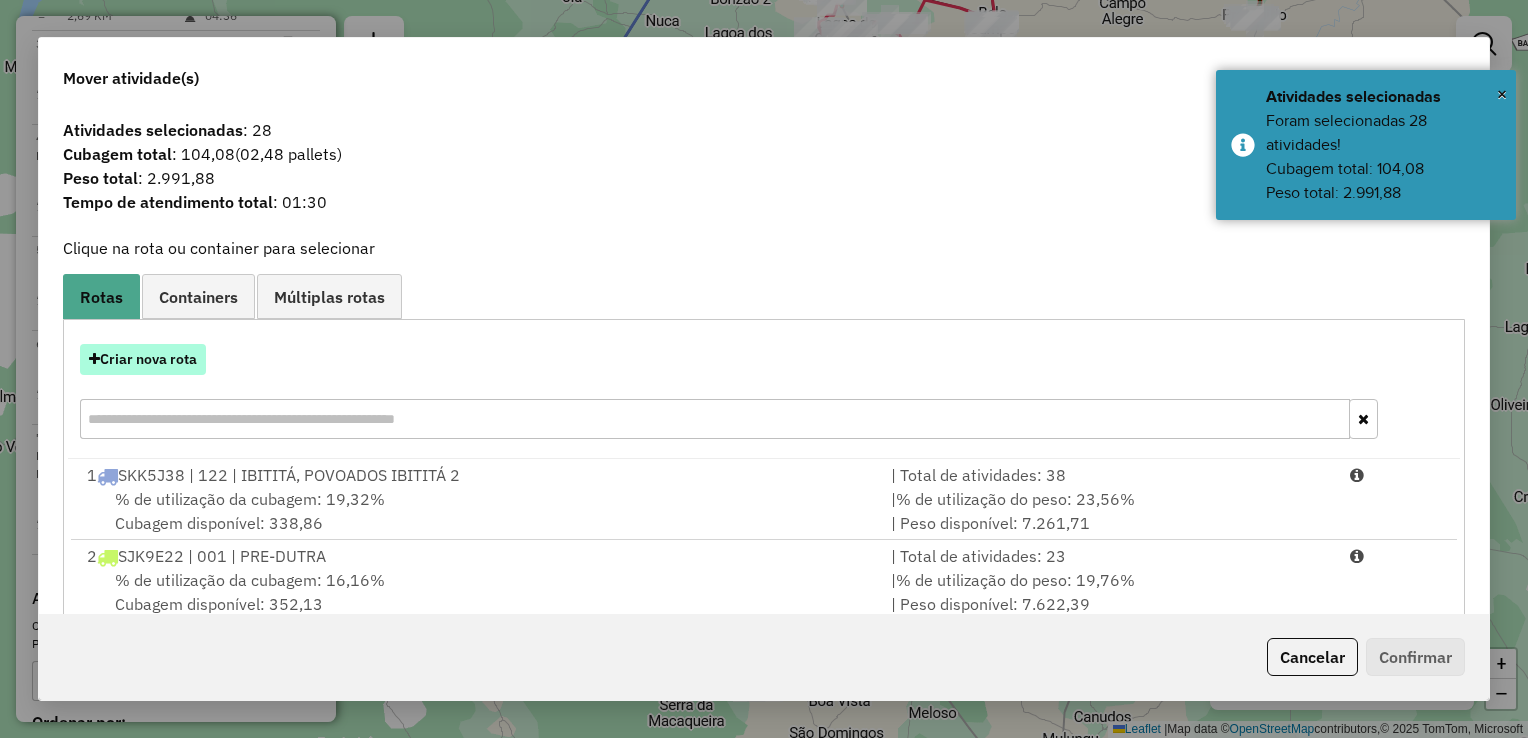 click on "Criar nova rota" at bounding box center (143, 359) 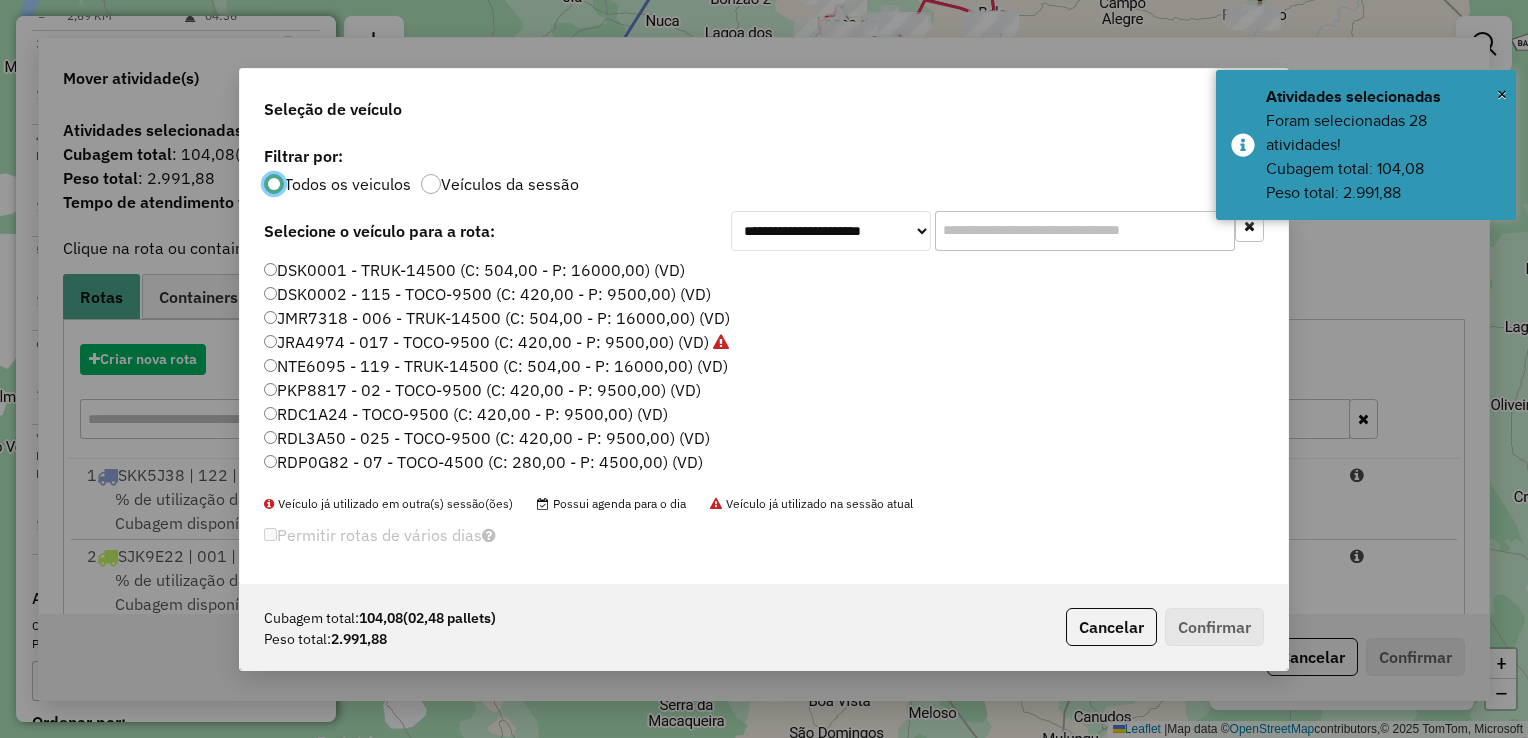 scroll, scrollTop: 10, scrollLeft: 6, axis: both 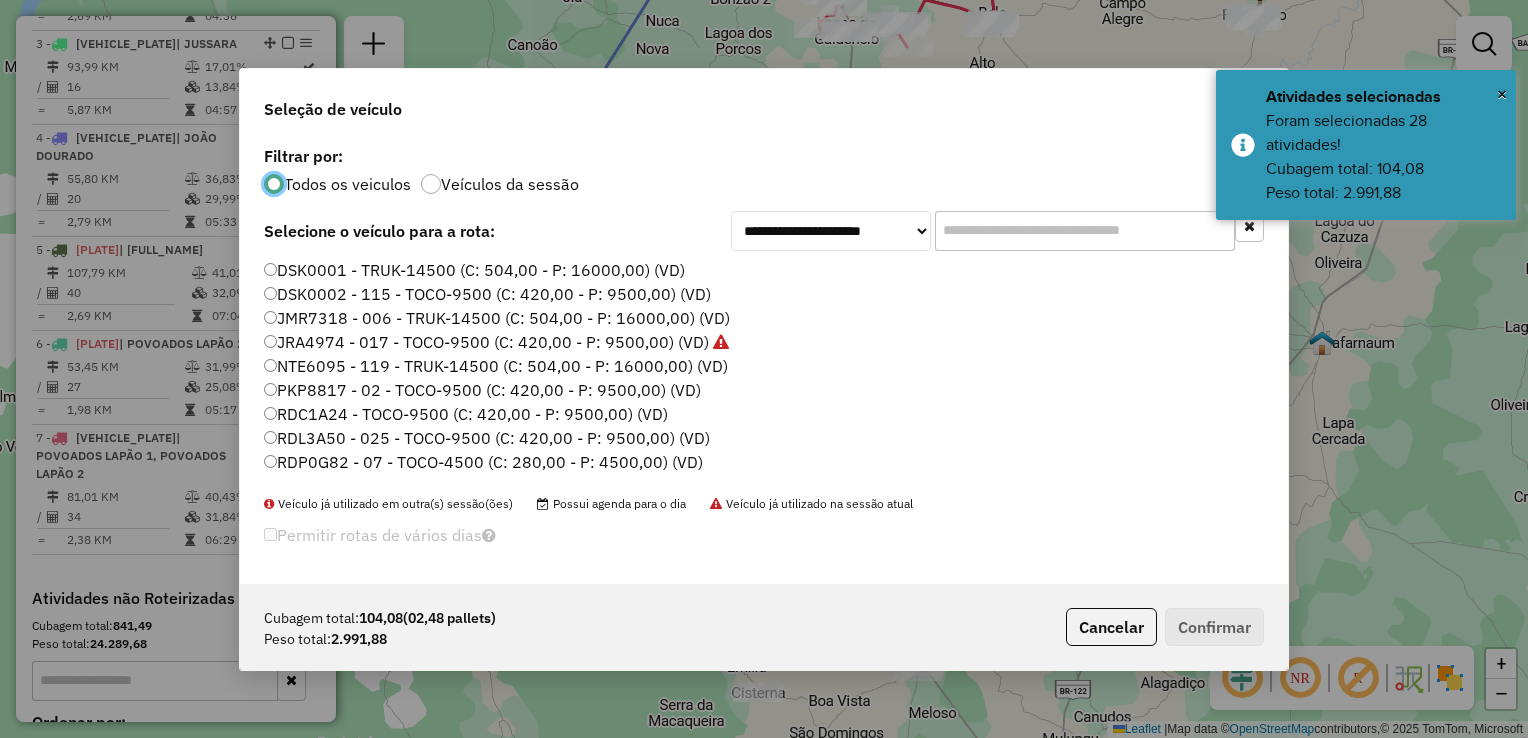 click on "PKP8817 - 02 - TOCO-9500 (C: 420,00 - P: 9500,00) (VD)" 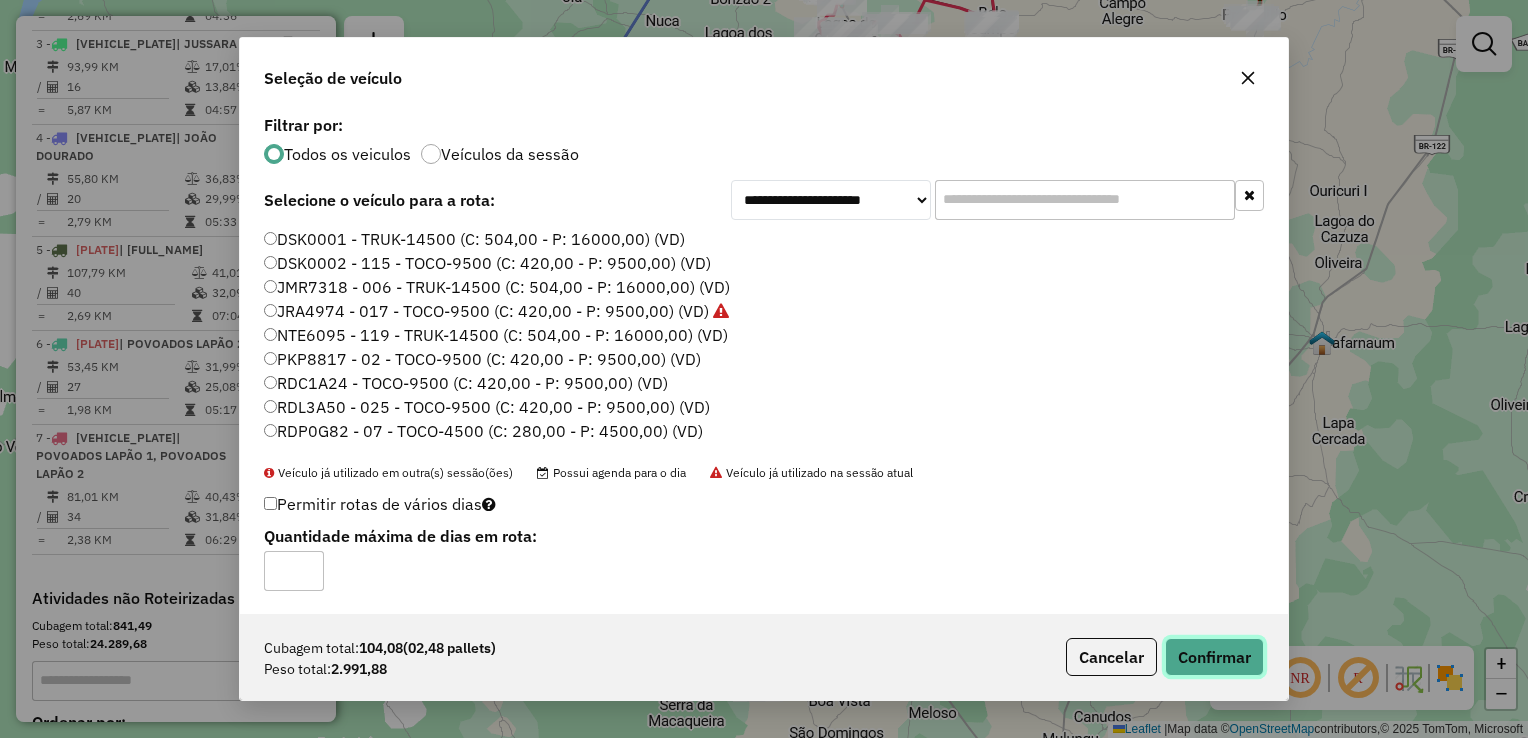 click on "Confirmar" 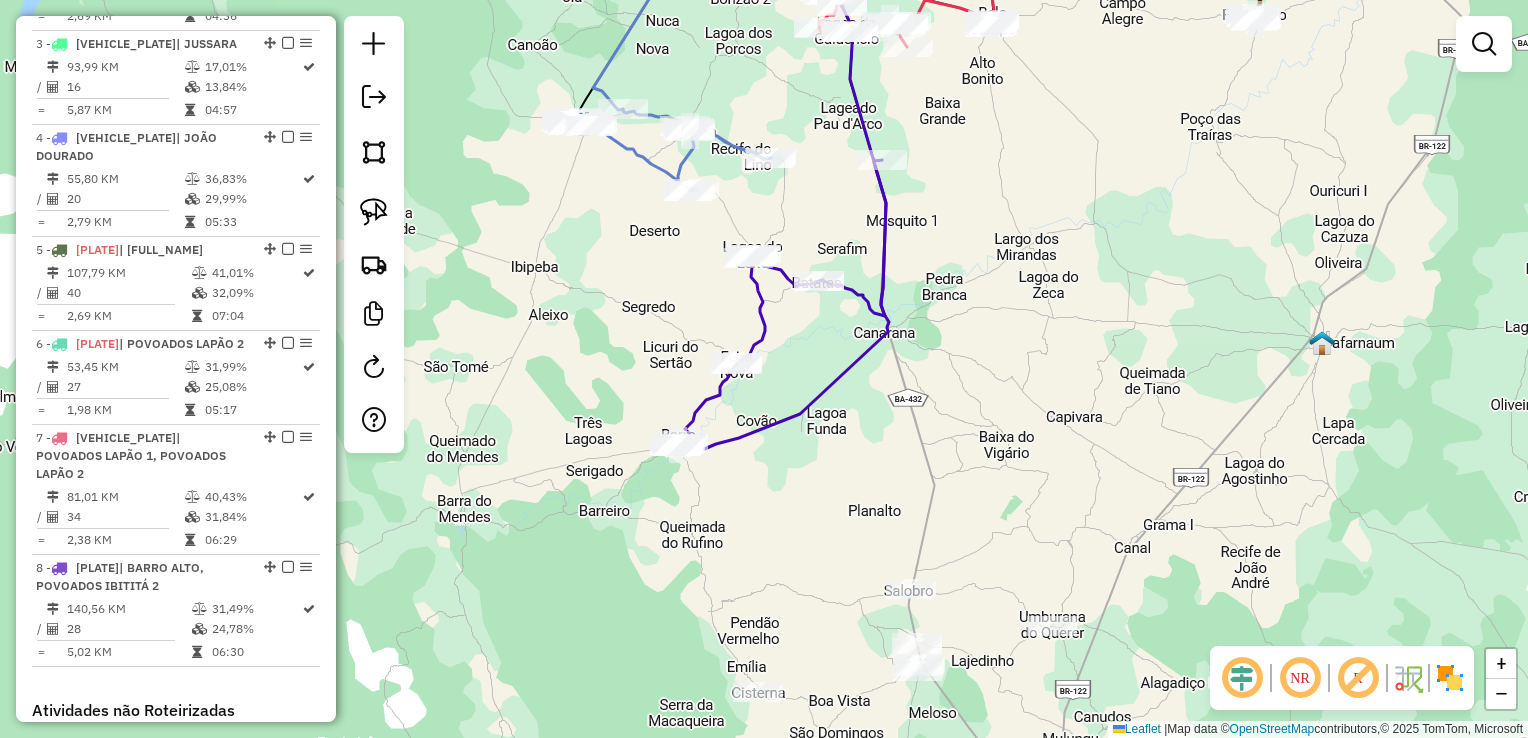 drag, startPoint x: 967, startPoint y: 306, endPoint x: 992, endPoint y: 488, distance: 183.70901 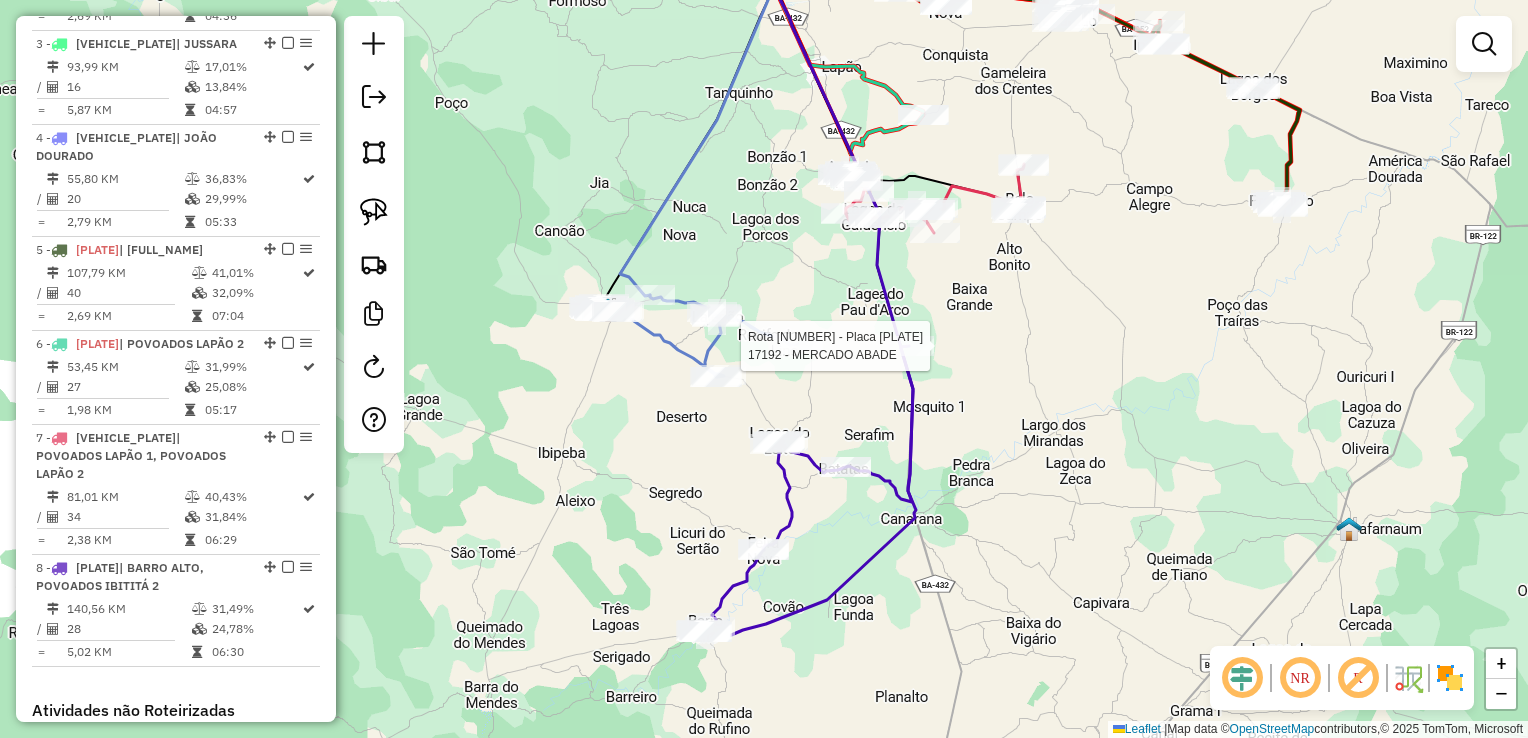 select on "**********" 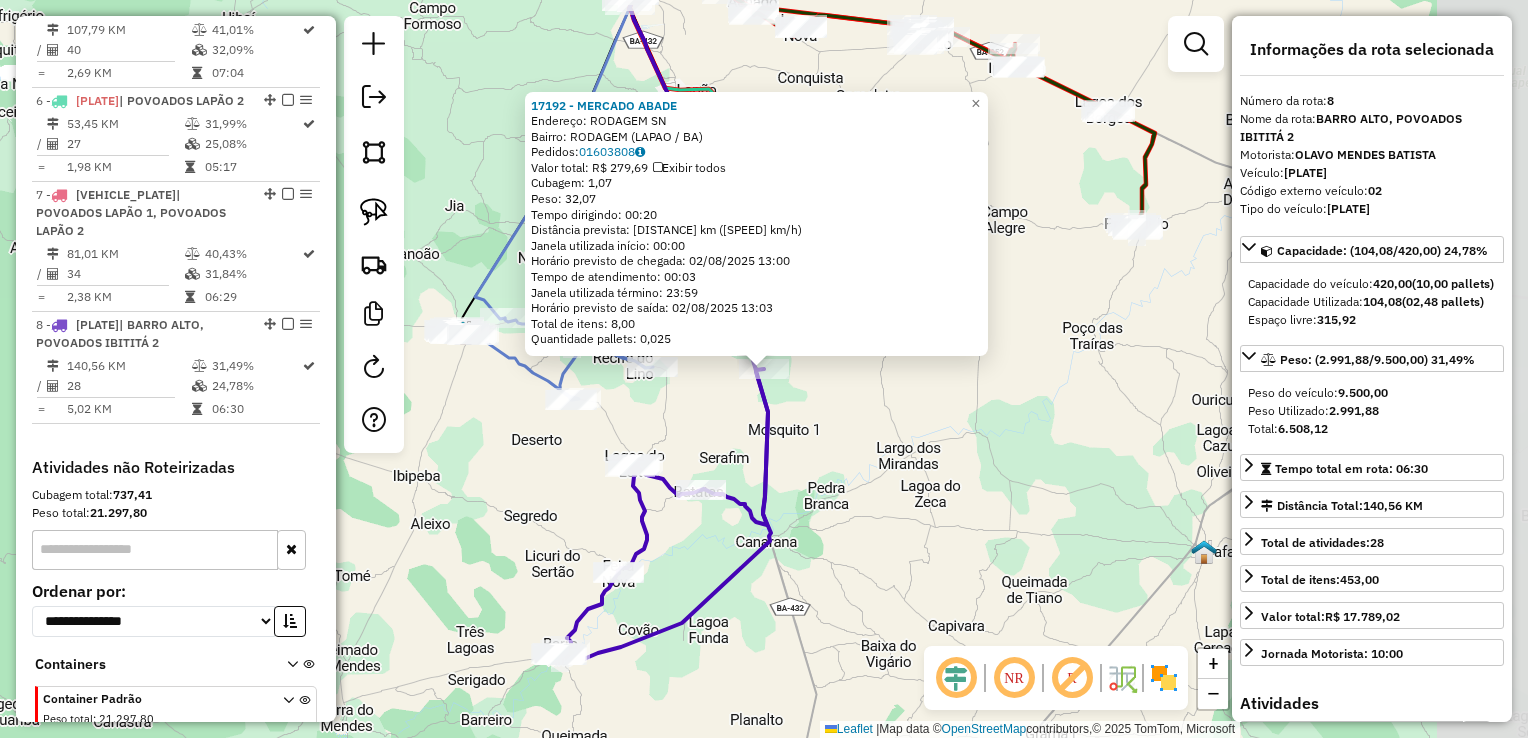 scroll, scrollTop: 1300, scrollLeft: 0, axis: vertical 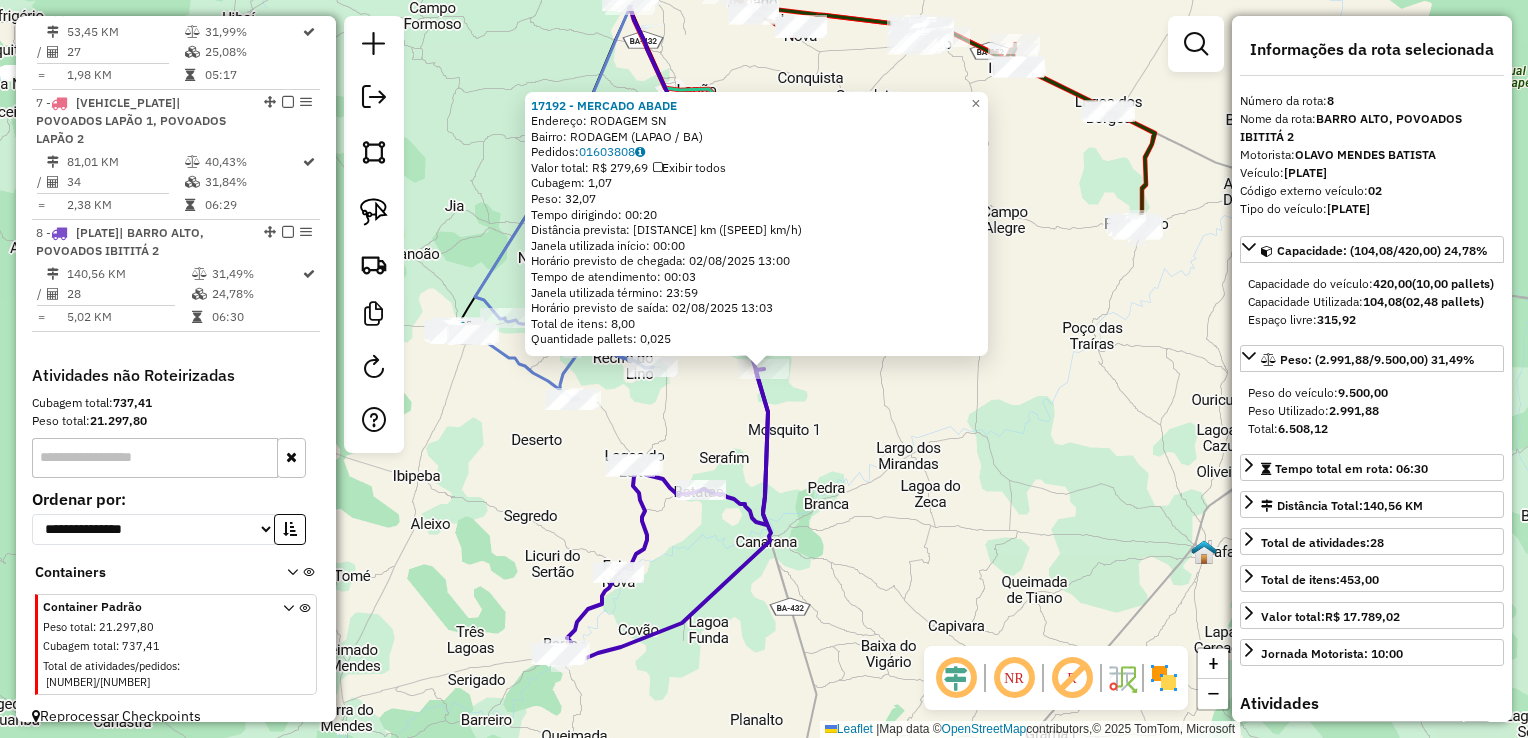 click on "17192 - MERCADO ABADE  Endereço:  RODAGEM SN   Bairro: RODAGEM (LAPAO / BA)   Pedidos:  01603808   Valor total: R$ 279,69   Exibir todos   Cubagem: 1,07  Peso: 32,07  Tempo dirigindo: 00:20   Distância prevista: 18,569 km (55,71 km/h)   Janela utilizada início: 00:00   Horário previsto de chegada: 02/08/2025 13:00   Tempo de atendimento: 00:03   Janela utilizada término: 23:59   Horário previsto de saída: 02/08/2025 13:03   Total de itens: 8,00   Quantidade pallets: 0,025  × Janela de atendimento Grade de atendimento Capacidade Transportadoras Veículos Cliente Pedidos  Rotas Selecione os dias de semana para filtrar as janelas de atendimento  Seg   Ter   Qua   Qui   Sex   Sáb   Dom  Informe o período da janela de atendimento: De: Até:  Filtrar exatamente a janela do cliente  Considerar janela de atendimento padrão  Selecione os dias de semana para filtrar as grades de atendimento  Seg   Ter   Qua   Qui   Sex   Sáb   Dom   Considerar clientes sem dia de atendimento cadastrado  Peso mínimo:   De:" 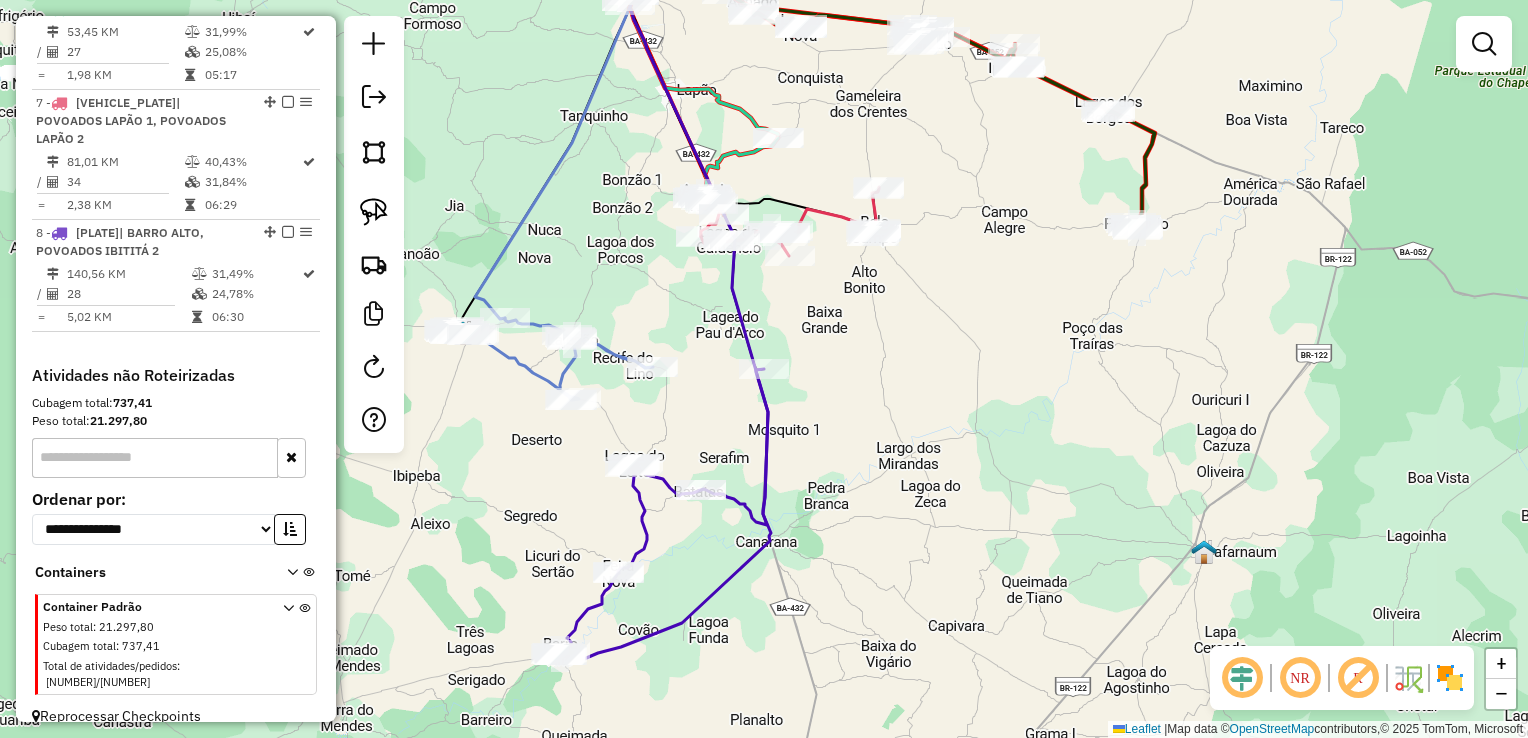 drag, startPoint x: 918, startPoint y: 443, endPoint x: 984, endPoint y: 526, distance: 106.04244 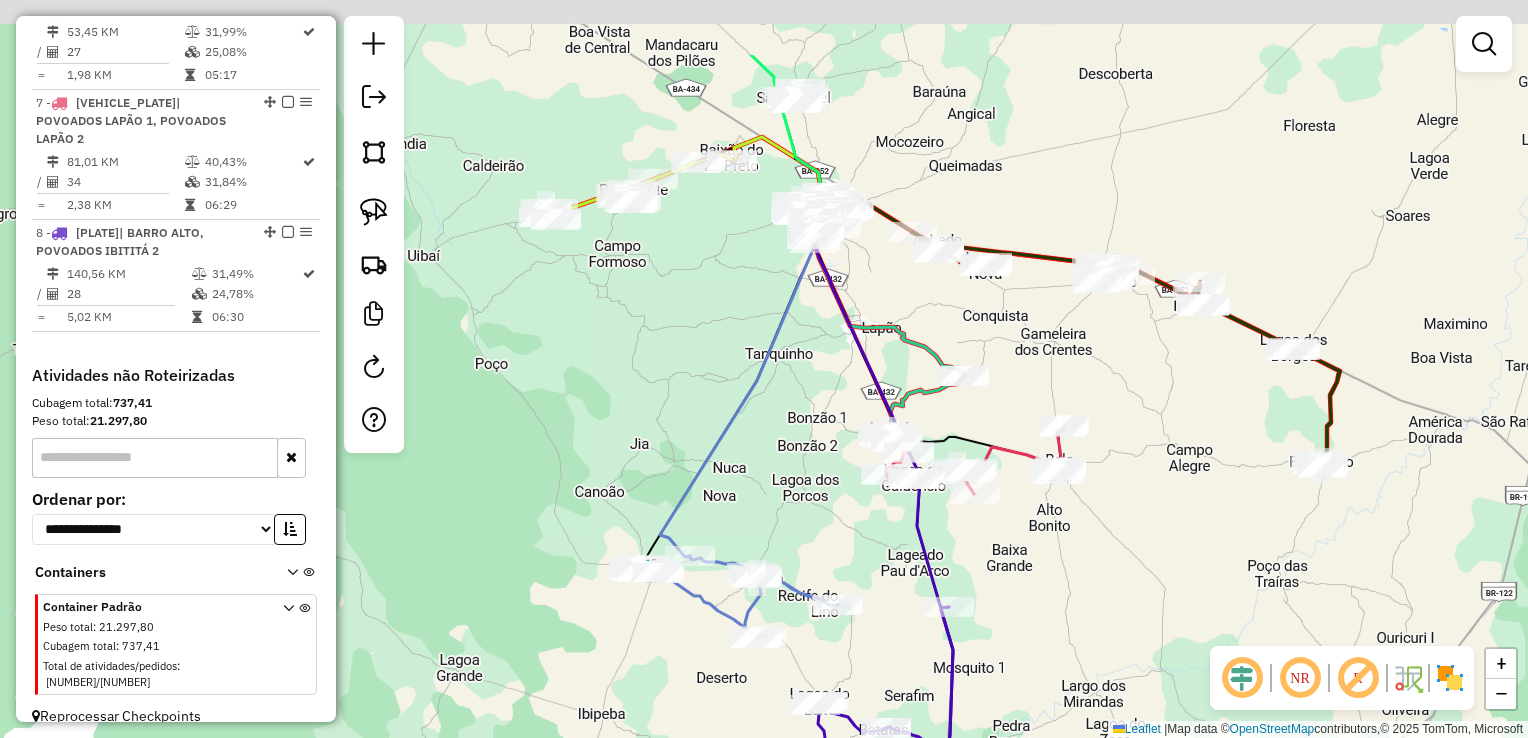 drag, startPoint x: 696, startPoint y: 455, endPoint x: 727, endPoint y: 490, distance: 46.75468 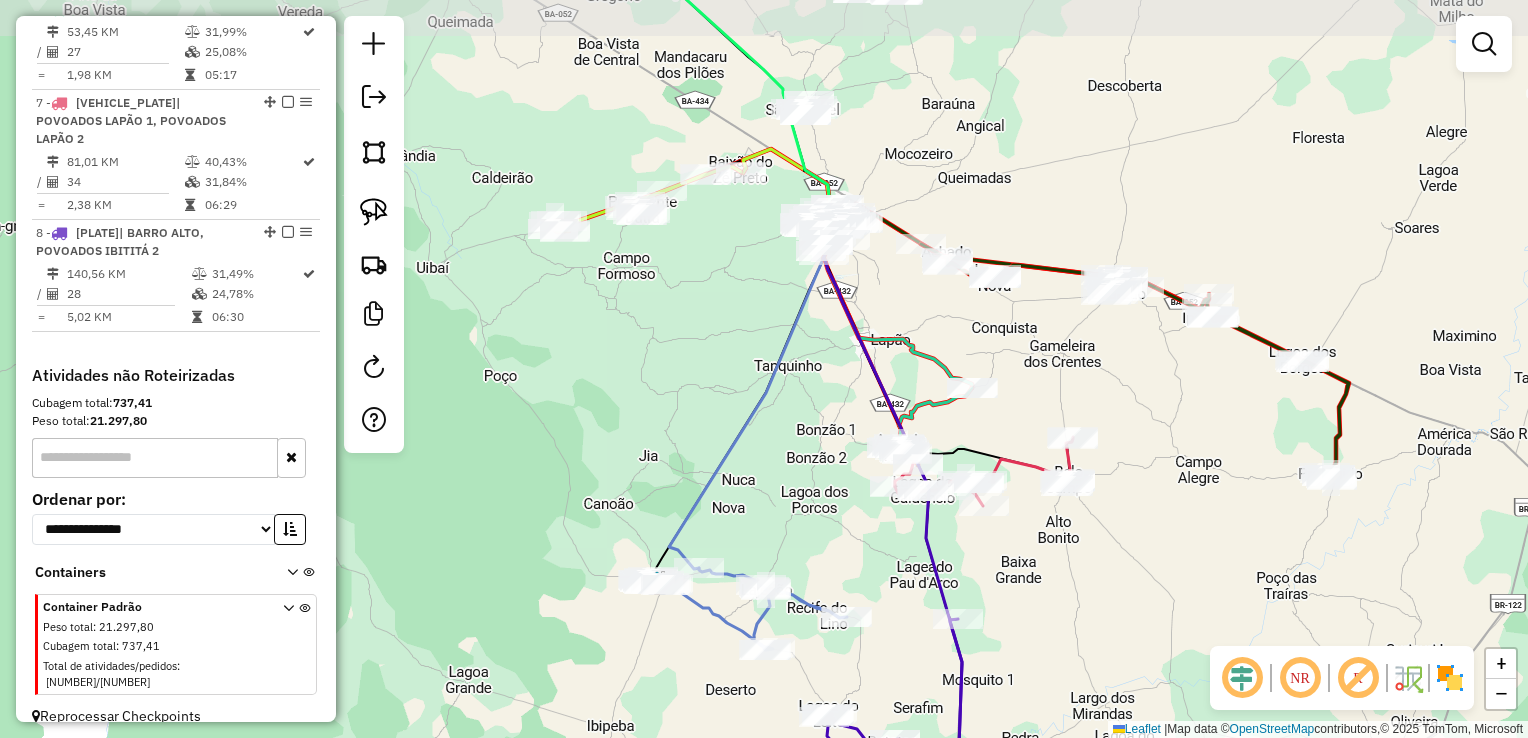 click on "Janela de atendimento Grade de atendimento Capacidade Transportadoras Veículos Cliente Pedidos  Rotas Selecione os dias de semana para filtrar as janelas de atendimento  Seg   Ter   Qua   Qui   Sex   Sáb   Dom  Informe o período da janela de atendimento: De: Até:  Filtrar exatamente a janela do cliente  Considerar janela de atendimento padrão  Selecione os dias de semana para filtrar as grades de atendimento  Seg   Ter   Qua   Qui   Sex   Sáb   Dom   Considerar clientes sem dia de atendimento cadastrado  Clientes fora do dia de atendimento selecionado Filtrar as atividades entre os valores definidos abaixo:  Peso mínimo:   Peso máximo:   Cubagem mínima:   Cubagem máxima:   De:   Até:  Filtrar as atividades entre o tempo de atendimento definido abaixo:  De:   Até:   Considerar capacidade total dos clientes não roteirizados Transportadora: Selecione um ou mais itens Tipo de veículo: Selecione um ou mais itens Veículo: Selecione um ou mais itens Motorista: Selecione um ou mais itens Nome: Rótulo:" 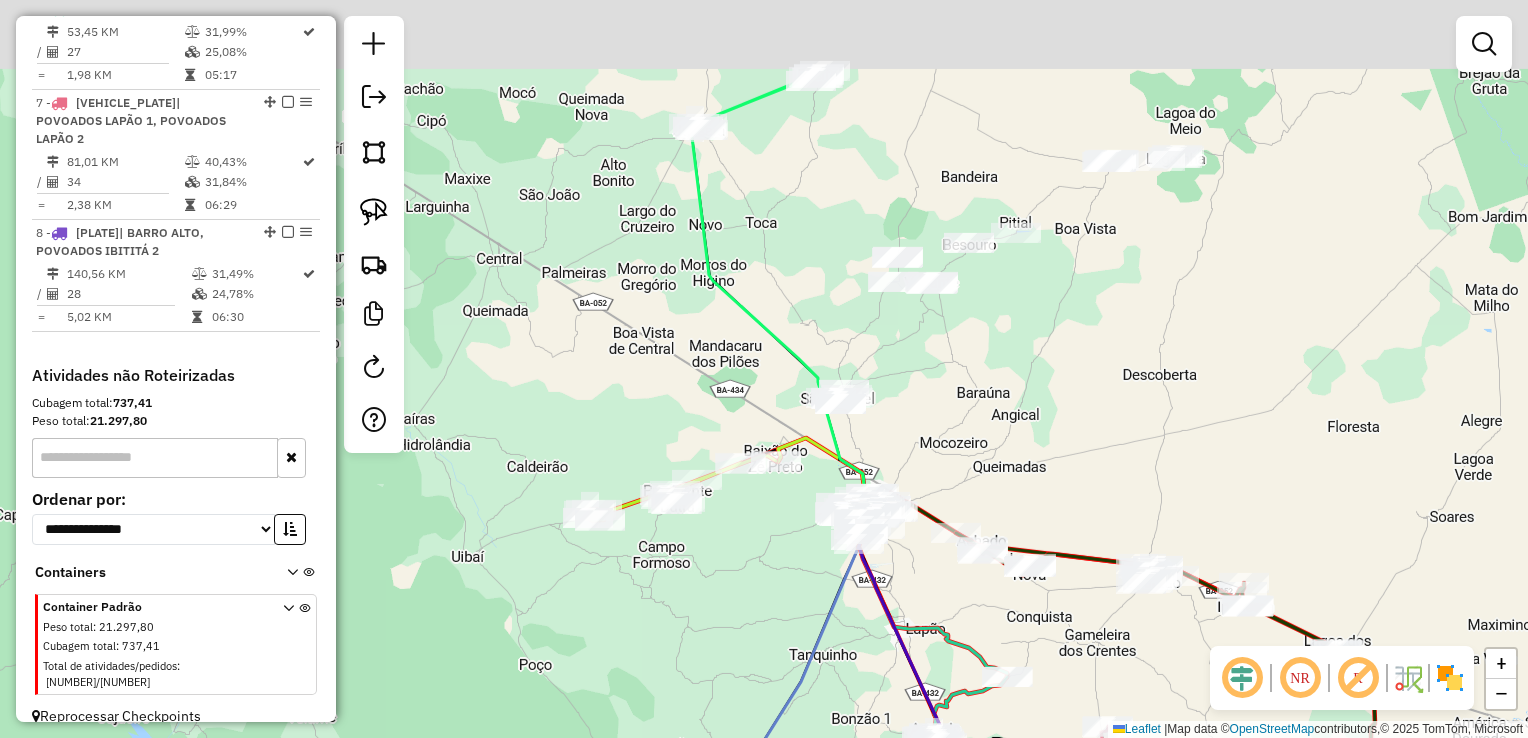 drag, startPoint x: 760, startPoint y: 331, endPoint x: 738, endPoint y: 318, distance: 25.553865 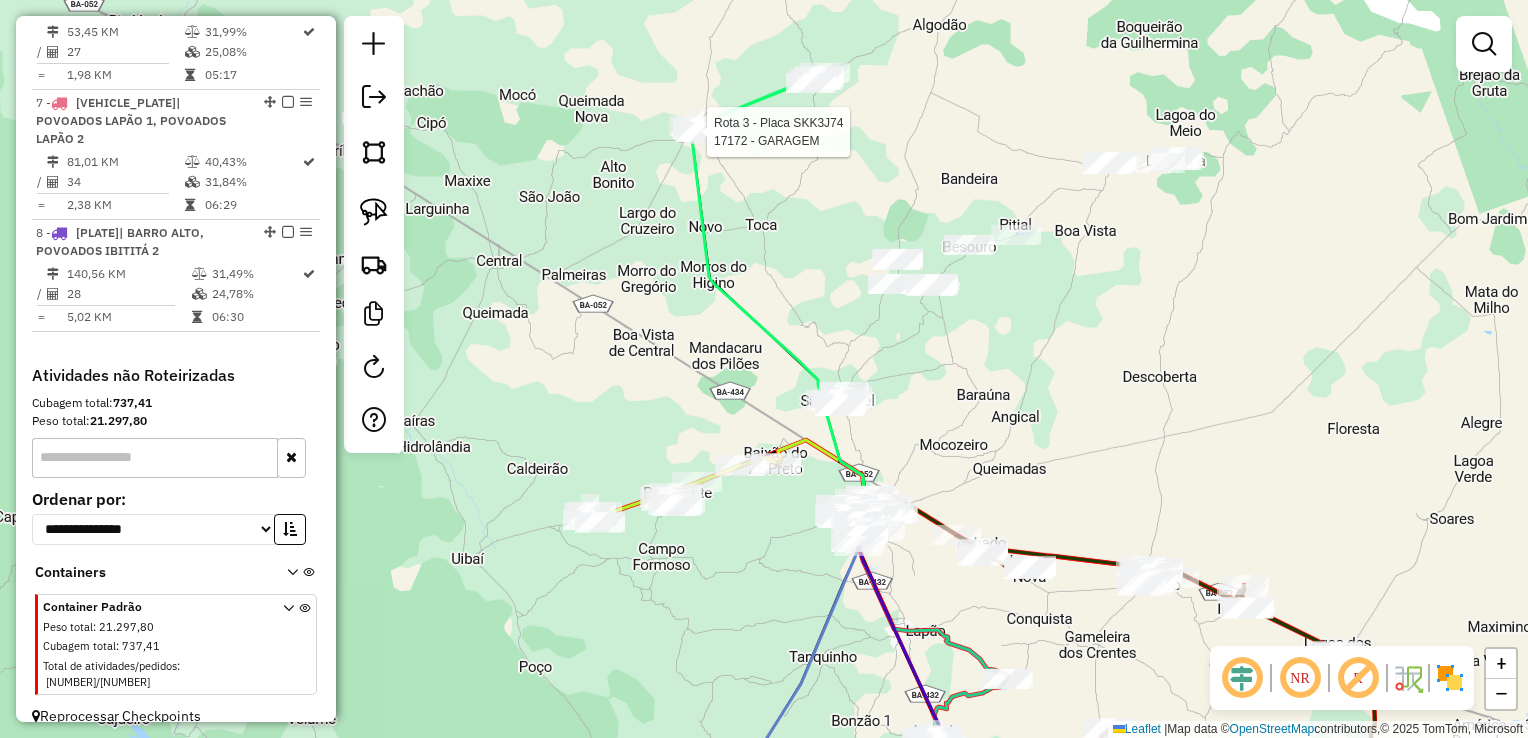 select on "**********" 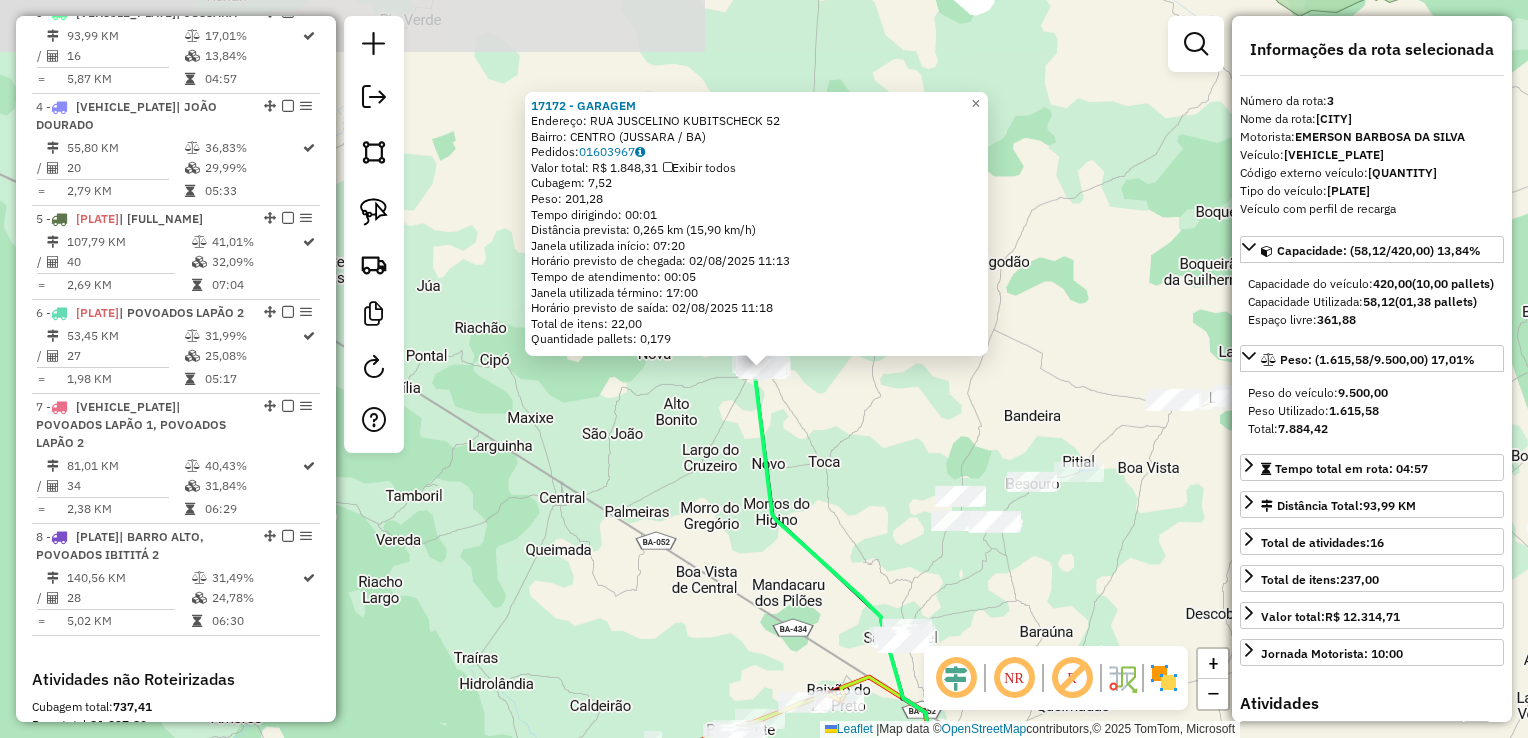 scroll, scrollTop: 980, scrollLeft: 0, axis: vertical 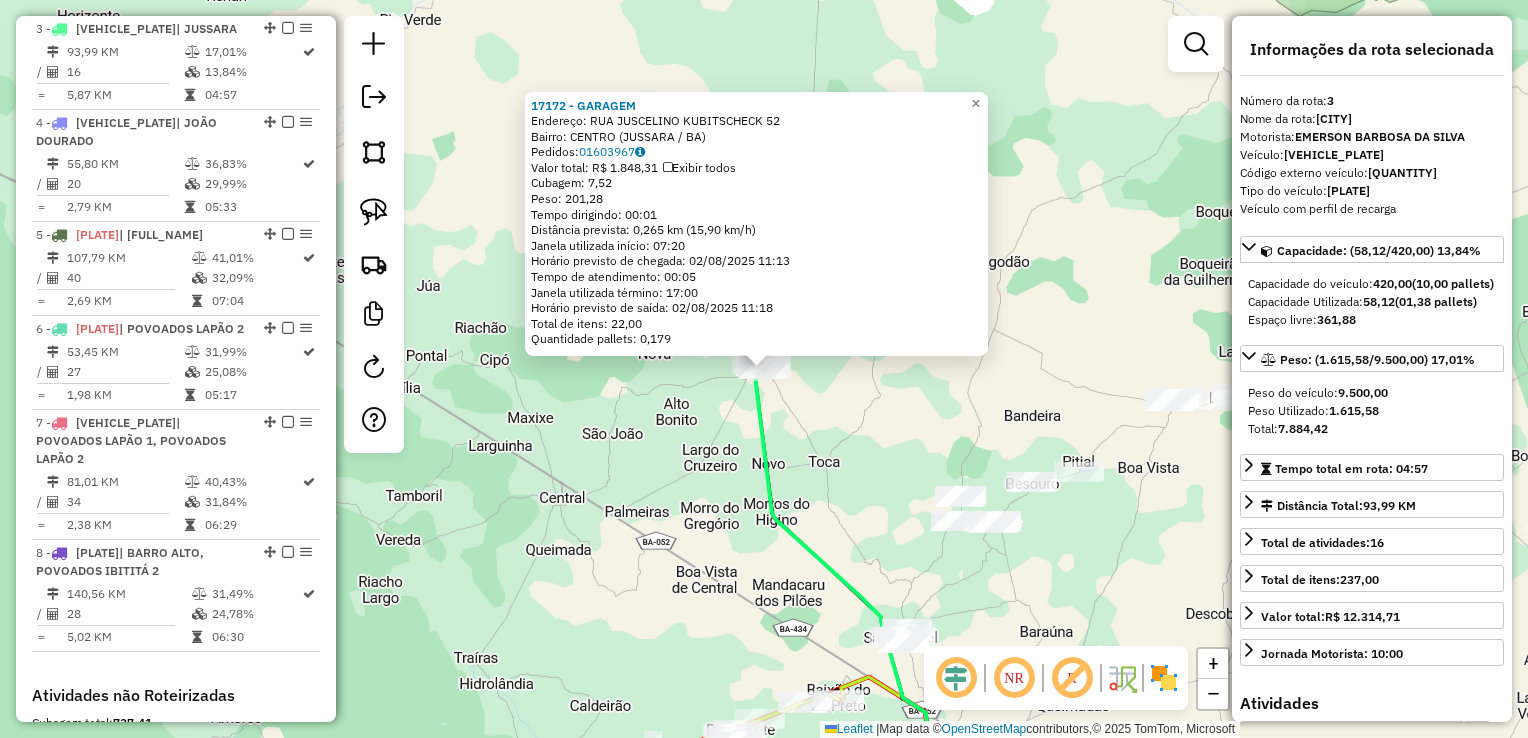 click on "17172 - GARAGEM  Endereço:  RUA JUSCELINO KUBITSCHECK 52   Bairro: CENTRO (JUSSARA / BA)   Pedidos:  01603967   Valor total: R$ 1.848,31   Exibir todos   Cubagem: 7,52  Peso: 201,28  Tempo dirigindo: 00:01   Distância prevista: 0,265 km (15,90 km/h)   Janela utilizada início: 07:20   Horário previsto de chegada: 02/08/2025 11:13   Tempo de atendimento: 00:05   Janela utilizada término: 17:00   Horário previsto de saída: 02/08/2025 11:18   Total de itens: 22,00   Quantidade pallets: 0,179  × Janela de atendimento Grade de atendimento Capacidade Transportadoras Veículos Cliente Pedidos  Rotas Selecione os dias de semana para filtrar as janelas de atendimento  Seg   Ter   Qua   Qui   Sex   Sáb   Dom  Informe o período da janela de atendimento: De: Até:  Filtrar exatamente a janela do cliente  Considerar janela de atendimento padrão  Selecione os dias de semana para filtrar as grades de atendimento  Seg   Ter   Qua   Qui   Sex   Sáb   Dom   Considerar clientes sem dia de atendimento cadastrado  De:" 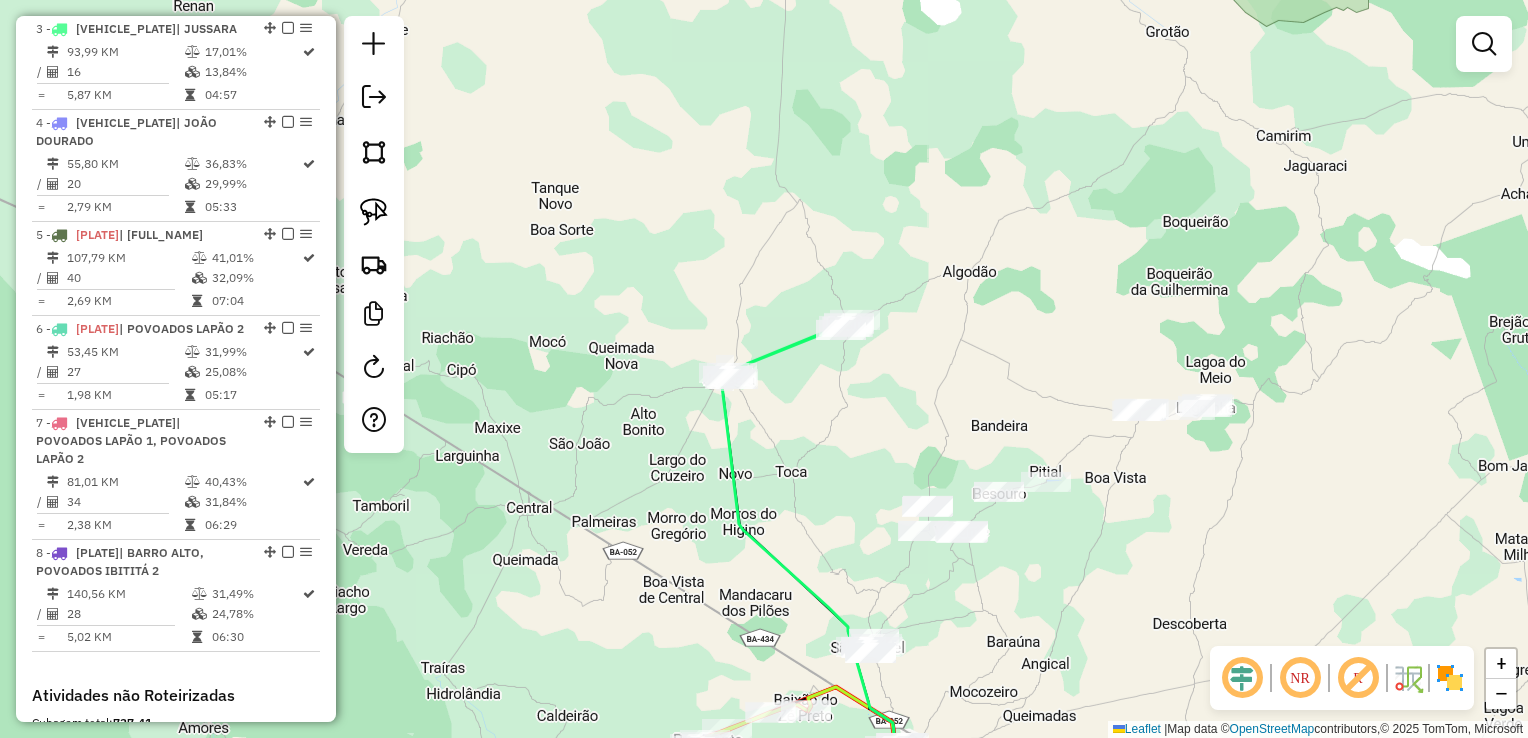 drag, startPoint x: 860, startPoint y: 407, endPoint x: 760, endPoint y: 431, distance: 102.83968 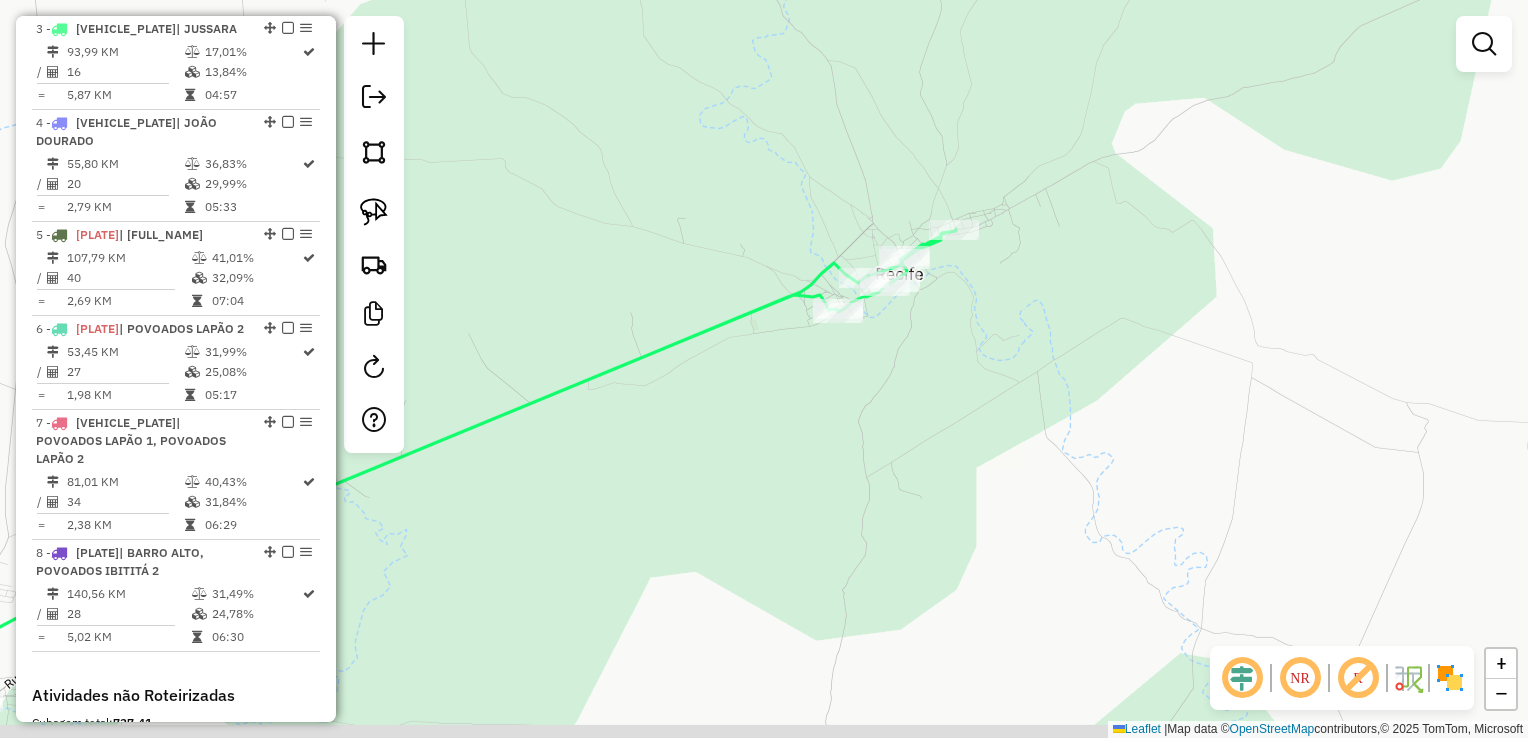drag, startPoint x: 880, startPoint y: 390, endPoint x: 860, endPoint y: 361, distance: 35.22783 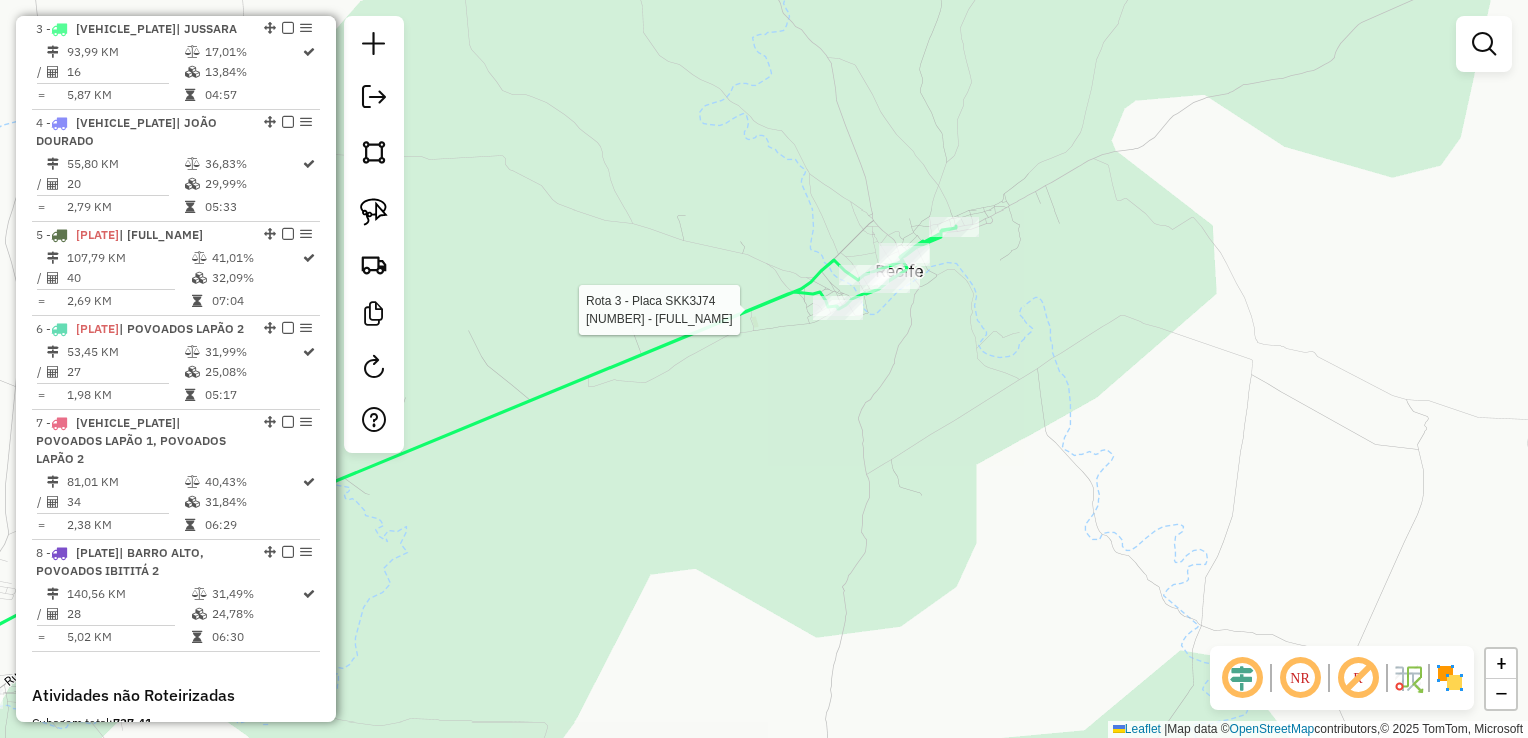 select on "**********" 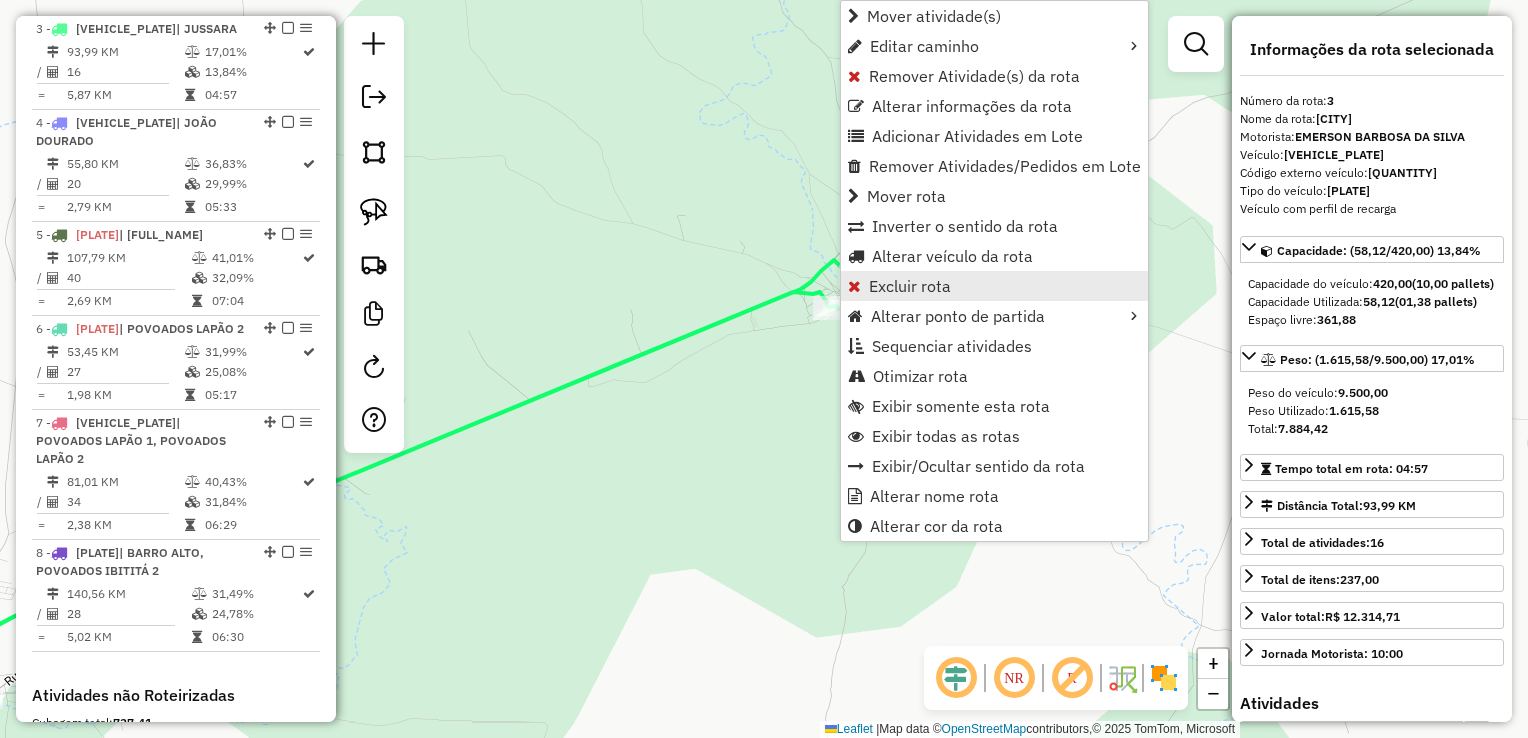 click on "Excluir rota" at bounding box center [910, 286] 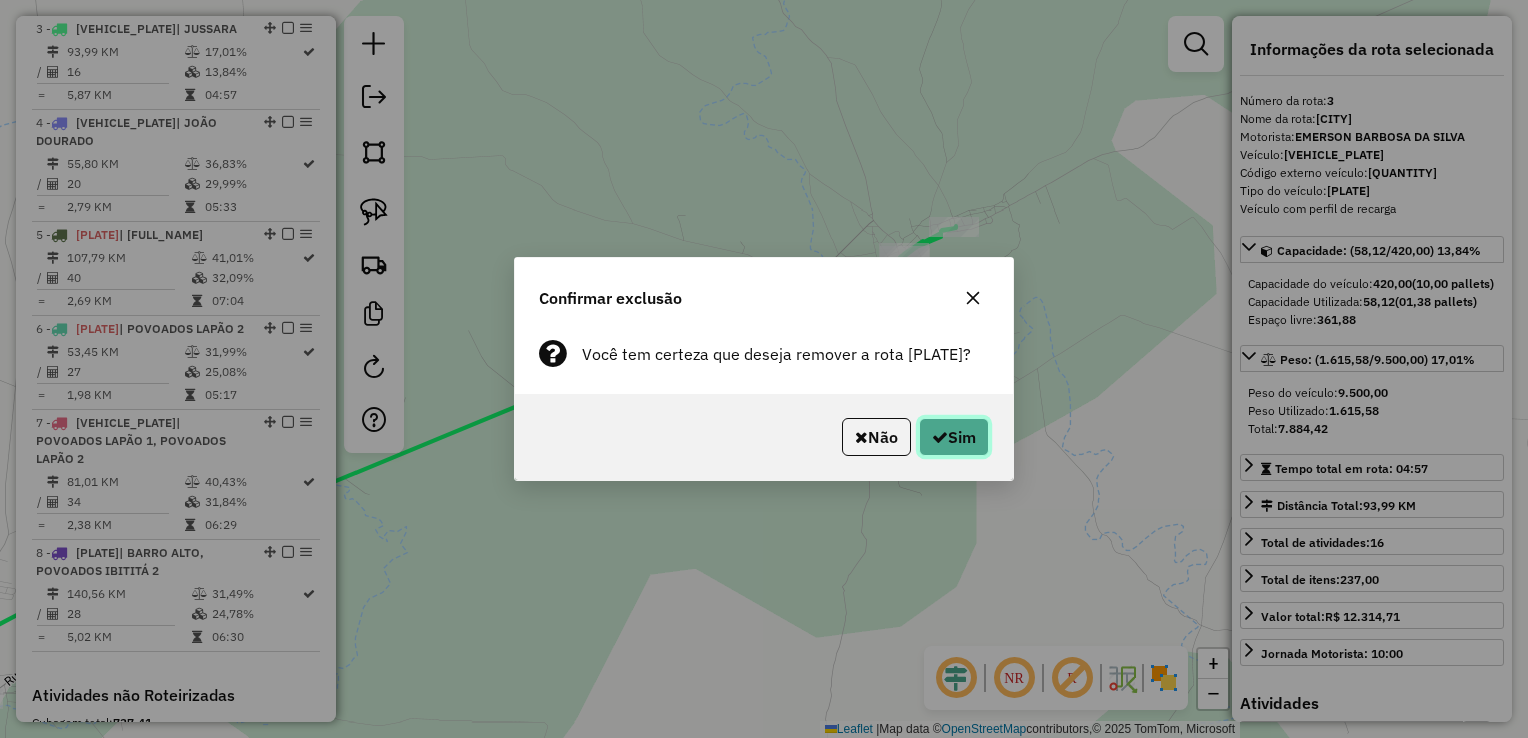 click on "Sim" 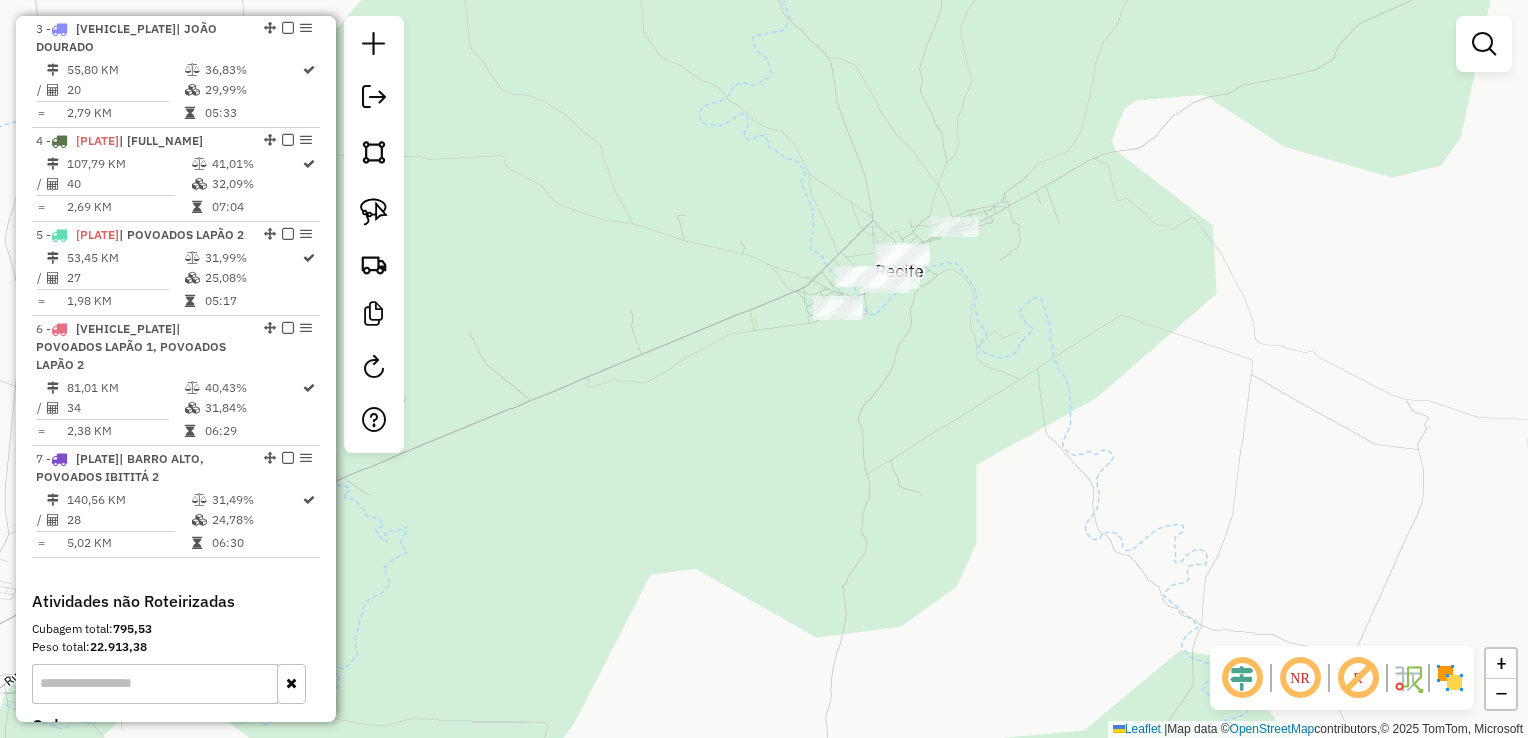 scroll, scrollTop: 886, scrollLeft: 0, axis: vertical 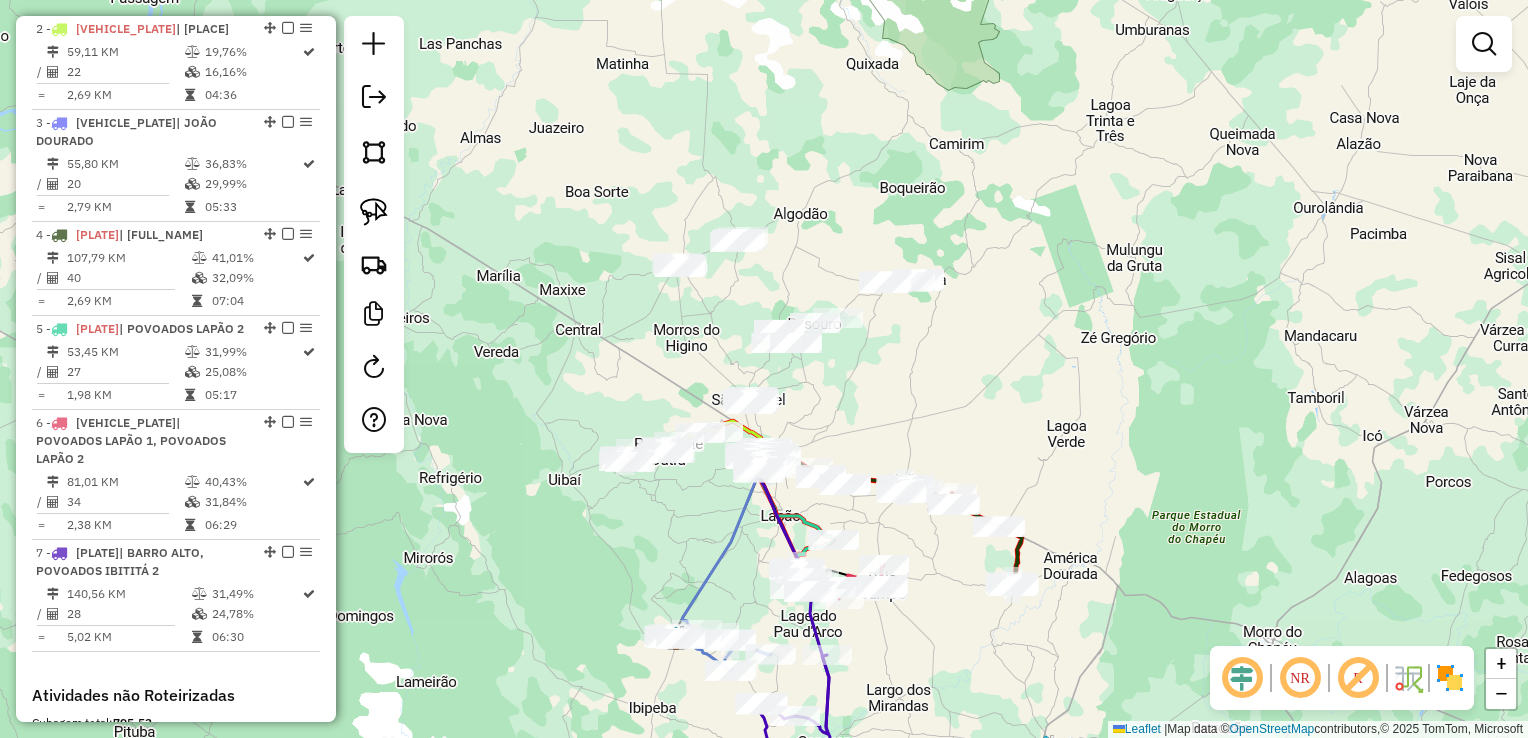 click on "Janela de atendimento Grade de atendimento Capacidade Transportadoras Veículos Cliente Pedidos  Rotas Selecione os dias de semana para filtrar as janelas de atendimento  Seg   Ter   Qua   Qui   Sex   Sáb   Dom  Informe o período da janela de atendimento: De: Até:  Filtrar exatamente a janela do cliente  Considerar janela de atendimento padrão  Selecione os dias de semana para filtrar as grades de atendimento  Seg   Ter   Qua   Qui   Sex   Sáb   Dom   Considerar clientes sem dia de atendimento cadastrado  Clientes fora do dia de atendimento selecionado Filtrar as atividades entre os valores definidos abaixo:  Peso mínimo:   Peso máximo:   Cubagem mínima:   Cubagem máxima:   De:   Até:  Filtrar as atividades entre o tempo de atendimento definido abaixo:  De:   Até:   Considerar capacidade total dos clientes não roteirizados Transportadora: Selecione um ou mais itens Tipo de veículo: Selecione um ou mais itens Veículo: Selecione um ou mais itens Motorista: Selecione um ou mais itens Nome: Rótulo:" 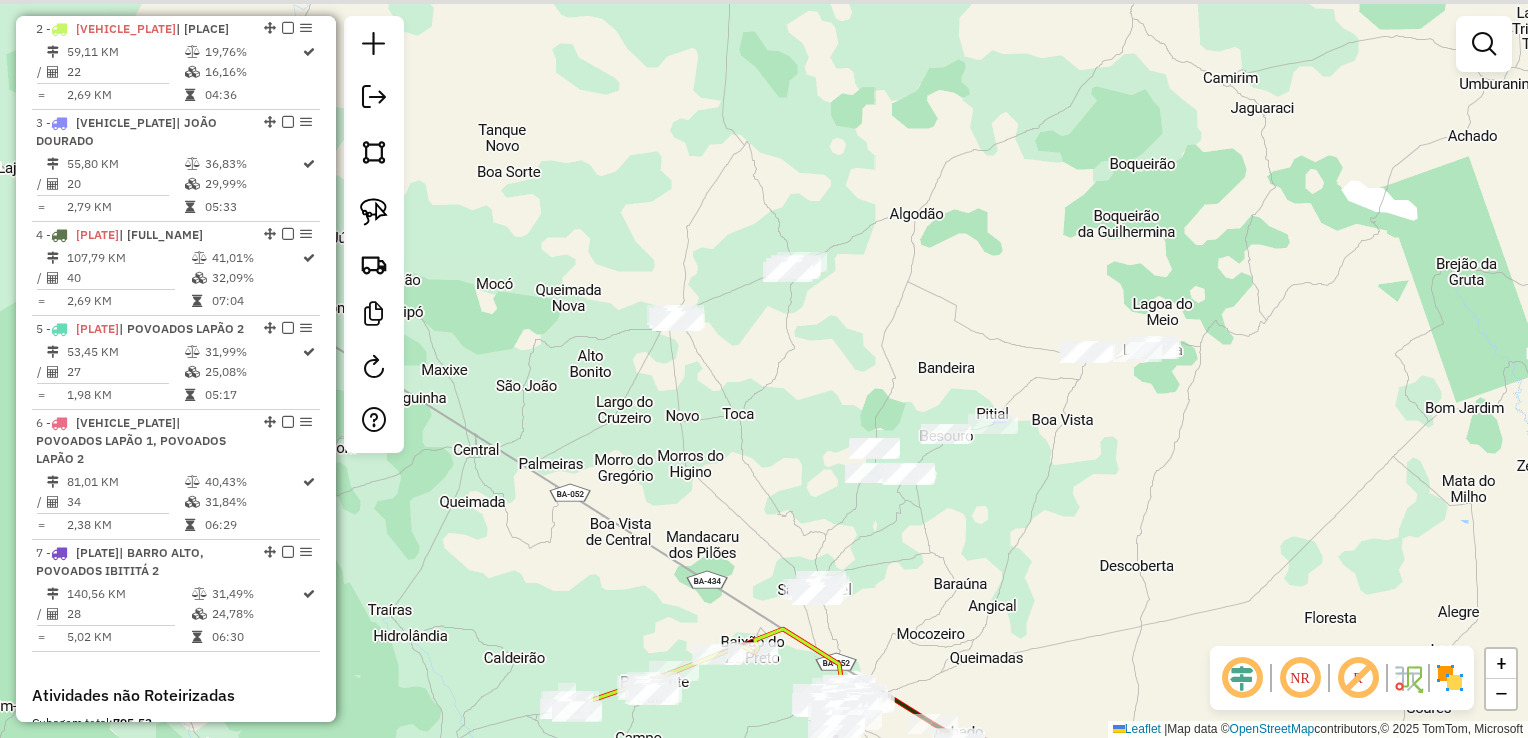 drag, startPoint x: 788, startPoint y: 370, endPoint x: 790, endPoint y: 344, distance: 26.076809 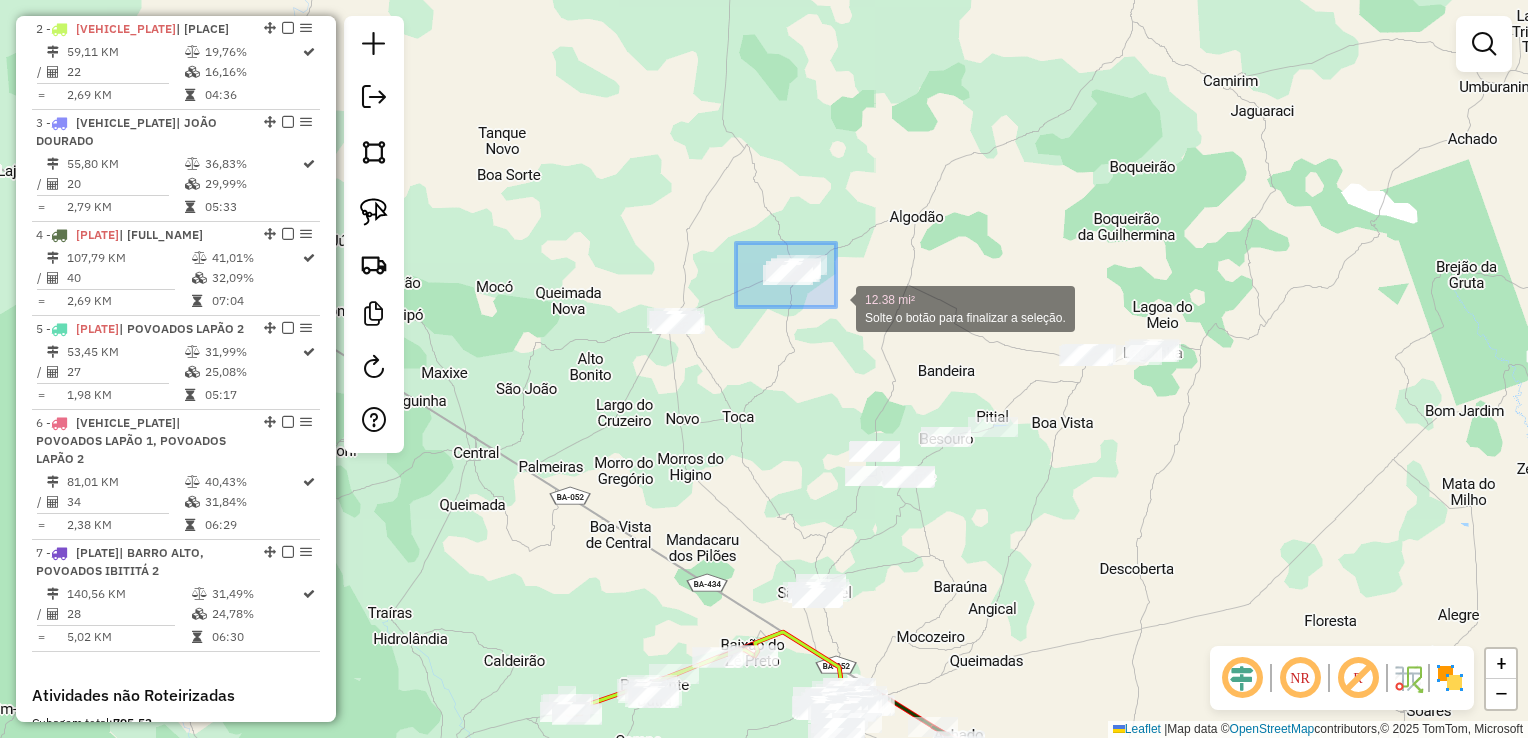 drag, startPoint x: 753, startPoint y: 253, endPoint x: 838, endPoint y: 309, distance: 101.788994 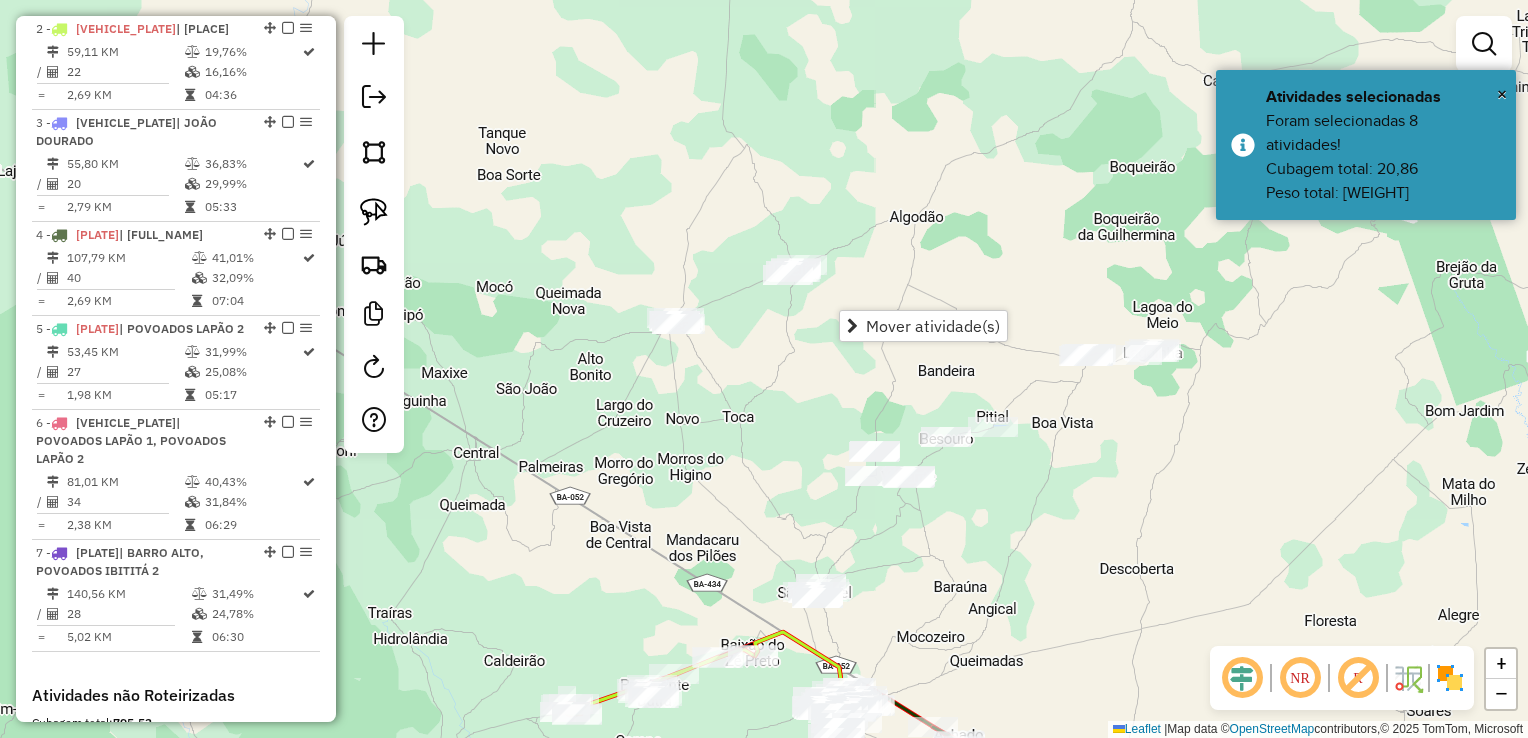 click on "Janela de atendimento Grade de atendimento Capacidade Transportadoras Veículos Cliente Pedidos  Rotas Selecione os dias de semana para filtrar as janelas de atendimento  Seg   Ter   Qua   Qui   Sex   Sáb   Dom  Informe o período da janela de atendimento: De: Até:  Filtrar exatamente a janela do cliente  Considerar janela de atendimento padrão  Selecione os dias de semana para filtrar as grades de atendimento  Seg   Ter   Qua   Qui   Sex   Sáb   Dom   Considerar clientes sem dia de atendimento cadastrado  Clientes fora do dia de atendimento selecionado Filtrar as atividades entre os valores definidos abaixo:  Peso mínimo:   Peso máximo:   Cubagem mínima:   Cubagem máxima:   De:   Até:  Filtrar as atividades entre o tempo de atendimento definido abaixo:  De:   Até:   Considerar capacidade total dos clientes não roteirizados Transportadora: Selecione um ou mais itens Tipo de veículo: Selecione um ou mais itens Veículo: Selecione um ou mais itens Motorista: Selecione um ou mais itens Nome: Rótulo:" 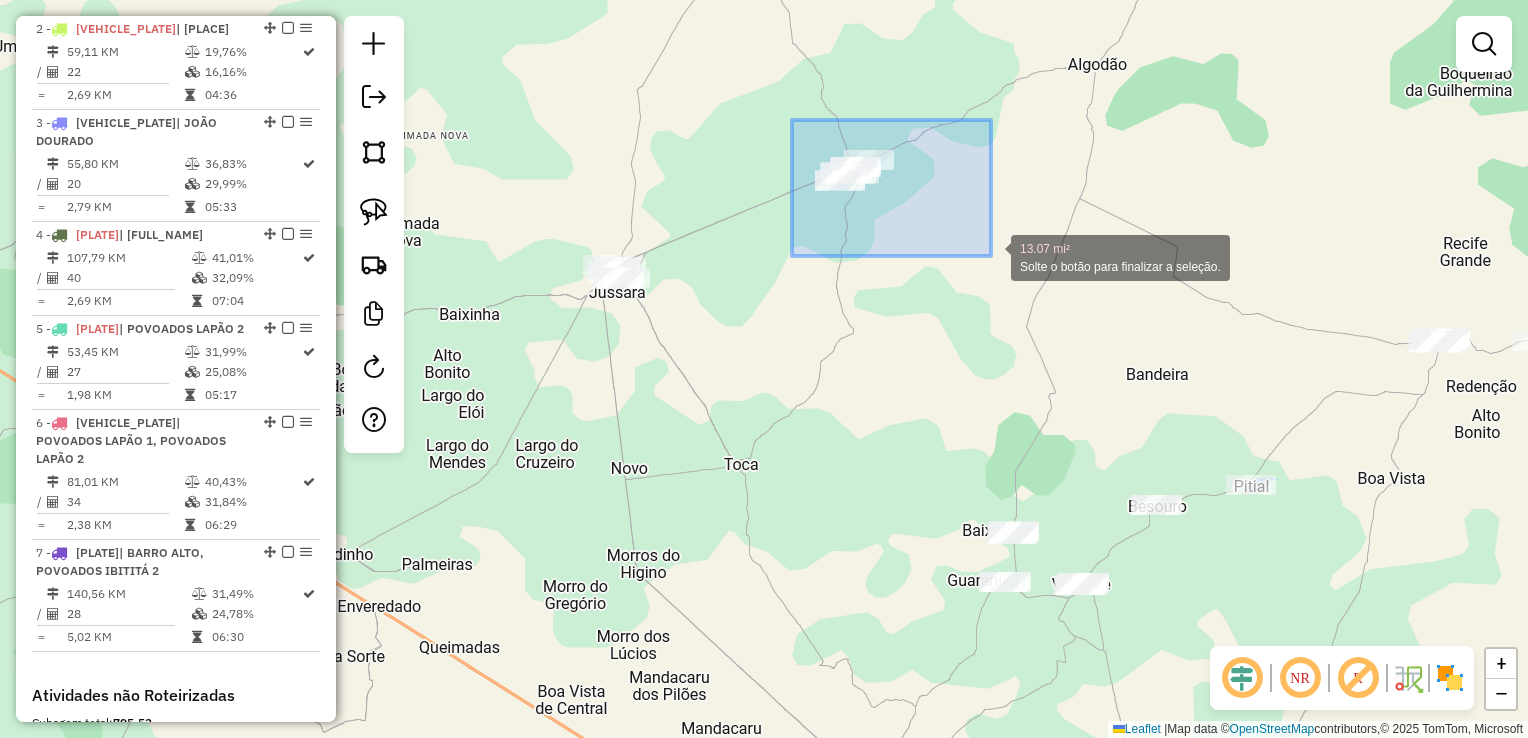 drag, startPoint x: 945, startPoint y: 227, endPoint x: 992, endPoint y: 258, distance: 56.302753 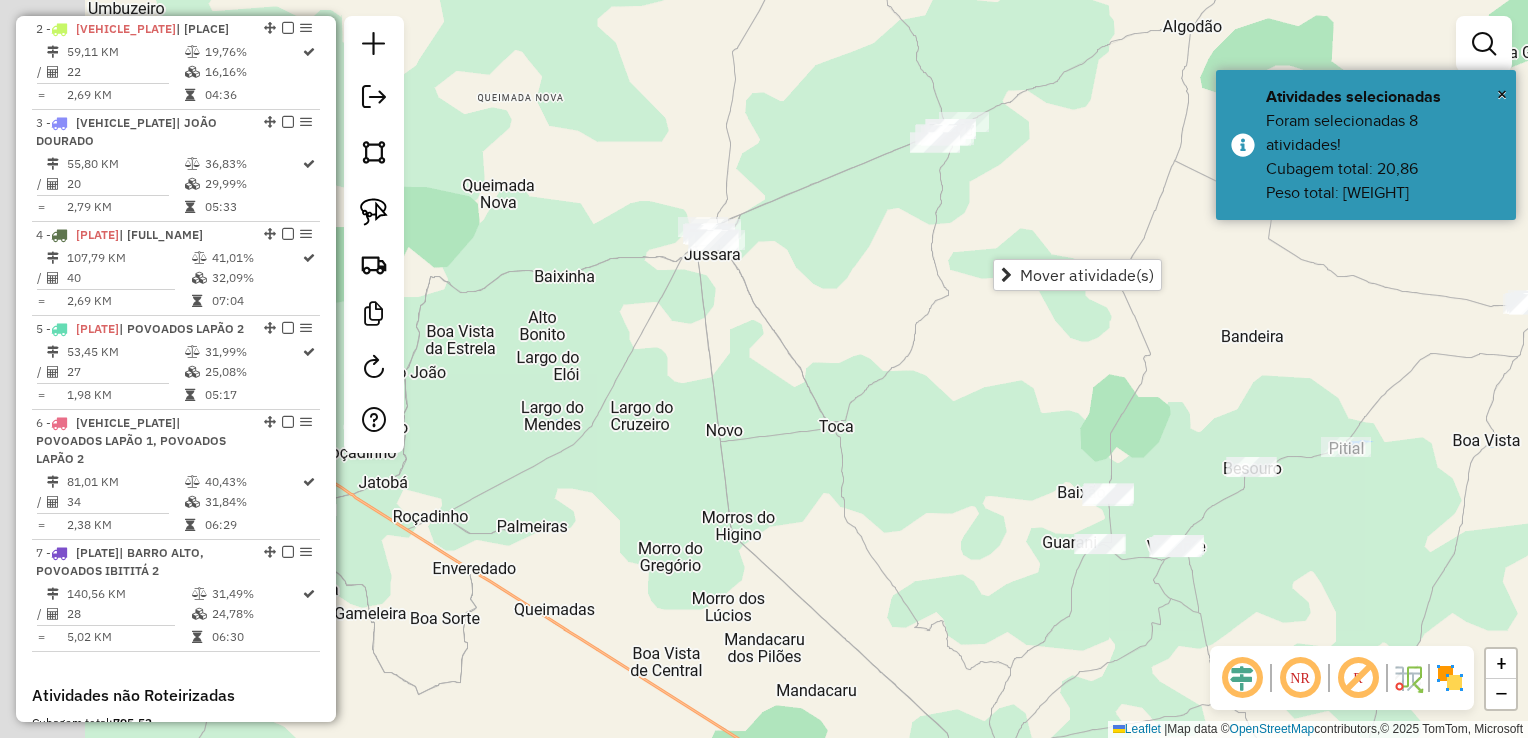 drag, startPoint x: 733, startPoint y: 261, endPoint x: 854, endPoint y: 206, distance: 132.91351 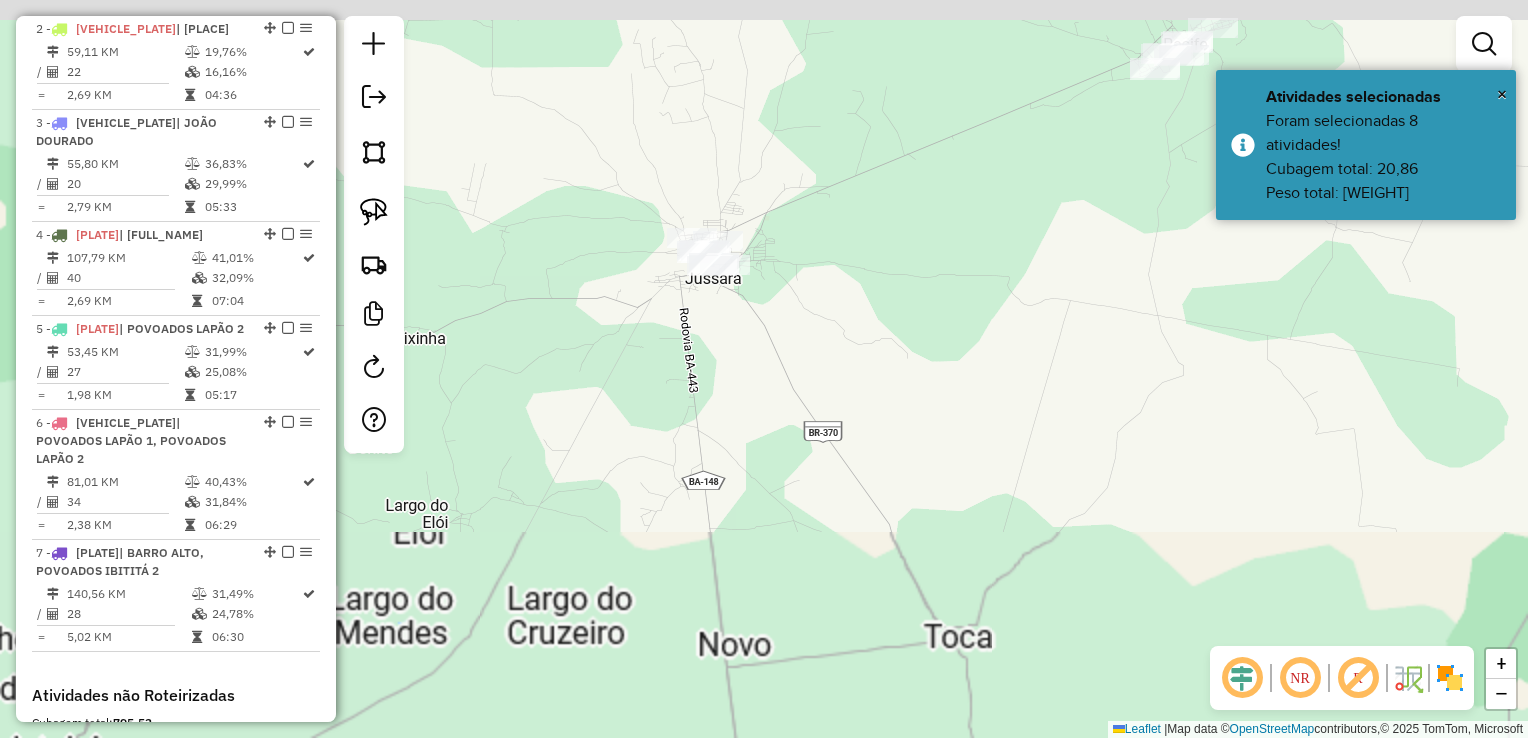 drag, startPoint x: 811, startPoint y: 228, endPoint x: 888, endPoint y: 289, distance: 98.23441 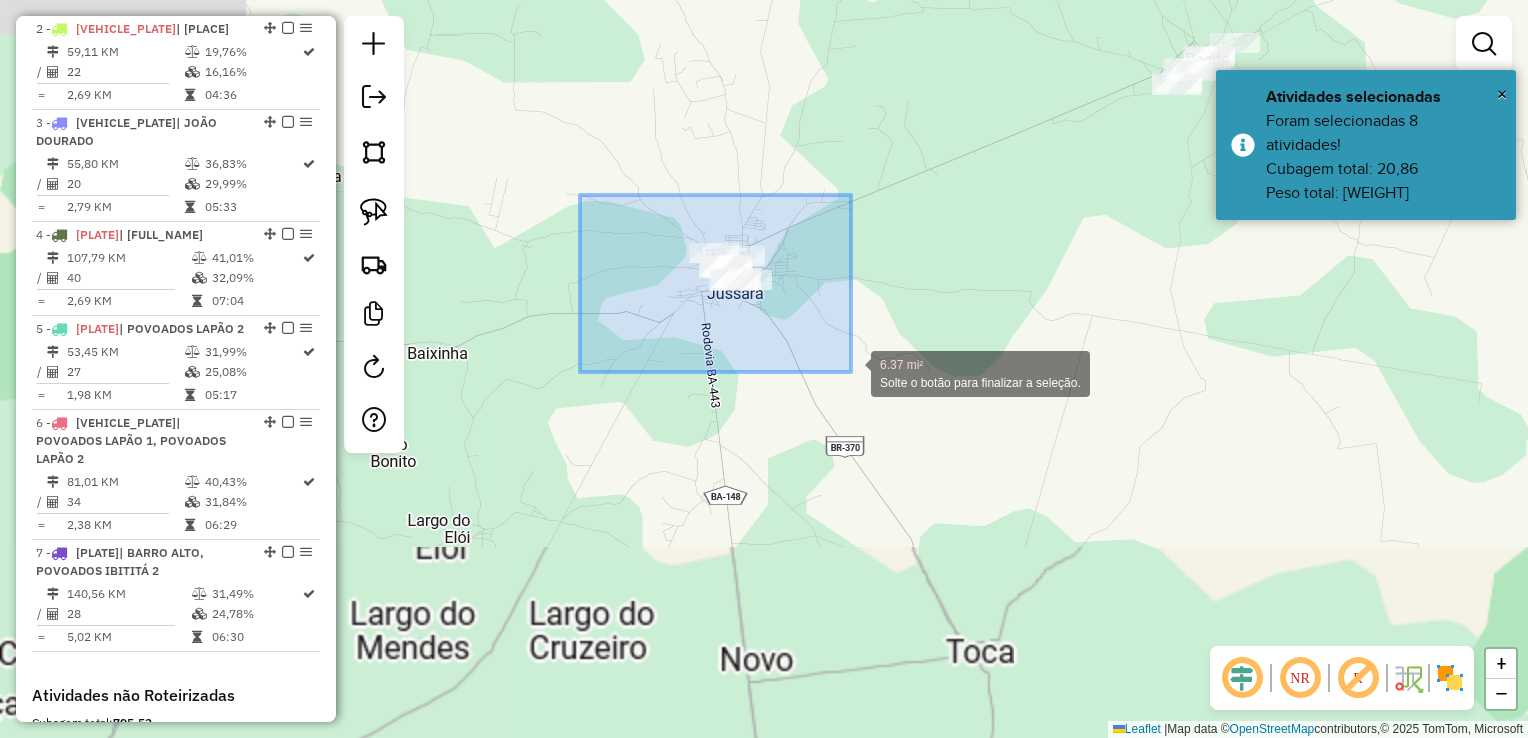 drag, startPoint x: 580, startPoint y: 195, endPoint x: 851, endPoint y: 372, distance: 323.68195 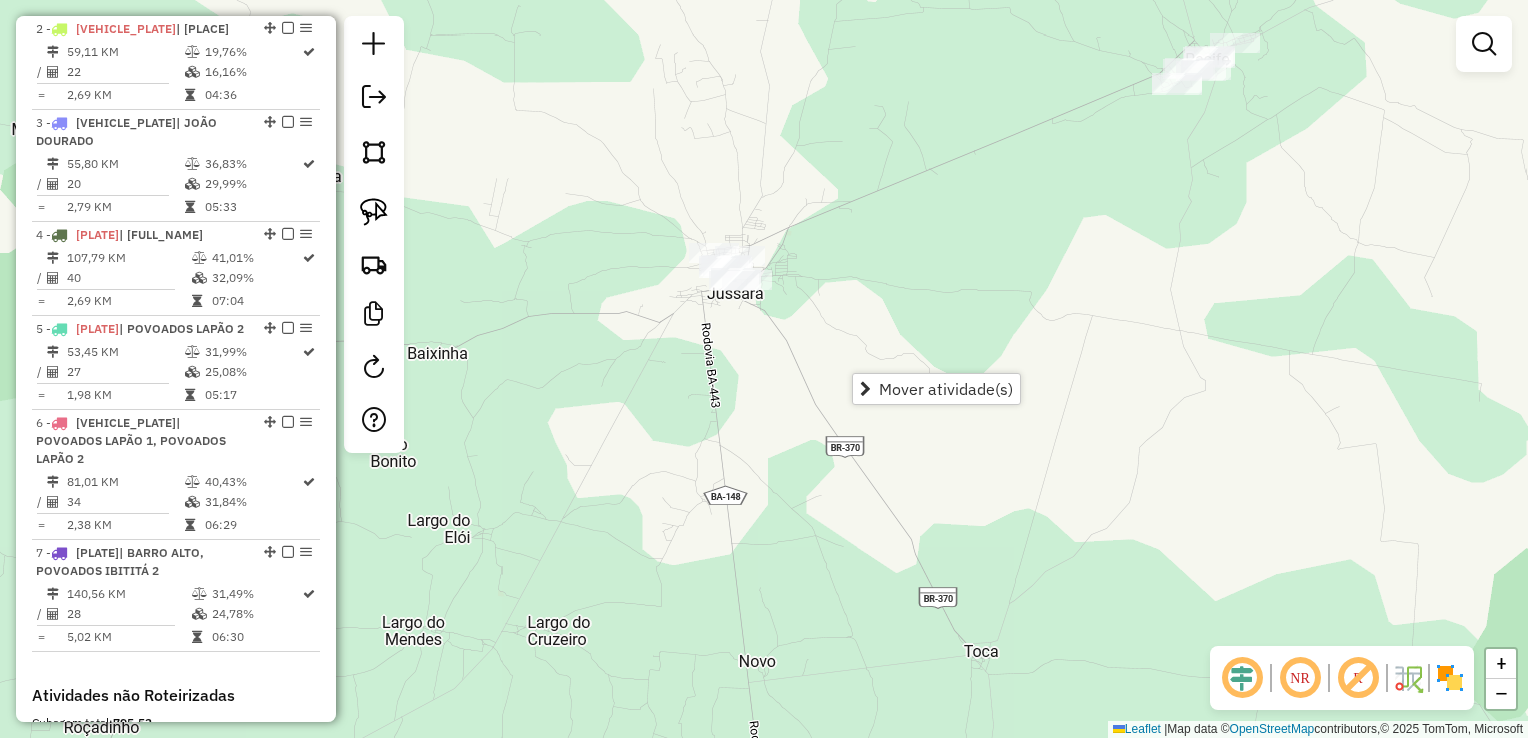 drag, startPoint x: 844, startPoint y: 387, endPoint x: 772, endPoint y: 190, distance: 209.74509 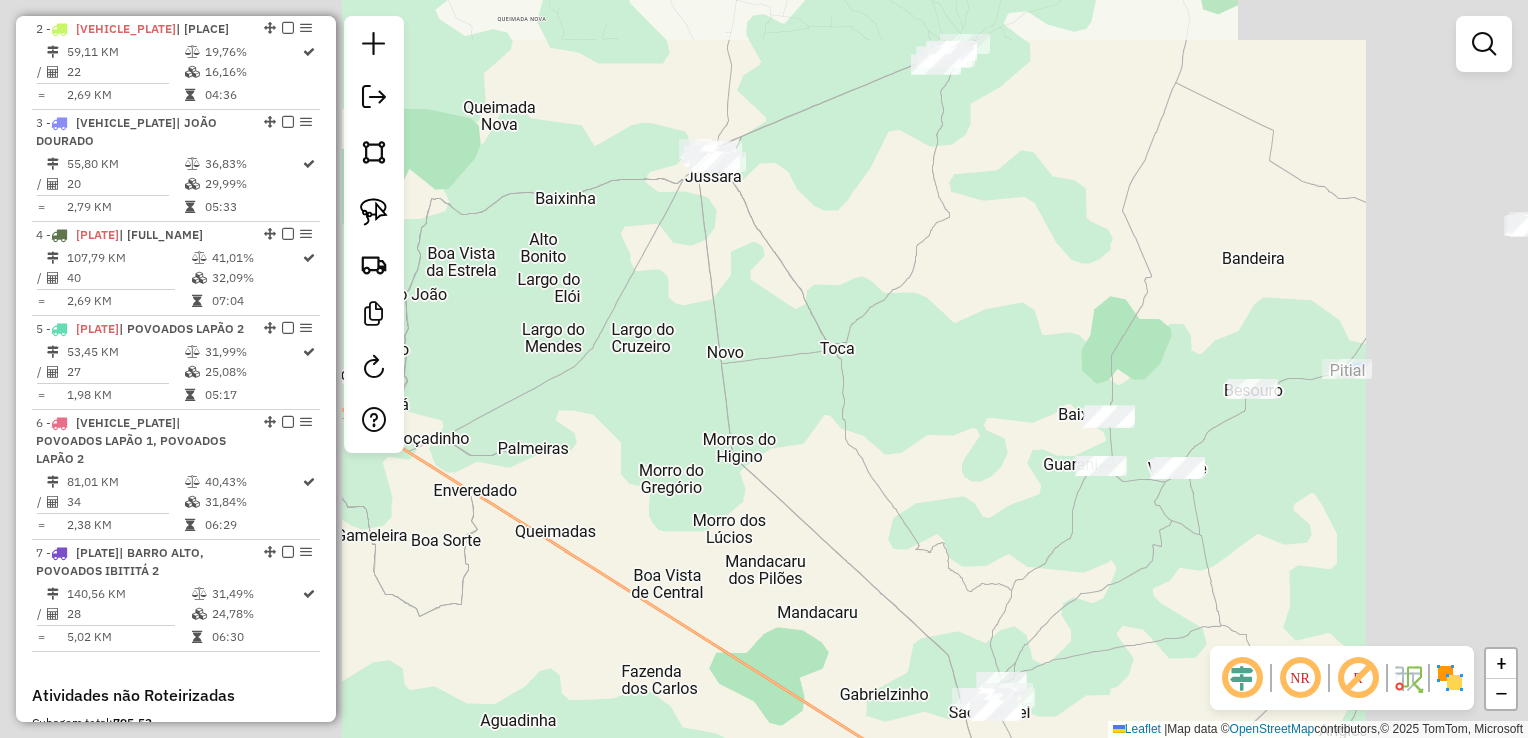 drag, startPoint x: 819, startPoint y: 357, endPoint x: 740, endPoint y: 180, distance: 193.82982 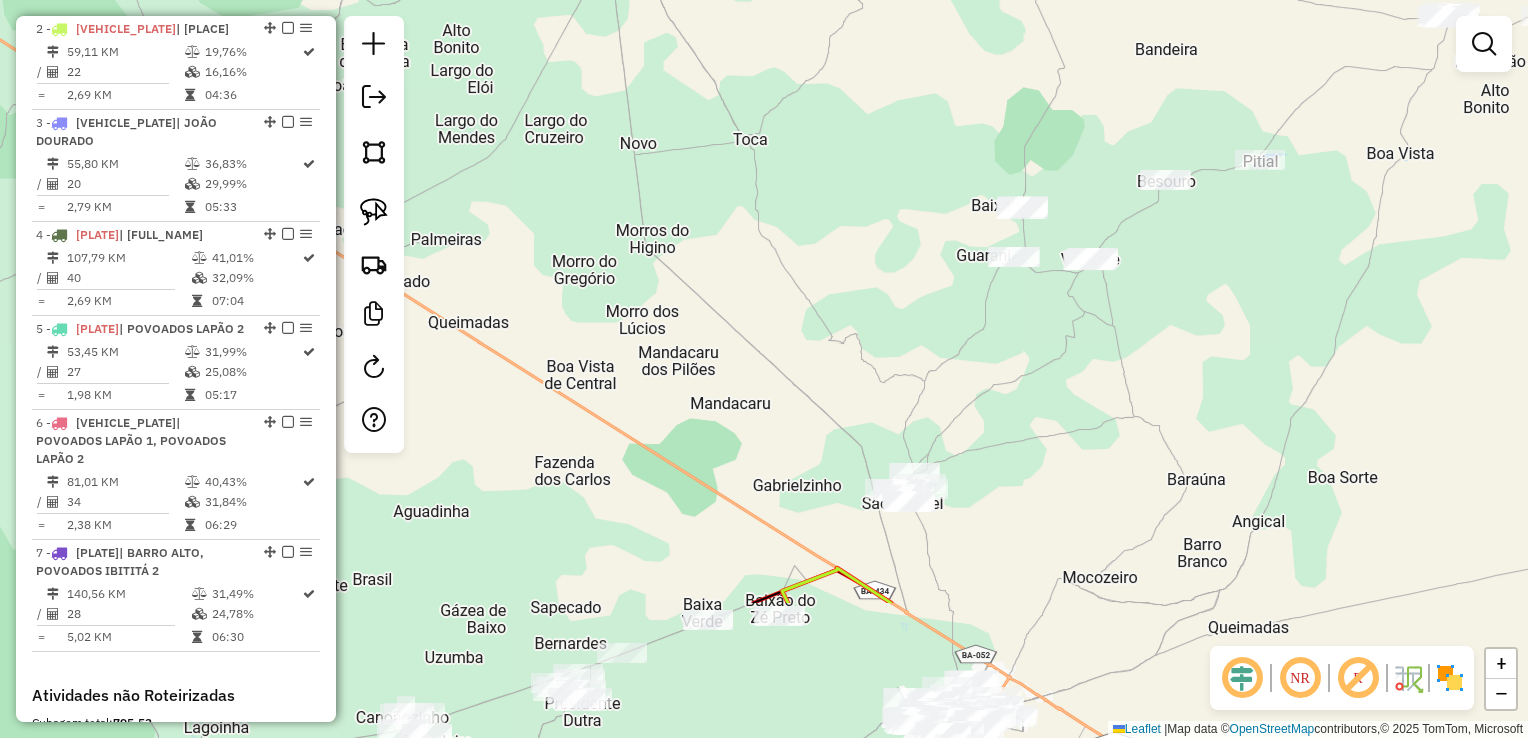 drag, startPoint x: 808, startPoint y: 309, endPoint x: 755, endPoint y: 181, distance: 138.5388 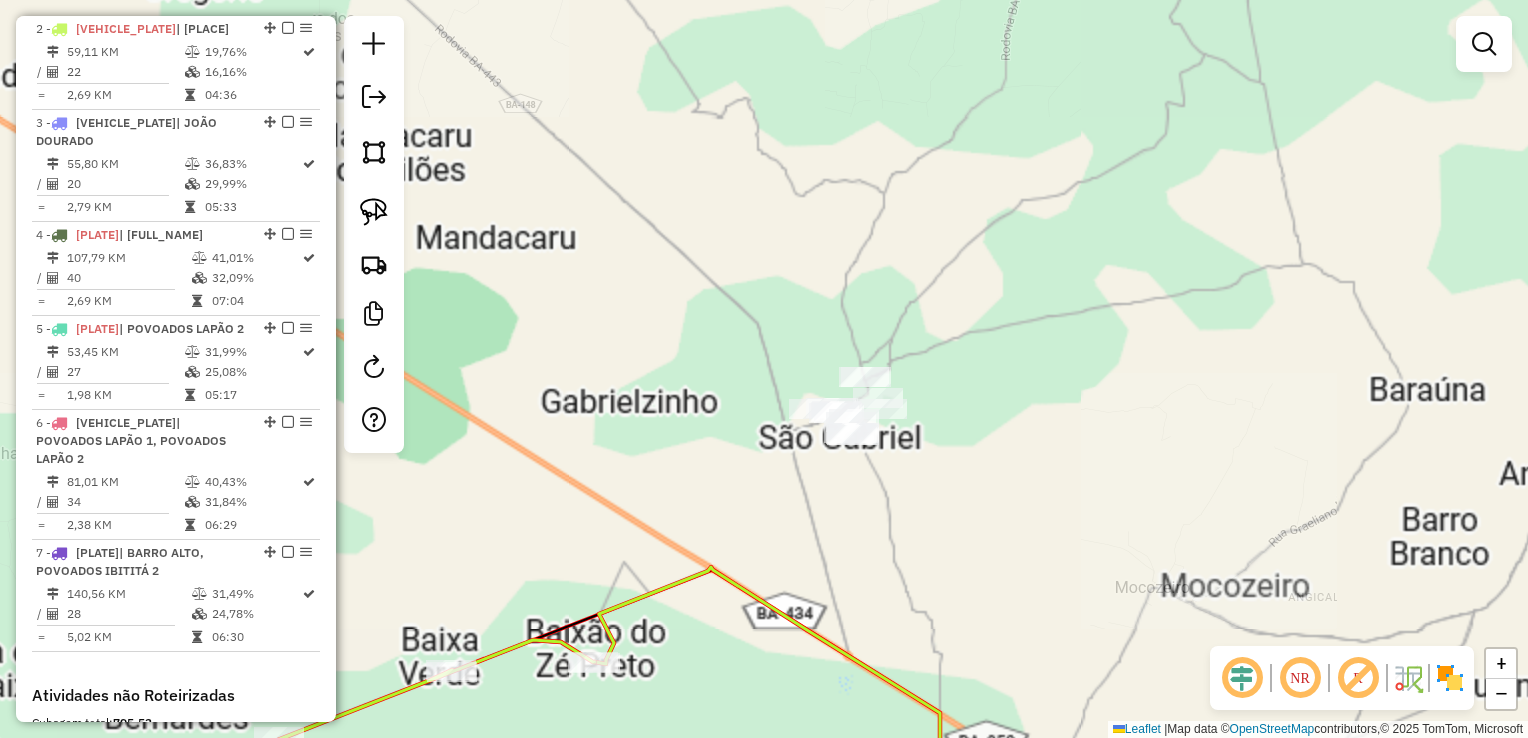 drag, startPoint x: 927, startPoint y: 341, endPoint x: 887, endPoint y: 234, distance: 114.232216 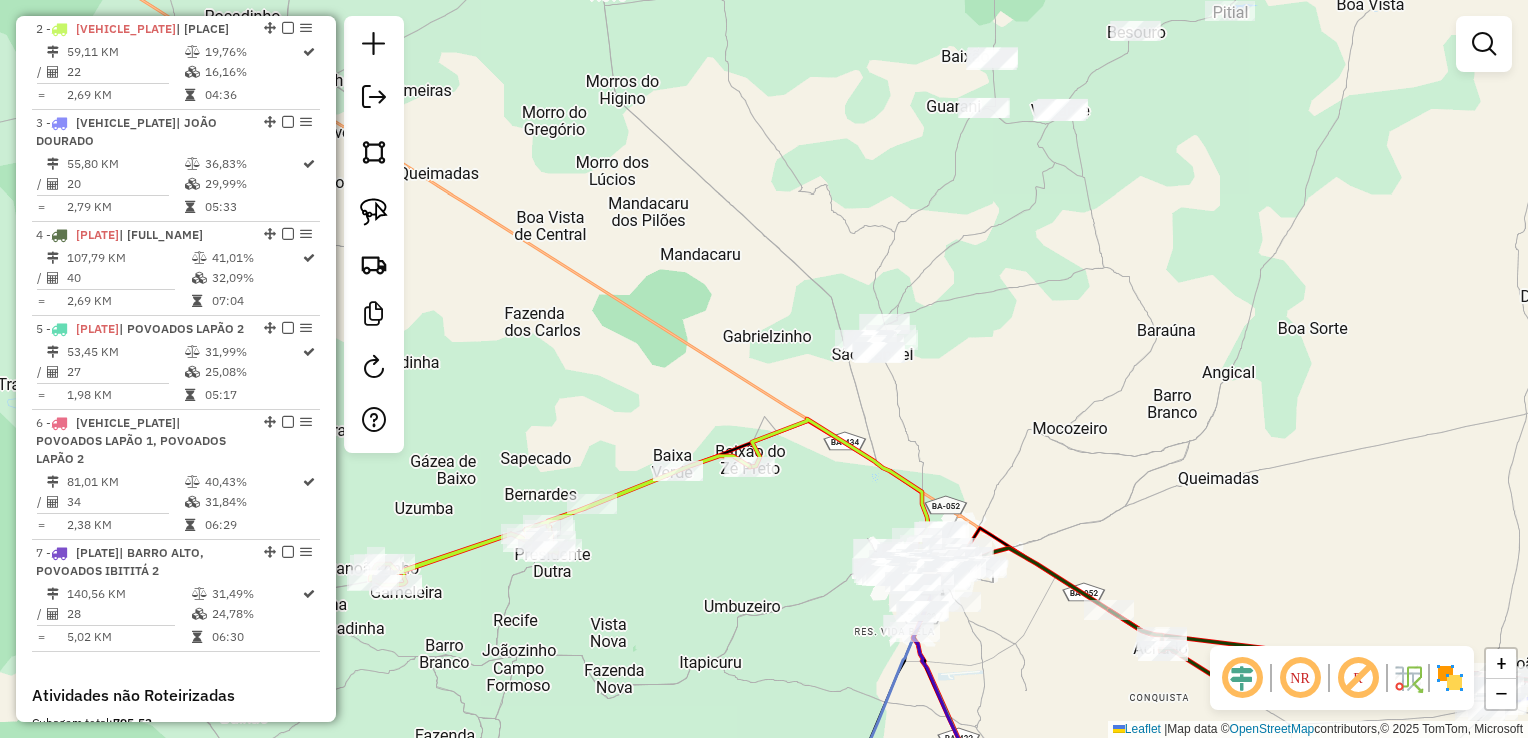 click on "Janela de atendimento Grade de atendimento Capacidade Transportadoras Veículos Cliente Pedidos  Rotas Selecione os dias de semana para filtrar as janelas de atendimento  Seg   Ter   Qua   Qui   Sex   Sáb   Dom  Informe o período da janela de atendimento: De: Até:  Filtrar exatamente a janela do cliente  Considerar janela de atendimento padrão  Selecione os dias de semana para filtrar as grades de atendimento  Seg   Ter   Qua   Qui   Sex   Sáb   Dom   Considerar clientes sem dia de atendimento cadastrado  Clientes fora do dia de atendimento selecionado Filtrar as atividades entre os valores definidos abaixo:  Peso mínimo:   Peso máximo:   Cubagem mínima:   Cubagem máxima:   De:   Até:  Filtrar as atividades entre o tempo de atendimento definido abaixo:  De:   Até:   Considerar capacidade total dos clientes não roteirizados Transportadora: Selecione um ou mais itens Tipo de veículo: Selecione um ou mais itens Veículo: Selecione um ou mais itens Motorista: Selecione um ou mais itens Nome: Rótulo:" 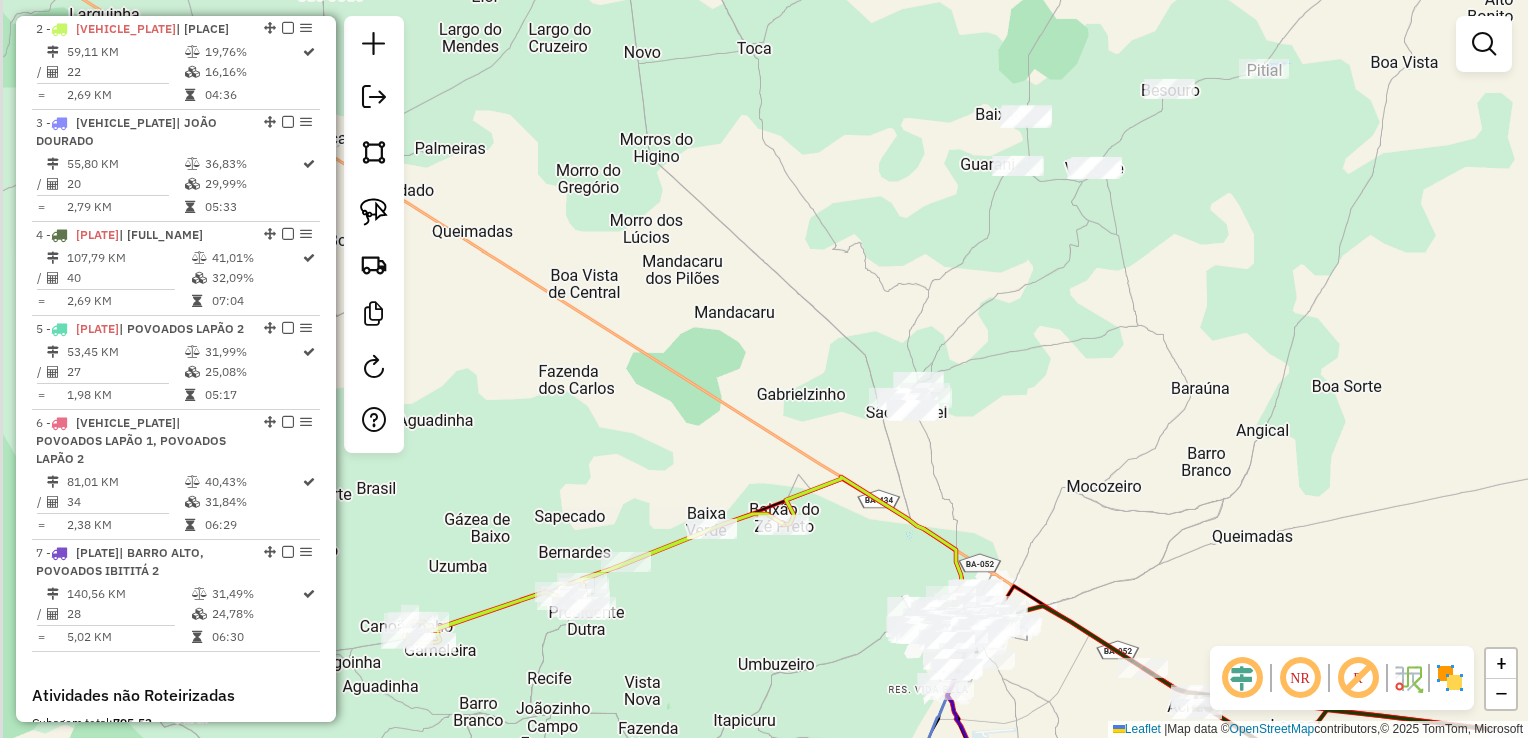 click on "Janela de atendimento Grade de atendimento Capacidade Transportadoras Veículos Cliente Pedidos  Rotas Selecione os dias de semana para filtrar as janelas de atendimento  Seg   Ter   Qua   Qui   Sex   Sáb   Dom  Informe o período da janela de atendimento: De: Até:  Filtrar exatamente a janela do cliente  Considerar janela de atendimento padrão  Selecione os dias de semana para filtrar as grades de atendimento  Seg   Ter   Qua   Qui   Sex   Sáb   Dom   Considerar clientes sem dia de atendimento cadastrado  Clientes fora do dia de atendimento selecionado Filtrar as atividades entre os valores definidos abaixo:  Peso mínimo:   Peso máximo:   Cubagem mínima:   Cubagem máxima:   De:   Até:  Filtrar as atividades entre o tempo de atendimento definido abaixo:  De:   Até:   Considerar capacidade total dos clientes não roteirizados Transportadora: Selecione um ou mais itens Tipo de veículo: Selecione um ou mais itens Veículo: Selecione um ou mais itens Motorista: Selecione um ou mais itens Nome: Rótulo:" 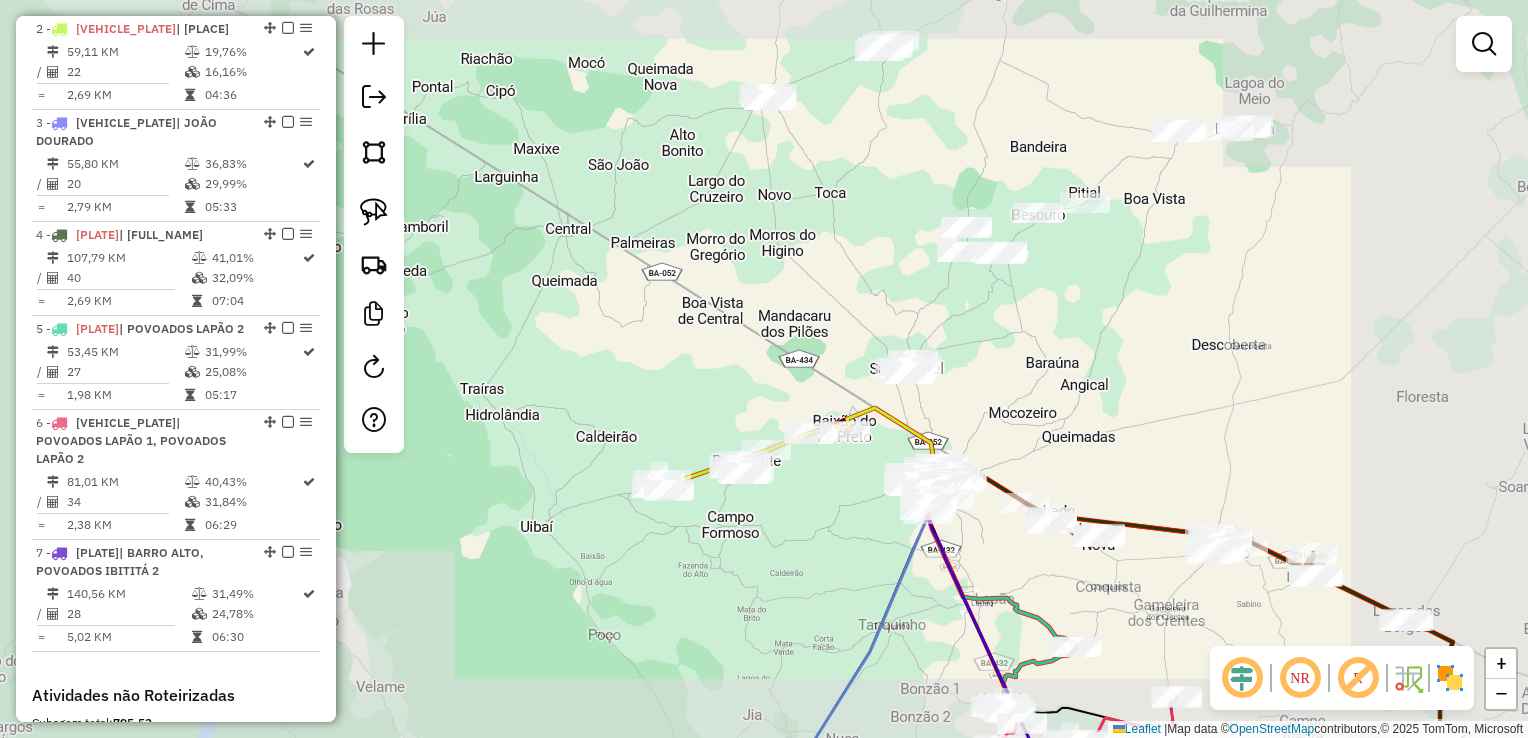 drag, startPoint x: 983, startPoint y: 354, endPoint x: 935, endPoint y: 316, distance: 61.220913 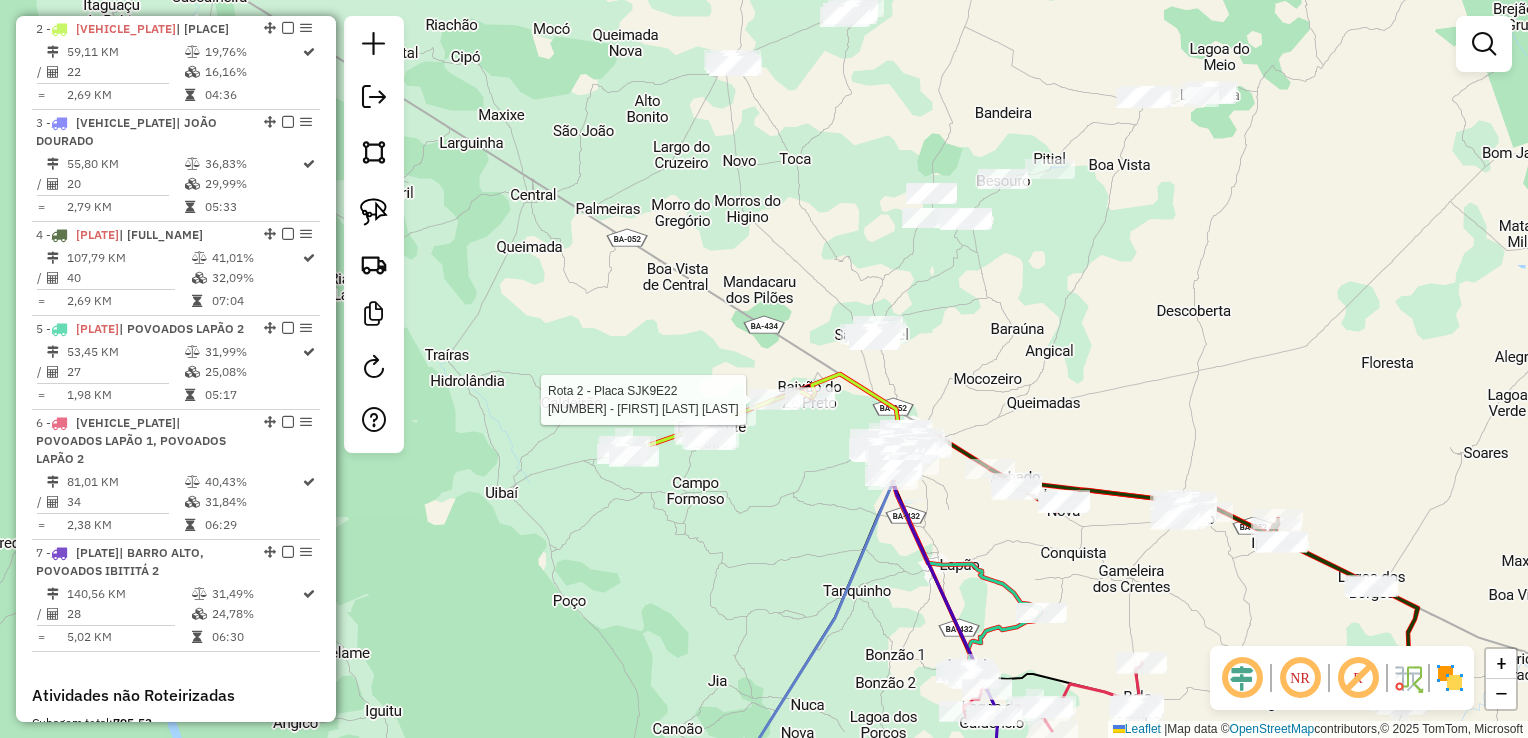 select on "**********" 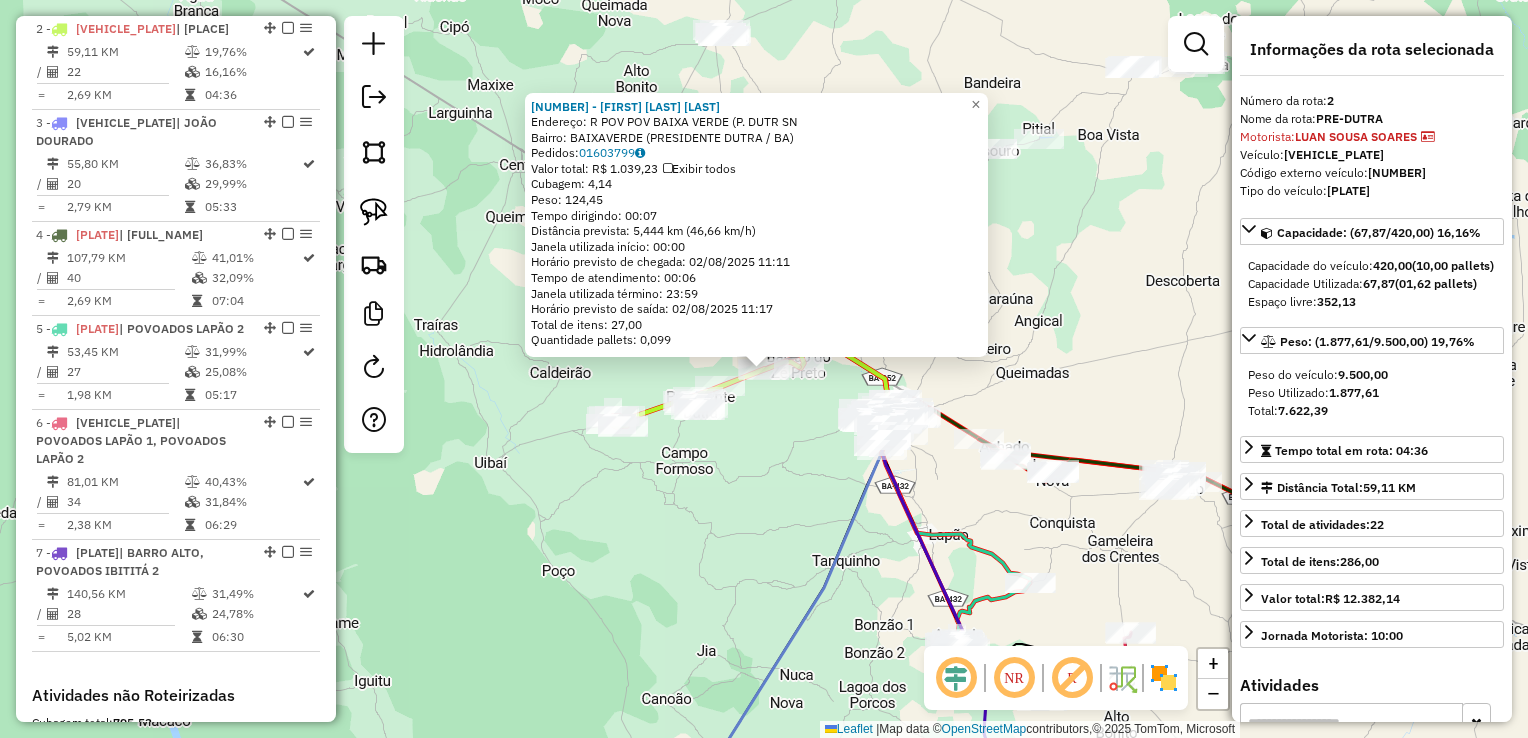 click on "4028 - FRANCISCO CICERO DA SIVLA  Endereço: R   POV POV  BAIXA VERDE  (P. DUTR SN   Bairro: BAIXAVERDE (PRESIDENTE DUTRA / BA)   Pedidos:  01603799   Valor total: R$ 1.039,23   Exibir todos   Cubagem: 4,14  Peso: 124,45  Tempo dirigindo: 00:07   Distância prevista: 5,444 km (46,66 km/h)   Janela utilizada início: 00:00   Horário previsto de chegada: 02/08/2025 11:11   Tempo de atendimento: 00:06   Janela utilizada término: 23:59   Horário previsto de saída: 02/08/2025 11:17   Total de itens: 27,00   Quantidade pallets: 0,099  × Janela de atendimento Grade de atendimento Capacidade Transportadoras Veículos Cliente Pedidos  Rotas Selecione os dias de semana para filtrar as janelas de atendimento  Seg   Ter   Qua   Qui   Sex   Sáb   Dom  Informe o período da janela de atendimento: De: Até:  Filtrar exatamente a janela do cliente  Considerar janela de atendimento padrão  Selecione os dias de semana para filtrar as grades de atendimento  Seg   Ter   Qua   Qui   Sex   Sáb   Dom   Peso mínimo:   De:" 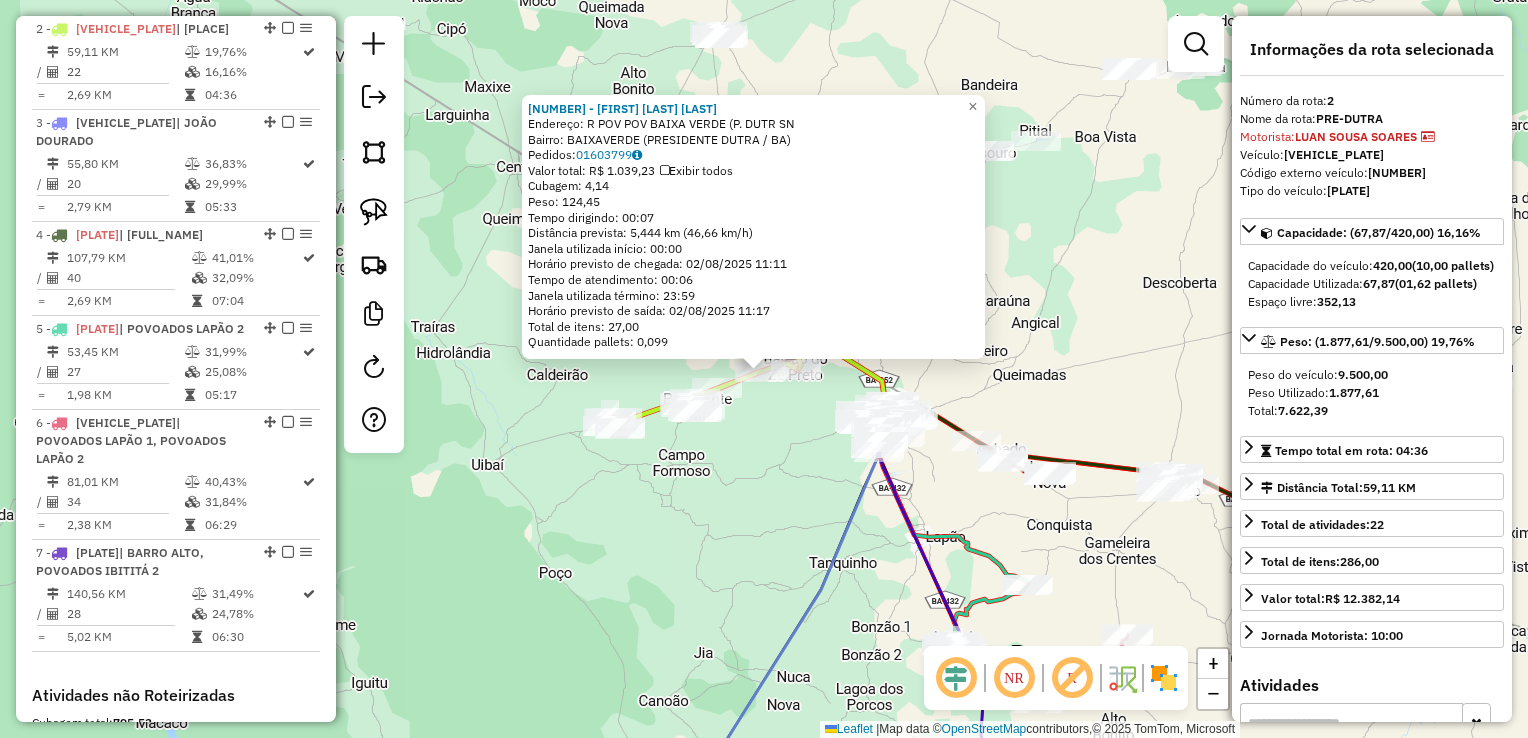 click on "4028 - FRANCISCO CICERO DA SIVLA  Endereço: R   POV POV  BAIXA VERDE  (P. DUTR SN   Bairro: BAIXAVERDE (PRESIDENTE DUTRA / BA)   Pedidos:  01603799   Valor total: R$ 1.039,23   Exibir todos   Cubagem: 4,14  Peso: 124,45  Tempo dirigindo: 00:07   Distância prevista: 5,444 km (46,66 km/h)   Janela utilizada início: 00:00   Horário previsto de chegada: 02/08/2025 11:11   Tempo de atendimento: 00:06   Janela utilizada término: 23:59   Horário previsto de saída: 02/08/2025 11:17   Total de itens: 27,00   Quantidade pallets: 0,099  × Janela de atendimento Grade de atendimento Capacidade Transportadoras Veículos Cliente Pedidos  Rotas Selecione os dias de semana para filtrar as janelas de atendimento  Seg   Ter   Qua   Qui   Sex   Sáb   Dom  Informe o período da janela de atendimento: De: Até:  Filtrar exatamente a janela do cliente  Considerar janela de atendimento padrão  Selecione os dias de semana para filtrar as grades de atendimento  Seg   Ter   Qua   Qui   Sex   Sáb   Dom   Peso mínimo:   De:" 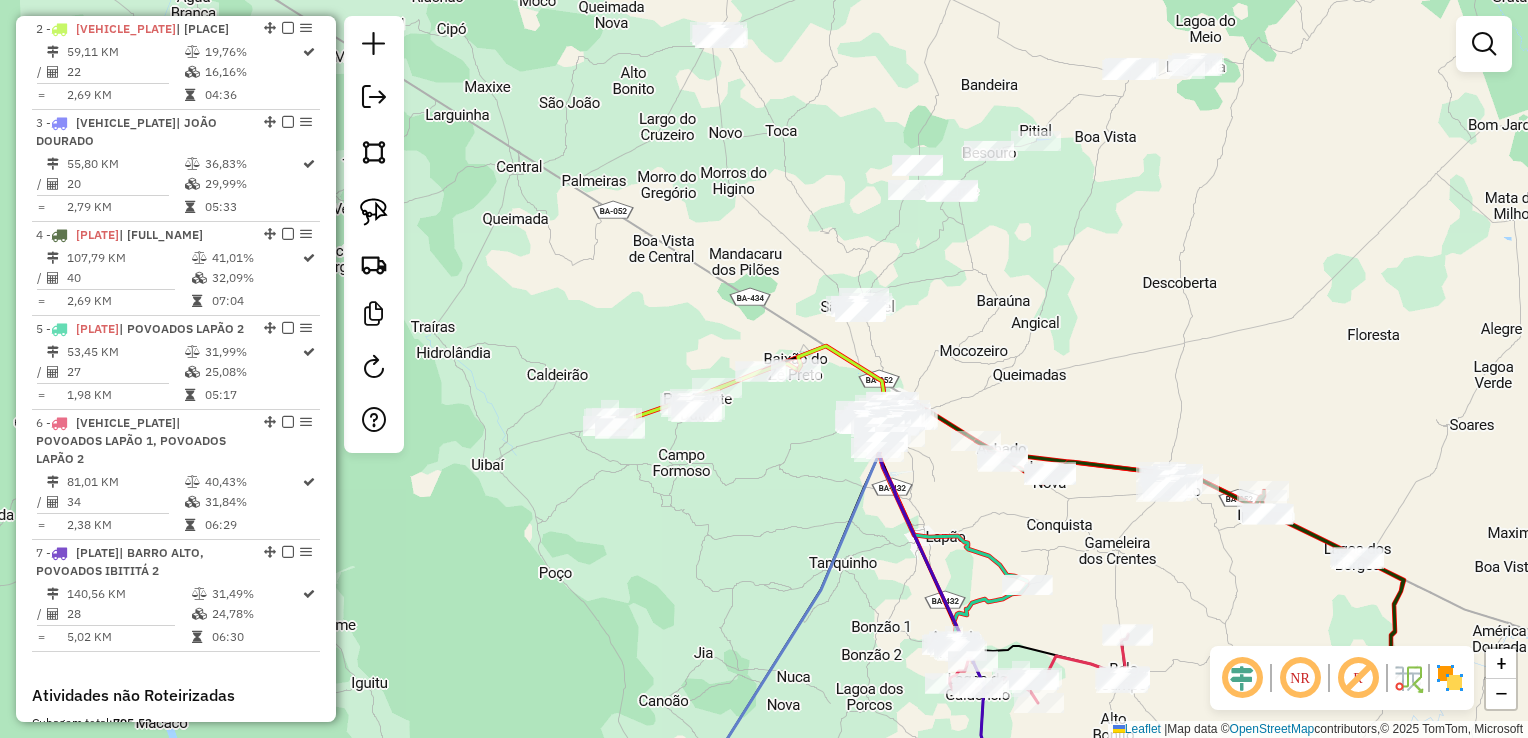 drag, startPoint x: 1033, startPoint y: 363, endPoint x: 1006, endPoint y: 410, distance: 54.20332 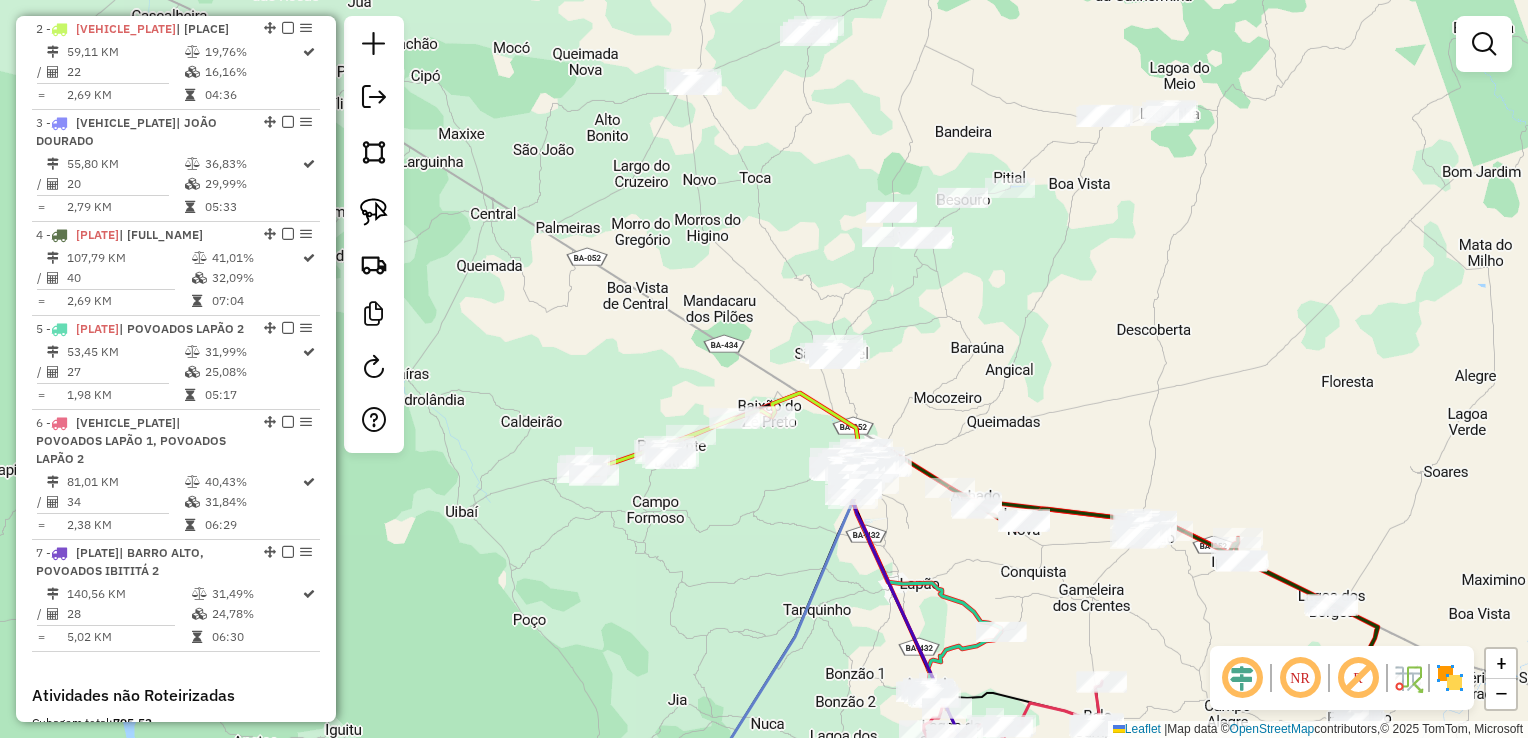drag, startPoint x: 1006, startPoint y: 333, endPoint x: 996, endPoint y: 372, distance: 40.261642 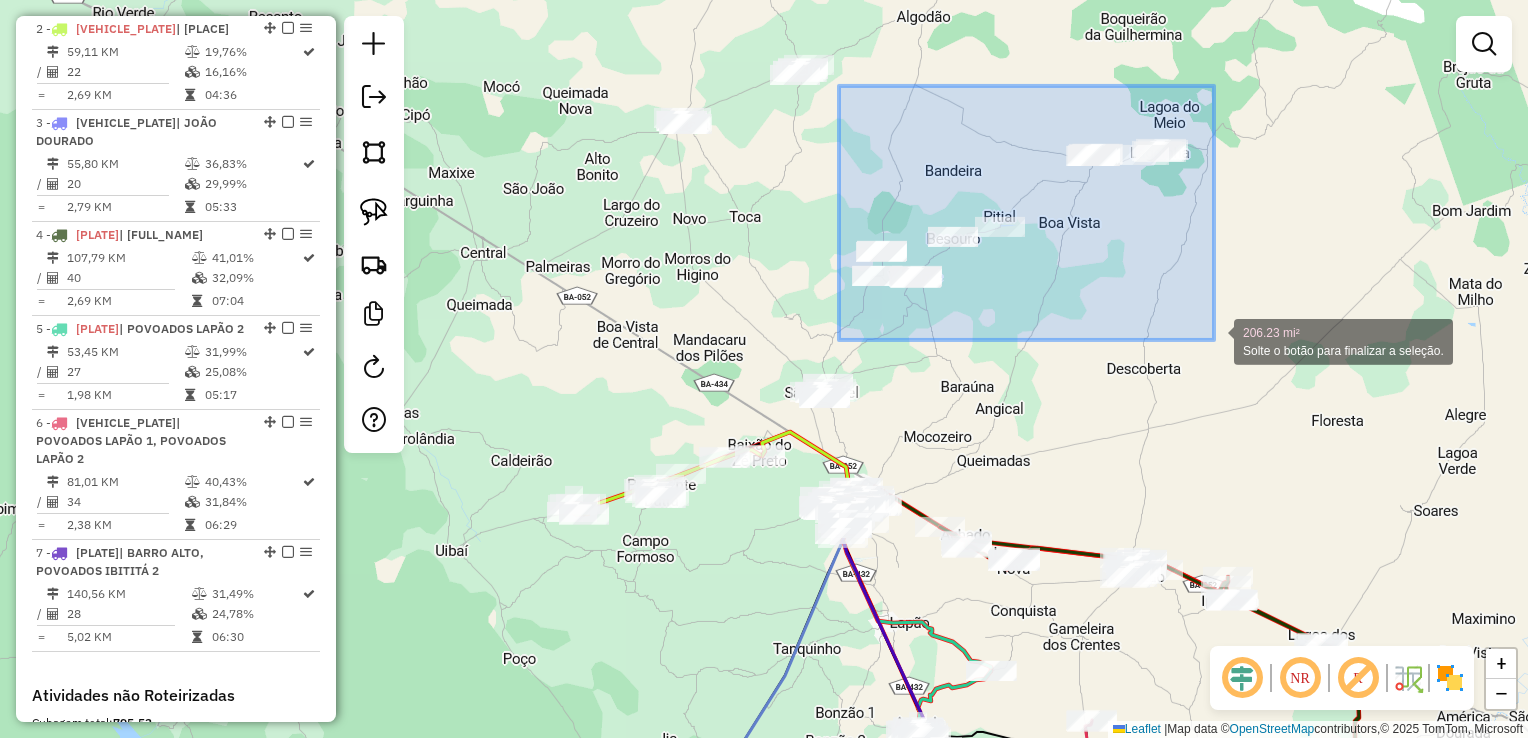 drag, startPoint x: 839, startPoint y: 86, endPoint x: 1214, endPoint y: 340, distance: 452.92493 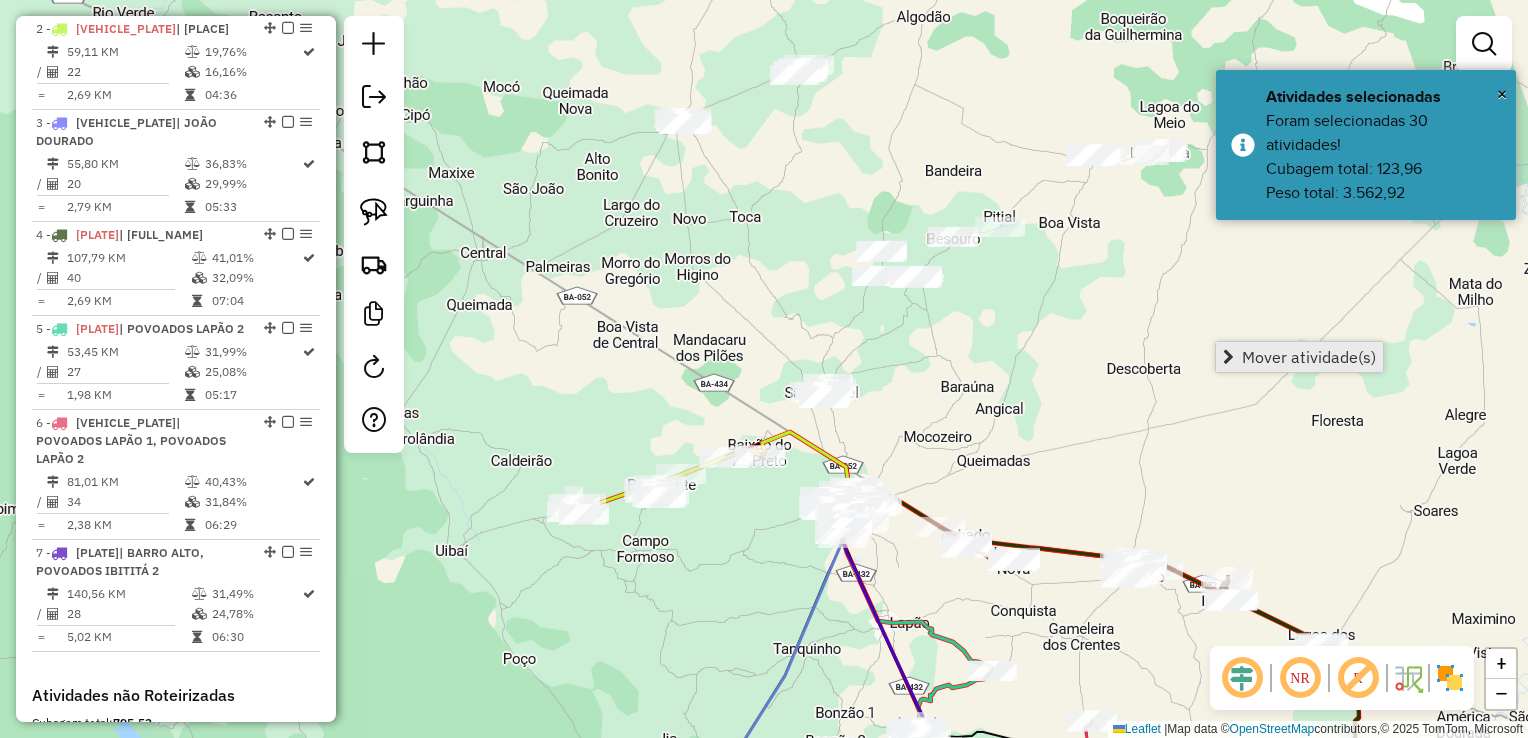 click on "Mover atividade(s)" at bounding box center [1299, 357] 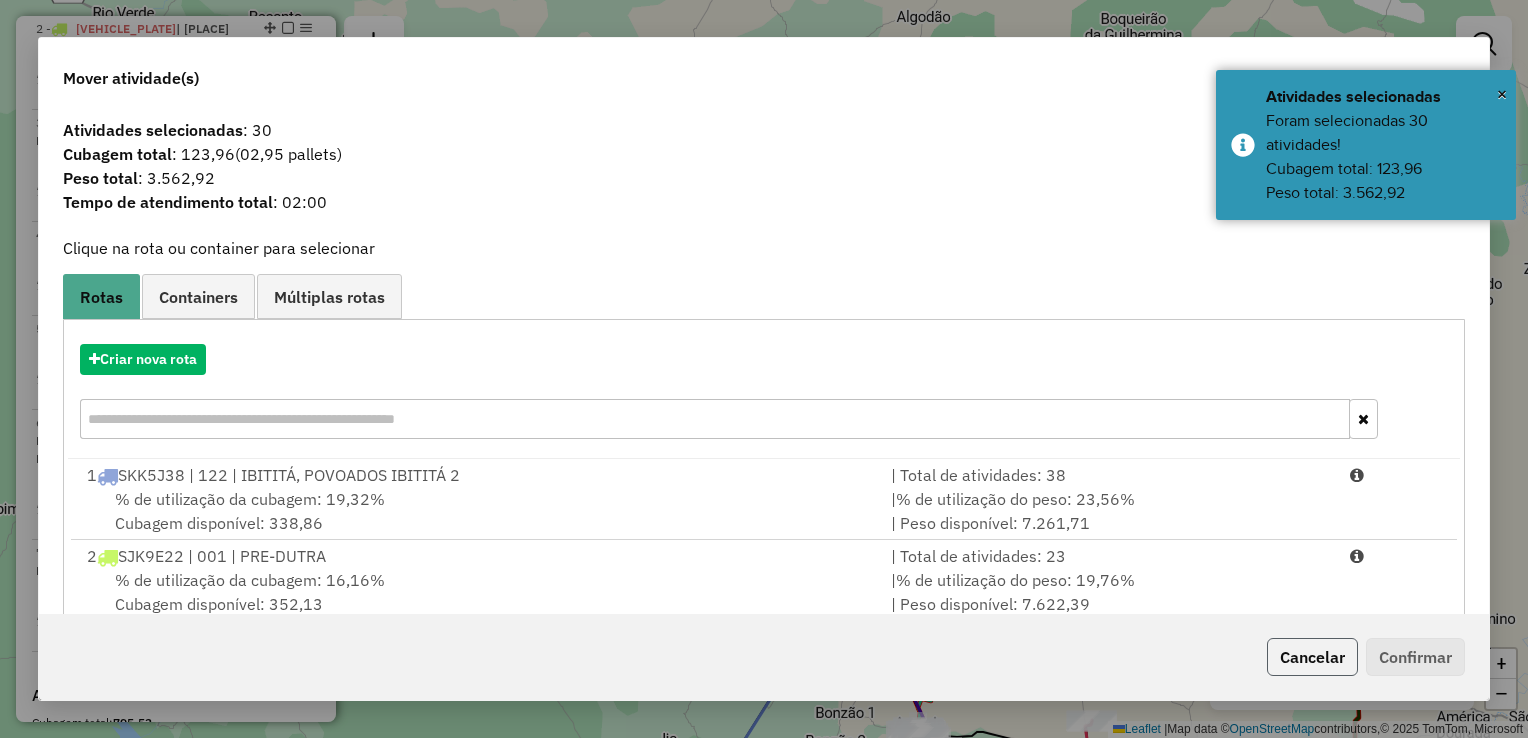 click on "Cancelar" 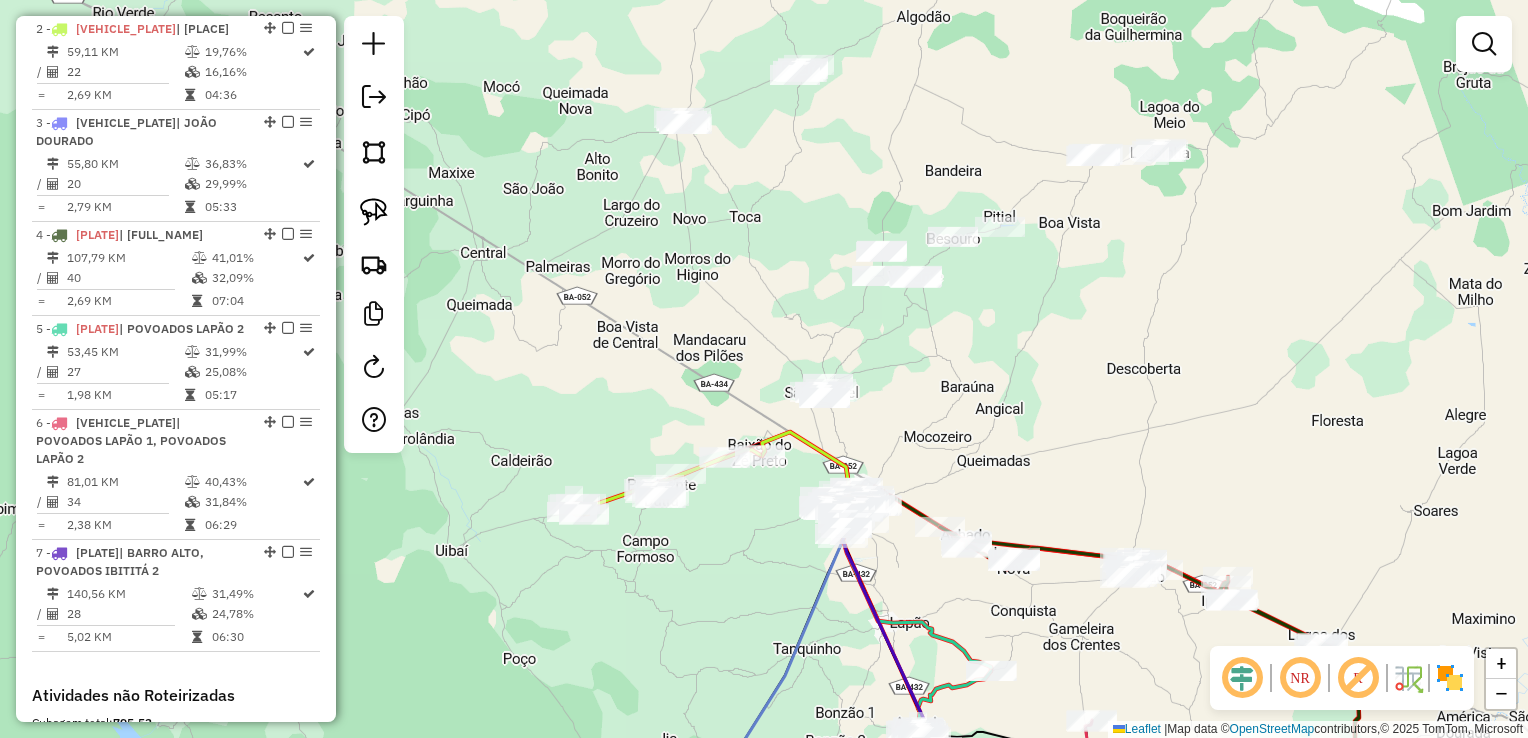 click on "Rota 4 - Placa SJR1A91  12420 - UPA BAR Janela de atendimento Grade de atendimento Capacidade Transportadoras Veículos Cliente Pedidos  Rotas Selecione os dias de semana para filtrar as janelas de atendimento  Seg   Ter   Qua   Qui   Sex   Sáb   Dom  Informe o período da janela de atendimento: De: Até:  Filtrar exatamente a janela do cliente  Considerar janela de atendimento padrão  Selecione os dias de semana para filtrar as grades de atendimento  Seg   Ter   Qua   Qui   Sex   Sáb   Dom   Considerar clientes sem dia de atendimento cadastrado  Clientes fora do dia de atendimento selecionado Filtrar as atividades entre os valores definidos abaixo:  Peso mínimo:   Peso máximo:   Cubagem mínima:   Cubagem máxima:   De:   Até:  Filtrar as atividades entre o tempo de atendimento definido abaixo:  De:   Até:   Considerar capacidade total dos clientes não roteirizados Transportadora: Selecione um ou mais itens Tipo de veículo: Selecione um ou mais itens Veículo: Selecione um ou mais itens Motorista: +" 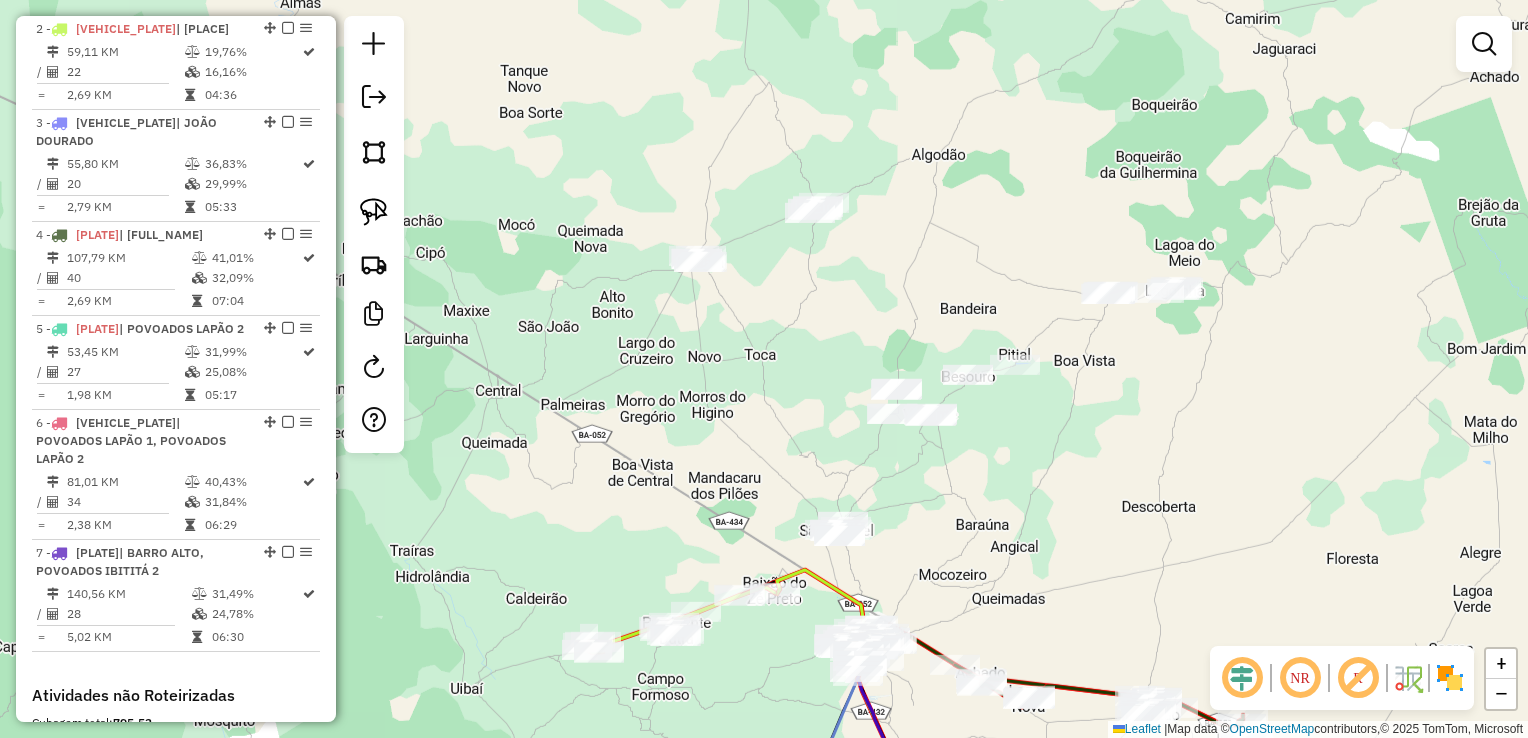 drag, startPoint x: 1126, startPoint y: 419, endPoint x: 1020, endPoint y: 506, distance: 137.13132 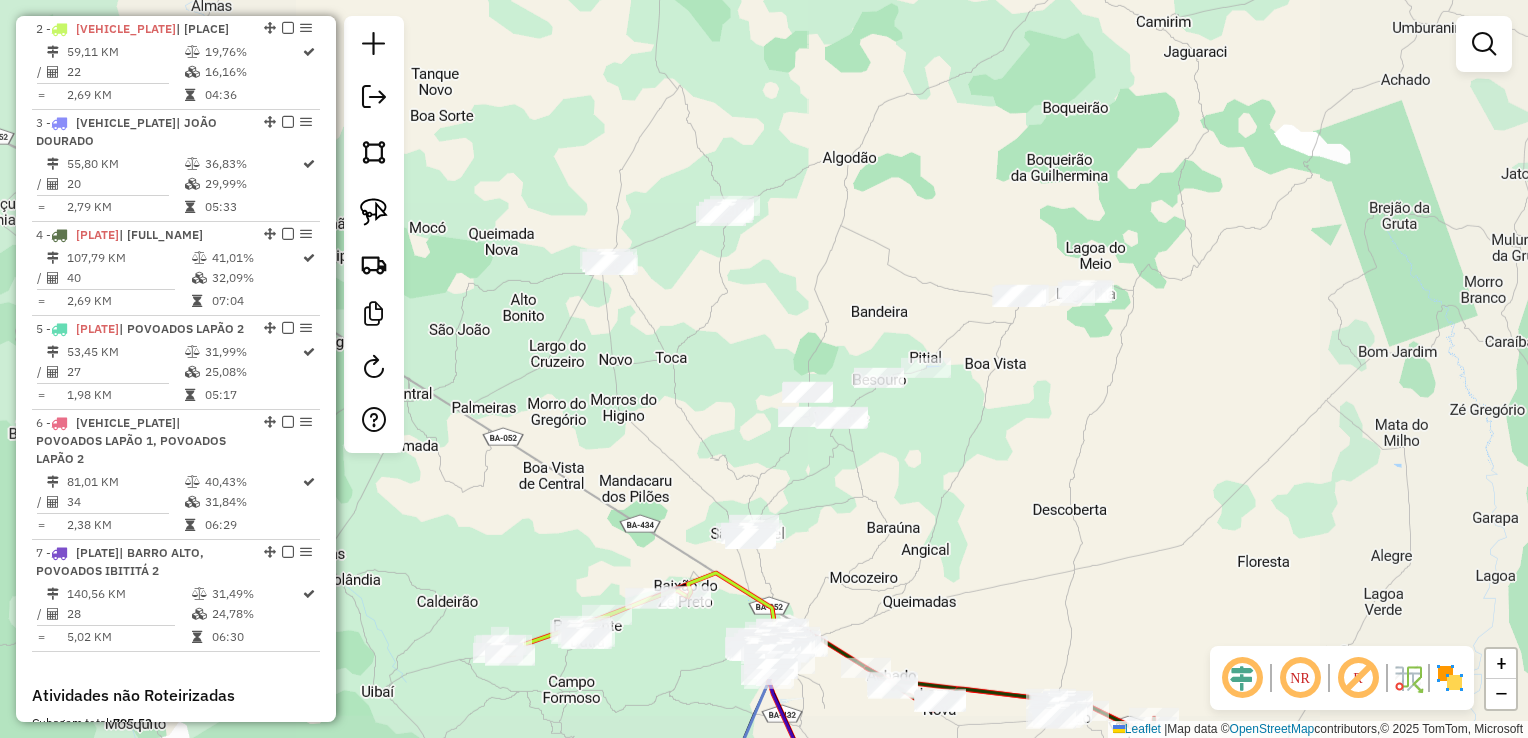 drag, startPoint x: 874, startPoint y: 466, endPoint x: 852, endPoint y: 411, distance: 59.236813 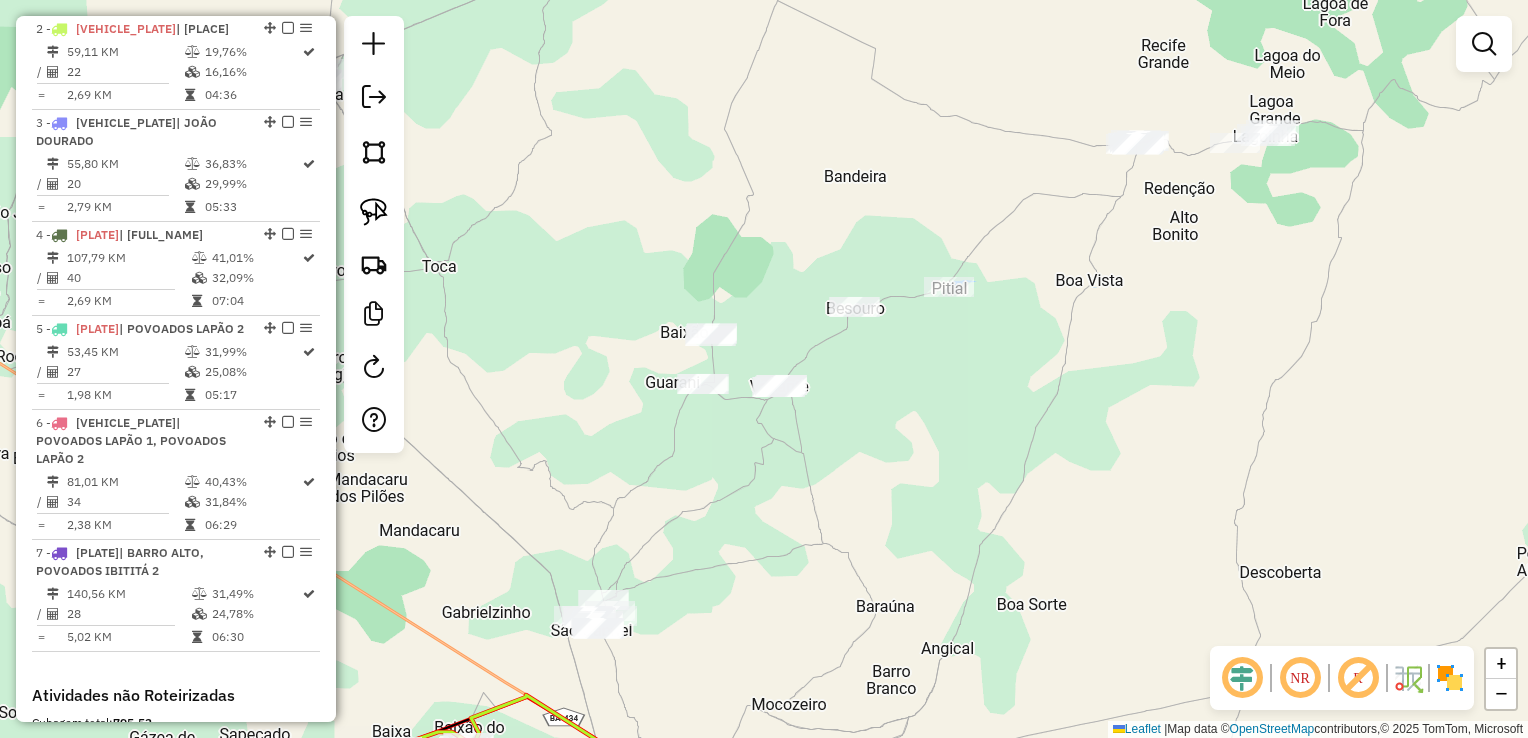 drag, startPoint x: 884, startPoint y: 444, endPoint x: 887, endPoint y: 459, distance: 15.297058 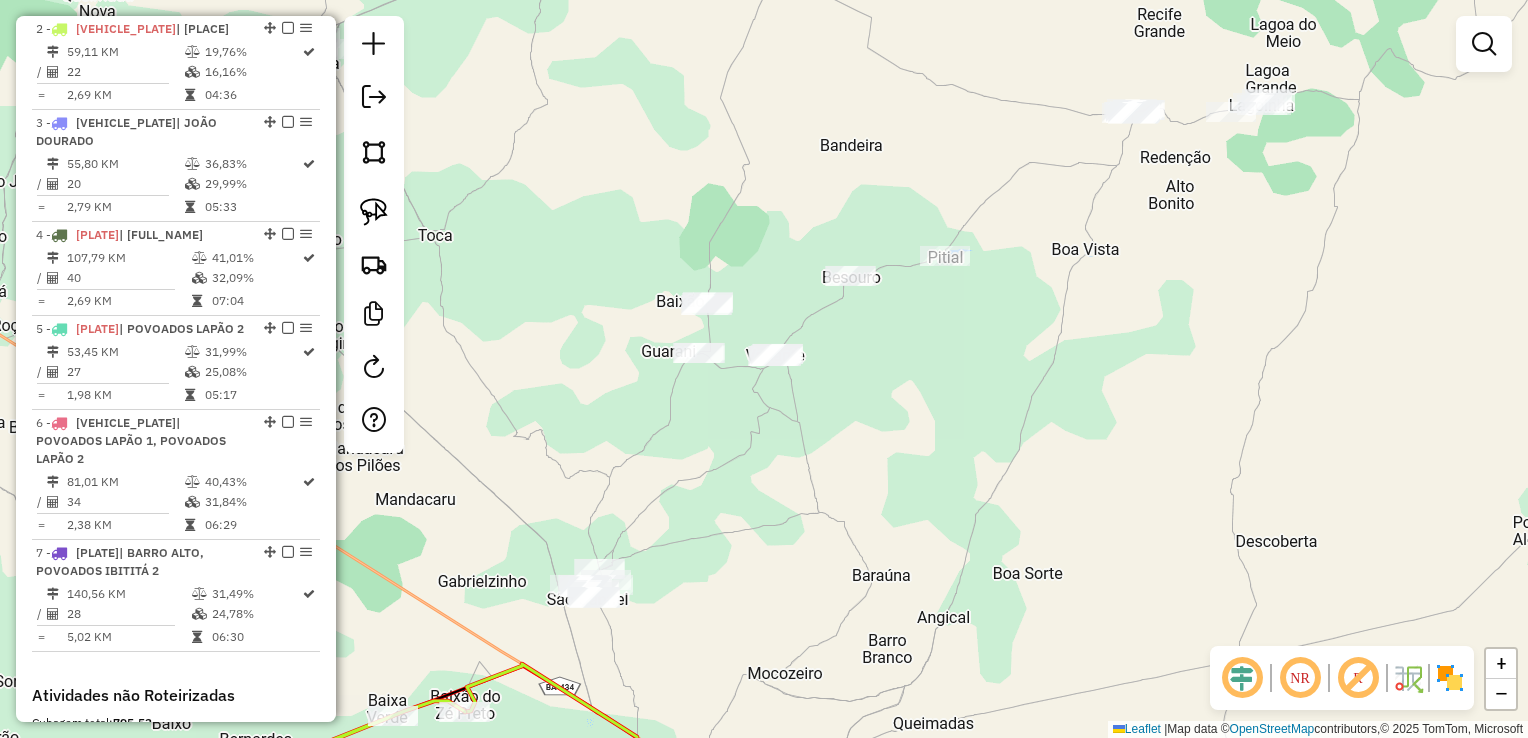 click on "Janela de atendimento Grade de atendimento Capacidade Transportadoras Veículos Cliente Pedidos  Rotas Selecione os dias de semana para filtrar as janelas de atendimento  Seg   Ter   Qua   Qui   Sex   Sáb   Dom  Informe o período da janela de atendimento: De: Até:  Filtrar exatamente a janela do cliente  Considerar janela de atendimento padrão  Selecione os dias de semana para filtrar as grades de atendimento  Seg   Ter   Qua   Qui   Sex   Sáb   Dom   Considerar clientes sem dia de atendimento cadastrado  Clientes fora do dia de atendimento selecionado Filtrar as atividades entre os valores definidos abaixo:  Peso mínimo:   Peso máximo:   Cubagem mínima:   Cubagem máxima:   De:   Até:  Filtrar as atividades entre o tempo de atendimento definido abaixo:  De:   Até:   Considerar capacidade total dos clientes não roteirizados Transportadora: Selecione um ou mais itens Tipo de veículo: Selecione um ou mais itens Veículo: Selecione um ou mais itens Motorista: Selecione um ou mais itens Nome: Rótulo:" 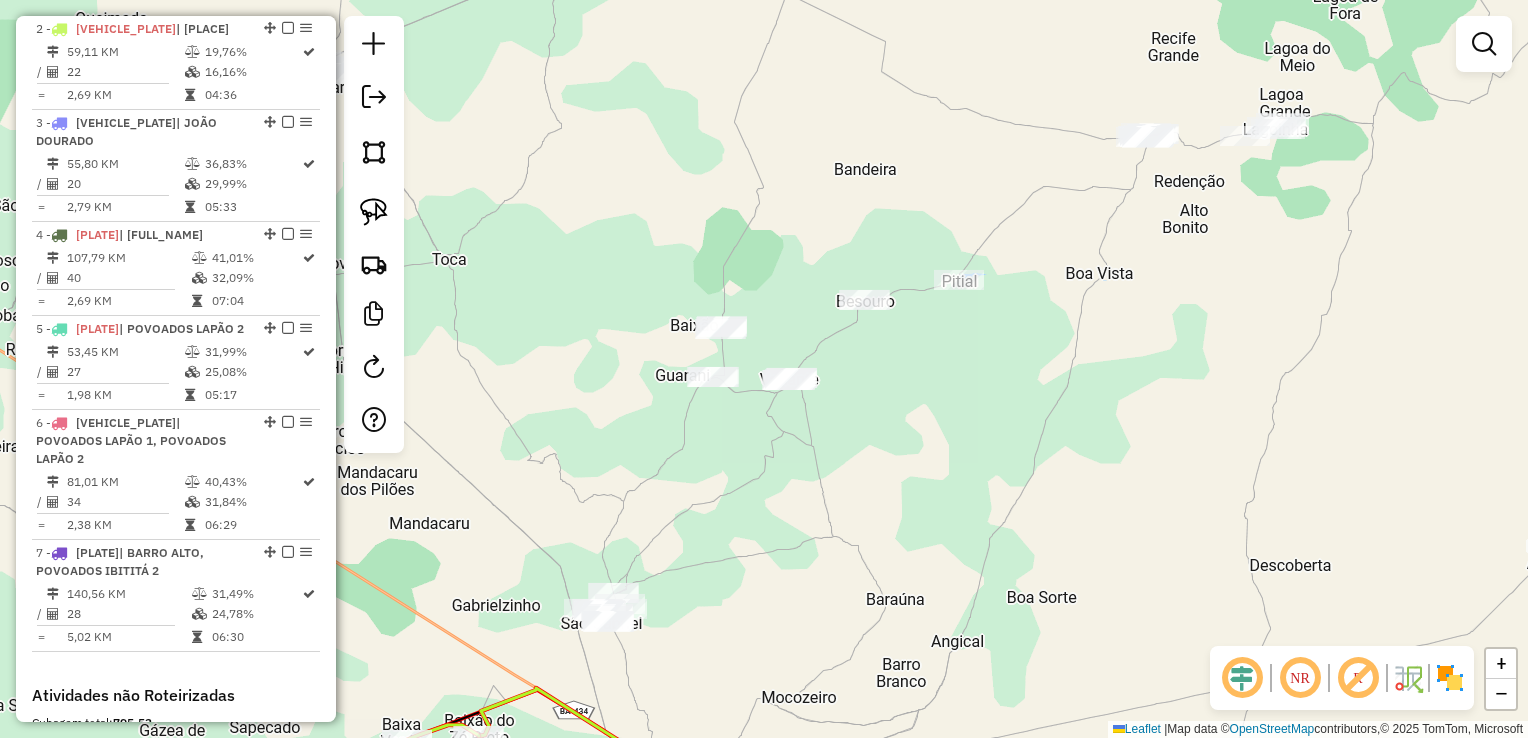 drag, startPoint x: 1153, startPoint y: 319, endPoint x: 1174, endPoint y: 334, distance: 25.806976 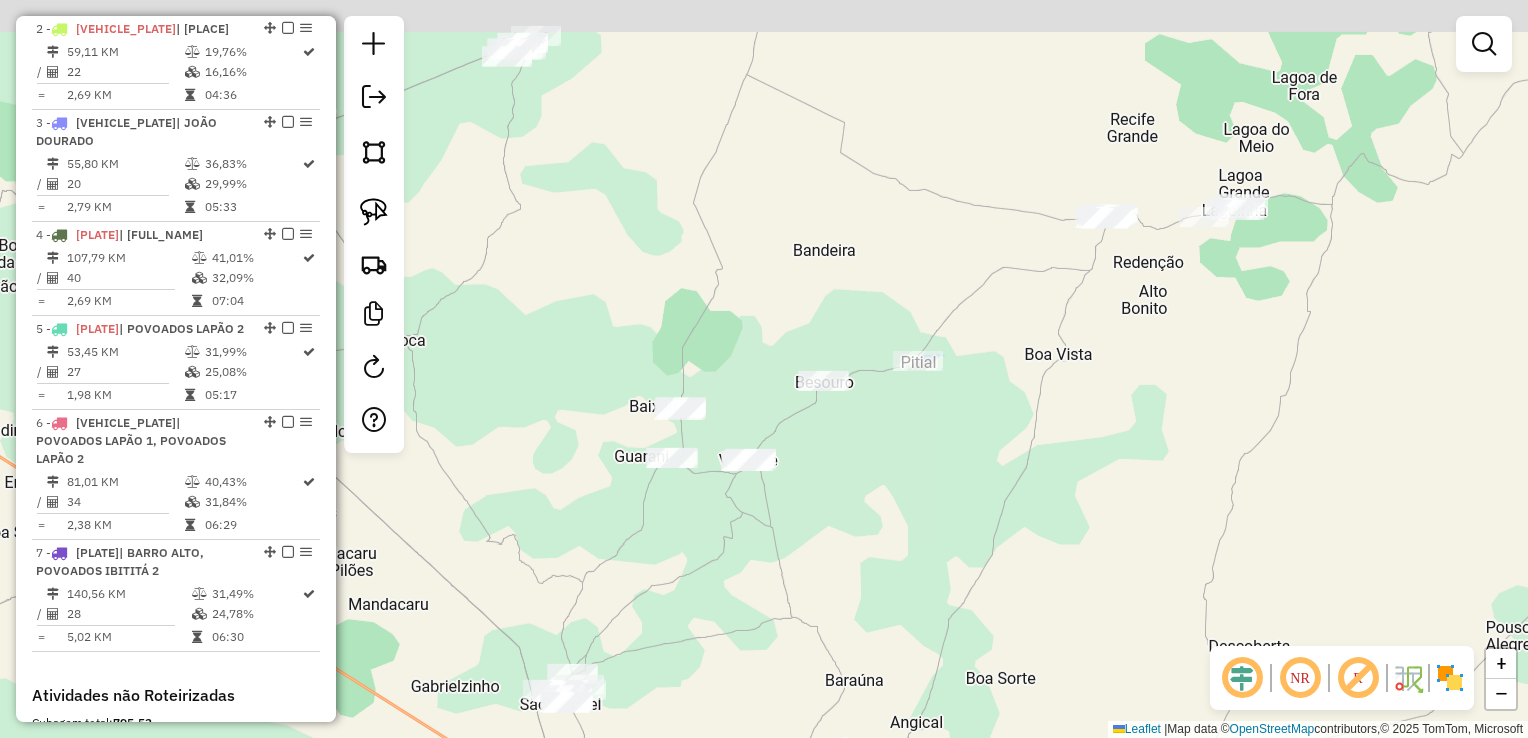 drag, startPoint x: 1142, startPoint y: 375, endPoint x: 1104, endPoint y: 442, distance: 77.02597 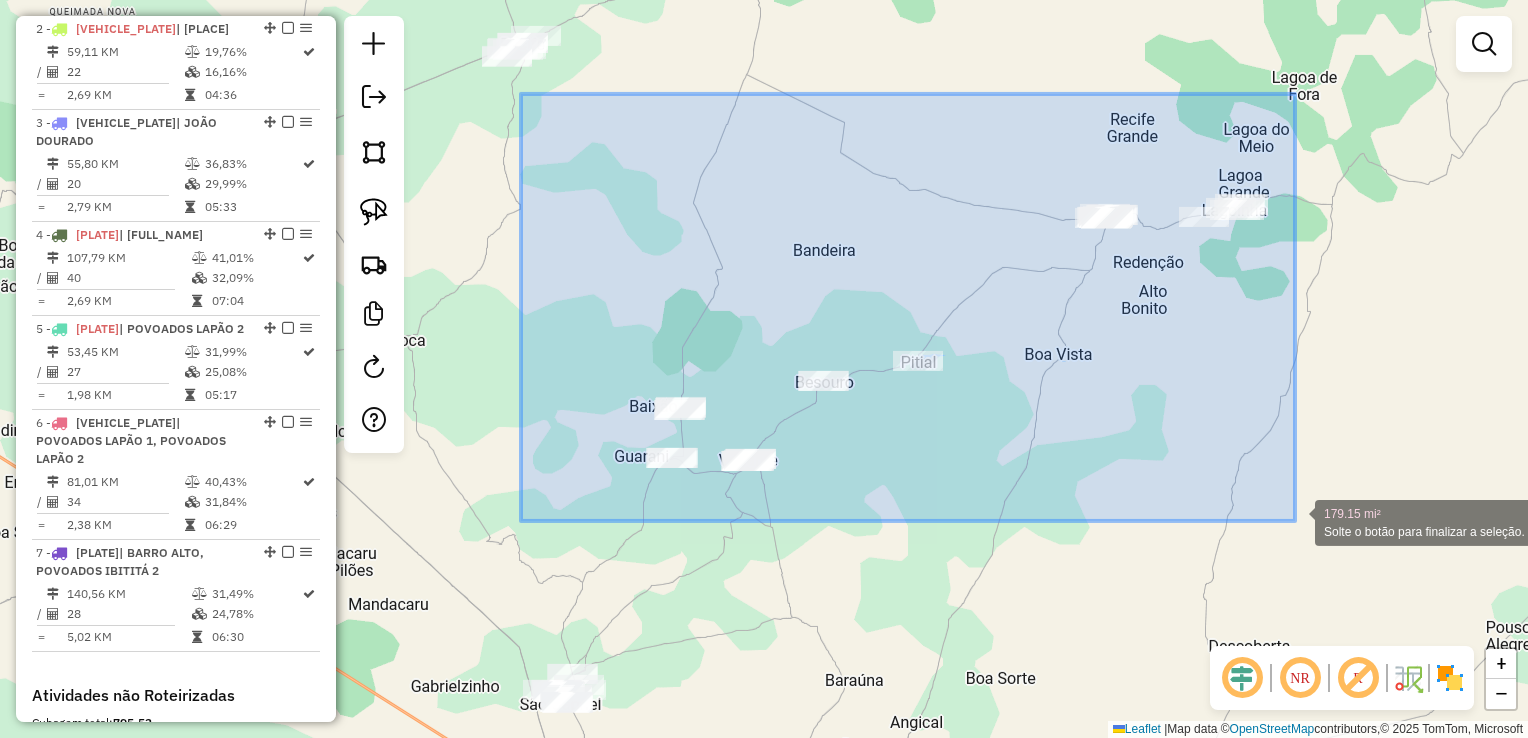 drag, startPoint x: 521, startPoint y: 94, endPoint x: 1295, endPoint y: 521, distance: 883.9711 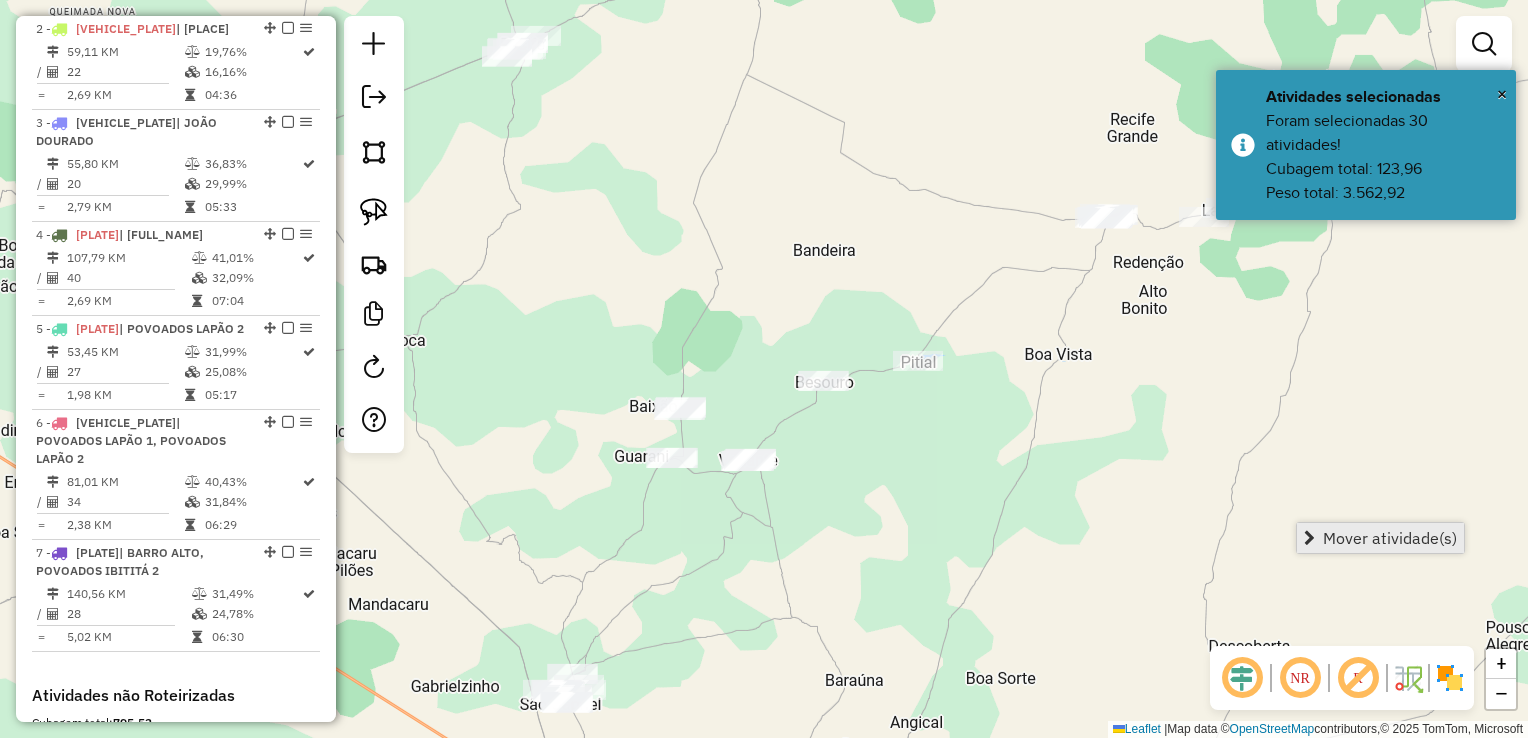 click on "Mover atividade(s)" at bounding box center (1380, 538) 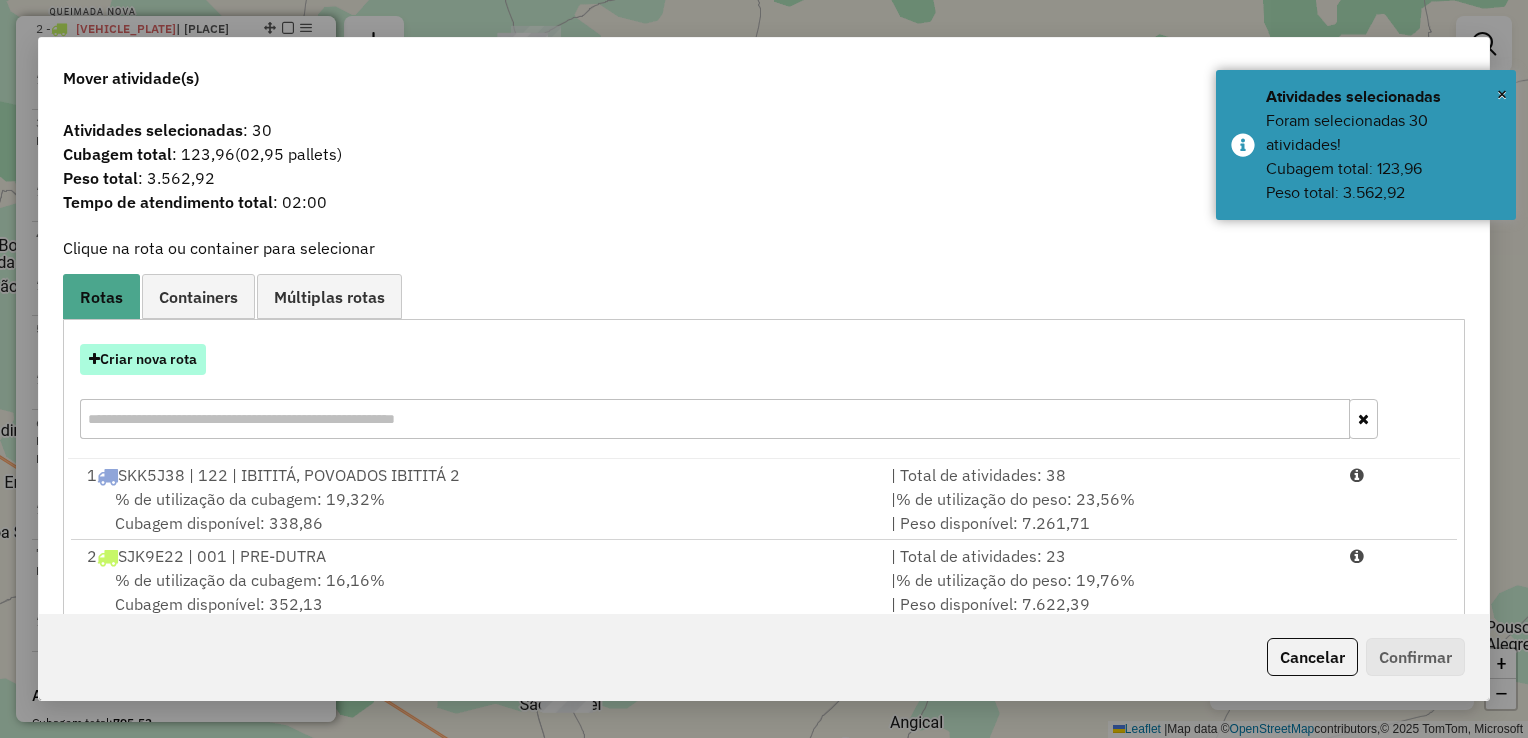 click on "Criar nova rota" at bounding box center [143, 359] 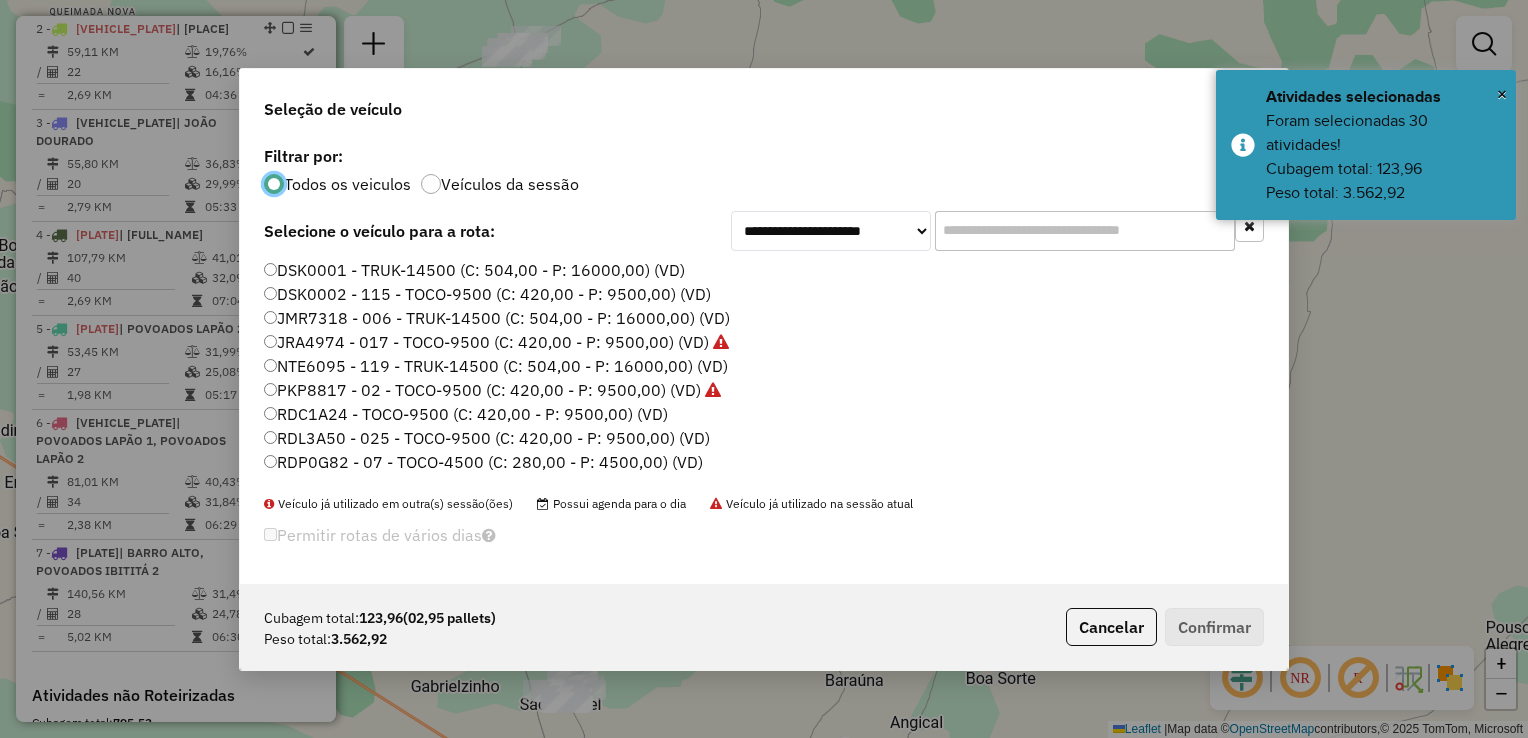 scroll, scrollTop: 10, scrollLeft: 6, axis: both 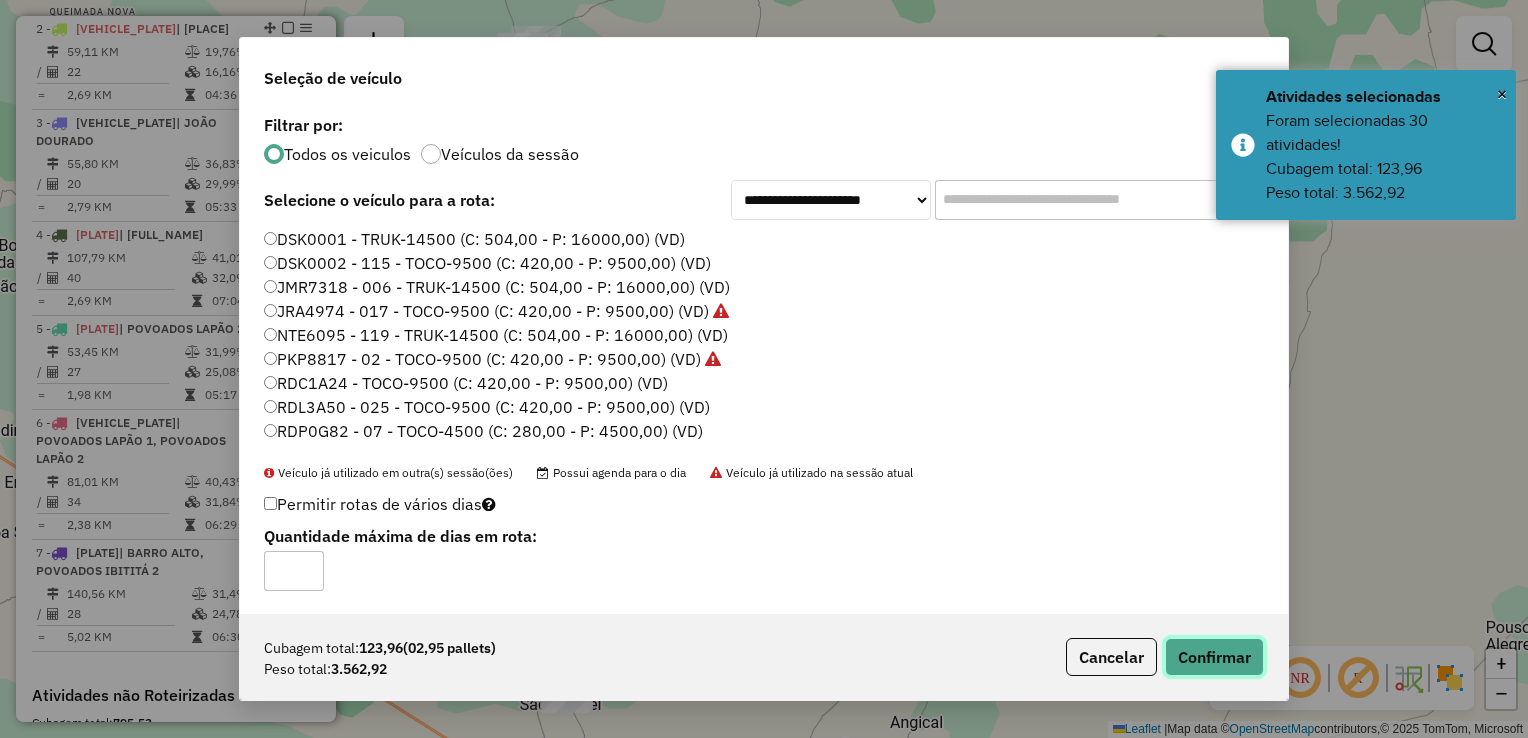 click on "Confirmar" 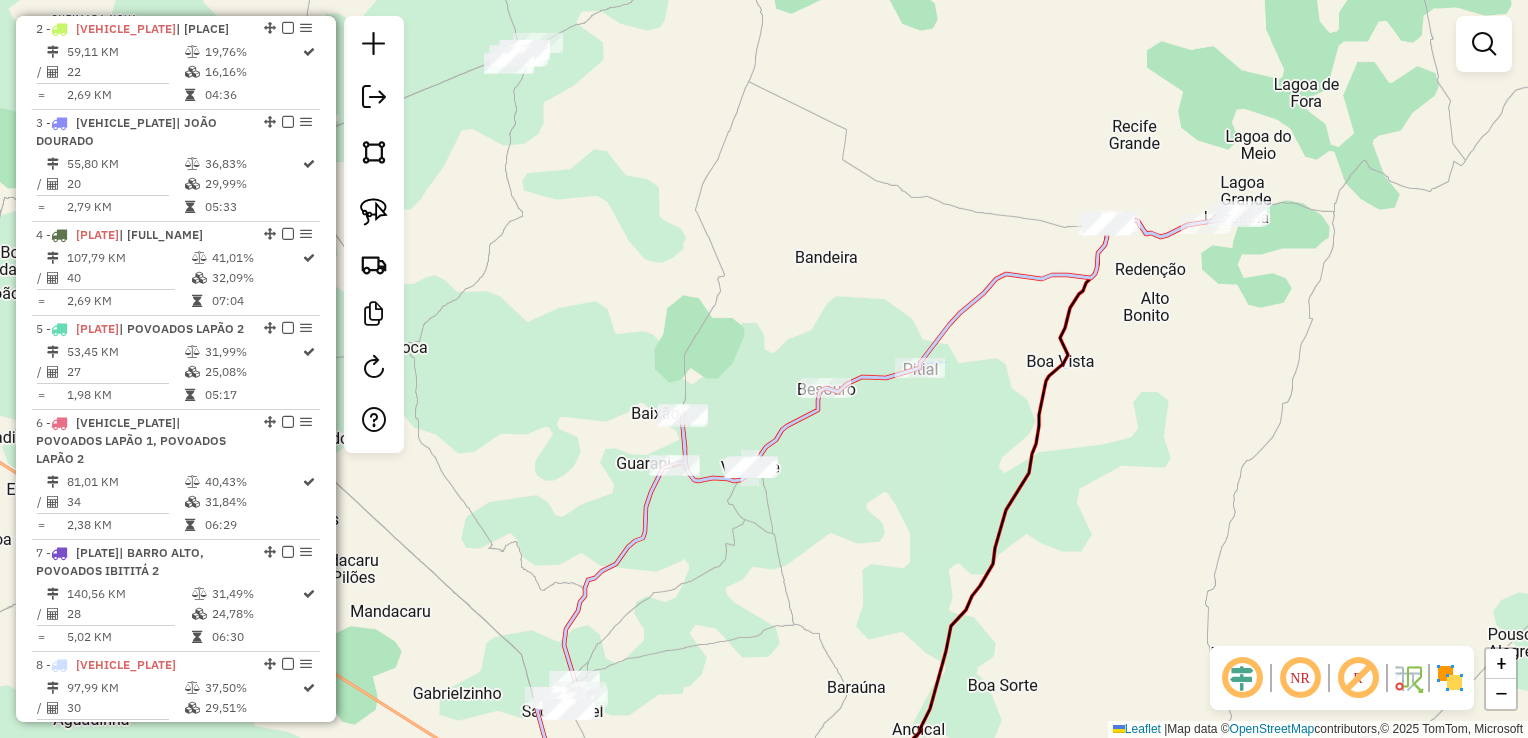 drag, startPoint x: 920, startPoint y: 249, endPoint x: 940, endPoint y: 262, distance: 23.853722 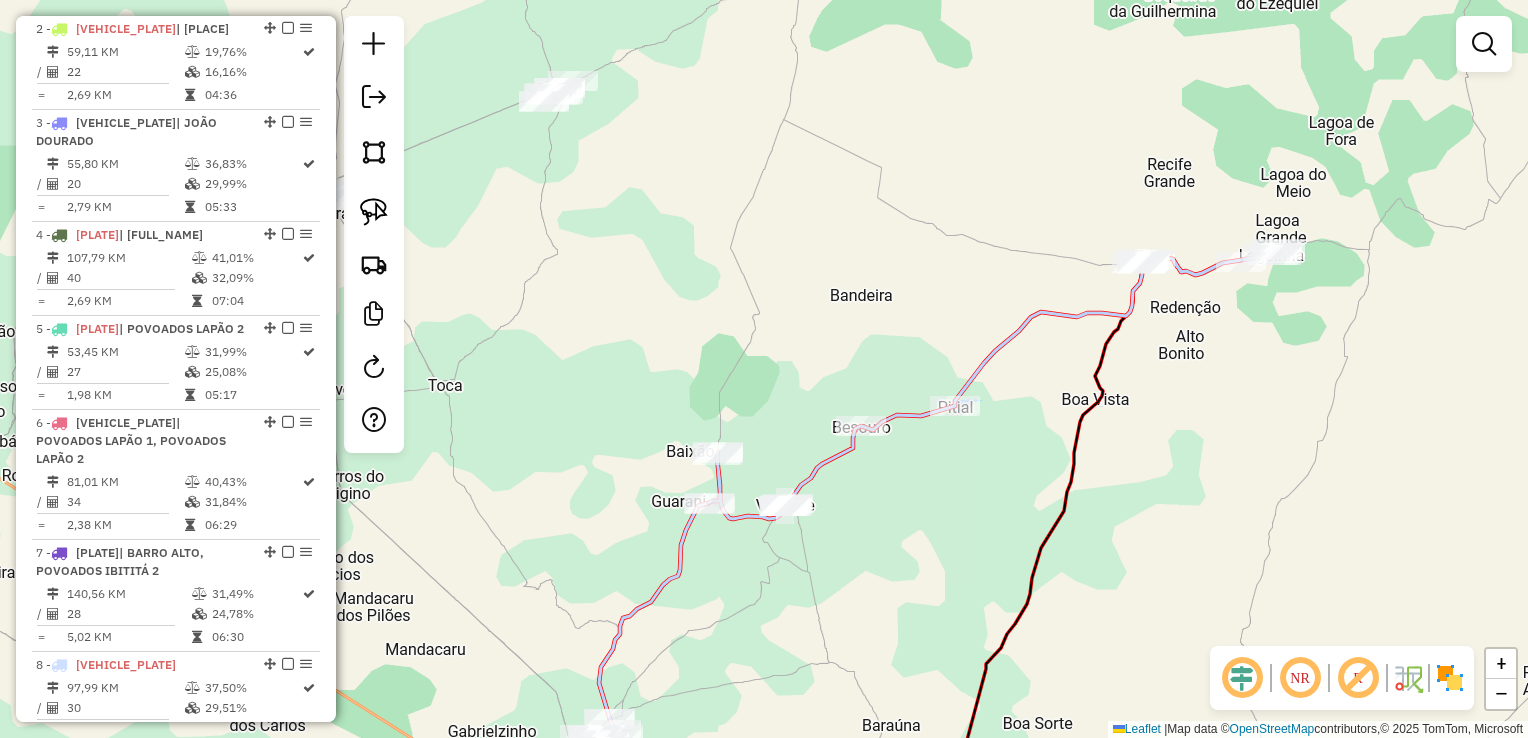 drag, startPoint x: 916, startPoint y: 254, endPoint x: 1040, endPoint y: 220, distance: 128.57683 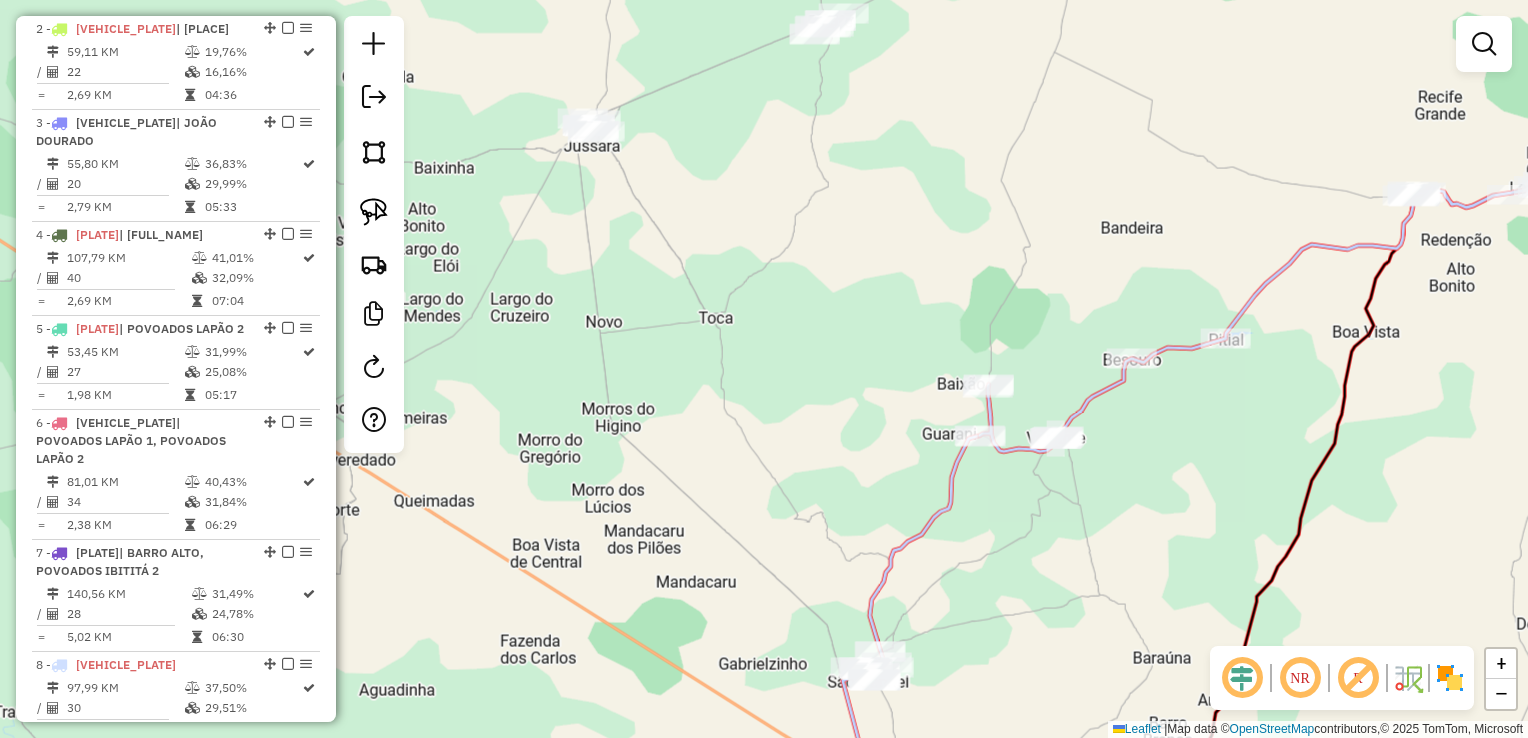 drag, startPoint x: 978, startPoint y: 240, endPoint x: 989, endPoint y: 214, distance: 28.231188 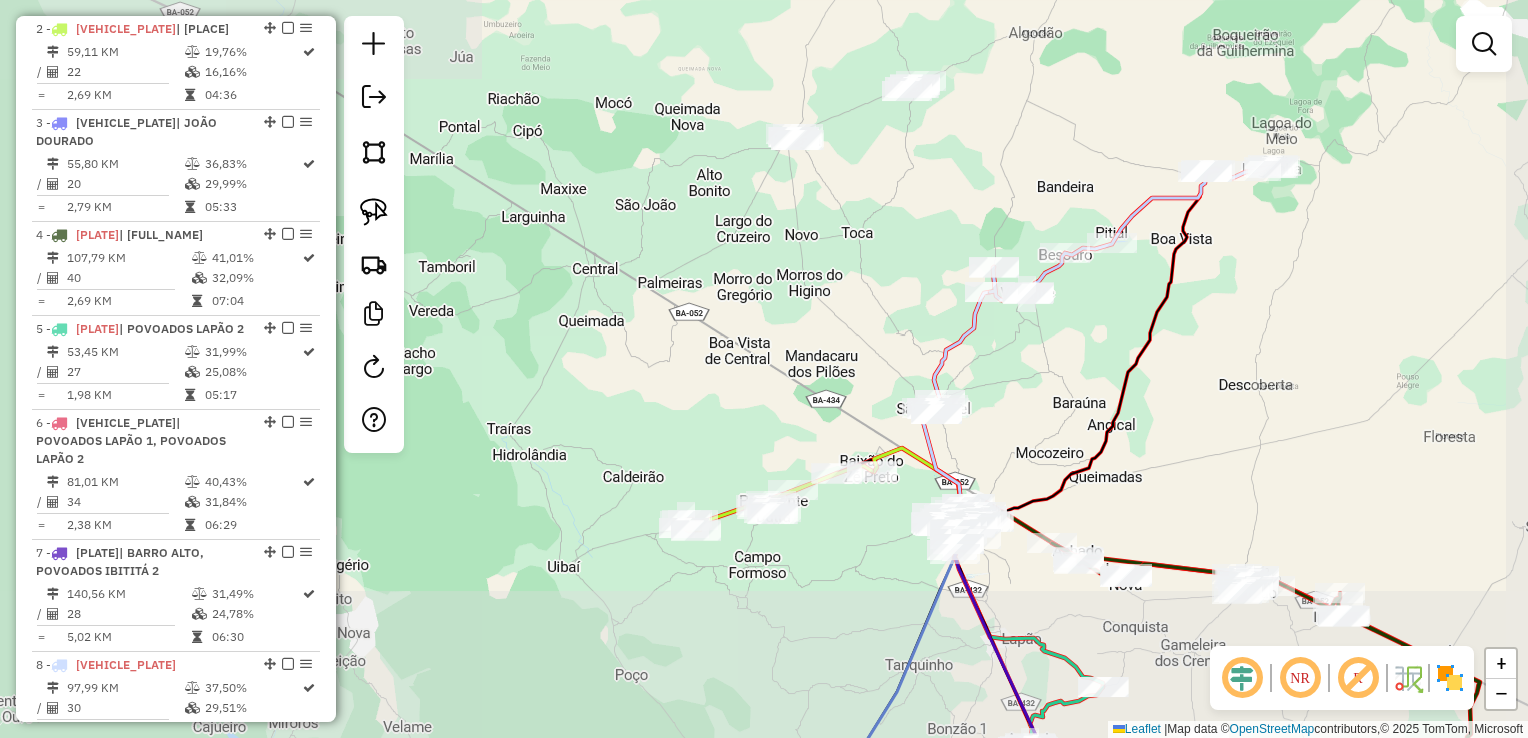 drag, startPoint x: 865, startPoint y: 257, endPoint x: 841, endPoint y: 314, distance: 61.846584 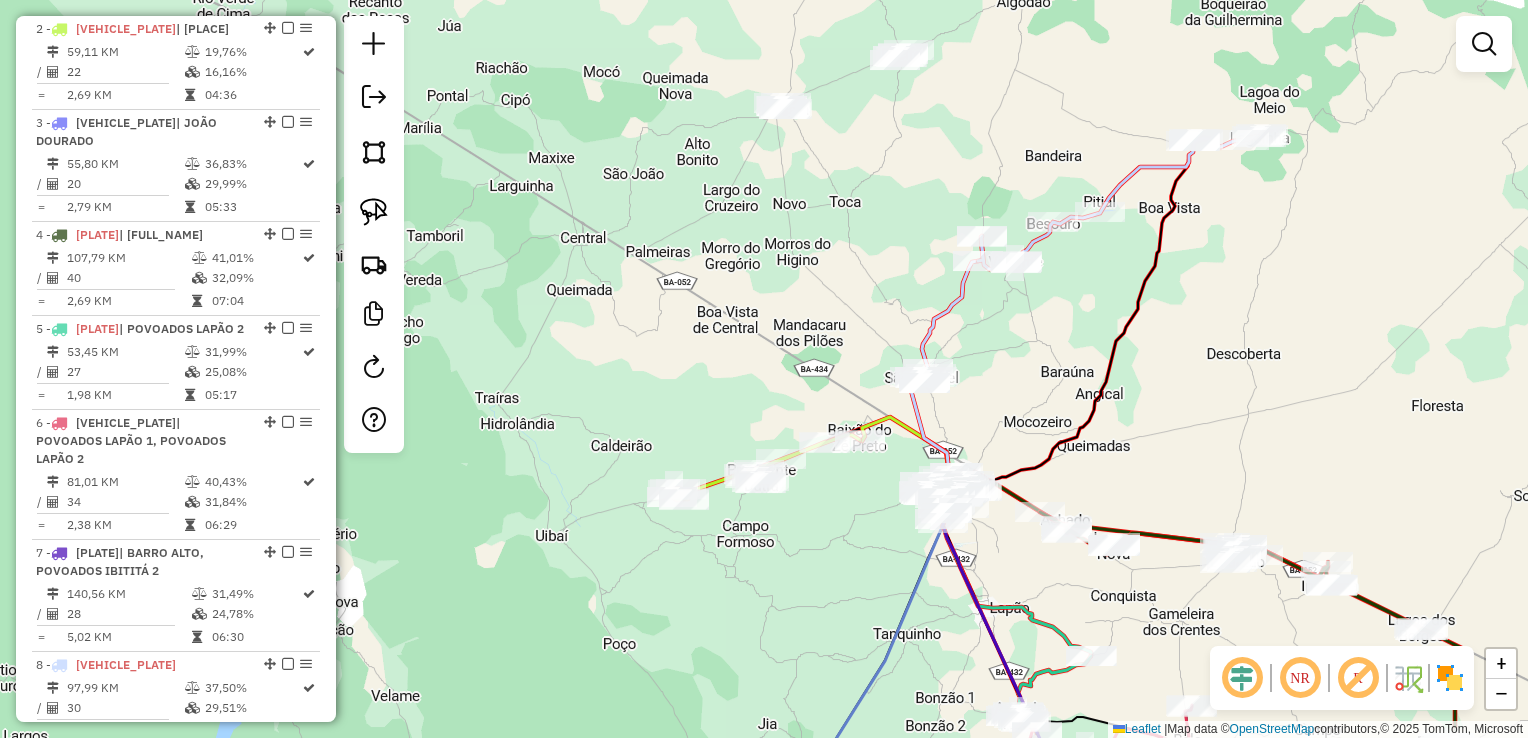 select on "**********" 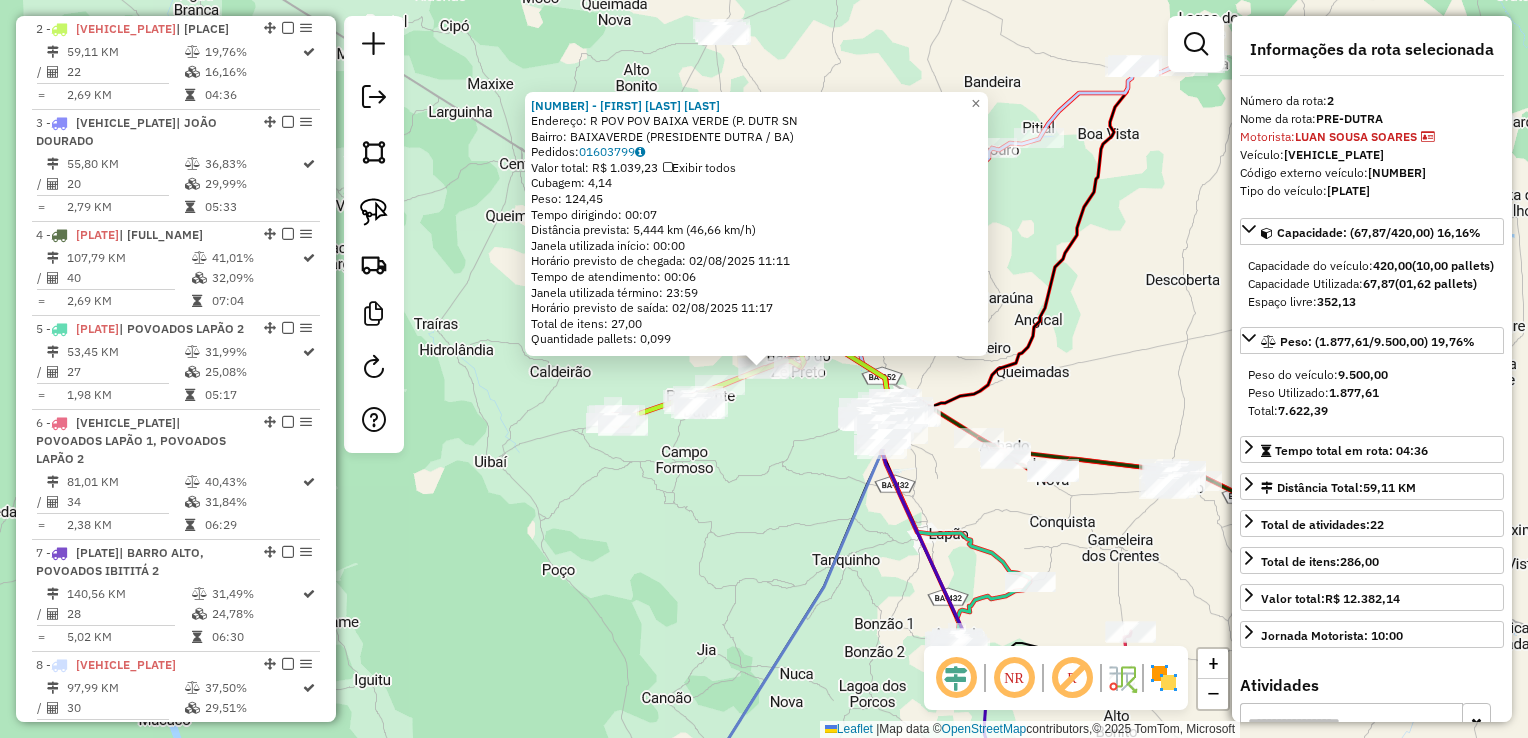 click on "4028 - FRANCISCO CICERO DA SIVLA  Endereço: R   POV POV  BAIXA VERDE  (P. DUTR SN   Bairro: BAIXAVERDE (PRESIDENTE DUTRA / BA)   Pedidos:  01603799   Valor total: R$ 1.039,23   Exibir todos   Cubagem: 4,14  Peso: 124,45  Tempo dirigindo: 00:07   Distância prevista: 5,444 km (46,66 km/h)   Janela utilizada início: 00:00   Horário previsto de chegada: 02/08/2025 11:11   Tempo de atendimento: 00:06   Janela utilizada término: 23:59   Horário previsto de saída: 02/08/2025 11:17   Total de itens: 27,00   Quantidade pallets: 0,099  × Janela de atendimento Grade de atendimento Capacidade Transportadoras Veículos Cliente Pedidos  Rotas Selecione os dias de semana para filtrar as janelas de atendimento  Seg   Ter   Qua   Qui   Sex   Sáb   Dom  Informe o período da janela de atendimento: De: Até:  Filtrar exatamente a janela do cliente  Considerar janela de atendimento padrão  Selecione os dias de semana para filtrar as grades de atendimento  Seg   Ter   Qua   Qui   Sex   Sáb   Dom   Peso mínimo:   De:" 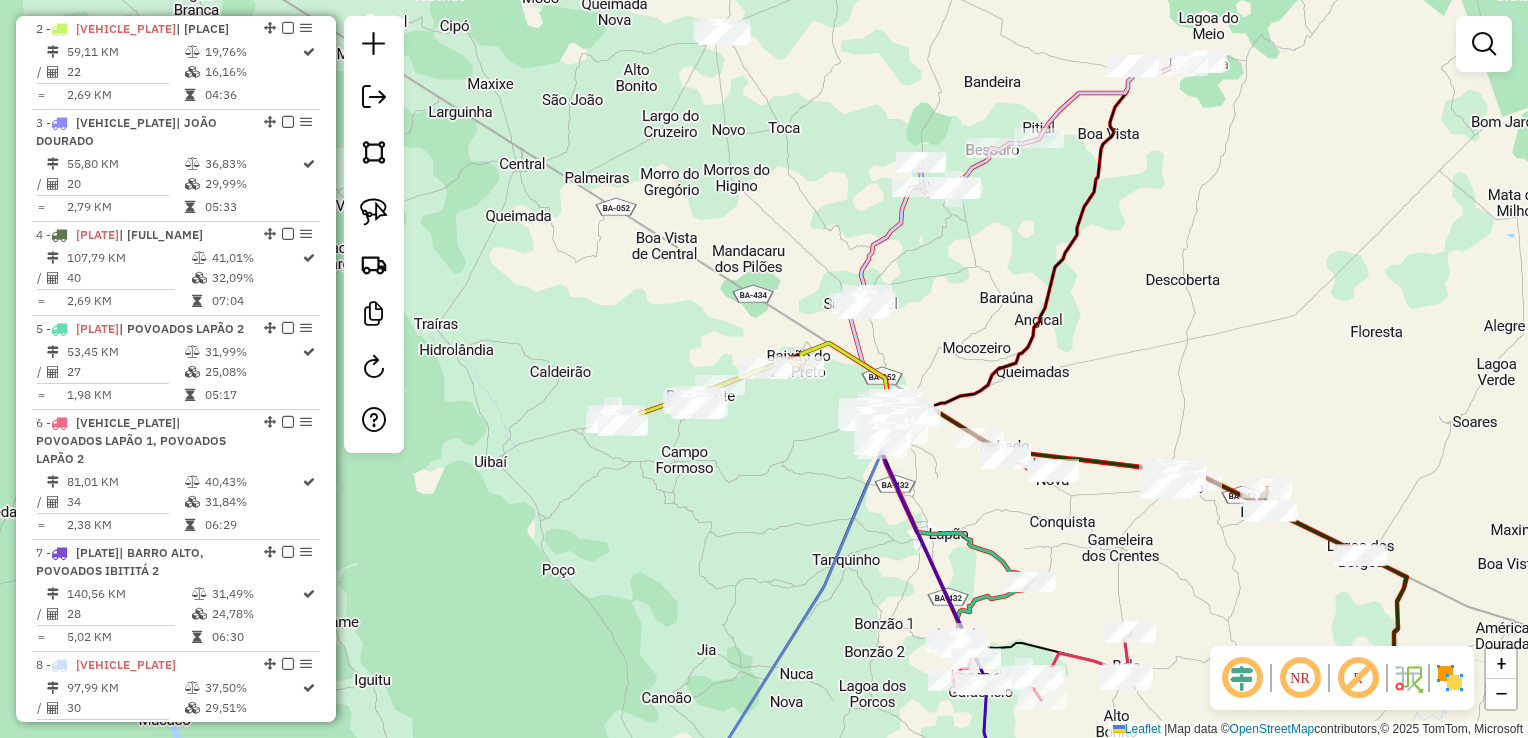 click on "4028 - FRANCISCO CICERO DA SIVLA  Endereço: R   POV POV  BAIXA VERDE  (P. DUTR SN   Bairro: BAIXAVERDE (PRESIDENTE DUTRA / BA)   Pedidos:  01603799   Valor total: R$ 1.039,23   Exibir todos   Cubagem: 4,14  Peso: 124,45  Tempo dirigindo: 00:07   Distância prevista: 5,444 km (46,66 km/h)   Janela utilizada início: 00:00   Horário previsto de chegada: 02/08/2025 11:11   Tempo de atendimento: 00:06   Janela utilizada término: 23:59   Horário previsto de saída: 02/08/2025 11:17   Total de itens: 27,00   Quantidade pallets: 0,099  × Janela de atendimento Grade de atendimento Capacidade Transportadoras Veículos Cliente Pedidos  Rotas Selecione os dias de semana para filtrar as janelas de atendimento  Seg   Ter   Qua   Qui   Sex   Sáb   Dom  Informe o período da janela de atendimento: De: Até:  Filtrar exatamente a janela do cliente  Considerar janela de atendimento padrão  Selecione os dias de semana para filtrar as grades de atendimento  Seg   Ter   Qua   Qui   Sex   Sáb   Dom   Peso mínimo:   De:" 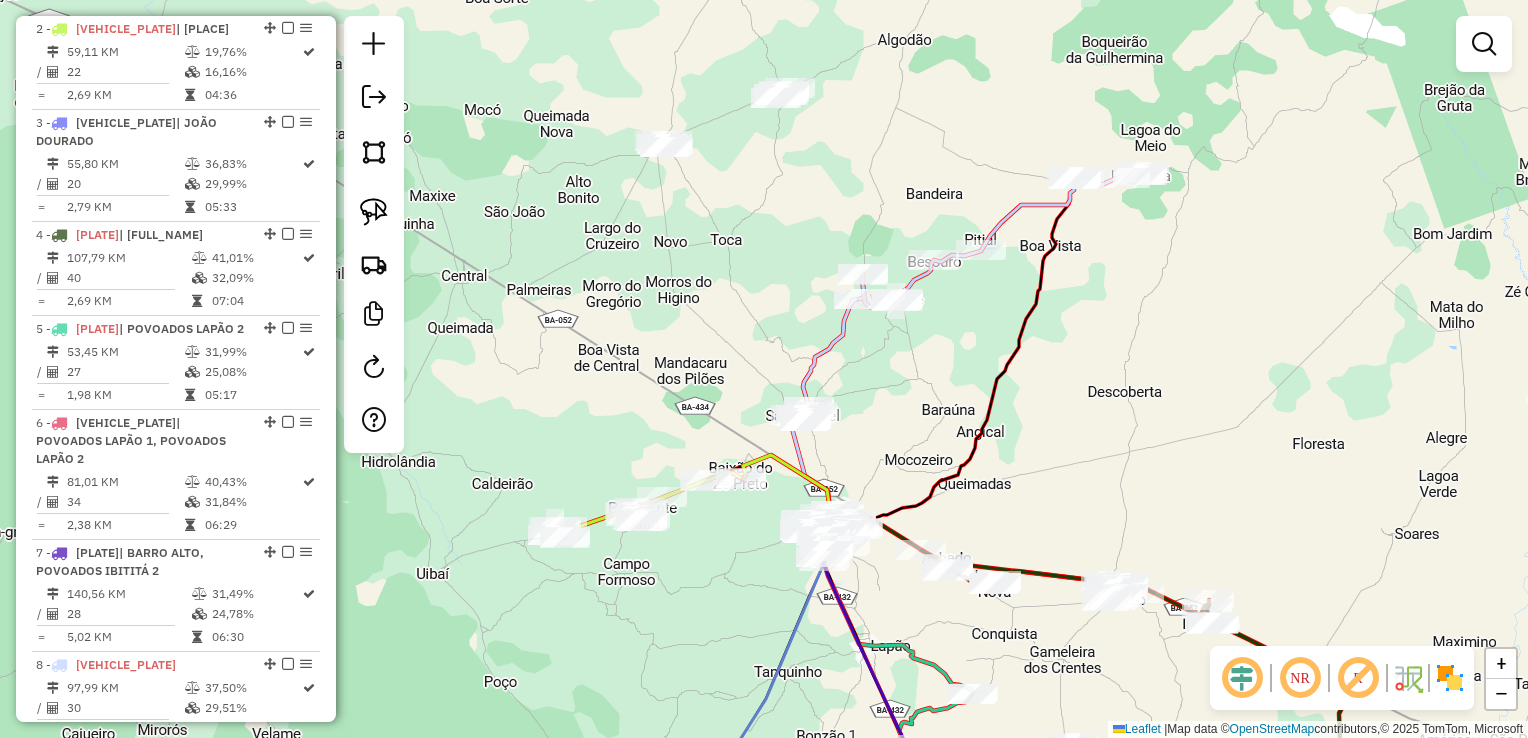 click on "Janela de atendimento Grade de atendimento Capacidade Transportadoras Veículos Cliente Pedidos  Rotas Selecione os dias de semana para filtrar as janelas de atendimento  Seg   Ter   Qua   Qui   Sex   Sáb   Dom  Informe o período da janela de atendimento: De: Até:  Filtrar exatamente a janela do cliente  Considerar janela de atendimento padrão  Selecione os dias de semana para filtrar as grades de atendimento  Seg   Ter   Qua   Qui   Sex   Sáb   Dom   Considerar clientes sem dia de atendimento cadastrado  Clientes fora do dia de atendimento selecionado Filtrar as atividades entre os valores definidos abaixo:  Peso mínimo:   Peso máximo:   Cubagem mínima:   Cubagem máxima:   De:   Até:  Filtrar as atividades entre o tempo de atendimento definido abaixo:  De:   Até:   Considerar capacidade total dos clientes não roteirizados Transportadora: Selecione um ou mais itens Tipo de veículo: Selecione um ou mais itens Veículo: Selecione um ou mais itens Motorista: Selecione um ou mais itens Nome: Rótulo:" 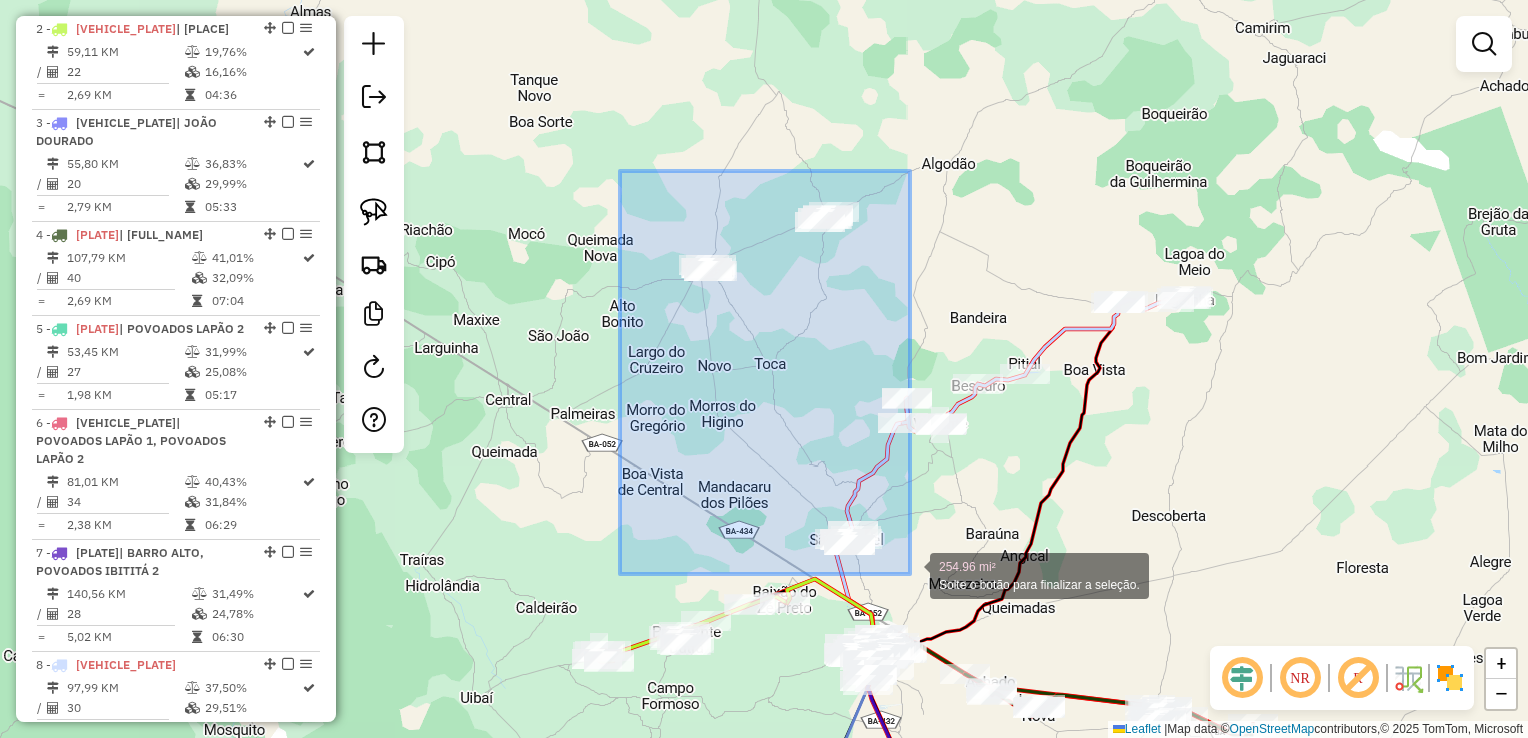 drag, startPoint x: 663, startPoint y: 230, endPoint x: 910, endPoint y: 574, distance: 423.49146 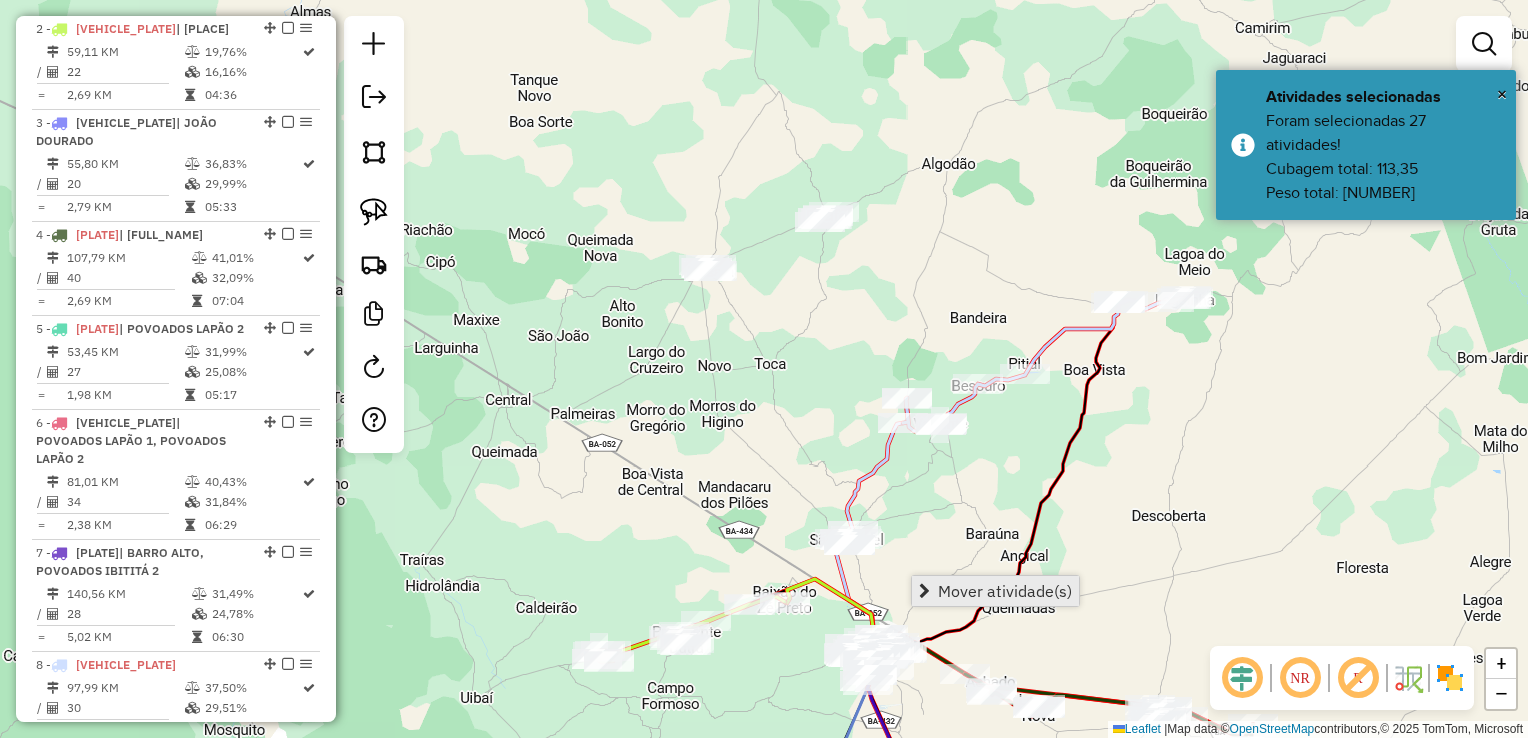 click on "Mover atividade(s)" at bounding box center [1005, 591] 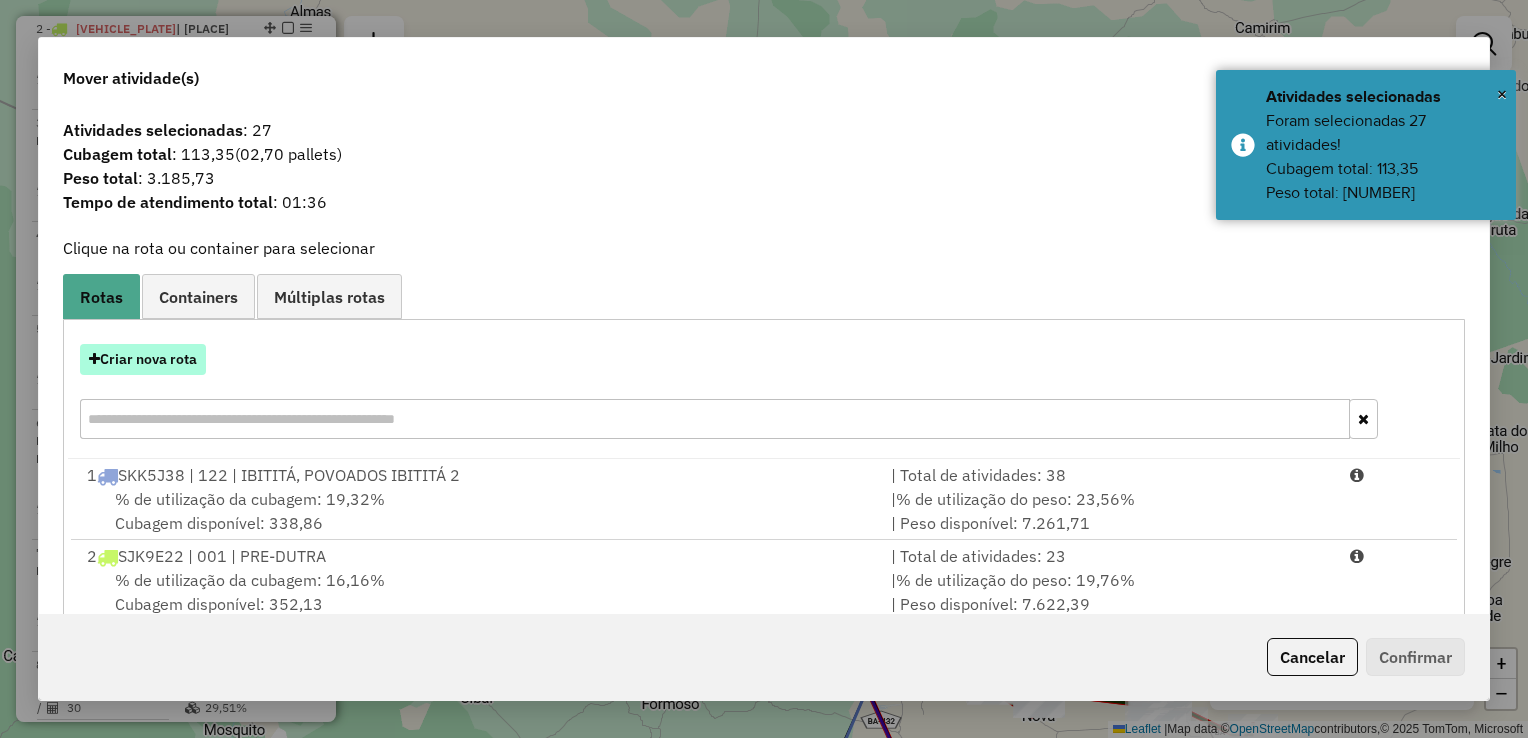 click on "Criar nova rota" at bounding box center (143, 359) 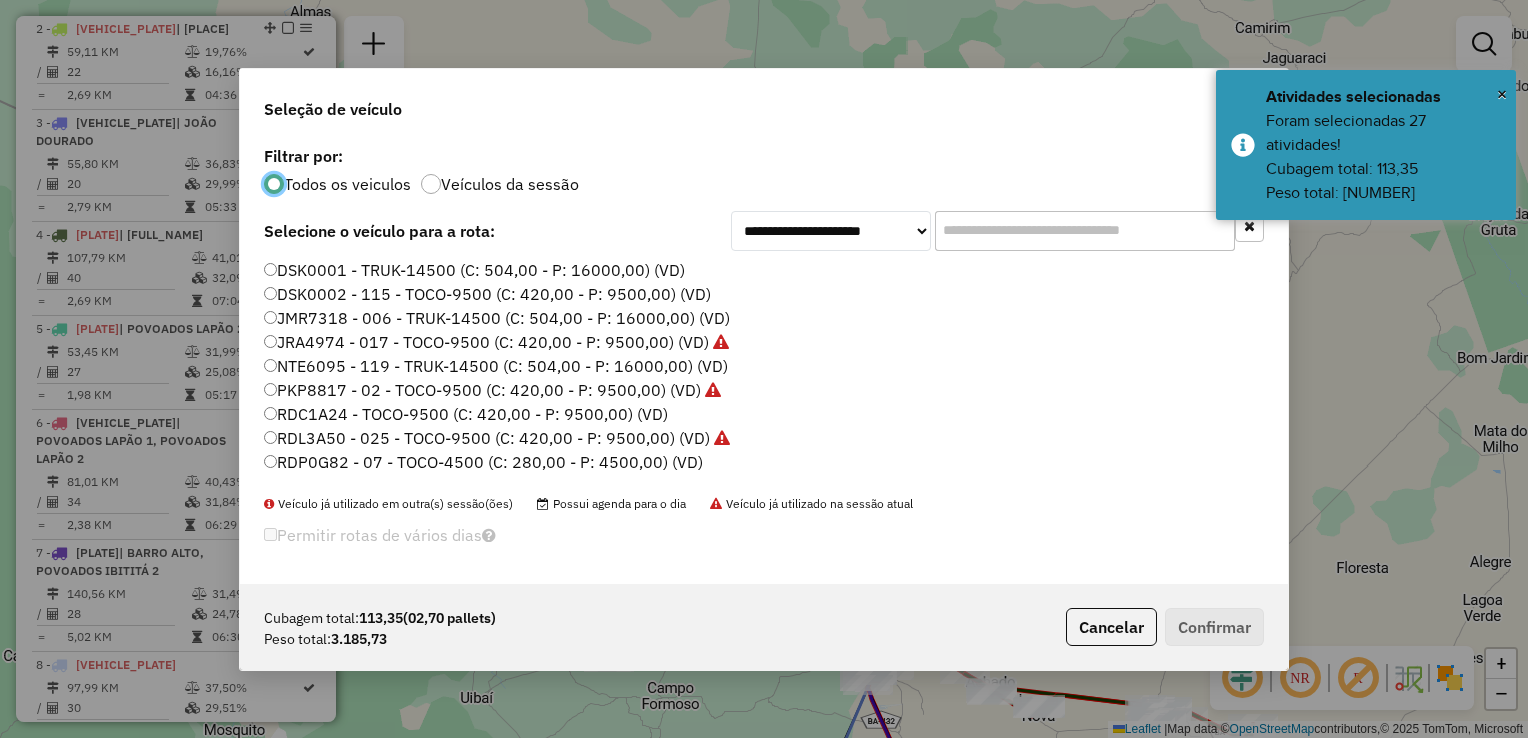 scroll, scrollTop: 10, scrollLeft: 6, axis: both 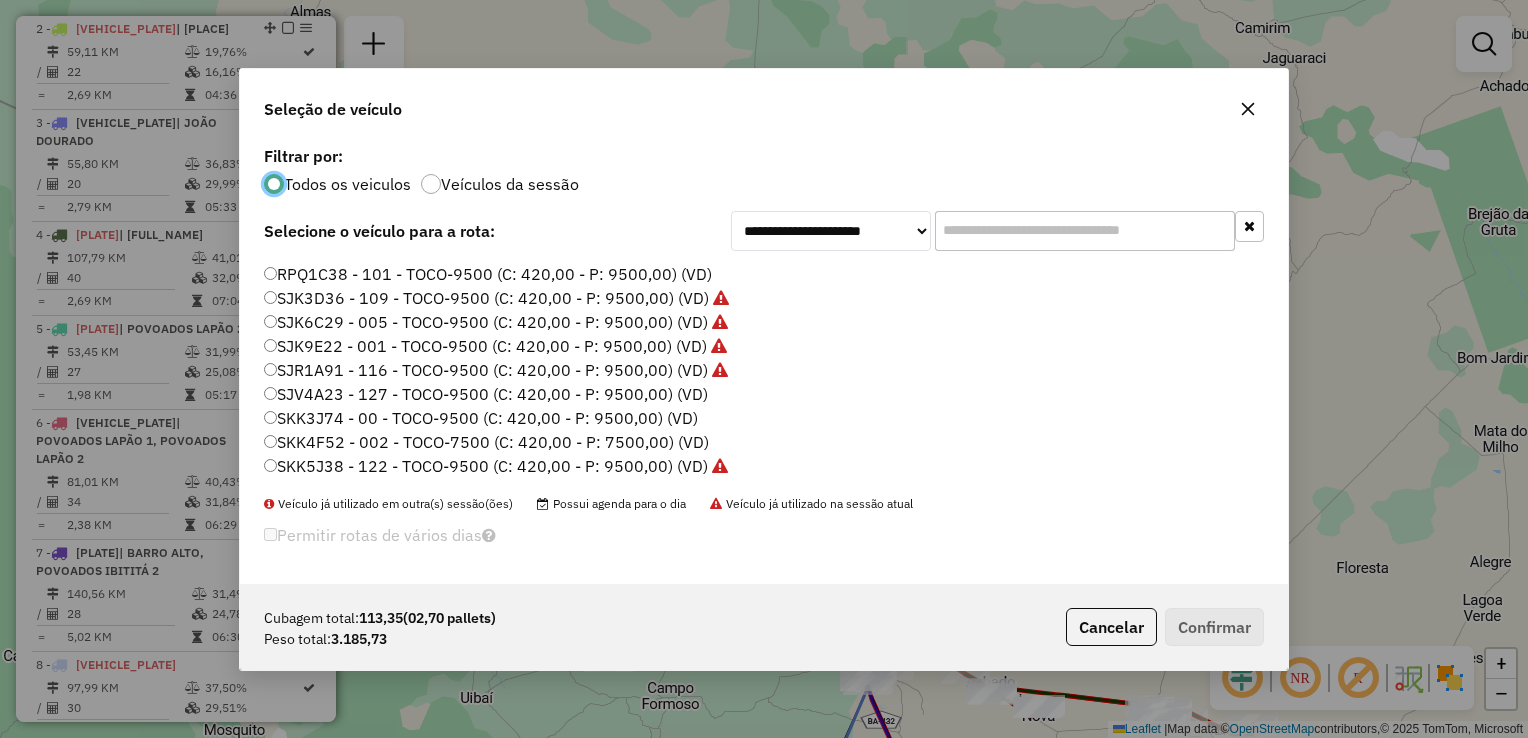 drag, startPoint x: 378, startPoint y: 414, endPoint x: 696, endPoint y: 478, distance: 324.3763 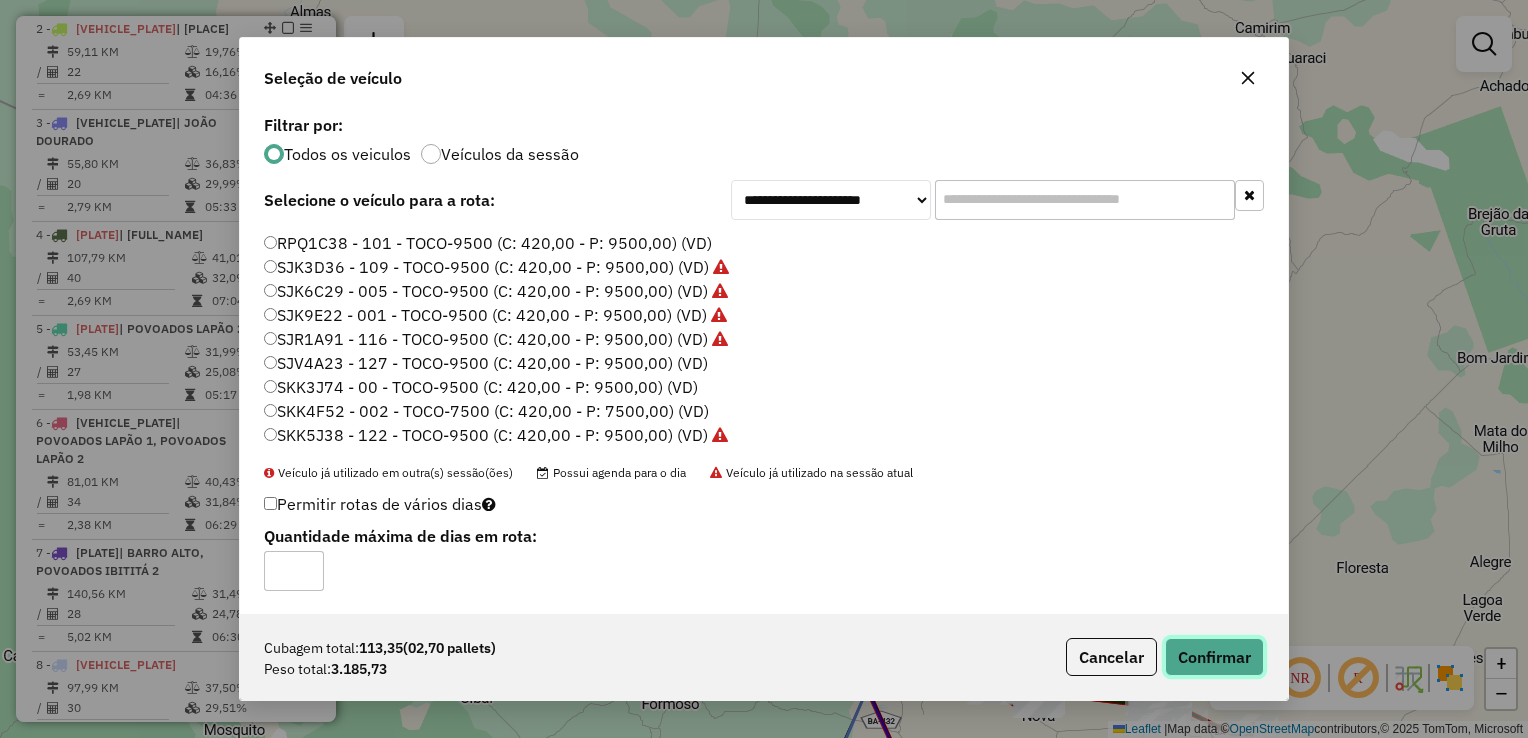 click on "Confirmar" 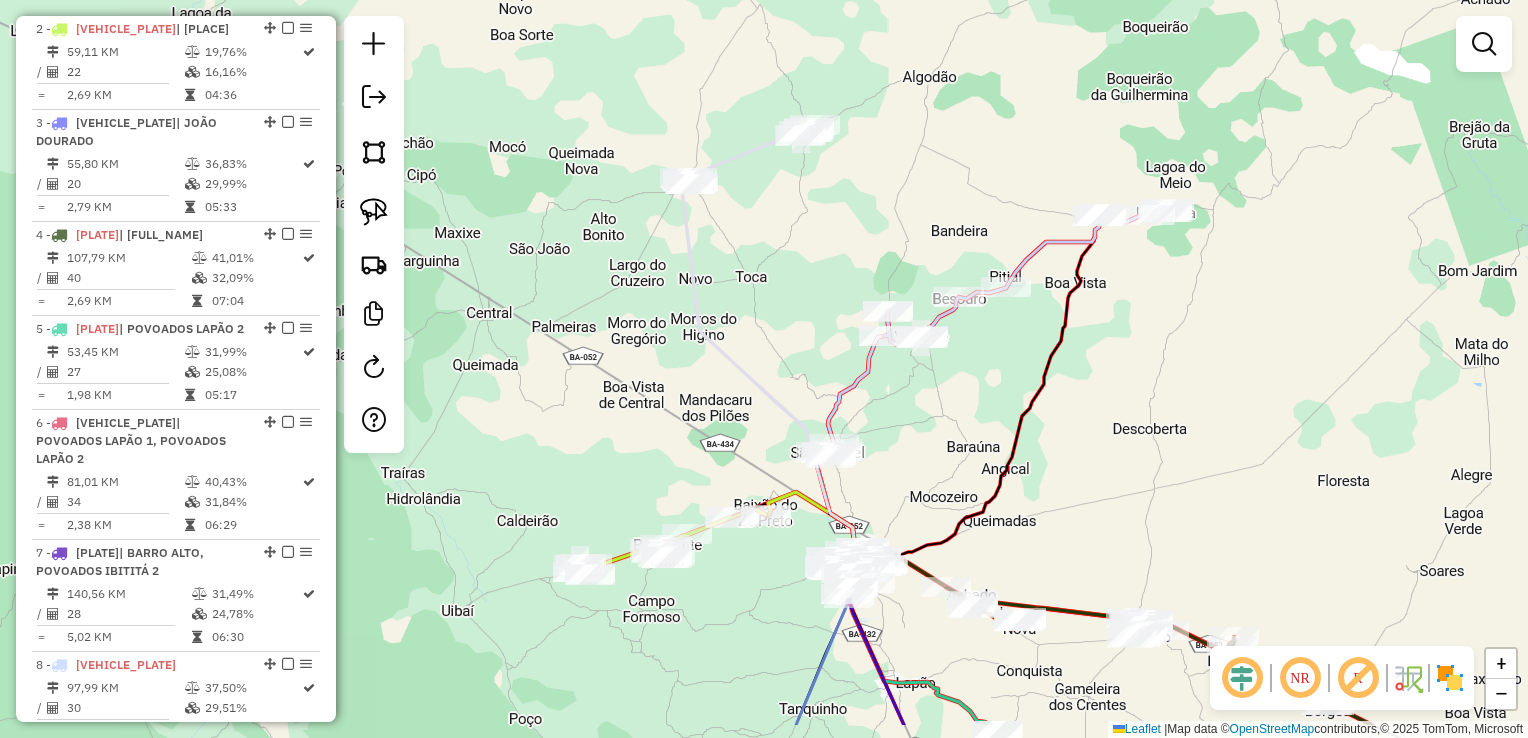 drag, startPoint x: 836, startPoint y: 302, endPoint x: 837, endPoint y: 242, distance: 60.00833 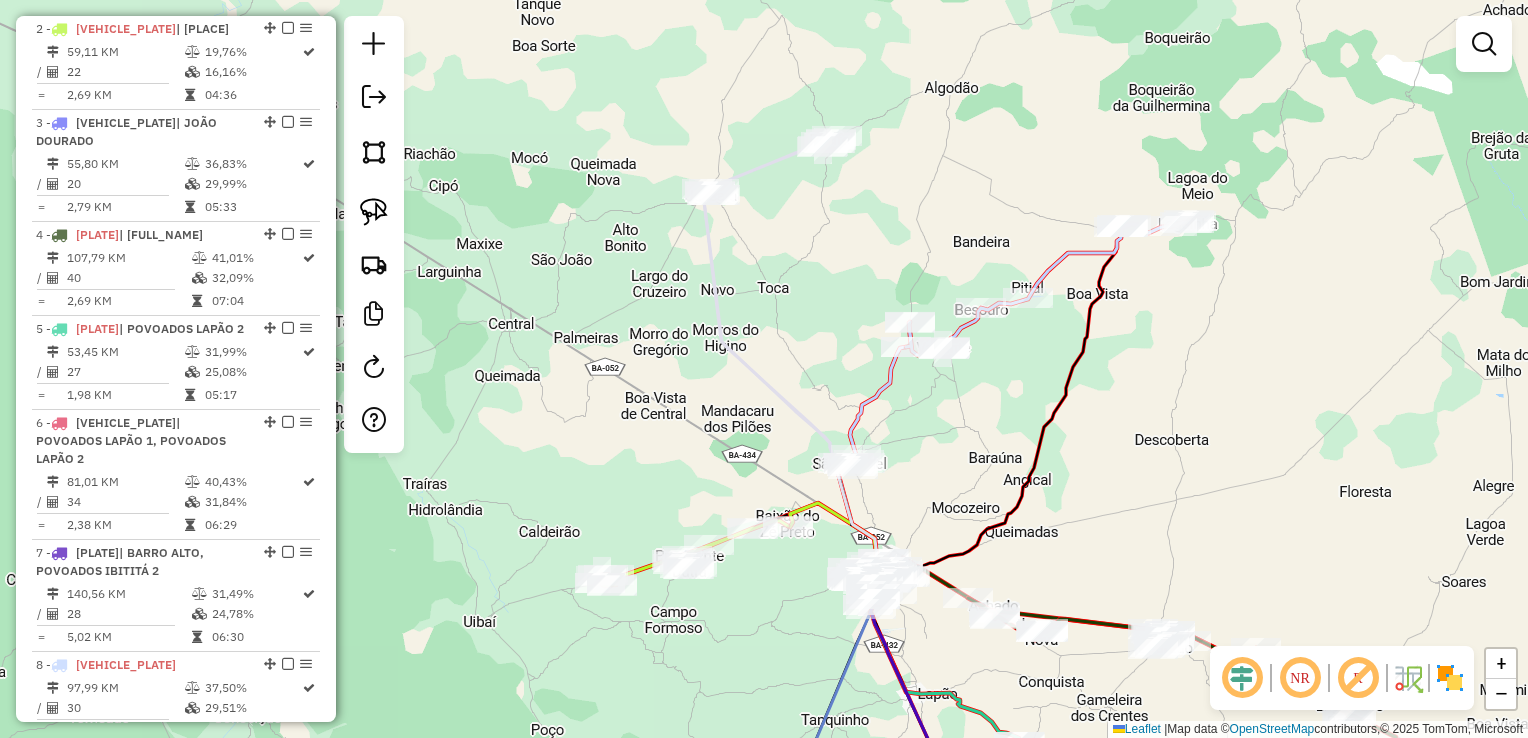 drag, startPoint x: 812, startPoint y: 241, endPoint x: 837, endPoint y: 334, distance: 96.30161 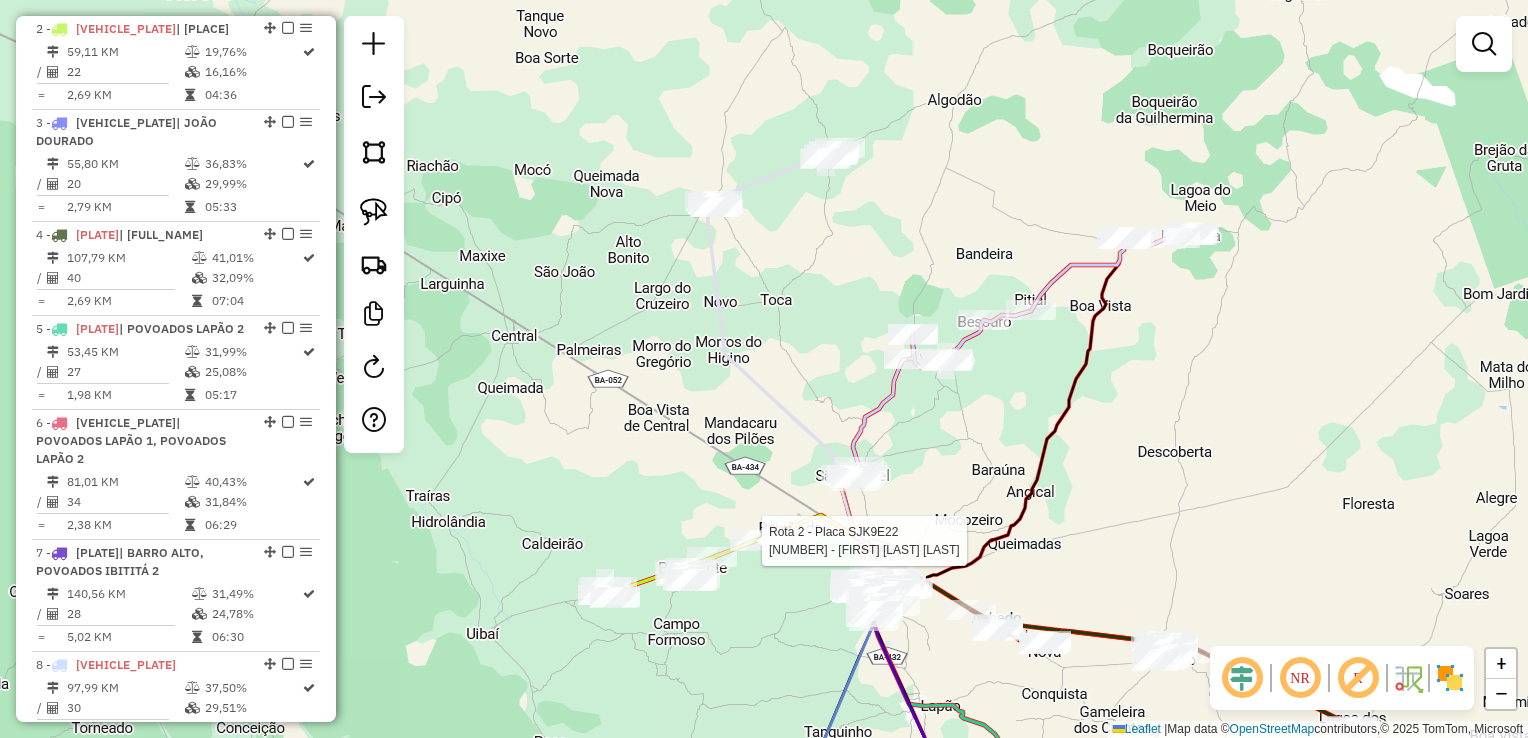 select on "**********" 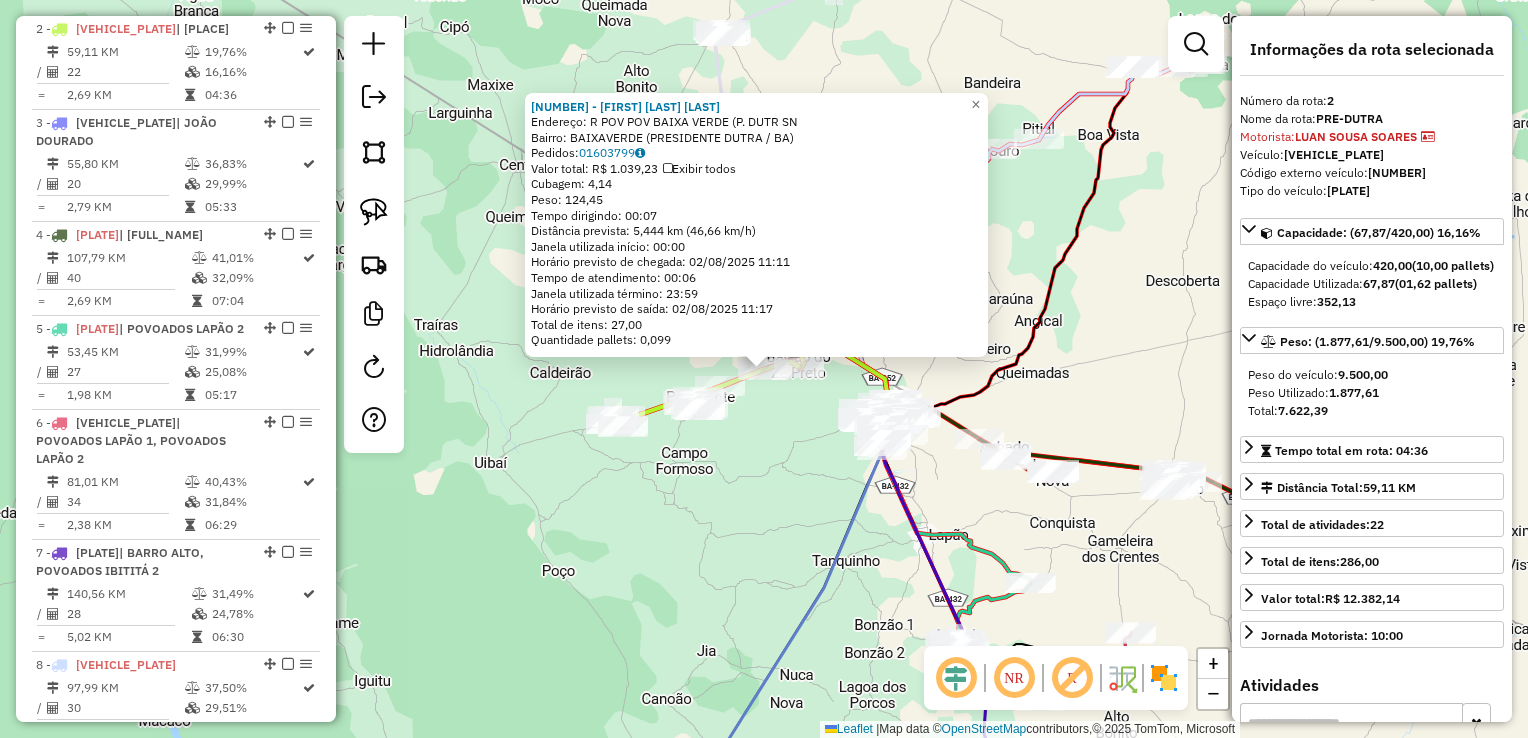 click on "4028 - FRANCISCO CICERO DA SIVLA  Endereço: R   POV POV  BAIXA VERDE  (P. DUTR SN   Bairro: BAIXAVERDE (PRESIDENTE DUTRA / BA)   Pedidos:  01603799   Valor total: R$ 1.039,23   Exibir todos   Cubagem: 4,14  Peso: 124,45  Tempo dirigindo: 00:07   Distância prevista: 5,444 km (46,66 km/h)   Janela utilizada início: 00:00   Horário previsto de chegada: 02/08/2025 11:11   Tempo de atendimento: 00:06   Janela utilizada término: 23:59   Horário previsto de saída: 02/08/2025 11:17   Total de itens: 27,00   Quantidade pallets: 0,099  × Janela de atendimento Grade de atendimento Capacidade Transportadoras Veículos Cliente Pedidos  Rotas Selecione os dias de semana para filtrar as janelas de atendimento  Seg   Ter   Qua   Qui   Sex   Sáb   Dom  Informe o período da janela de atendimento: De: Até:  Filtrar exatamente a janela do cliente  Considerar janela de atendimento padrão  Selecione os dias de semana para filtrar as grades de atendimento  Seg   Ter   Qua   Qui   Sex   Sáb   Dom   Peso mínimo:   De:" 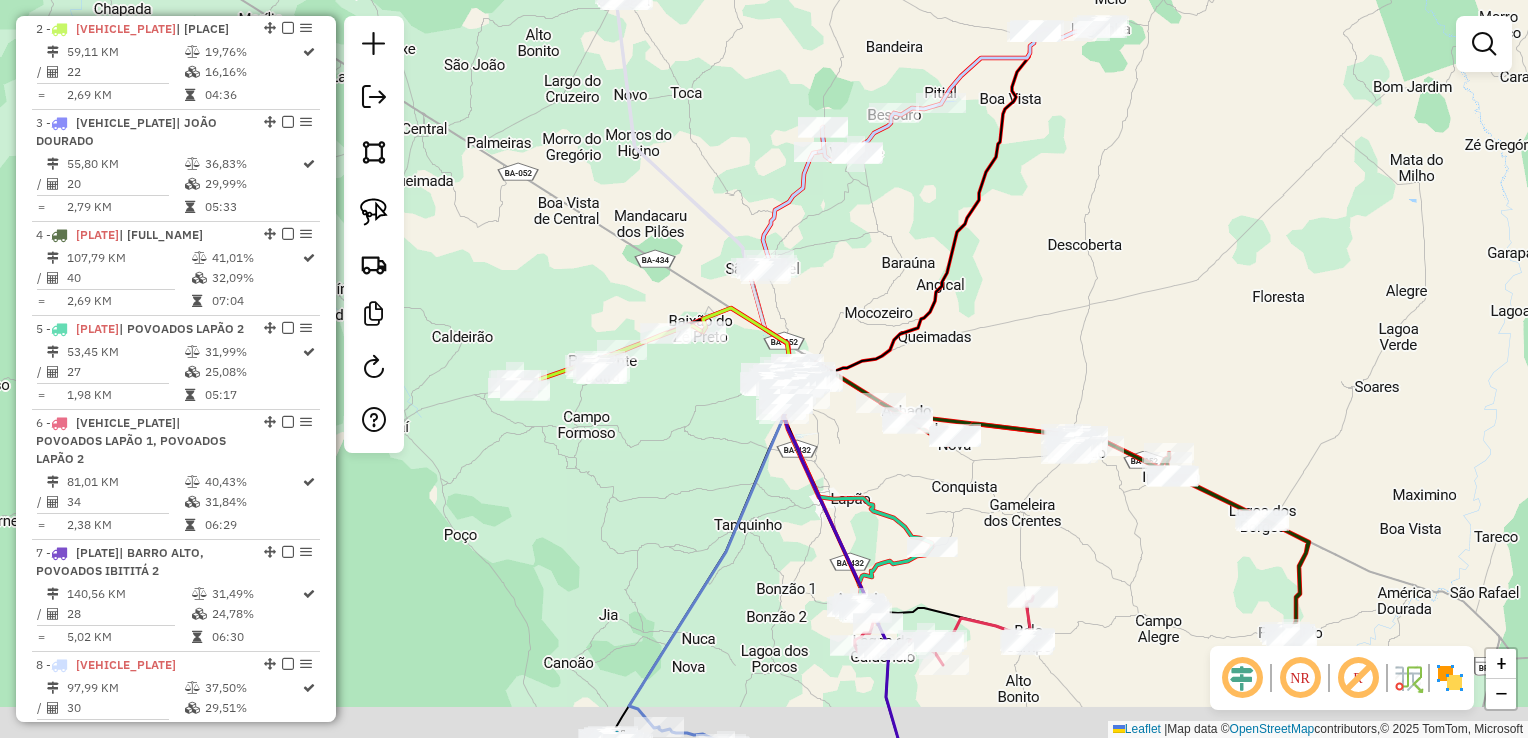 drag, startPoint x: 638, startPoint y: 474, endPoint x: 653, endPoint y: 457, distance: 22.671568 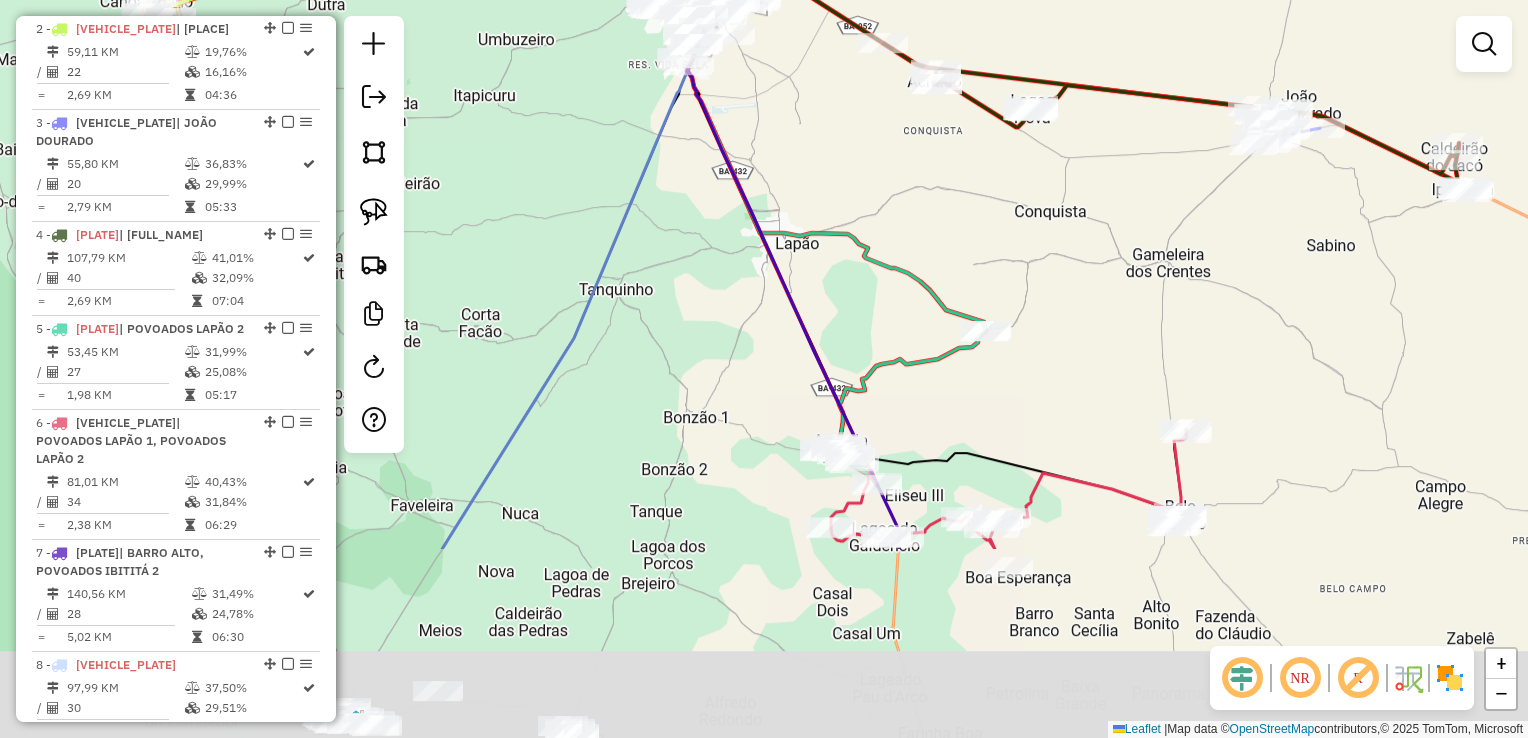 drag, startPoint x: 531, startPoint y: 318, endPoint x: 620, endPoint y: 308, distance: 89.560036 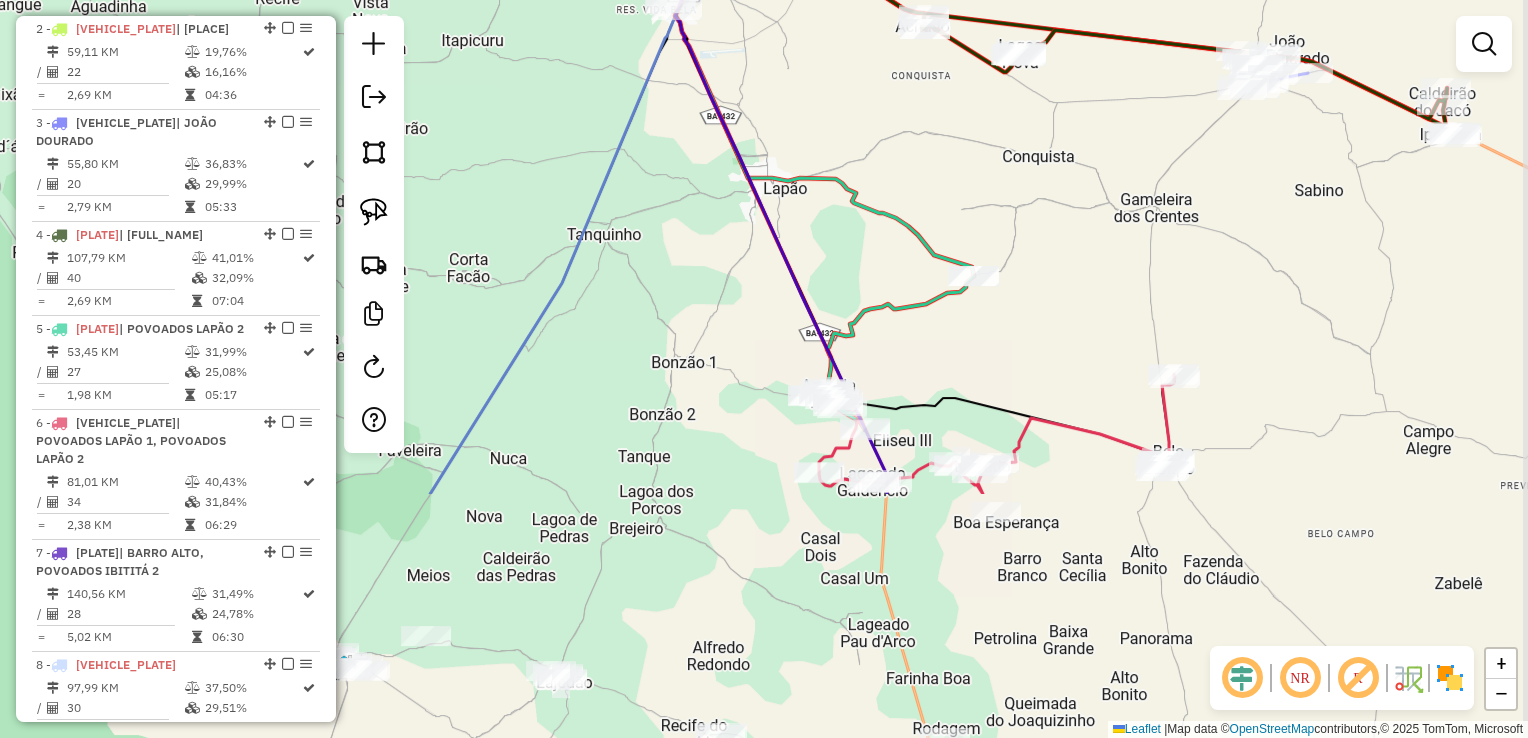 drag, startPoint x: 714, startPoint y: 477, endPoint x: 700, endPoint y: 202, distance: 275.35614 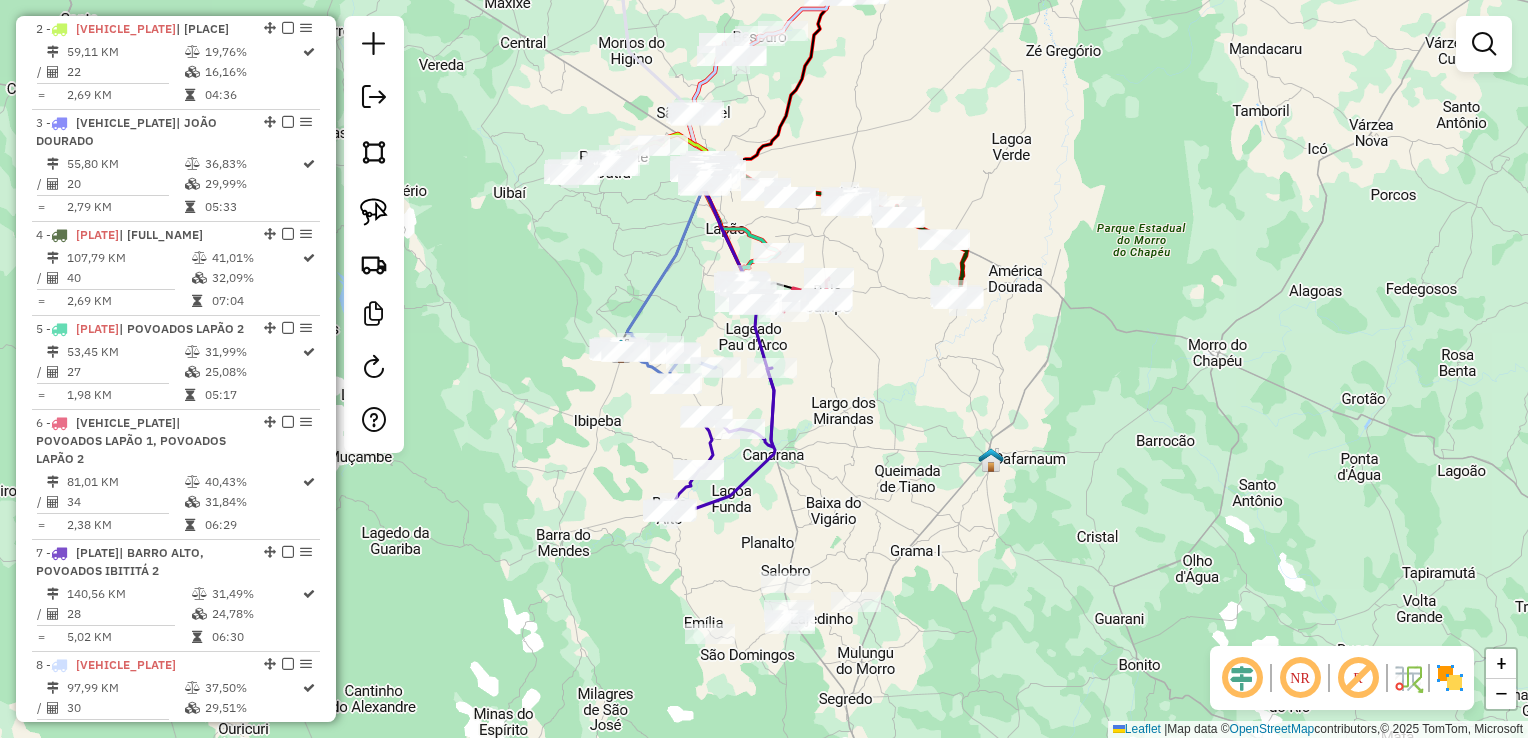 click on "Rota 1 - Placa SKK5J38  5727 - ELDER ALEXANDRE ALVES Janela de atendimento Grade de atendimento Capacidade Transportadoras Veículos Cliente Pedidos  Rotas Selecione os dias de semana para filtrar as janelas de atendimento  Seg   Ter   Qua   Qui   Sex   Sáb   Dom  Informe o período da janela de atendimento: De: Até:  Filtrar exatamente a janela do cliente  Considerar janela de atendimento padrão  Selecione os dias de semana para filtrar as grades de atendimento  Seg   Ter   Qua   Qui   Sex   Sáb   Dom   Considerar clientes sem dia de atendimento cadastrado  Clientes fora do dia de atendimento selecionado Filtrar as atividades entre os valores definidos abaixo:  Peso mínimo:   Peso máximo:   Cubagem mínima:   Cubagem máxima:   De:   Até:  Filtrar as atividades entre o tempo de atendimento definido abaixo:  De:   Até:   Considerar capacidade total dos clientes não roteirizados Transportadora: Selecione um ou mais itens Tipo de veículo: Selecione um ou mais itens Veículo: Selecione um ou mais itens" 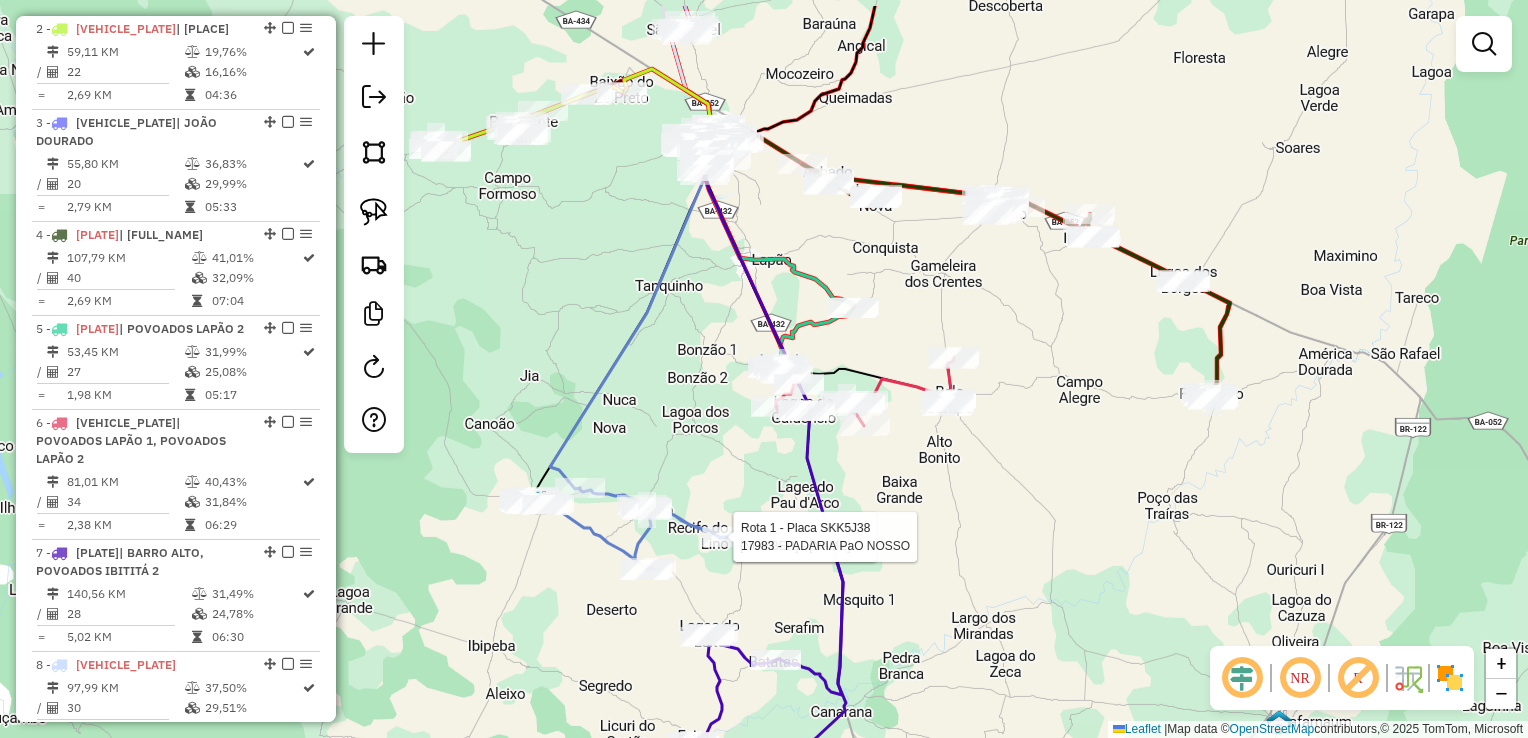 drag, startPoint x: 721, startPoint y: 364, endPoint x: 690, endPoint y: 396, distance: 44.553337 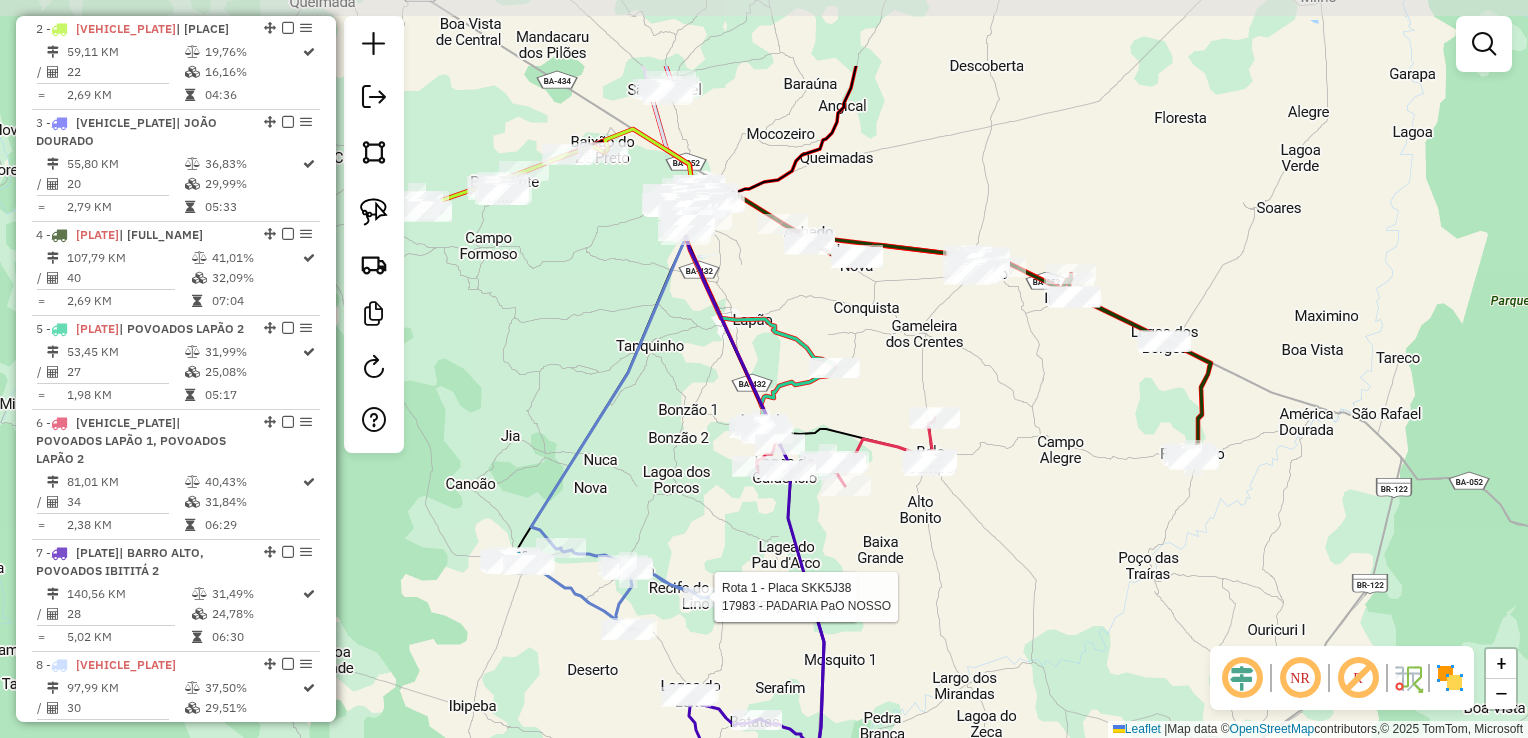 drag, startPoint x: 690, startPoint y: 322, endPoint x: 682, endPoint y: 438, distance: 116.275536 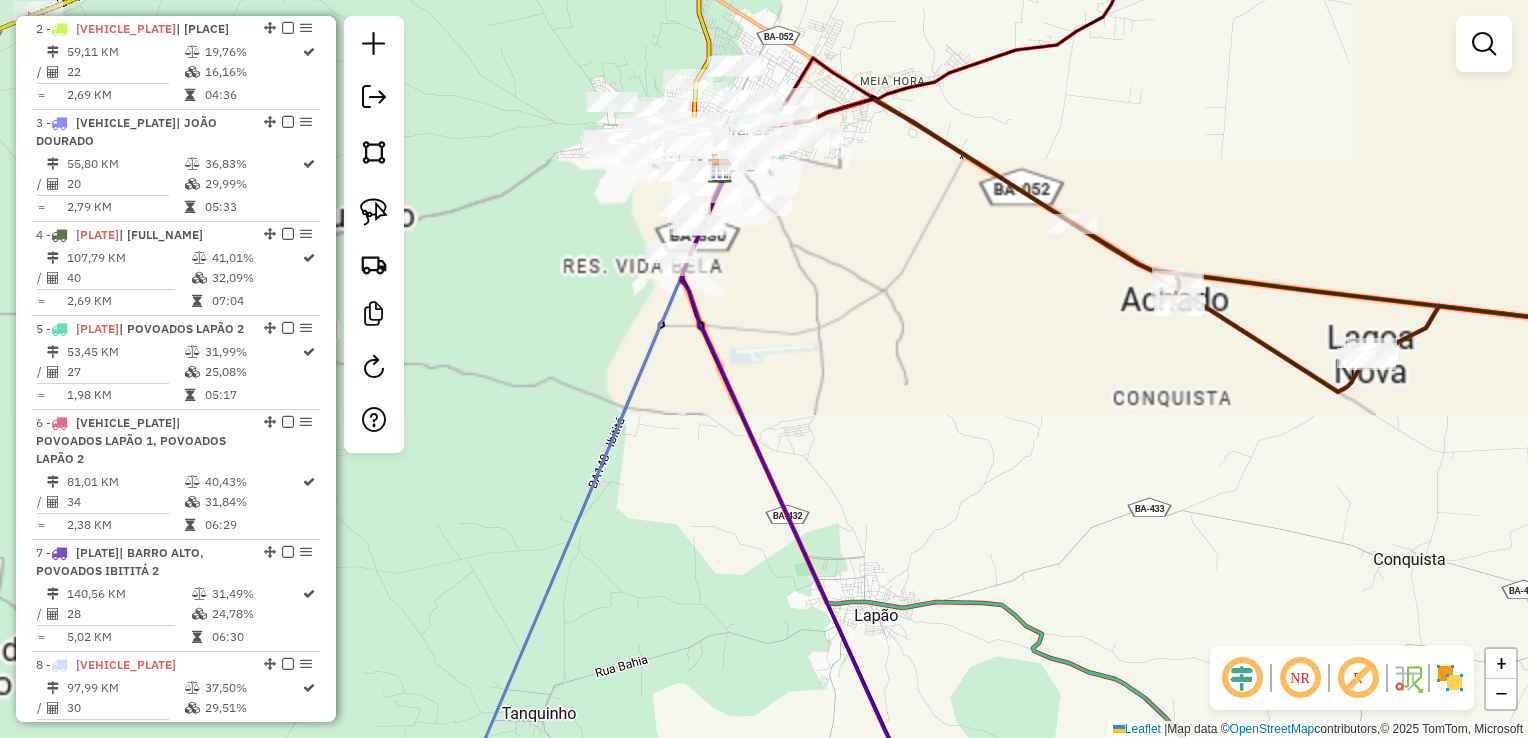 drag, startPoint x: 727, startPoint y: 303, endPoint x: 774, endPoint y: 522, distance: 223.9866 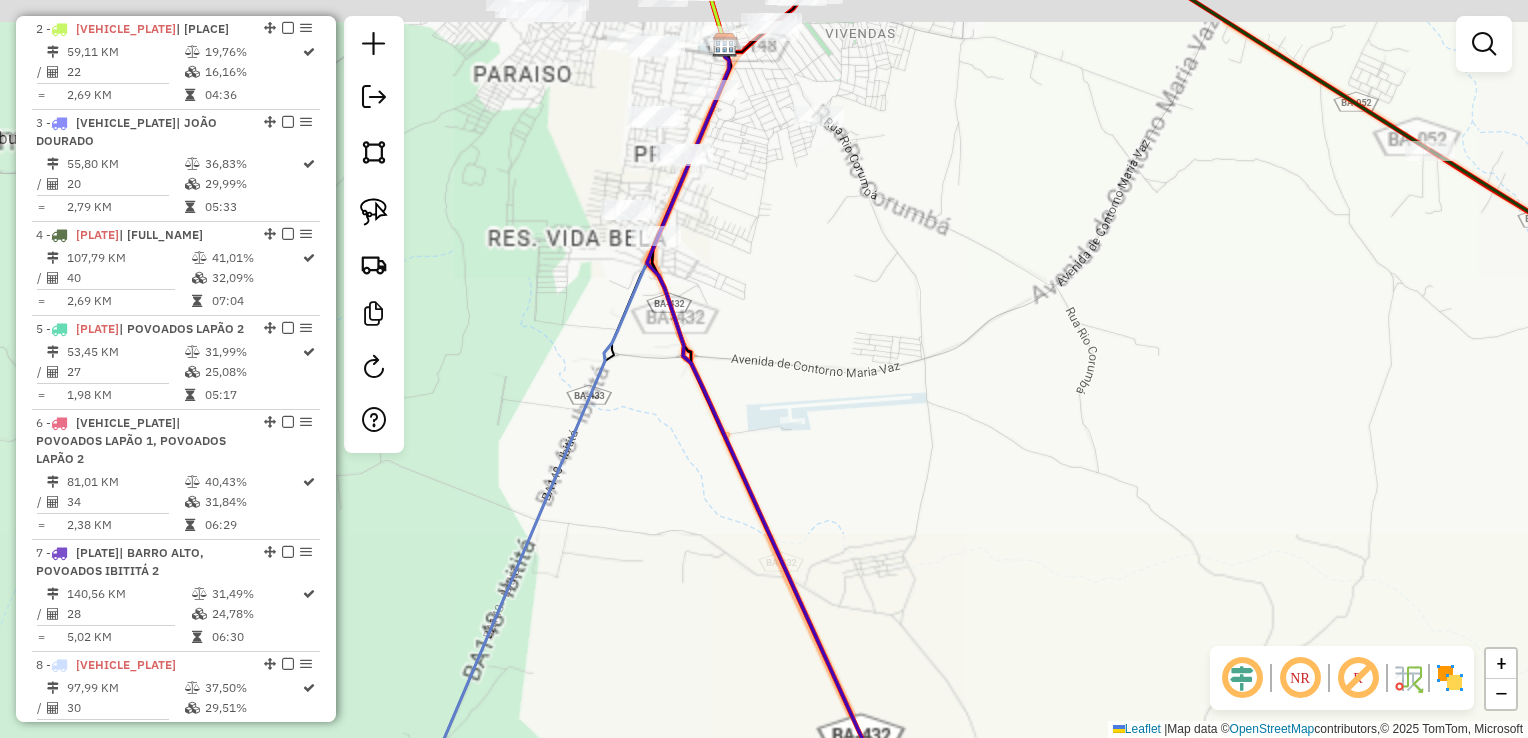 drag, startPoint x: 843, startPoint y: 369, endPoint x: 895, endPoint y: 528, distance: 167.28719 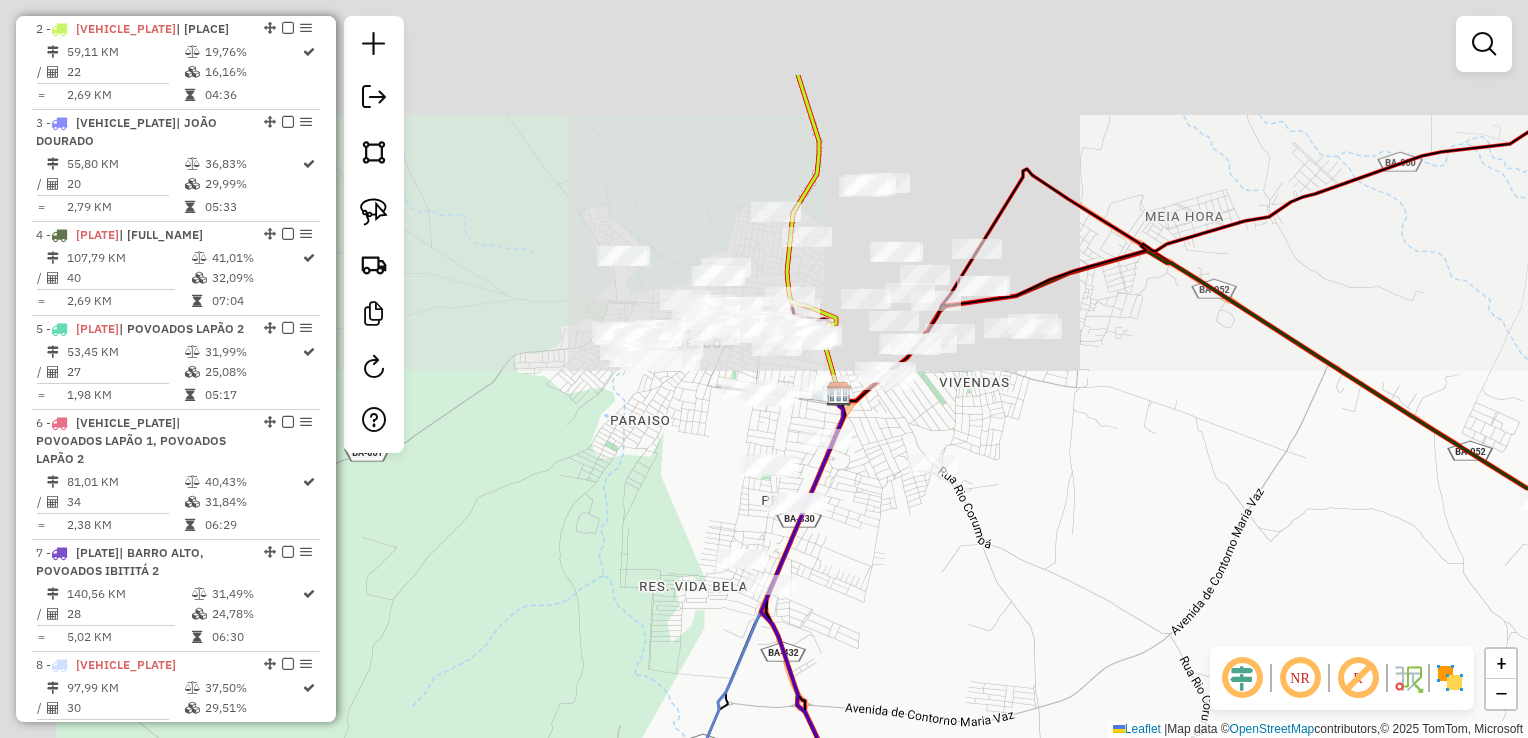 drag, startPoint x: 871, startPoint y: 406, endPoint x: 934, endPoint y: 556, distance: 162.69296 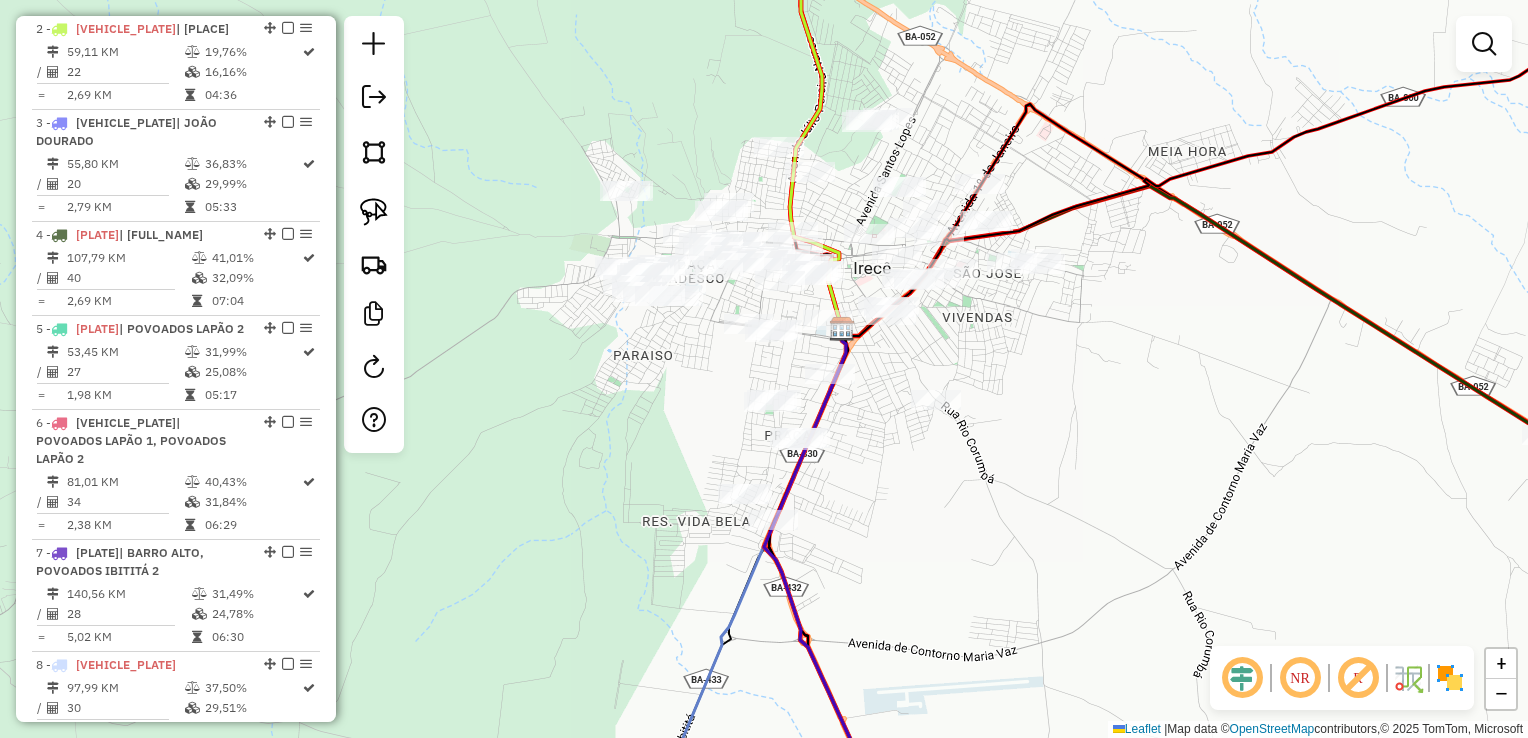drag, startPoint x: 1016, startPoint y: 526, endPoint x: 1018, endPoint y: 459, distance: 67.02985 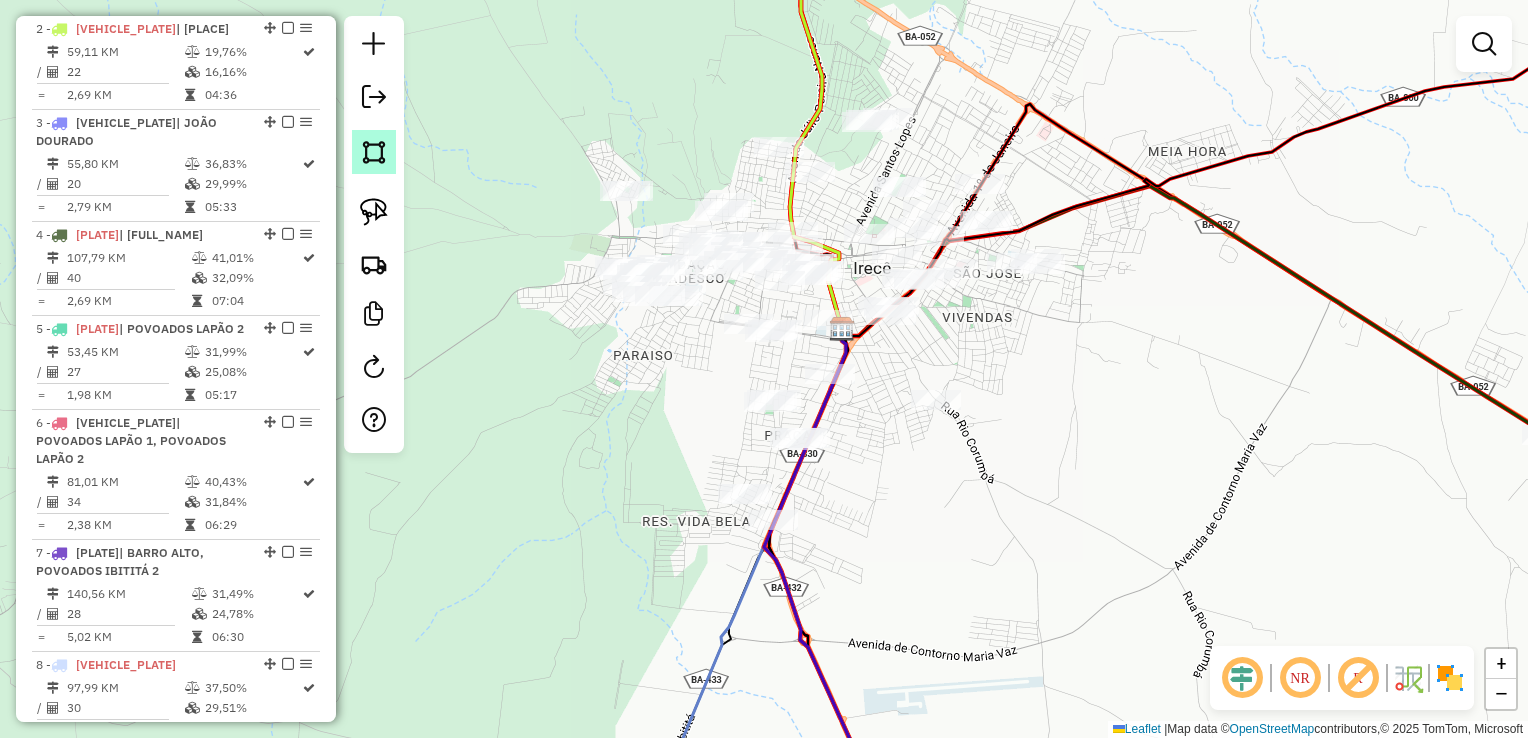 click 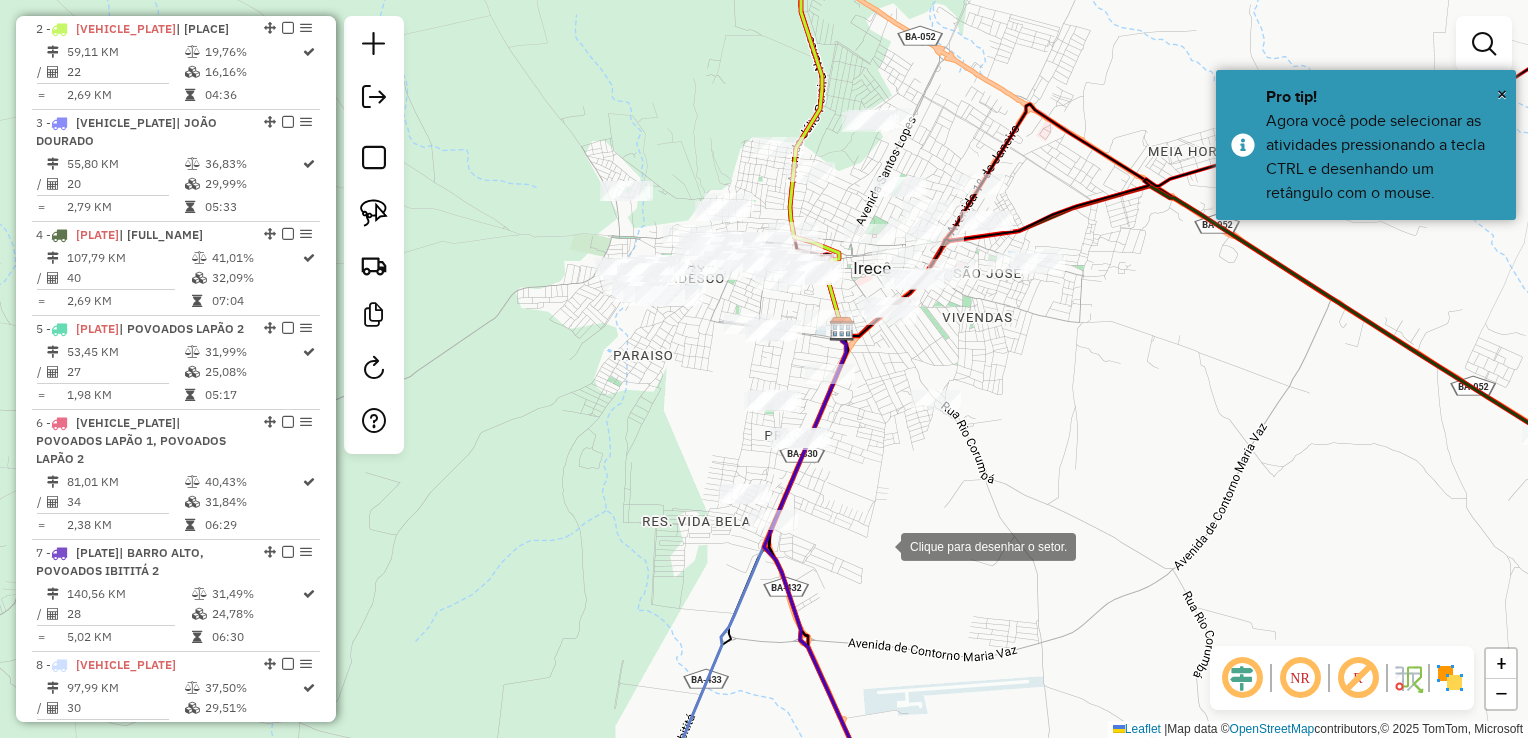 drag, startPoint x: 884, startPoint y: 556, endPoint x: 780, endPoint y: 580, distance: 106.733315 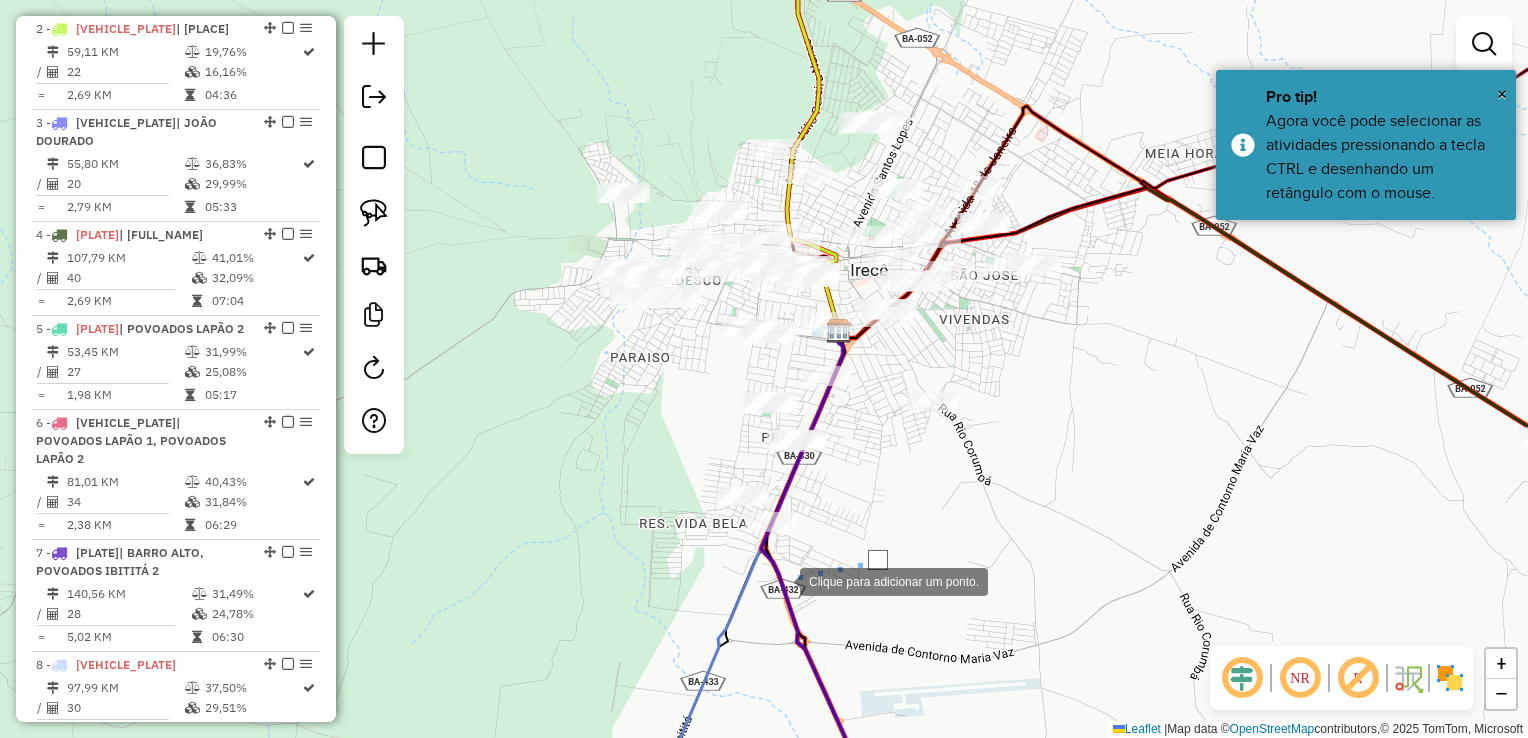 click 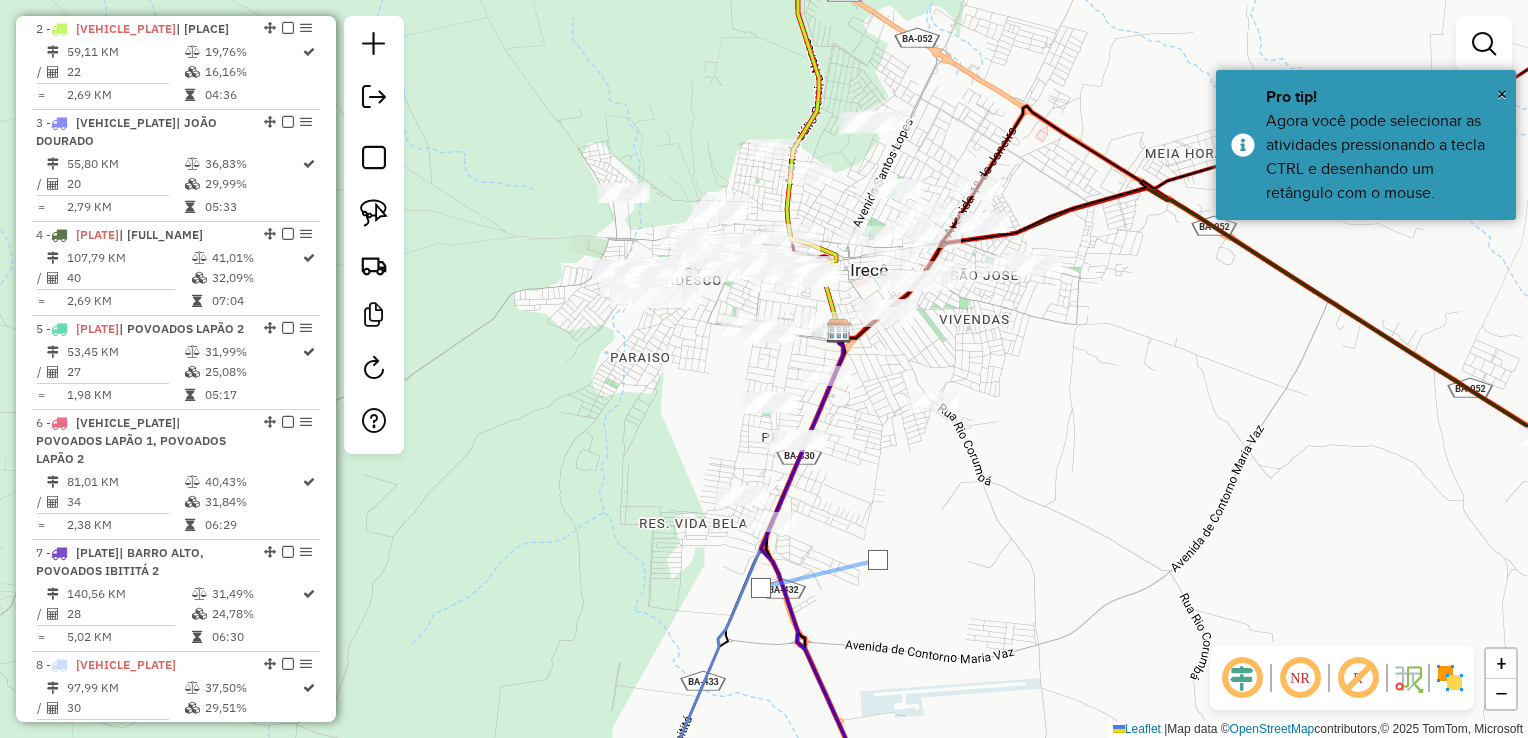 click 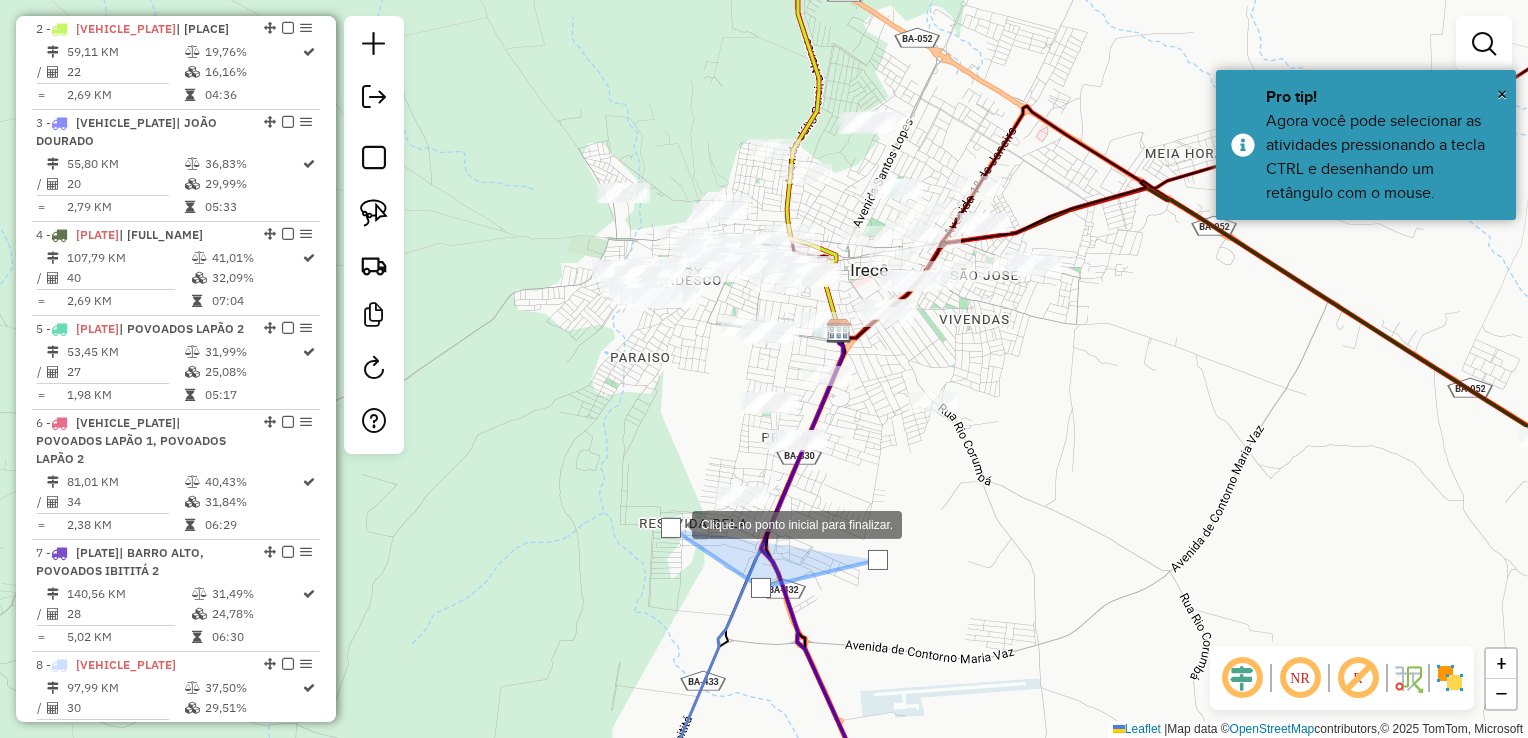 click 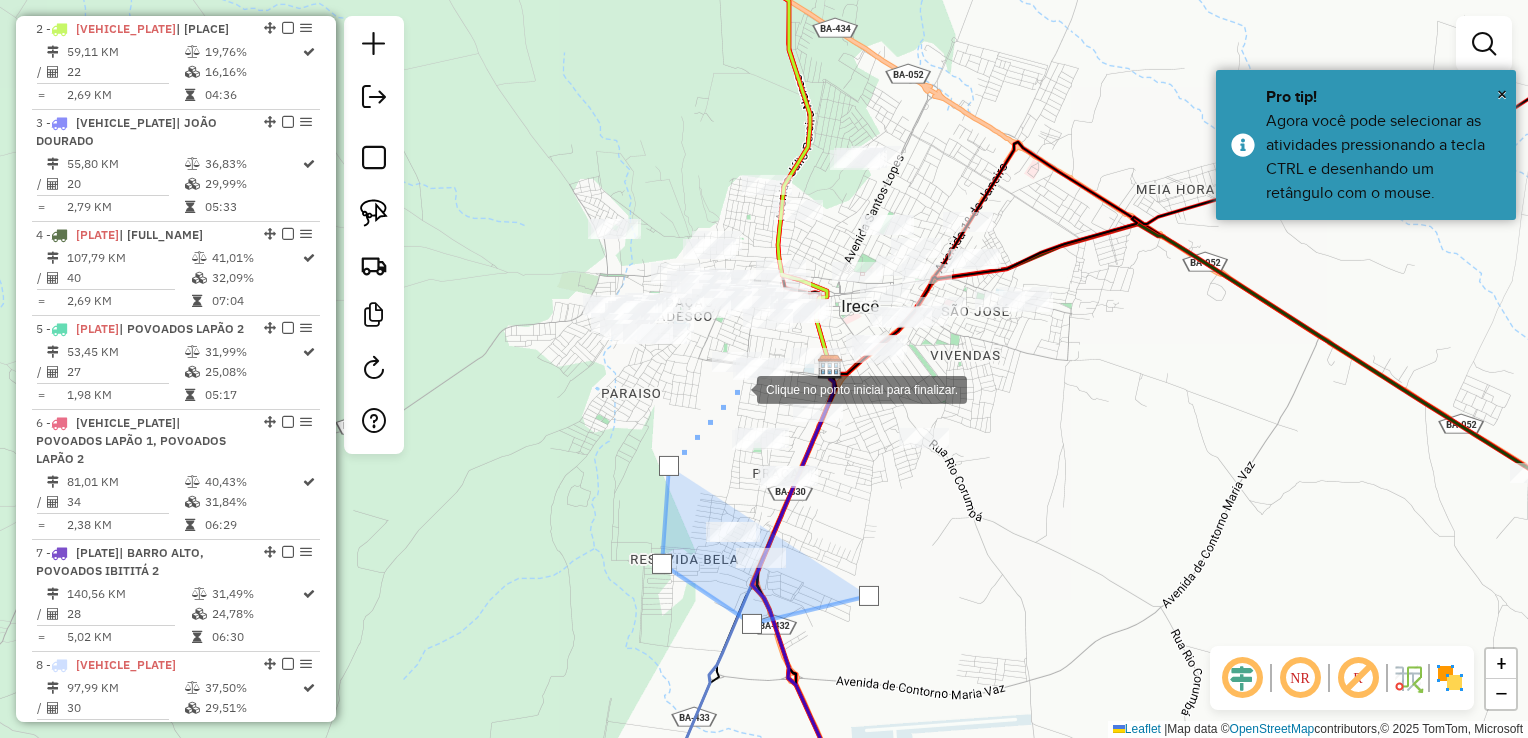 drag, startPoint x: 748, startPoint y: 346, endPoint x: 668, endPoint y: 474, distance: 150.9437 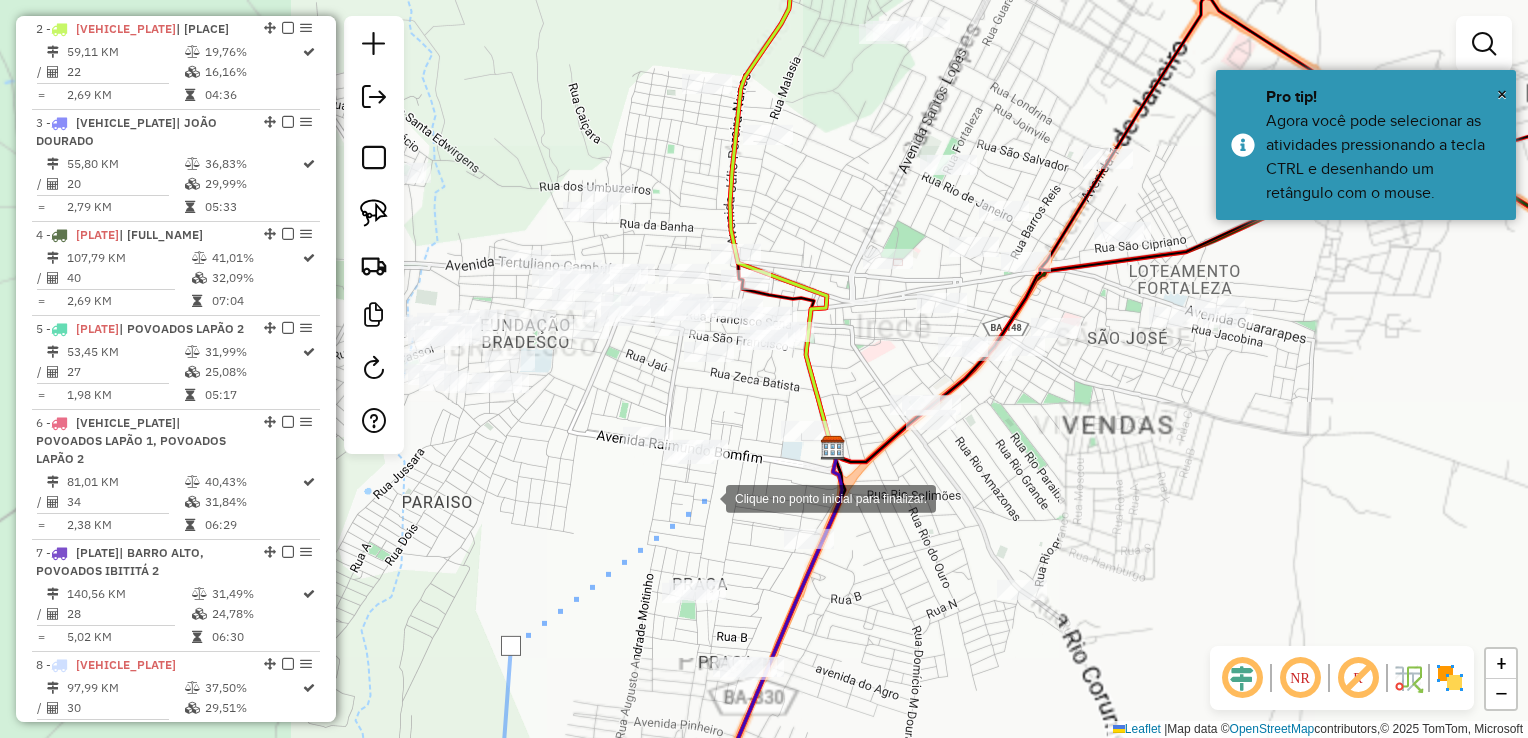 click 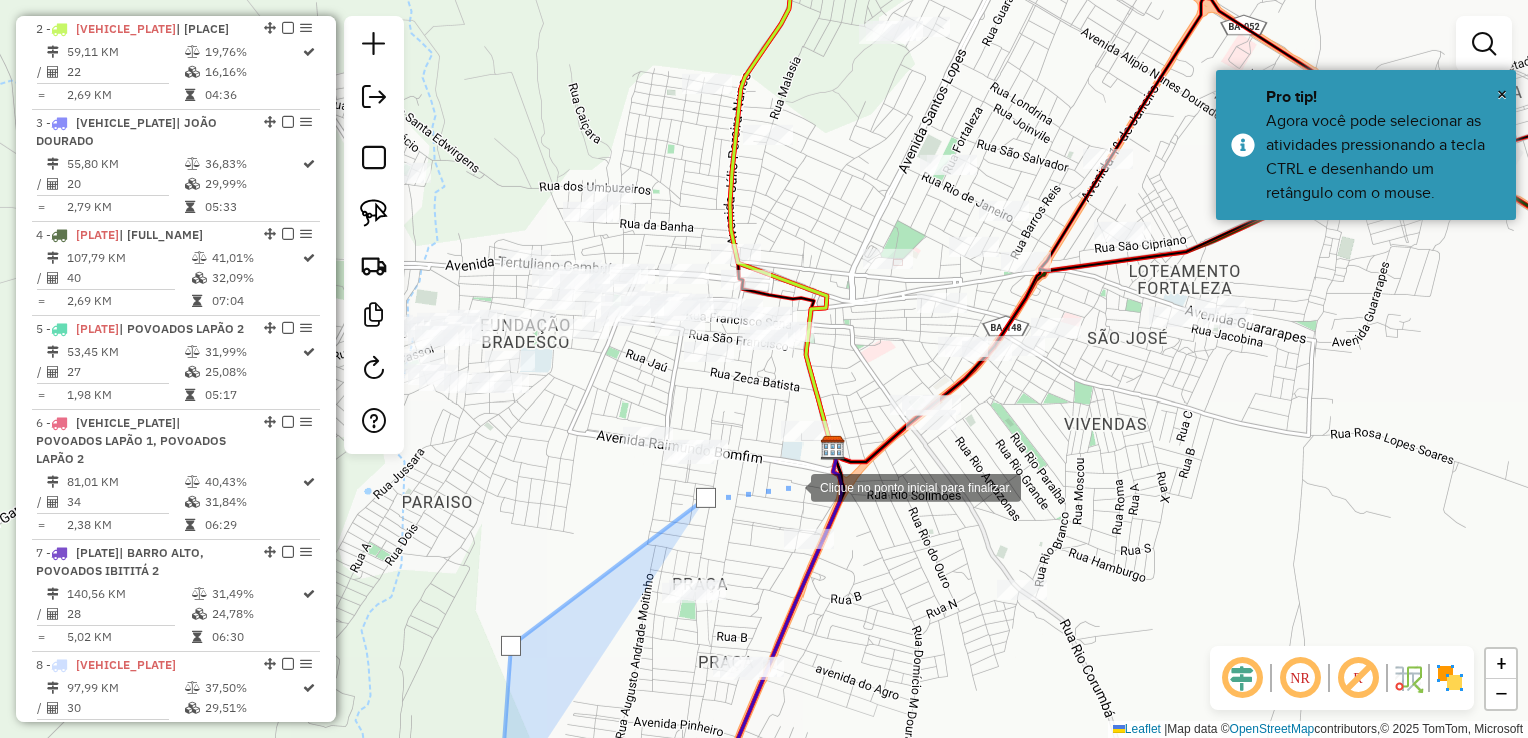drag, startPoint x: 791, startPoint y: 486, endPoint x: 748, endPoint y: 404, distance: 92.5905 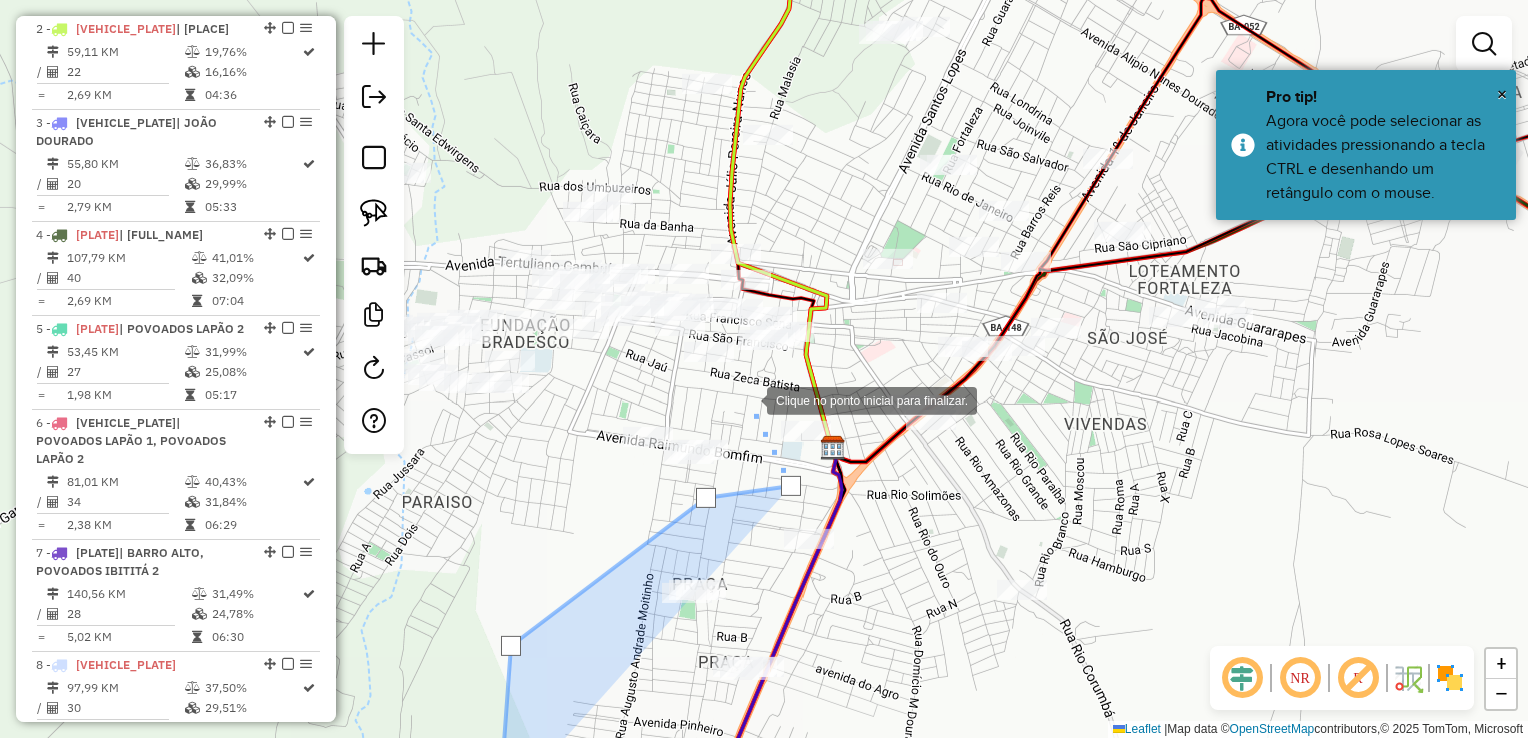 click 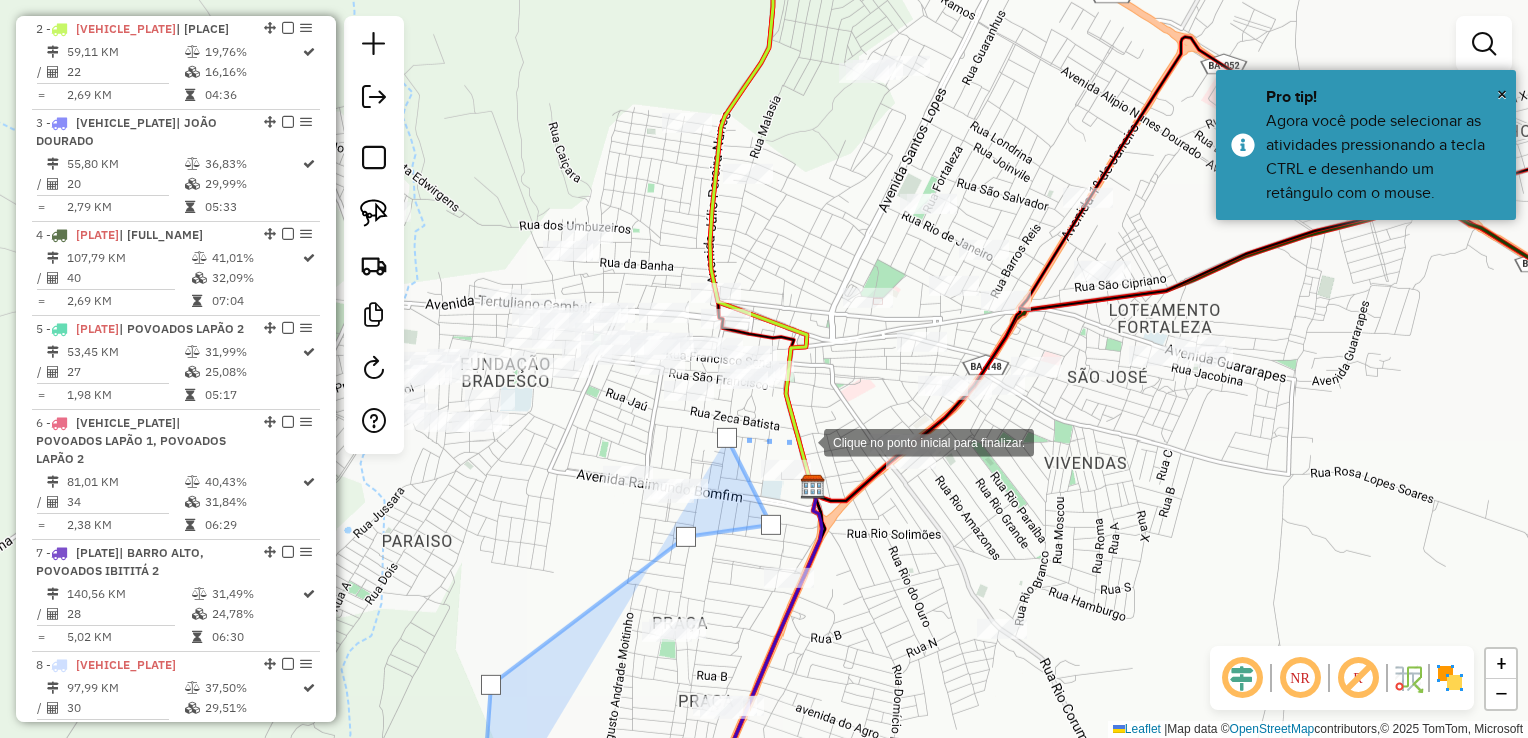drag, startPoint x: 835, startPoint y: 383, endPoint x: 739, endPoint y: 530, distance: 175.5705 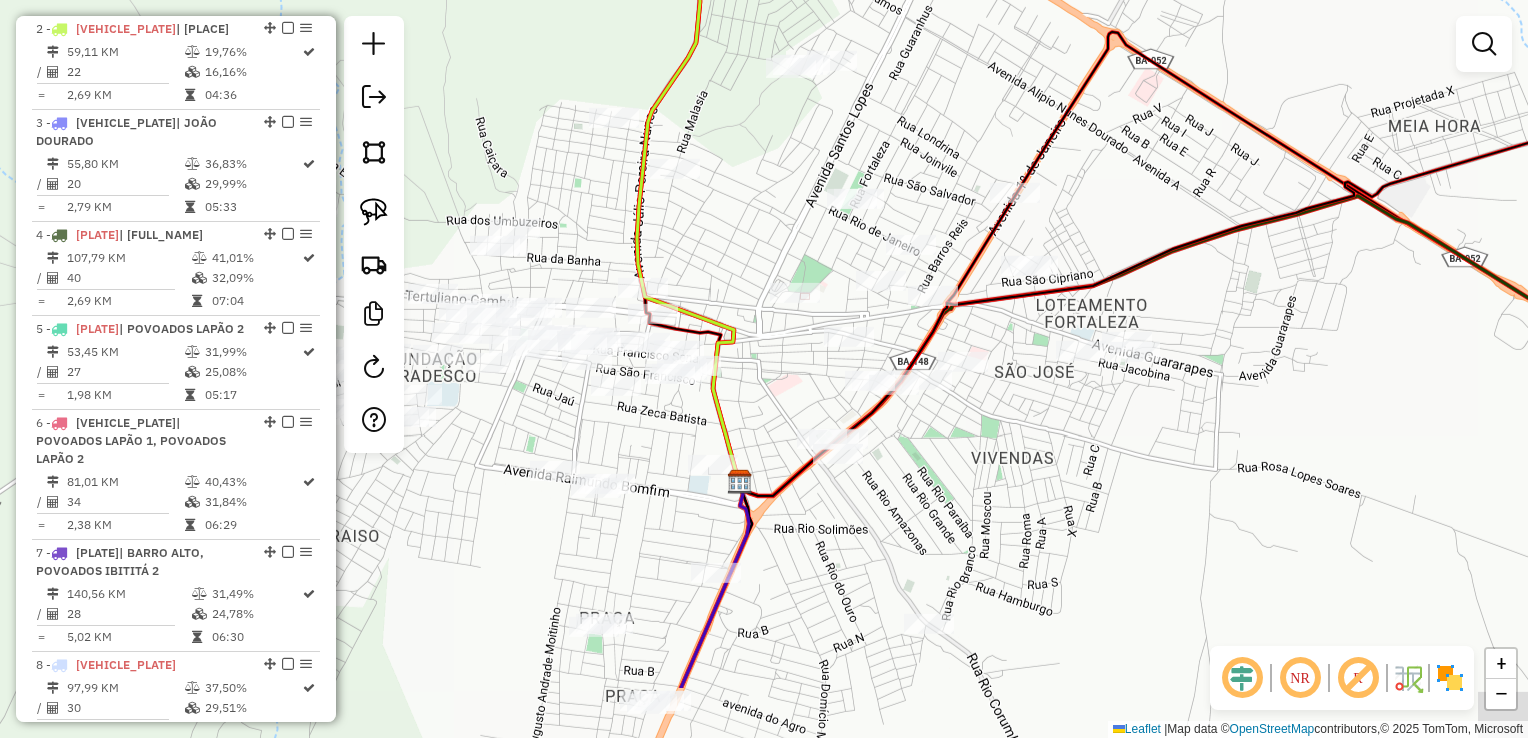drag, startPoint x: 695, startPoint y: 524, endPoint x: 726, endPoint y: 330, distance: 196.4612 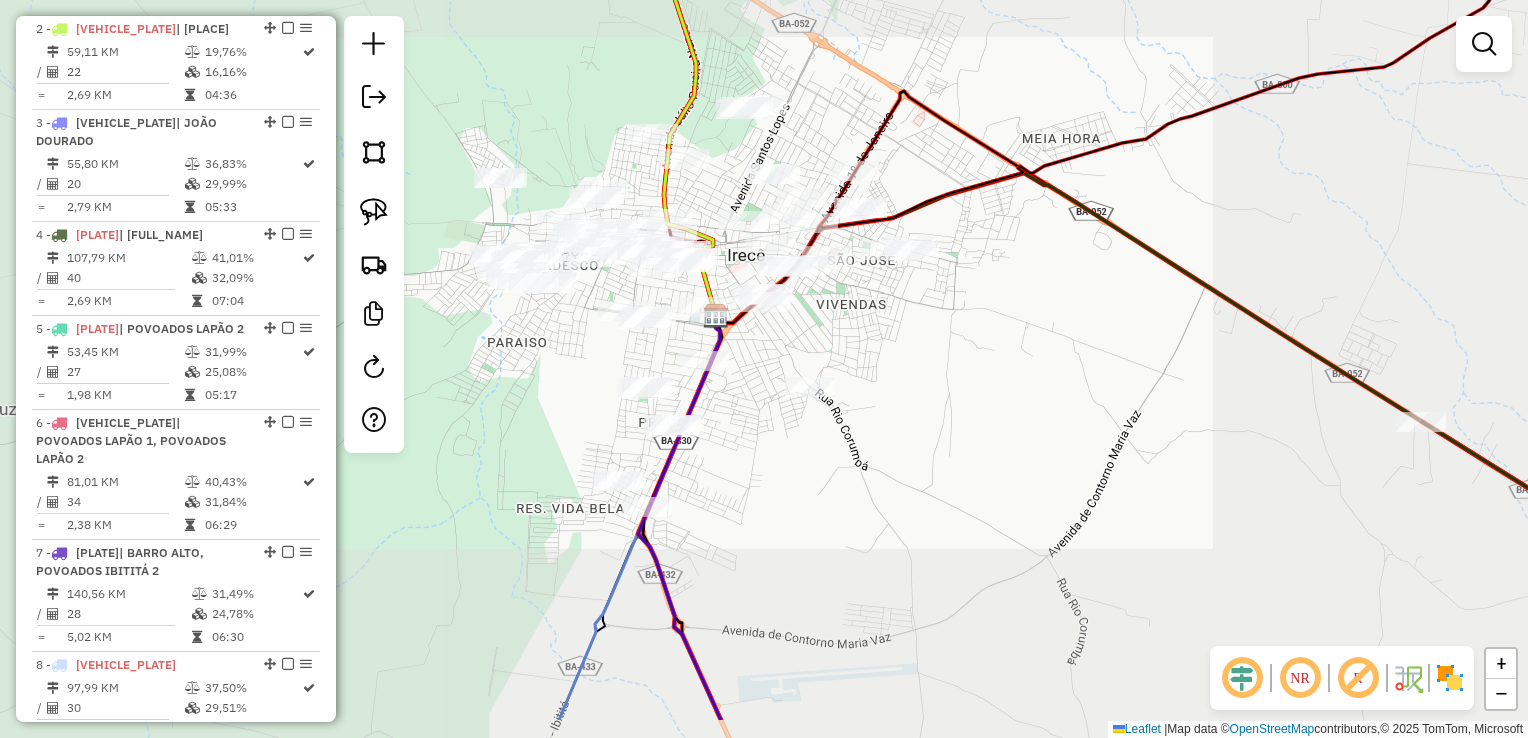 drag, startPoint x: 775, startPoint y: 554, endPoint x: 744, endPoint y: 393, distance: 163.9573 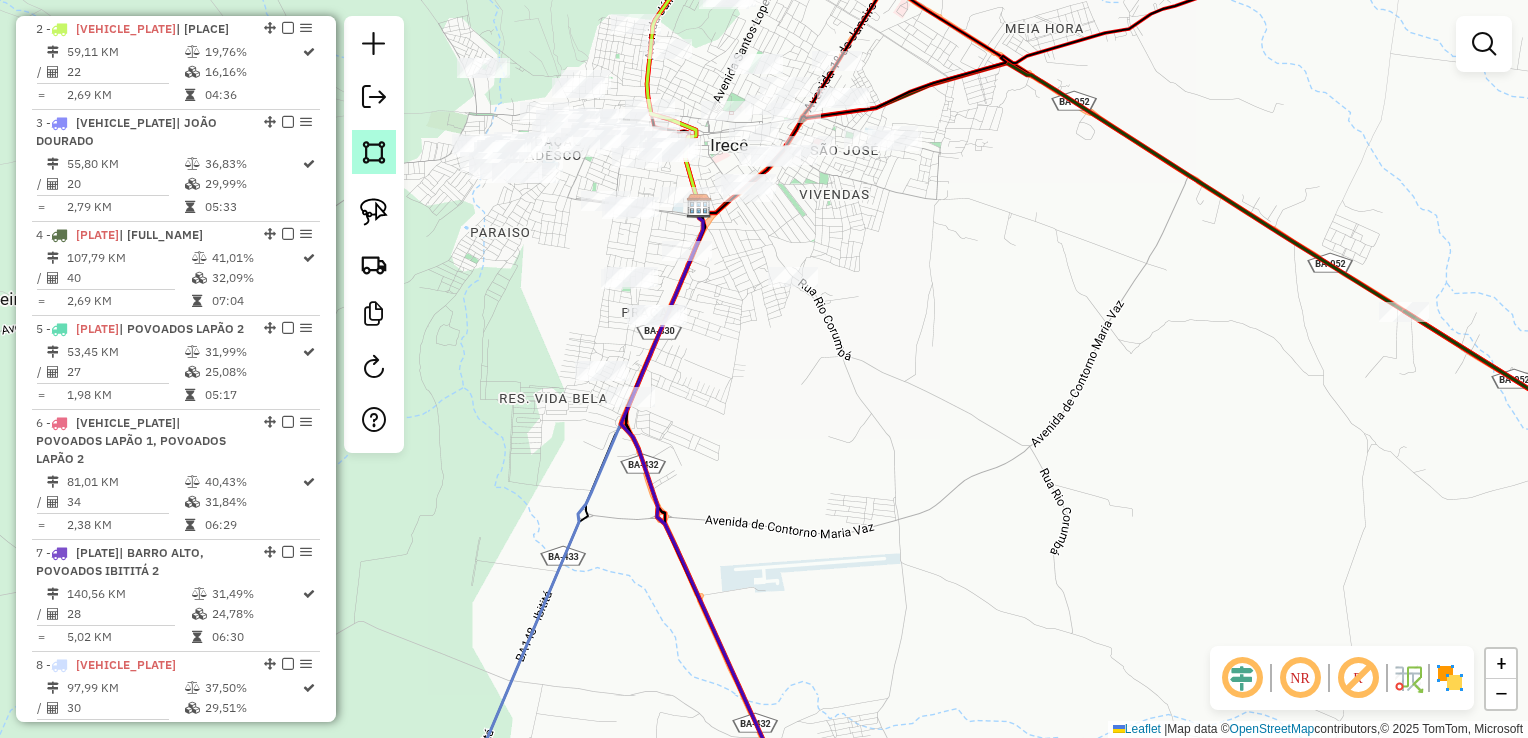 drag, startPoint x: 395, startPoint y: 153, endPoint x: 614, endPoint y: 342, distance: 289.2784 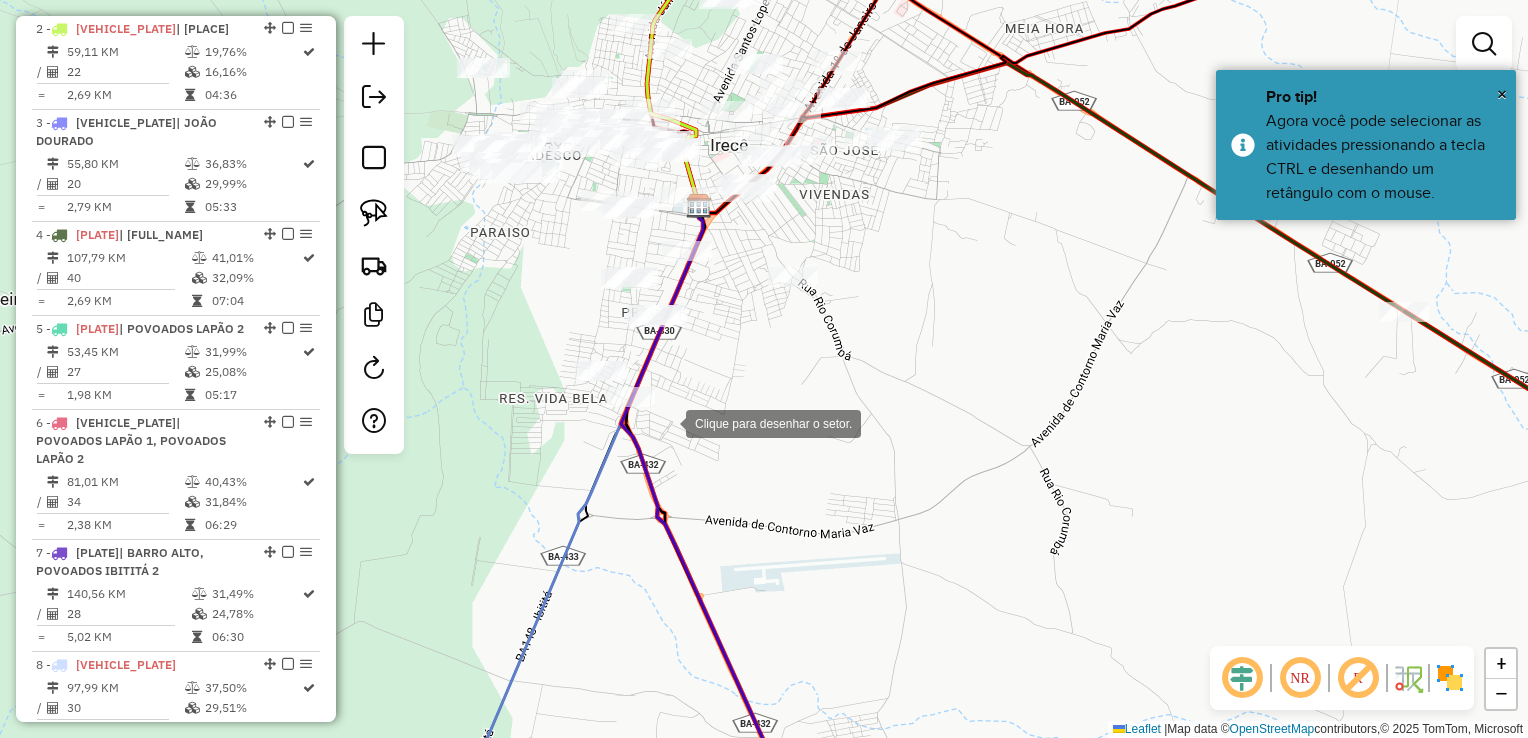 click 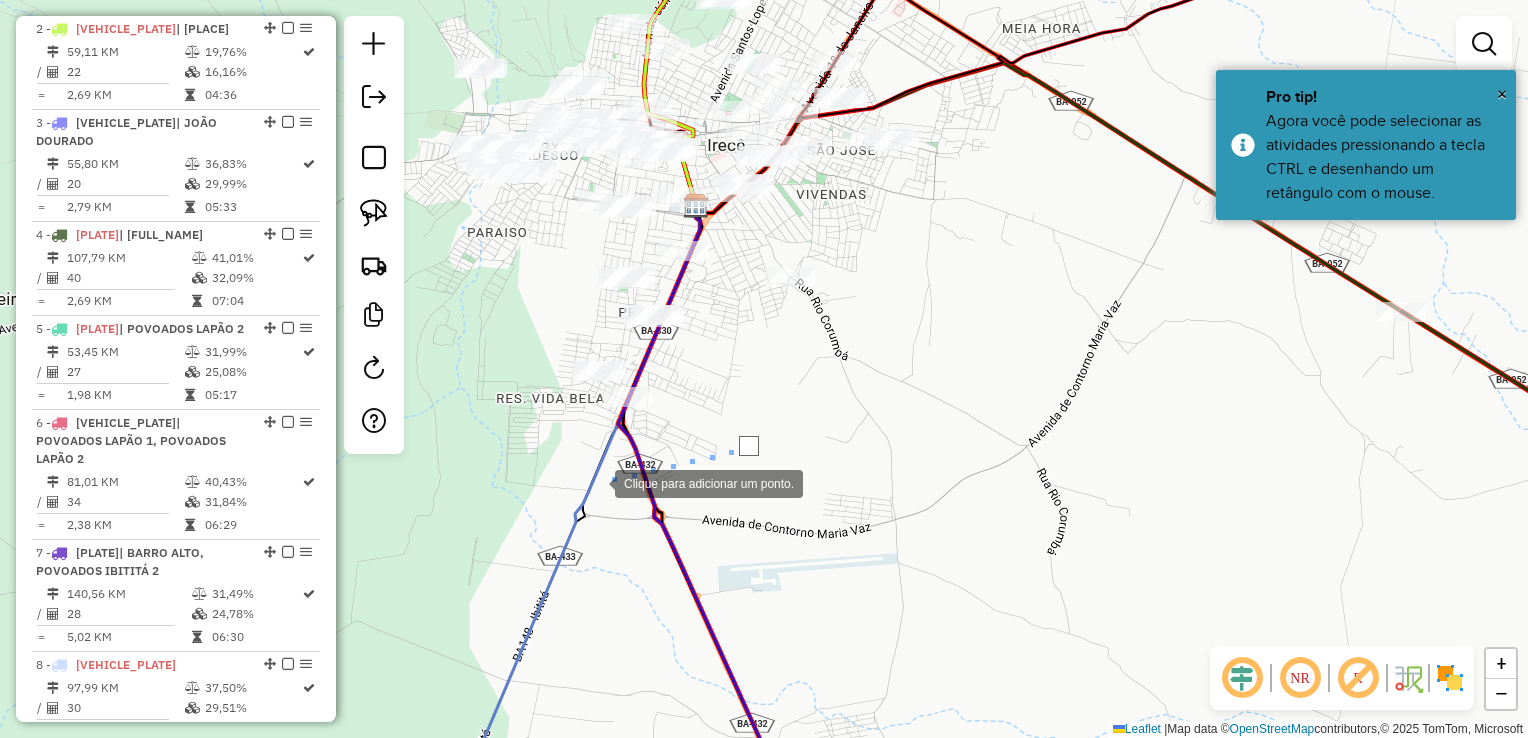 click 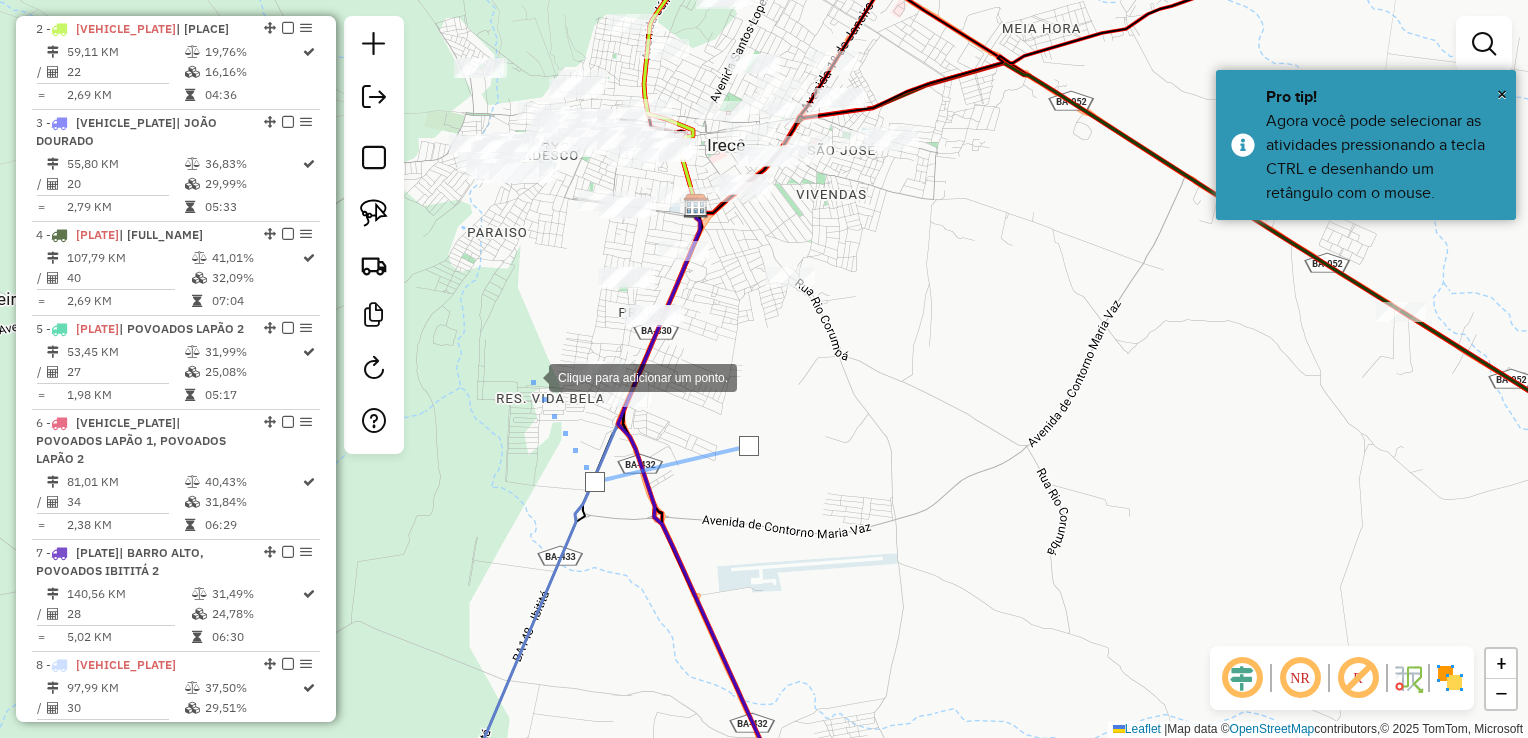 click 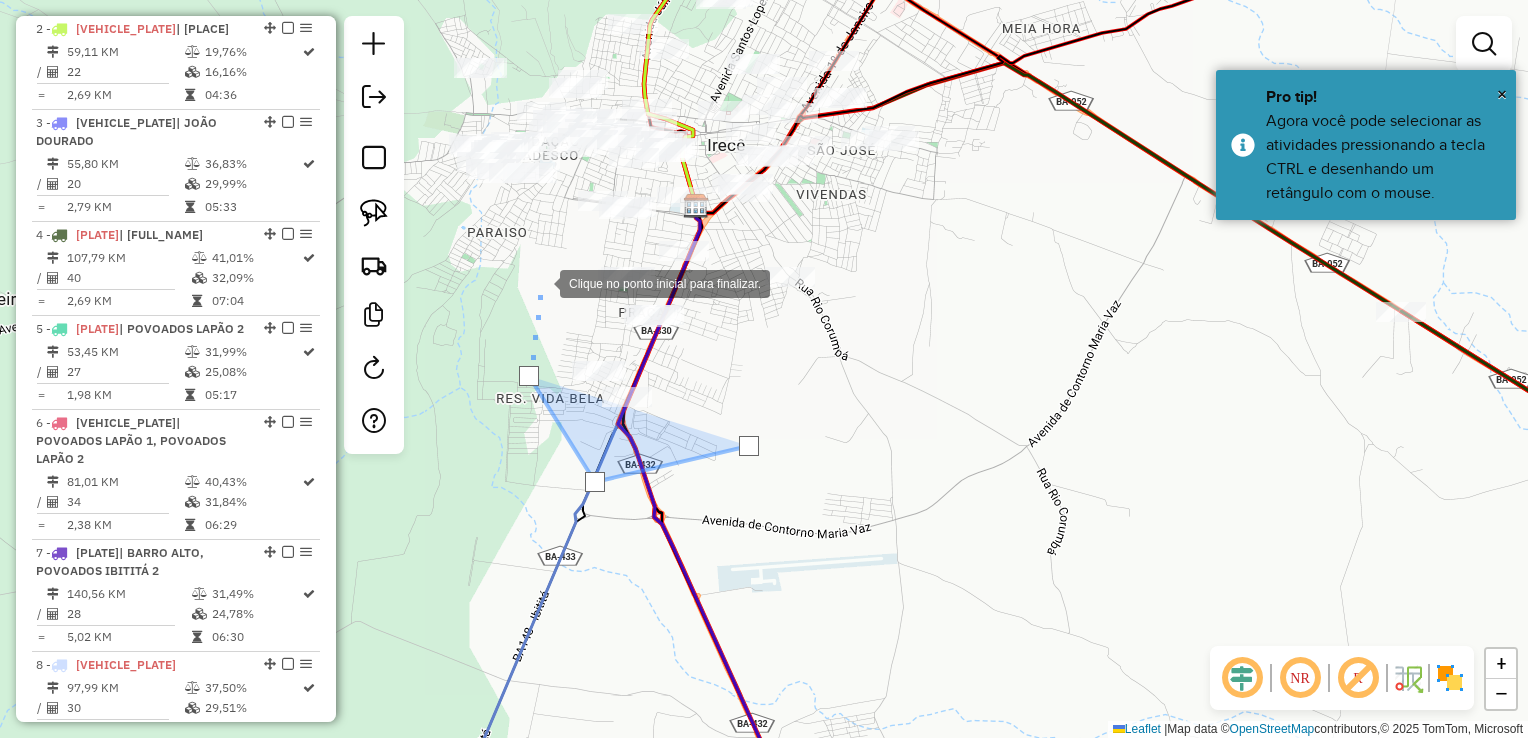 click 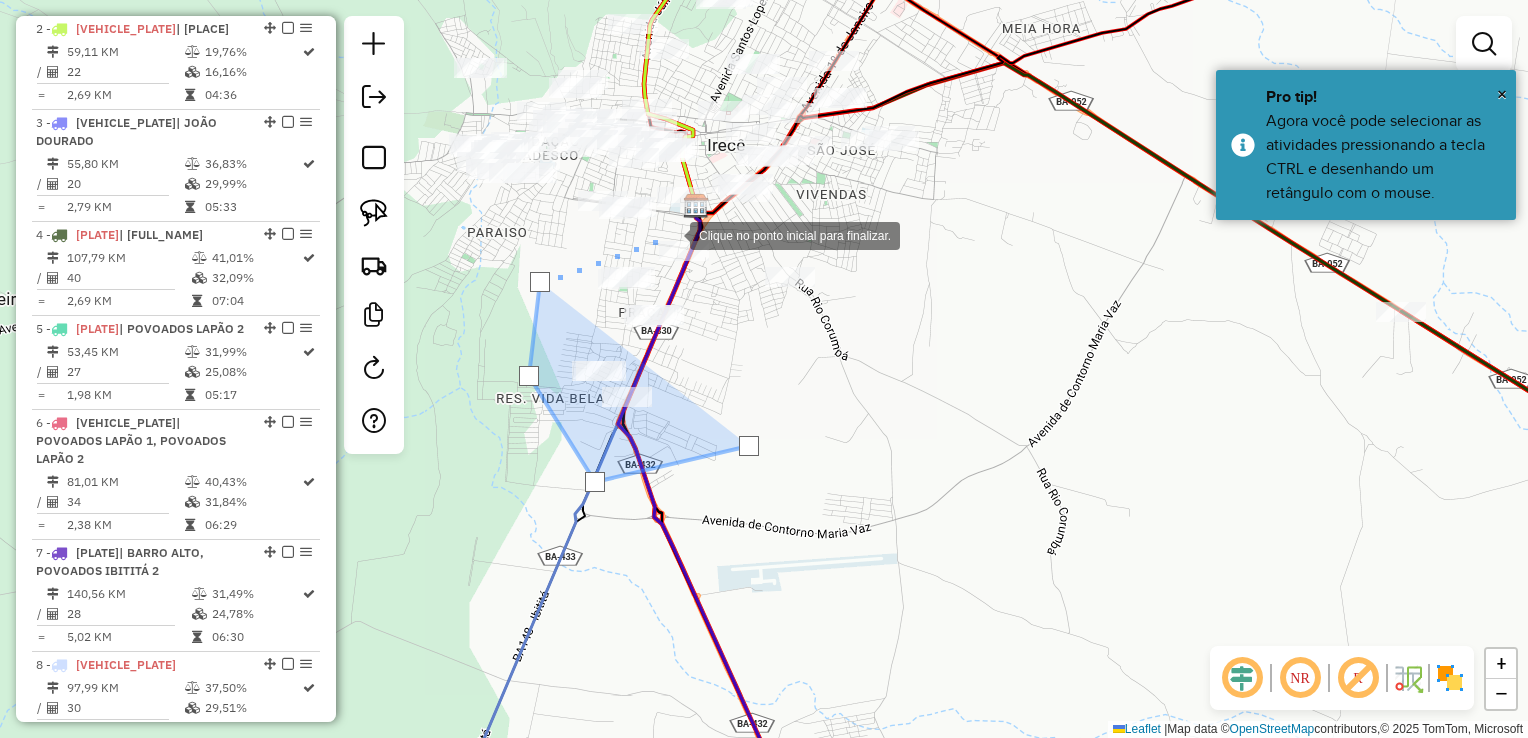 click 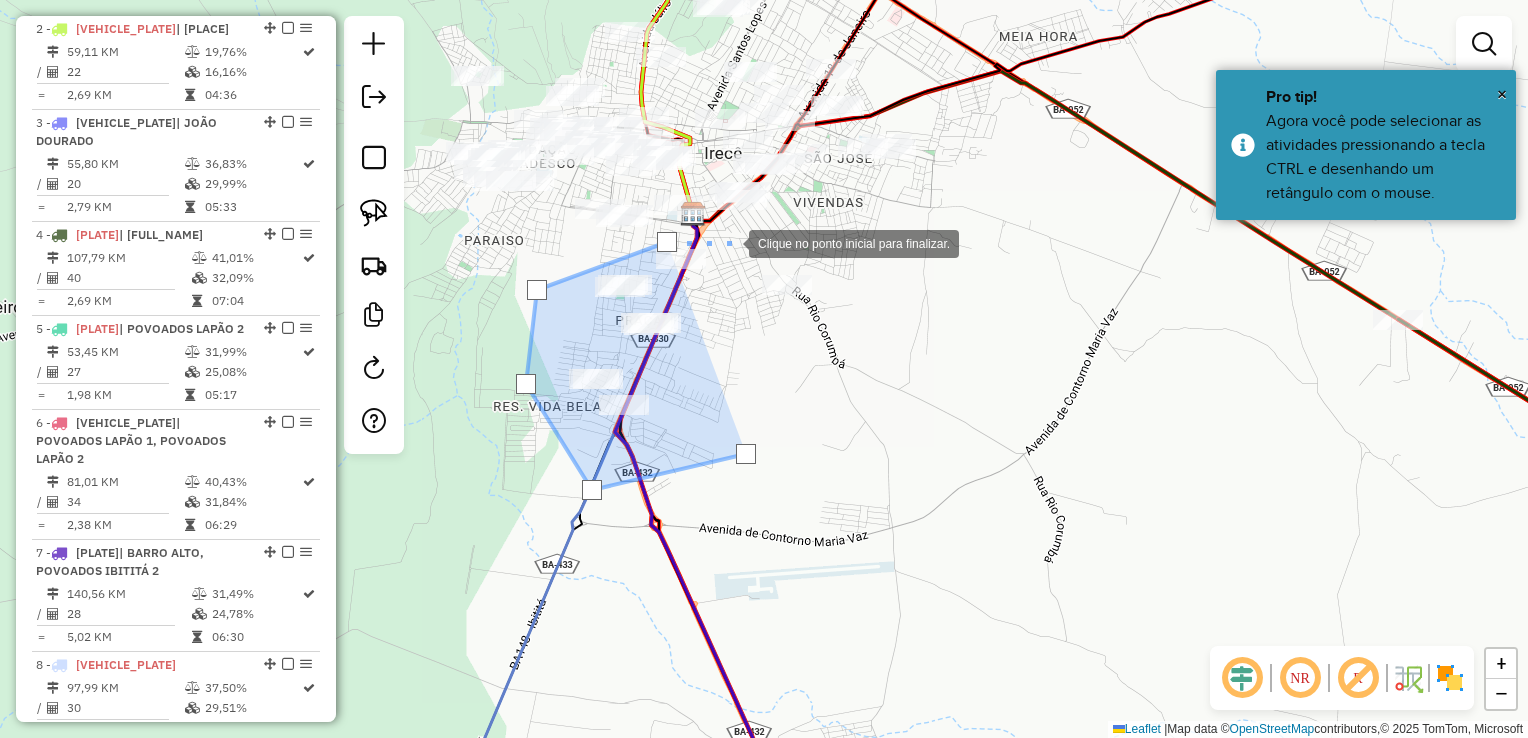 drag, startPoint x: 735, startPoint y: 226, endPoint x: 624, endPoint y: 366, distance: 178.66449 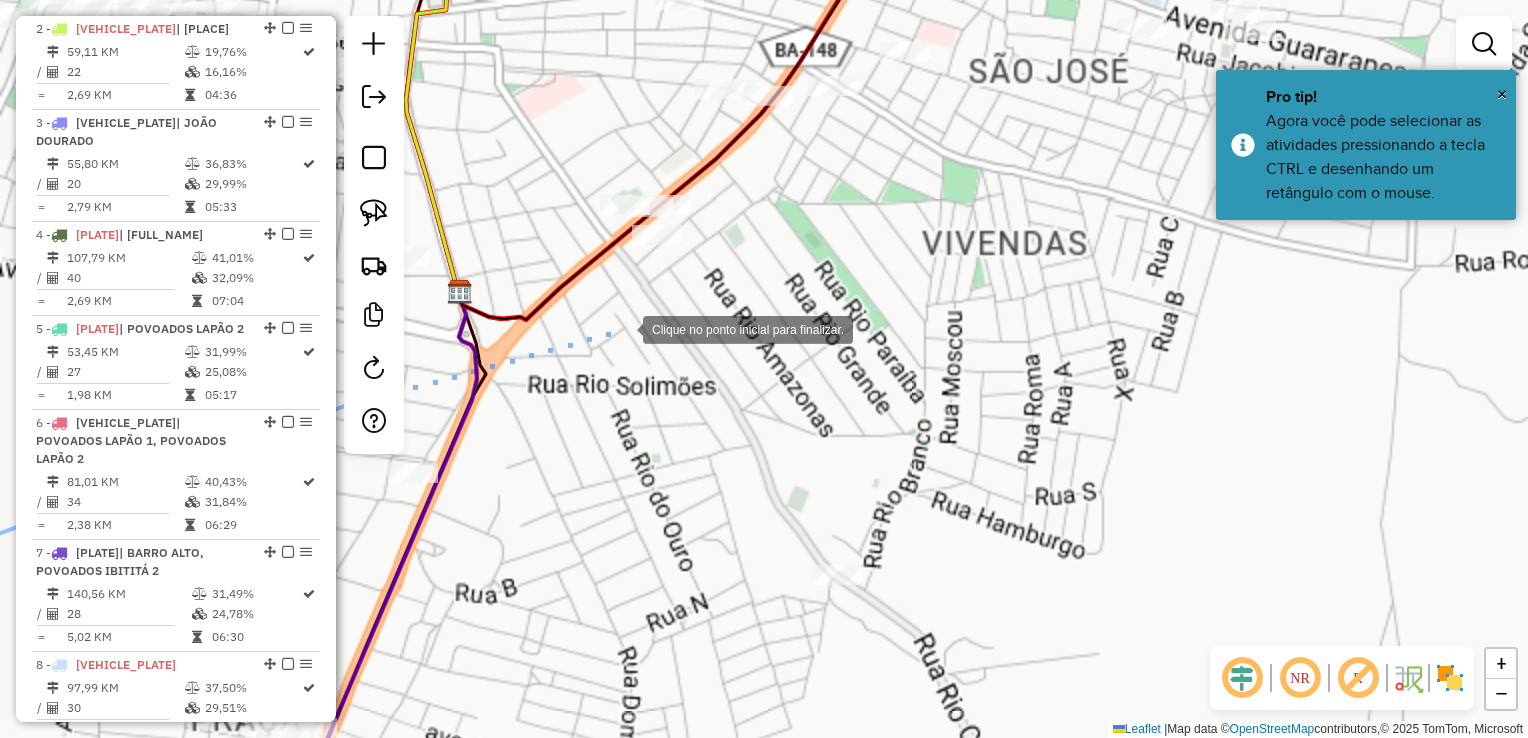 click 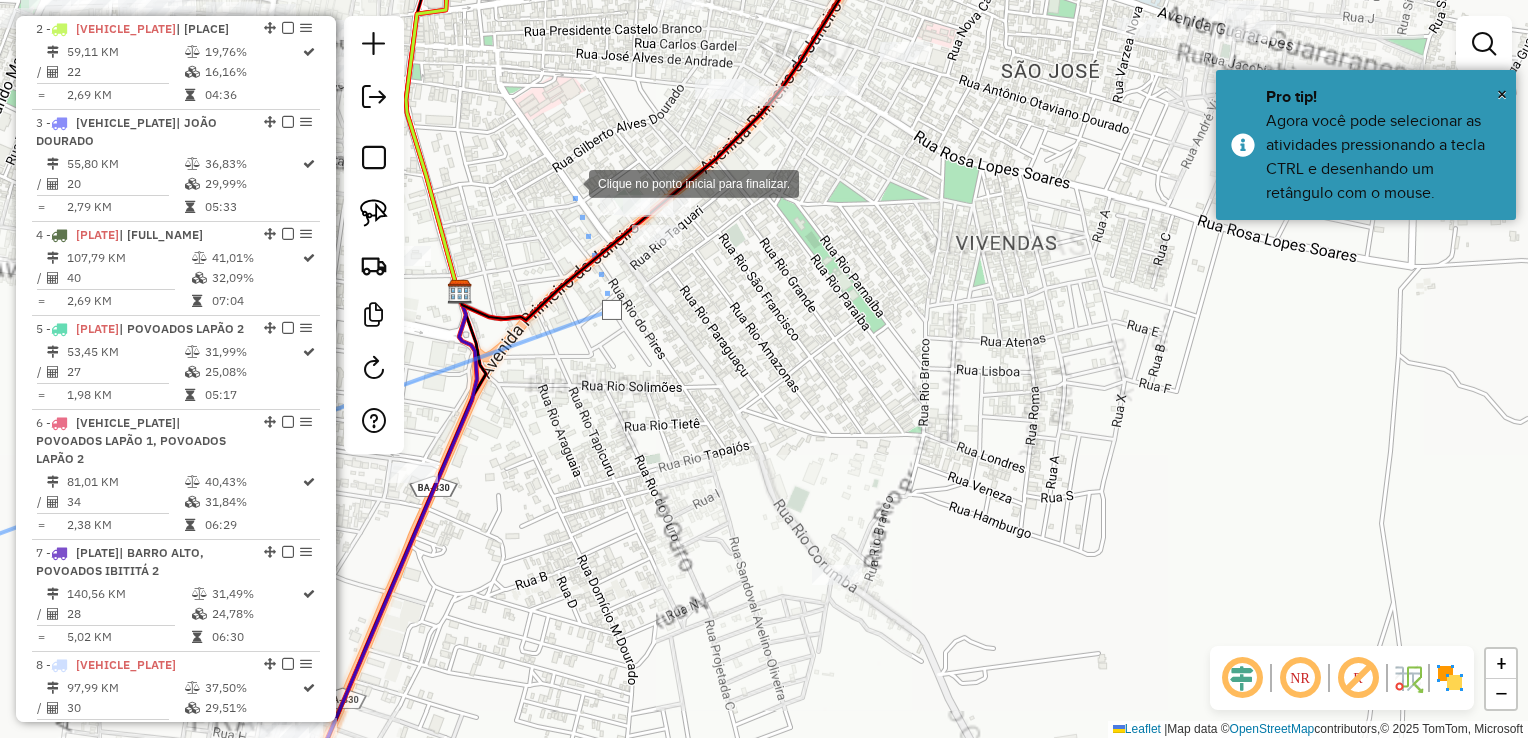 click 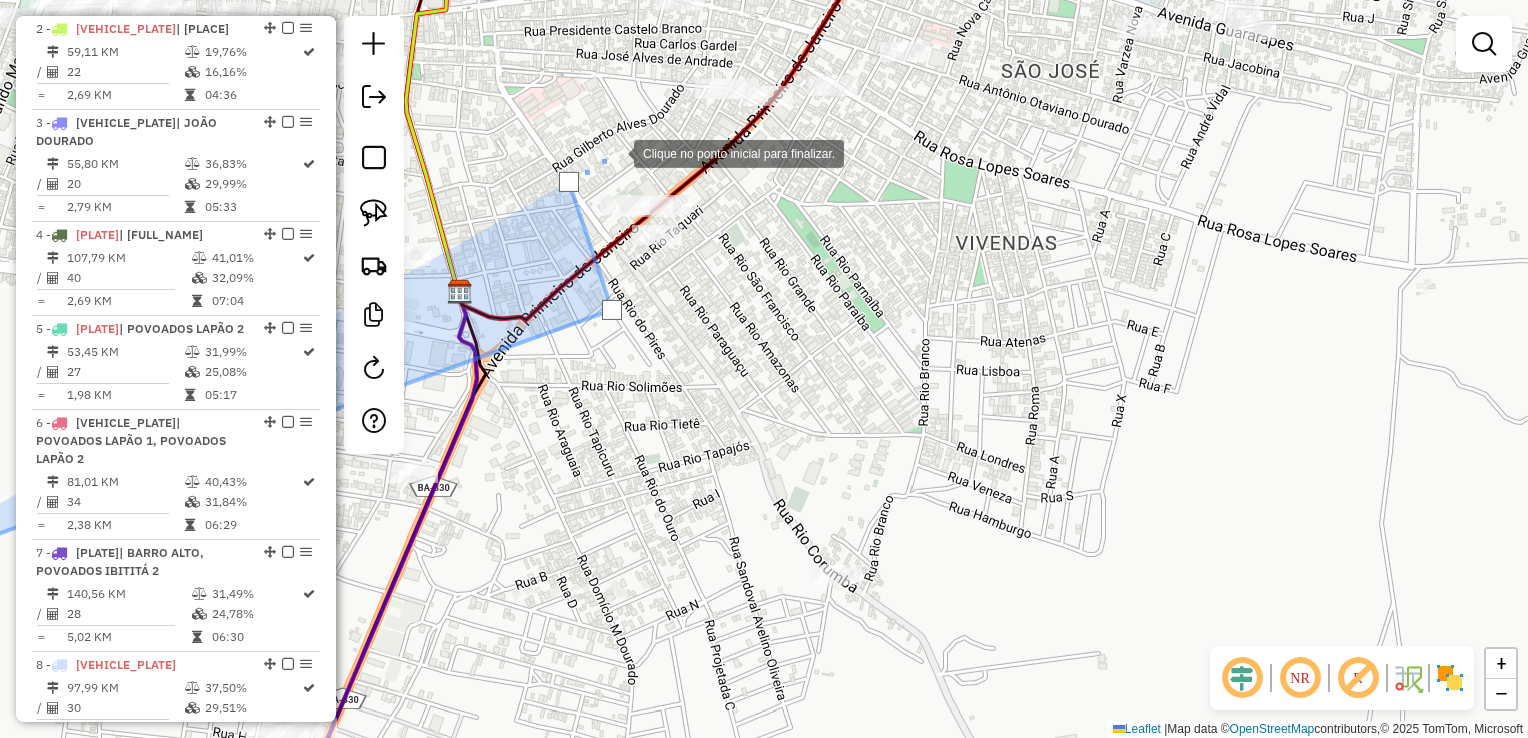 drag, startPoint x: 614, startPoint y: 152, endPoint x: 519, endPoint y: 329, distance: 200.88306 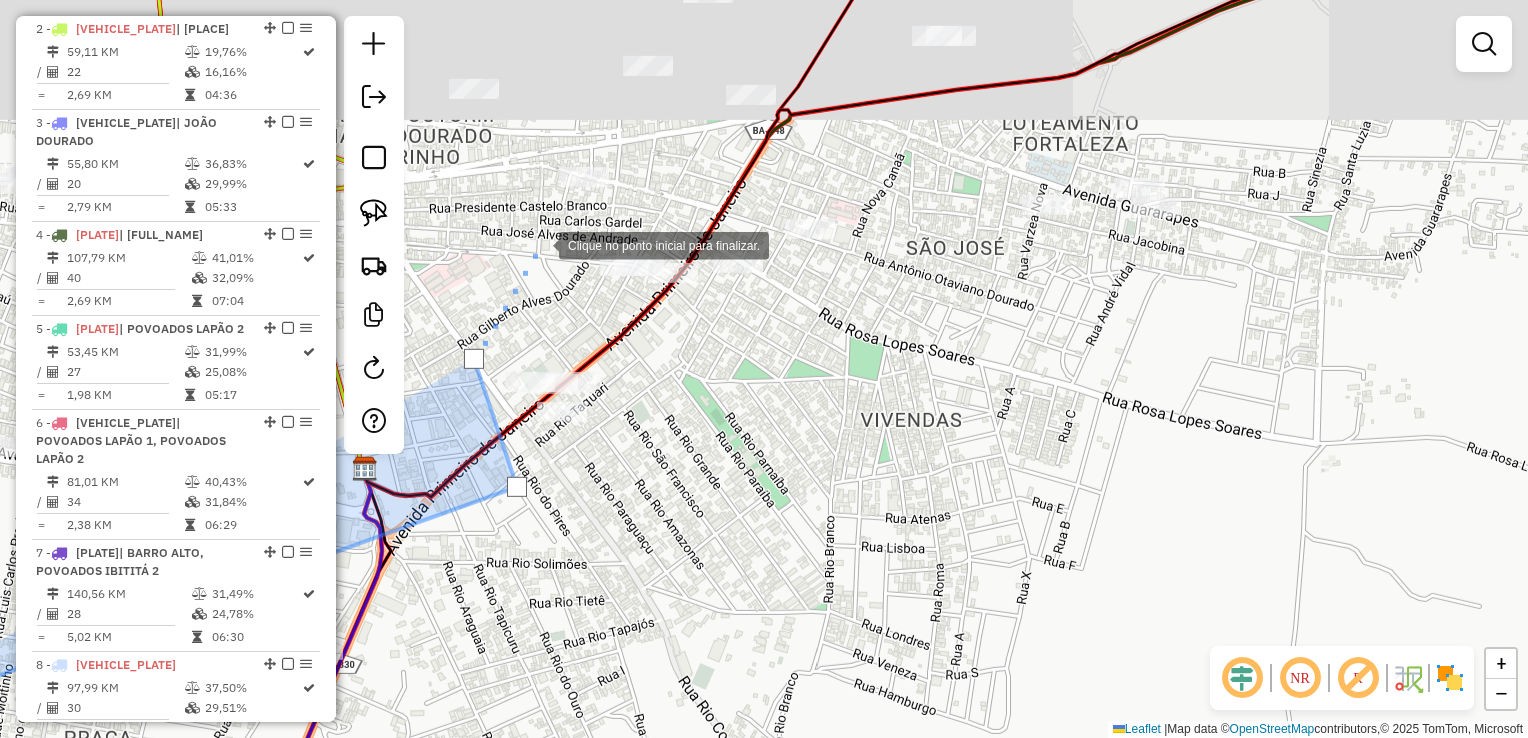 click 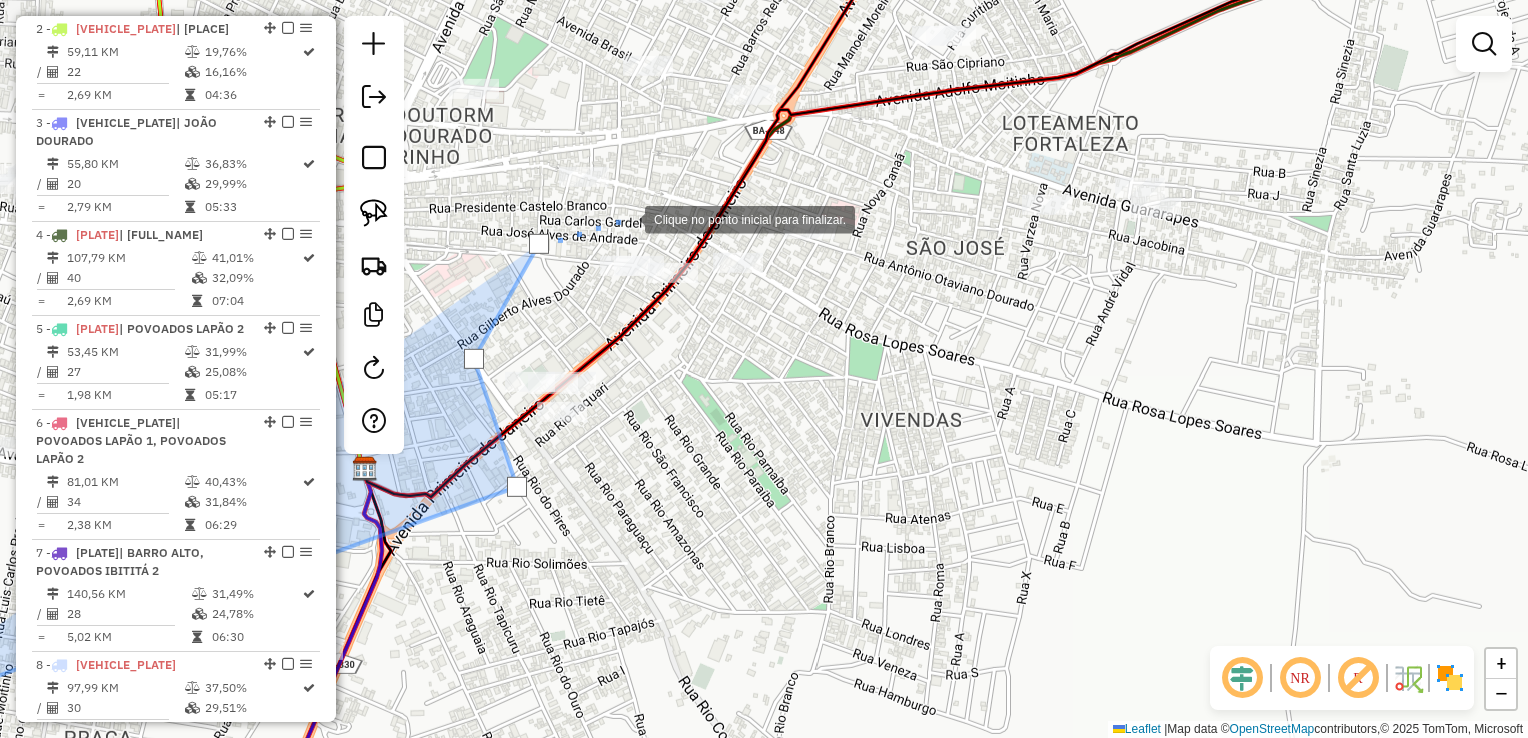 click 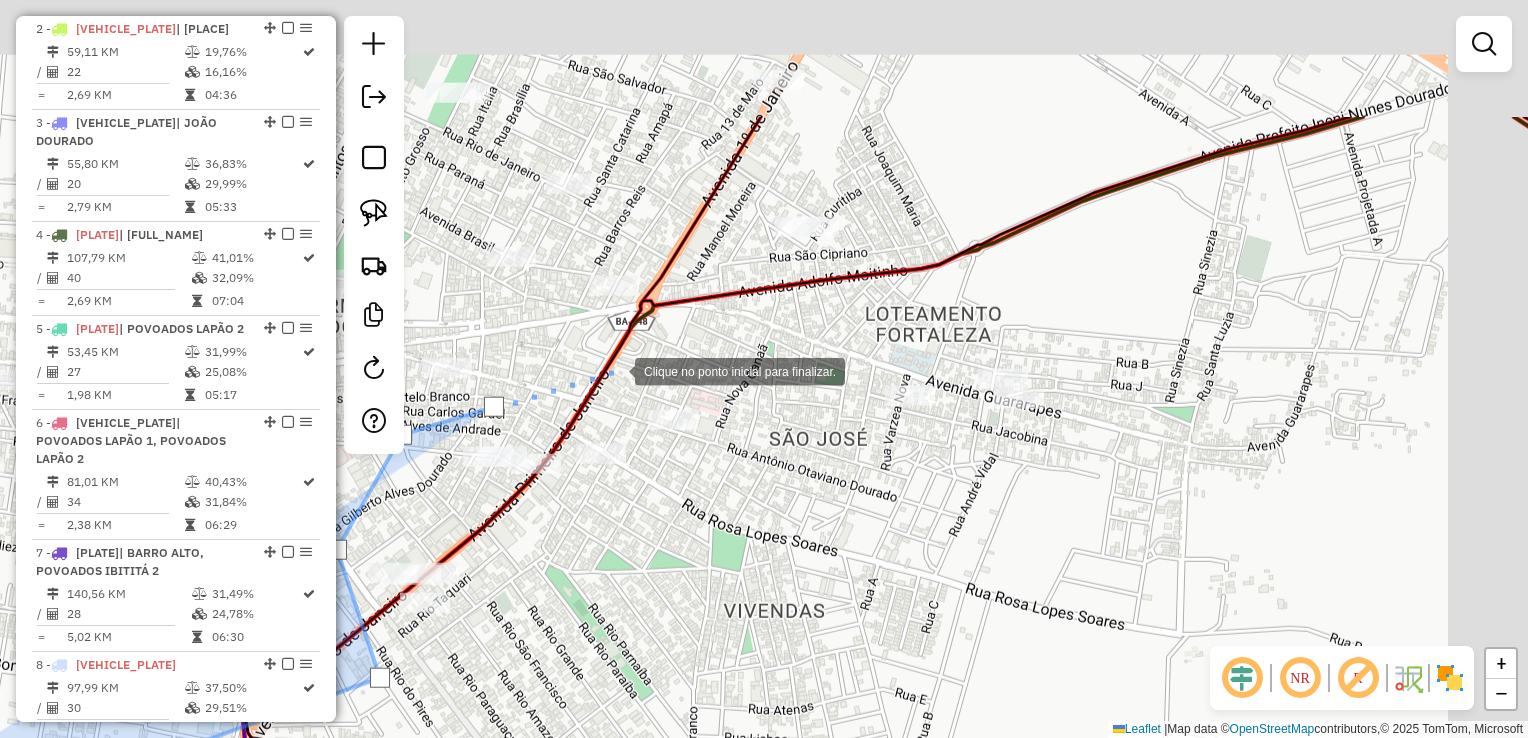 drag, startPoint x: 755, startPoint y: 169, endPoint x: 613, endPoint y: 389, distance: 261.8473 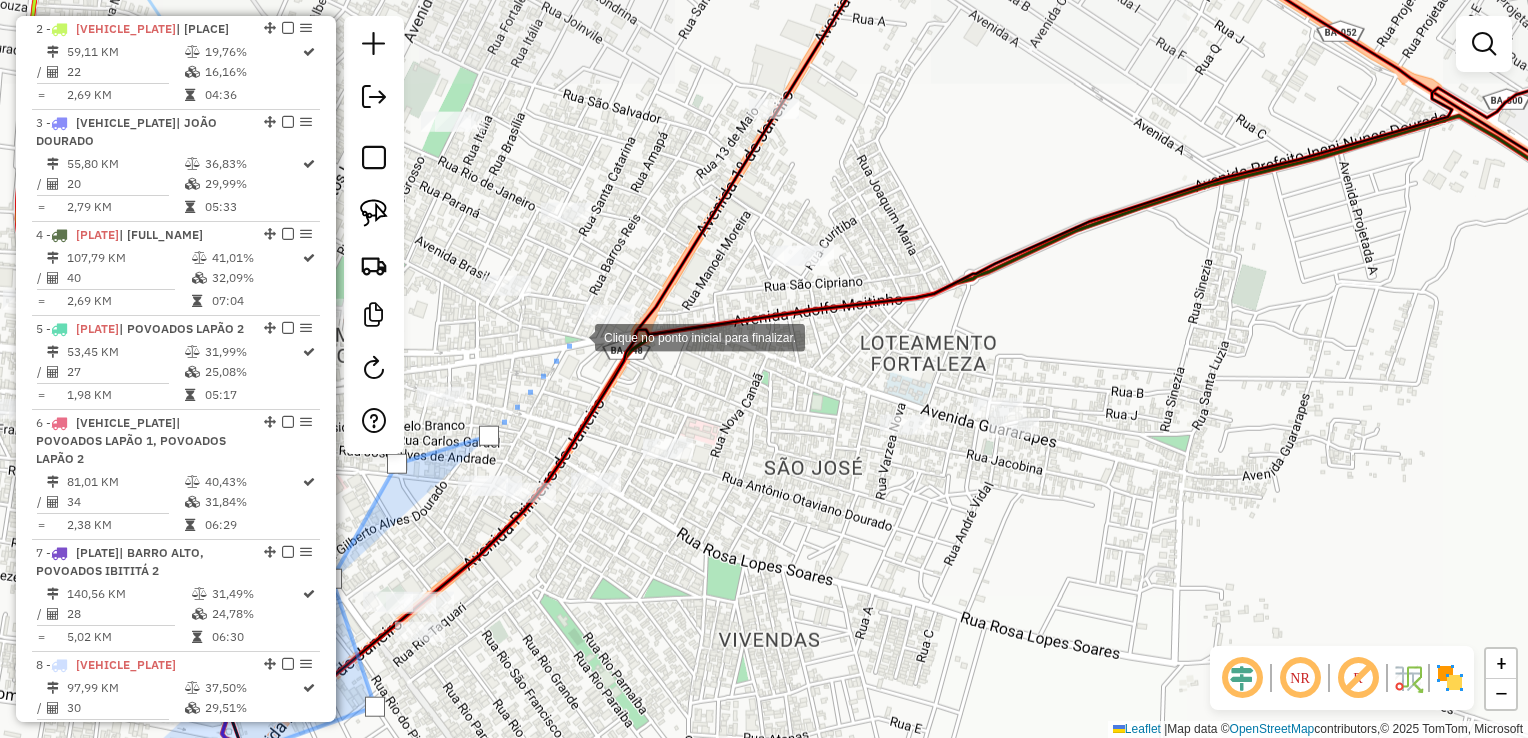 click 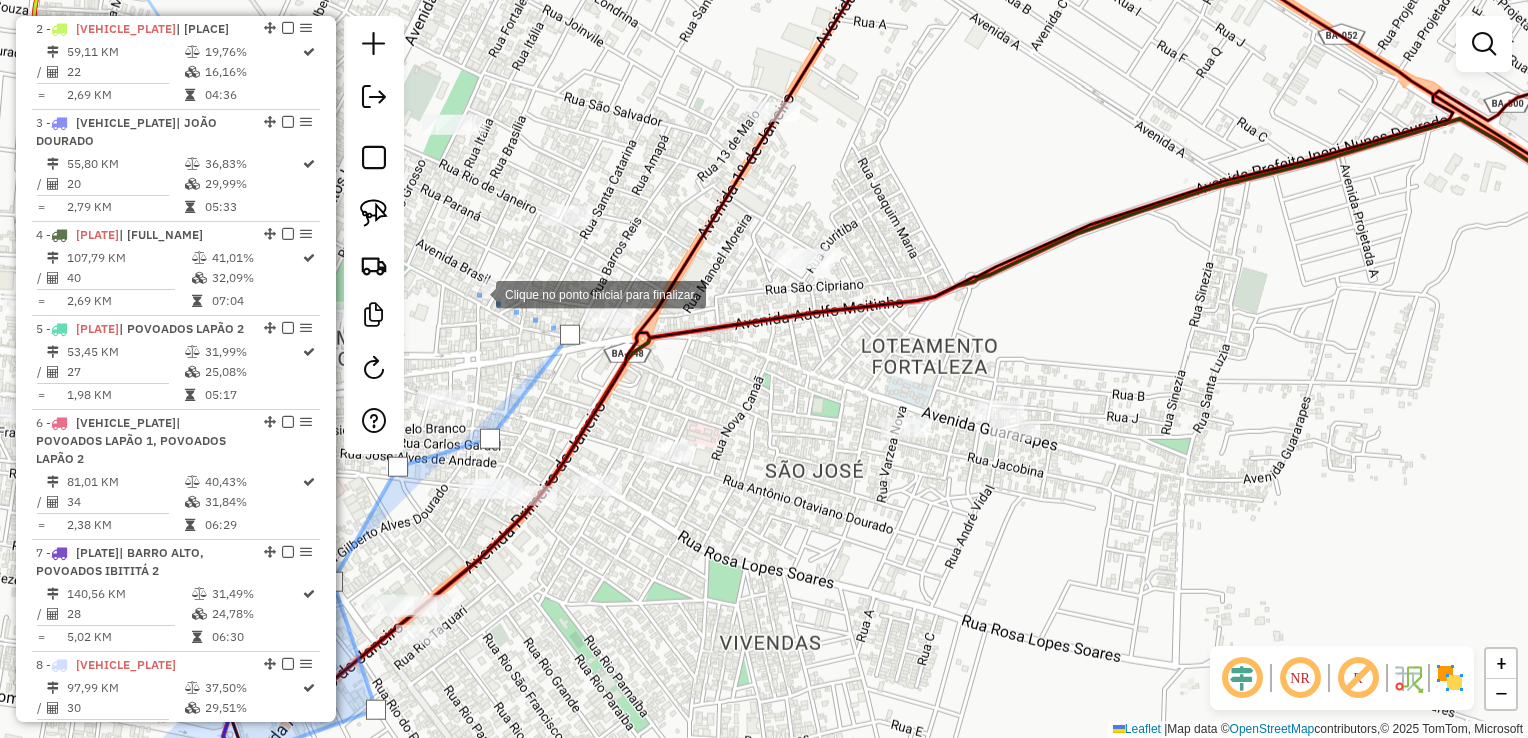 drag, startPoint x: 474, startPoint y: 287, endPoint x: 613, endPoint y: 424, distance: 195.1666 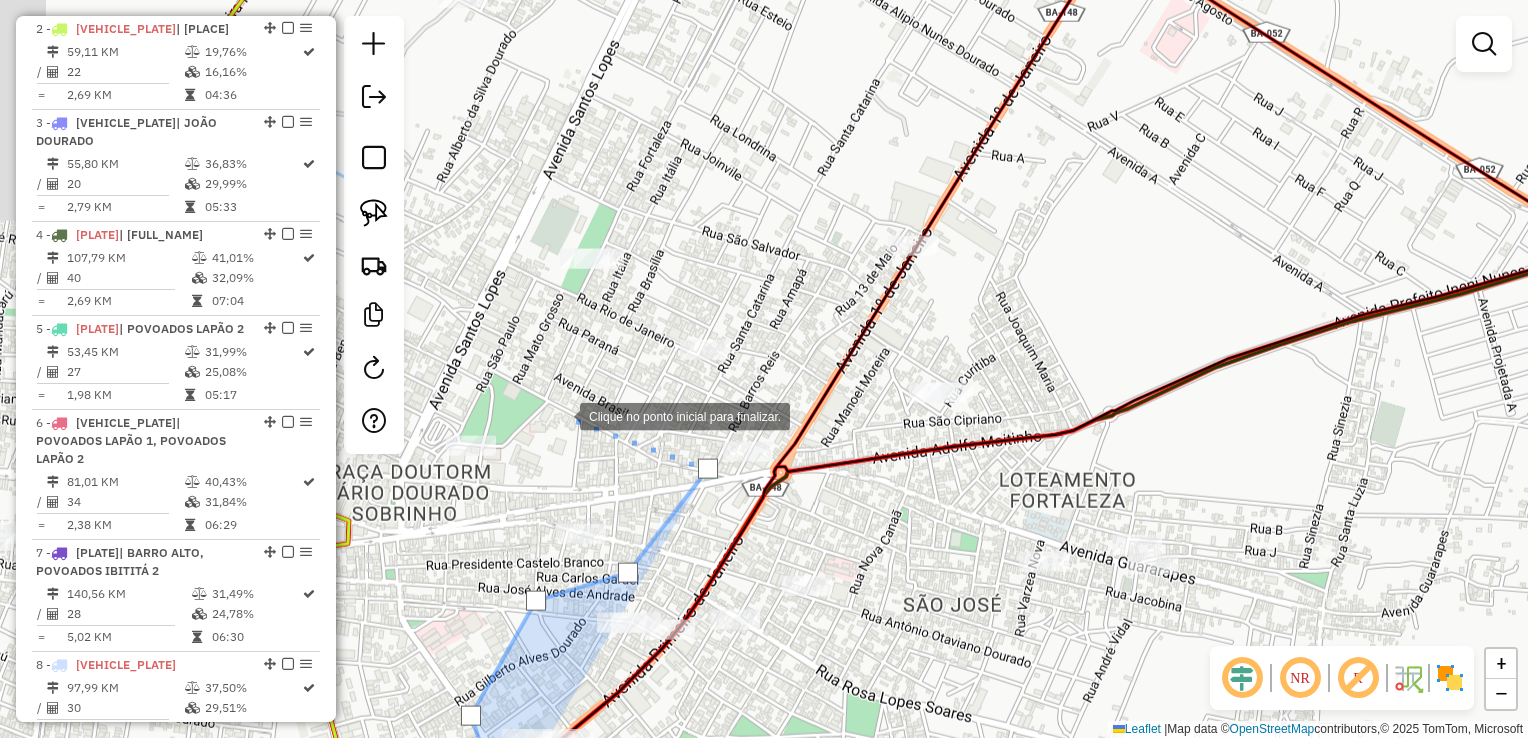 click 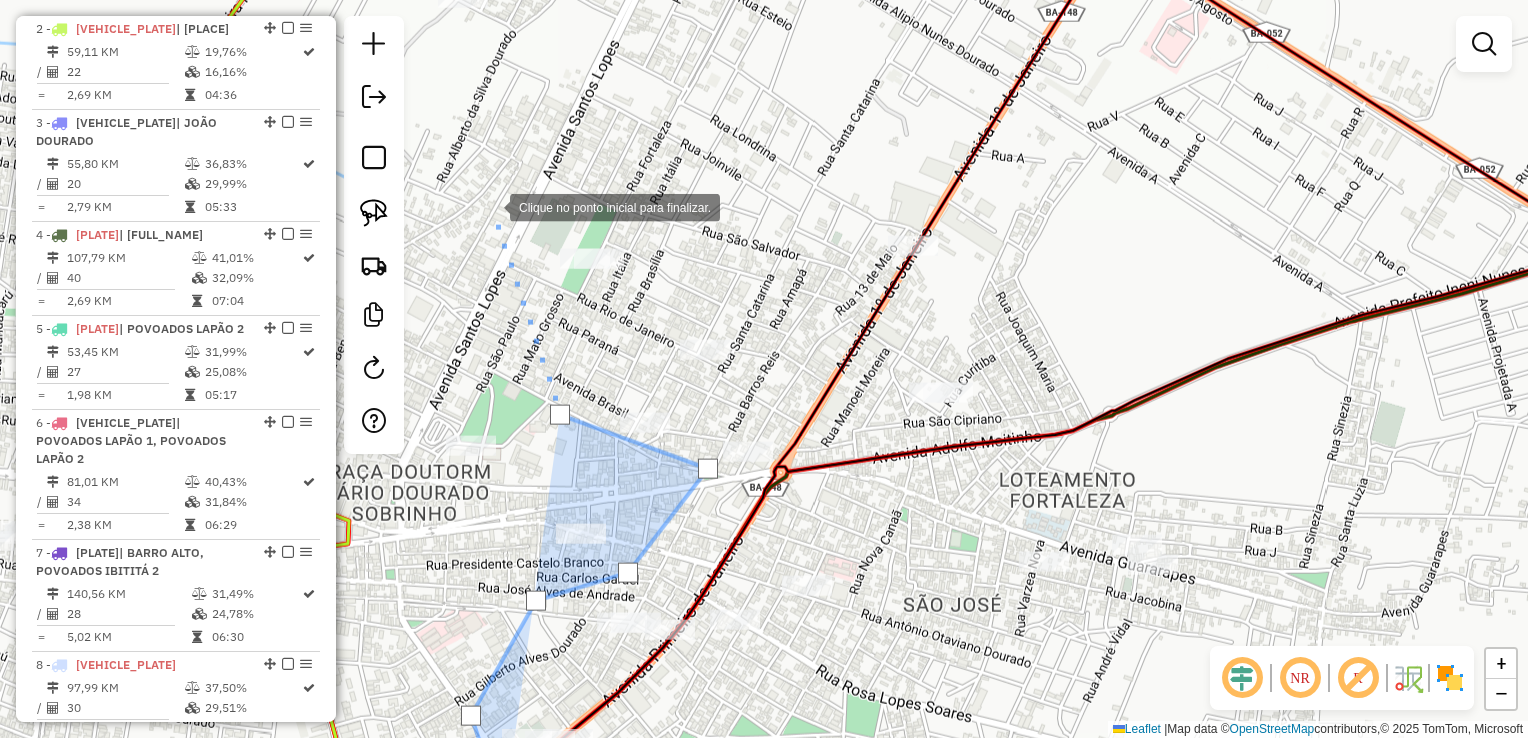 click 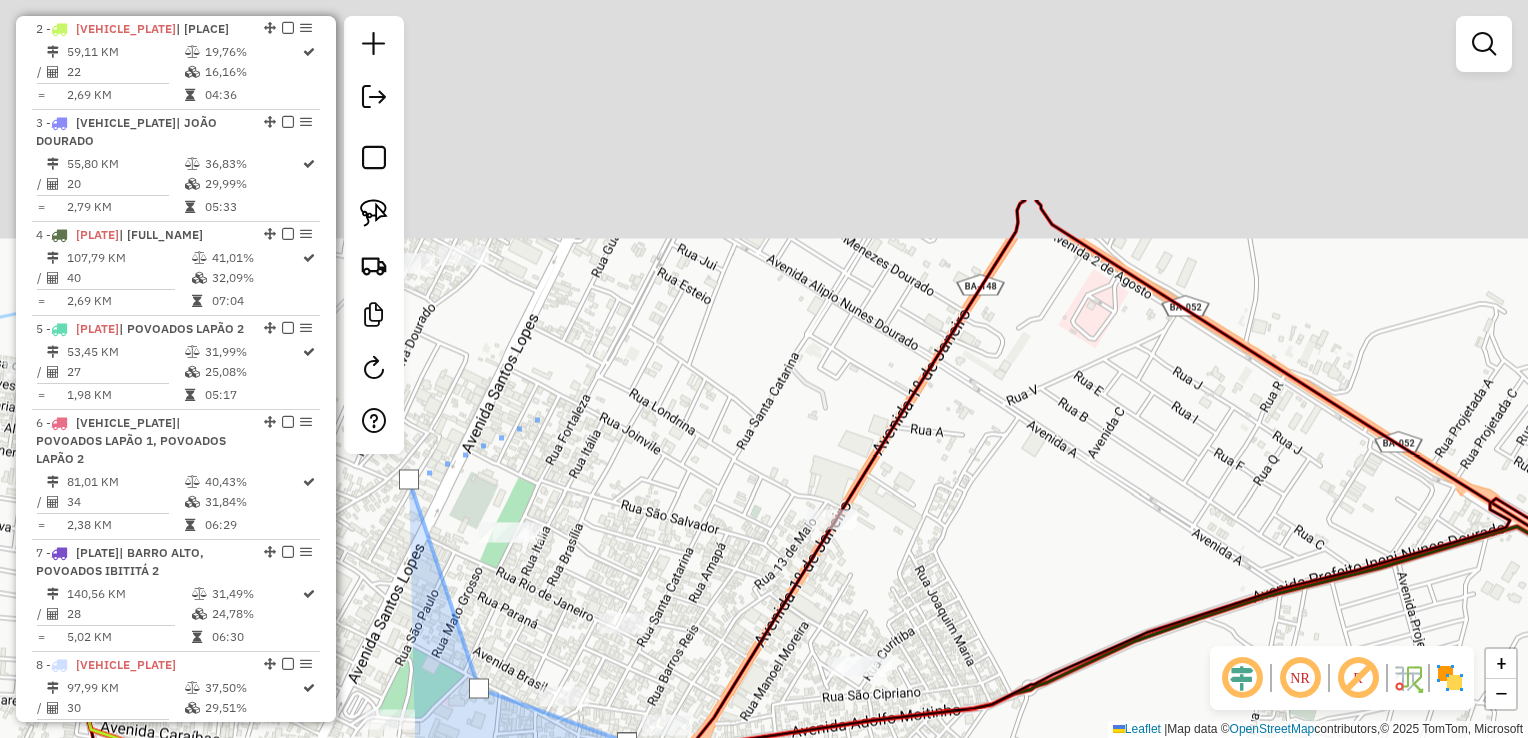 drag, startPoint x: 647, startPoint y: 102, endPoint x: 668, endPoint y: 303, distance: 202.09404 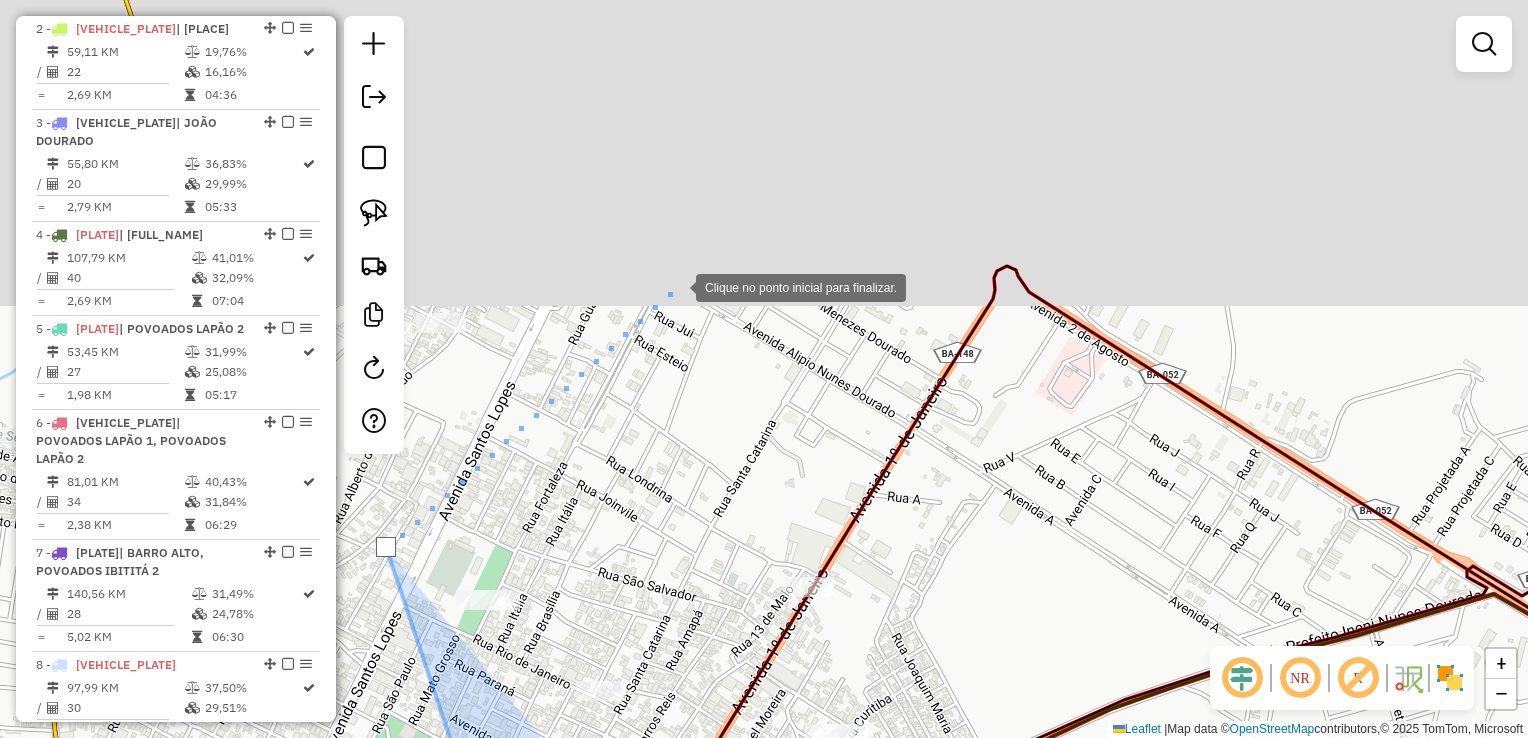 drag, startPoint x: 676, startPoint y: 286, endPoint x: 985, endPoint y: 385, distance: 324.4719 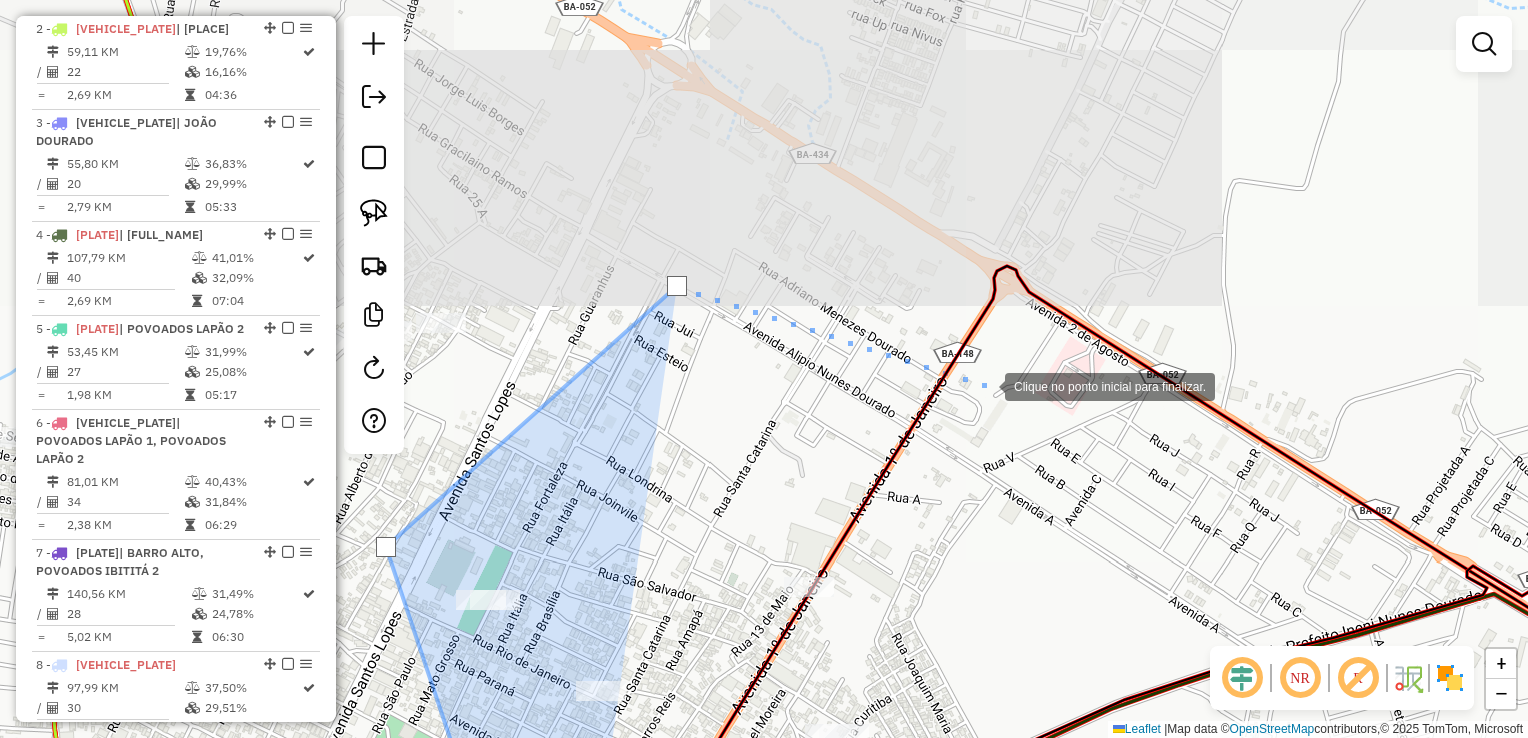 click 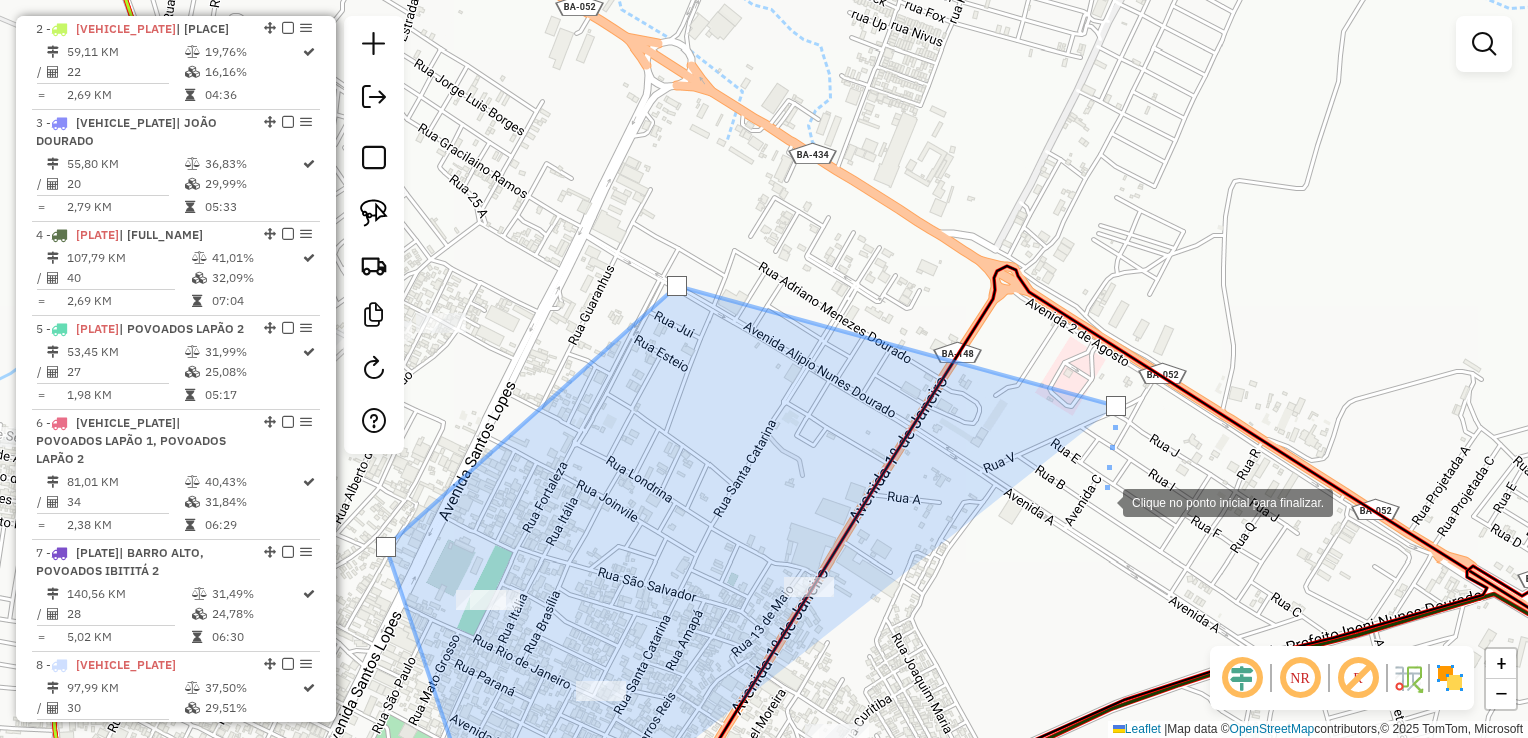 drag, startPoint x: 1103, startPoint y: 501, endPoint x: 989, endPoint y: 153, distance: 366.19666 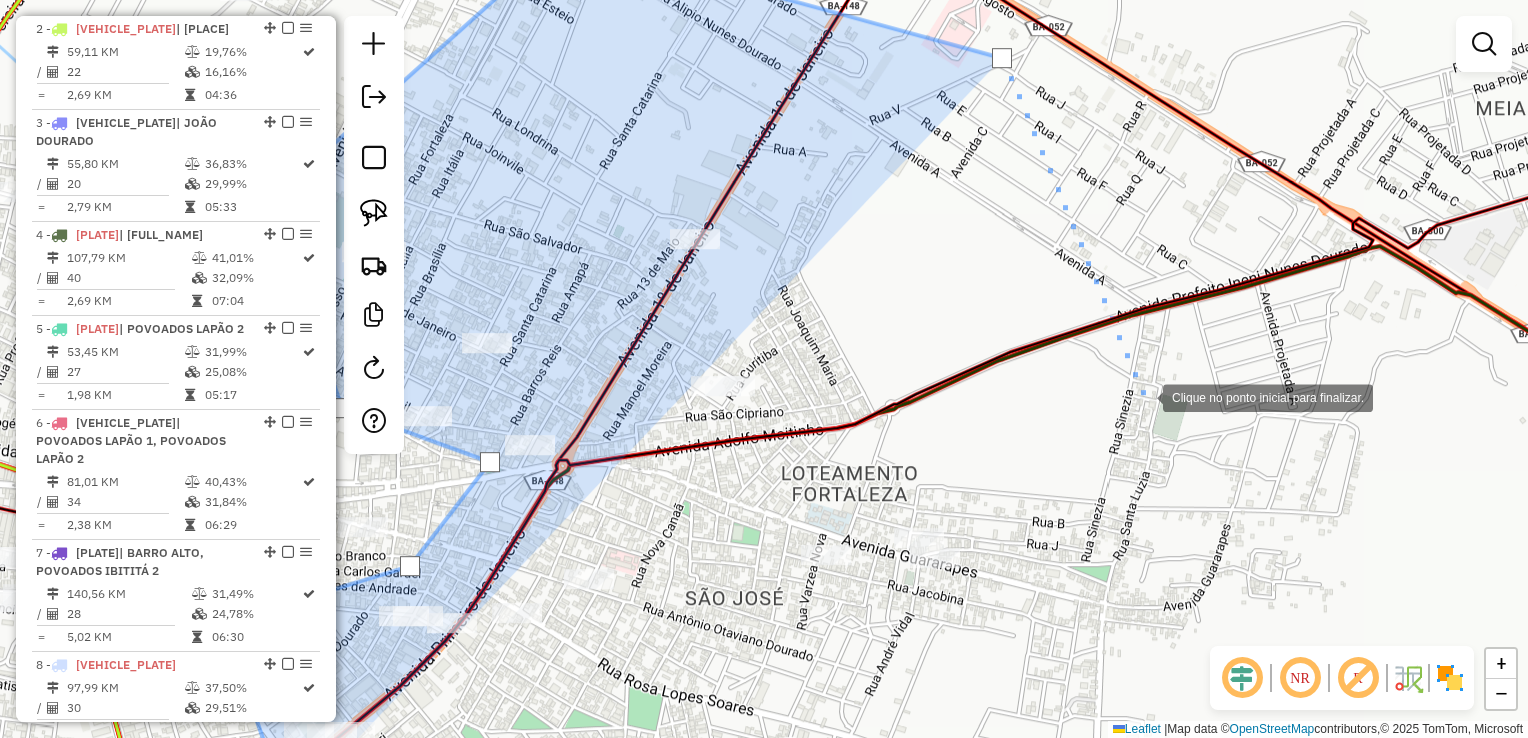 click 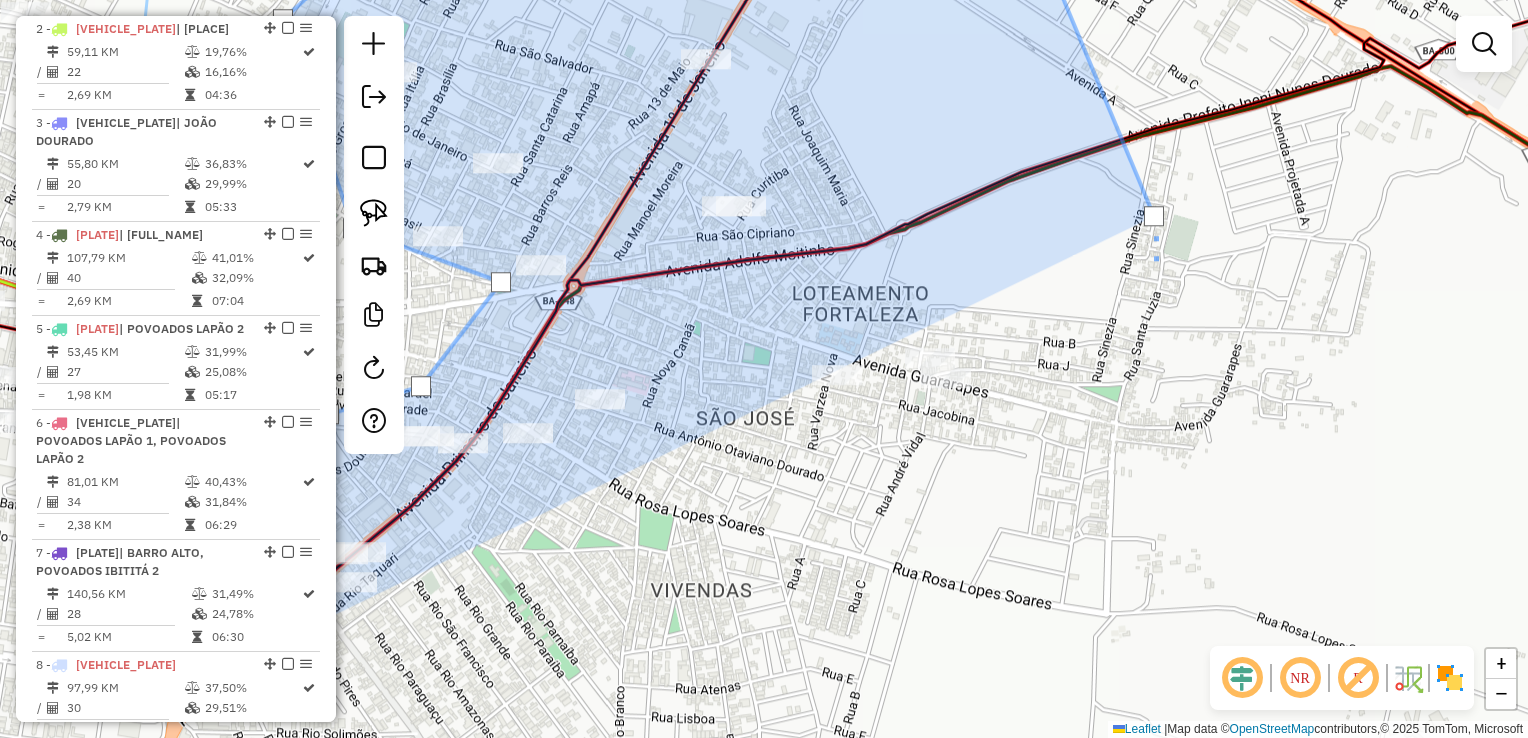 drag, startPoint x: 1127, startPoint y: 509, endPoint x: 1192, endPoint y: 186, distance: 329.47534 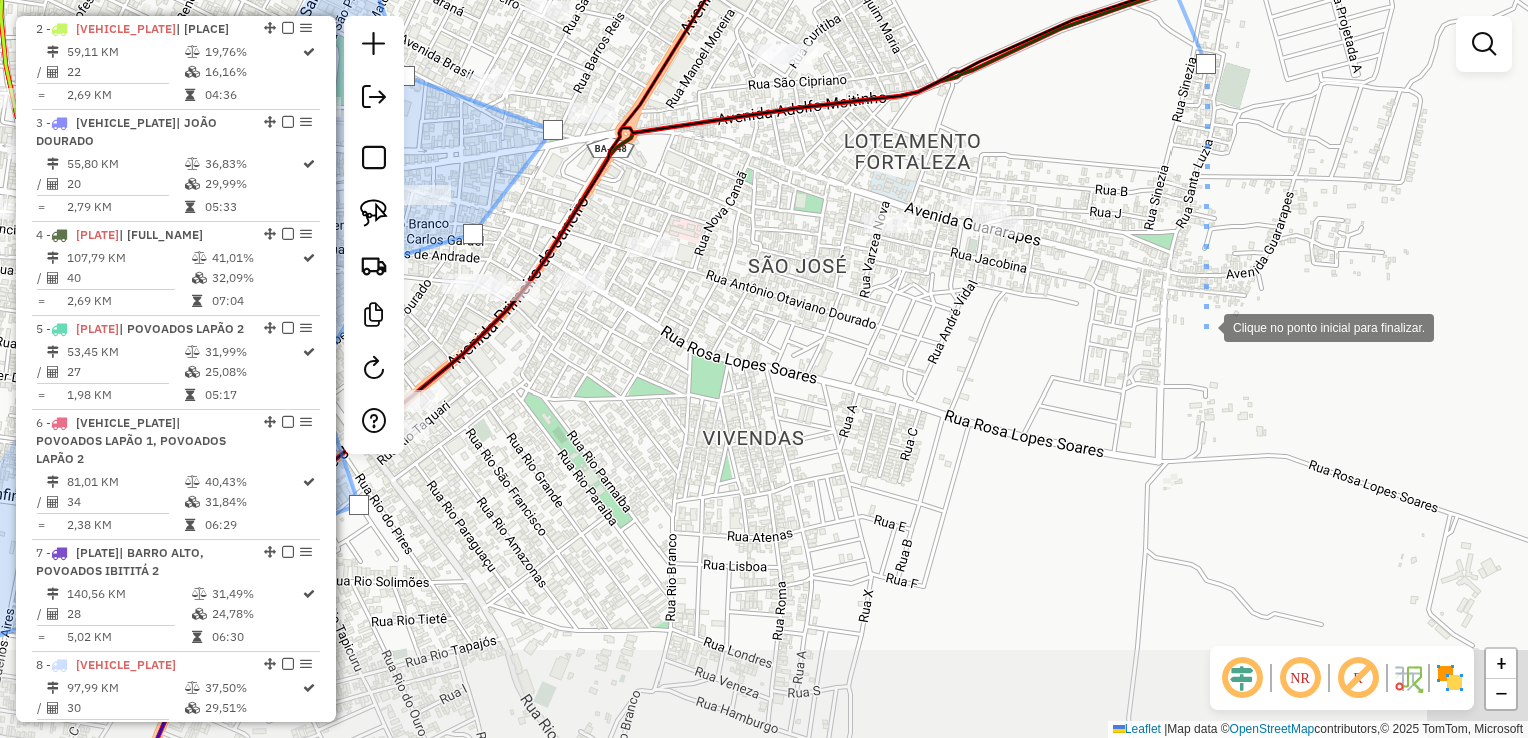 click 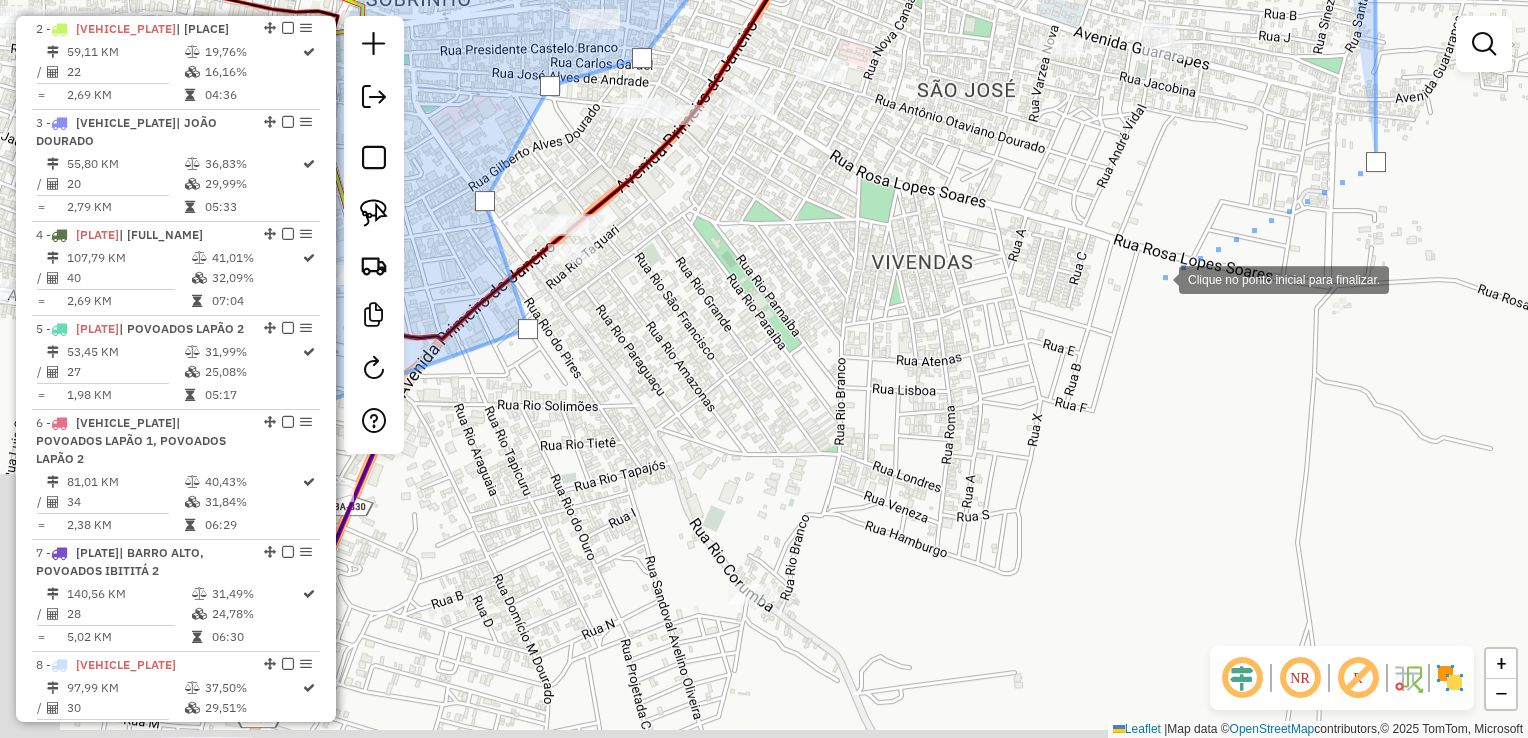 drag, startPoint x: 1141, startPoint y: 302, endPoint x: 1122, endPoint y: 336, distance: 38.948685 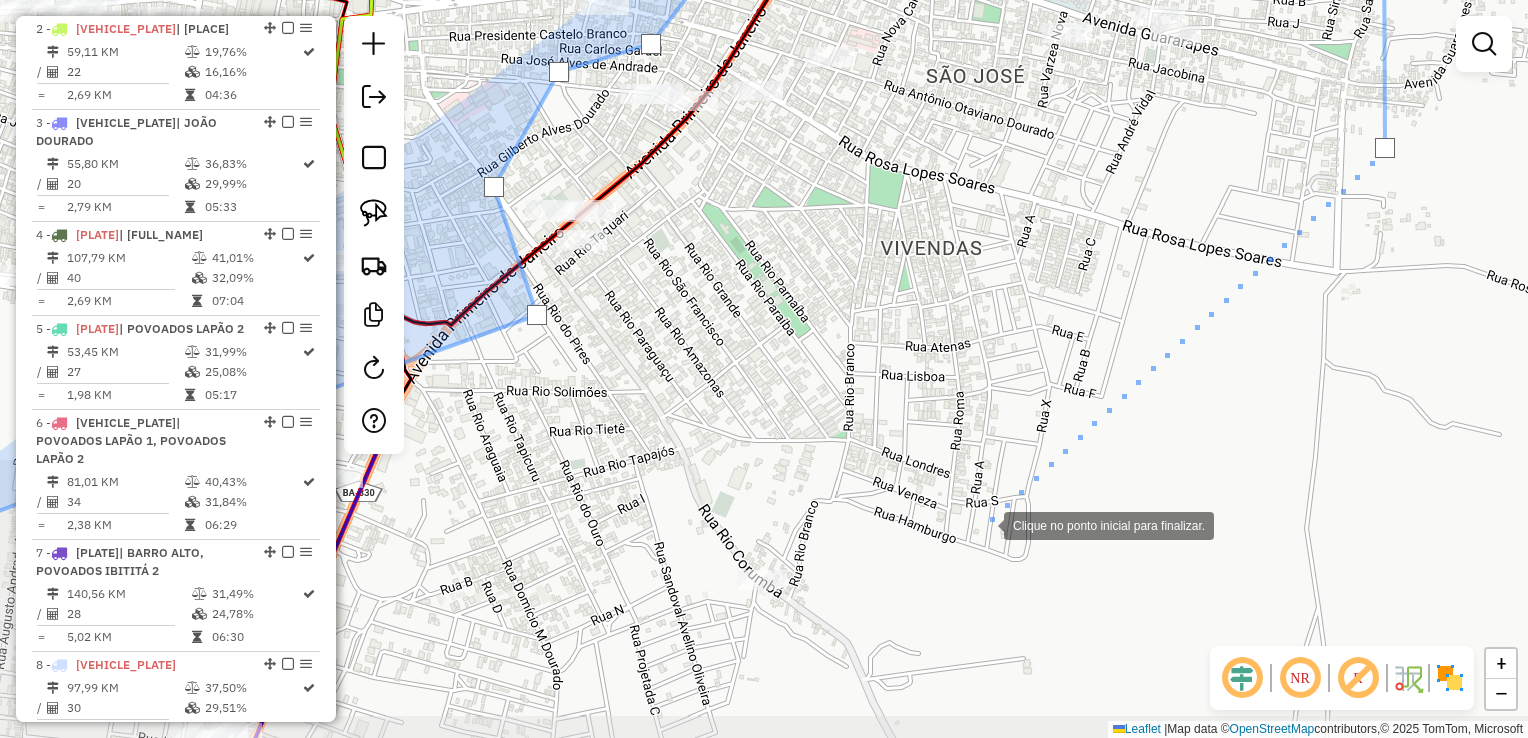 click 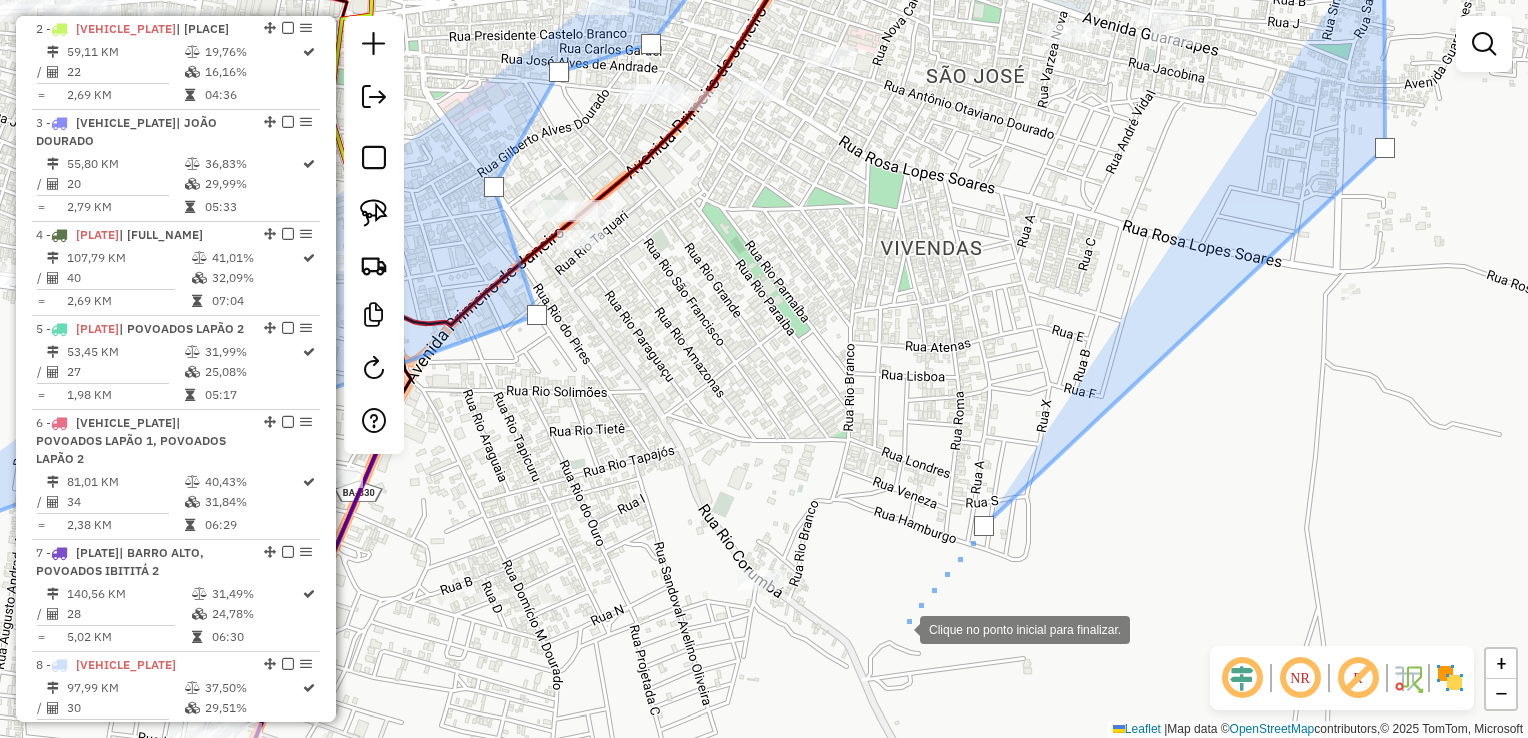 drag, startPoint x: 900, startPoint y: 628, endPoint x: 1080, endPoint y: 191, distance: 472.6193 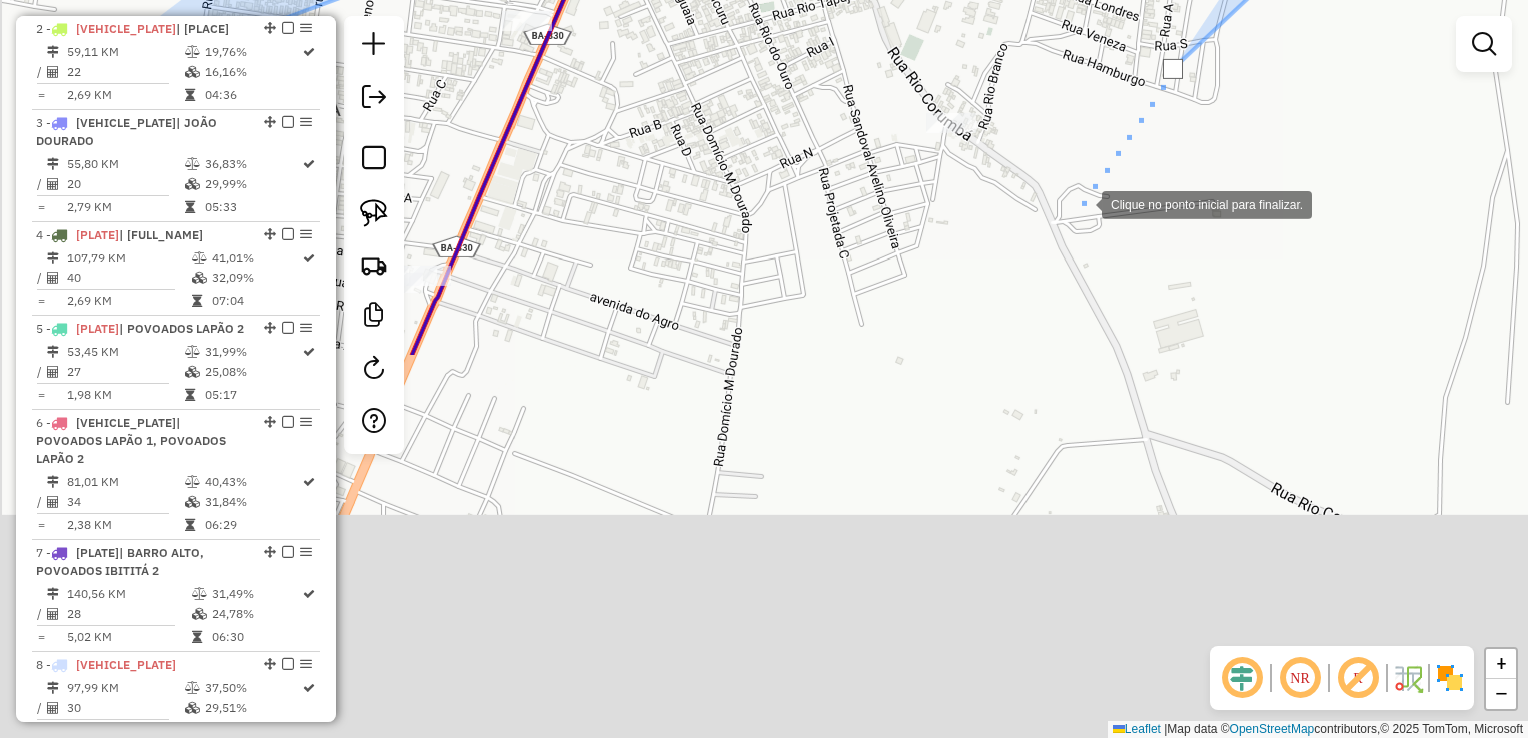 click 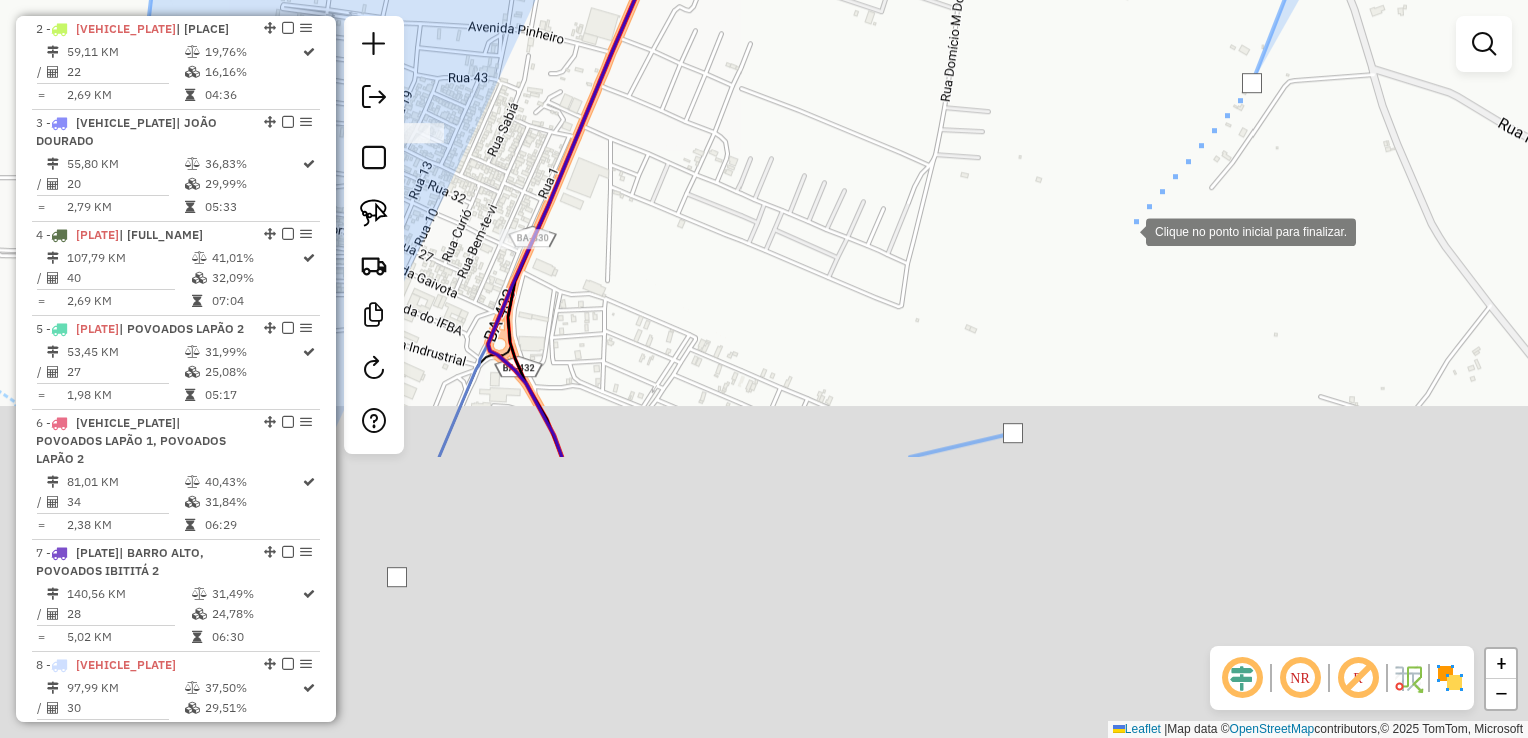click 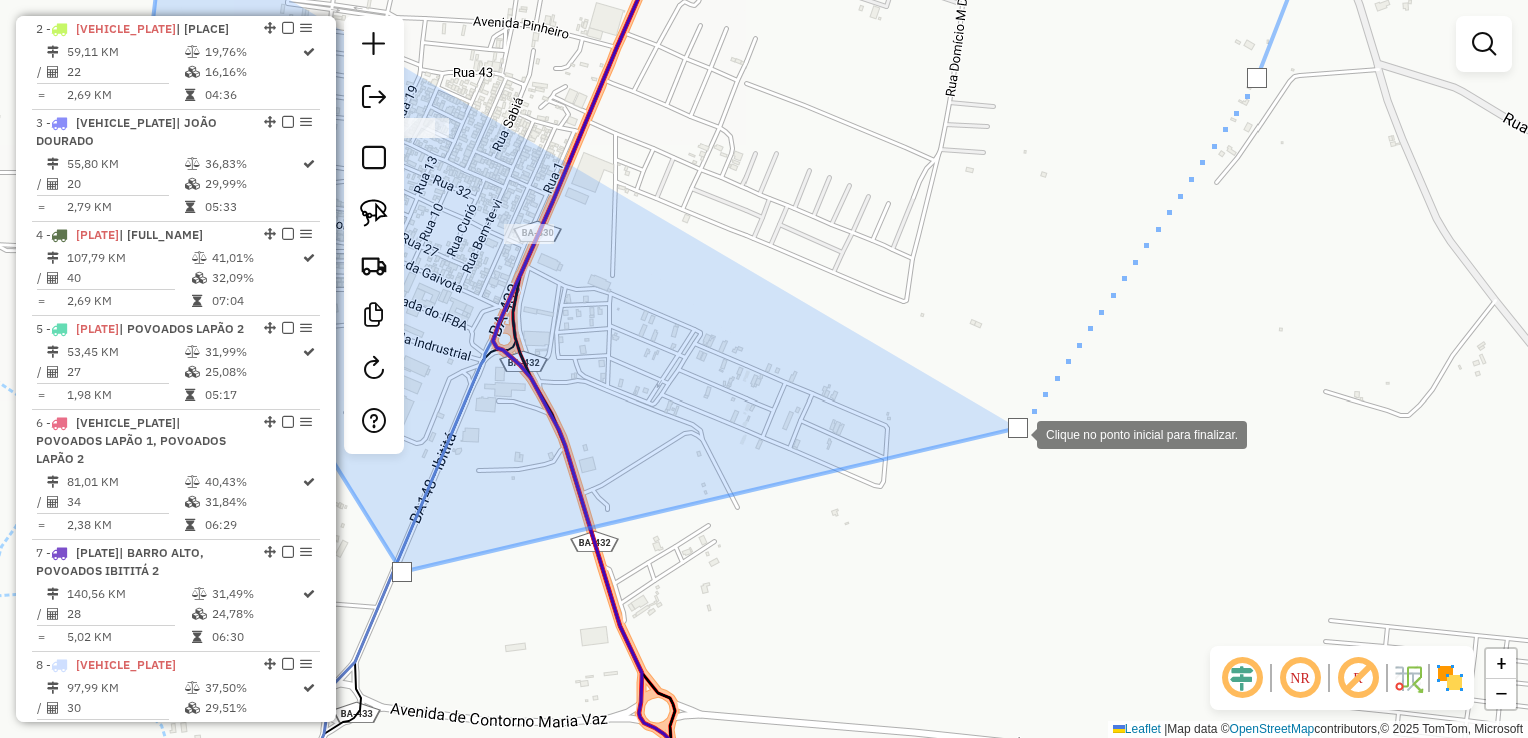 click 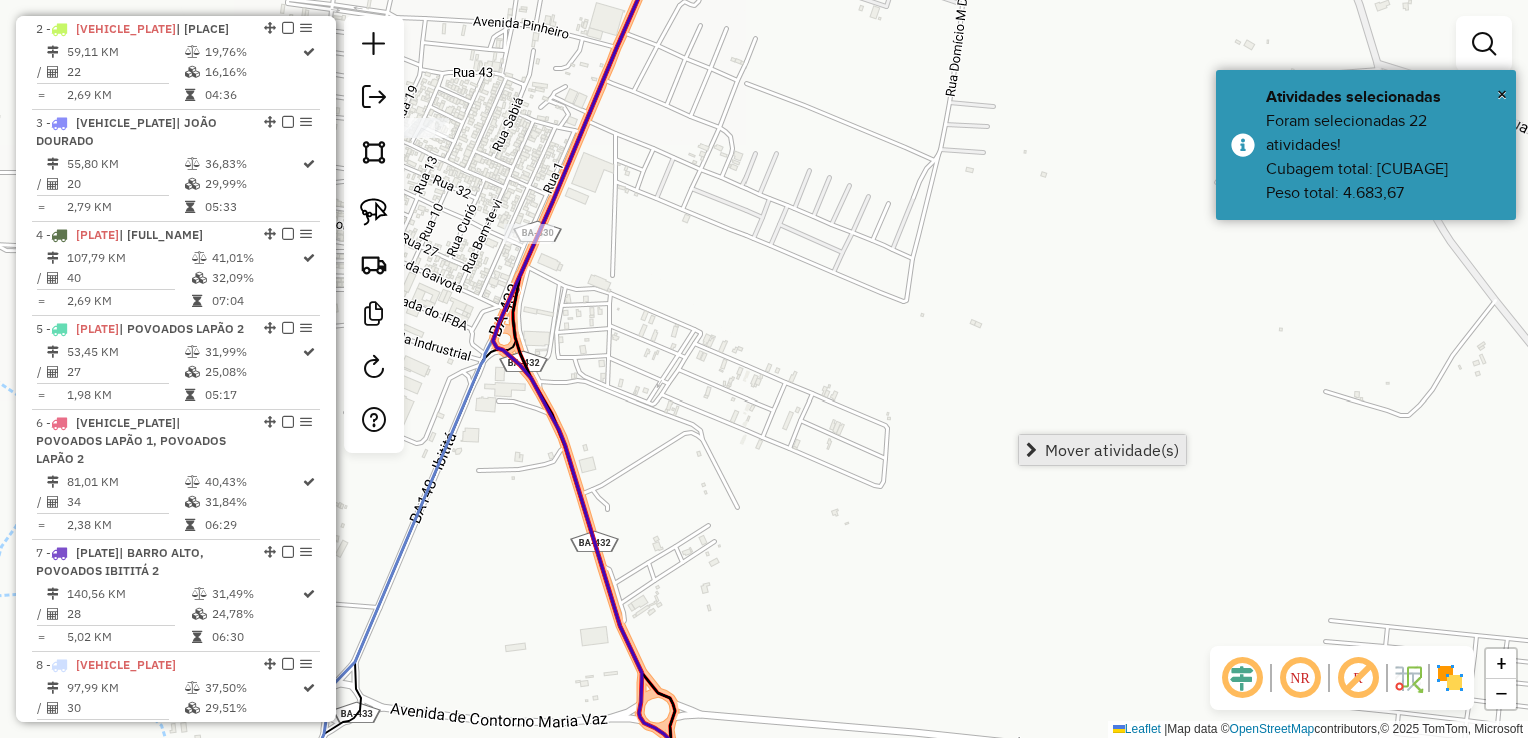 click on "Mover atividade(s)" at bounding box center [1102, 450] 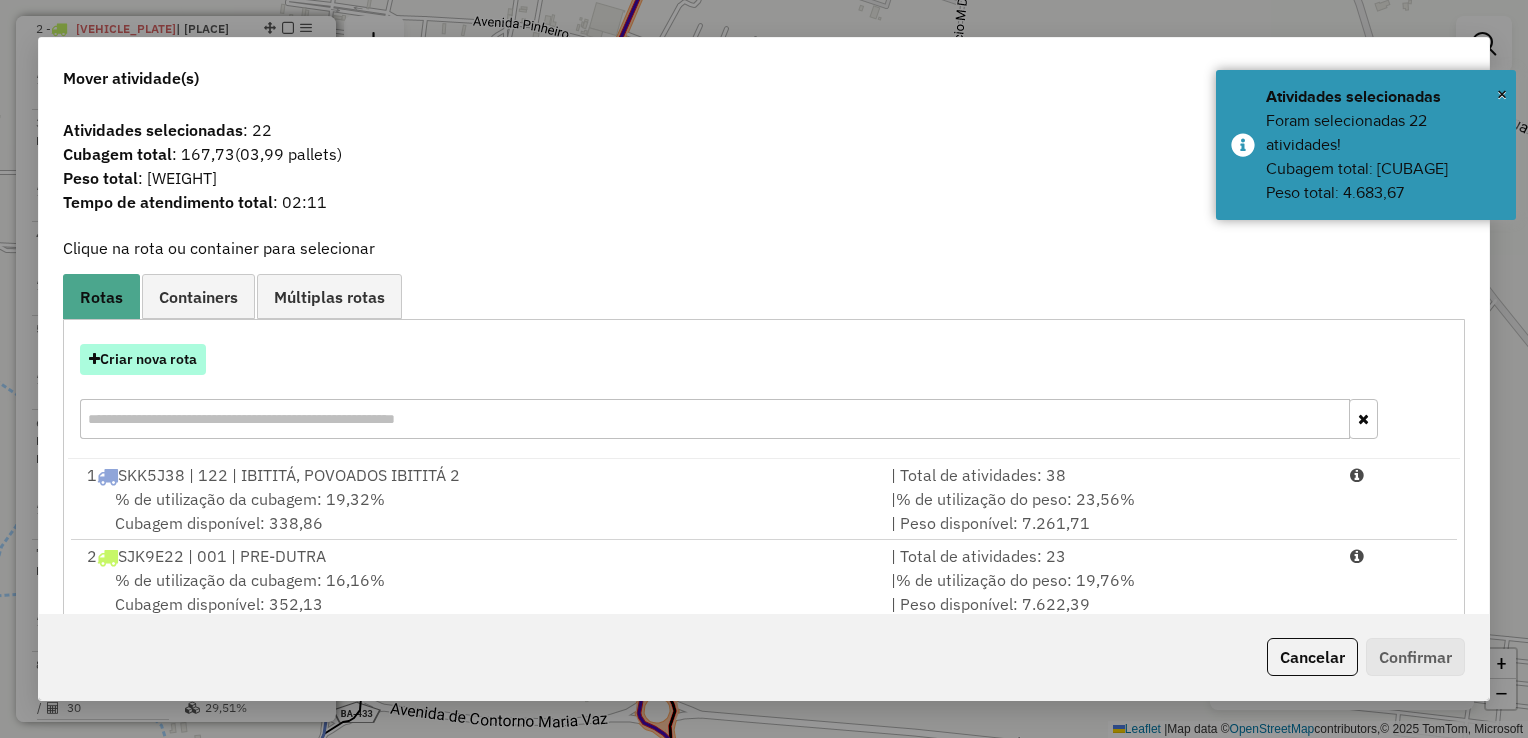 click on "Criar nova rota" at bounding box center [143, 359] 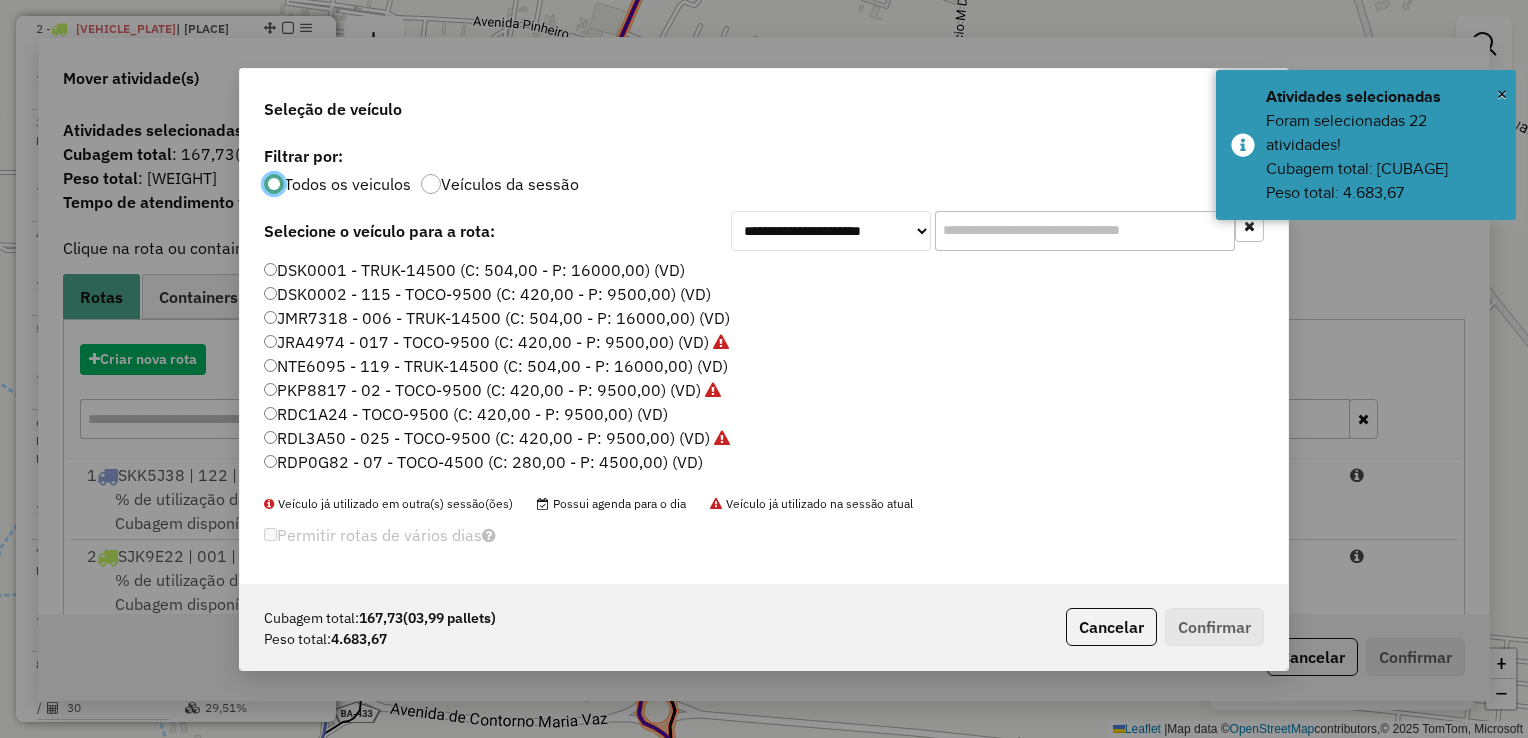 scroll, scrollTop: 10, scrollLeft: 6, axis: both 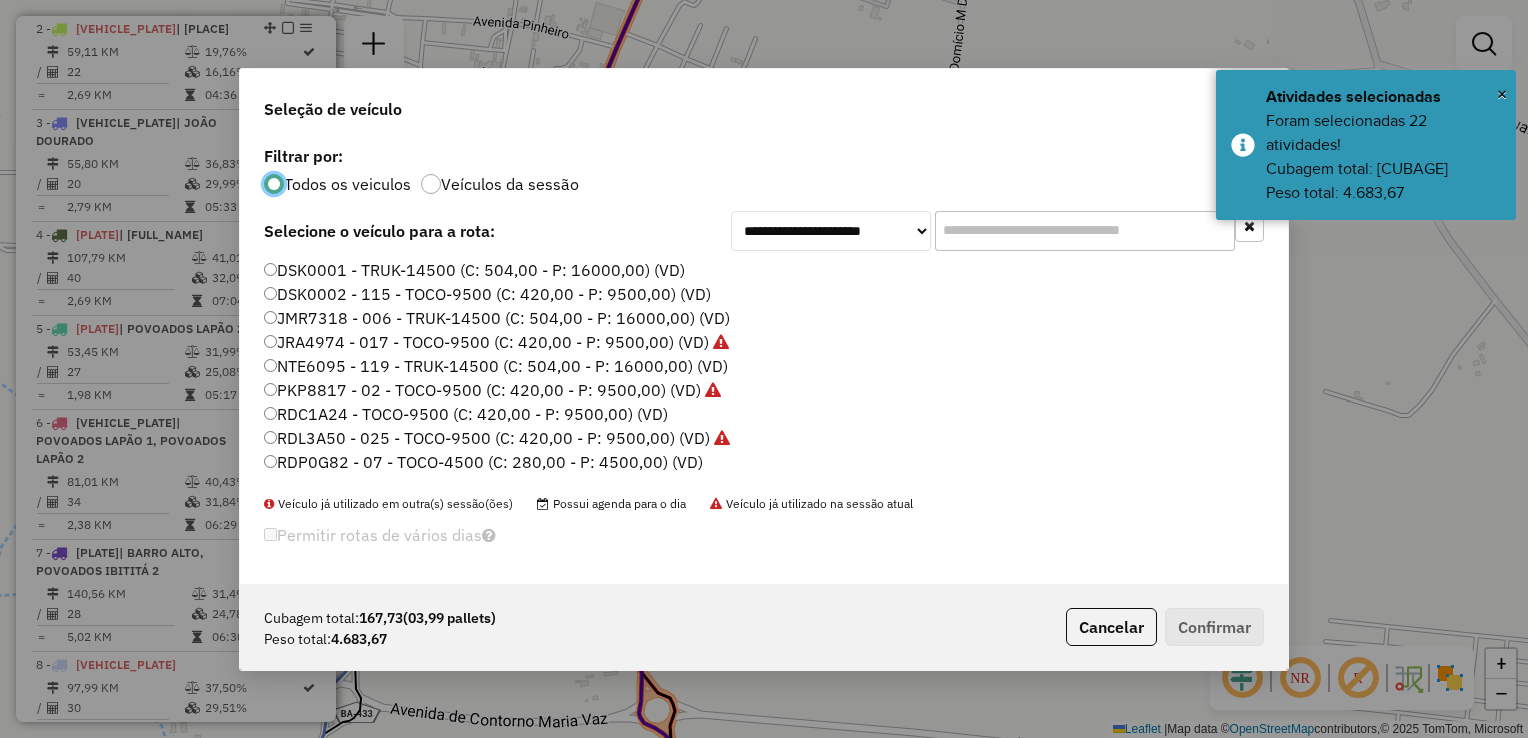 click on "RDC1A24 - TOCO-9500 (C: 420,00 - P: 9500,00) (VD)" 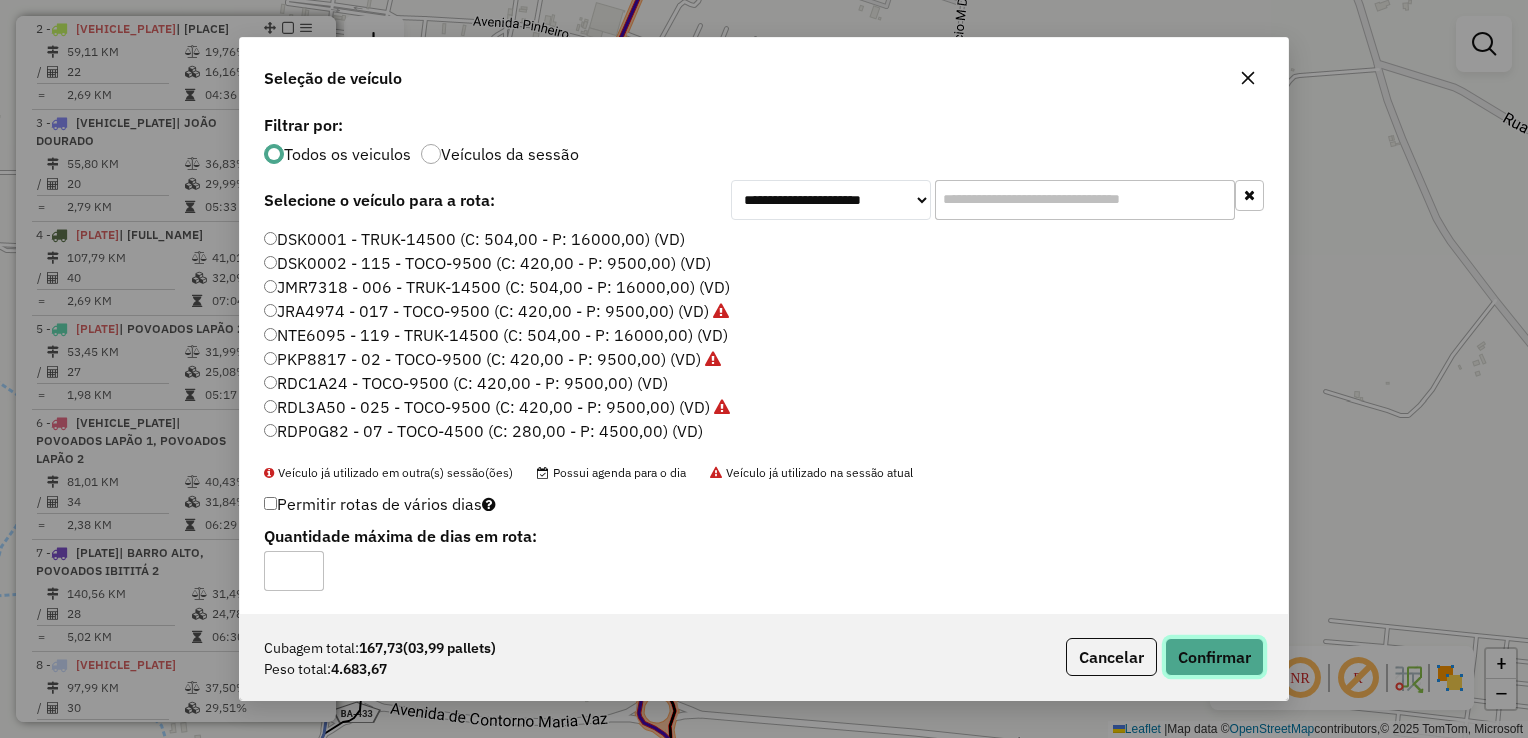 click on "Confirmar" 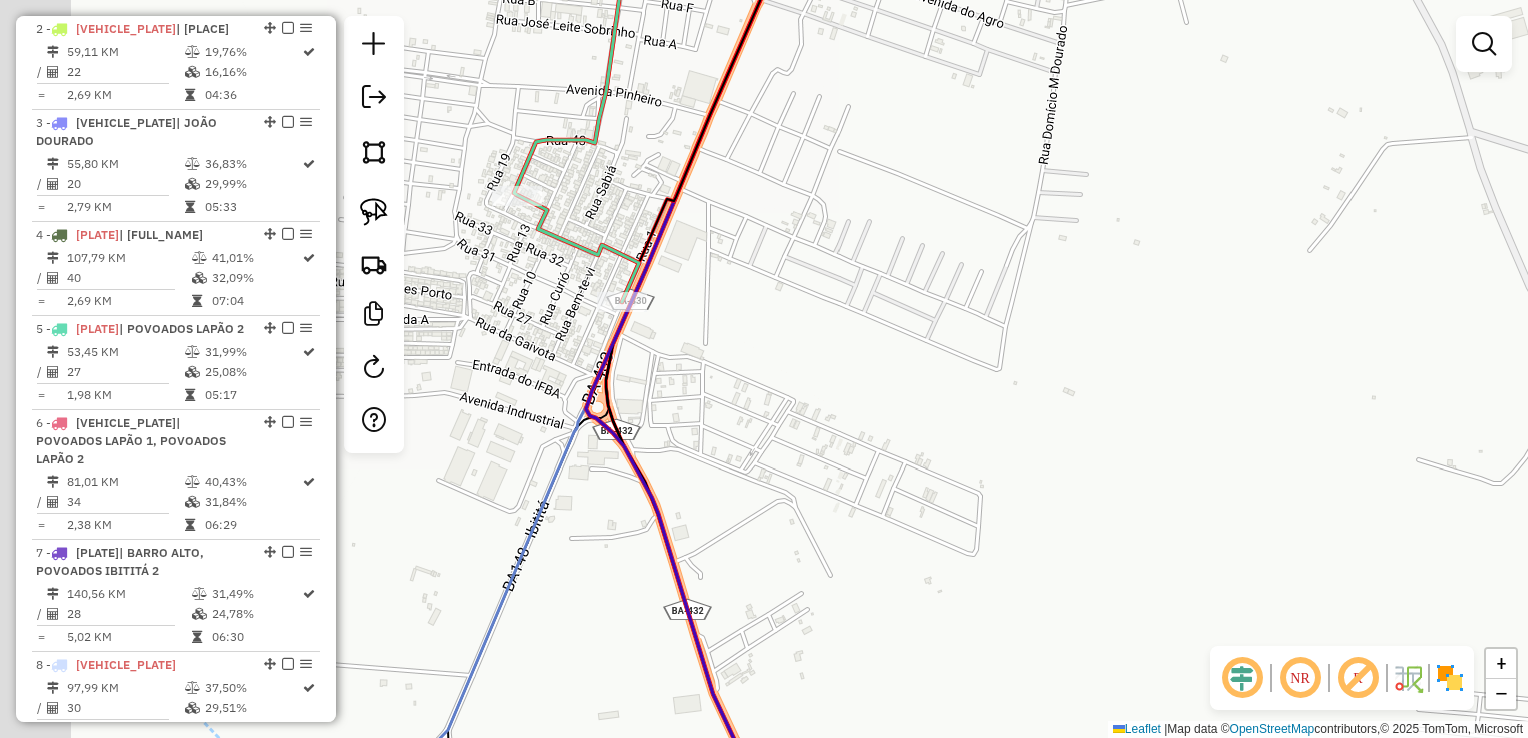 click on "Janela de atendimento Grade de atendimento Capacidade Transportadoras Veículos Cliente Pedidos  Rotas Selecione os dias de semana para filtrar as janelas de atendimento  Seg   Ter   Qua   Qui   Sex   Sáb   Dom  Informe o período da janela de atendimento: De: Até:  Filtrar exatamente a janela do cliente  Considerar janela de atendimento padrão  Selecione os dias de semana para filtrar as grades de atendimento  Seg   Ter   Qua   Qui   Sex   Sáb   Dom   Considerar clientes sem dia de atendimento cadastrado  Clientes fora do dia de atendimento selecionado Filtrar as atividades entre os valores definidos abaixo:  Peso mínimo:   Peso máximo:   Cubagem mínima:   Cubagem máxima:   De:   Até:  Filtrar as atividades entre o tempo de atendimento definido abaixo:  De:   Até:   Considerar capacidade total dos clientes não roteirizados Transportadora: Selecione um ou mais itens Tipo de veículo: Selecione um ou mais itens Veículo: Selecione um ou mais itens Motorista: Selecione um ou mais itens Nome: Rótulo:" 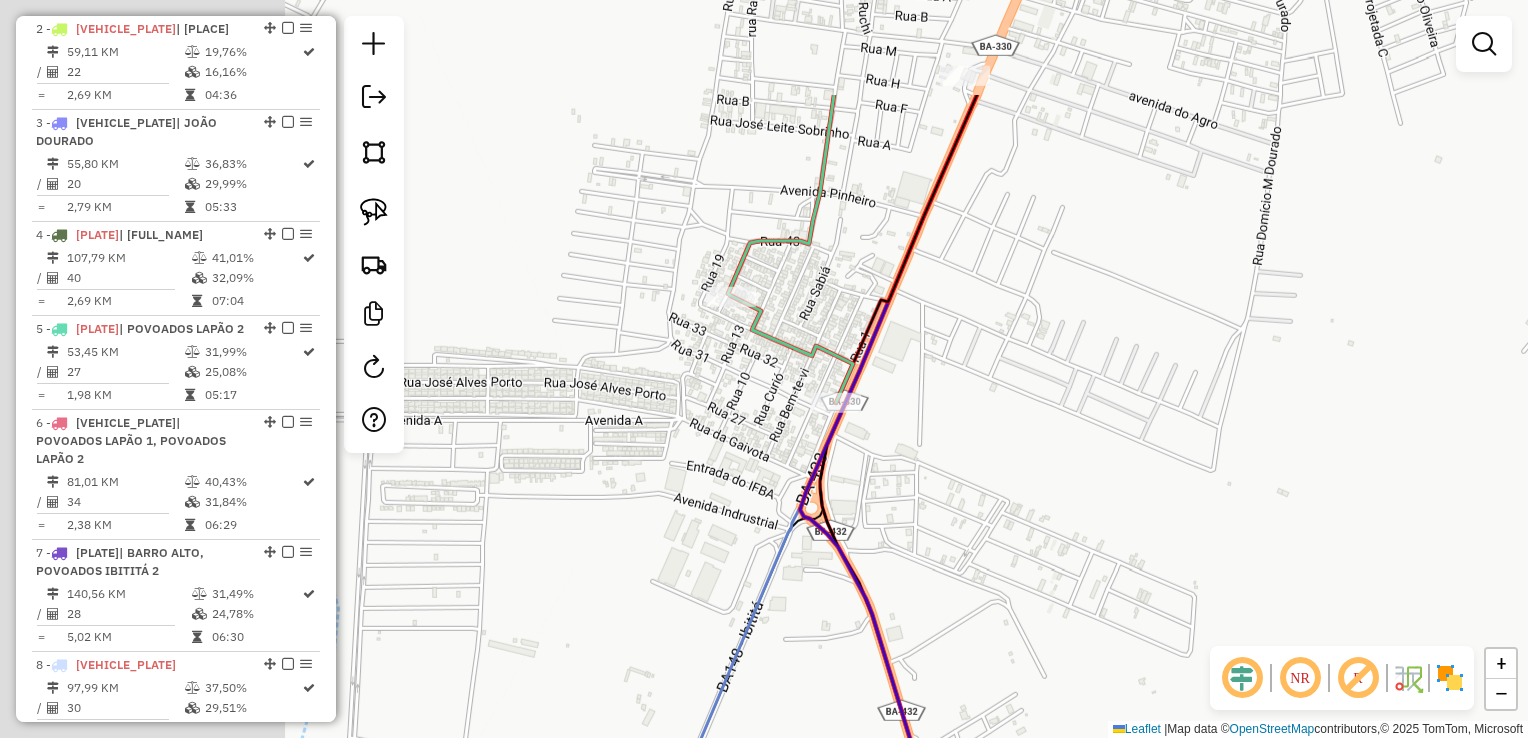 click on "Janela de atendimento Grade de atendimento Capacidade Transportadoras Veículos Cliente Pedidos  Rotas Selecione os dias de semana para filtrar as janelas de atendimento  Seg   Ter   Qua   Qui   Sex   Sáb   Dom  Informe o período da janela de atendimento: De: Até:  Filtrar exatamente a janela do cliente  Considerar janela de atendimento padrão  Selecione os dias de semana para filtrar as grades de atendimento  Seg   Ter   Qua   Qui   Sex   Sáb   Dom   Considerar clientes sem dia de atendimento cadastrado  Clientes fora do dia de atendimento selecionado Filtrar as atividades entre os valores definidos abaixo:  Peso mínimo:   Peso máximo:   Cubagem mínima:   Cubagem máxima:   De:   Até:  Filtrar as atividades entre o tempo de atendimento definido abaixo:  De:   Até:   Considerar capacidade total dos clientes não roteirizados Transportadora: Selecione um ou mais itens Tipo de veículo: Selecione um ou mais itens Veículo: Selecione um ou mais itens Motorista: Selecione um ou mais itens Nome: Rótulo:" 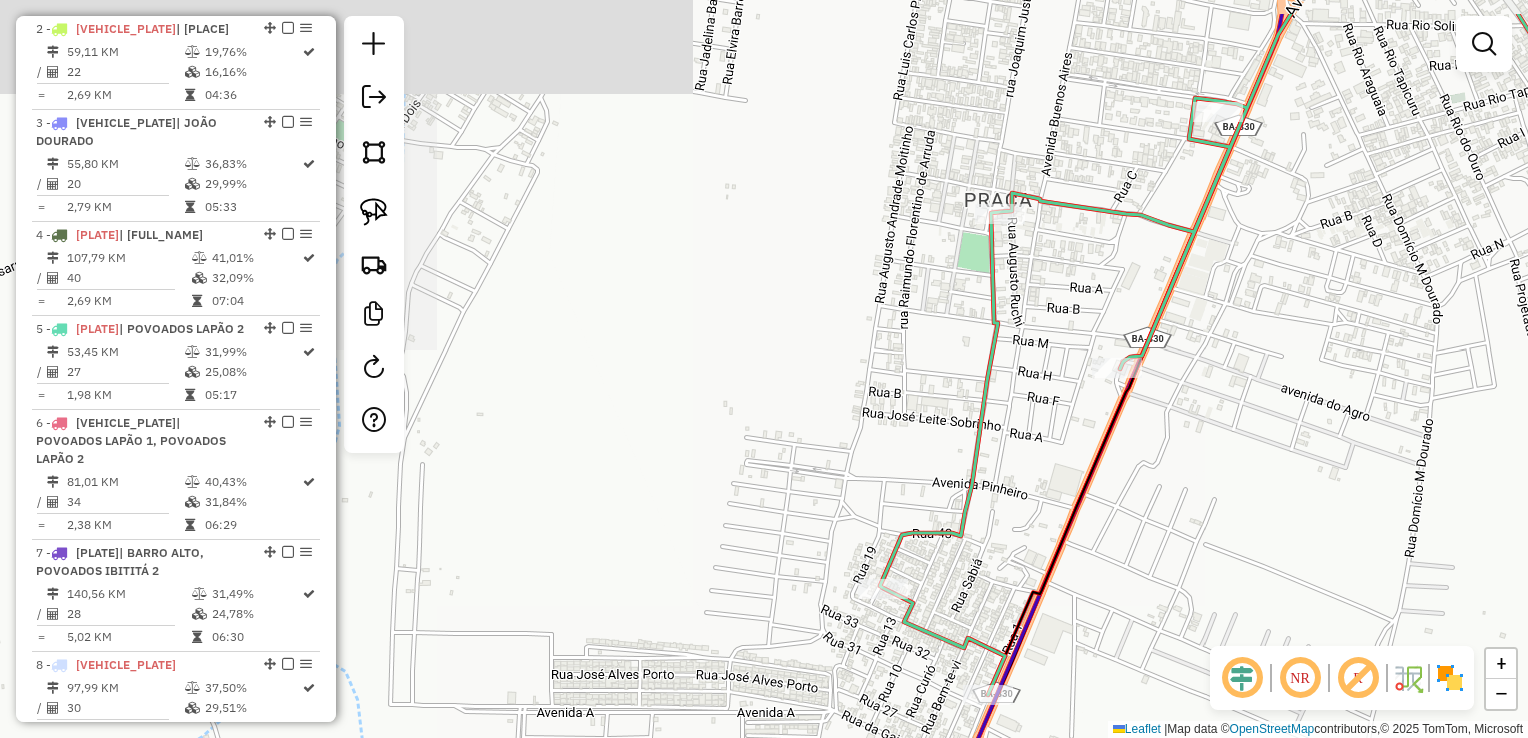 click on "Janela de atendimento Grade de atendimento Capacidade Transportadoras Veículos Cliente Pedidos  Rotas Selecione os dias de semana para filtrar as janelas de atendimento  Seg   Ter   Qua   Qui   Sex   Sáb   Dom  Informe o período da janela de atendimento: De: Até:  Filtrar exatamente a janela do cliente  Considerar janela de atendimento padrão  Selecione os dias de semana para filtrar as grades de atendimento  Seg   Ter   Qua   Qui   Sex   Sáb   Dom   Considerar clientes sem dia de atendimento cadastrado  Clientes fora do dia de atendimento selecionado Filtrar as atividades entre os valores definidos abaixo:  Peso mínimo:   Peso máximo:   Cubagem mínima:   Cubagem máxima:   De:   Até:  Filtrar as atividades entre o tempo de atendimento definido abaixo:  De:   Até:   Considerar capacidade total dos clientes não roteirizados Transportadora: Selecione um ou mais itens Tipo de veículo: Selecione um ou mais itens Veículo: Selecione um ou mais itens Motorista: Selecione um ou mais itens Nome: Rótulo:" 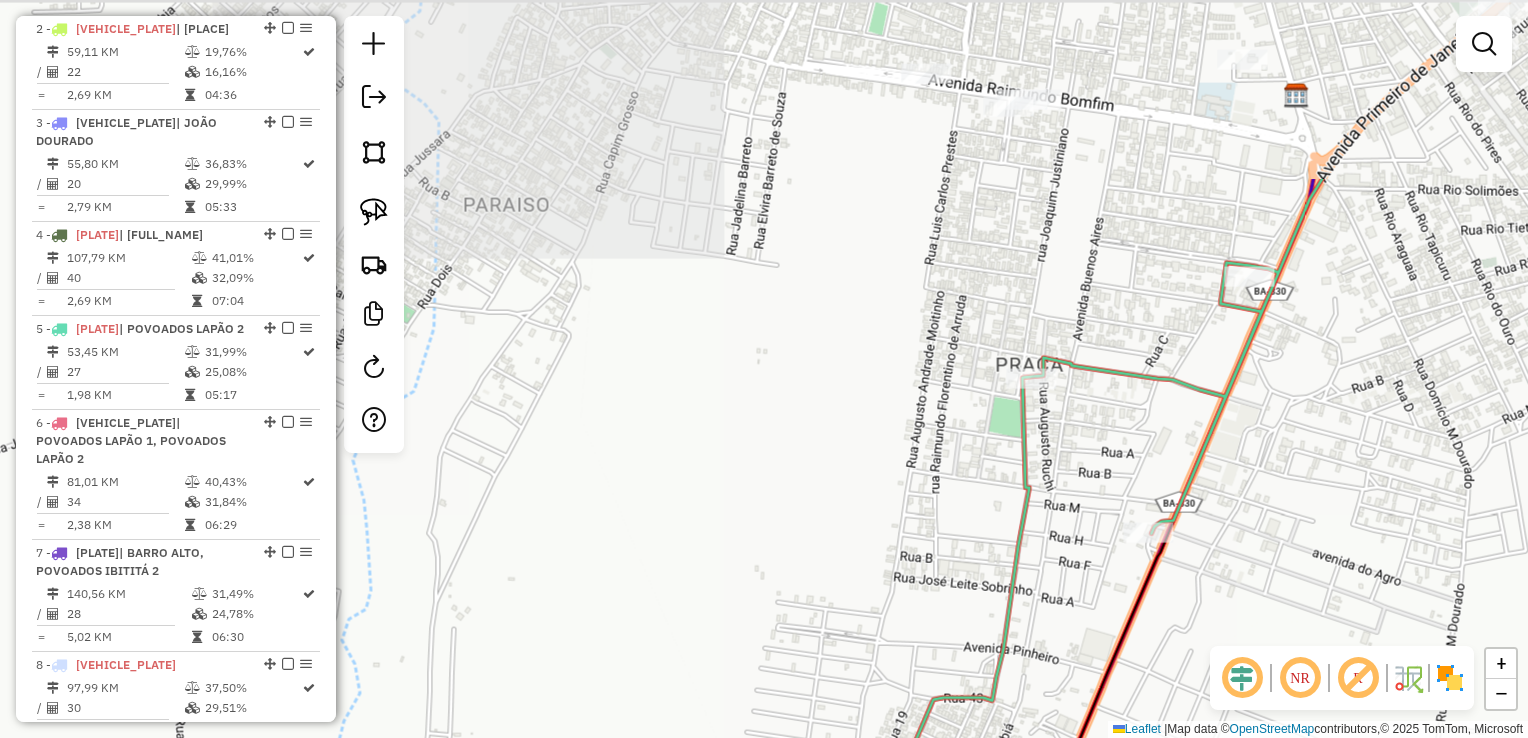 click on "Janela de atendimento Grade de atendimento Capacidade Transportadoras Veículos Cliente Pedidos  Rotas Selecione os dias de semana para filtrar as janelas de atendimento  Seg   Ter   Qua   Qui   Sex   Sáb   Dom  Informe o período da janela de atendimento: De: Até:  Filtrar exatamente a janela do cliente  Considerar janela de atendimento padrão  Selecione os dias de semana para filtrar as grades de atendimento  Seg   Ter   Qua   Qui   Sex   Sáb   Dom   Considerar clientes sem dia de atendimento cadastrado  Clientes fora do dia de atendimento selecionado Filtrar as atividades entre os valores definidos abaixo:  Peso mínimo:   Peso máximo:   Cubagem mínima:   Cubagem máxima:   De:   Até:  Filtrar as atividades entre o tempo de atendimento definido abaixo:  De:   Até:   Considerar capacidade total dos clientes não roteirizados Transportadora: Selecione um ou mais itens Tipo de veículo: Selecione um ou mais itens Veículo: Selecione um ou mais itens Motorista: Selecione um ou mais itens Nome: Rótulo:" 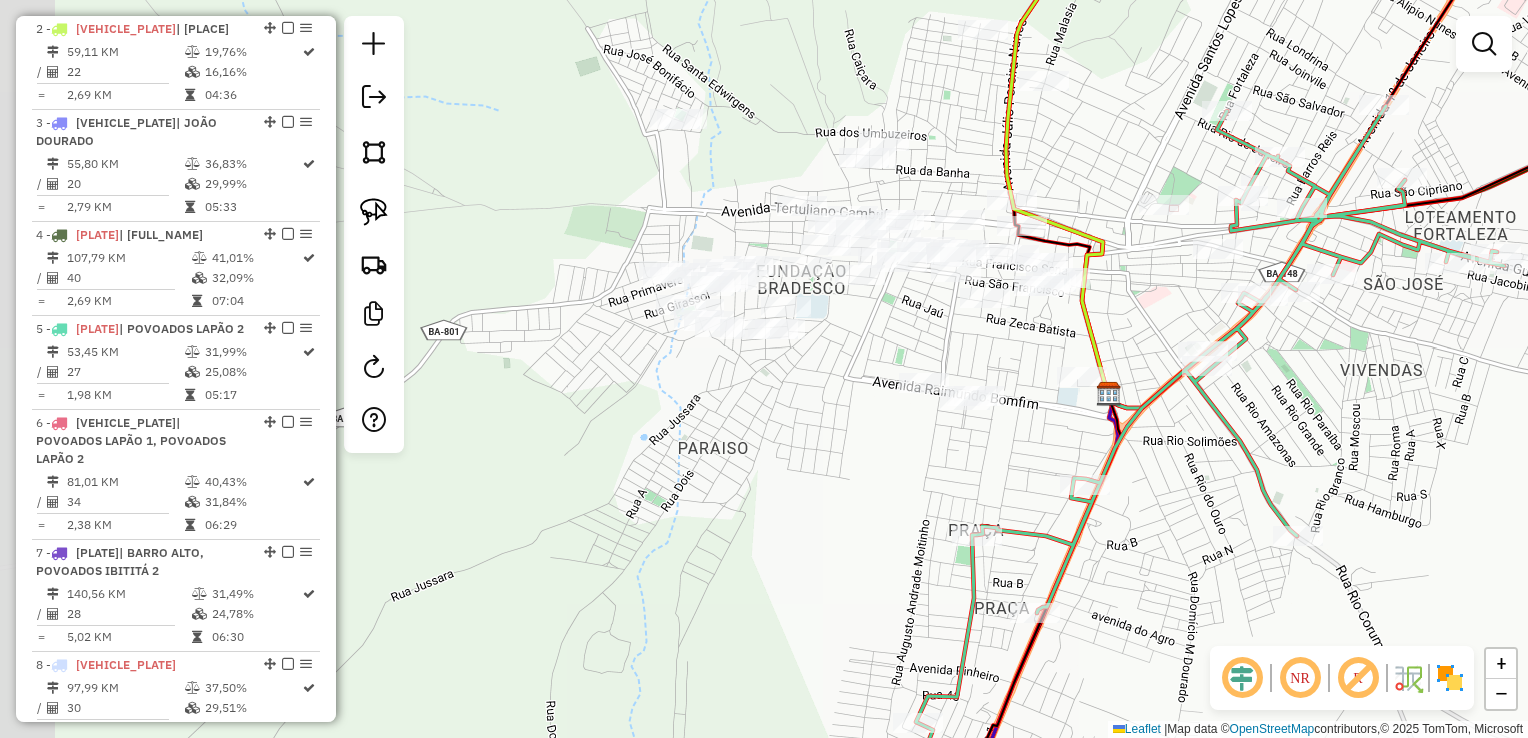 click on "Janela de atendimento Grade de atendimento Capacidade Transportadoras Veículos Cliente Pedidos  Rotas Selecione os dias de semana para filtrar as janelas de atendimento  Seg   Ter   Qua   Qui   Sex   Sáb   Dom  Informe o período da janela de atendimento: De: Até:  Filtrar exatamente a janela do cliente  Considerar janela de atendimento padrão  Selecione os dias de semana para filtrar as grades de atendimento  Seg   Ter   Qua   Qui   Sex   Sáb   Dom   Considerar clientes sem dia de atendimento cadastrado  Clientes fora do dia de atendimento selecionado Filtrar as atividades entre os valores definidos abaixo:  Peso mínimo:   Peso máximo:   Cubagem mínima:   Cubagem máxima:   De:   Até:  Filtrar as atividades entre o tempo de atendimento definido abaixo:  De:   Até:   Considerar capacidade total dos clientes não roteirizados Transportadora: Selecione um ou mais itens Tipo de veículo: Selecione um ou mais itens Veículo: Selecione um ou mais itens Motorista: Selecione um ou mais itens Nome: Rótulo:" 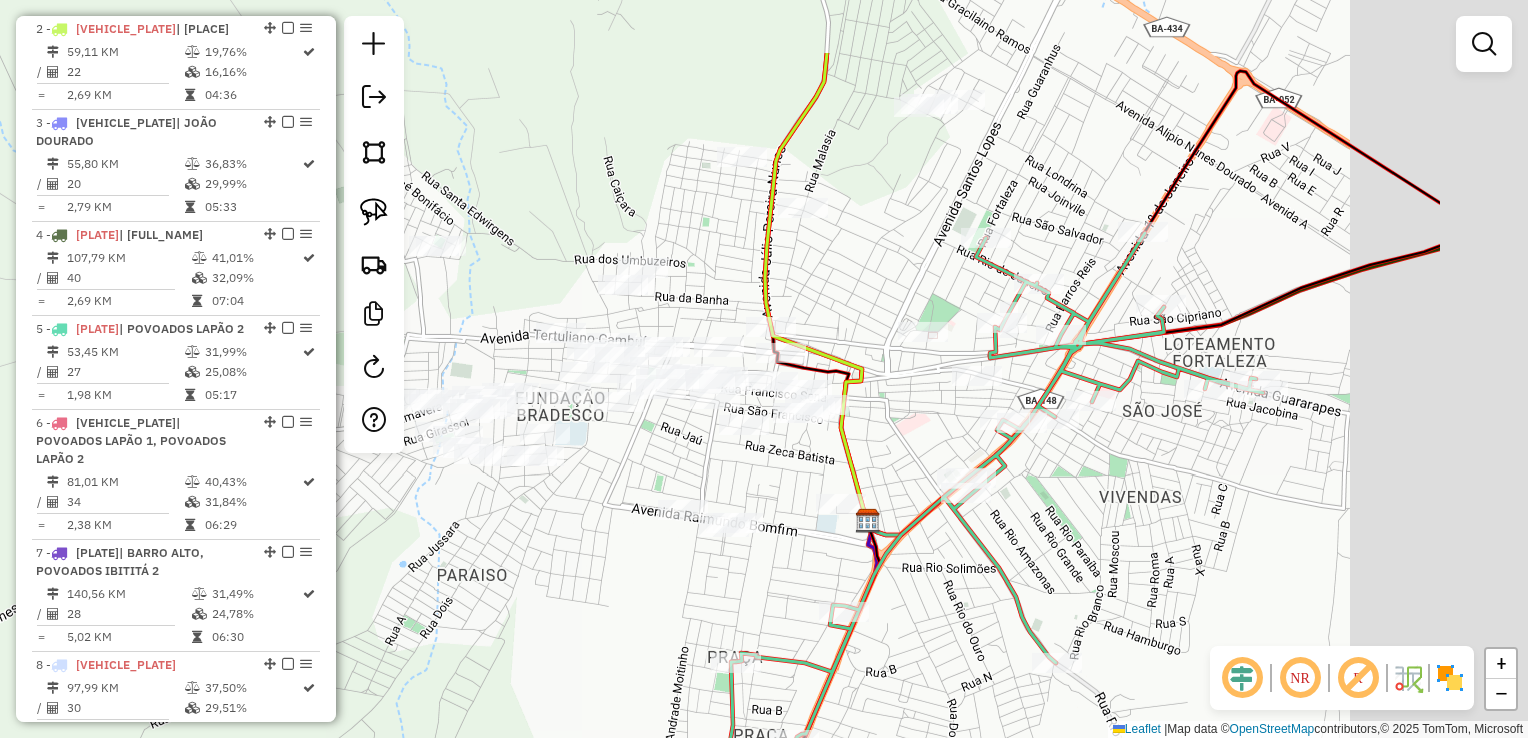 click on "Janela de atendimento Grade de atendimento Capacidade Transportadoras Veículos Cliente Pedidos  Rotas Selecione os dias de semana para filtrar as janelas de atendimento  Seg   Ter   Qua   Qui   Sex   Sáb   Dom  Informe o período da janela de atendimento: De: Até:  Filtrar exatamente a janela do cliente  Considerar janela de atendimento padrão  Selecione os dias de semana para filtrar as grades de atendimento  Seg   Ter   Qua   Qui   Sex   Sáb   Dom   Considerar clientes sem dia de atendimento cadastrado  Clientes fora do dia de atendimento selecionado Filtrar as atividades entre os valores definidos abaixo:  Peso mínimo:   Peso máximo:   Cubagem mínima:   Cubagem máxima:   De:   Até:  Filtrar as atividades entre o tempo de atendimento definido abaixo:  De:   Até:   Considerar capacidade total dos clientes não roteirizados Transportadora: Selecione um ou mais itens Tipo de veículo: Selecione um ou mais itens Veículo: Selecione um ou mais itens Motorista: Selecione um ou mais itens Nome: Rótulo:" 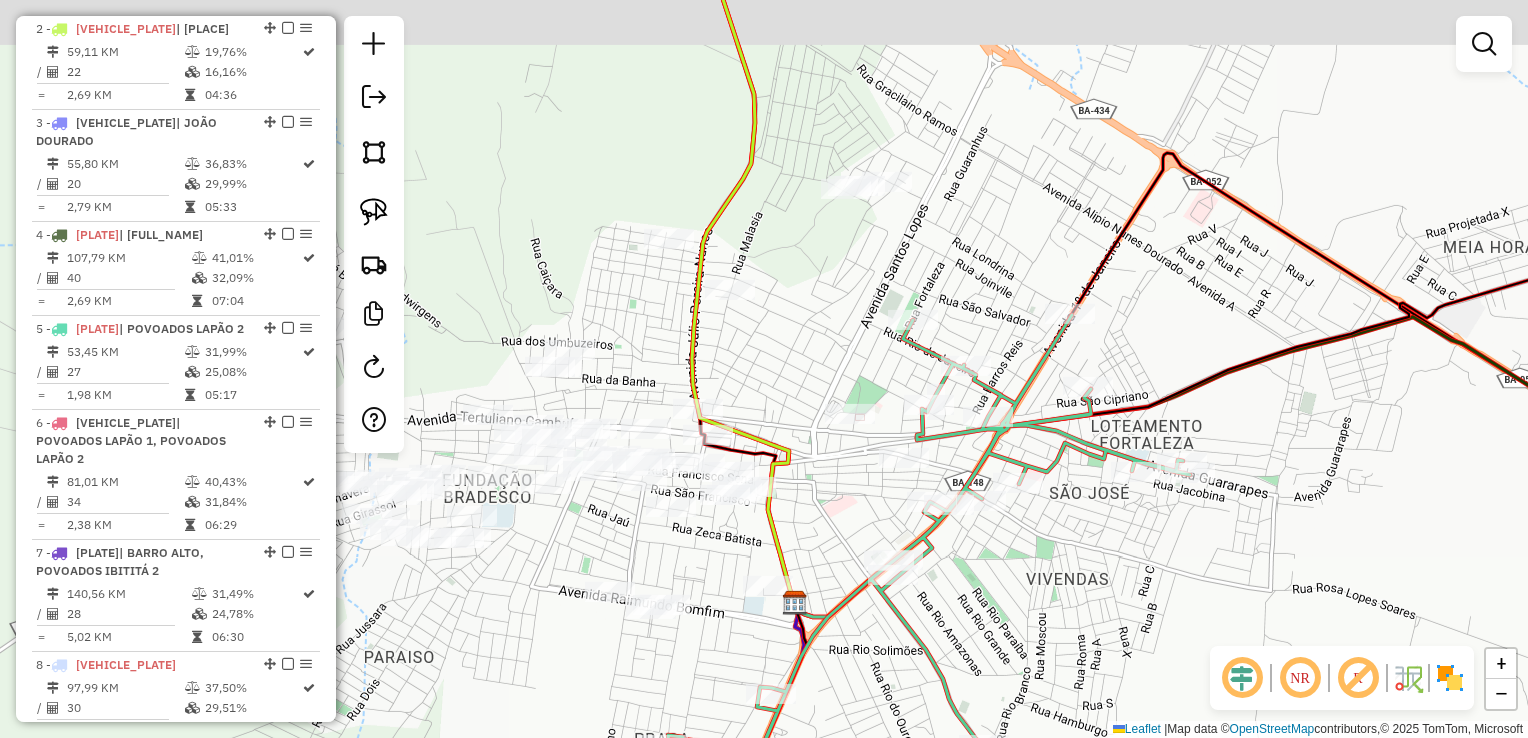 click on "Janela de atendimento Grade de atendimento Capacidade Transportadoras Veículos Cliente Pedidos  Rotas Selecione os dias de semana para filtrar as janelas de atendimento  Seg   Ter   Qua   Qui   Sex   Sáb   Dom  Informe o período da janela de atendimento: De: Até:  Filtrar exatamente a janela do cliente  Considerar janela de atendimento padrão  Selecione os dias de semana para filtrar as grades de atendimento  Seg   Ter   Qua   Qui   Sex   Sáb   Dom   Considerar clientes sem dia de atendimento cadastrado  Clientes fora do dia de atendimento selecionado Filtrar as atividades entre os valores definidos abaixo:  Peso mínimo:   Peso máximo:   Cubagem mínima:   Cubagem máxima:   De:   Até:  Filtrar as atividades entre o tempo de atendimento definido abaixo:  De:   Até:   Considerar capacidade total dos clientes não roteirizados Transportadora: Selecione um ou mais itens Tipo de veículo: Selecione um ou mais itens Veículo: Selecione um ou mais itens Motorista: Selecione um ou mais itens Nome: Rótulo:" 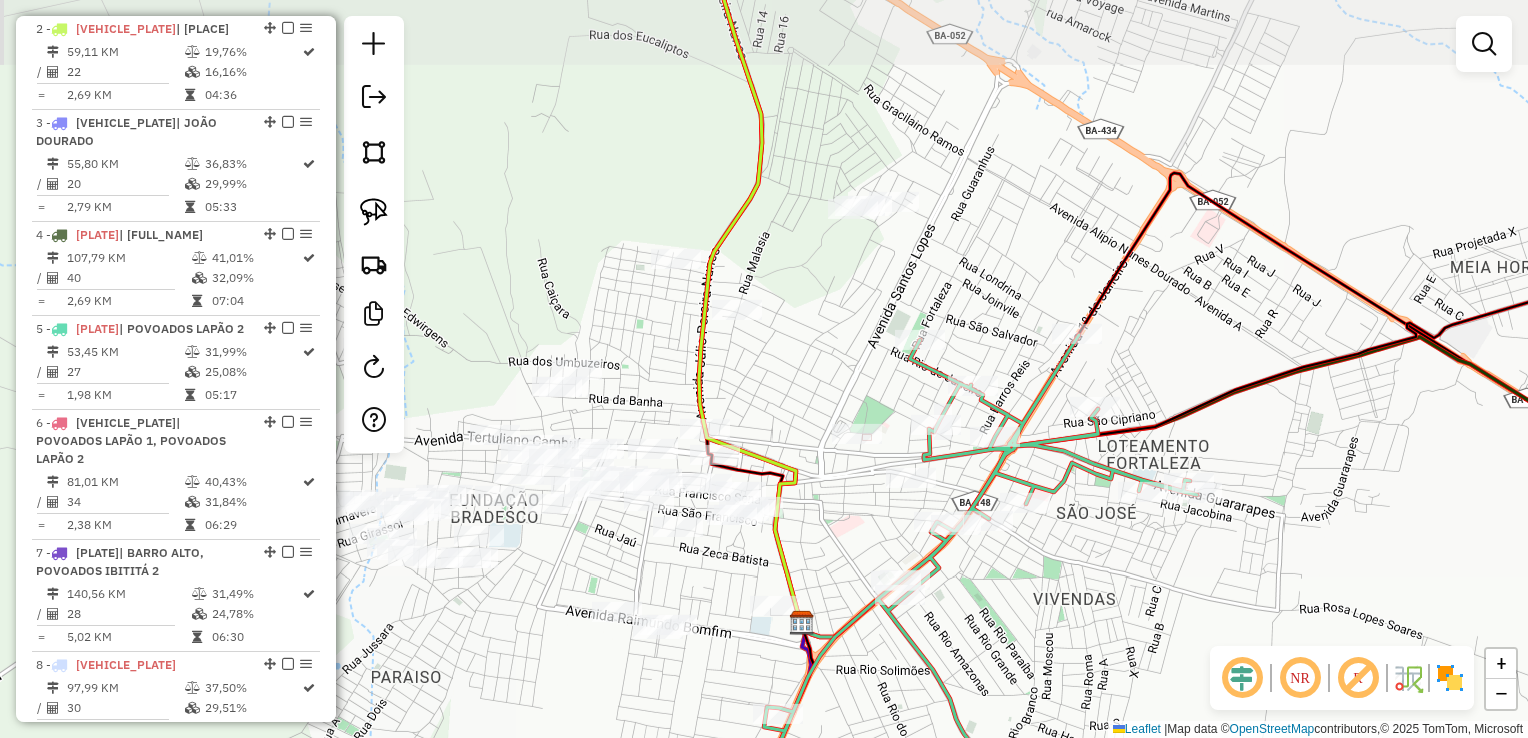 click on "Janela de atendimento Grade de atendimento Capacidade Transportadoras Veículos Cliente Pedidos  Rotas Selecione os dias de semana para filtrar as janelas de atendimento  Seg   Ter   Qua   Qui   Sex   Sáb   Dom  Informe o período da janela de atendimento: De: Até:  Filtrar exatamente a janela do cliente  Considerar janela de atendimento padrão  Selecione os dias de semana para filtrar as grades de atendimento  Seg   Ter   Qua   Qui   Sex   Sáb   Dom   Considerar clientes sem dia de atendimento cadastrado  Clientes fora do dia de atendimento selecionado Filtrar as atividades entre os valores definidos abaixo:  Peso mínimo:   Peso máximo:   Cubagem mínima:   Cubagem máxima:   De:   Até:  Filtrar as atividades entre o tempo de atendimento definido abaixo:  De:   Até:   Considerar capacidade total dos clientes não roteirizados Transportadora: Selecione um ou mais itens Tipo de veículo: Selecione um ou mais itens Veículo: Selecione um ou mais itens Motorista: Selecione um ou mais itens Nome: Rótulo:" 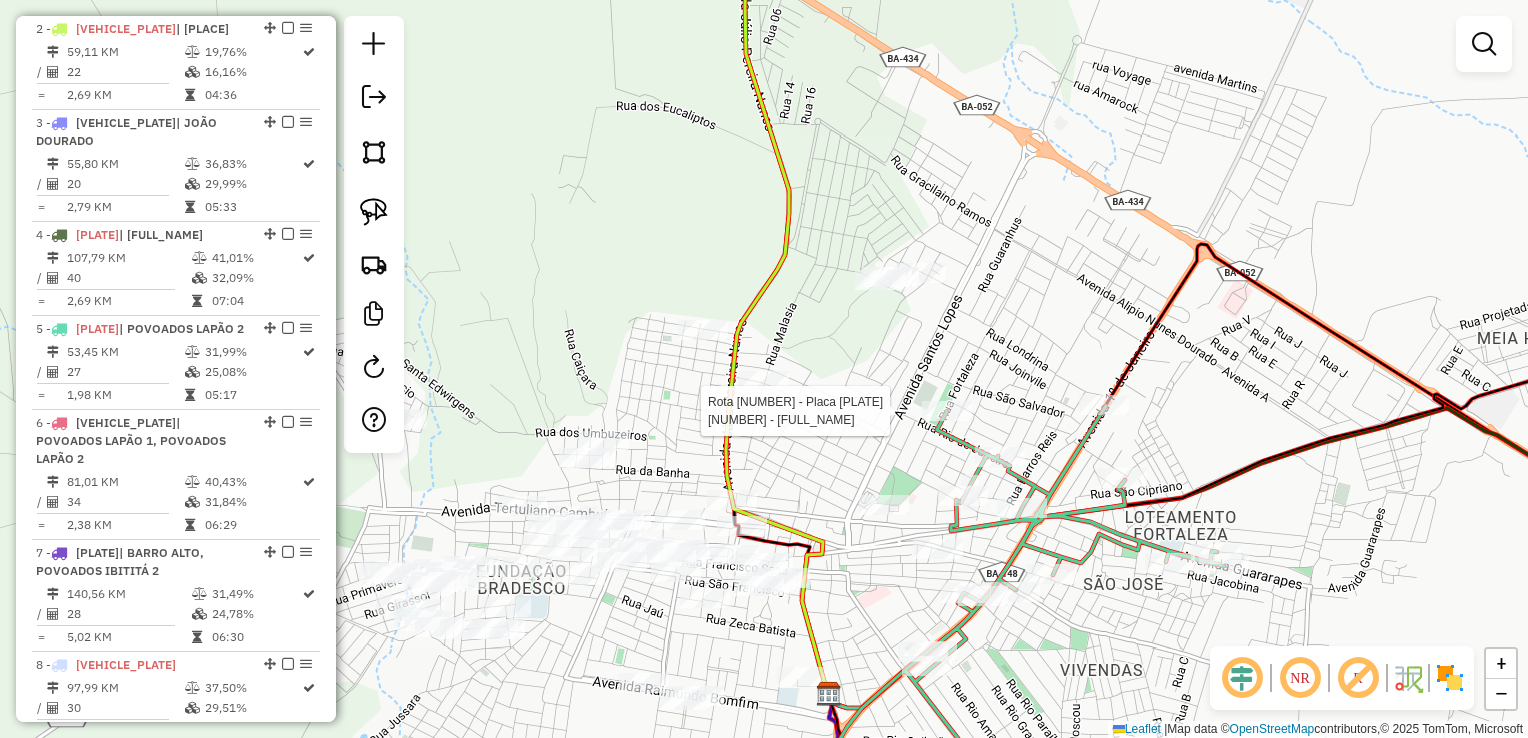 select on "**********" 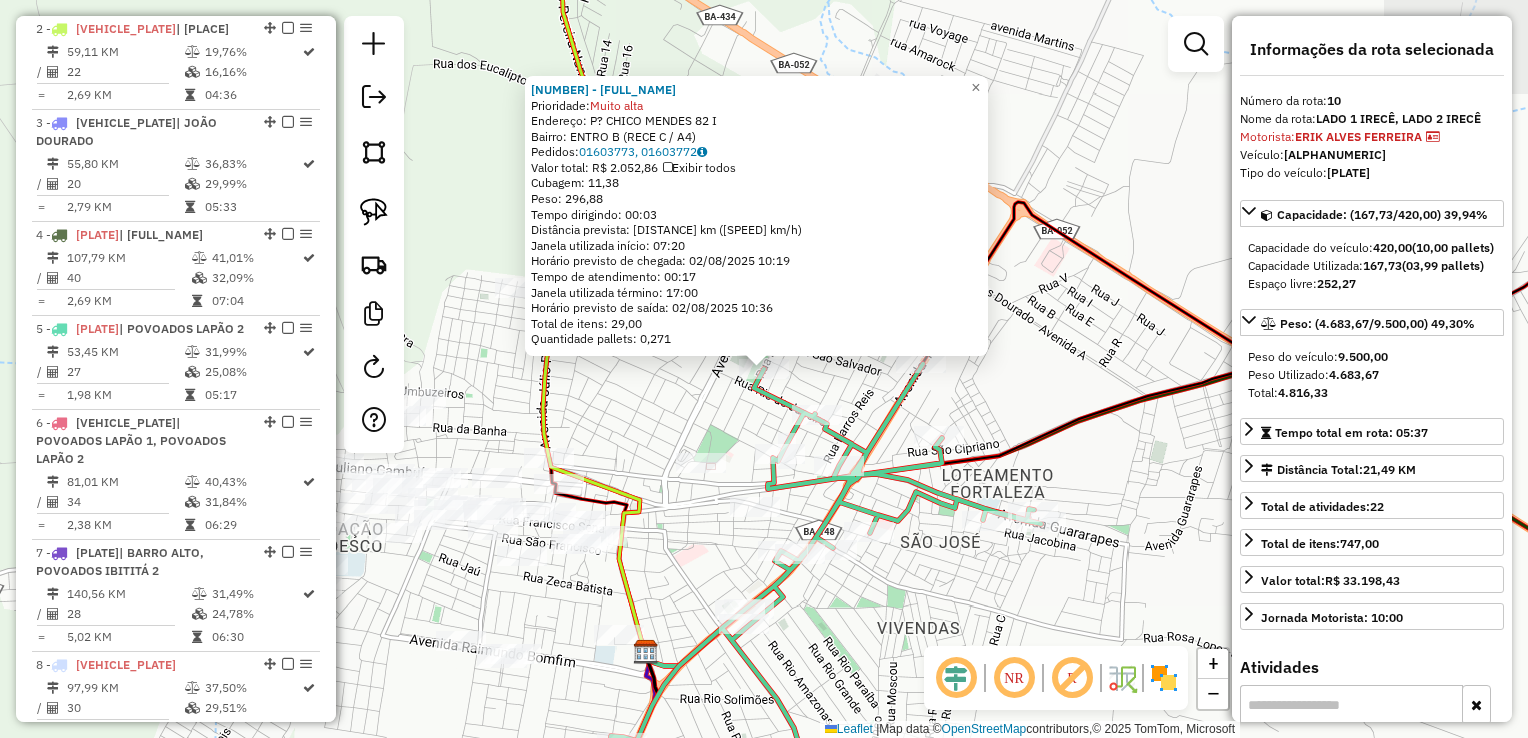 scroll, scrollTop: 1524, scrollLeft: 0, axis: vertical 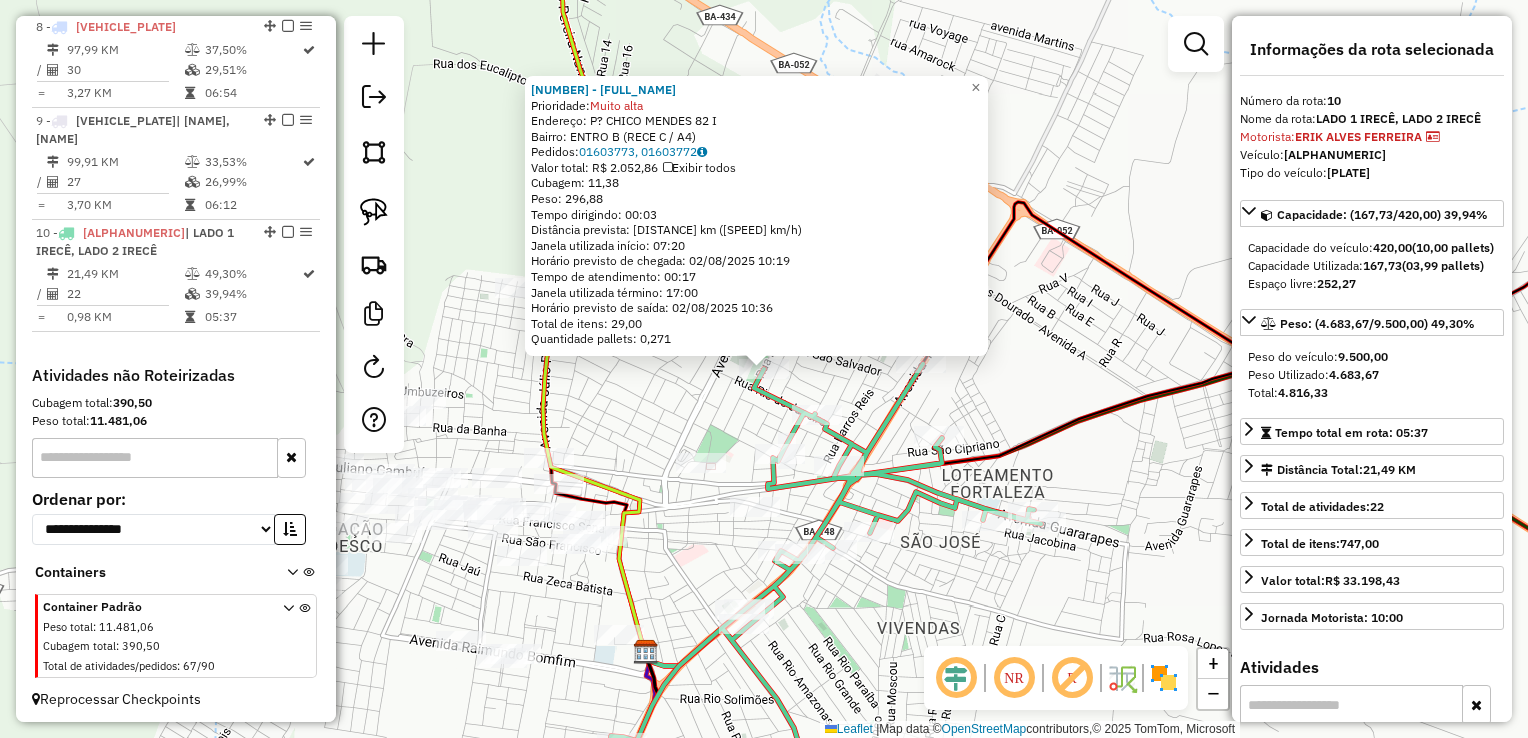 click 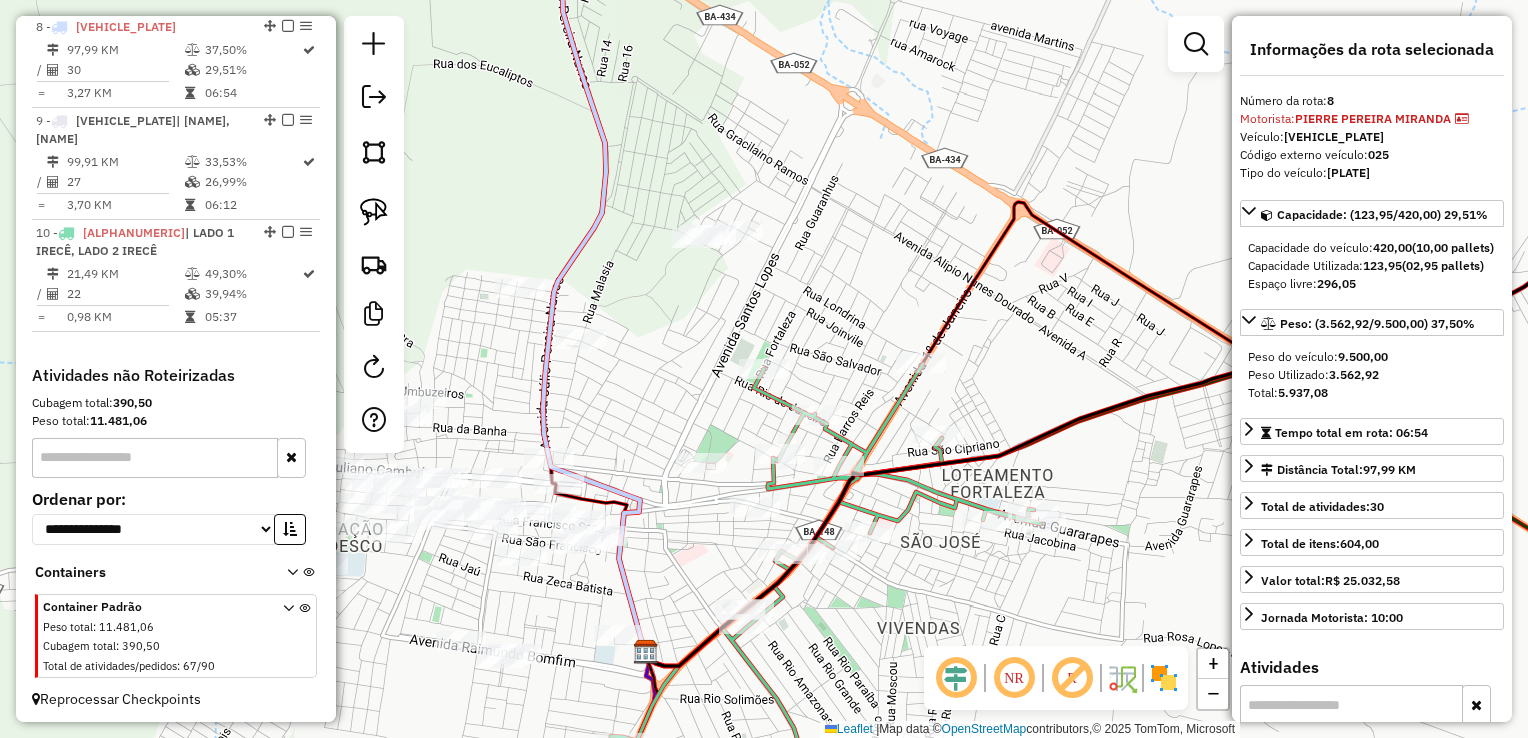 scroll, scrollTop: 1520, scrollLeft: 0, axis: vertical 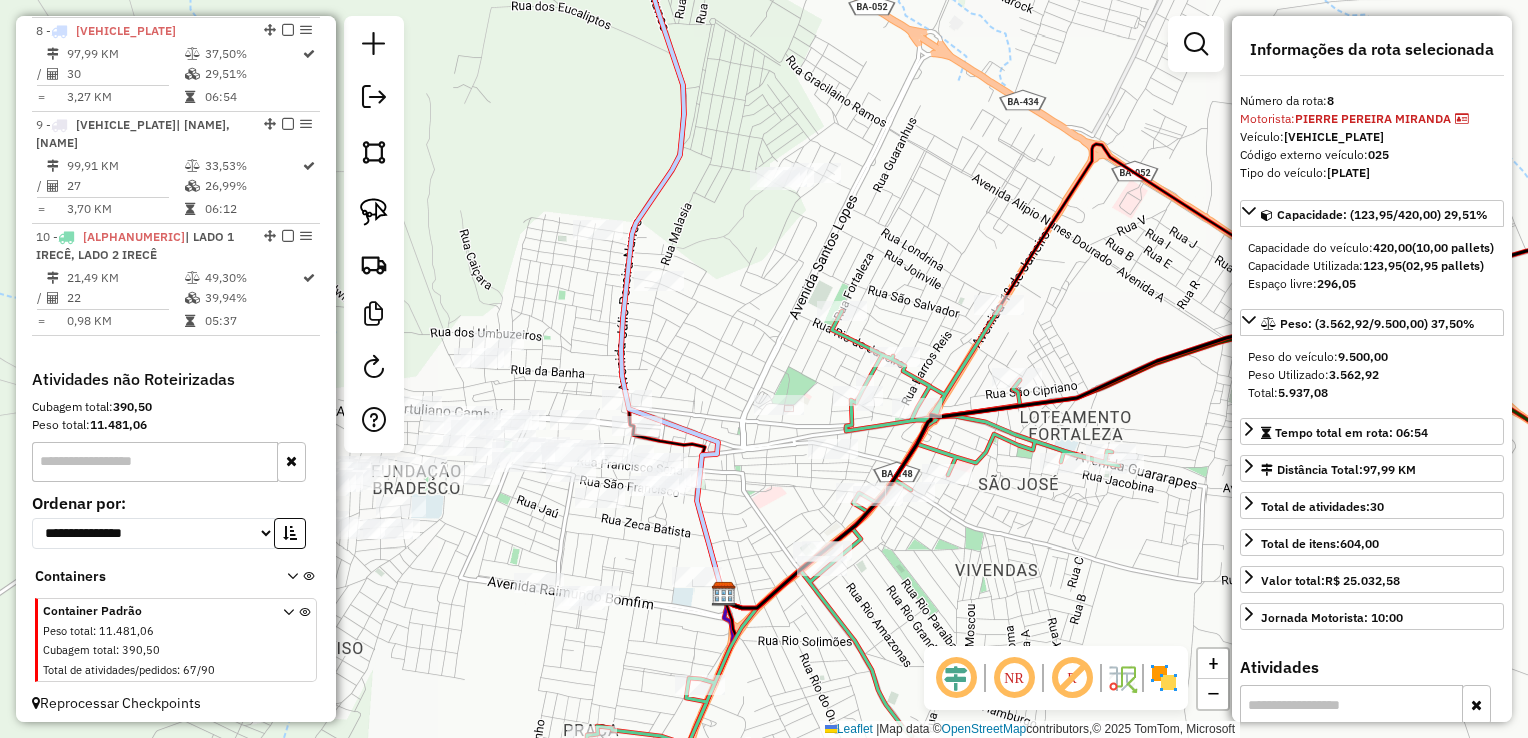 click 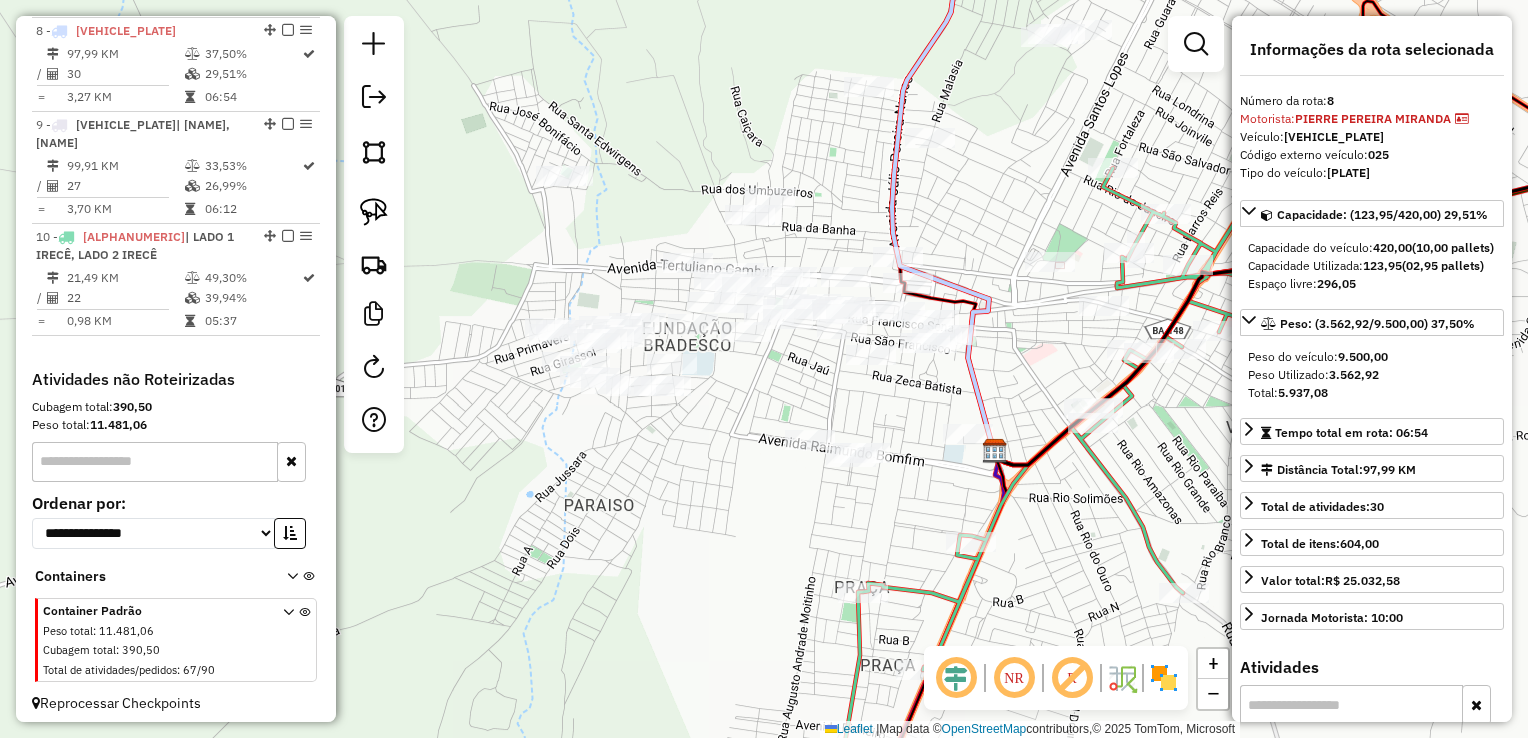click 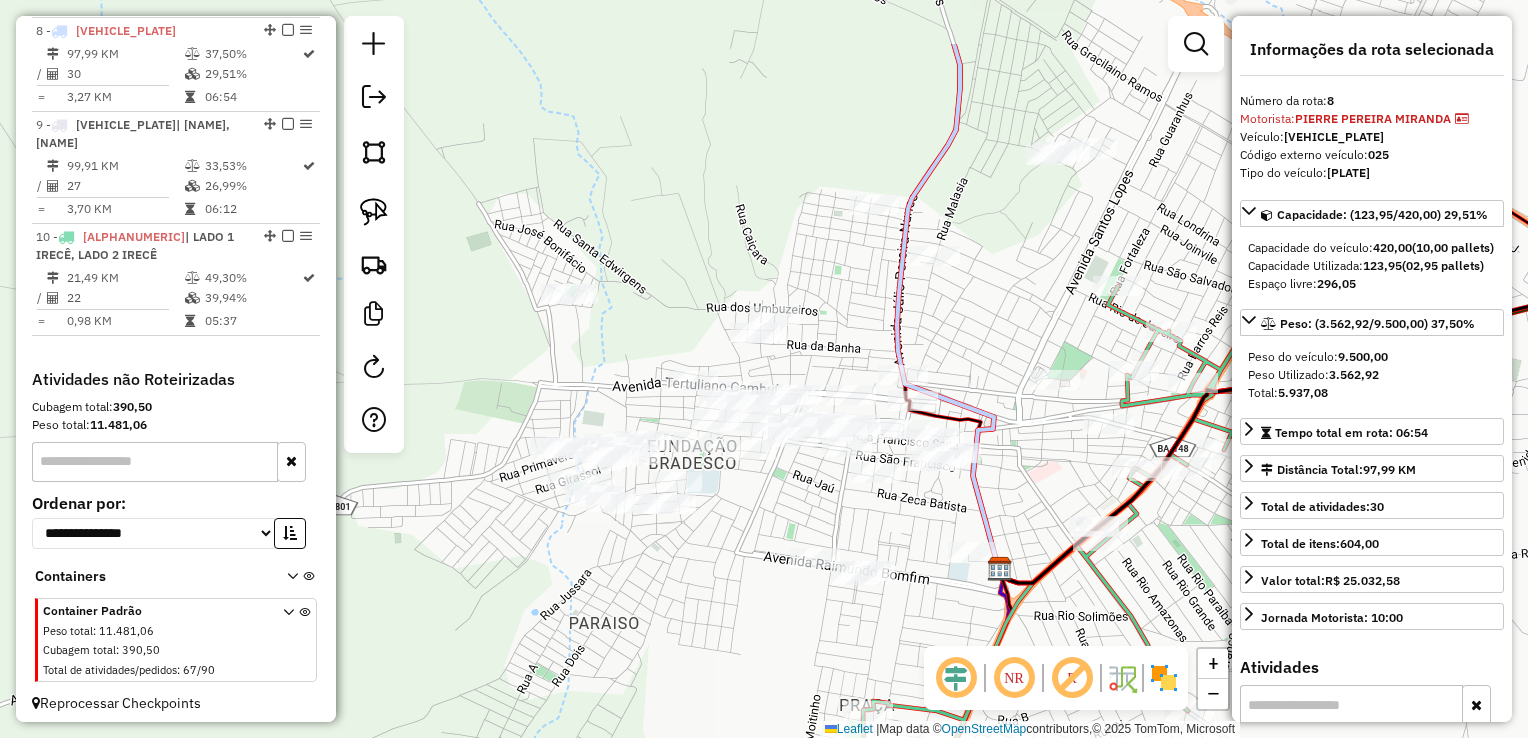 click on "Janela de atendimento Grade de atendimento Capacidade Transportadoras Veículos Cliente Pedidos  Rotas Selecione os dias de semana para filtrar as janelas de atendimento  Seg   Ter   Qua   Qui   Sex   Sáb   Dom  Informe o período da janela de atendimento: De: Até:  Filtrar exatamente a janela do cliente  Considerar janela de atendimento padrão  Selecione os dias de semana para filtrar as grades de atendimento  Seg   Ter   Qua   Qui   Sex   Sáb   Dom   Considerar clientes sem dia de atendimento cadastrado  Clientes fora do dia de atendimento selecionado Filtrar as atividades entre os valores definidos abaixo:  Peso mínimo:   Peso máximo:   Cubagem mínima:   Cubagem máxima:   De:   Até:  Filtrar as atividades entre o tempo de atendimento definido abaixo:  De:   Até:   Considerar capacidade total dos clientes não roteirizados Transportadora: Selecione um ou mais itens Tipo de veículo: Selecione um ou mais itens Veículo: Selecione um ou mais itens Motorista: Selecione um ou mais itens Nome: Rótulo:" 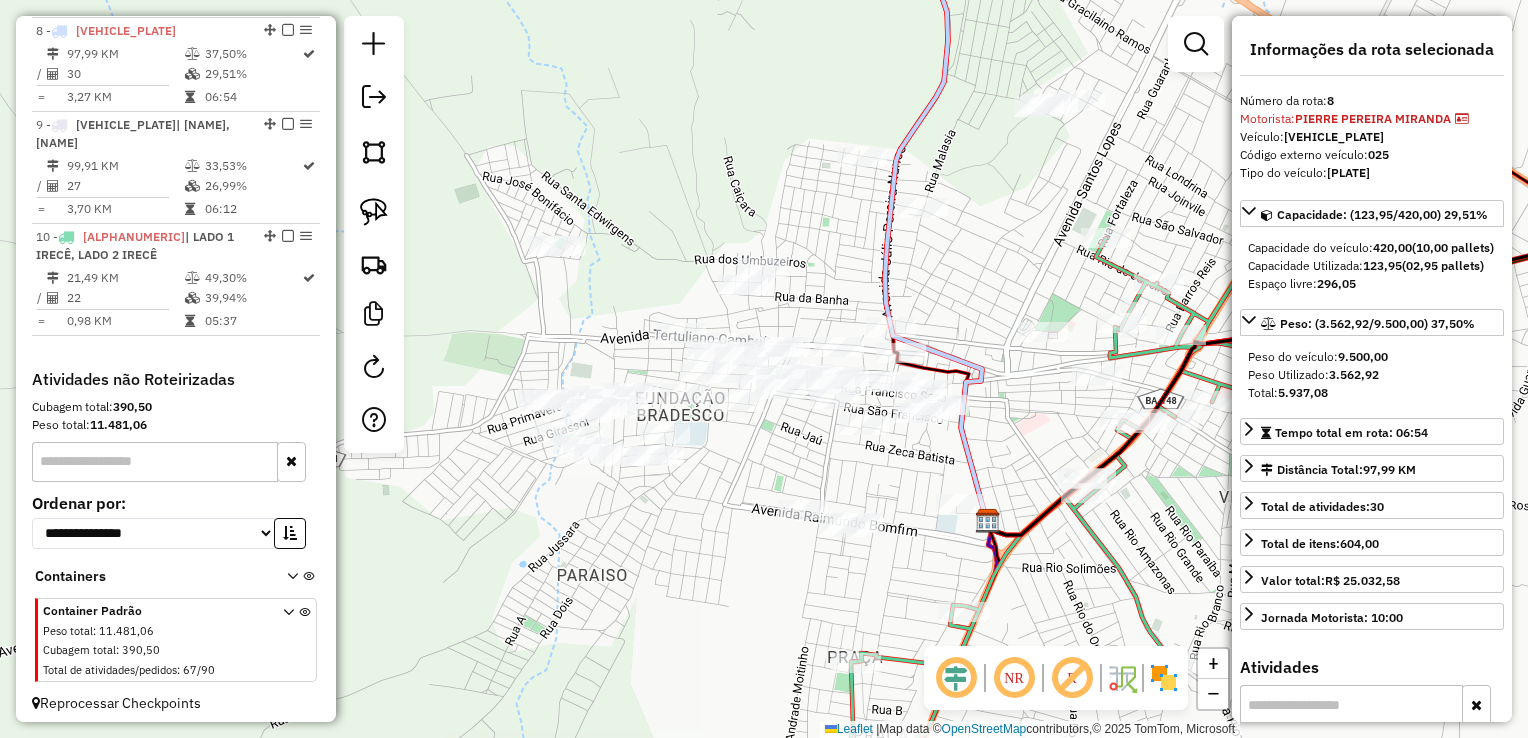 click on "Janela de atendimento Grade de atendimento Capacidade Transportadoras Veículos Cliente Pedidos  Rotas Selecione os dias de semana para filtrar as janelas de atendimento  Seg   Ter   Qua   Qui   Sex   Sáb   Dom  Informe o período da janela de atendimento: De: Até:  Filtrar exatamente a janela do cliente  Considerar janela de atendimento padrão  Selecione os dias de semana para filtrar as grades de atendimento  Seg   Ter   Qua   Qui   Sex   Sáb   Dom   Considerar clientes sem dia de atendimento cadastrado  Clientes fora do dia de atendimento selecionado Filtrar as atividades entre os valores definidos abaixo:  Peso mínimo:   Peso máximo:   Cubagem mínima:   Cubagem máxima:   De:   Até:  Filtrar as atividades entre o tempo de atendimento definido abaixo:  De:   Até:   Considerar capacidade total dos clientes não roteirizados Transportadora: Selecione um ou mais itens Tipo de veículo: Selecione um ou mais itens Veículo: Selecione um ou mais itens Motorista: Selecione um ou mais itens Nome: Rótulo:" 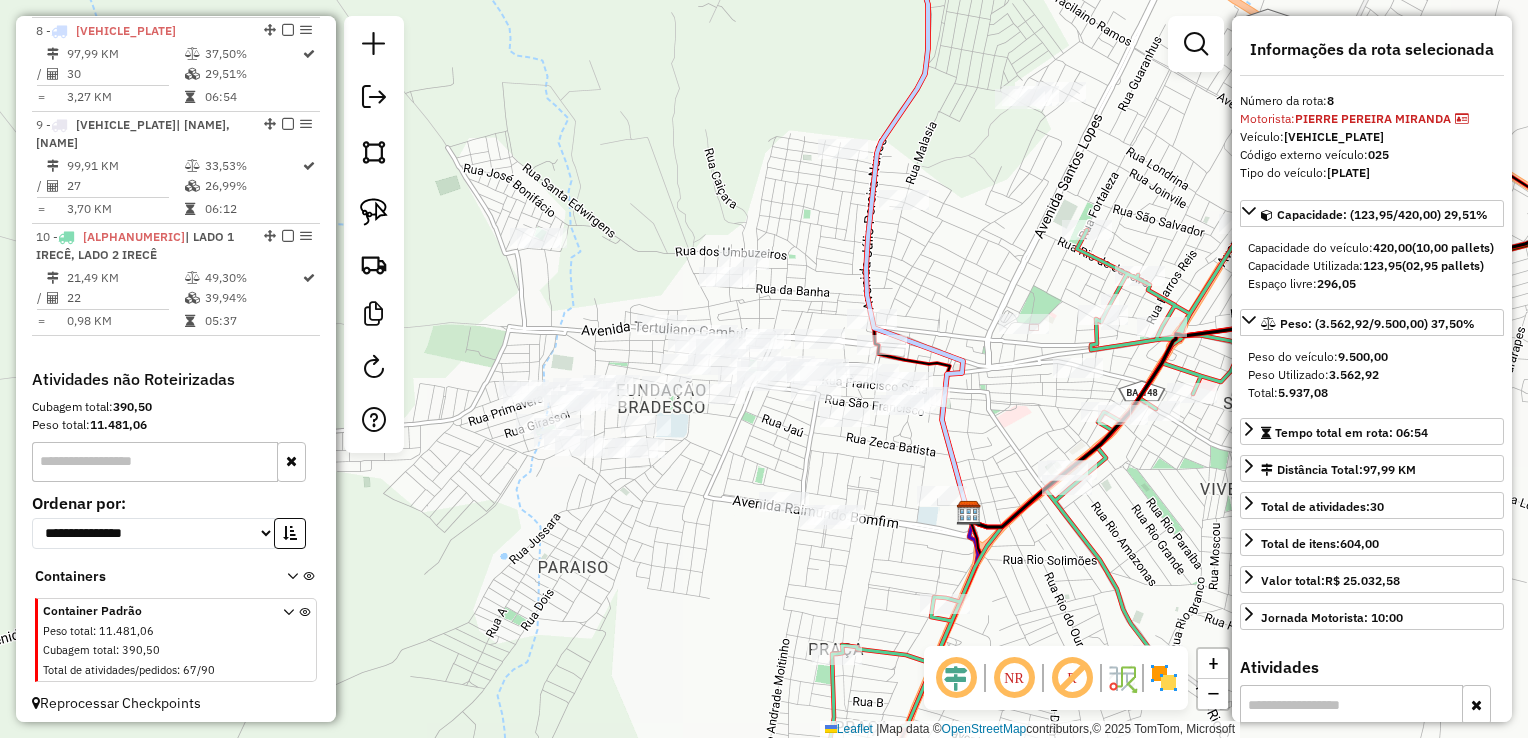 click on "Janela de atendimento Grade de atendimento Capacidade Transportadoras Veículos Cliente Pedidos  Rotas Selecione os dias de semana para filtrar as janelas de atendimento  Seg   Ter   Qua   Qui   Sex   Sáb   Dom  Informe o período da janela de atendimento: De: Até:  Filtrar exatamente a janela do cliente  Considerar janela de atendimento padrão  Selecione os dias de semana para filtrar as grades de atendimento  Seg   Ter   Qua   Qui   Sex   Sáb   Dom   Considerar clientes sem dia de atendimento cadastrado  Clientes fora do dia de atendimento selecionado Filtrar as atividades entre os valores definidos abaixo:  Peso mínimo:   Peso máximo:   Cubagem mínima:   Cubagem máxima:   De:   Até:  Filtrar as atividades entre o tempo de atendimento definido abaixo:  De:   Até:   Considerar capacidade total dos clientes não roteirizados Transportadora: Selecione um ou mais itens Tipo de veículo: Selecione um ou mais itens Veículo: Selecione um ou mais itens Motorista: Selecione um ou mais itens Nome: Rótulo:" 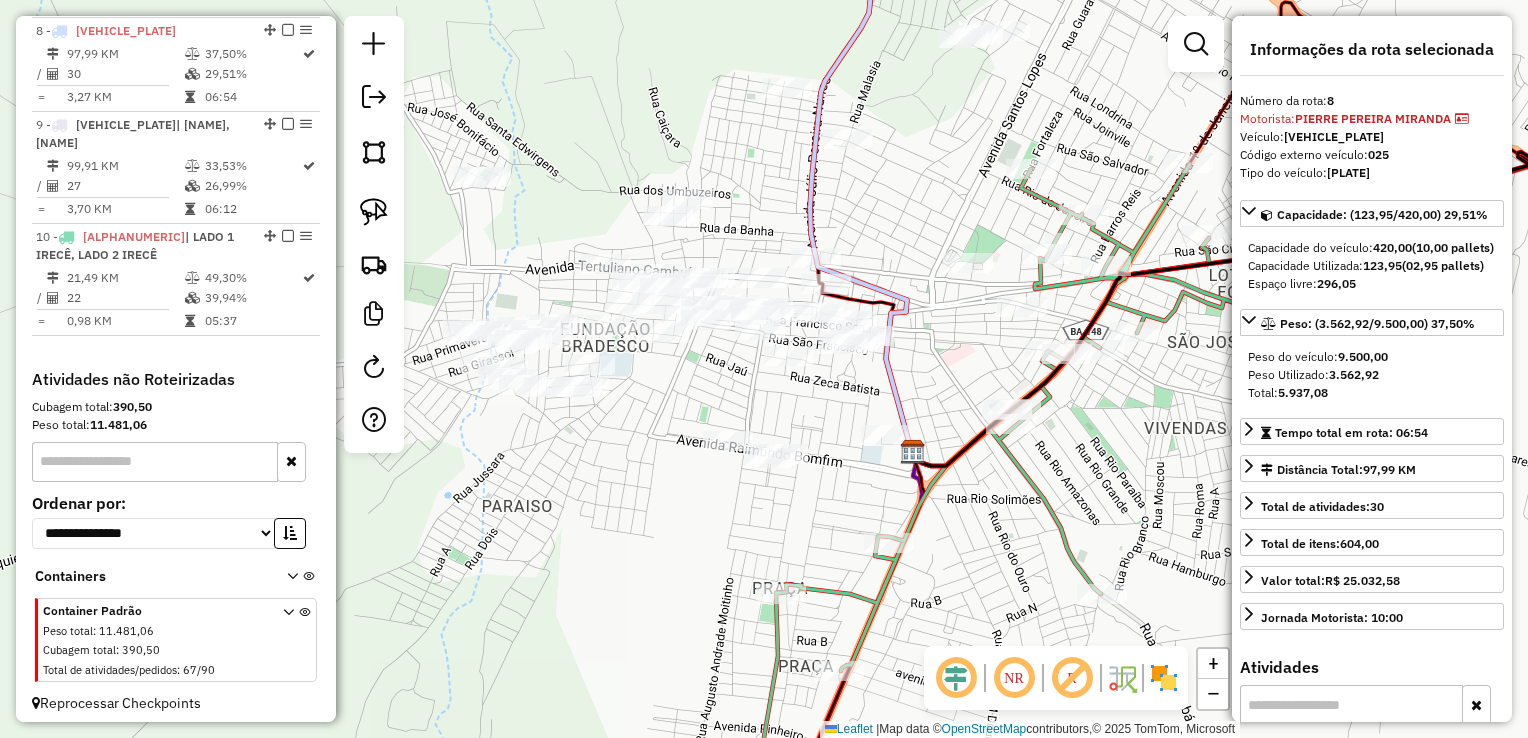 click on "Janela de atendimento Grade de atendimento Capacidade Transportadoras Veículos Cliente Pedidos  Rotas Selecione os dias de semana para filtrar as janelas de atendimento  Seg   Ter   Qua   Qui   Sex   Sáb   Dom  Informe o período da janela de atendimento: De: Até:  Filtrar exatamente a janela do cliente  Considerar janela de atendimento padrão  Selecione os dias de semana para filtrar as grades de atendimento  Seg   Ter   Qua   Qui   Sex   Sáb   Dom   Considerar clientes sem dia de atendimento cadastrado  Clientes fora do dia de atendimento selecionado Filtrar as atividades entre os valores definidos abaixo:  Peso mínimo:   Peso máximo:   Cubagem mínima:   Cubagem máxima:   De:   Até:  Filtrar as atividades entre o tempo de atendimento definido abaixo:  De:   Até:   Considerar capacidade total dos clientes não roteirizados Transportadora: Selecione um ou mais itens Tipo de veículo: Selecione um ou mais itens Veículo: Selecione um ou mais itens Motorista: Selecione um ou mais itens Nome: Rótulo:" 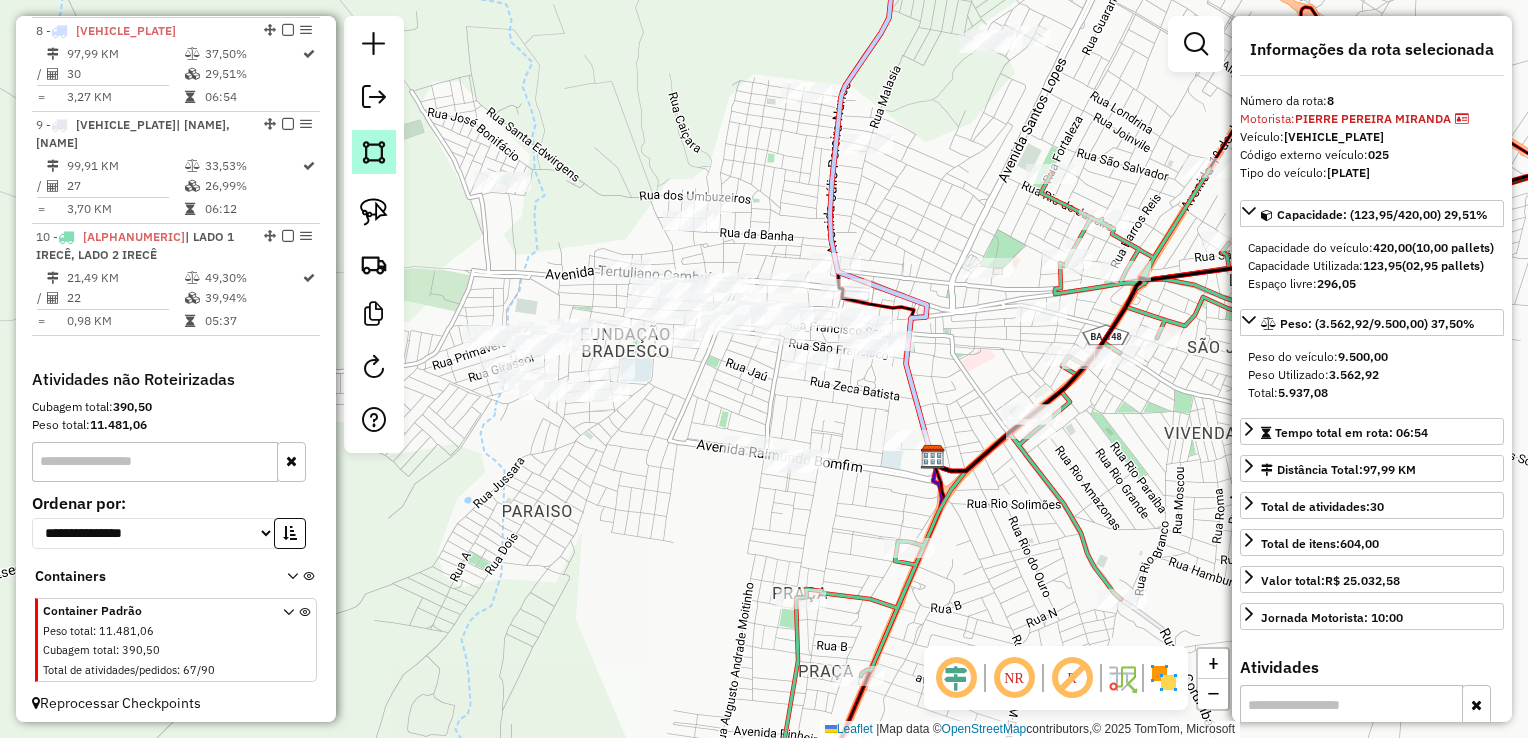 click 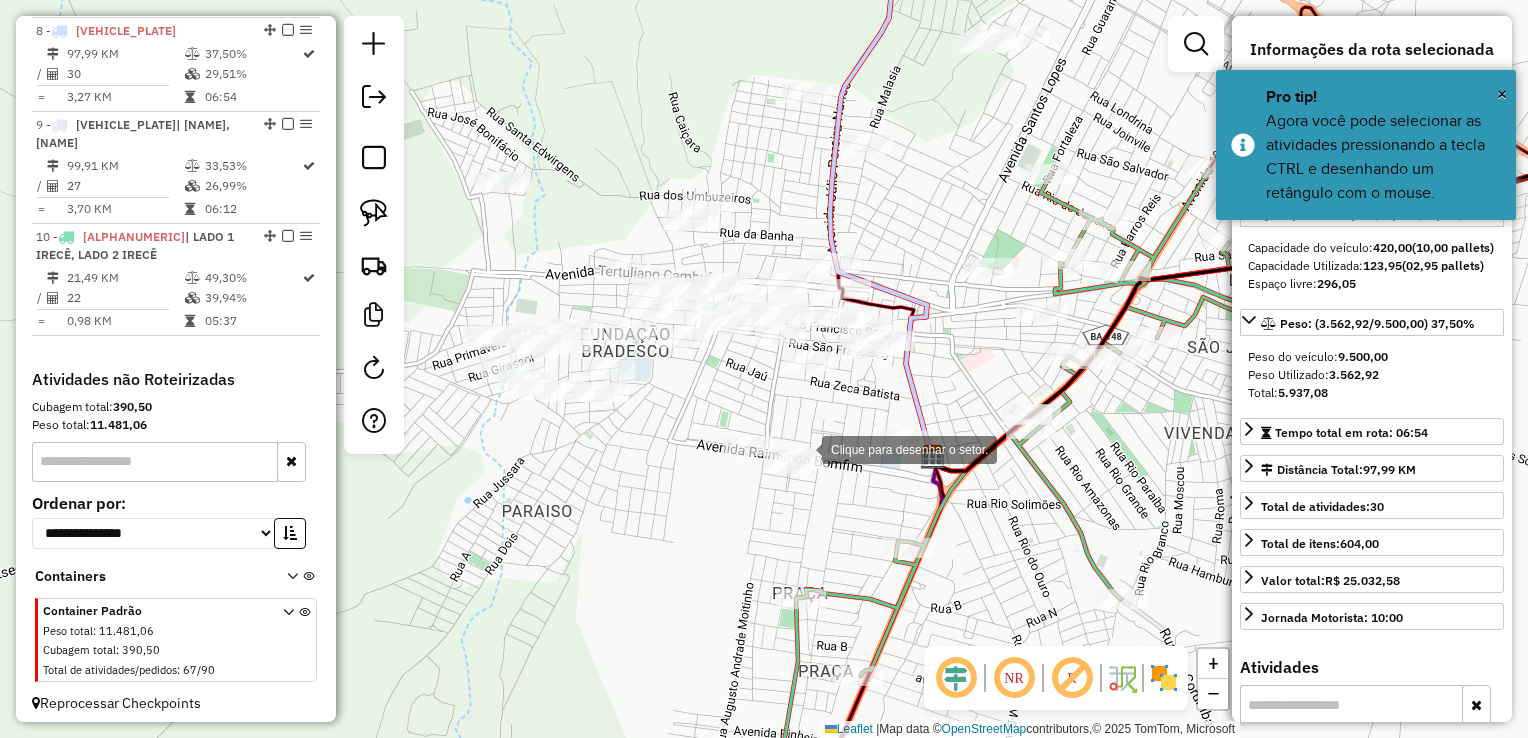 click 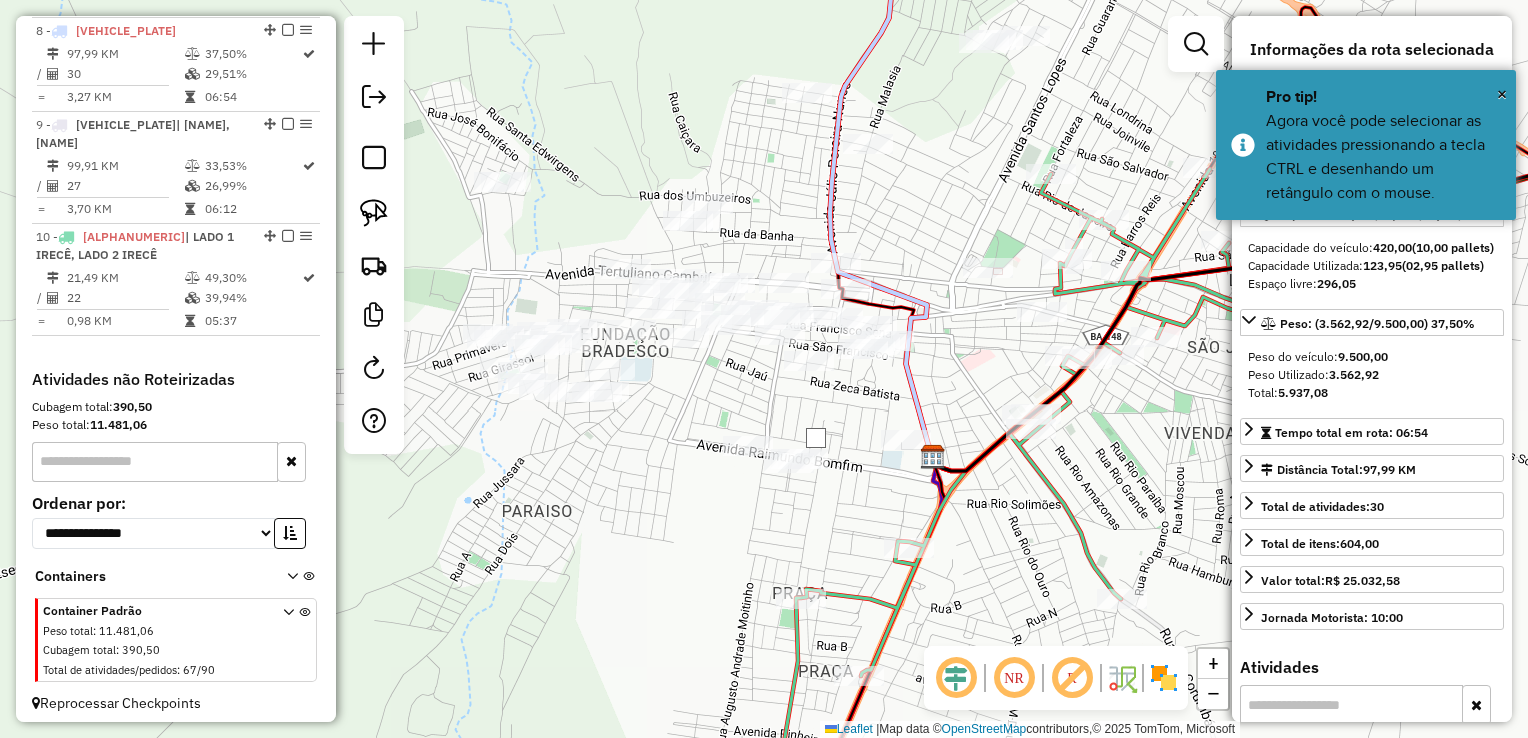 click 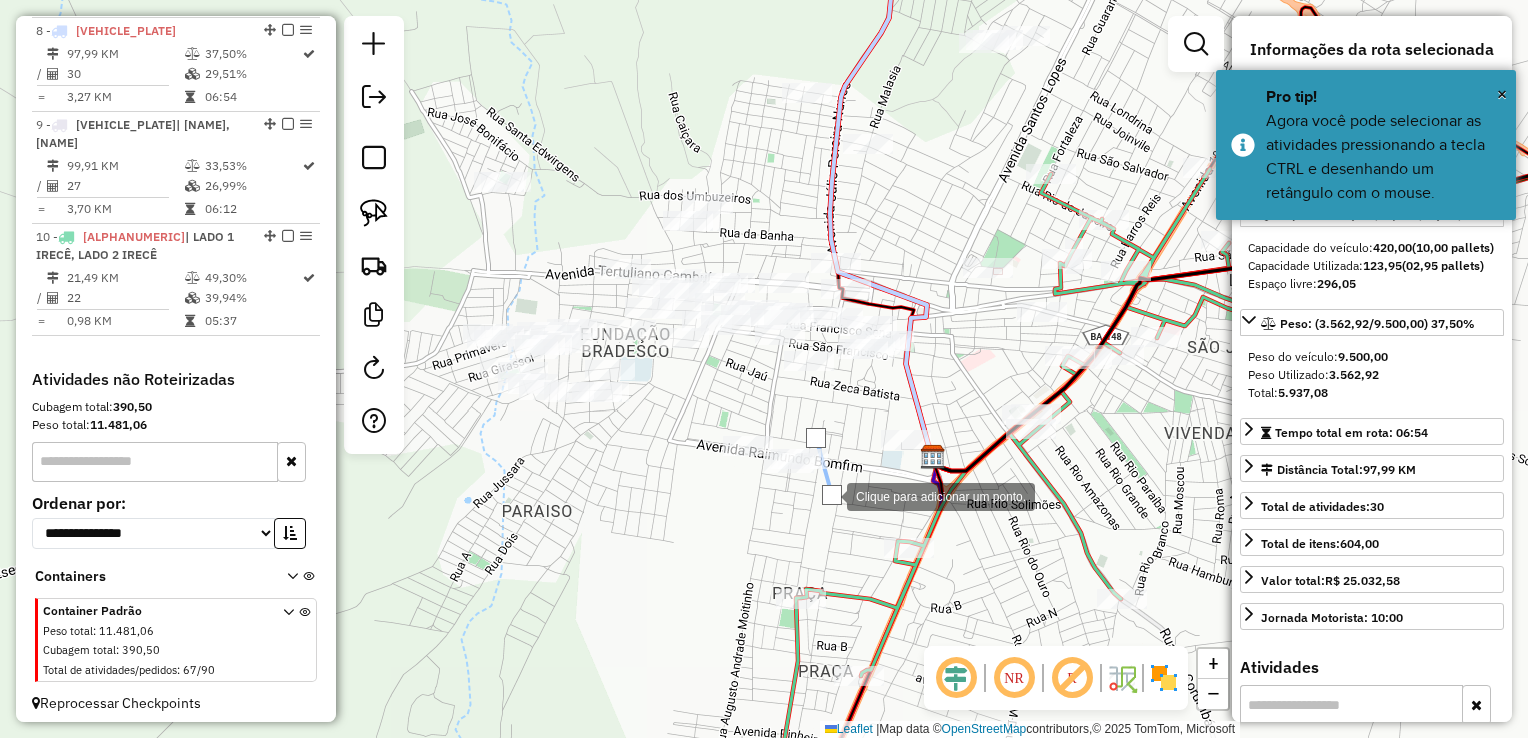 click 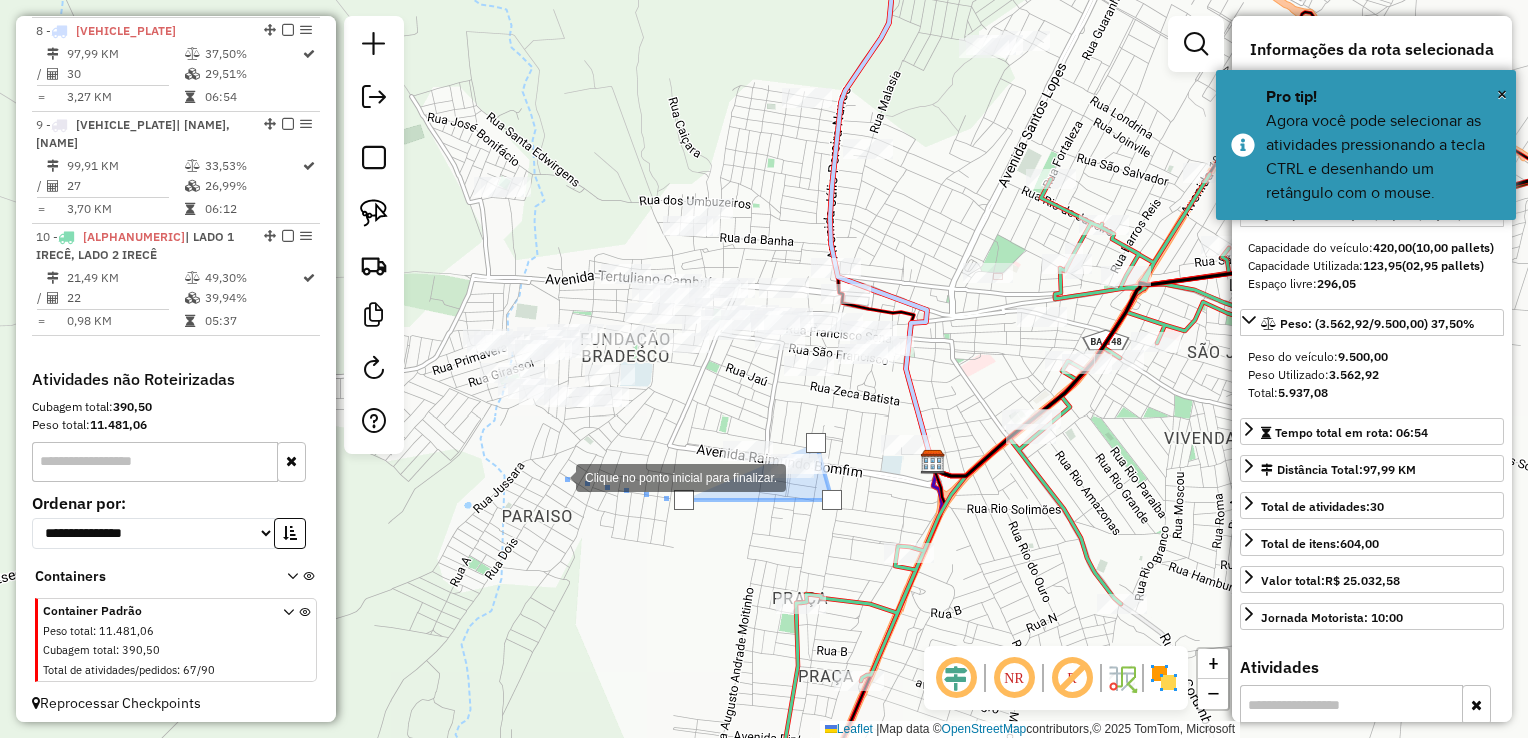 click 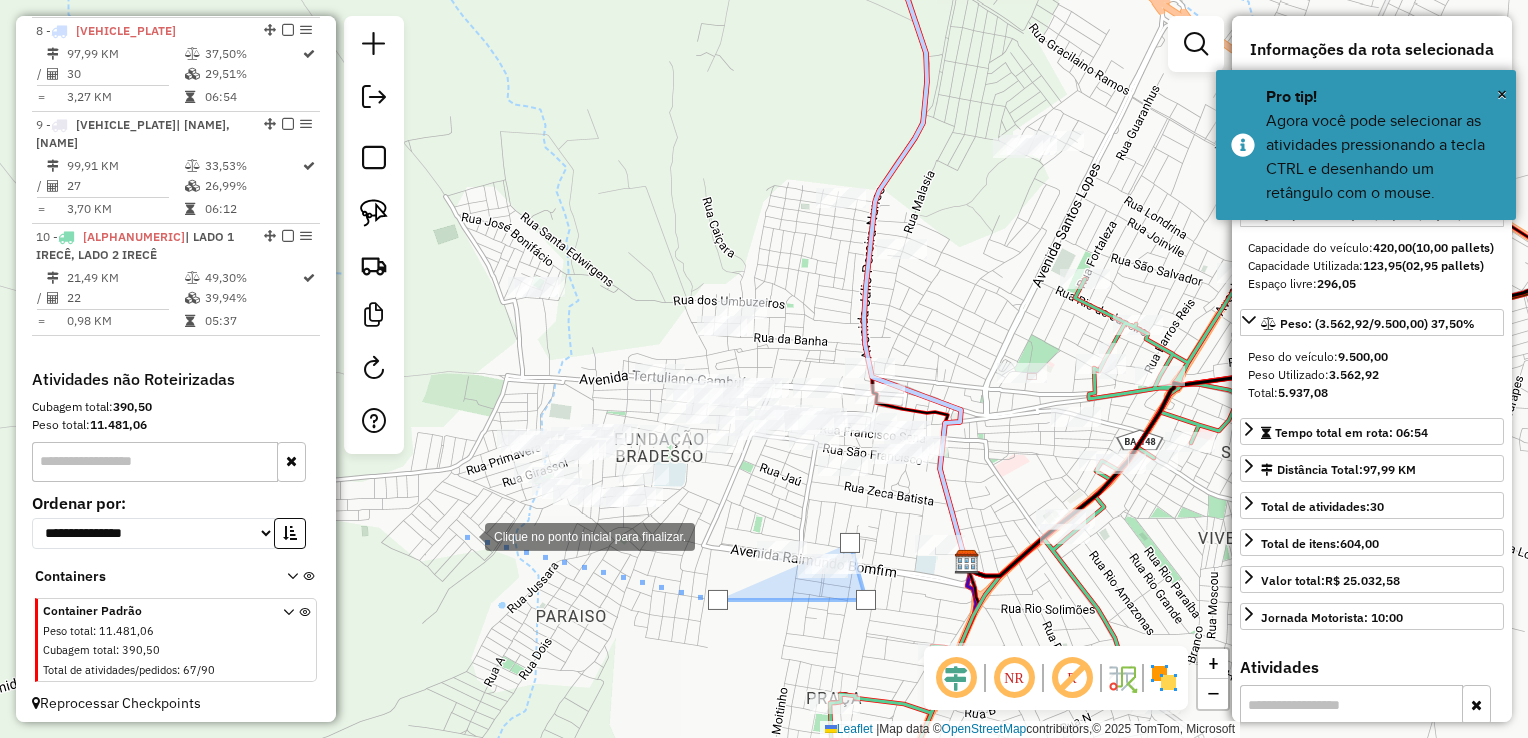 click 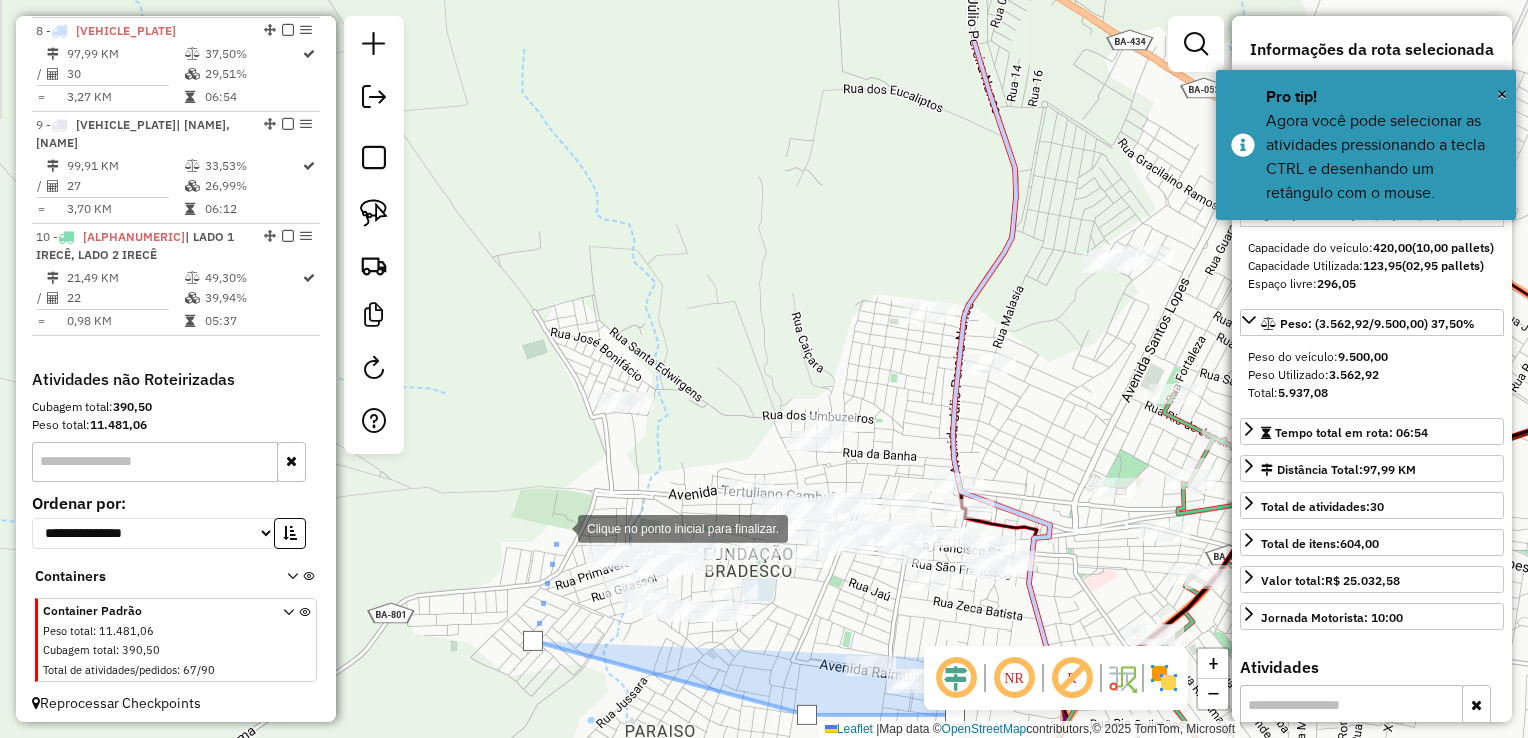 click 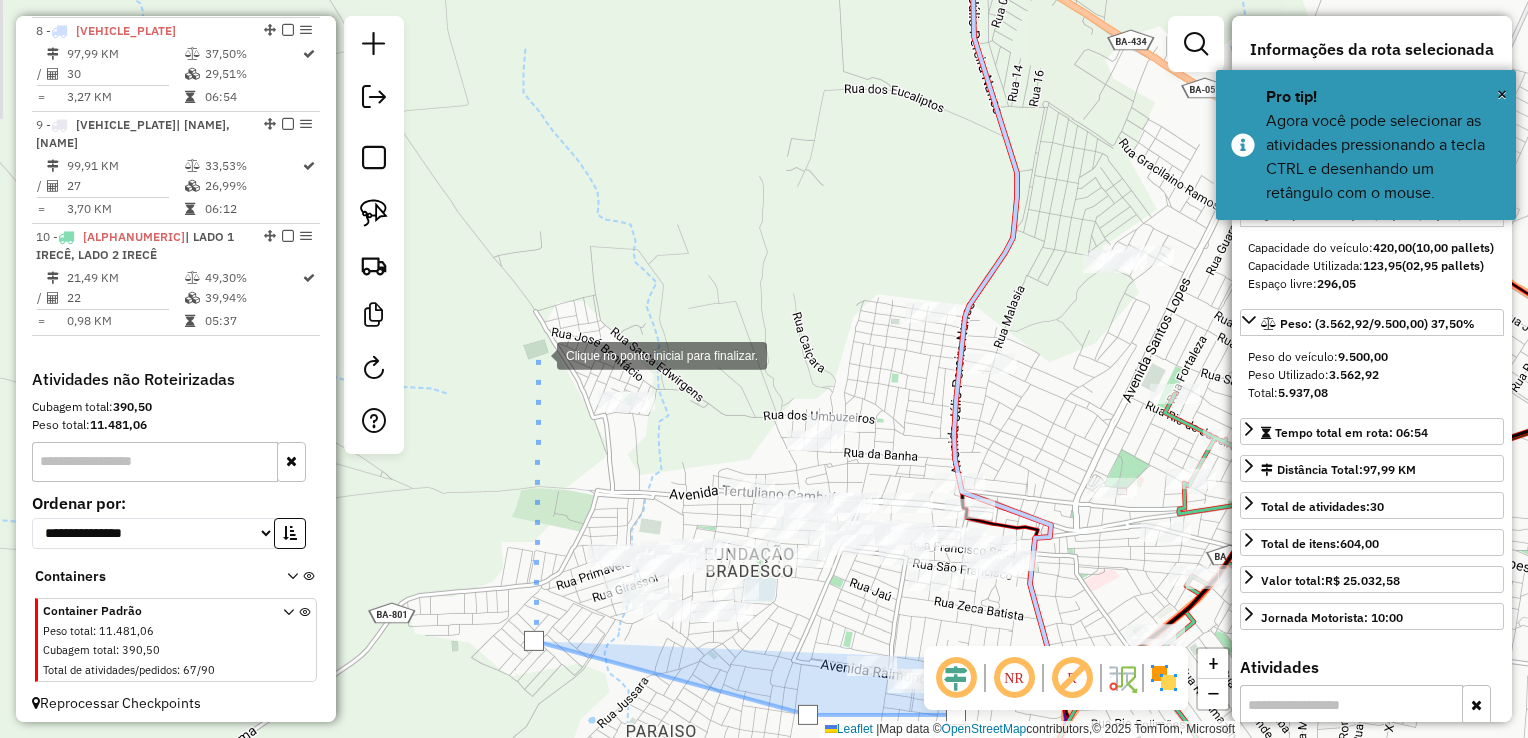 click 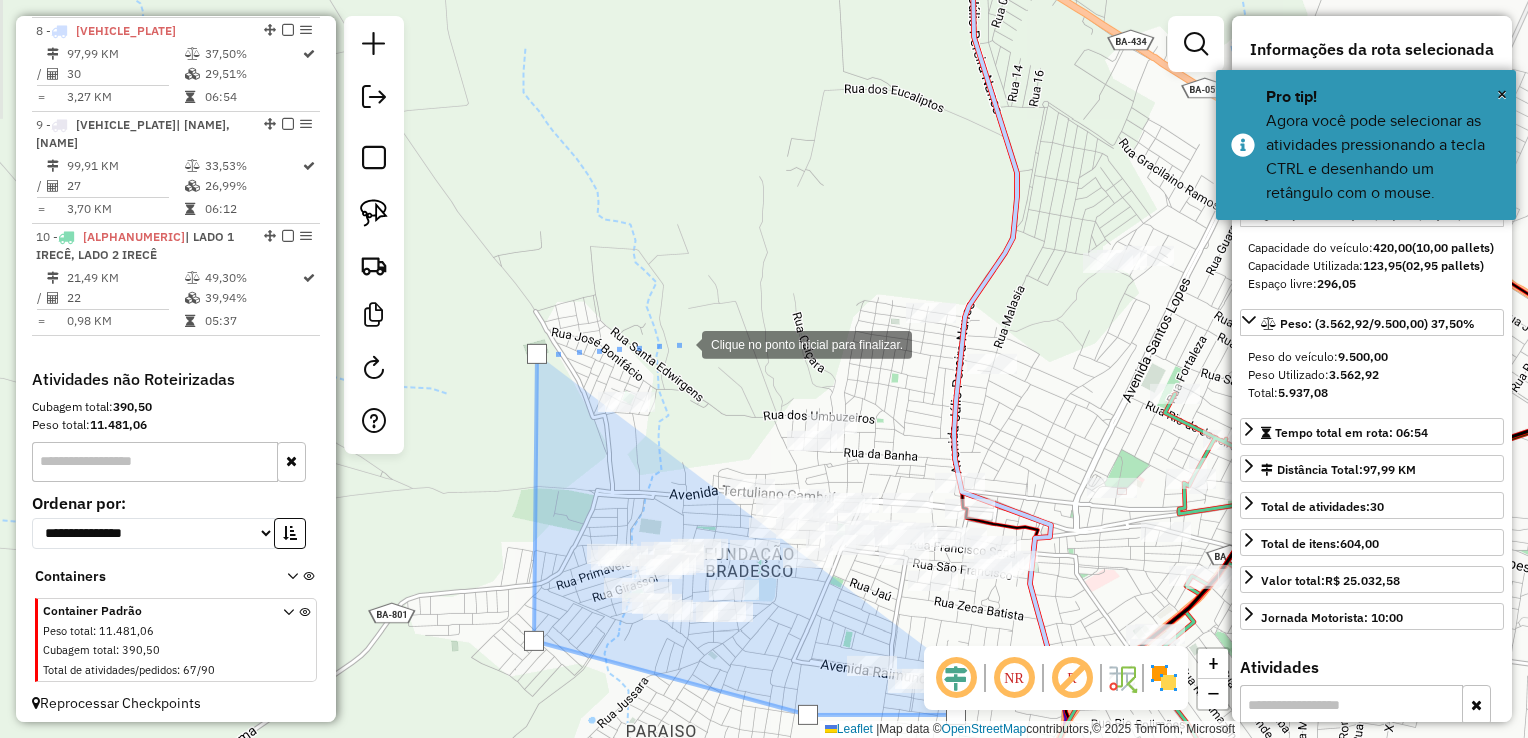 click 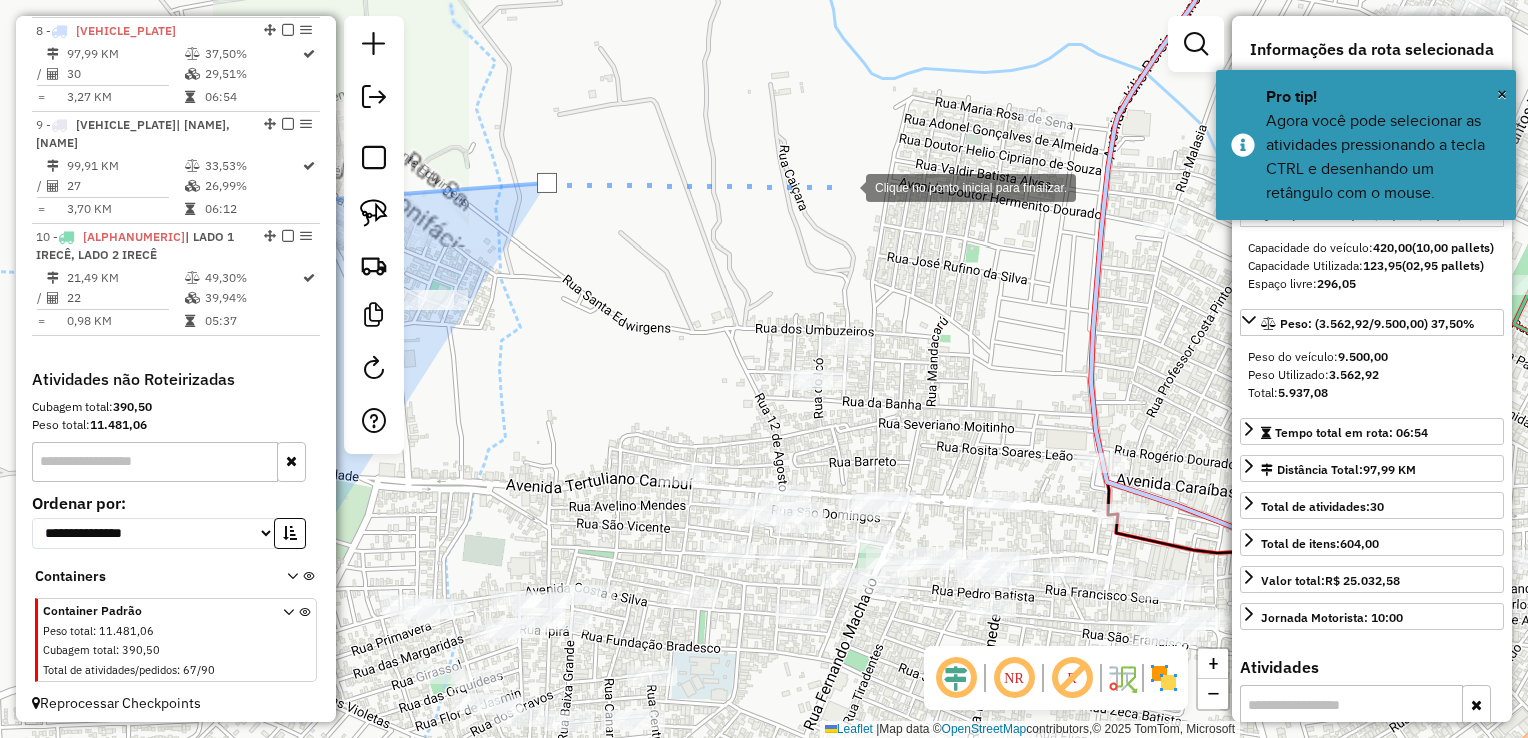click 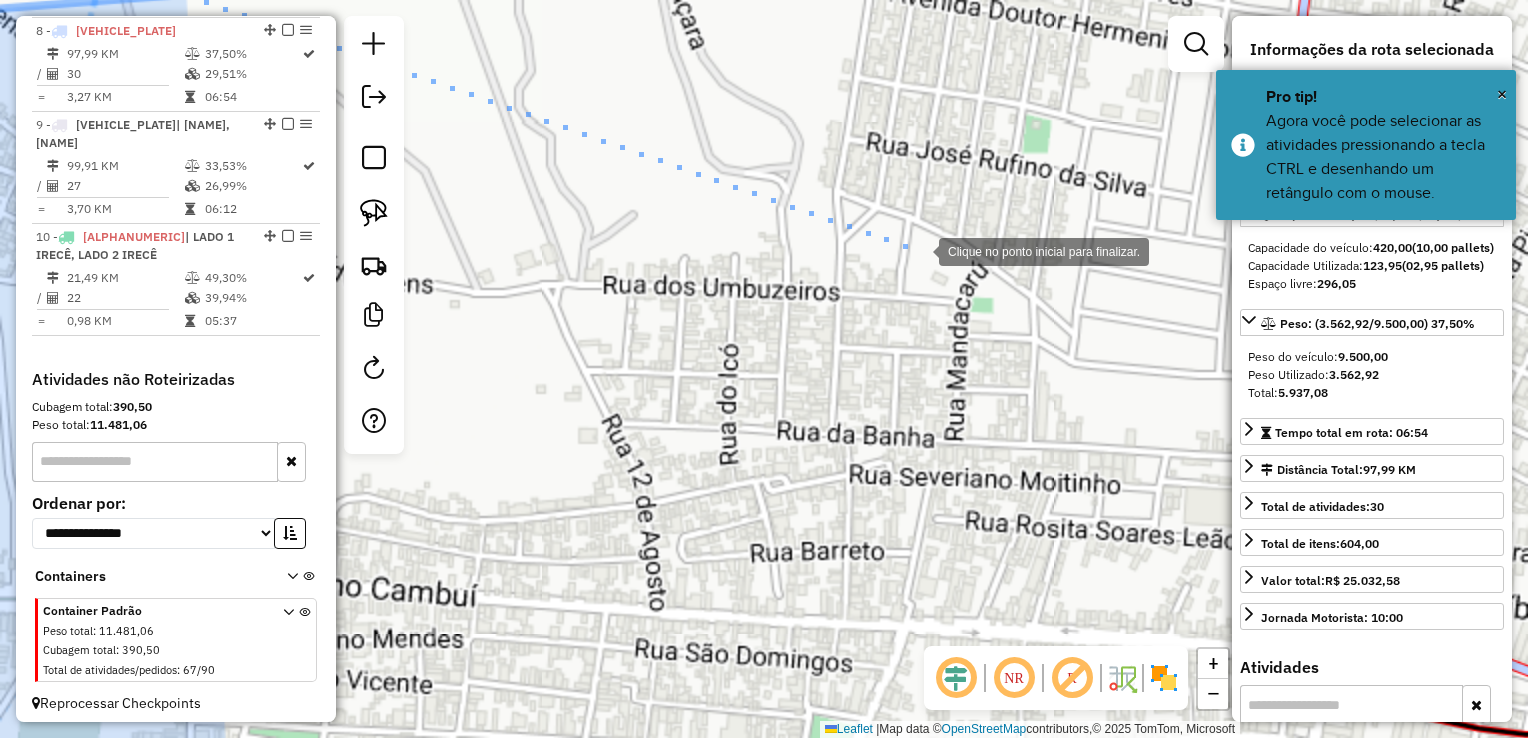 click 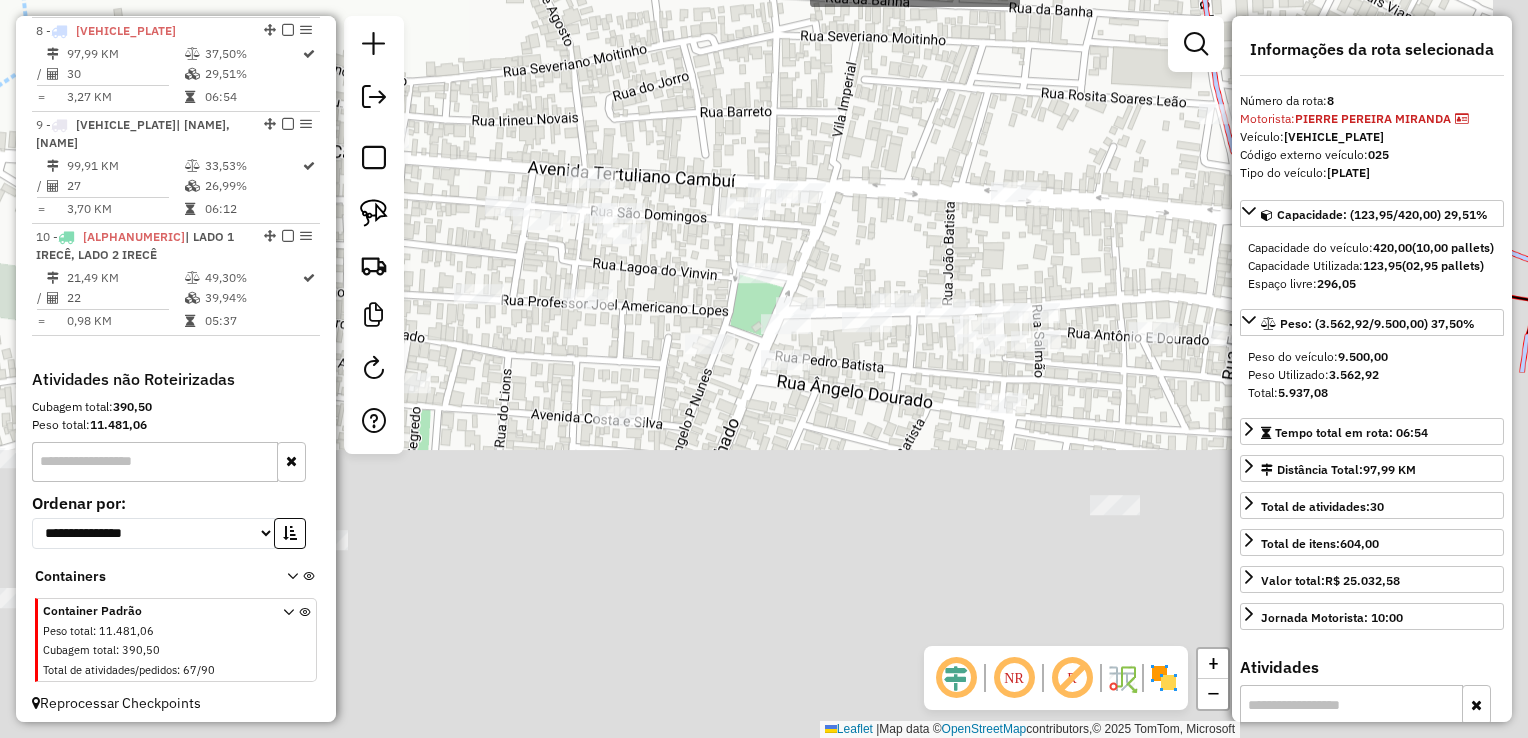 click on "Aguarde...  Pop-up bloqueado!  Seu navegador bloqueou automáticamente a abertura de uma nova janela.   Acesse as configurações e adicione o endereço do sistema a lista de permissão.   Fechar  Informações da Sessão 973790 - 02/08/2025     Criação: 01/08/2025 17:28   Depósito:  Diskol Irece  Total de rotas:  10  Distância Total:  815,94 km  Tempo total:  59:52  Valor total:  R$ 287.349,53  - Total roteirizado:  R$ 220.328,27  - Total não roteirizado:  R$ 67.021,26  Total de Atividades Roteirizadas:  287  Total de Pedidos Roteirizados:  401  Peso total roteirizado:  32.815,08  Cubagem total roteirizado:  1.157,90  Total de Atividades não Roteirizadas:  67  Total de Pedidos não Roteirizados:  90 Total de caixas por viagem:  1.157,90 /   10 =  115,79 Média de Atividades por viagem:  287 /   10 =  28,70 Ocupação média da frota:  34,54%   Rotas vários dias:  0  Clientes Priorizados NR:  0  Transportadoras  Rotas  Recargas: 4   Ver rotas   Ver veículos  Finalizar todas as rotas   1 -" at bounding box center [764, 369] 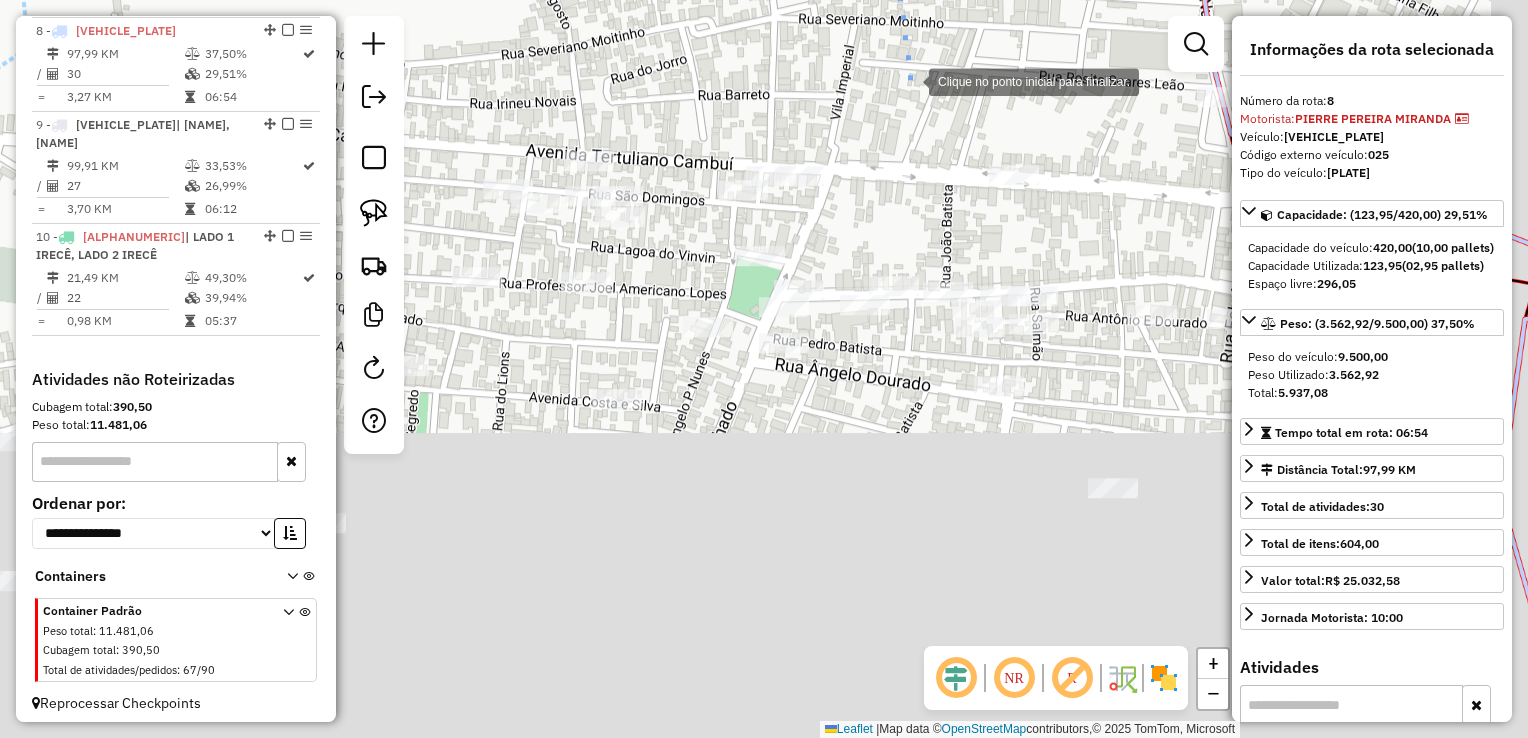 click 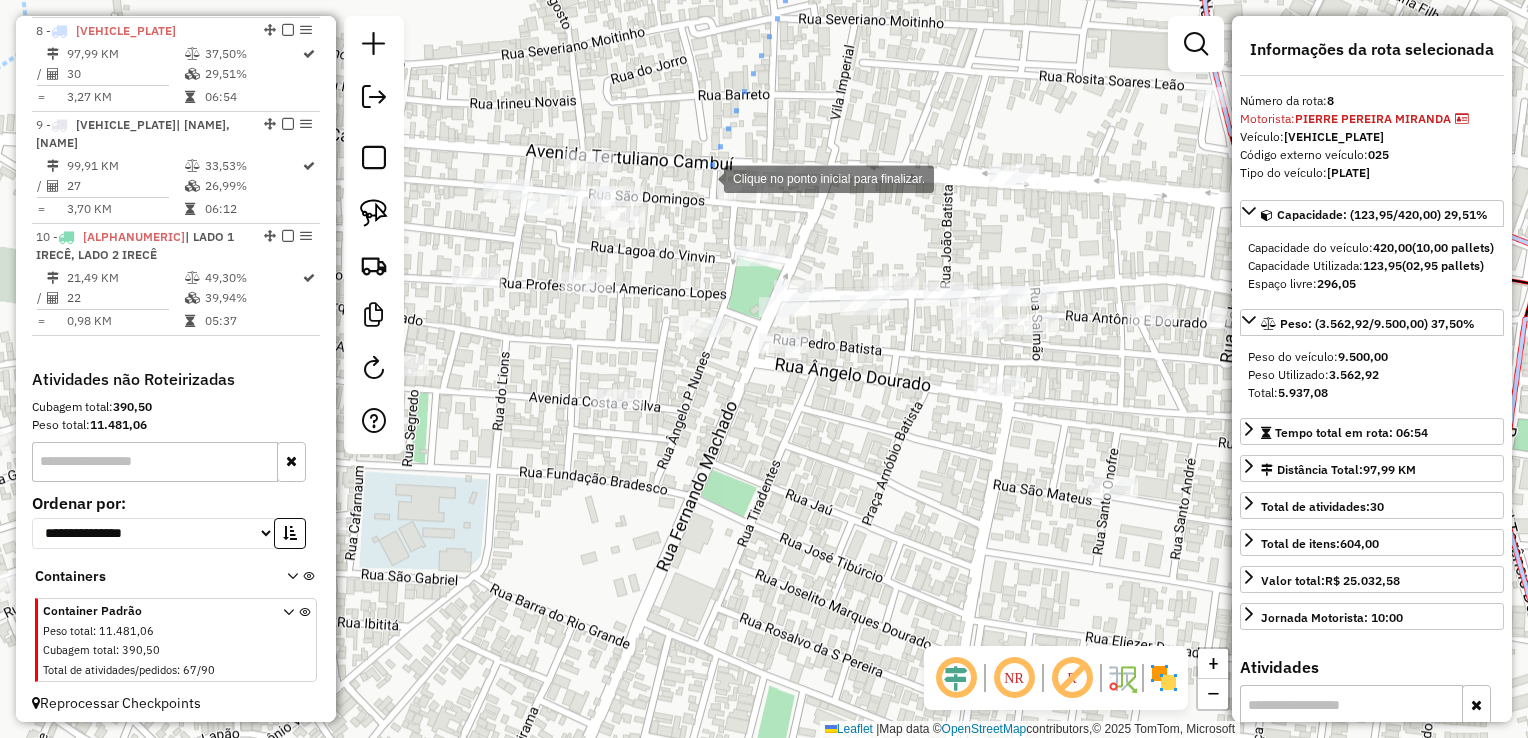 click 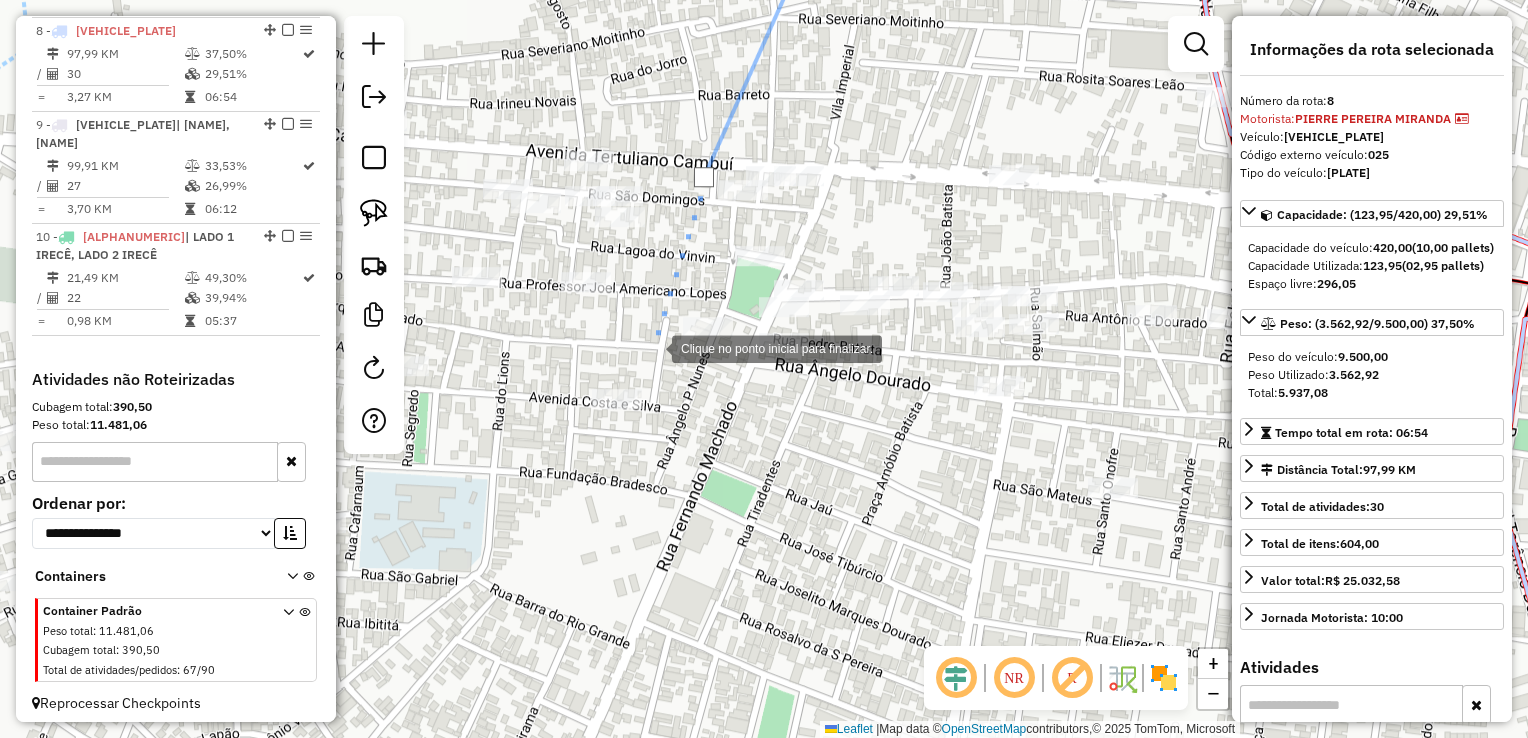click 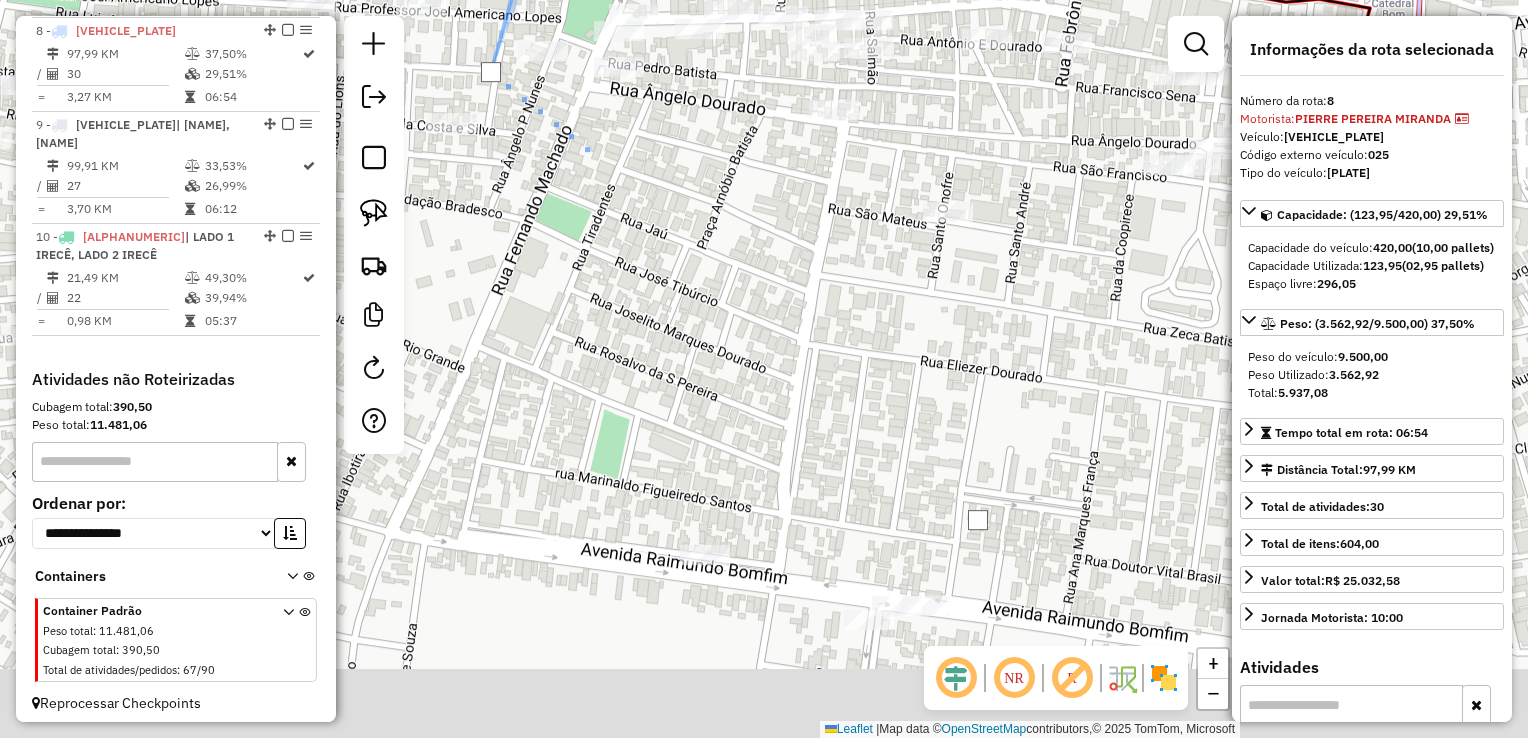 click 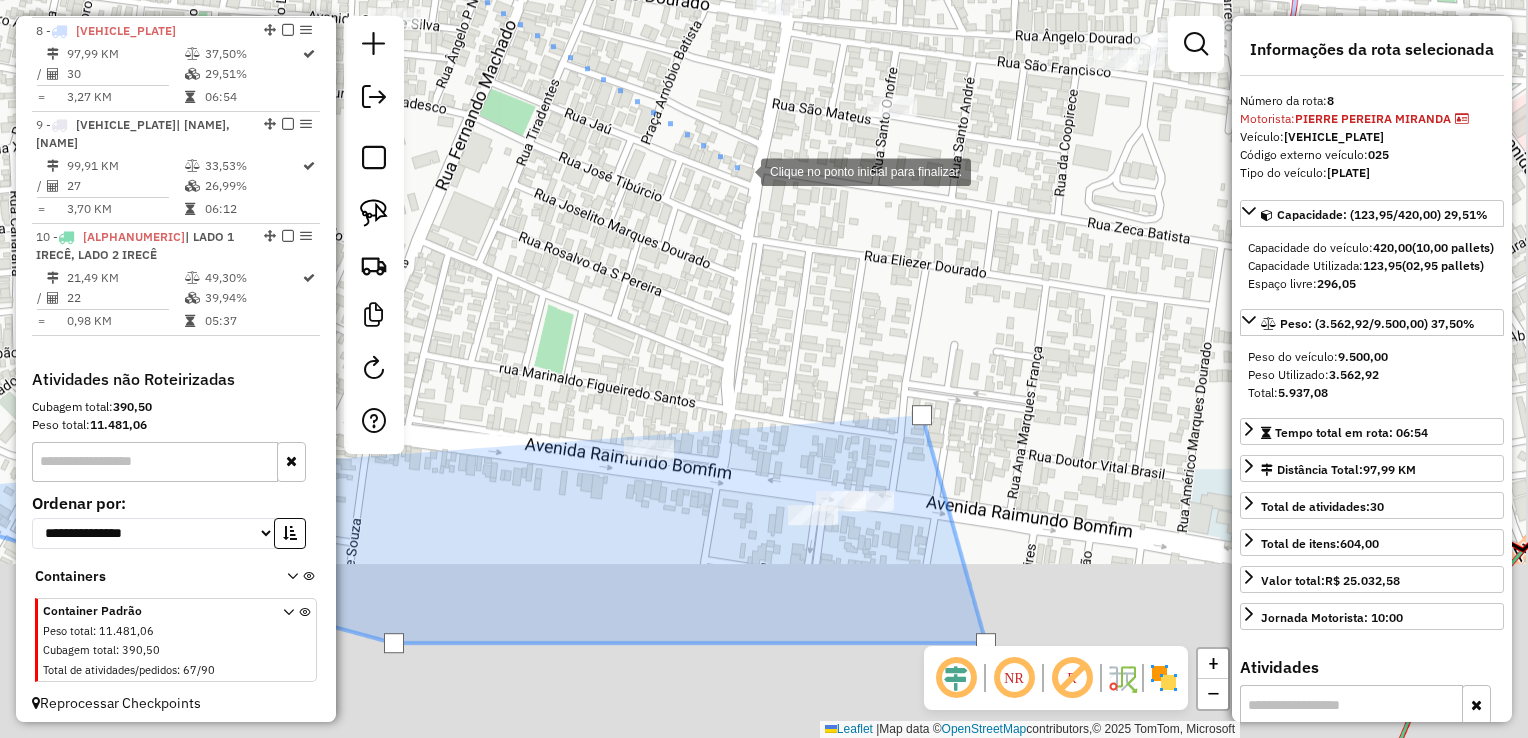 click 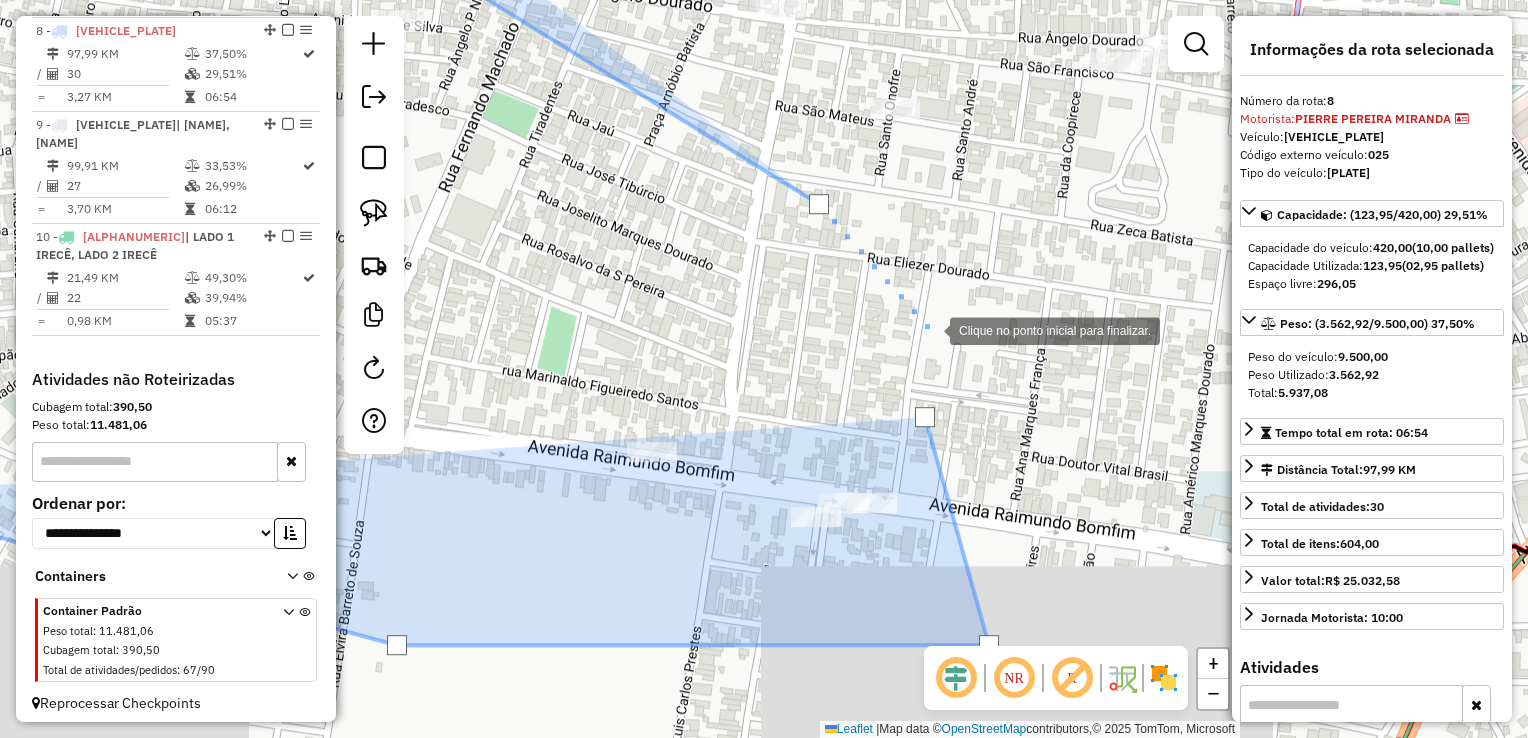 click 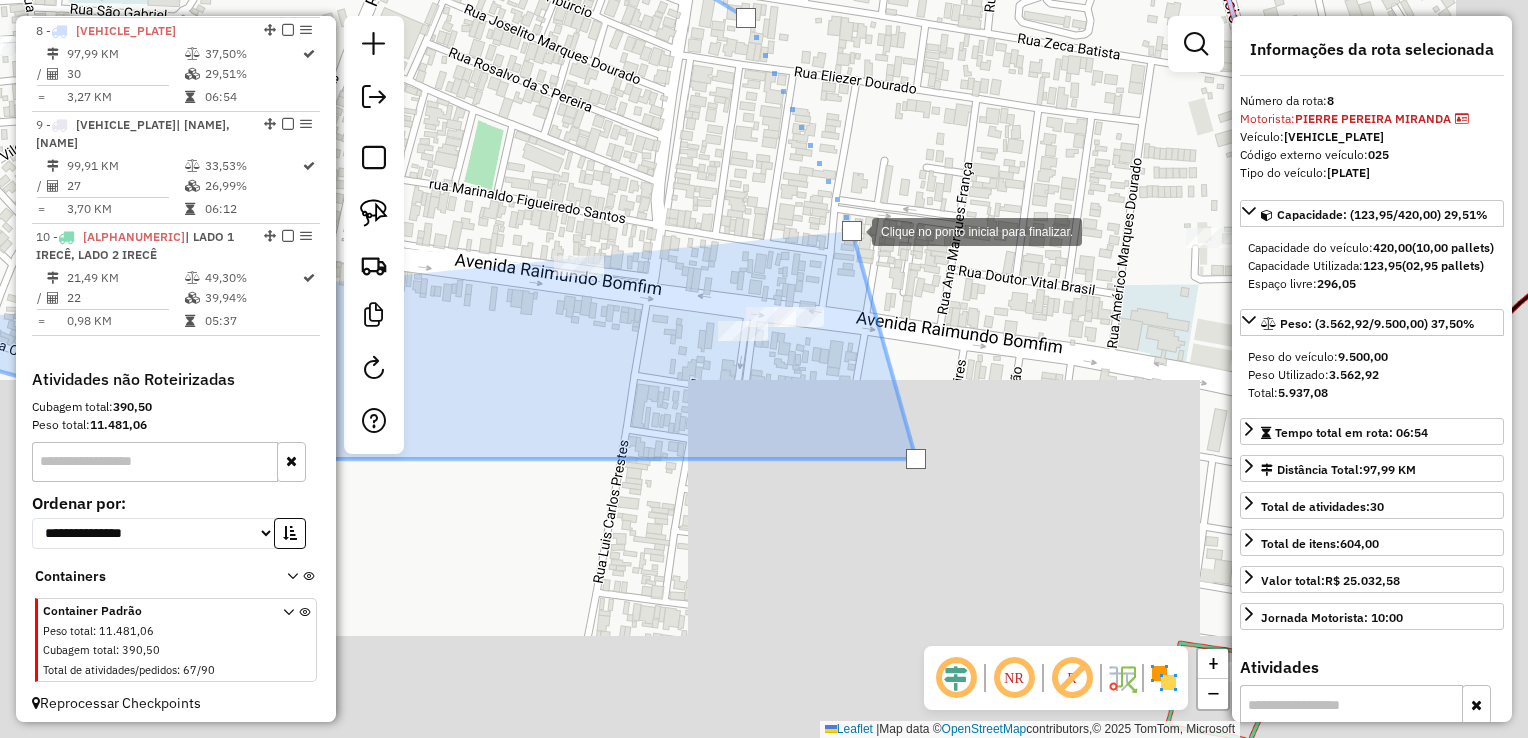 click 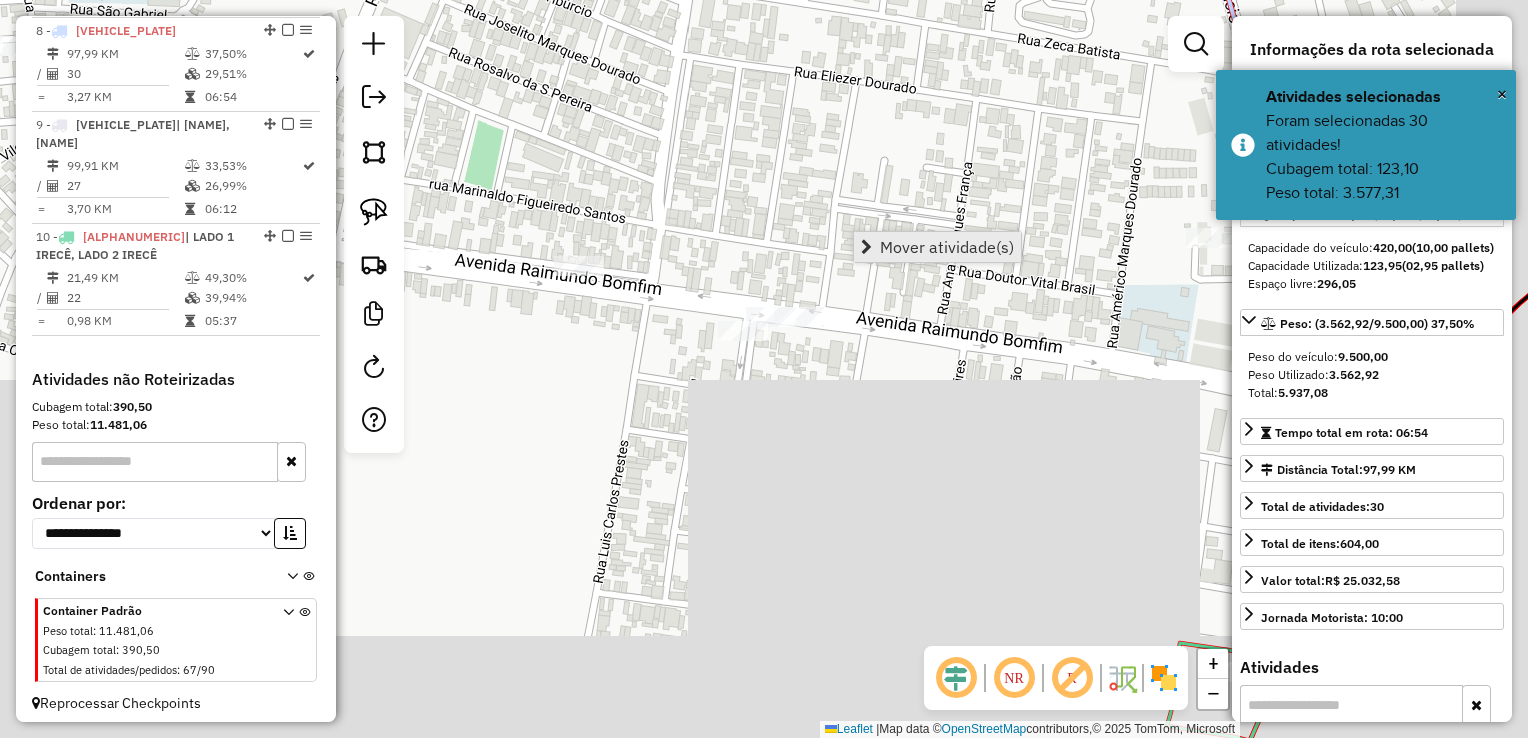 click on "Mover atividade(s)" at bounding box center [937, 247] 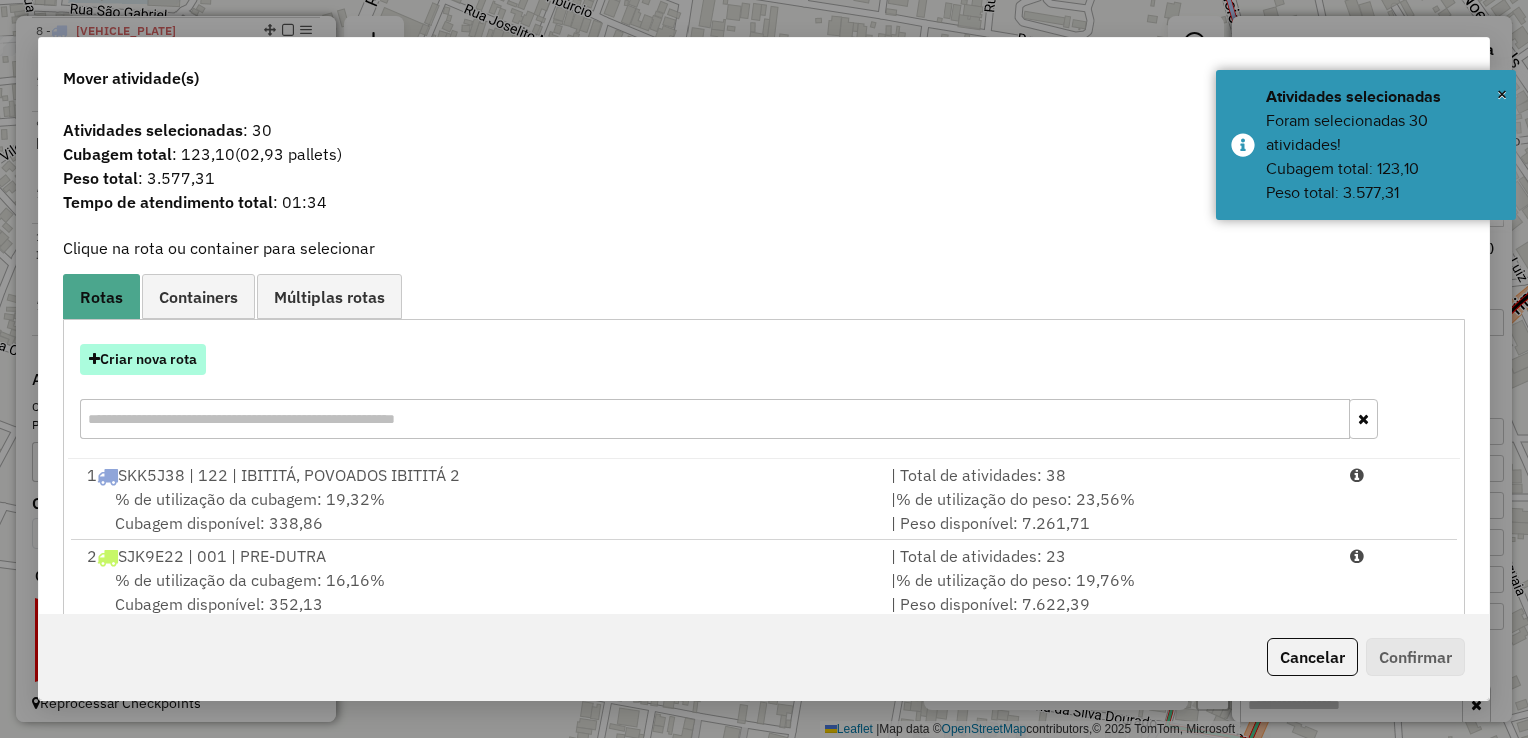 click on "Criar nova rota" at bounding box center (143, 359) 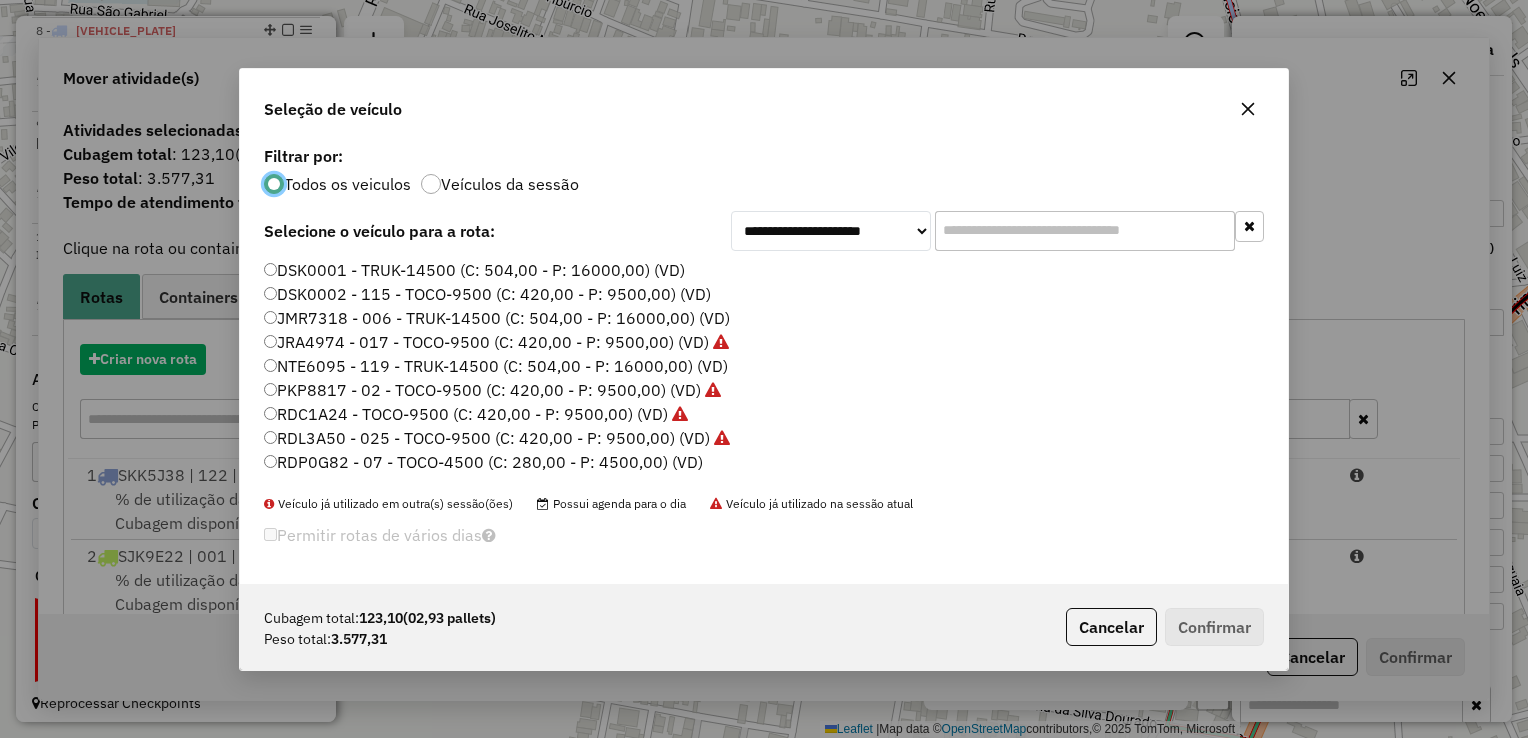 scroll, scrollTop: 10, scrollLeft: 6, axis: both 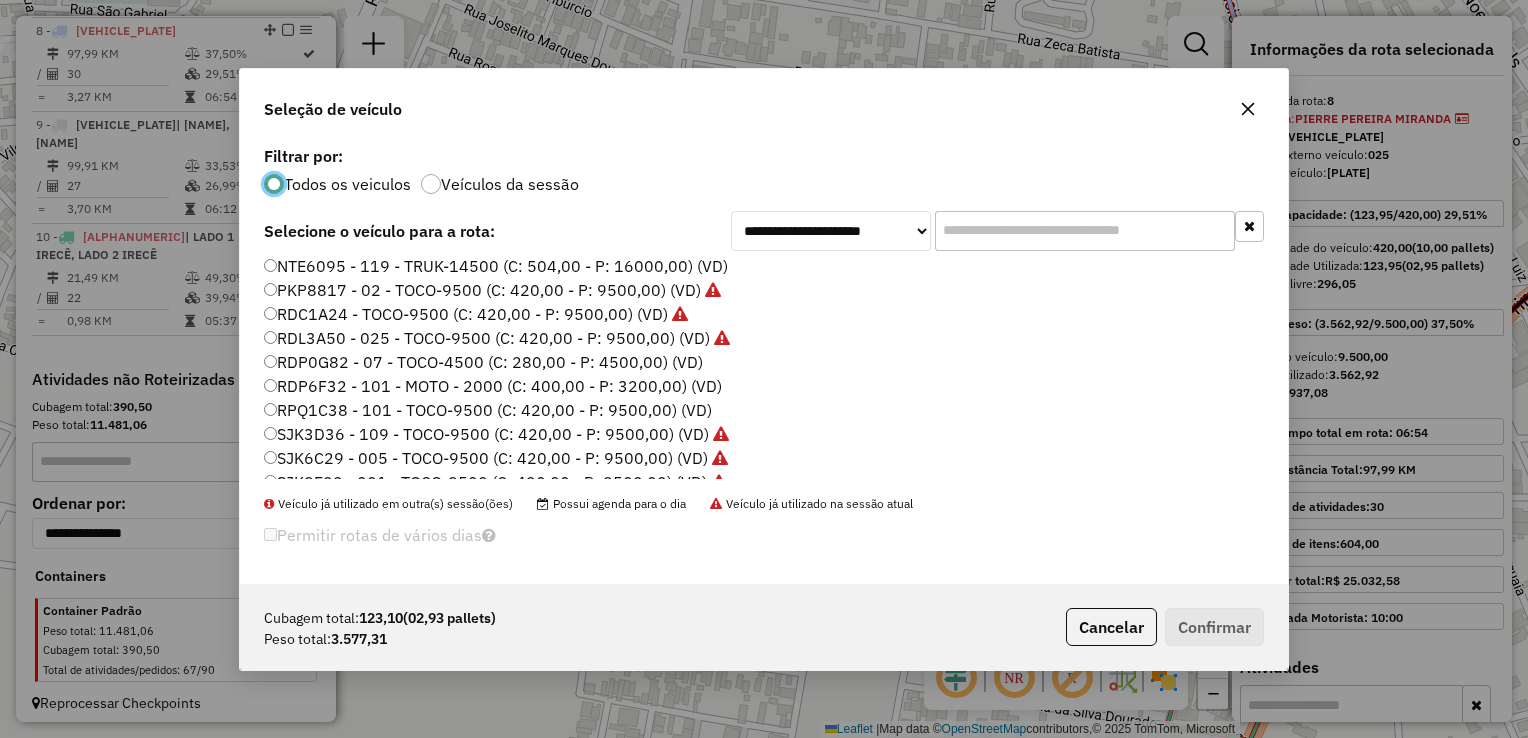 click on "RPQ1C38 - 101 - TOCO-9500 (C: 420,00 - P: 9500,00) (VD)" 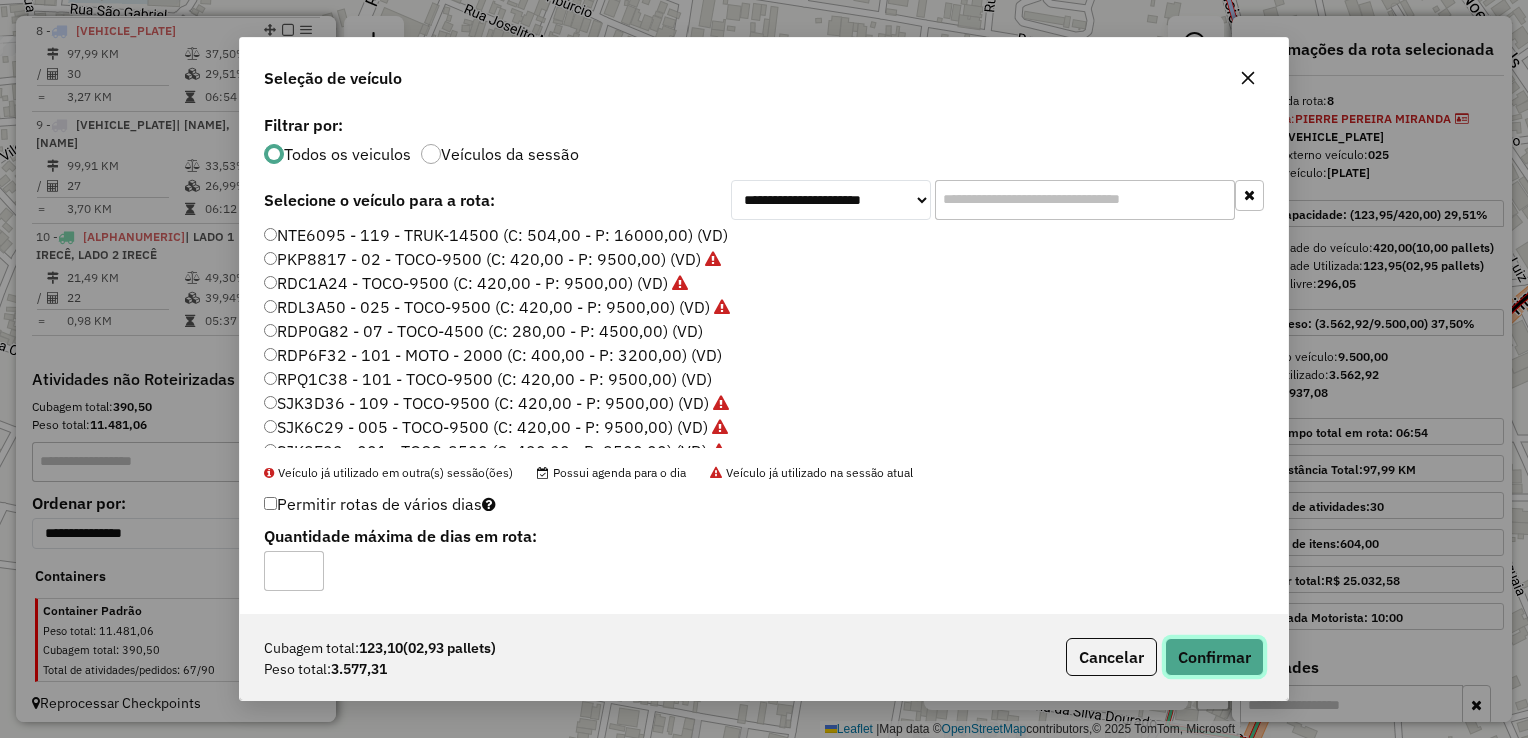 click on "Confirmar" 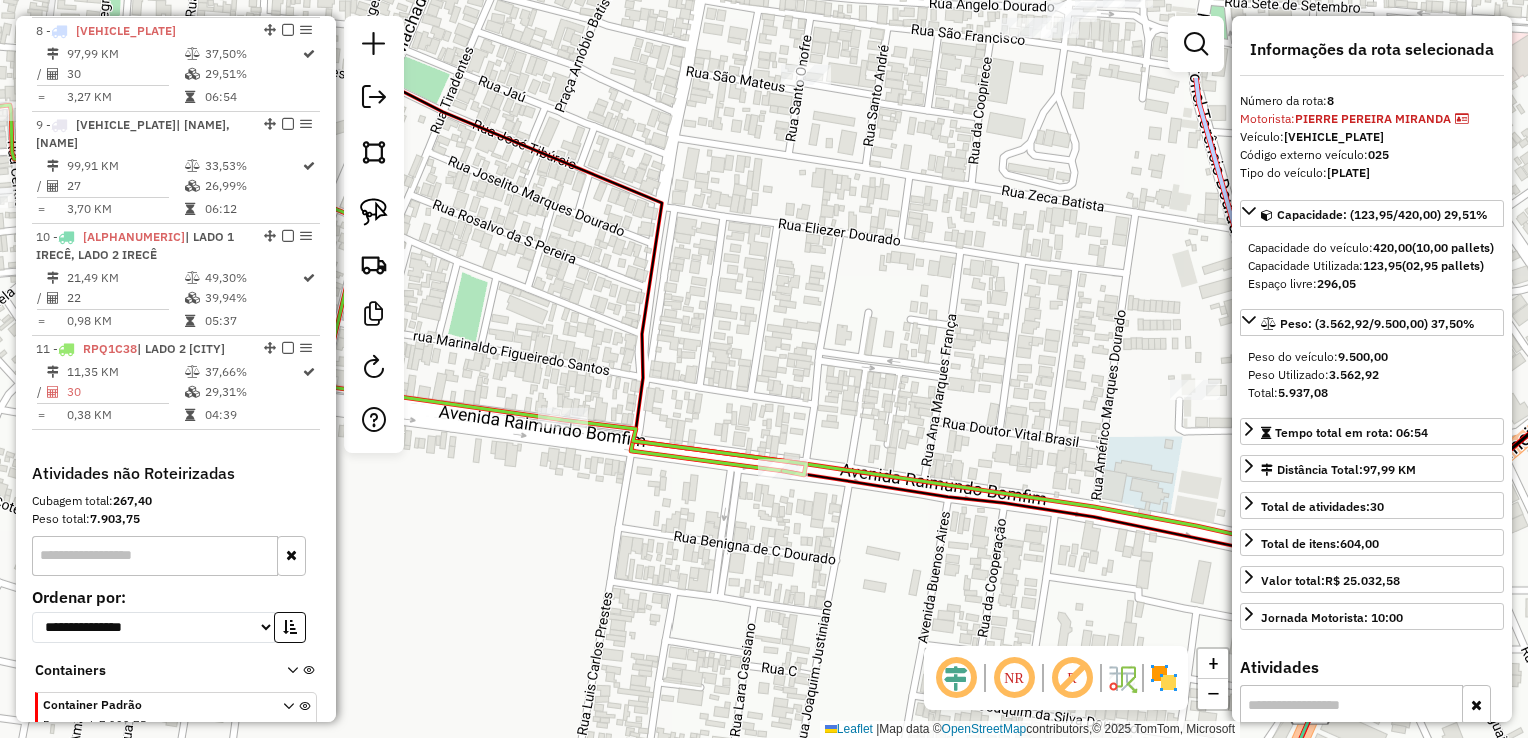 drag, startPoint x: 819, startPoint y: 329, endPoint x: 816, endPoint y: 422, distance: 93.04838 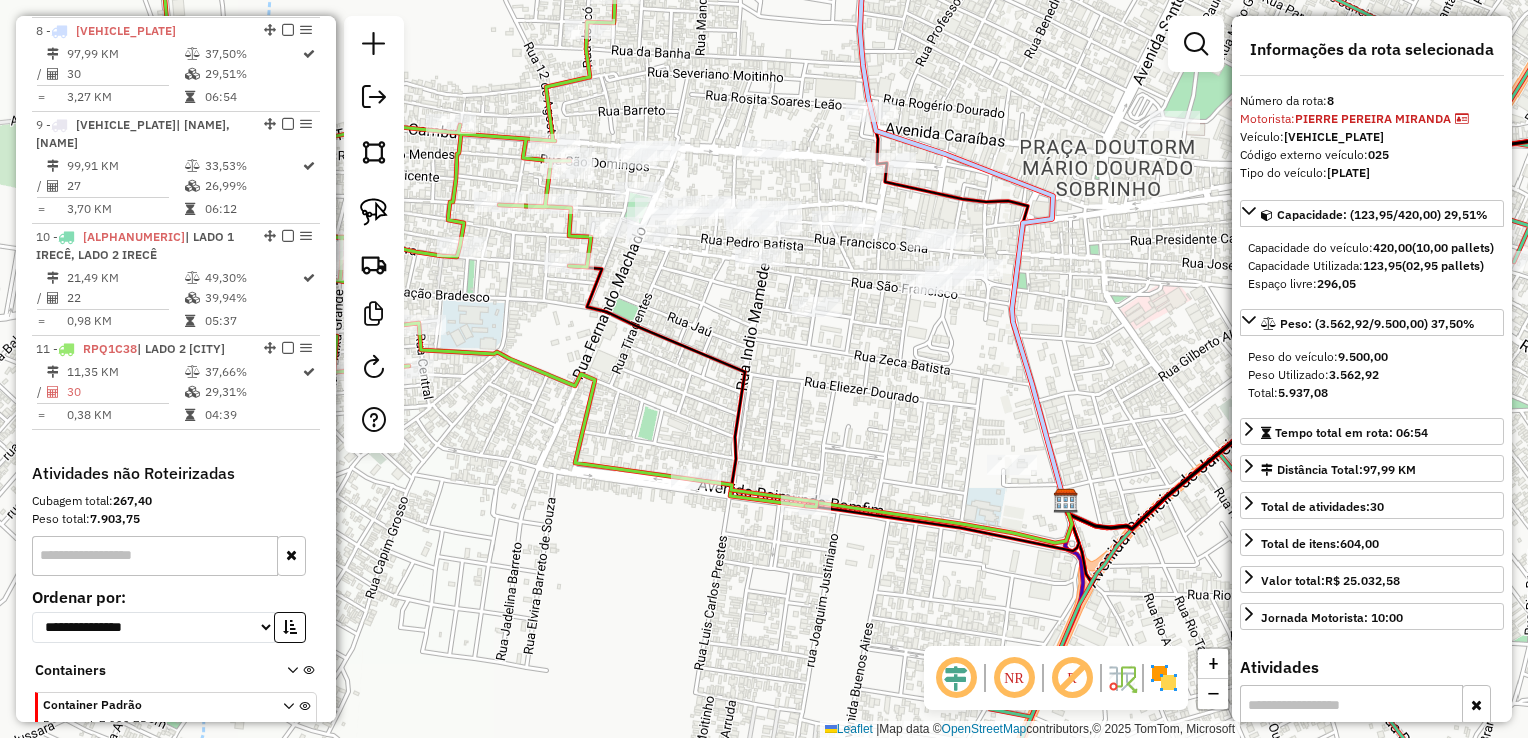 drag, startPoint x: 830, startPoint y: 381, endPoint x: 840, endPoint y: 449, distance: 68.73136 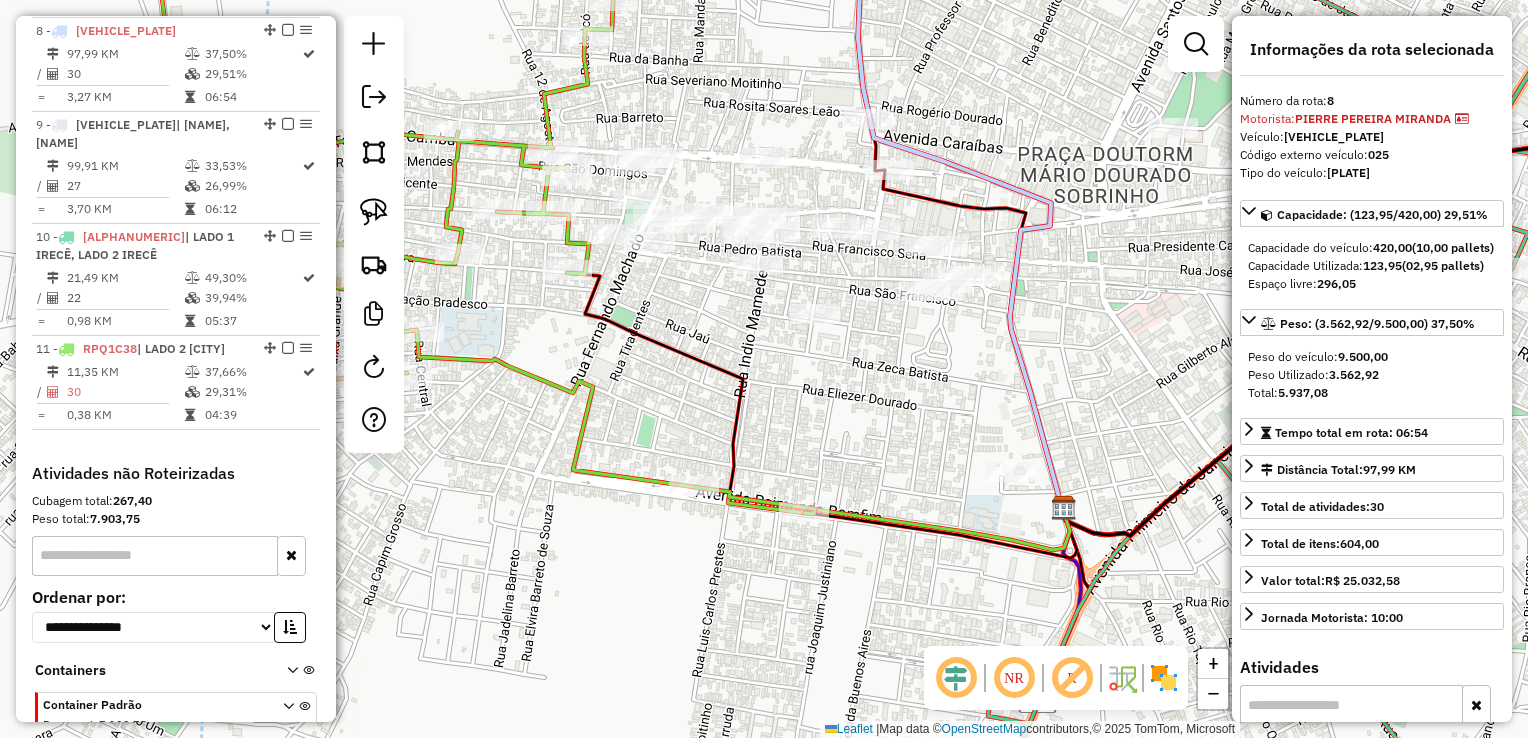 click on "Janela de atendimento Grade de atendimento Capacidade Transportadoras Veículos Cliente Pedidos  Rotas Selecione os dias de semana para filtrar as janelas de atendimento  Seg   Ter   Qua   Qui   Sex   Sáb   Dom  Informe o período da janela de atendimento: De: Até:  Filtrar exatamente a janela do cliente  Considerar janela de atendimento padrão  Selecione os dias de semana para filtrar as grades de atendimento  Seg   Ter   Qua   Qui   Sex   Sáb   Dom   Considerar clientes sem dia de atendimento cadastrado  Clientes fora do dia de atendimento selecionado Filtrar as atividades entre os valores definidos abaixo:  Peso mínimo:   Peso máximo:   Cubagem mínima:   Cubagem máxima:   De:   Até:  Filtrar as atividades entre o tempo de atendimento definido abaixo:  De:   Até:   Considerar capacidade total dos clientes não roteirizados Transportadora: Selecione um ou mais itens Tipo de veículo: Selecione um ou mais itens Veículo: Selecione um ou mais itens Motorista: Selecione um ou mais itens Nome: Rótulo:" 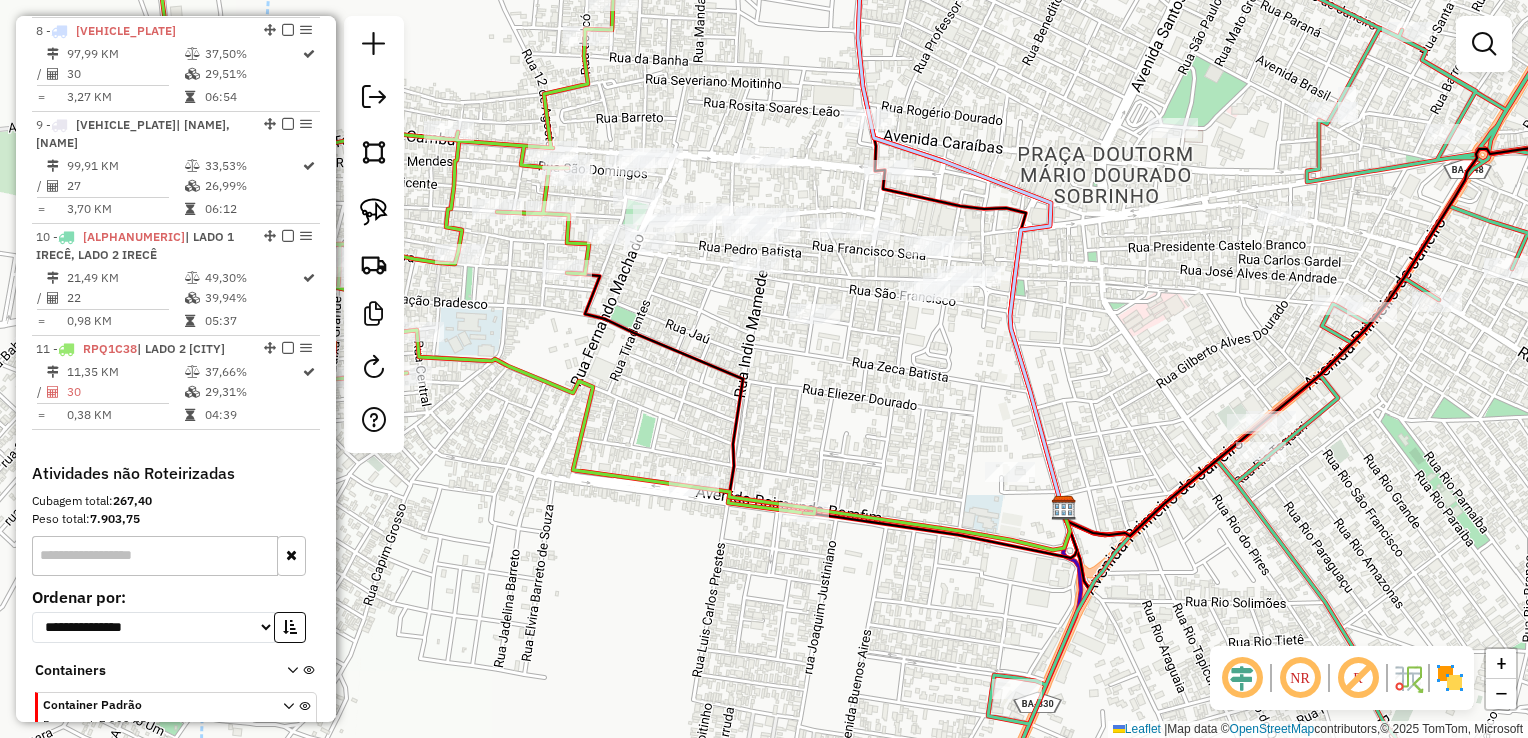 click on "Rota 11 - Placa RPQ1C38  19163 - MERCADINHO FERREIRA Janela de atendimento Grade de atendimento Capacidade Transportadoras Veículos Cliente Pedidos  Rotas Selecione os dias de semana para filtrar as janelas de atendimento  Seg   Ter   Qua   Qui   Sex   Sáb   Dom  Informe o período da janela de atendimento: De: Até:  Filtrar exatamente a janela do cliente  Considerar janela de atendimento padrão  Selecione os dias de semana para filtrar as grades de atendimento  Seg   Ter   Qua   Qui   Sex   Sáb   Dom   Considerar clientes sem dia de atendimento cadastrado  Clientes fora do dia de atendimento selecionado Filtrar as atividades entre os valores definidos abaixo:  Peso mínimo:   Peso máximo:   Cubagem mínima:   Cubagem máxima:   De:   Até:  Filtrar as atividades entre o tempo de atendimento definido abaixo:  De:   Até:   Considerar capacidade total dos clientes não roteirizados Transportadora: Selecione um ou mais itens Tipo de veículo: Selecione um ou mais itens Veículo: Selecione um ou mais itens" 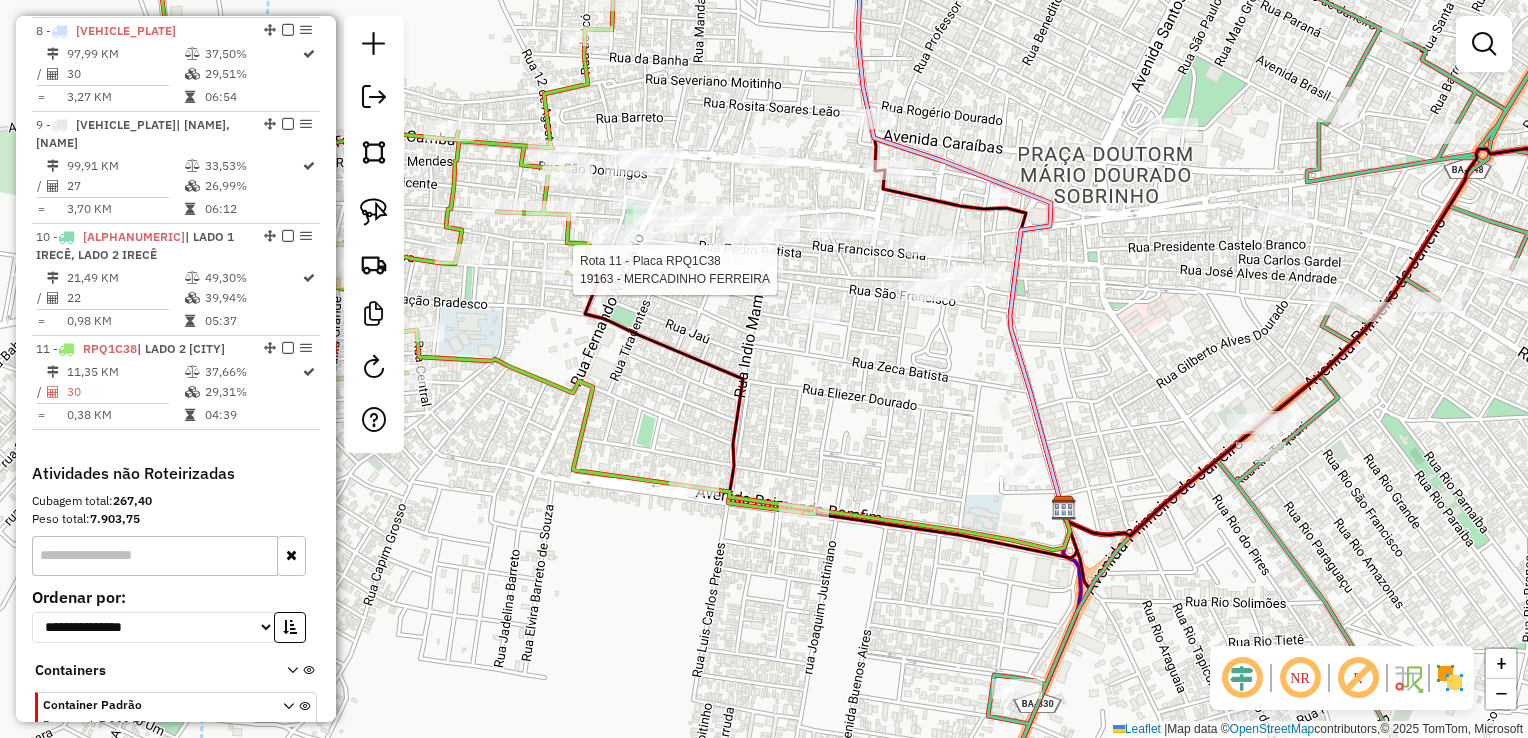 select on "**********" 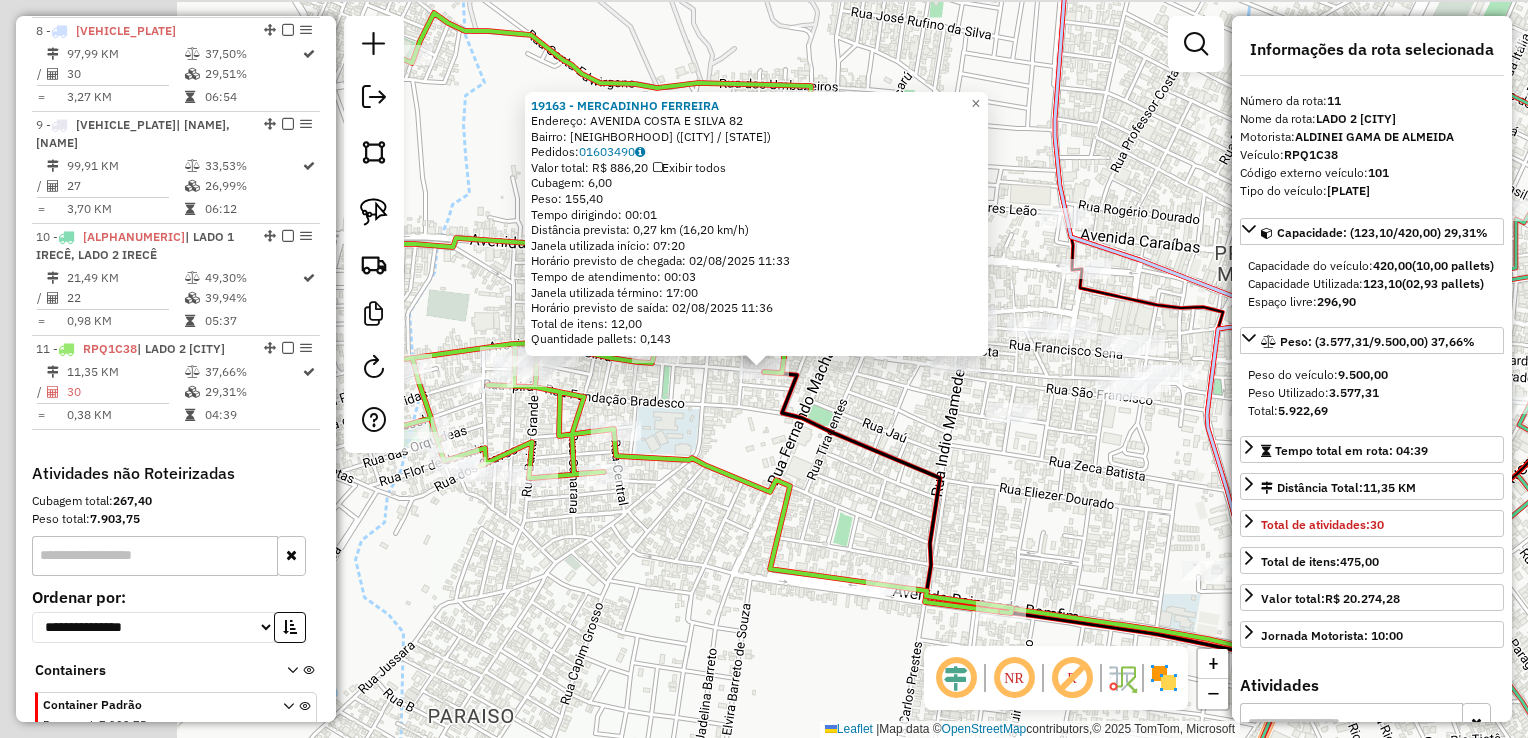 scroll, scrollTop: 1618, scrollLeft: 0, axis: vertical 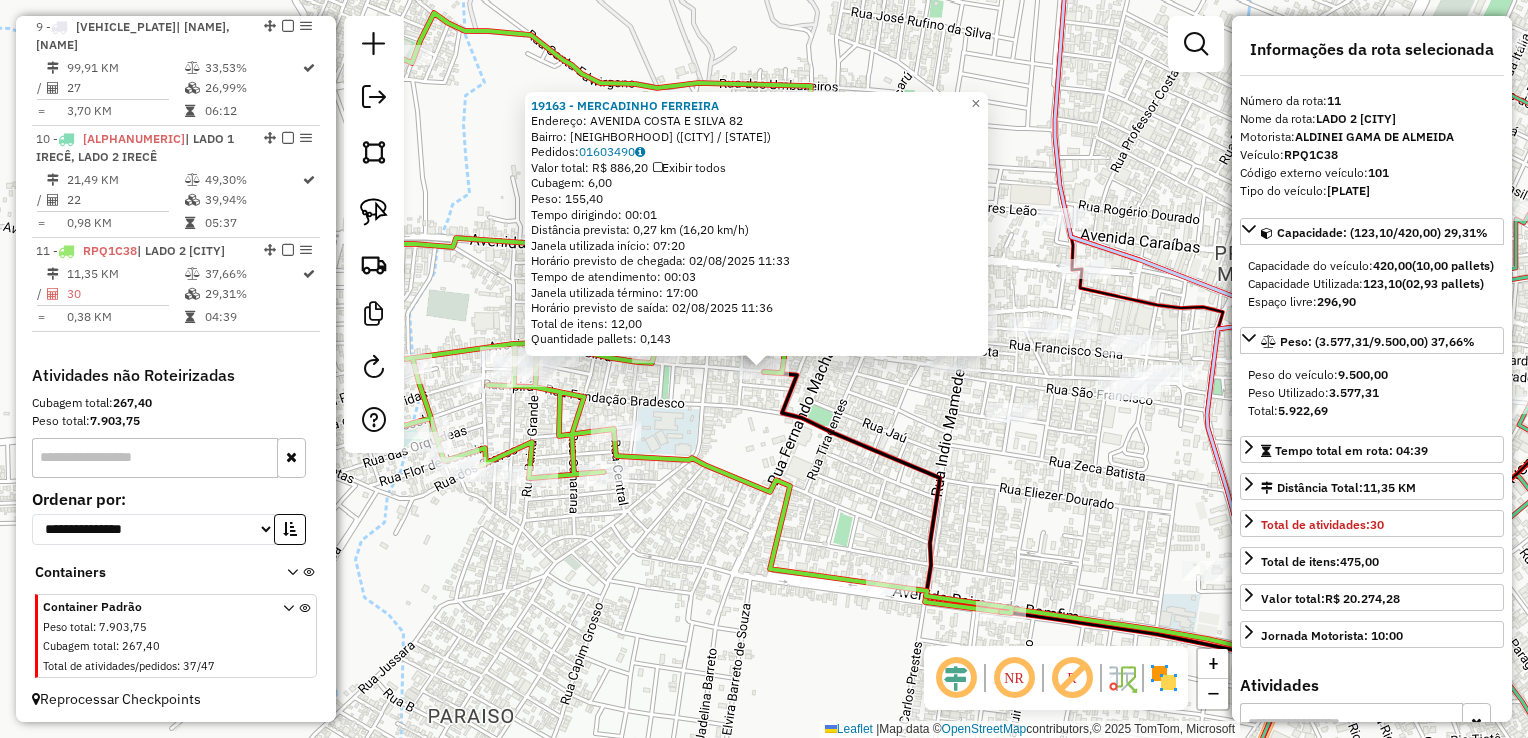 drag, startPoint x: 870, startPoint y: 498, endPoint x: 890, endPoint y: 454, distance: 48.332184 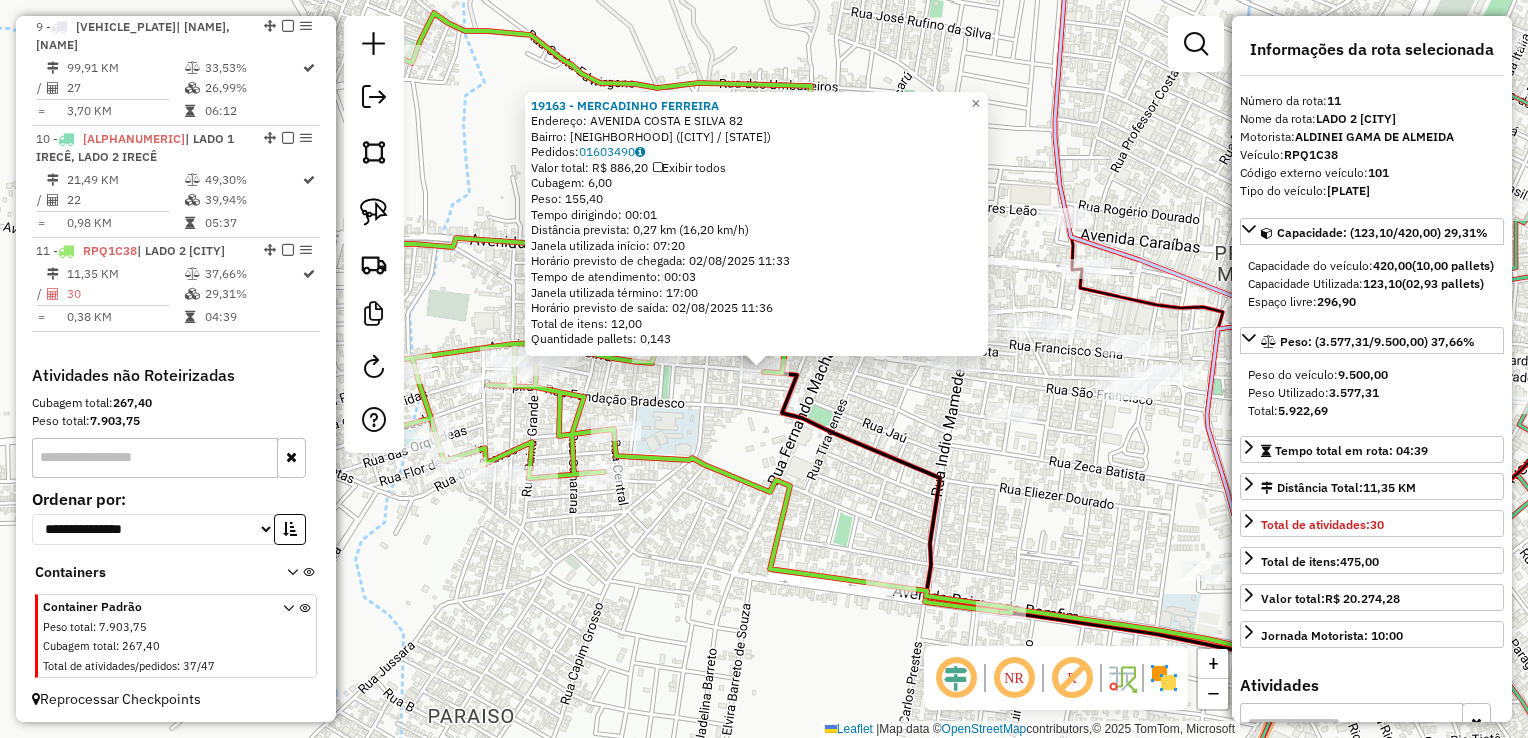 click on "19163 - MERCADINHO FERREIRA  Endereço:  AVENIDA COSTA E SILVA 82   Bairro: FUNDACAO BRADESCO (IRECE / BA)   Pedidos:  01603490   Valor total: R$ 886,20   Exibir todos   Cubagem: 6,00  Peso: 155,40  Tempo dirigindo: 00:01   Distância prevista: 0,27 km (16,20 km/h)   Janela utilizada início: 07:20   Horário previsto de chegada: 02/08/2025 11:33   Tempo de atendimento: 00:03   Janela utilizada término: 17:00   Horário previsto de saída: 02/08/2025 11:36   Total de itens: 12,00   Quantidade pallets: 0,143  × Janela de atendimento Grade de atendimento Capacidade Transportadoras Veículos Cliente Pedidos  Rotas Selecione os dias de semana para filtrar as janelas de atendimento  Seg   Ter   Qua   Qui   Sex   Sáb   Dom  Informe o período da janela de atendimento: De: Até:  Filtrar exatamente a janela do cliente  Considerar janela de atendimento padrão  Selecione os dias de semana para filtrar as grades de atendimento  Seg   Ter   Qua   Qui   Sex   Sáb   Dom   Peso mínimo:   Peso máximo:   De:   Até:" 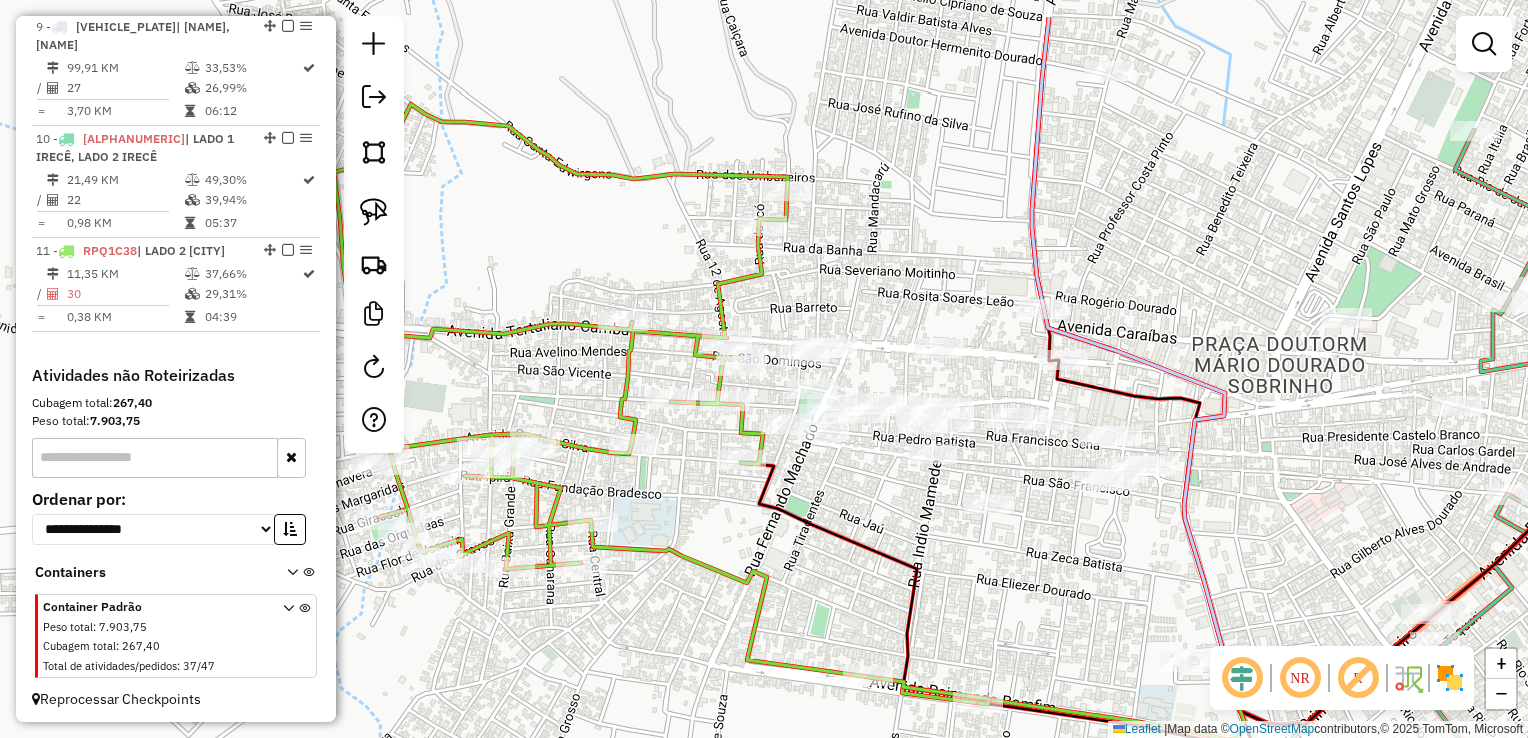 drag, startPoint x: 897, startPoint y: 440, endPoint x: 868, endPoint y: 497, distance: 63.953106 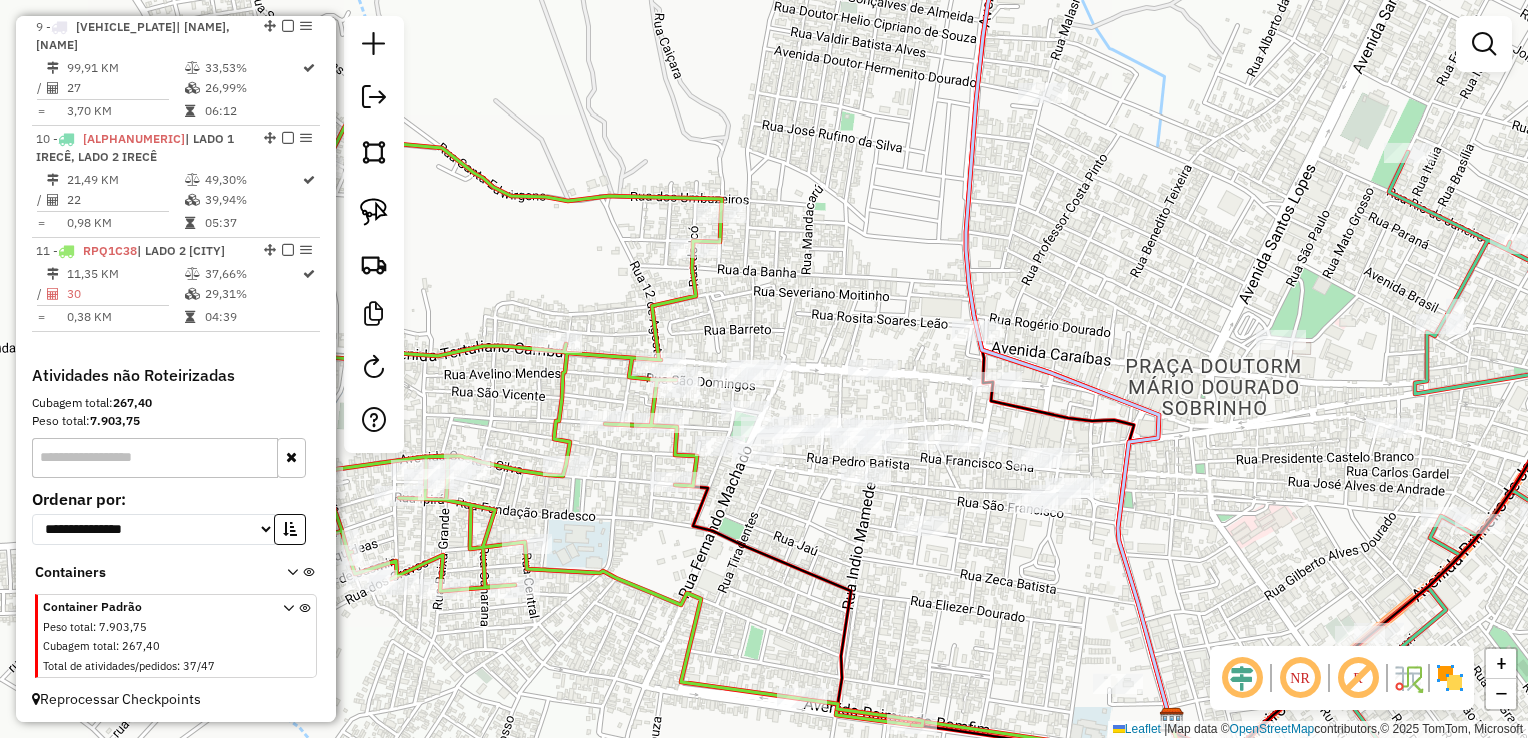 drag, startPoint x: 868, startPoint y: 497, endPoint x: 796, endPoint y: 509, distance: 72.99315 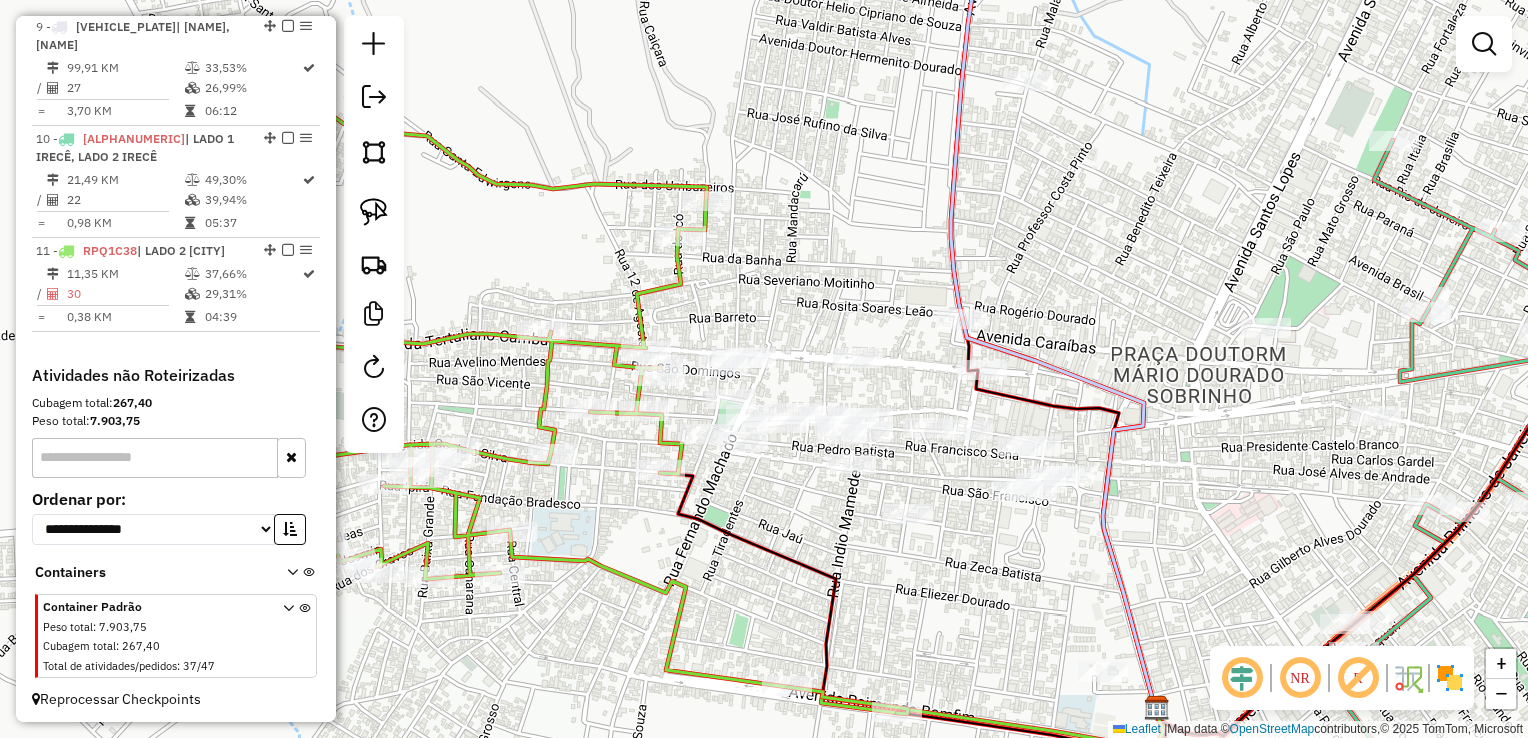 drag, startPoint x: 803, startPoint y: 596, endPoint x: 840, endPoint y: 450, distance: 150.6154 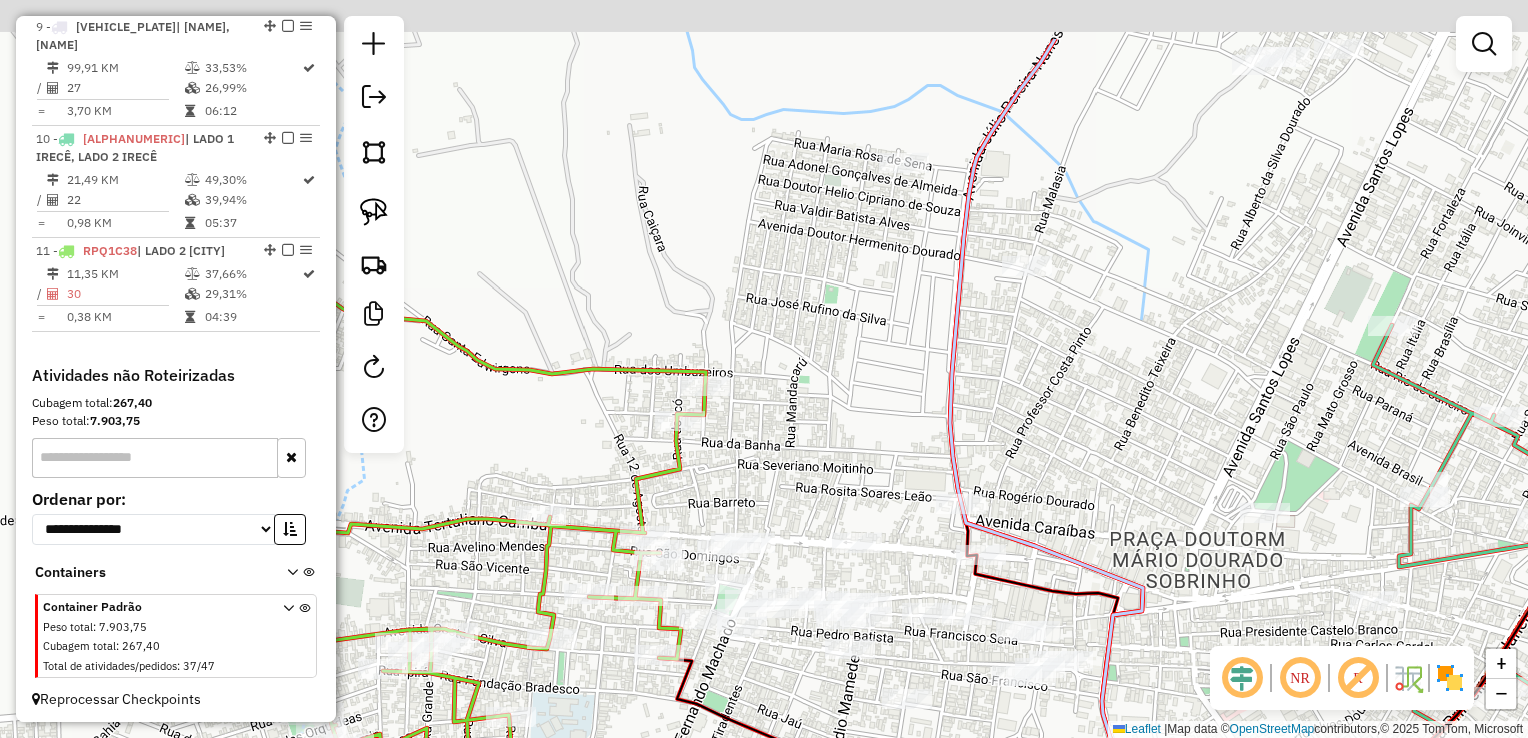 drag, startPoint x: 848, startPoint y: 383, endPoint x: 839, endPoint y: 489, distance: 106.381386 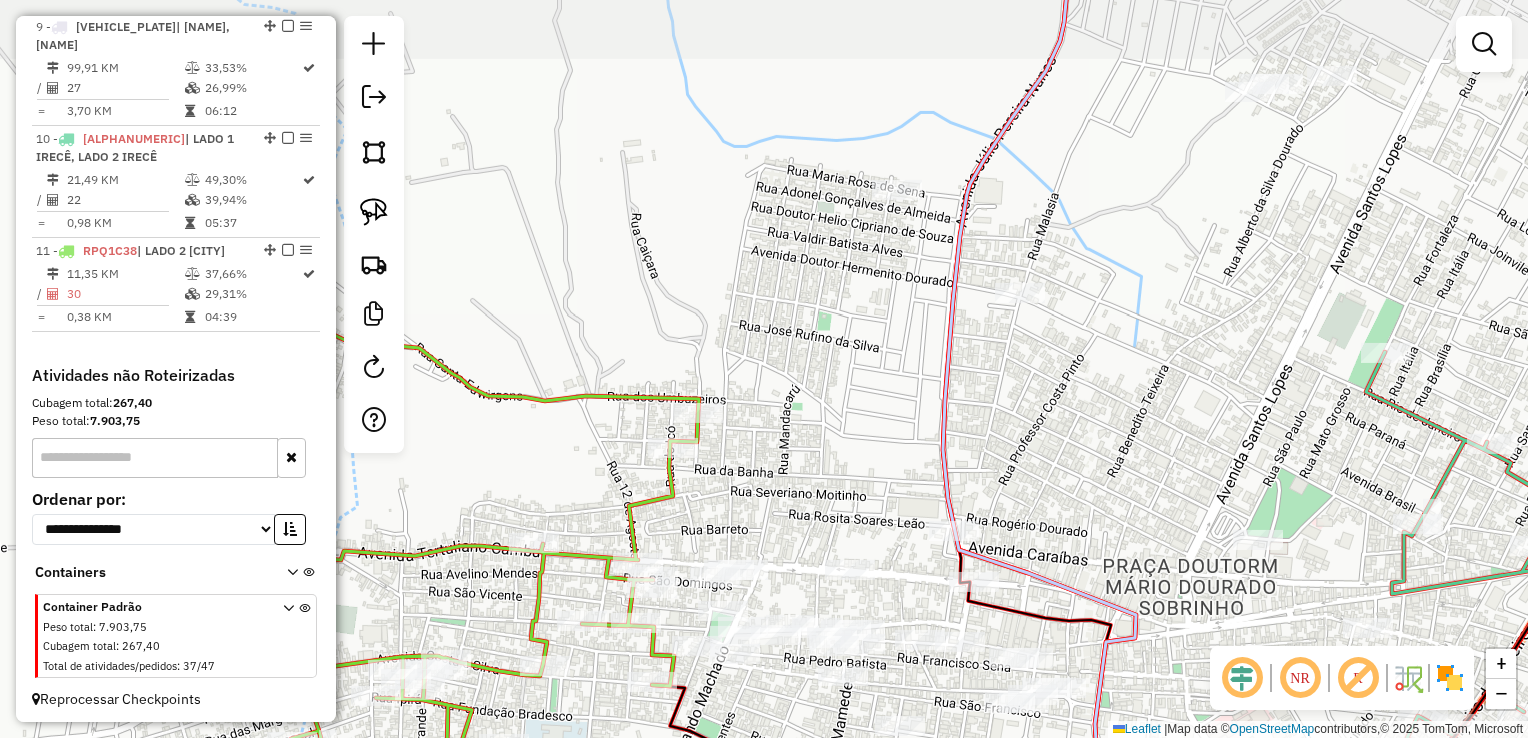 drag, startPoint x: 828, startPoint y: 348, endPoint x: 822, endPoint y: 468, distance: 120.14991 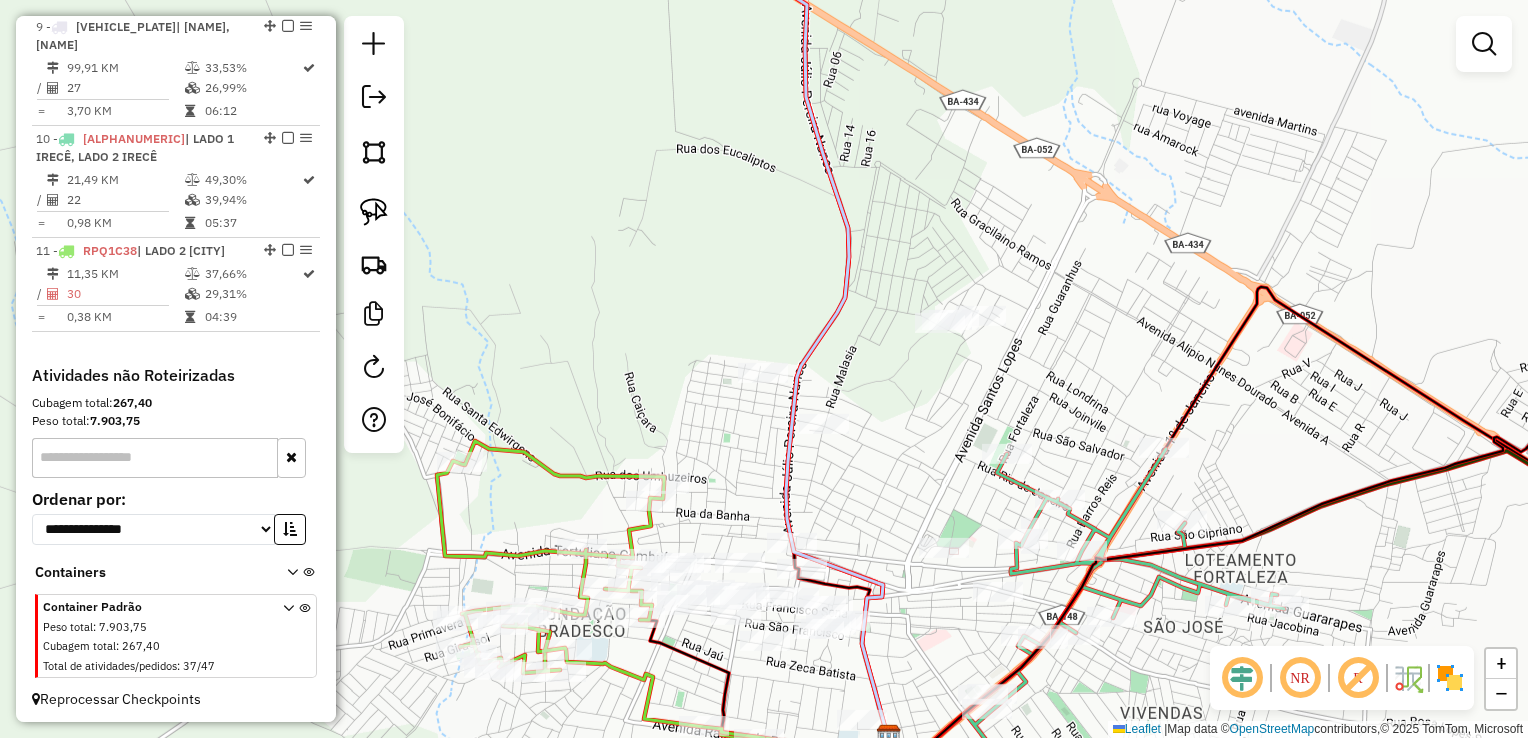 drag, startPoint x: 912, startPoint y: 462, endPoint x: 794, endPoint y: 463, distance: 118.004234 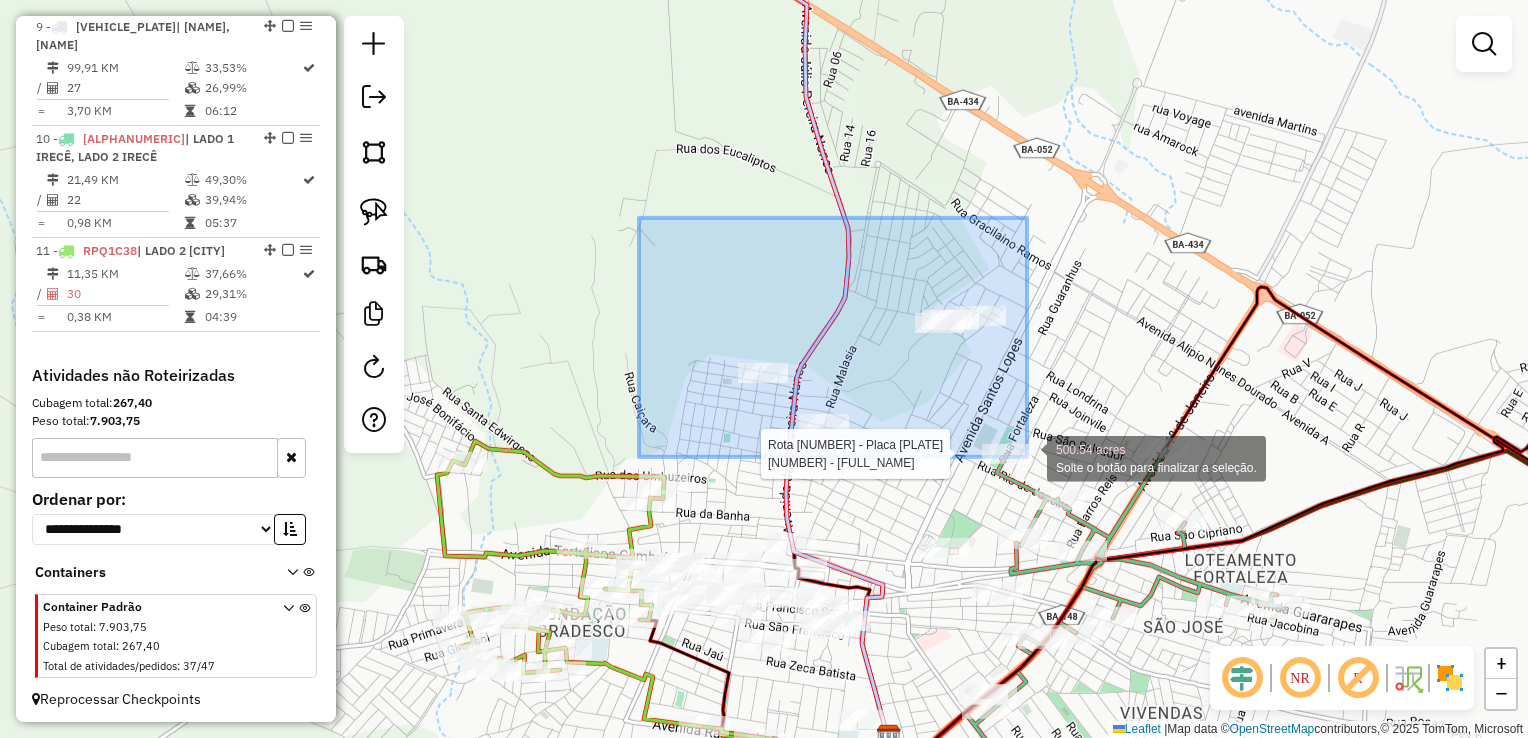 click on "Rota 10 - Placa RDC1A24  10376 - MANOEL BARRETO DE ARAUJO 500.54 acres Solte o botão para finalizar a seleção. Janela de atendimento Grade de atendimento Capacidade Transportadoras Veículos Cliente Pedidos  Rotas Selecione os dias de semana para filtrar as janelas de atendimento  Seg   Ter   Qua   Qui   Sex   Sáb   Dom  Informe o período da janela de atendimento: De: Até:  Filtrar exatamente a janela do cliente  Considerar janela de atendimento padrão  Selecione os dias de semana para filtrar as grades de atendimento  Seg   Ter   Qua   Qui   Sex   Sáb   Dom   Considerar clientes sem dia de atendimento cadastrado  Clientes fora do dia de atendimento selecionado Filtrar as atividades entre os valores definidos abaixo:  Peso mínimo:   Peso máximo:   Cubagem mínima:   Cubagem máxima:   De:   Até:  Filtrar as atividades entre o tempo de atendimento definido abaixo:  De:   Até:   Considerar capacidade total dos clientes não roteirizados Transportadora: Selecione um ou mais itens Tipo de veículo: +" 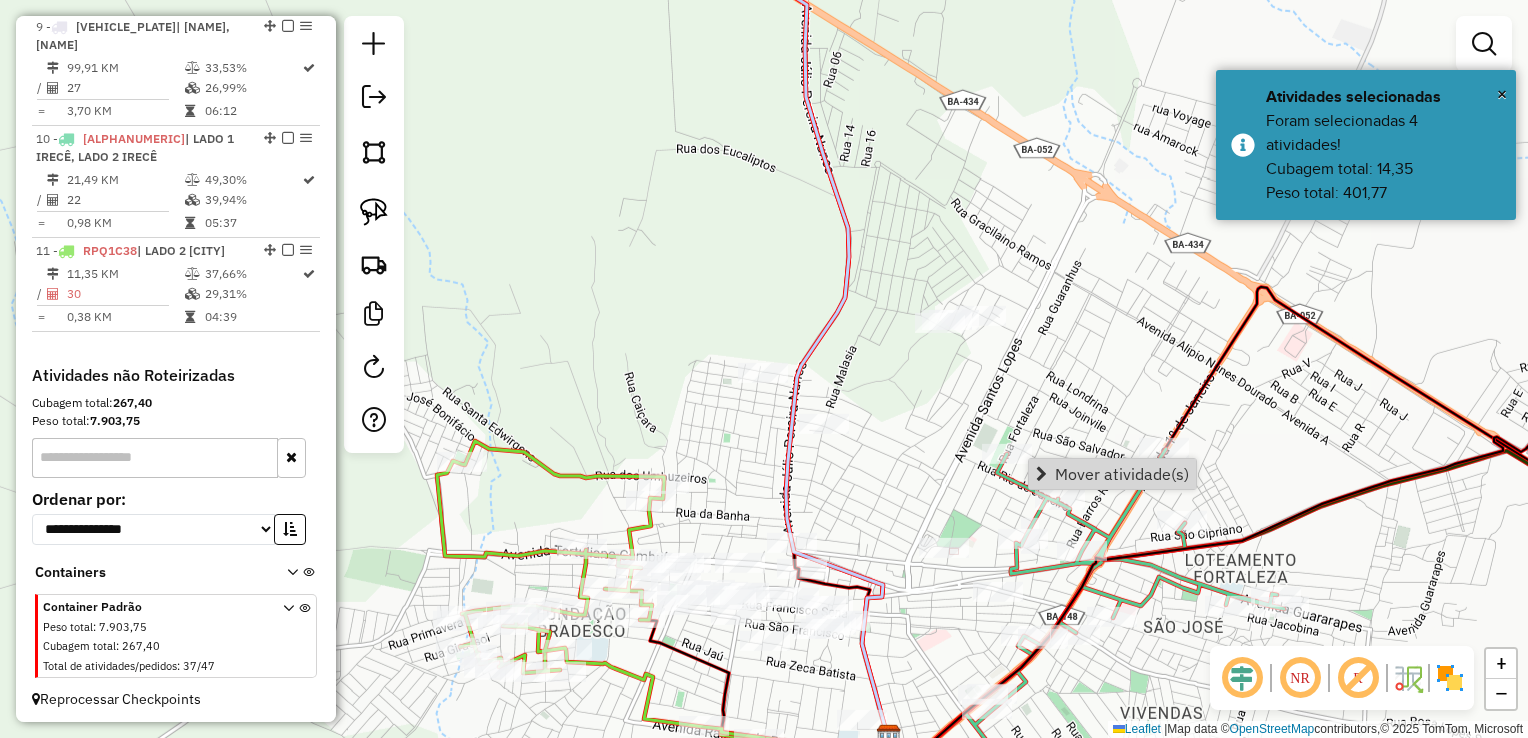 click on "Janela de atendimento Grade de atendimento Capacidade Transportadoras Veículos Cliente Pedidos  Rotas Selecione os dias de semana para filtrar as janelas de atendimento  Seg   Ter   Qua   Qui   Sex   Sáb   Dom  Informe o período da janela de atendimento: De: Até:  Filtrar exatamente a janela do cliente  Considerar janela de atendimento padrão  Selecione os dias de semana para filtrar as grades de atendimento  Seg   Ter   Qua   Qui   Sex   Sáb   Dom   Considerar clientes sem dia de atendimento cadastrado  Clientes fora do dia de atendimento selecionado Filtrar as atividades entre os valores definidos abaixo:  Peso mínimo:   Peso máximo:   Cubagem mínima:   Cubagem máxima:   De:   Até:  Filtrar as atividades entre o tempo de atendimento definido abaixo:  De:   Até:   Considerar capacidade total dos clientes não roteirizados Transportadora: Selecione um ou mais itens Tipo de veículo: Selecione um ou mais itens Veículo: Selecione um ou mais itens Motorista: Selecione um ou mais itens Nome: Rótulo:" 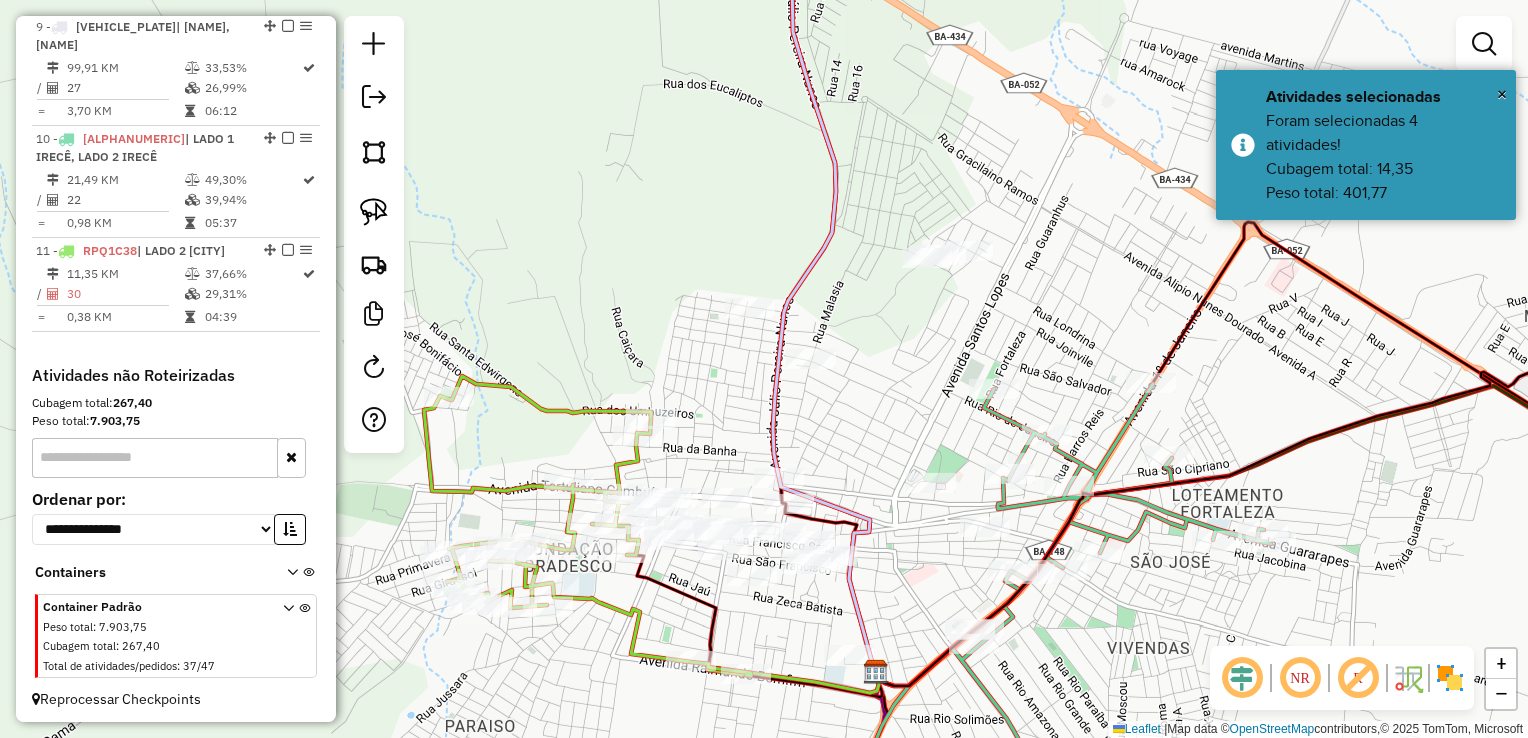drag, startPoint x: 851, startPoint y: 503, endPoint x: 816, endPoint y: 355, distance: 152.08221 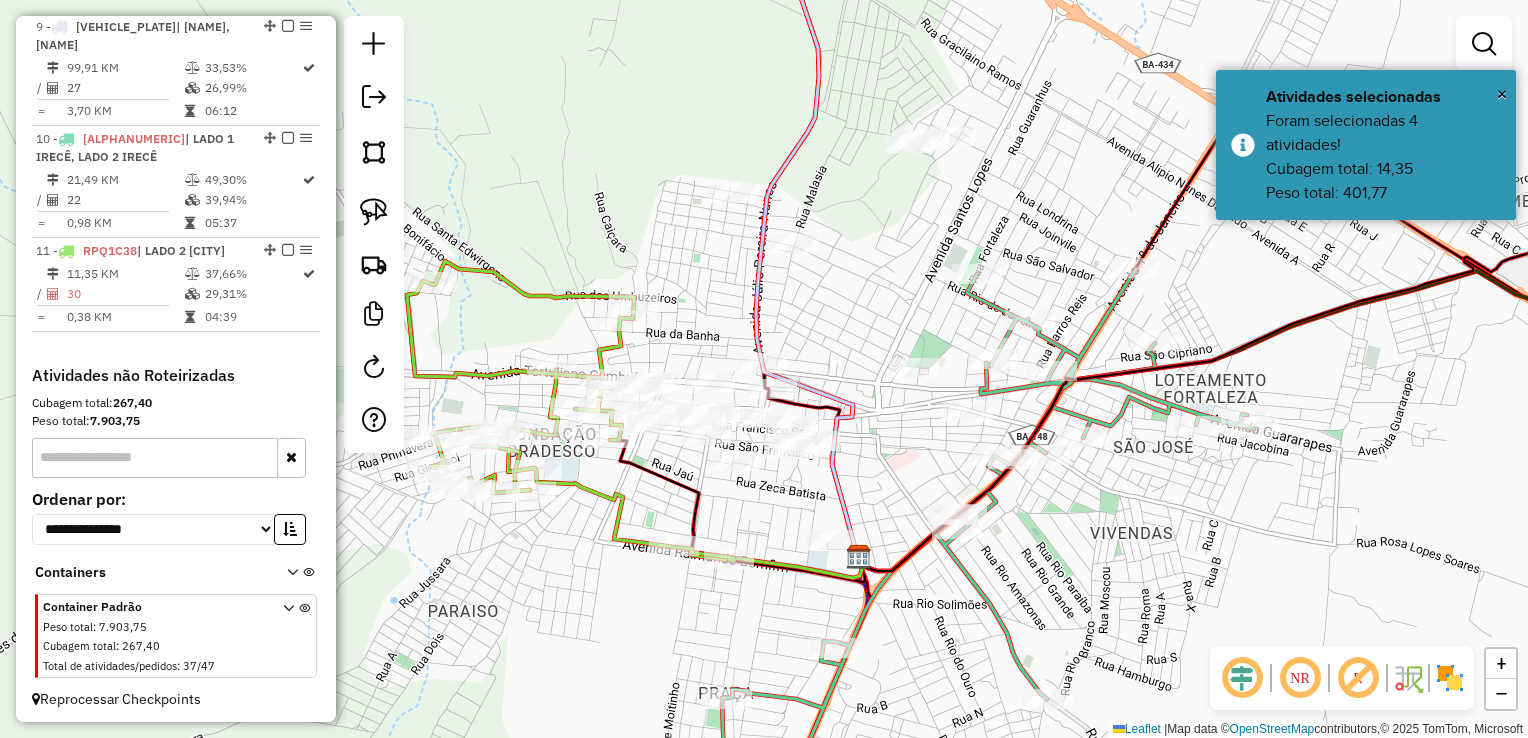 drag, startPoint x: 827, startPoint y: 351, endPoint x: 812, endPoint y: 270, distance: 82.37718 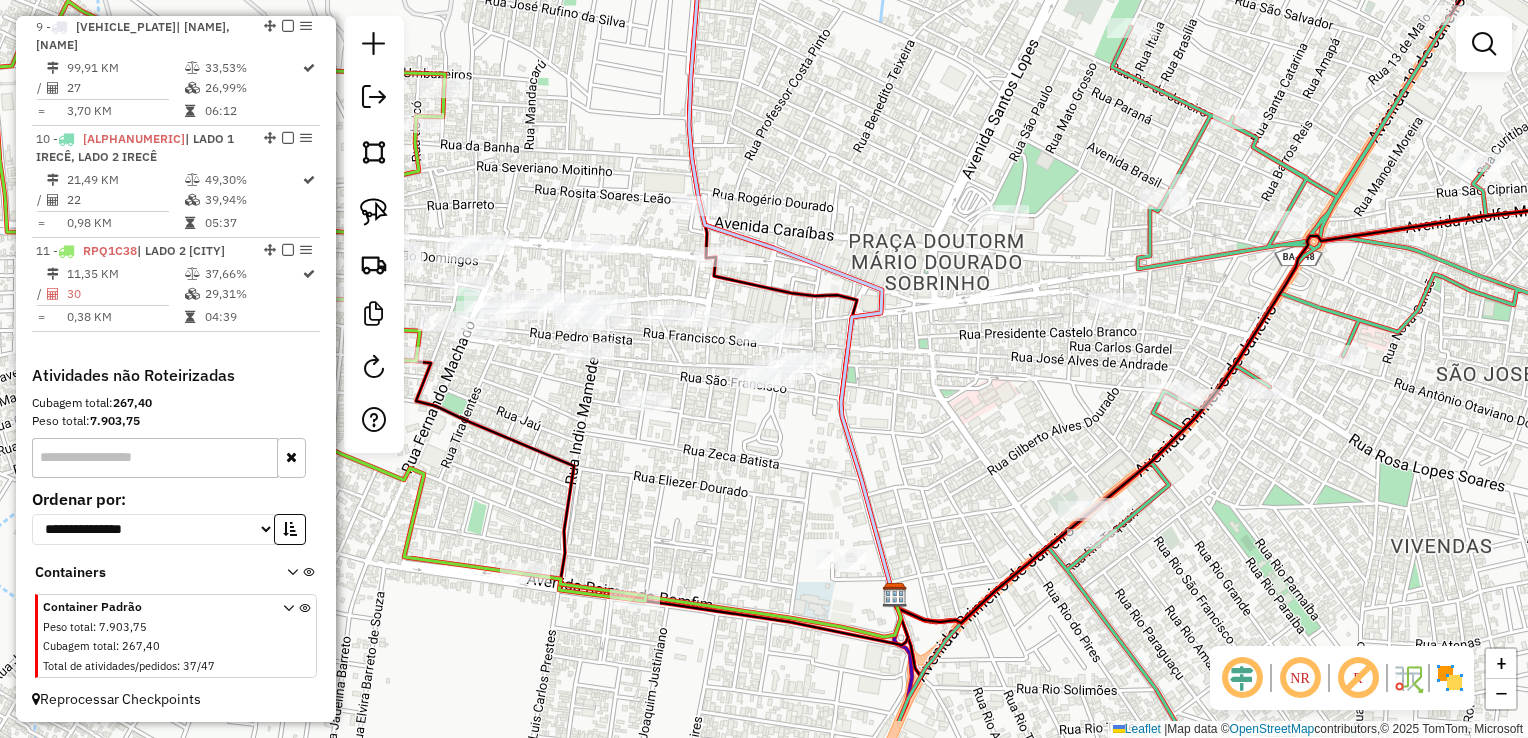 drag, startPoint x: 824, startPoint y: 322, endPoint x: 820, endPoint y: 231, distance: 91.08787 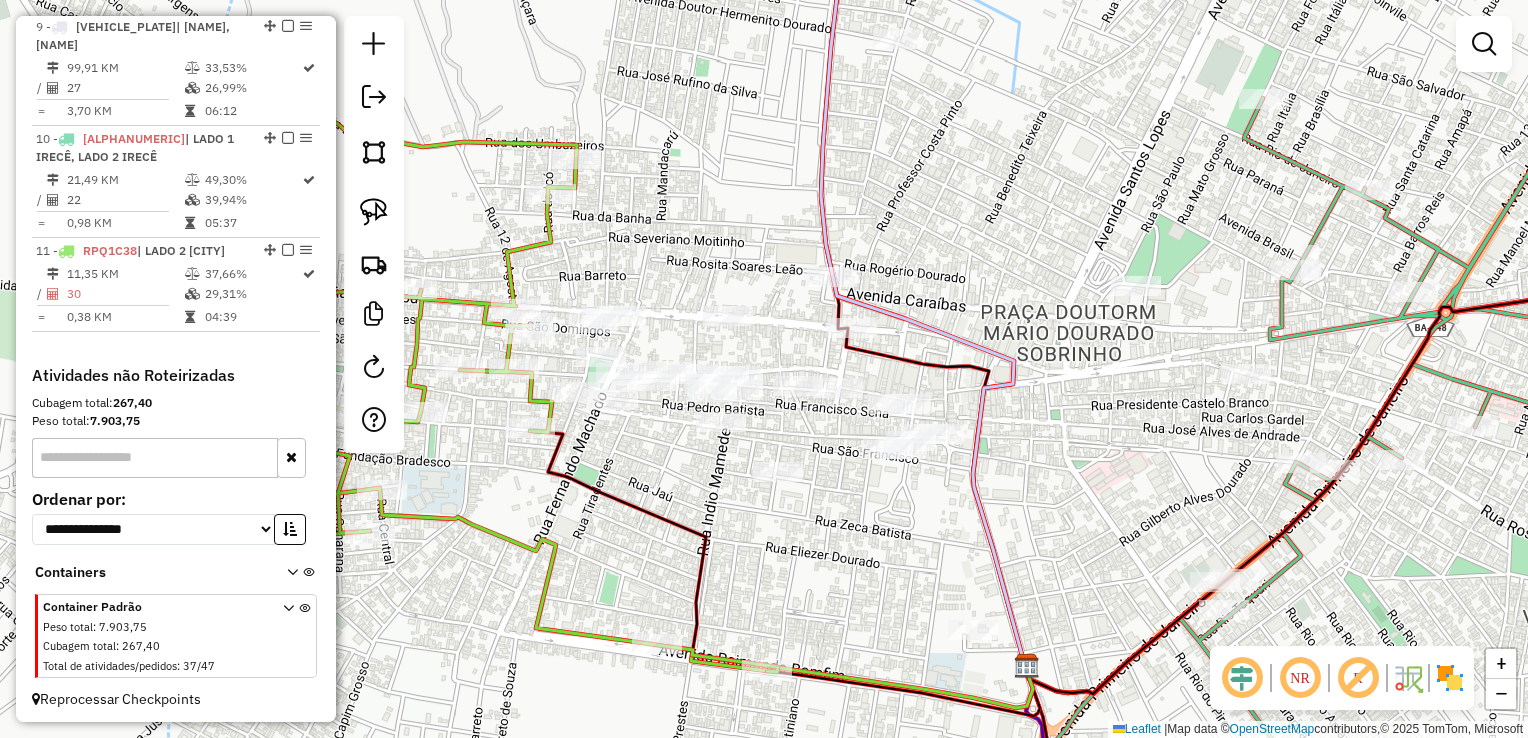 drag, startPoint x: 821, startPoint y: 247, endPoint x: 953, endPoint y: 318, distance: 149.88329 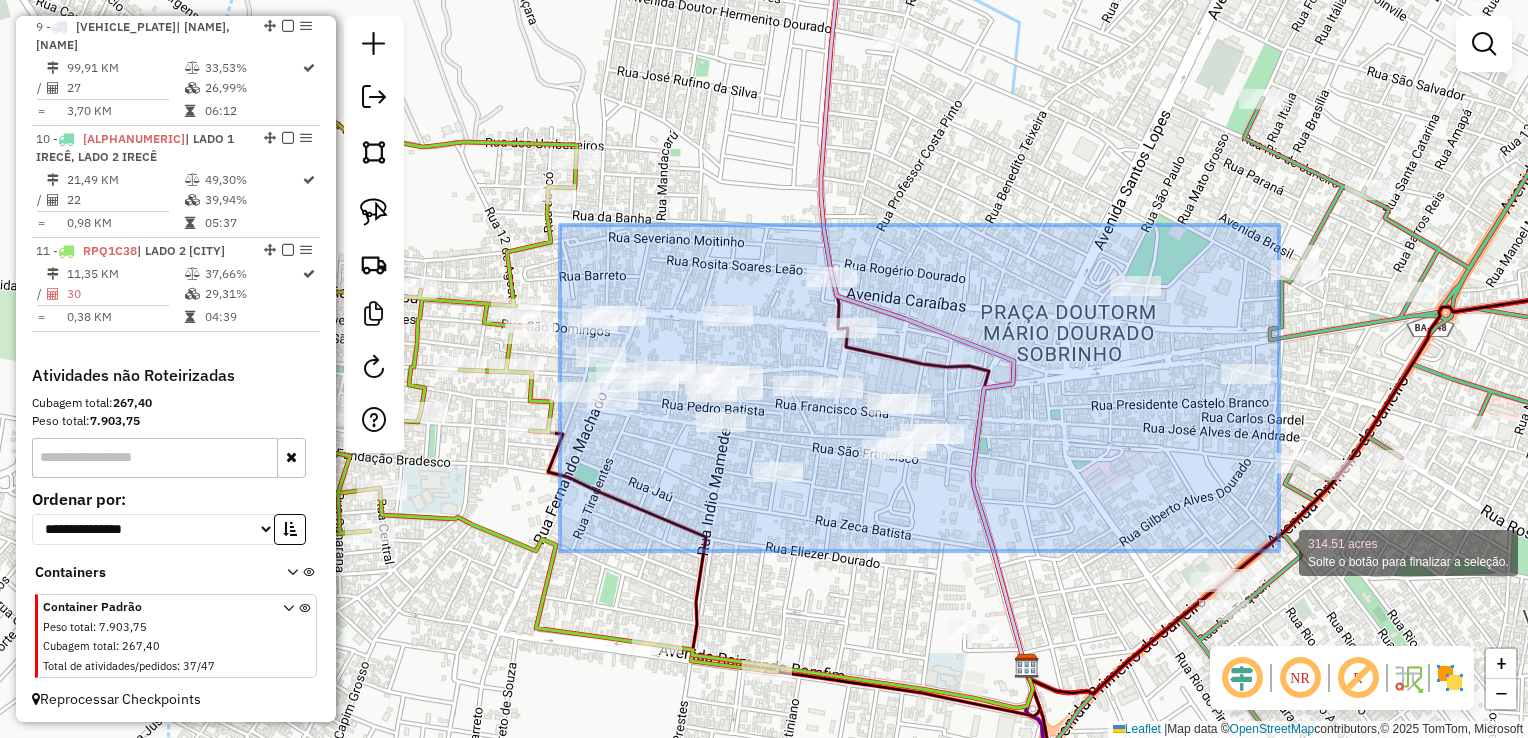 drag, startPoint x: 560, startPoint y: 225, endPoint x: 1297, endPoint y: 548, distance: 804.6726 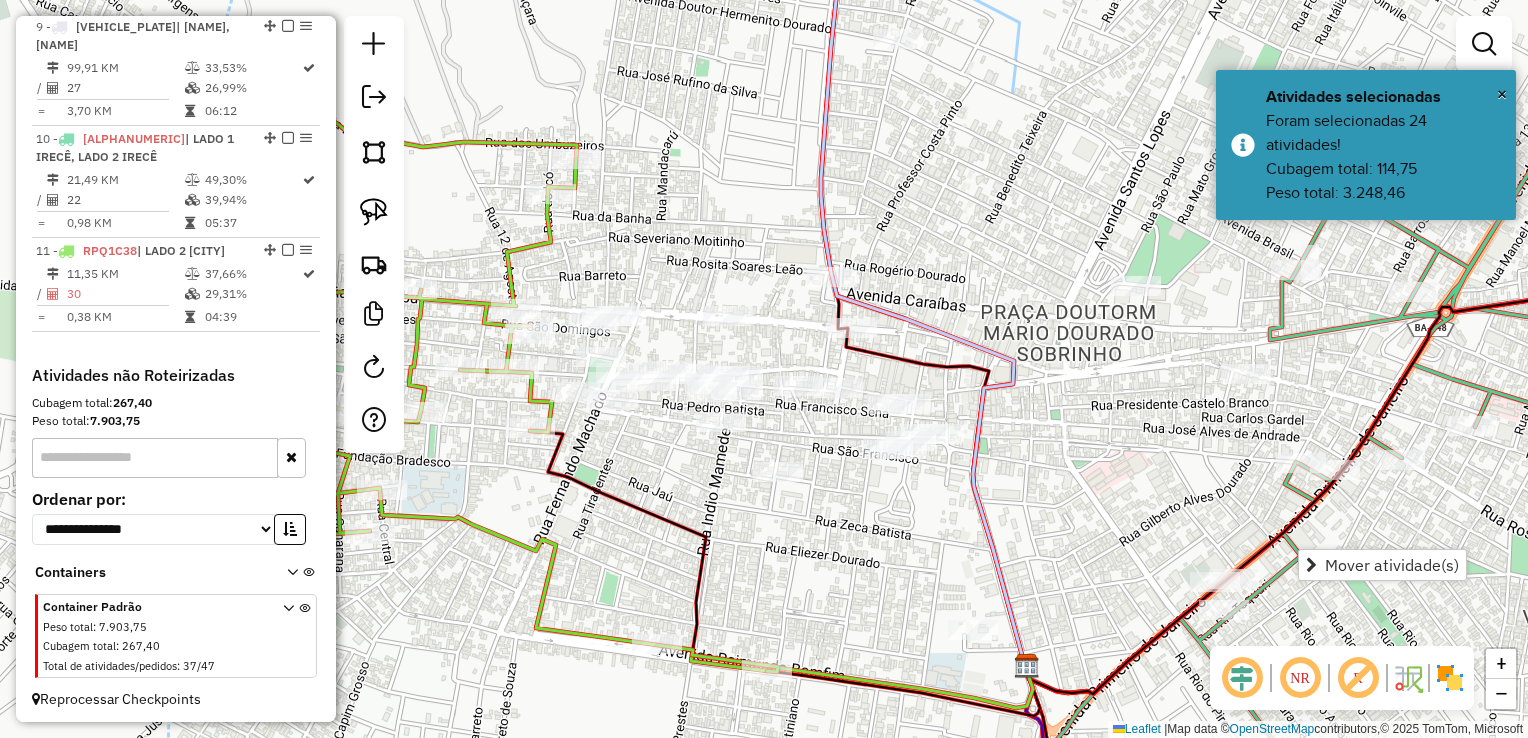 click on "Janela de atendimento Grade de atendimento Capacidade Transportadoras Veículos Cliente Pedidos  Rotas Selecione os dias de semana para filtrar as janelas de atendimento  Seg   Ter   Qua   Qui   Sex   Sáb   Dom  Informe o período da janela de atendimento: De: Até:  Filtrar exatamente a janela do cliente  Considerar janela de atendimento padrão  Selecione os dias de semana para filtrar as grades de atendimento  Seg   Ter   Qua   Qui   Sex   Sáb   Dom   Considerar clientes sem dia de atendimento cadastrado  Clientes fora do dia de atendimento selecionado Filtrar as atividades entre os valores definidos abaixo:  Peso mínimo:   Peso máximo:   Cubagem mínima:   Cubagem máxima:   De:   Até:  Filtrar as atividades entre o tempo de atendimento definido abaixo:  De:   Até:   Considerar capacidade total dos clientes não roteirizados Transportadora: Selecione um ou mais itens Tipo de veículo: Selecione um ou mais itens Veículo: Selecione um ou mais itens Motorista: Selecione um ou mais itens Nome: Rótulo:" 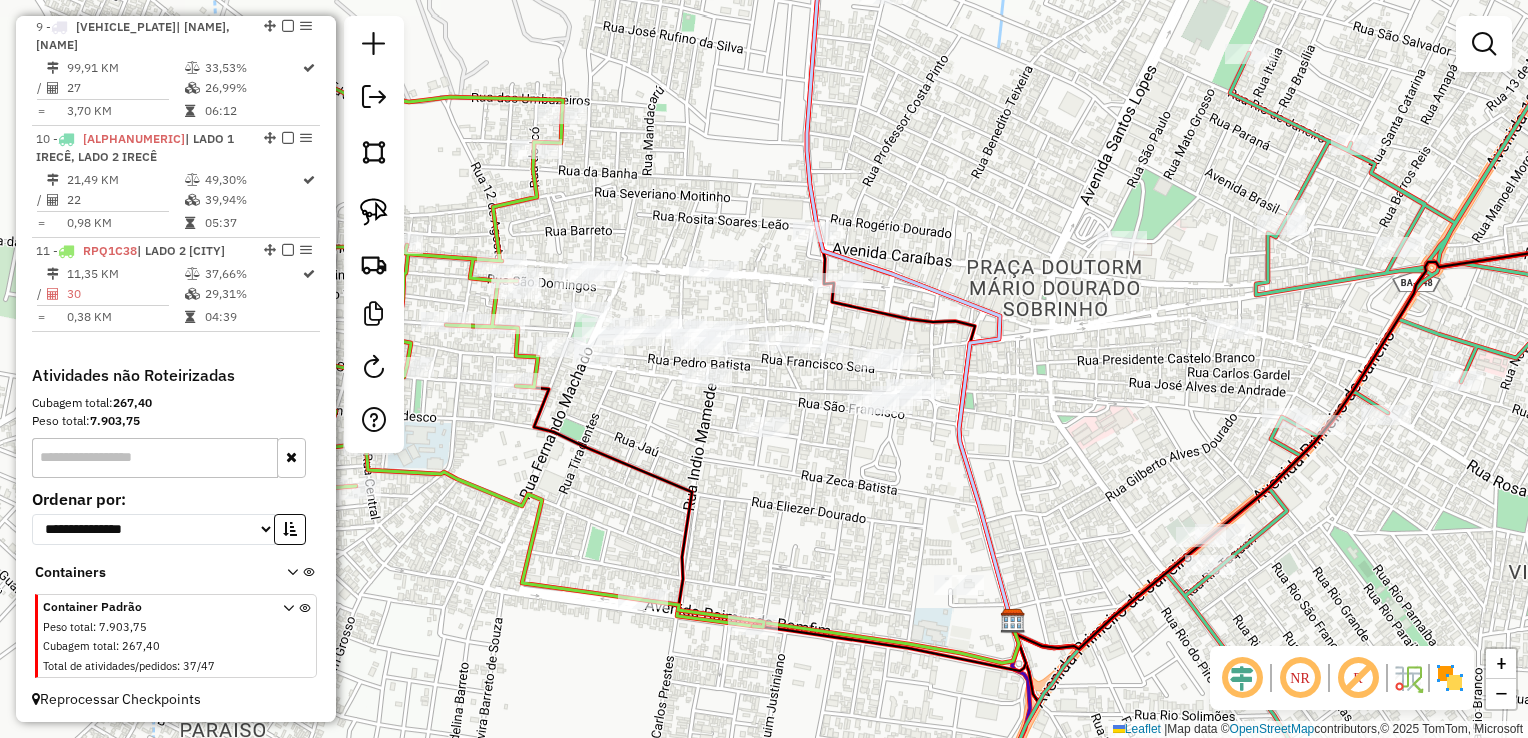 drag, startPoint x: 1004, startPoint y: 407, endPoint x: 940, endPoint y: 349, distance: 86.37129 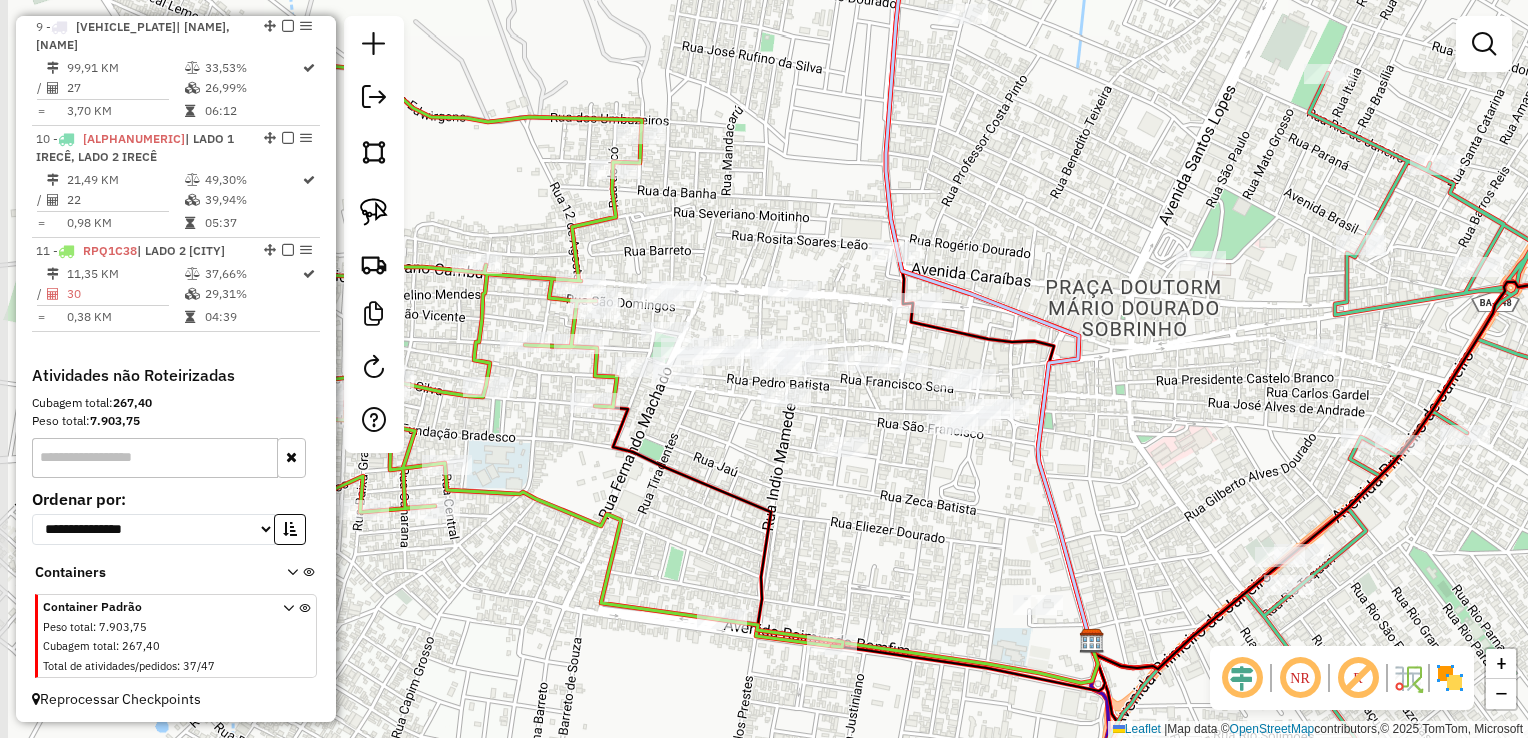 drag, startPoint x: 780, startPoint y: 482, endPoint x: 858, endPoint y: 514, distance: 84.30895 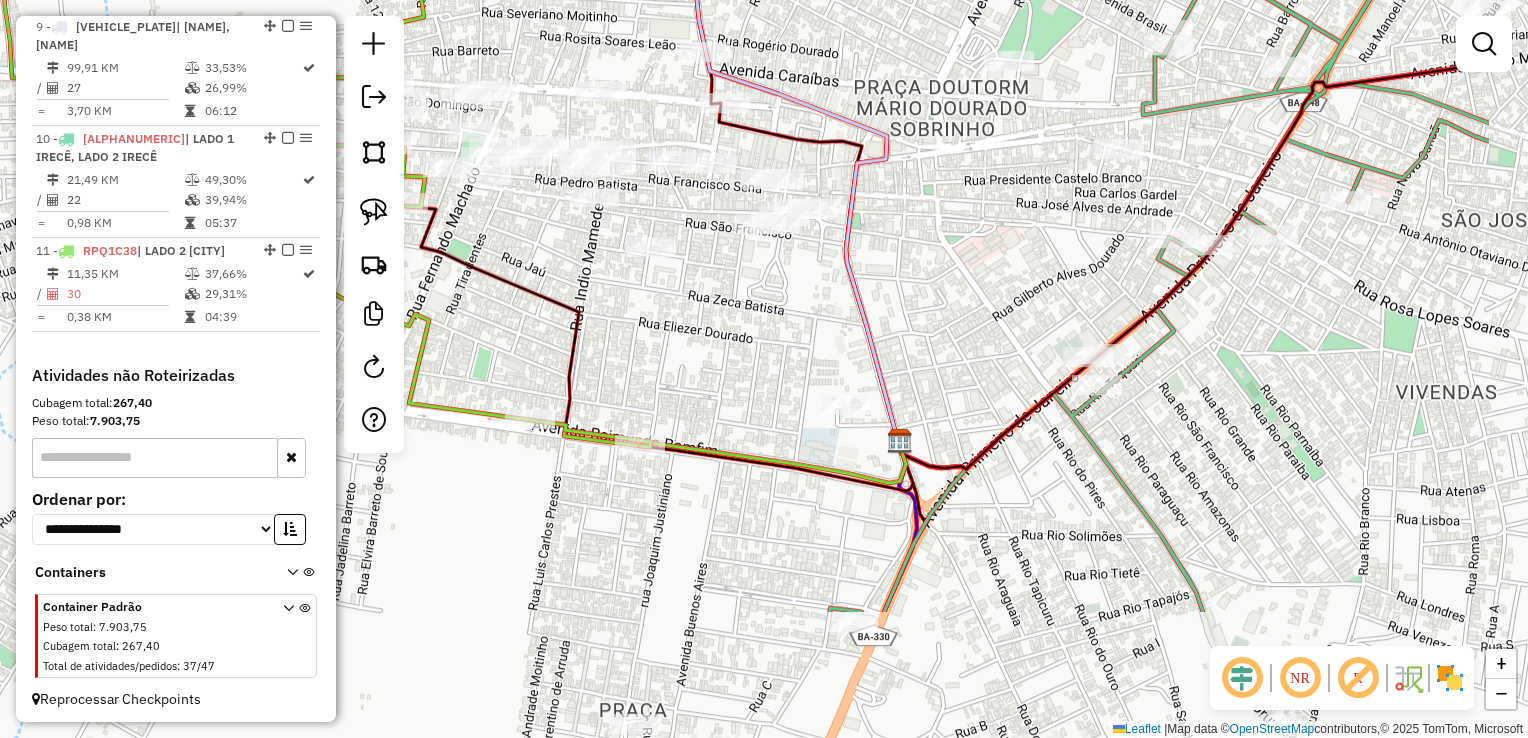 drag, startPoint x: 762, startPoint y: 310, endPoint x: 752, endPoint y: 290, distance: 22.36068 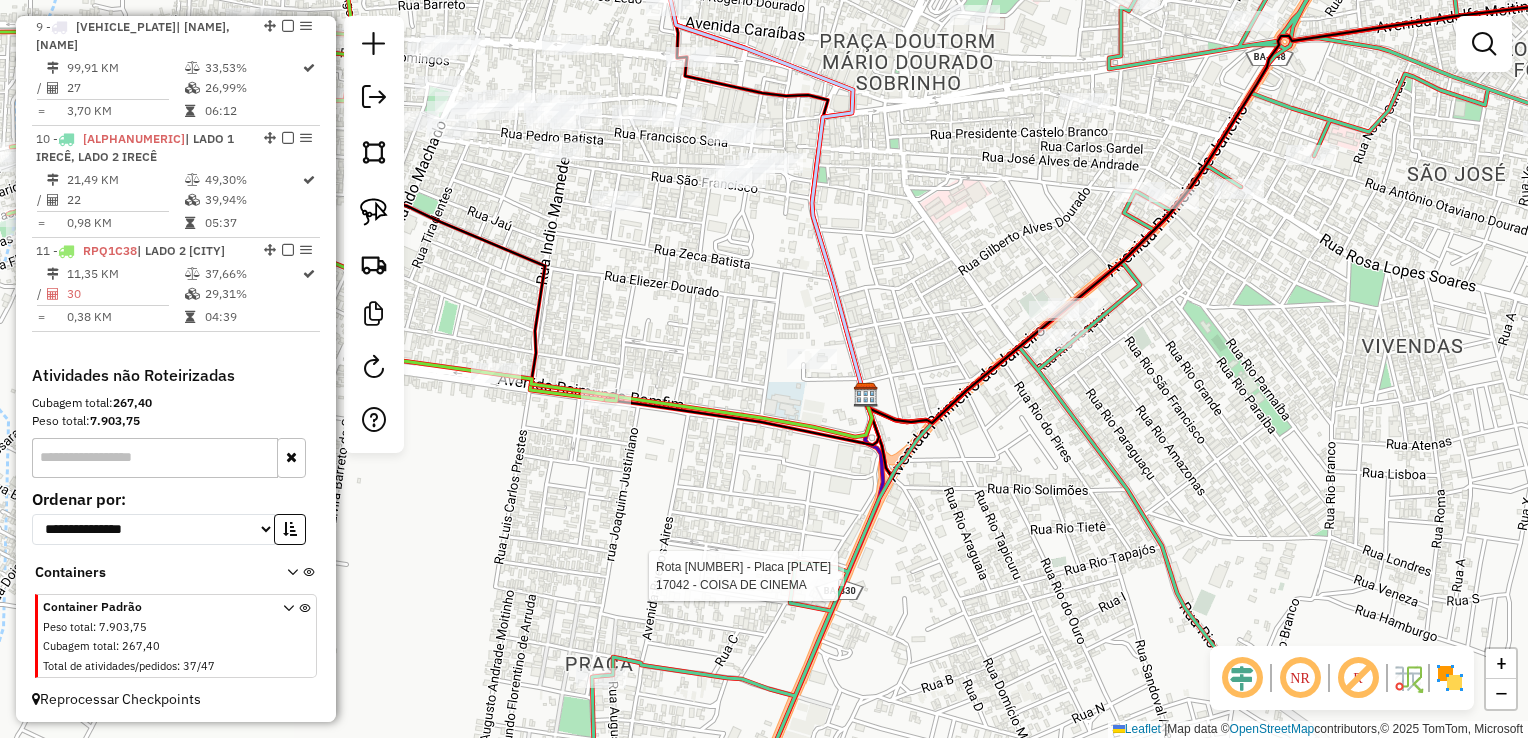 select on "**********" 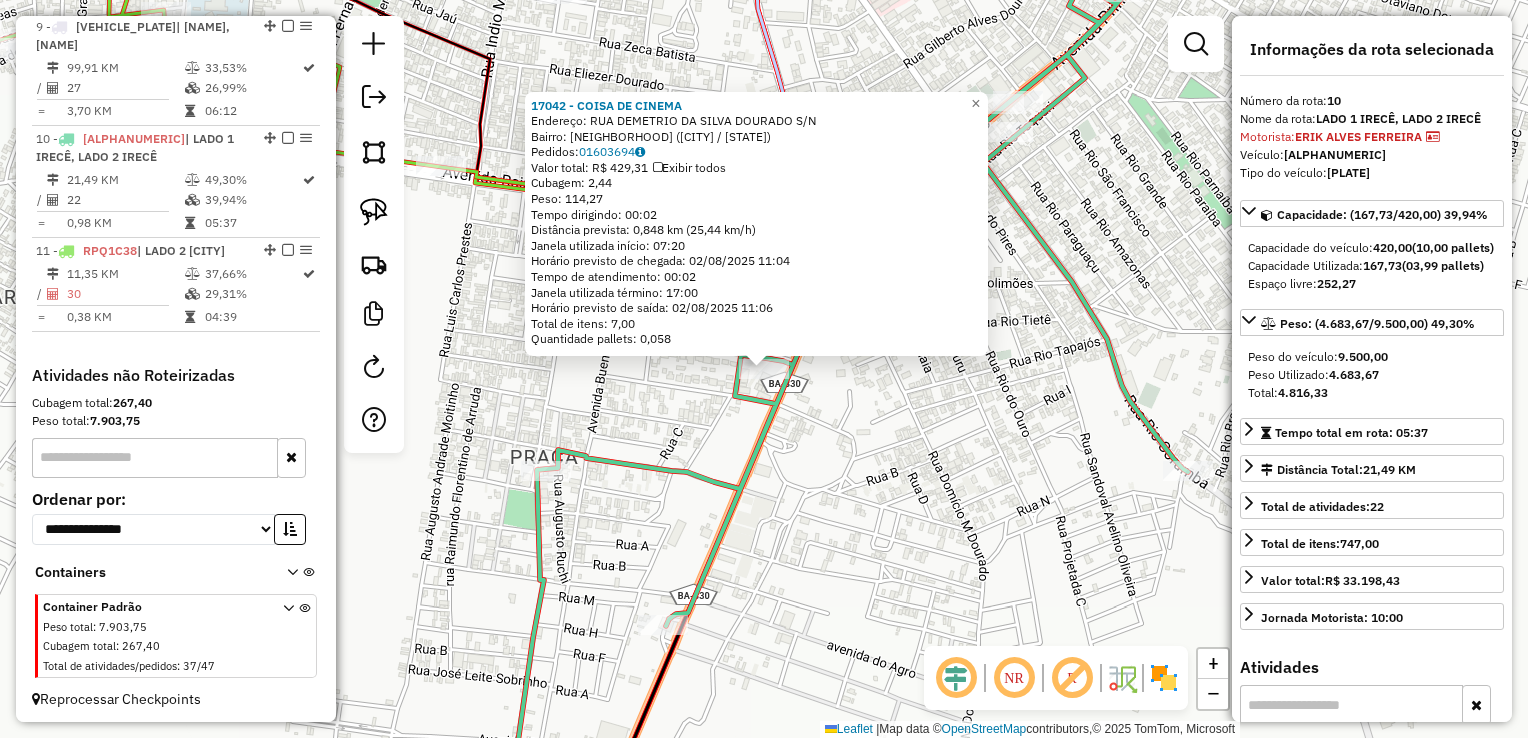 click on "17042 - COISA DE CINEMA  Endereço:  RUA DEMETRIO DA SILVA DOURADO S/N   Bairro: CENTRO (IRECE / BA)   Pedidos:  01603694   Valor total: R$ 429,31   Exibir todos   Cubagem: 2,44  Peso: 114,27  Tempo dirigindo: 00:02   Distância prevista: 0,848 km (25,44 km/h)   Janela utilizada início: 07:20   Horário previsto de chegada: 02/08/2025 11:04   Tempo de atendimento: 00:02   Janela utilizada término: 17:00   Horário previsto de saída: 02/08/2025 11:06   Total de itens: 7,00   Quantidade pallets: 0,058  × Janela de atendimento Grade de atendimento Capacidade Transportadoras Veículos Cliente Pedidos  Rotas Selecione os dias de semana para filtrar as janelas de atendimento  Seg   Ter   Qua   Qui   Sex   Sáb   Dom  Informe o período da janela de atendimento: De: Até:  Filtrar exatamente a janela do cliente  Considerar janela de atendimento padrão  Selecione os dias de semana para filtrar as grades de atendimento  Seg   Ter   Qua   Qui   Sex   Sáb   Dom   Clientes fora do dia de atendimento selecionado De:" 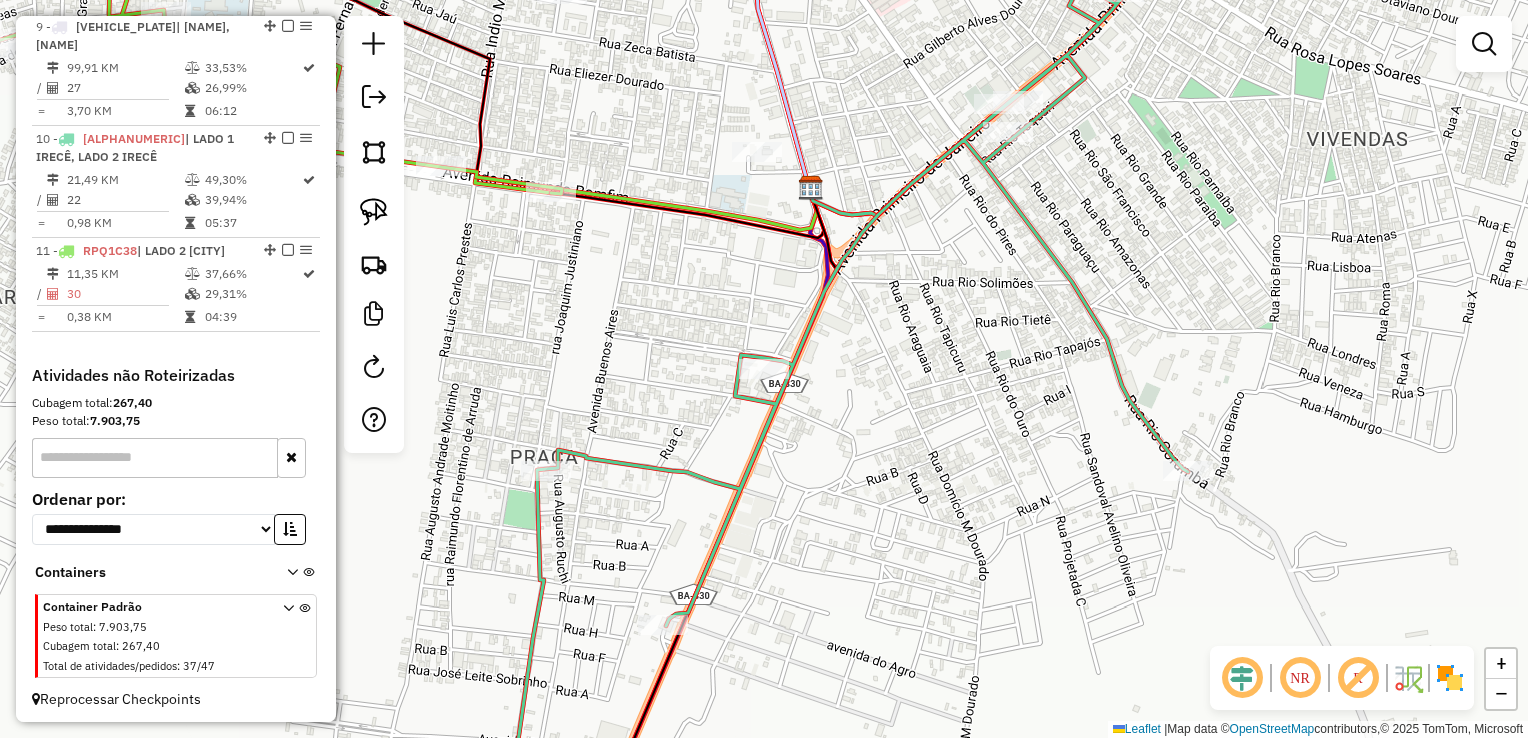 drag, startPoint x: 875, startPoint y: 446, endPoint x: 788, endPoint y: 622, distance: 196.32881 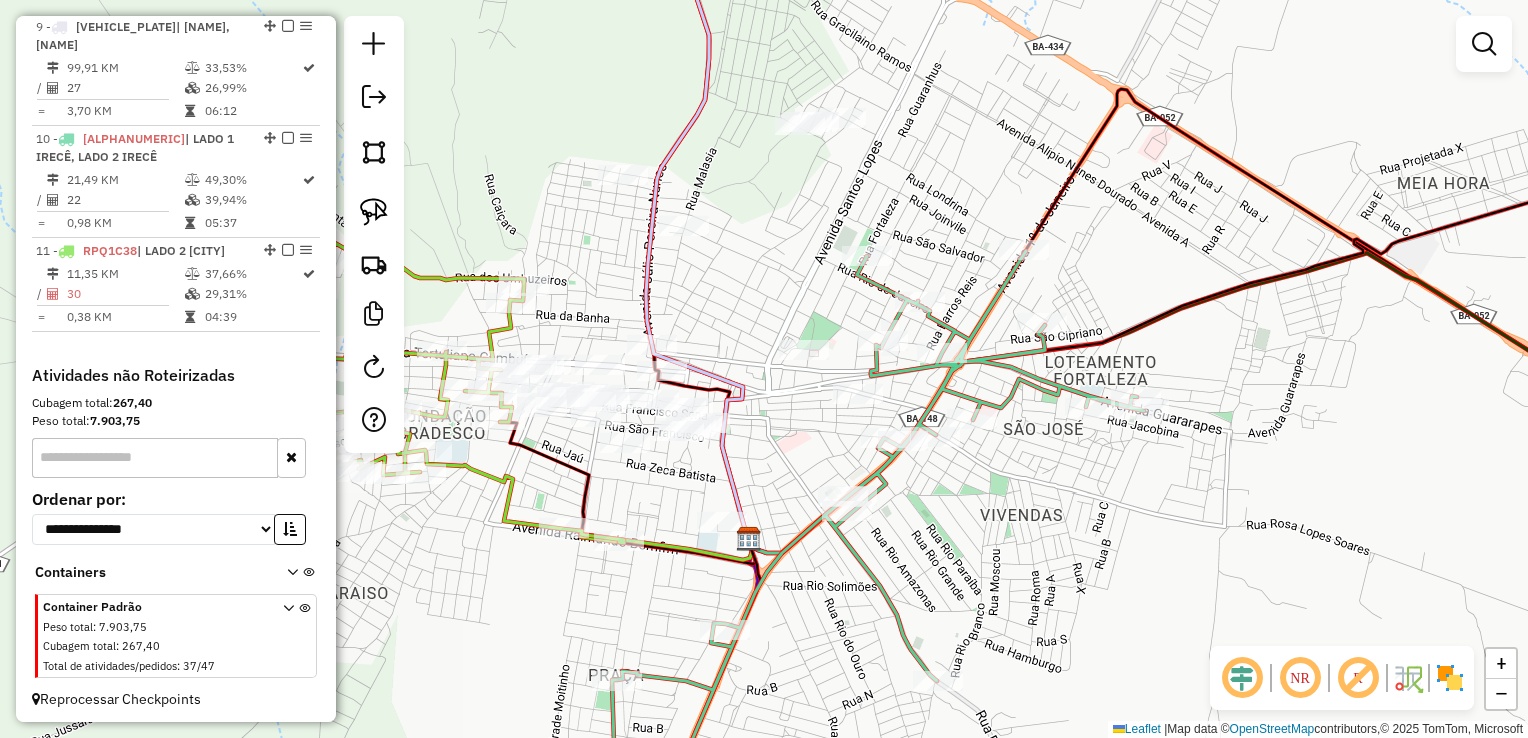 drag, startPoint x: 768, startPoint y: 417, endPoint x: 809, endPoint y: 538, distance: 127.75758 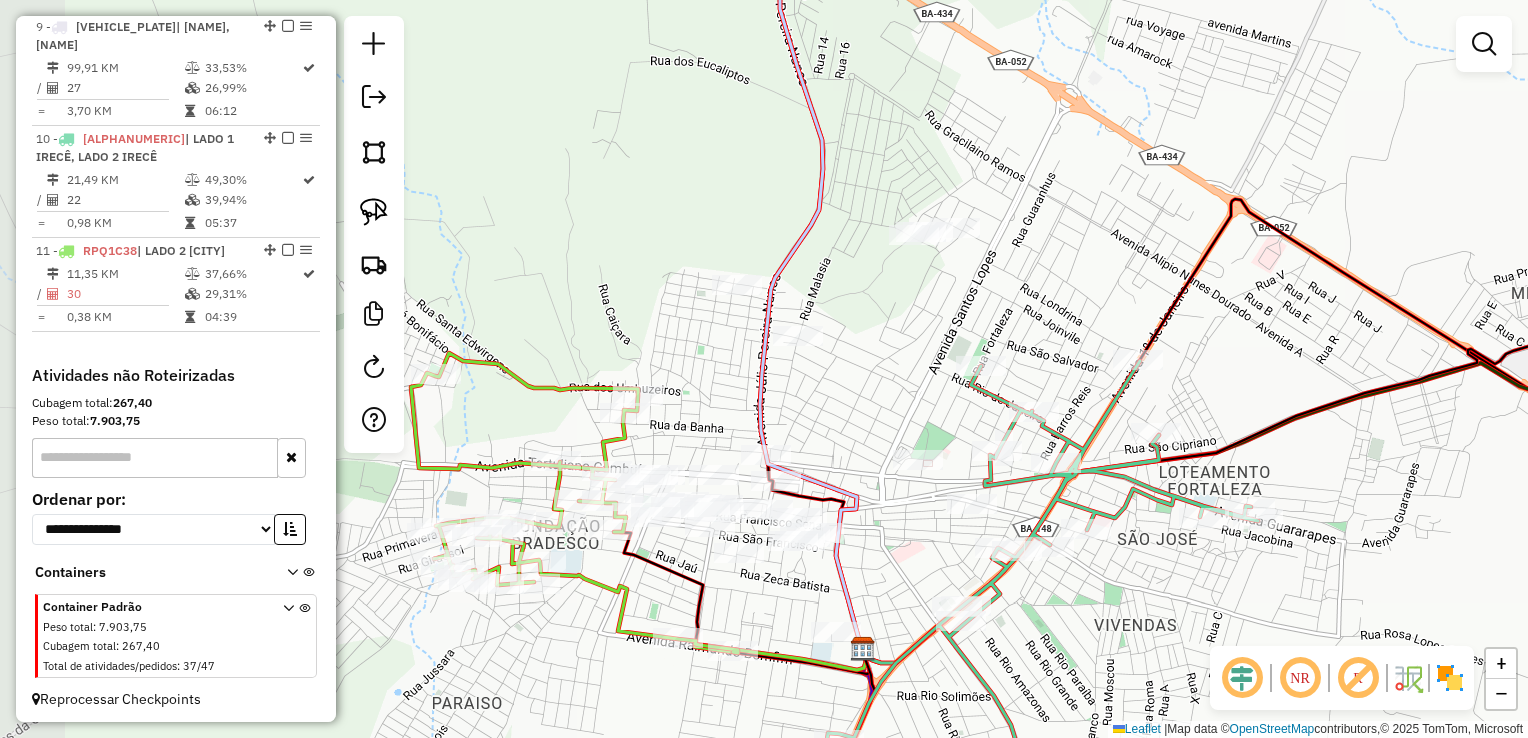 drag, startPoint x: 704, startPoint y: 381, endPoint x: 608, endPoint y: 440, distance: 112.68097 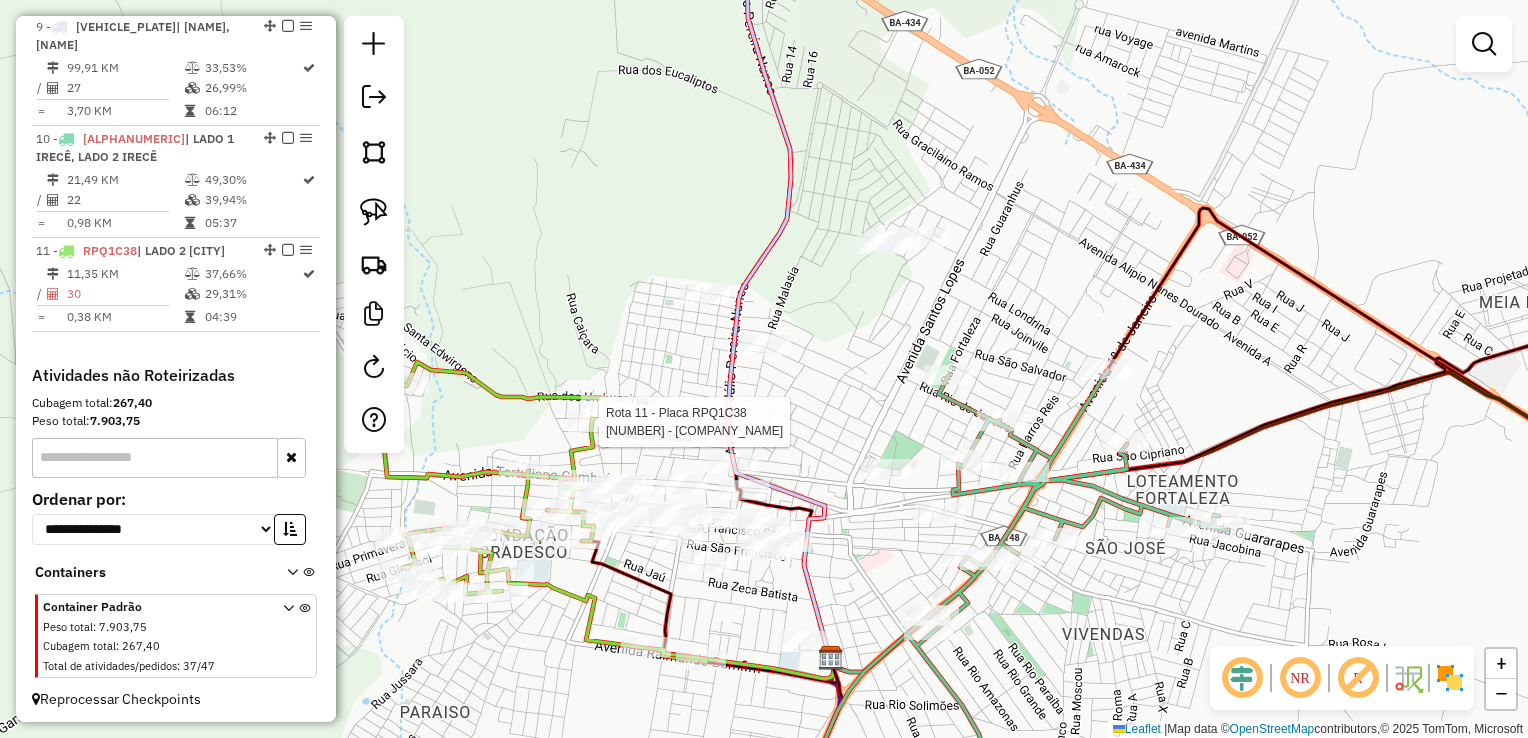 select on "**********" 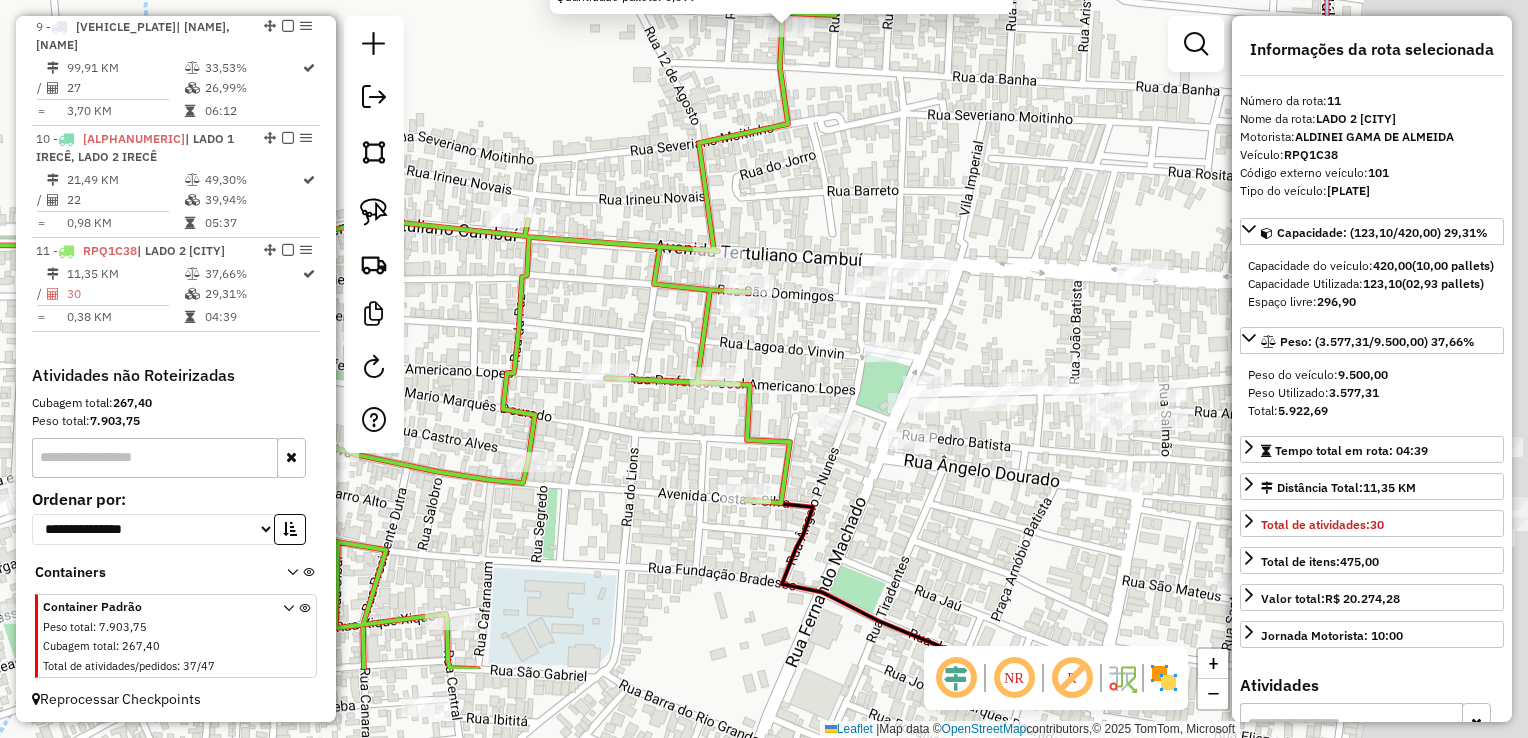 drag, startPoint x: 865, startPoint y: 465, endPoint x: 542, endPoint y: 322, distance: 353.2393 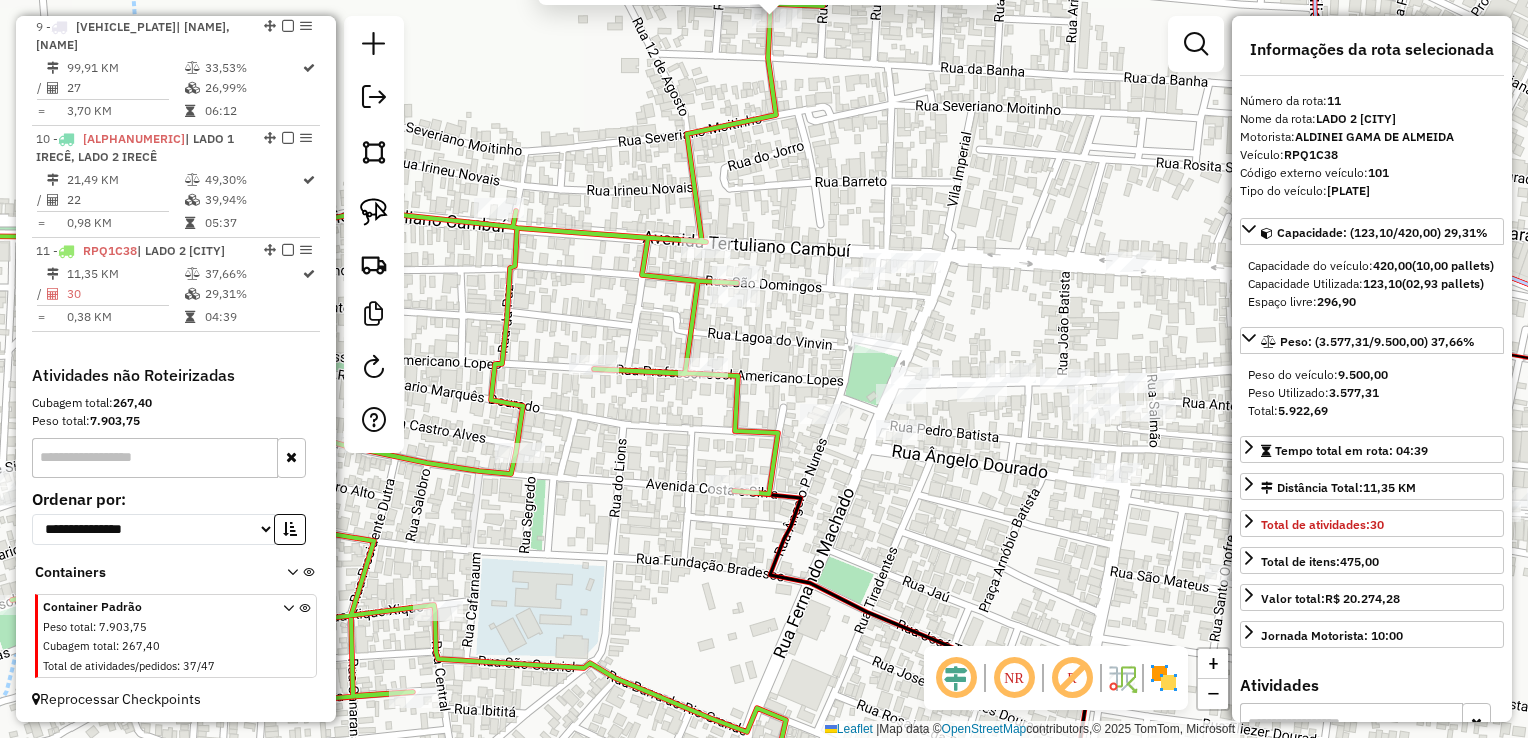 drag, startPoint x: 830, startPoint y: 445, endPoint x: 813, endPoint y: 406, distance: 42.544094 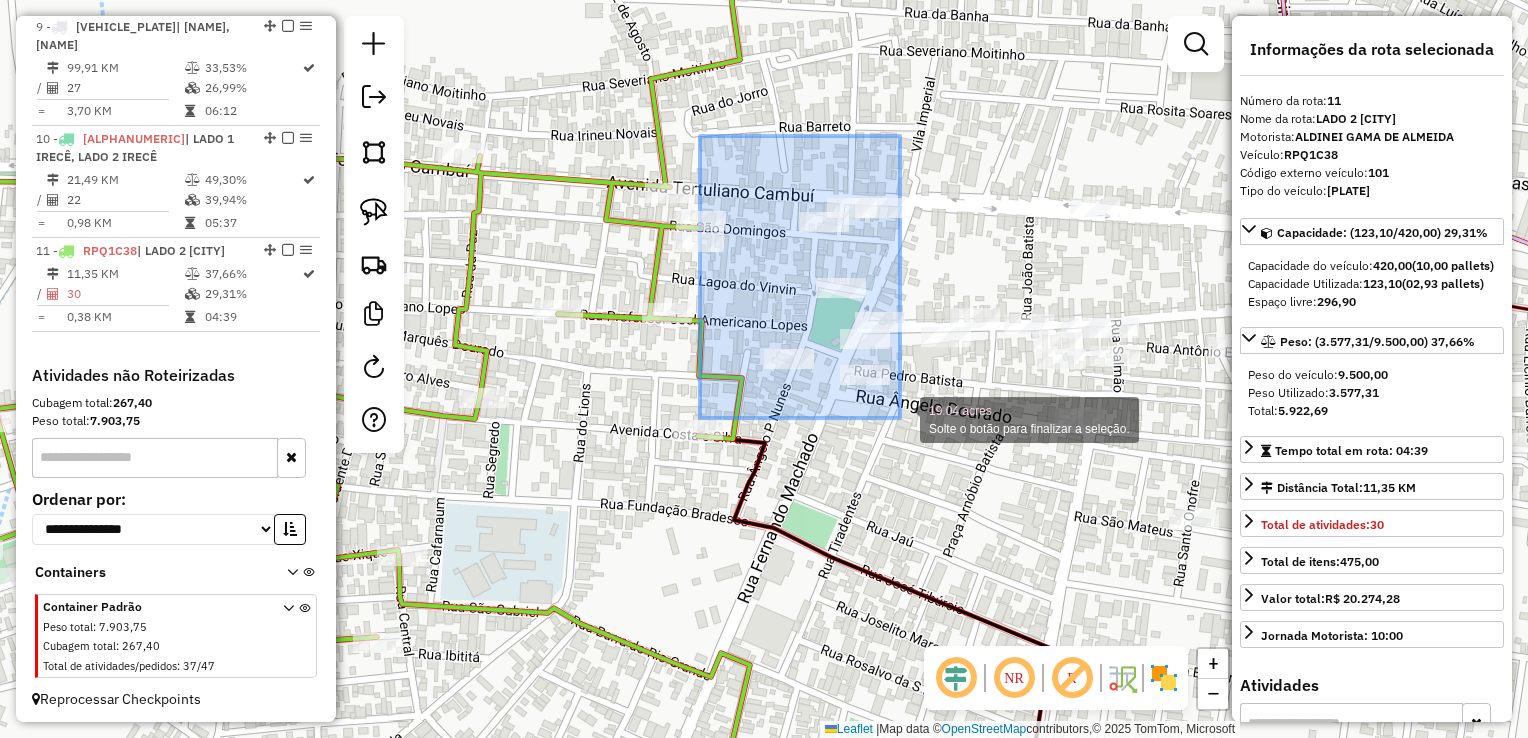 drag, startPoint x: 700, startPoint y: 136, endPoint x: 900, endPoint y: 418, distance: 345.72244 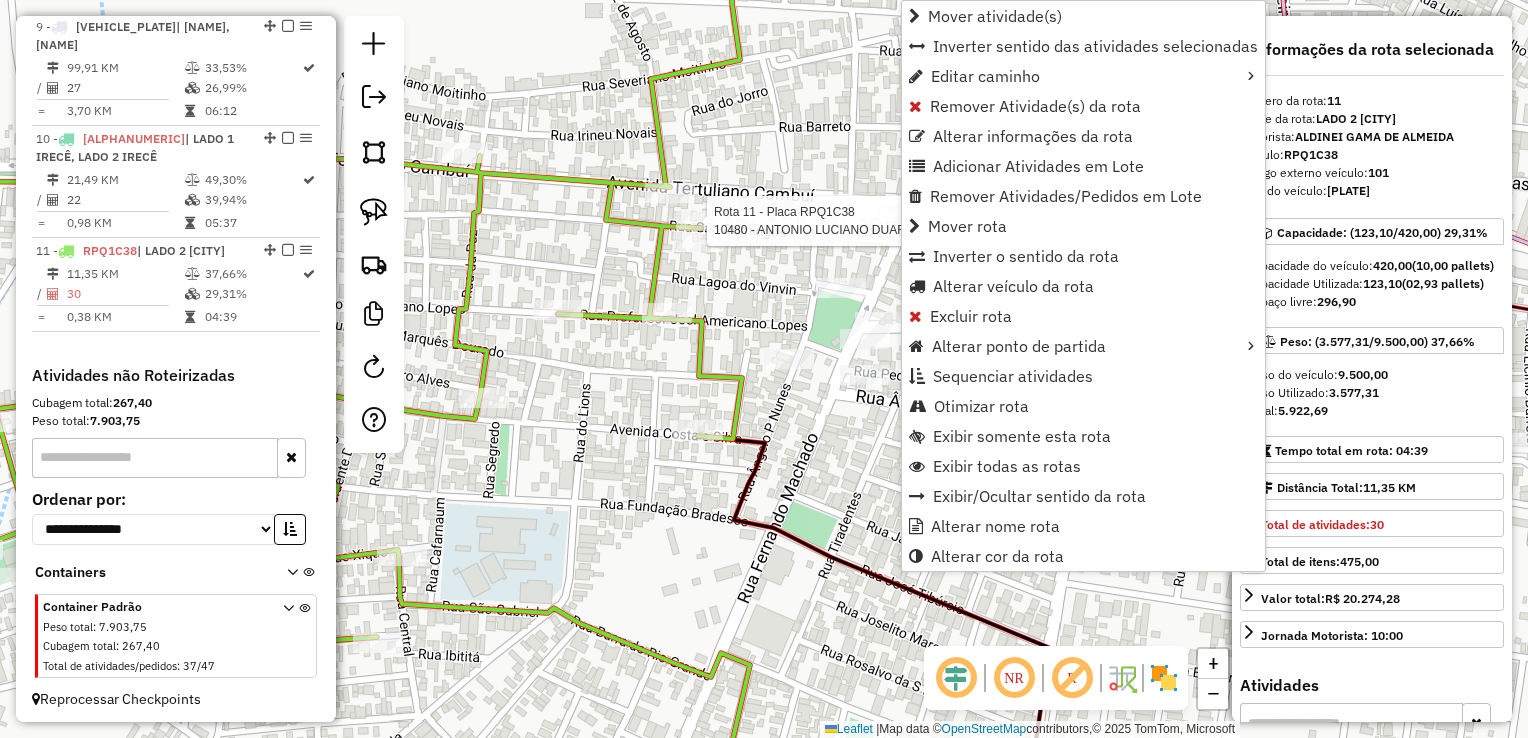 click on "Rota 11 - Placa RPQ1C38  7828 - ANGELICA GOMES DE OLIVEIRA NETA Rota 11 - Placa RPQ1C38  10480 - ANTONIO LUCIANO DUARTE 6962 - MERCADO NOVO HORIZON  Endereço:  RUA DO ICO 13 13   Bairro: NOVO HORIZONTE (IRECE / BA)   Pedidos:  01603481, 01603474   Valor total: R$ 410,13   Exibir todos   Cubagem: 4,16  Peso: 114,65  Tempo dirigindo: 00:01   Distância prevista: 0,354 km (21,24 km/h)   Janela utilizada início: 07:20   Horário previsto de chegada: 02/08/2025 11:03   Tempo de atendimento: 00:03   Janela utilizada término: 17:00   Horário previsto de saída: 02/08/2025 11:06   Total de itens: 10,00   Quantidade pallets: 0,099  × Janela de atendimento Grade de atendimento Capacidade Transportadoras Veículos Cliente Pedidos  Rotas Selecione os dias de semana para filtrar as janelas de atendimento  Seg   Ter   Qua   Qui   Sex   Sáb   Dom  Informe o período da janela de atendimento: De: Até:  Filtrar exatamente a janela do cliente  Considerar janela de atendimento padrão   Seg   Ter   Qua   Qui   Sex   Dom" 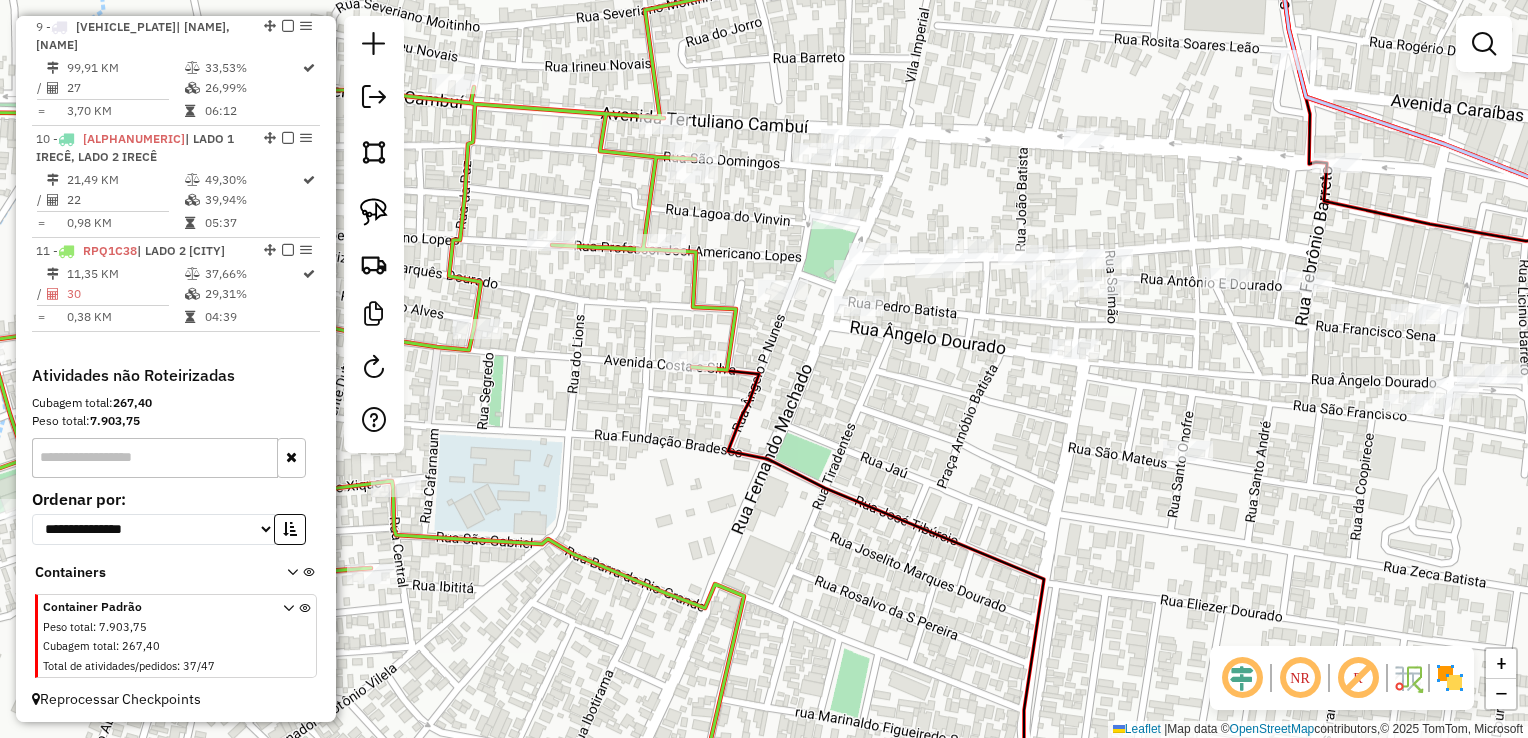 drag, startPoint x: 784, startPoint y: 263, endPoint x: 778, endPoint y: 194, distance: 69.260376 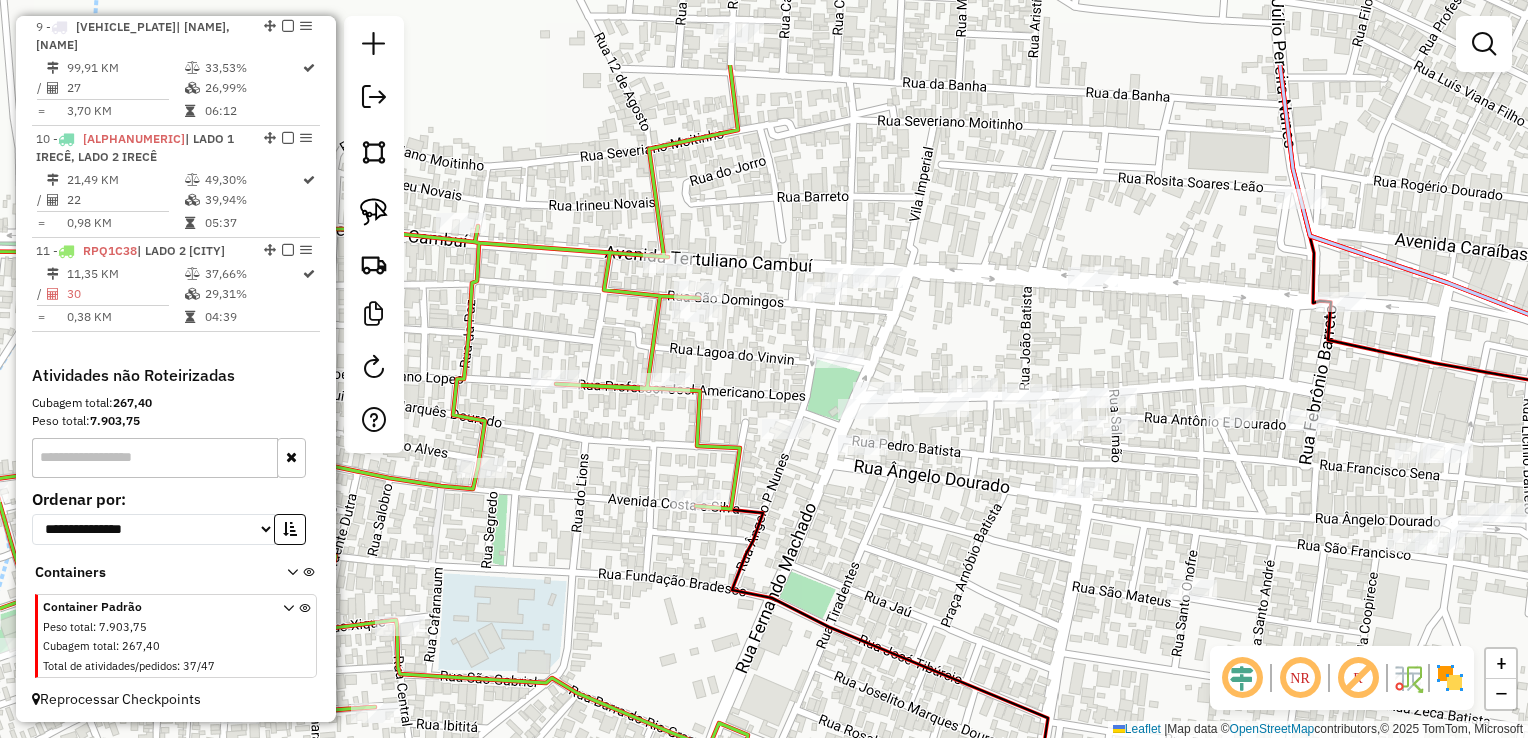 drag, startPoint x: 781, startPoint y: 264, endPoint x: 786, endPoint y: 397, distance: 133.09395 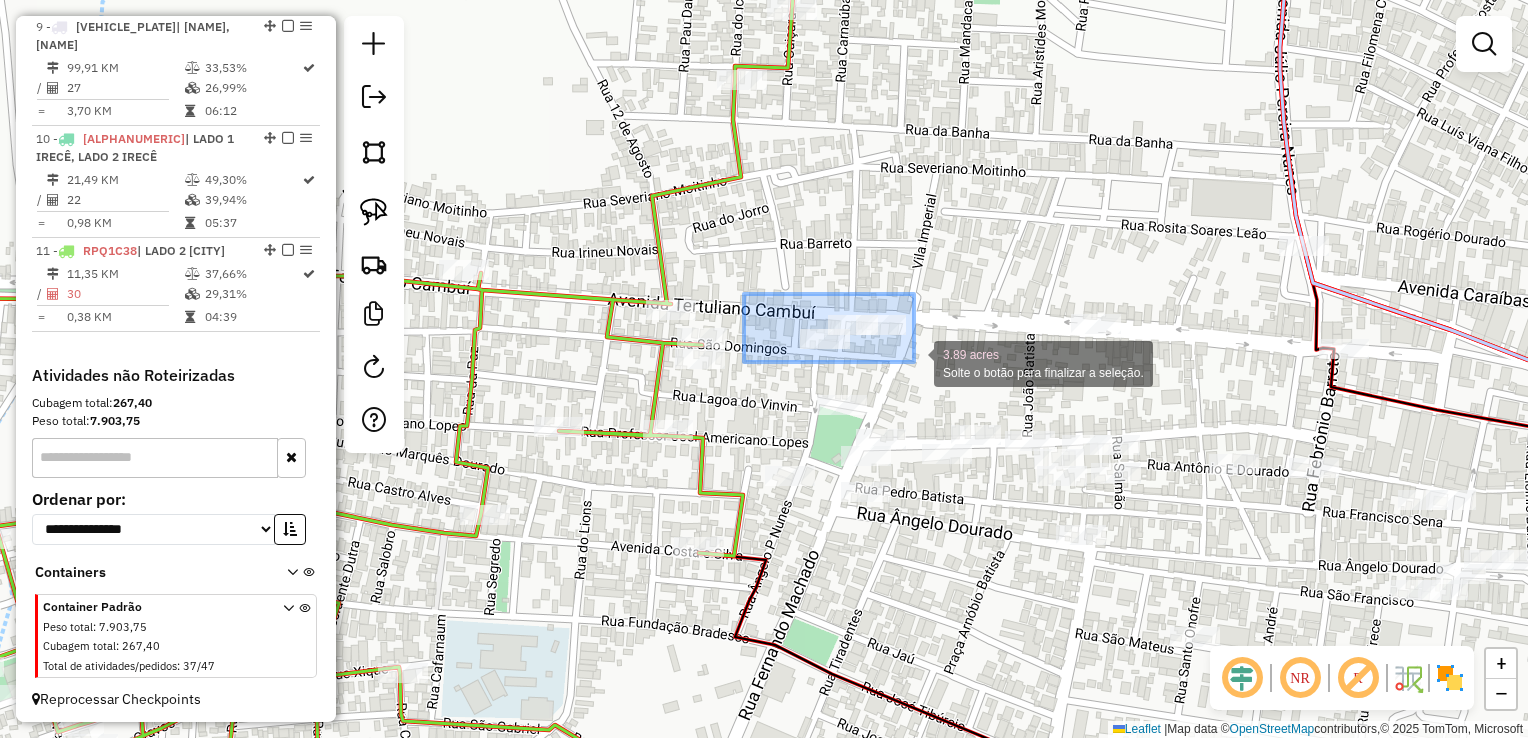 drag, startPoint x: 768, startPoint y: 319, endPoint x: 914, endPoint y: 362, distance: 152.20053 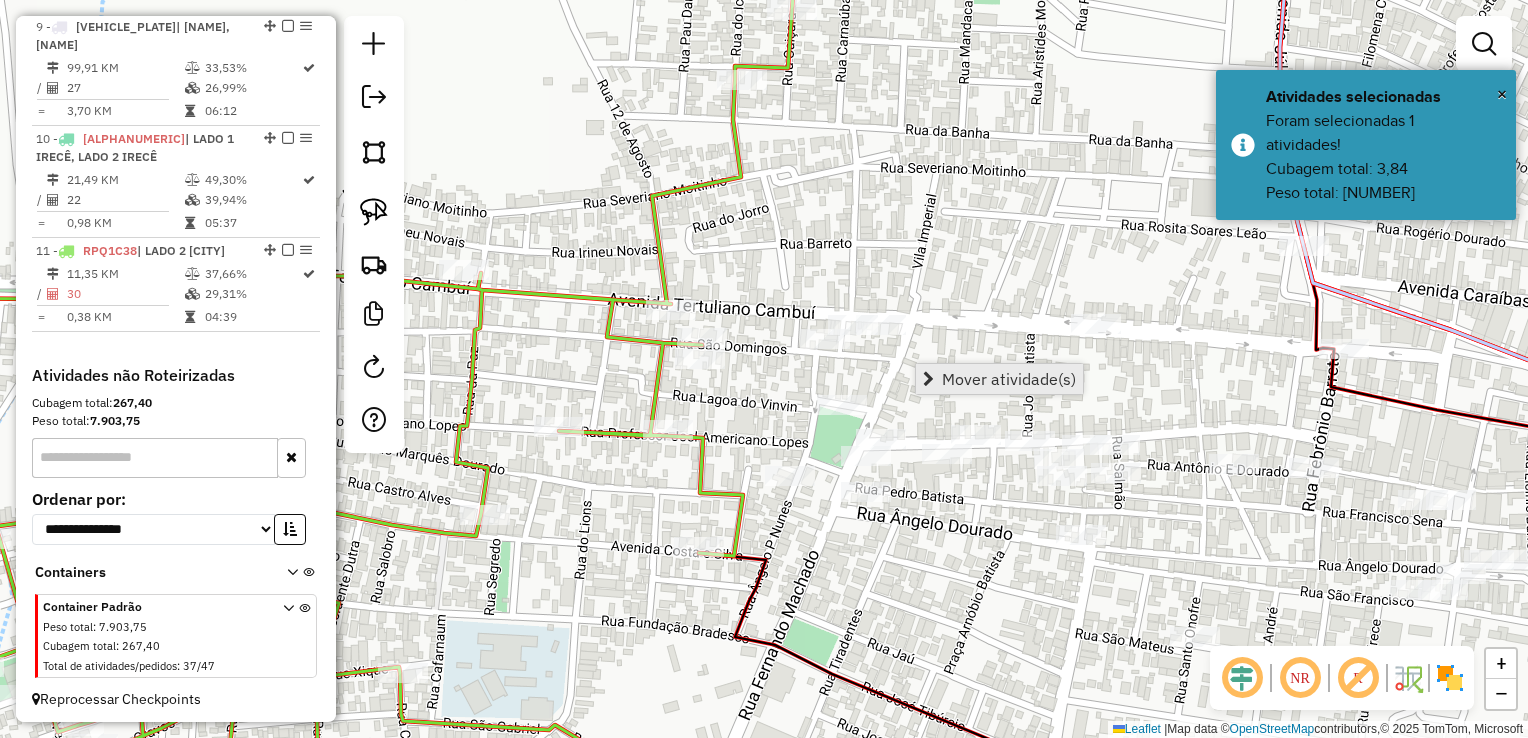 click on "Mover atividade(s)" at bounding box center (999, 379) 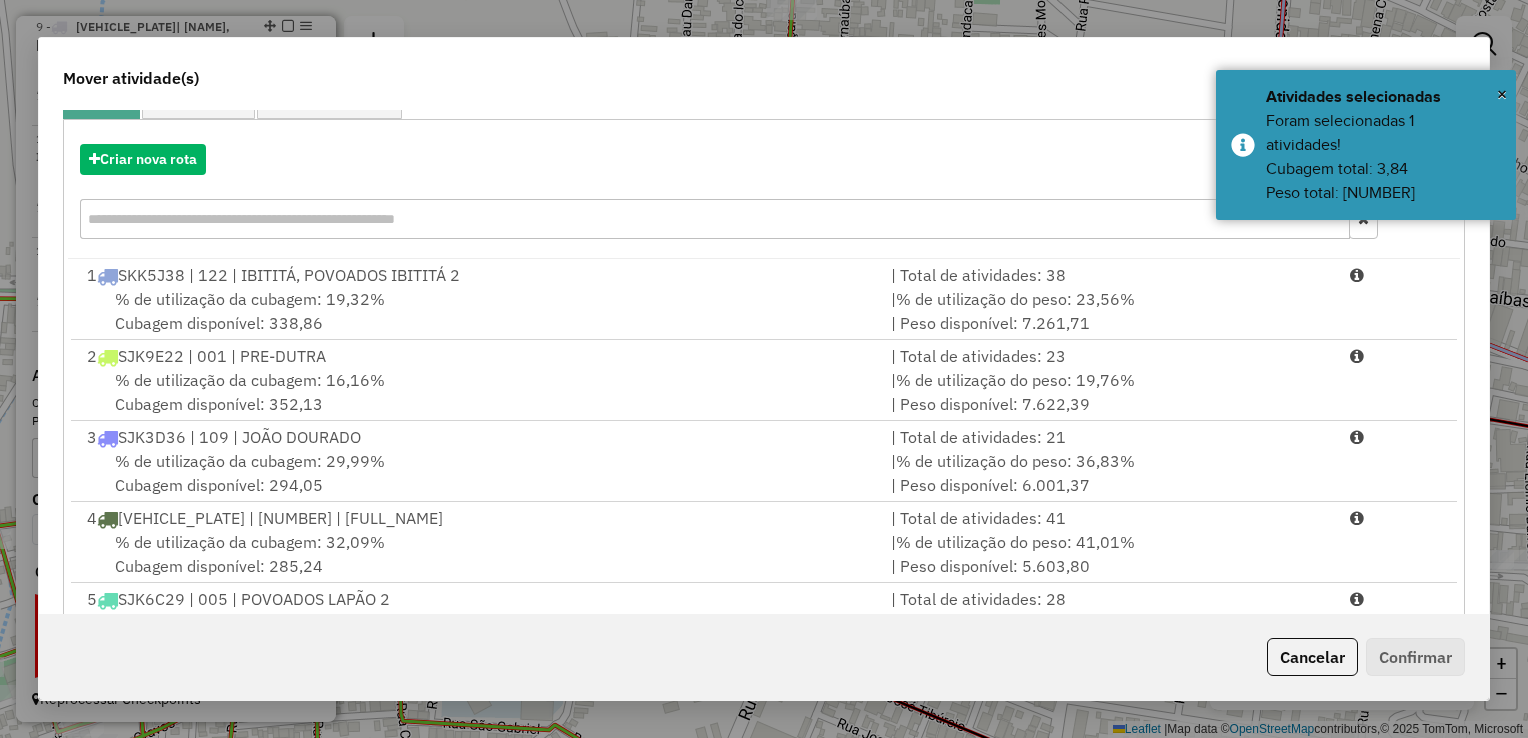 scroll, scrollTop: 278, scrollLeft: 0, axis: vertical 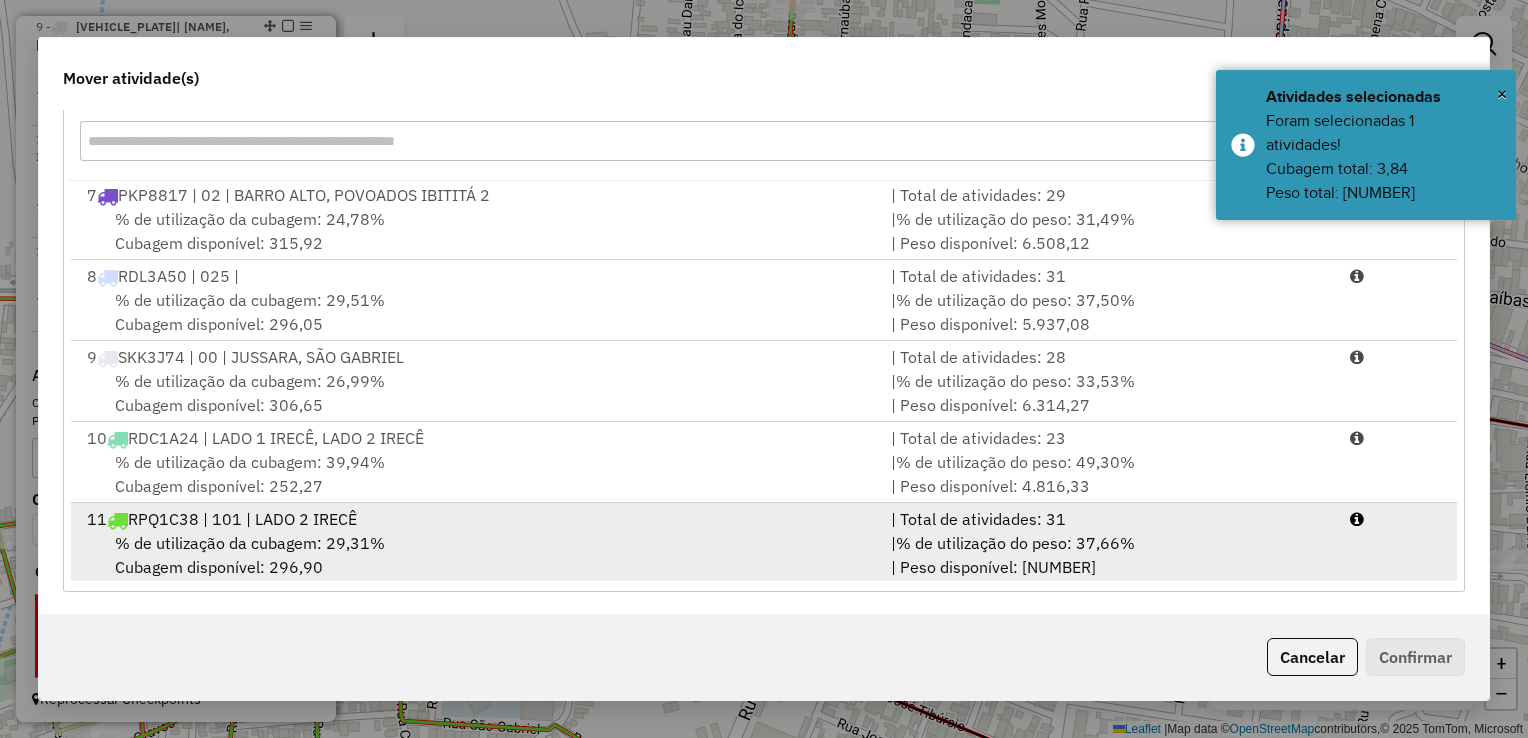 click on "11   RPQ1C38 | 101 | LADO 2 IRECÊ   | Total de atividades: 31  % de utilização da cubagem: 29,31%  Cubagem disponível: 296,90   |  % de utilização do peso: 37,66%  | Peso disponível: 5.922,69" at bounding box center (764, 543) 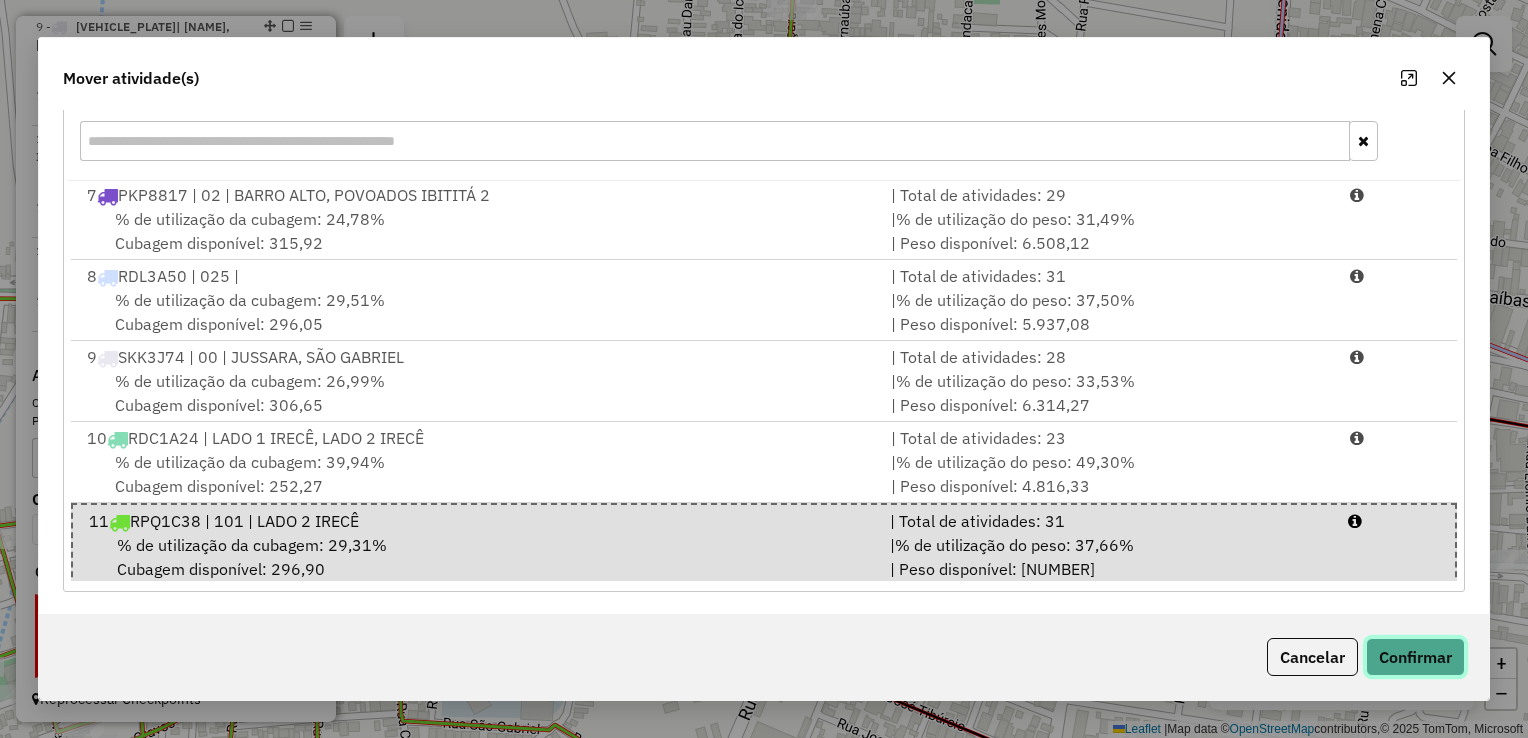 click on "Confirmar" 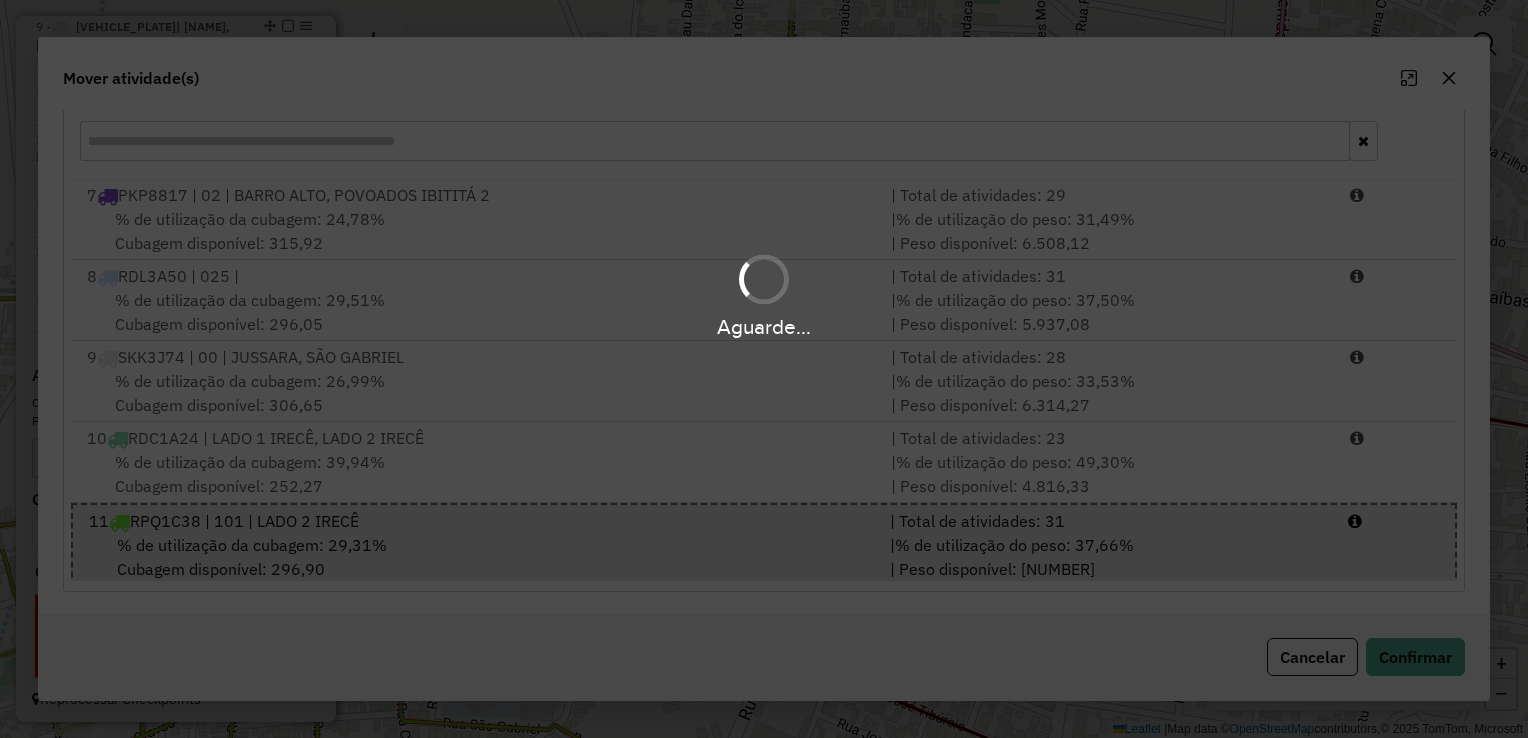 scroll, scrollTop: 0, scrollLeft: 0, axis: both 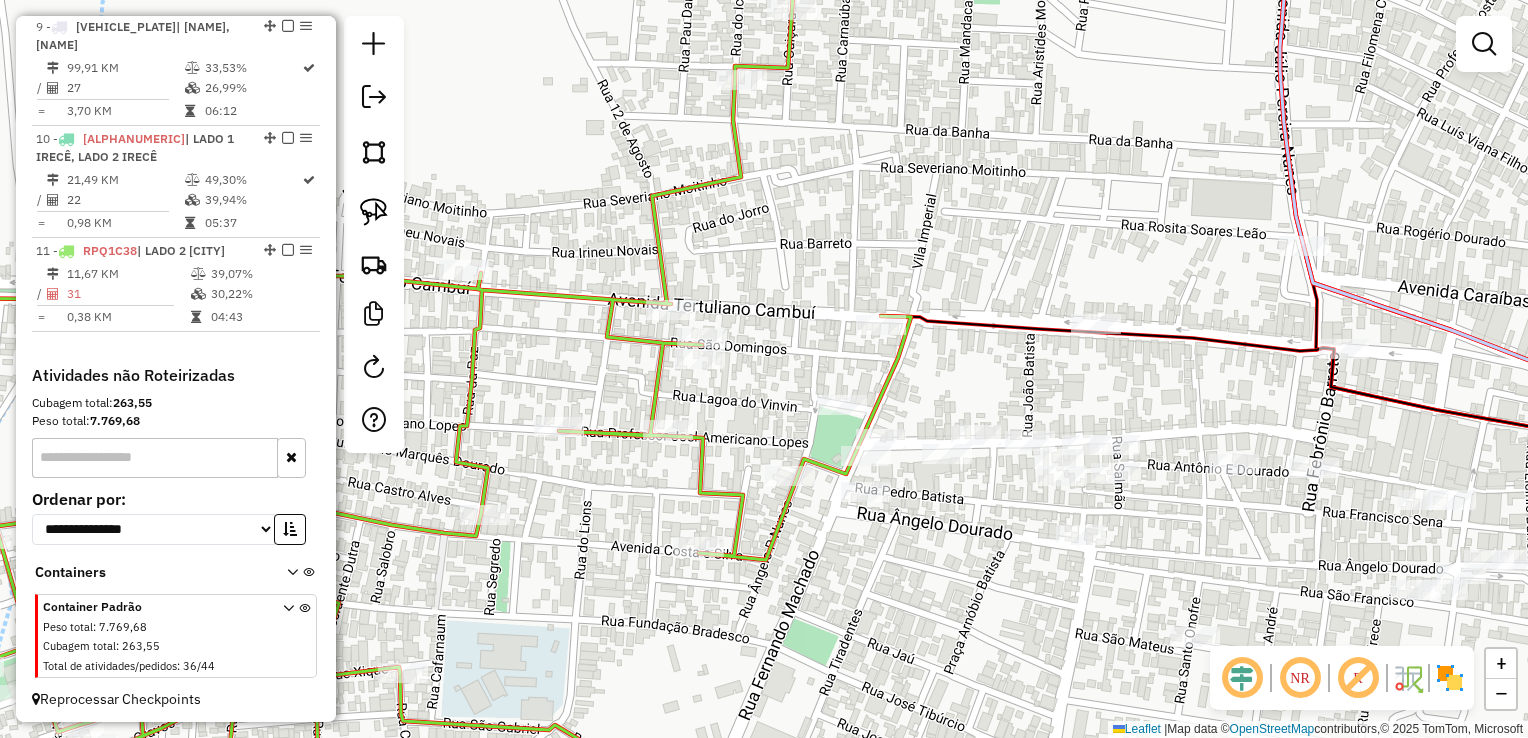 click on "Janela de atendimento Grade de atendimento Capacidade Transportadoras Veículos Cliente Pedidos  Rotas Selecione os dias de semana para filtrar as janelas de atendimento  Seg   Ter   Qua   Qui   Sex   Sáb   Dom  Informe o período da janela de atendimento: De: Até:  Filtrar exatamente a janela do cliente  Considerar janela de atendimento padrão  Selecione os dias de semana para filtrar as grades de atendimento  Seg   Ter   Qua   Qui   Sex   Sáb   Dom   Considerar clientes sem dia de atendimento cadastrado  Clientes fora do dia de atendimento selecionado Filtrar as atividades entre os valores definidos abaixo:  Peso mínimo:   Peso máximo:   Cubagem mínima:   Cubagem máxima:   De:   Até:  Filtrar as atividades entre o tempo de atendimento definido abaixo:  De:   Até:   Considerar capacidade total dos clientes não roteirizados Transportadora: Selecione um ou mais itens Tipo de veículo: Selecione um ou mais itens Veículo: Selecione um ou mais itens Motorista: Selecione um ou mais itens Nome: Rótulo:" 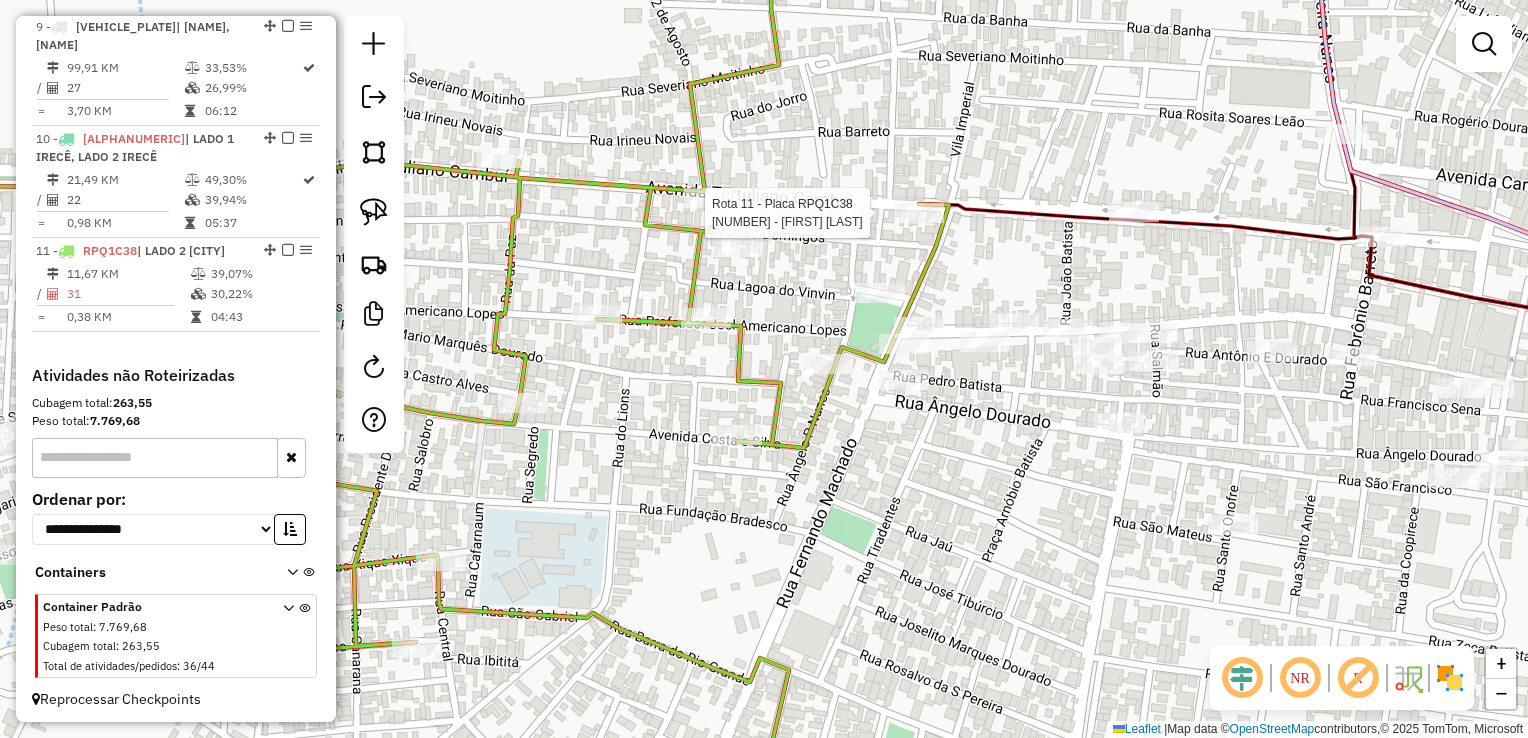 select on "**********" 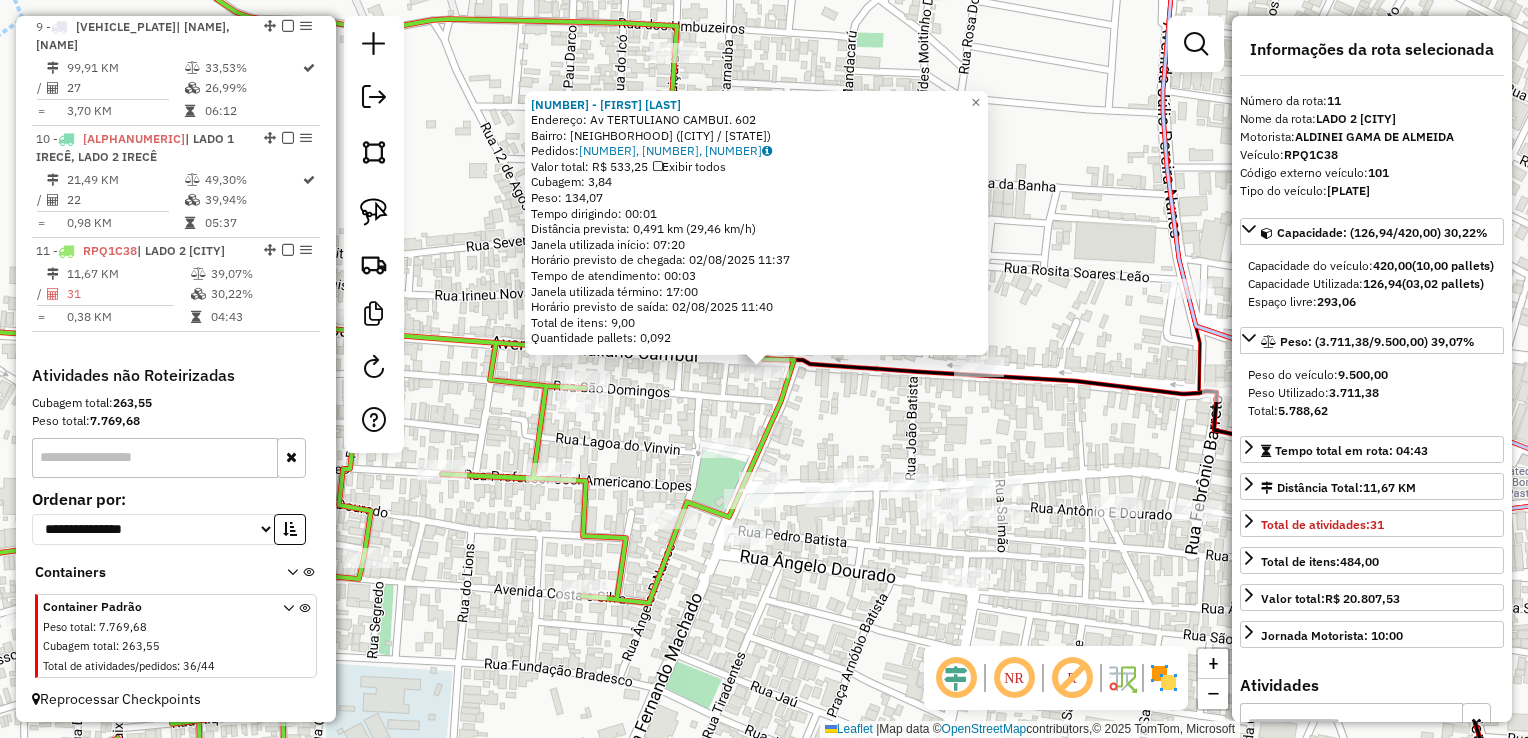 click on "6139 - SOLANGE MACHADO NETA  Endereço: Av  TERTULIANO CAMBUI.             602   Bairro: CENTRO (IRECE / BA)   Pedidos:  01603478, 01603479, 01603473   Valor total: R$ 533,25   Exibir todos   Cubagem: 3,84  Peso: 134,07  Tempo dirigindo: 00:01   Distância prevista: 0,491 km (29,46 km/h)   Janela utilizada início: 07:20   Horário previsto de chegada: 02/08/2025 11:37   Tempo de atendimento: 00:03   Janela utilizada término: 17:00   Horário previsto de saída: 02/08/2025 11:40   Total de itens: 9,00   Quantidade pallets: 0,092  × Janela de atendimento Grade de atendimento Capacidade Transportadoras Veículos Cliente Pedidos  Rotas Selecione os dias de semana para filtrar as janelas de atendimento  Seg   Ter   Qua   Qui   Sex   Sáb   Dom  Informe o período da janela de atendimento: De: Até:  Filtrar exatamente a janela do cliente  Considerar janela de atendimento padrão  Selecione os dias de semana para filtrar as grades de atendimento  Seg   Ter   Qua   Qui   Sex   Sáb   Dom   Peso mínimo:   De:  +" 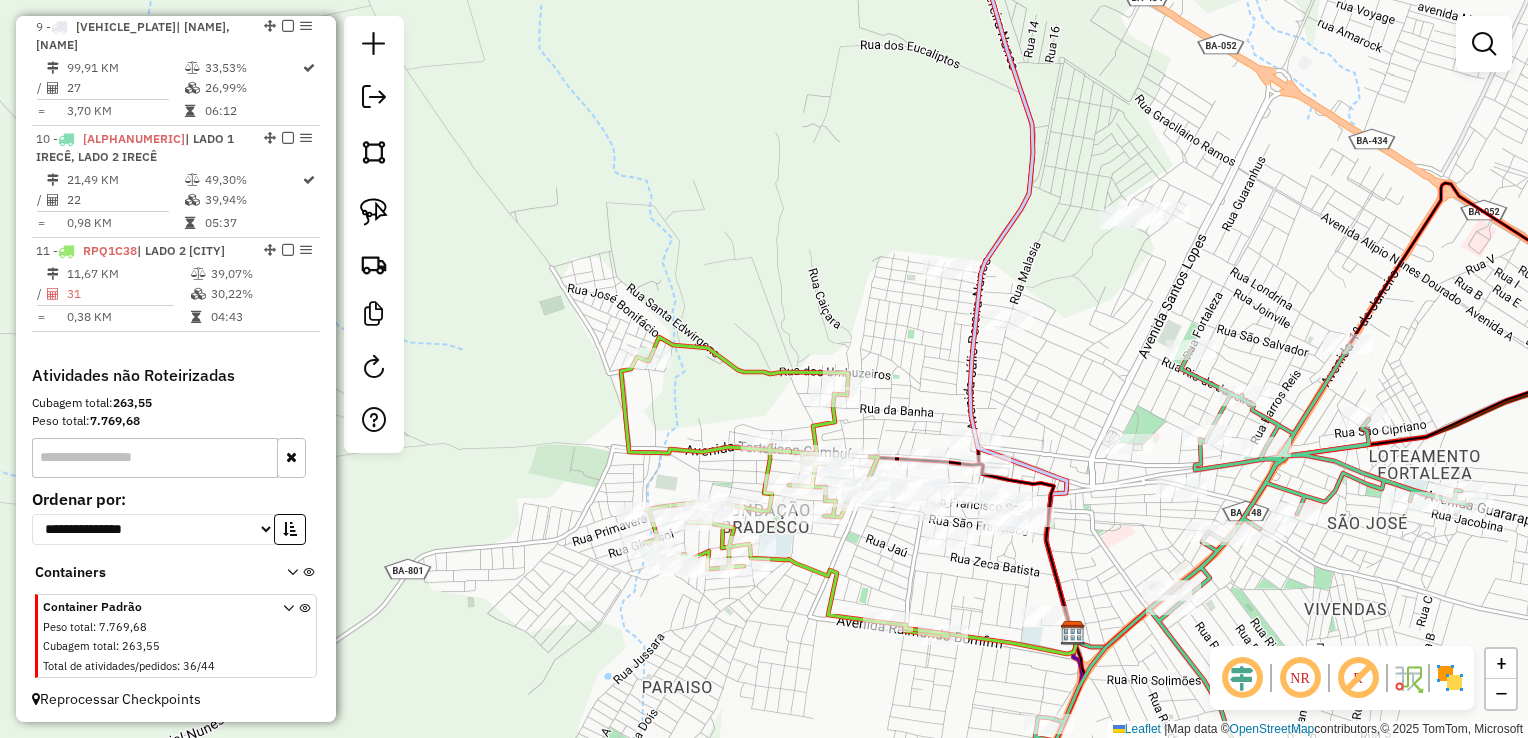 drag, startPoint x: 924, startPoint y: 343, endPoint x: 922, endPoint y: 378, distance: 35.057095 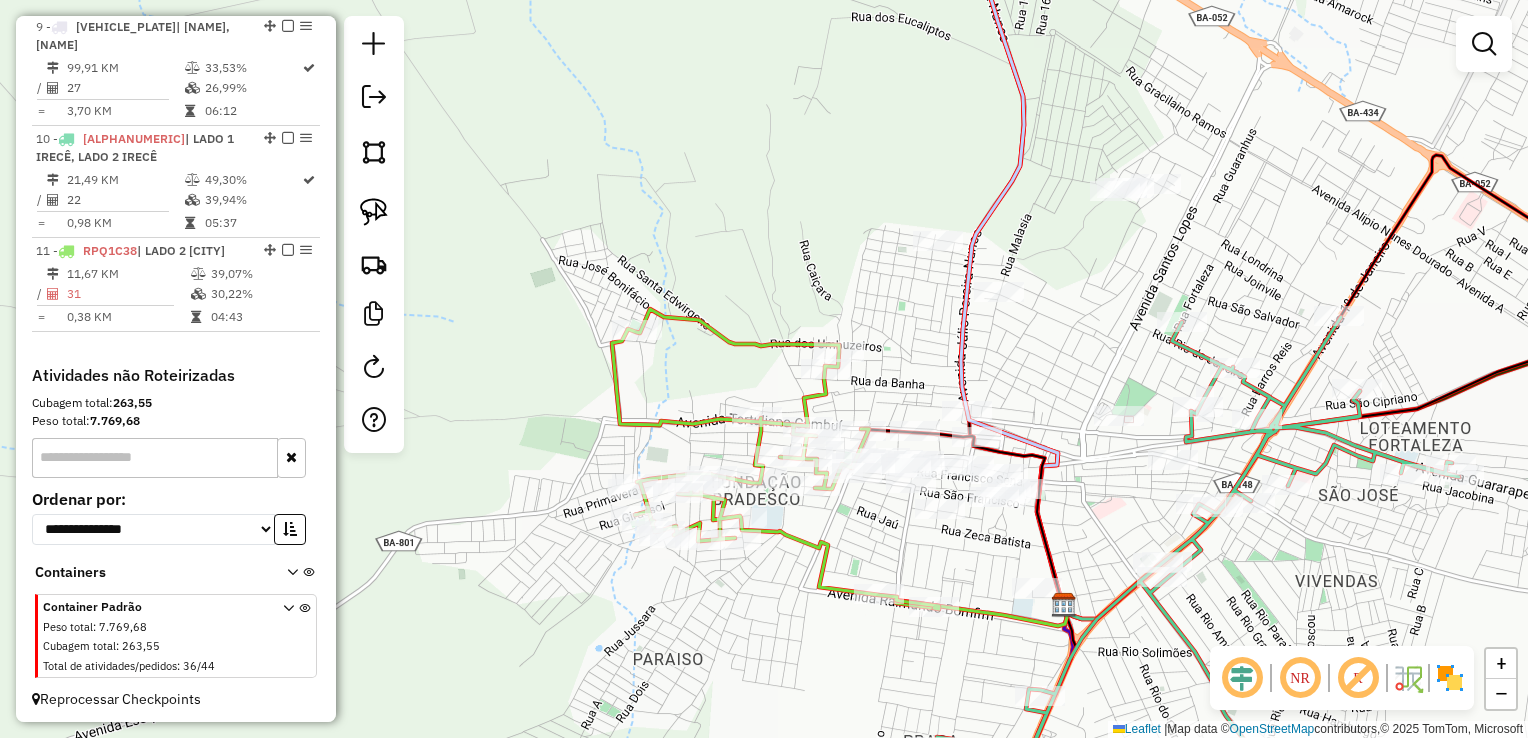 drag, startPoint x: 908, startPoint y: 364, endPoint x: 901, endPoint y: 340, distance: 25 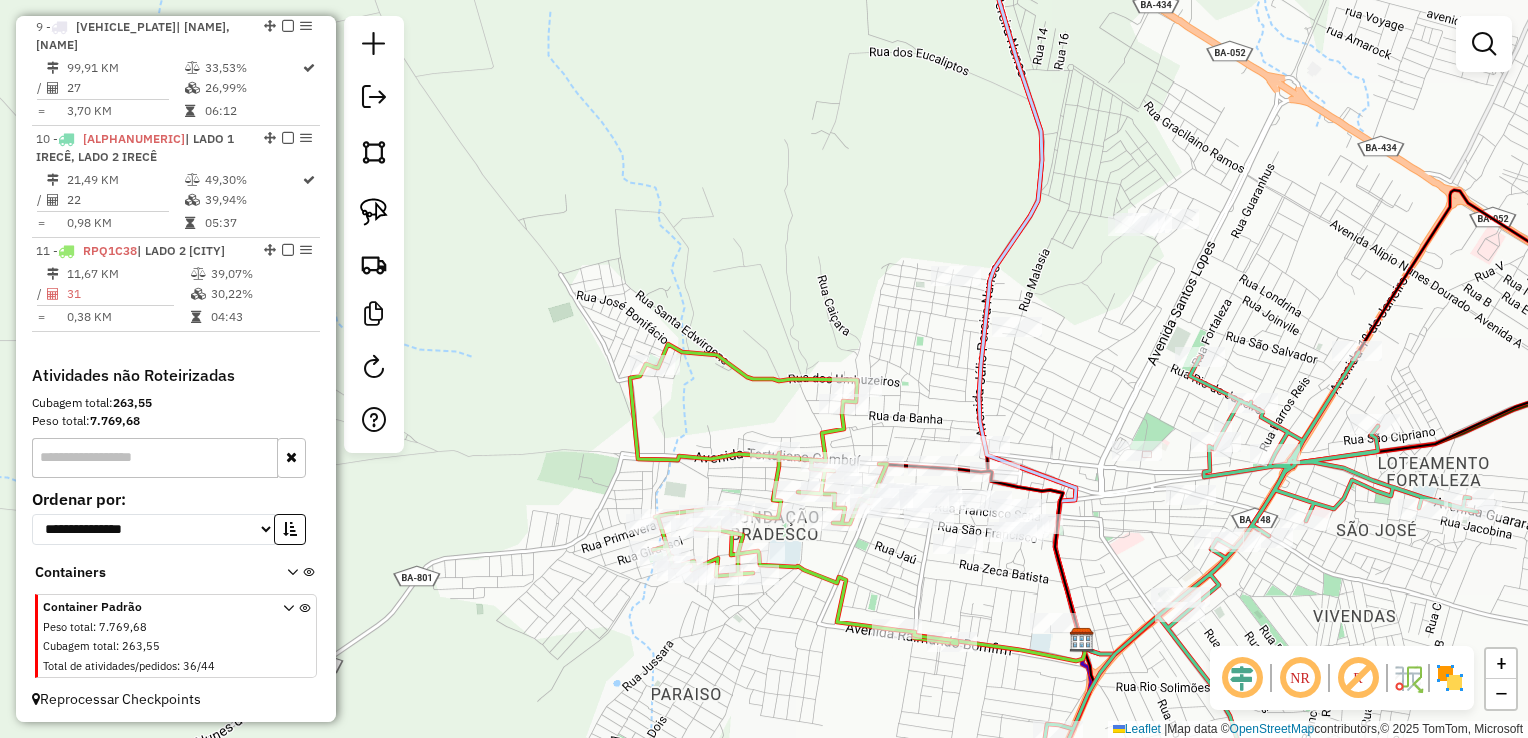 drag, startPoint x: 921, startPoint y: 302, endPoint x: 948, endPoint y: 379, distance: 81.596565 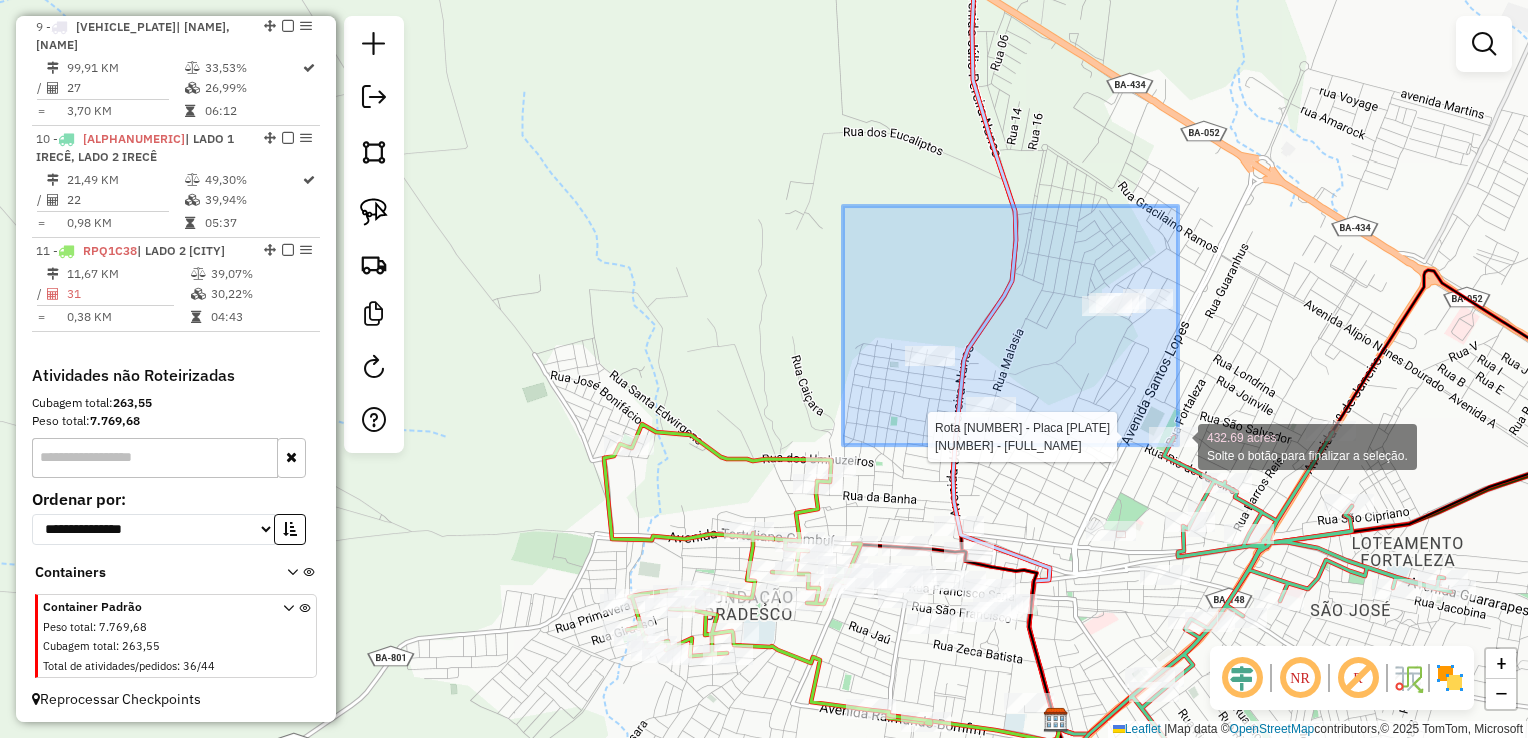click on "Rota 10 - Placa RDC1A24  10376 - MANOEL BARRETO DE ARAUJO 432.69 acres Solte o botão para finalizar a seleção. Janela de atendimento Grade de atendimento Capacidade Transportadoras Veículos Cliente Pedidos  Rotas Selecione os dias de semana para filtrar as janelas de atendimento  Seg   Ter   Qua   Qui   Sex   Sáb   Dom  Informe o período da janela de atendimento: De: Até:  Filtrar exatamente a janela do cliente  Considerar janela de atendimento padrão  Selecione os dias de semana para filtrar as grades de atendimento  Seg   Ter   Qua   Qui   Sex   Sáb   Dom   Considerar clientes sem dia de atendimento cadastrado  Clientes fora do dia de atendimento selecionado Filtrar as atividades entre os valores definidos abaixo:  Peso mínimo:   Peso máximo:   Cubagem mínima:   Cubagem máxima:   De:   Até:  Filtrar as atividades entre o tempo de atendimento definido abaixo:  De:   Até:   Considerar capacidade total dos clientes não roteirizados Transportadora: Selecione um ou mais itens Tipo de veículo: +" 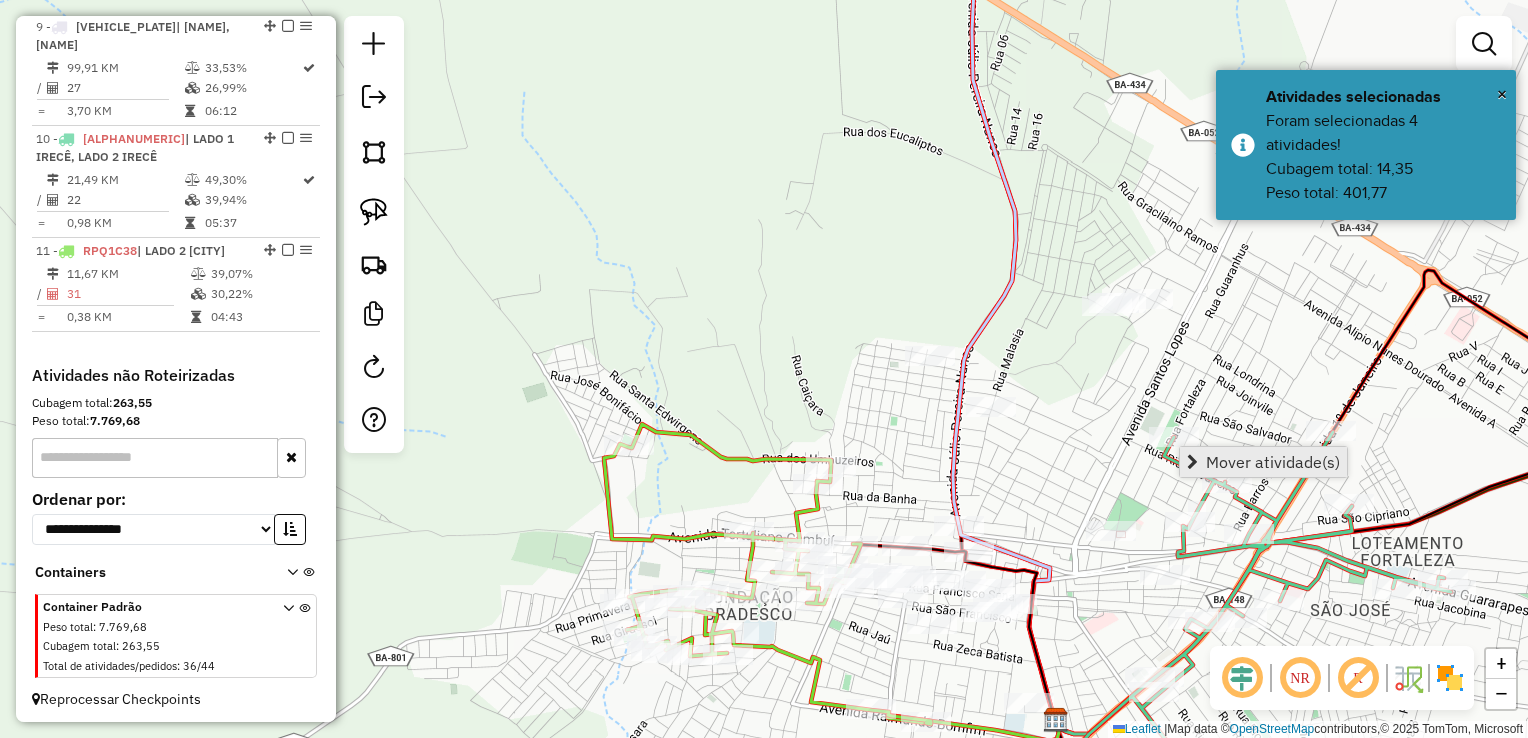 click on "Mover atividade(s)" at bounding box center [1273, 462] 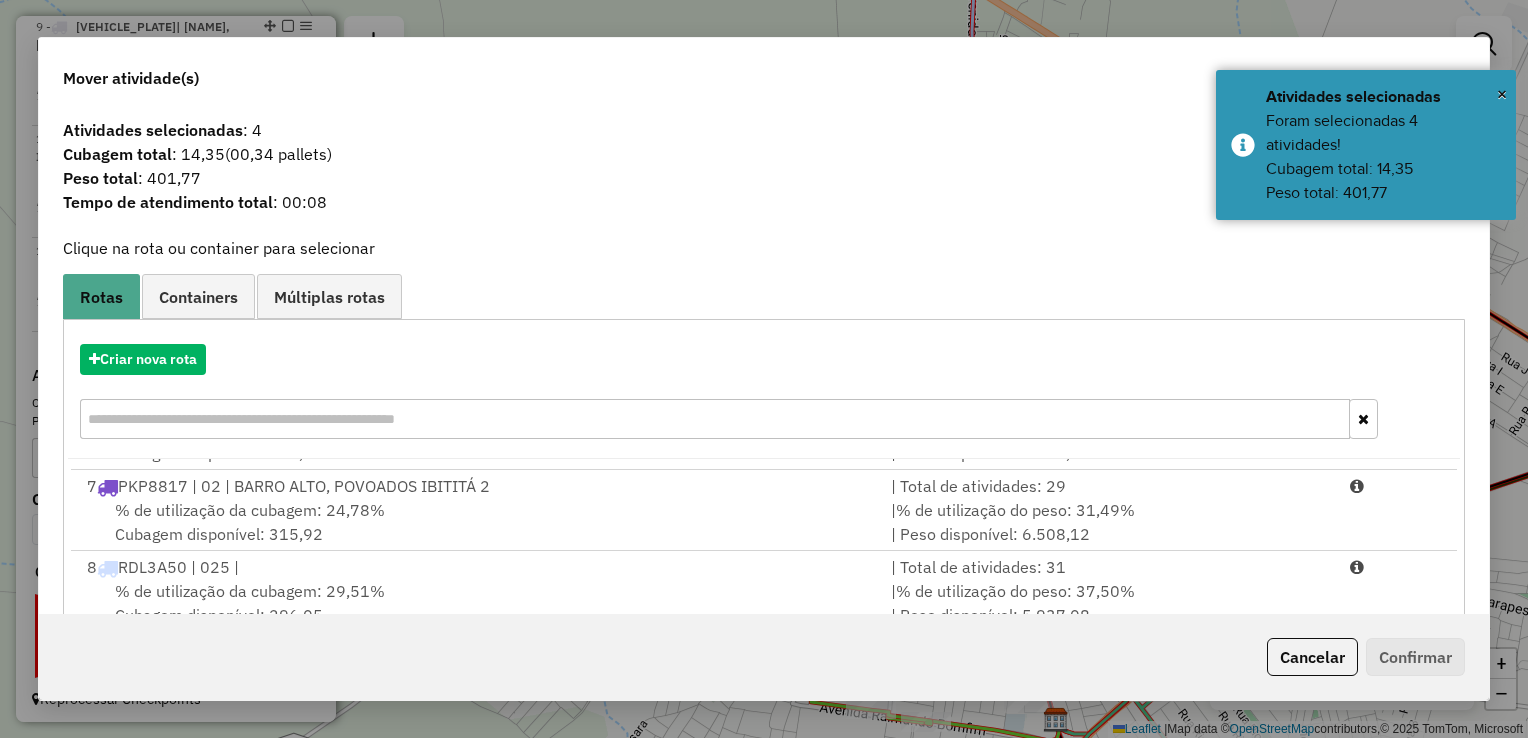 scroll, scrollTop: 488, scrollLeft: 0, axis: vertical 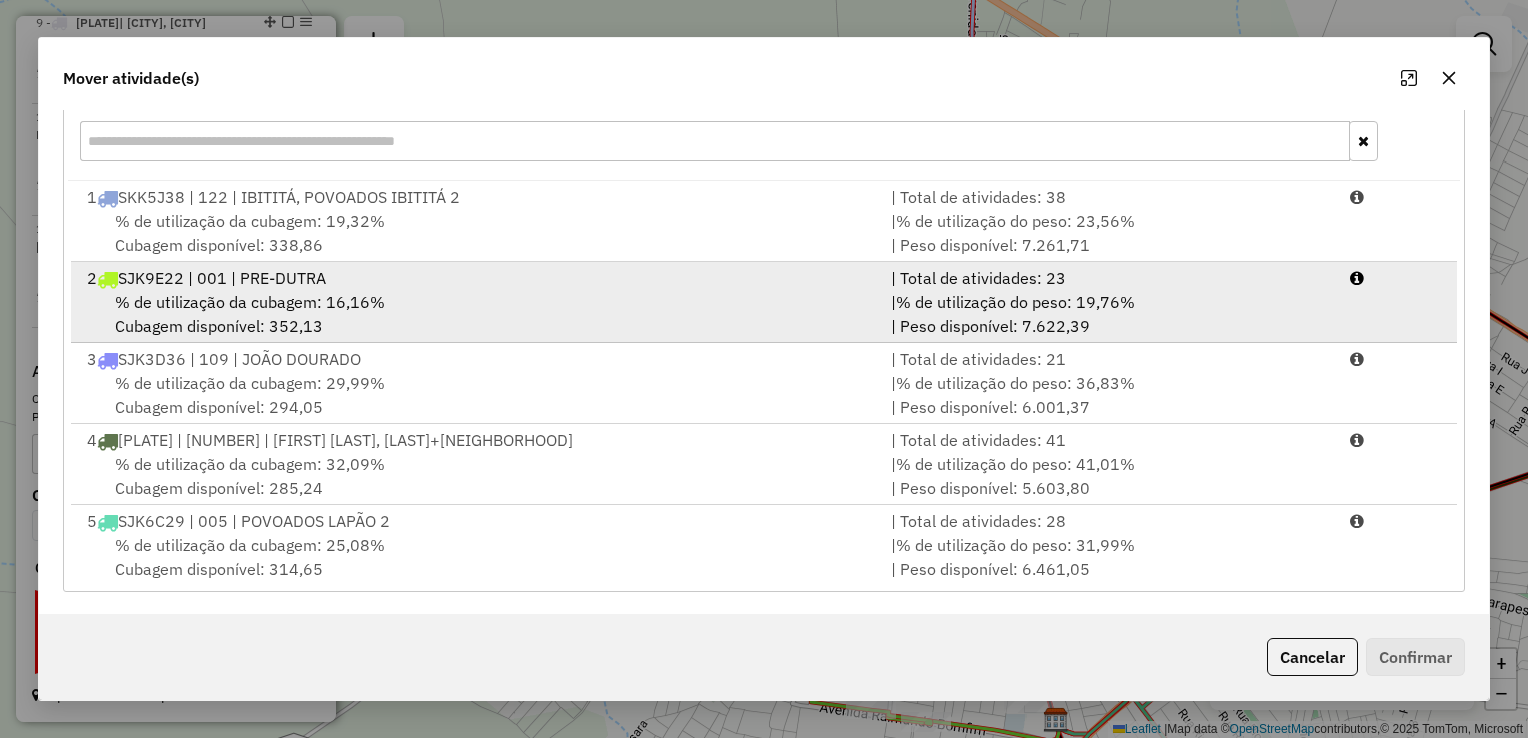 click on "% de utilização da cubagem: 16,16%  Cubagem disponível: 352,13" at bounding box center (477, 314) 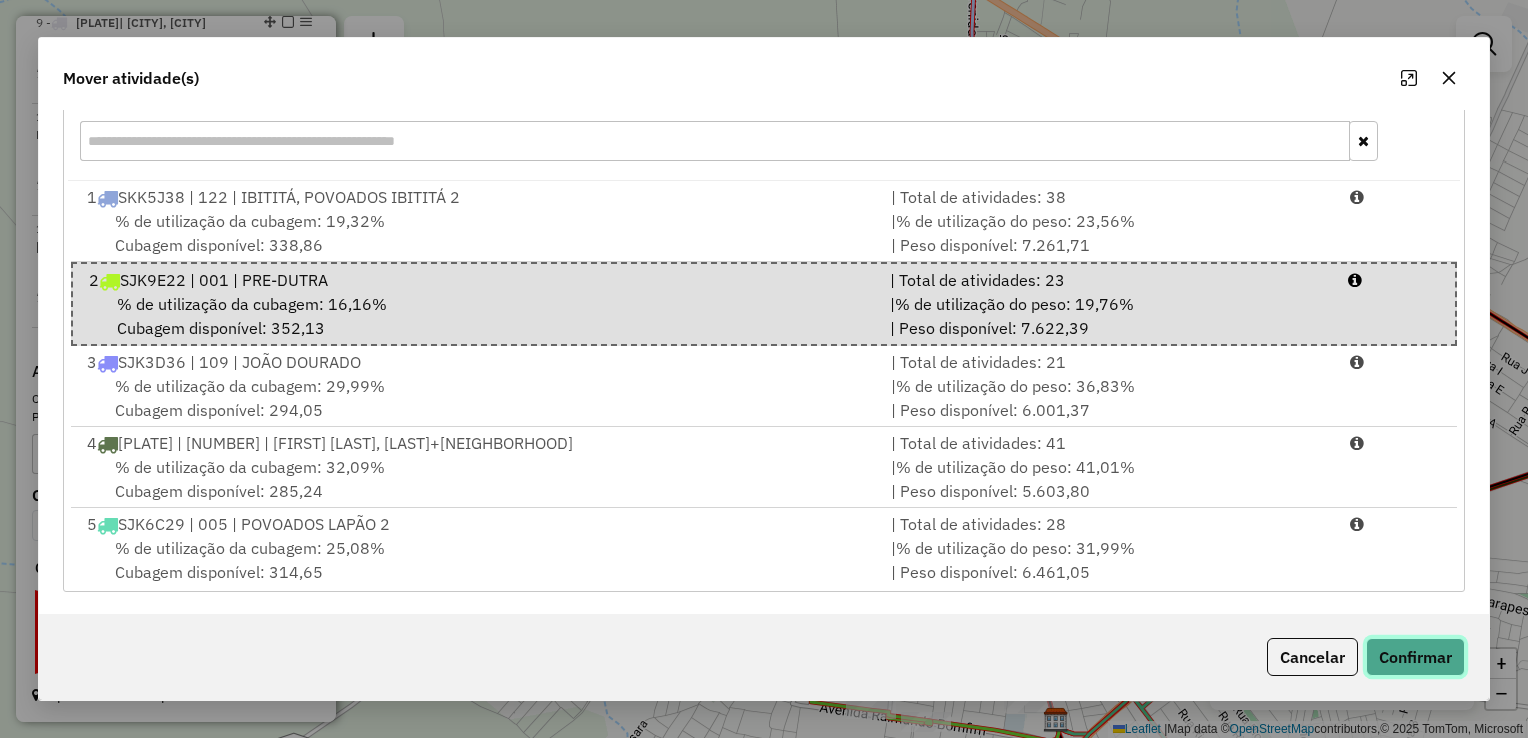 click on "Confirmar" 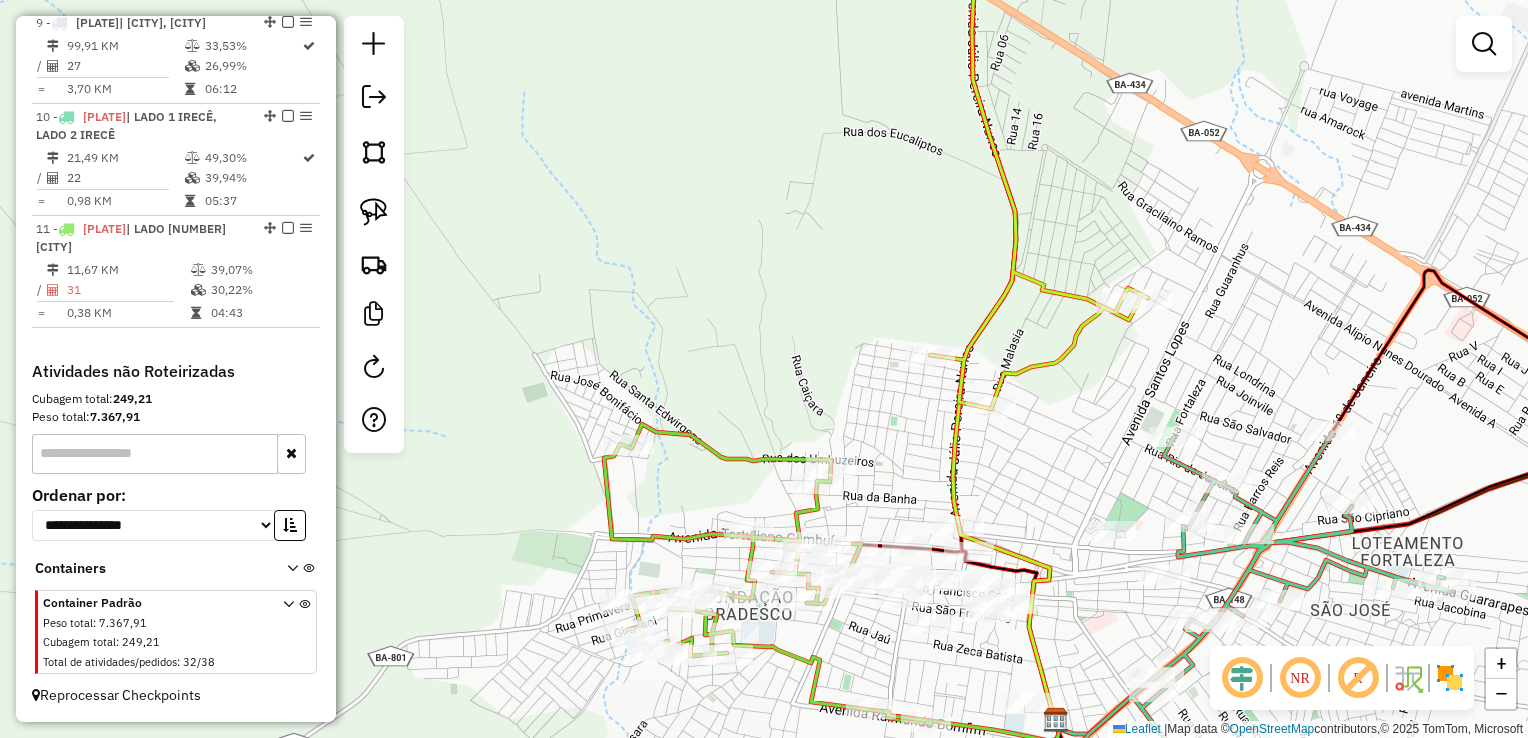 drag, startPoint x: 926, startPoint y: 6, endPoint x: 928, endPoint y: 28, distance: 22.090721 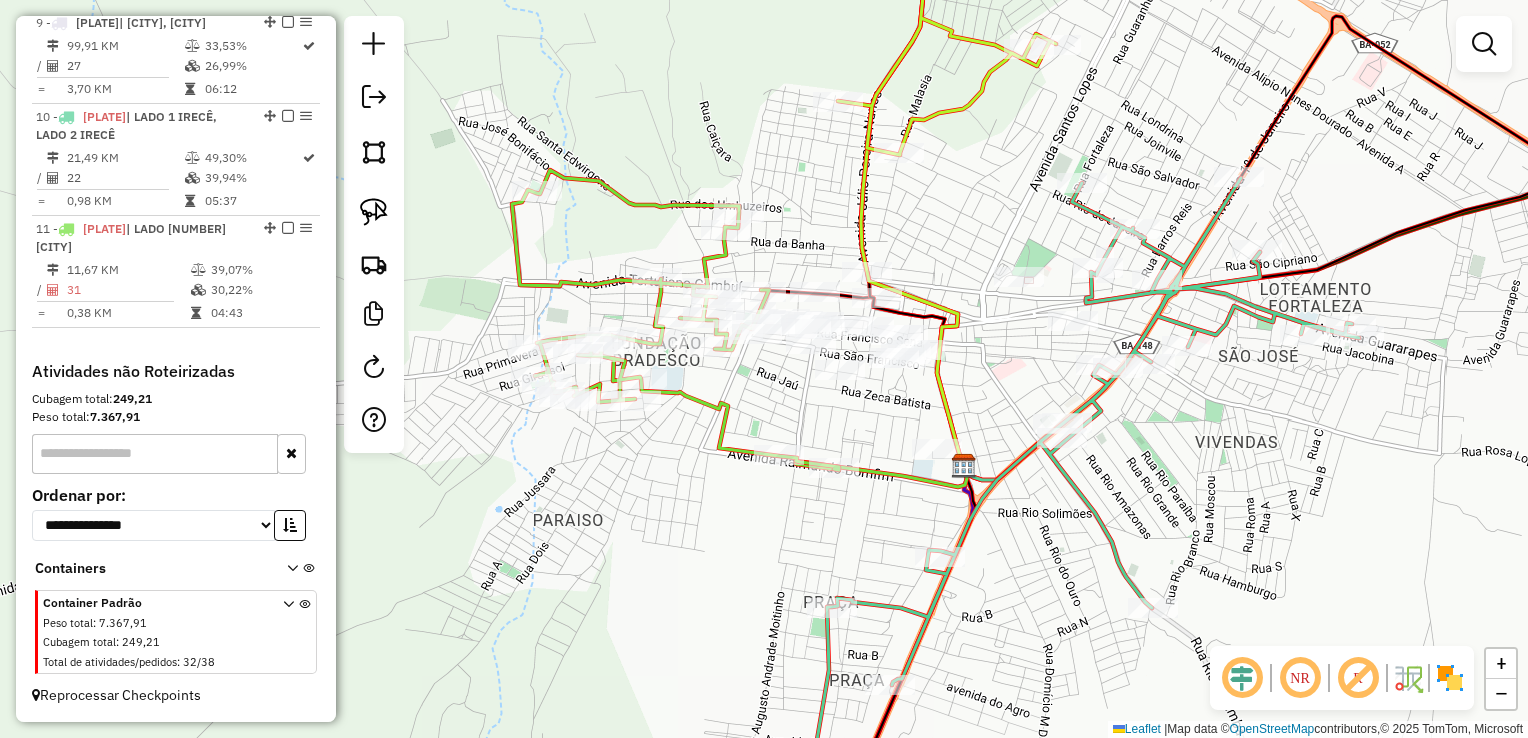 click on "Janela de atendimento Grade de atendimento Capacidade Transportadoras Veículos Cliente Pedidos  Rotas Selecione os dias de semana para filtrar as janelas de atendimento  Seg   Ter   Qua   Qui   Sex   Sáb   Dom  Informe o período da janela de atendimento: De: Até:  Filtrar exatamente a janela do cliente  Considerar janela de atendimento padrão  Selecione os dias de semana para filtrar as grades de atendimento  Seg   Ter   Qua   Qui   Sex   Sáb   Dom   Considerar clientes sem dia de atendimento cadastrado  Clientes fora do dia de atendimento selecionado Filtrar as atividades entre os valores definidos abaixo:  Peso mínimo:   Peso máximo:   Cubagem mínima:   Cubagem máxima:   De:   Até:  Filtrar as atividades entre o tempo de atendimento definido abaixo:  De:   Até:   Considerar capacidade total dos clientes não roteirizados Transportadora: Selecione um ou mais itens Tipo de veículo: Selecione um ou mais itens Veículo: Selecione um ou mais itens Motorista: Selecione um ou mais itens Nome: Rótulo:" 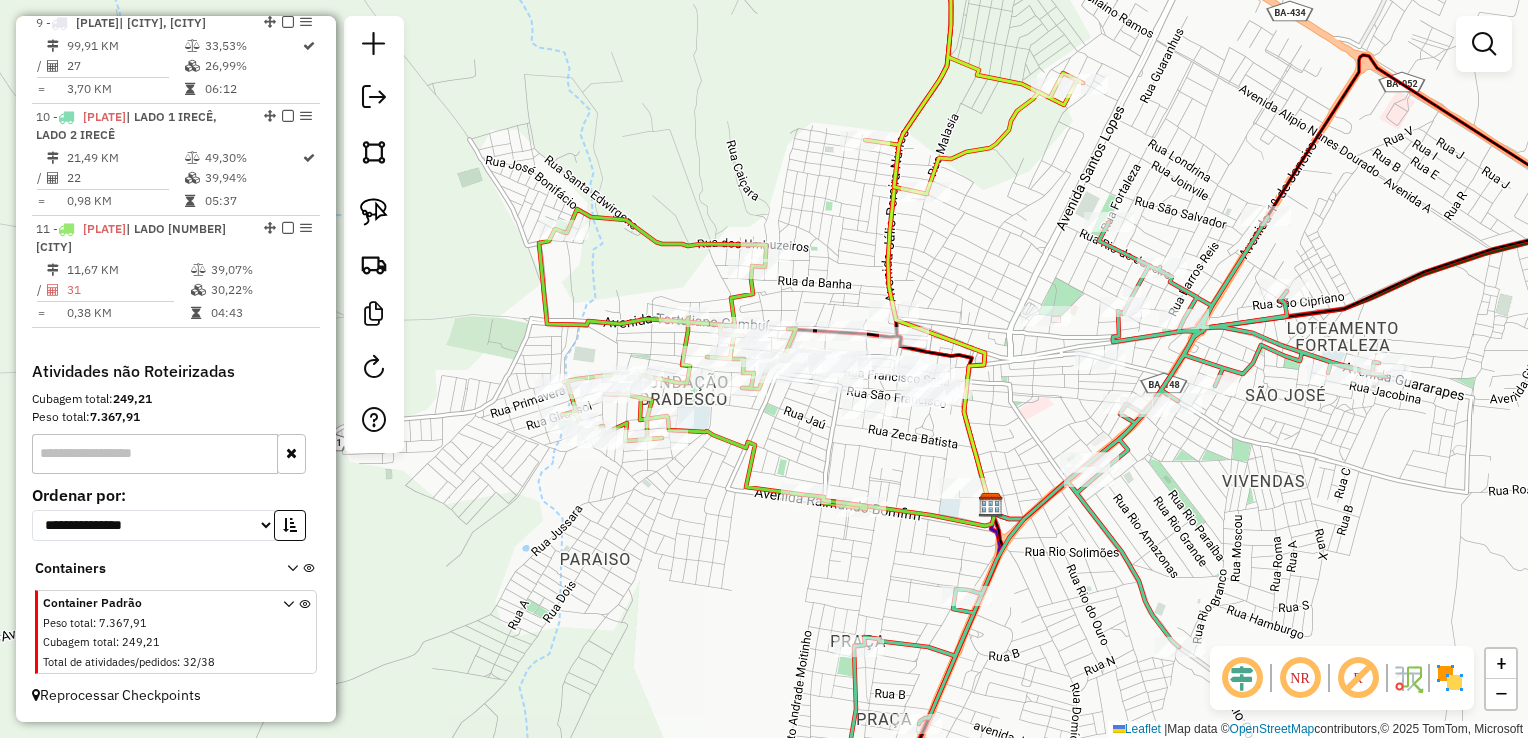 drag, startPoint x: 916, startPoint y: 210, endPoint x: 940, endPoint y: 249, distance: 45.79301 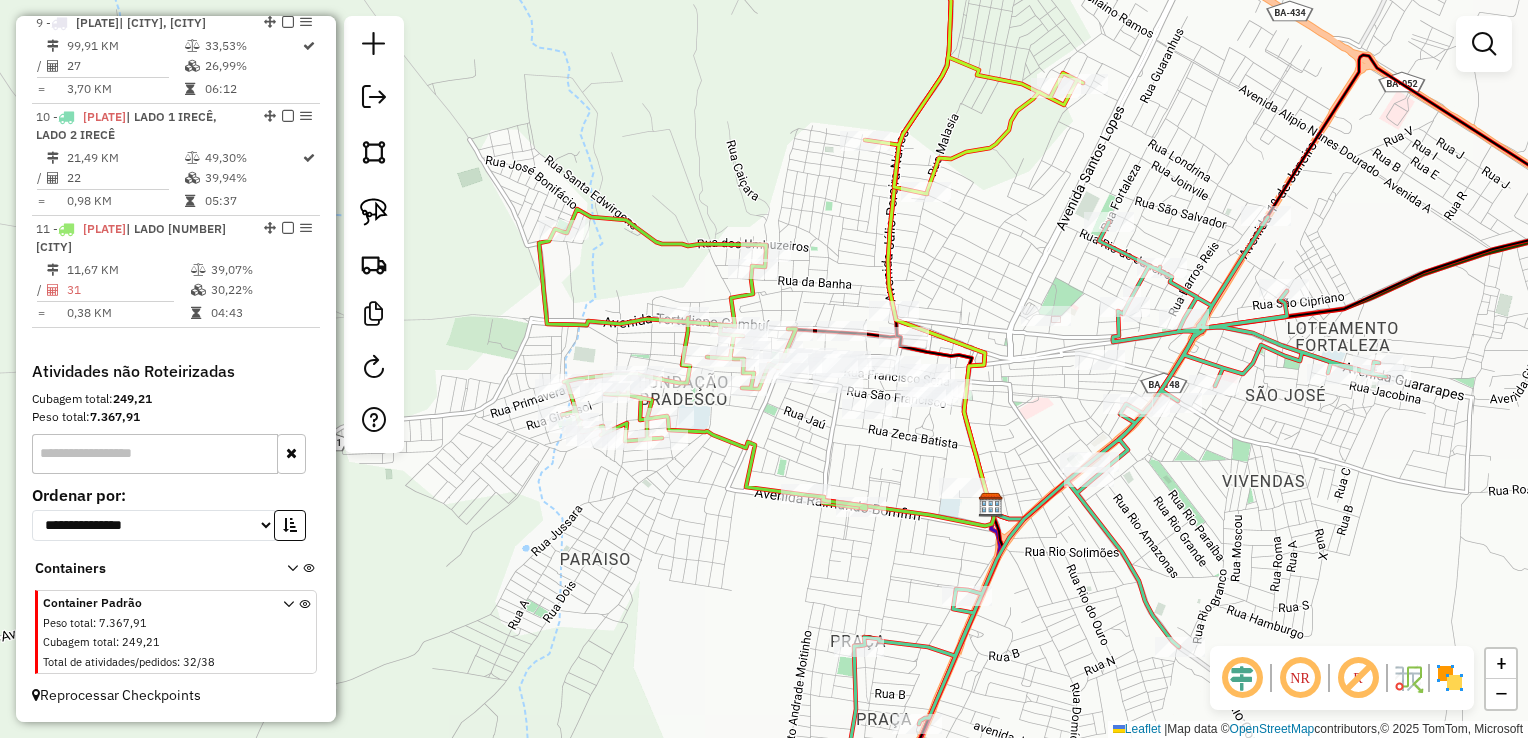 click on "Janela de atendimento Grade de atendimento Capacidade Transportadoras Veículos Cliente Pedidos  Rotas Selecione os dias de semana para filtrar as janelas de atendimento  Seg   Ter   Qua   Qui   Sex   Sáb   Dom  Informe o período da janela de atendimento: De: Até:  Filtrar exatamente a janela do cliente  Considerar janela de atendimento padrão  Selecione os dias de semana para filtrar as grades de atendimento  Seg   Ter   Qua   Qui   Sex   Sáb   Dom   Considerar clientes sem dia de atendimento cadastrado  Clientes fora do dia de atendimento selecionado Filtrar as atividades entre os valores definidos abaixo:  Peso mínimo:   Peso máximo:   Cubagem mínima:   Cubagem máxima:   De:   Até:  Filtrar as atividades entre o tempo de atendimento definido abaixo:  De:   Até:   Considerar capacidade total dos clientes não roteirizados Transportadora: Selecione um ou mais itens Tipo de veículo: Selecione um ou mais itens Veículo: Selecione um ou mais itens Motorista: Selecione um ou mais itens Nome: Rótulo:" 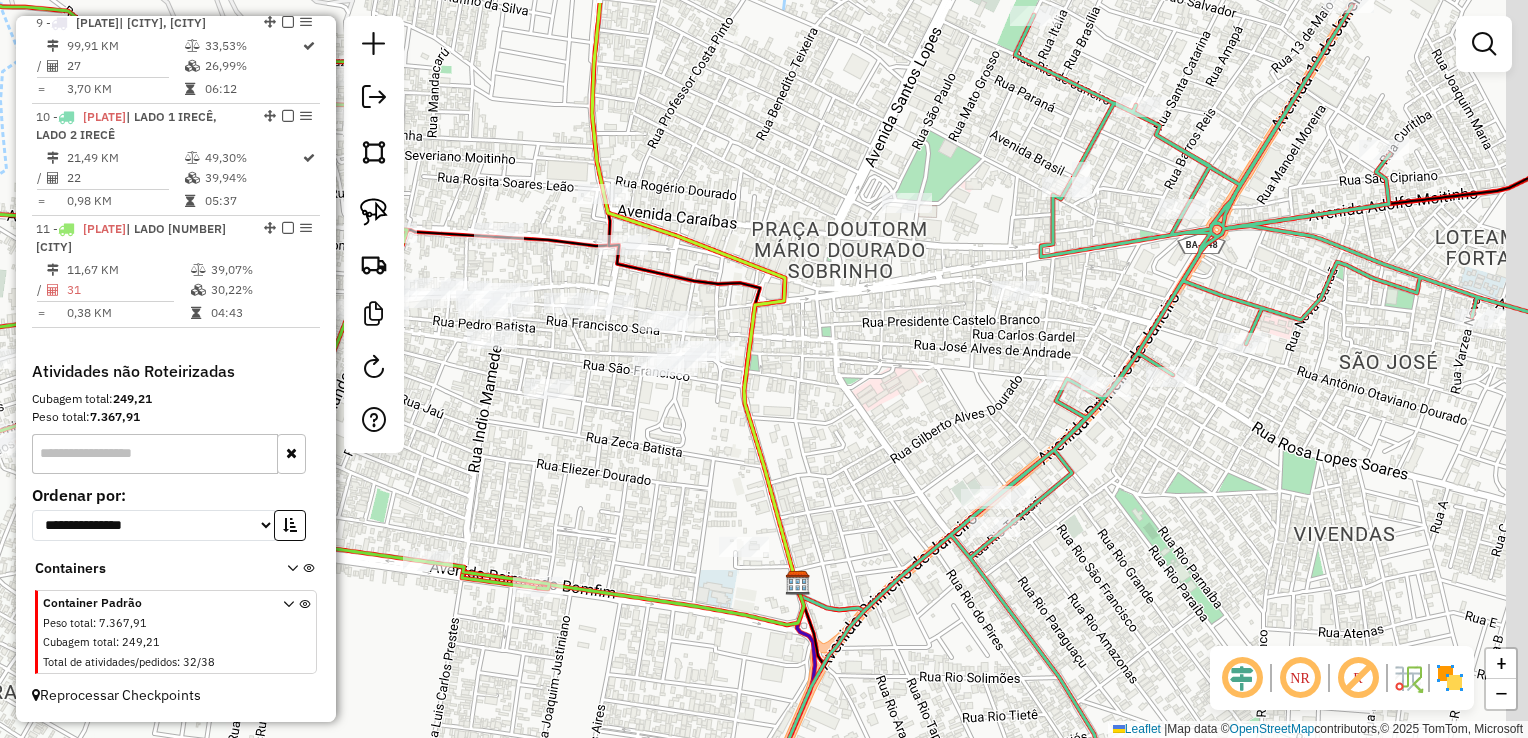 drag, startPoint x: 925, startPoint y: 273, endPoint x: 890, endPoint y: 303, distance: 46.09772 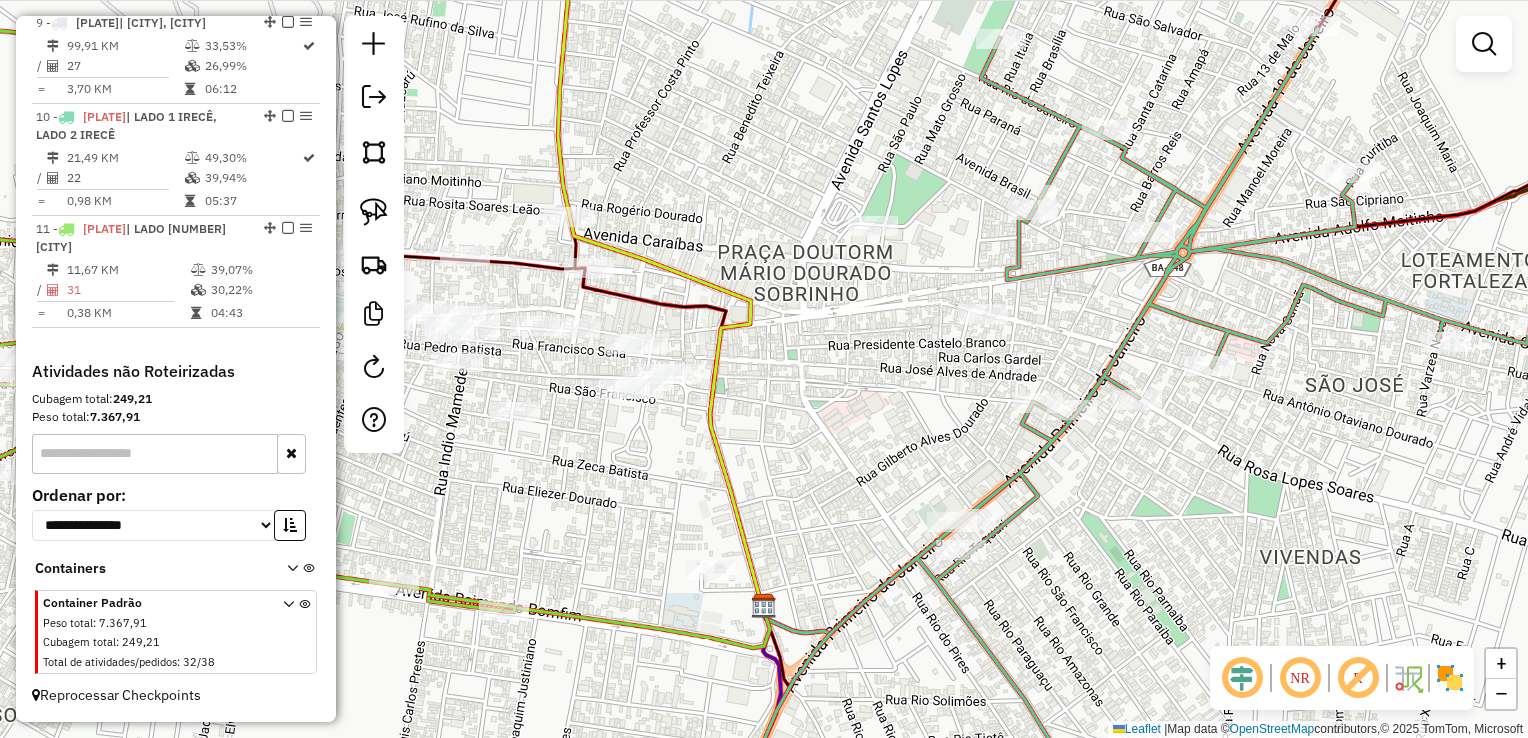 drag, startPoint x: 874, startPoint y: 322, endPoint x: 704, endPoint y: 411, distance: 191.88799 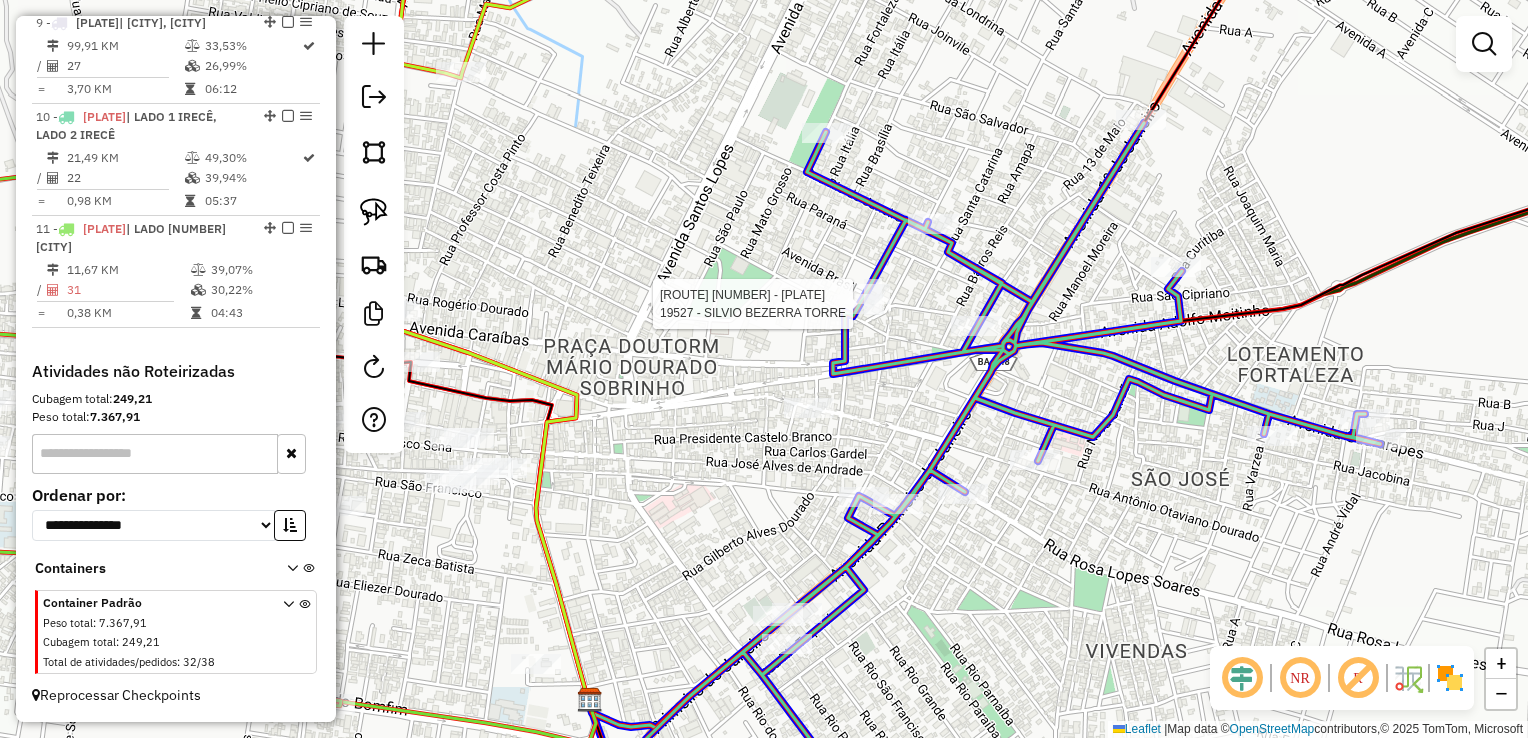 click 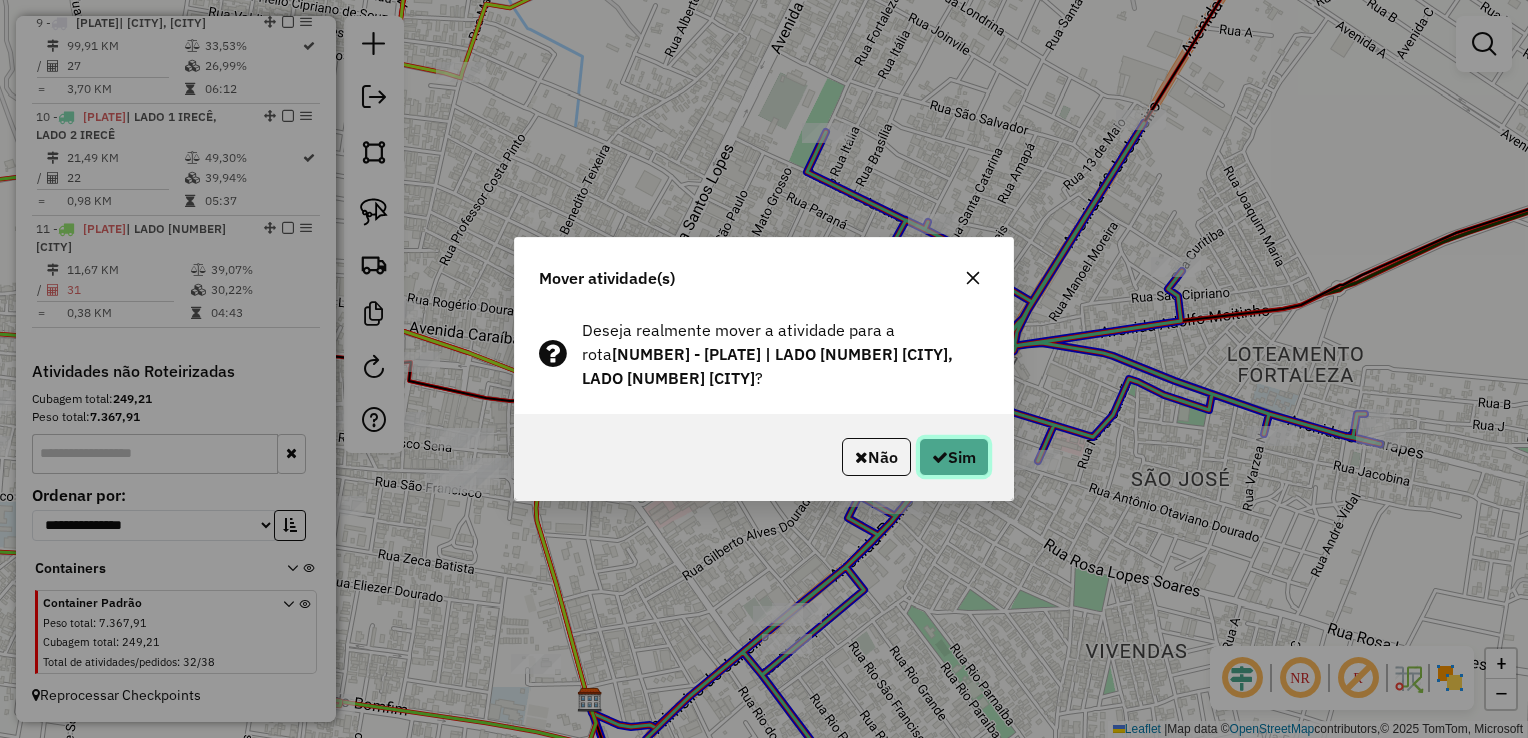 click on "Sim" 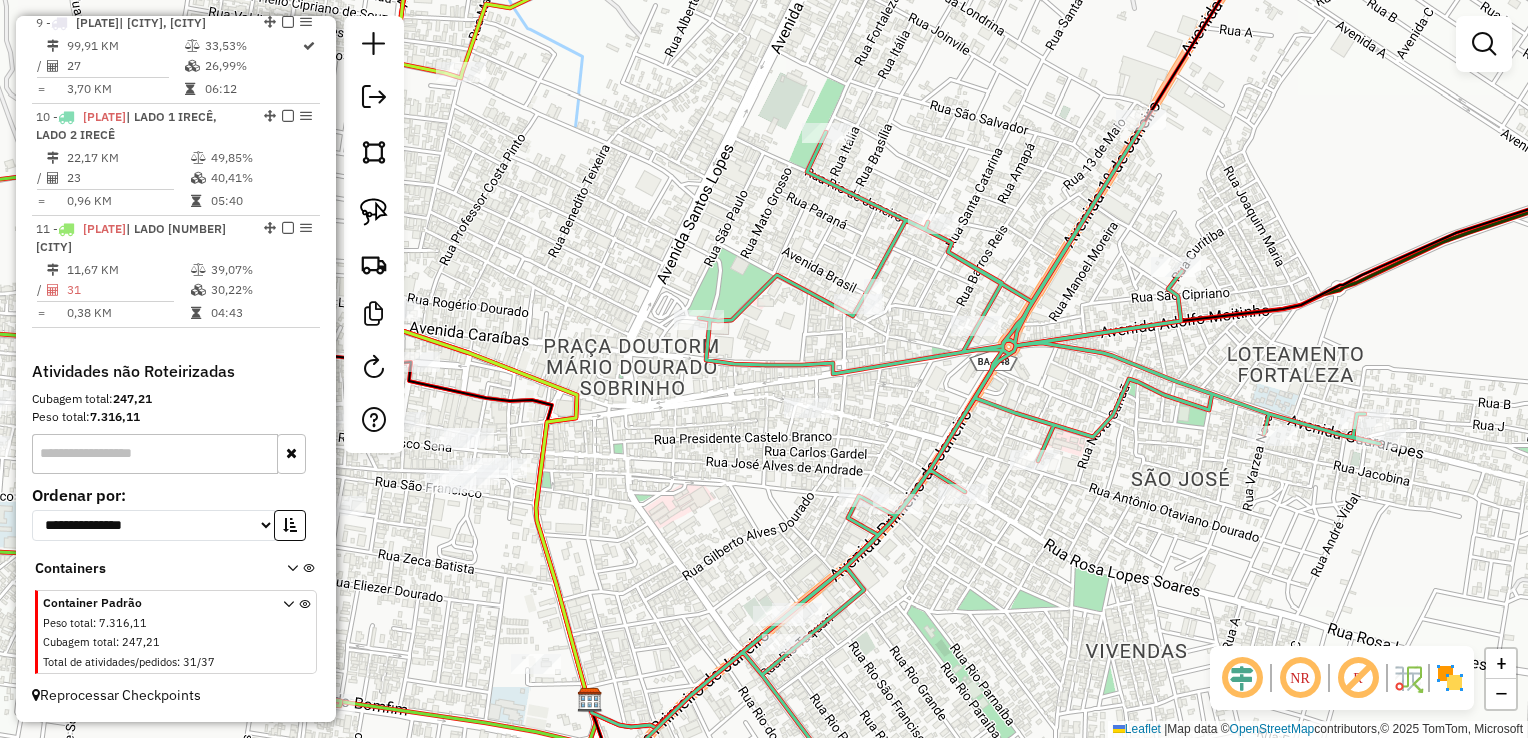 click 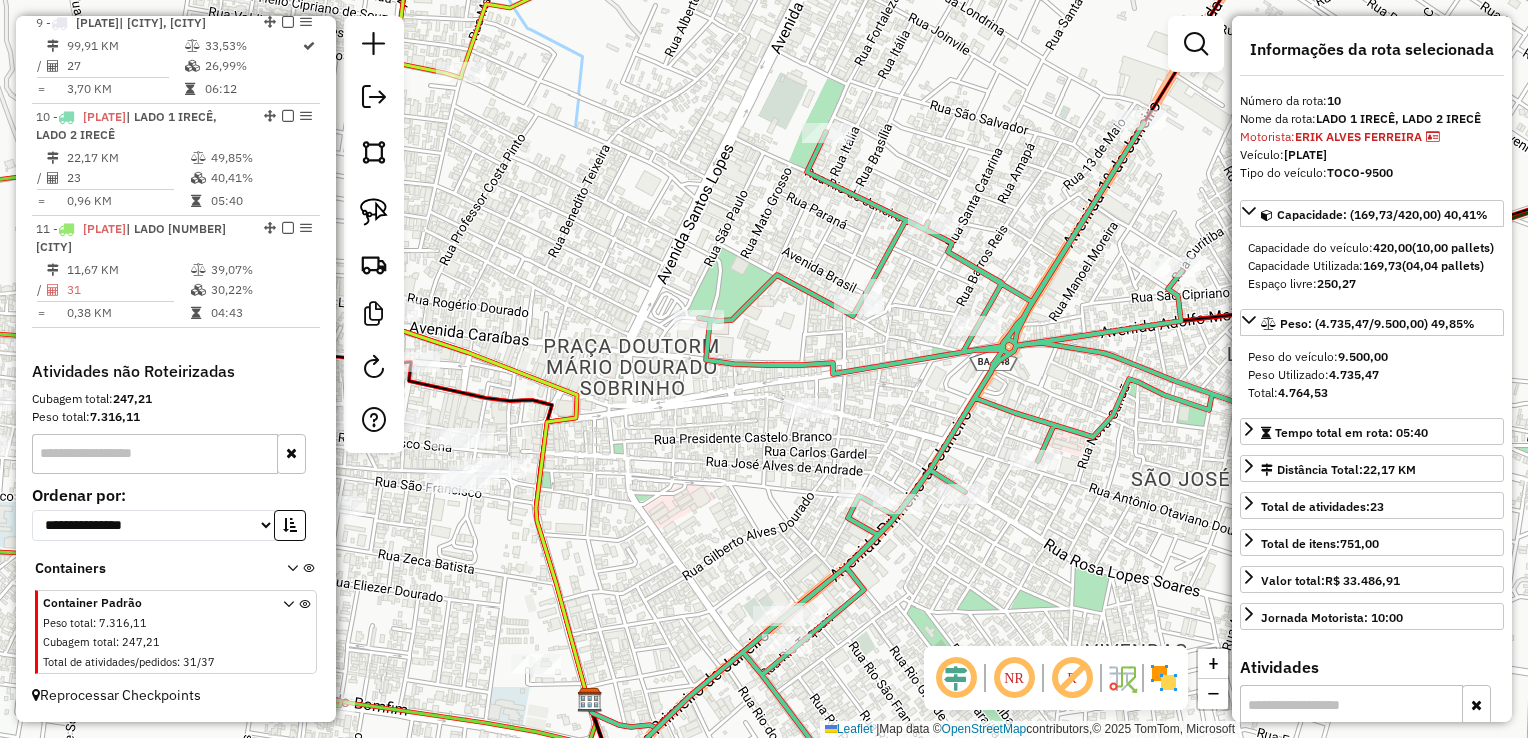 drag, startPoint x: 734, startPoint y: 436, endPoint x: 772, endPoint y: 419, distance: 41.62932 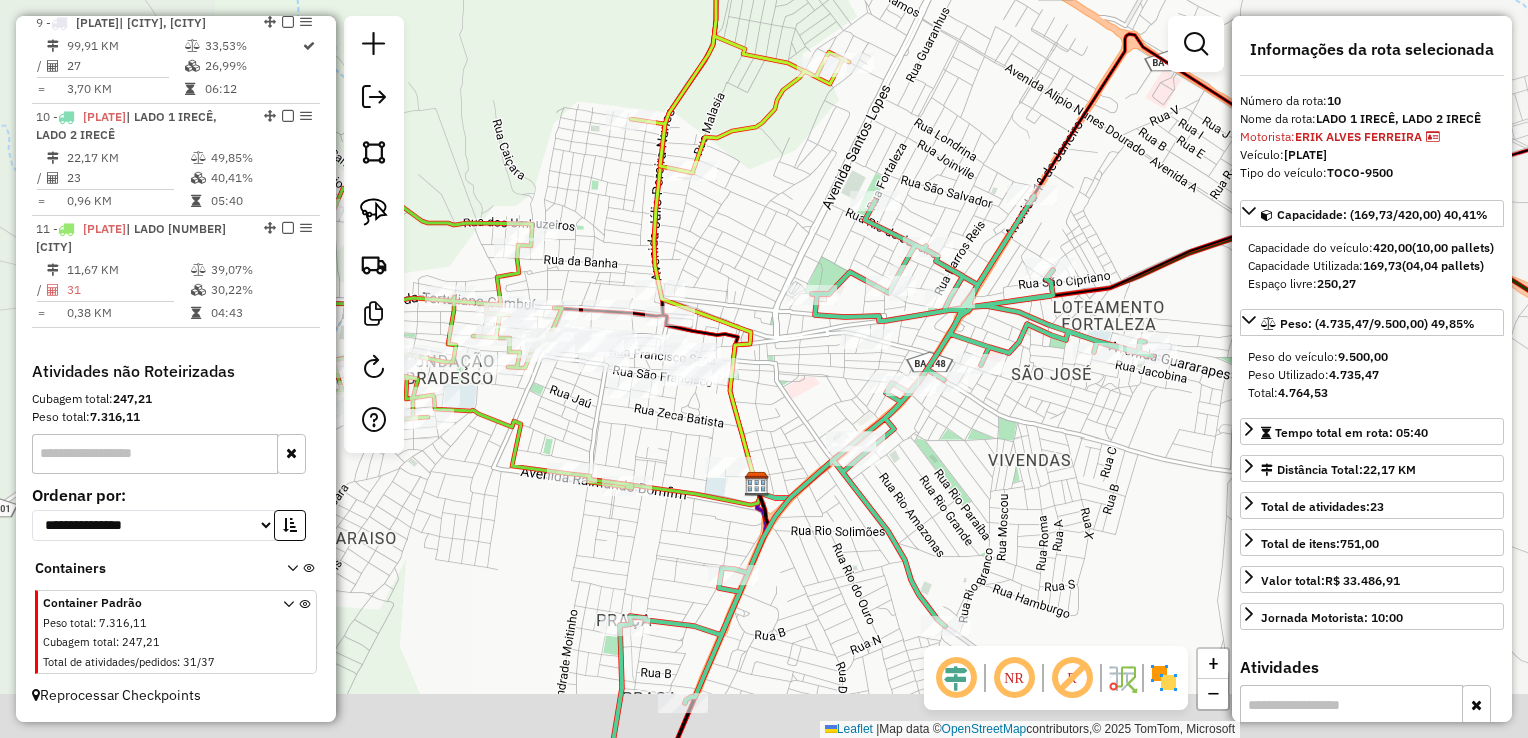drag, startPoint x: 770, startPoint y: 452, endPoint x: 797, endPoint y: 367, distance: 89.1852 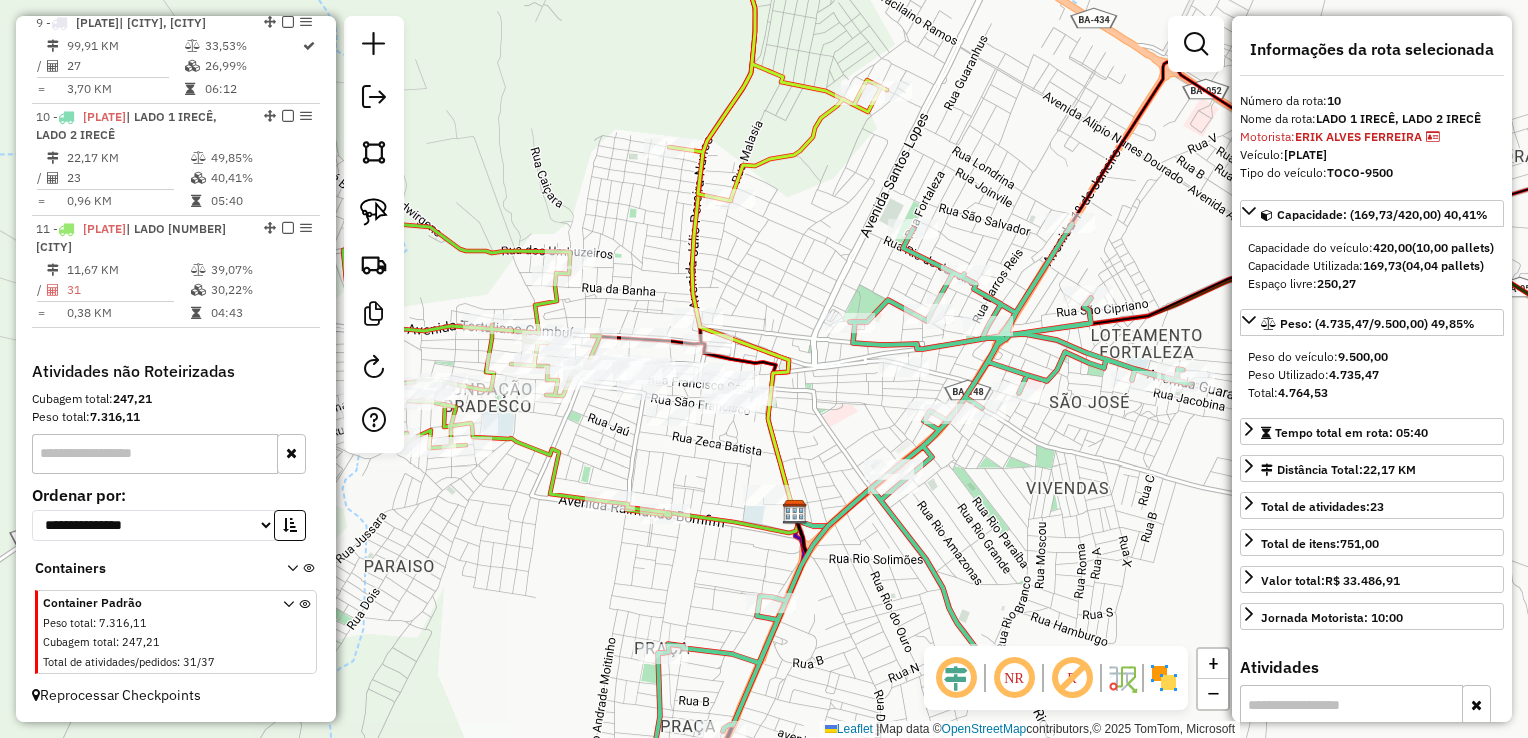 drag, startPoint x: 797, startPoint y: 367, endPoint x: 797, endPoint y: 438, distance: 71 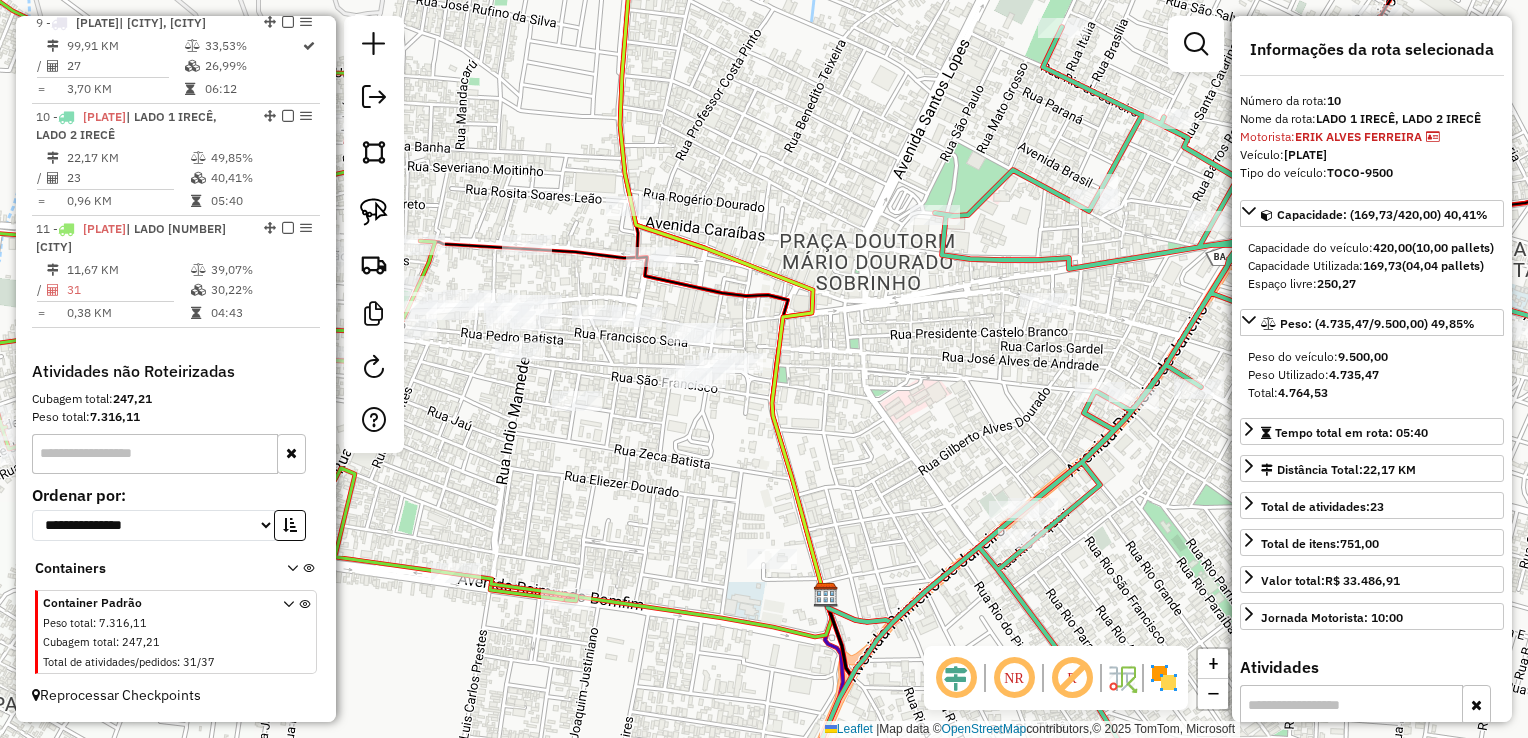 drag, startPoint x: 619, startPoint y: 462, endPoint x: 737, endPoint y: 459, distance: 118.03813 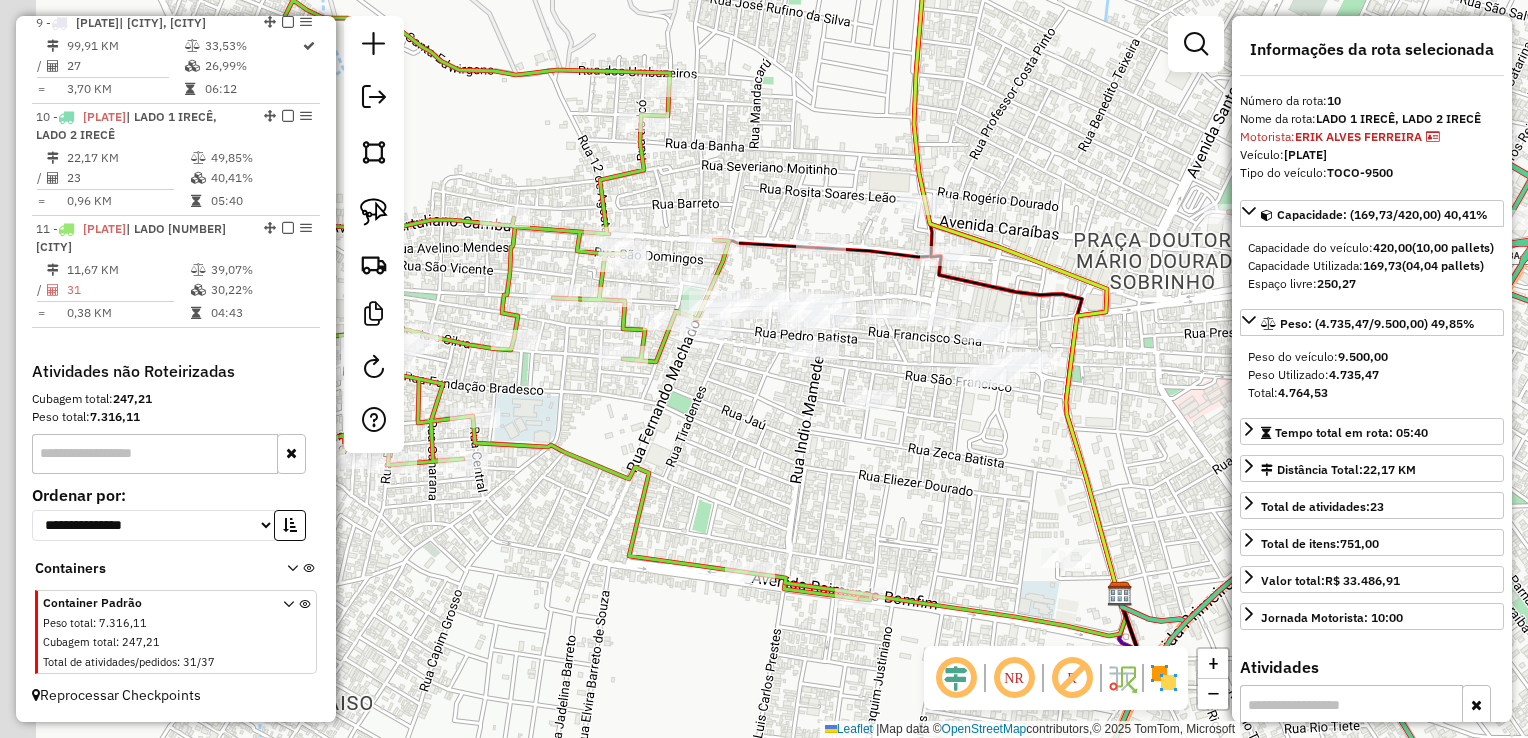 drag, startPoint x: 691, startPoint y: 459, endPoint x: 867, endPoint y: 460, distance: 176.00284 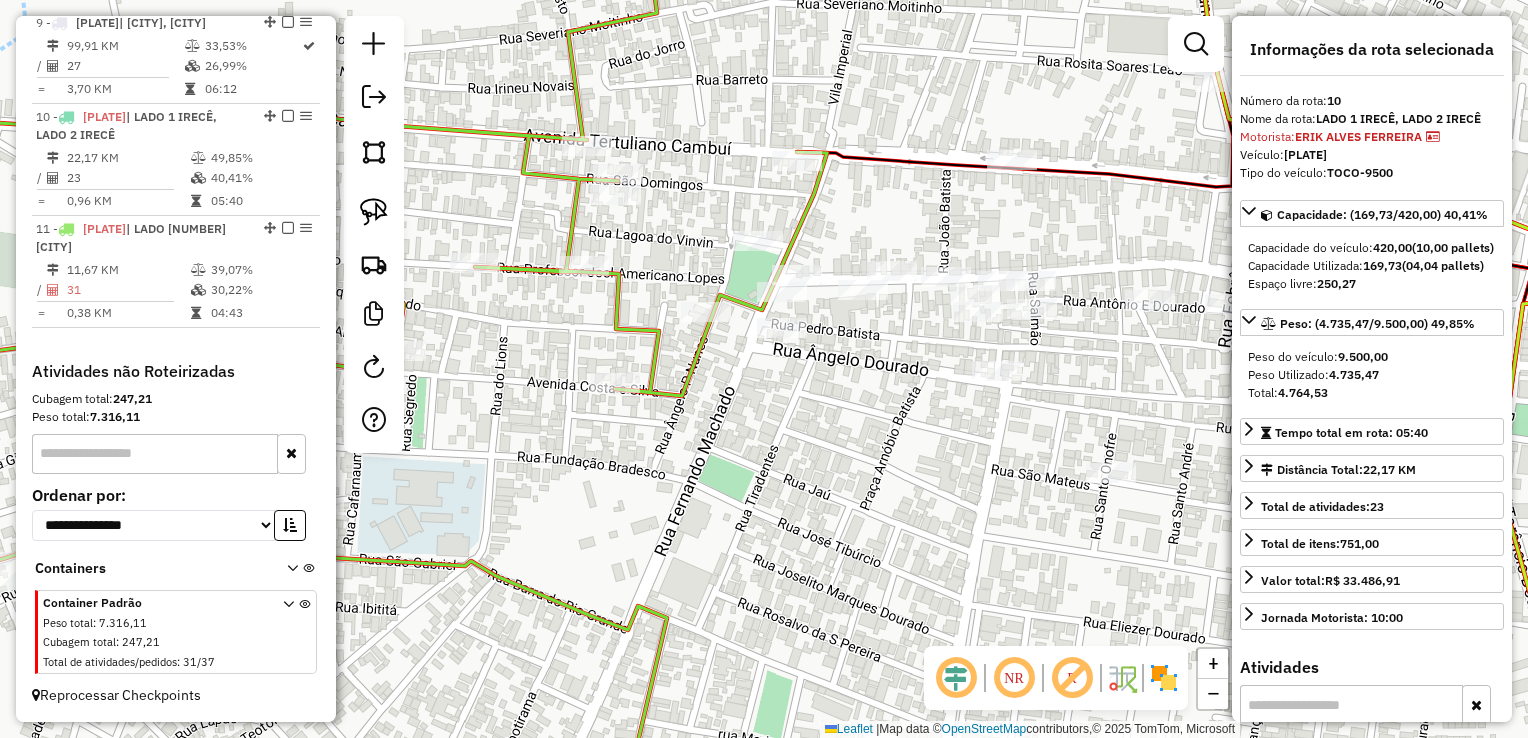 drag, startPoint x: 729, startPoint y: 443, endPoint x: 775, endPoint y: 484, distance: 61.6198 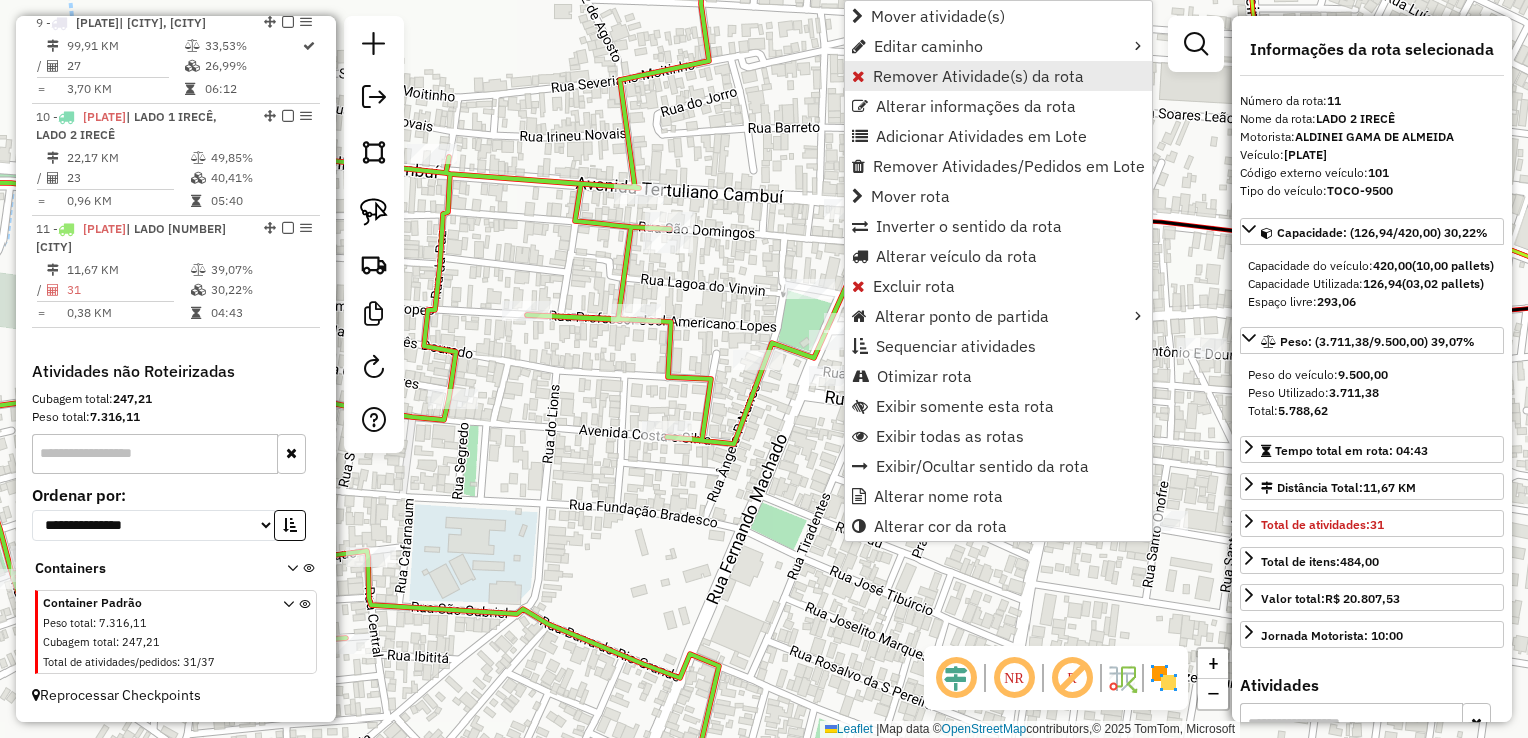 click on "Remover Atividade(s) da rota" at bounding box center [978, 76] 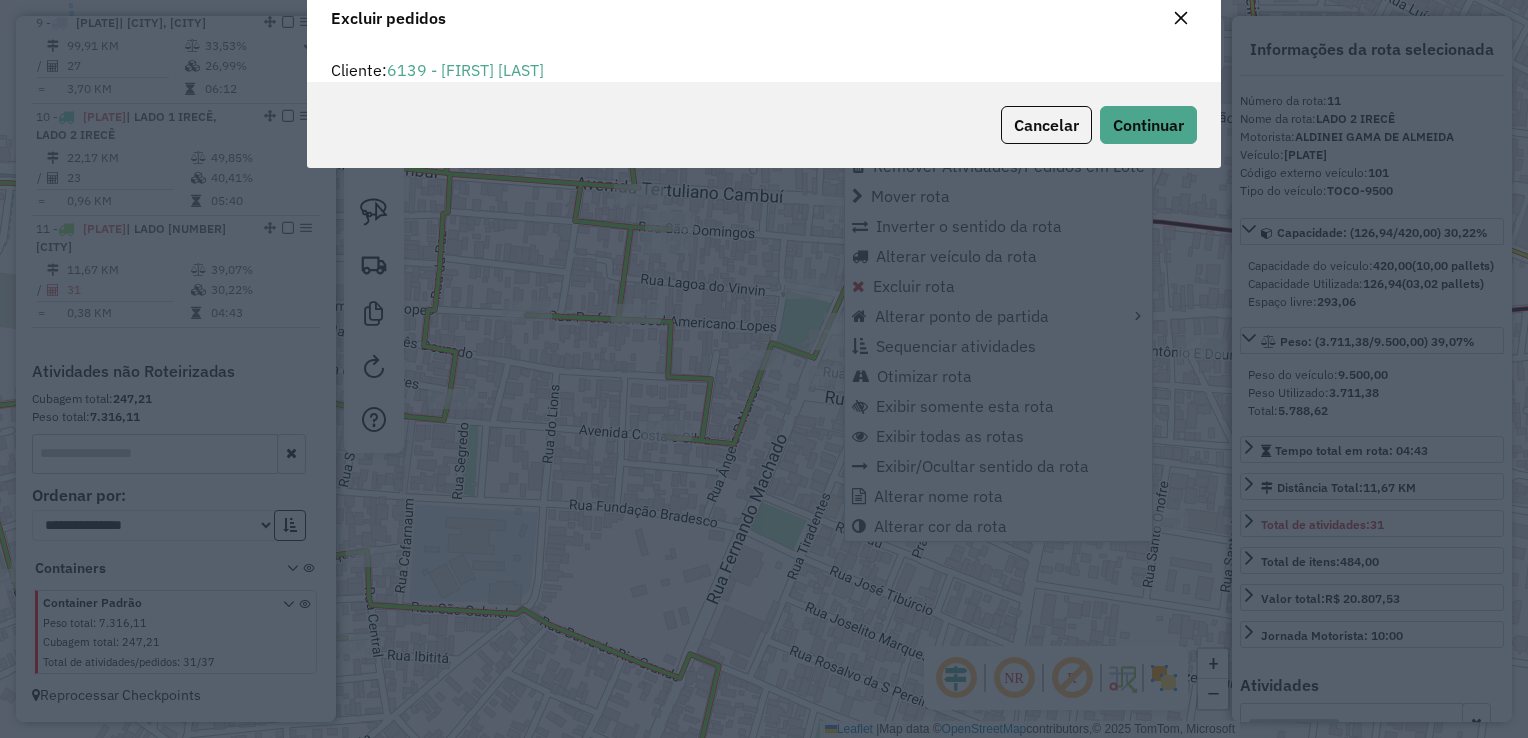 scroll, scrollTop: 10, scrollLeft: 6, axis: both 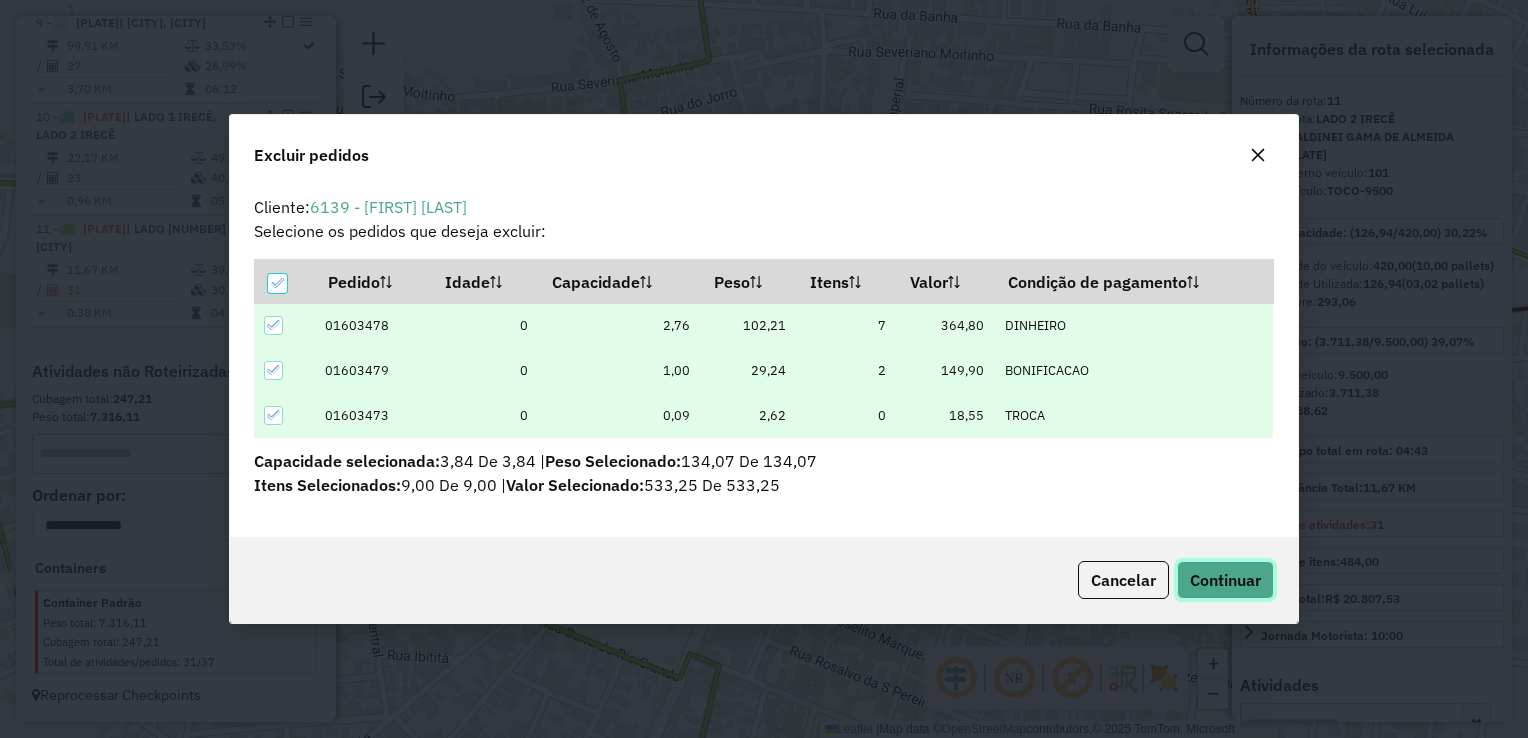 click on "Continuar" 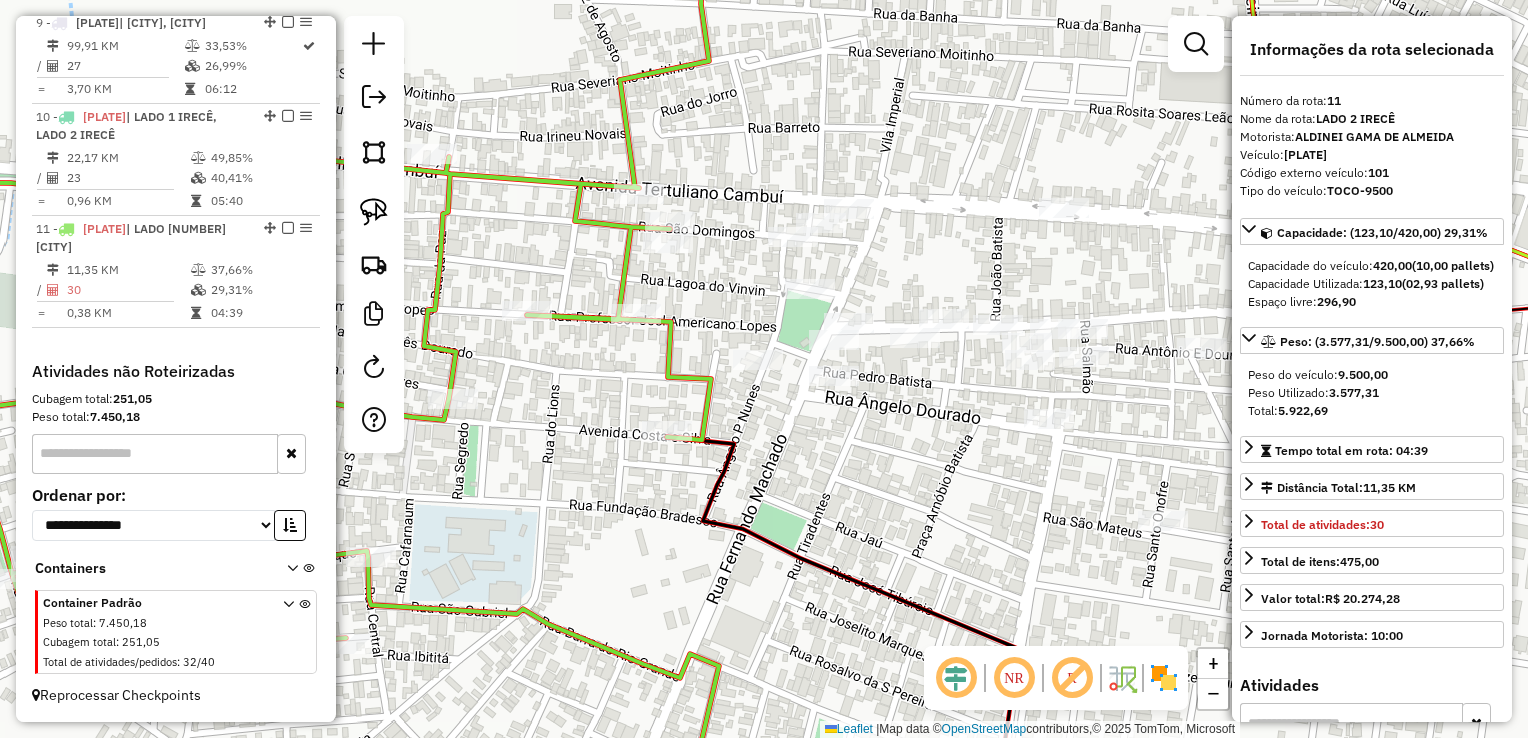 drag, startPoint x: 918, startPoint y: 523, endPoint x: 898, endPoint y: 461, distance: 65.14599 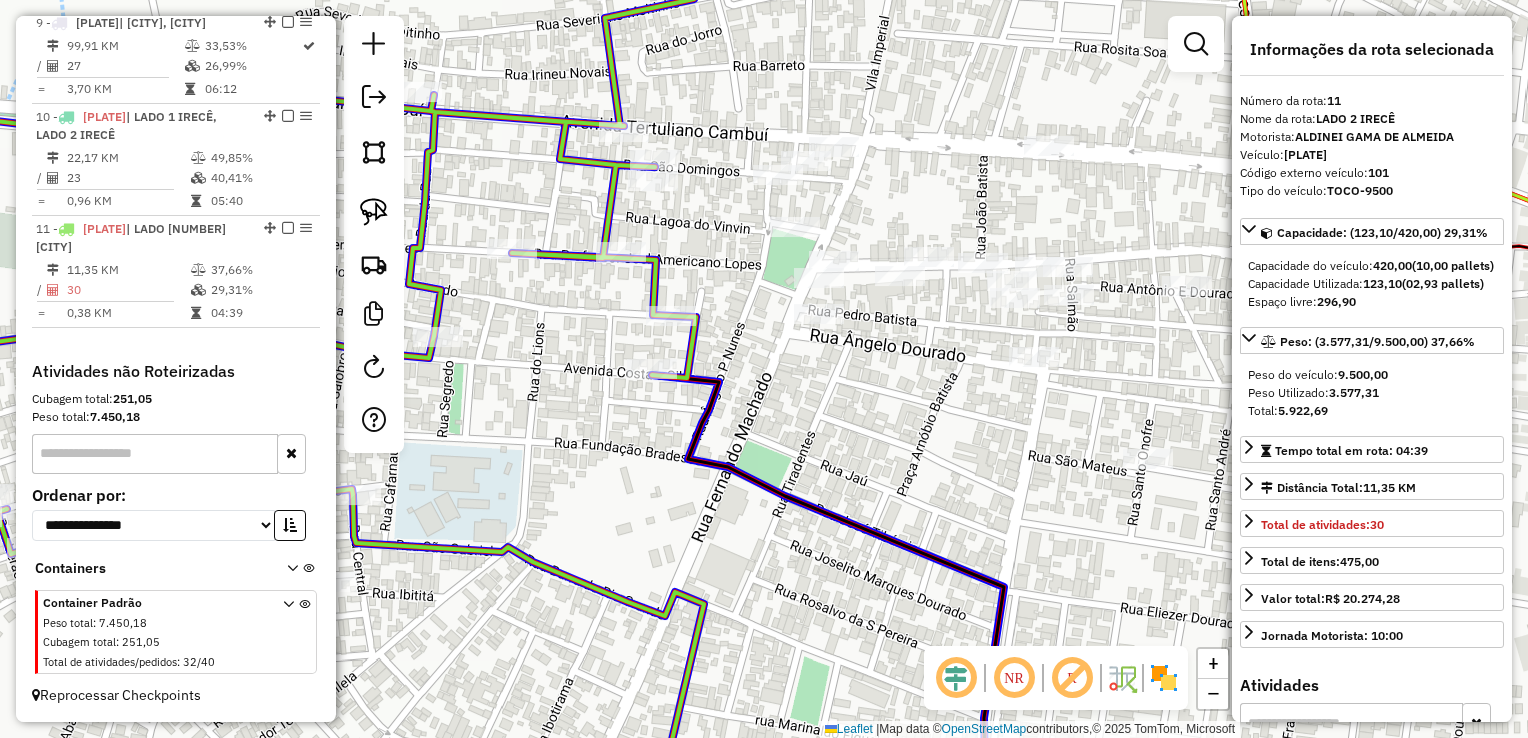 click on "Janela de atendimento Grade de atendimento Capacidade Transportadoras Veículos Cliente Pedidos  Rotas Selecione os dias de semana para filtrar as janelas de atendimento  Seg   Ter   Qua   Qui   Sex   Sáb   Dom  Informe o período da janela de atendimento: De: Até:  Filtrar exatamente a janela do cliente  Considerar janela de atendimento padrão  Selecione os dias de semana para filtrar as grades de atendimento  Seg   Ter   Qua   Qui   Sex   Sáb   Dom   Considerar clientes sem dia de atendimento cadastrado  Clientes fora do dia de atendimento selecionado Filtrar as atividades entre os valores definidos abaixo:  Peso mínimo:   Peso máximo:   Cubagem mínima:   Cubagem máxima:   De:   Até:  Filtrar as atividades entre o tempo de atendimento definido abaixo:  De:   Até:   Considerar capacidade total dos clientes não roteirizados Transportadora: Selecione um ou mais itens Tipo de veículo: Selecione um ou mais itens Veículo: Selecione um ou mais itens Motorista: Selecione um ou mais itens Nome: Rótulo:" 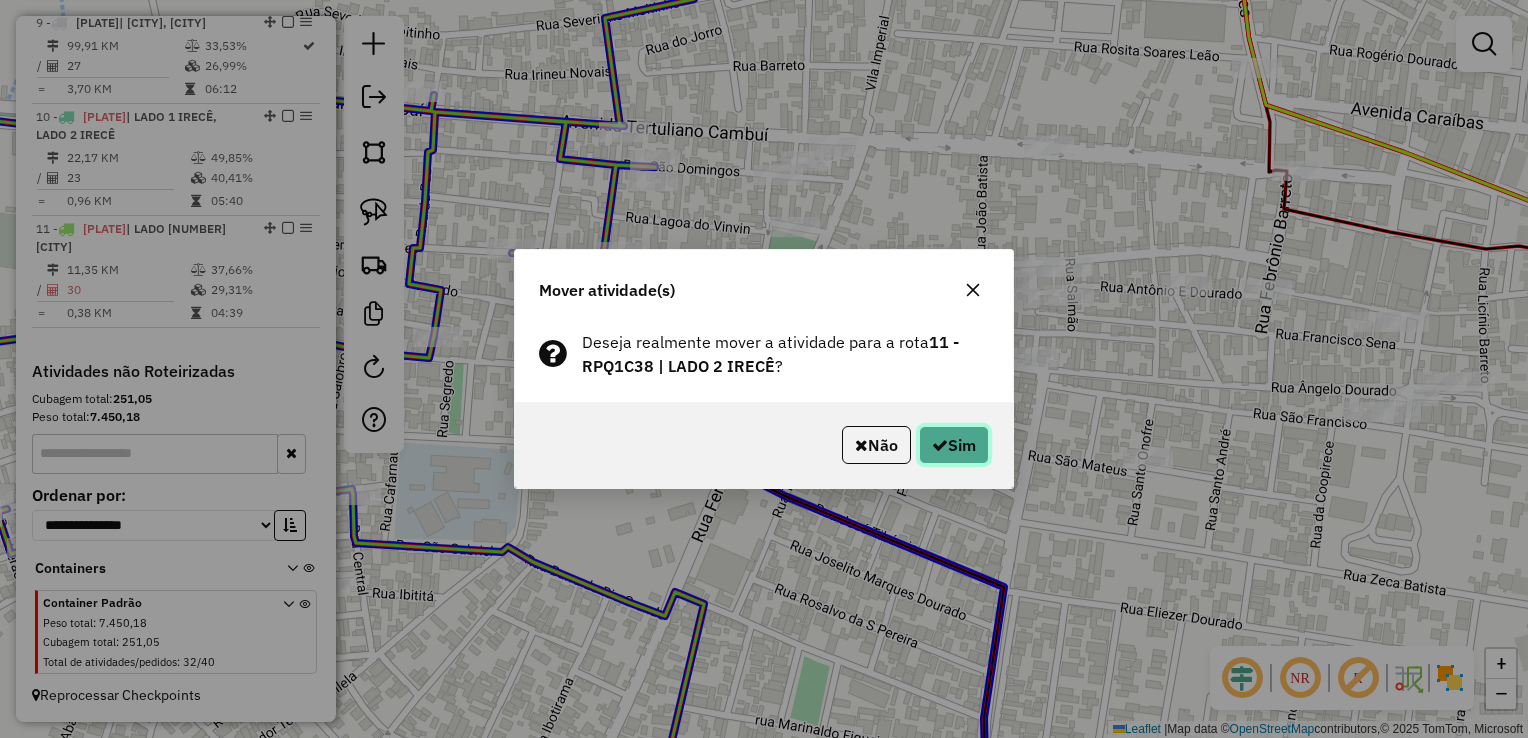 click on "Sim" 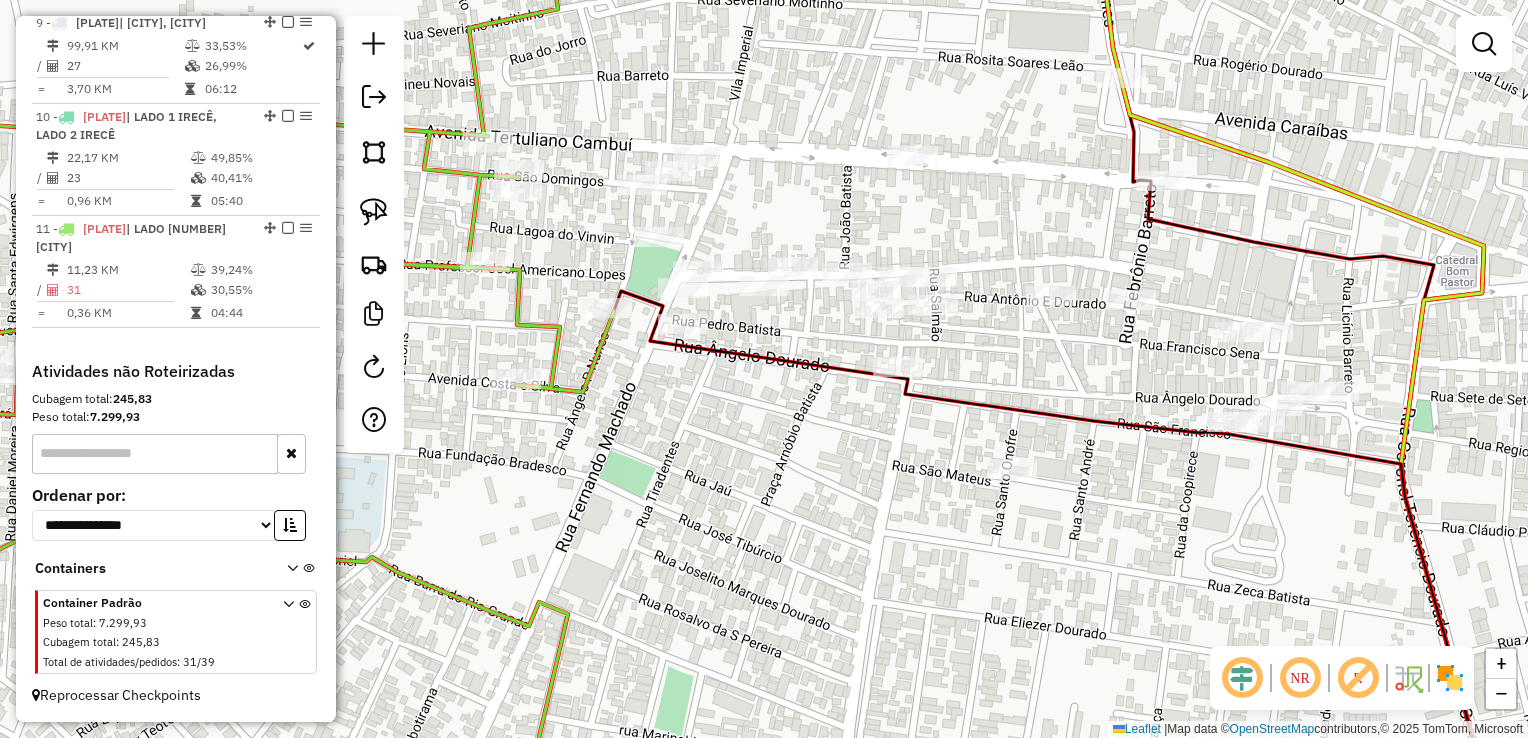 drag, startPoint x: 1140, startPoint y: 511, endPoint x: 947, endPoint y: 500, distance: 193.31322 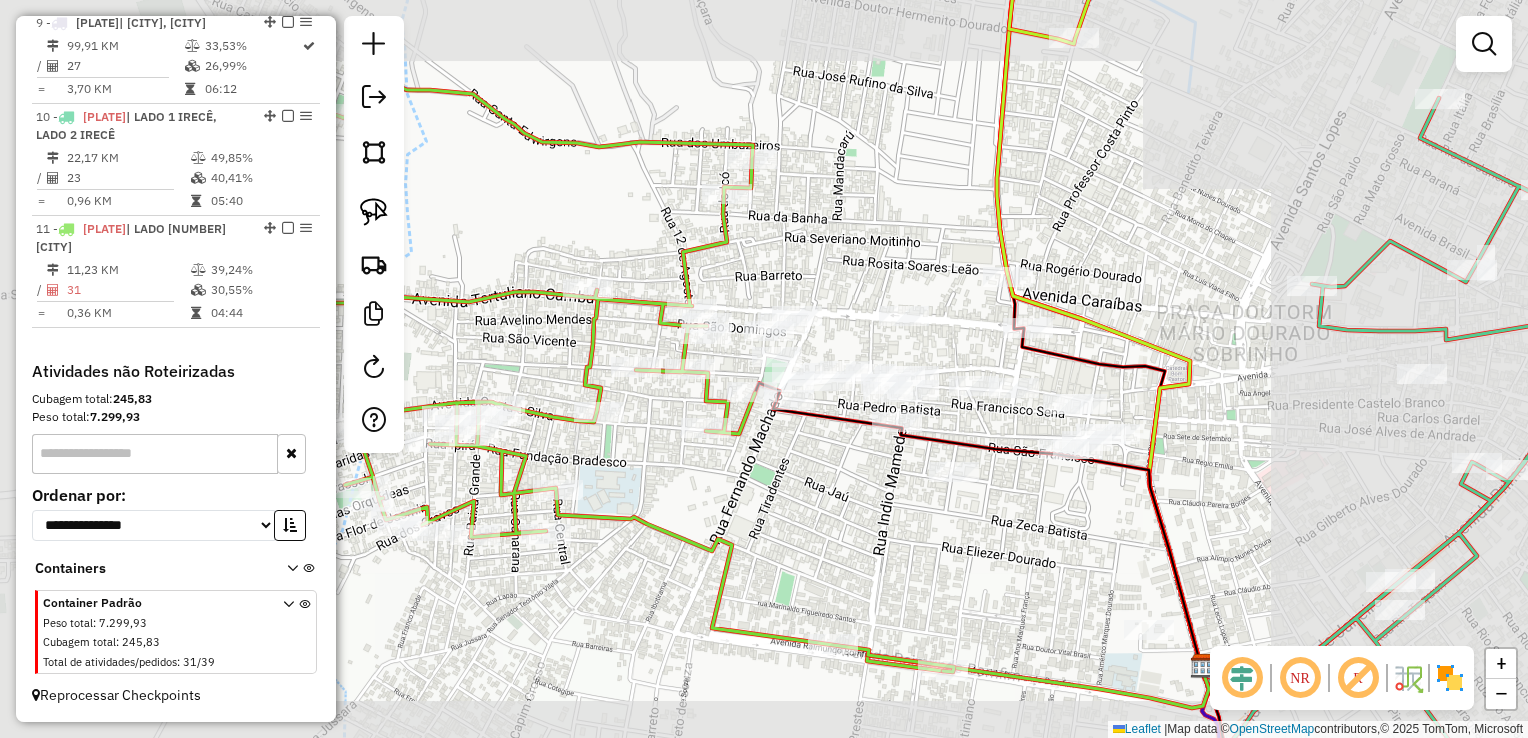 drag, startPoint x: 1032, startPoint y: 514, endPoint x: 886, endPoint y: 479, distance: 150.13661 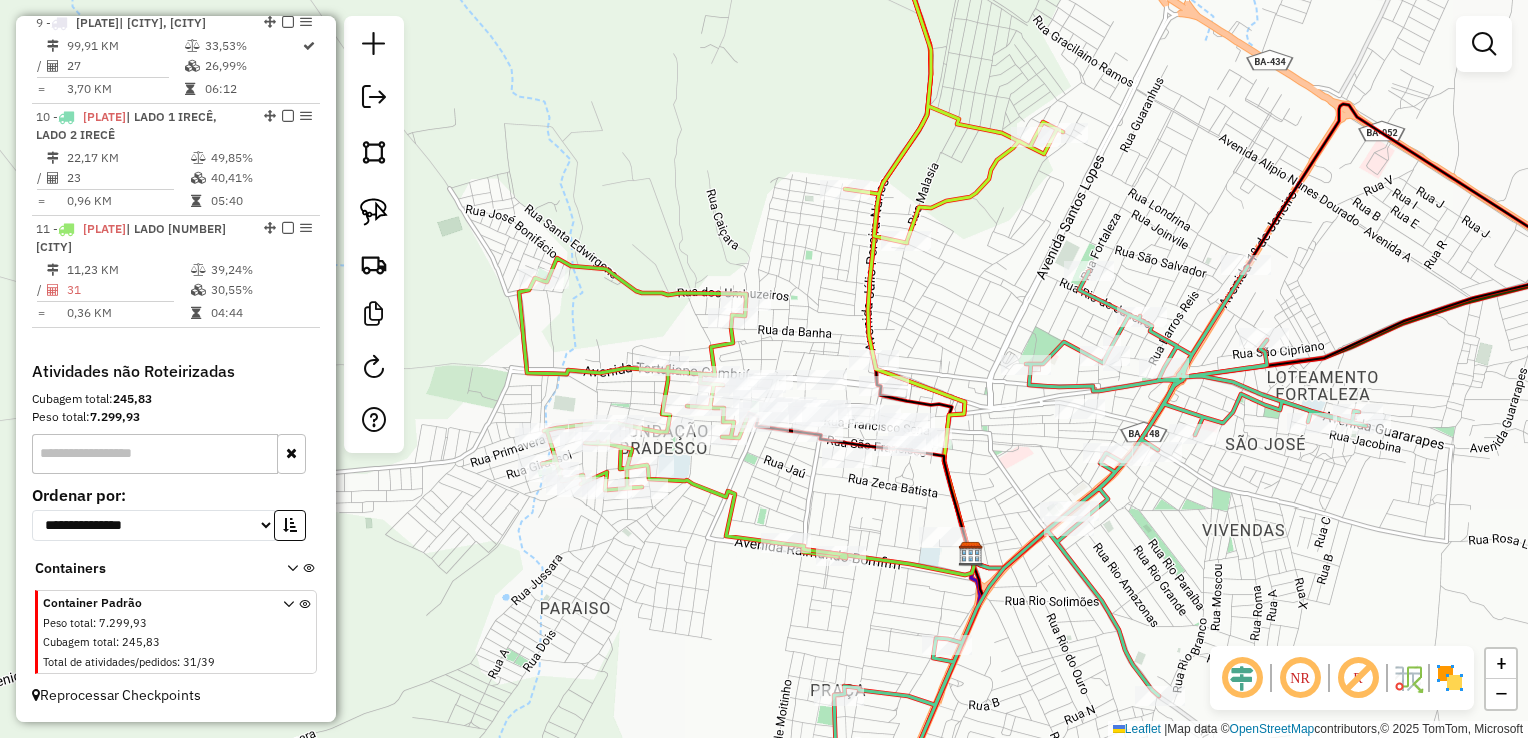 drag, startPoint x: 887, startPoint y: 507, endPoint x: 867, endPoint y: 438, distance: 71.8401 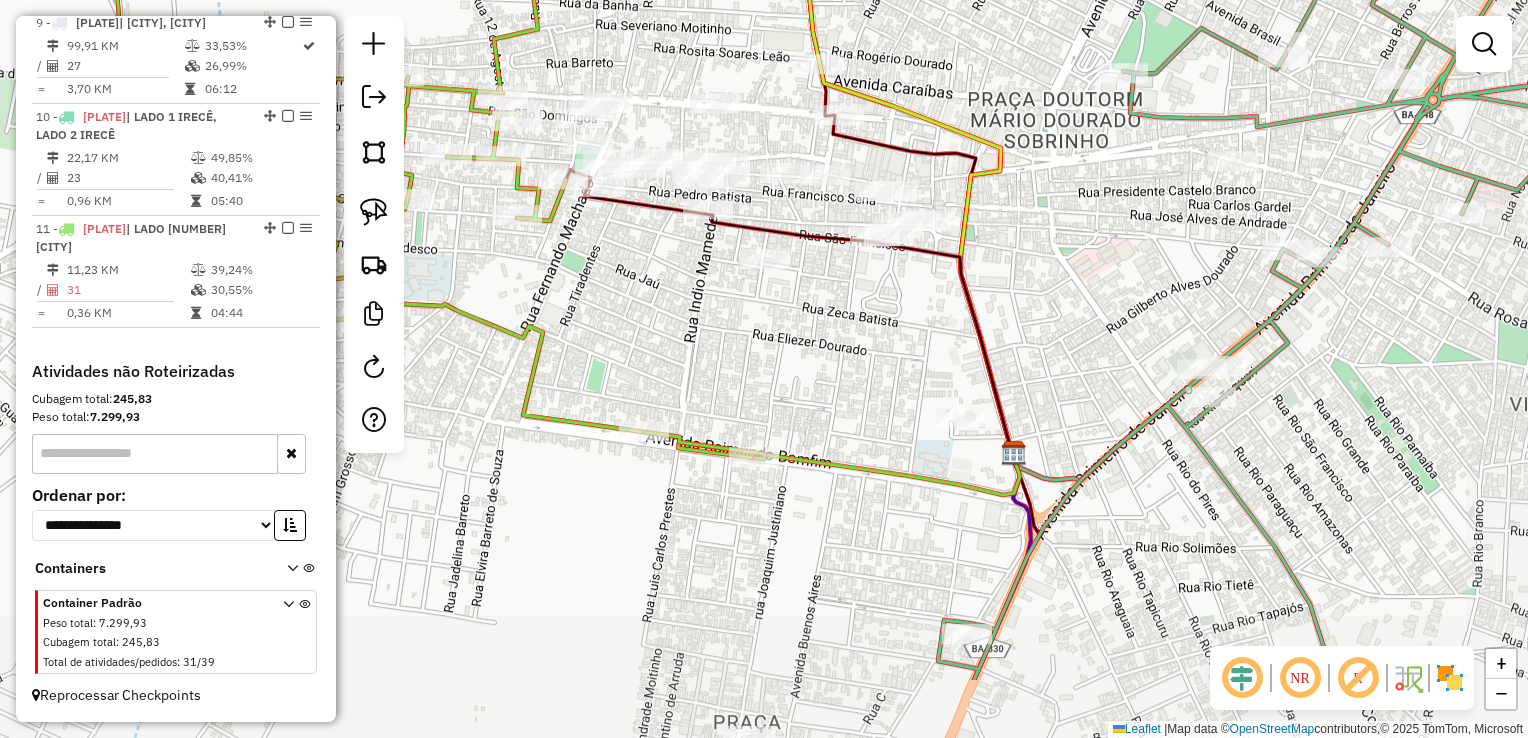 drag, startPoint x: 864, startPoint y: 438, endPoint x: 734, endPoint y: 306, distance: 185.26738 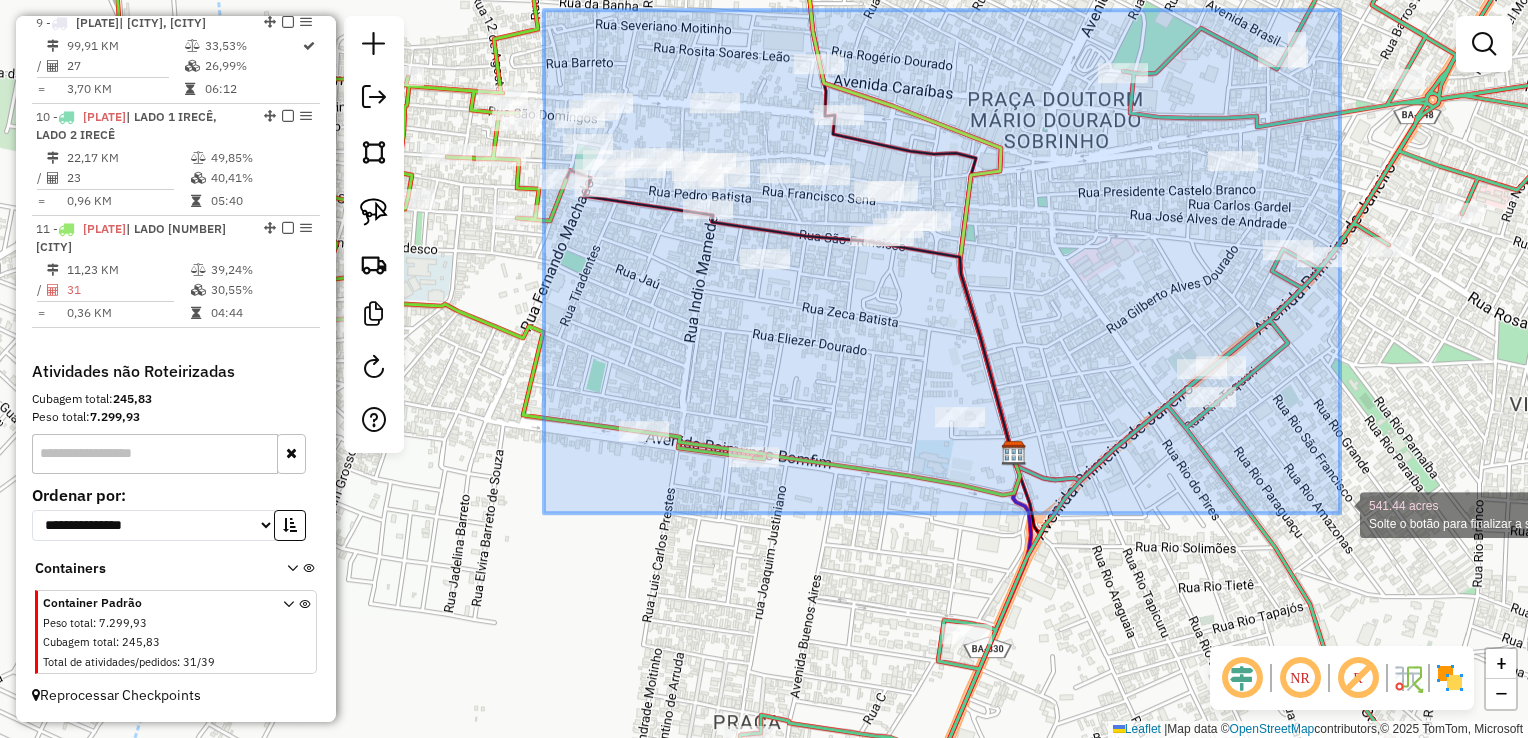 drag, startPoint x: 544, startPoint y: 10, endPoint x: 1340, endPoint y: 513, distance: 941.60767 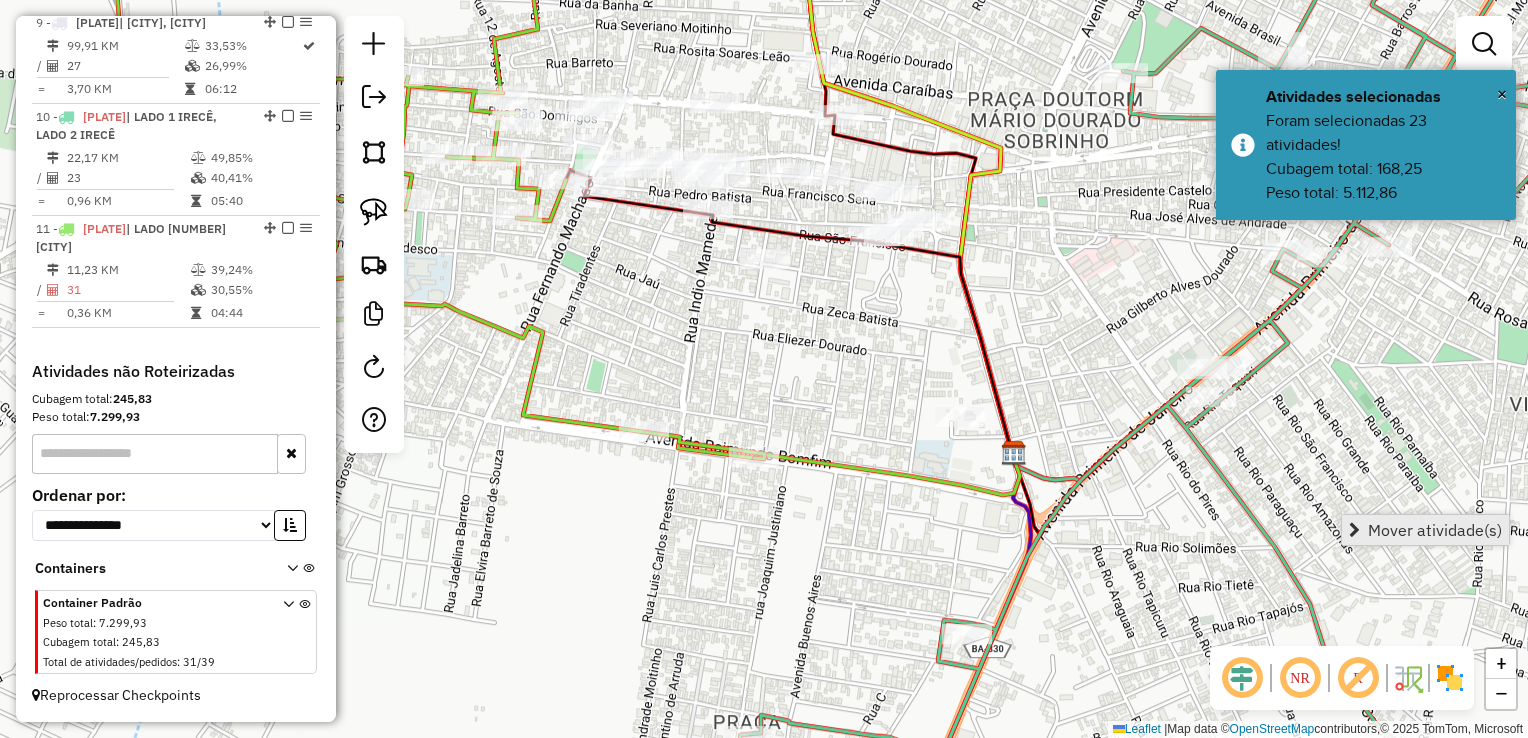 click on "Mover atividade(s)" at bounding box center [1435, 530] 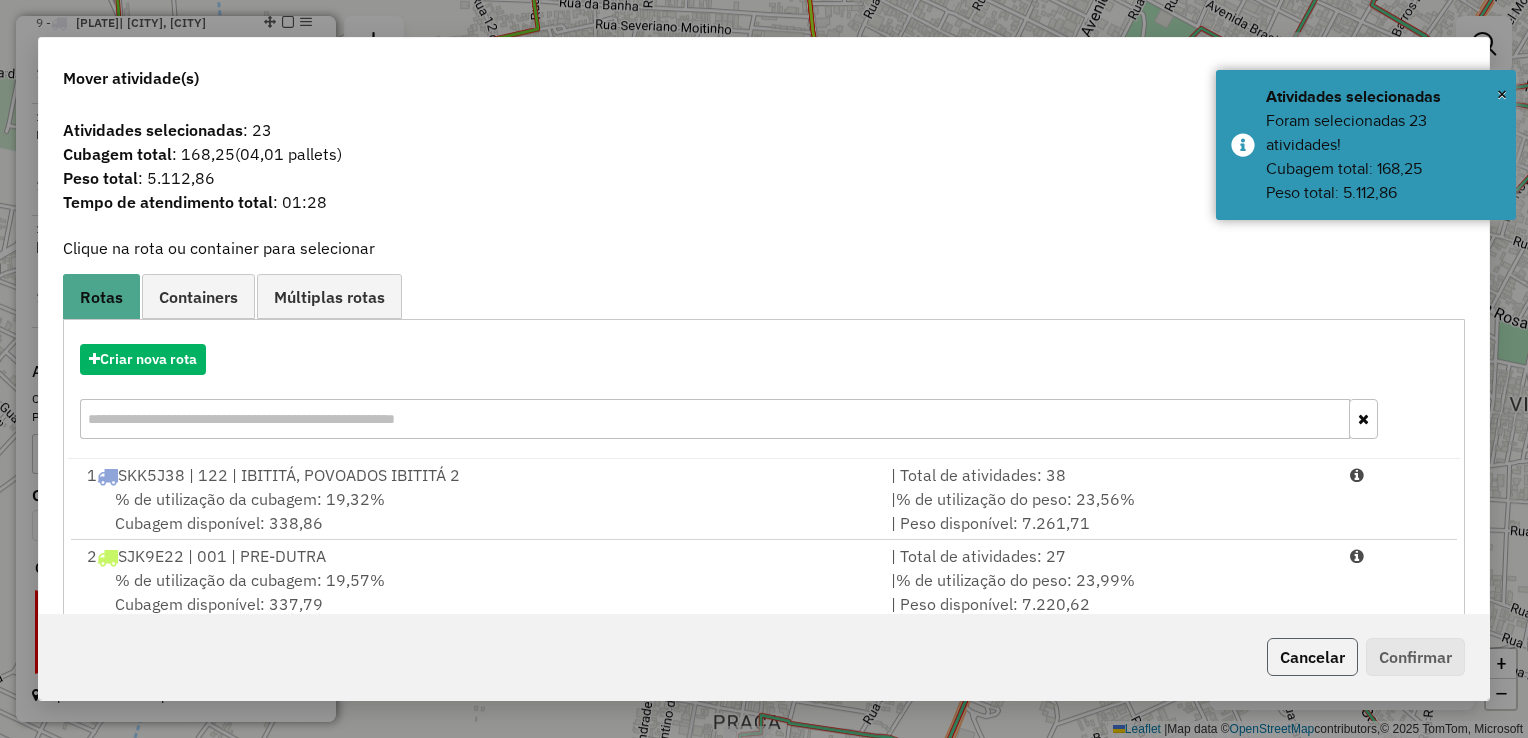 click on "Cancelar" 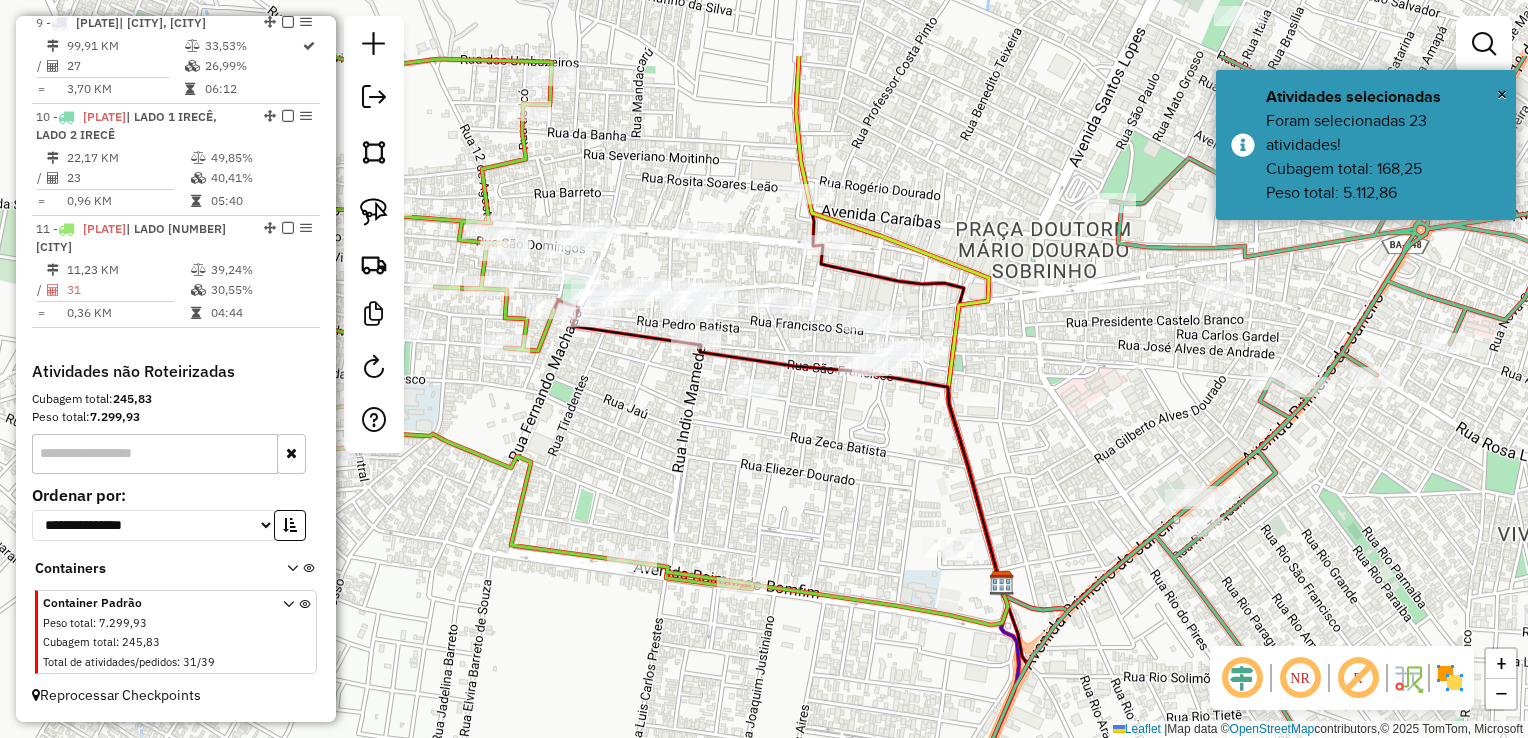 drag, startPoint x: 822, startPoint y: 432, endPoint x: 796, endPoint y: 568, distance: 138.463 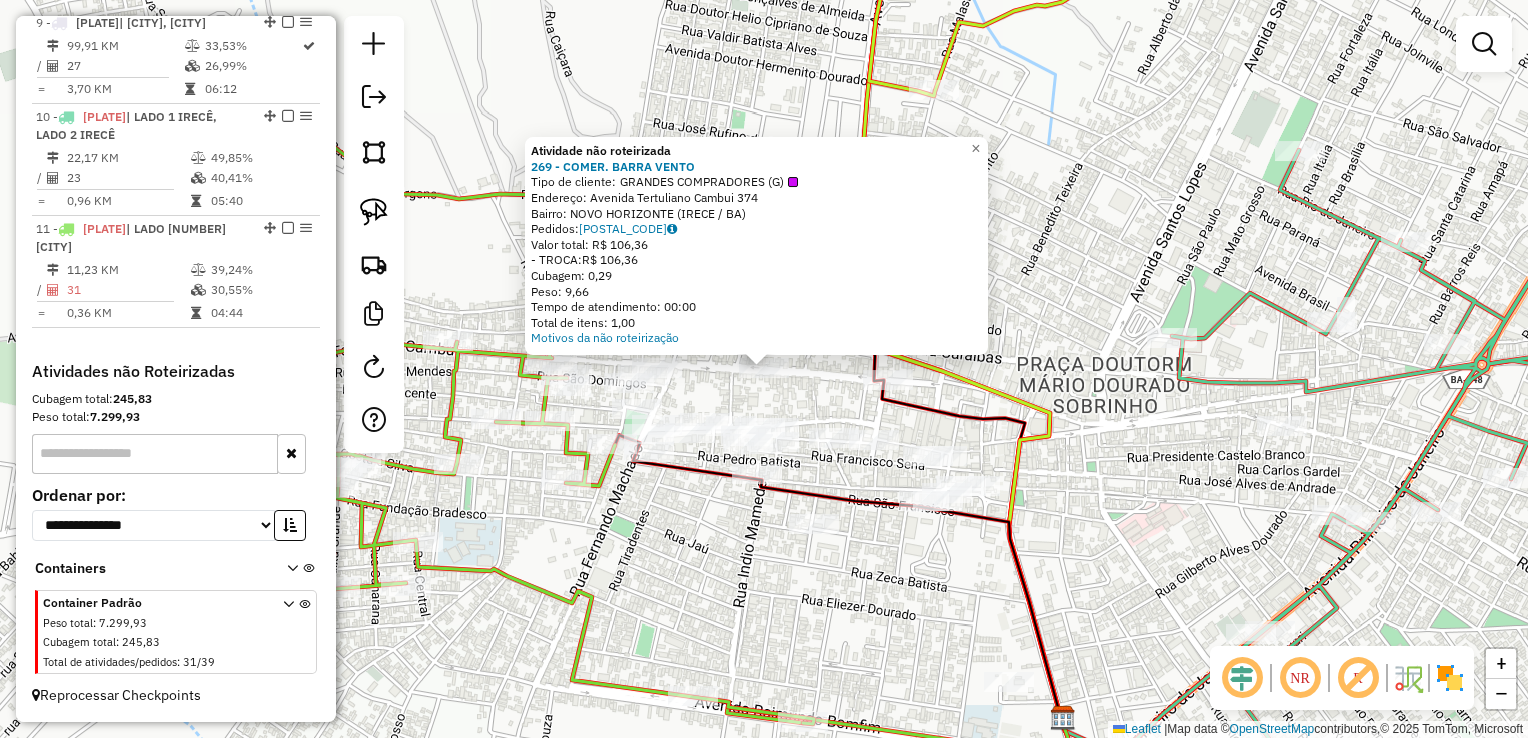 drag, startPoint x: 697, startPoint y: 386, endPoint x: 758, endPoint y: 414, distance: 67.11929 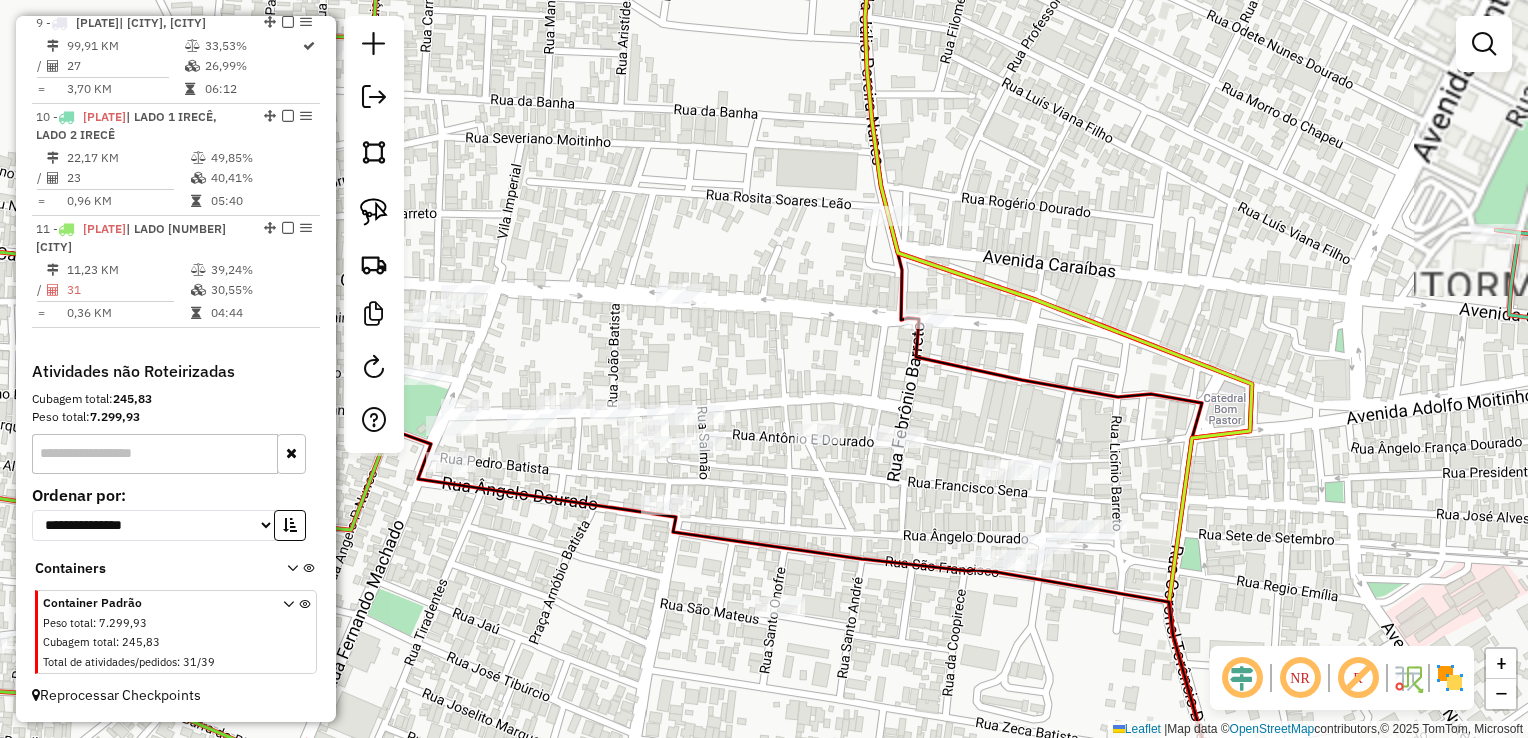 drag, startPoint x: 832, startPoint y: 378, endPoint x: 870, endPoint y: 406, distance: 47.201694 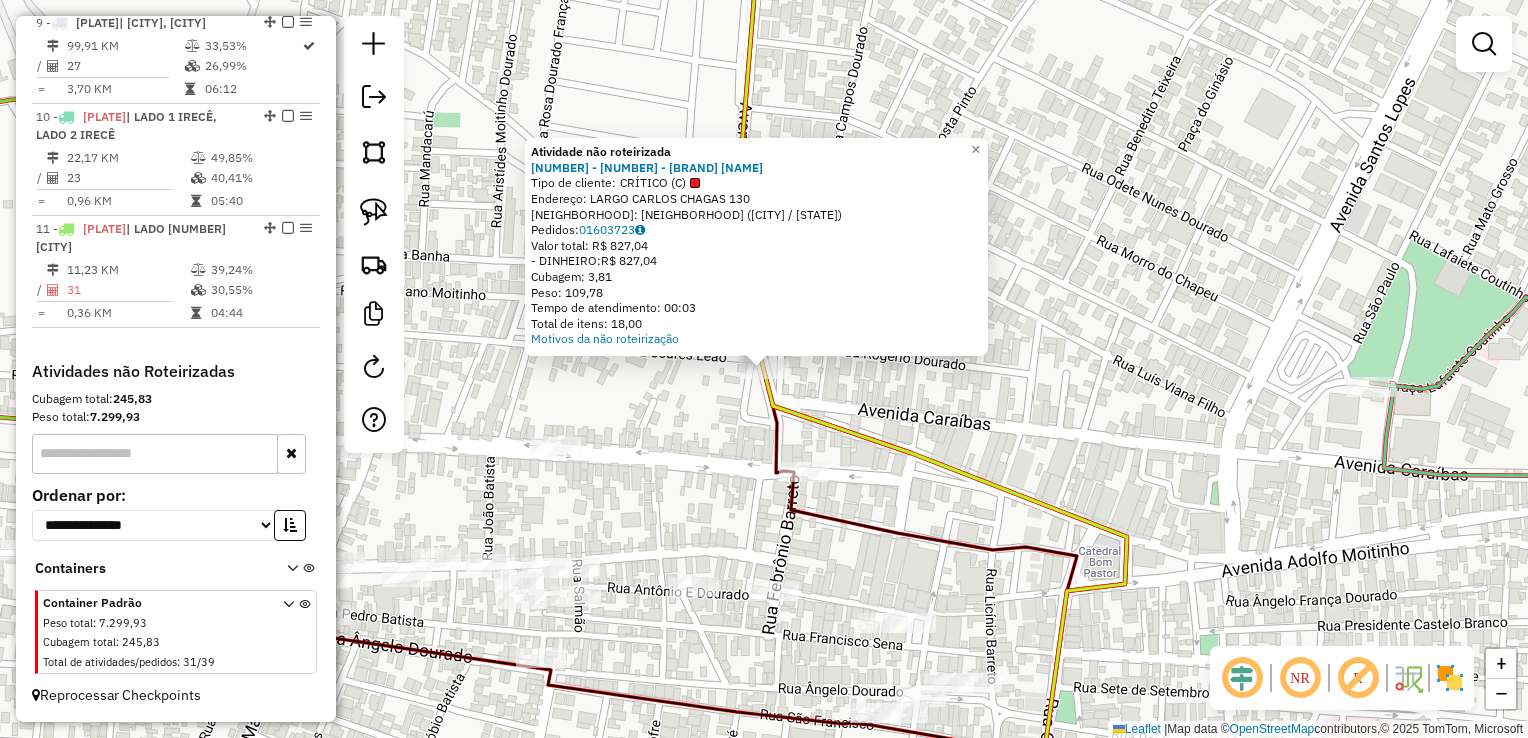 click 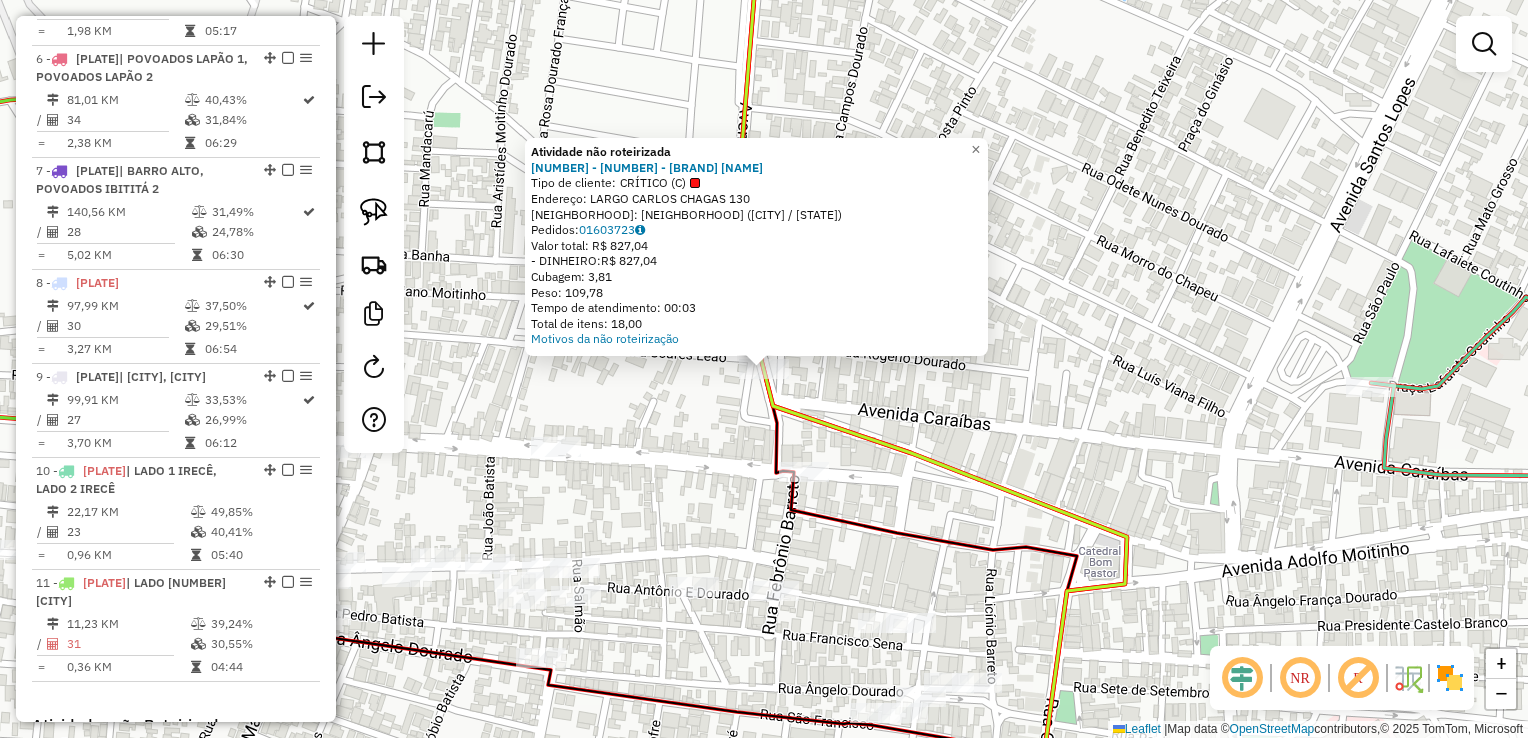select on "**********" 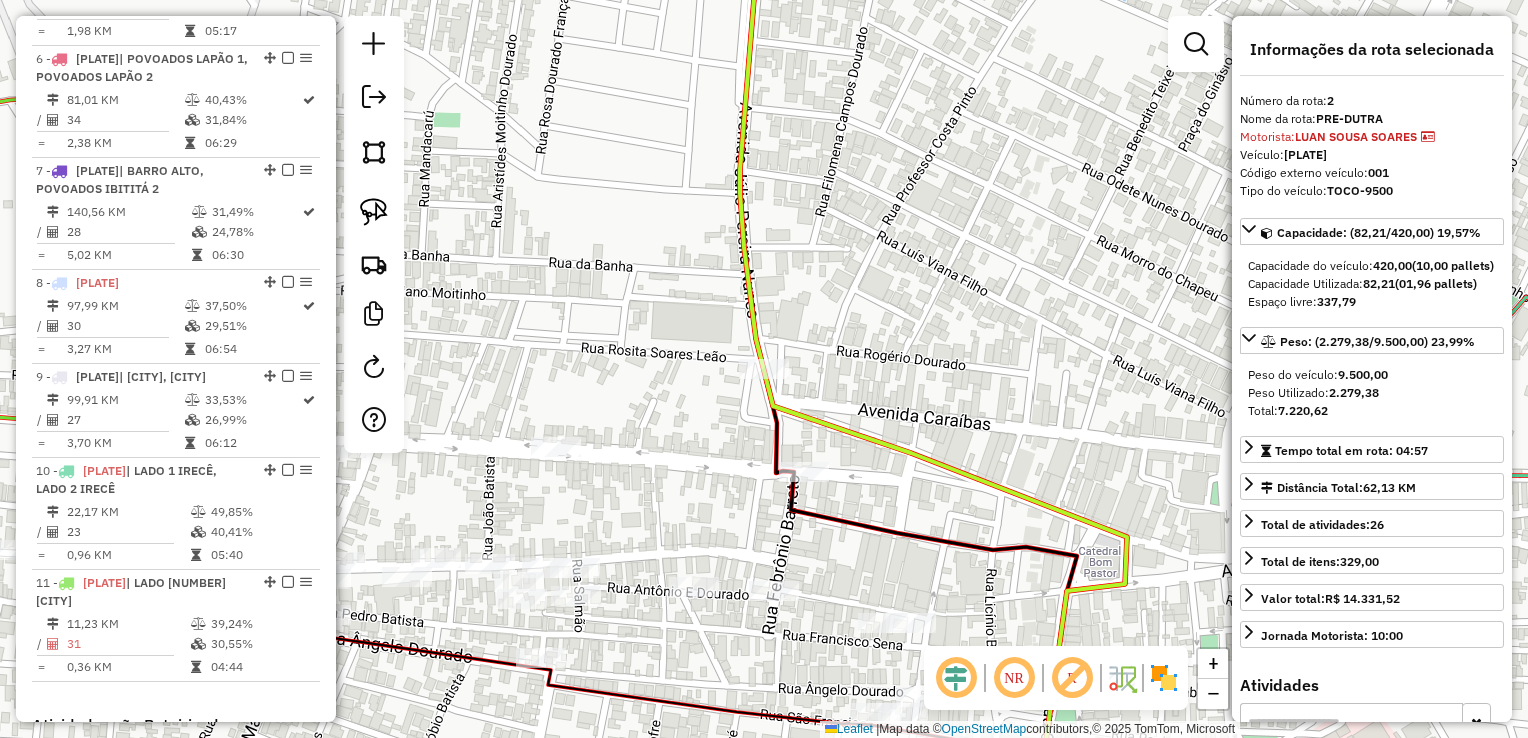 scroll, scrollTop: 886, scrollLeft: 0, axis: vertical 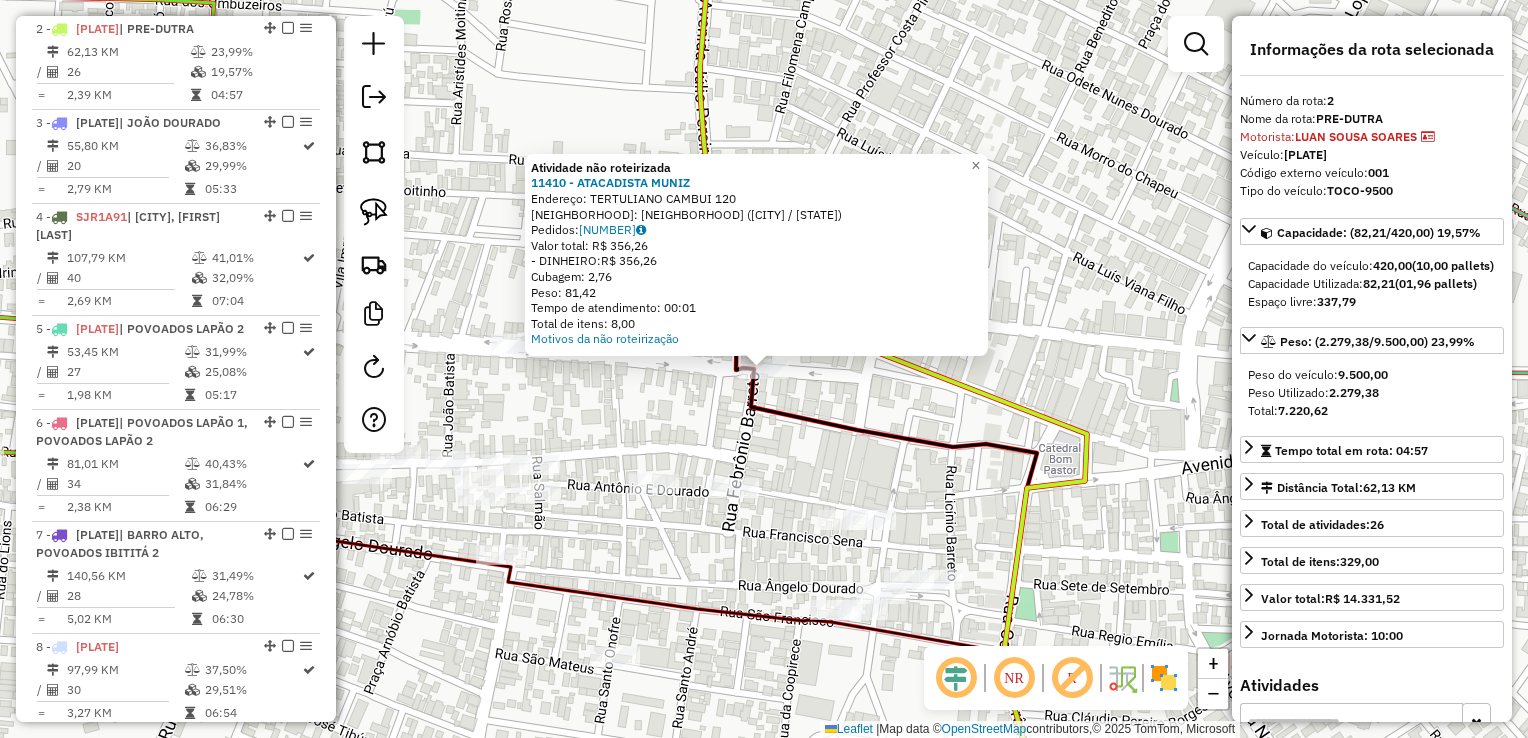 click on "Atividade não roteirizada 11410 - ATACADISTA MUNIZ  Endereço:  TERTULIANO CAMBUI 120   Bairro: CENTRO (IRECE / BA)   Pedidos:  01603477   Valor total: R$ 356,26   - DINHEIRO:  R$ 356,26   Cubagem: 2,76   Peso: 81,42   Tempo de atendimento: 00:01   Total de itens: 8,00  Motivos da não roteirização × Janela de atendimento Grade de atendimento Capacidade Transportadoras Veículos Cliente Pedidos  Rotas Selecione os dias de semana para filtrar as janelas de atendimento  Seg   Ter   Qua   Qui   Sex   Sáb   Dom  Informe o período da janela de atendimento: De: Até:  Filtrar exatamente a janela do cliente  Considerar janela de atendimento padrão  Selecione os dias de semana para filtrar as grades de atendimento  Seg   Ter   Qua   Qui   Sex   Sáb   Dom   Considerar clientes sem dia de atendimento cadastrado  Clientes fora do dia de atendimento selecionado Filtrar as atividades entre os valores definidos abaixo:  Peso mínimo:   Peso máximo:   Cubagem mínima:   Cubagem máxima:   De:   Até:   De:   Até:" 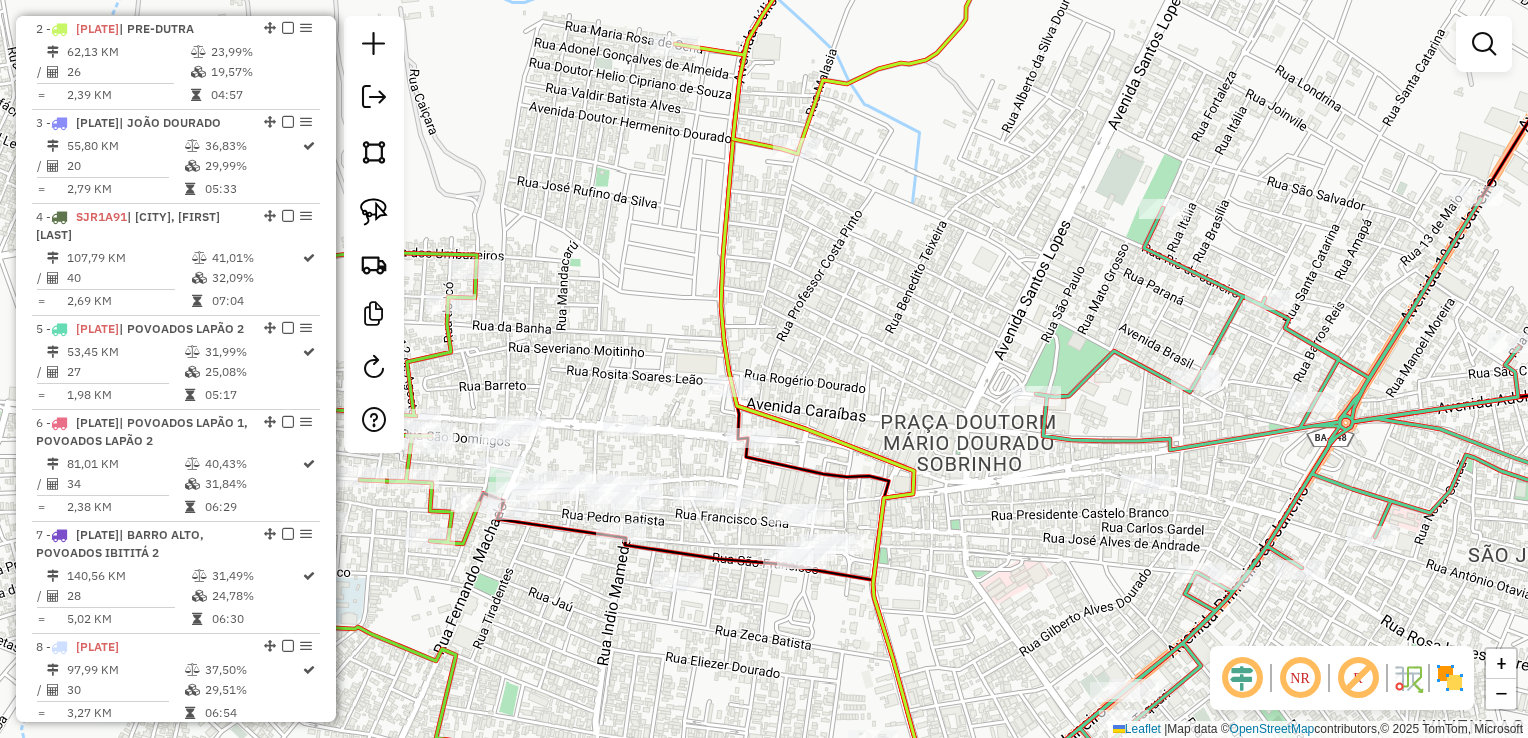 drag, startPoint x: 1123, startPoint y: 505, endPoint x: 1037, endPoint y: 514, distance: 86.46965 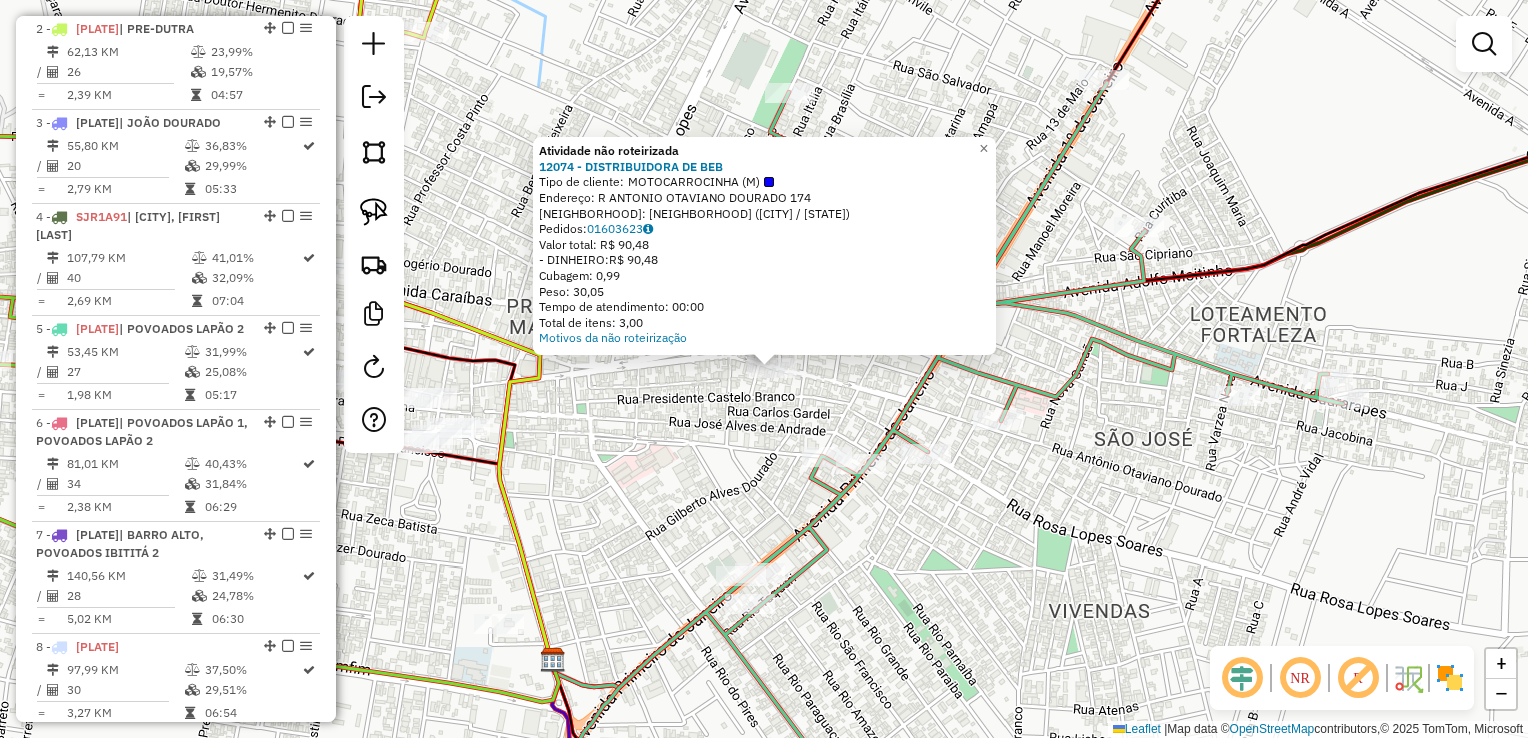 drag, startPoint x: 620, startPoint y: 448, endPoint x: 721, endPoint y: 432, distance: 102.259476 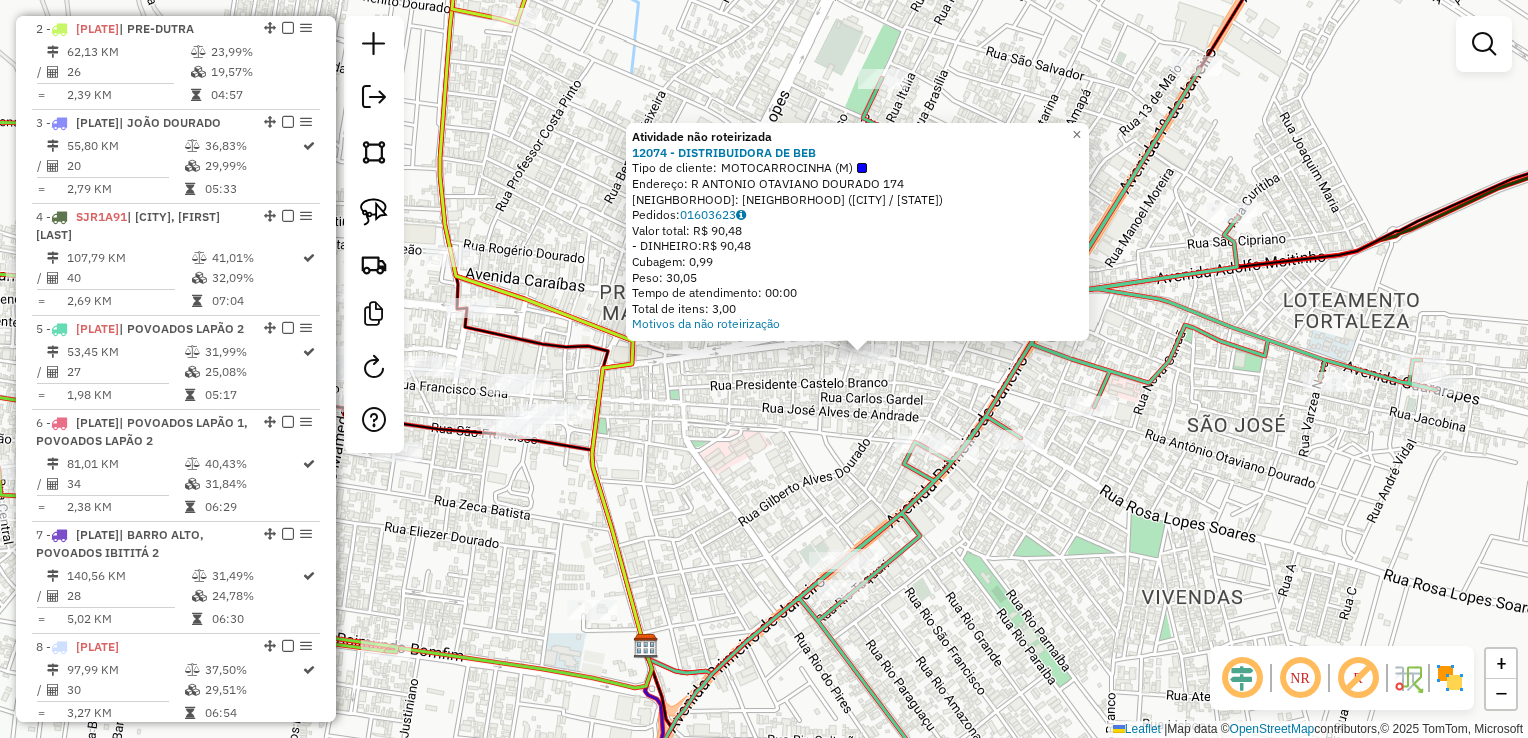 click on "Atividade não roteirizada 12074 - DISTRIBUIDORA DE BEB  Tipo de cliente:   MOTOCARROCINHA (M)   Endereço:  R ANTONIO OTAVIANO DOURADO 174   Bairro: CENTRO (IRECE / BA)   Pedidos:  01603623   Valor total: R$ 90,48   - DINHEIRO:  R$ 90,48   Cubagem: 0,99   Peso: 30,05   Tempo de atendimento: 00:00   Total de itens: 3,00  Motivos da não roteirização × Janela de atendimento Grade de atendimento Capacidade Transportadoras Veículos Cliente Pedidos  Rotas Selecione os dias de semana para filtrar as janelas de atendimento  Seg   Ter   Qua   Qui   Sex   Sáb   Dom  Informe o período da janela de atendimento: De: Até:  Filtrar exatamente a janela do cliente  Considerar janela de atendimento padrão  Selecione os dias de semana para filtrar as grades de atendimento  Seg   Ter   Qua   Qui   Sex   Sáb   Dom   Considerar clientes sem dia de atendimento cadastrado  Clientes fora do dia de atendimento selecionado Filtrar as atividades entre os valores definidos abaixo:  Peso mínimo:   Peso máximo:   De:   Até:" 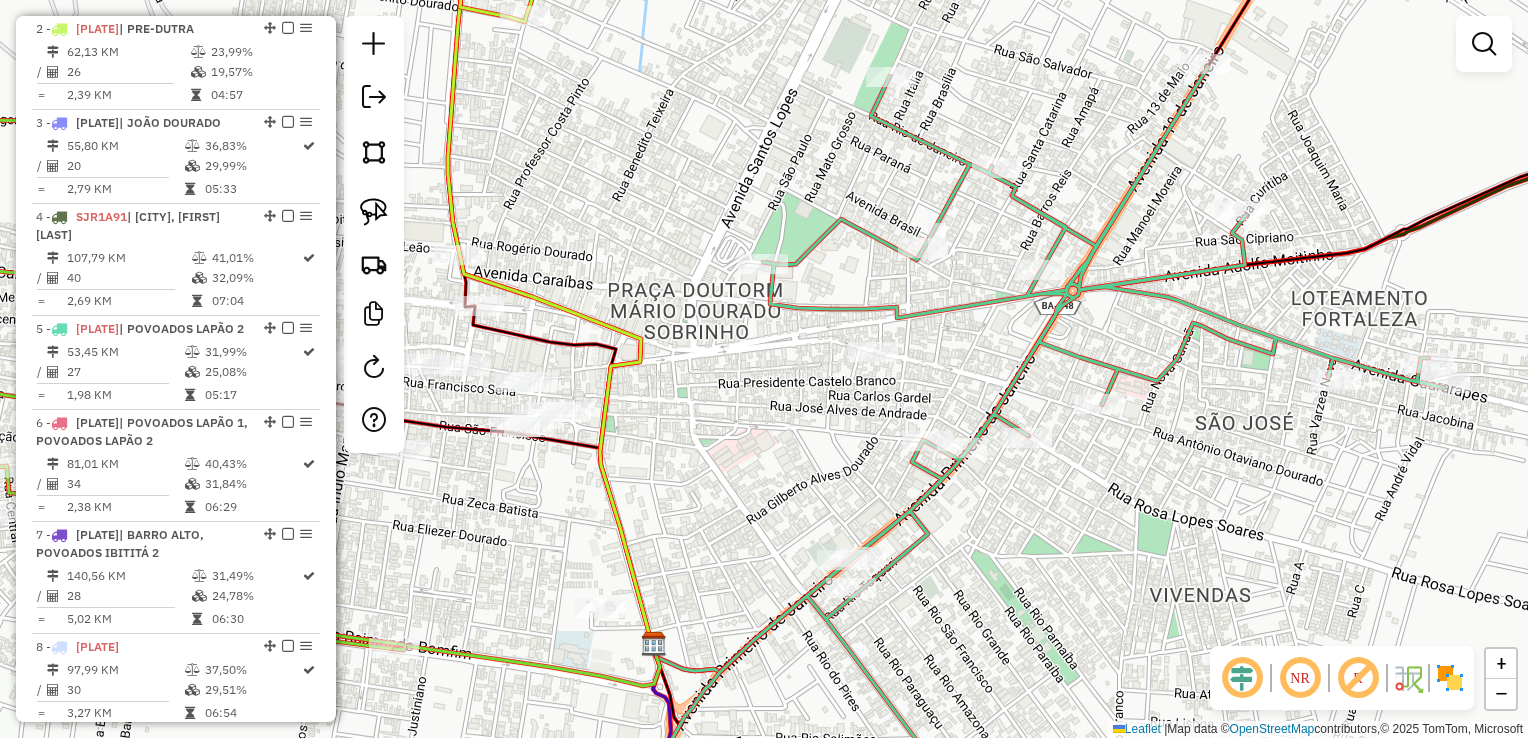 drag, startPoint x: 710, startPoint y: 448, endPoint x: 844, endPoint y: 399, distance: 142.67796 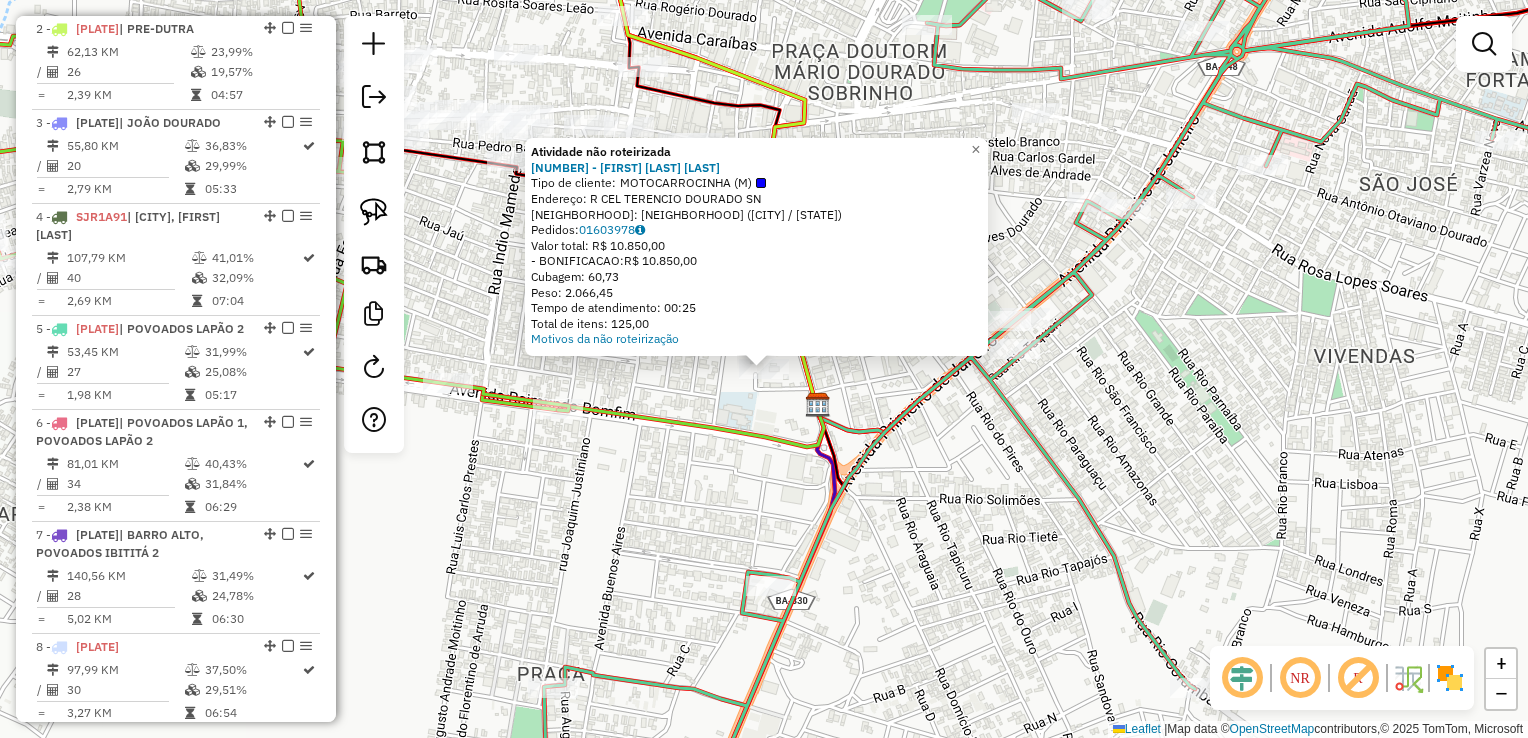click on "Atividade não roteirizada 4382 - FRAILAN NOGUEIRA GOMES  Tipo de cliente:   MOTOCARROCINHA (M)   Endereço: R    CEL TERENCIO DOURADO          SN   Bairro: CENTRO (IRECE / BA)   Pedidos:  01603978   Valor total: R$ 10.850,00   - BONIFICACAO:  R$ 10.850,00   Cubagem: 60,73   Peso: 2.066,45   Tempo de atendimento: 00:25   Total de itens: 125,00  Motivos da não roteirização × Janela de atendimento Grade de atendimento Capacidade Transportadoras Veículos Cliente Pedidos  Rotas Selecione os dias de semana para filtrar as janelas de atendimento  Seg   Ter   Qua   Qui   Sex   Sáb   Dom  Informe o período da janela de atendimento: De: Até:  Filtrar exatamente a janela do cliente  Considerar janela de atendimento padrão  Selecione os dias de semana para filtrar as grades de atendimento  Seg   Ter   Qua   Qui   Sex   Sáb   Dom   Considerar clientes sem dia de atendimento cadastrado  Clientes fora do dia de atendimento selecionado Filtrar as atividades entre os valores definidos abaixo:  Peso mínimo:   De:" 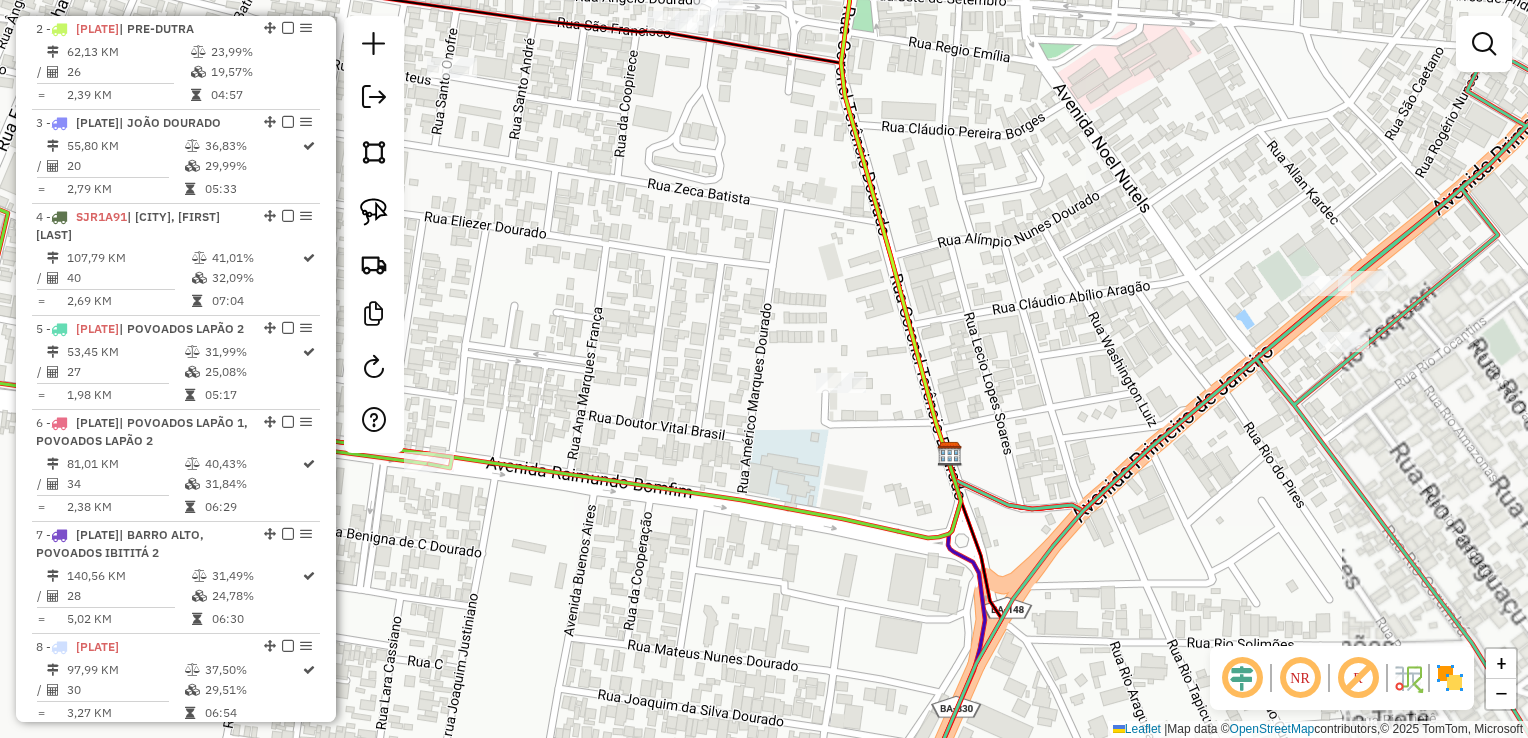 drag, startPoint x: 752, startPoint y: 409, endPoint x: 753, endPoint y: 287, distance: 122.0041 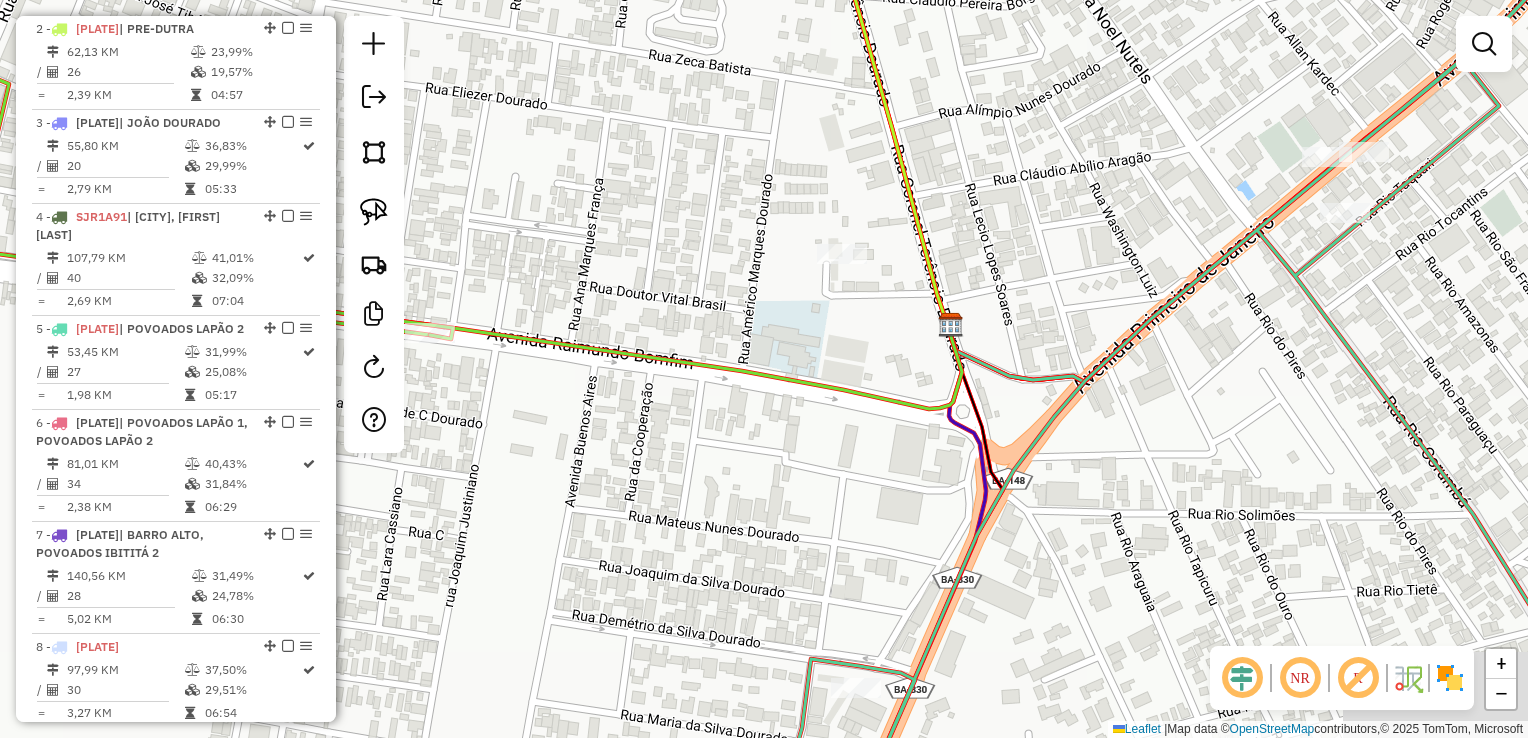 click on "Janela de atendimento Grade de atendimento Capacidade Transportadoras Veículos Cliente Pedidos  Rotas Selecione os dias de semana para filtrar as janelas de atendimento  Seg   Ter   Qua   Qui   Sex   Sáb   Dom  Informe o período da janela de atendimento: De: Até:  Filtrar exatamente a janela do cliente  Considerar janela de atendimento padrão  Selecione os dias de semana para filtrar as grades de atendimento  Seg   Ter   Qua   Qui   Sex   Sáb   Dom   Considerar clientes sem dia de atendimento cadastrado  Clientes fora do dia de atendimento selecionado Filtrar as atividades entre os valores definidos abaixo:  Peso mínimo:   Peso máximo:   Cubagem mínima:   Cubagem máxima:   De:   Até:  Filtrar as atividades entre o tempo de atendimento definido abaixo:  De:   Até:   Considerar capacidade total dos clientes não roteirizados Transportadora: Selecione um ou mais itens Tipo de veículo: Selecione um ou mais itens Veículo: Selecione um ou mais itens Motorista: Selecione um ou mais itens Nome: Rótulo:" 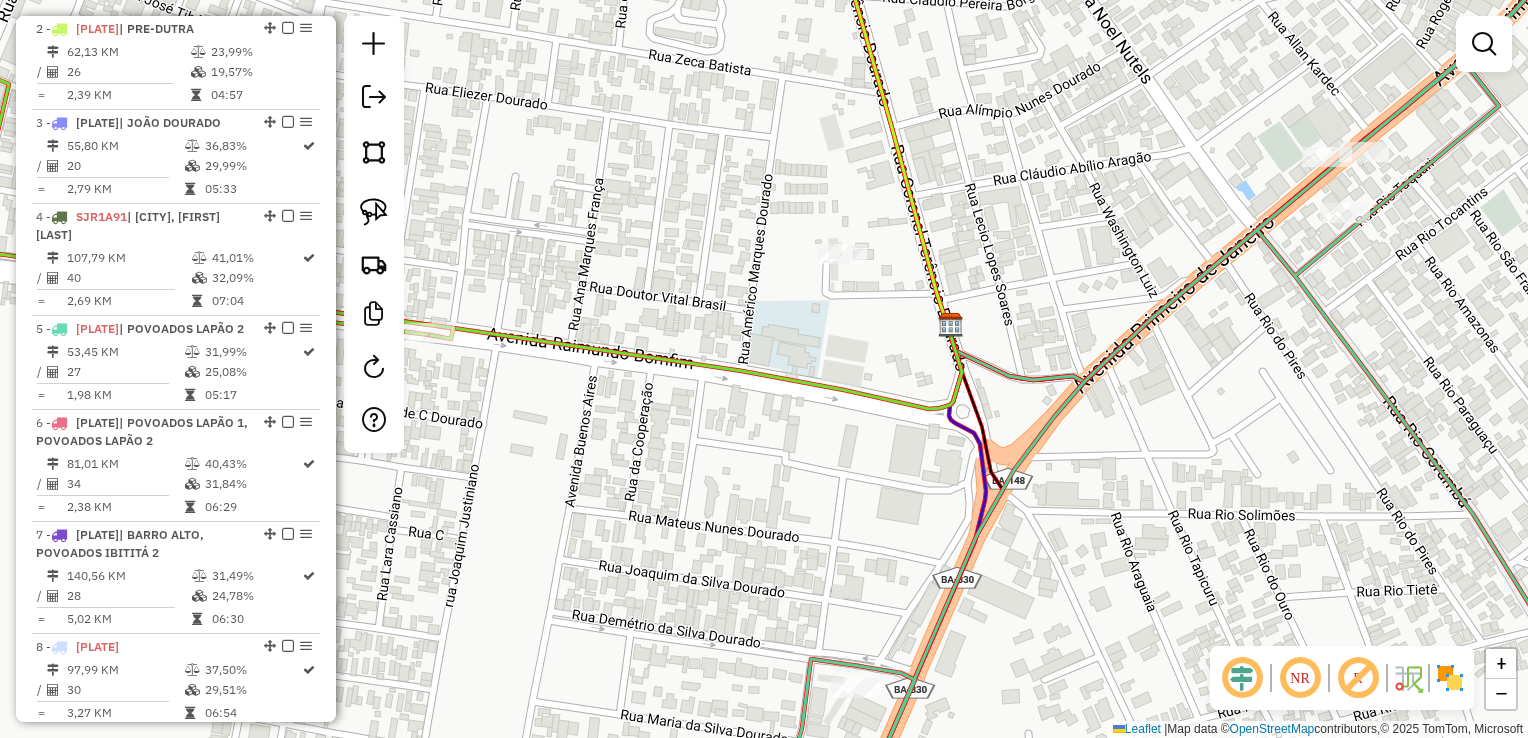 drag, startPoint x: 830, startPoint y: 350, endPoint x: 855, endPoint y: 377, distance: 36.796738 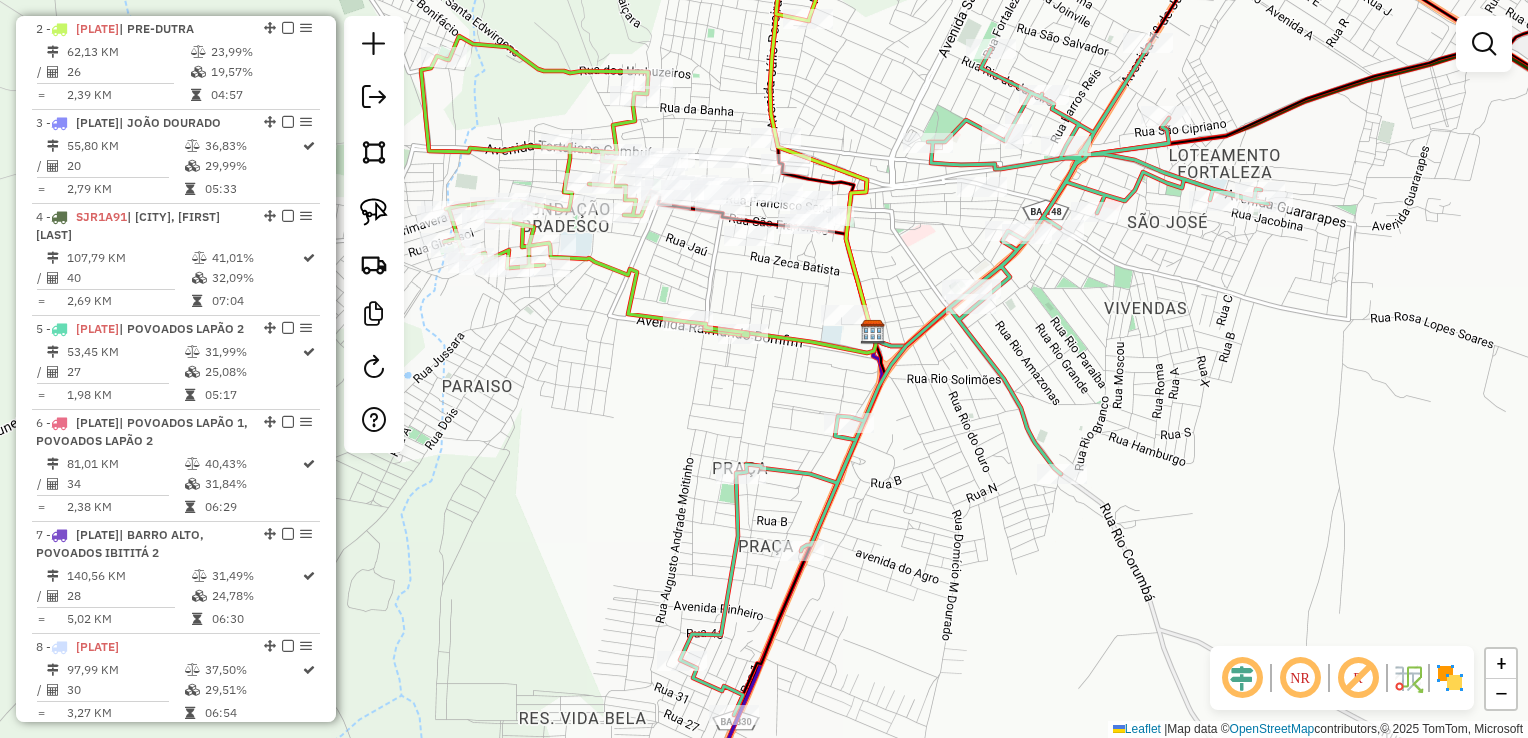 drag, startPoint x: 919, startPoint y: 463, endPoint x: 916, endPoint y: 436, distance: 27.166155 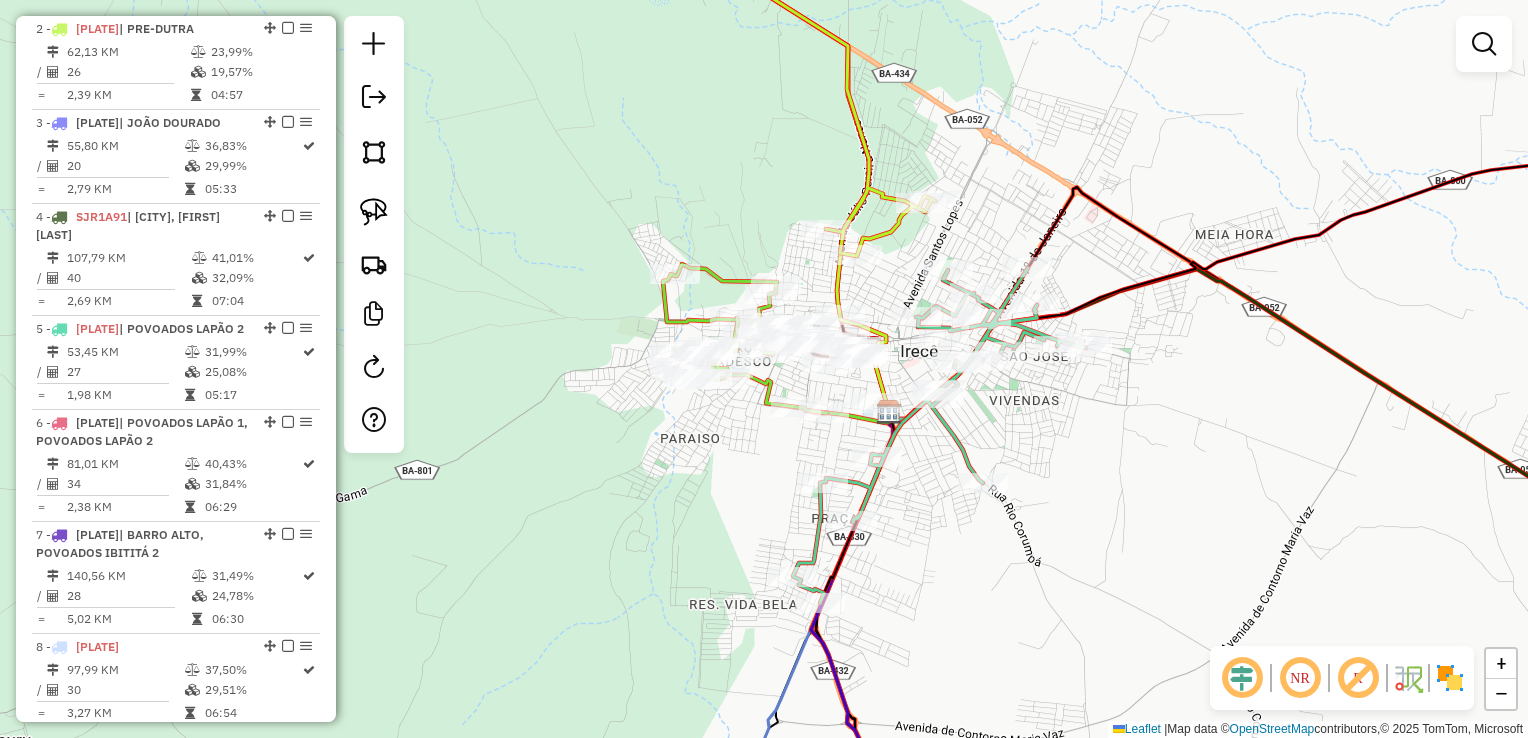drag, startPoint x: 917, startPoint y: 487, endPoint x: 896, endPoint y: 505, distance: 27.658634 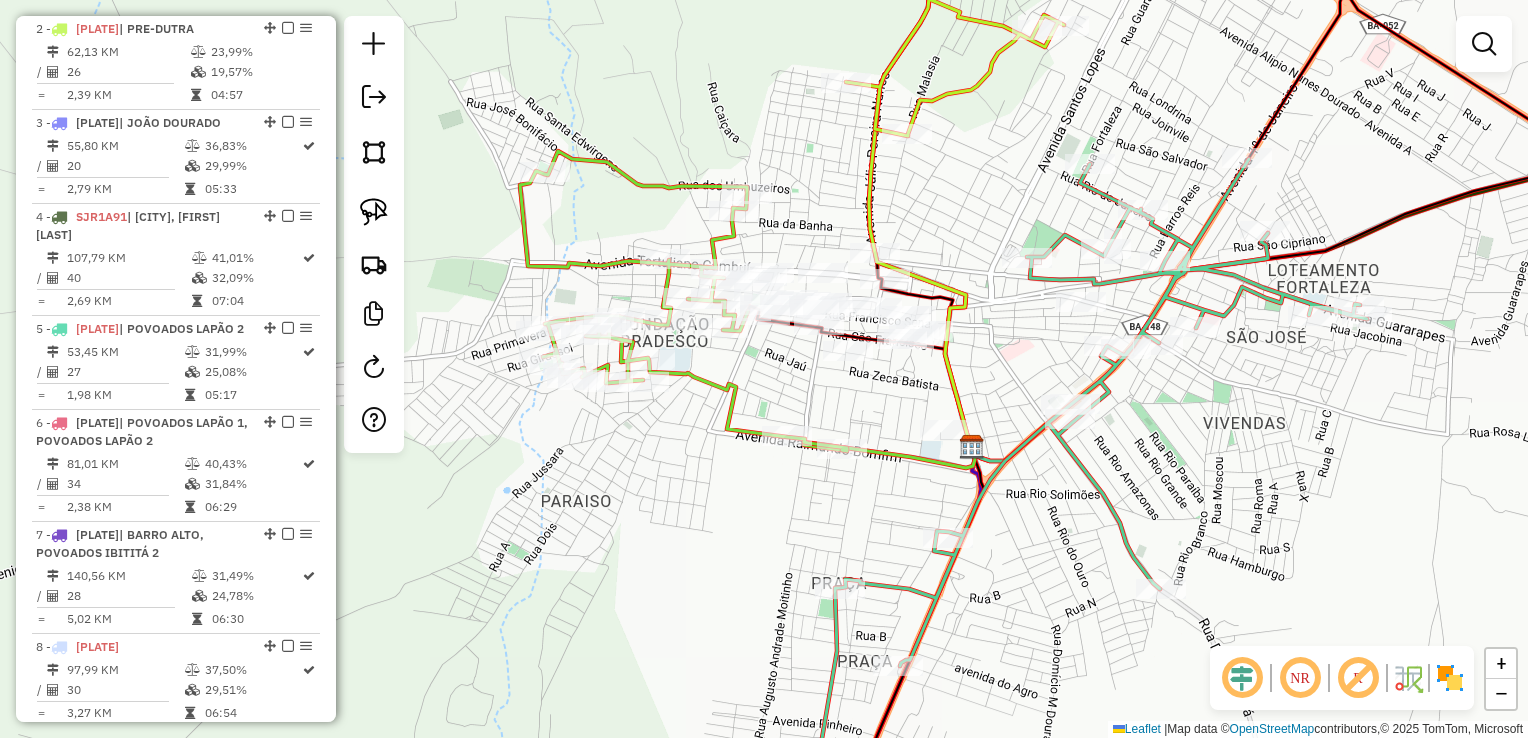 drag, startPoint x: 830, startPoint y: 428, endPoint x: 833, endPoint y: 386, distance: 42.107006 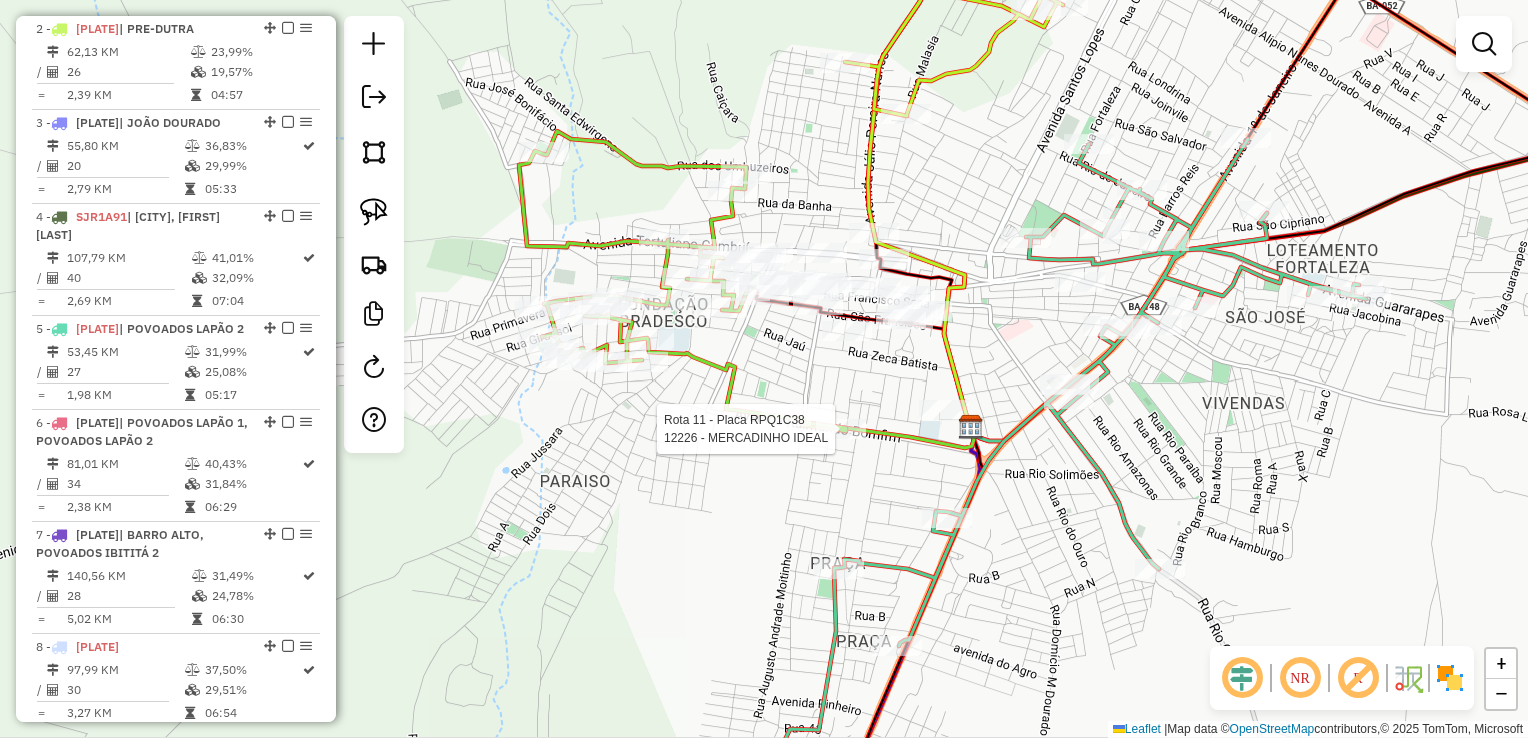 select on "**********" 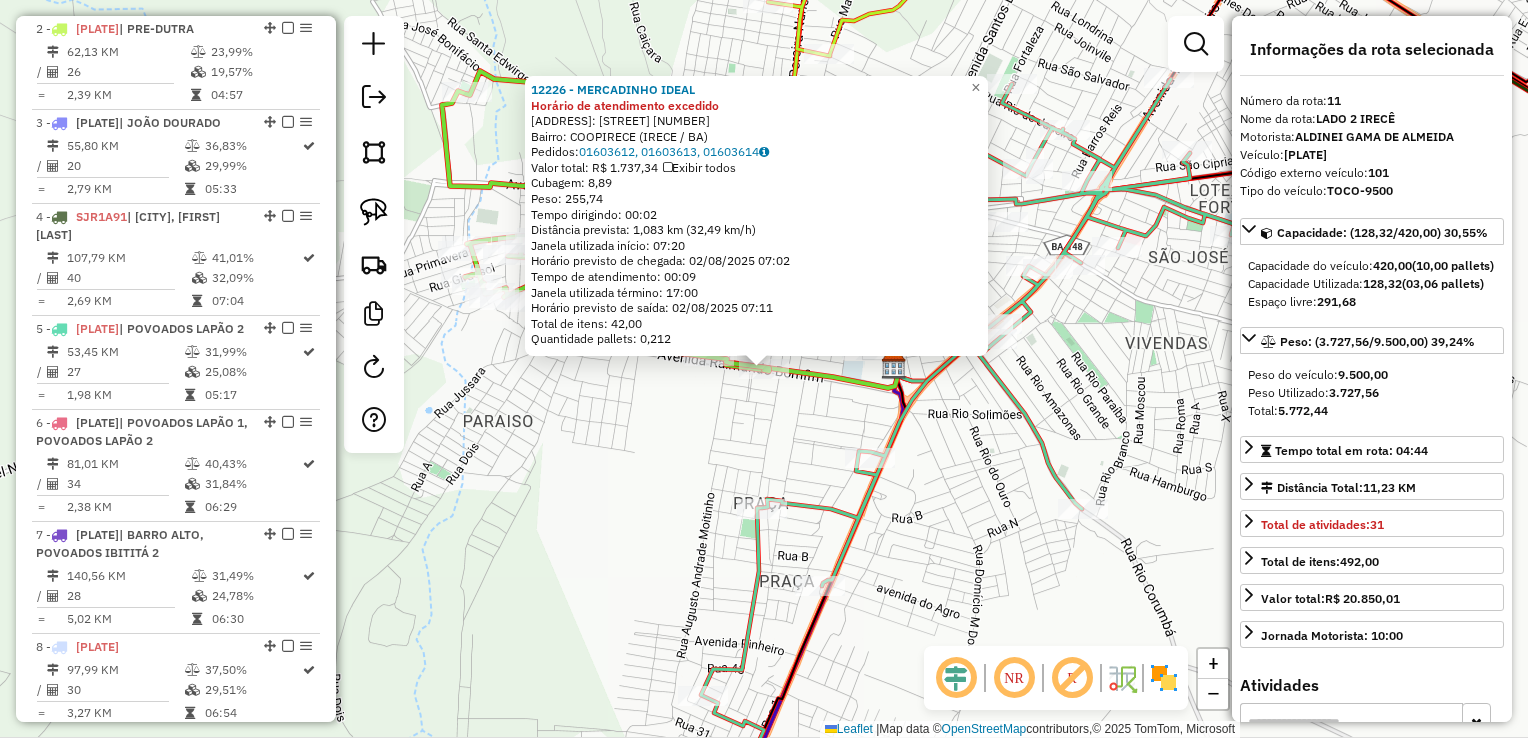 scroll, scrollTop: 1618, scrollLeft: 0, axis: vertical 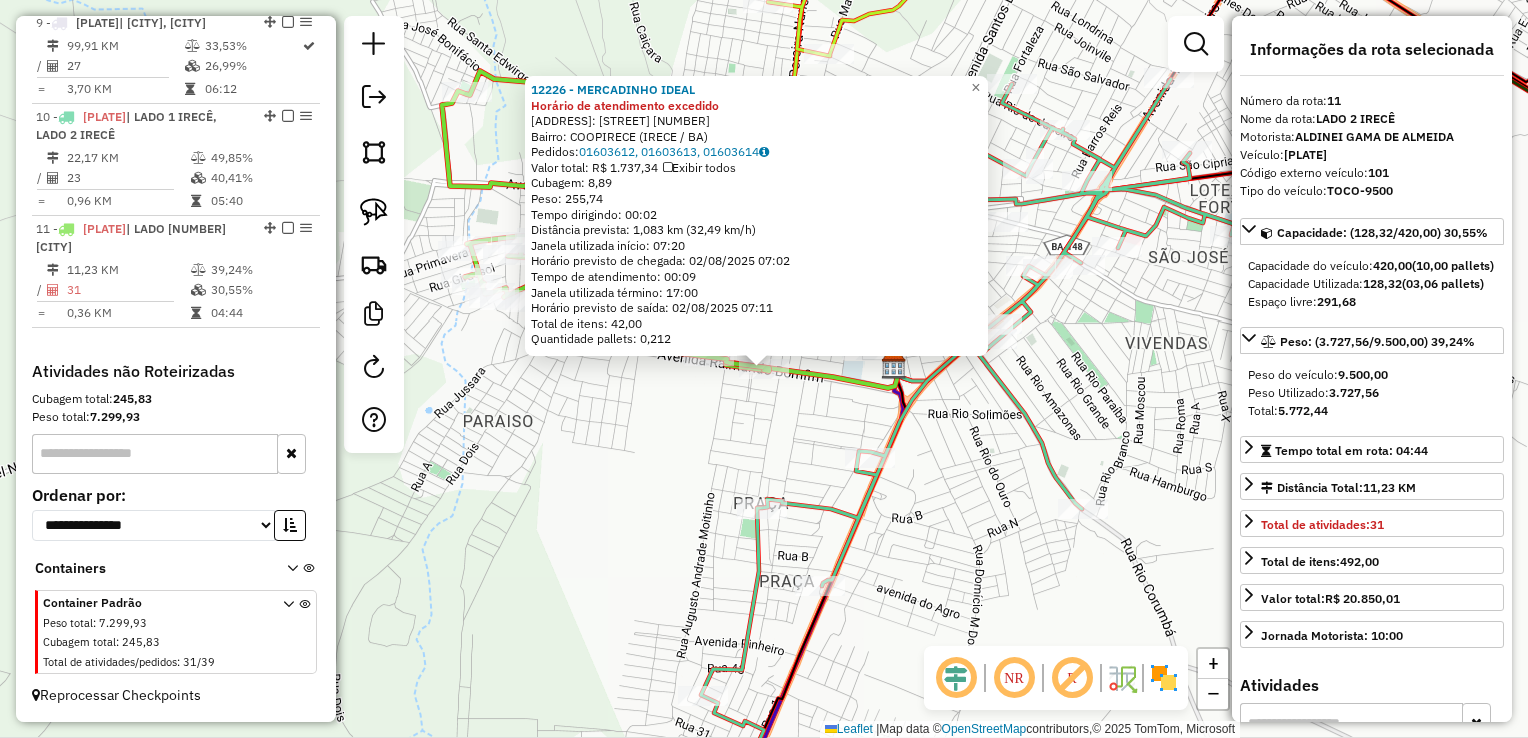 click on "12226 - MERCADINHO IDEAL Horário de atendimento excedido  Endereço:  AV RAIMUNDO BOMFIM 364   Bairro: COOPIRECE (IRECE / BA)   Pedidos:  01603612, 01603613, 01603614   Valor total: R$ 1.737,34   Exibir todos   Cubagem: 8,89  Peso: 255,74  Tempo dirigindo: 00:02   Distância prevista: 1,083 km (32,49 km/h)   Janela utilizada início: 07:20   Horário previsto de chegada: 02/08/2025 07:02   Tempo de atendimento: 00:09   Janela utilizada término: 17:00   Horário previsto de saída: 02/08/2025 07:11   Total de itens: 42,00   Quantidade pallets: 0,212  × Janela de atendimento Grade de atendimento Capacidade Transportadoras Veículos Cliente Pedidos  Rotas Selecione os dias de semana para filtrar as janelas de atendimento  Seg   Ter   Qua   Qui   Sex   Sáb   Dom  Informe o período da janela de atendimento: De: Até:  Filtrar exatamente a janela do cliente  Considerar janela de atendimento padrão  Selecione os dias de semana para filtrar as grades de atendimento  Seg   Ter   Qua   Qui   Sex   Sáb   Dom  De:" 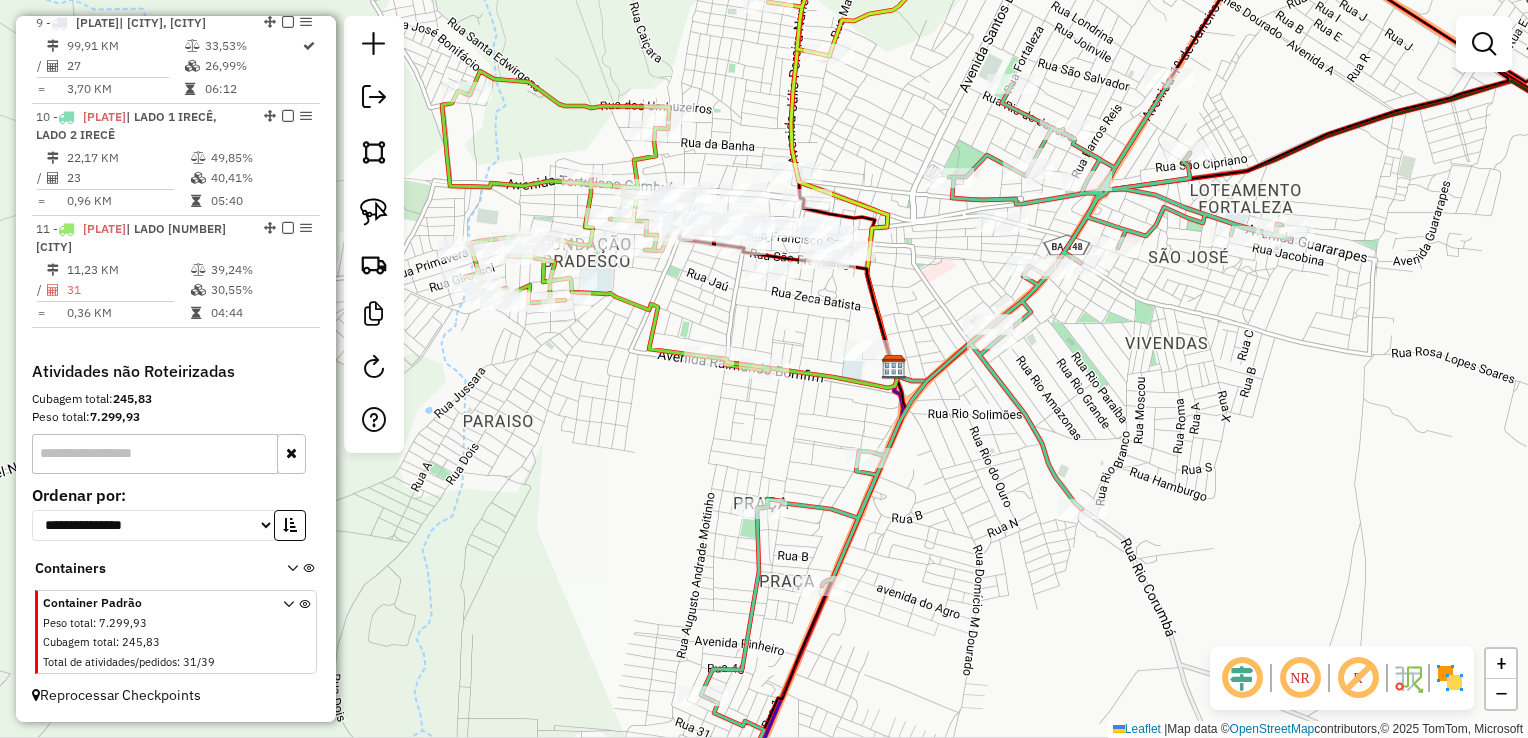 drag, startPoint x: 816, startPoint y: 418, endPoint x: 820, endPoint y: 470, distance: 52.153618 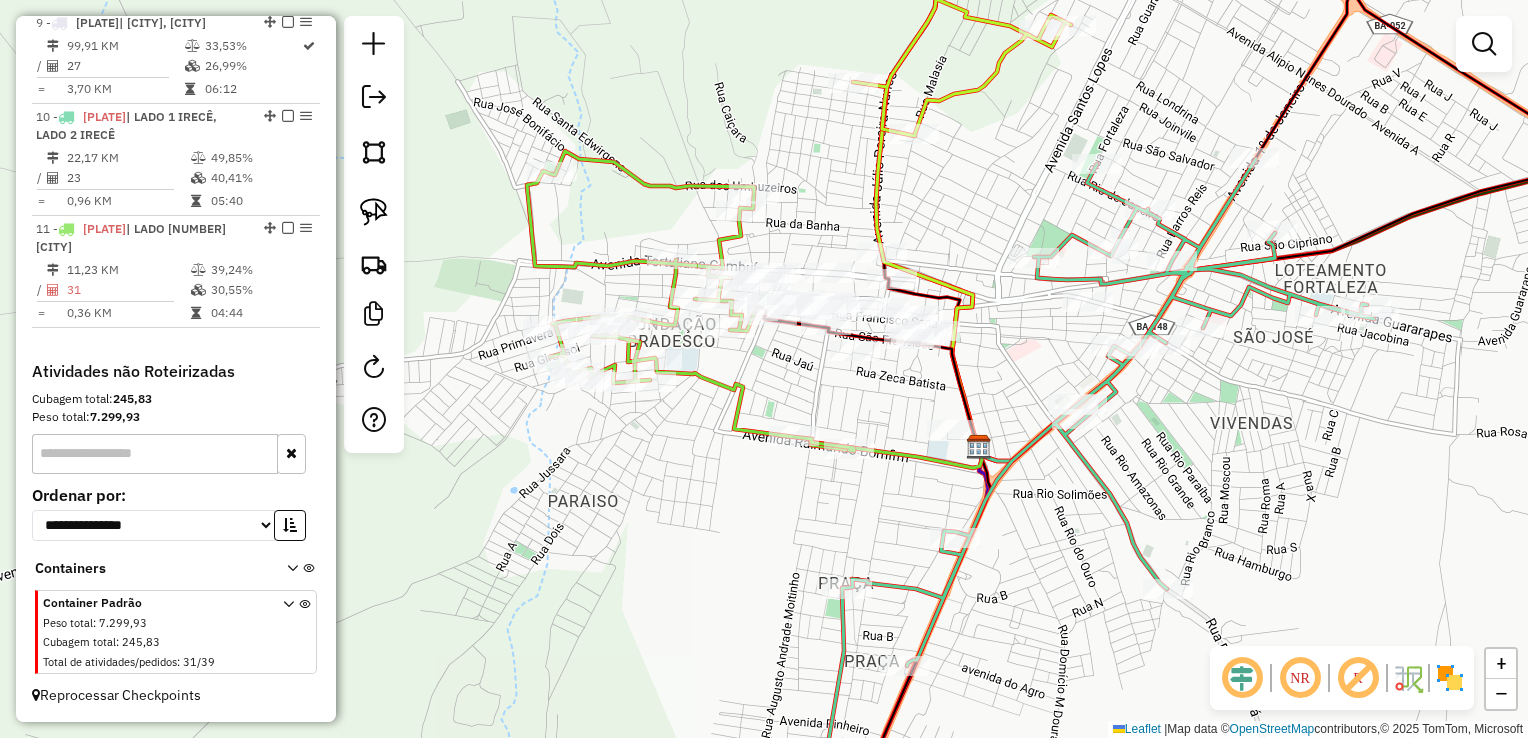 click on "Janela de atendimento Grade de atendimento Capacidade Transportadoras Veículos Cliente Pedidos  Rotas Selecione os dias de semana para filtrar as janelas de atendimento  Seg   Ter   Qua   Qui   Sex   Sáb   Dom  Informe o período da janela de atendimento: De: Até:  Filtrar exatamente a janela do cliente  Considerar janela de atendimento padrão  Selecione os dias de semana para filtrar as grades de atendimento  Seg   Ter   Qua   Qui   Sex   Sáb   Dom   Considerar clientes sem dia de atendimento cadastrado  Clientes fora do dia de atendimento selecionado Filtrar as atividades entre os valores definidos abaixo:  Peso mínimo:   Peso máximo:   Cubagem mínima:   Cubagem máxima:   De:   Até:  Filtrar as atividades entre o tempo de atendimento definido abaixo:  De:   Até:   Considerar capacidade total dos clientes não roteirizados Transportadora: Selecione um ou mais itens Tipo de veículo: Selecione um ou mais itens Veículo: Selecione um ou mais itens Motorista: Selecione um ou mais itens Nome: Rótulo:" 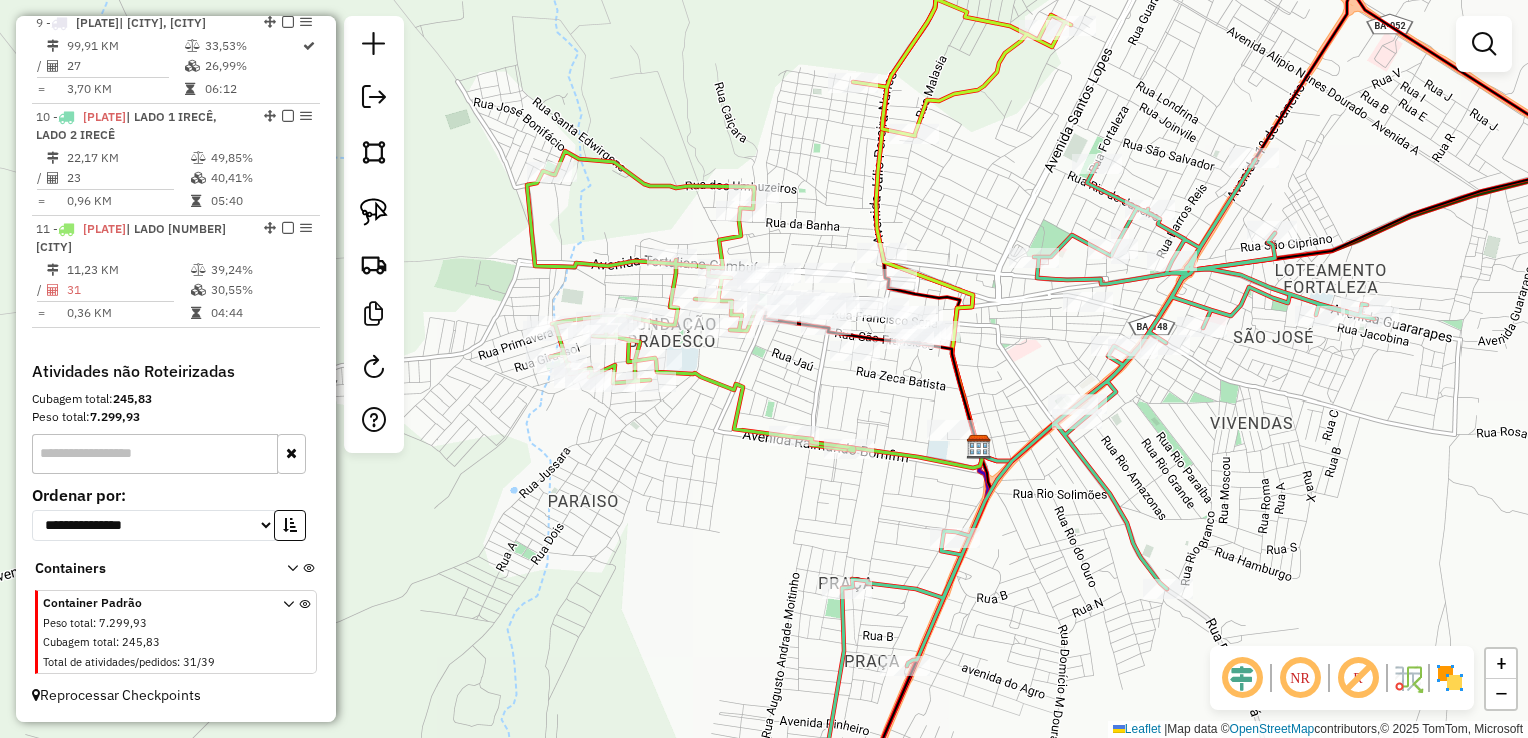drag, startPoint x: 888, startPoint y: 406, endPoint x: 900, endPoint y: 449, distance: 44.64303 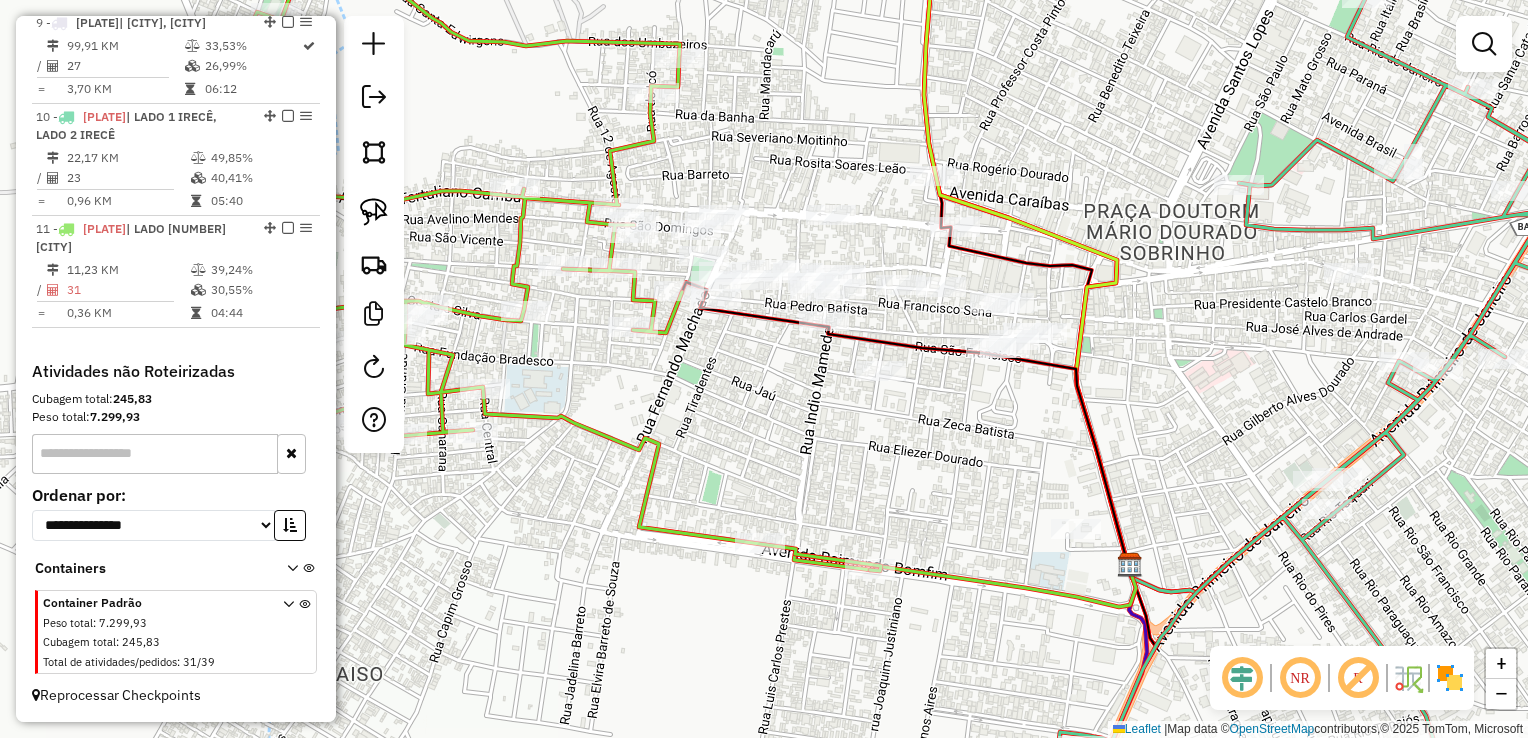 drag, startPoint x: 825, startPoint y: 398, endPoint x: 916, endPoint y: 459, distance: 109.55364 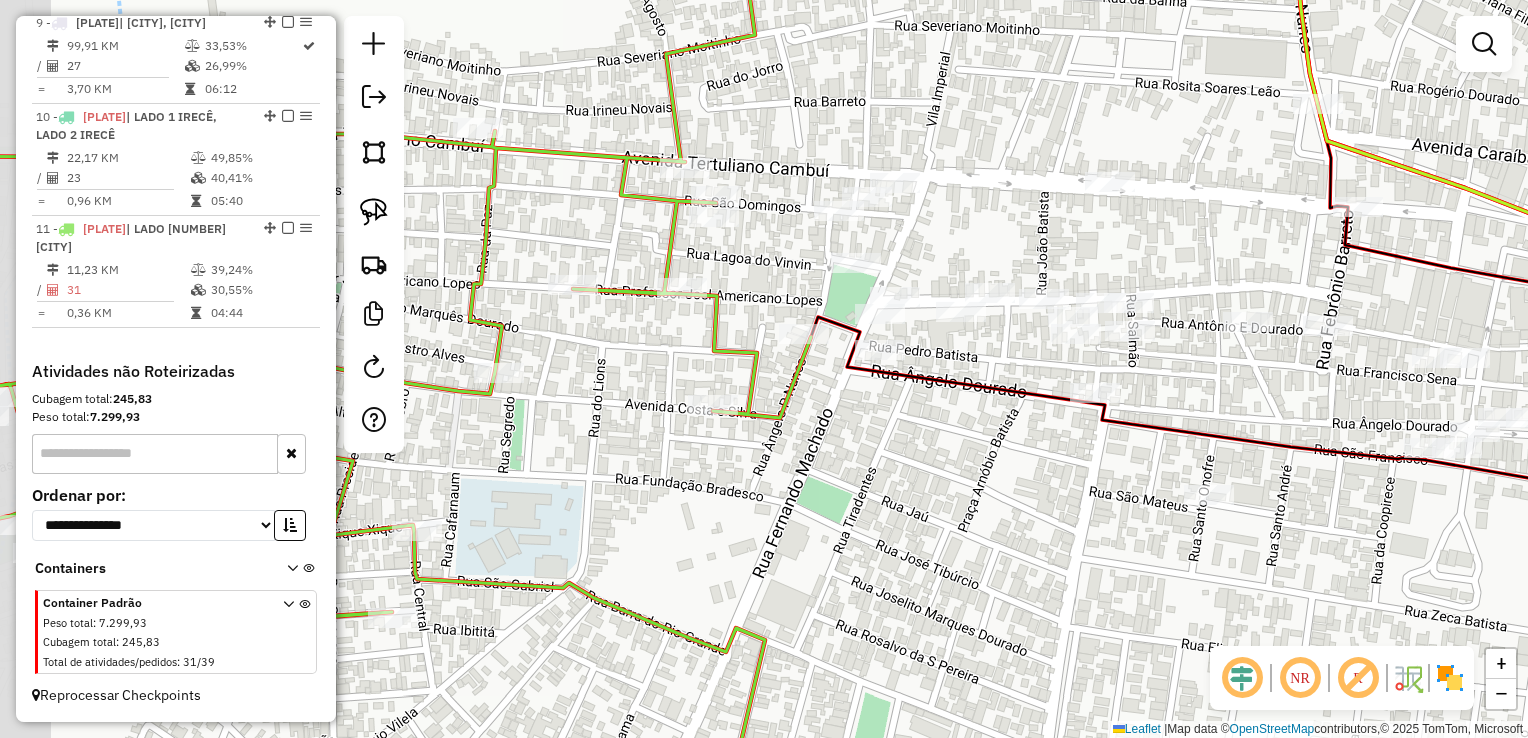 click on "Janela de atendimento Grade de atendimento Capacidade Transportadoras Veículos Cliente Pedidos  Rotas Selecione os dias de semana para filtrar as janelas de atendimento  Seg   Ter   Qua   Qui   Sex   Sáb   Dom  Informe o período da janela de atendimento: De: Até:  Filtrar exatamente a janela do cliente  Considerar janela de atendimento padrão  Selecione os dias de semana para filtrar as grades de atendimento  Seg   Ter   Qua   Qui   Sex   Sáb   Dom   Considerar clientes sem dia de atendimento cadastrado  Clientes fora do dia de atendimento selecionado Filtrar as atividades entre os valores definidos abaixo:  Peso mínimo:   Peso máximo:   Cubagem mínima:   Cubagem máxima:   De:   Até:  Filtrar as atividades entre o tempo de atendimento definido abaixo:  De:   Até:   Considerar capacidade total dos clientes não roteirizados Transportadora: Selecione um ou mais itens Tipo de veículo: Selecione um ou mais itens Veículo: Selecione um ou mais itens Motorista: Selecione um ou mais itens Nome: Rótulo:" 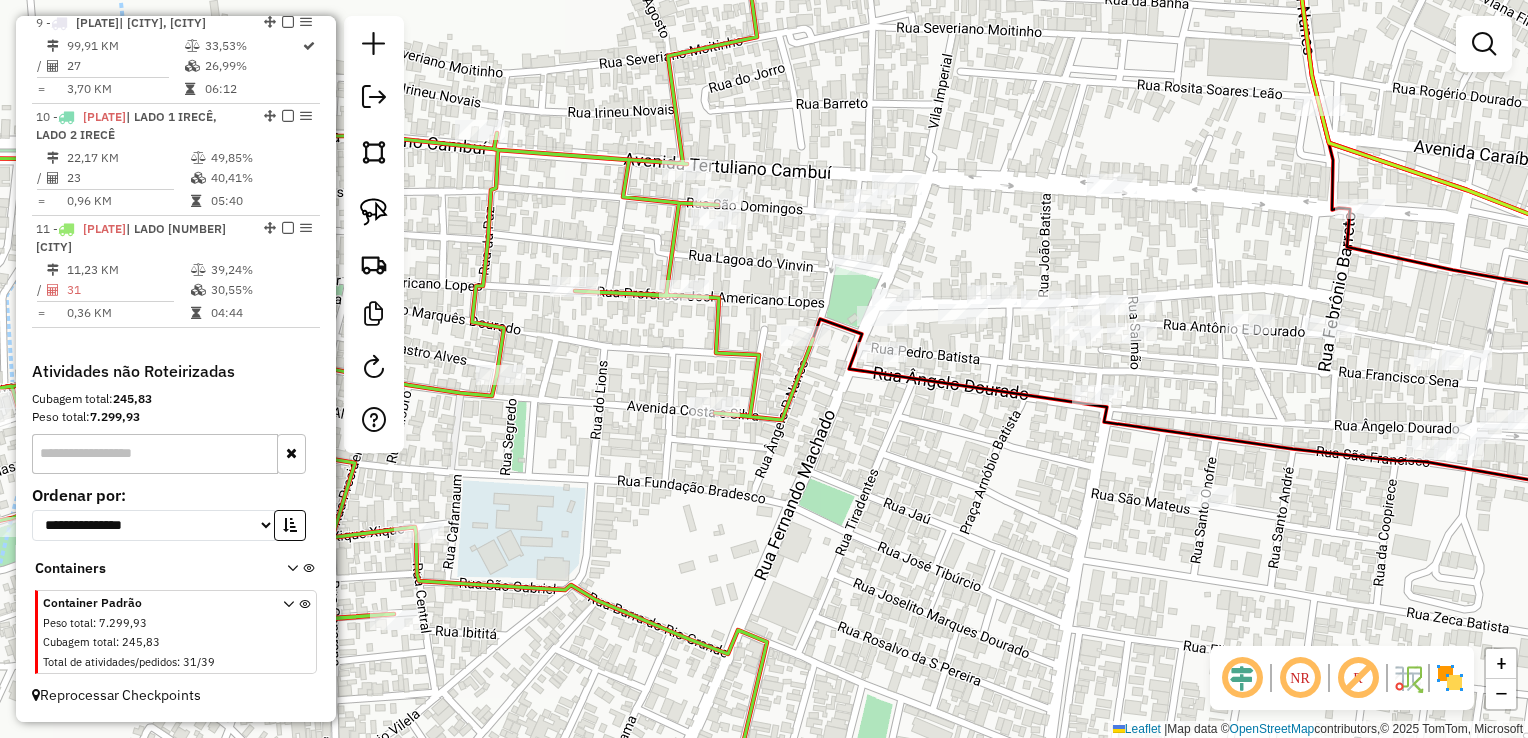 click on "Janela de atendimento Grade de atendimento Capacidade Transportadoras Veículos Cliente Pedidos  Rotas Selecione os dias de semana para filtrar as janelas de atendimento  Seg   Ter   Qua   Qui   Sex   Sáb   Dom  Informe o período da janela de atendimento: De: Até:  Filtrar exatamente a janela do cliente  Considerar janela de atendimento padrão  Selecione os dias de semana para filtrar as grades de atendimento  Seg   Ter   Qua   Qui   Sex   Sáb   Dom   Considerar clientes sem dia de atendimento cadastrado  Clientes fora do dia de atendimento selecionado Filtrar as atividades entre os valores definidos abaixo:  Peso mínimo:   Peso máximo:   Cubagem mínima:   Cubagem máxima:   De:   Até:  Filtrar as atividades entre o tempo de atendimento definido abaixo:  De:   Até:   Considerar capacidade total dos clientes não roteirizados Transportadora: Selecione um ou mais itens Tipo de veículo: Selecione um ou mais itens Veículo: Selecione um ou mais itens Motorista: Selecione um ou mais itens Nome: Rótulo:" 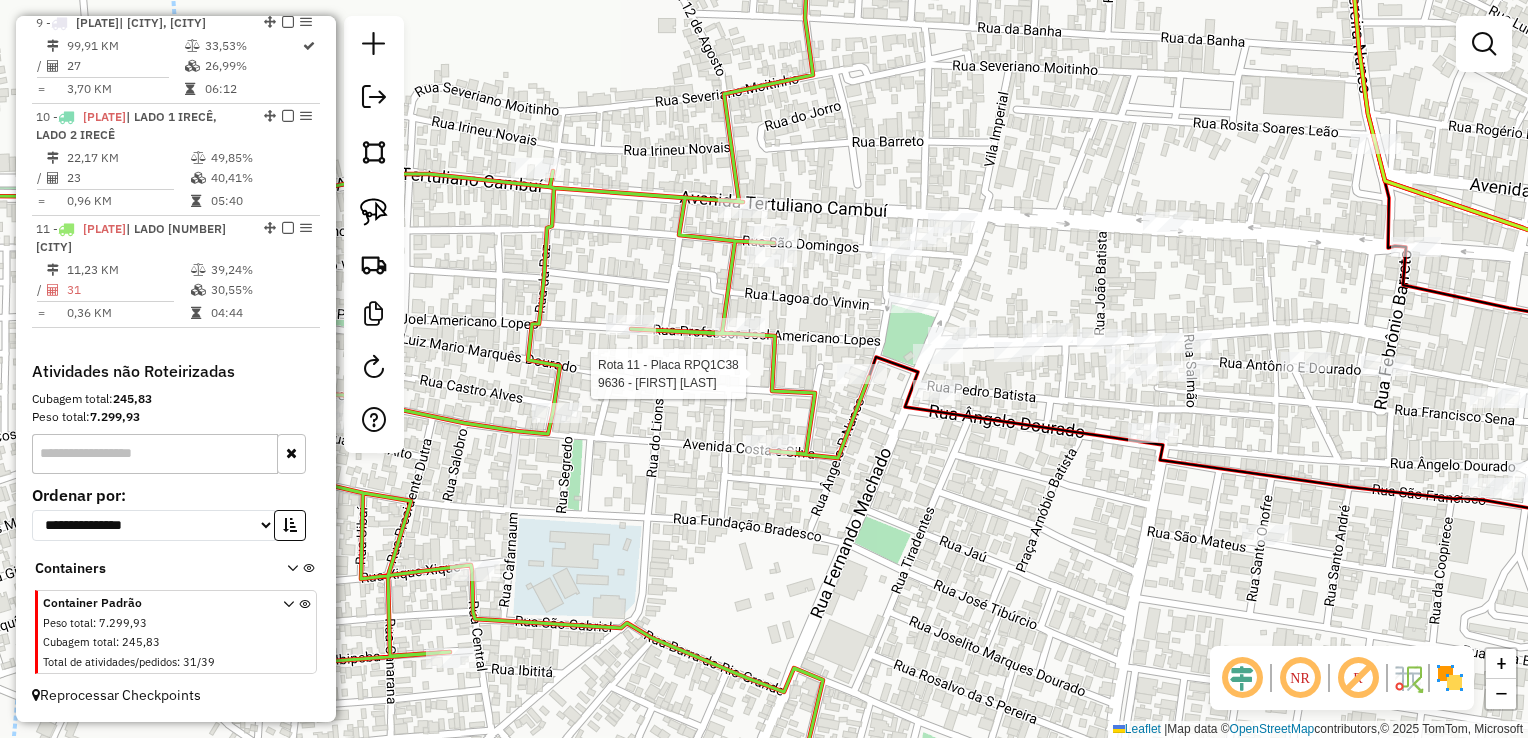 select on "**********" 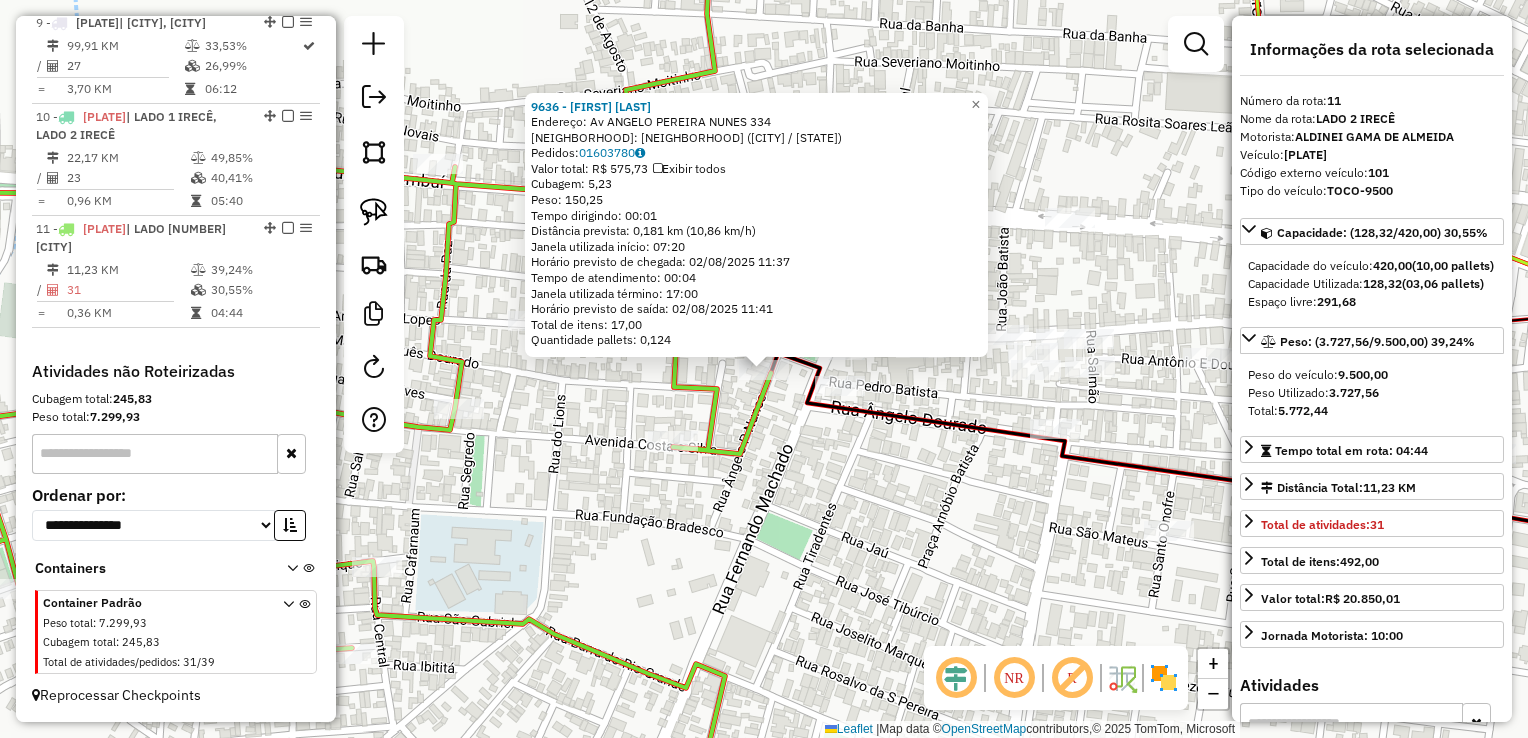 click on "9636 - FRANCISCO MARCOLINO SOBRINHO  Endereço: Av  ANGELO PEREIRA NUNES           334   Bairro: BOA VISTA (IRECE / BA)   Pedidos:  01603780   Valor total: R$ 575,73   Exibir todos   Cubagem: 5,23  Peso: 150,25  Tempo dirigindo: 00:01   Distância prevista: 0,181 km (10,86 km/h)   Janela utilizada início: 07:20   Horário previsto de chegada: 02/08/2025 11:37   Tempo de atendimento: 00:04   Janela utilizada término: 17:00   Horário previsto de saída: 02/08/2025 11:41   Total de itens: 17,00   Quantidade pallets: 0,124  × Janela de atendimento Grade de atendimento Capacidade Transportadoras Veículos Cliente Pedidos  Rotas Selecione os dias de semana para filtrar as janelas de atendimento  Seg   Ter   Qua   Qui   Sex   Sáb   Dom  Informe o período da janela de atendimento: De: Até:  Filtrar exatamente a janela do cliente  Considerar janela de atendimento padrão  Selecione os dias de semana para filtrar as grades de atendimento  Seg   Ter   Qua   Qui   Sex   Sáb   Dom   Peso mínimo:   Peso máximo:" 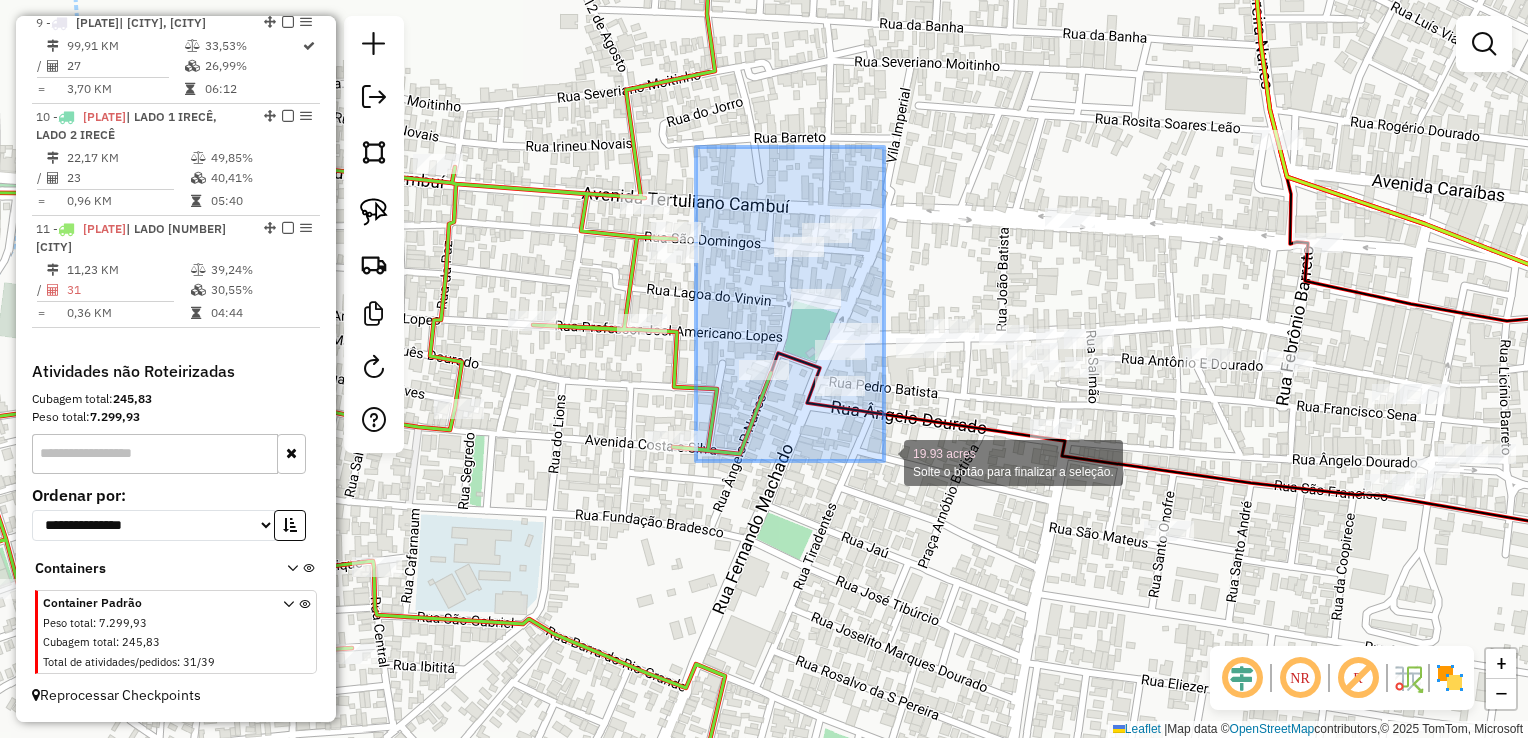 drag, startPoint x: 696, startPoint y: 147, endPoint x: 884, endPoint y: 461, distance: 365.97815 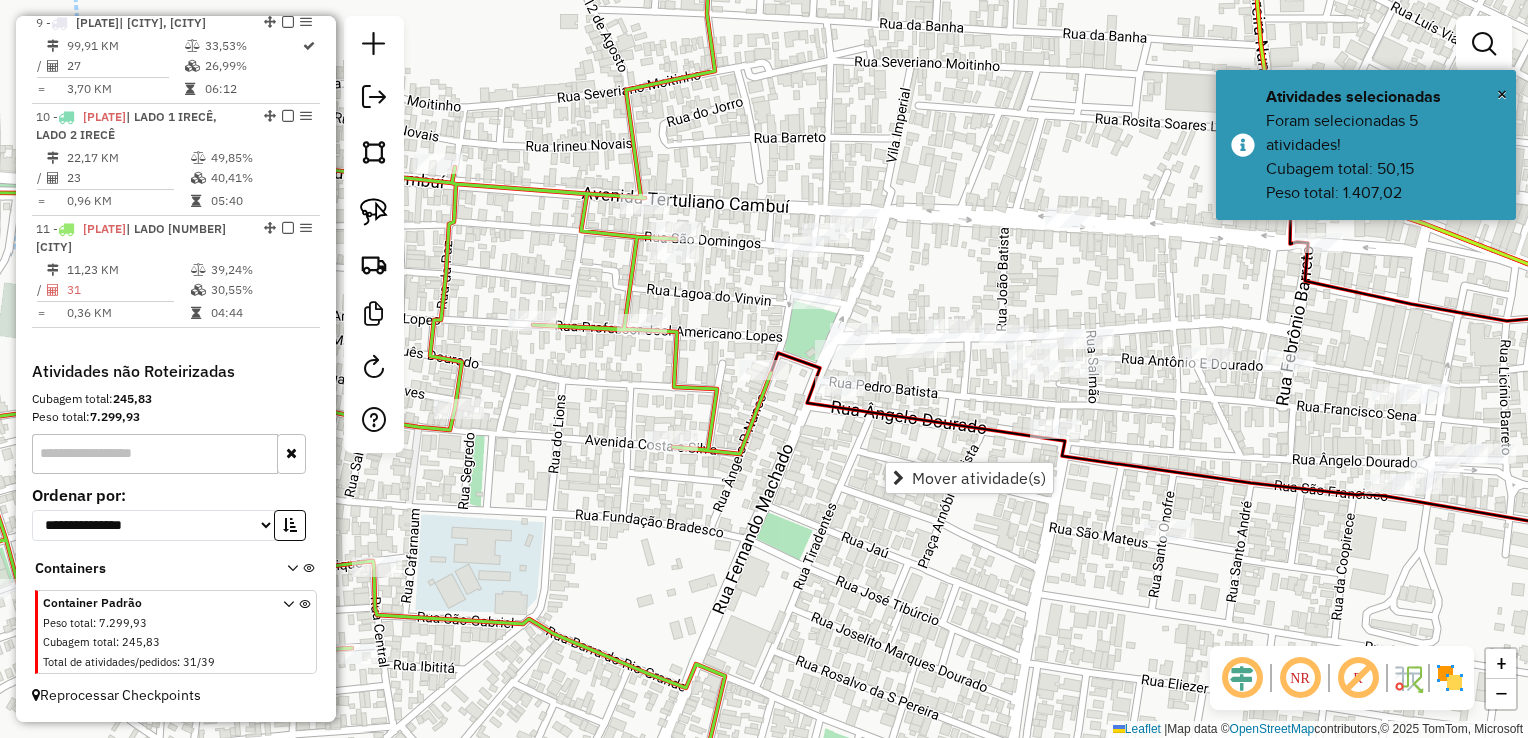 click on "Janela de atendimento Grade de atendimento Capacidade Transportadoras Veículos Cliente Pedidos  Rotas Selecione os dias de semana para filtrar as janelas de atendimento  Seg   Ter   Qua   Qui   Sex   Sáb   Dom  Informe o período da janela de atendimento: De: Até:  Filtrar exatamente a janela do cliente  Considerar janela de atendimento padrão  Selecione os dias de semana para filtrar as grades de atendimento  Seg   Ter   Qua   Qui   Sex   Sáb   Dom   Considerar clientes sem dia de atendimento cadastrado  Clientes fora do dia de atendimento selecionado Filtrar as atividades entre os valores definidos abaixo:  Peso mínimo:   Peso máximo:   Cubagem mínima:   Cubagem máxima:   De:   Até:  Filtrar as atividades entre o tempo de atendimento definido abaixo:  De:   Até:   Considerar capacidade total dos clientes não roteirizados Transportadora: Selecione um ou mais itens Tipo de veículo: Selecione um ou mais itens Veículo: Selecione um ou mais itens Motorista: Selecione um ou mais itens Nome: Rótulo:" 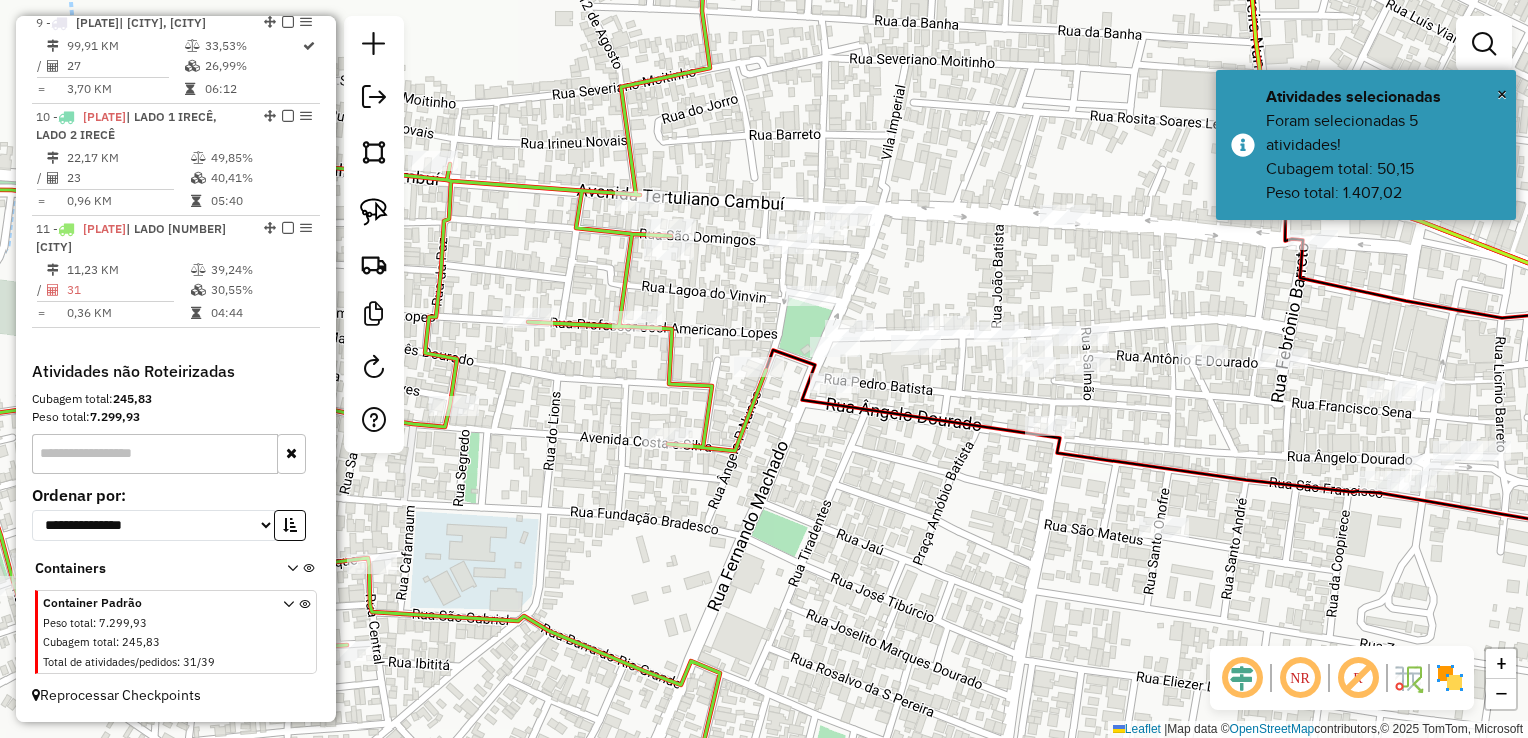 drag, startPoint x: 968, startPoint y: 568, endPoint x: 849, endPoint y: 400, distance: 205.87617 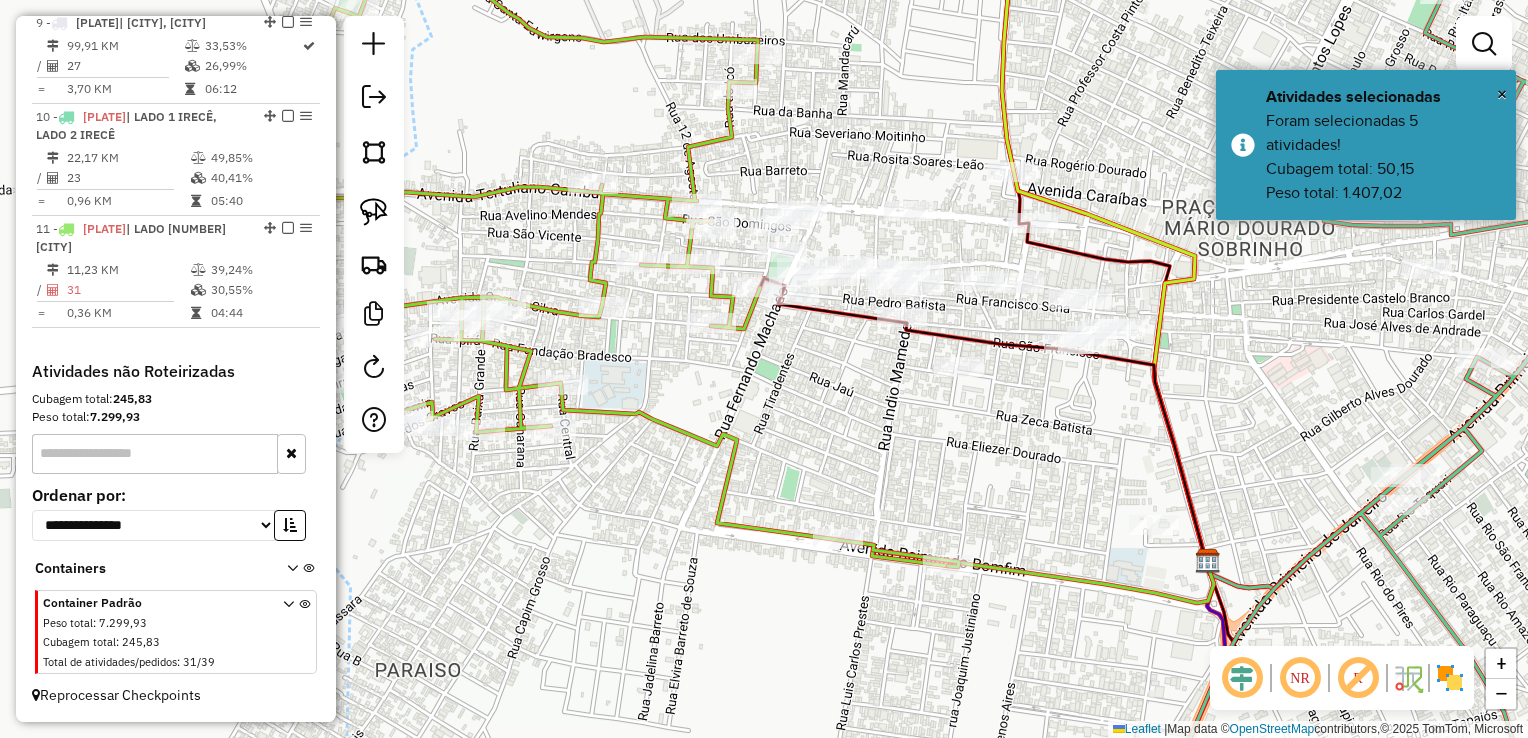 drag, startPoint x: 856, startPoint y: 435, endPoint x: 918, endPoint y: 414, distance: 65.459915 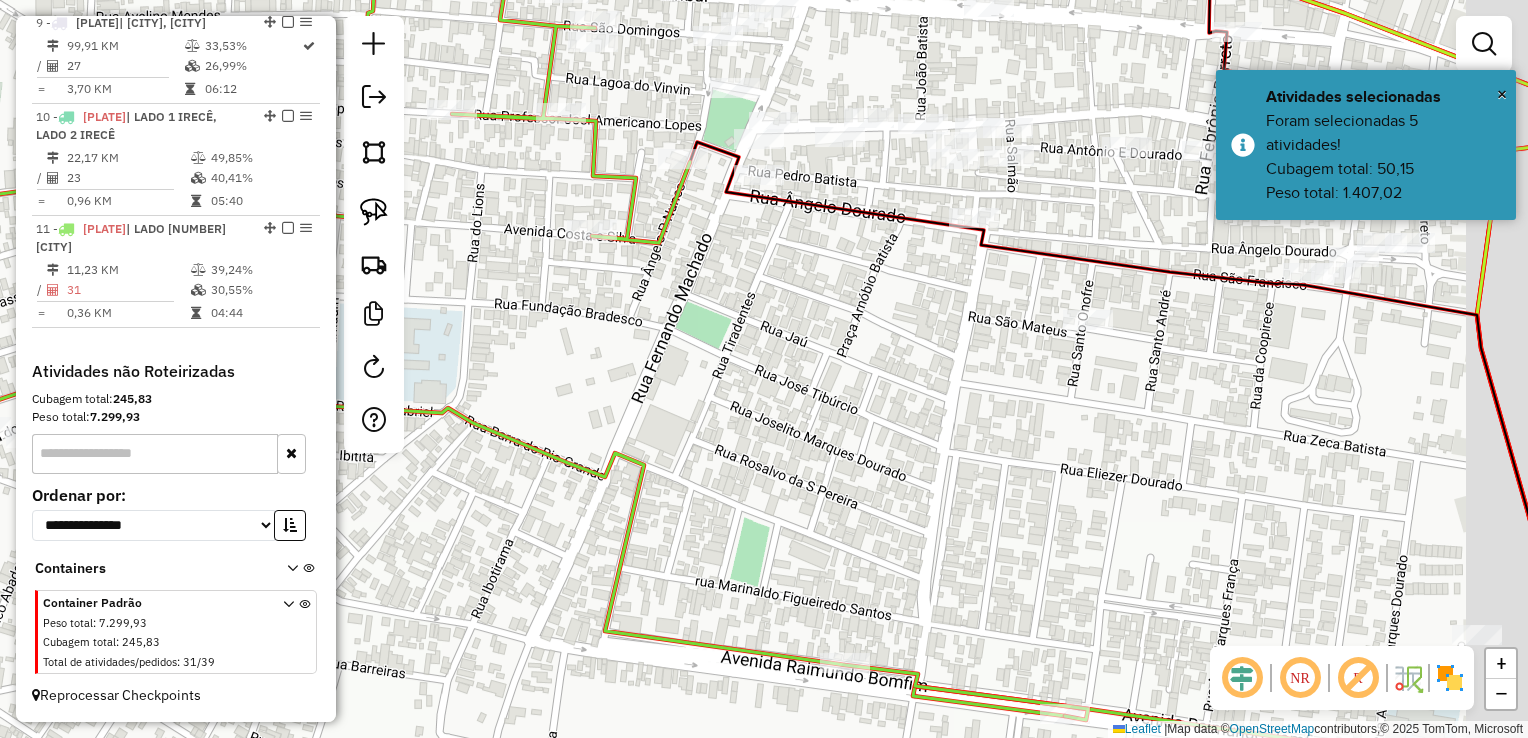 drag, startPoint x: 896, startPoint y: 373, endPoint x: 790, endPoint y: 280, distance: 141.01419 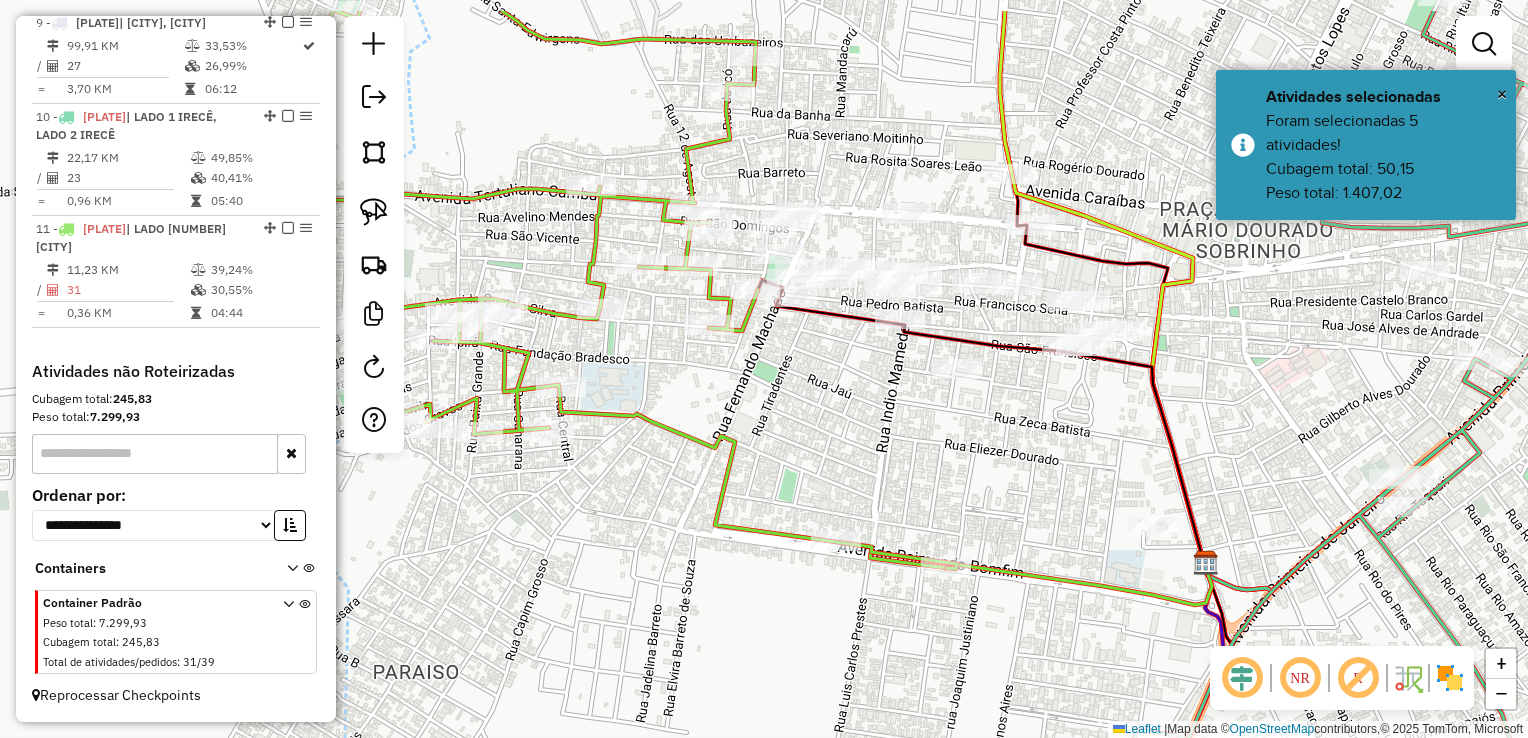 drag, startPoint x: 836, startPoint y: 364, endPoint x: 840, endPoint y: 377, distance: 13.601471 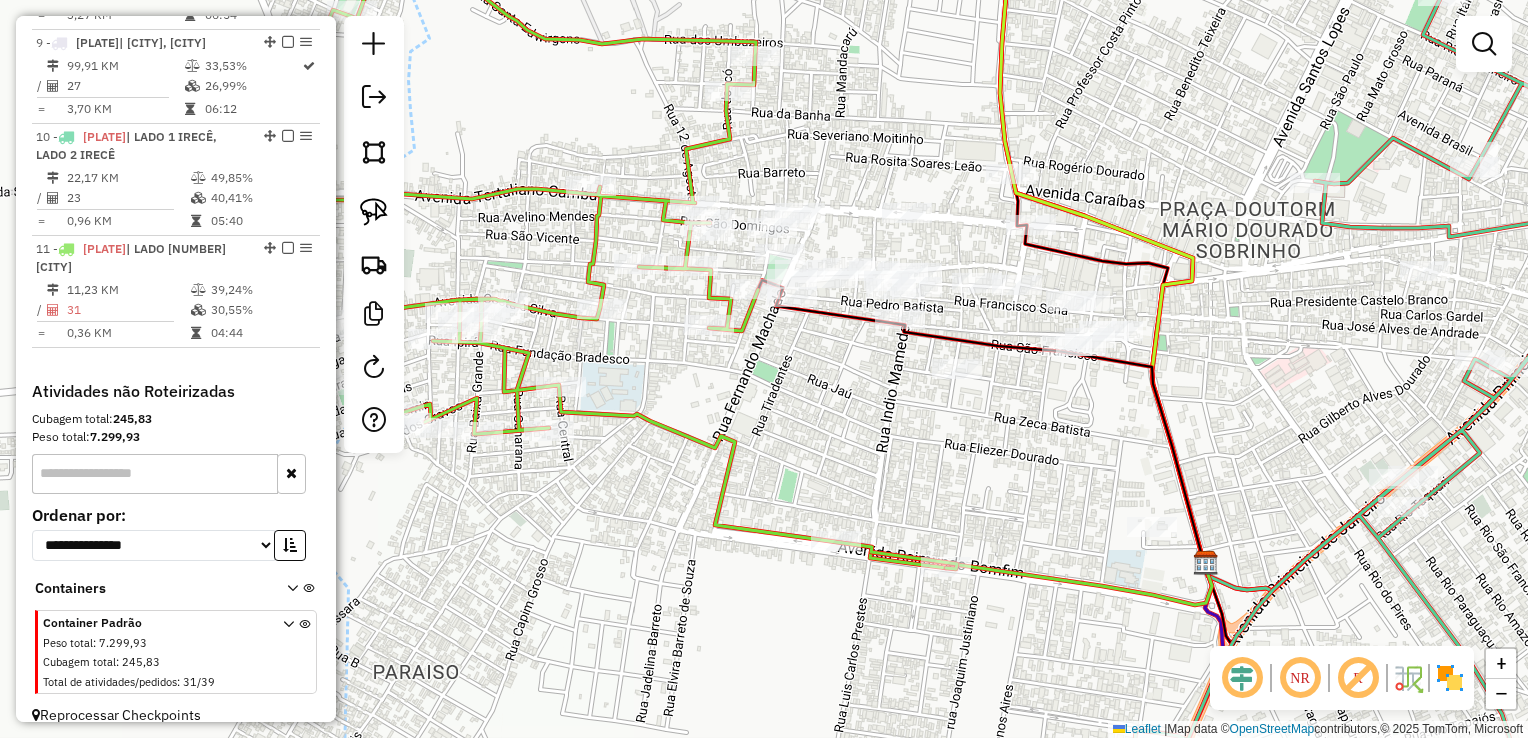 scroll, scrollTop: 1618, scrollLeft: 0, axis: vertical 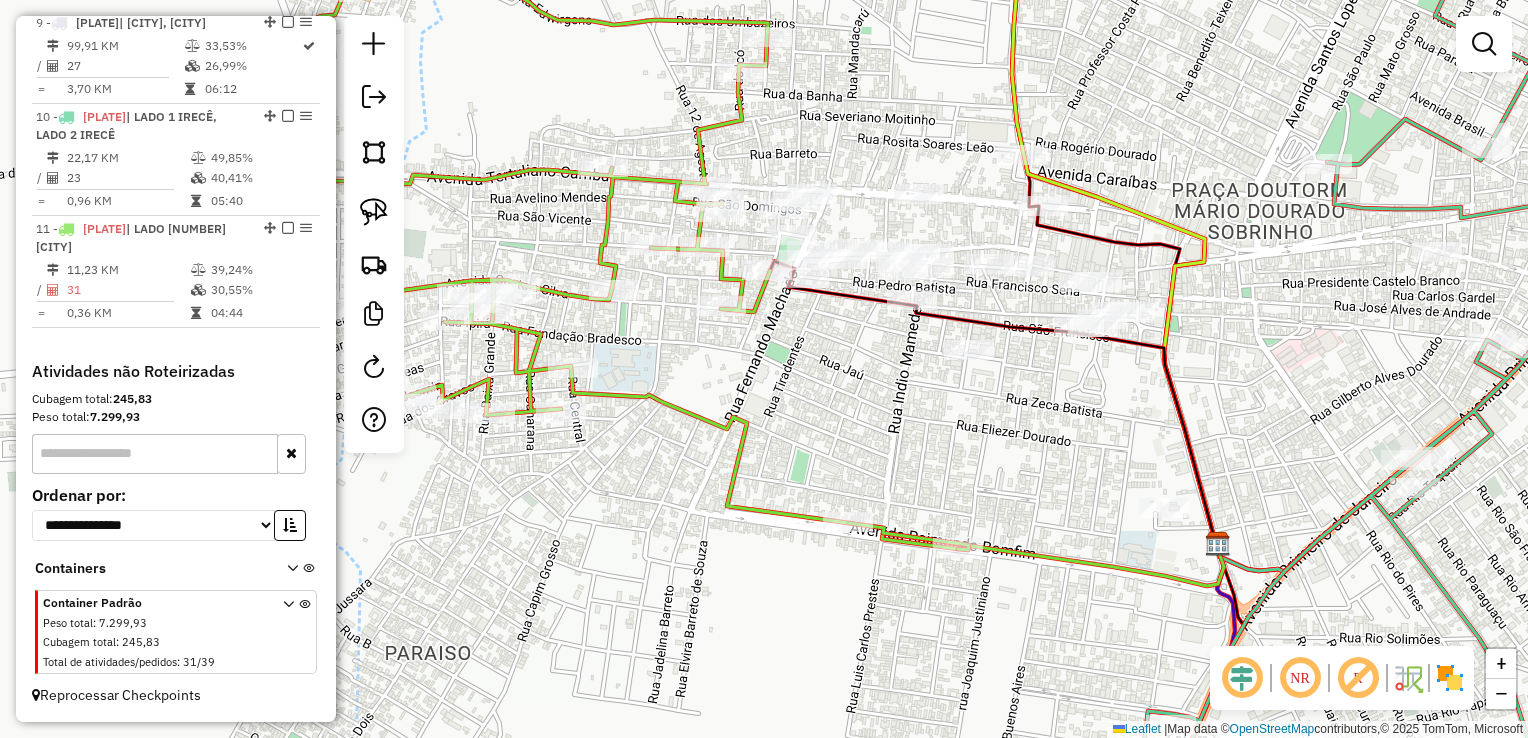 drag, startPoint x: 696, startPoint y: 394, endPoint x: 708, endPoint y: 375, distance: 22.472204 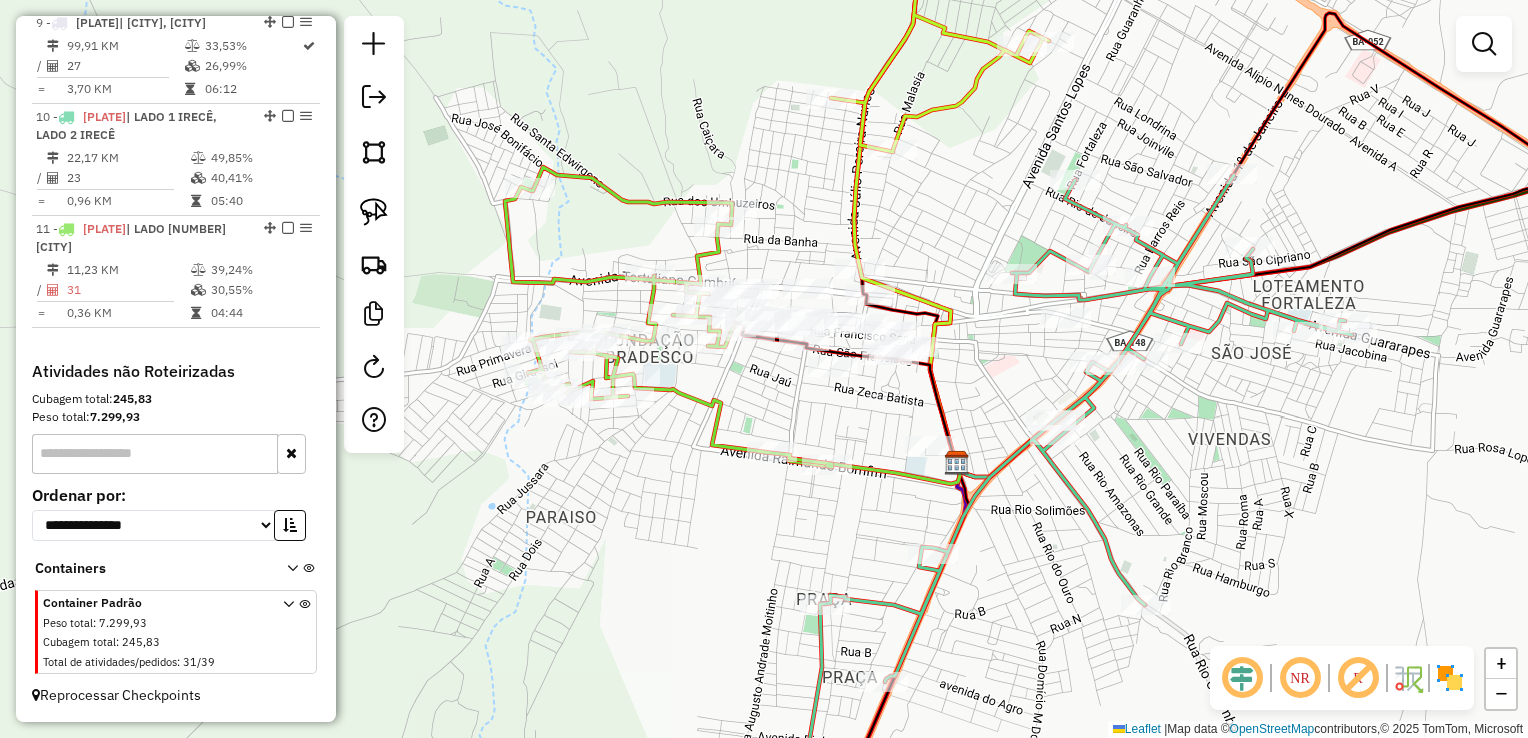 drag, startPoint x: 948, startPoint y: 405, endPoint x: 997, endPoint y: 433, distance: 56.435802 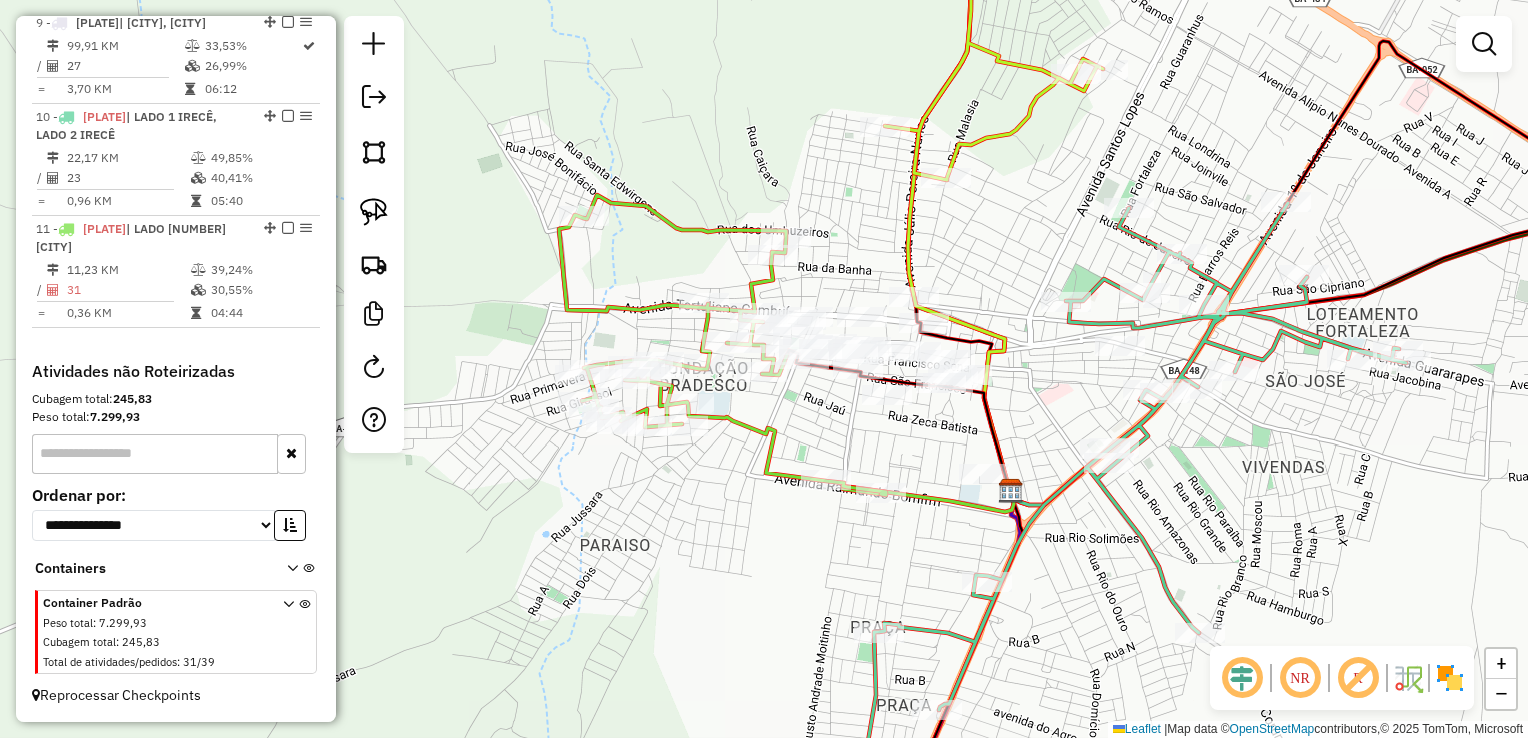 drag, startPoint x: 1030, startPoint y: 464, endPoint x: 1028, endPoint y: 439, distance: 25.079872 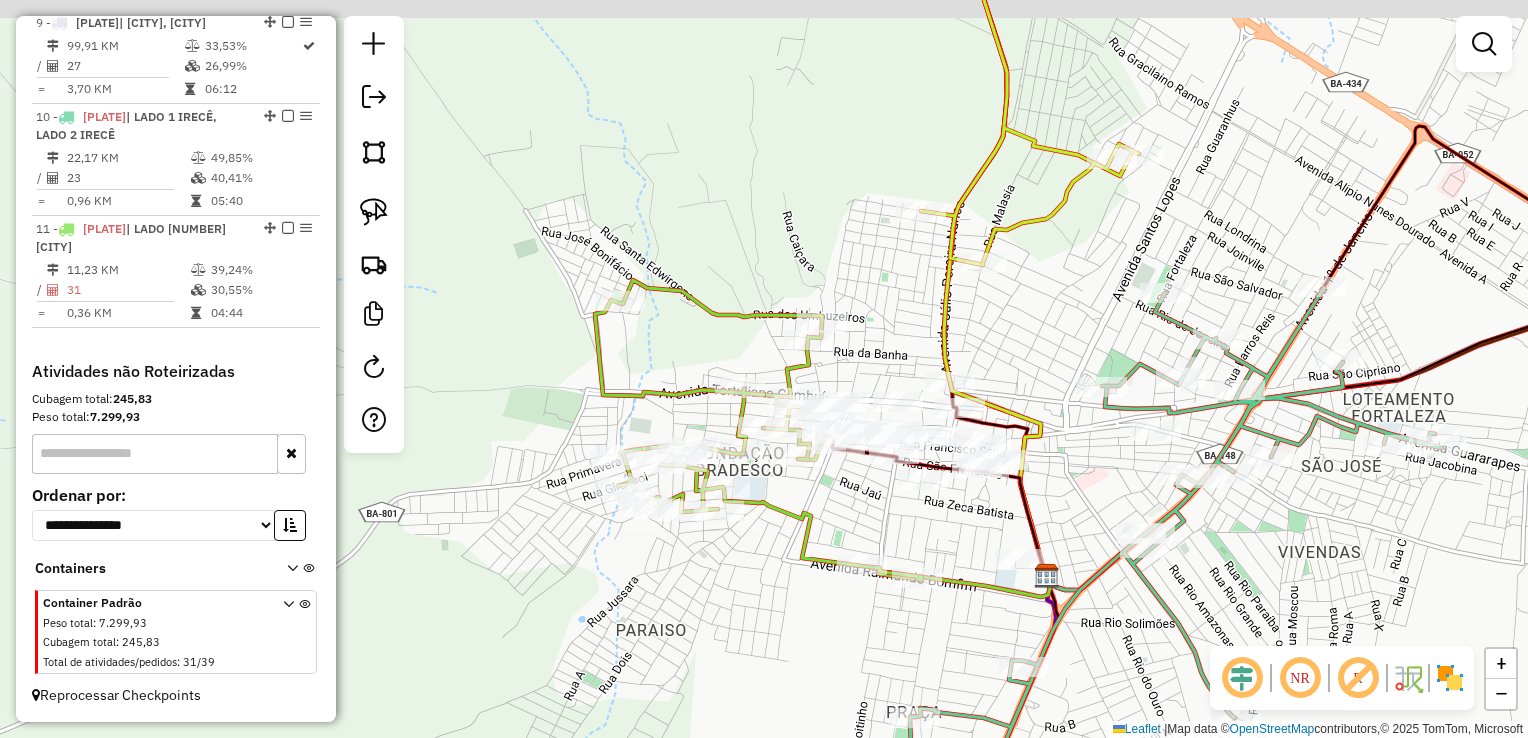 drag, startPoint x: 1019, startPoint y: 310, endPoint x: 1036, endPoint y: 378, distance: 70.0928 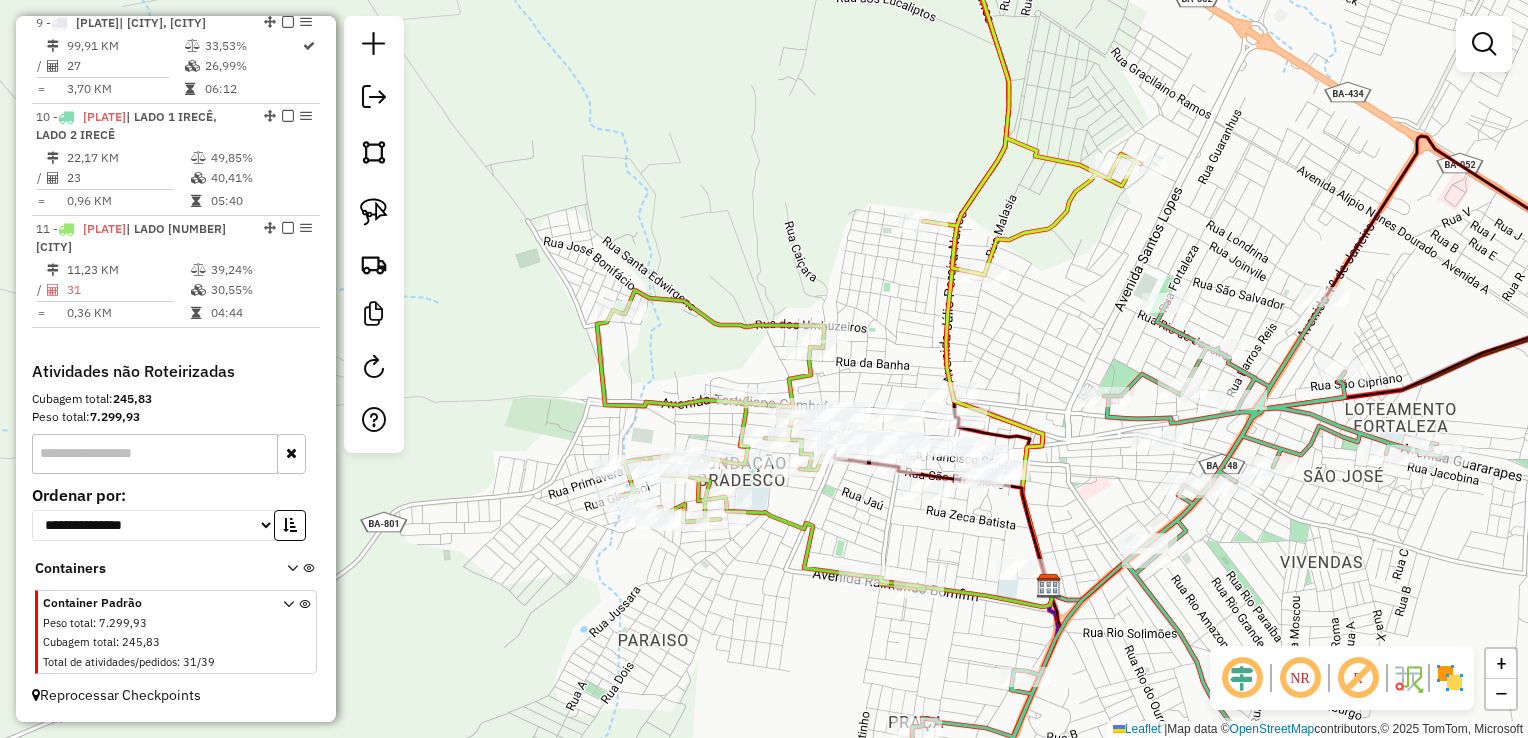 drag, startPoint x: 1040, startPoint y: 380, endPoint x: 1039, endPoint y: 301, distance: 79.00633 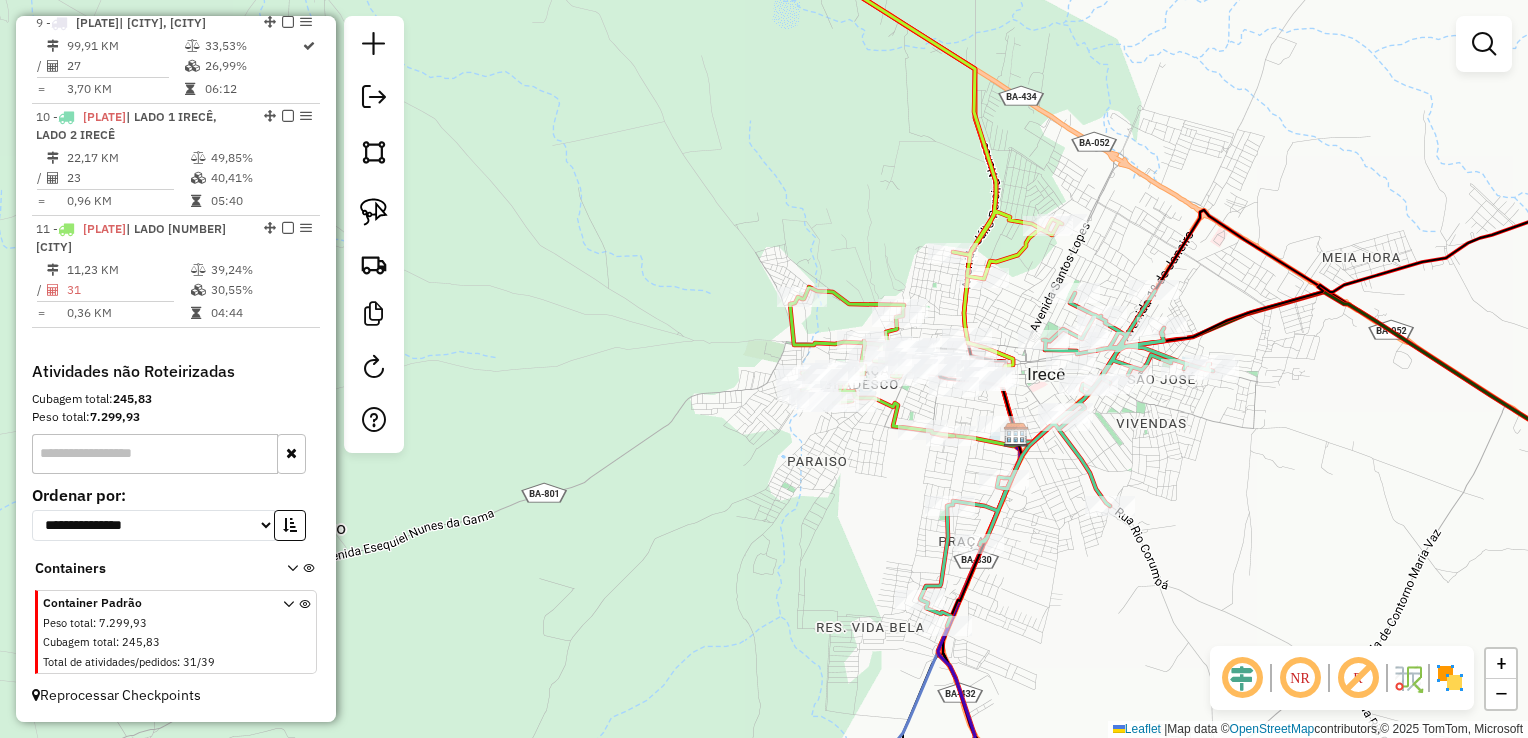 drag, startPoint x: 947, startPoint y: 398, endPoint x: 968, endPoint y: 429, distance: 37.44329 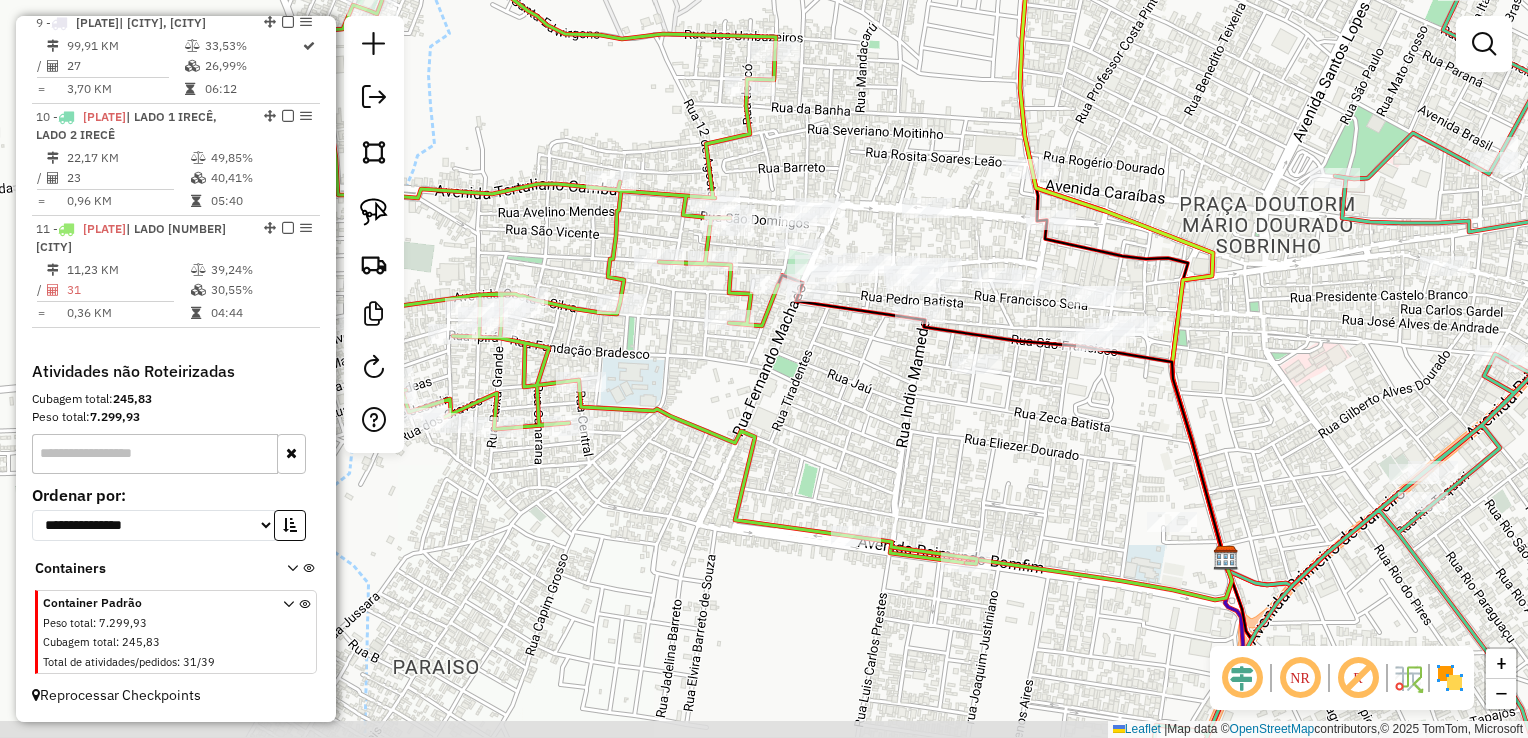 drag, startPoint x: 942, startPoint y: 456, endPoint x: 899, endPoint y: 416, distance: 58.728188 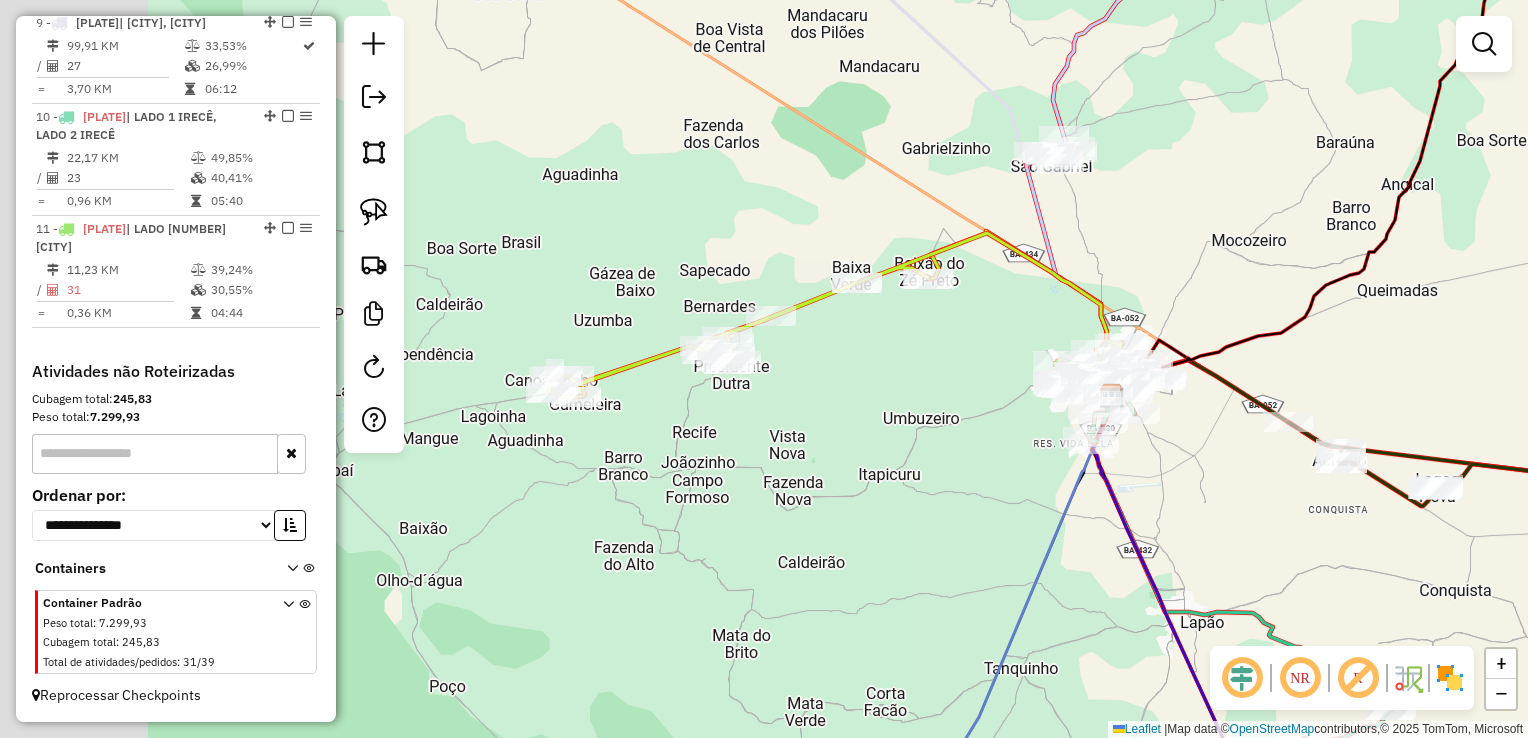drag, startPoint x: 759, startPoint y: 398, endPoint x: 864, endPoint y: 357, distance: 112.720894 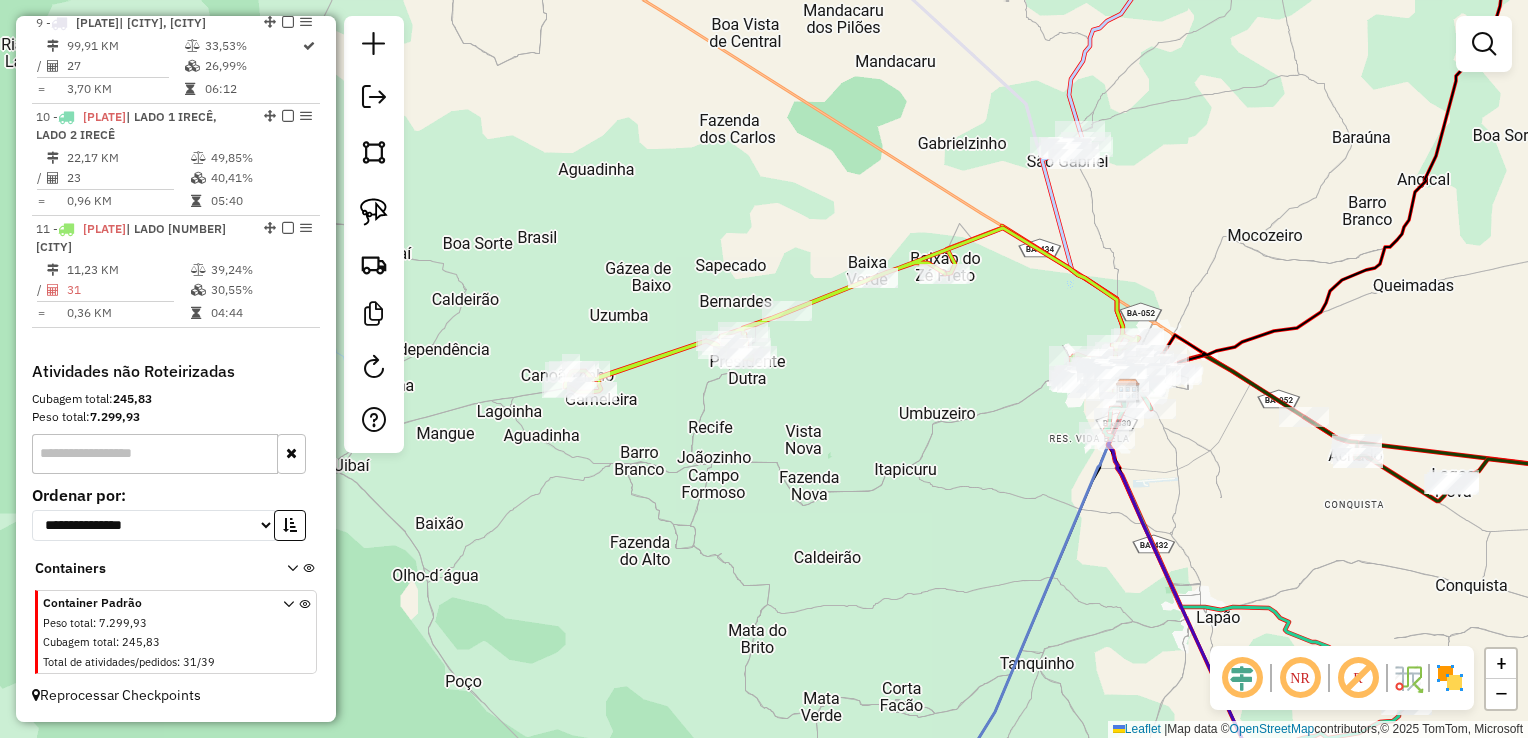 drag, startPoint x: 855, startPoint y: 473, endPoint x: 719, endPoint y: 363, distance: 174.91713 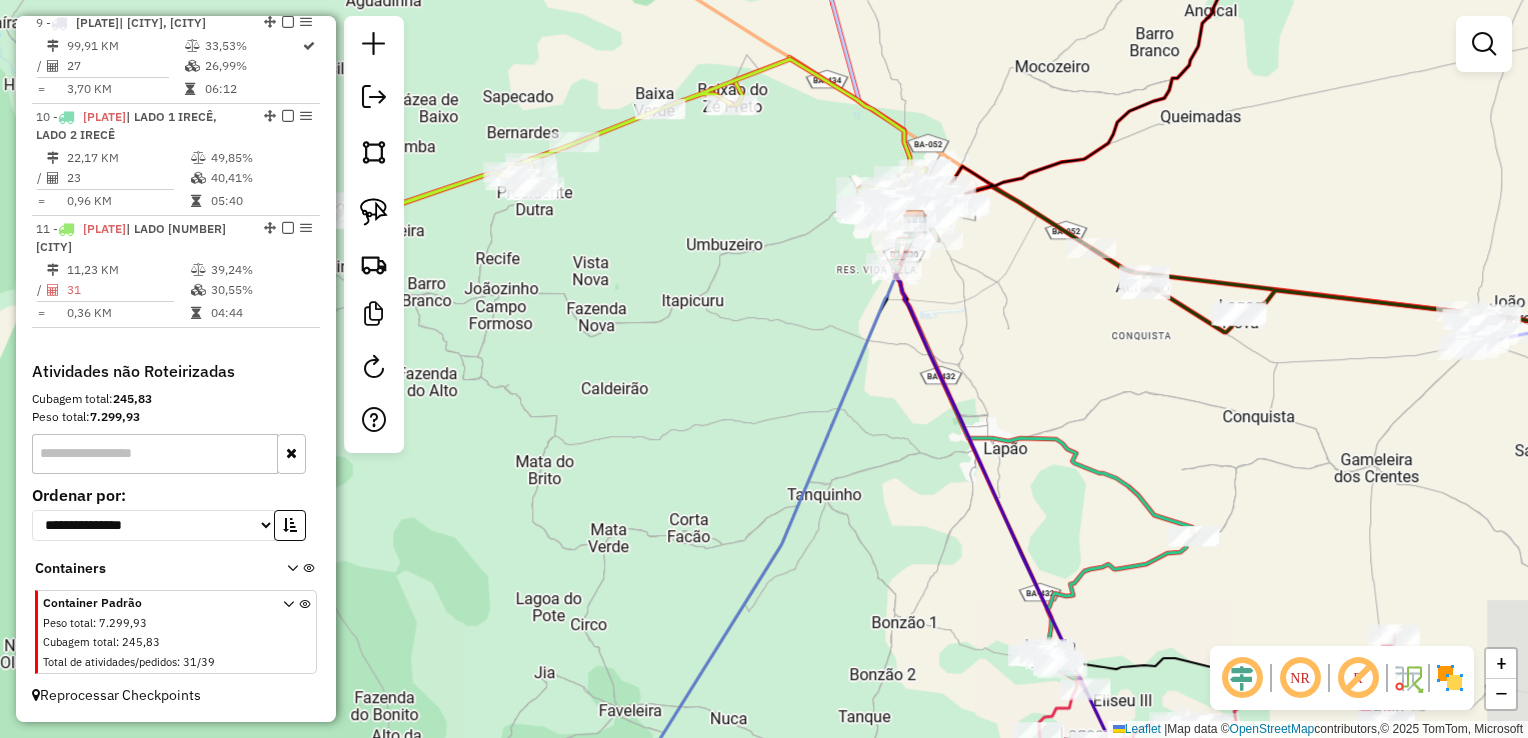 drag, startPoint x: 786, startPoint y: 380, endPoint x: 723, endPoint y: 334, distance: 78.00641 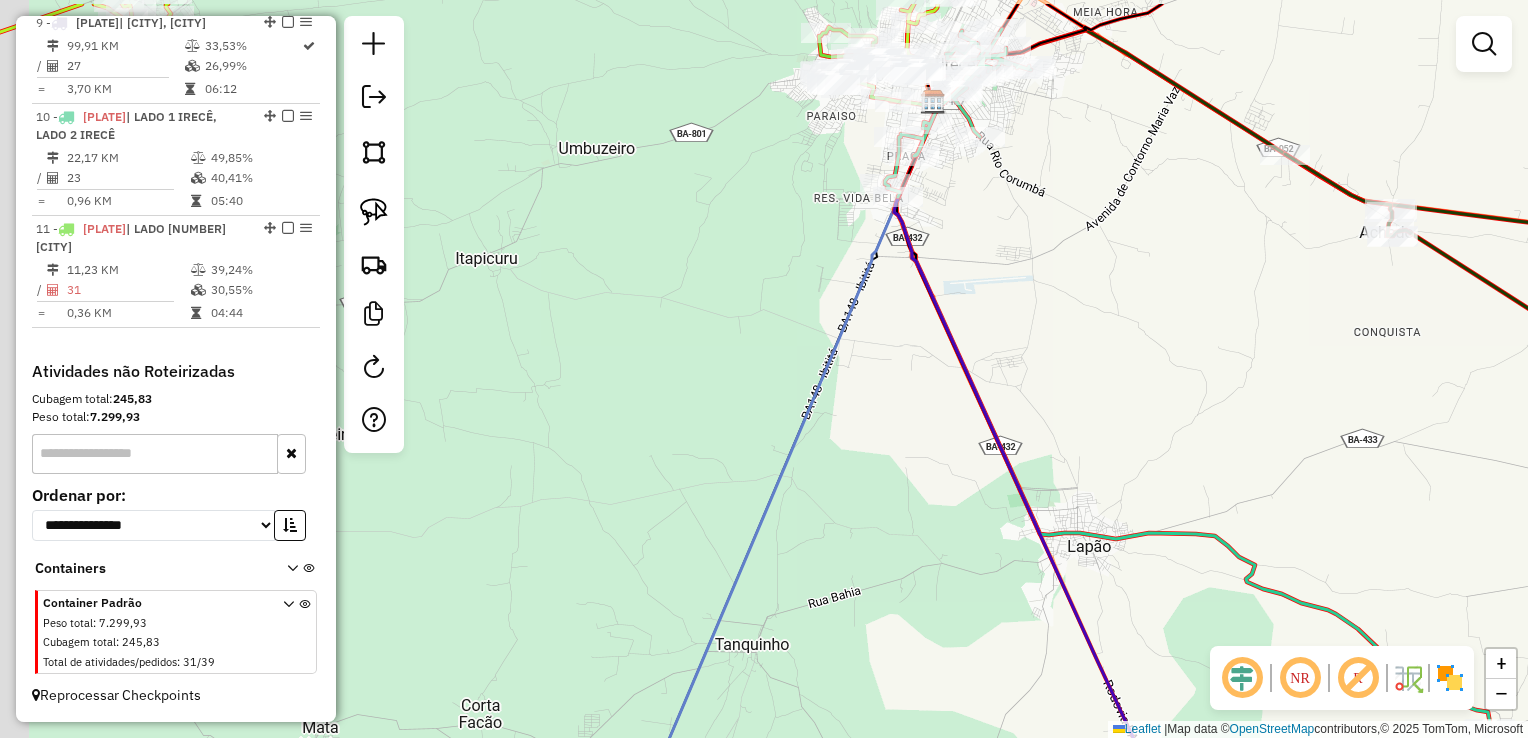 drag, startPoint x: 910, startPoint y: 366, endPoint x: 1123, endPoint y: 570, distance: 294.9322 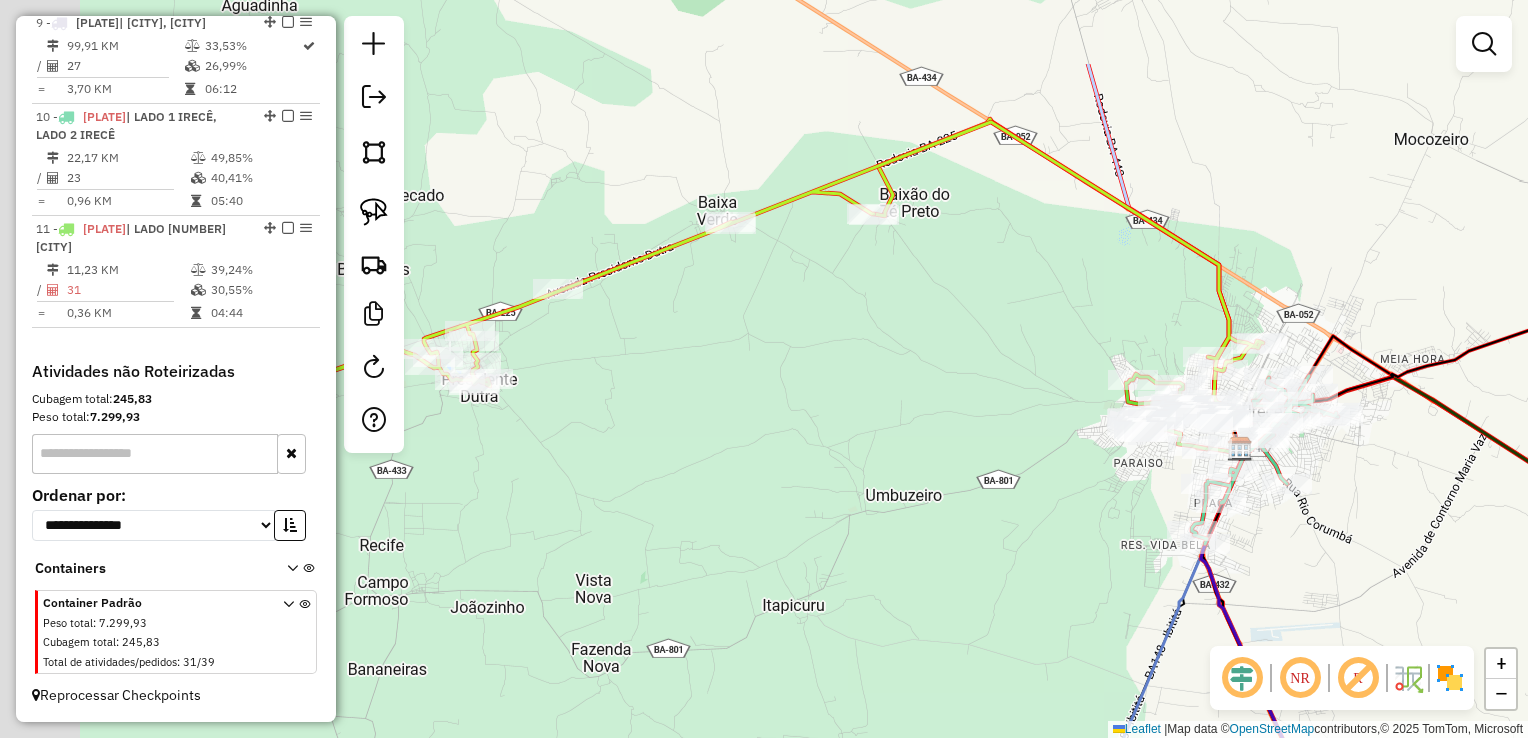 drag, startPoint x: 870, startPoint y: 408, endPoint x: 828, endPoint y: 394, distance: 44.27189 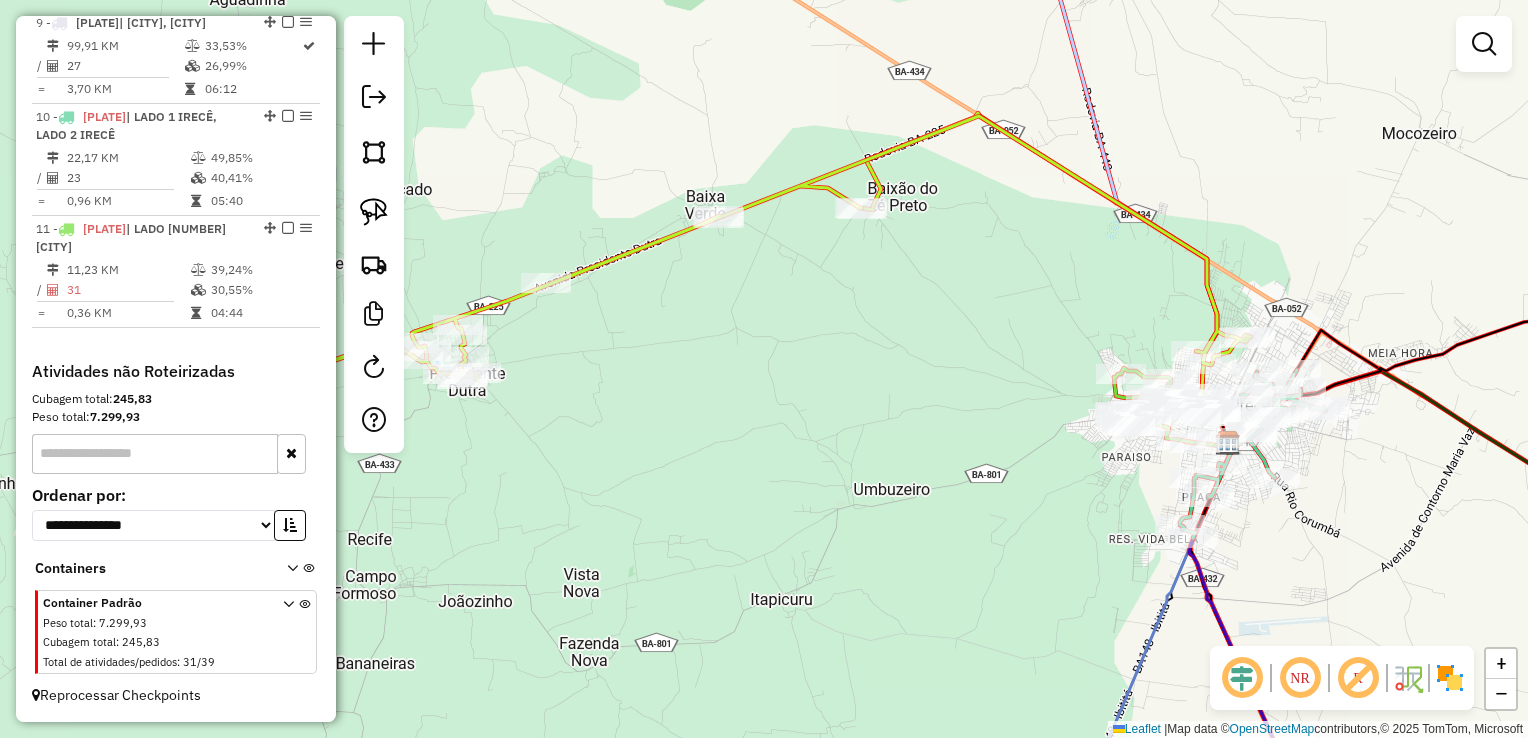 drag, startPoint x: 928, startPoint y: 390, endPoint x: 826, endPoint y: 278, distance: 151.48598 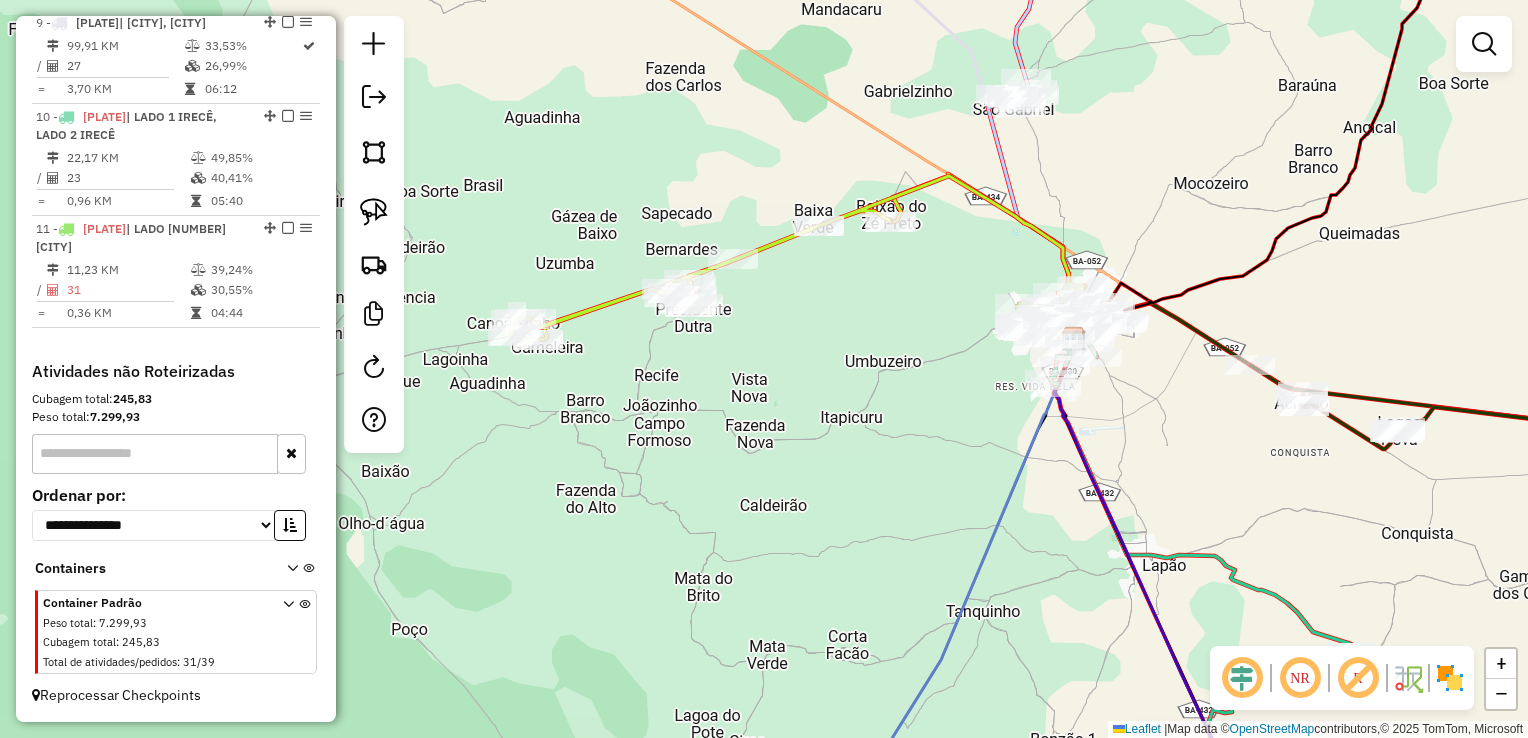 click 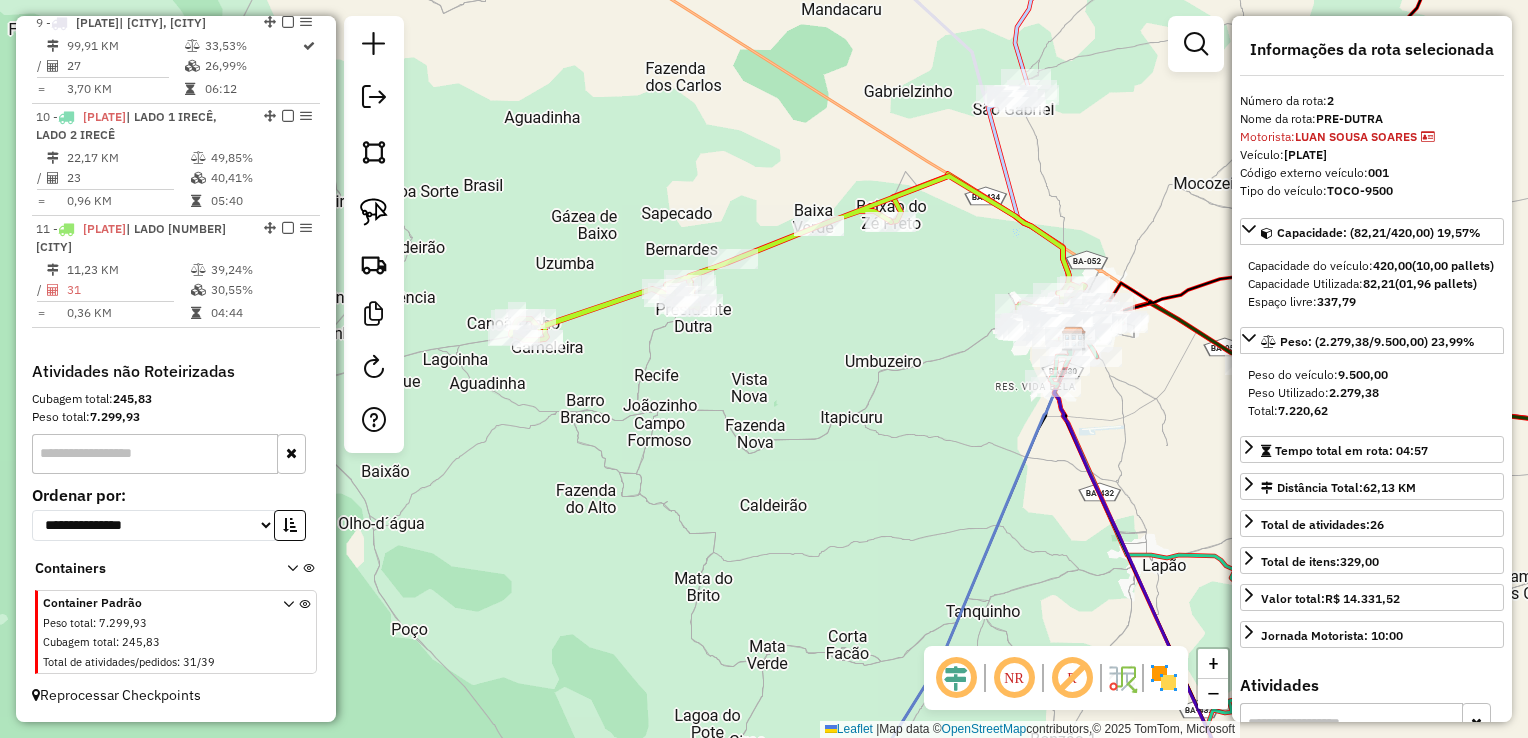 scroll, scrollTop: 886, scrollLeft: 0, axis: vertical 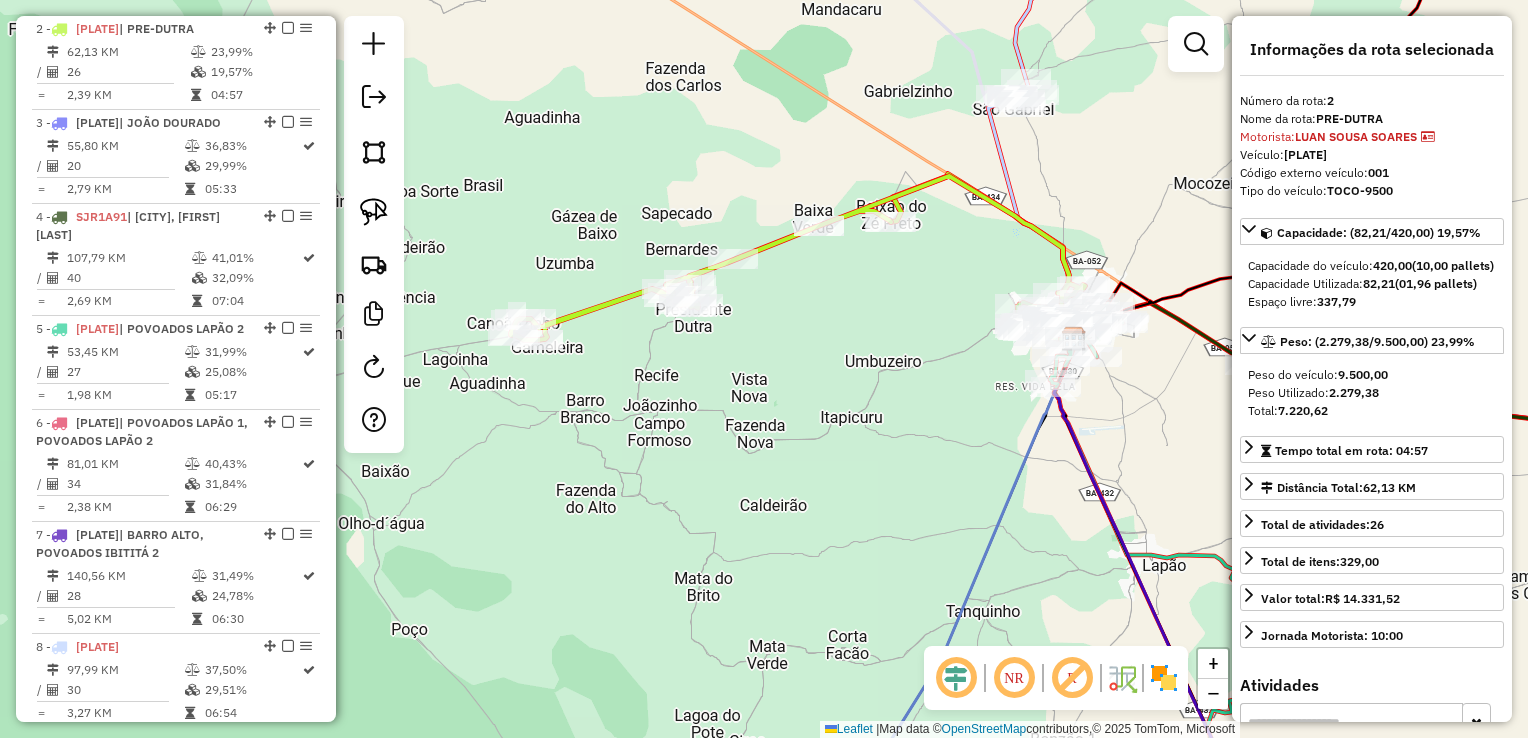 click on "Janela de atendimento Grade de atendimento Capacidade Transportadoras Veículos Cliente Pedidos  Rotas Selecione os dias de semana para filtrar as janelas de atendimento  Seg   Ter   Qua   Qui   Sex   Sáb   Dom  Informe o período da janela de atendimento: De: Até:  Filtrar exatamente a janela do cliente  Considerar janela de atendimento padrão  Selecione os dias de semana para filtrar as grades de atendimento  Seg   Ter   Qua   Qui   Sex   Sáb   Dom   Considerar clientes sem dia de atendimento cadastrado  Clientes fora do dia de atendimento selecionado Filtrar as atividades entre os valores definidos abaixo:  Peso mínimo:   Peso máximo:   Cubagem mínima:   Cubagem máxima:   De:   Até:  Filtrar as atividades entre o tempo de atendimento definido abaixo:  De:   Até:   Considerar capacidade total dos clientes não roteirizados Transportadora: Selecione um ou mais itens Tipo de veículo: Selecione um ou mais itens Veículo: Selecione um ou mais itens Motorista: Selecione um ou mais itens Nome: Rótulo:" 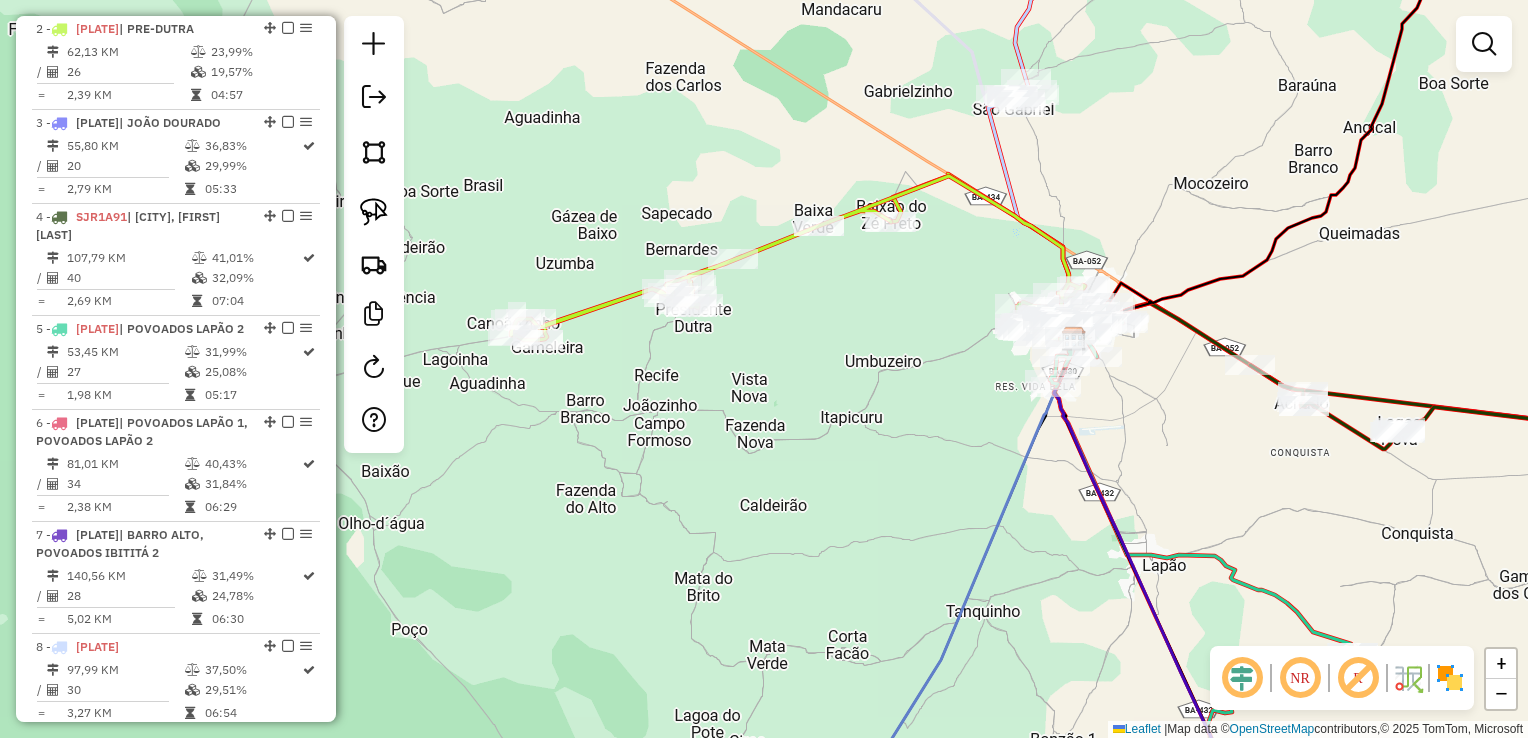 drag, startPoint x: 813, startPoint y: 394, endPoint x: 707, endPoint y: 302, distance: 140.35669 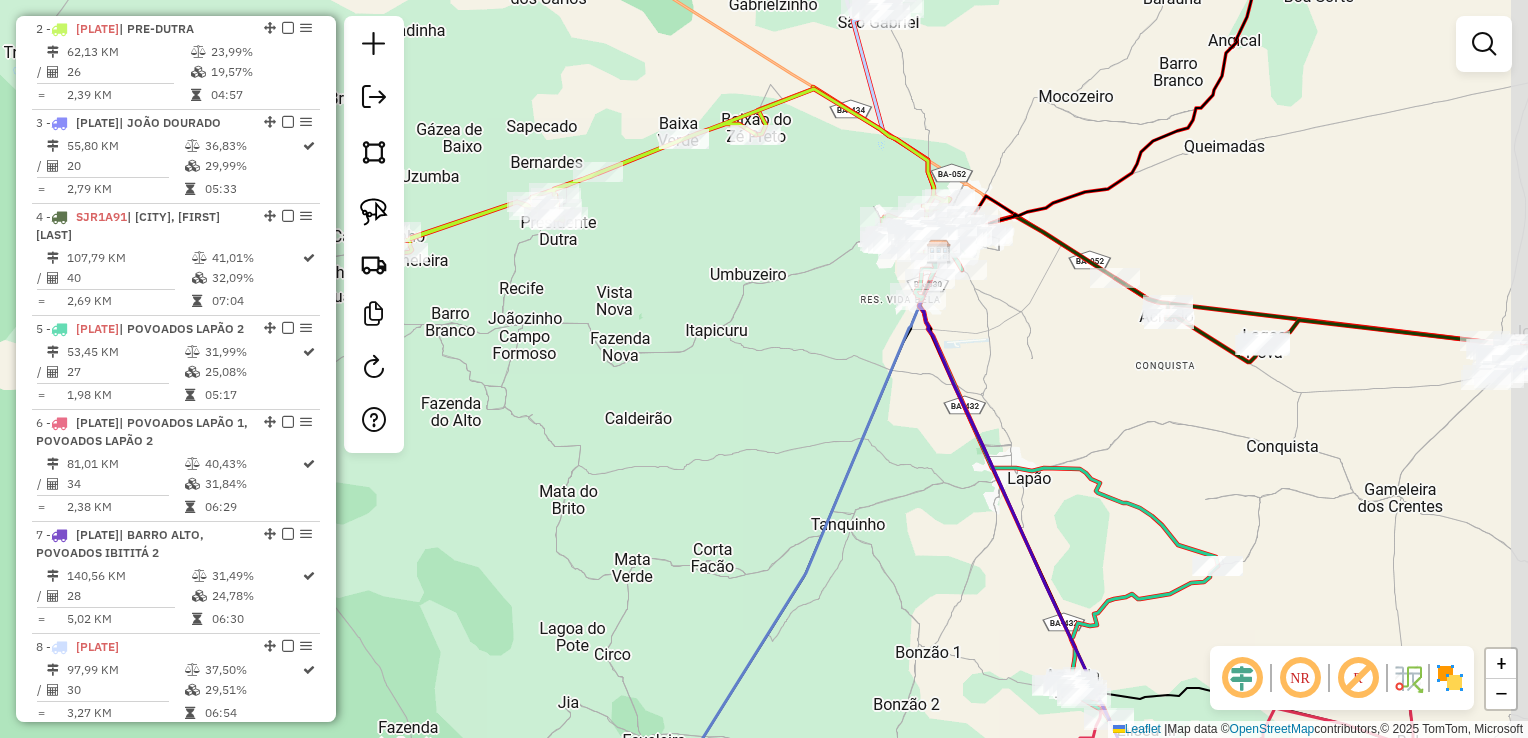 drag, startPoint x: 816, startPoint y: 315, endPoint x: 735, endPoint y: 370, distance: 97.90812 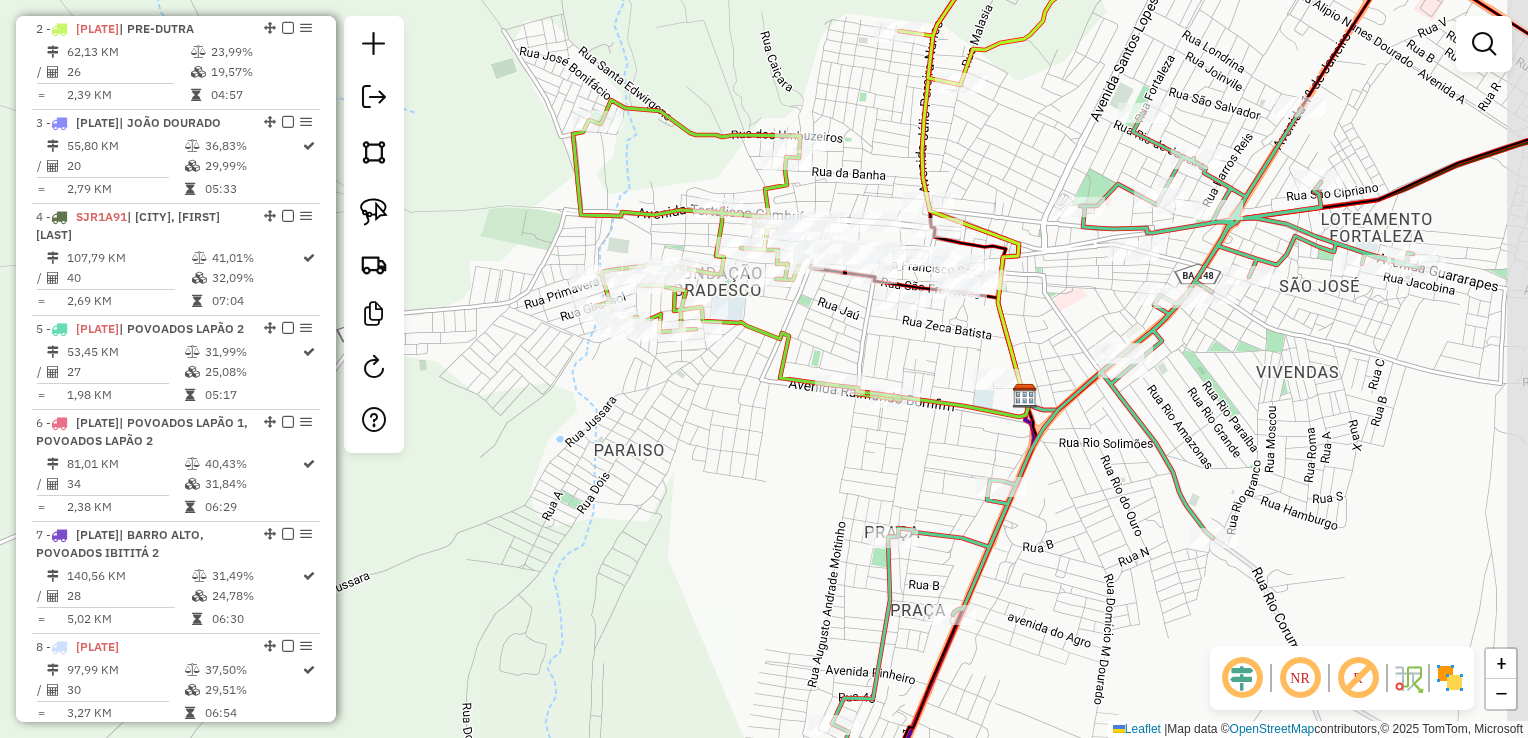 drag, startPoint x: 920, startPoint y: 276, endPoint x: 851, endPoint y: 329, distance: 87.005745 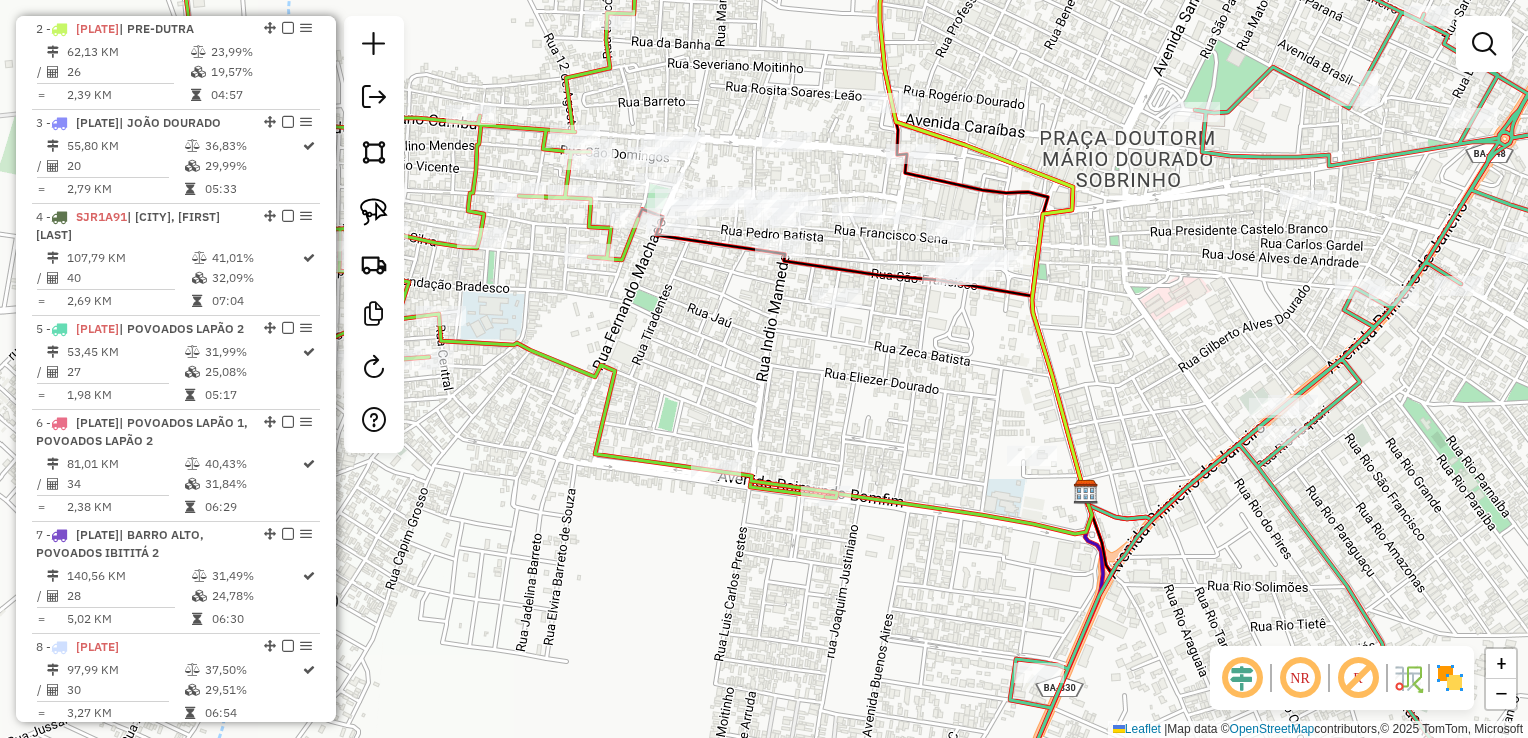 click on "Janela de atendimento Grade de atendimento Capacidade Transportadoras Veículos Cliente Pedidos  Rotas Selecione os dias de semana para filtrar as janelas de atendimento  Seg   Ter   Qua   Qui   Sex   Sáb   Dom  Informe o período da janela de atendimento: De: Até:  Filtrar exatamente a janela do cliente  Considerar janela de atendimento padrão  Selecione os dias de semana para filtrar as grades de atendimento  Seg   Ter   Qua   Qui   Sex   Sáb   Dom   Considerar clientes sem dia de atendimento cadastrado  Clientes fora do dia de atendimento selecionado Filtrar as atividades entre os valores definidos abaixo:  Peso mínimo:   Peso máximo:   Cubagem mínima:   Cubagem máxima:   De:   Até:  Filtrar as atividades entre o tempo de atendimento definido abaixo:  De:   Até:   Considerar capacidade total dos clientes não roteirizados Transportadora: Selecione um ou mais itens Tipo de veículo: Selecione um ou mais itens Veículo: Selecione um ou mais itens Motorista: Selecione um ou mais itens Nome: Rótulo:" 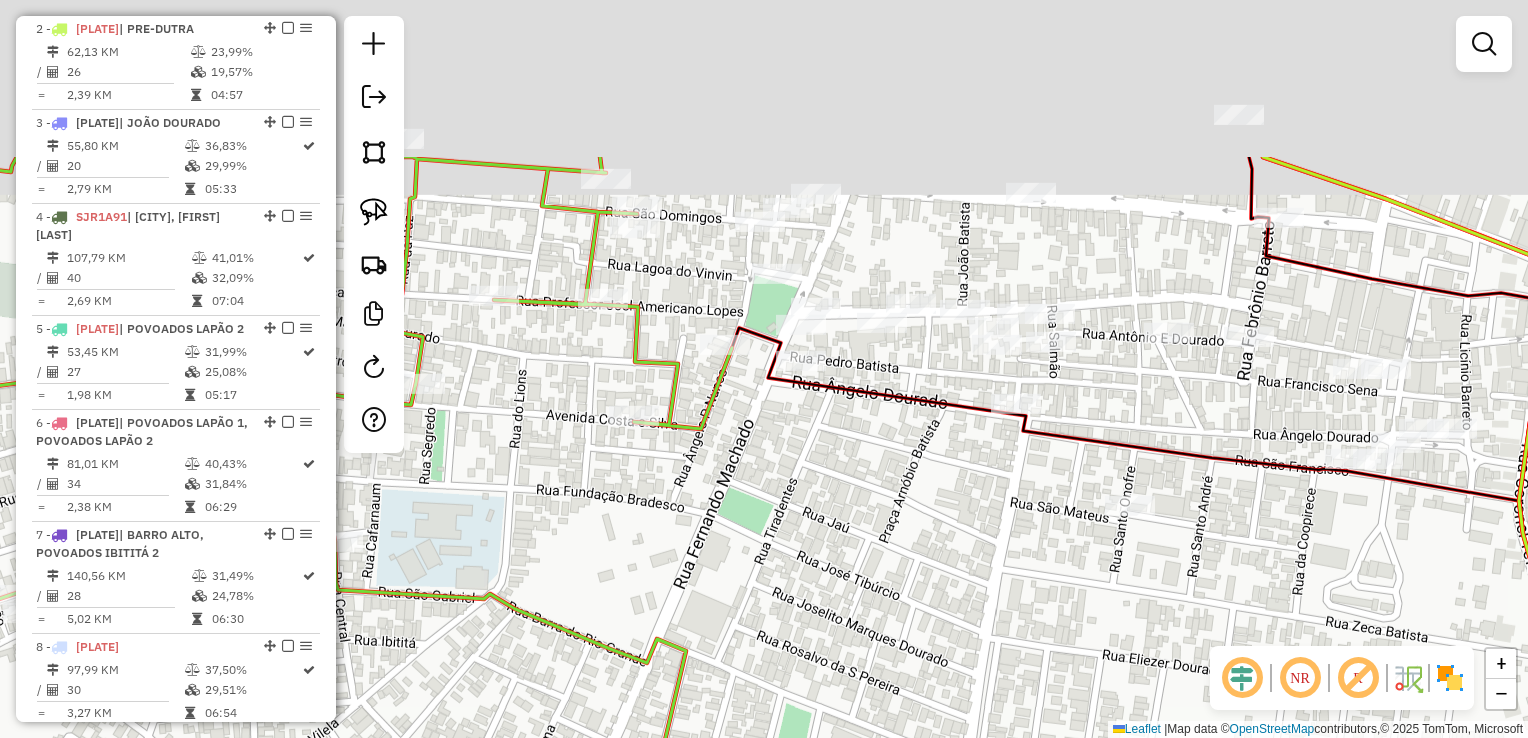 drag, startPoint x: 655, startPoint y: 311, endPoint x: 768, endPoint y: 567, distance: 279.8303 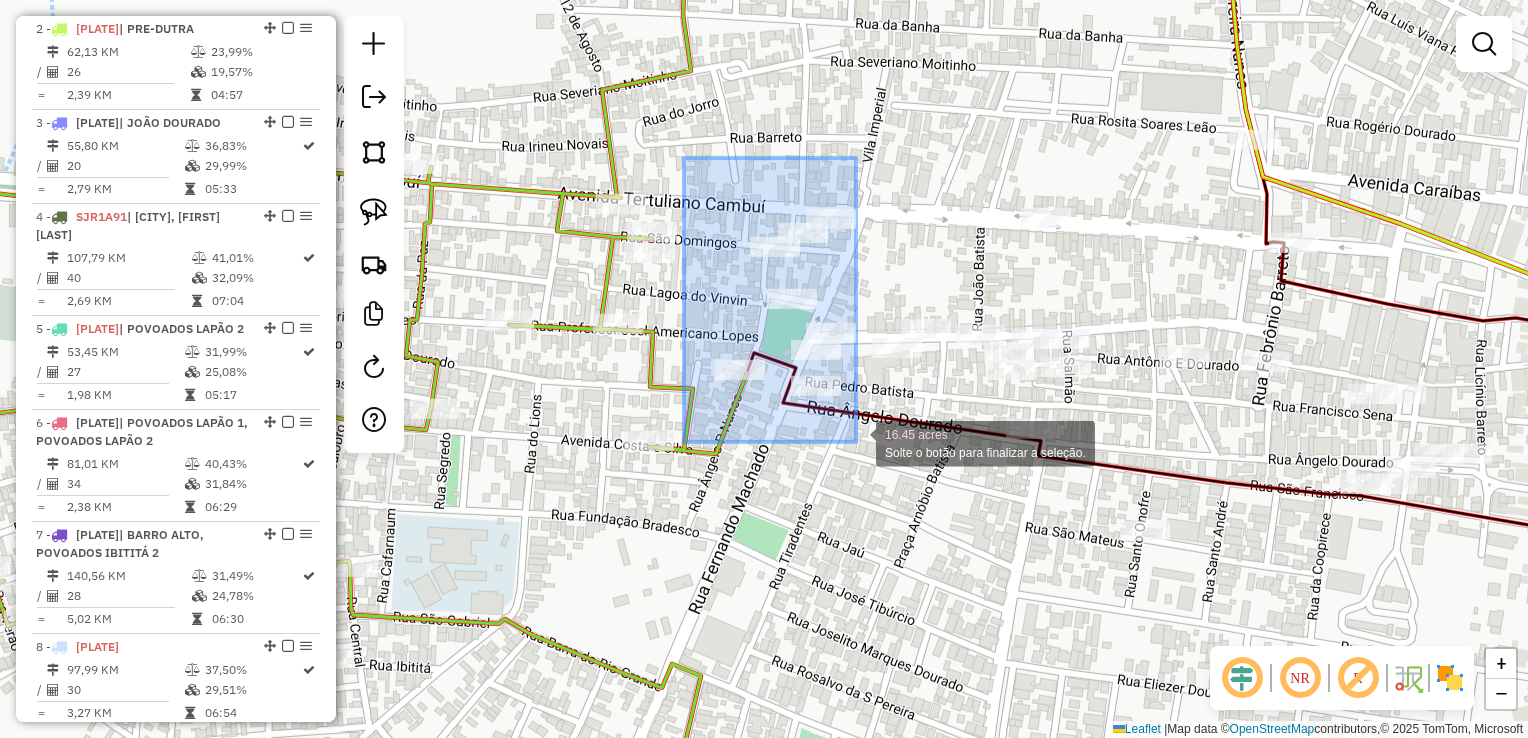 drag, startPoint x: 689, startPoint y: 166, endPoint x: 856, endPoint y: 442, distance: 322.59106 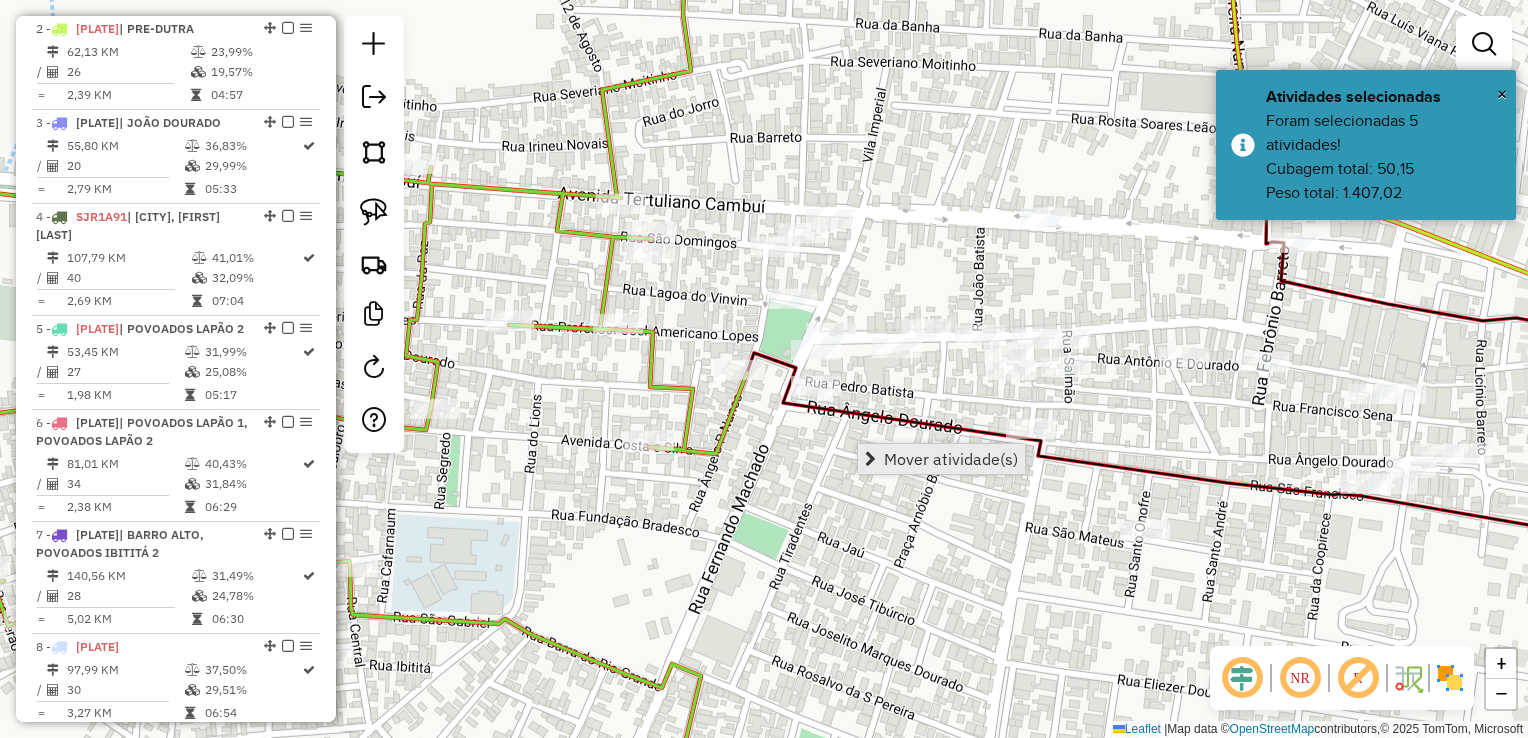 click at bounding box center (870, 459) 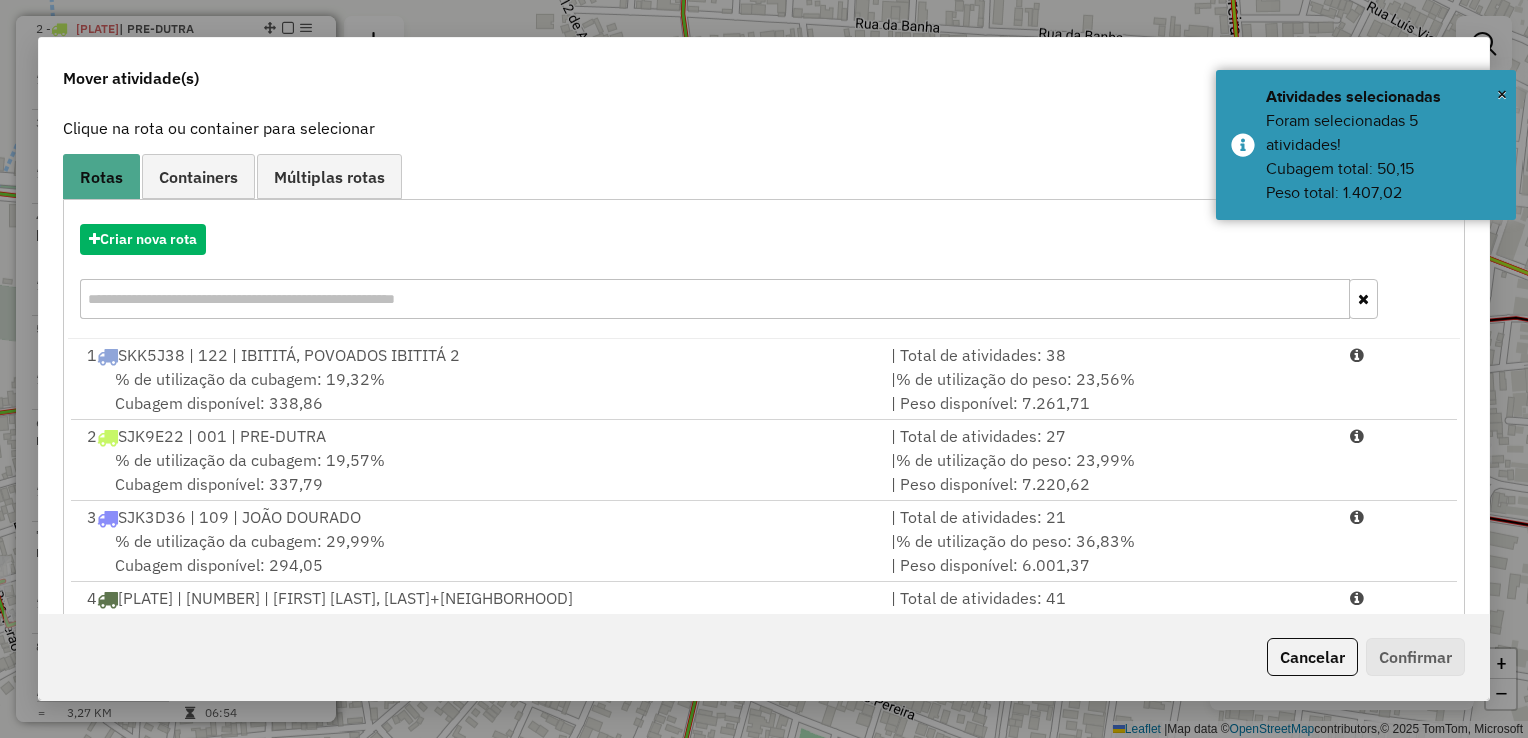 scroll, scrollTop: 278, scrollLeft: 0, axis: vertical 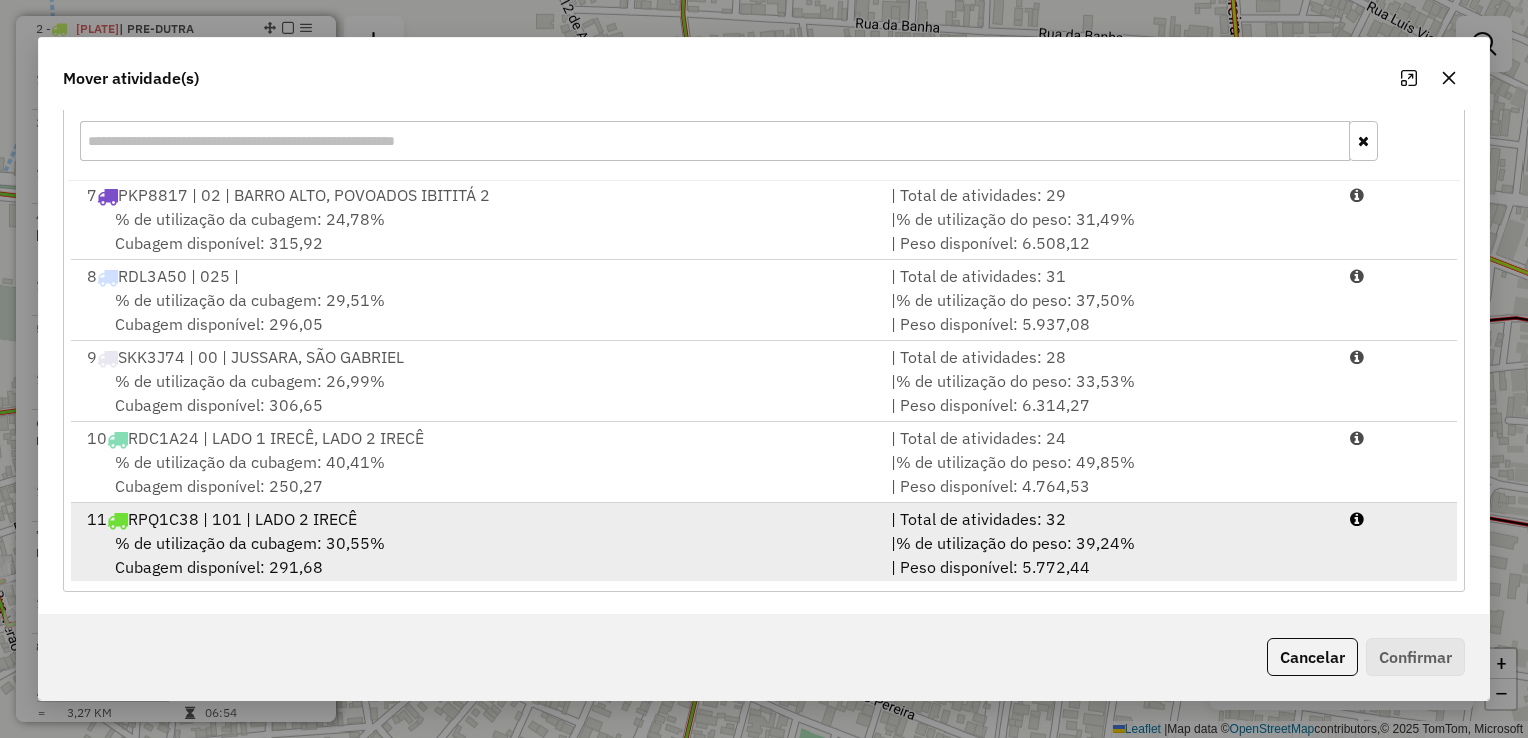 click on "% de utilização da cubagem: 30,55%  Cubagem disponível: 291,68" at bounding box center (477, 555) 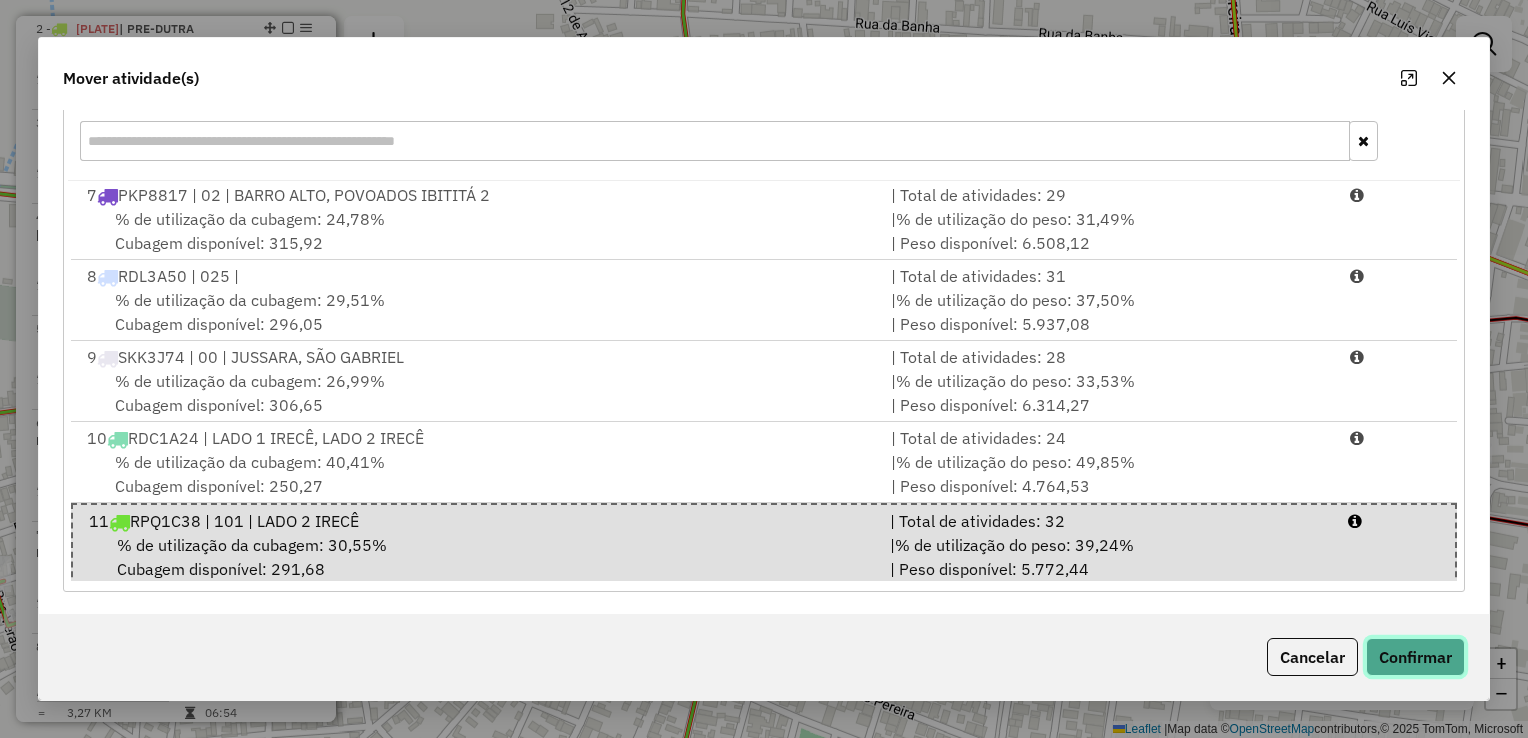 click on "Confirmar" 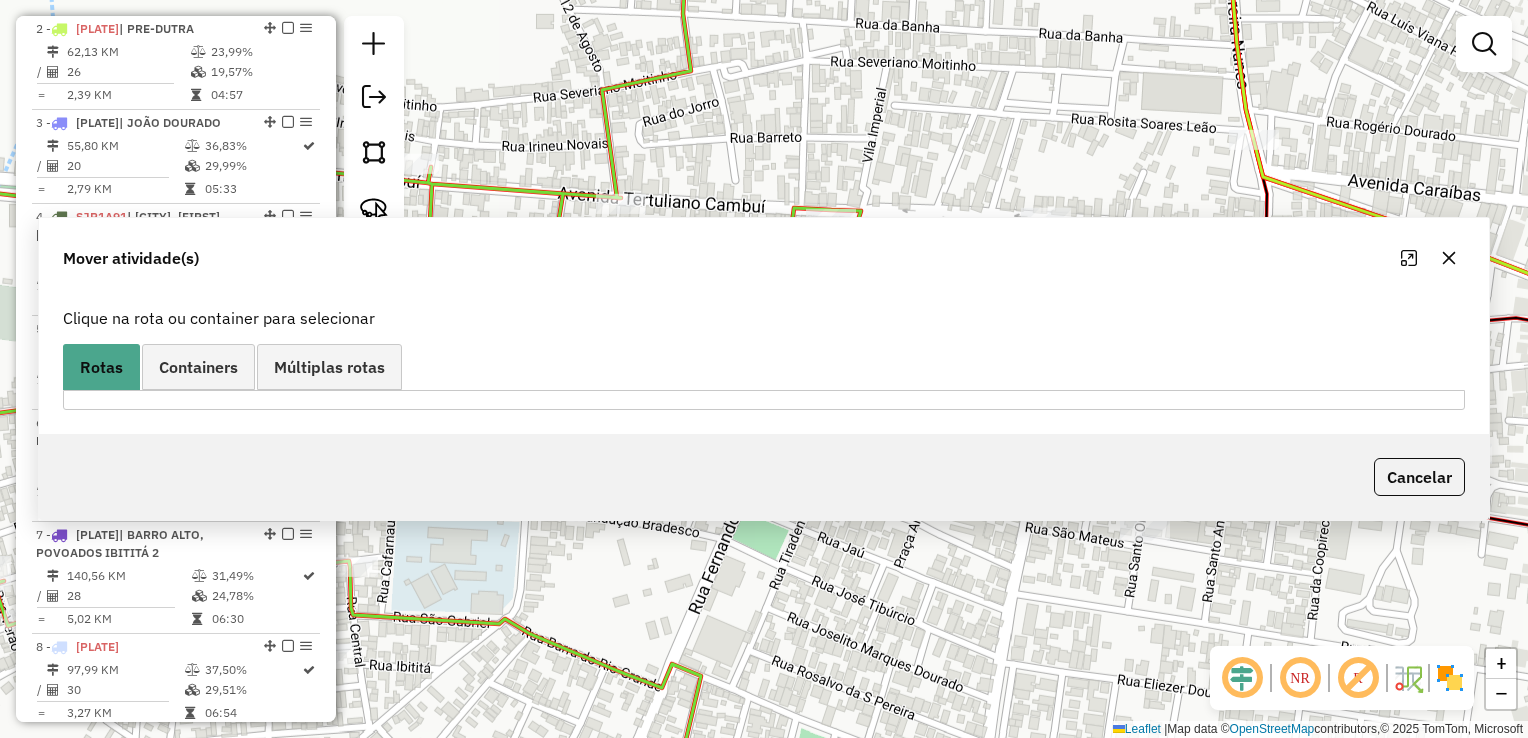 scroll, scrollTop: 0, scrollLeft: 0, axis: both 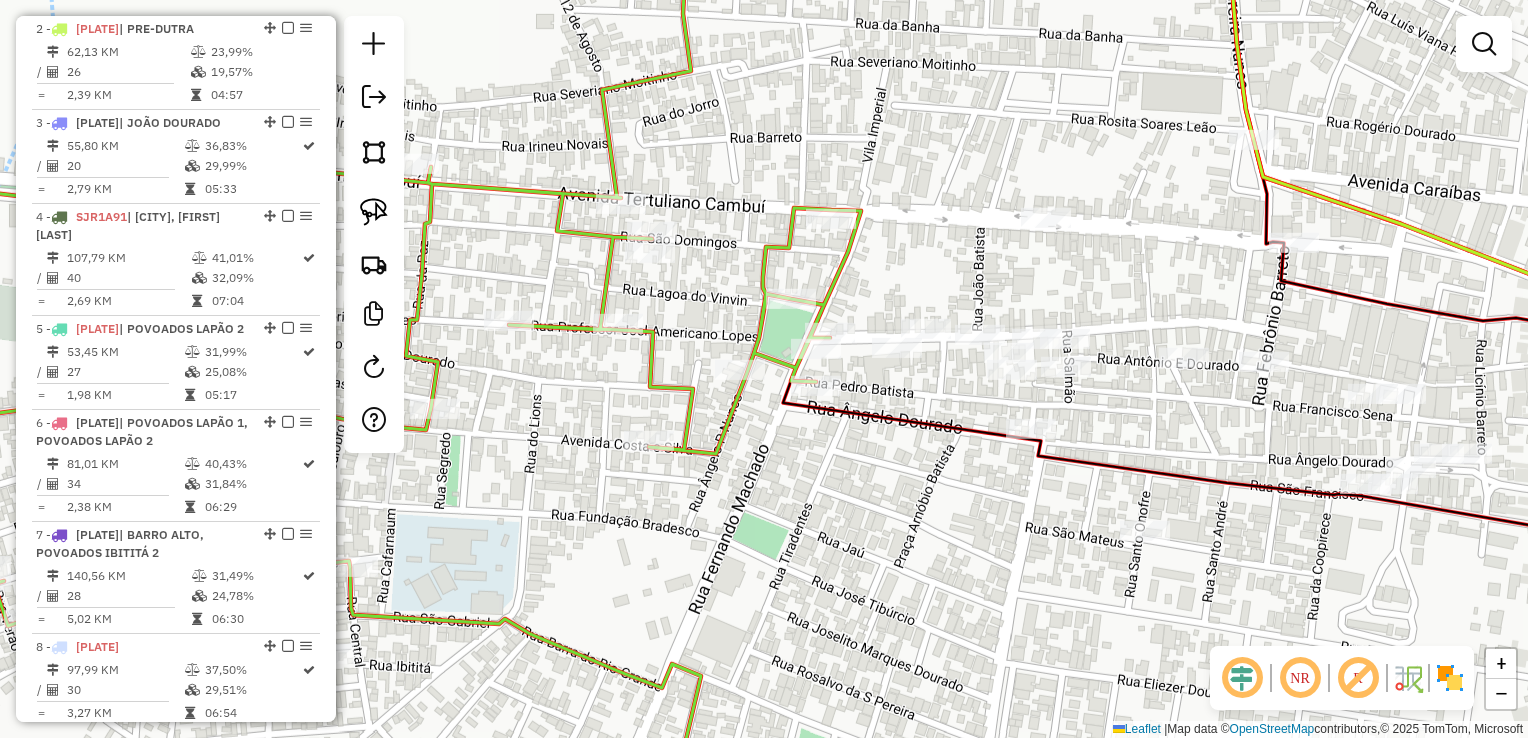 click on "Rota 11 - Placa RPQ1C38  9302 - FAROL BAR Janela de atendimento Grade de atendimento Capacidade Transportadoras Veículos Cliente Pedidos  Rotas Selecione os dias de semana para filtrar as janelas de atendimento  Seg   Ter   Qua   Qui   Sex   Sáb   Dom  Informe o período da janela de atendimento: De: Até:  Filtrar exatamente a janela do cliente  Considerar janela de atendimento padrão  Selecione os dias de semana para filtrar as grades de atendimento  Seg   Ter   Qua   Qui   Sex   Sáb   Dom   Considerar clientes sem dia de atendimento cadastrado  Clientes fora do dia de atendimento selecionado Filtrar as atividades entre os valores definidos abaixo:  Peso mínimo:   Peso máximo:   Cubagem mínima:   Cubagem máxima:   De:   Até:  Filtrar as atividades entre o tempo de atendimento definido abaixo:  De:   Até:   Considerar capacidade total dos clientes não roteirizados Transportadora: Selecione um ou mais itens Tipo de veículo: Selecione um ou mais itens Veículo: Selecione um ou mais itens Motorista:" 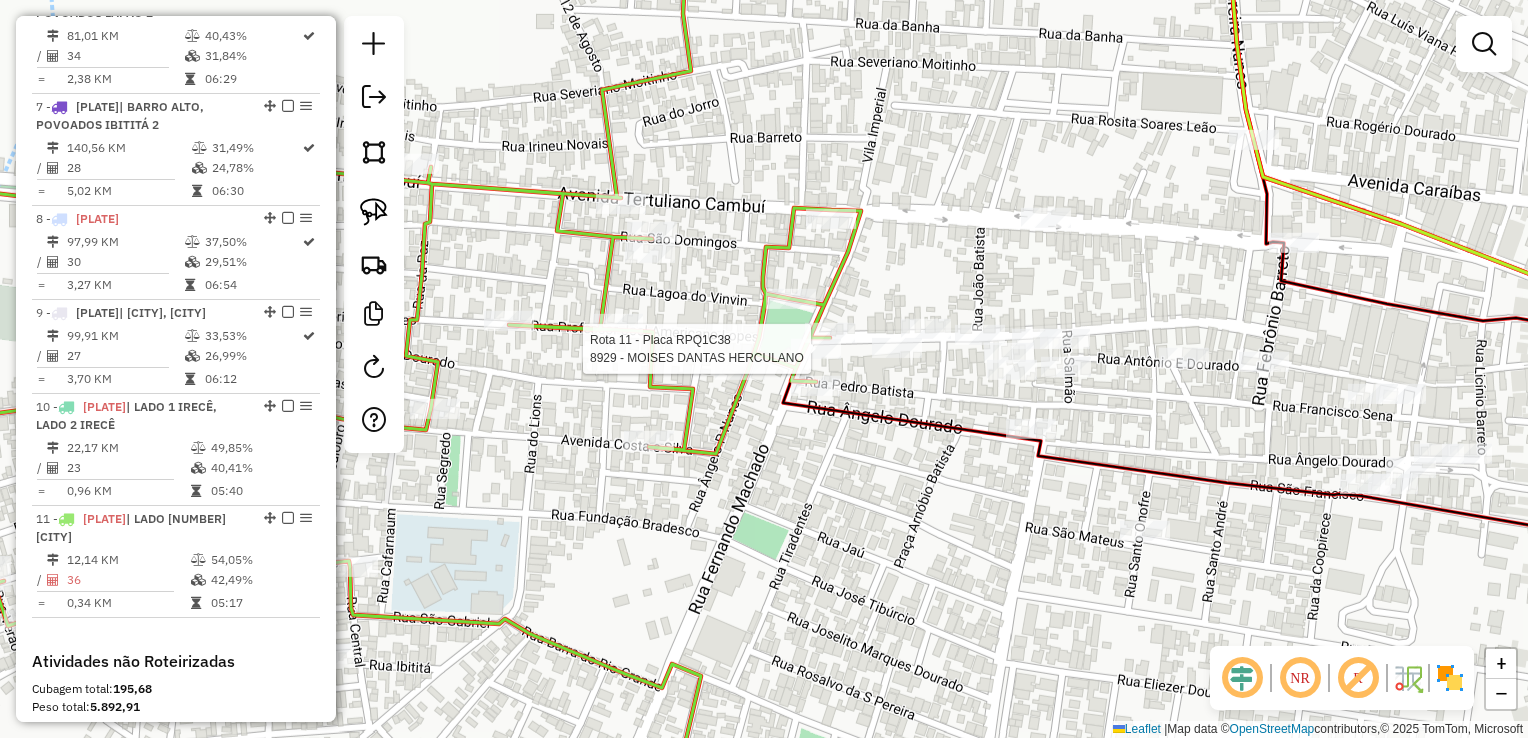 select on "**********" 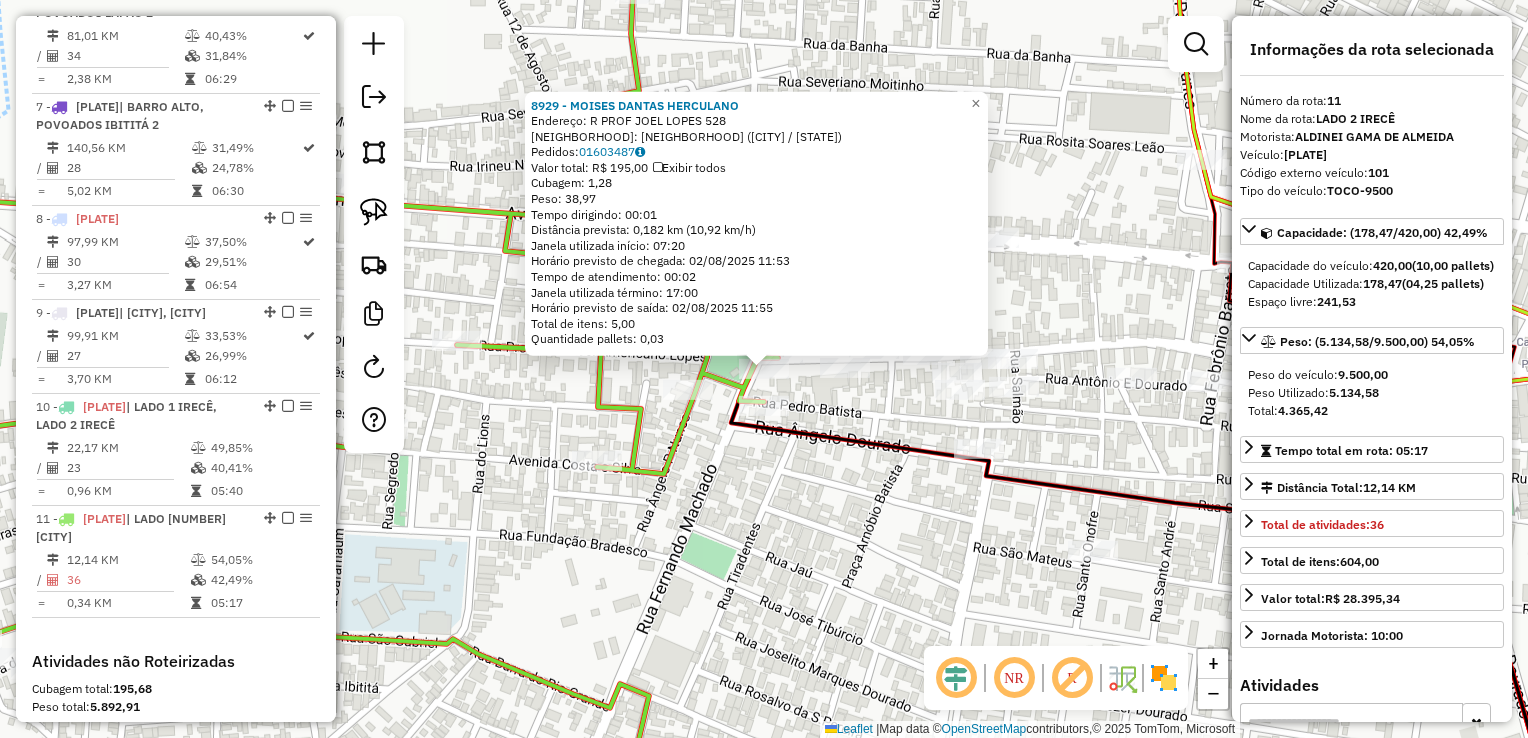 scroll, scrollTop: 1618, scrollLeft: 0, axis: vertical 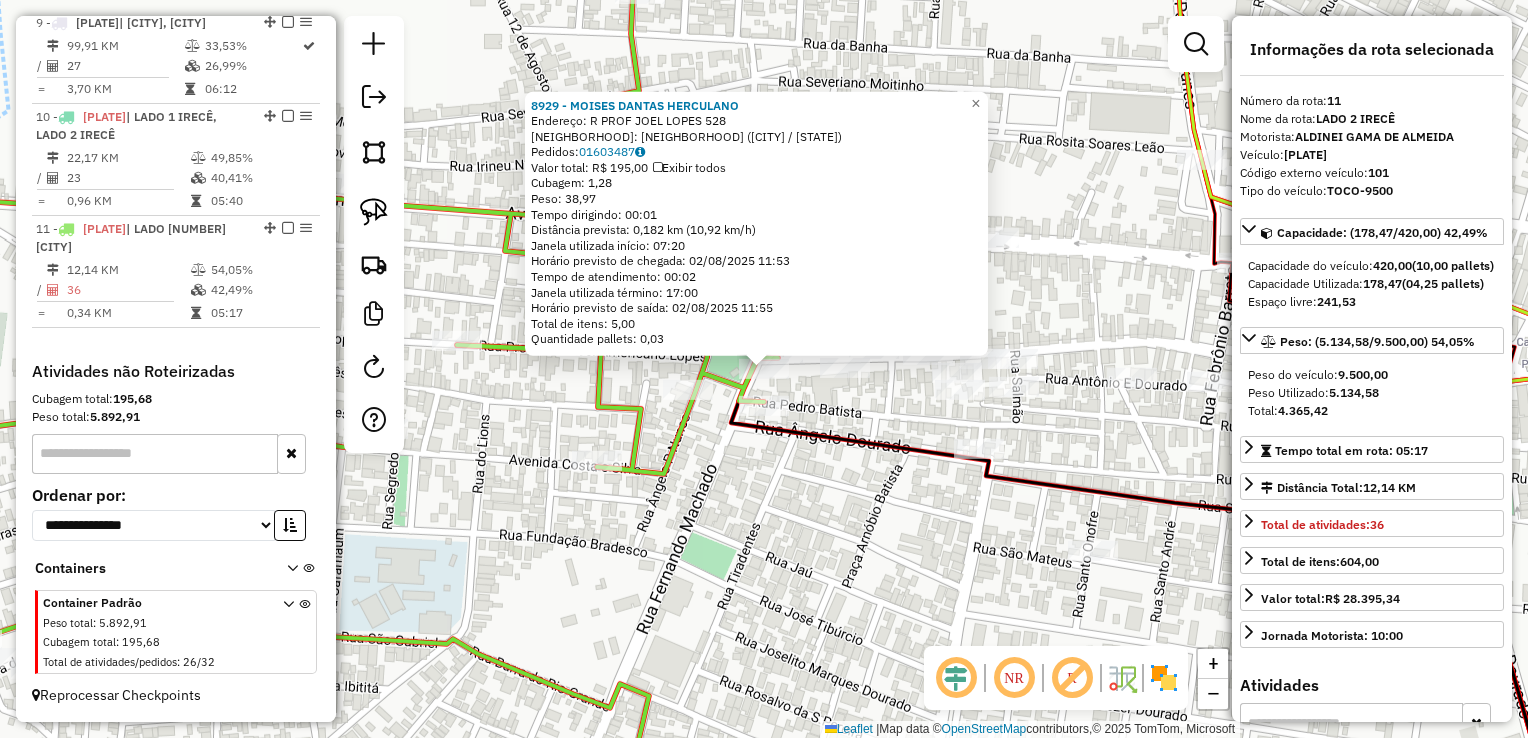 click on "8929 - MOISES DANTAS HERCULANO  Endereço: R   PROF JOEL LOPES                528   Bairro: CENTRO (IRECE / BA)   Pedidos:  01603487   Valor total: R$ 195,00   Exibir todos   Cubagem: 1,28  Peso: 38,97  Tempo dirigindo: 00:01   Distância prevista: 0,182 km (10,92 km/h)   Janela utilizada início: 07:20   Horário previsto de chegada: 02/08/2025 11:53   Tempo de atendimento: 00:02   Janela utilizada término: 17:00   Horário previsto de saída: 02/08/2025 11:55   Total de itens: 5,00   Quantidade pallets: 0,03  × Janela de atendimento Grade de atendimento Capacidade Transportadoras Veículos Cliente Pedidos  Rotas Selecione os dias de semana para filtrar as janelas de atendimento  Seg   Ter   Qua   Qui   Sex   Sáb   Dom  Informe o período da janela de atendimento: De: Até:  Filtrar exatamente a janela do cliente  Considerar janela de atendimento padrão  Selecione os dias de semana para filtrar as grades de atendimento  Seg   Ter   Qua   Qui   Sex   Sáb   Dom   Peso mínimo:   Peso máximo:   De:   De:" 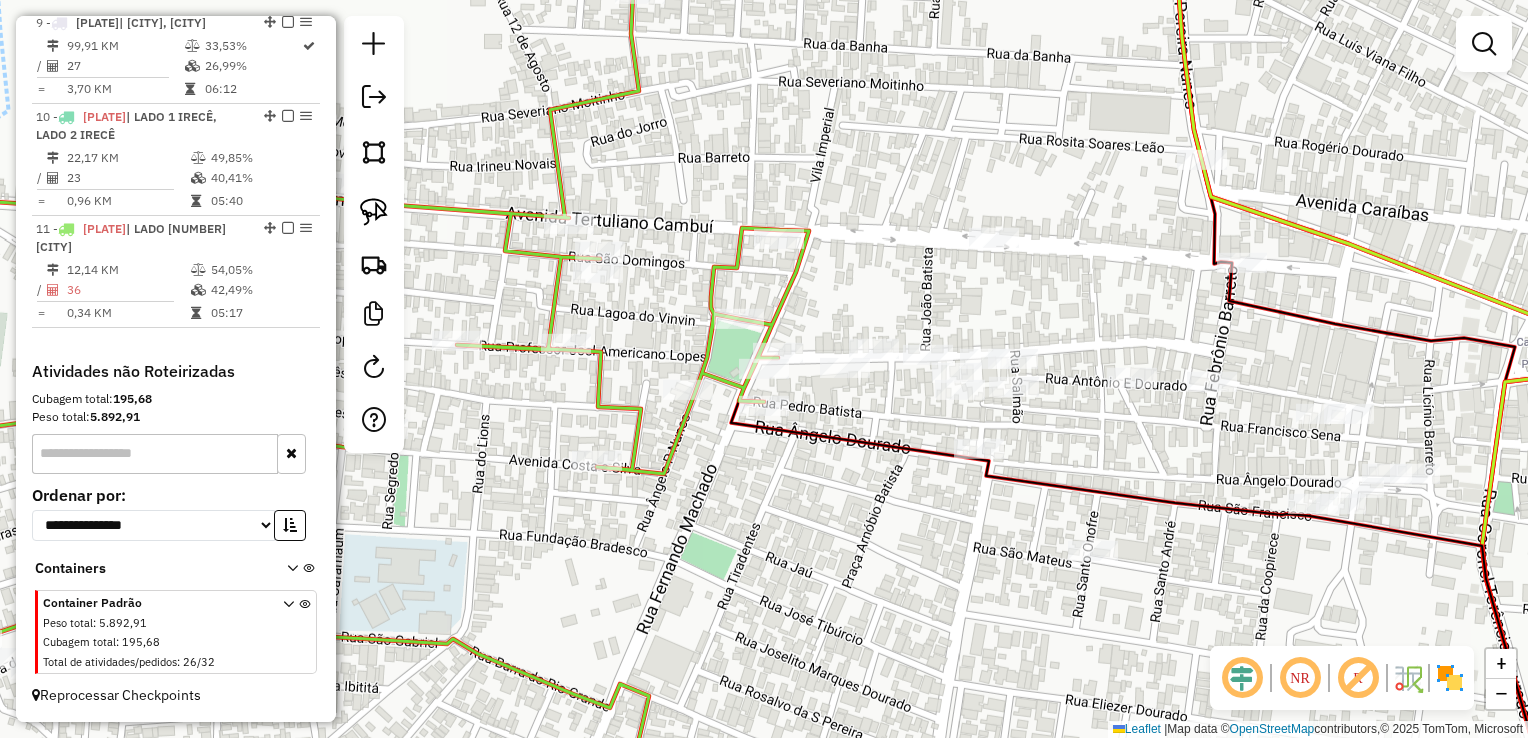 drag, startPoint x: 827, startPoint y: 554, endPoint x: 689, endPoint y: 419, distance: 193.0518 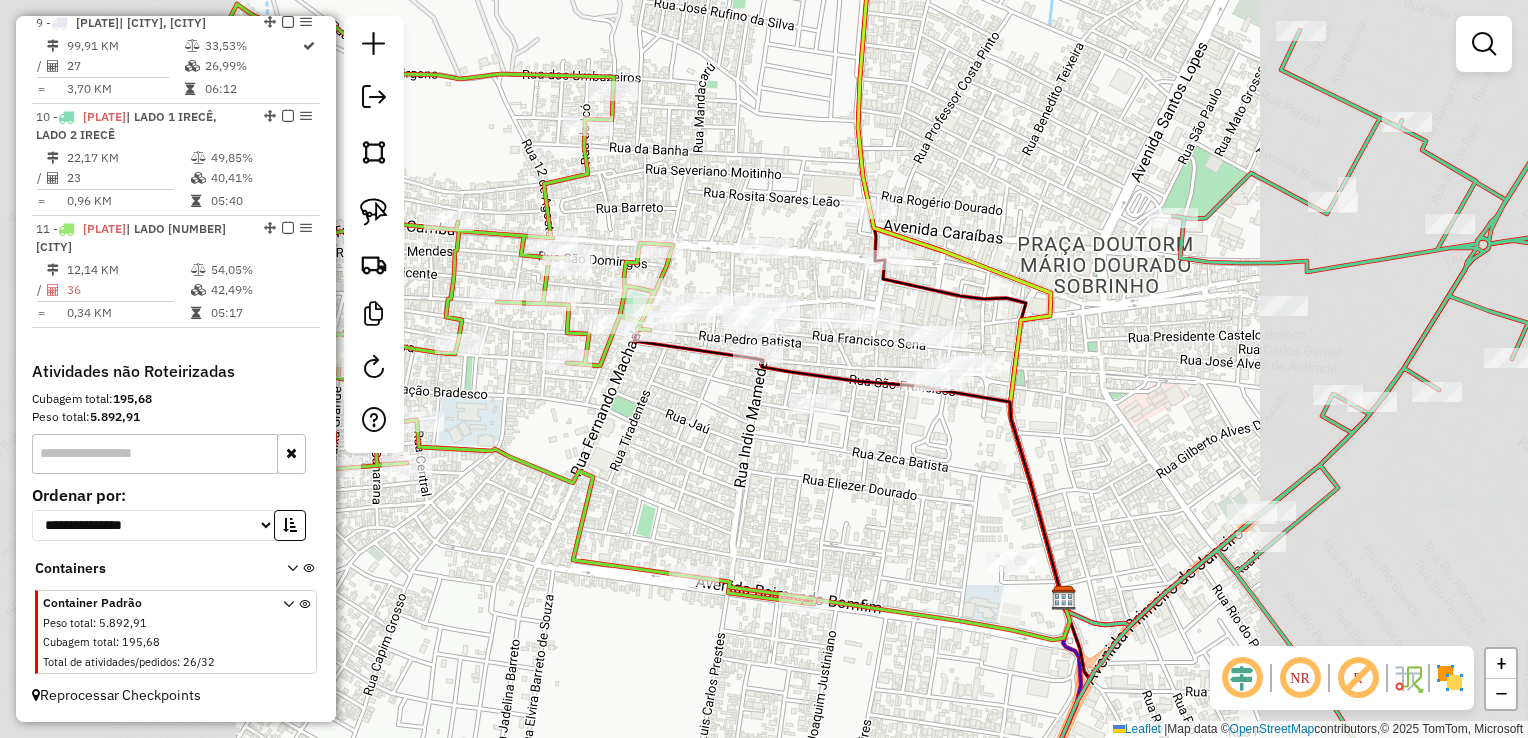 drag, startPoint x: 928, startPoint y: 525, endPoint x: 770, endPoint y: 454, distance: 173.21951 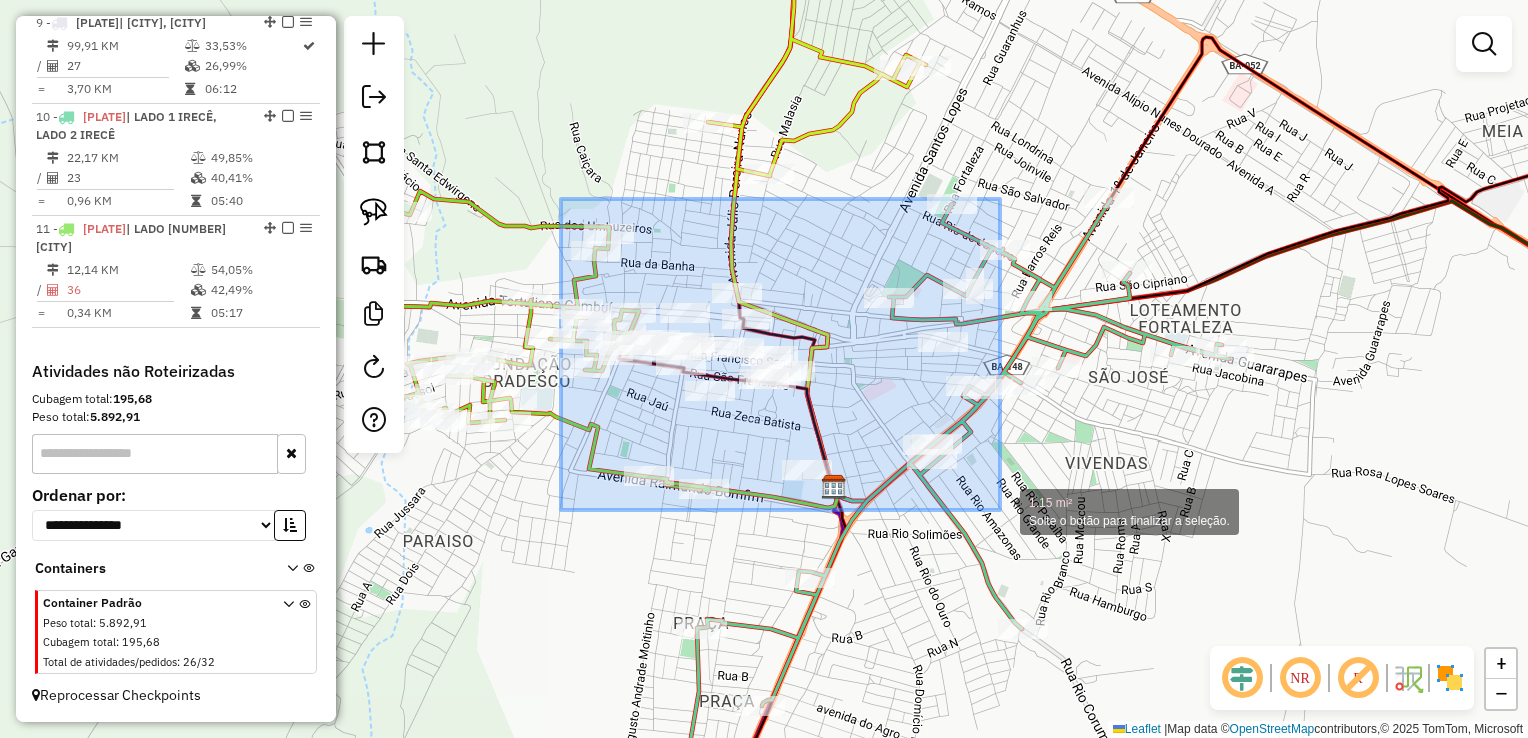 drag, startPoint x: 580, startPoint y: 221, endPoint x: 1000, endPoint y: 510, distance: 509.8245 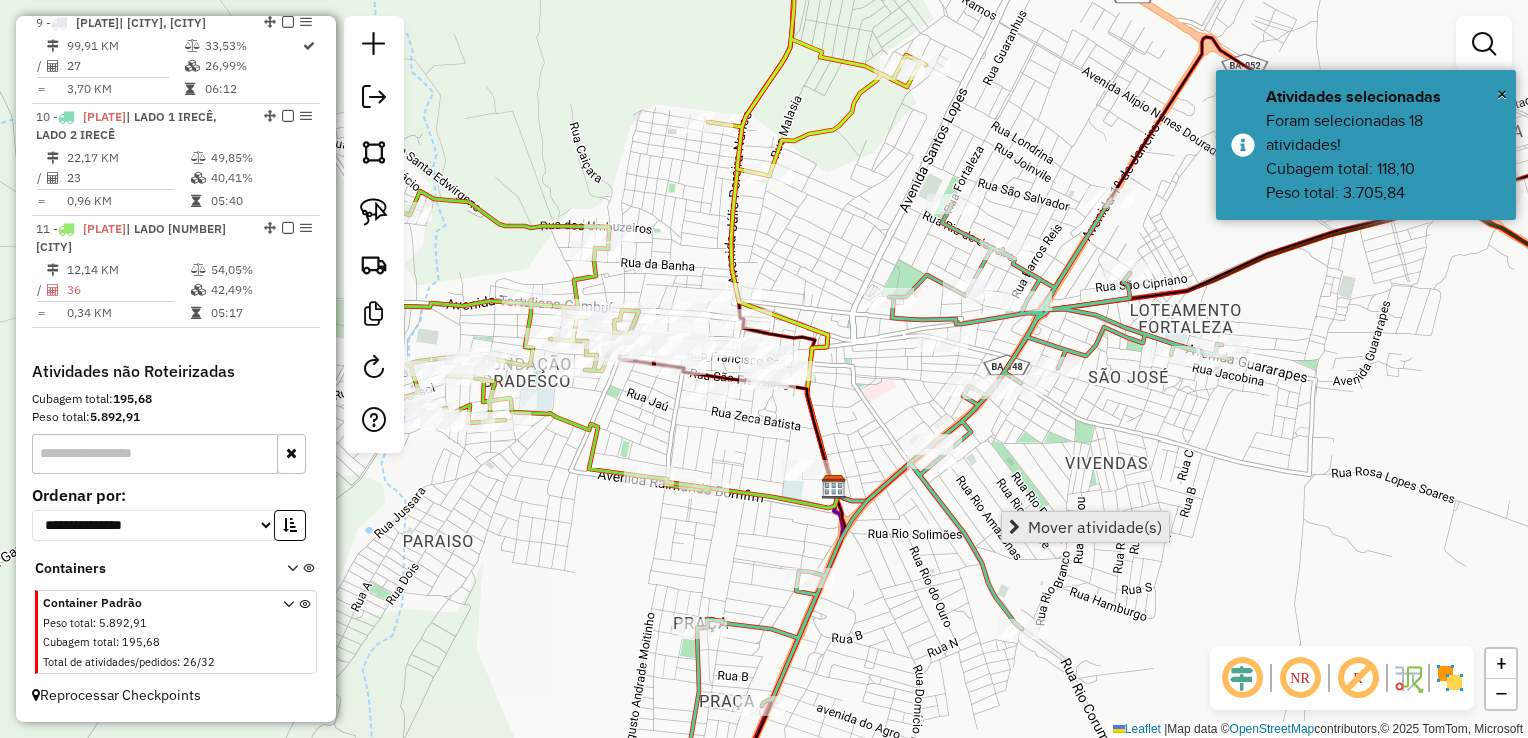 click on "Mover atividade(s)" at bounding box center [1095, 527] 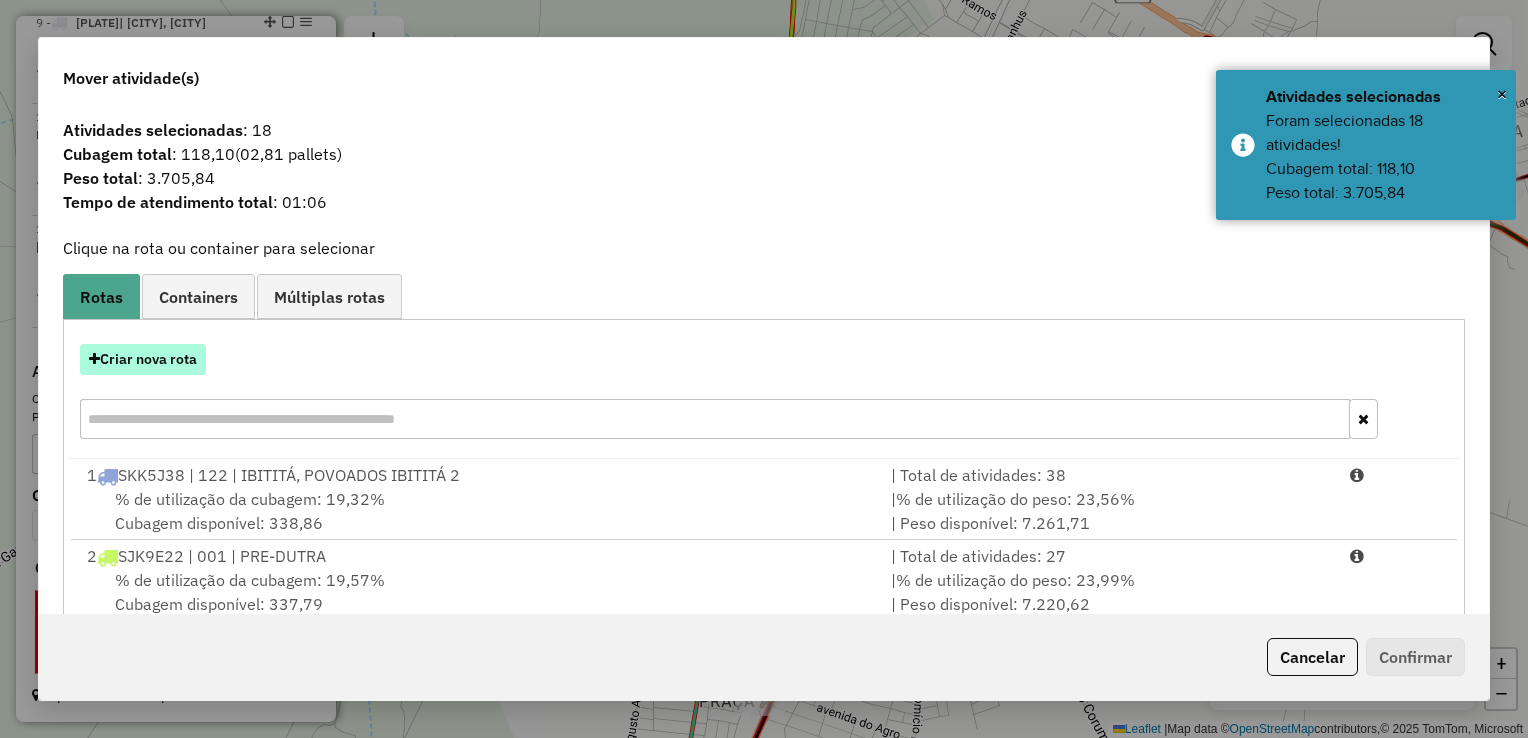 click on "Criar nova rota" at bounding box center (143, 359) 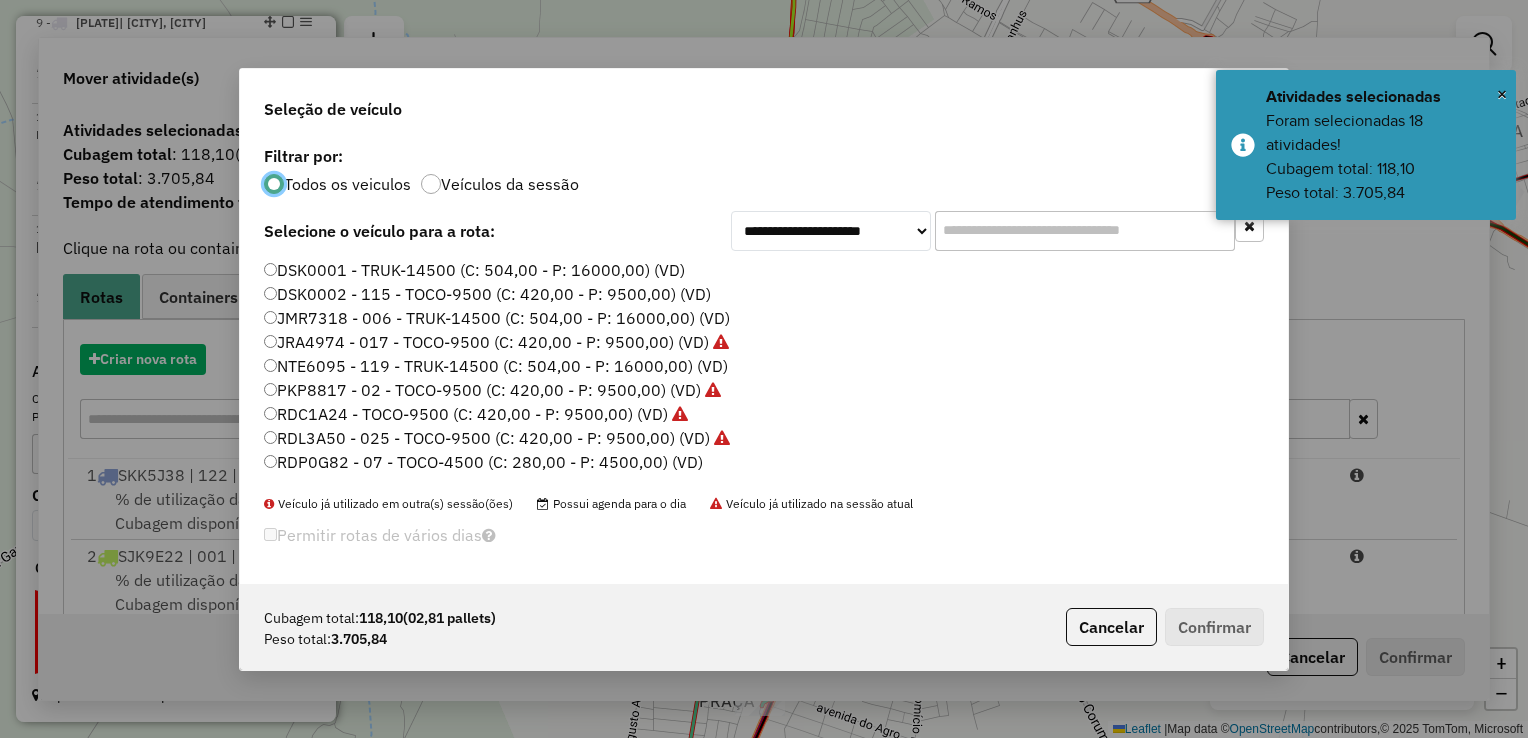 scroll, scrollTop: 10, scrollLeft: 6, axis: both 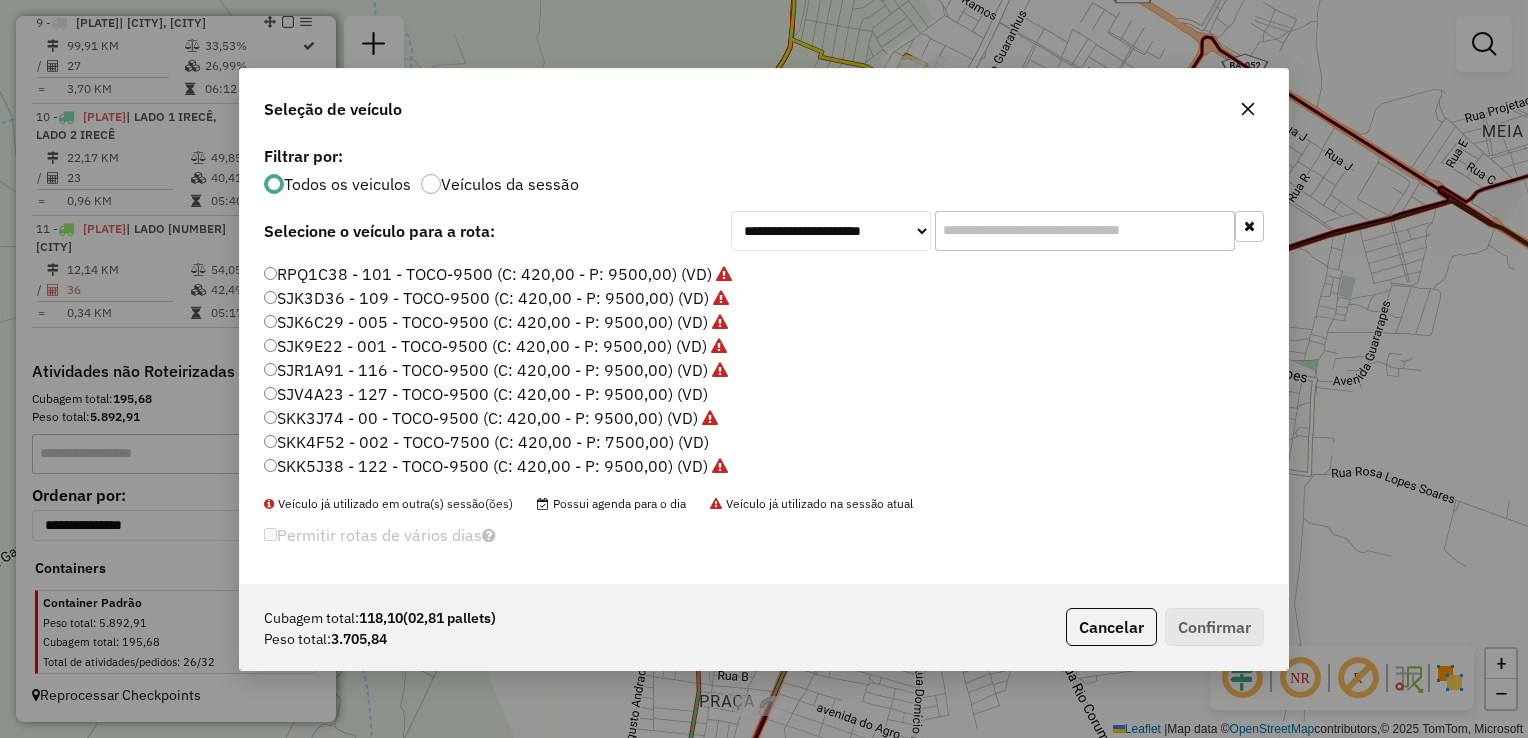 click on "SKK4F52 - 002 - TOCO-7500 (C: 420,00 - P: 7500,00) (VD)" 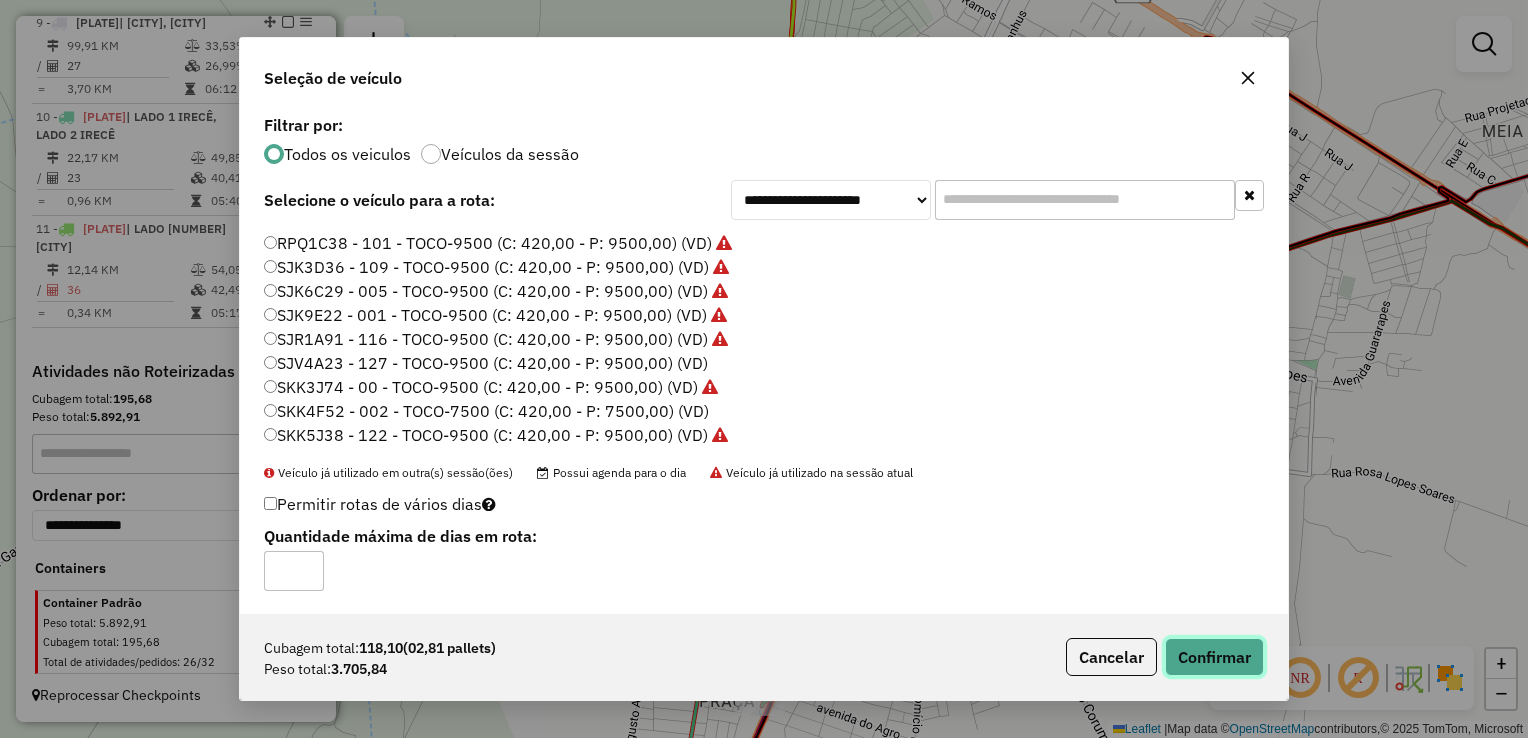 click on "Confirmar" 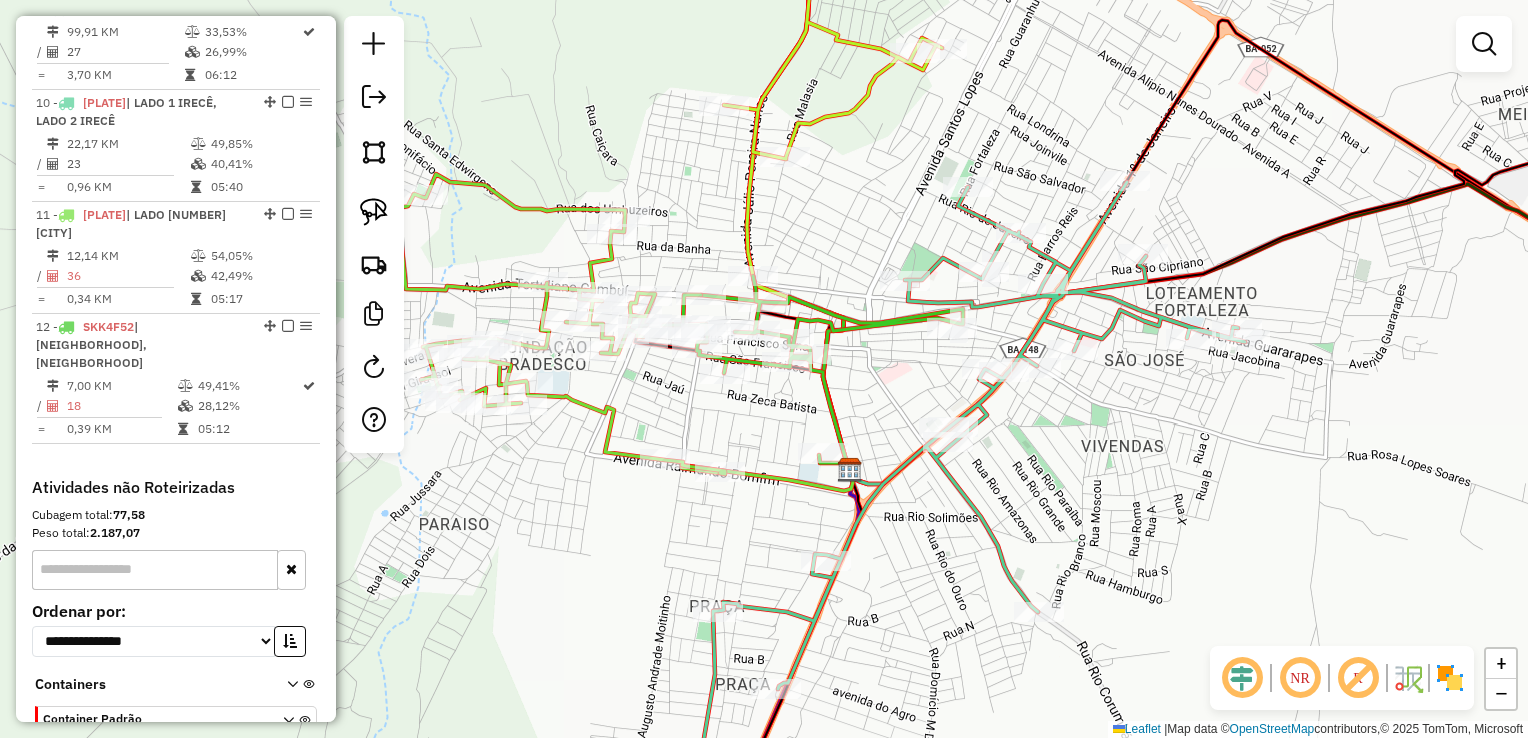 drag, startPoint x: 927, startPoint y: 360, endPoint x: 918, endPoint y: 326, distance: 35.17101 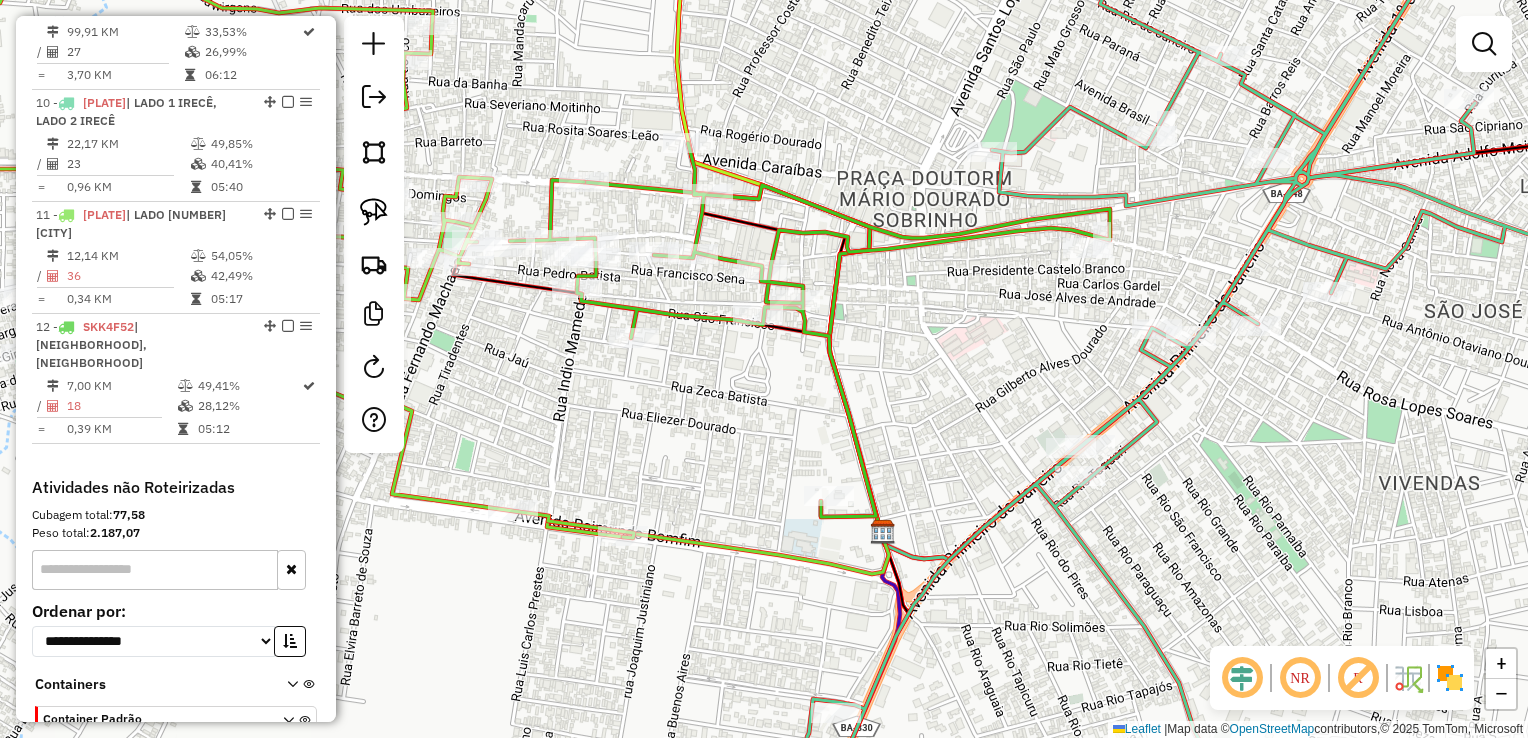drag, startPoint x: 899, startPoint y: 335, endPoint x: 960, endPoint y: 384, distance: 78.24321 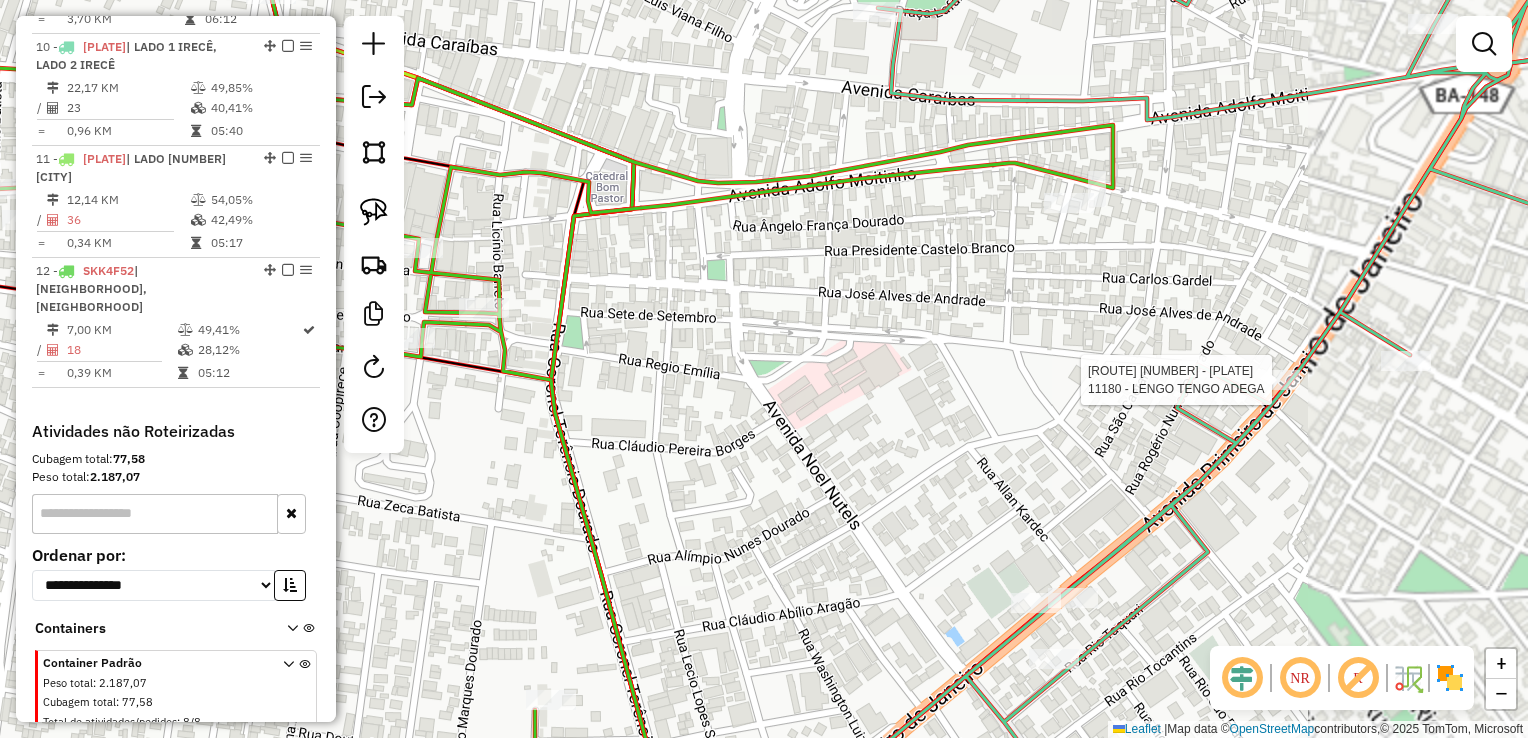 select on "**********" 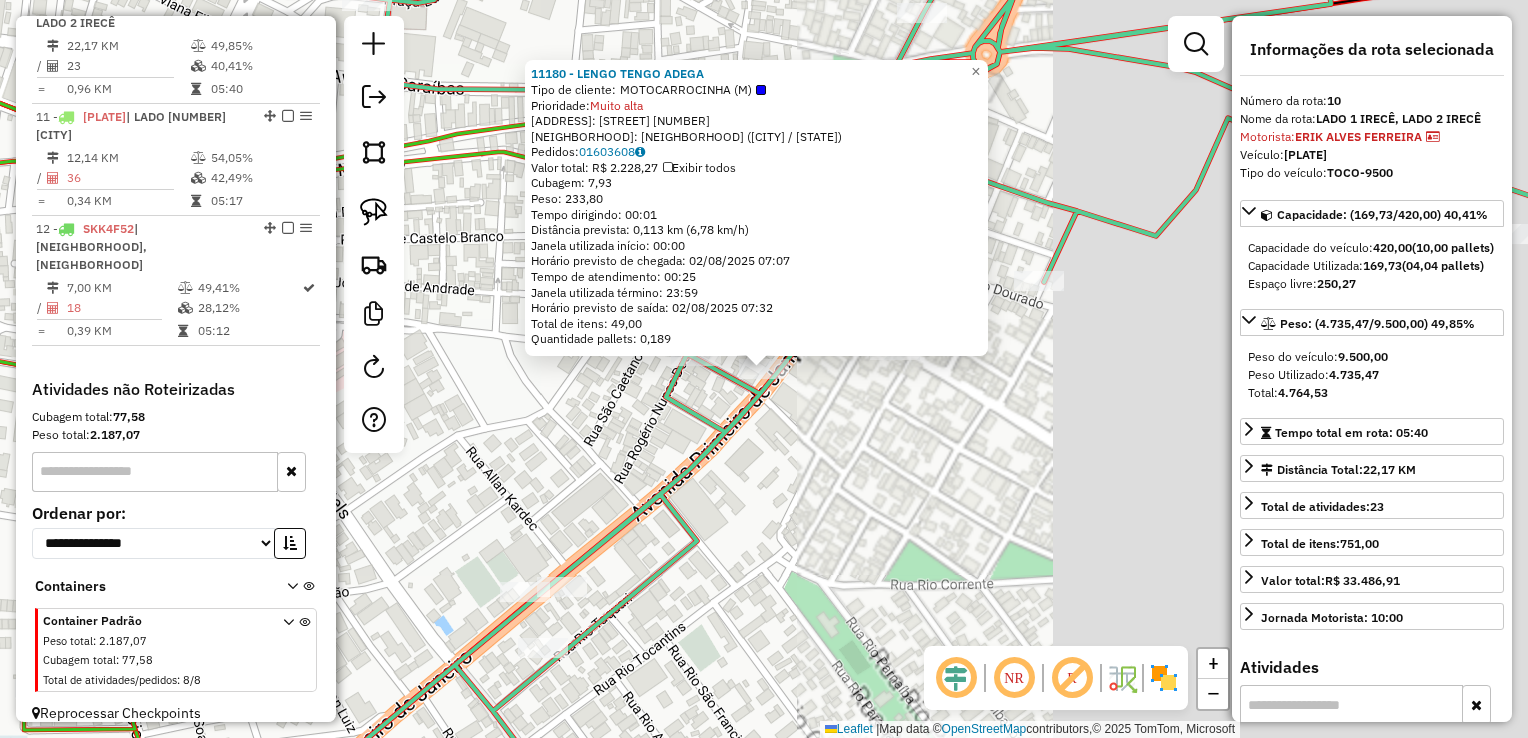 scroll, scrollTop: 1726, scrollLeft: 0, axis: vertical 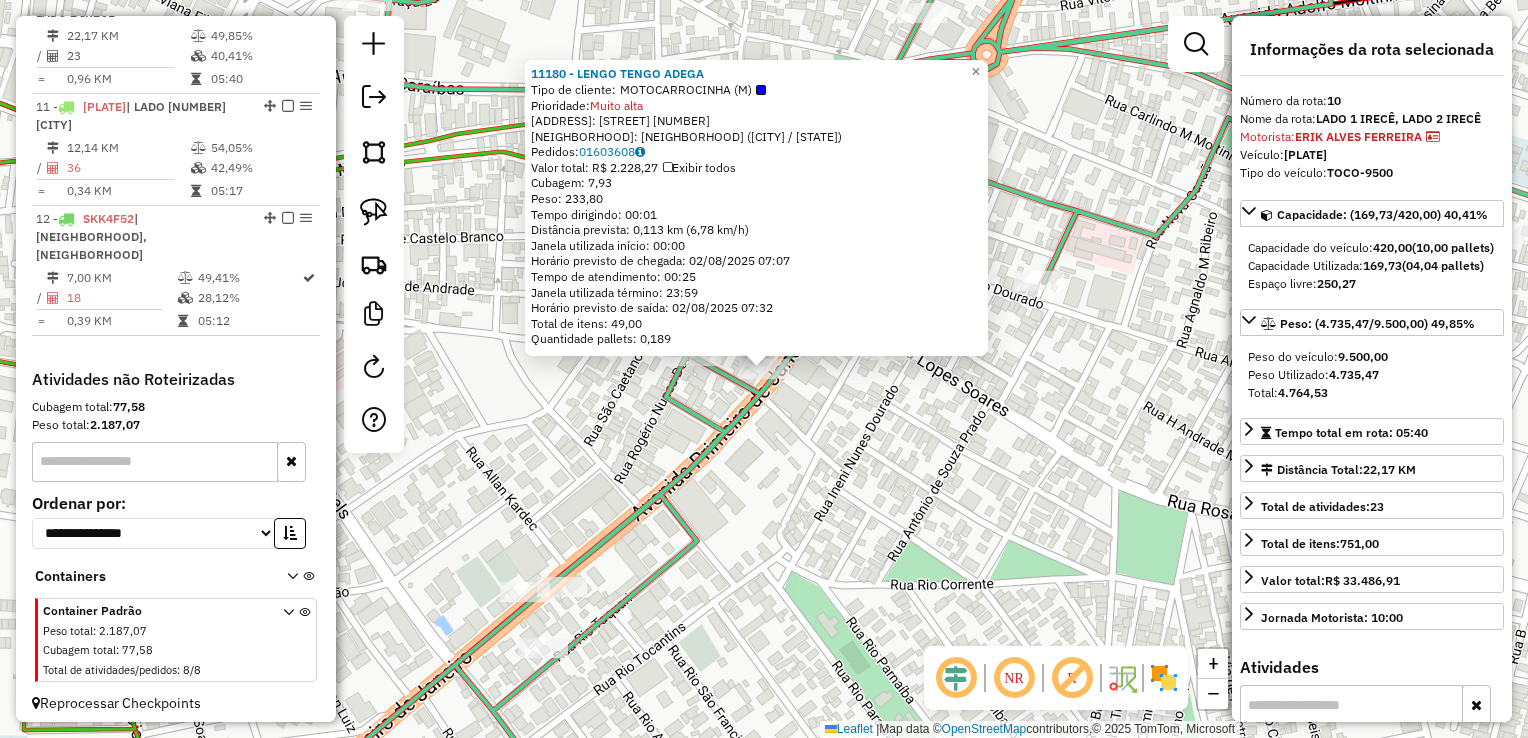 click on "11180 - LENGO TENGO ADEGA  Tipo de cliente:   MOTOCARROCINHA (M)   Prioridade:  Muito alta  Endereço:  Avenida 1o de Janeiro 260   Bairro: CENTRO (IRECE / BA)   Pedidos:  01603608   Valor total: R$ 2.228,27   Exibir todos   Cubagem: 7,93  Peso: 233,80  Tempo dirigindo: 00:01   Distância prevista: 0,113 km (6,78 km/h)   Janela utilizada início: 00:00   Horário previsto de chegada: 02/08/2025 07:07   Tempo de atendimento: 00:25   Janela utilizada término: 23:59   Horário previsto de saída: 02/08/2025 07:32   Total de itens: 49,00   Quantidade pallets: 0,189  × Janela de atendimento Grade de atendimento Capacidade Transportadoras Veículos Cliente Pedidos  Rotas Selecione os dias de semana para filtrar as janelas de atendimento  Seg   Ter   Qua   Qui   Sex   Sáb   Dom  Informe o período da janela de atendimento: De: Até:  Filtrar exatamente a janela do cliente  Considerar janela de atendimento padrão  Selecione os dias de semana para filtrar as grades de atendimento  Seg   Ter   Qua   Qui   Sex  De:" 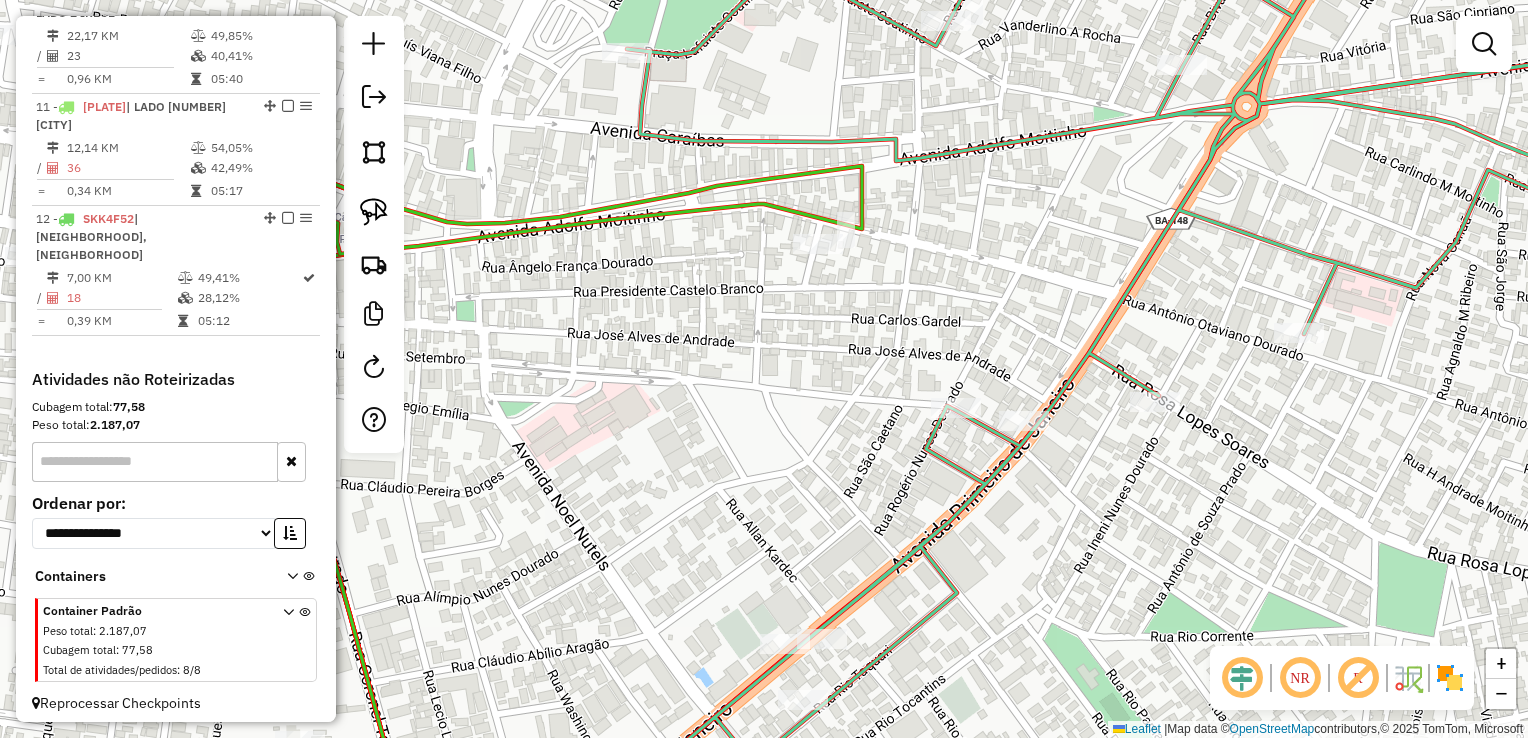 drag, startPoint x: 957, startPoint y: 450, endPoint x: 1217, endPoint y: 502, distance: 265.14902 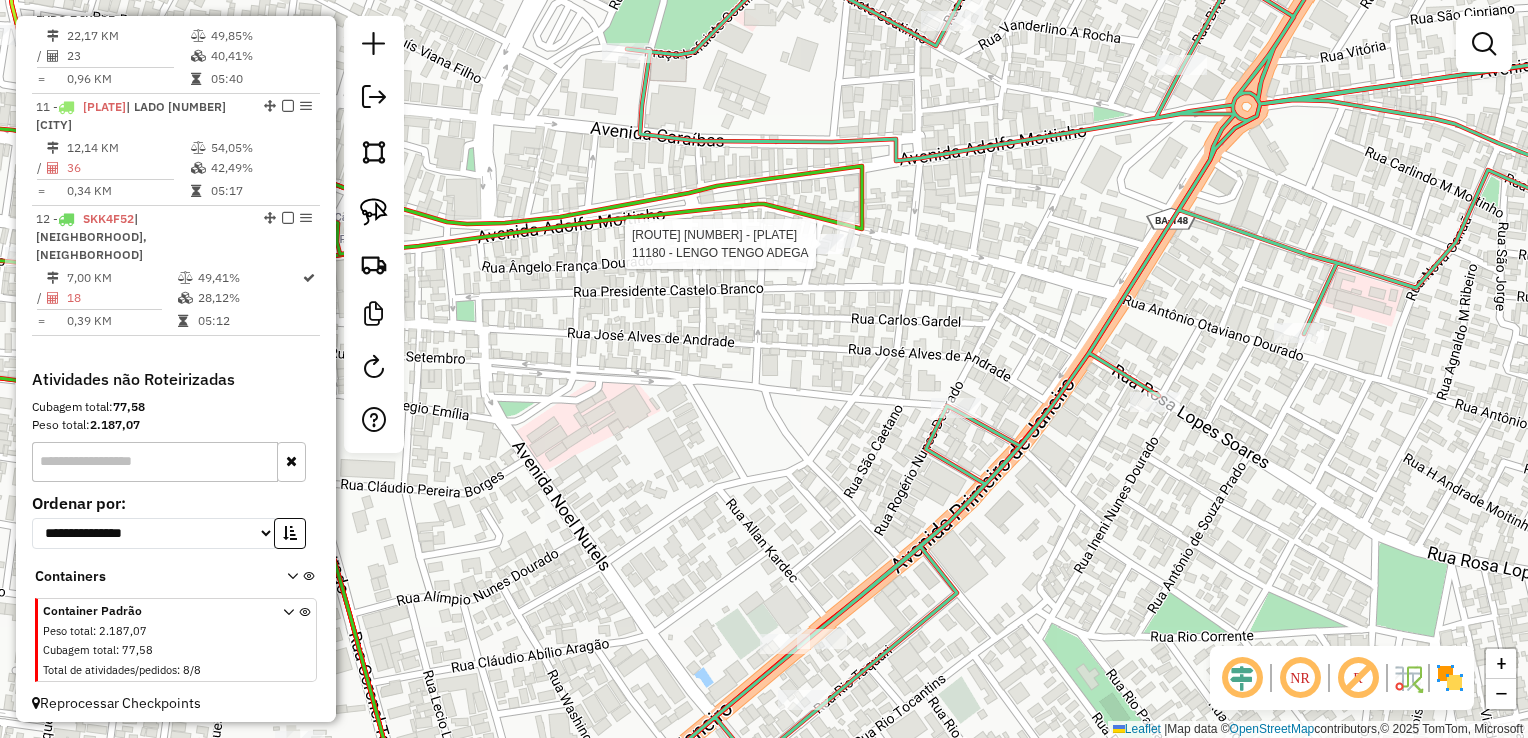 click 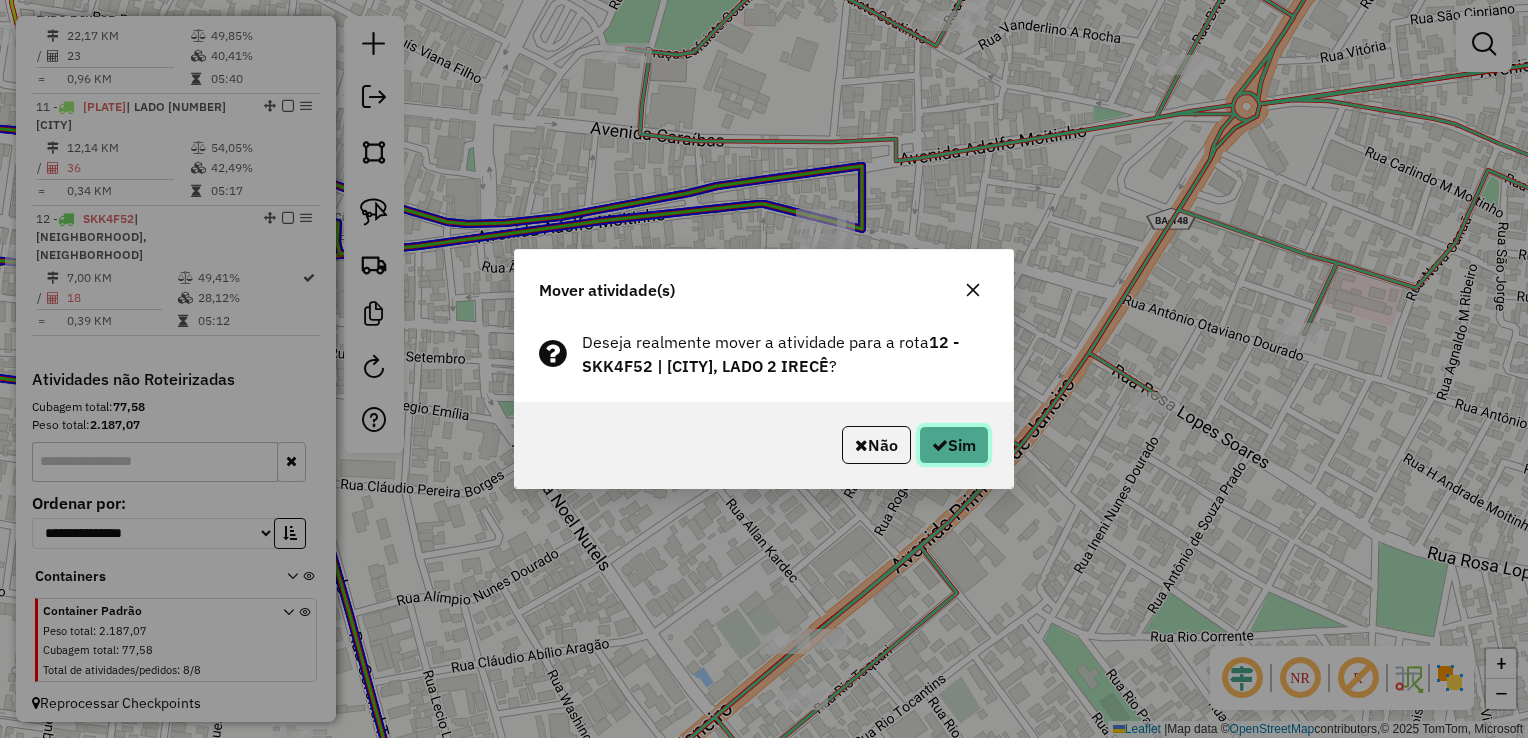 click on "Sim" 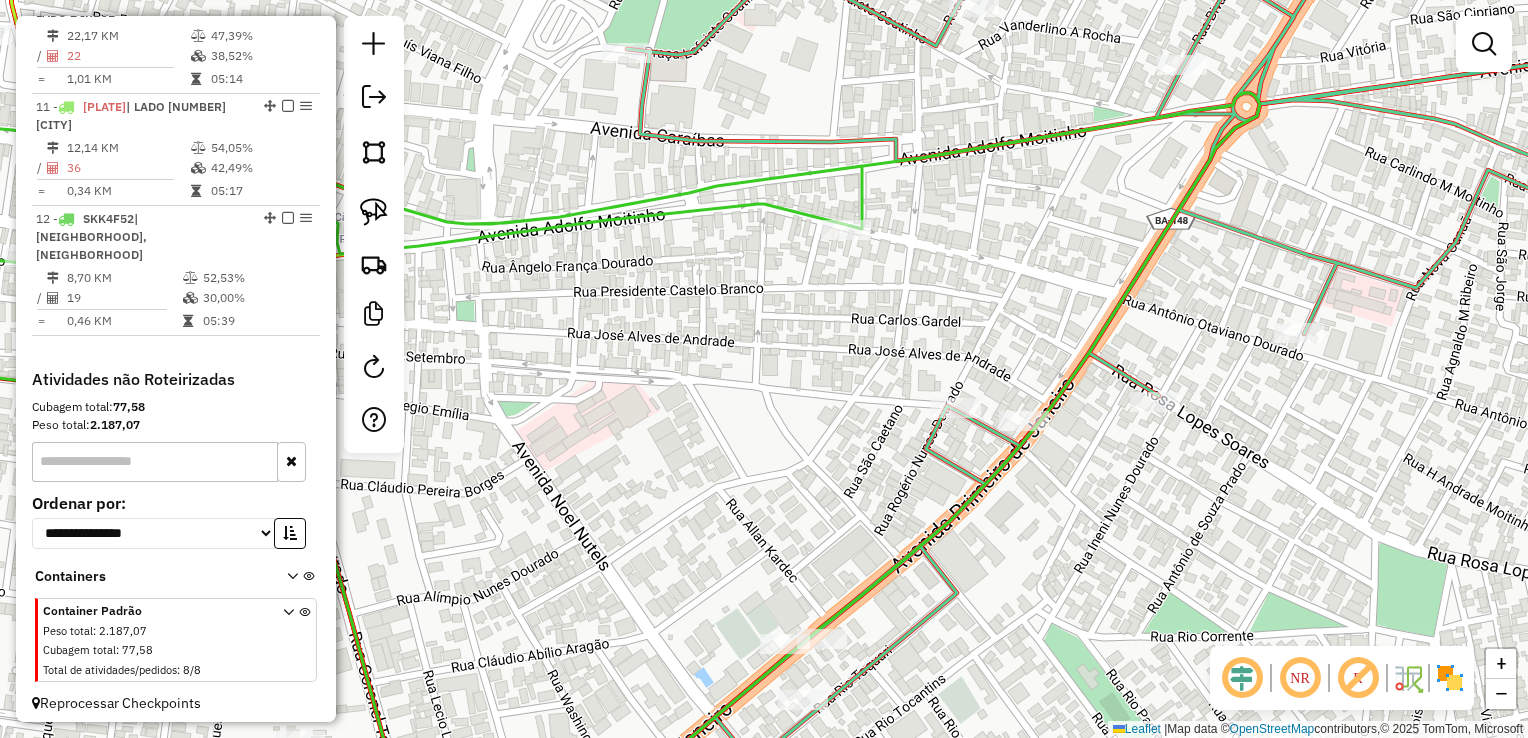 click on "Janela de atendimento Grade de atendimento Capacidade Transportadoras Veículos Cliente Pedidos  Rotas Selecione os dias de semana para filtrar as janelas de atendimento  Seg   Ter   Qua   Qui   Sex   Sáb   Dom  Informe o período da janela de atendimento: De: Até:  Filtrar exatamente a janela do cliente  Considerar janela de atendimento padrão  Selecione os dias de semana para filtrar as grades de atendimento  Seg   Ter   Qua   Qui   Sex   Sáb   Dom   Considerar clientes sem dia de atendimento cadastrado  Clientes fora do dia de atendimento selecionado Filtrar as atividades entre os valores definidos abaixo:  Peso mínimo:   Peso máximo:   Cubagem mínima:   Cubagem máxima:   De:   Até:  Filtrar as atividades entre o tempo de atendimento definido abaixo:  De:   Até:   Considerar capacidade total dos clientes não roteirizados Transportadora: Selecione um ou mais itens Tipo de veículo: Selecione um ou mais itens Veículo: Selecione um ou mais itens Motorista: Selecione um ou mais itens Nome: Rótulo:" 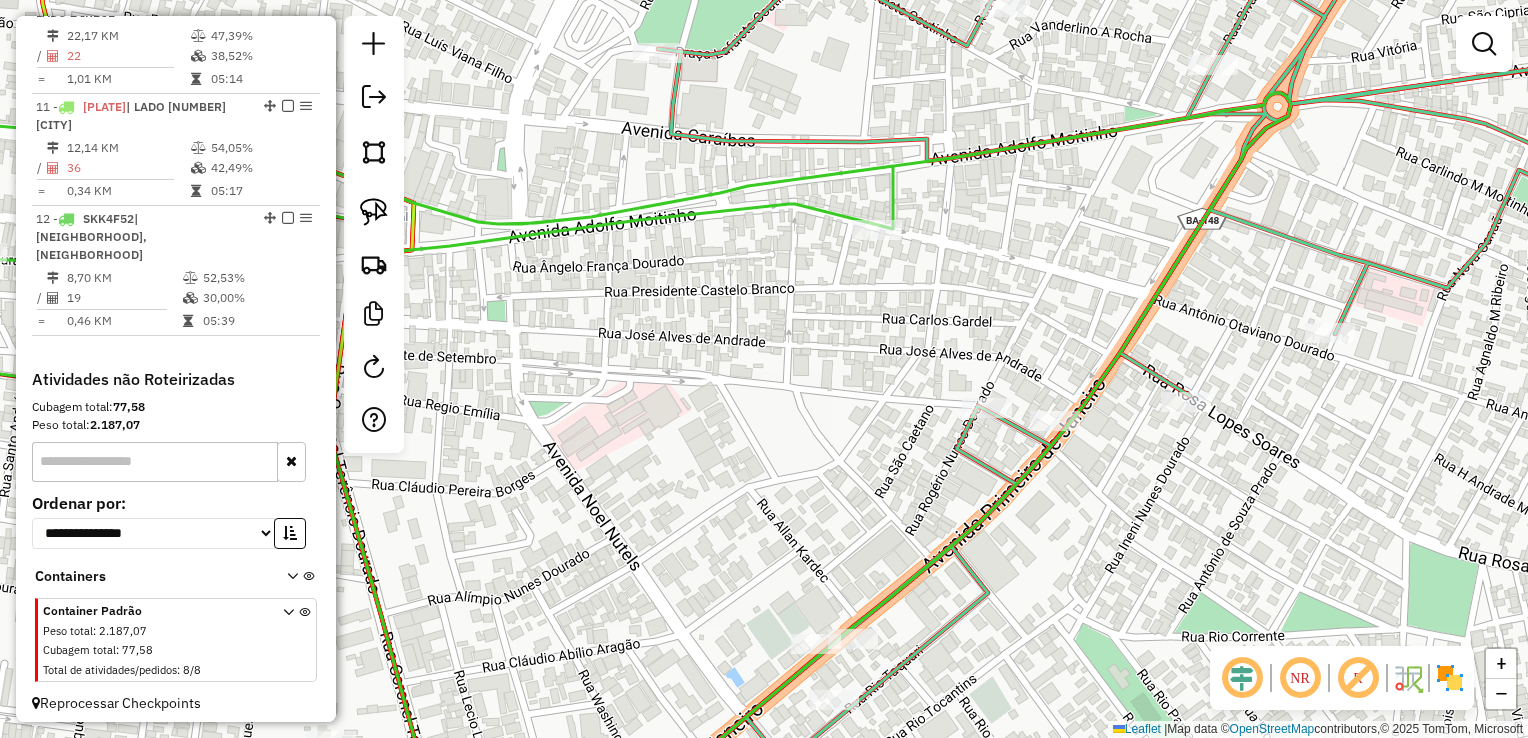 drag, startPoint x: 822, startPoint y: 425, endPoint x: 960, endPoint y: 397, distance: 140.81194 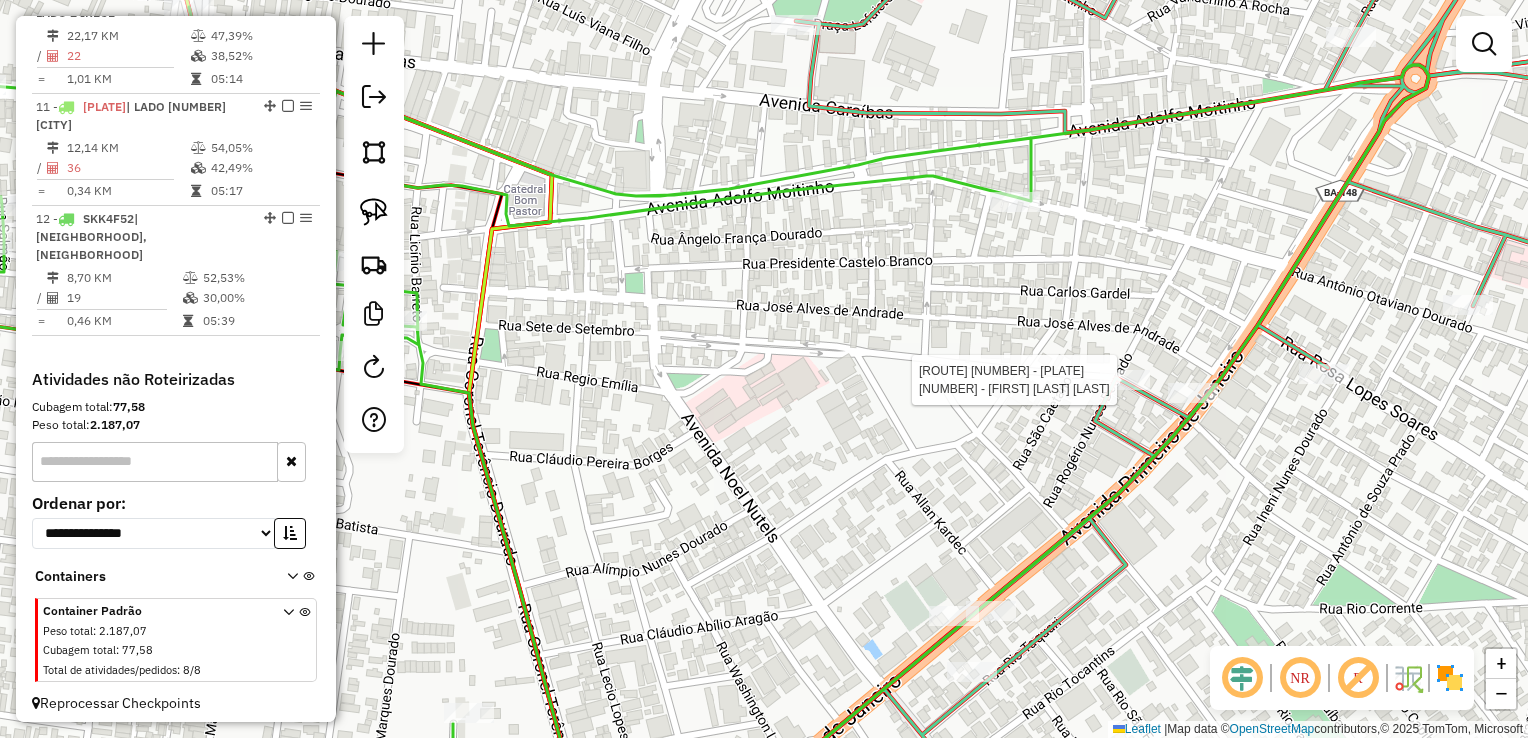 select on "**********" 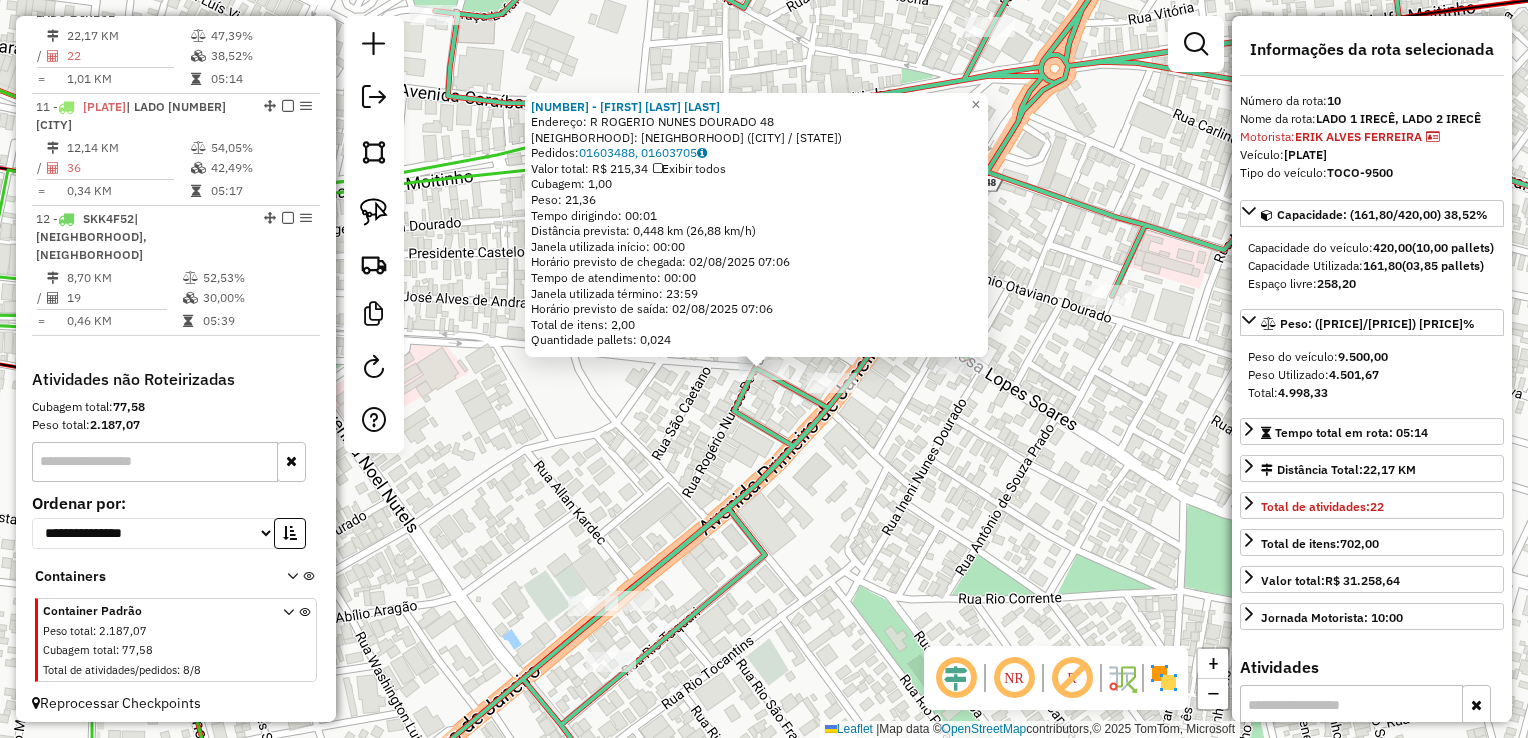 click on "9776 - CRISTOVAO ALVES PORTO  Endereço: R   ROGERIO NUNES DOURADO          48   Bairro: CENTRO (IRECE / BA)   Pedidos:  01603488, 01603705   Valor total: R$ 215,34   Exibir todos   Cubagem: 1,00  Peso: 21,36  Tempo dirigindo: 00:01   Distância prevista: 0,448 km (26,88 km/h)   Janela utilizada início: 00:00   Horário previsto de chegada: 02/08/2025 07:06   Tempo de atendimento: 00:00   Janela utilizada término: 23:59   Horário previsto de saída: 02/08/2025 07:06   Total de itens: 2,00   Quantidade pallets: 0,024  × Janela de atendimento Grade de atendimento Capacidade Transportadoras Veículos Cliente Pedidos  Rotas Selecione os dias de semana para filtrar as janelas de atendimento  Seg   Ter   Qua   Qui   Sex   Sáb   Dom  Informe o período da janela de atendimento: De: Até:  Filtrar exatamente a janela do cliente  Considerar janela de atendimento padrão  Selecione os dias de semana para filtrar as grades de atendimento  Seg   Ter   Qua   Qui   Sex   Sáb   Dom   Peso mínimo:   Peso máximo:  De:" 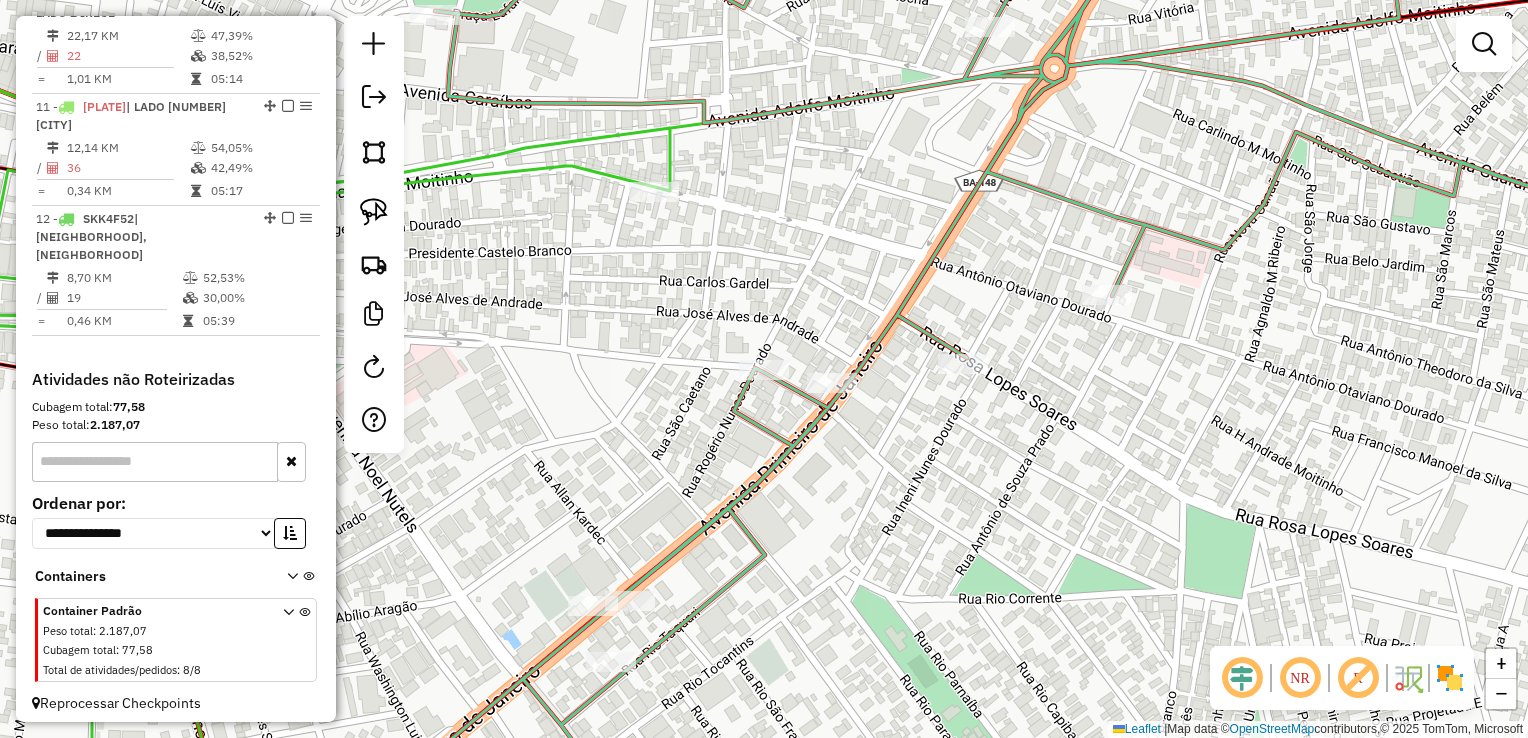 drag, startPoint x: 636, startPoint y: 414, endPoint x: 946, endPoint y: 525, distance: 329.27344 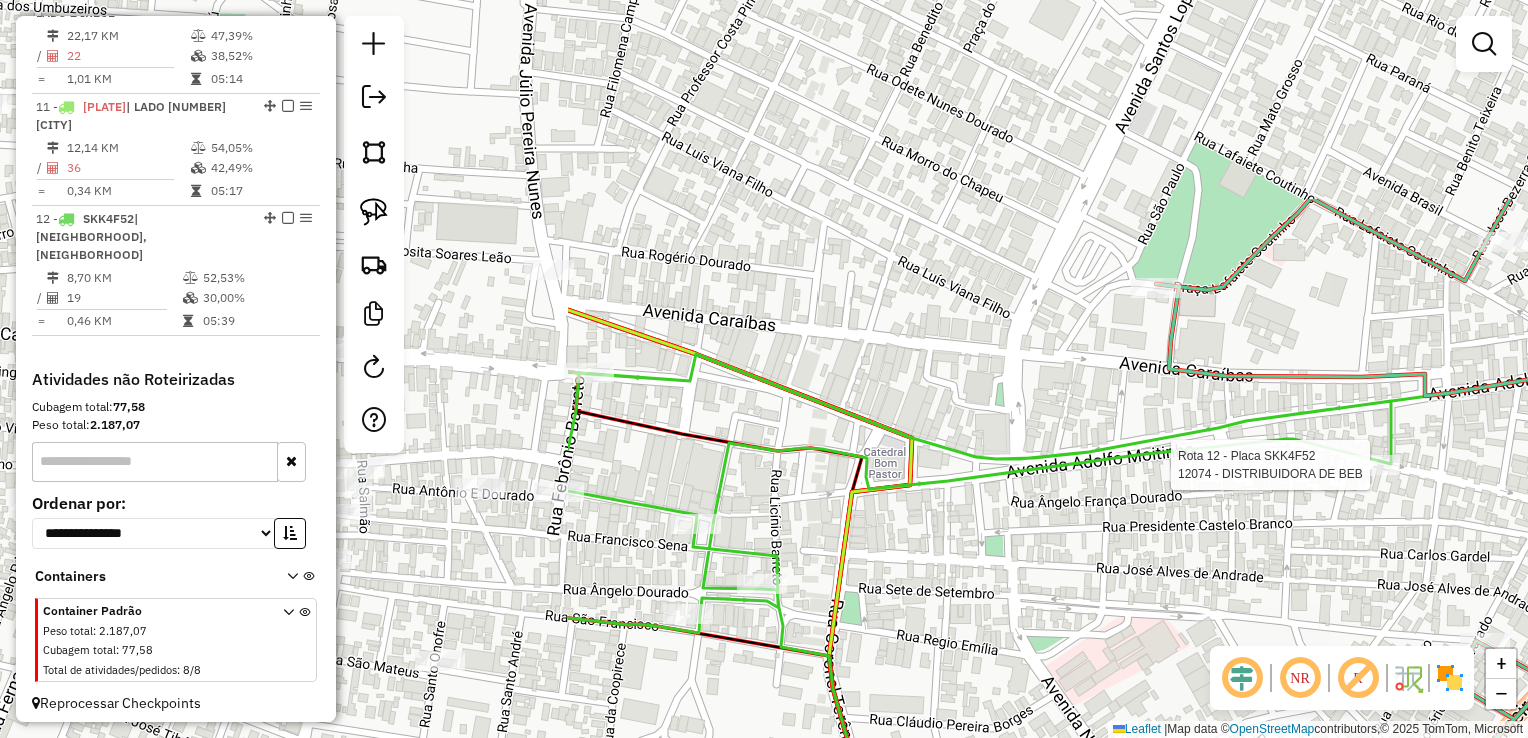 scroll, scrollTop: 1730, scrollLeft: 0, axis: vertical 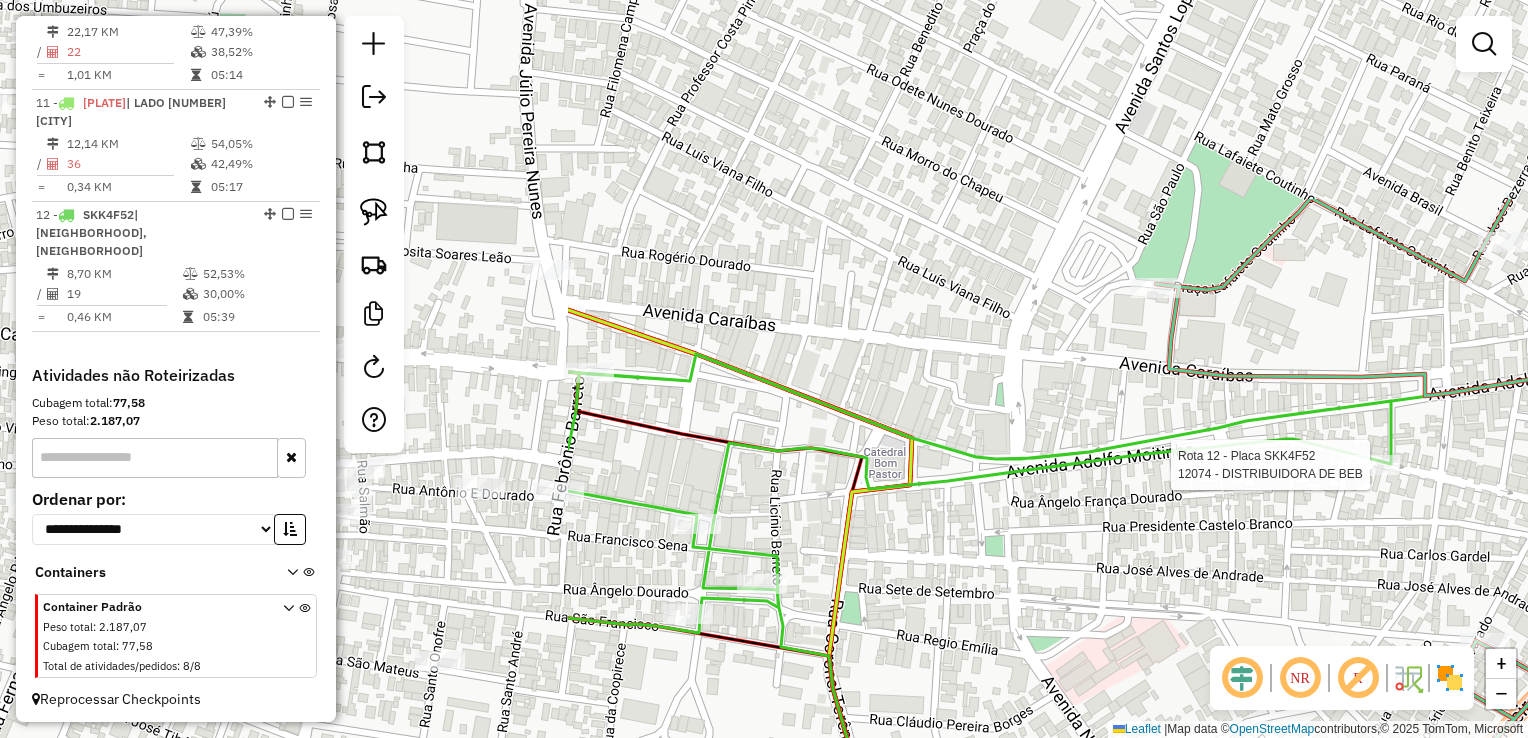 select on "**********" 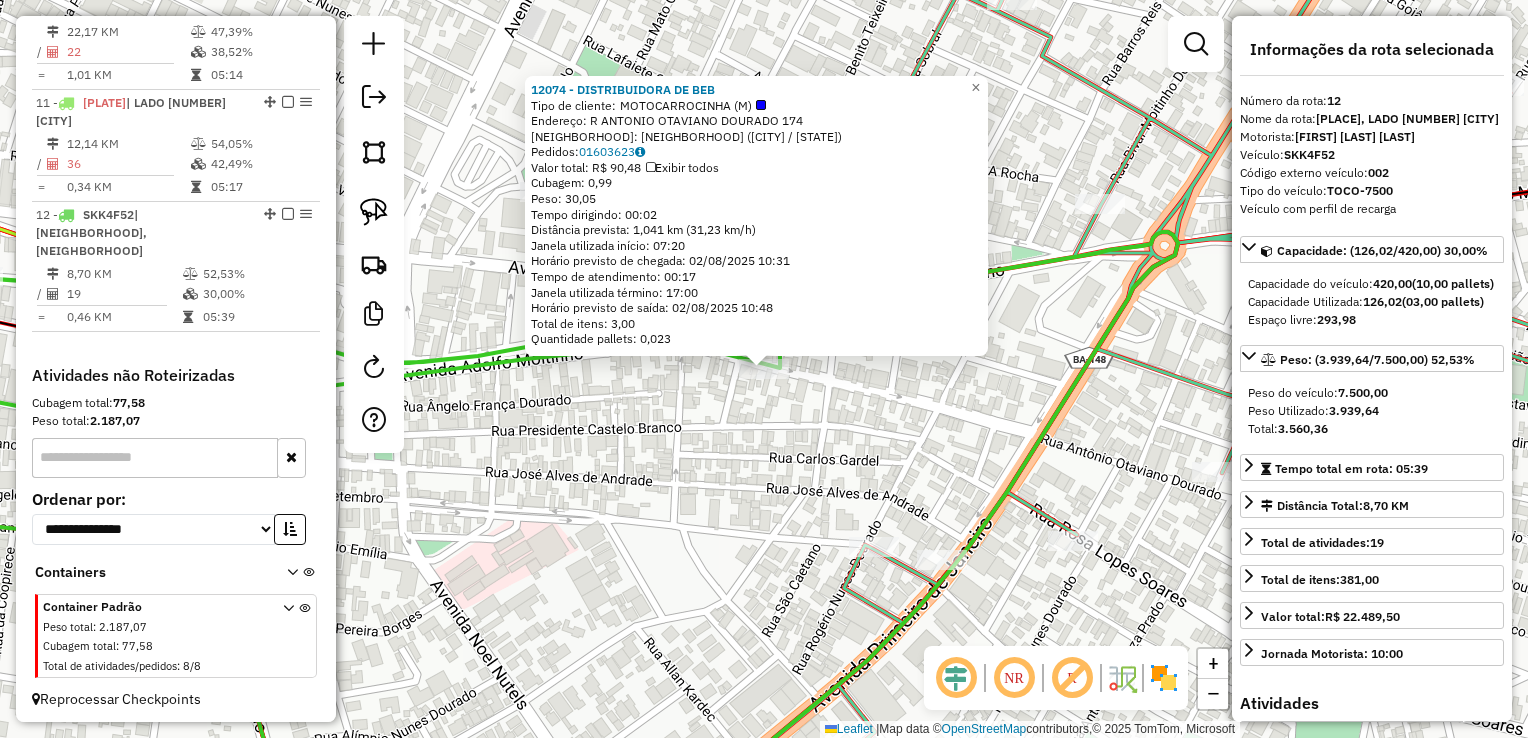 click on "12074 - DISTRIBUIDORA DE BEB  Tipo de cliente:   MOTOCARROCINHA (M)   Endereço:  R ANTONIO OTAVIANO DOURADO 174   Bairro: CENTRO (IRECE / BA)   Pedidos:  01603623   Valor total: R$ 90,48   Exibir todos   Cubagem: 0,99  Peso: 30,05  Tempo dirigindo: 00:02   Distância prevista: 1,041 km (31,23 km/h)   Janela utilizada início: 07:20   Horário previsto de chegada: 02/08/2025 10:31   Tempo de atendimento: 00:17   Janela utilizada término: 17:00   Horário previsto de saída: 02/08/2025 10:48   Total de itens: 3,00   Quantidade pallets: 0,023  × Janela de atendimento Grade de atendimento Capacidade Transportadoras Veículos Cliente Pedidos  Rotas Selecione os dias de semana para filtrar as janelas de atendimento  Seg   Ter   Qua   Qui   Sex   Sáb   Dom  Informe o período da janela de atendimento: De: Até:  Filtrar exatamente a janela do cliente  Considerar janela de atendimento padrão  Selecione os dias de semana para filtrar as grades de atendimento  Seg   Ter   Qua   Qui   Sex   Sáb   Dom   De:   De:" 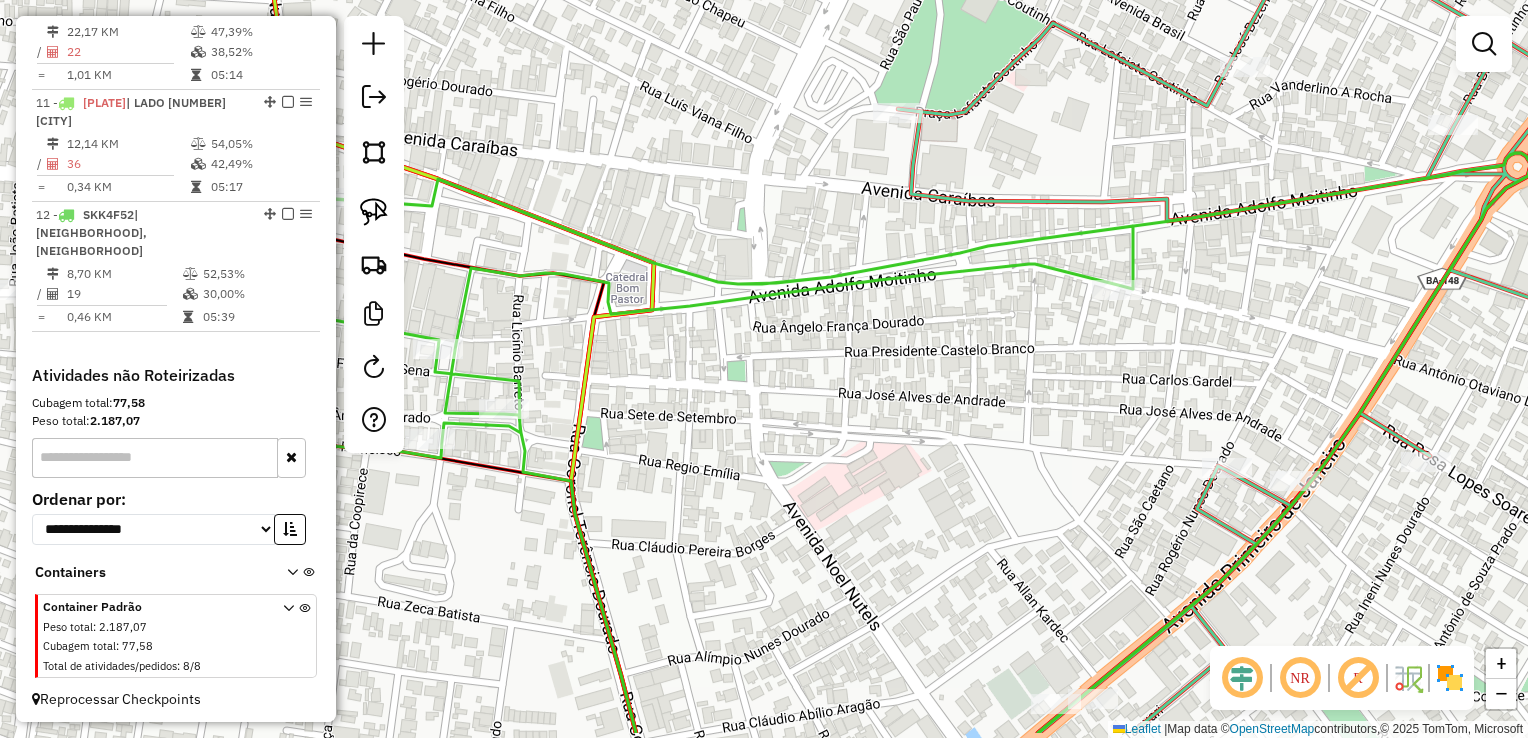 drag, startPoint x: 768, startPoint y: 451, endPoint x: 1142, endPoint y: 363, distance: 384.21347 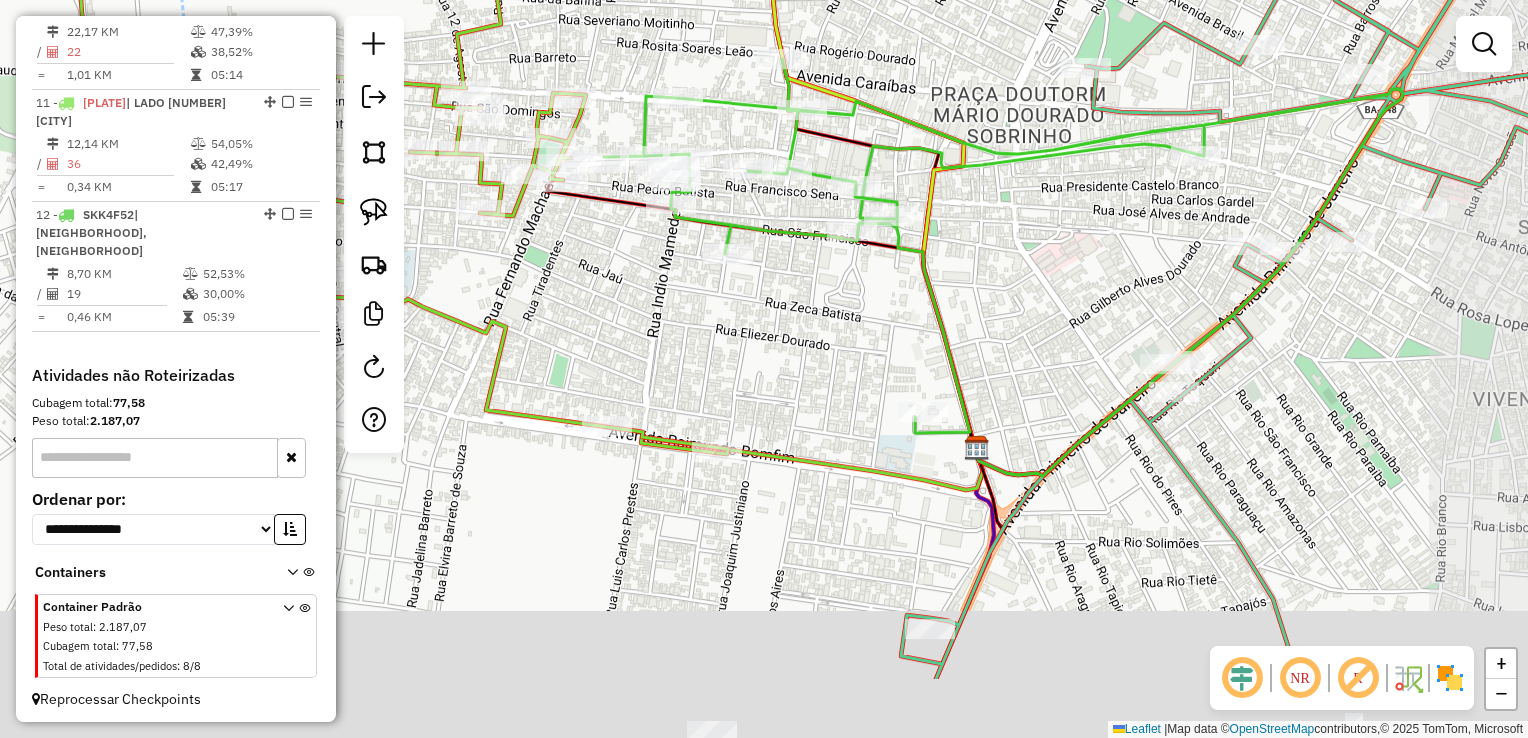 drag, startPoint x: 985, startPoint y: 479, endPoint x: 868, endPoint y: 318, distance: 199.02261 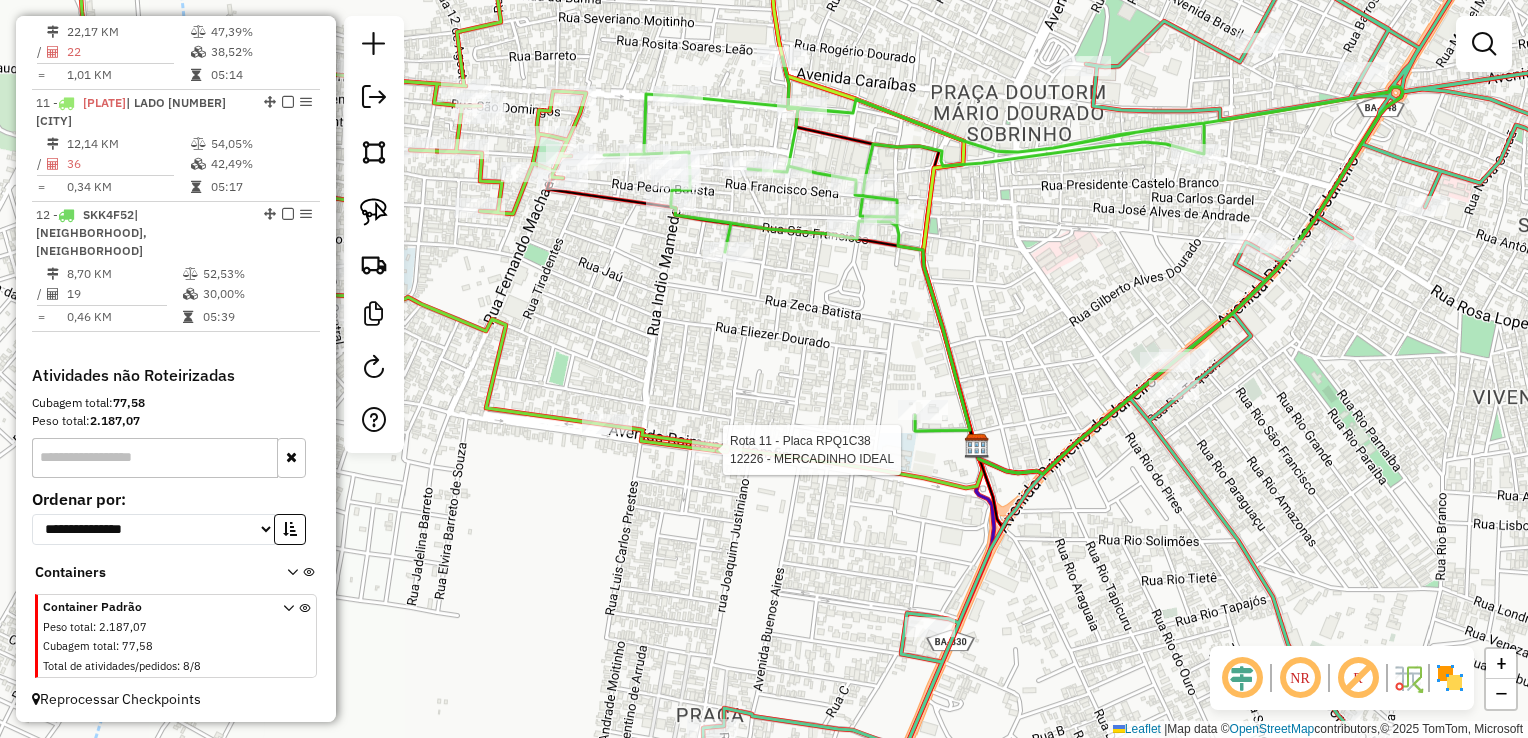 select on "**********" 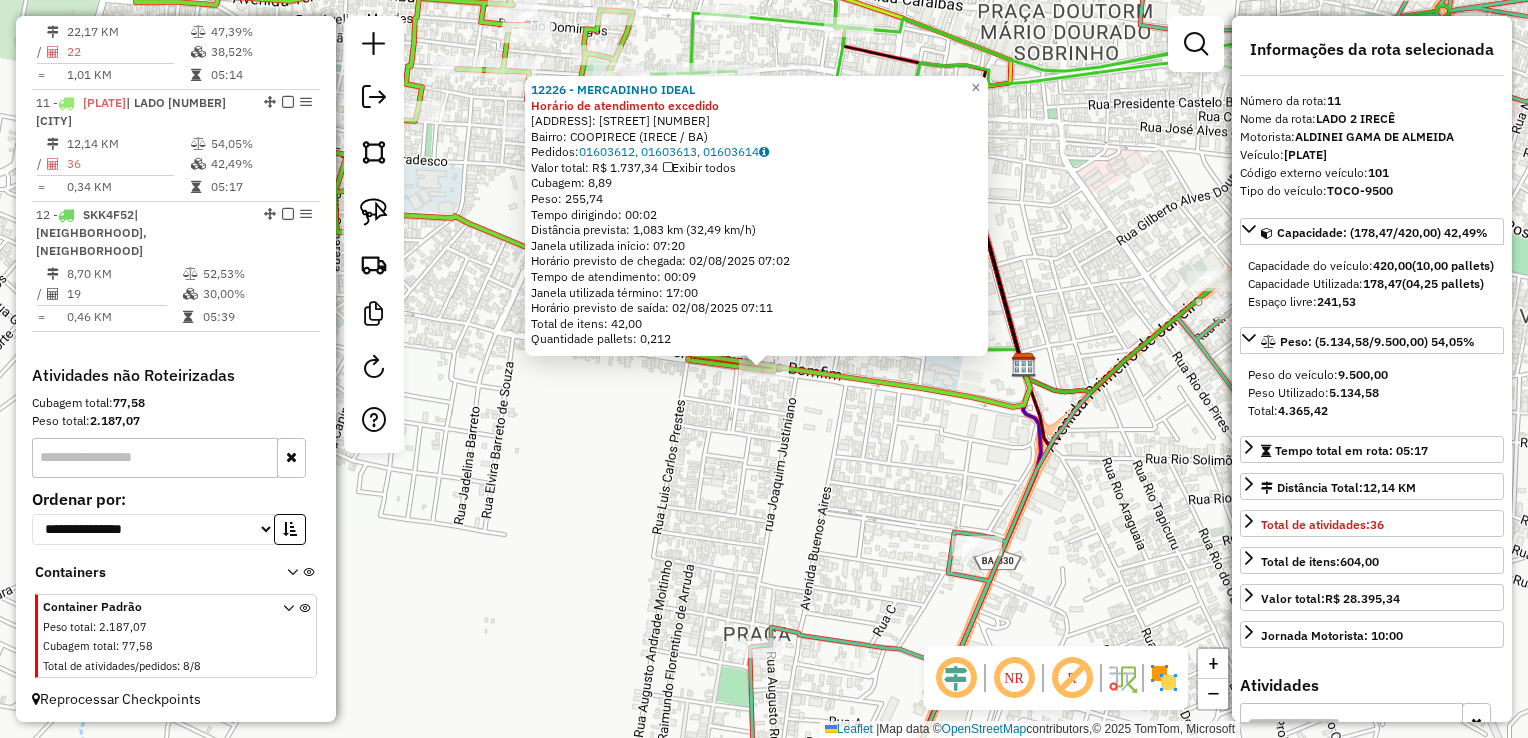 click on "12226 - MERCADINHO IDEAL Horário de atendimento excedido  Endereço:  AV RAIMUNDO BOMFIM 364   Bairro: COOPIRECE (IRECE / BA)   Pedidos:  01603612, 01603613, 01603614   Valor total: R$ 1.737,34   Exibir todos   Cubagem: 8,89  Peso: 255,74  Tempo dirigindo: 00:02   Distância prevista: 1,083 km (32,49 km/h)   Janela utilizada início: 07:20   Horário previsto de chegada: 02/08/2025 07:02   Tempo de atendimento: 00:09   Janela utilizada término: 17:00   Horário previsto de saída: 02/08/2025 07:11   Total de itens: 42,00   Quantidade pallets: 0,212  × Janela de atendimento Grade de atendimento Capacidade Transportadoras Veículos Cliente Pedidos  Rotas Selecione os dias de semana para filtrar as janelas de atendimento  Seg   Ter   Qua   Qui   Sex   Sáb   Dom  Informe o período da janela de atendimento: De: Até:  Filtrar exatamente a janela do cliente  Considerar janela de atendimento padrão  Selecione os dias de semana para filtrar as grades de atendimento  Seg   Ter   Qua   Qui   Sex   Sáb   Dom  De:" 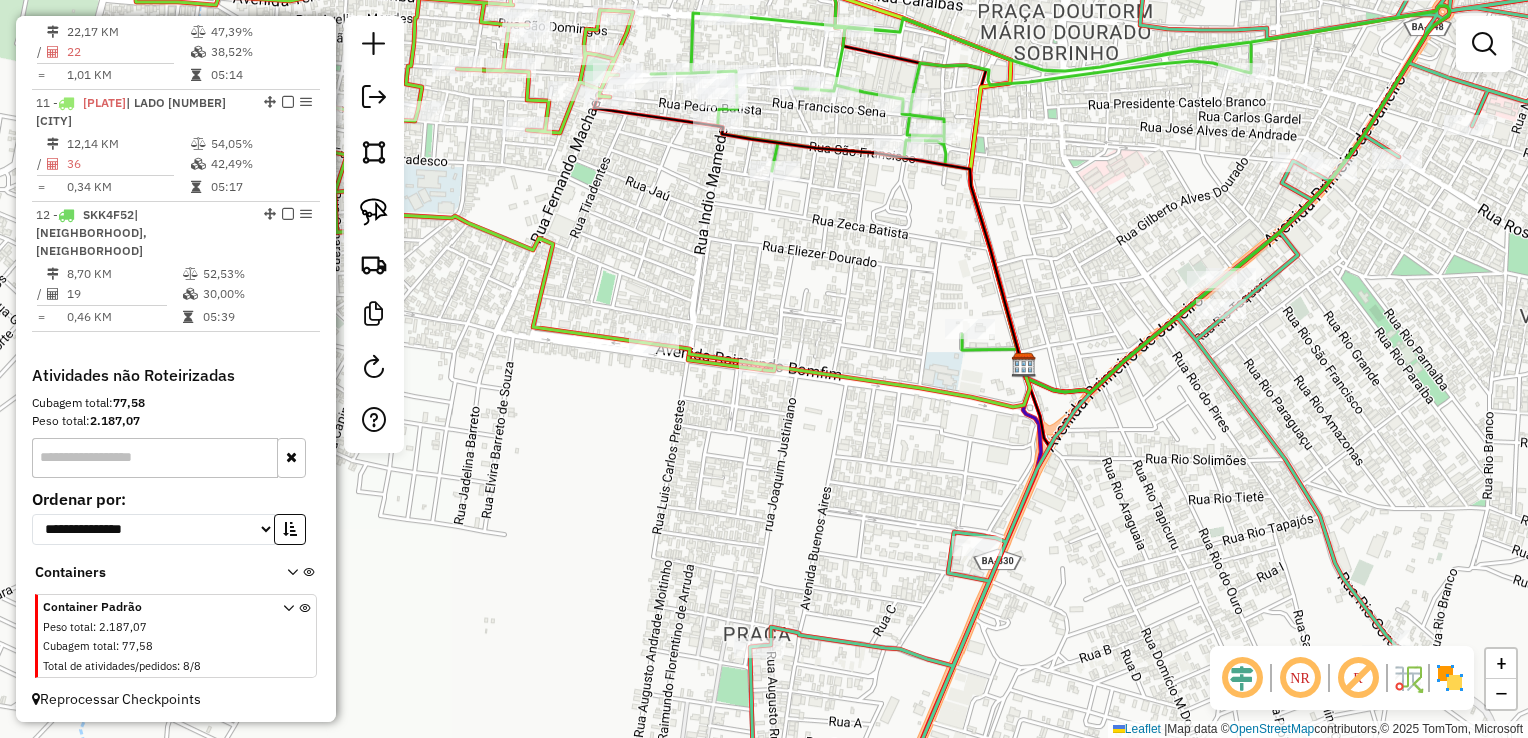 drag, startPoint x: 788, startPoint y: 534, endPoint x: 691, endPoint y: 363, distance: 196.59604 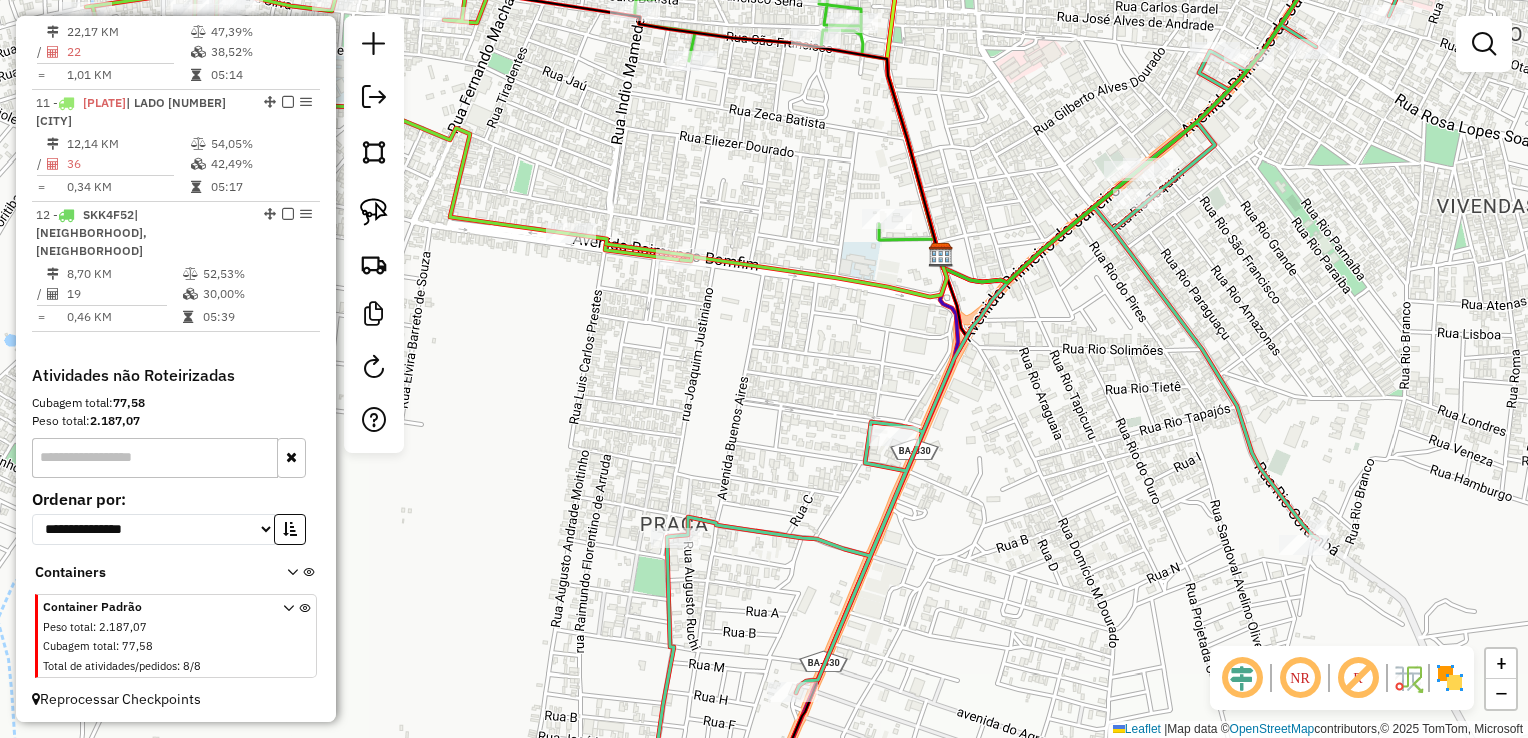 drag, startPoint x: 723, startPoint y: 451, endPoint x: 710, endPoint y: 622, distance: 171.49344 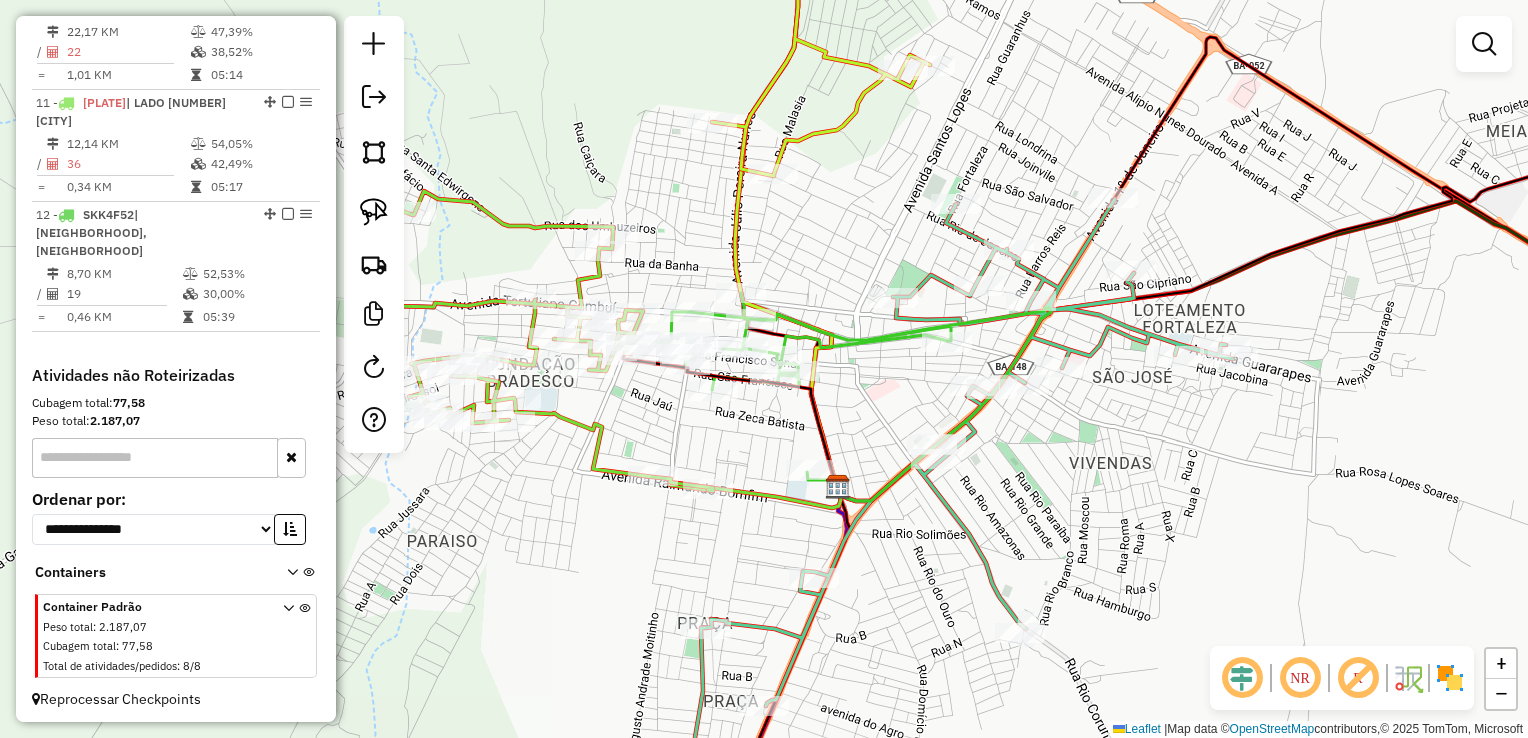 drag, startPoint x: 756, startPoint y: 415, endPoint x: 745, endPoint y: 442, distance: 29.15476 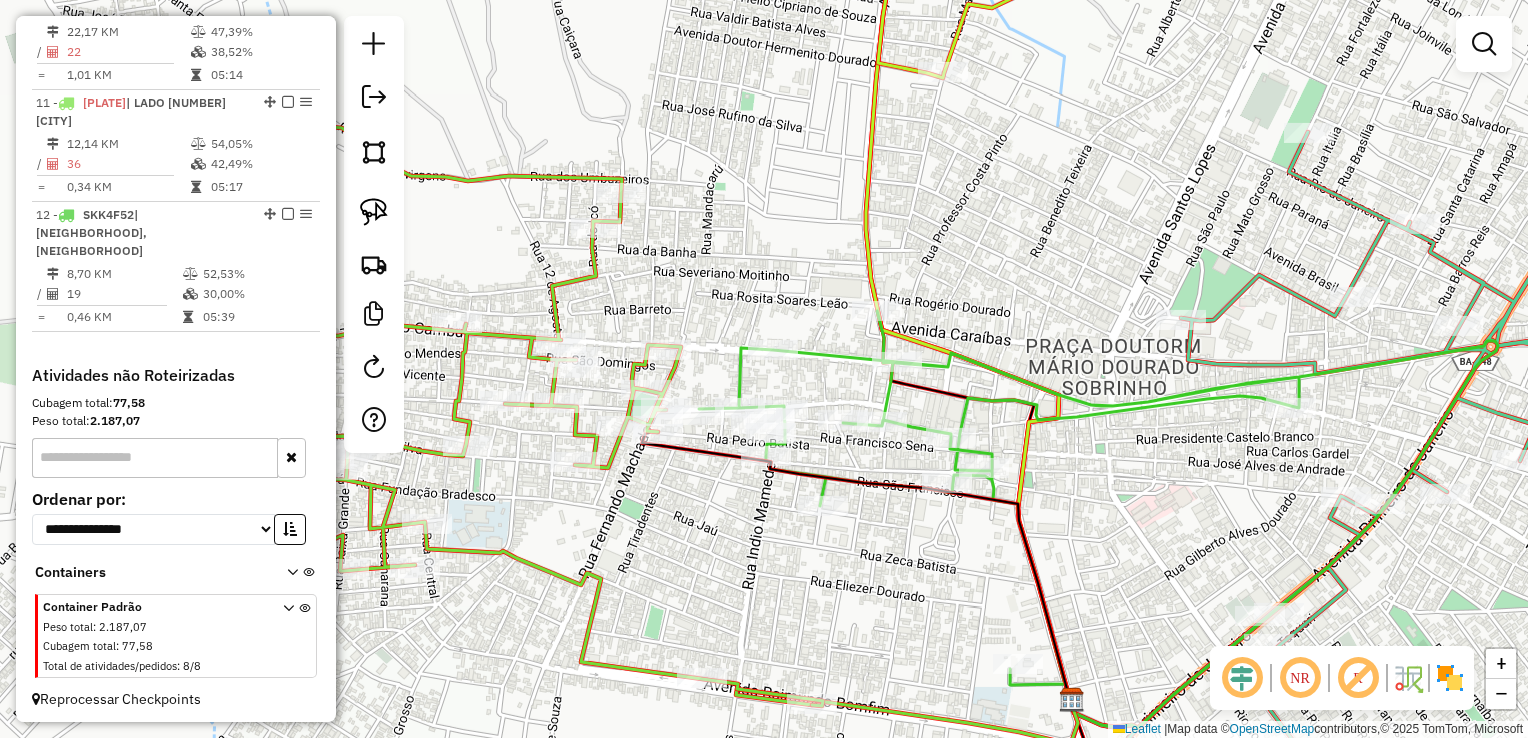drag, startPoint x: 760, startPoint y: 547, endPoint x: 776, endPoint y: 580, distance: 36.67424 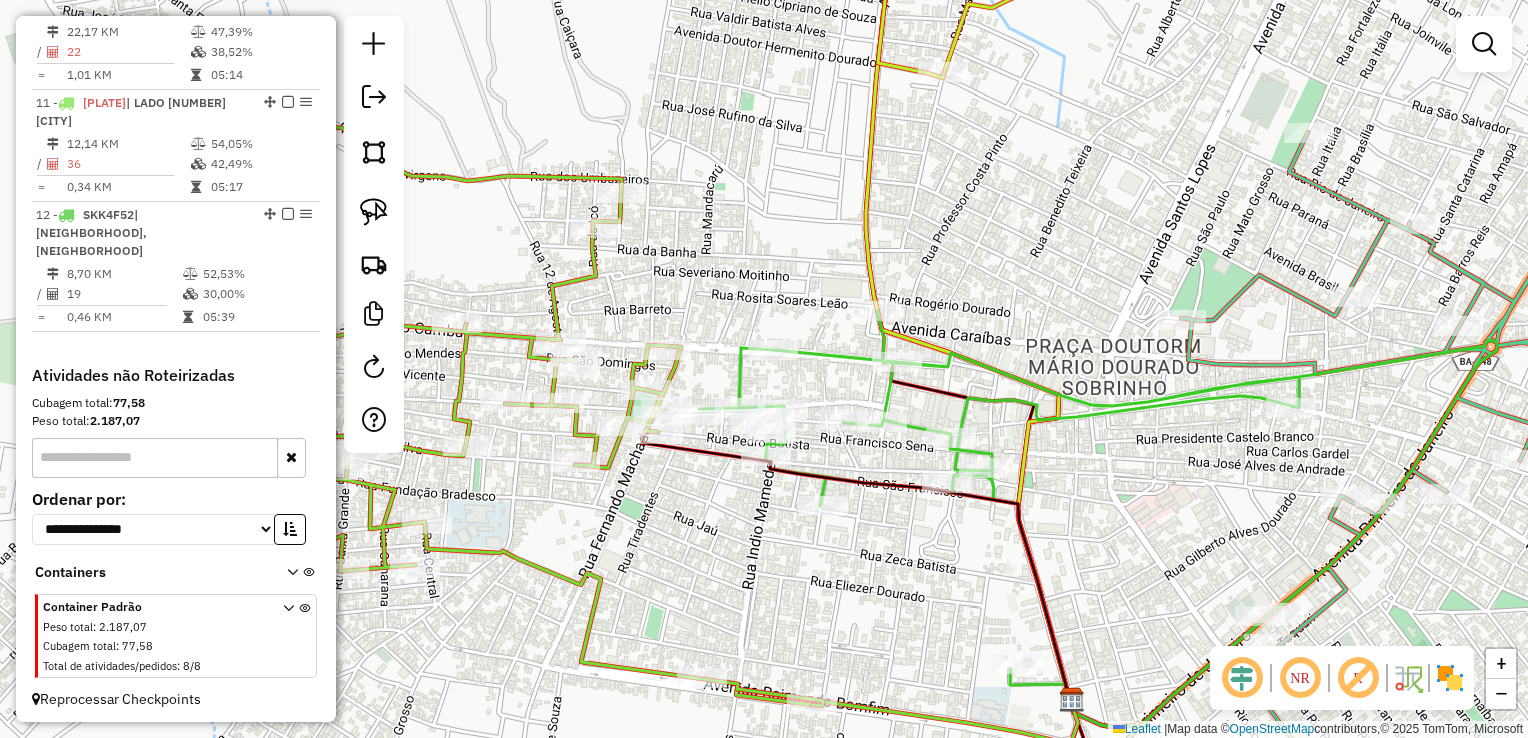 drag, startPoint x: 828, startPoint y: 549, endPoint x: 890, endPoint y: 606, distance: 84.21995 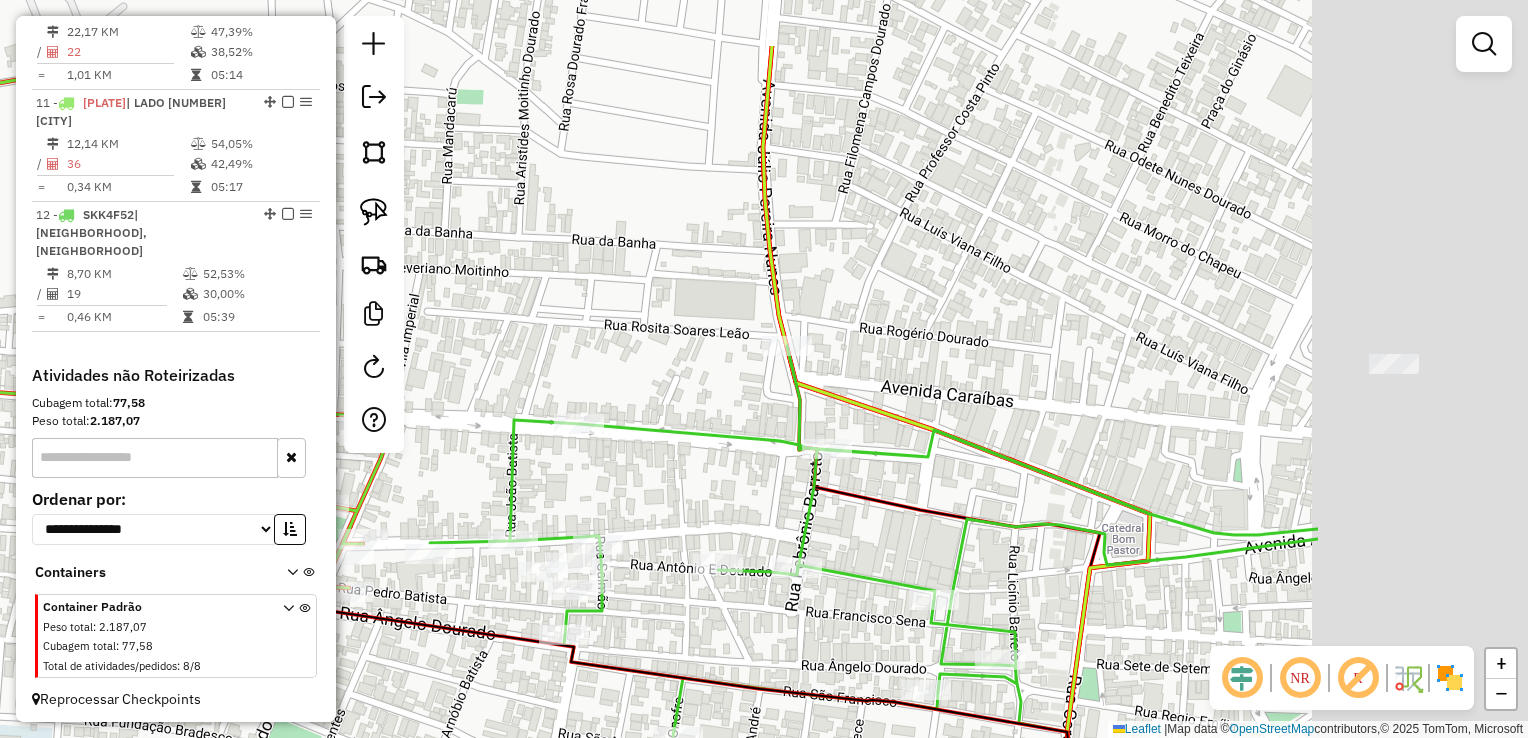 drag, startPoint x: 796, startPoint y: 510, endPoint x: 431, endPoint y: 628, distance: 383.60007 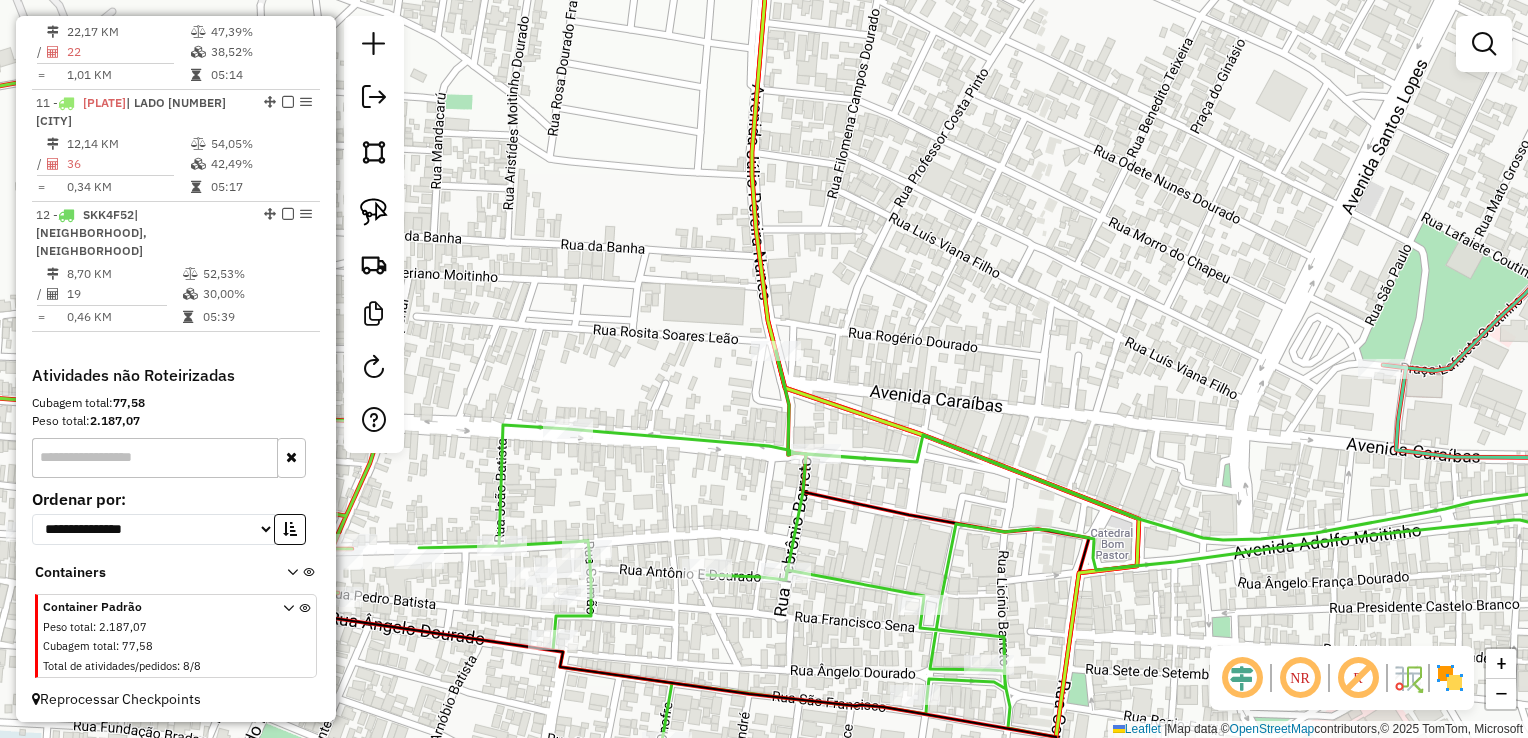 click on "Janela de atendimento Grade de atendimento Capacidade Transportadoras Veículos Cliente Pedidos  Rotas Selecione os dias de semana para filtrar as janelas de atendimento  Seg   Ter   Qua   Qui   Sex   Sáb   Dom  Informe o período da janela de atendimento: De: Até:  Filtrar exatamente a janela do cliente  Considerar janela de atendimento padrão  Selecione os dias de semana para filtrar as grades de atendimento  Seg   Ter   Qua   Qui   Sex   Sáb   Dom   Considerar clientes sem dia de atendimento cadastrado  Clientes fora do dia de atendimento selecionado Filtrar as atividades entre os valores definidos abaixo:  Peso mínimo:   Peso máximo:   Cubagem mínima:   Cubagem máxima:   De:   Até:  Filtrar as atividades entre o tempo de atendimento definido abaixo:  De:   Até:   Considerar capacidade total dos clientes não roteirizados Transportadora: Selecione um ou mais itens Tipo de veículo: Selecione um ou mais itens Veículo: Selecione um ou mais itens Motorista: Selecione um ou mais itens Nome: Rótulo:" 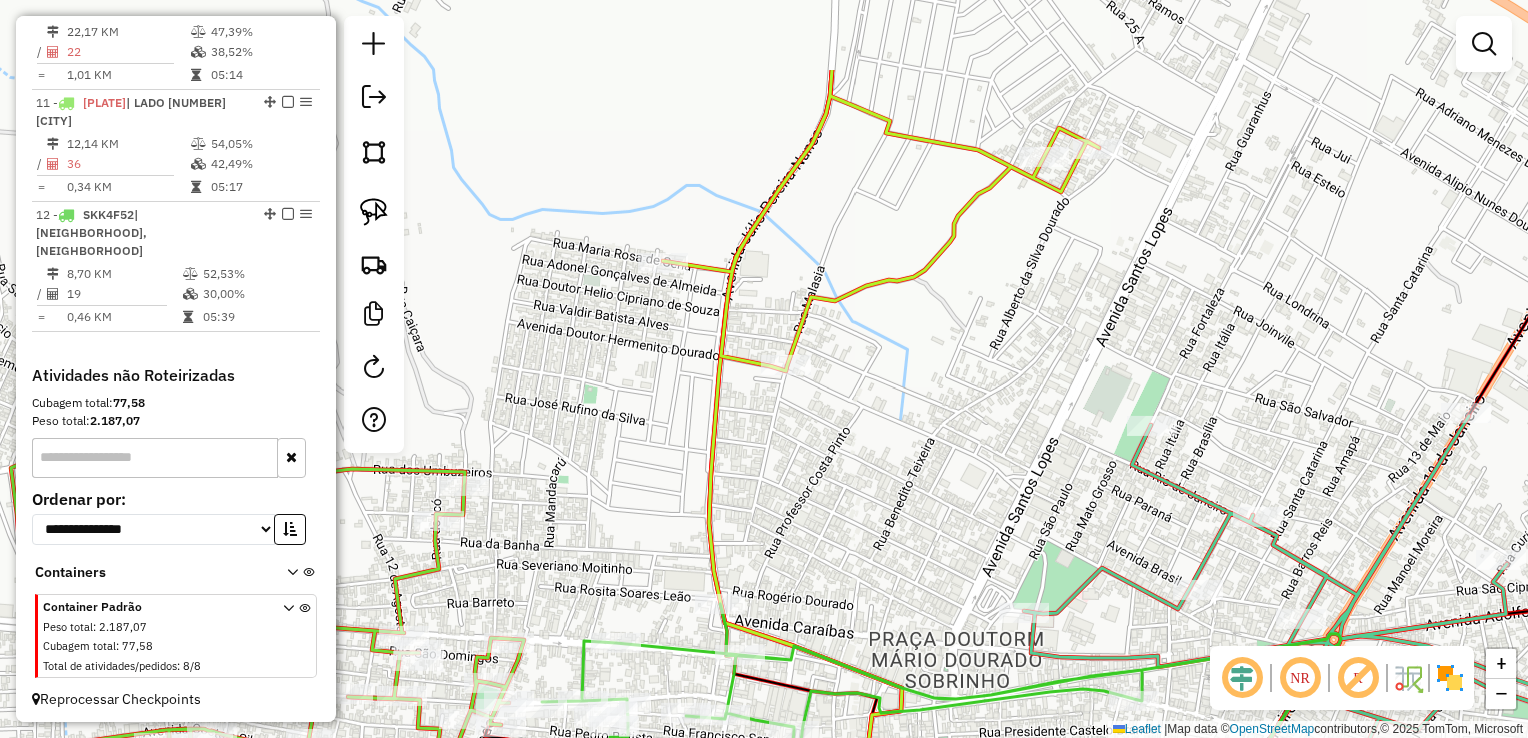 drag, startPoint x: 842, startPoint y: 358, endPoint x: 832, endPoint y: 502, distance: 144.3468 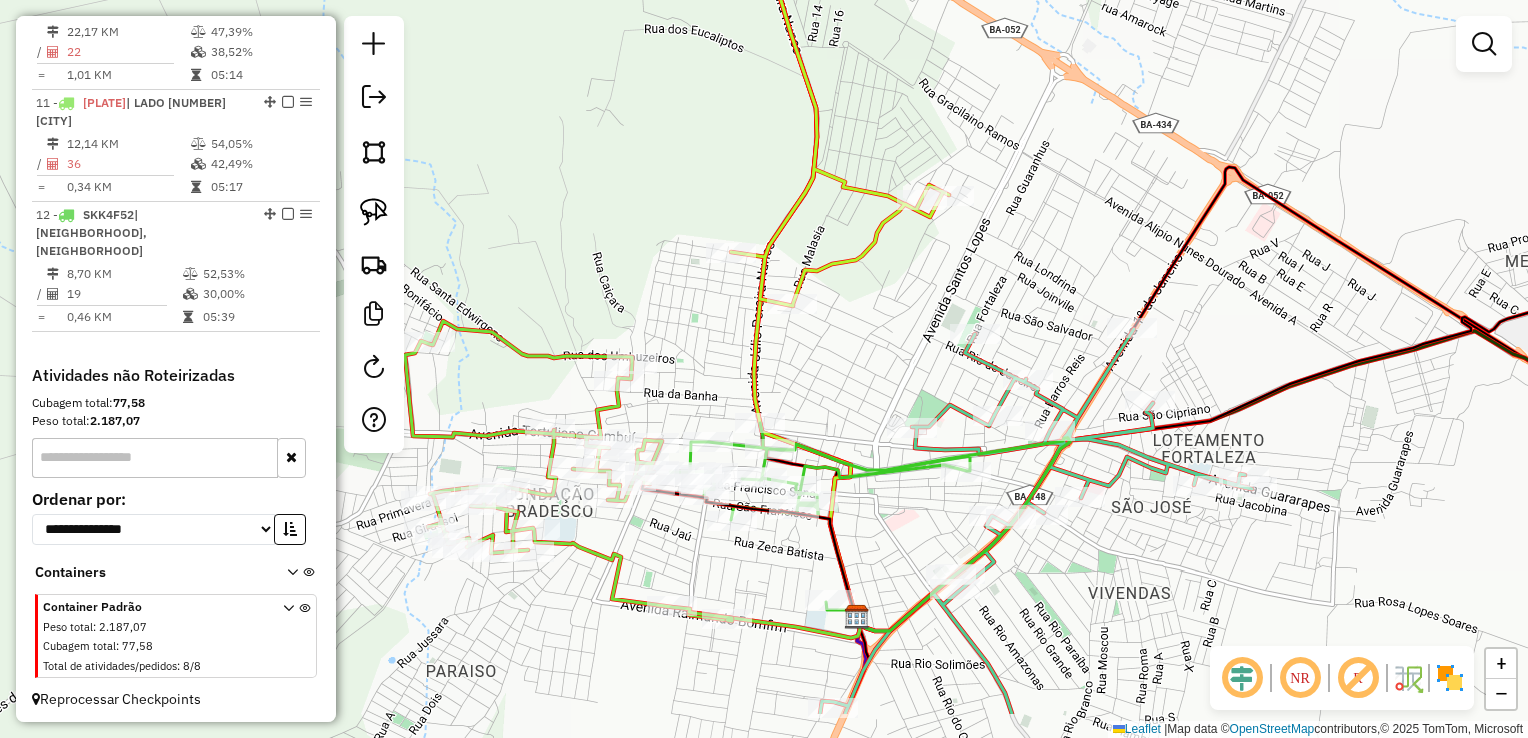 drag, startPoint x: 852, startPoint y: 474, endPoint x: 812, endPoint y: 316, distance: 162.98466 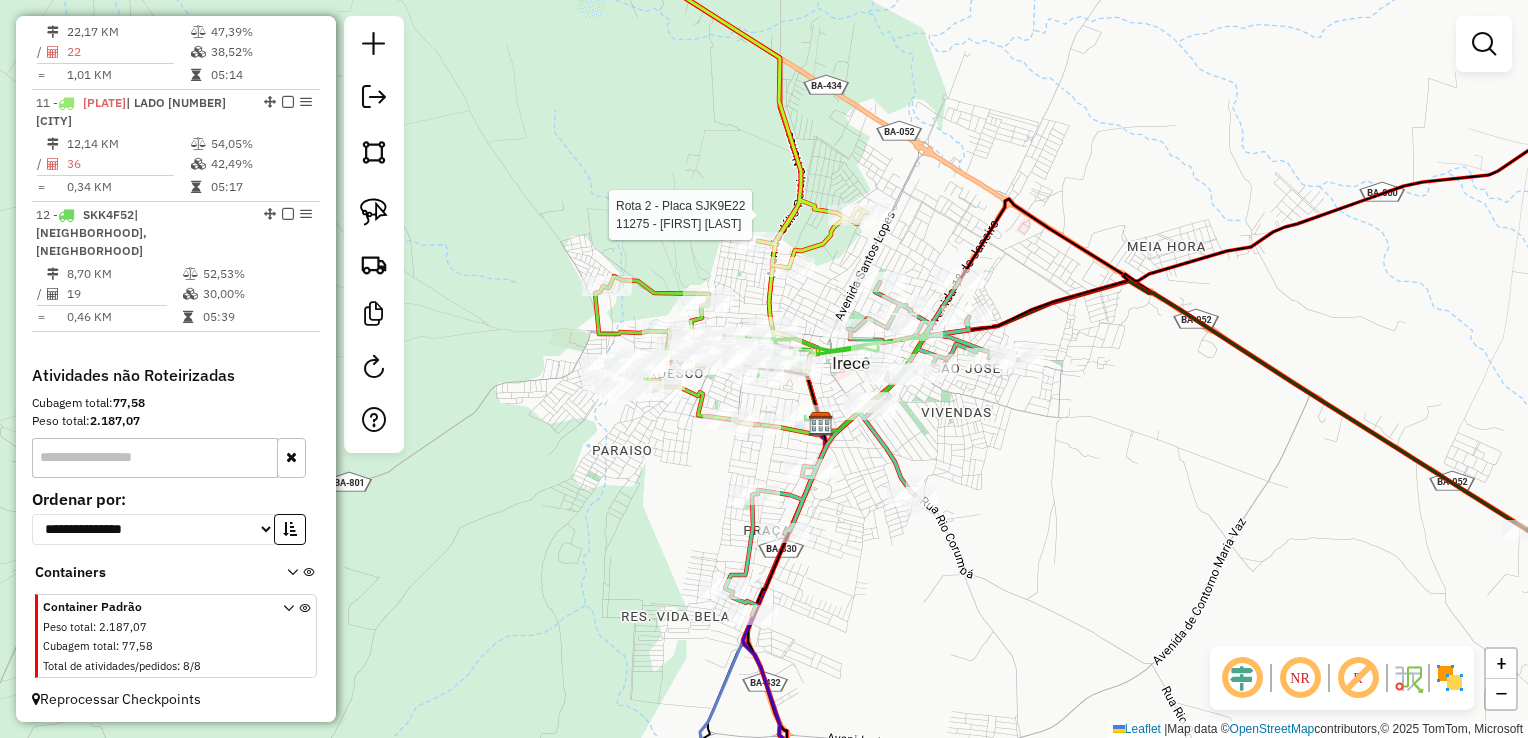 select on "**********" 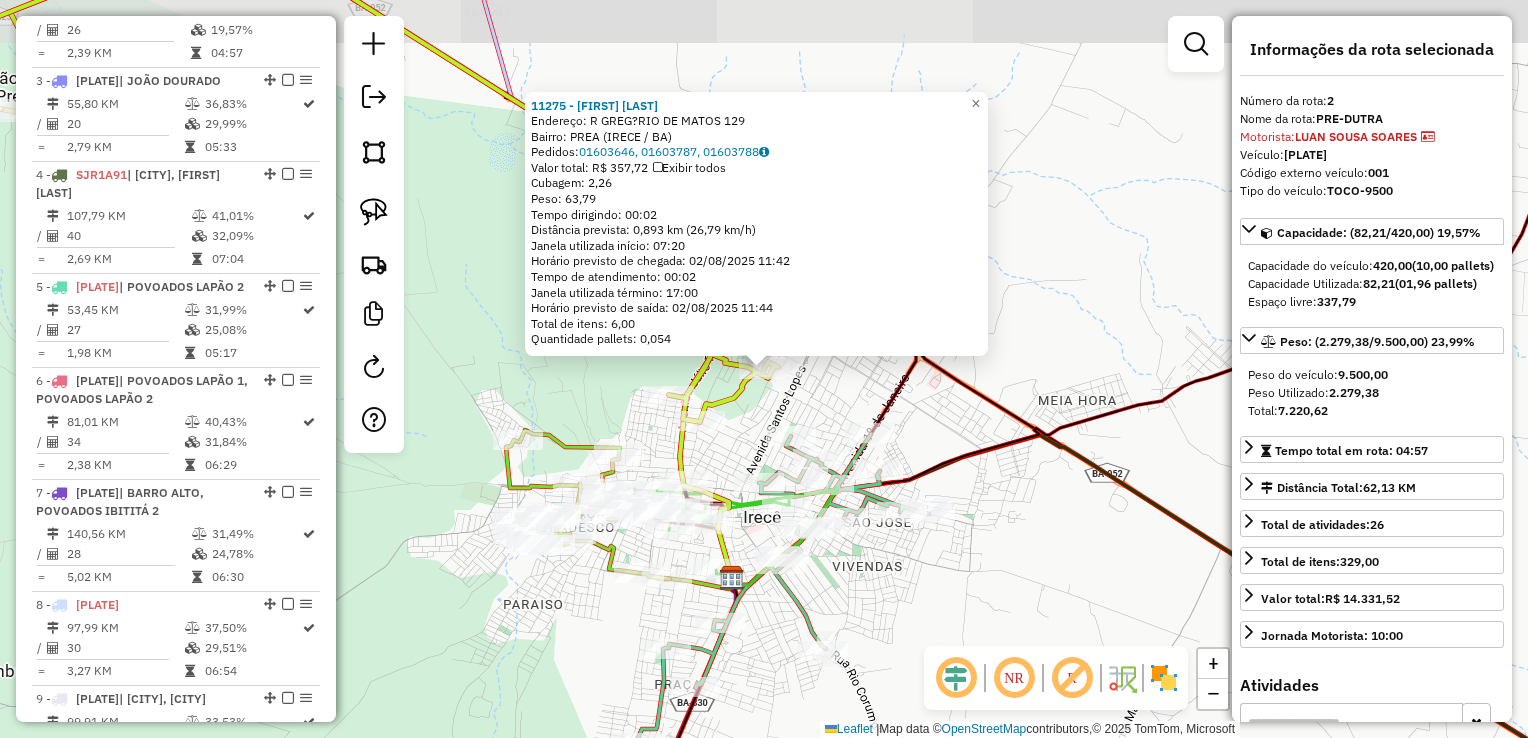 scroll, scrollTop: 886, scrollLeft: 0, axis: vertical 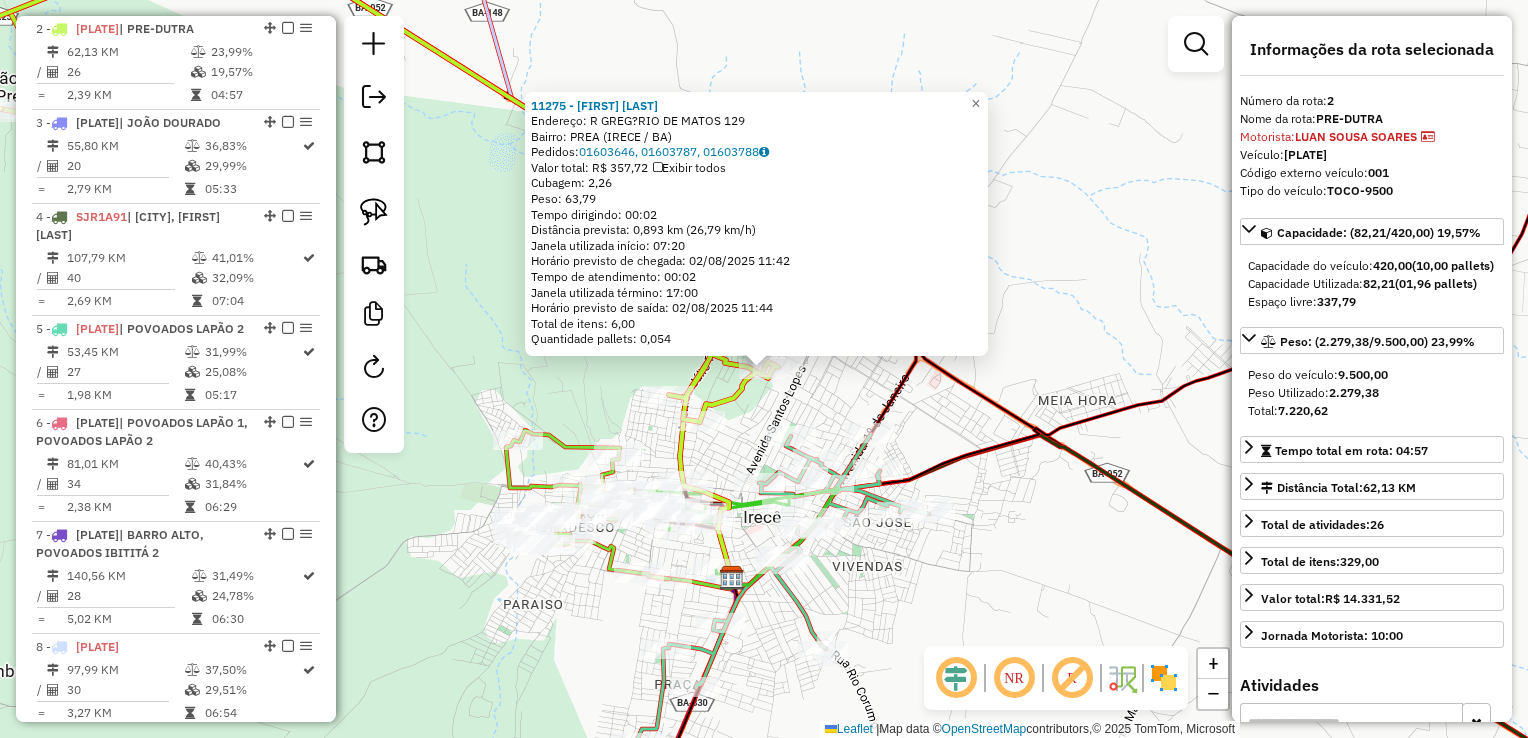 click on "11275 - CRISTIANA FERREIRA DA SILVA  Endereço: R   GREG?RIO DE MATOS              129   Bairro: PREA (IRECE / BA)   Pedidos:  01603646, 01603787, 01603788   Valor total: R$ 357,72   Exibir todos   Cubagem: 2,26  Peso: 63,79  Tempo dirigindo: 00:02   Distância prevista: 0,893 km (26,79 km/h)   Janela utilizada início: 07:20   Horário previsto de chegada: 02/08/2025 11:42   Tempo de atendimento: 00:02   Janela utilizada término: 17:00   Horário previsto de saída: 02/08/2025 11:44   Total de itens: 6,00   Quantidade pallets: 0,054  × Janela de atendimento Grade de atendimento Capacidade Transportadoras Veículos Cliente Pedidos  Rotas Selecione os dias de semana para filtrar as janelas de atendimento  Seg   Ter   Qua   Qui   Sex   Sáb   Dom  Informe o período da janela de atendimento: De: Até:  Filtrar exatamente a janela do cliente  Considerar janela de atendimento padrão  Selecione os dias de semana para filtrar as grades de atendimento  Seg   Ter   Qua   Qui   Sex   Sáb   Dom   Peso mínimo:  De:" 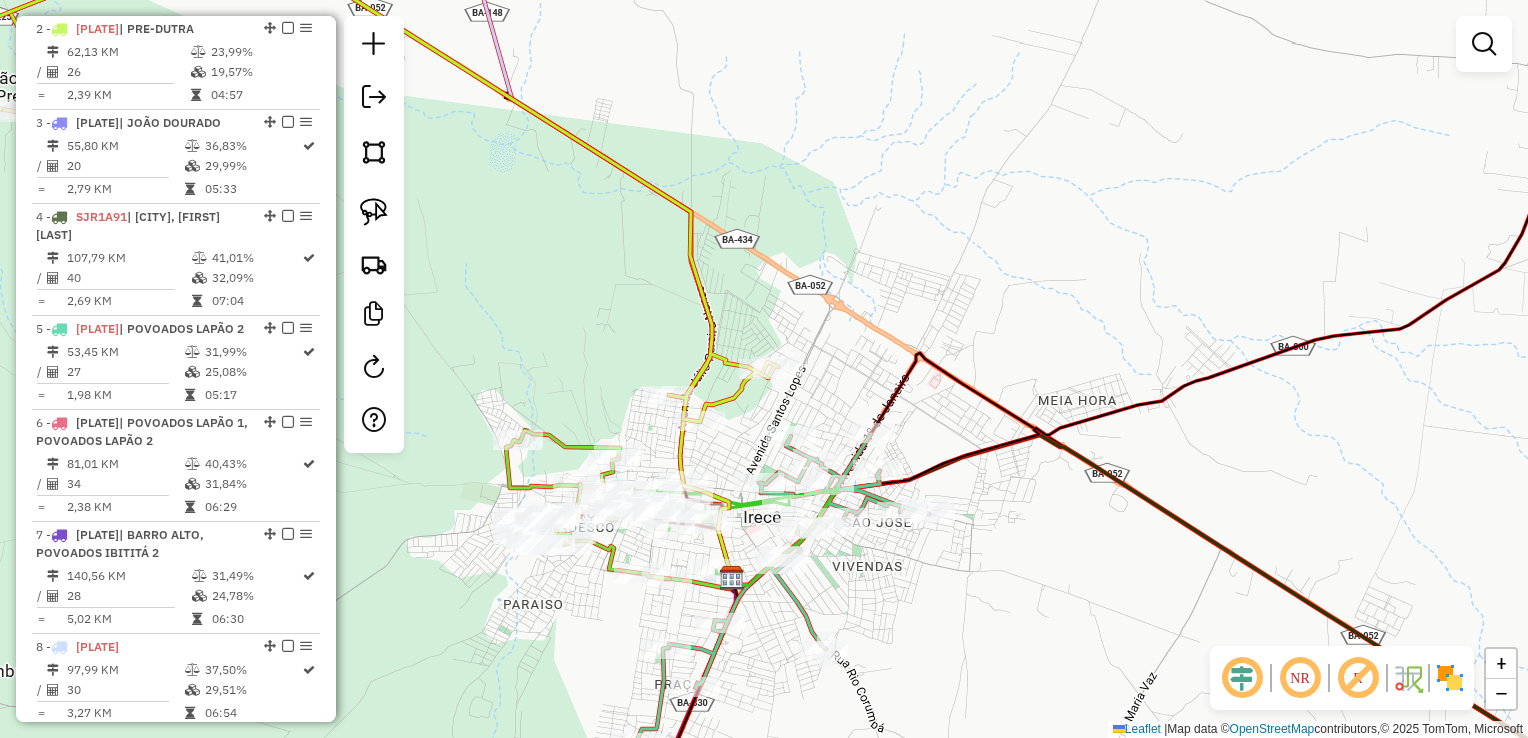 drag, startPoint x: 862, startPoint y: 387, endPoint x: 896, endPoint y: 349, distance: 50.990196 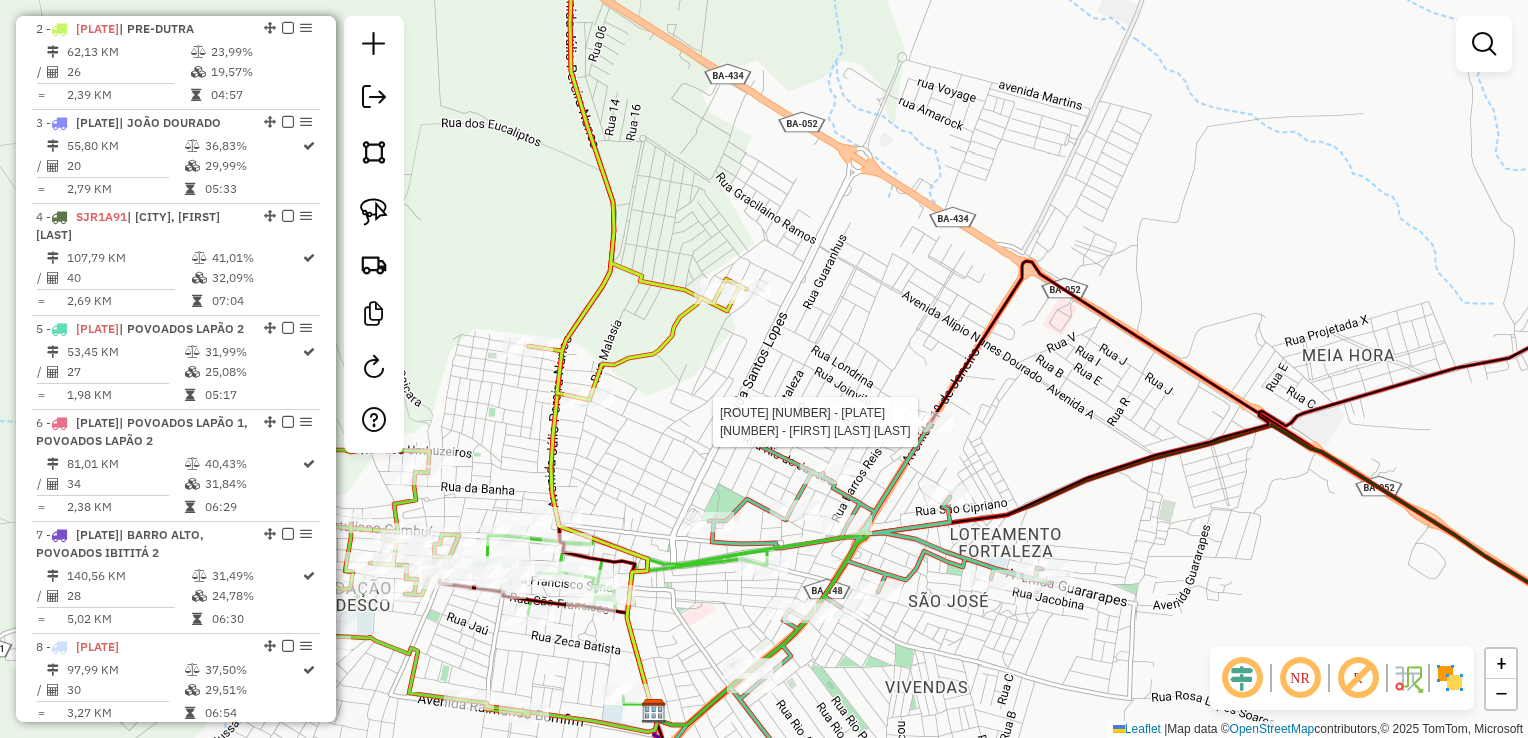 select on "**********" 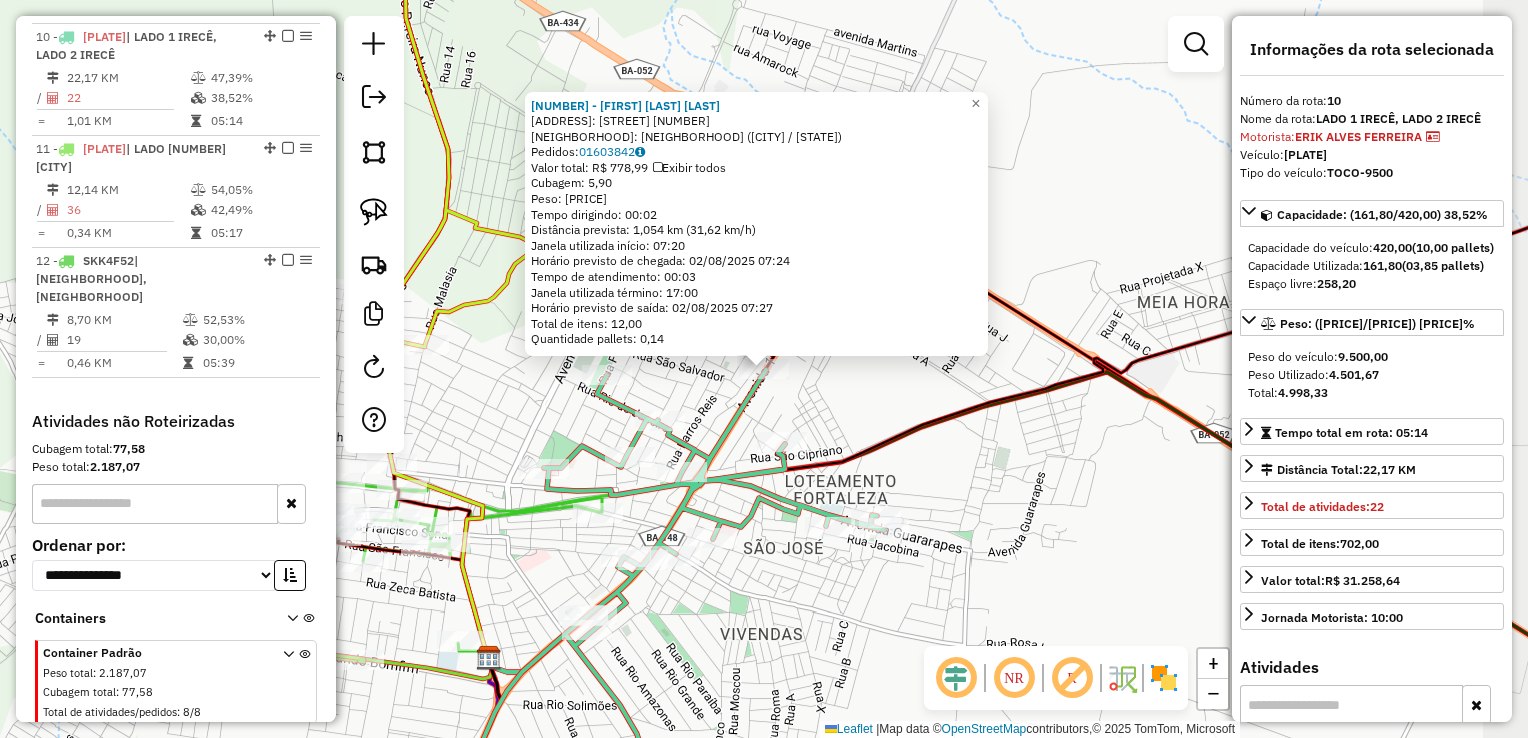 scroll, scrollTop: 1726, scrollLeft: 0, axis: vertical 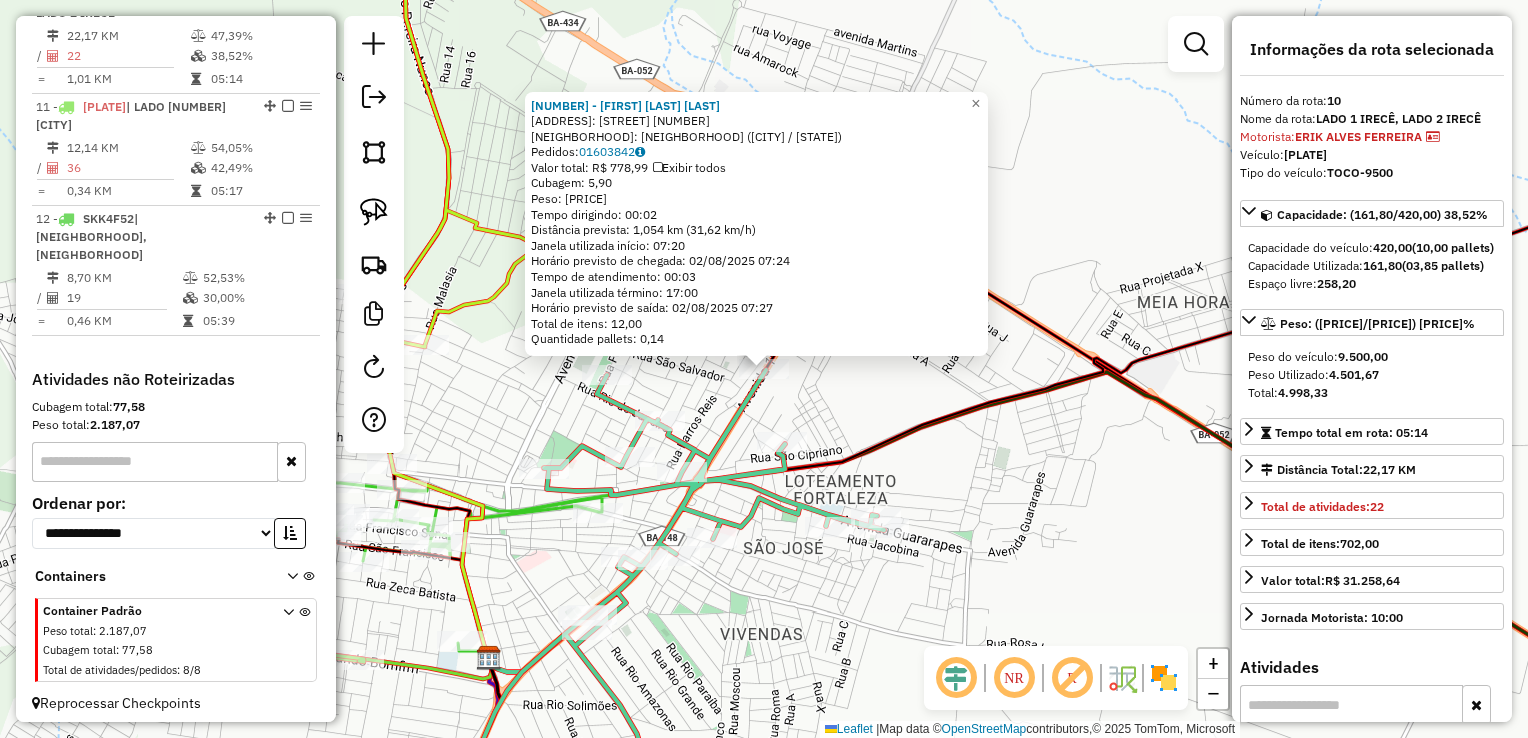 click on "11184 - MARILENE LIMA DE JESUS  Endereço: Av  SANTOS LOPES                   408   Bairro: CENTRO (IRECE / BA)   Pedidos:  01603842   Valor total: R$ 778,99   Exibir todos   Cubagem: 5,90  Peso: 157,73  Tempo dirigindo: 00:02   Distância prevista: 1,054 km (31,62 km/h)   Janela utilizada início: 07:20   Horário previsto de chegada: 02/08/2025 07:24   Tempo de atendimento: 00:03   Janela utilizada término: 17:00   Horário previsto de saída: 02/08/2025 07:27   Total de itens: 12,00   Quantidade pallets: 0,14  × Janela de atendimento Grade de atendimento Capacidade Transportadoras Veículos Cliente Pedidos  Rotas Selecione os dias de semana para filtrar as janelas de atendimento  Seg   Ter   Qua   Qui   Sex   Sáb   Dom  Informe o período da janela de atendimento: De: Até:  Filtrar exatamente a janela do cliente  Considerar janela de atendimento padrão  Selecione os dias de semana para filtrar as grades de atendimento  Seg   Ter   Qua   Qui   Sex   Sáb   Dom   Peso mínimo:   Peso máximo:   De:  De:" 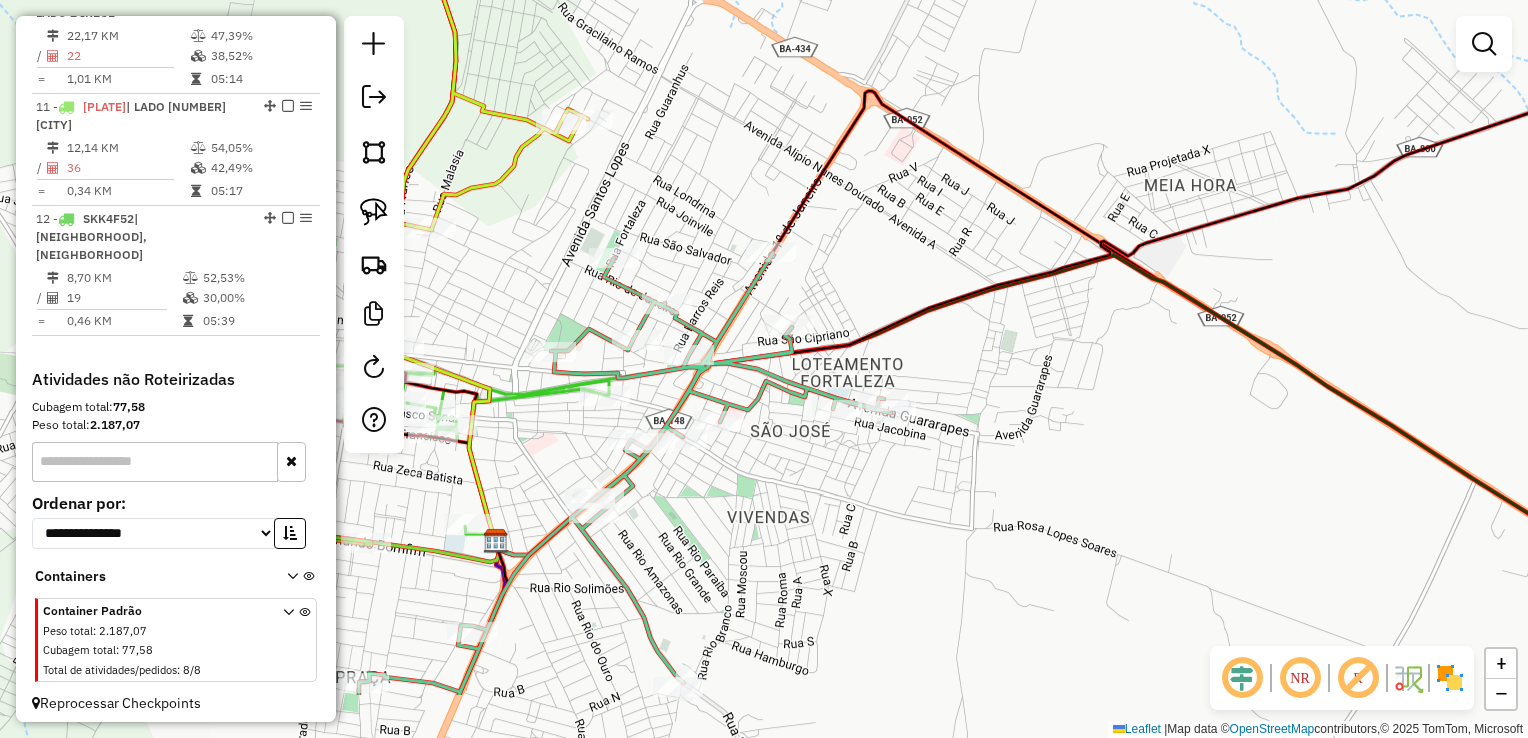 drag, startPoint x: 989, startPoint y: 474, endPoint x: 1006, endPoint y: 294, distance: 180.801 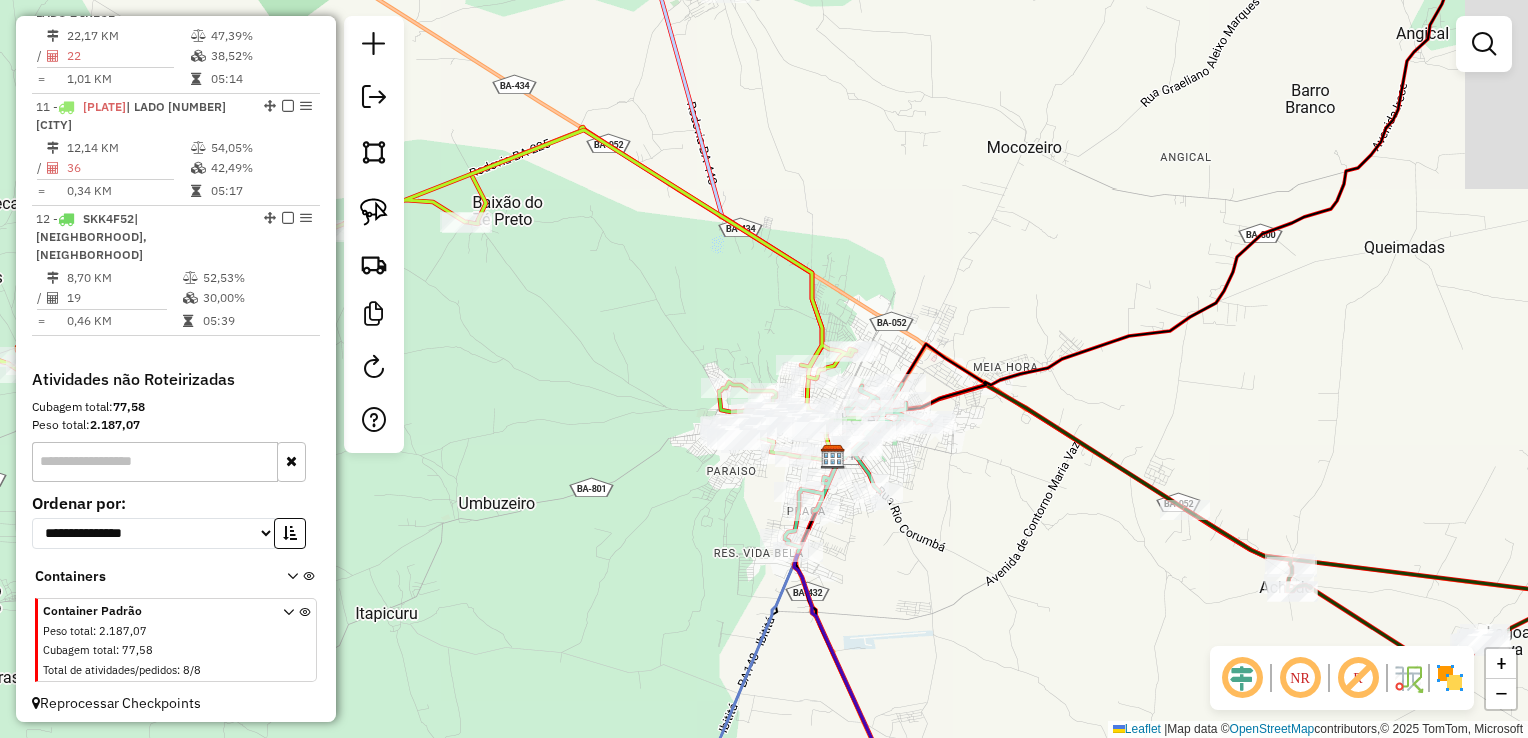 drag, startPoint x: 928, startPoint y: 578, endPoint x: 936, endPoint y: 366, distance: 212.1509 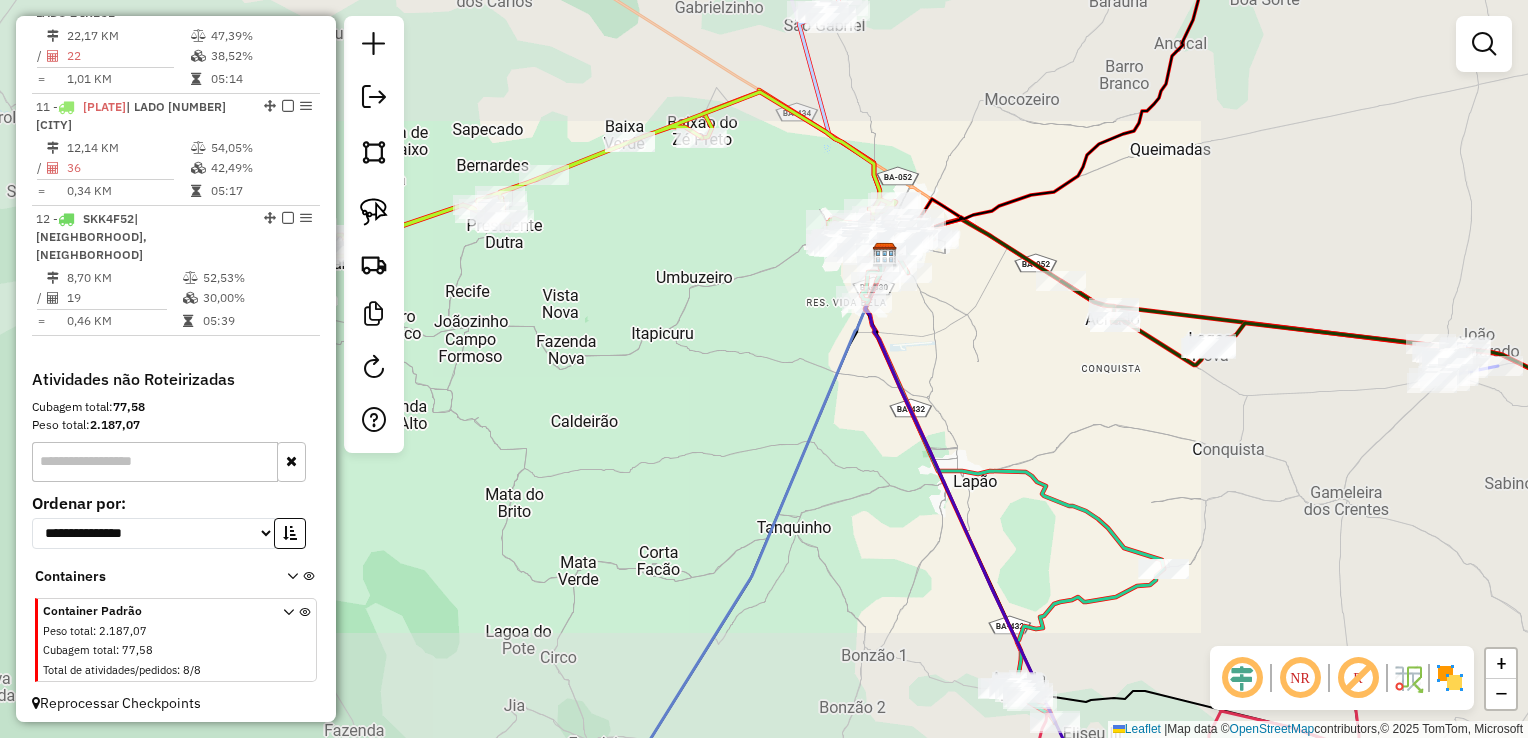 drag, startPoint x: 985, startPoint y: 326, endPoint x: 954, endPoint y: 290, distance: 47.507893 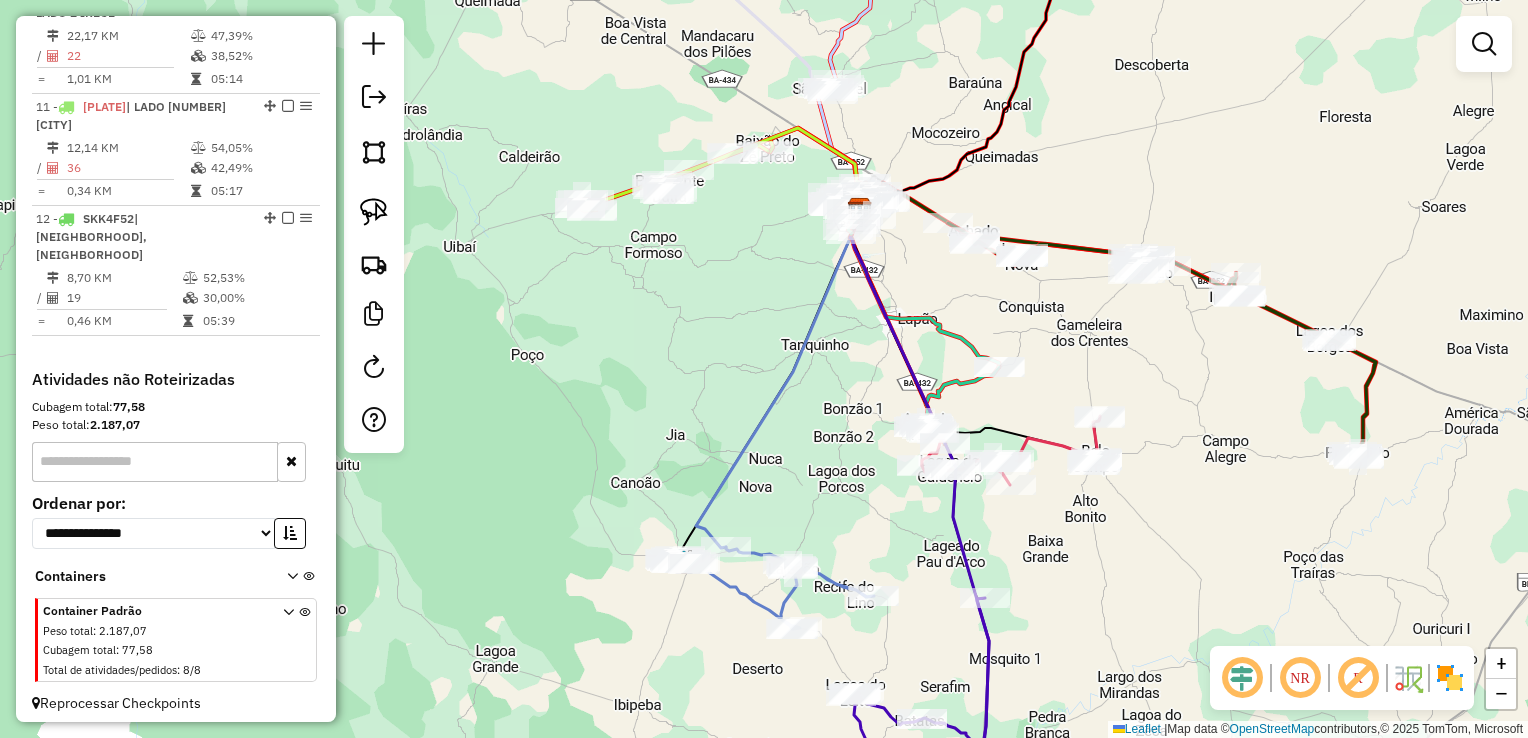 drag, startPoint x: 1073, startPoint y: 578, endPoint x: 976, endPoint y: 398, distance: 204.47249 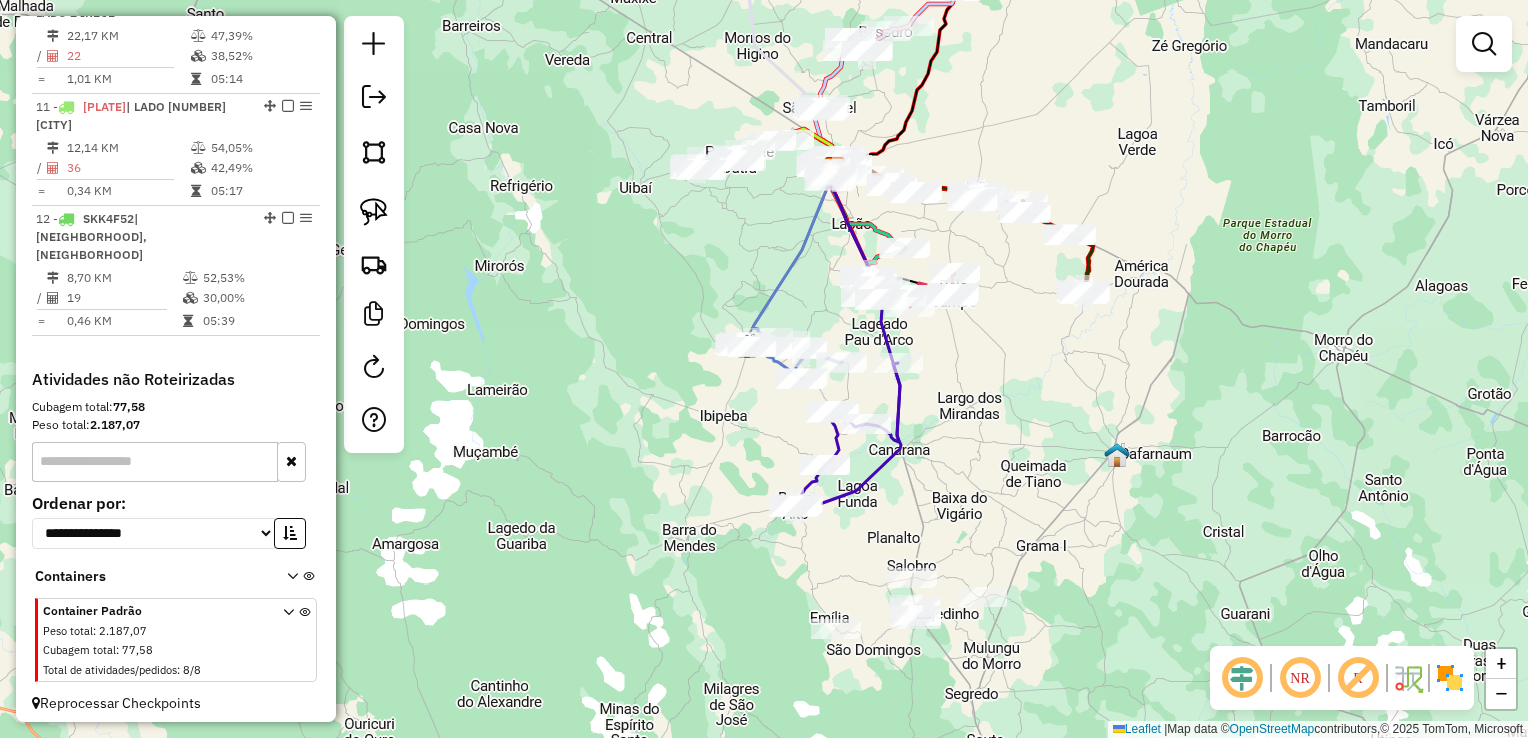 drag, startPoint x: 971, startPoint y: 385, endPoint x: 984, endPoint y: 466, distance: 82.036575 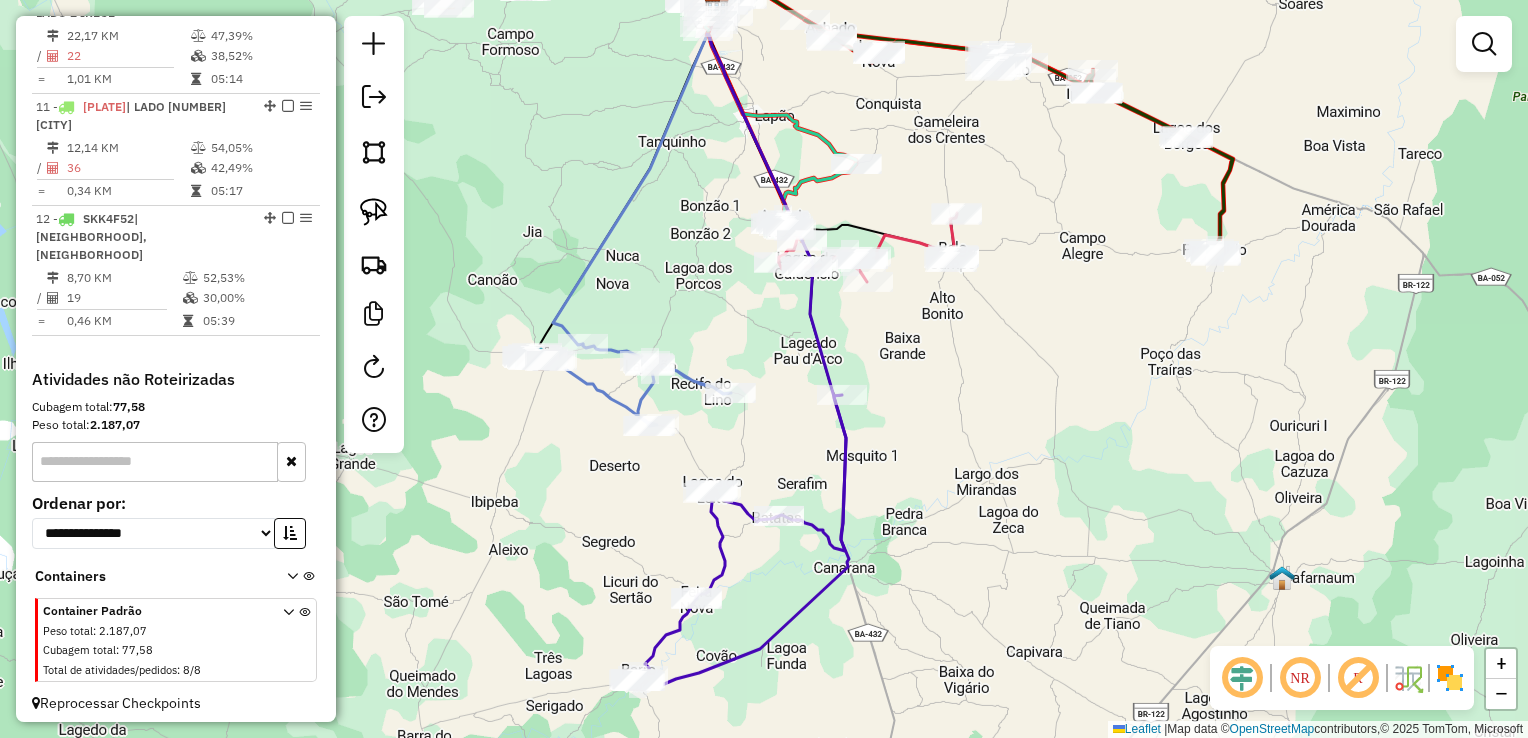 drag, startPoint x: 963, startPoint y: 552, endPoint x: 876, endPoint y: 504, distance: 99.36297 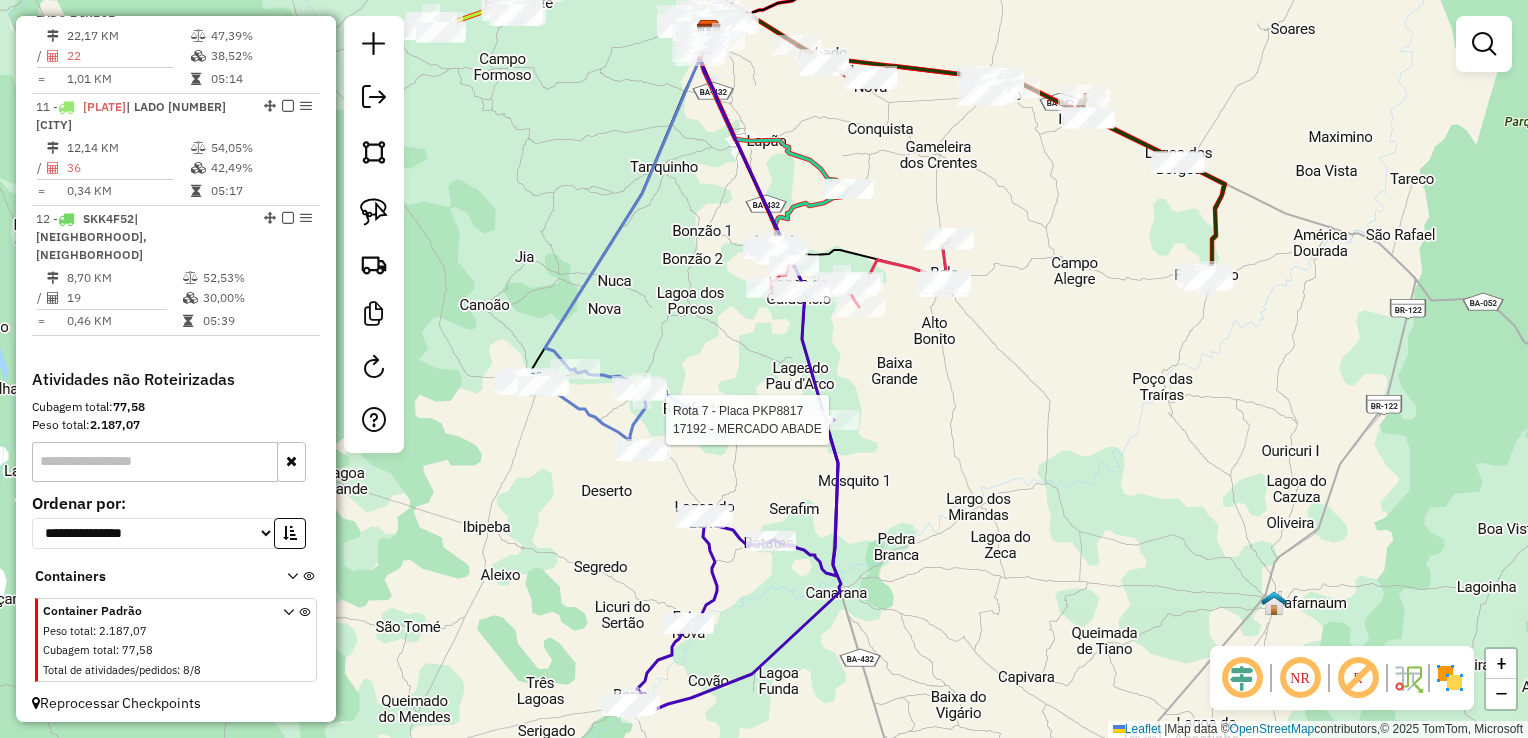 select on "**********" 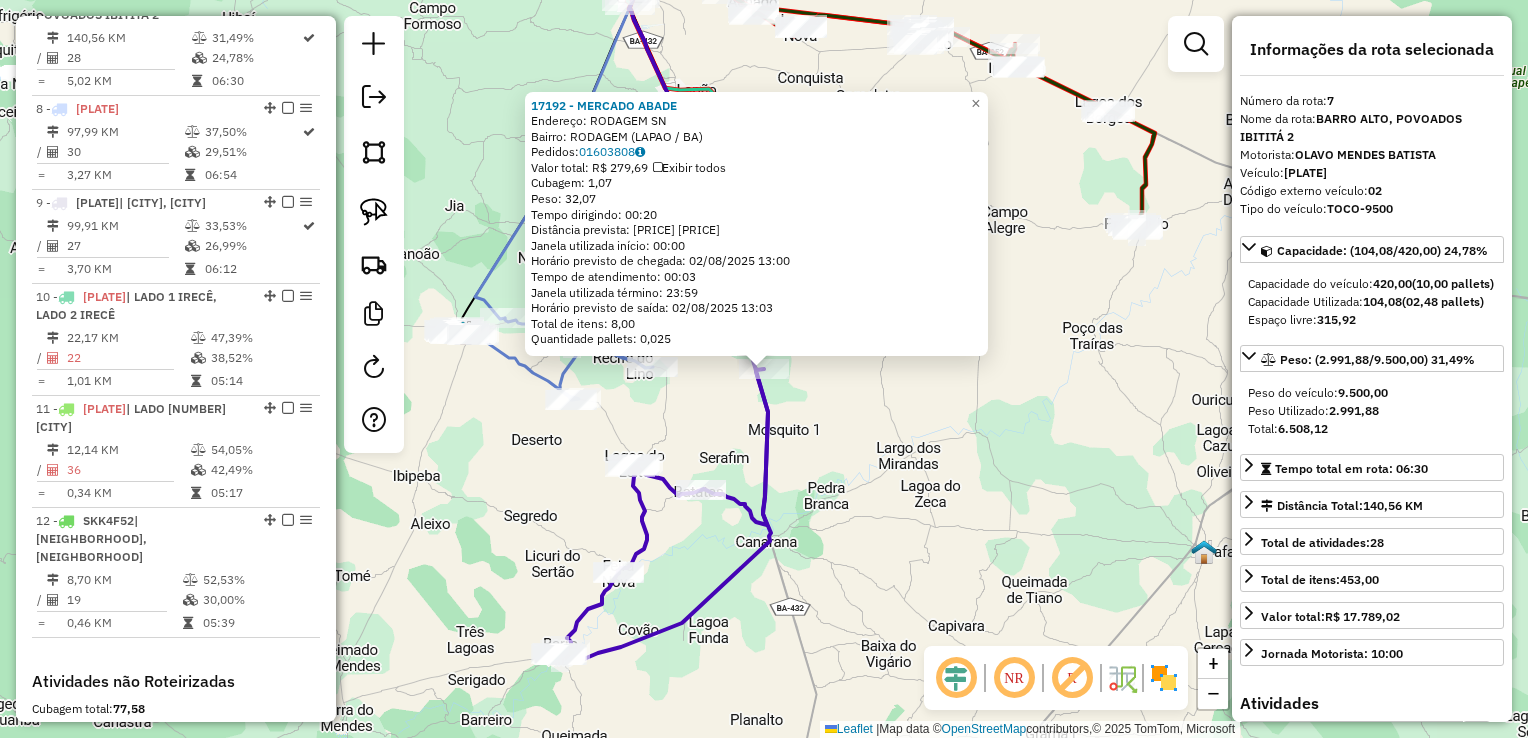 scroll, scrollTop: 1408, scrollLeft: 0, axis: vertical 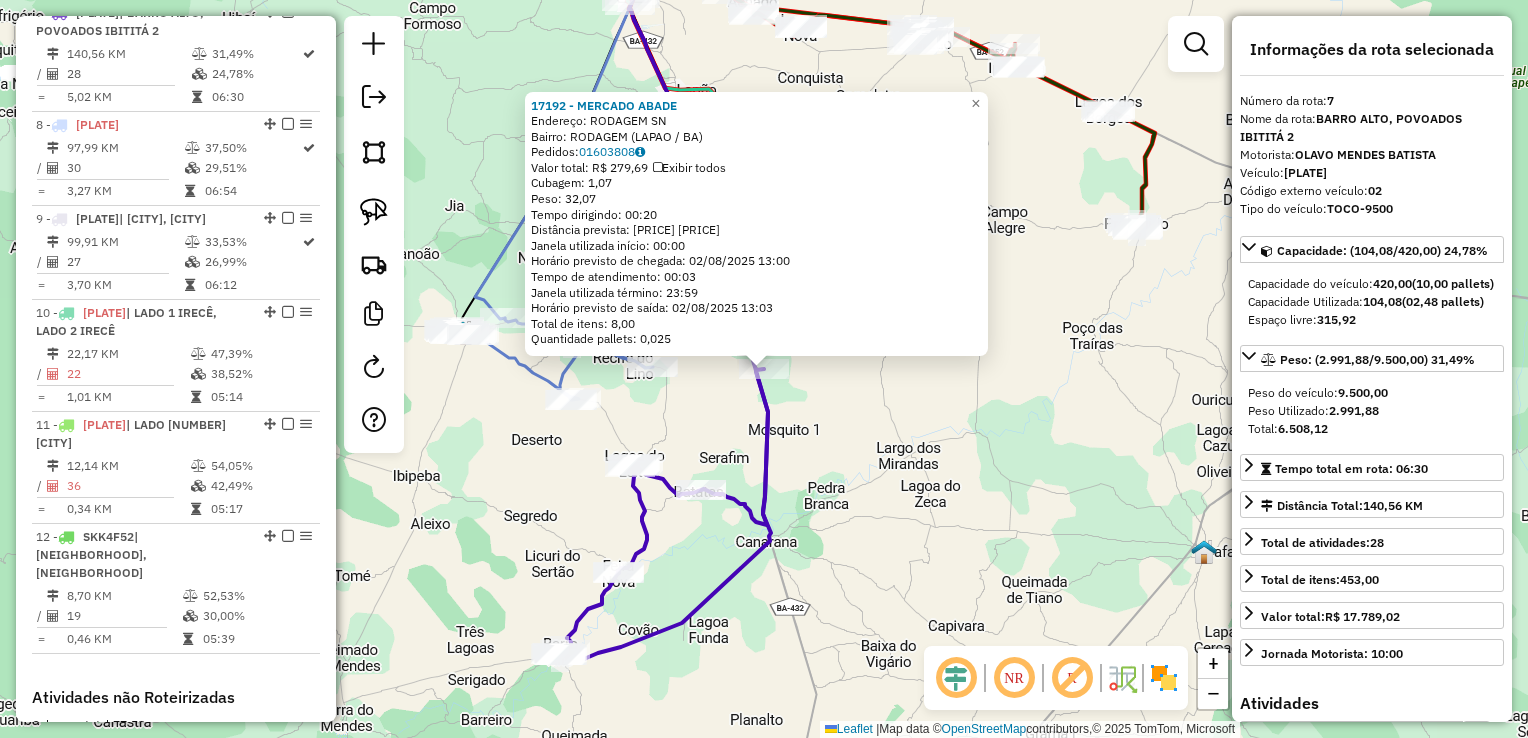 click on "17192 - MERCADO ABADE  Endereço:  RODAGEM SN   Bairro: RODAGEM (LAPAO / BA)   Pedidos:  01603808   Valor total: R$ 279,69   Exibir todos   Cubagem: 1,07  Peso: 32,07  Tempo dirigindo: 00:20   Distância prevista: 18,569 km (55,71 km/h)   Janela utilizada início: 00:00   Horário previsto de chegada: 02/08/2025 13:00   Tempo de atendimento: 00:03   Janela utilizada término: 23:59   Horário previsto de saída: 02/08/2025 13:03   Total de itens: 8,00   Quantidade pallets: 0,025  × Janela de atendimento Grade de atendimento Capacidade Transportadoras Veículos Cliente Pedidos  Rotas Selecione os dias de semana para filtrar as janelas de atendimento  Seg   Ter   Qua   Qui   Sex   Sáb   Dom  Informe o período da janela de atendimento: De: Até:  Filtrar exatamente a janela do cliente  Considerar janela de atendimento padrão  Selecione os dias de semana para filtrar as grades de atendimento  Seg   Ter   Qua   Qui   Sex   Sáb   Dom   Considerar clientes sem dia de atendimento cadastrado  Peso mínimo:   De:" 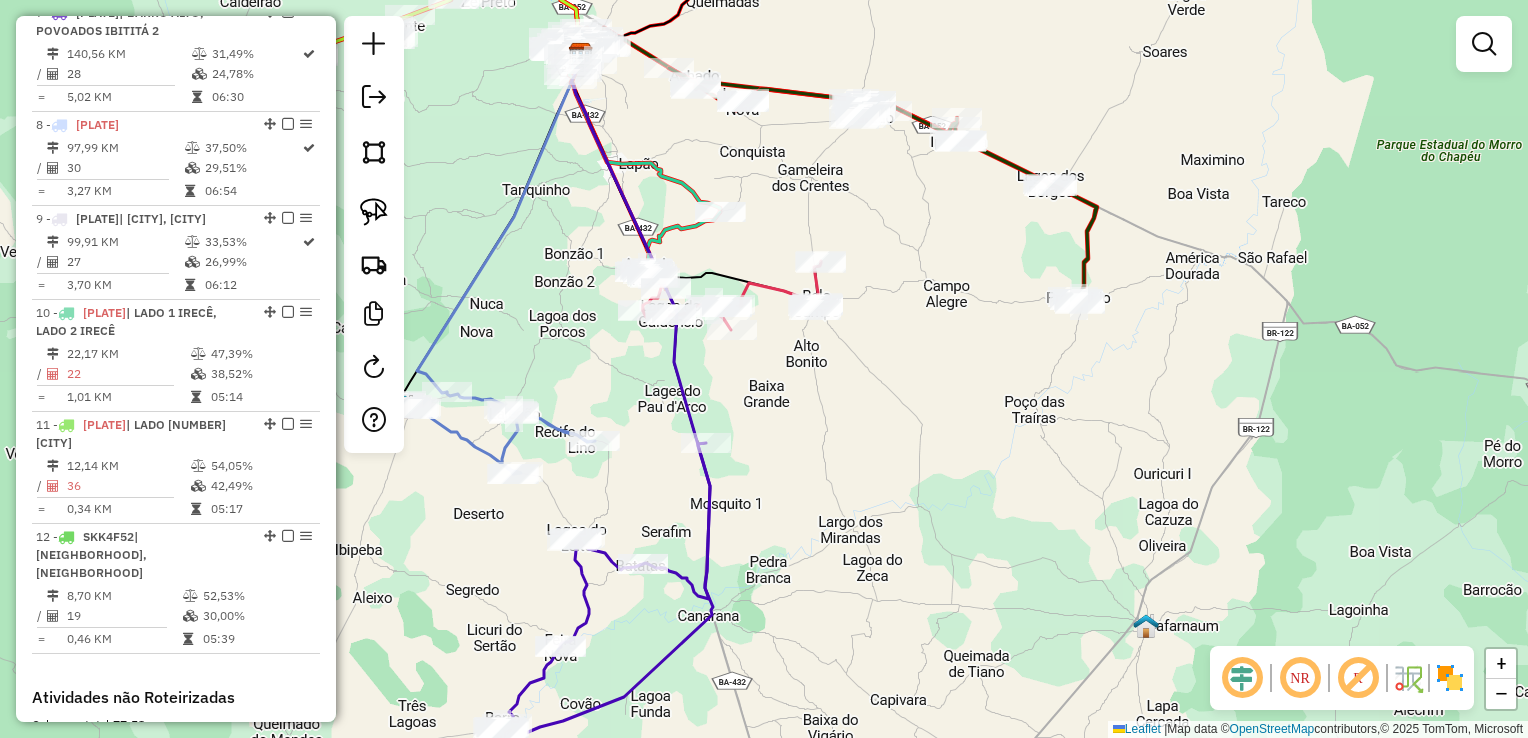drag, startPoint x: 918, startPoint y: 414, endPoint x: 860, endPoint y: 483, distance: 90.13878 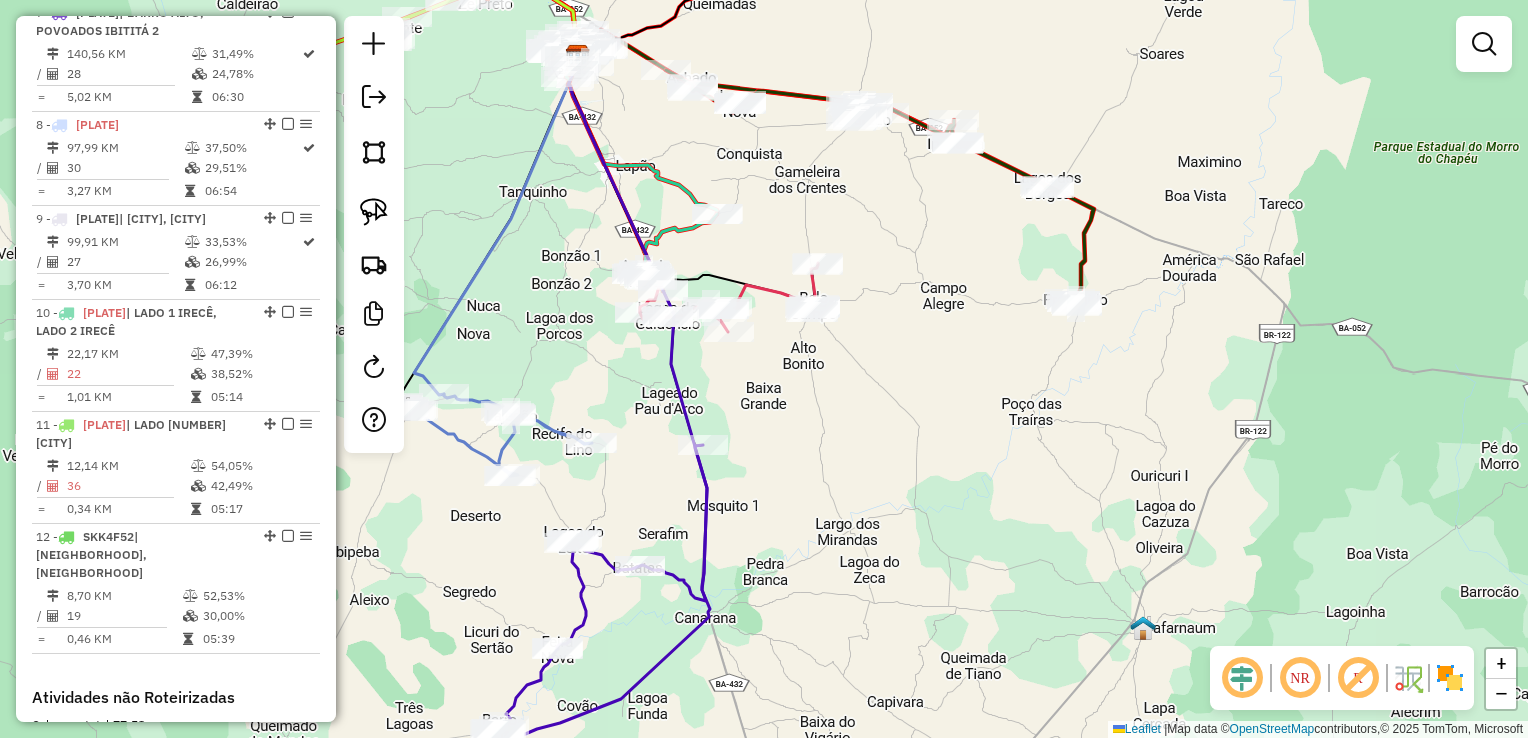 click on "Janela de atendimento Grade de atendimento Capacidade Transportadoras Veículos Cliente Pedidos  Rotas Selecione os dias de semana para filtrar as janelas de atendimento  Seg   Ter   Qua   Qui   Sex   Sáb   Dom  Informe o período da janela de atendimento: De: Até:  Filtrar exatamente a janela do cliente  Considerar janela de atendimento padrão  Selecione os dias de semana para filtrar as grades de atendimento  Seg   Ter   Qua   Qui   Sex   Sáb   Dom   Considerar clientes sem dia de atendimento cadastrado  Clientes fora do dia de atendimento selecionado Filtrar as atividades entre os valores definidos abaixo:  Peso mínimo:   Peso máximo:   Cubagem mínima:   Cubagem máxima:   De:   Até:  Filtrar as atividades entre o tempo de atendimento definido abaixo:  De:   Até:   Considerar capacidade total dos clientes não roteirizados Transportadora: Selecione um ou mais itens Tipo de veículo: Selecione um ou mais itens Veículo: Selecione um ou mais itens Motorista: Selecione um ou mais itens Nome: Rótulo:" 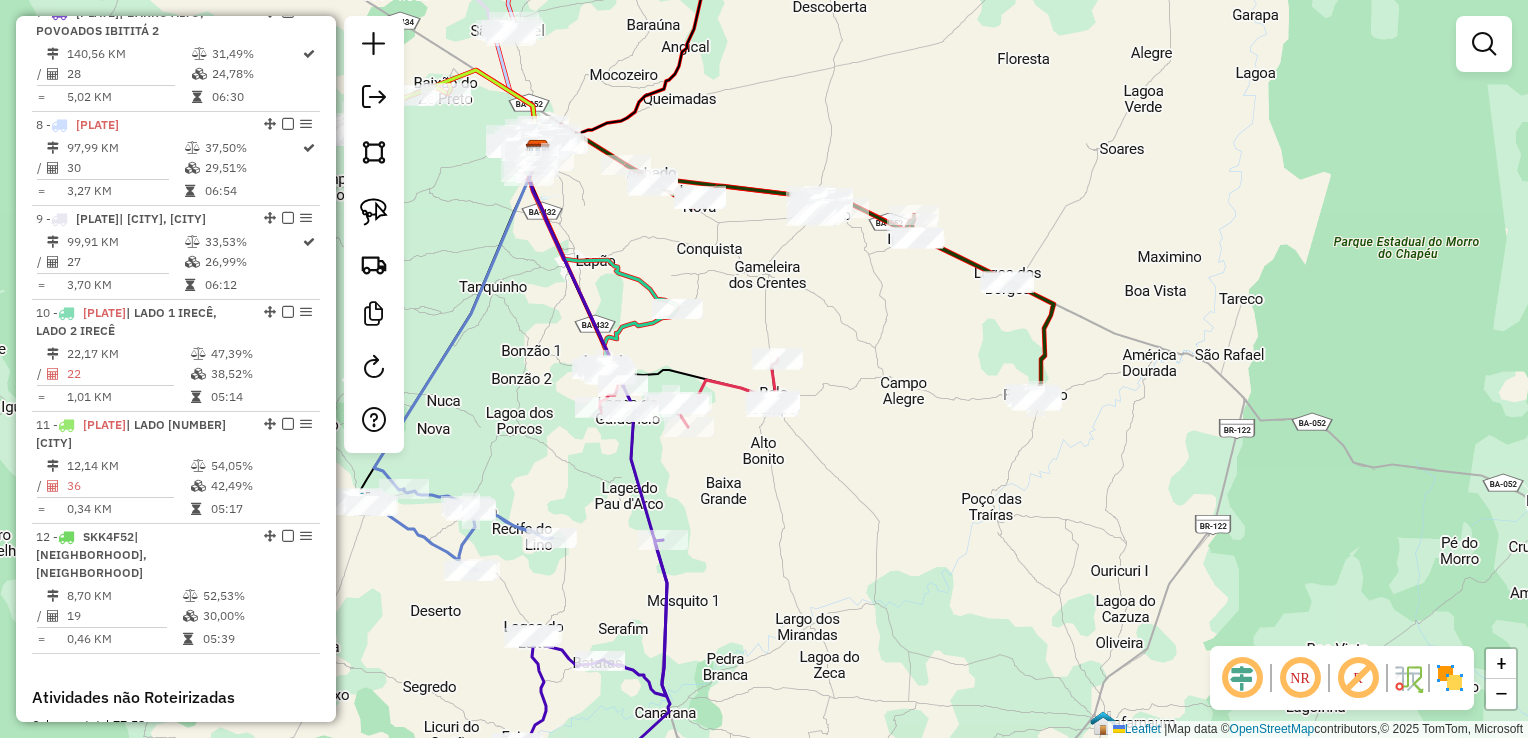 select on "**********" 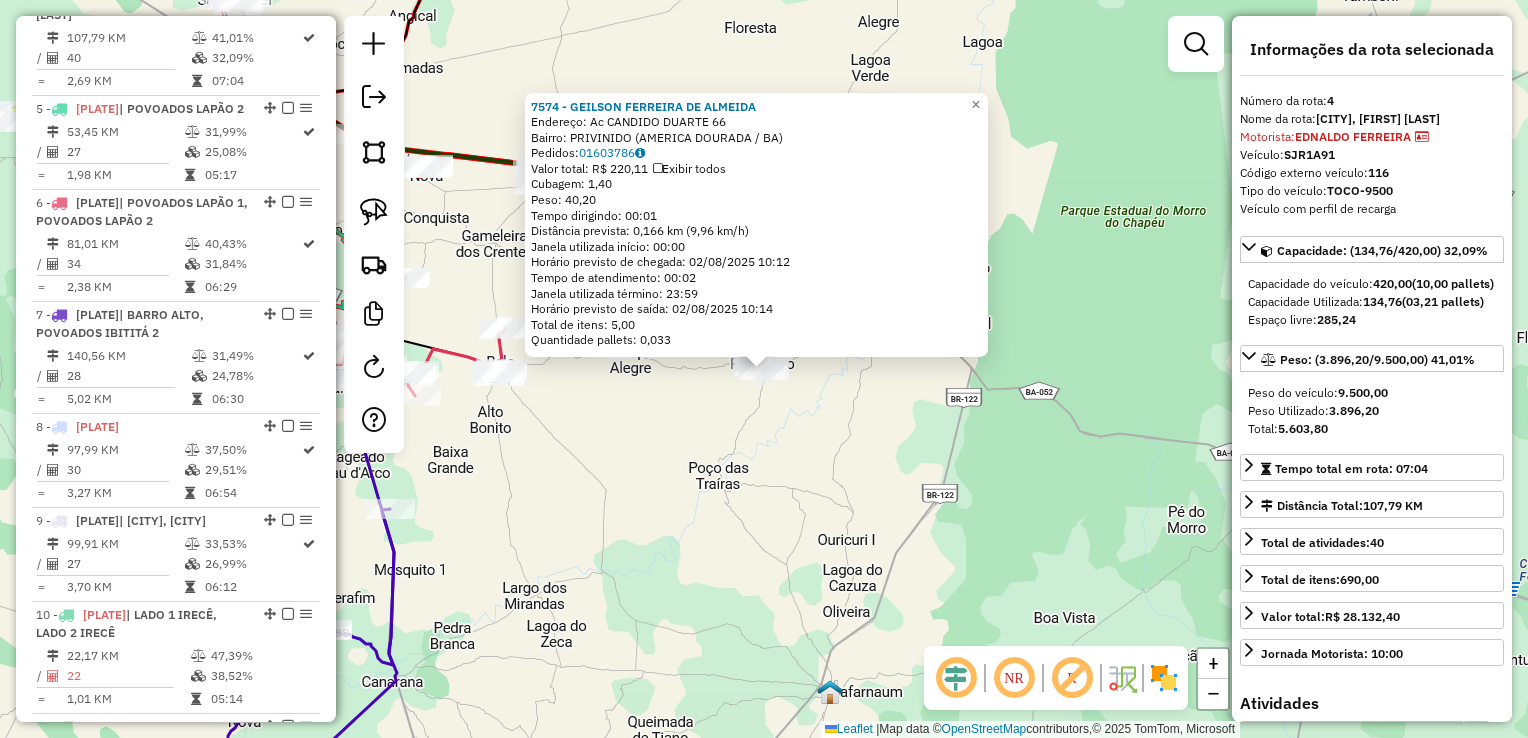 scroll, scrollTop: 1072, scrollLeft: 0, axis: vertical 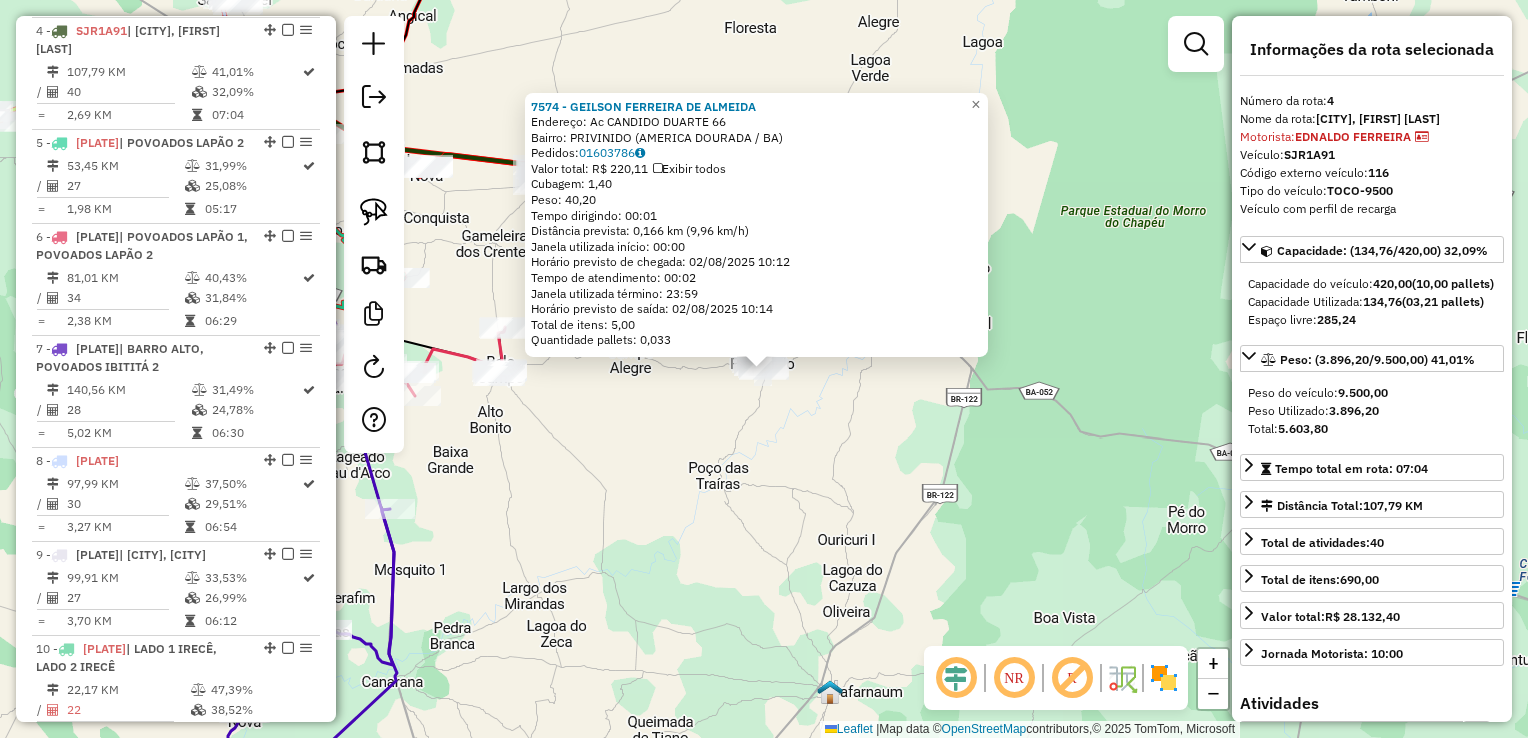 click on "7574 - GEILSON FERREIRA DE ALMEIDA  Endereço: Ac  CANDIDO DUARTE                 66   Bairro: PRIVINIDO (AMERICA DOURADA / BA)   Pedidos:  01603786   Valor total: R$ 220,11   Exibir todos   Cubagem: 1,40  Peso: 40,20  Tempo dirigindo: 00:01   Distância prevista: 0,166 km (9,96 km/h)   Janela utilizada início: 00:00   Horário previsto de chegada: 02/08/2025 10:12   Tempo de atendimento: 00:02   Janela utilizada término: 23:59   Horário previsto de saída: 02/08/2025 10:14   Total de itens: 5,00   Quantidade pallets: 0,033  × Janela de atendimento Grade de atendimento Capacidade Transportadoras Veículos Cliente Pedidos  Rotas Selecione os dias de semana para filtrar as janelas de atendimento  Seg   Ter   Qua   Qui   Sex   Sáb   Dom  Informe o período da janela de atendimento: De: Até:  Filtrar exatamente a janela do cliente  Considerar janela de atendimento padrão  Selecione os dias de semana para filtrar as grades de atendimento  Seg   Ter   Qua   Qui   Sex   Sáb   Dom   Peso mínimo:   De:   De:" 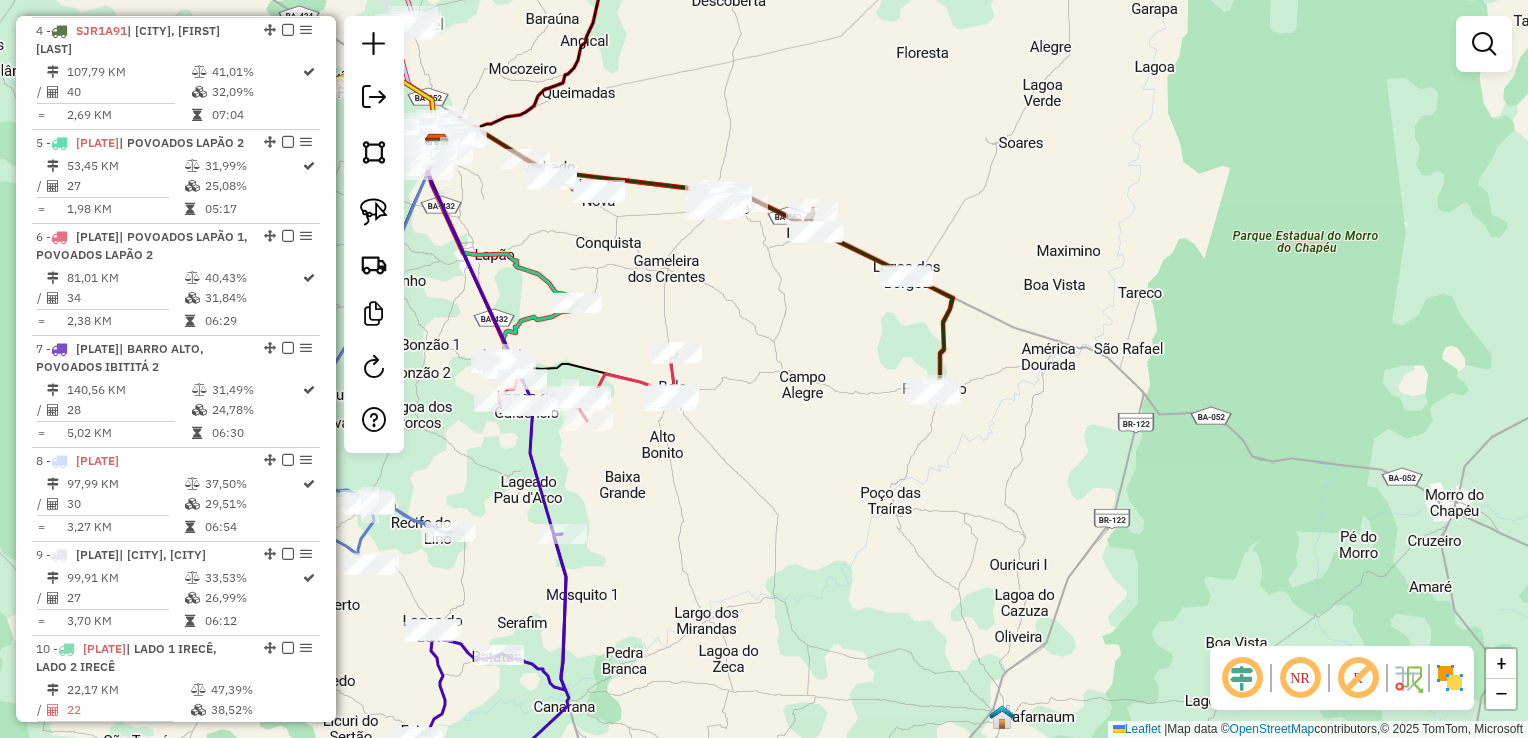 drag, startPoint x: 852, startPoint y: 444, endPoint x: 1039, endPoint y: 472, distance: 189.08464 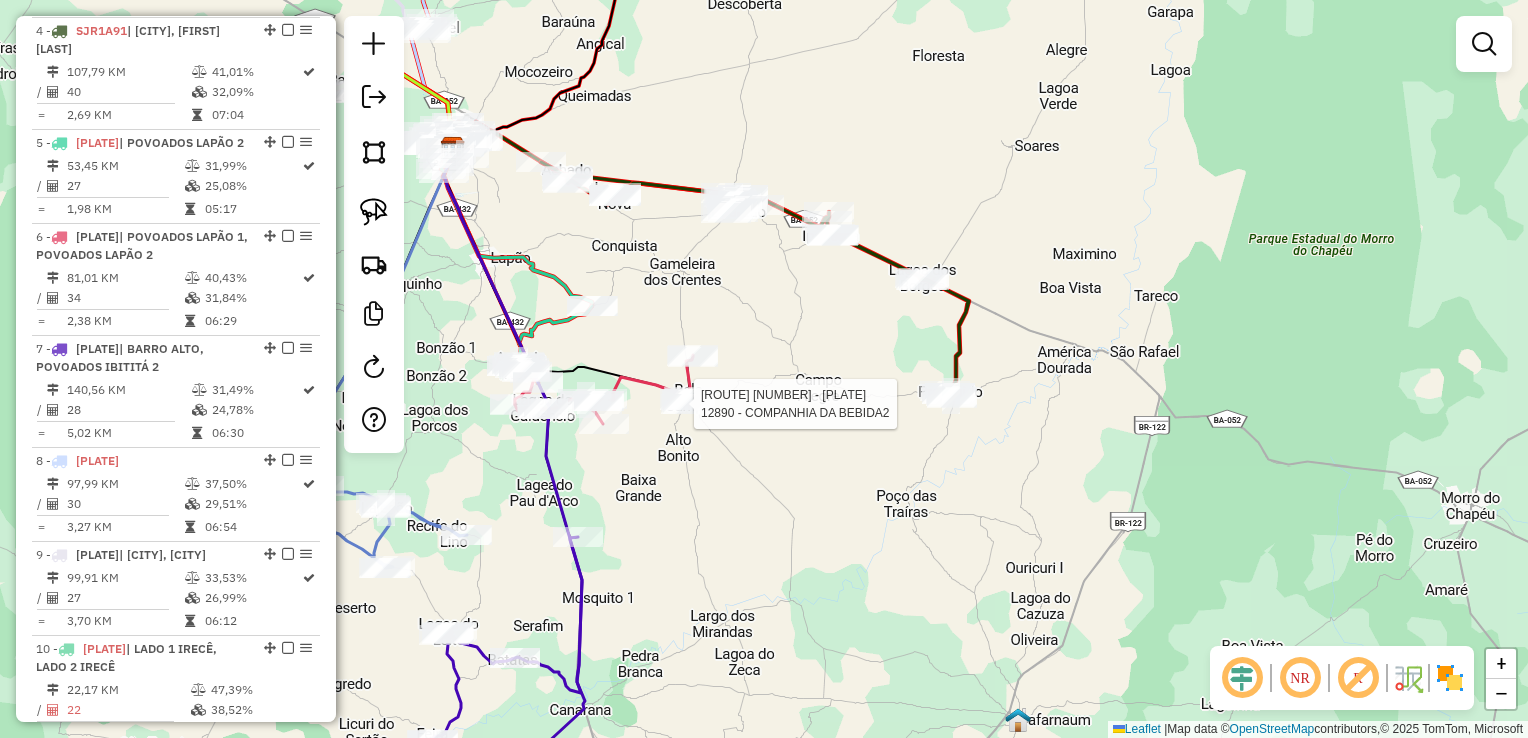select on "**********" 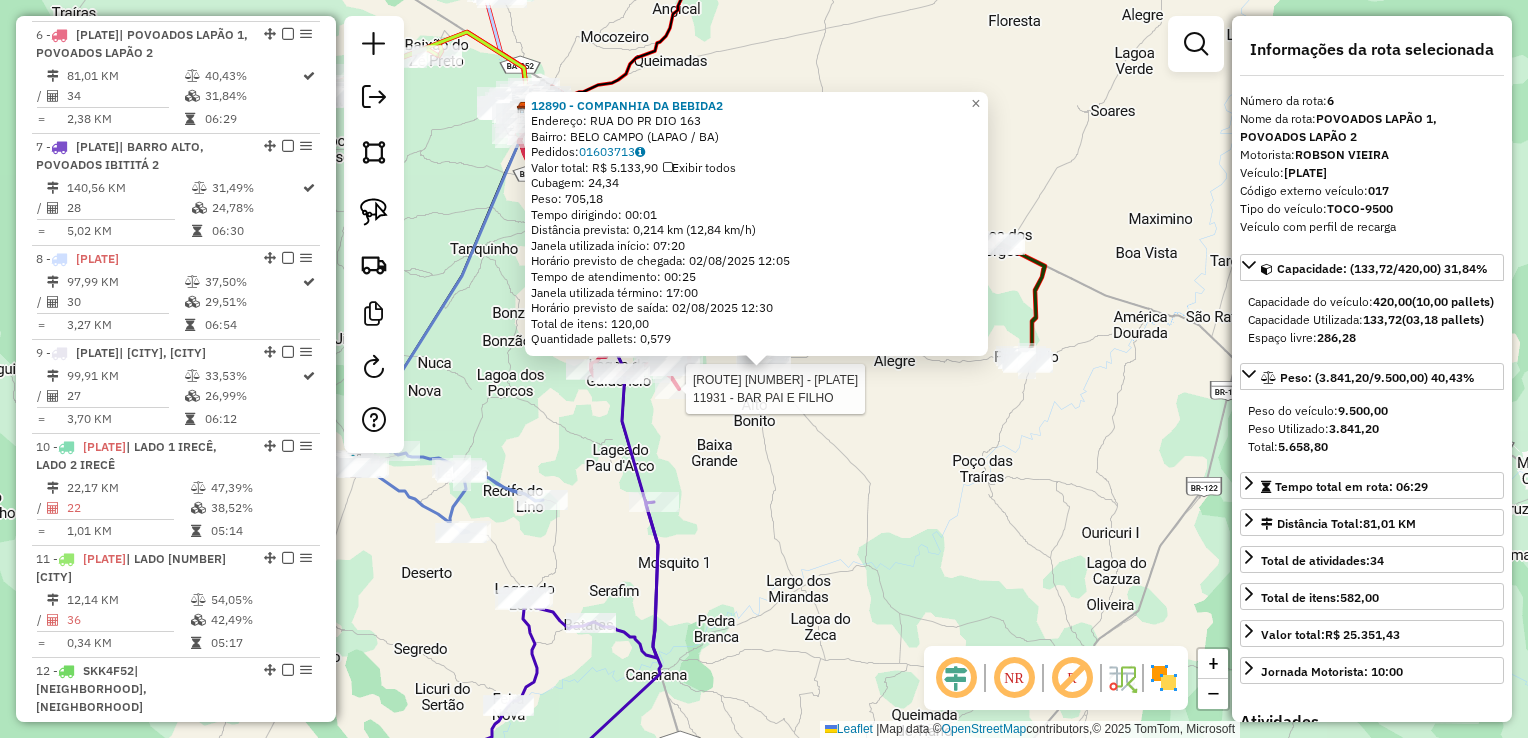 scroll, scrollTop: 1296, scrollLeft: 0, axis: vertical 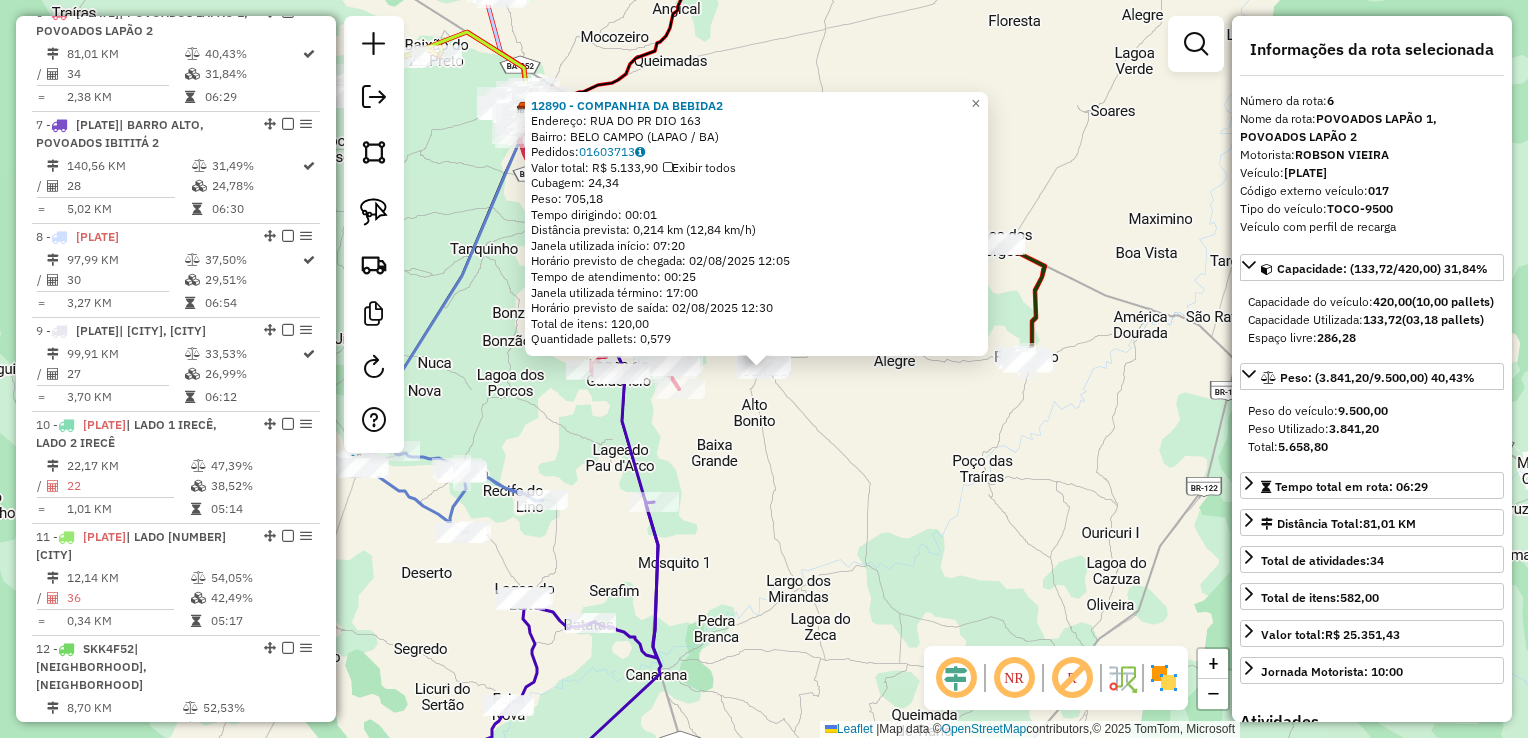 click on "Rota 6 - Placa JRA4974  11931 - BAR PAI E FILHO 12890 - COMPANHIA DA BEBIDA2  Endereço:  RUA DO PR DIO 163   Bairro: BELO CAMPO (LAPAO / BA)   Pedidos:  01603713   Valor total: R$ 5.133,90   Exibir todos   Cubagem: 24,34  Peso: 705,18  Tempo dirigindo: 00:01   Distância prevista: 0,214 km (12,84 km/h)   Janela utilizada início: 07:20   Horário previsto de chegada: 02/08/2025 12:05   Tempo de atendimento: 00:25   Janela utilizada término: 17:00   Horário previsto de saída: 02/08/2025 12:30   Total de itens: 120,00   Quantidade pallets: 0,579  × Janela de atendimento Grade de atendimento Capacidade Transportadoras Veículos Cliente Pedidos  Rotas Selecione os dias de semana para filtrar as janelas de atendimento  Seg   Ter   Qua   Qui   Sex   Sáb   Dom  Informe o período da janela de atendimento: De: Até:  Filtrar exatamente a janela do cliente  Considerar janela de atendimento padrão  Selecione os dias de semana para filtrar as grades de atendimento  Seg   Ter   Qua   Qui   Sex   Sáb   Dom   De:" 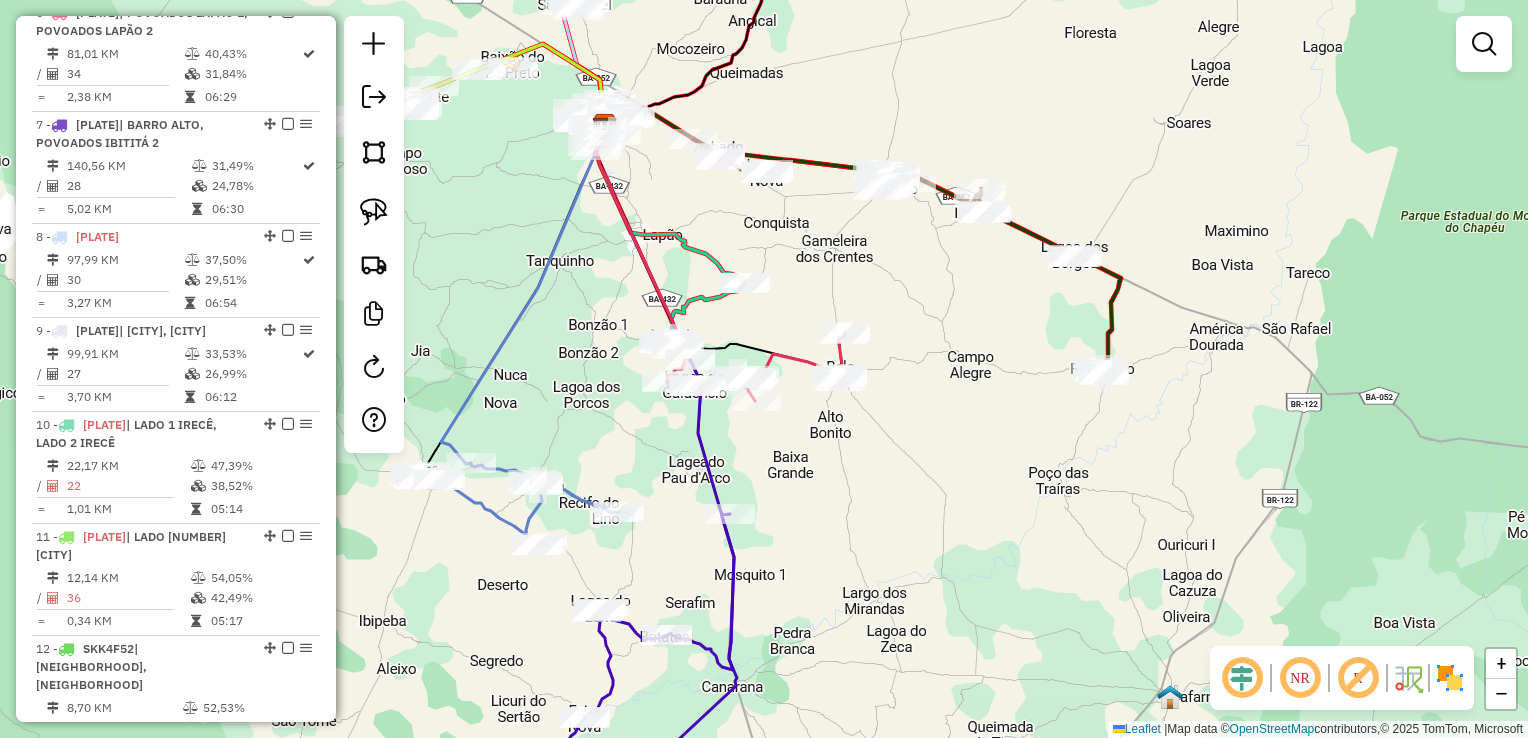 drag, startPoint x: 760, startPoint y: 463, endPoint x: 764, endPoint y: 421, distance: 42.190044 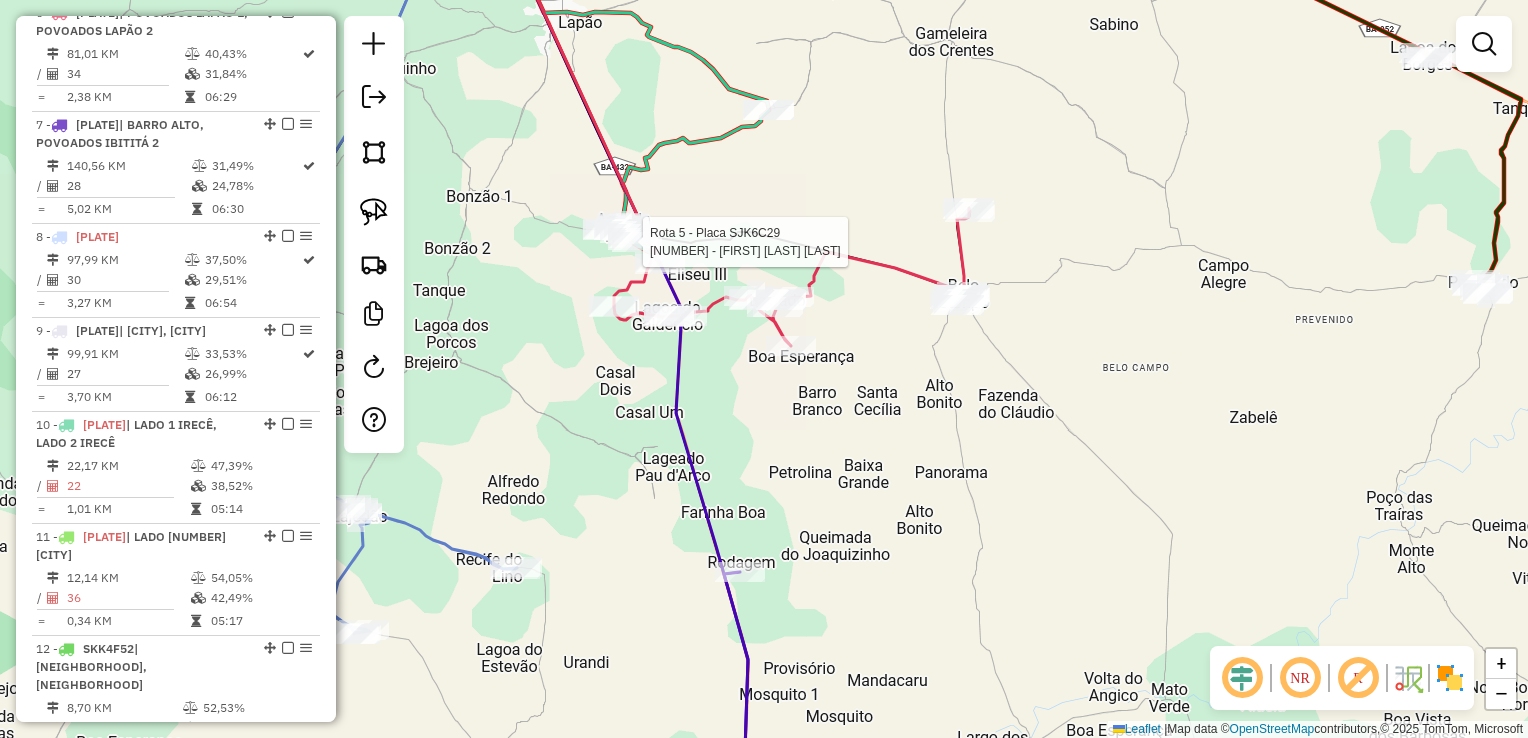 select on "**********" 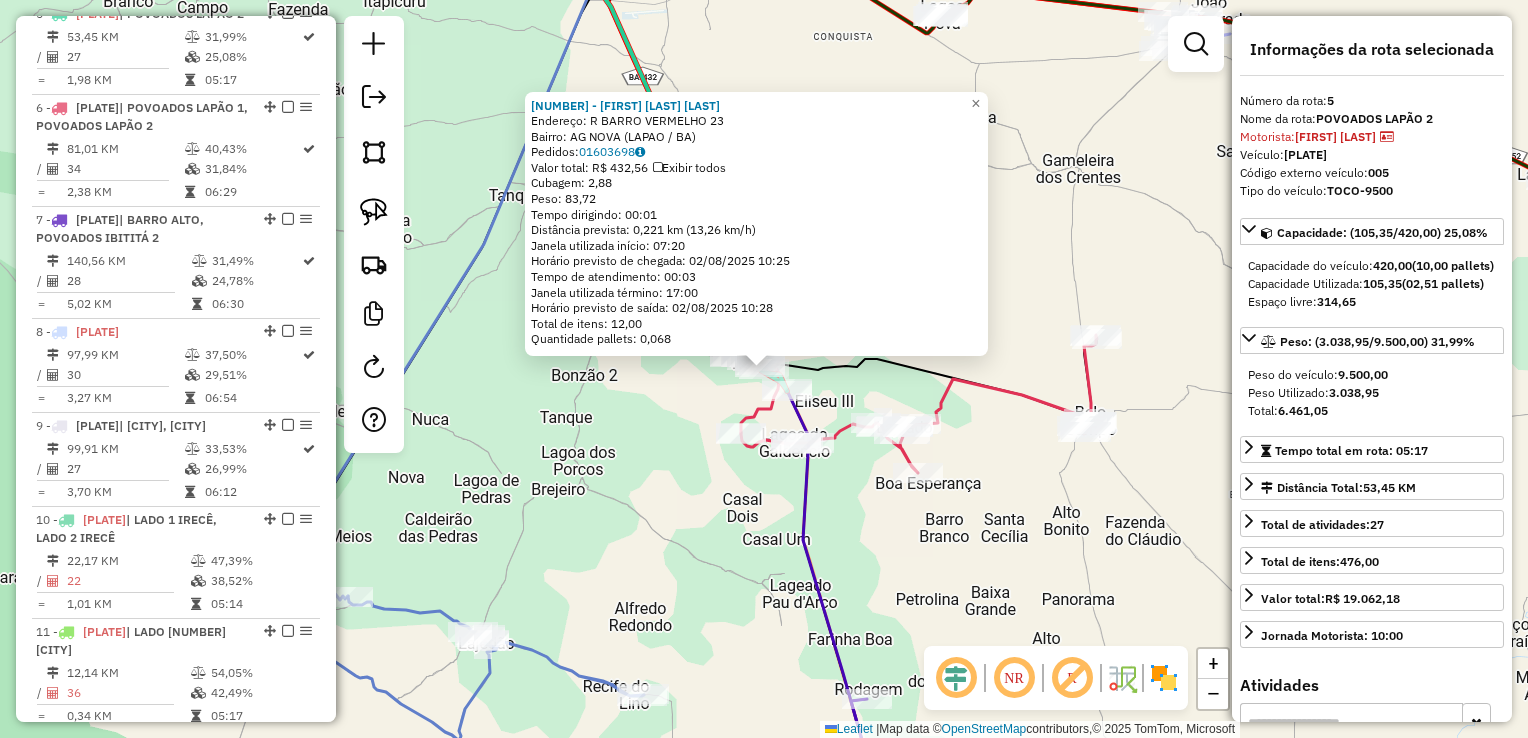 scroll, scrollTop: 1184, scrollLeft: 0, axis: vertical 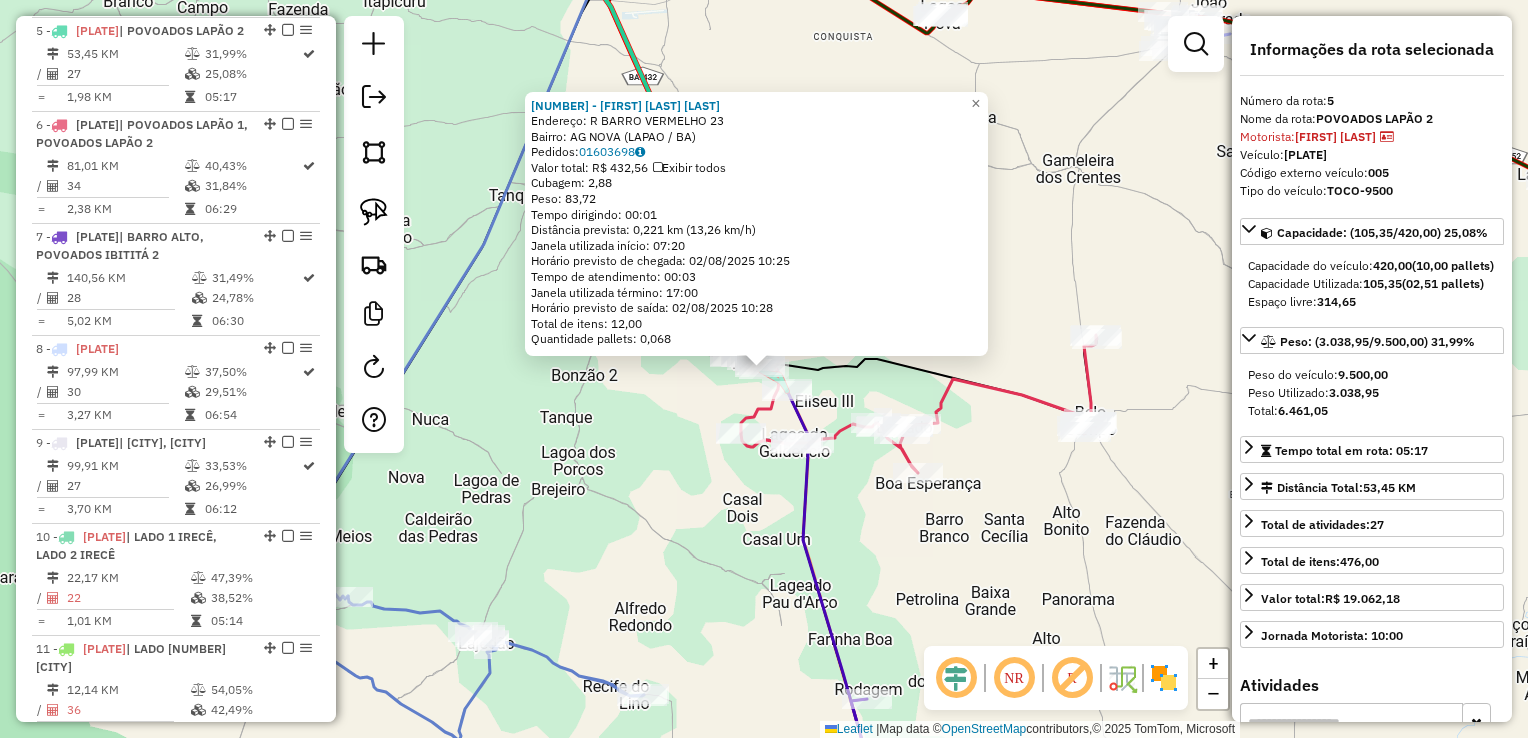 click on "7968 - ALBERTINO VIEIRA DA SILVA  Endereço: R   BARRO VERMELHO                 23   Bairro: AG NOVA (LAPAO / BA)   Pedidos:  01603698   Valor total: R$ 432,56   Exibir todos   Cubagem: 2,88  Peso: 83,72  Tempo dirigindo: 00:01   Distância prevista: 0,221 km (13,26 km/h)   Janela utilizada início: 07:20   Horário previsto de chegada: 02/08/2025 10:25   Tempo de atendimento: 00:03   Janela utilizada término: 17:00   Horário previsto de saída: 02/08/2025 10:28   Total de itens: 12,00   Quantidade pallets: 0,068  × Janela de atendimento Grade de atendimento Capacidade Transportadoras Veículos Cliente Pedidos  Rotas Selecione os dias de semana para filtrar as janelas de atendimento  Seg   Ter   Qua   Qui   Sex   Sáb   Dom  Informe o período da janela de atendimento: De: Até:  Filtrar exatamente a janela do cliente  Considerar janela de atendimento padrão  Selecione os dias de semana para filtrar as grades de atendimento  Seg   Ter   Qua   Qui   Sex   Sáb   Dom   Peso mínimo:   Peso máximo:   De:  +" 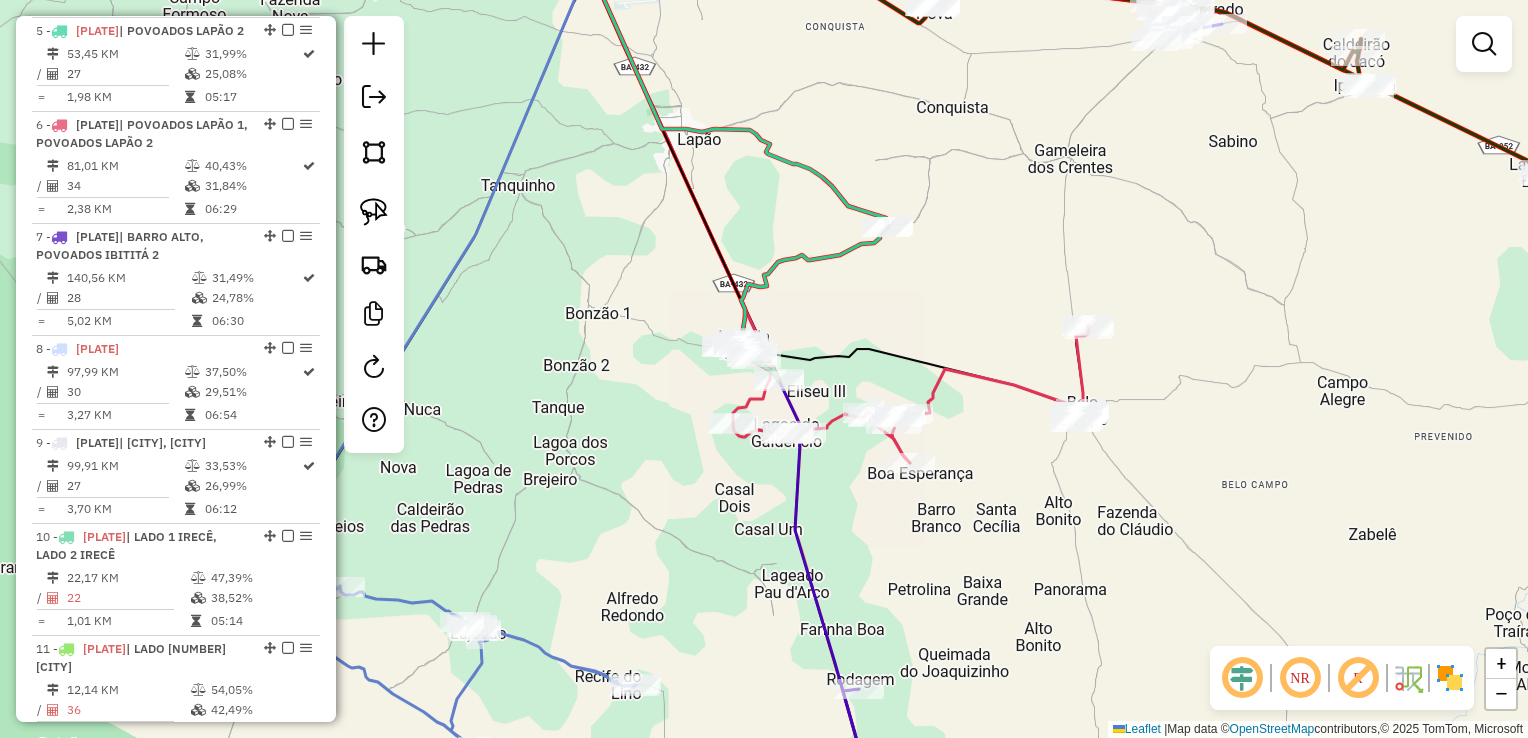 drag, startPoint x: 663, startPoint y: 555, endPoint x: 544, endPoint y: 339, distance: 246.61102 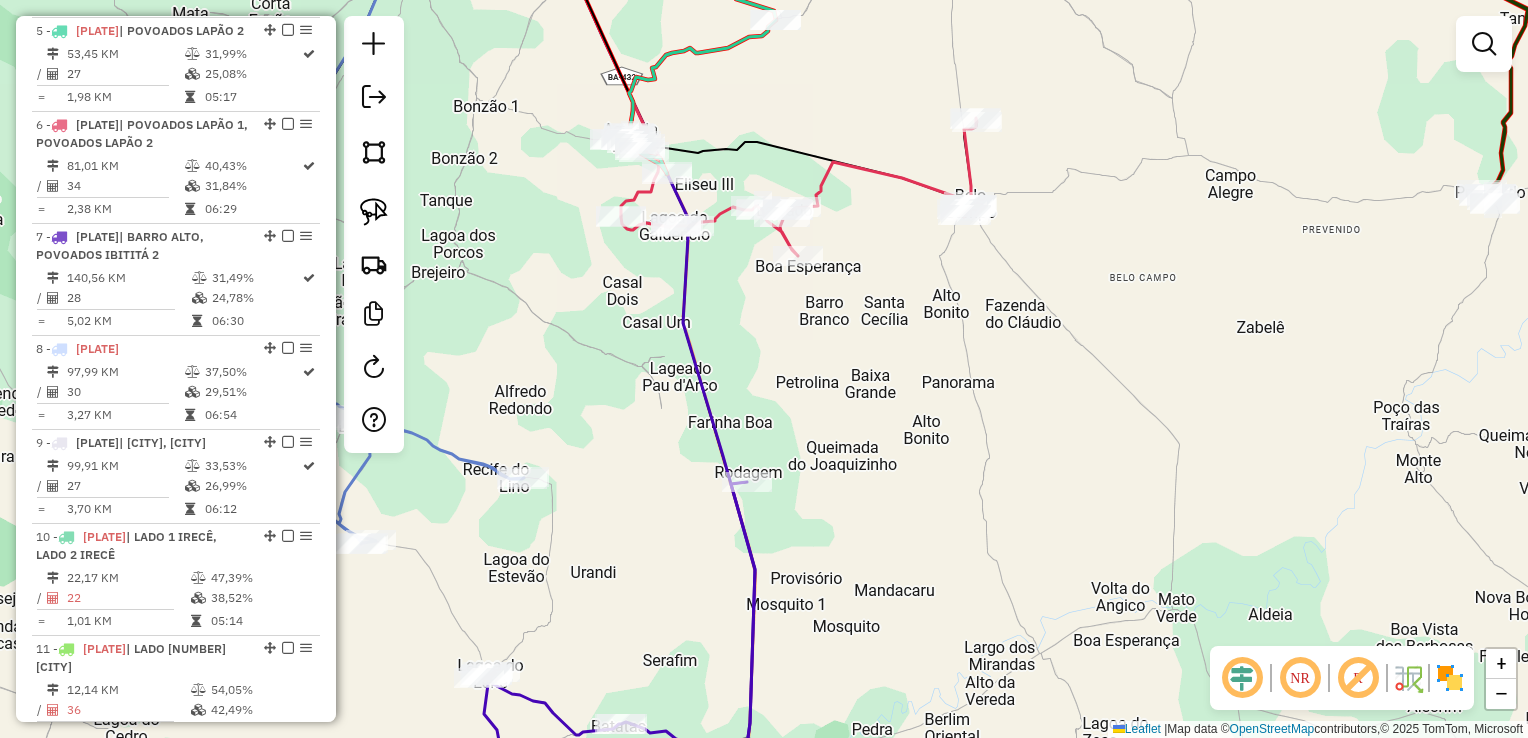 drag, startPoint x: 1072, startPoint y: 320, endPoint x: 1016, endPoint y: 174, distance: 156.37135 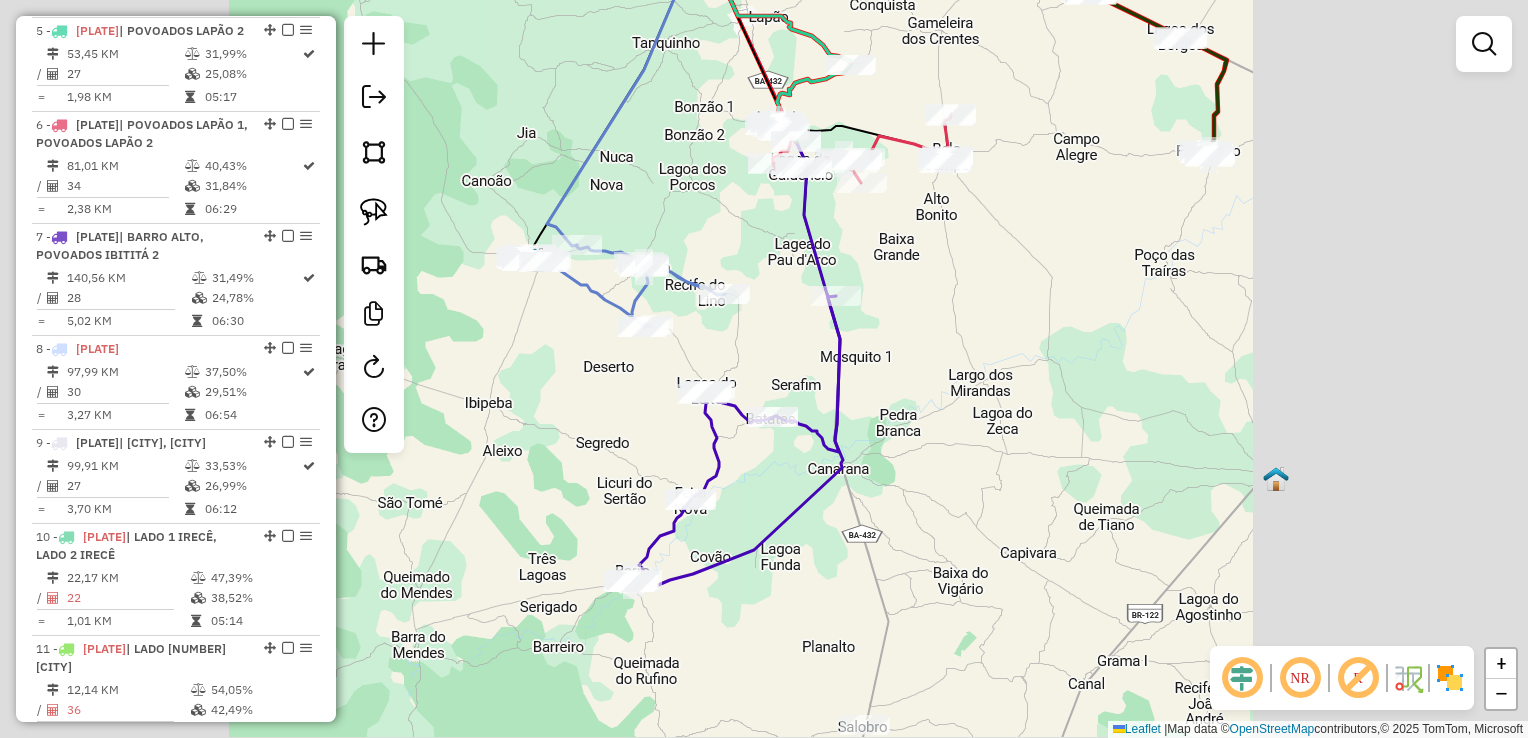 drag, startPoint x: 1016, startPoint y: 390, endPoint x: 952, endPoint y: 199, distance: 201.43733 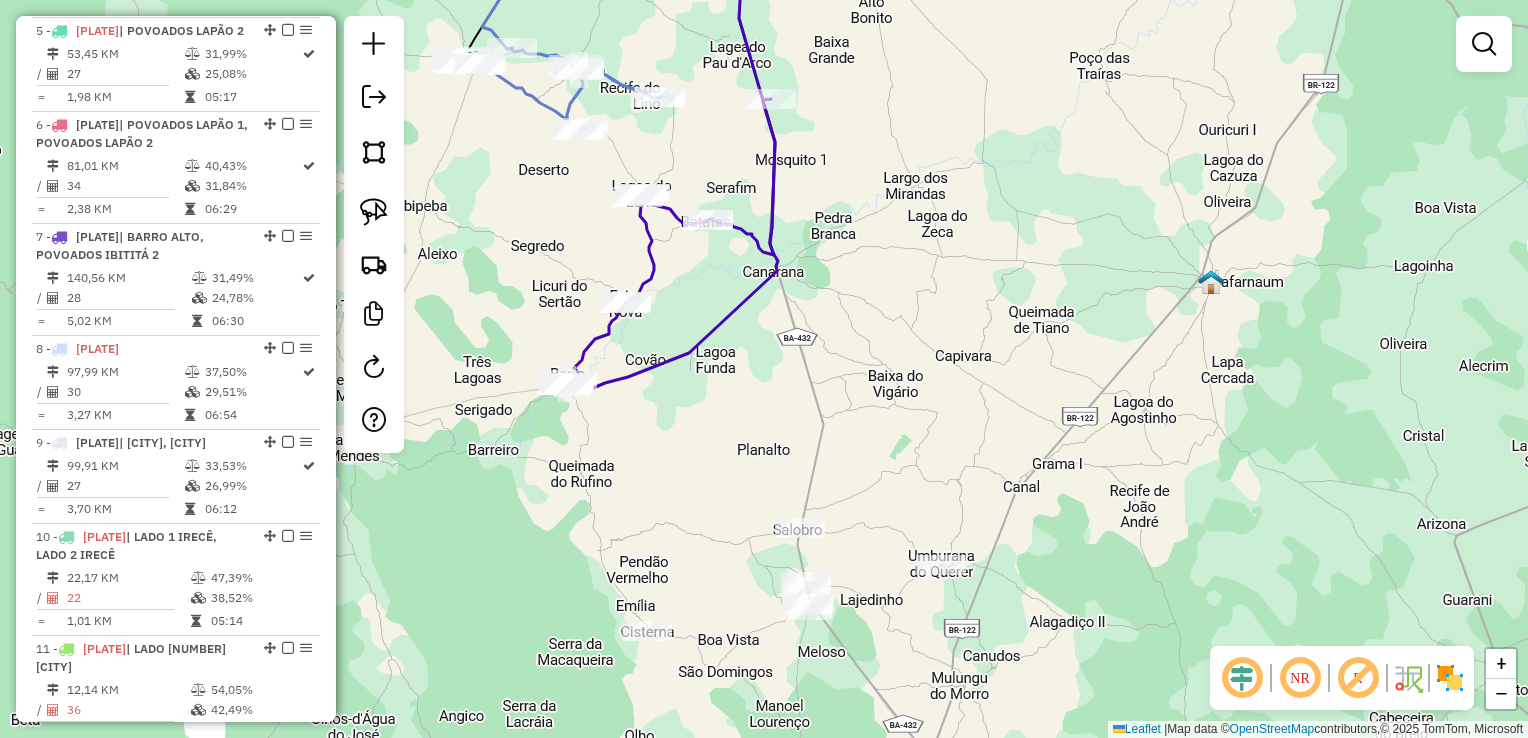 click 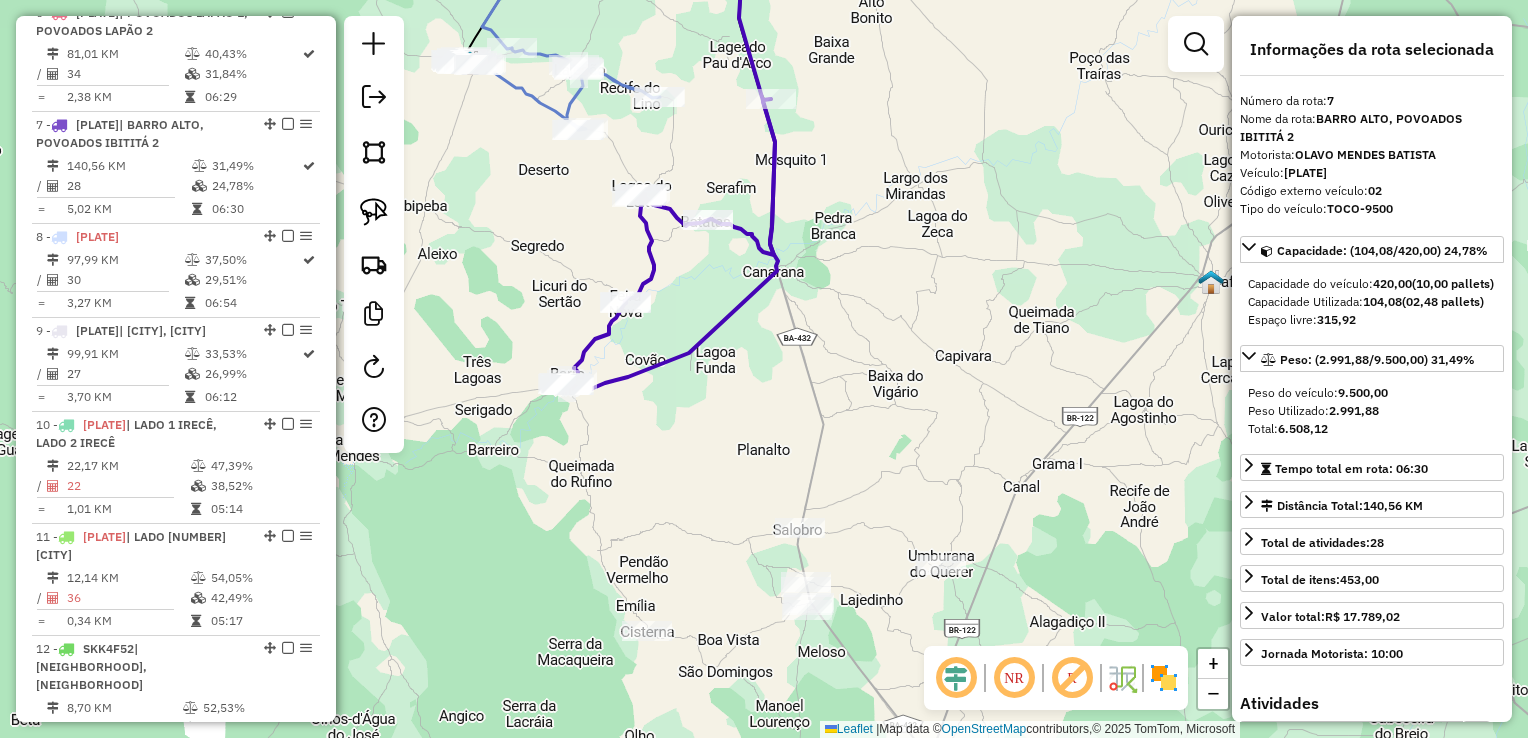scroll, scrollTop: 1408, scrollLeft: 0, axis: vertical 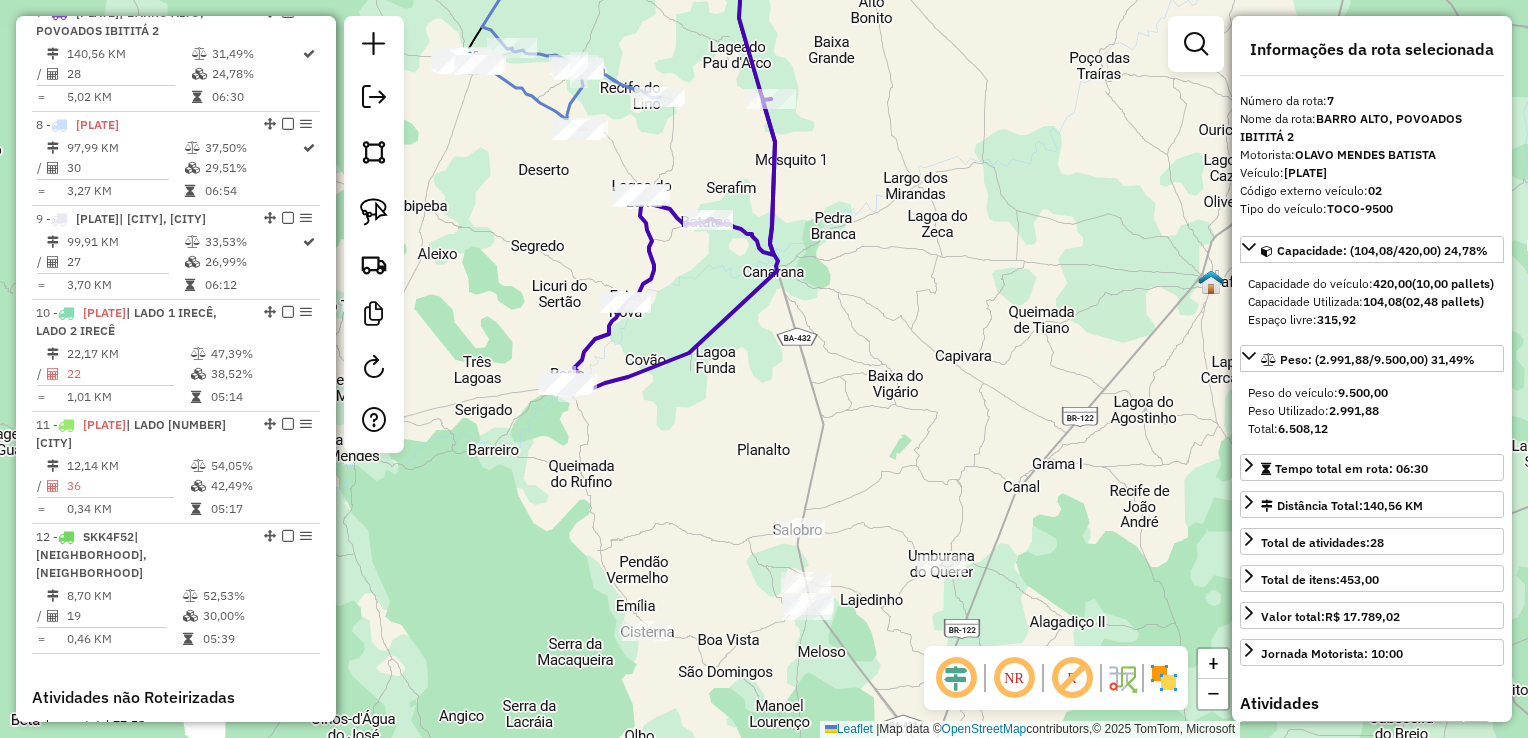 click on "Janela de atendimento Grade de atendimento Capacidade Transportadoras Veículos Cliente Pedidos  Rotas Selecione os dias de semana para filtrar as janelas de atendimento  Seg   Ter   Qua   Qui   Sex   Sáb   Dom  Informe o período da janela de atendimento: De: Até:  Filtrar exatamente a janela do cliente  Considerar janela de atendimento padrão  Selecione os dias de semana para filtrar as grades de atendimento  Seg   Ter   Qua   Qui   Sex   Sáb   Dom   Considerar clientes sem dia de atendimento cadastrado  Clientes fora do dia de atendimento selecionado Filtrar as atividades entre os valores definidos abaixo:  Peso mínimo:   Peso máximo:   Cubagem mínima:   Cubagem máxima:   De:   Até:  Filtrar as atividades entre o tempo de atendimento definido abaixo:  De:   Até:   Considerar capacidade total dos clientes não roteirizados Transportadora: Selecione um ou mais itens Tipo de veículo: Selecione um ou mais itens Veículo: Selecione um ou mais itens Motorista: Selecione um ou mais itens Nome: Rótulo:" 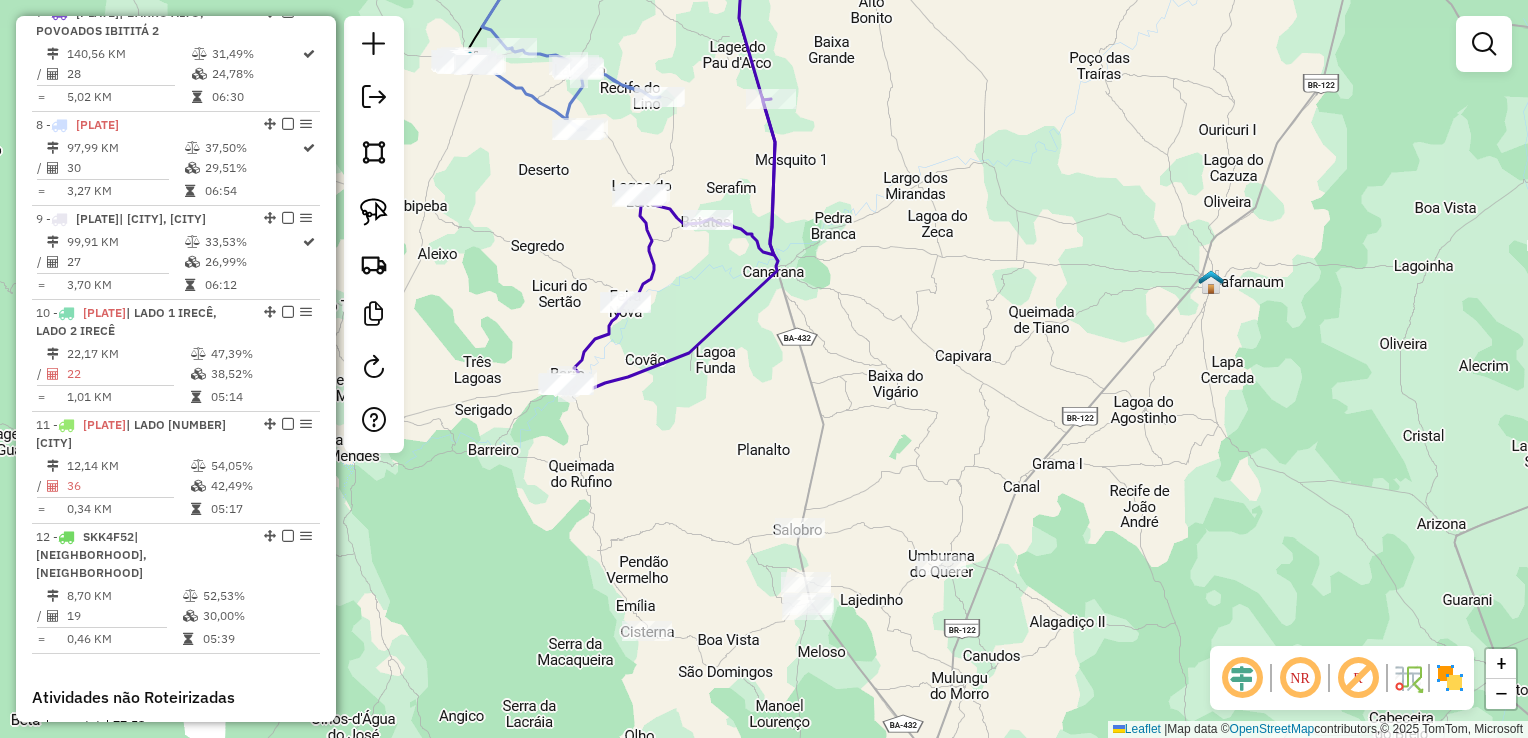 drag, startPoint x: 882, startPoint y: 297, endPoint x: 936, endPoint y: 415, distance: 129.76903 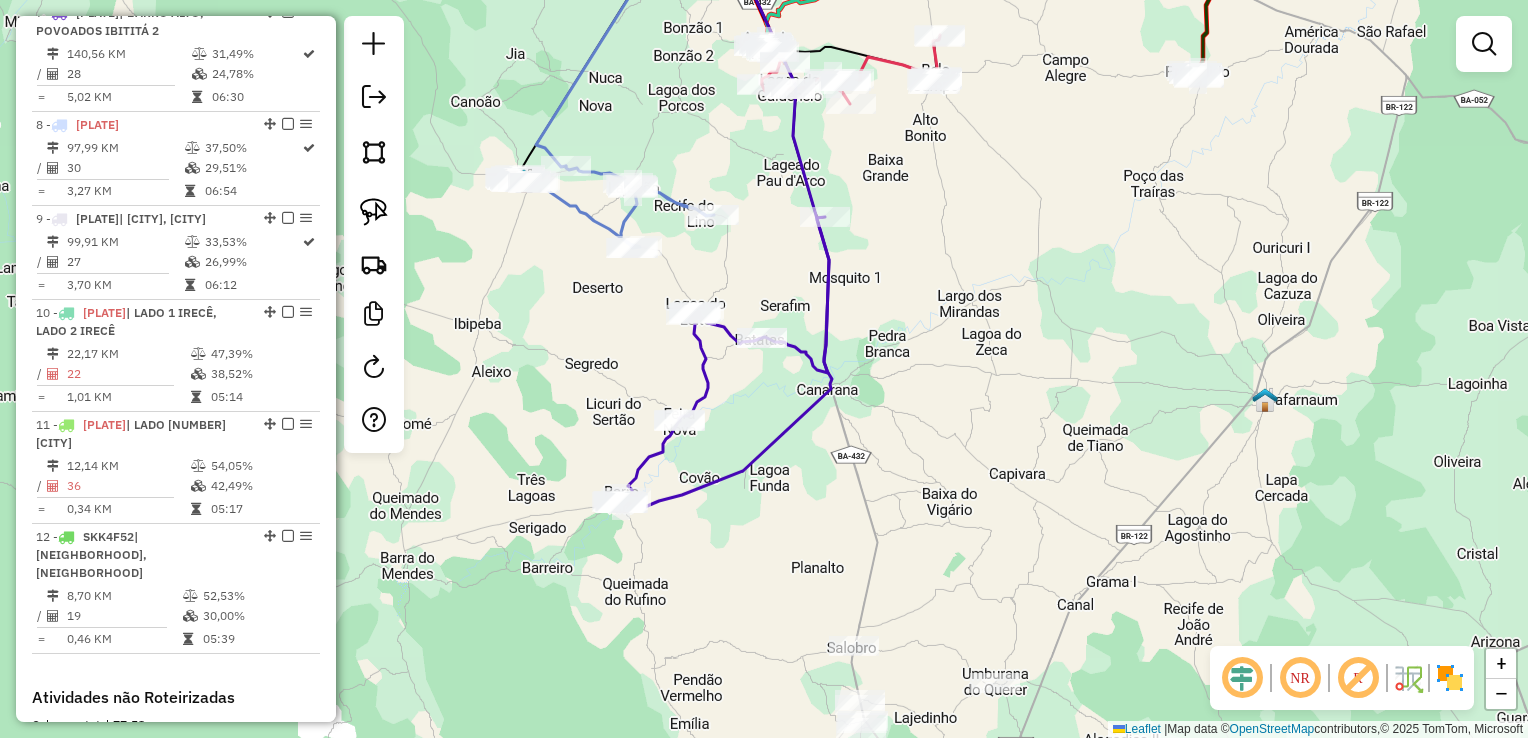 click 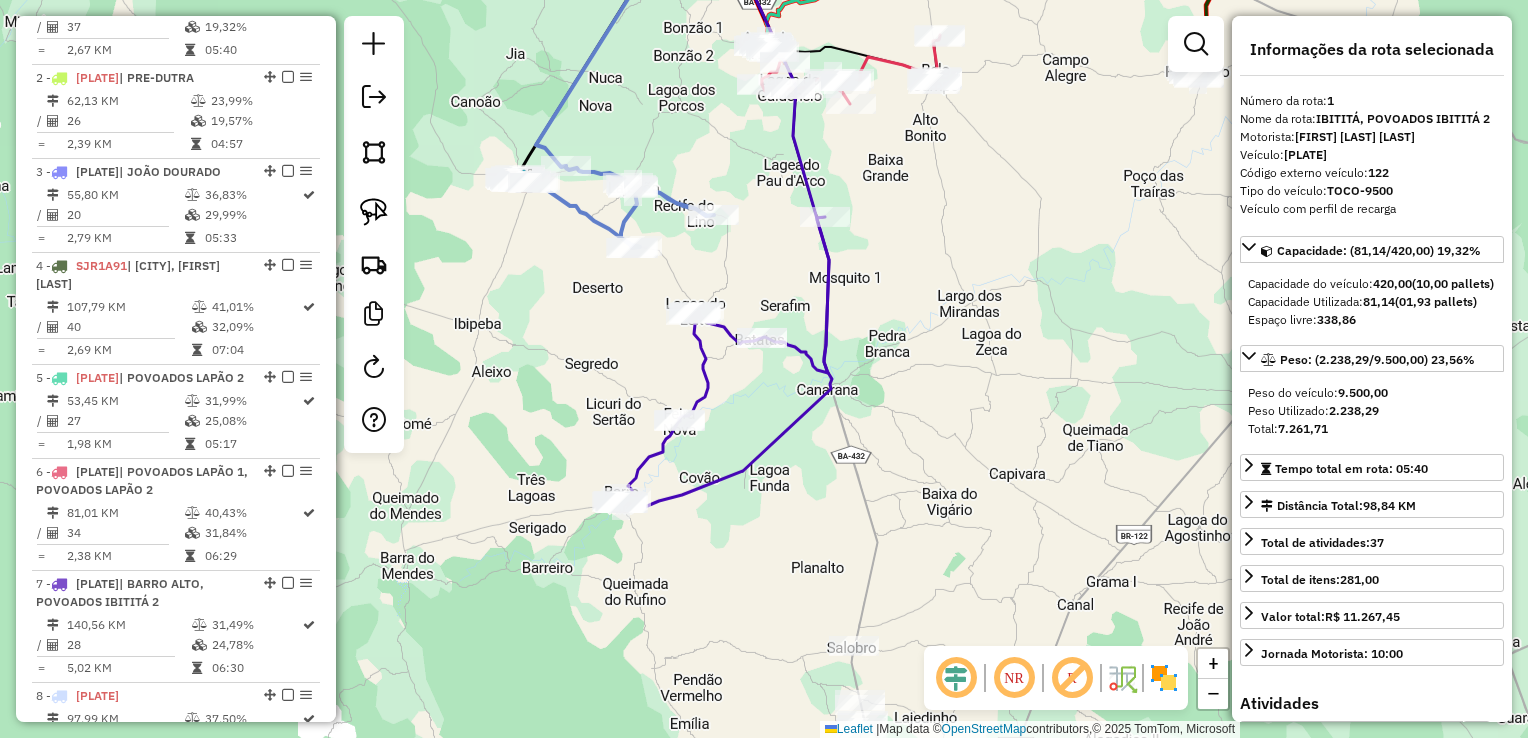 scroll, scrollTop: 774, scrollLeft: 0, axis: vertical 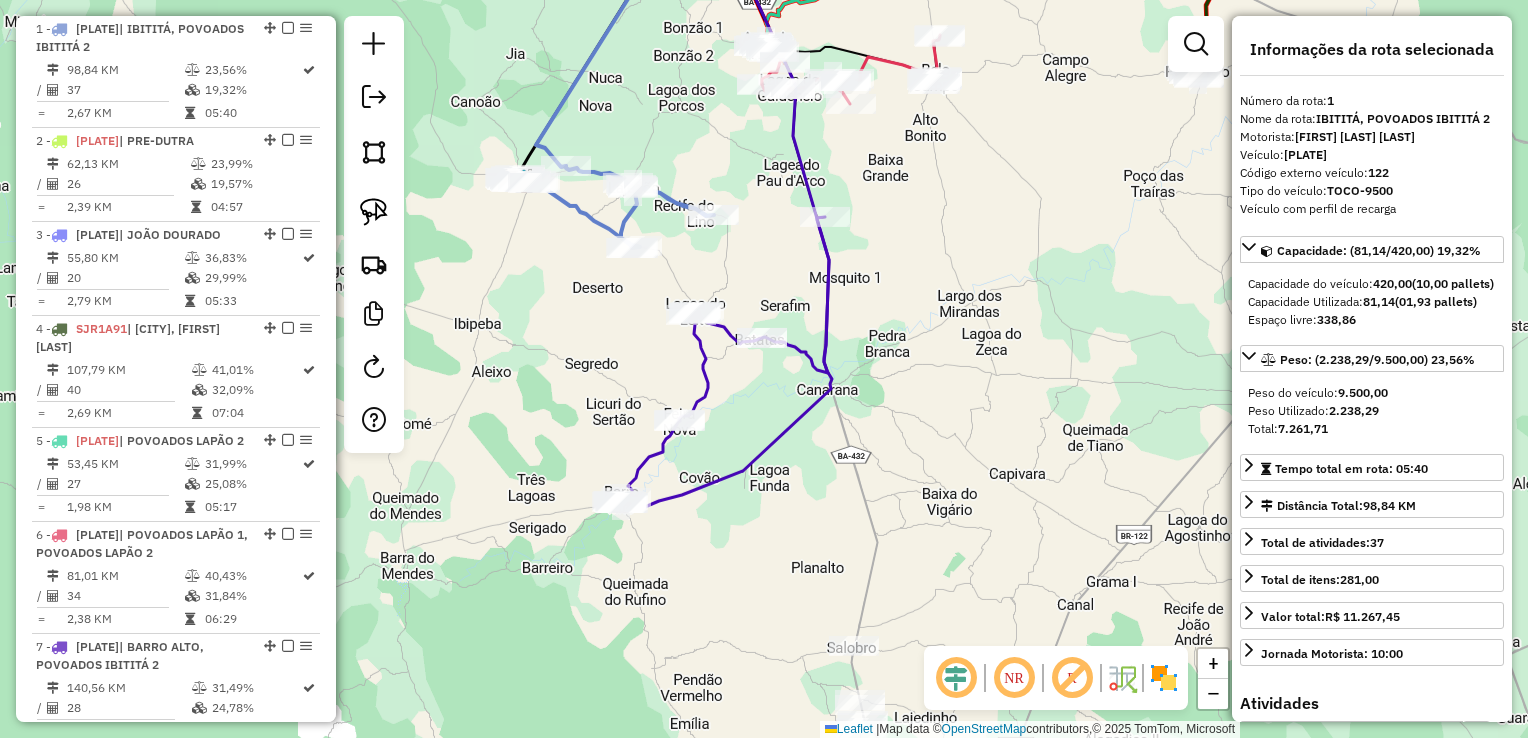 click on "Janela de atendimento Grade de atendimento Capacidade Transportadoras Veículos Cliente Pedidos  Rotas Selecione os dias de semana para filtrar as janelas de atendimento  Seg   Ter   Qua   Qui   Sex   Sáb   Dom  Informe o período da janela de atendimento: De: Até:  Filtrar exatamente a janela do cliente  Considerar janela de atendimento padrão  Selecione os dias de semana para filtrar as grades de atendimento  Seg   Ter   Qua   Qui   Sex   Sáb   Dom   Considerar clientes sem dia de atendimento cadastrado  Clientes fora do dia de atendimento selecionado Filtrar as atividades entre os valores definidos abaixo:  Peso mínimo:   Peso máximo:   Cubagem mínima:   Cubagem máxima:   De:   Até:  Filtrar as atividades entre o tempo de atendimento definido abaixo:  De:   Até:   Considerar capacidade total dos clientes não roteirizados Transportadora: Selecione um ou mais itens Tipo de veículo: Selecione um ou mais itens Veículo: Selecione um ou mais itens Motorista: Selecione um ou mais itens Nome: Rótulo:" 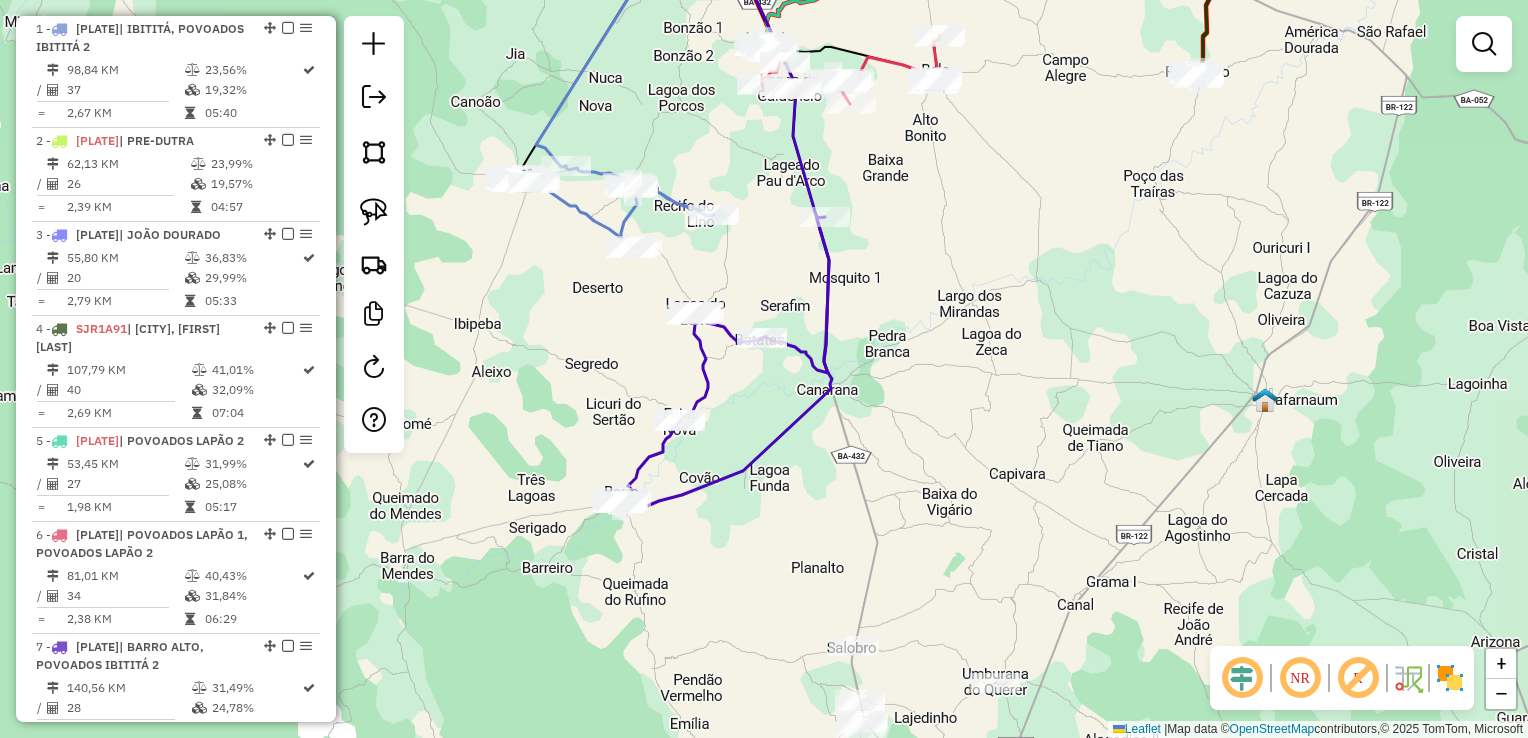 drag, startPoint x: 923, startPoint y: 370, endPoint x: 935, endPoint y: 358, distance: 16.970562 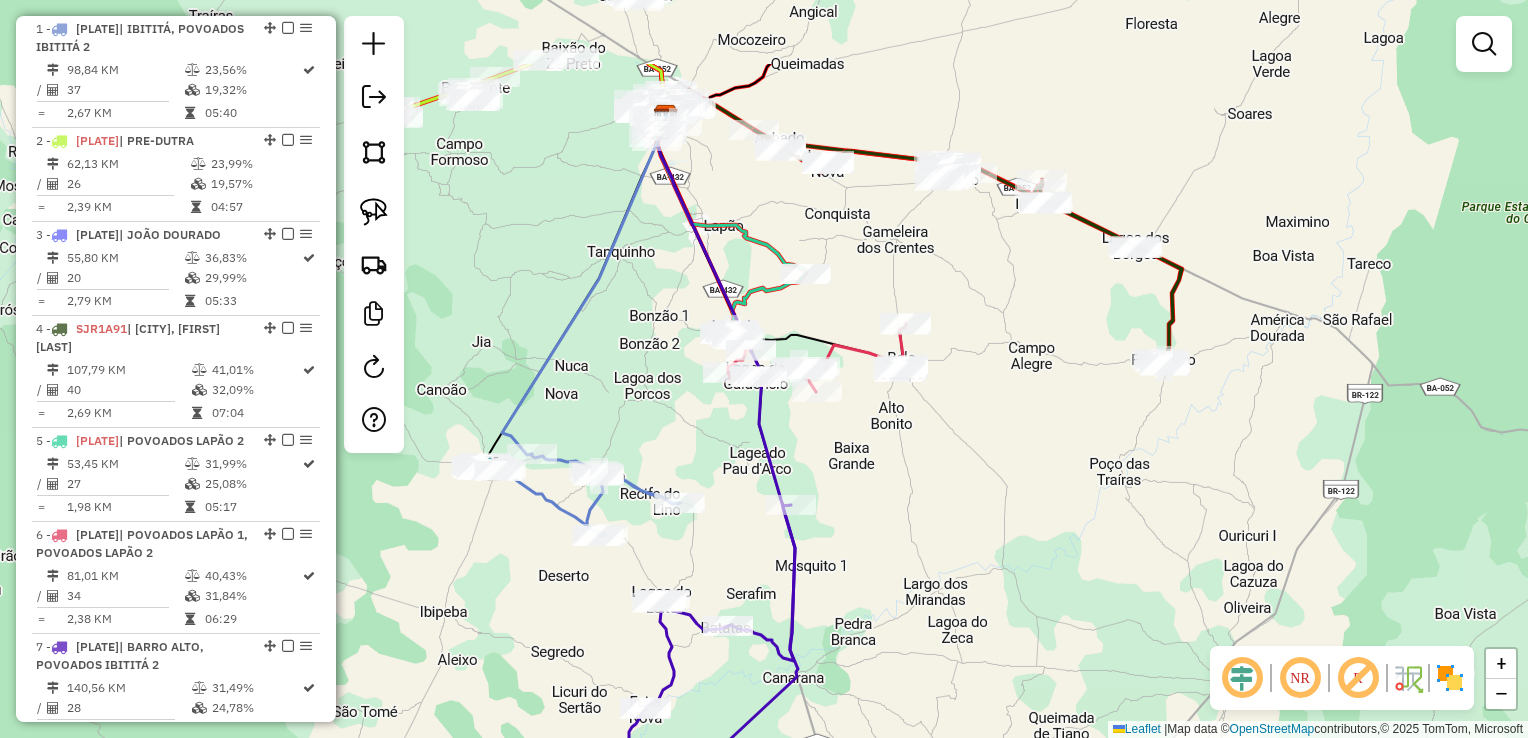 drag, startPoint x: 1004, startPoint y: 347, endPoint x: 1007, endPoint y: 378, distance: 31.144823 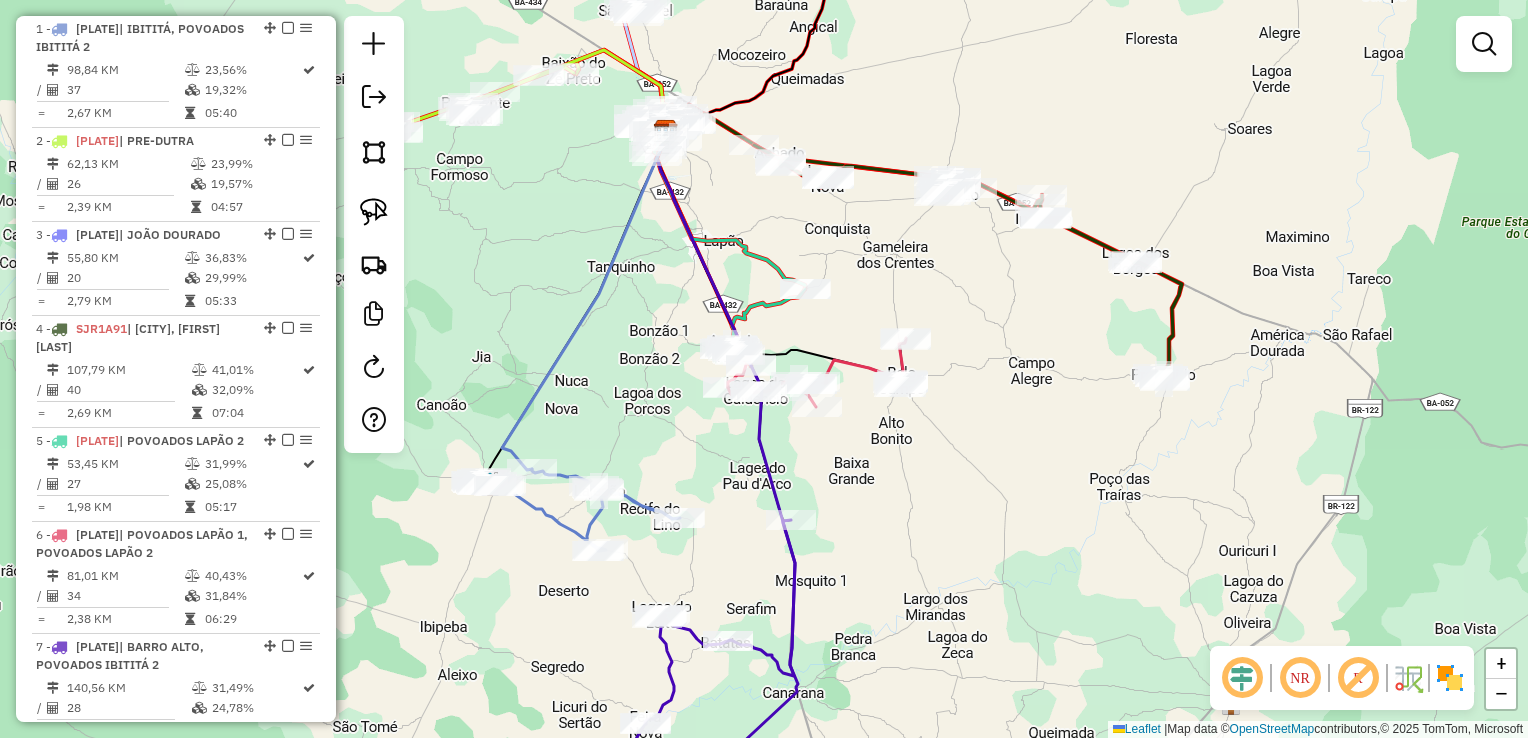 click 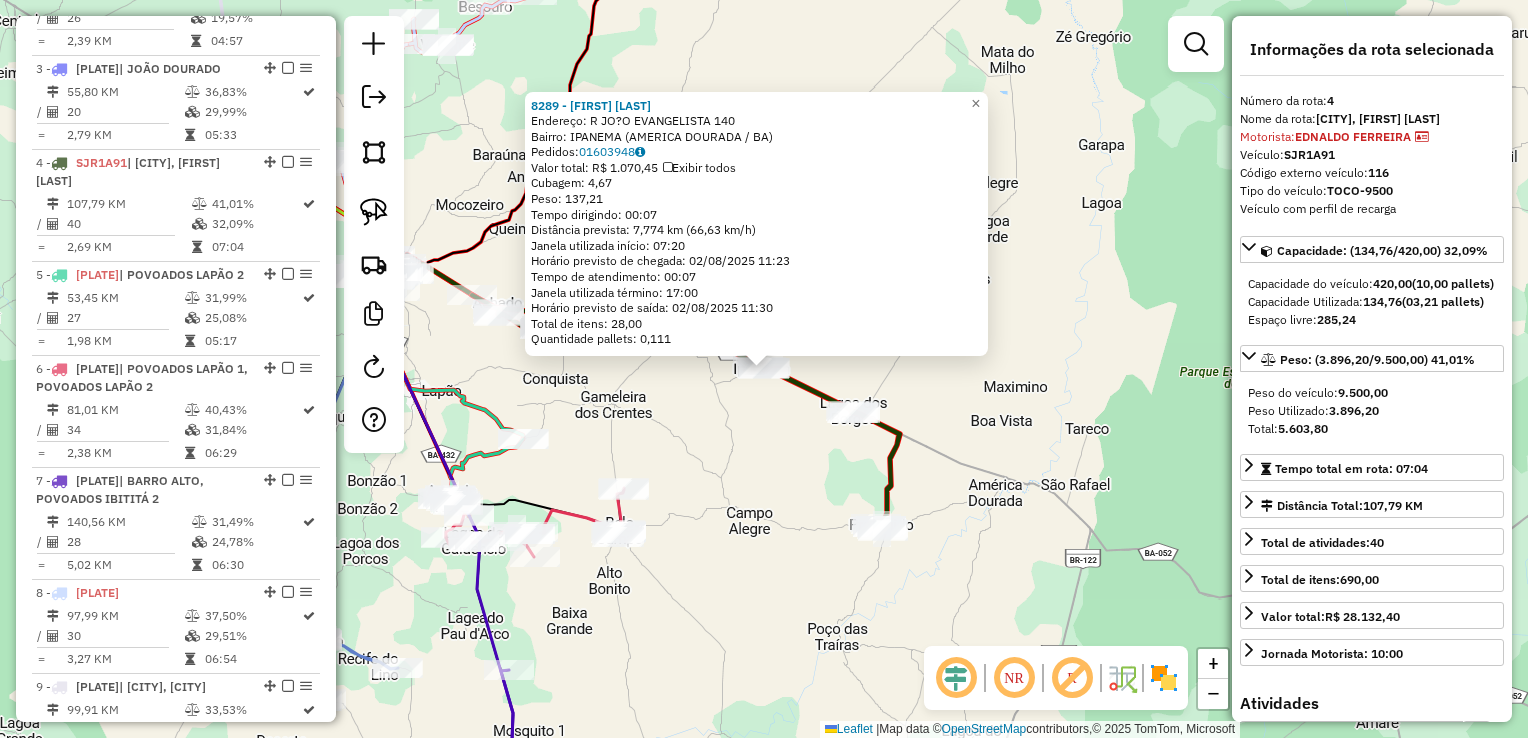 scroll, scrollTop: 1072, scrollLeft: 0, axis: vertical 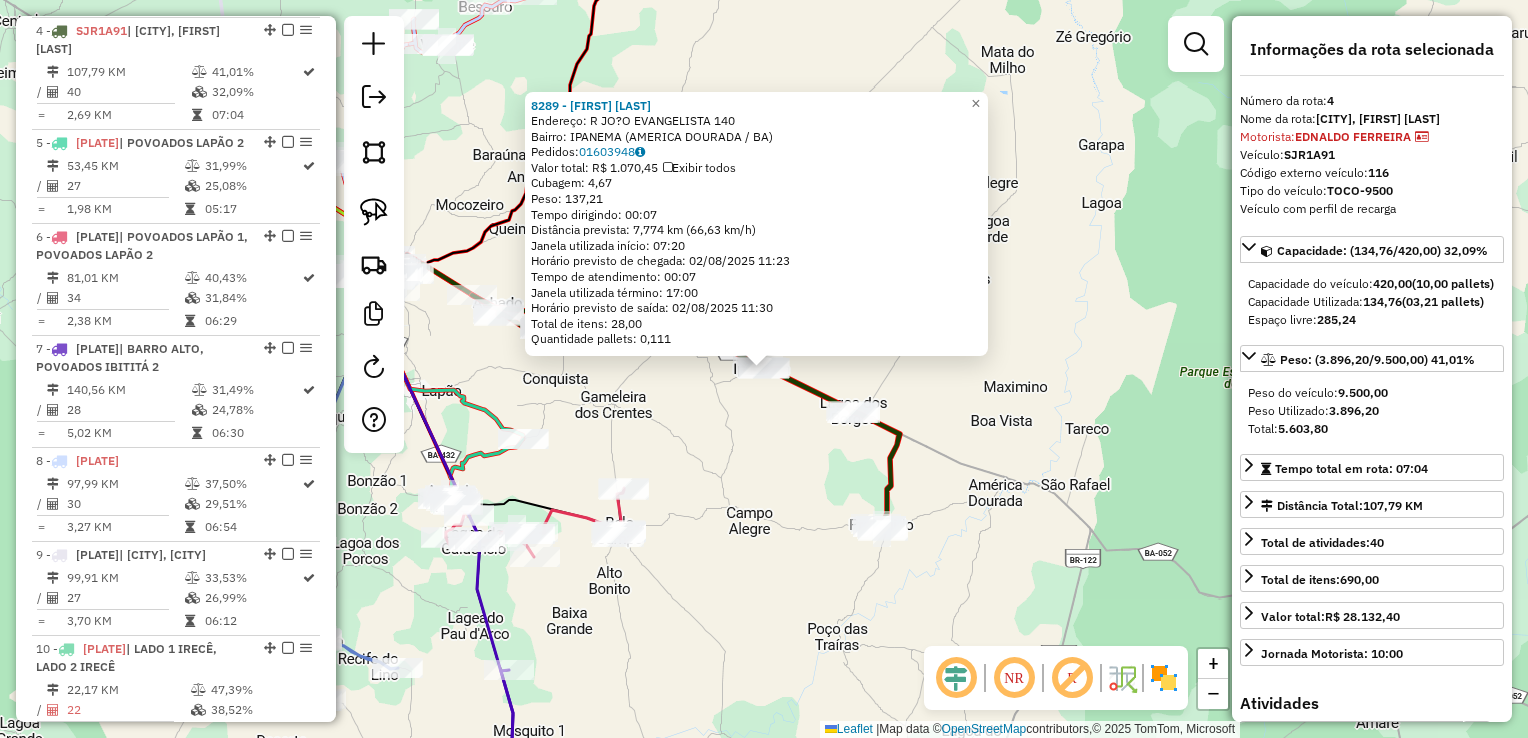 click on "Rota 4 - Placa SJR1A91  10810 - TELMA CARNEIRO SILVA 8289 - WAGNER BARBOSA DE OLIVEIRA  Endereço: R   JO?O EVANGELISTA               140   Bairro: IPANEMA (AMERICA DOURADA / BA)   Pedidos:  01603948   Valor total: R$ 1.070,45   Exibir todos   Cubagem: 4,67  Peso: 137,21  Tempo dirigindo: 00:07   Distância prevista: 7,774 km (66,63 km/h)   Janela utilizada início: 07:20   Horário previsto de chegada: 02/08/2025 11:23   Tempo de atendimento: 00:07   Janela utilizada término: 17:00   Horário previsto de saída: 02/08/2025 11:30   Total de itens: 28,00   Quantidade pallets: 0,111  × Janela de atendimento Grade de atendimento Capacidade Transportadoras Veículos Cliente Pedidos  Rotas Selecione os dias de semana para filtrar as janelas de atendimento  Seg   Ter   Qua   Qui   Sex   Sáb   Dom  Informe o período da janela de atendimento: De: Até:  Filtrar exatamente a janela do cliente  Considerar janela de atendimento padrão  Selecione os dias de semana para filtrar as grades de atendimento  Seg   Ter  +" 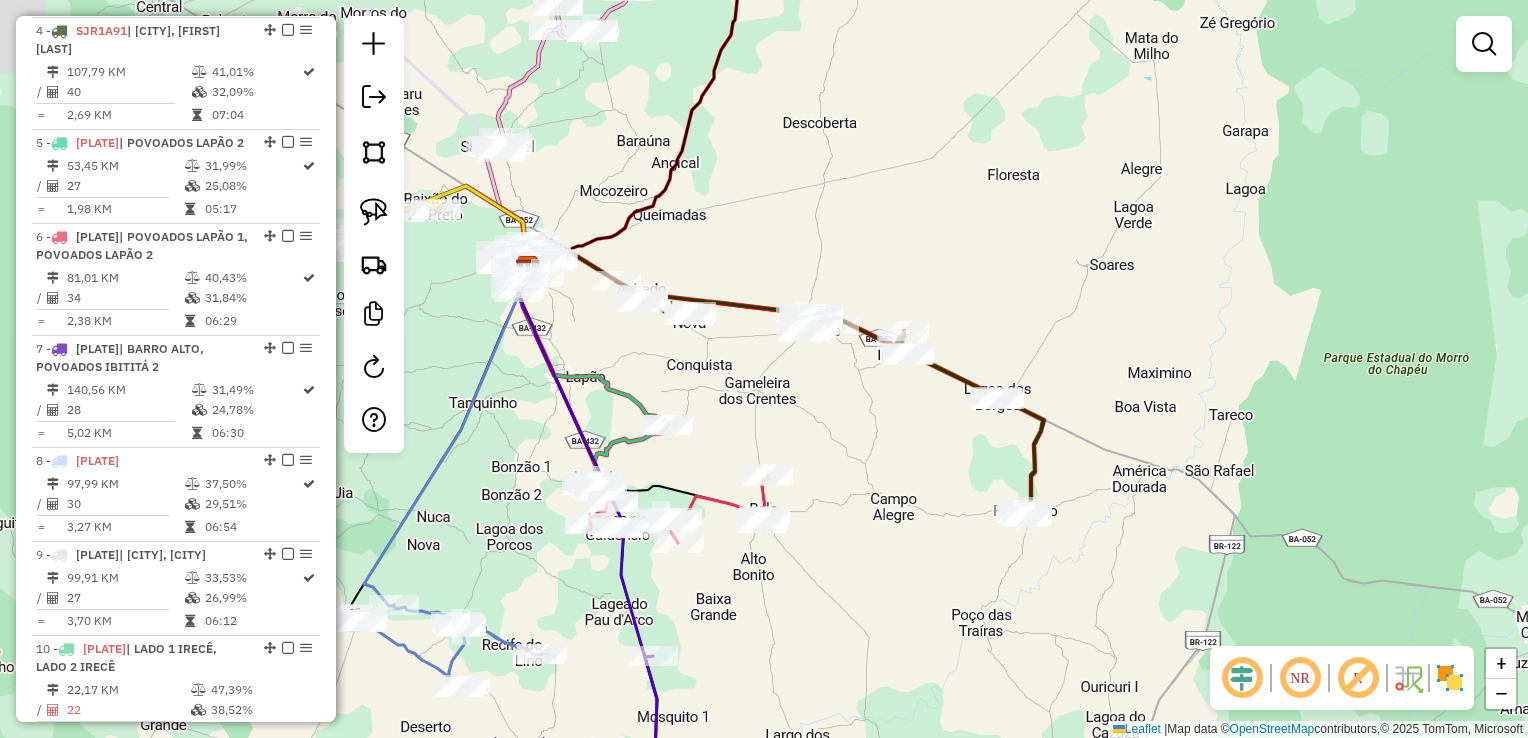 drag, startPoint x: 780, startPoint y: 463, endPoint x: 927, endPoint y: 447, distance: 147.86818 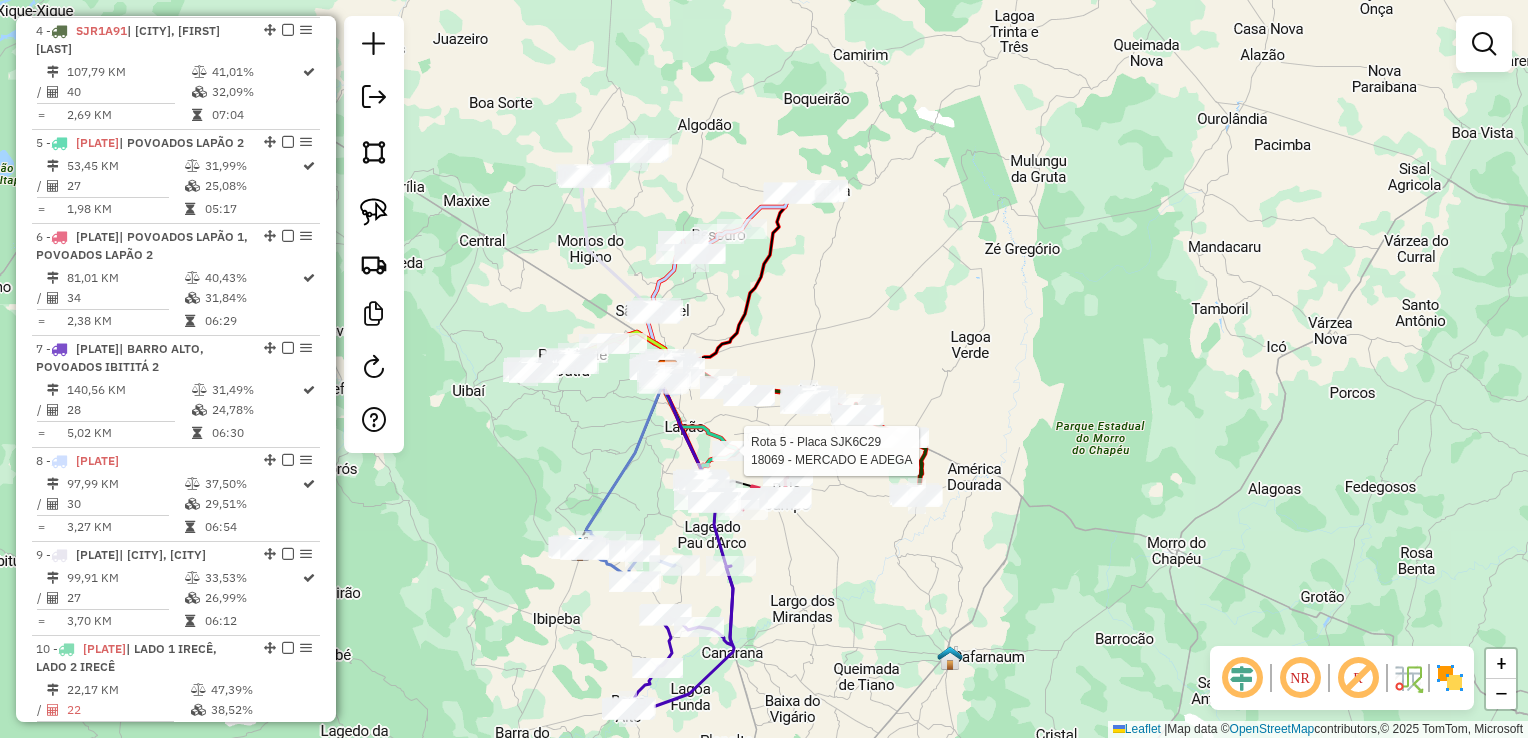 select on "**********" 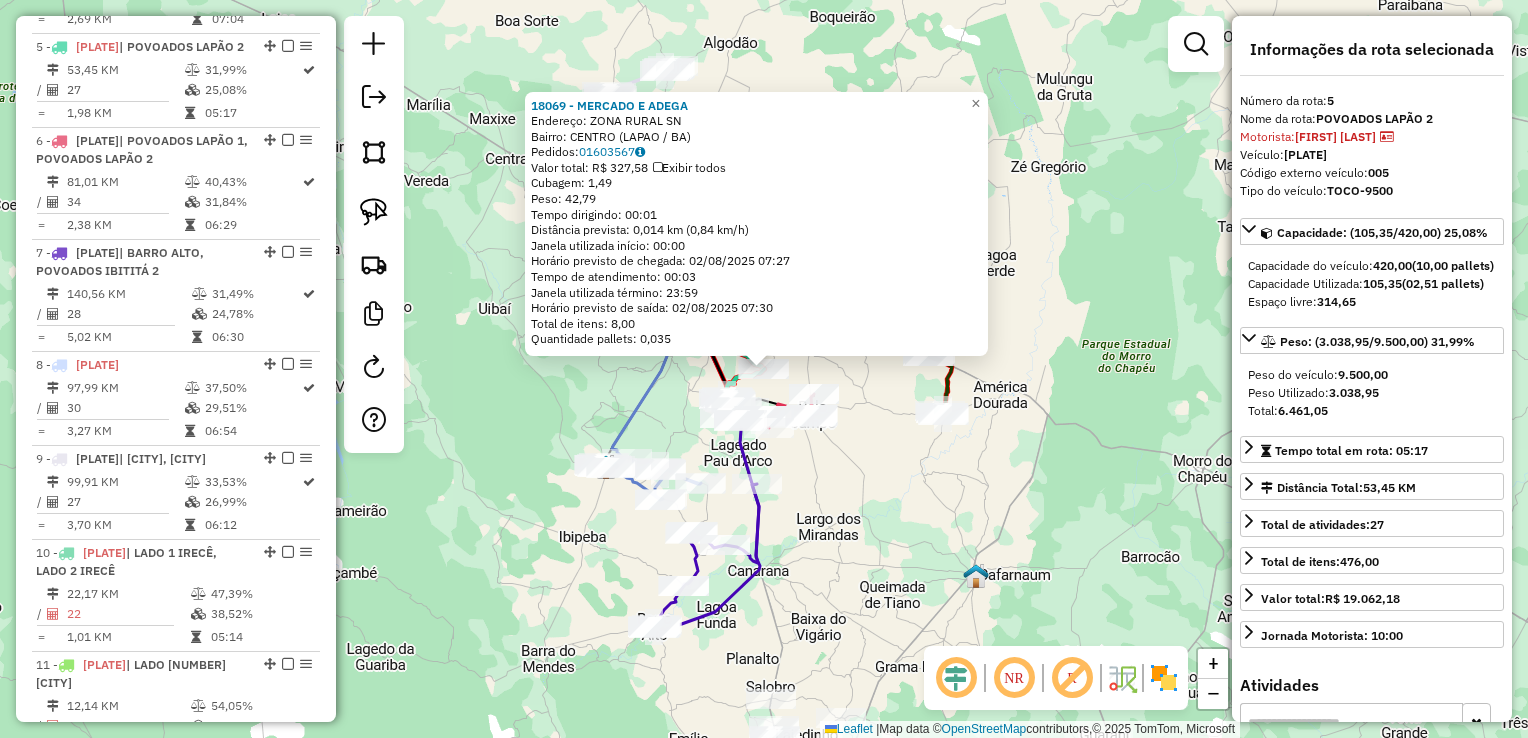 scroll, scrollTop: 1184, scrollLeft: 0, axis: vertical 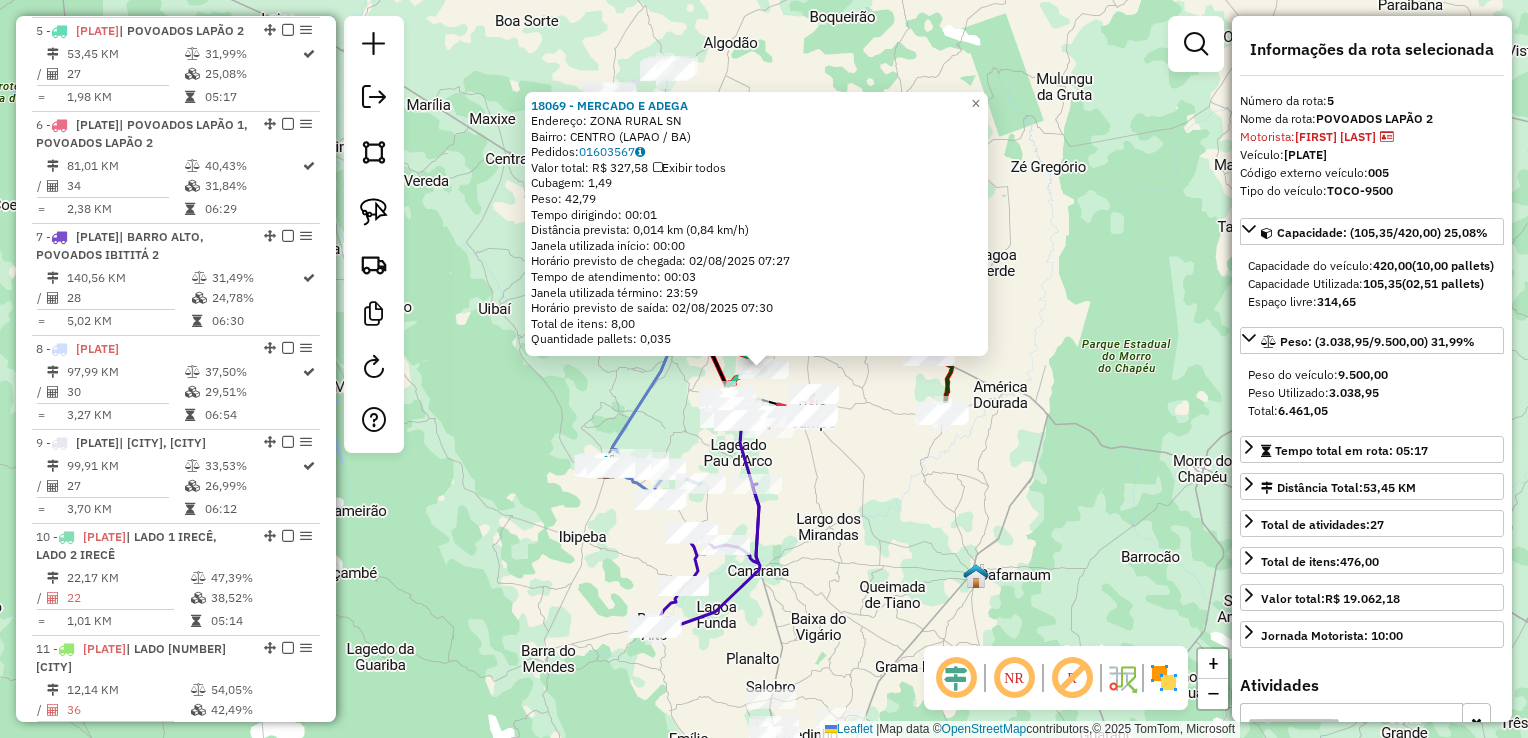 click on "18069 - MERCADO E ADEGA  Endereço:  ZONA RURAL SN   Bairro: CENTRO (LAPAO / BA)   Pedidos:  01603567   Valor total: R$ 327,58   Exibir todos   Cubagem: 1,49  Peso: 42,79  Tempo dirigindo: 00:01   Distância prevista: 0,014 km (0,84 km/h)   Janela utilizada início: 00:00   Horário previsto de chegada: 02/08/2025 07:27   Tempo de atendimento: 00:03   Janela utilizada término: 23:59   Horário previsto de saída: 02/08/2025 07:30   Total de itens: 8,00   Quantidade pallets: 0,035  × Janela de atendimento Grade de atendimento Capacidade Transportadoras Veículos Cliente Pedidos  Rotas Selecione os dias de semana para filtrar as janelas de atendimento  Seg   Ter   Qua   Qui   Sex   Sáb   Dom  Informe o período da janela de atendimento: De: Até:  Filtrar exatamente a janela do cliente  Considerar janela de atendimento padrão  Selecione os dias de semana para filtrar as grades de atendimento  Seg   Ter   Qua   Qui   Sex   Sáb   Dom   Considerar clientes sem dia de atendimento cadastrado  Peso mínimo:  De:" 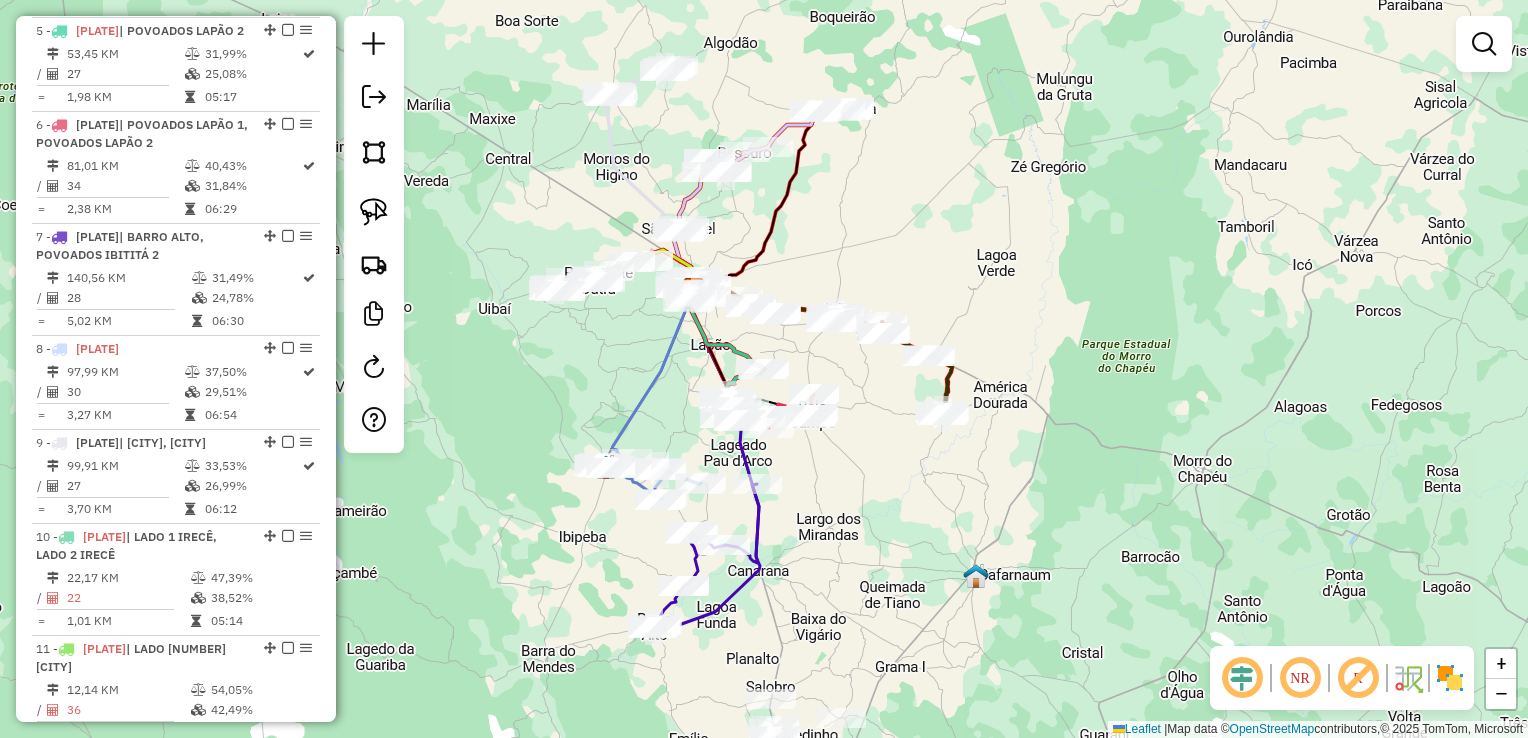 drag, startPoint x: 836, startPoint y: 458, endPoint x: 917, endPoint y: 550, distance: 122.57651 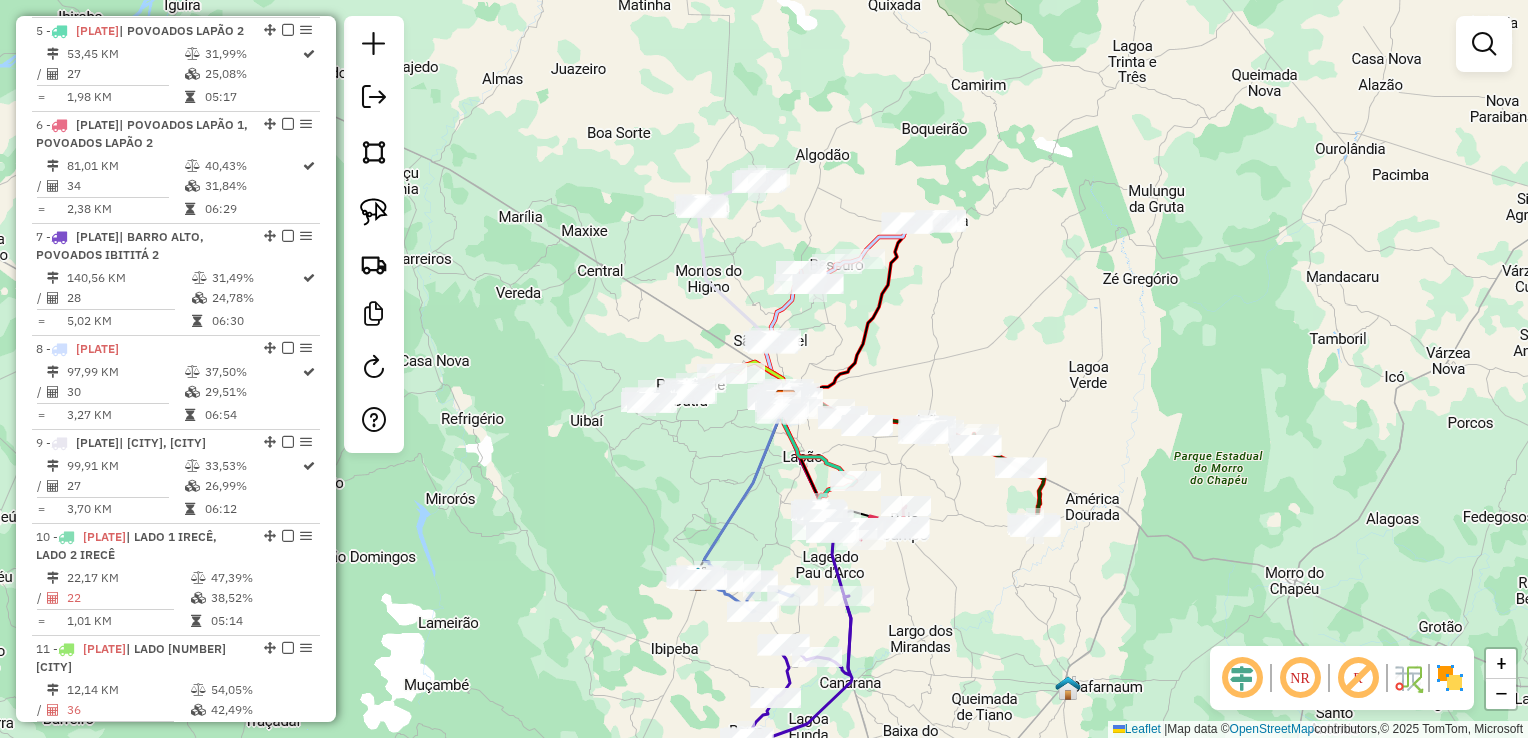 drag, startPoint x: 898, startPoint y: 334, endPoint x: 884, endPoint y: 366, distance: 34.928497 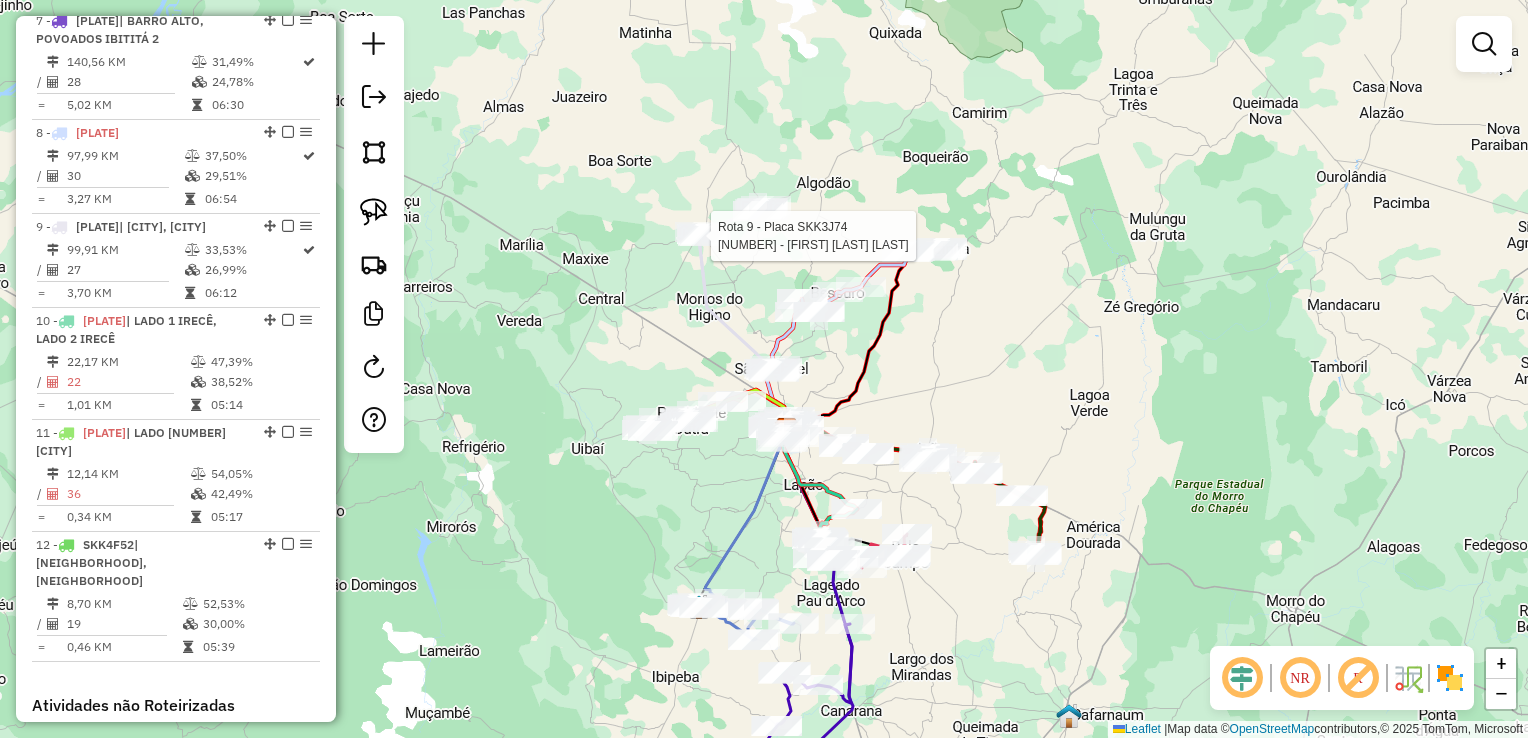 select on "**********" 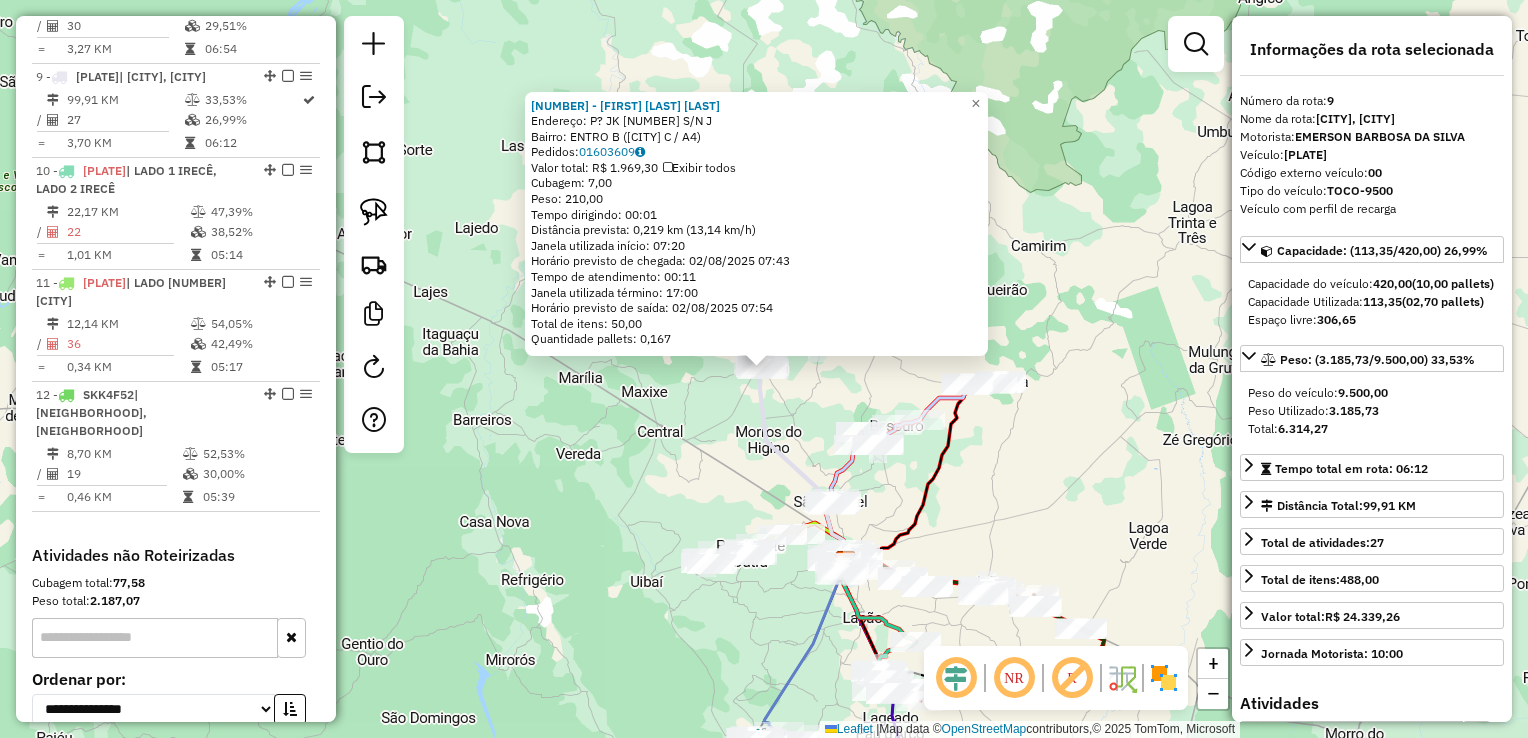 scroll, scrollTop: 1614, scrollLeft: 0, axis: vertical 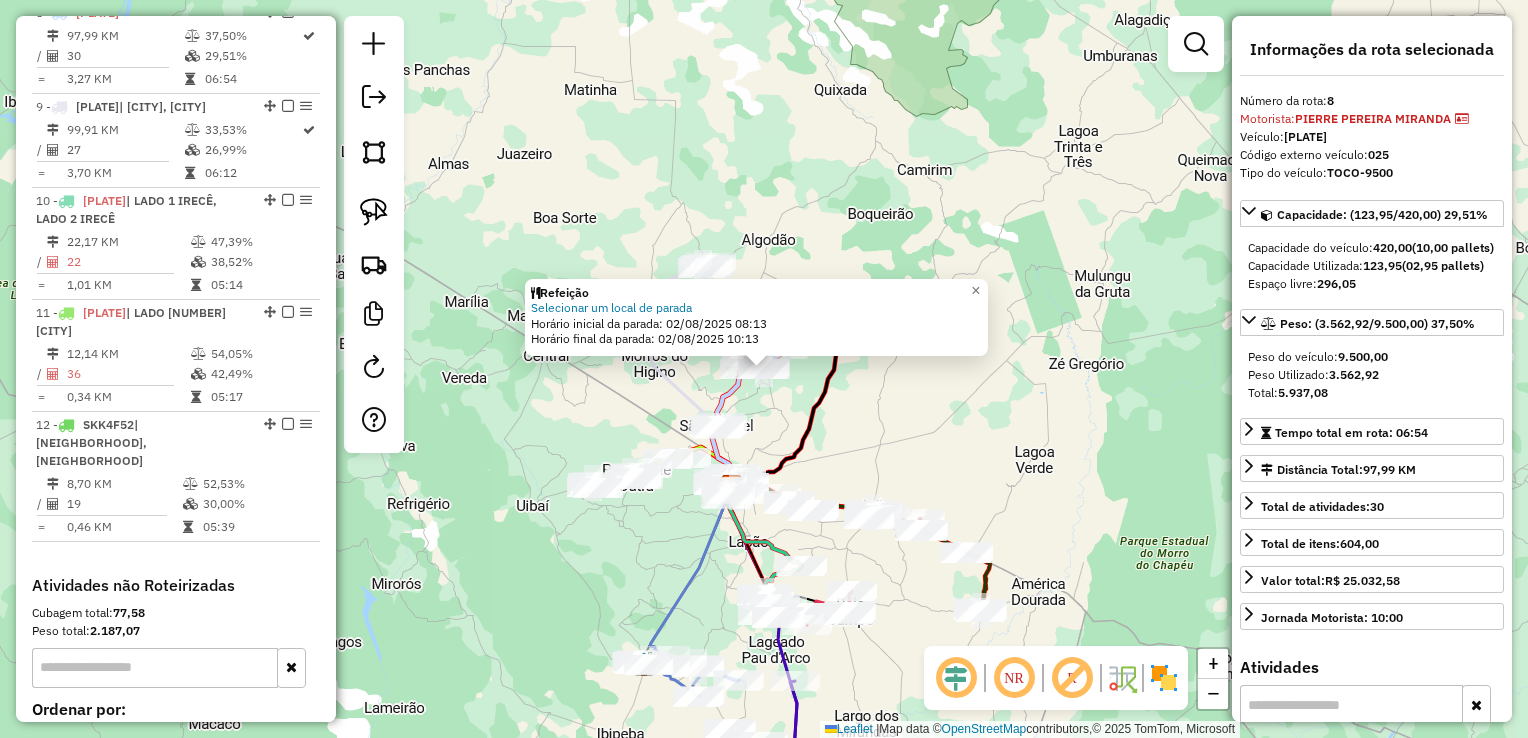 click on "Refeição Selecionar um local de parada  Horário inicial da parada: 02/08/2025 08:13   Horário final da parada: 02/08/2025 10:13  × Janela de atendimento Grade de atendimento Capacidade Transportadoras Veículos Cliente Pedidos  Rotas Selecione os dias de semana para filtrar as janelas de atendimento  Seg   Ter   Qua   Qui   Sex   Sáb   Dom  Informe o período da janela de atendimento: De: Até:  Filtrar exatamente a janela do cliente  Considerar janela de atendimento padrão  Selecione os dias de semana para filtrar as grades de atendimento  Seg   Ter   Qua   Qui   Sex   Sáb   Dom   Considerar clientes sem dia de atendimento cadastrado  Clientes fora do dia de atendimento selecionado Filtrar as atividades entre os valores definidos abaixo:  Peso mínimo:   Peso máximo:   Cubagem mínima:   Cubagem máxima:   De:   Até:  Filtrar as atividades entre o tempo de atendimento definido abaixo:  De:   Até:   Considerar capacidade total dos clientes não roteirizados Transportadora: Tipo de veículo: Nome:" 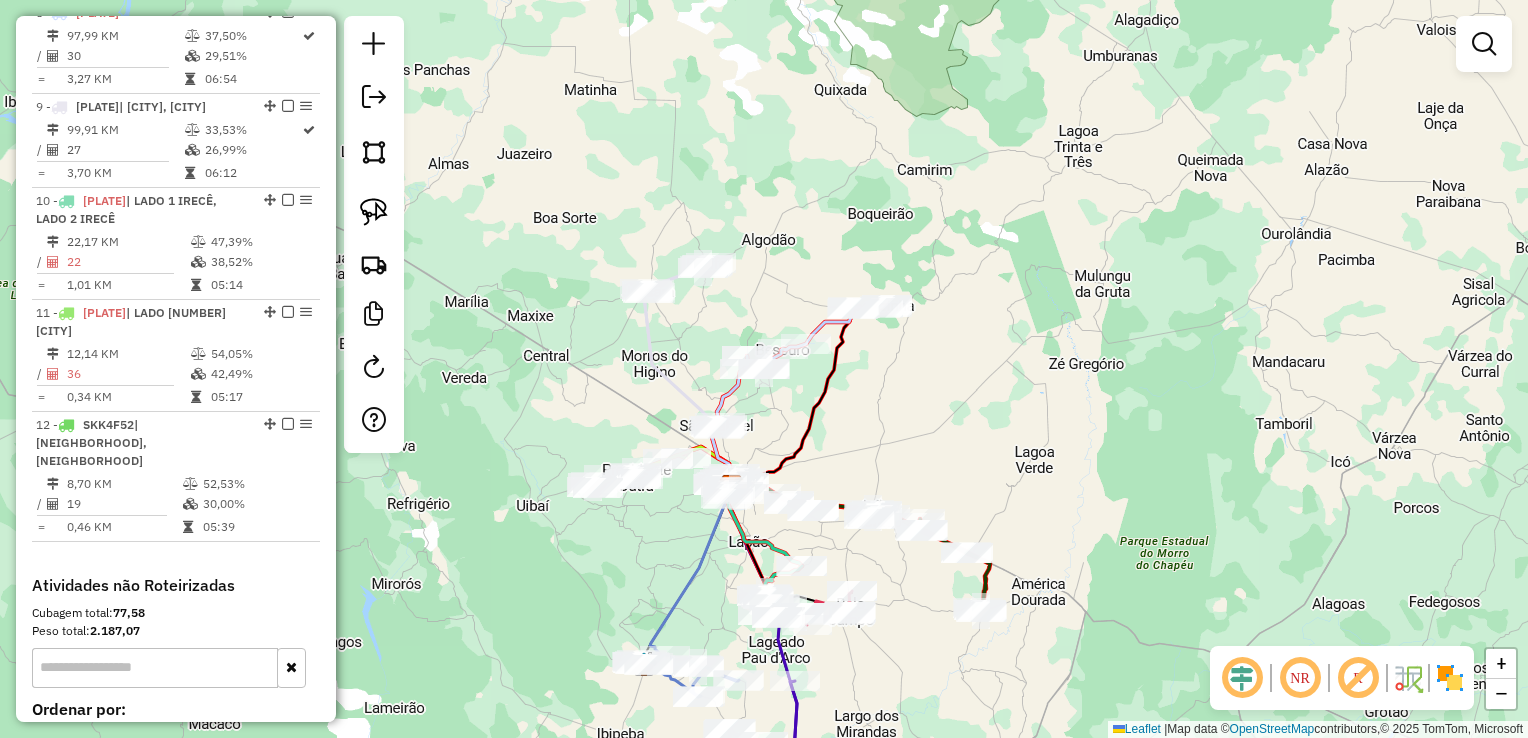 drag, startPoint x: 920, startPoint y: 429, endPoint x: 905, endPoint y: 325, distance: 105.076164 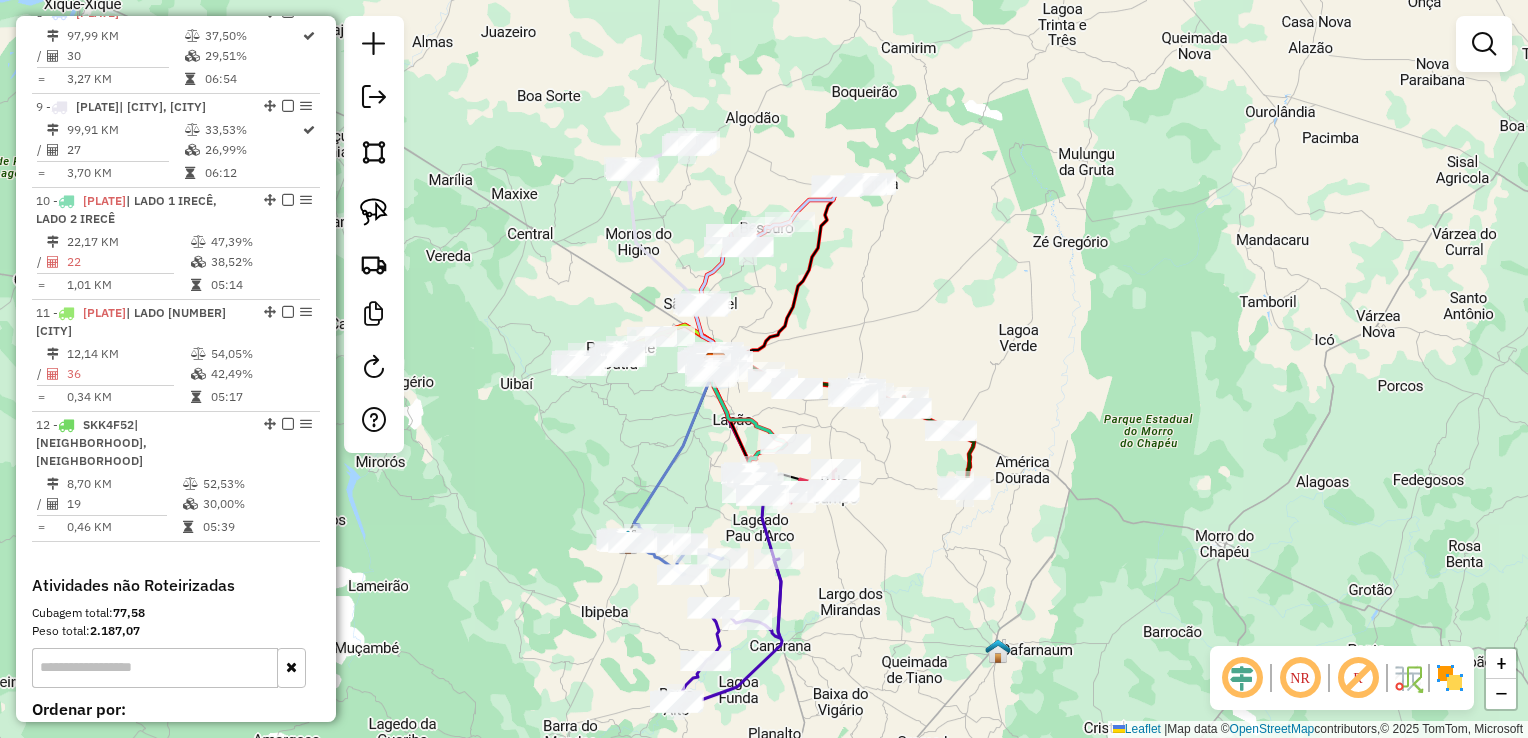 drag, startPoint x: 920, startPoint y: 343, endPoint x: 901, endPoint y: 260, distance: 85.146935 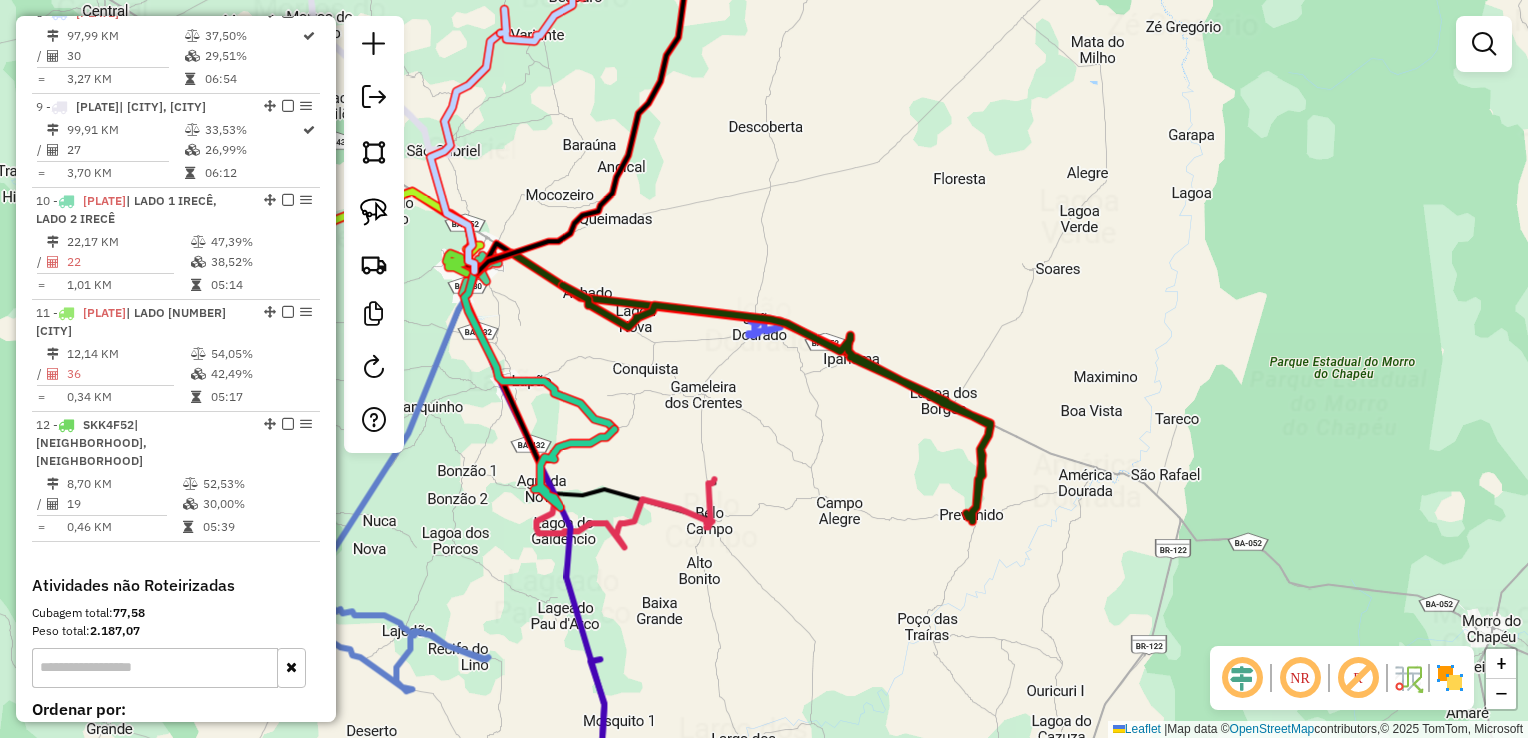 click on "Janela de atendimento Grade de atendimento Capacidade Transportadoras Veículos Cliente Pedidos  Rotas Selecione os dias de semana para filtrar as janelas de atendimento  Seg   Ter   Qua   Qui   Sex   Sáb   Dom  Informe o período da janela de atendimento: De: Até:  Filtrar exatamente a janela do cliente  Considerar janela de atendimento padrão  Selecione os dias de semana para filtrar as grades de atendimento  Seg   Ter   Qua   Qui   Sex   Sáb   Dom   Considerar clientes sem dia de atendimento cadastrado  Clientes fora do dia de atendimento selecionado Filtrar as atividades entre os valores definidos abaixo:  Peso mínimo:   Peso máximo:   Cubagem mínima:   Cubagem máxima:   De:   Até:  Filtrar as atividades entre o tempo de atendimento definido abaixo:  De:   Até:   Considerar capacidade total dos clientes não roteirizados Transportadora: Selecione um ou mais itens Tipo de veículo: Selecione um ou mais itens Veículo: Selecione um ou mais itens Motorista: Selecione um ou mais itens Nome: Rótulo:" 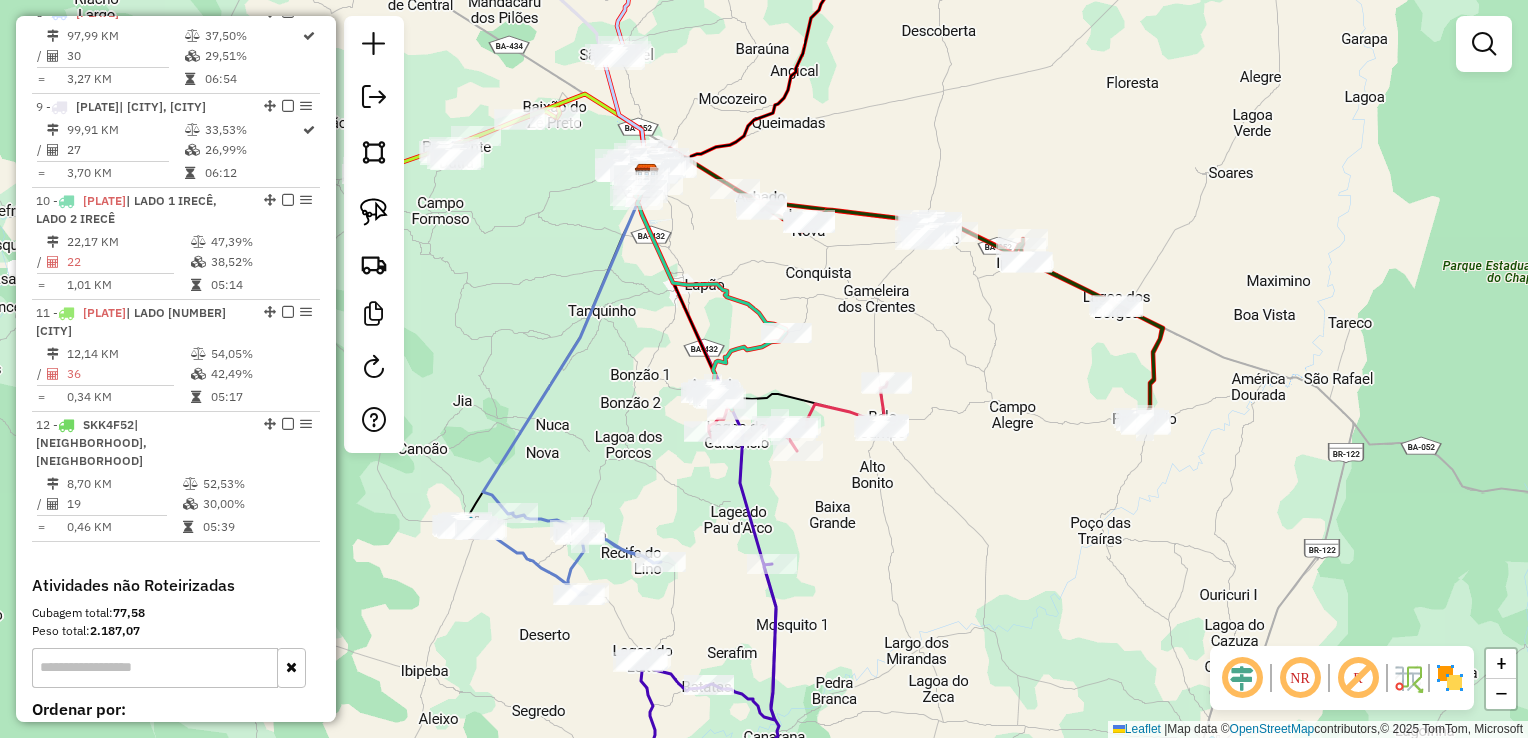 drag, startPoint x: 1053, startPoint y: 370, endPoint x: 1106, endPoint y: 342, distance: 59.94164 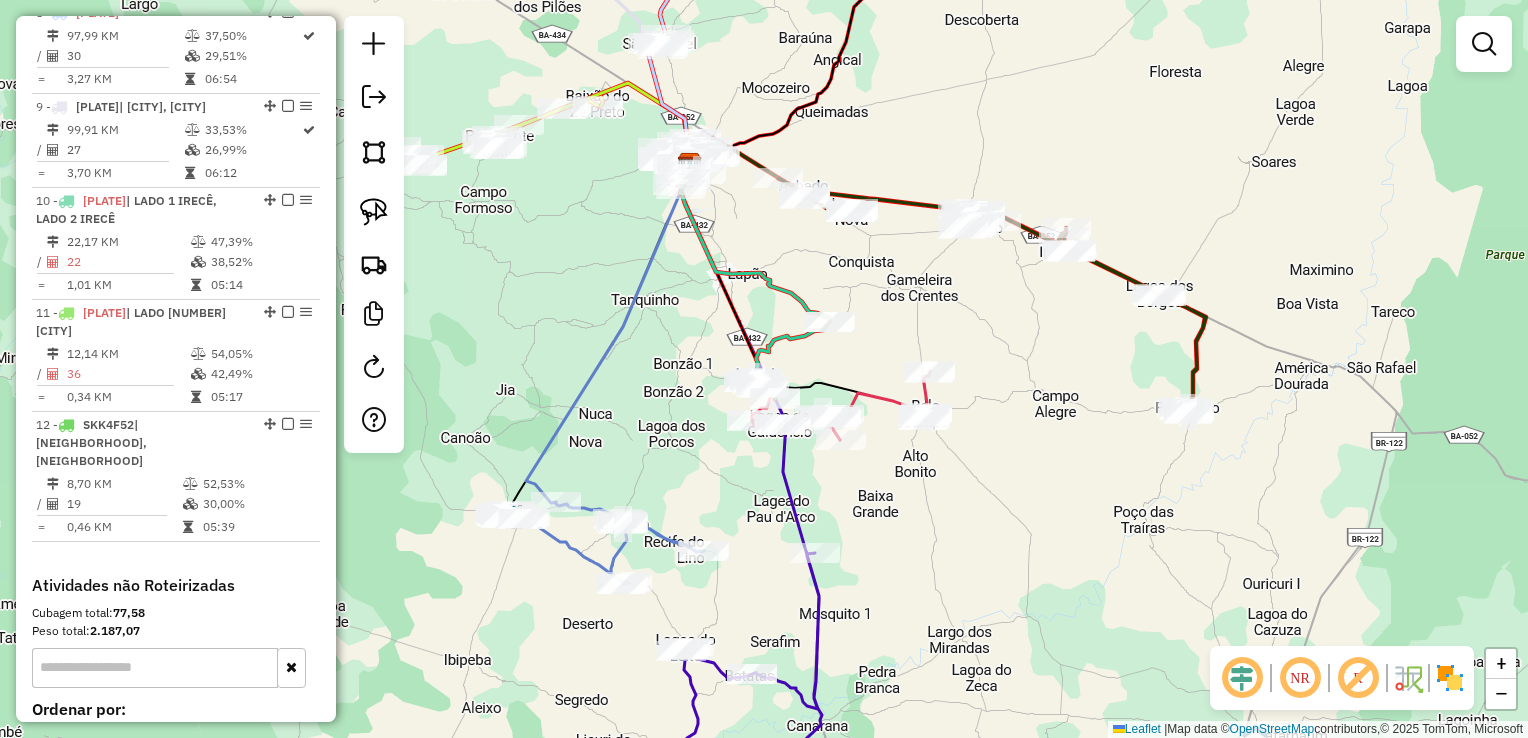 drag, startPoint x: 1031, startPoint y: 496, endPoint x: 1104, endPoint y: 351, distance: 162.33916 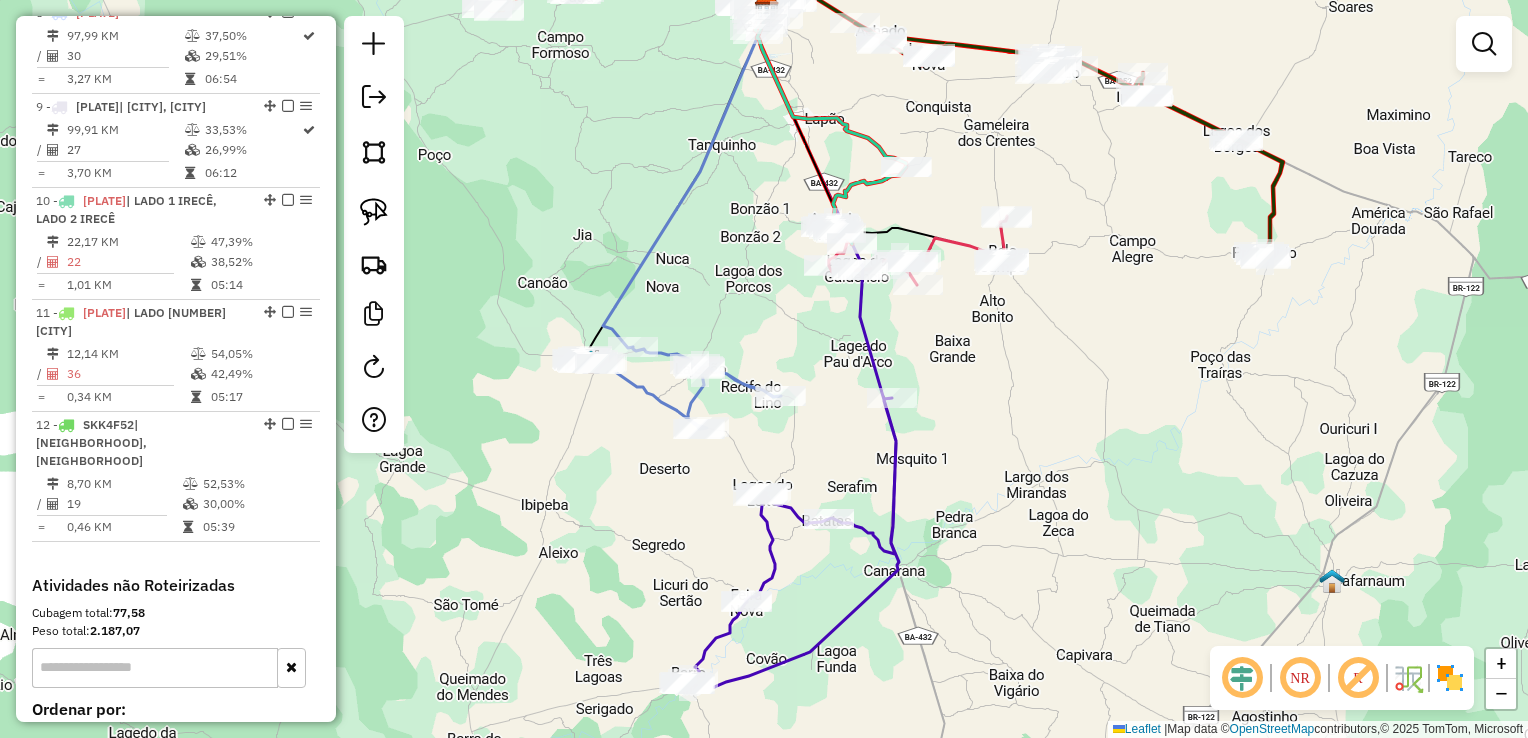 drag, startPoint x: 1092, startPoint y: 450, endPoint x: 1088, endPoint y: 474, distance: 24.33105 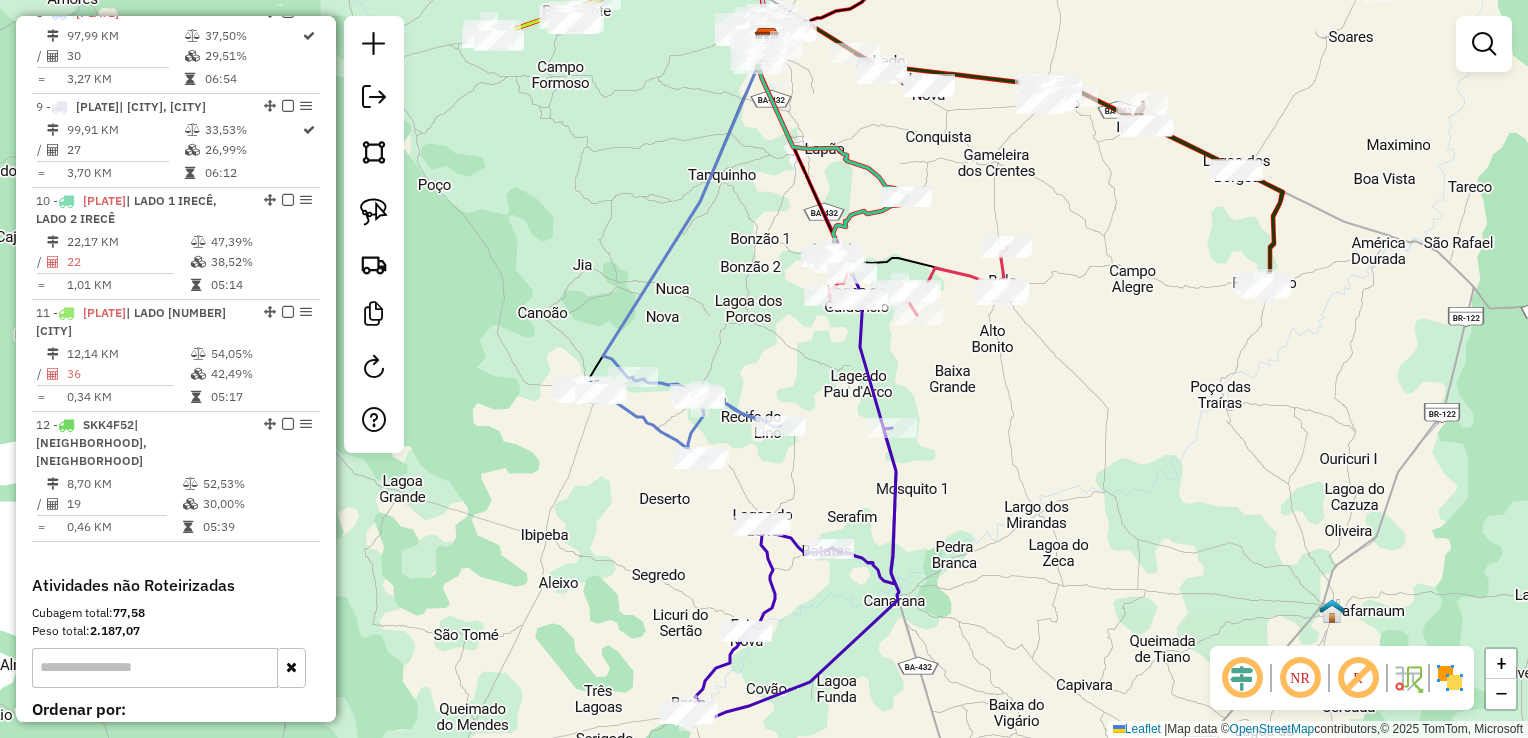 drag, startPoint x: 683, startPoint y: 289, endPoint x: 684, endPoint y: 369, distance: 80.00625 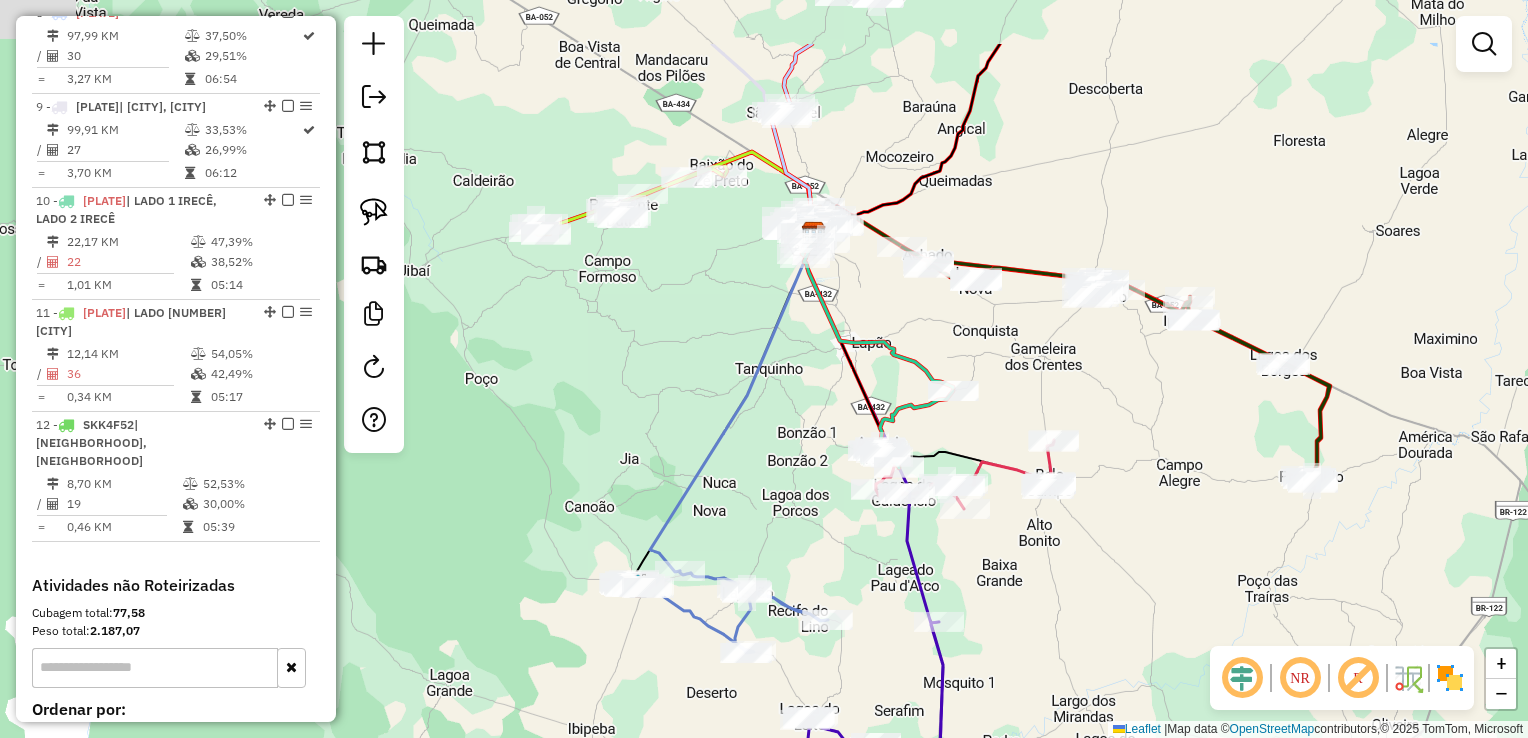 drag, startPoint x: 593, startPoint y: 319, endPoint x: 640, endPoint y: 440, distance: 129.80756 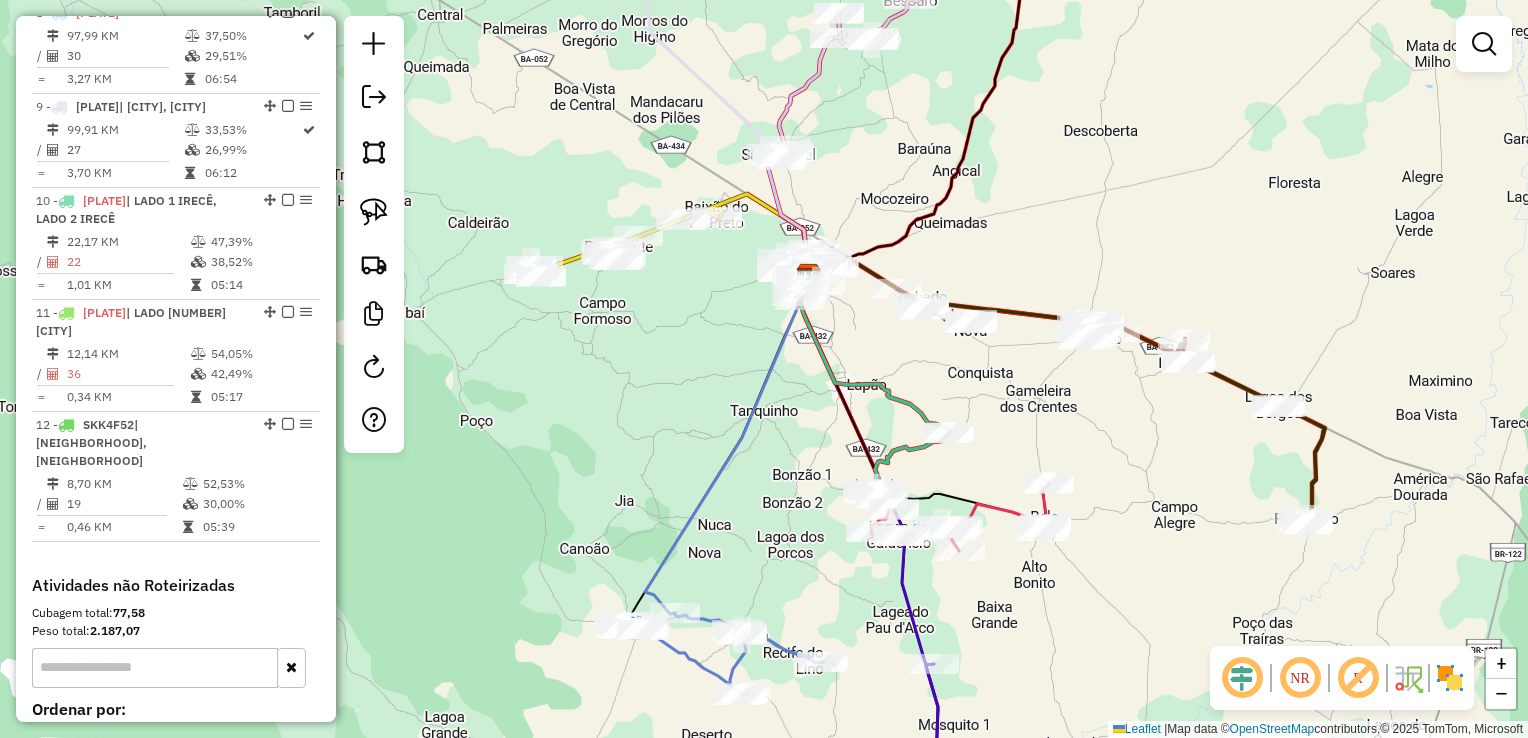drag, startPoint x: 692, startPoint y: 114, endPoint x: 670, endPoint y: 224, distance: 112.17843 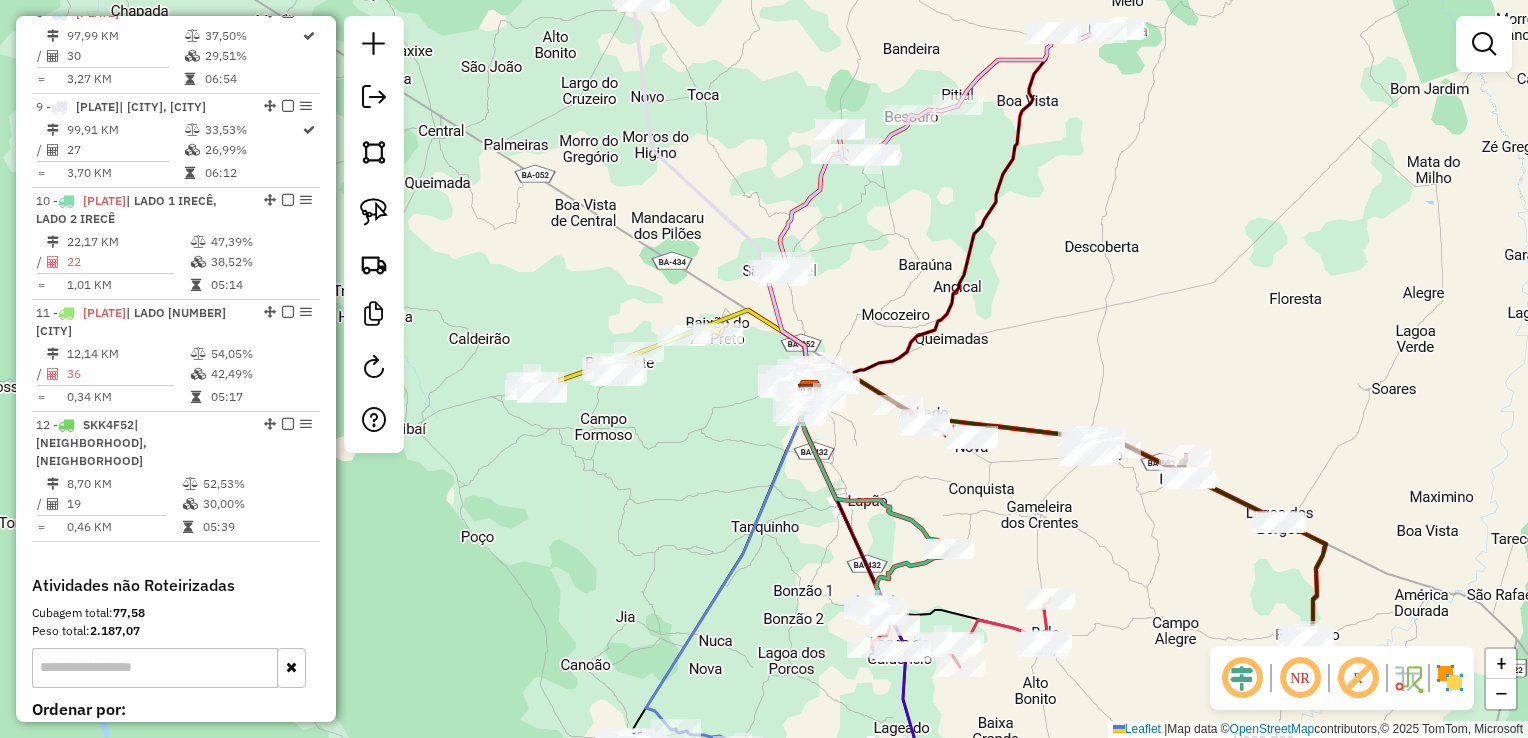 drag, startPoint x: 944, startPoint y: 278, endPoint x: 956, endPoint y: 336, distance: 59.22837 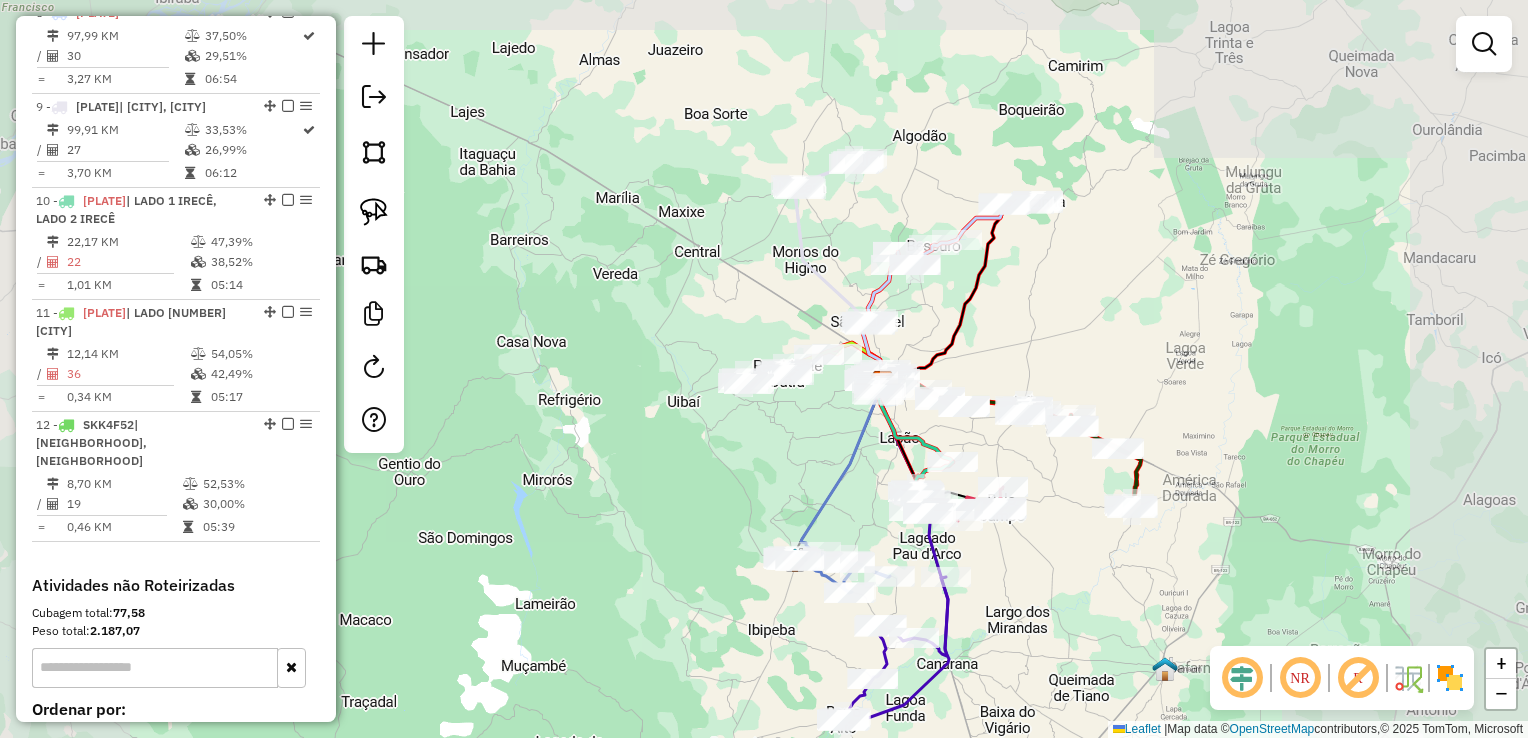 drag, startPoint x: 944, startPoint y: 318, endPoint x: 943, endPoint y: 270, distance: 48.010414 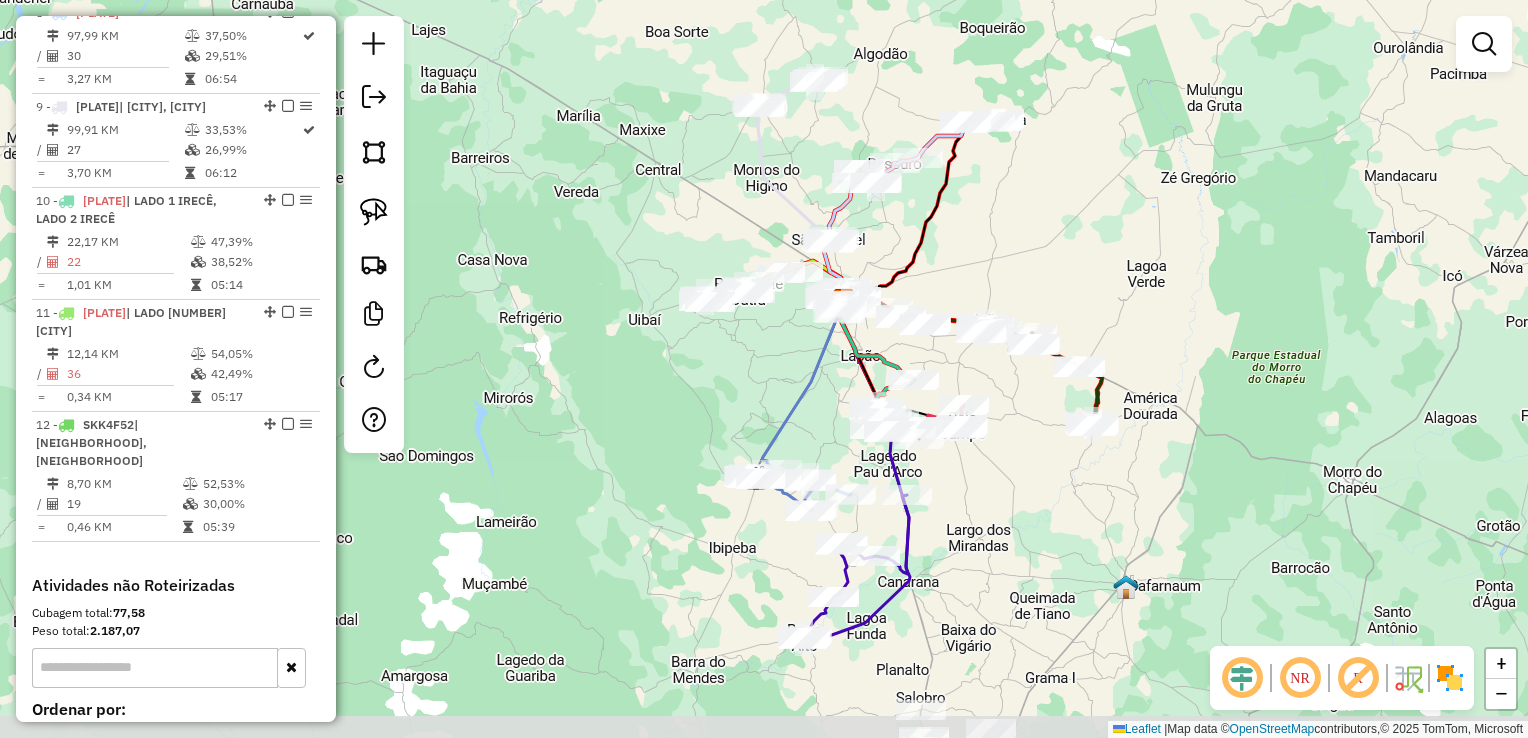 drag, startPoint x: 1083, startPoint y: 261, endPoint x: 1052, endPoint y: 234, distance: 41.109608 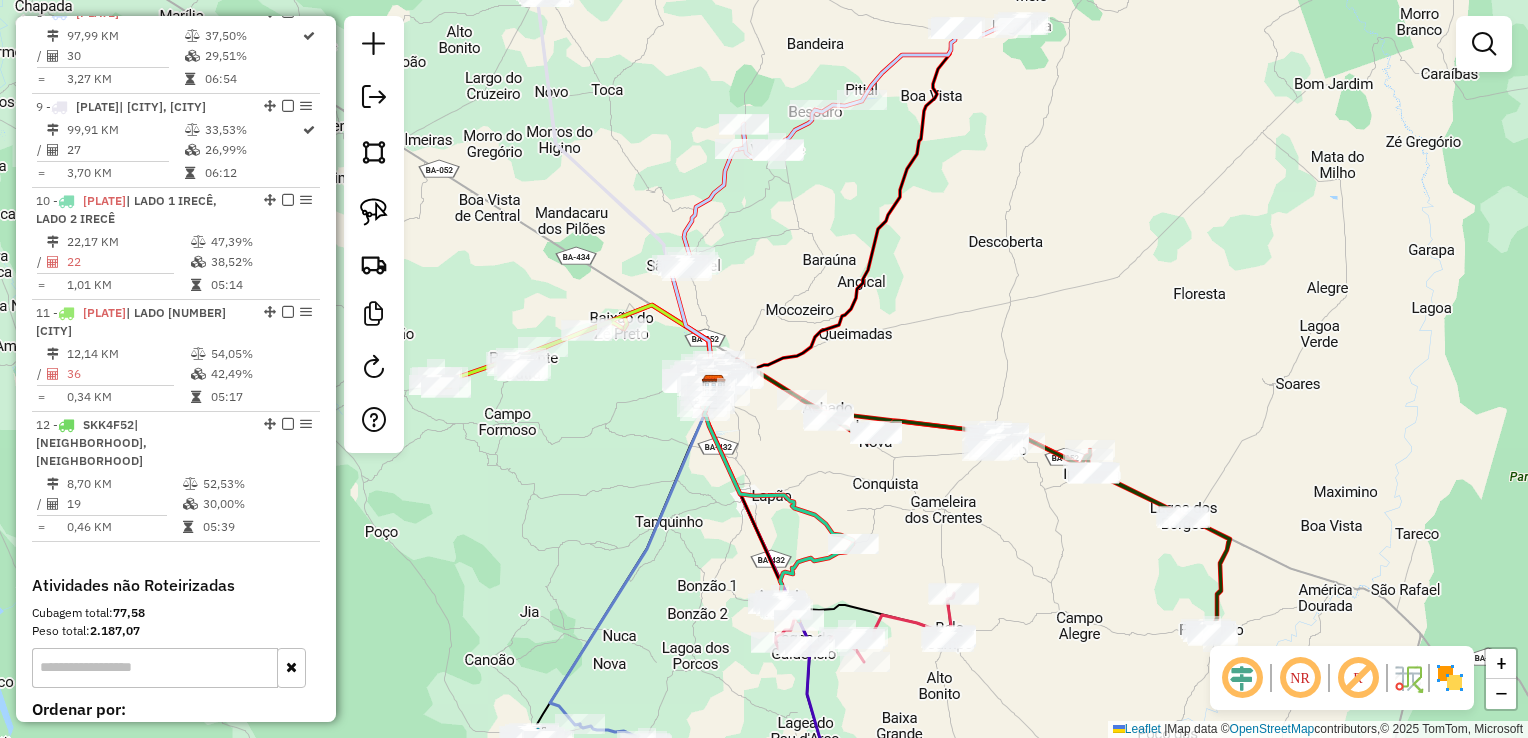 drag, startPoint x: 1023, startPoint y: 243, endPoint x: 1063, endPoint y: 312, distance: 79.755875 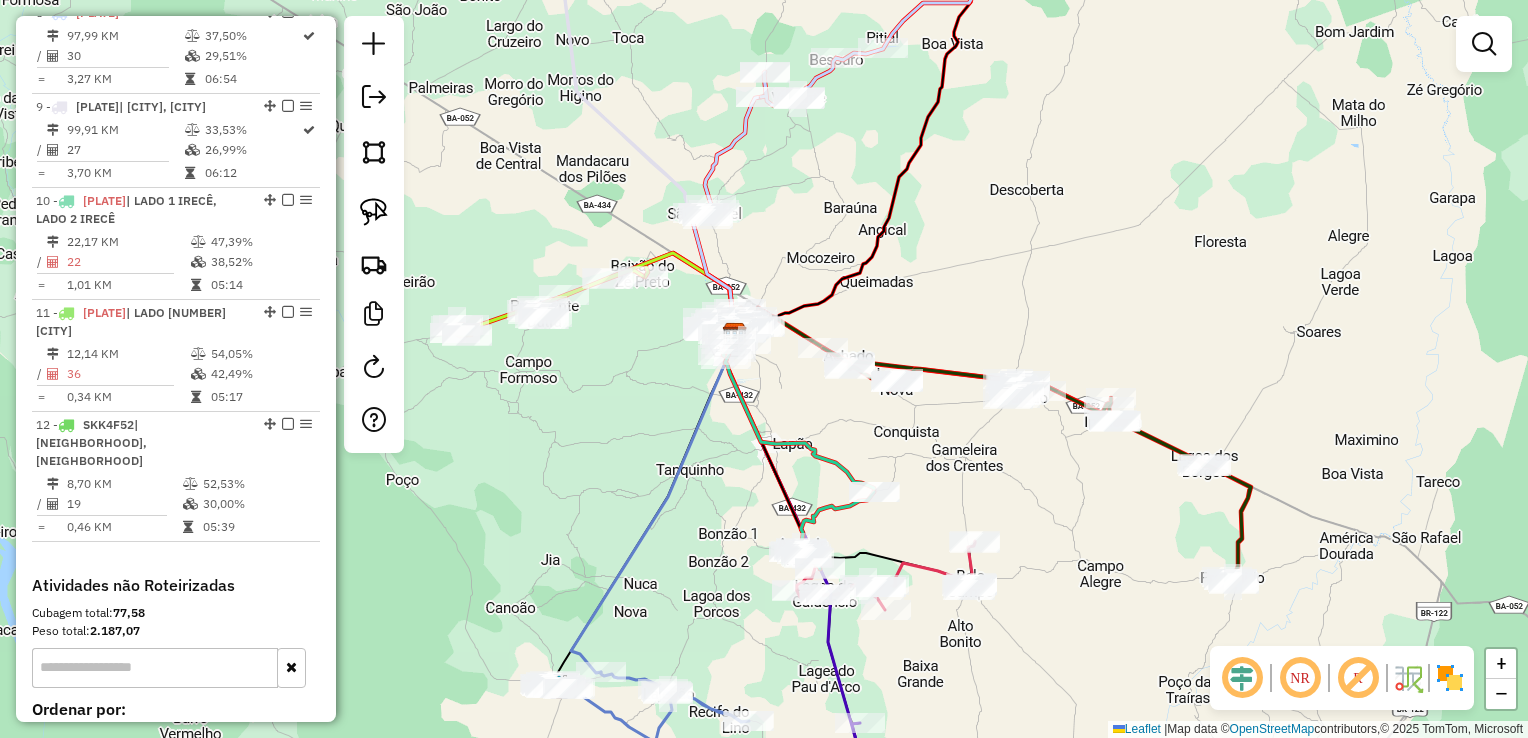 drag, startPoint x: 1048, startPoint y: 301, endPoint x: 1043, endPoint y: 216, distance: 85.146935 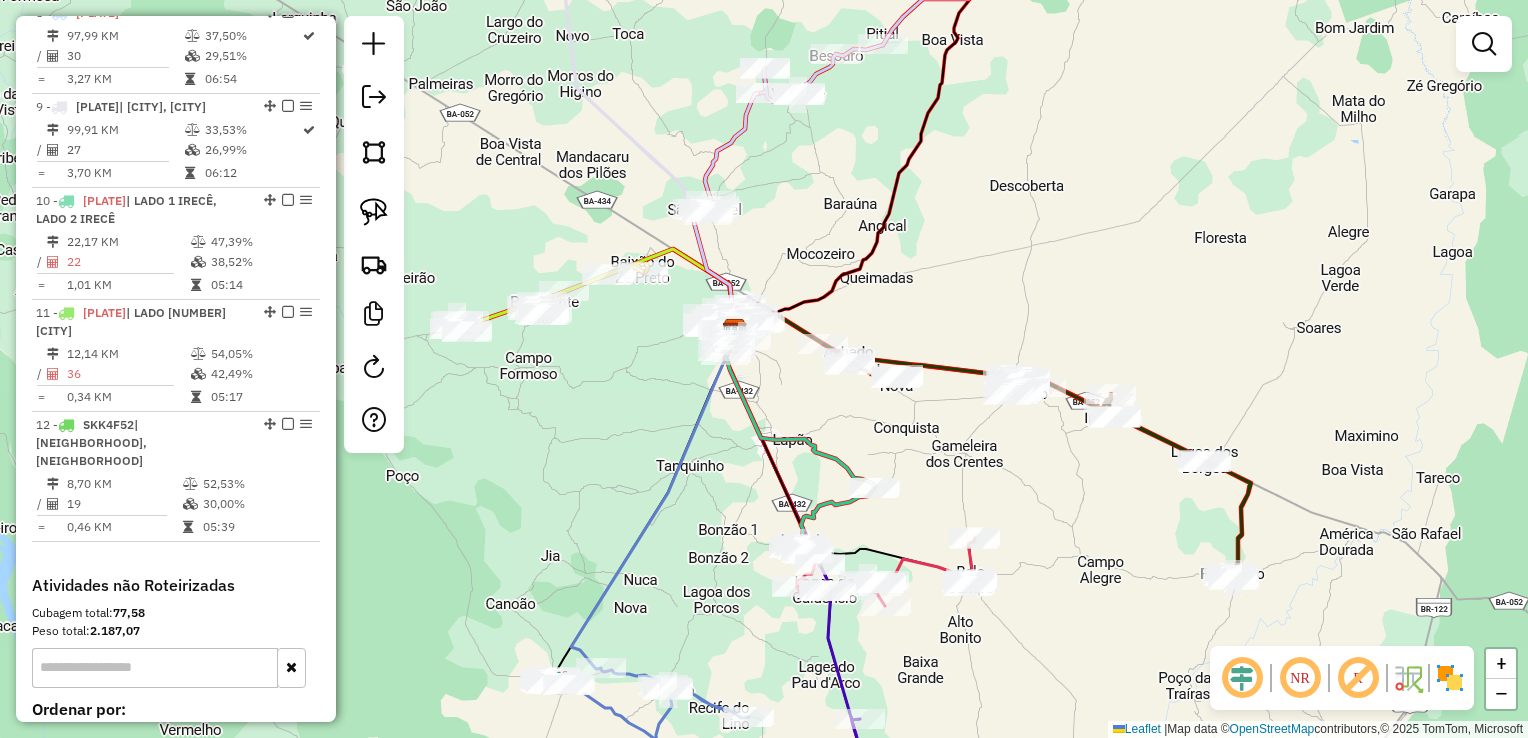 click on "Janela de atendimento Grade de atendimento Capacidade Transportadoras Veículos Cliente Pedidos  Rotas Selecione os dias de semana para filtrar as janelas de atendimento  Seg   Ter   Qua   Qui   Sex   Sáb   Dom  Informe o período da janela de atendimento: De: Até:  Filtrar exatamente a janela do cliente  Considerar janela de atendimento padrão  Selecione os dias de semana para filtrar as grades de atendimento  Seg   Ter   Qua   Qui   Sex   Sáb   Dom   Considerar clientes sem dia de atendimento cadastrado  Clientes fora do dia de atendimento selecionado Filtrar as atividades entre os valores definidos abaixo:  Peso mínimo:   Peso máximo:   Cubagem mínima:   Cubagem máxima:   De:   Até:  Filtrar as atividades entre o tempo de atendimento definido abaixo:  De:   Até:   Considerar capacidade total dos clientes não roteirizados Transportadora: Selecione um ou mais itens Tipo de veículo: Selecione um ou mais itens Veículo: Selecione um ou mais itens Motorista: Selecione um ou mais itens Nome: Rótulo:" 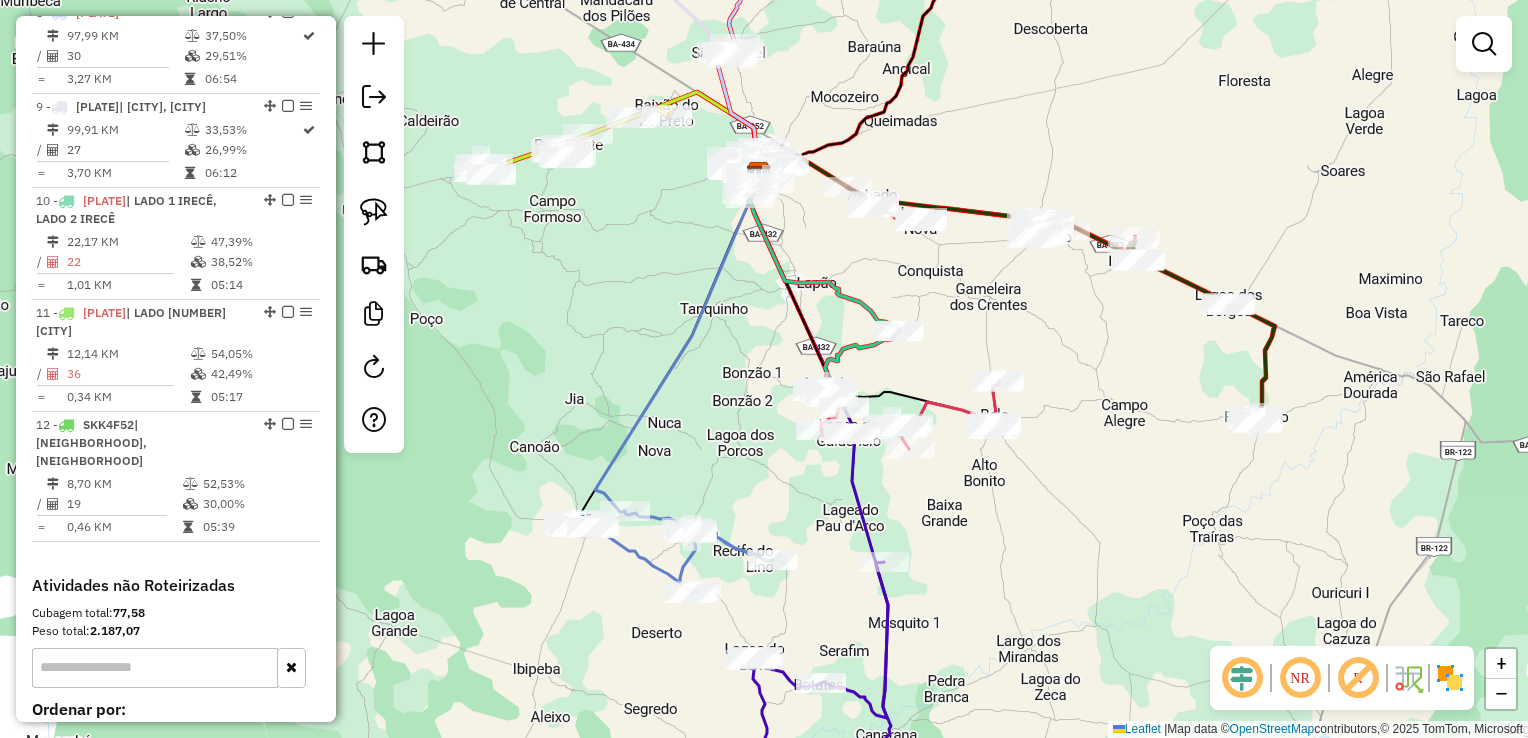 drag, startPoint x: 935, startPoint y: 306, endPoint x: 935, endPoint y: 257, distance: 49 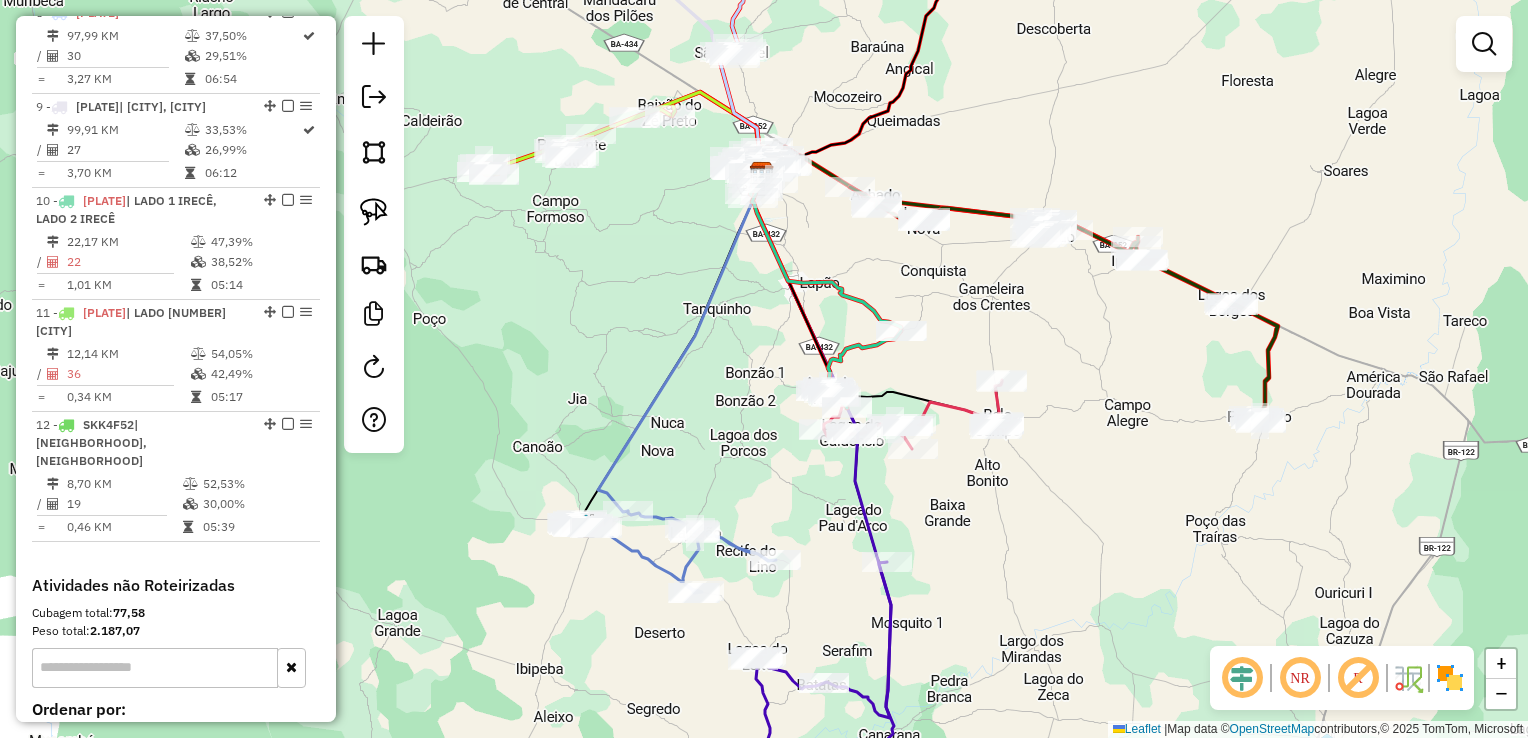 drag, startPoint x: 964, startPoint y: 270, endPoint x: 958, endPoint y: 343, distance: 73.24616 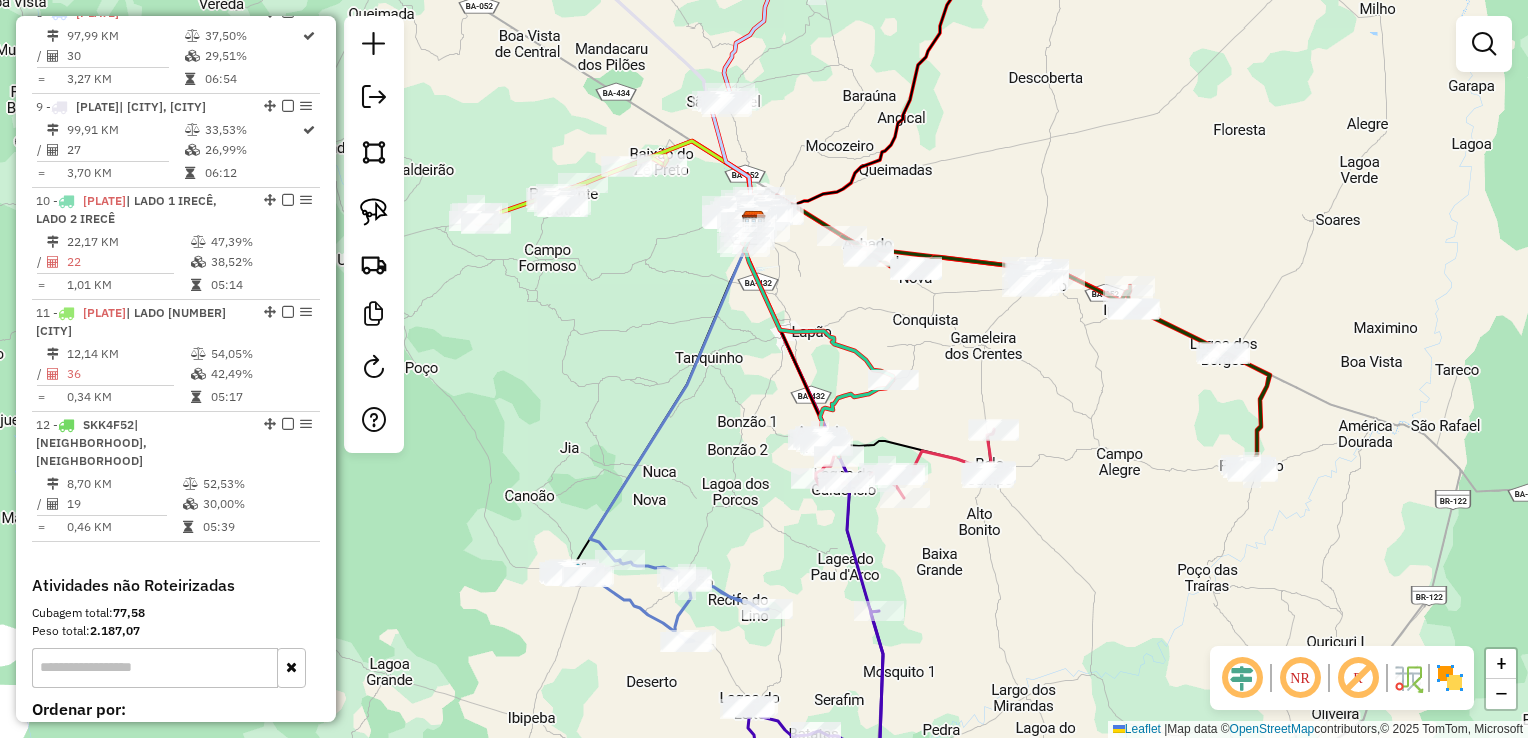 click on "Rota 3 - Placa SJK3D36  19224 - MERCADINHO SD Janela de atendimento Grade de atendimento Capacidade Transportadoras Veículos Cliente Pedidos  Rotas Selecione os dias de semana para filtrar as janelas de atendimento  Seg   Ter   Qua   Qui   Sex   Sáb   Dom  Informe o período da janela de atendimento: De: Até:  Filtrar exatamente a janela do cliente  Considerar janela de atendimento padrão  Selecione os dias de semana para filtrar as grades de atendimento  Seg   Ter   Qua   Qui   Sex   Sáb   Dom   Considerar clientes sem dia de atendimento cadastrado  Clientes fora do dia de atendimento selecionado Filtrar as atividades entre os valores definidos abaixo:  Peso mínimo:   Peso máximo:   Cubagem mínima:   Cubagem máxima:   De:   Até:  Filtrar as atividades entre o tempo de atendimento definido abaixo:  De:   Até:   Considerar capacidade total dos clientes não roteirizados Transportadora: Selecione um ou mais itens Tipo de veículo: Selecione um ou mais itens Veículo: Selecione um ou mais itens Nome:" 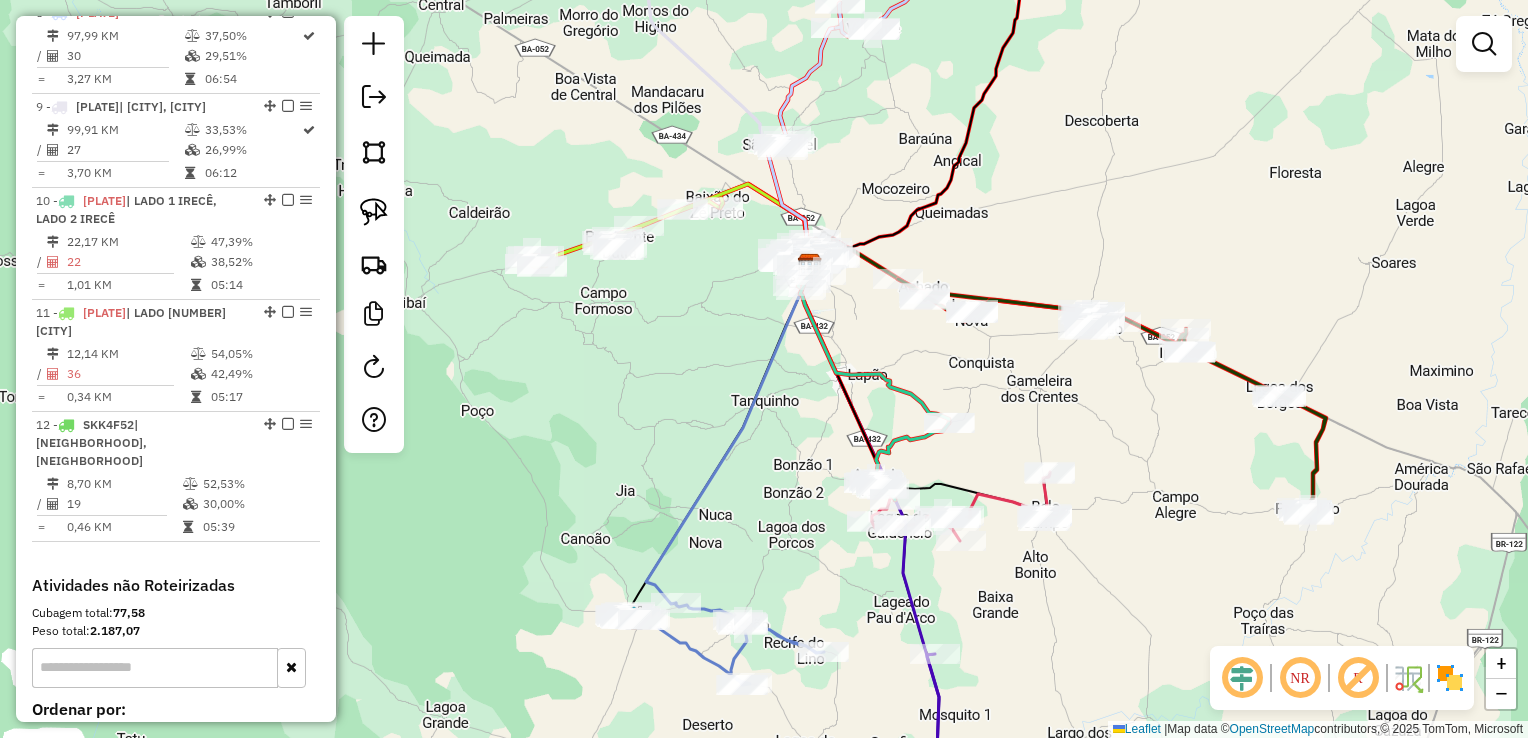 drag, startPoint x: 592, startPoint y: 358, endPoint x: 581, endPoint y: 330, distance: 30.083218 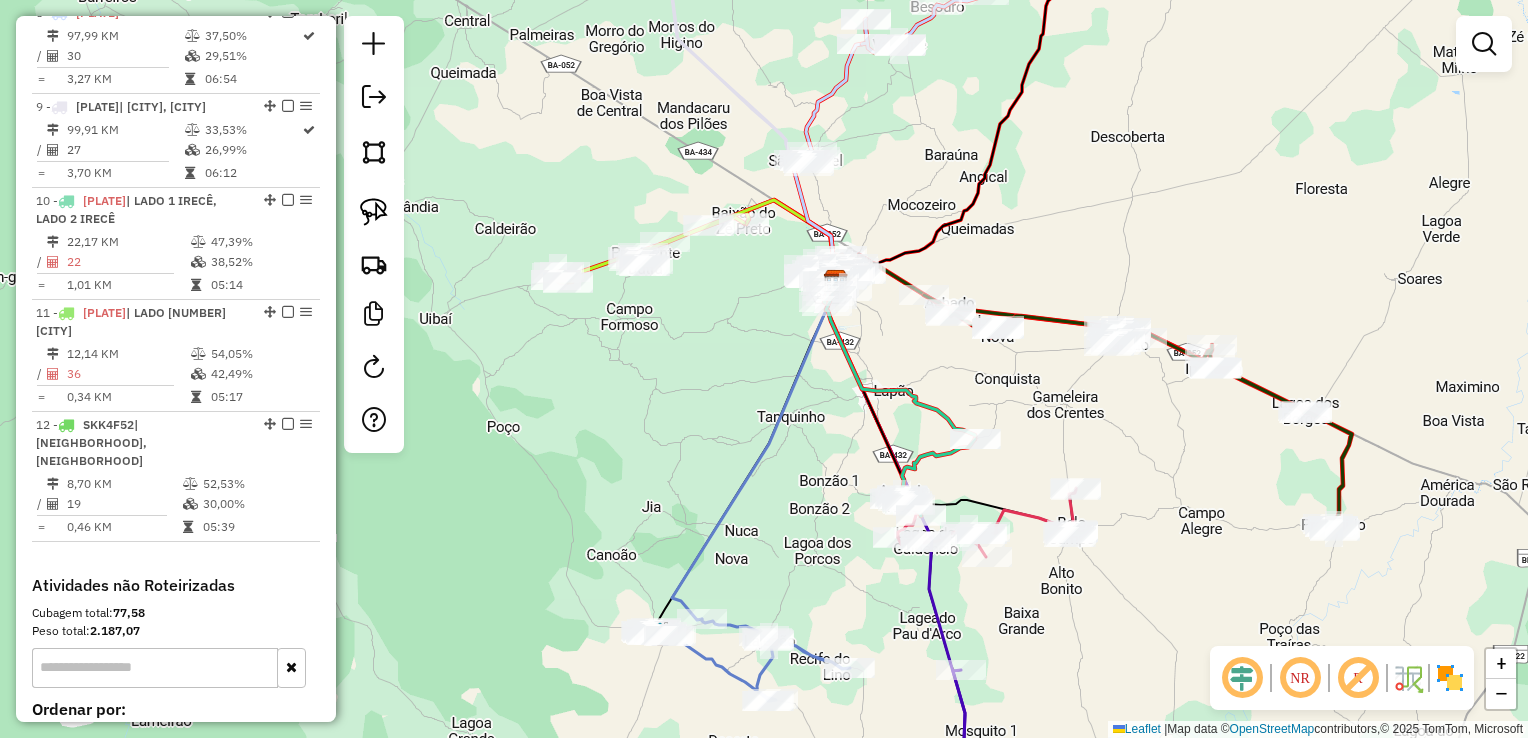 drag, startPoint x: 384, startPoint y: 105, endPoint x: 401, endPoint y: 106, distance: 17.029387 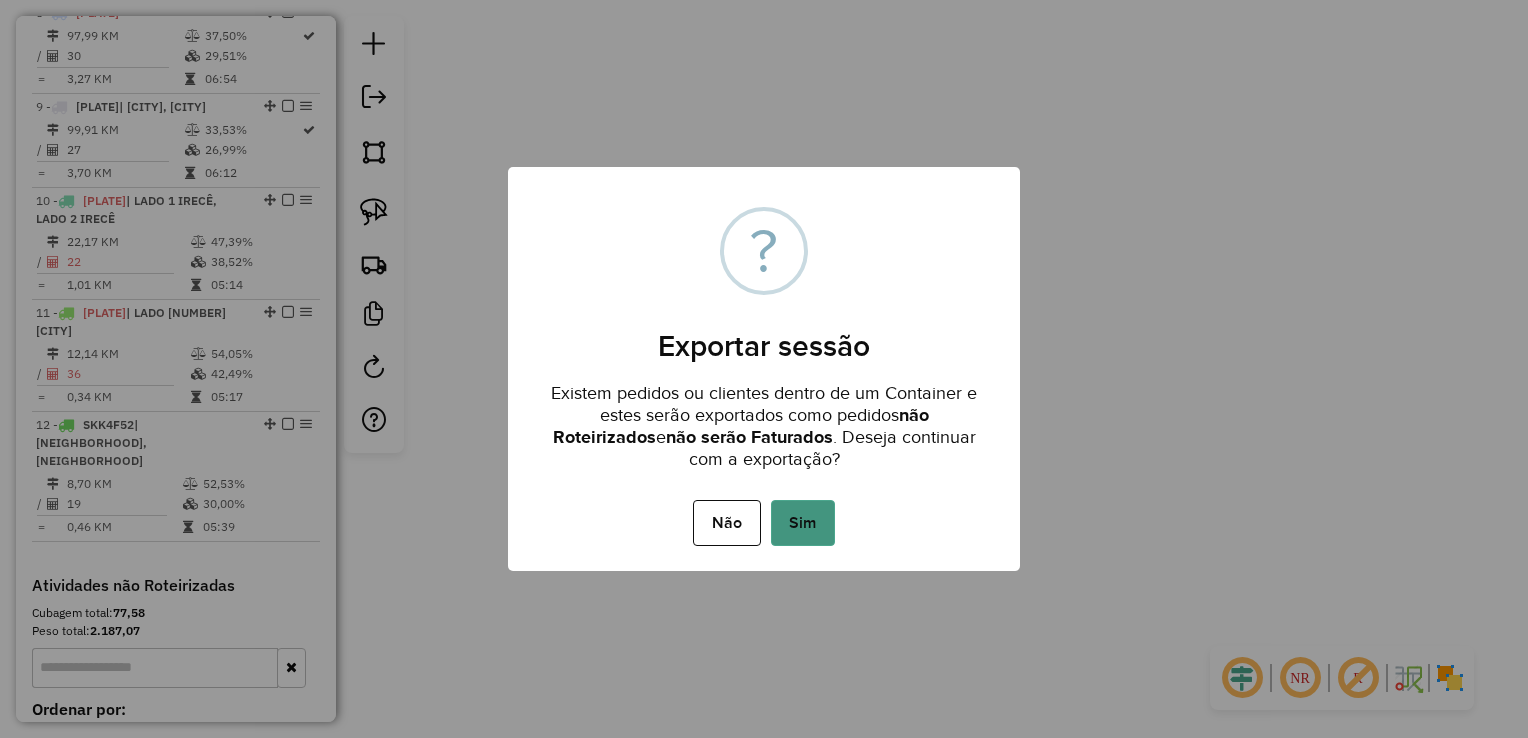 click on "Sim" at bounding box center [803, 523] 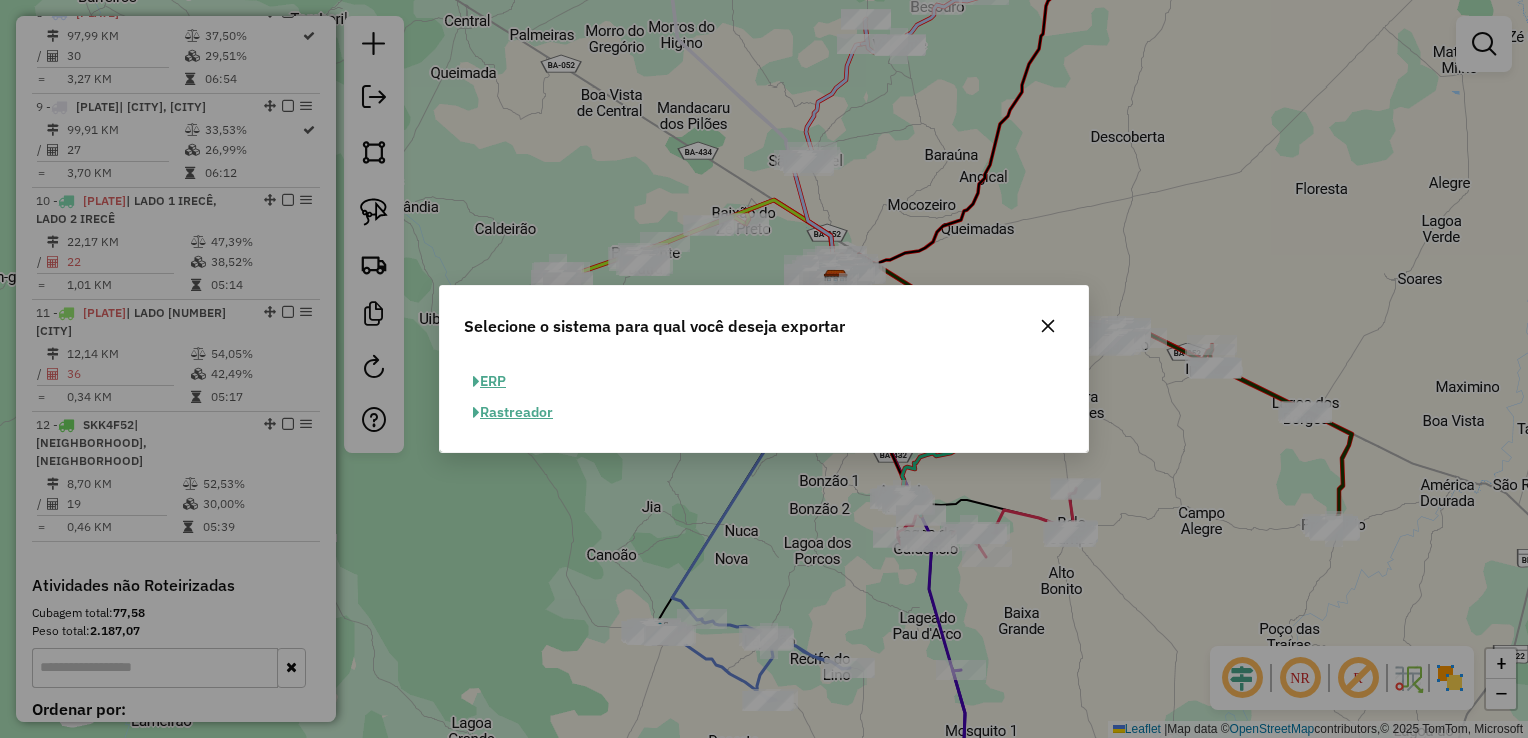 drag, startPoint x: 486, startPoint y: 380, endPoint x: 783, endPoint y: 414, distance: 298.9398 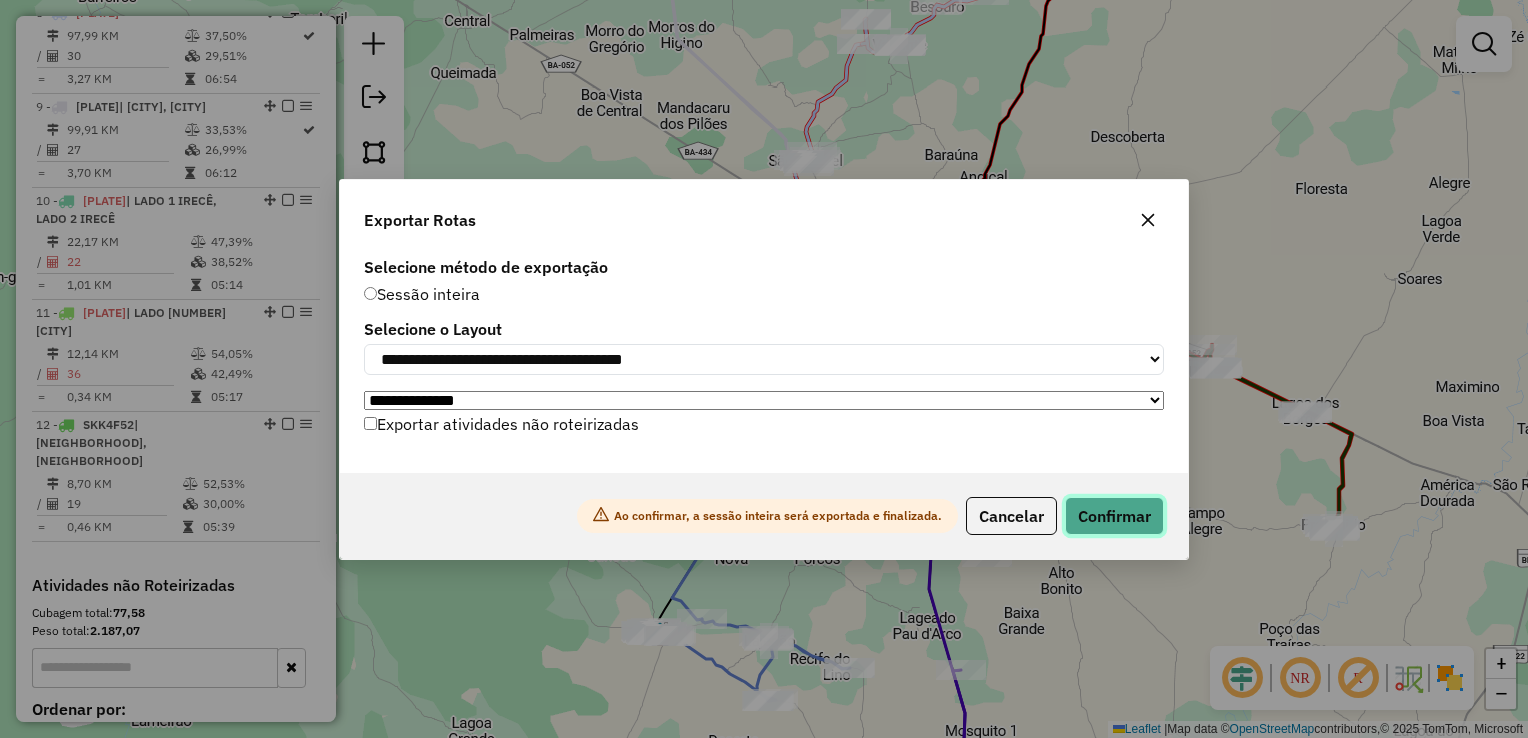 click on "Confirmar" 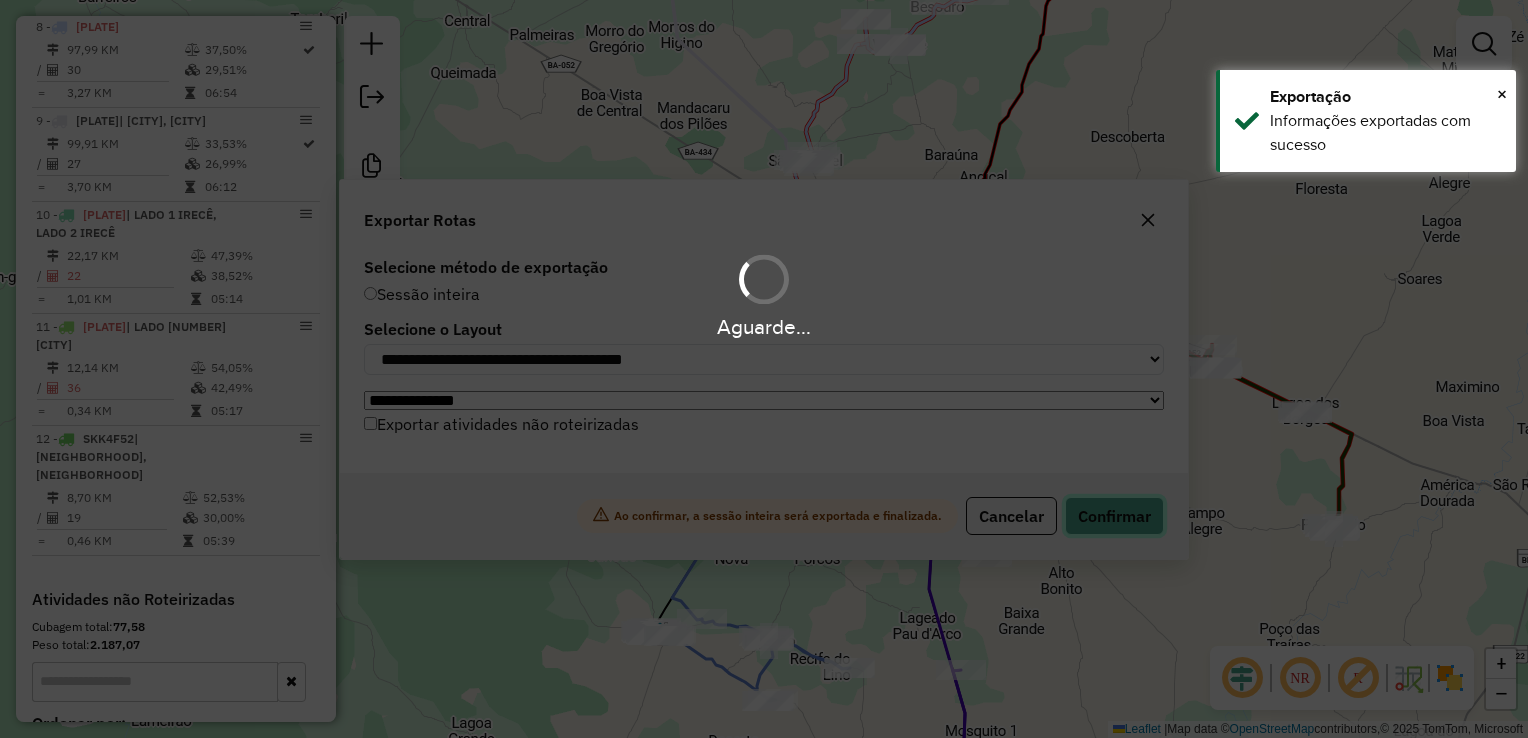 scroll, scrollTop: 1534, scrollLeft: 0, axis: vertical 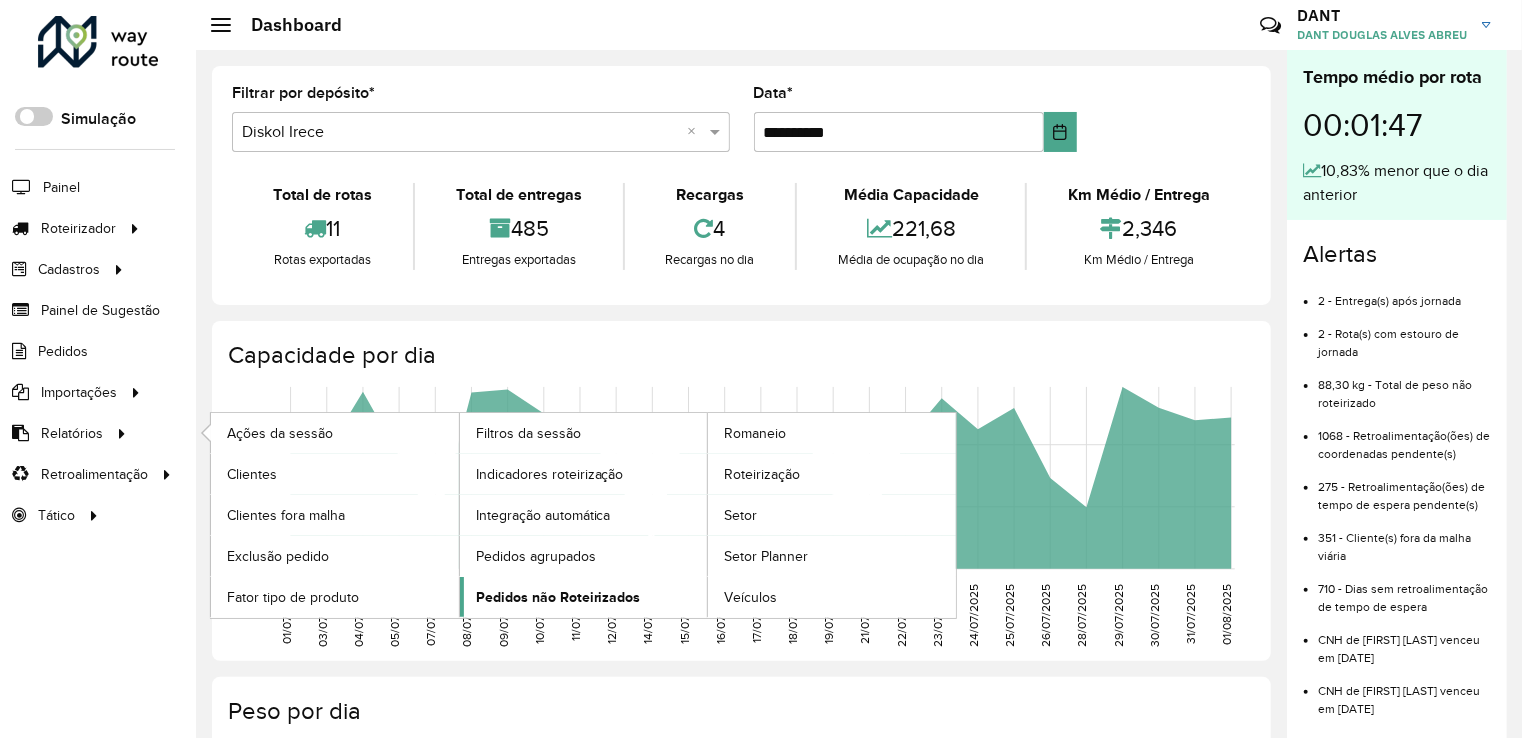 click on "Pedidos não Roteirizados" 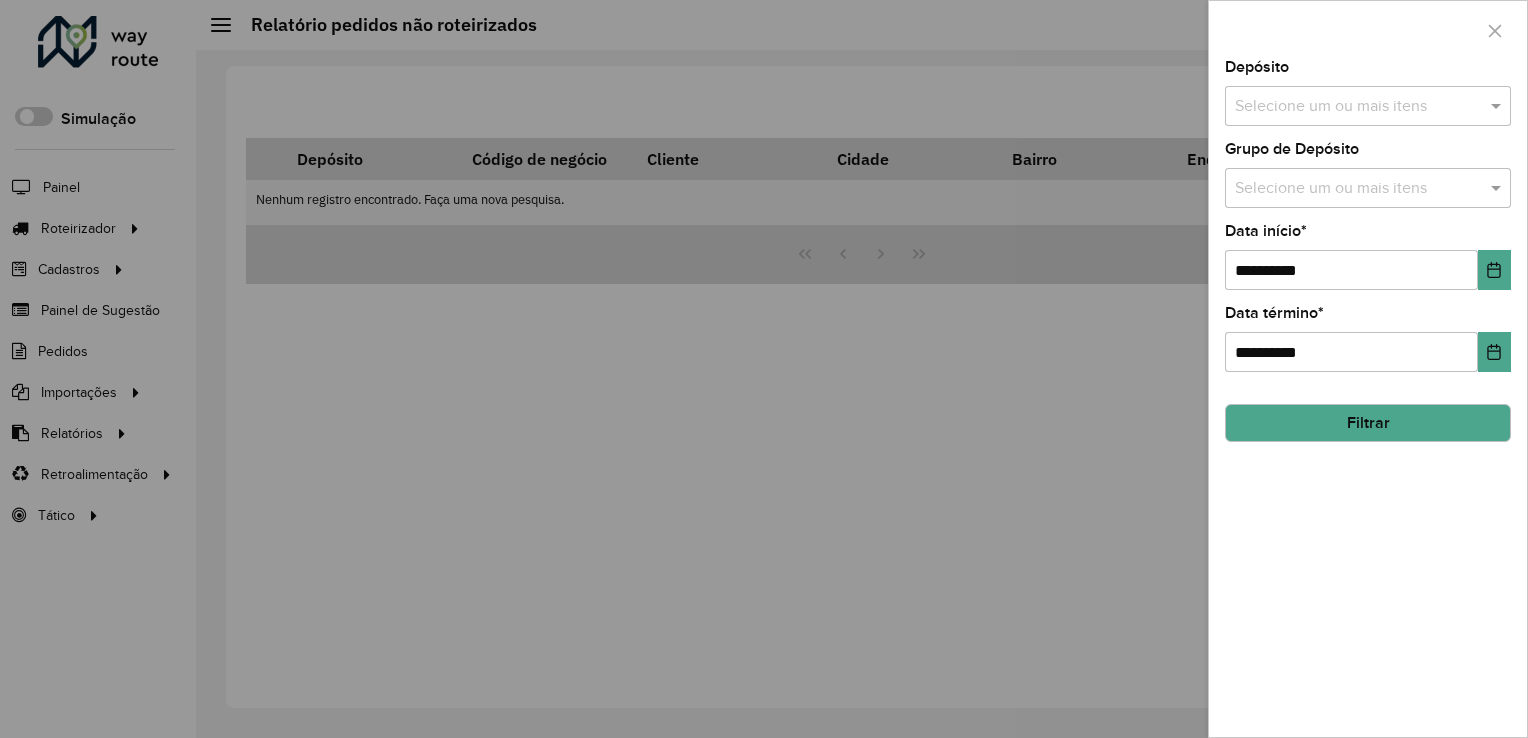 click at bounding box center [1358, 107] 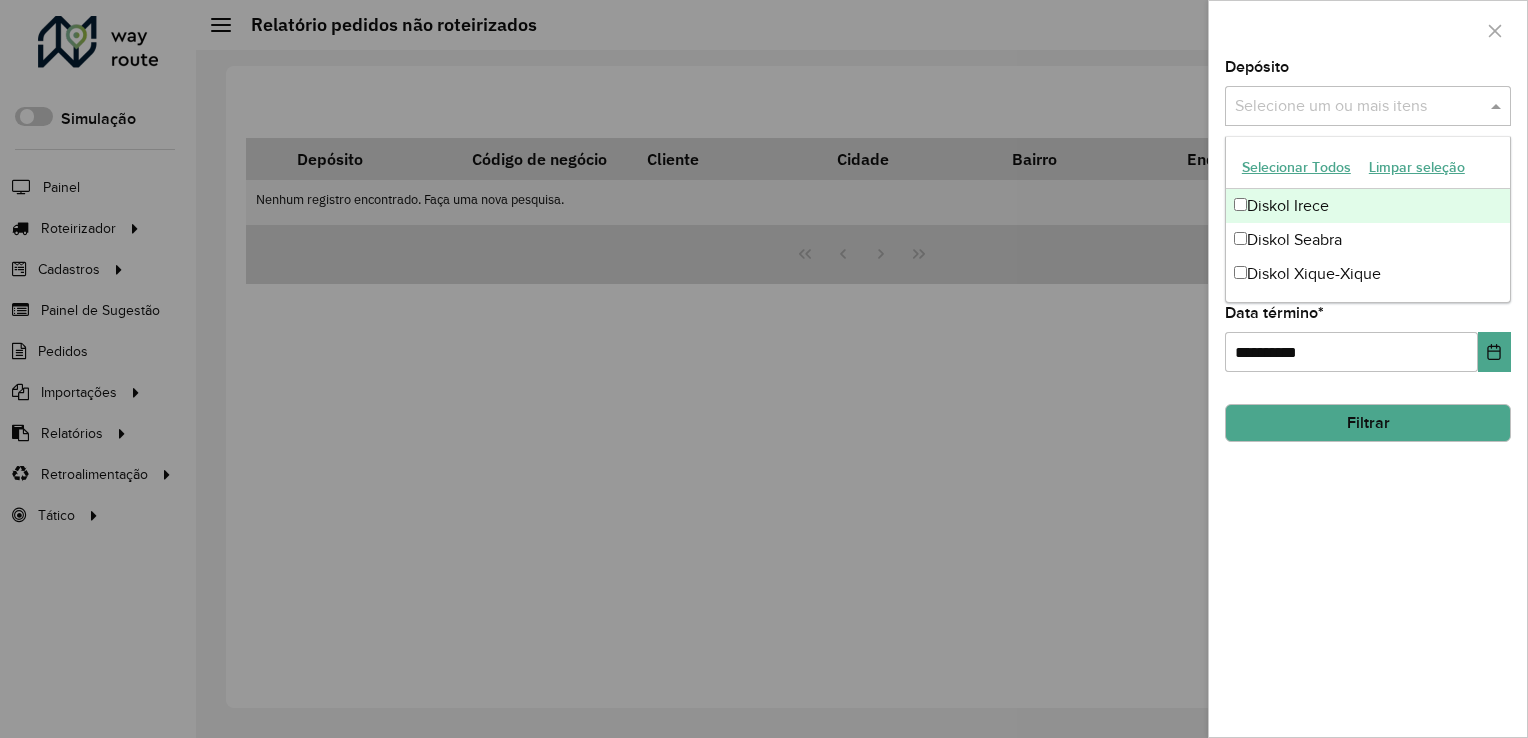 click on "Diskol Irece" at bounding box center [1368, 206] 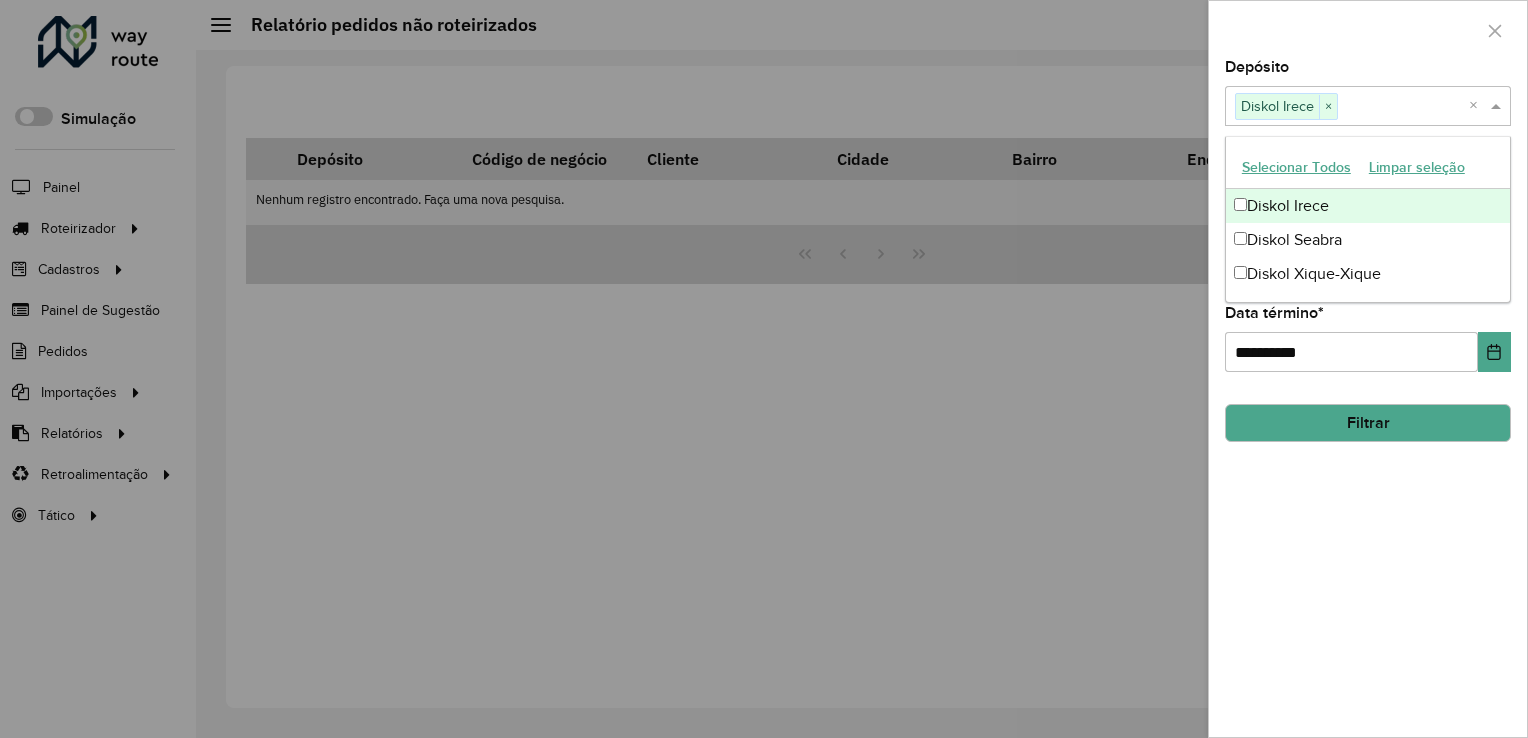 drag, startPoint x: 1394, startPoint y: 64, endPoint x: 1382, endPoint y: 86, distance: 25.059929 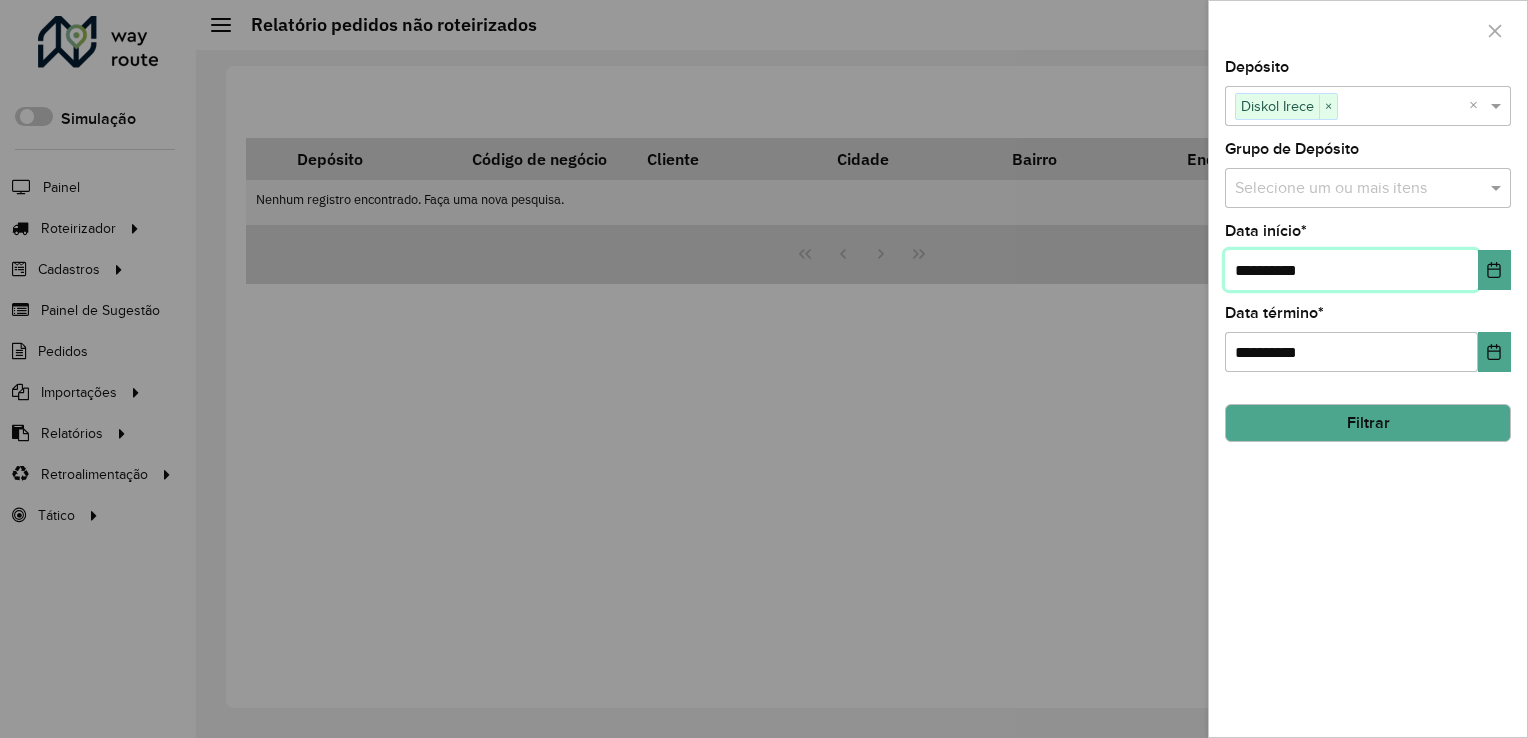 click on "**********" at bounding box center (1351, 270) 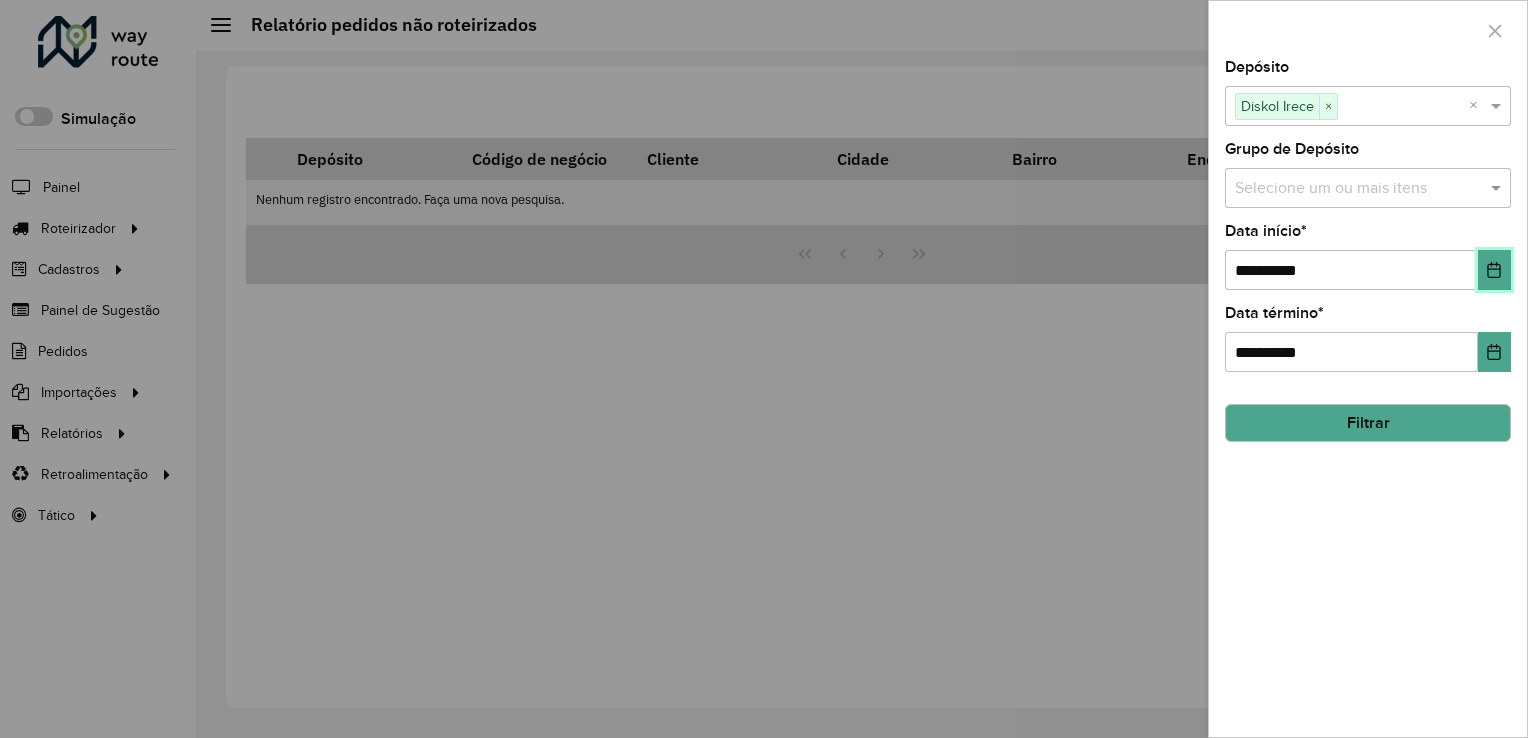 click 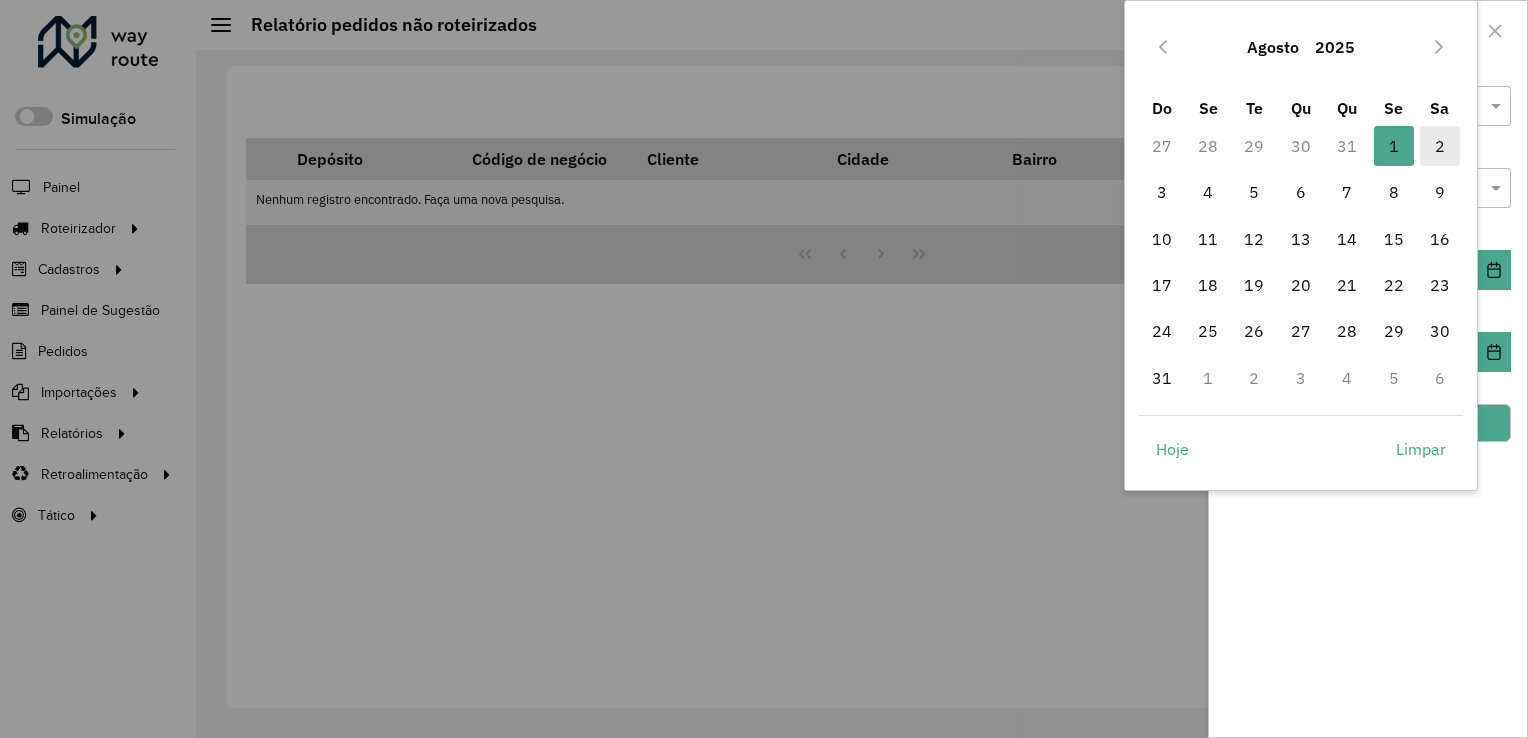 click on "2" at bounding box center (1440, 146) 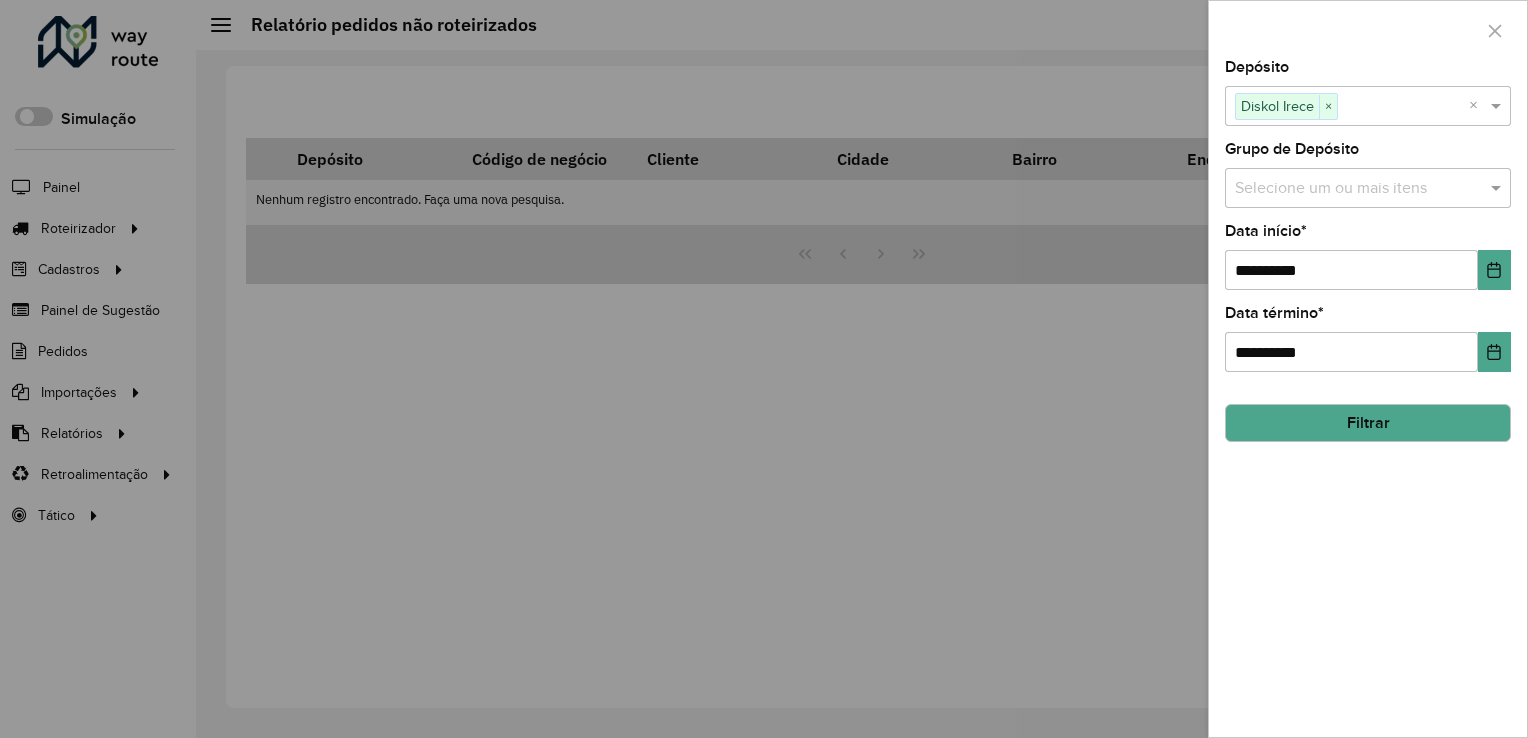 click on "Filtrar" 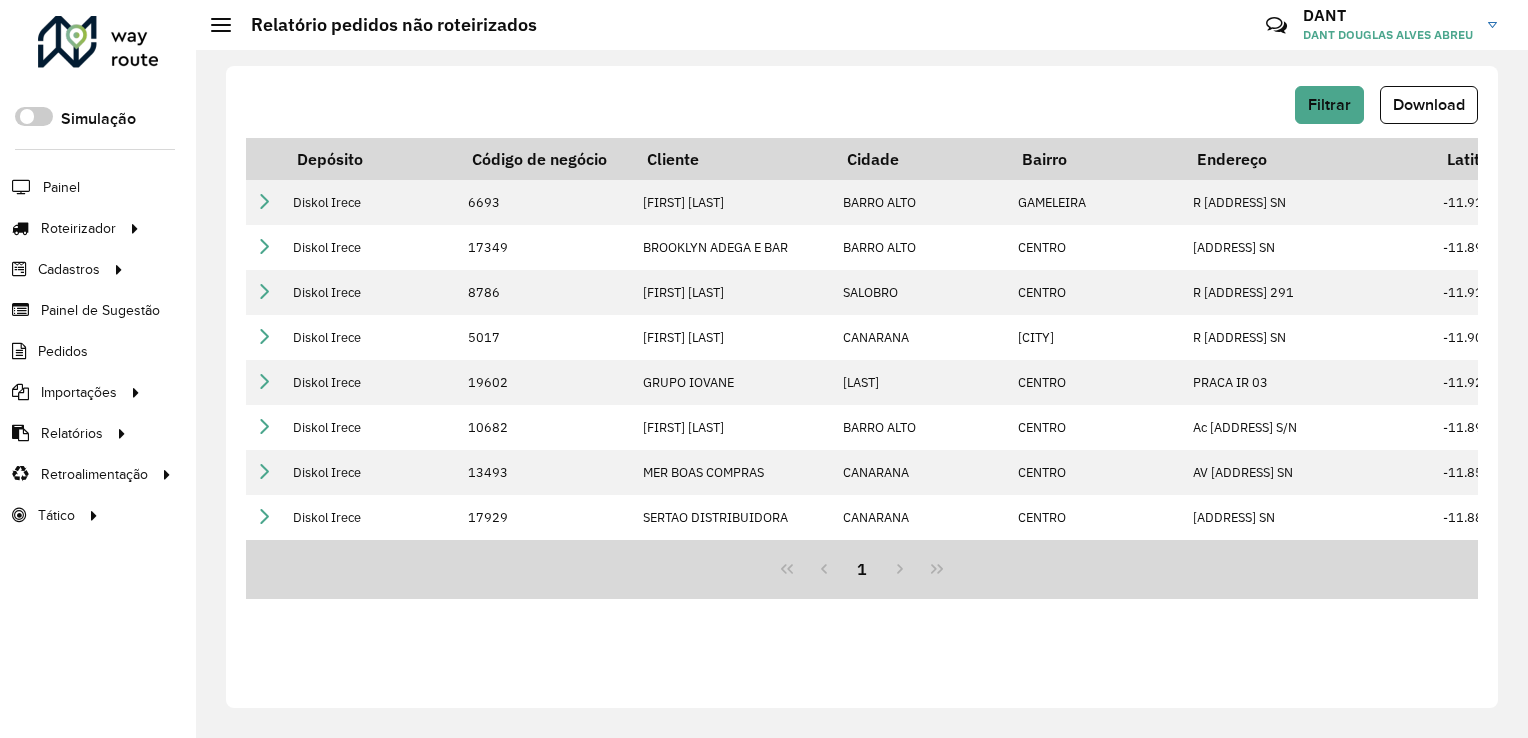 click on "Download" 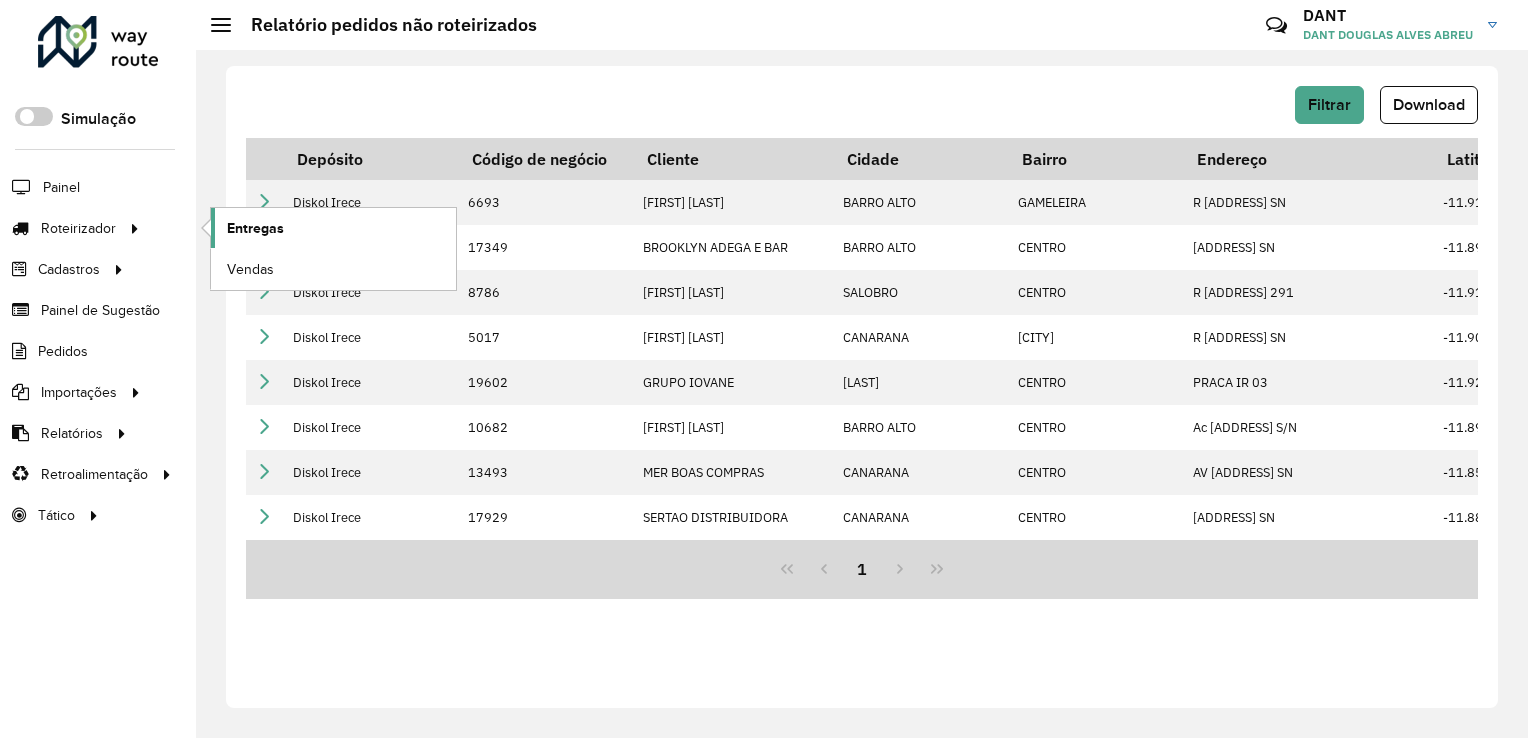 click on "Entregas" 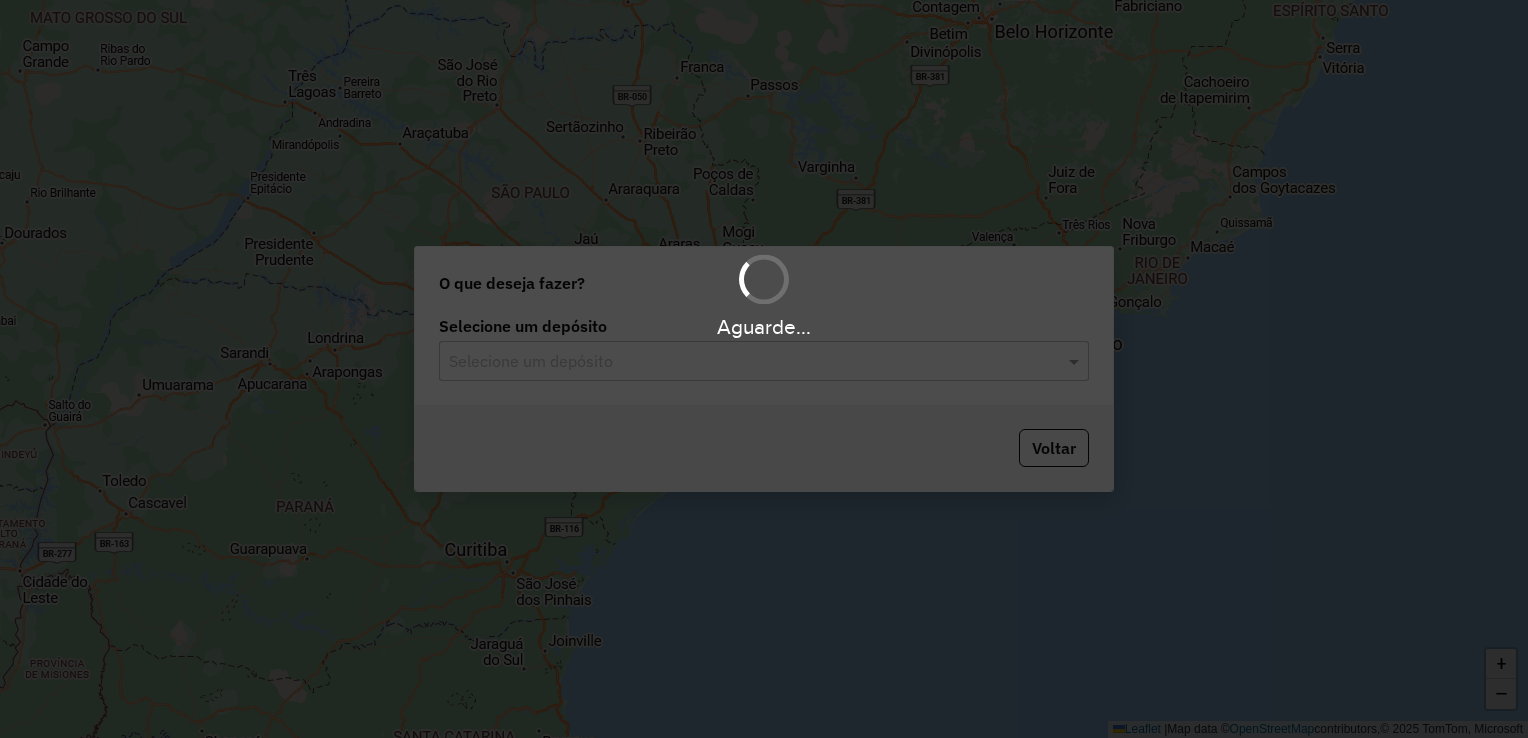 scroll, scrollTop: 0, scrollLeft: 0, axis: both 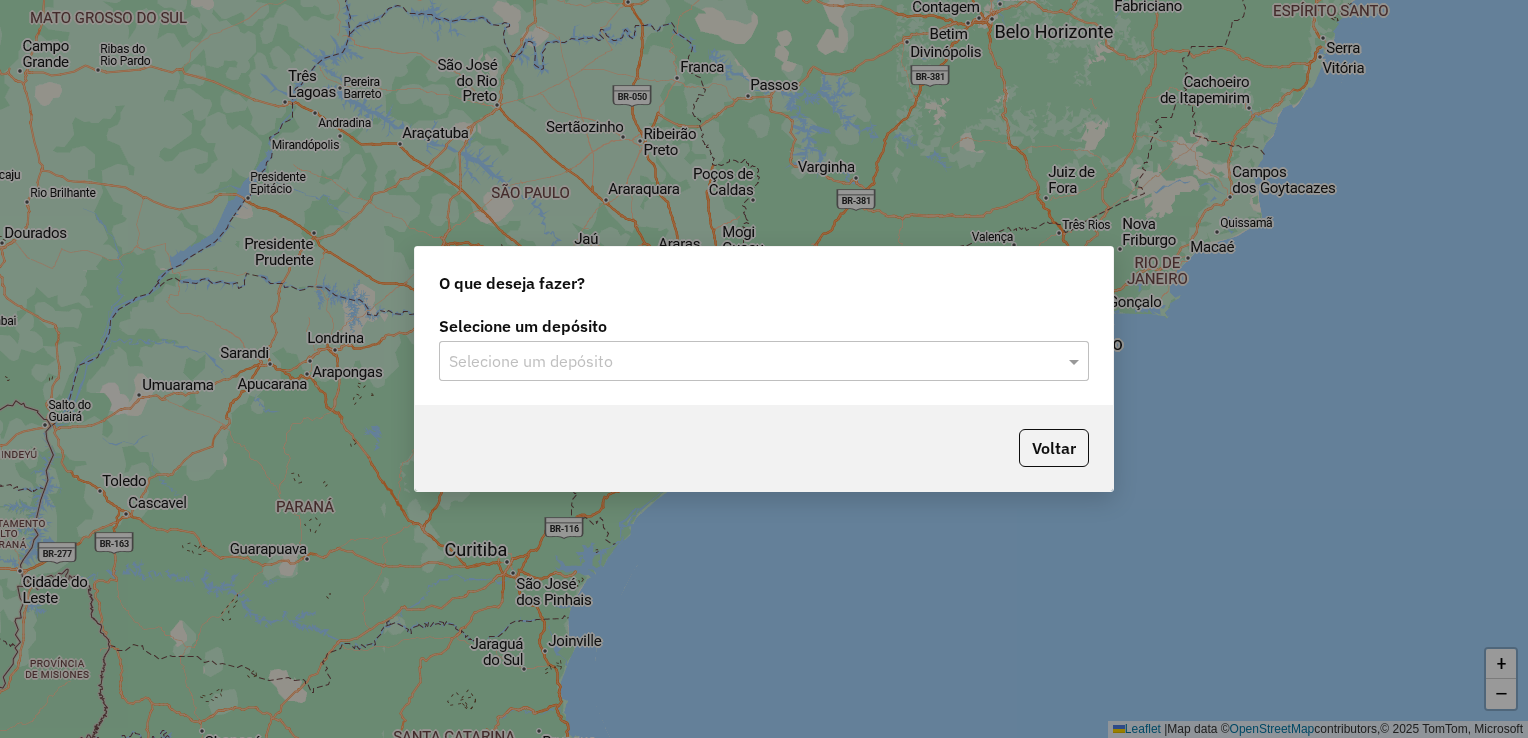 click 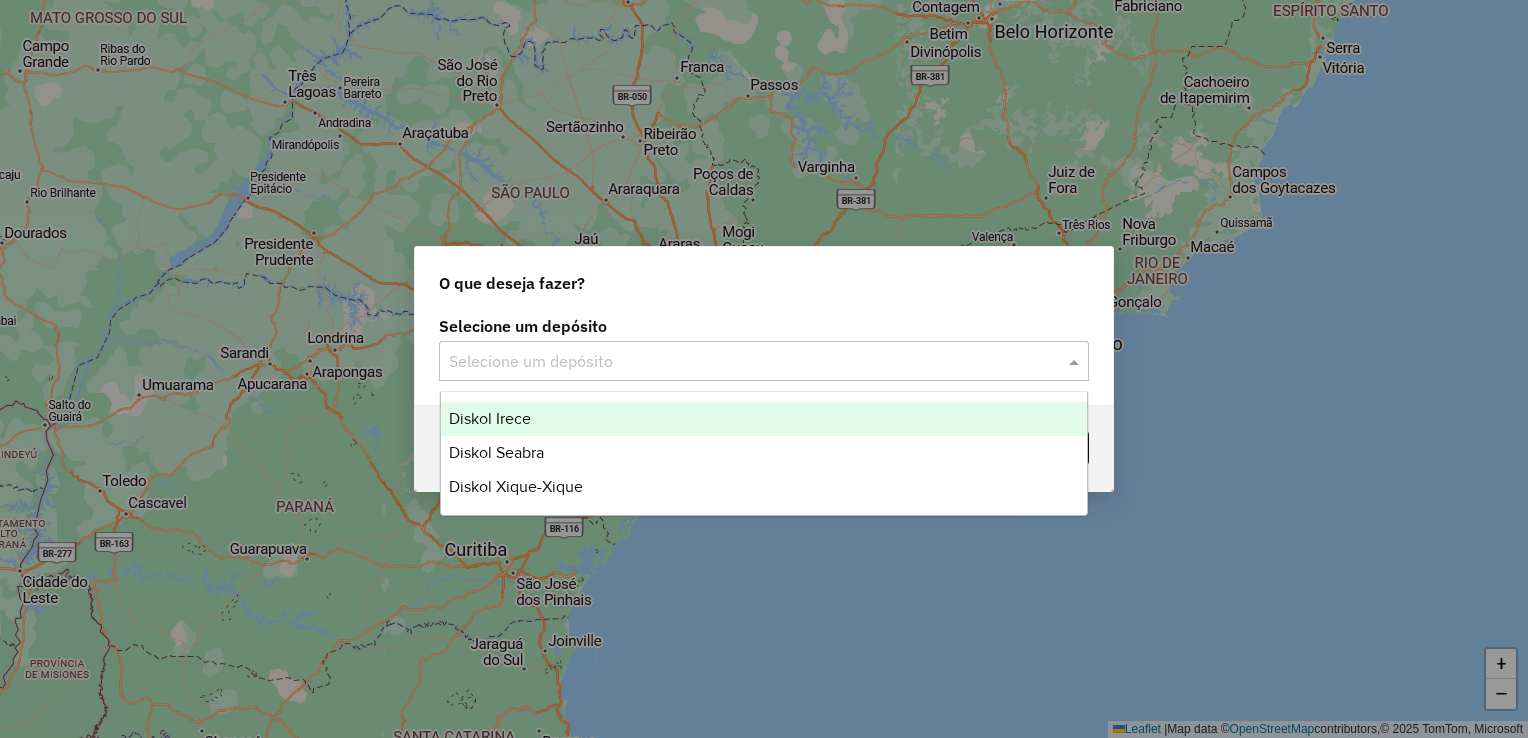 click on "Diskol Irece" at bounding box center (764, 419) 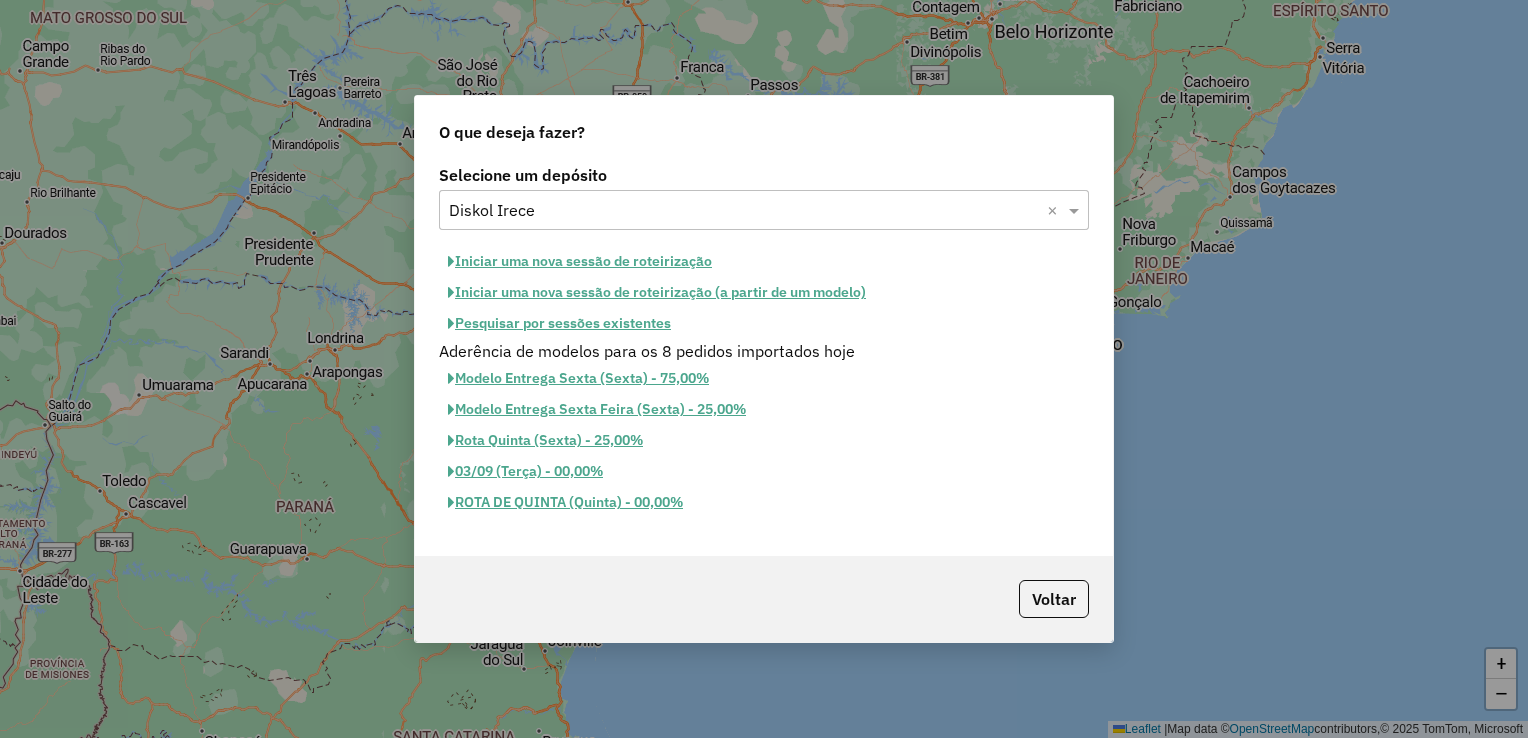 click on "Pesquisar por sessões existentes" 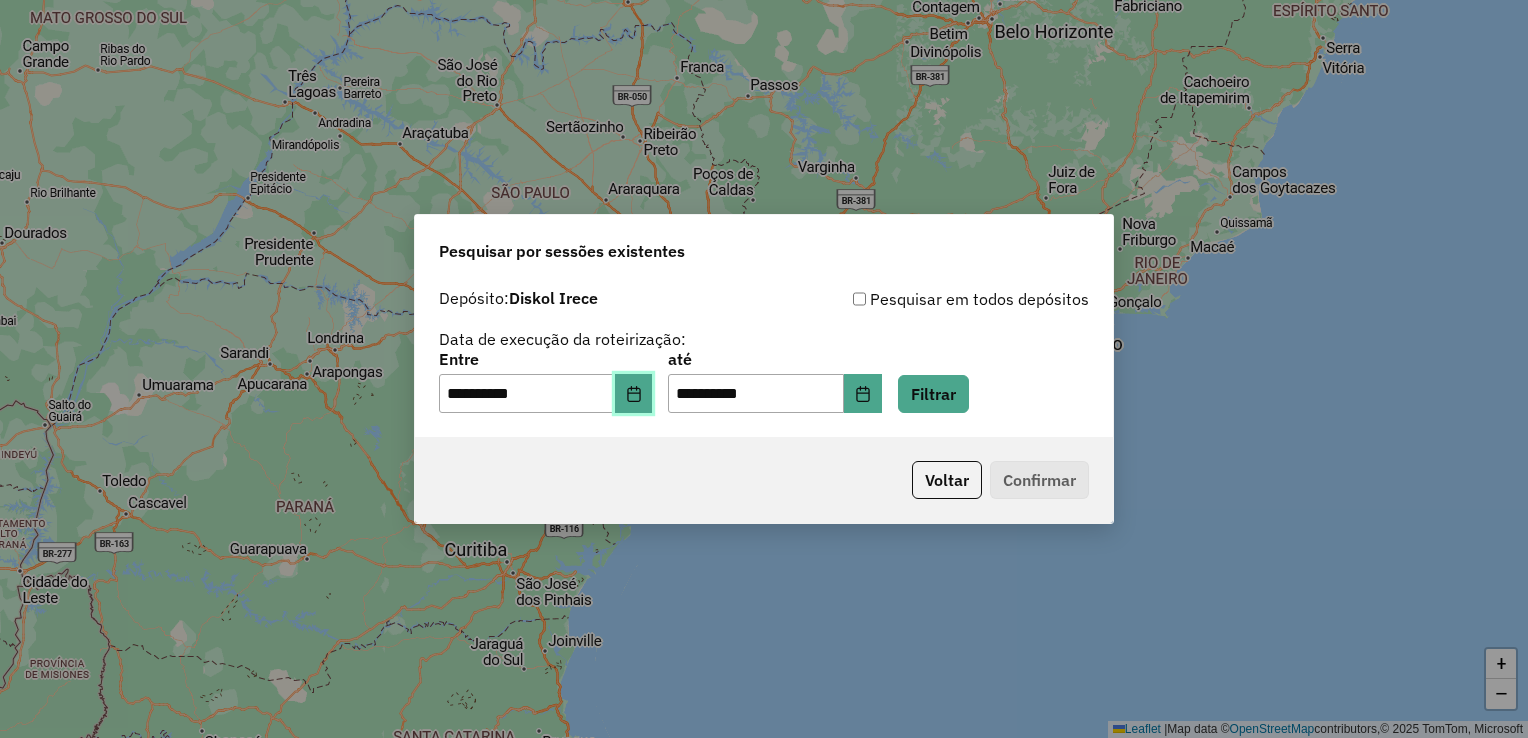 click at bounding box center [634, 394] 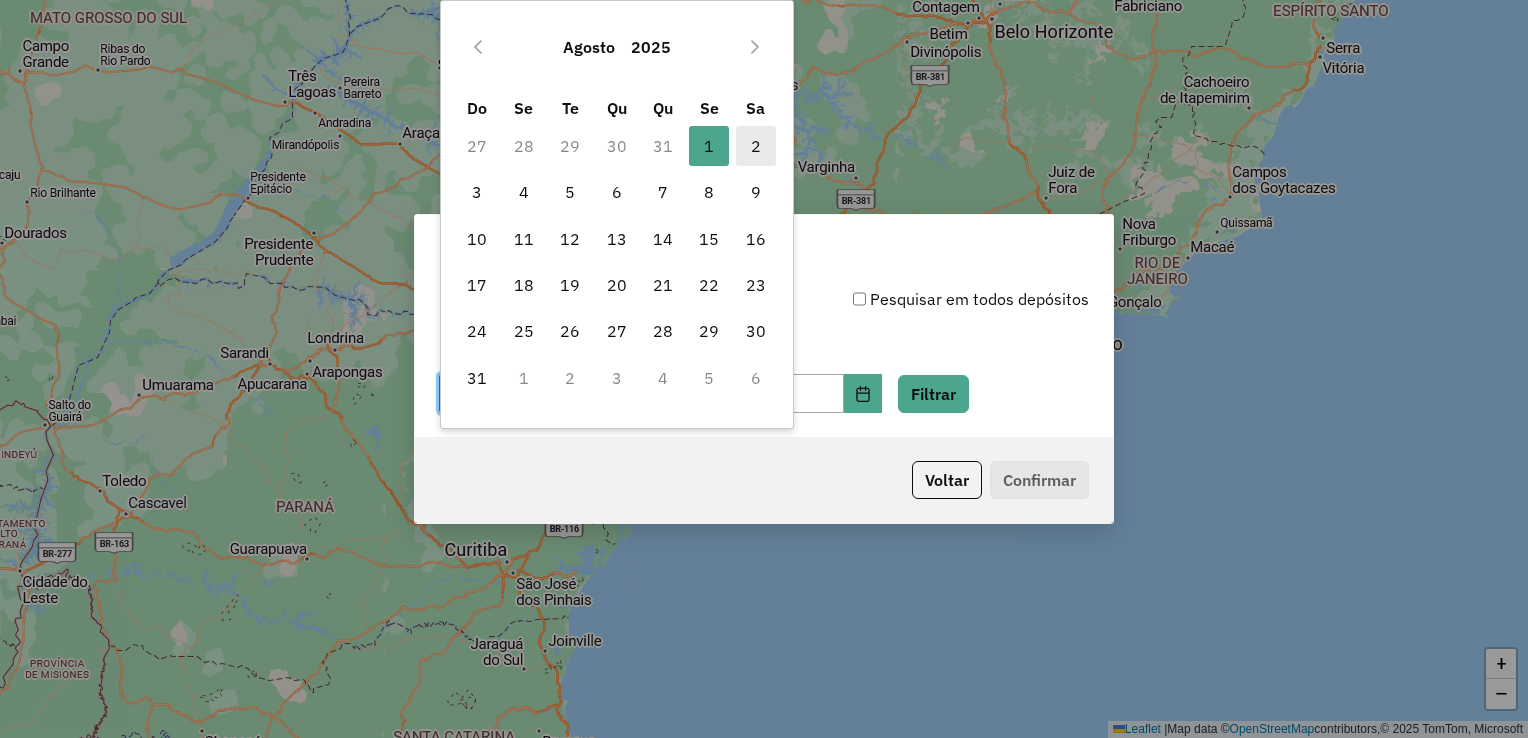 drag, startPoint x: 766, startPoint y: 157, endPoint x: 776, endPoint y: 184, distance: 28.79236 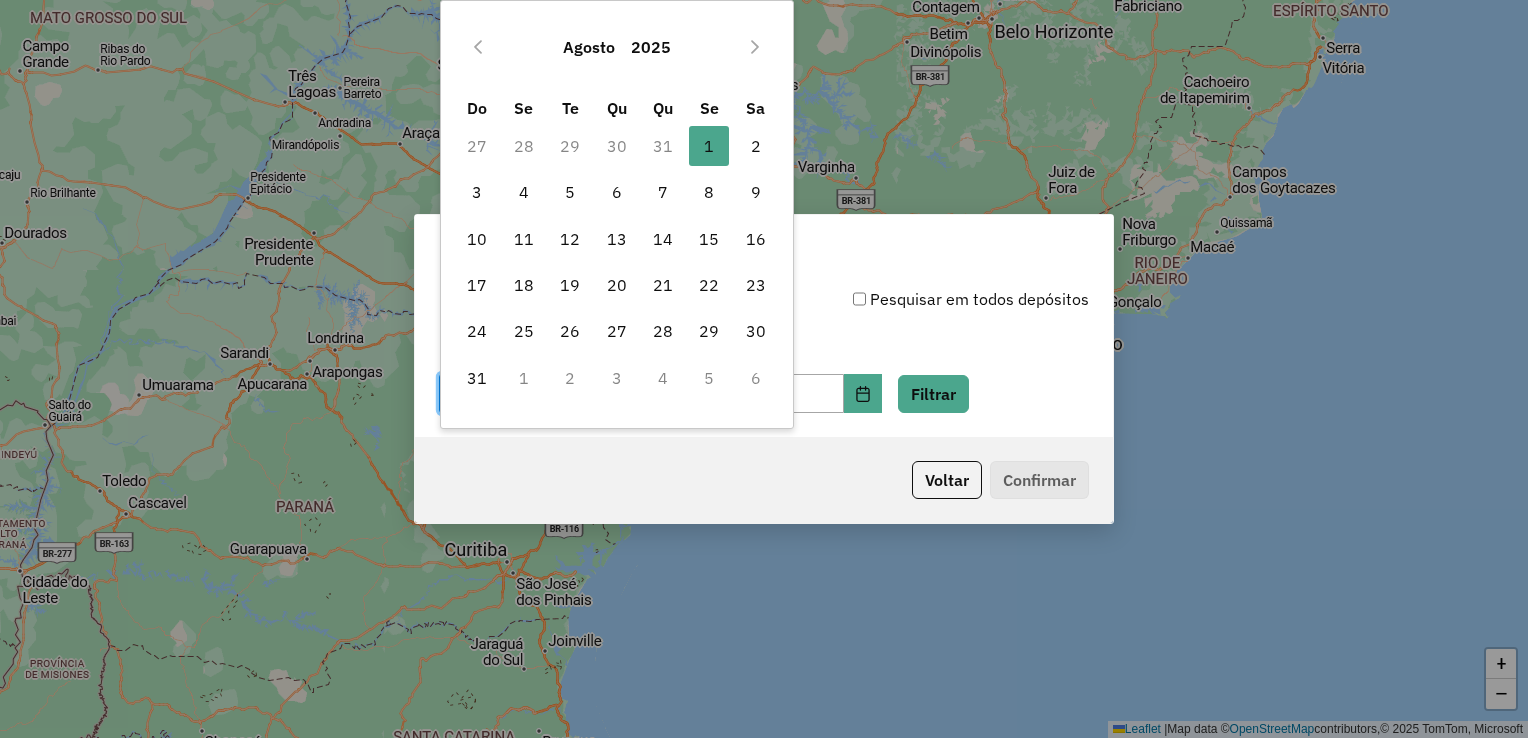 click on "2" at bounding box center (756, 146) 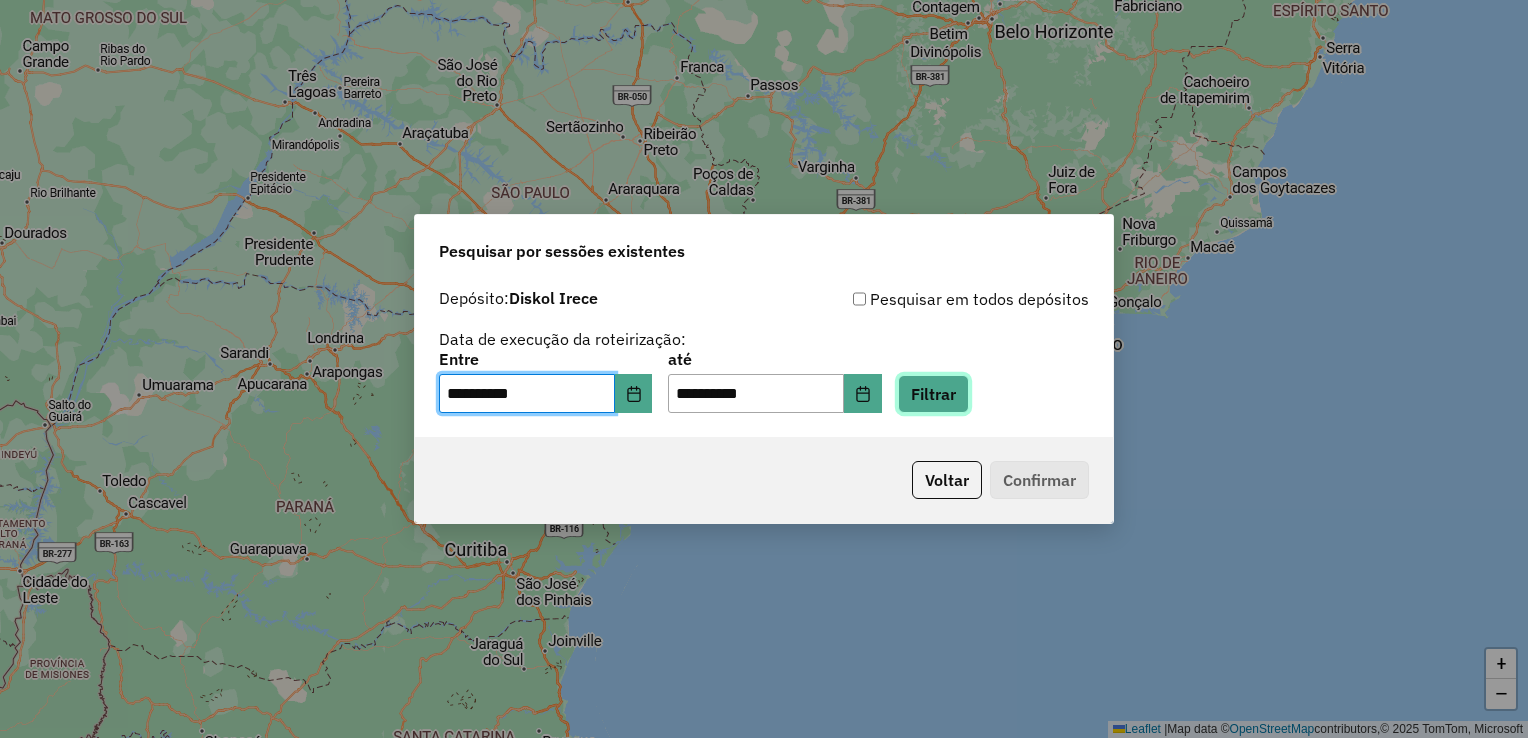 click on "Filtrar" 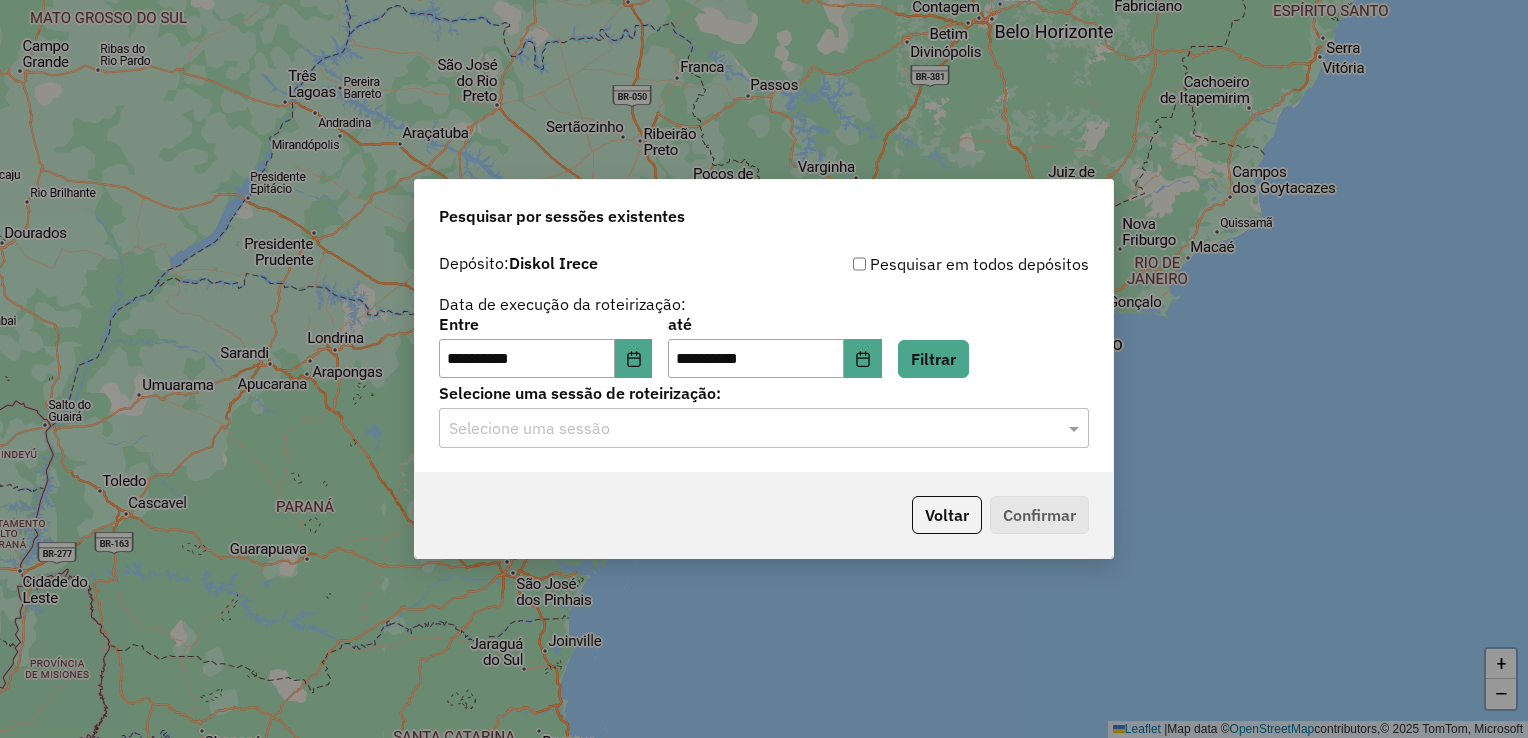 click 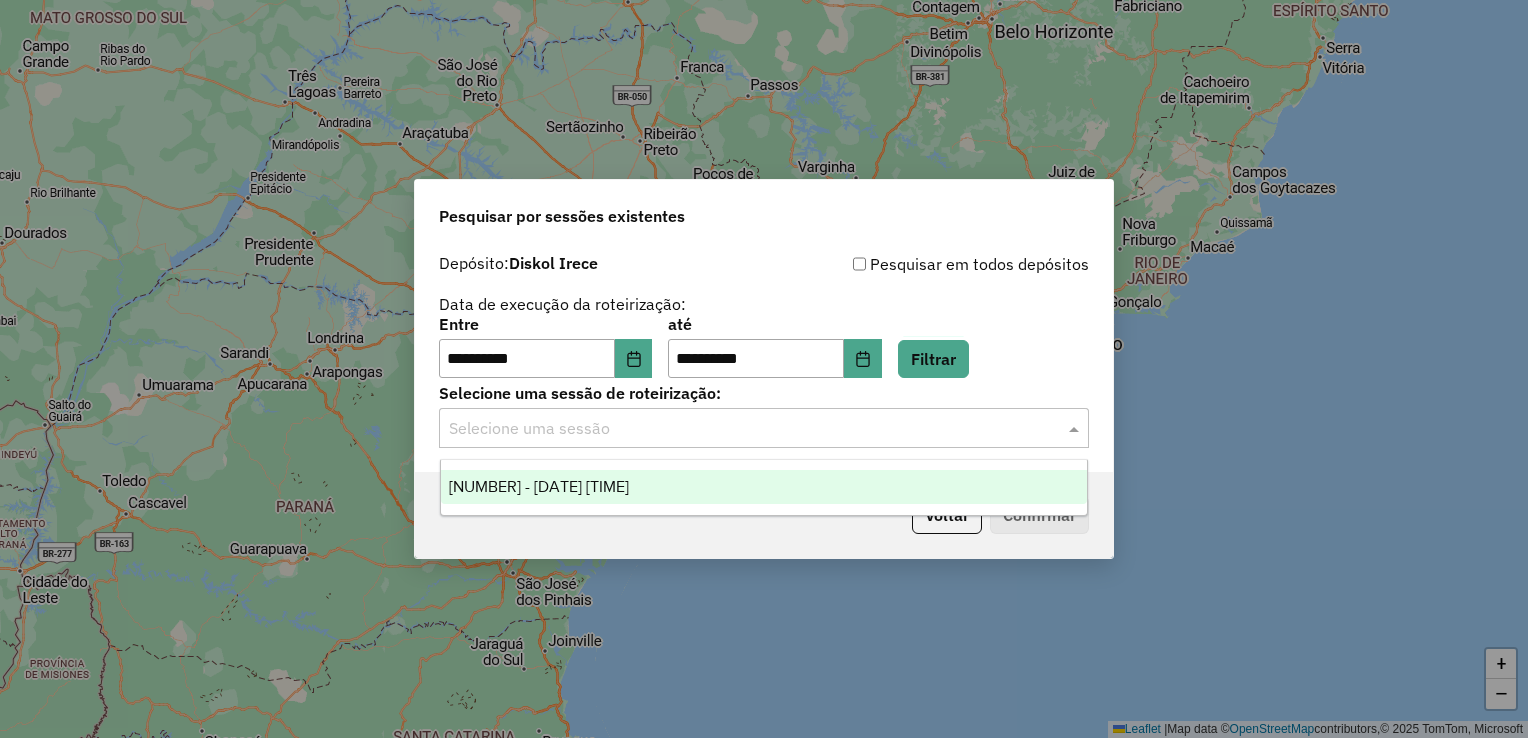 click on "973790 - 02/08/2025 17:28" at bounding box center (764, 487) 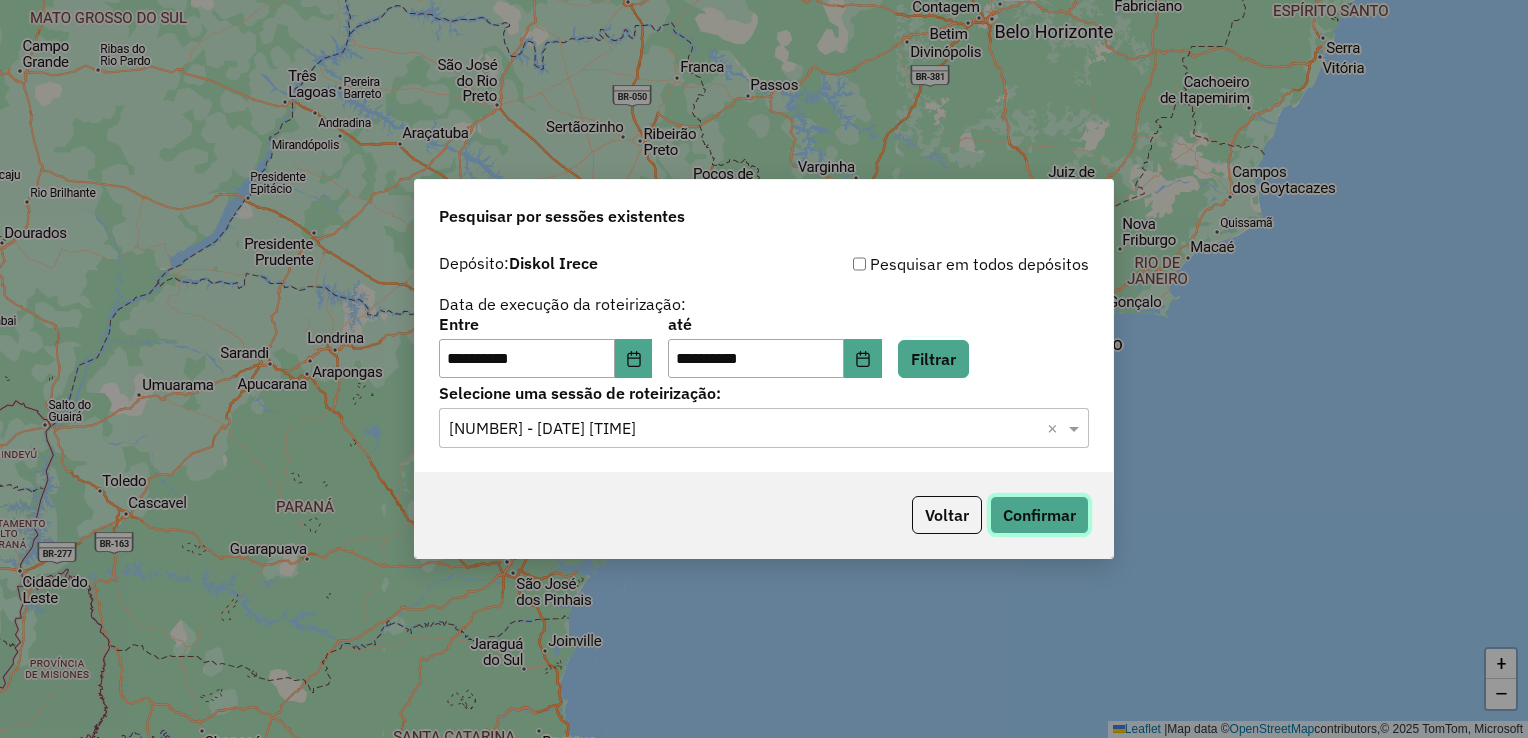 click on "Confirmar" 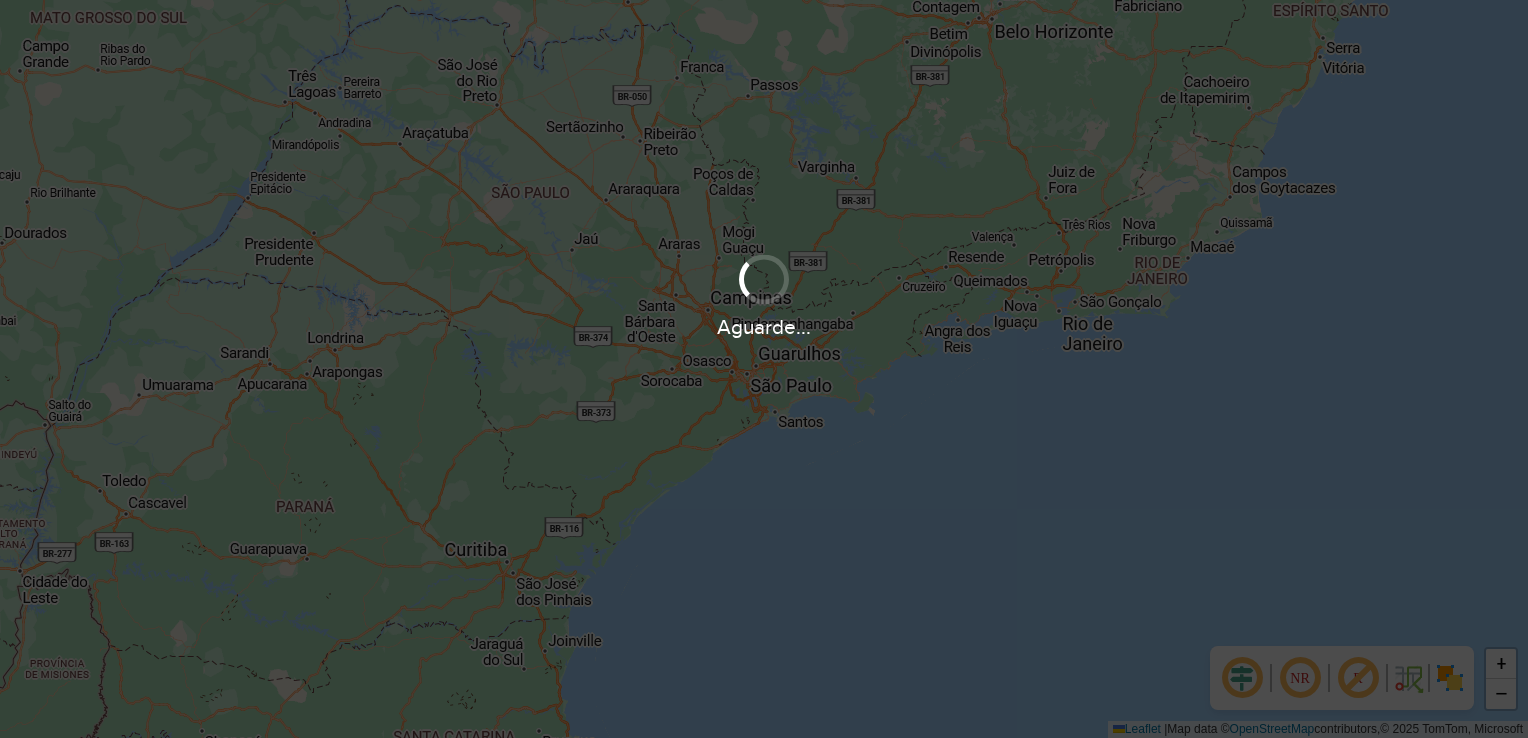 scroll, scrollTop: 0, scrollLeft: 0, axis: both 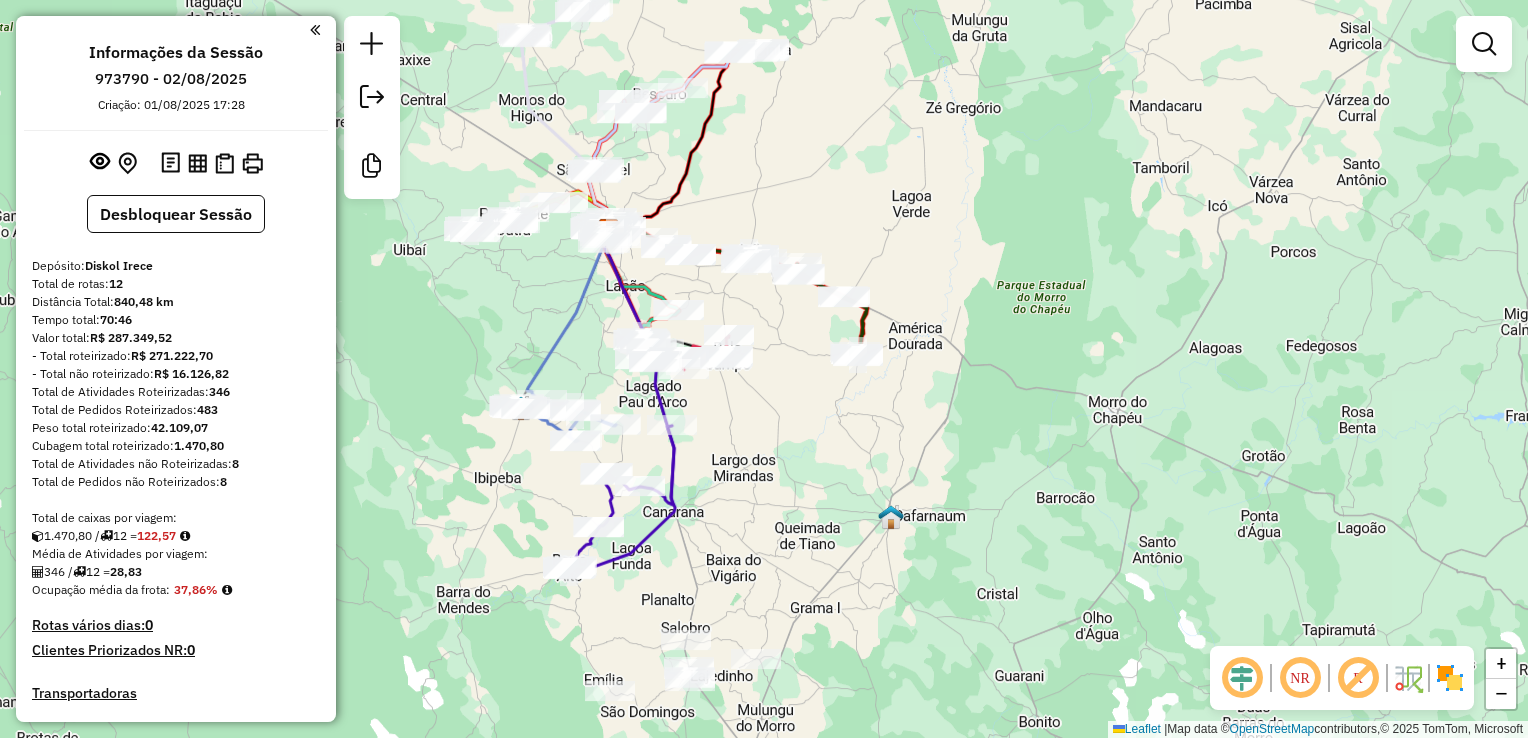 drag, startPoint x: 1132, startPoint y: 424, endPoint x: 989, endPoint y: 293, distance: 193.93298 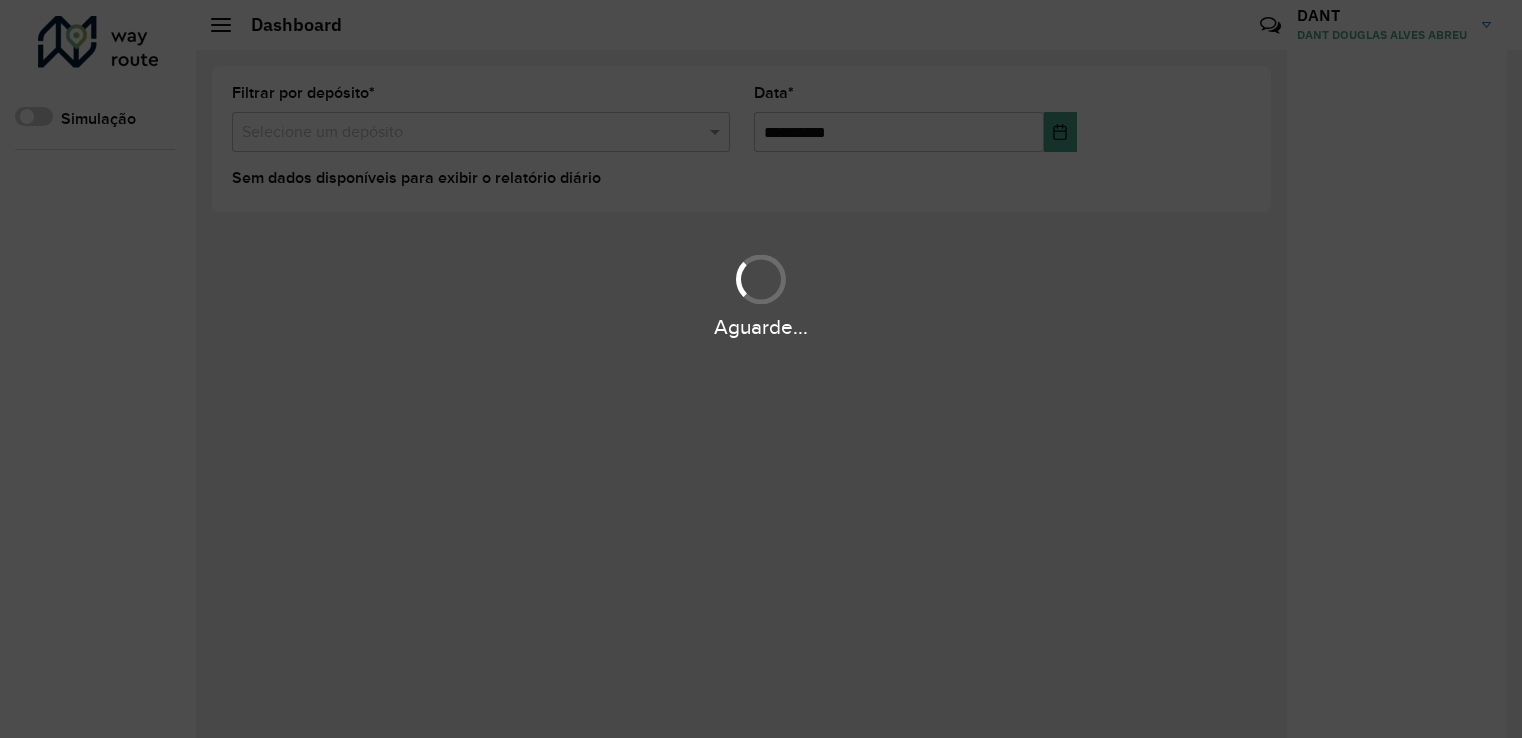 scroll, scrollTop: 0, scrollLeft: 0, axis: both 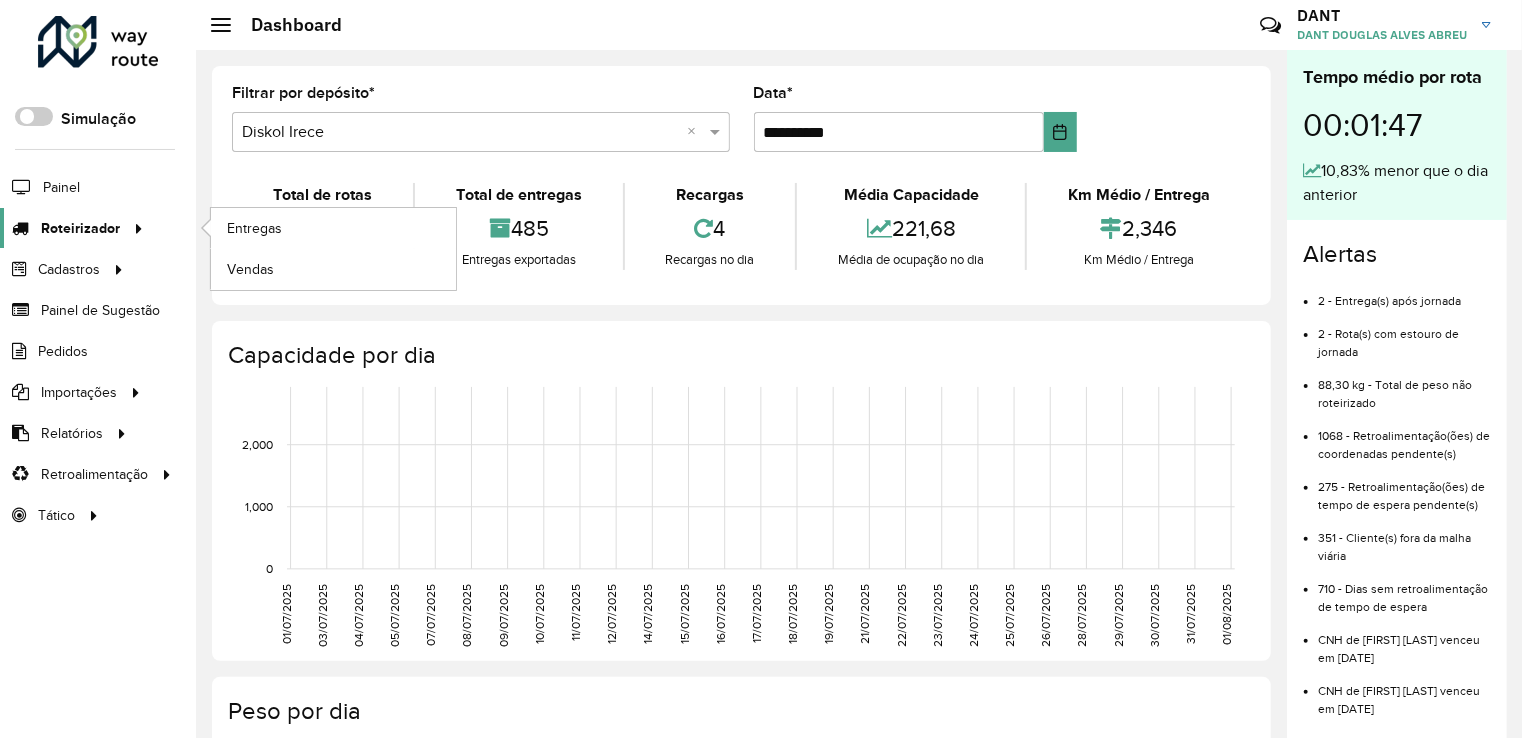 click on "Roteirizador" 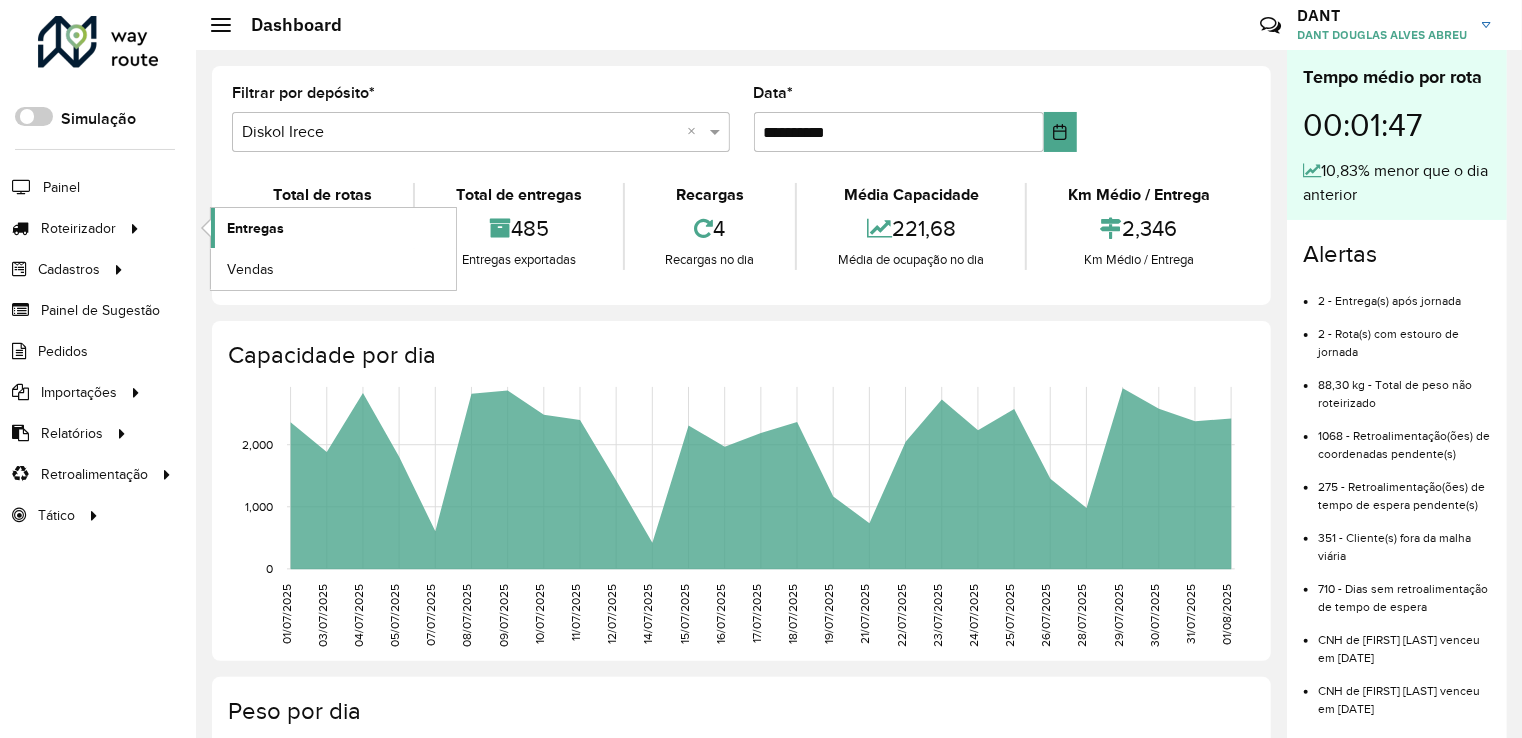 click on "Entregas" 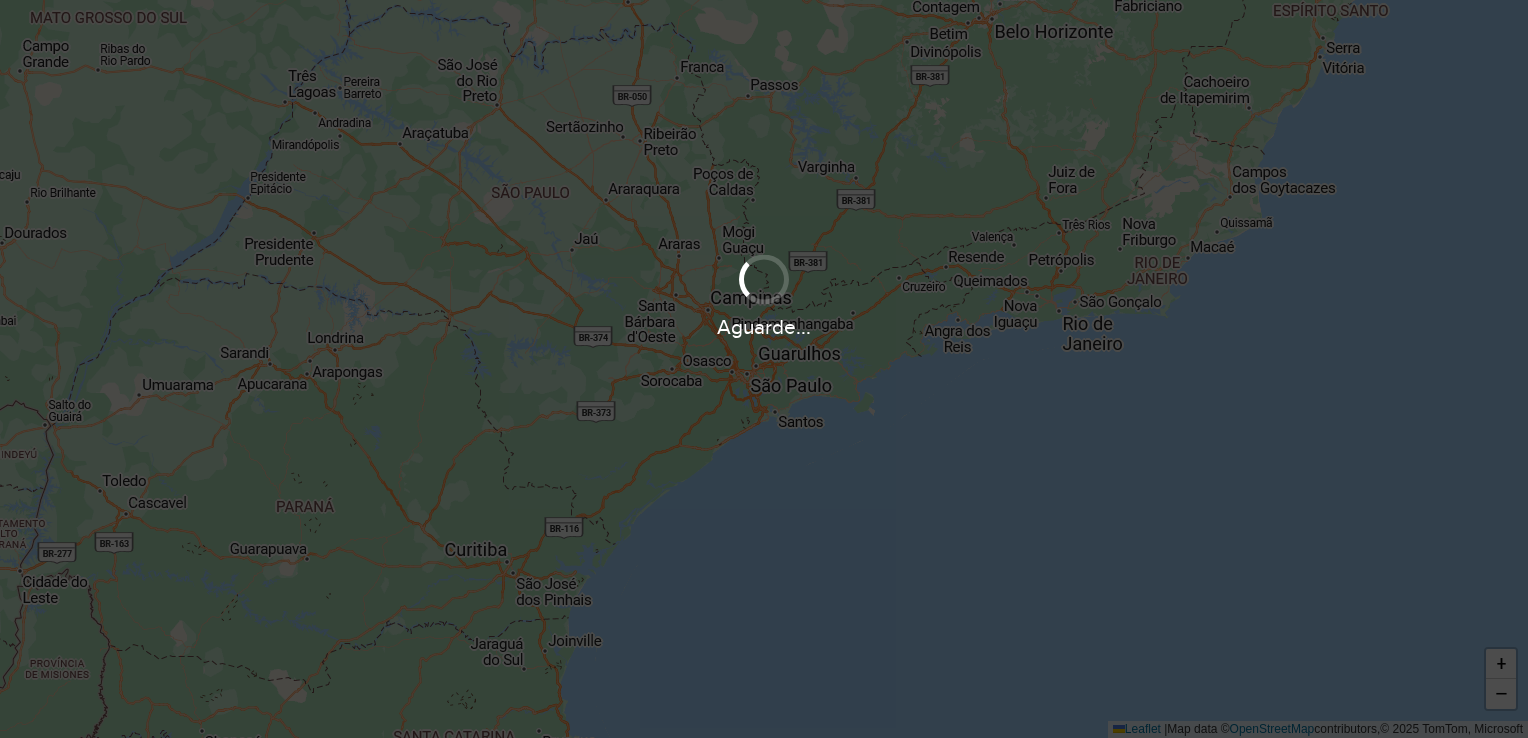 scroll, scrollTop: 0, scrollLeft: 0, axis: both 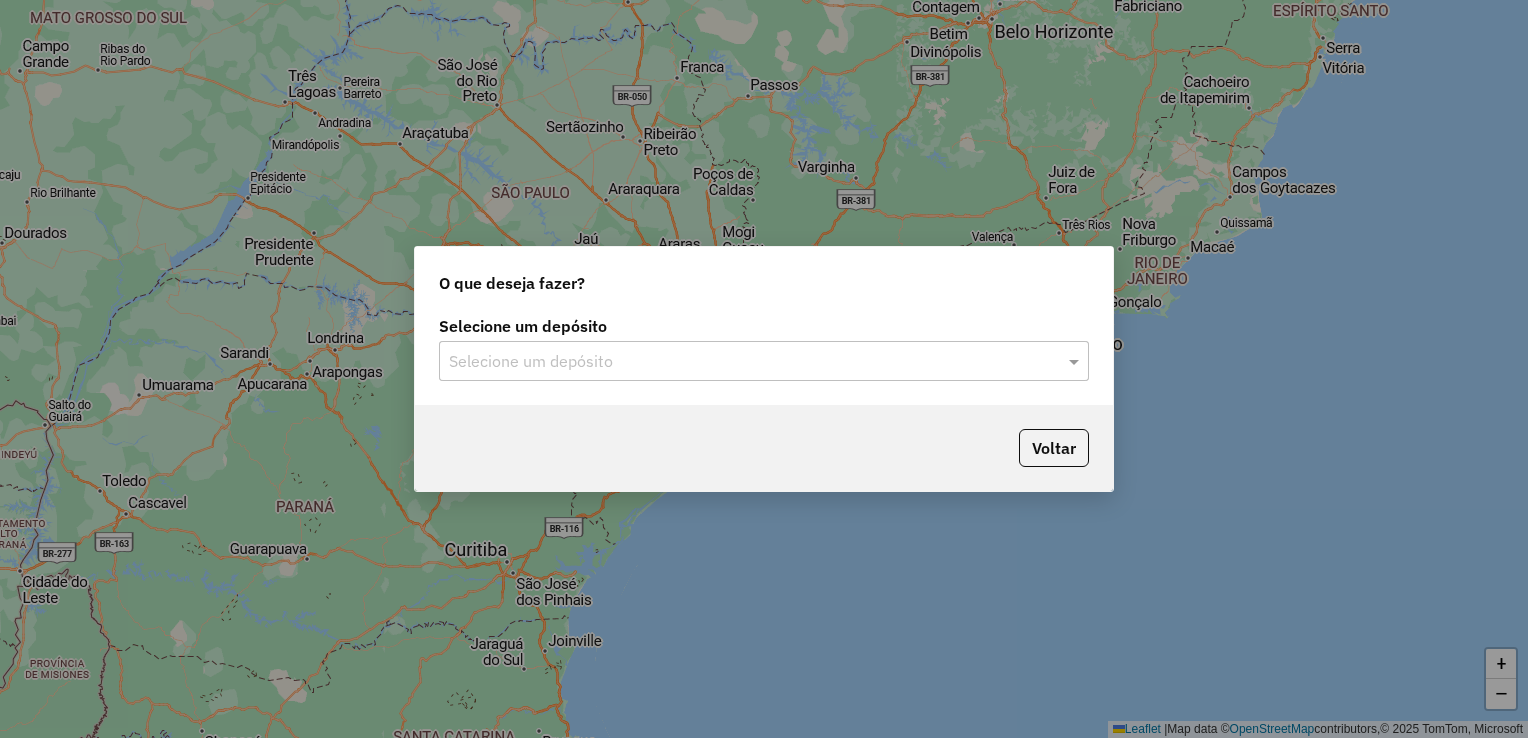 click 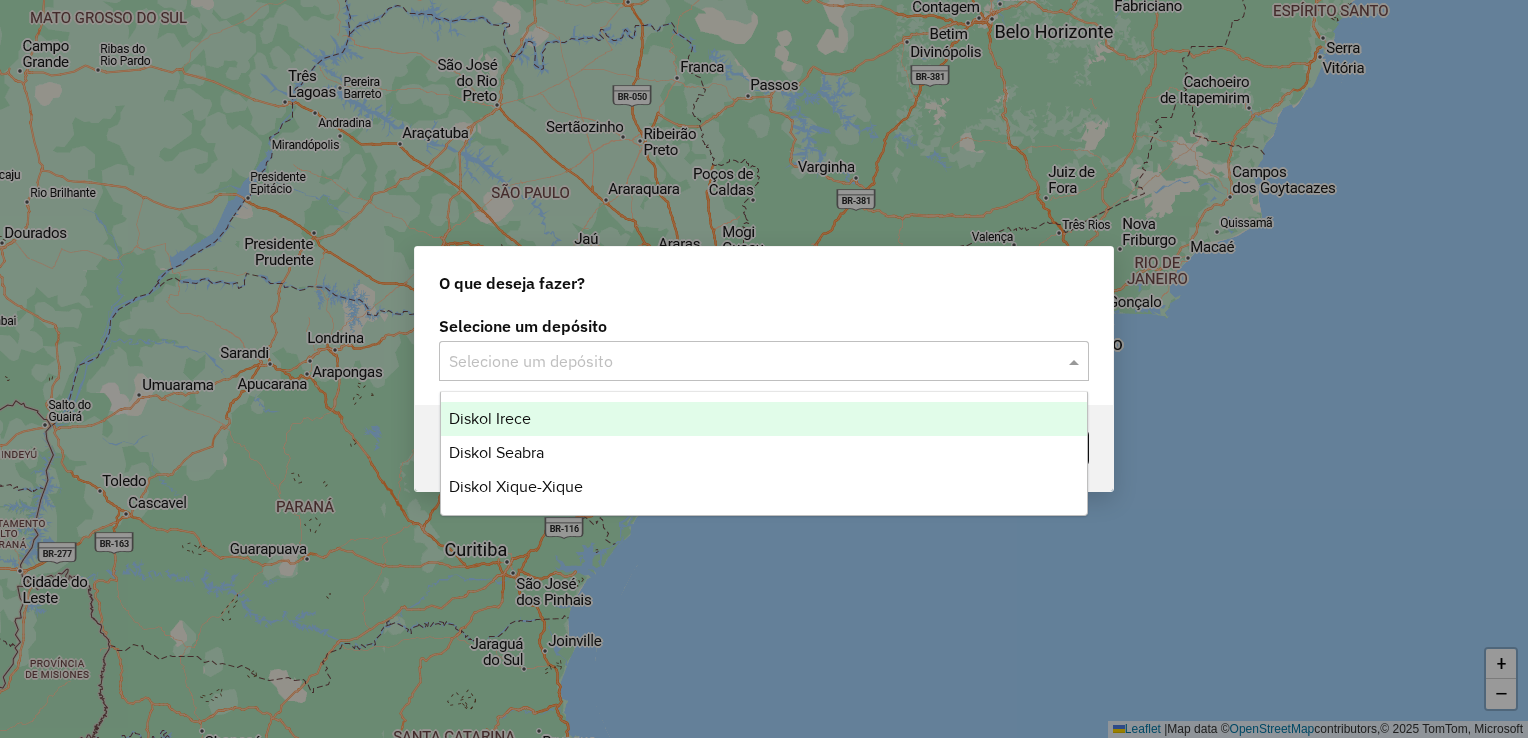 drag, startPoint x: 535, startPoint y: 413, endPoint x: 745, endPoint y: 412, distance: 210.00238 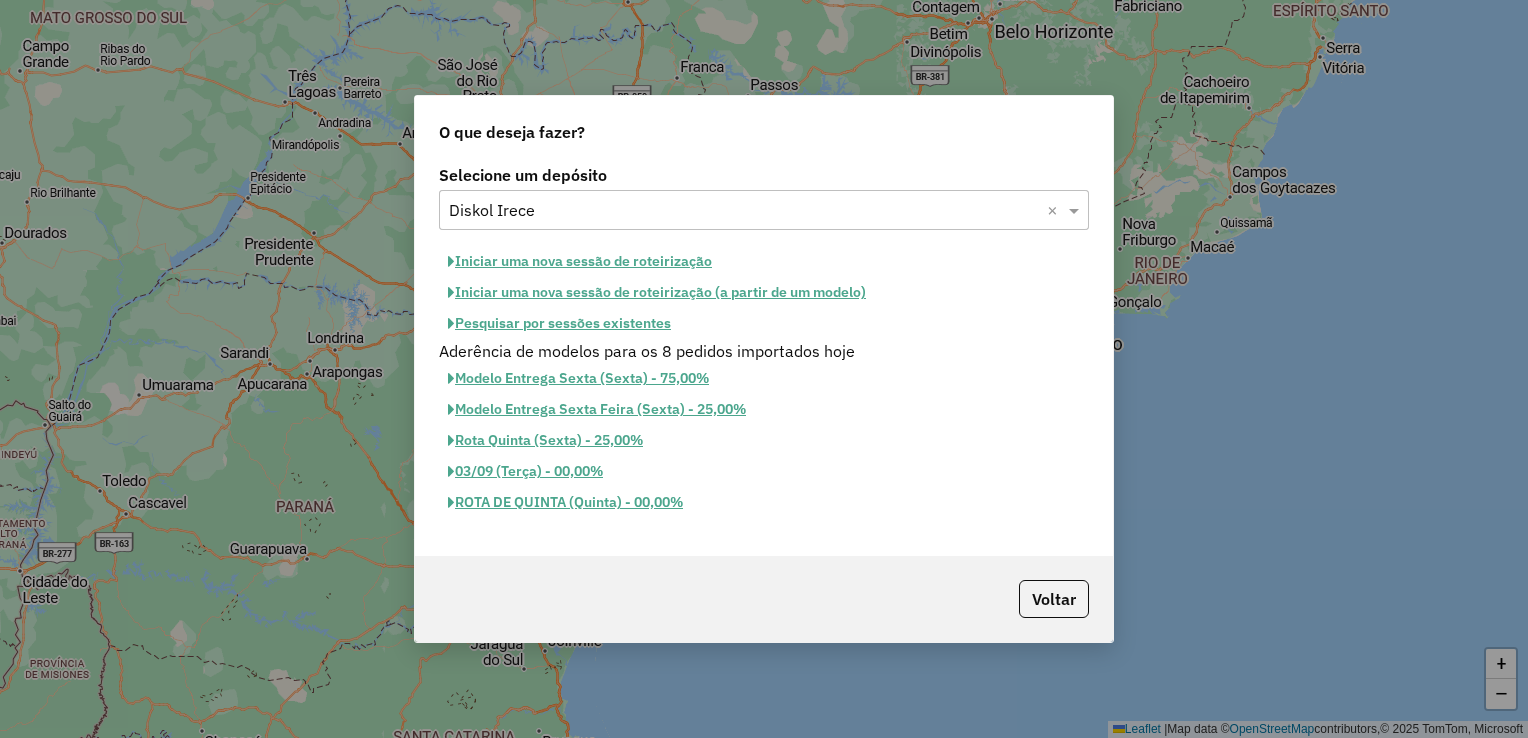 click on "Pesquisar por sessões existentes" 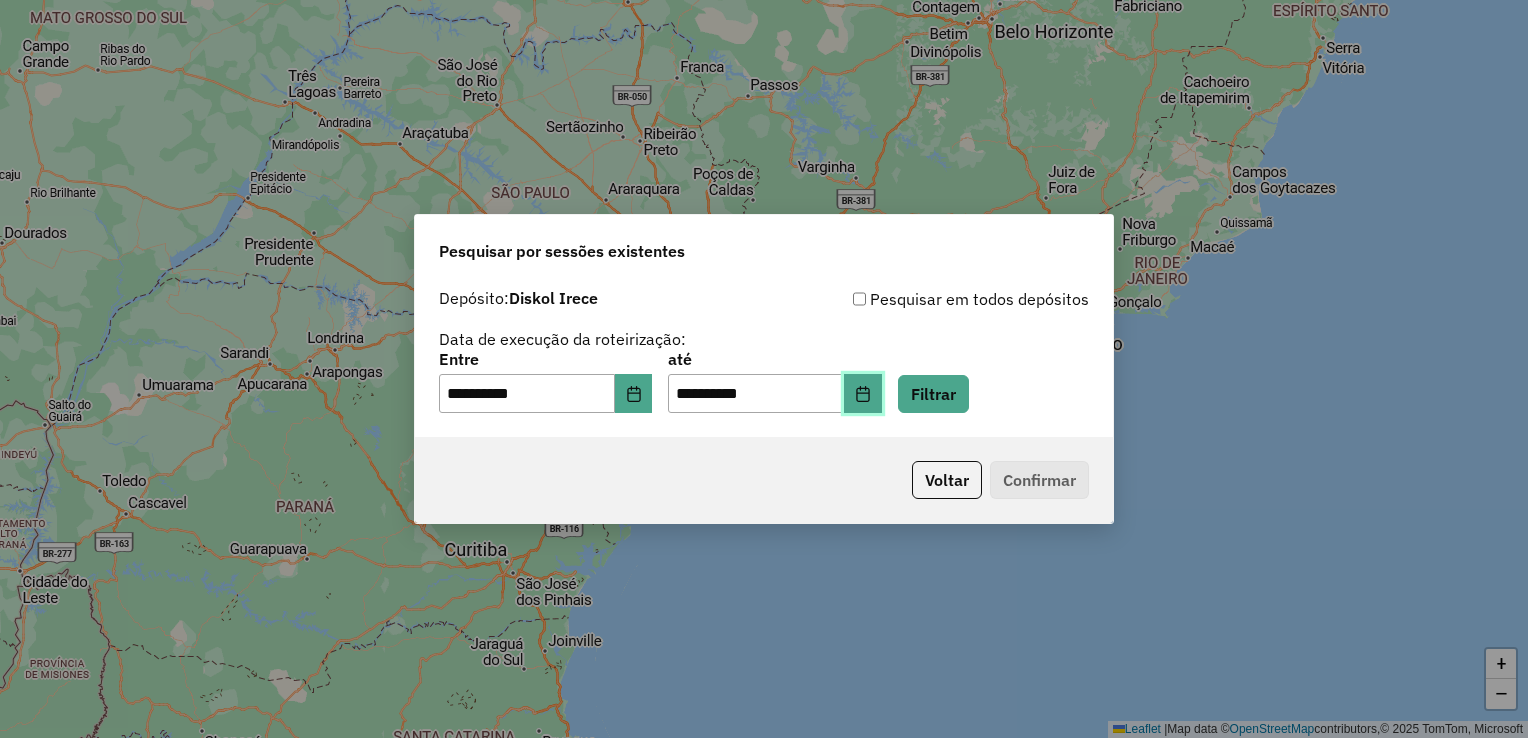 click at bounding box center (863, 394) 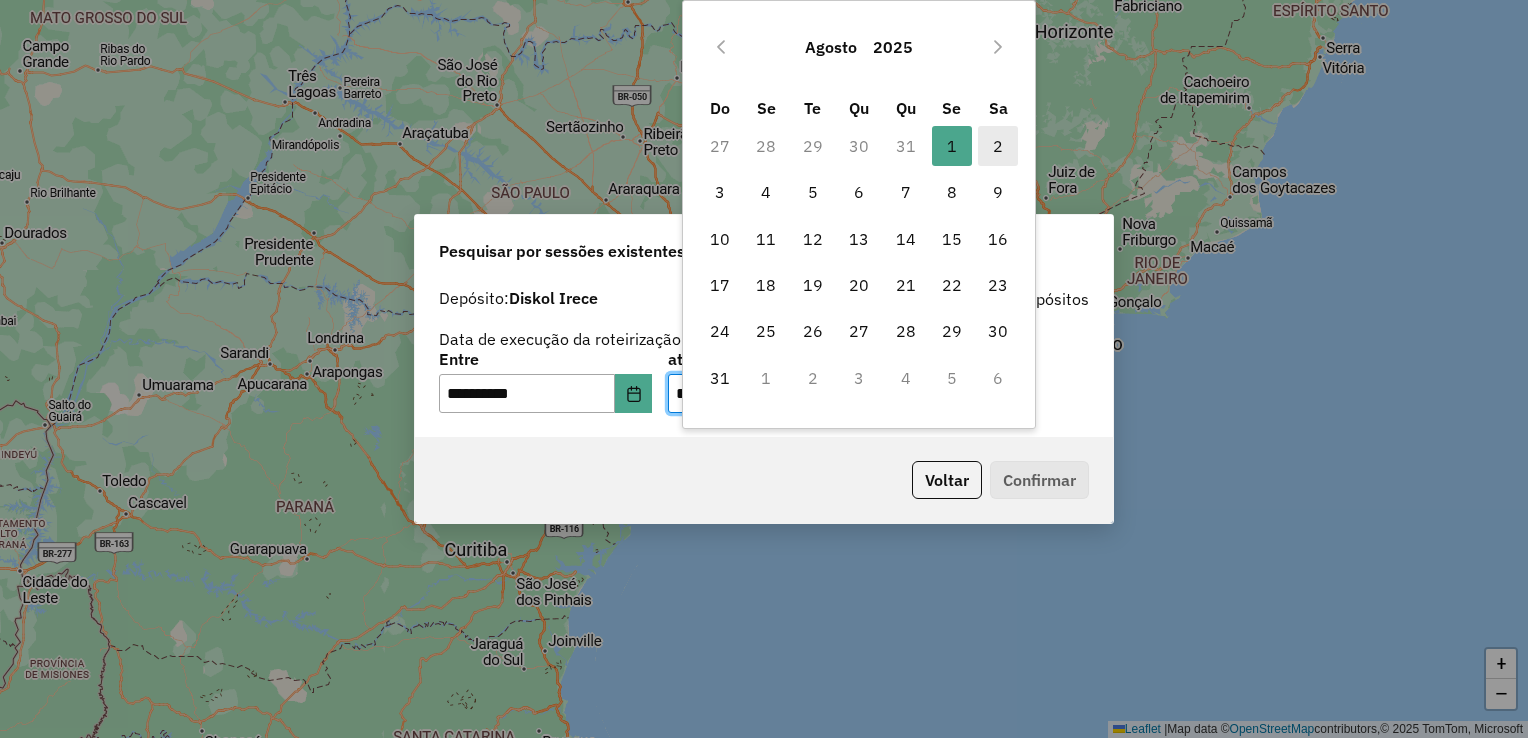 click on "2" at bounding box center (998, 146) 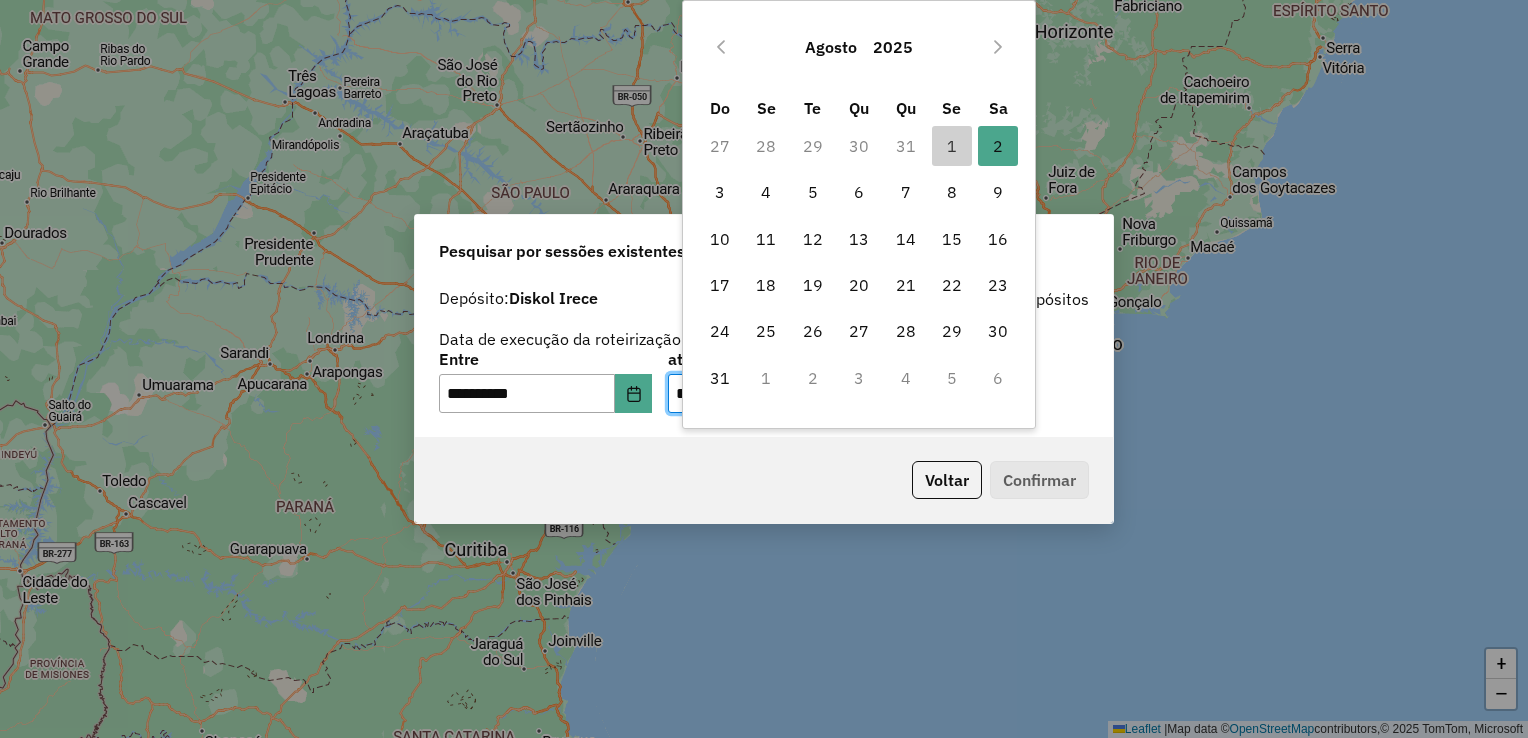 type on "**********" 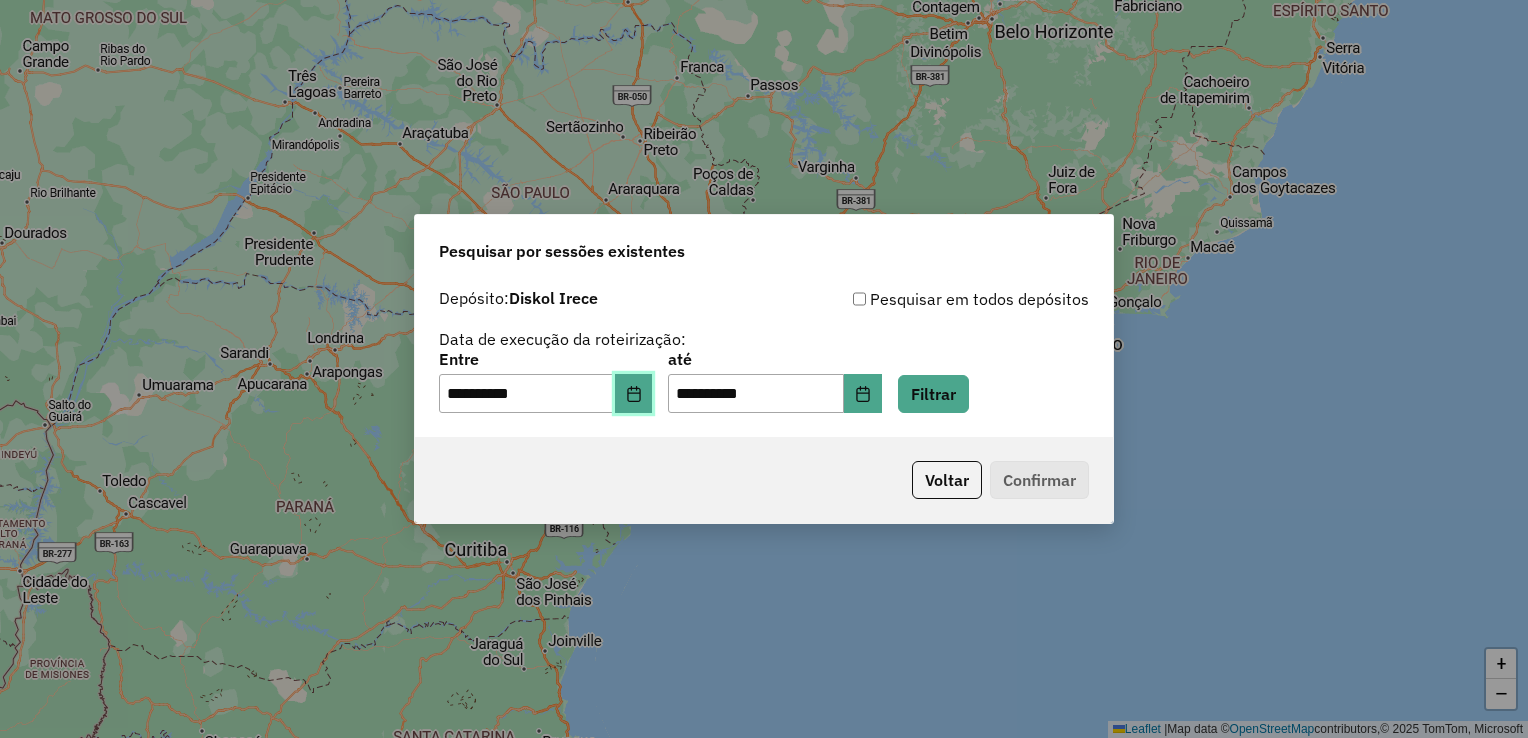 drag, startPoint x: 655, startPoint y: 392, endPoint x: 804, endPoint y: 310, distance: 170.07352 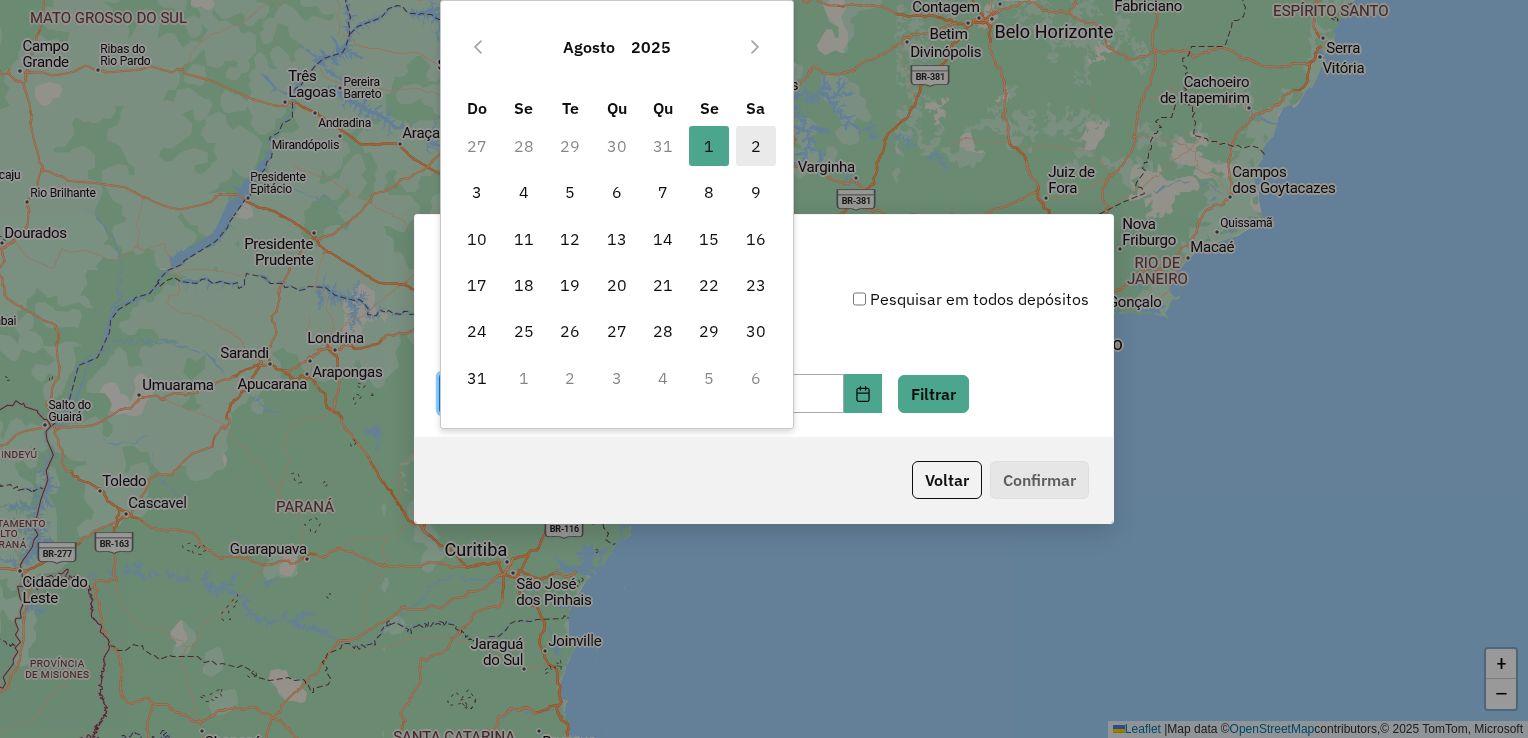 click on "2" at bounding box center (756, 146) 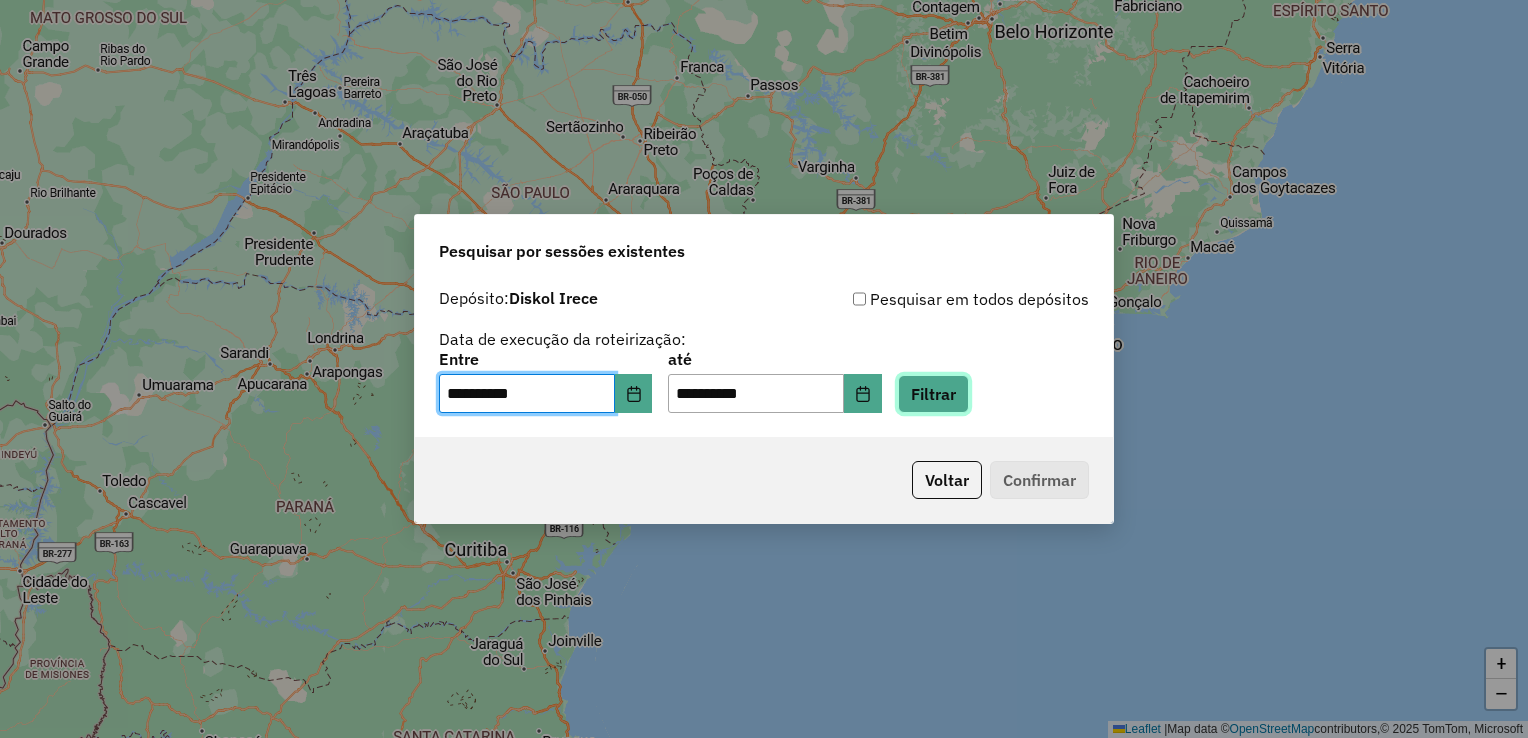 click on "Filtrar" 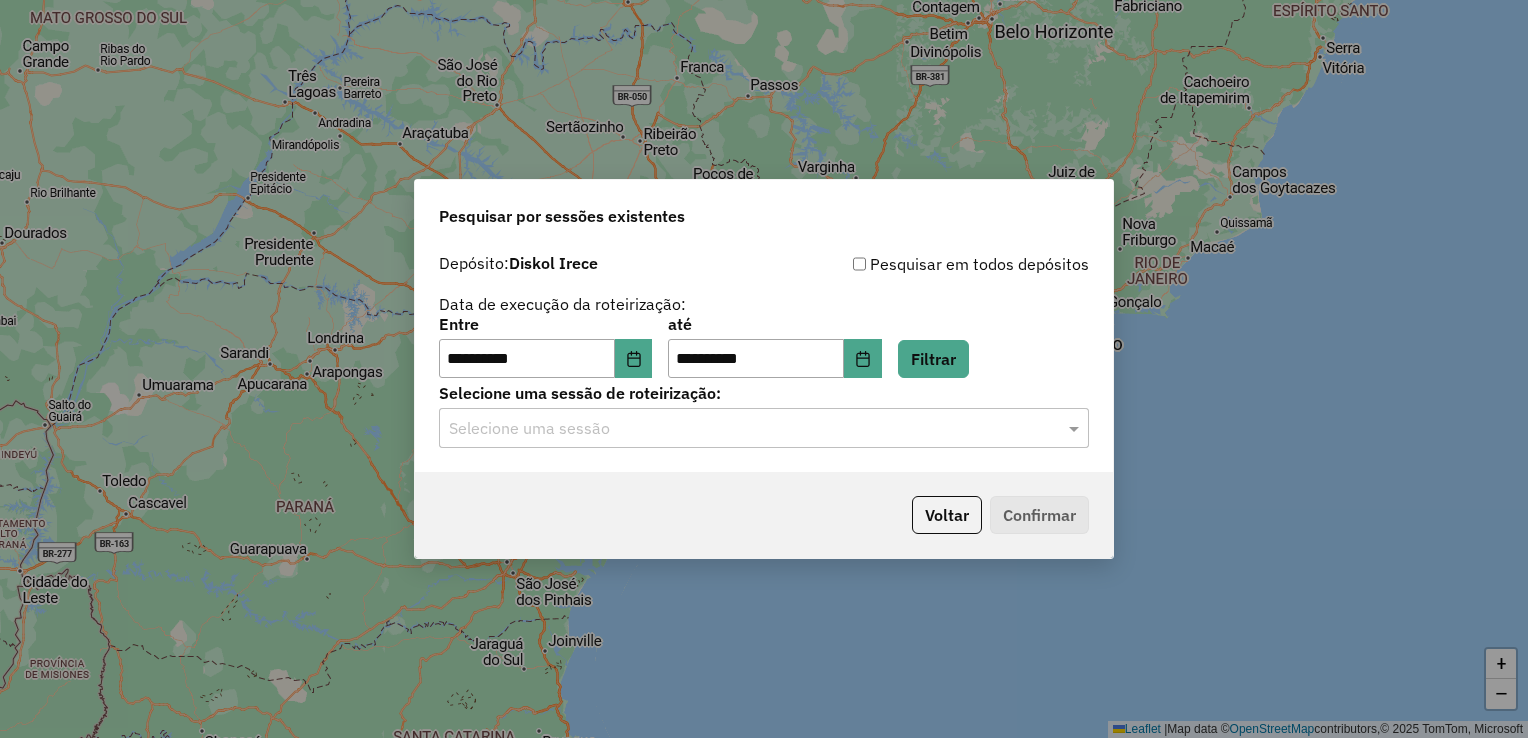 click 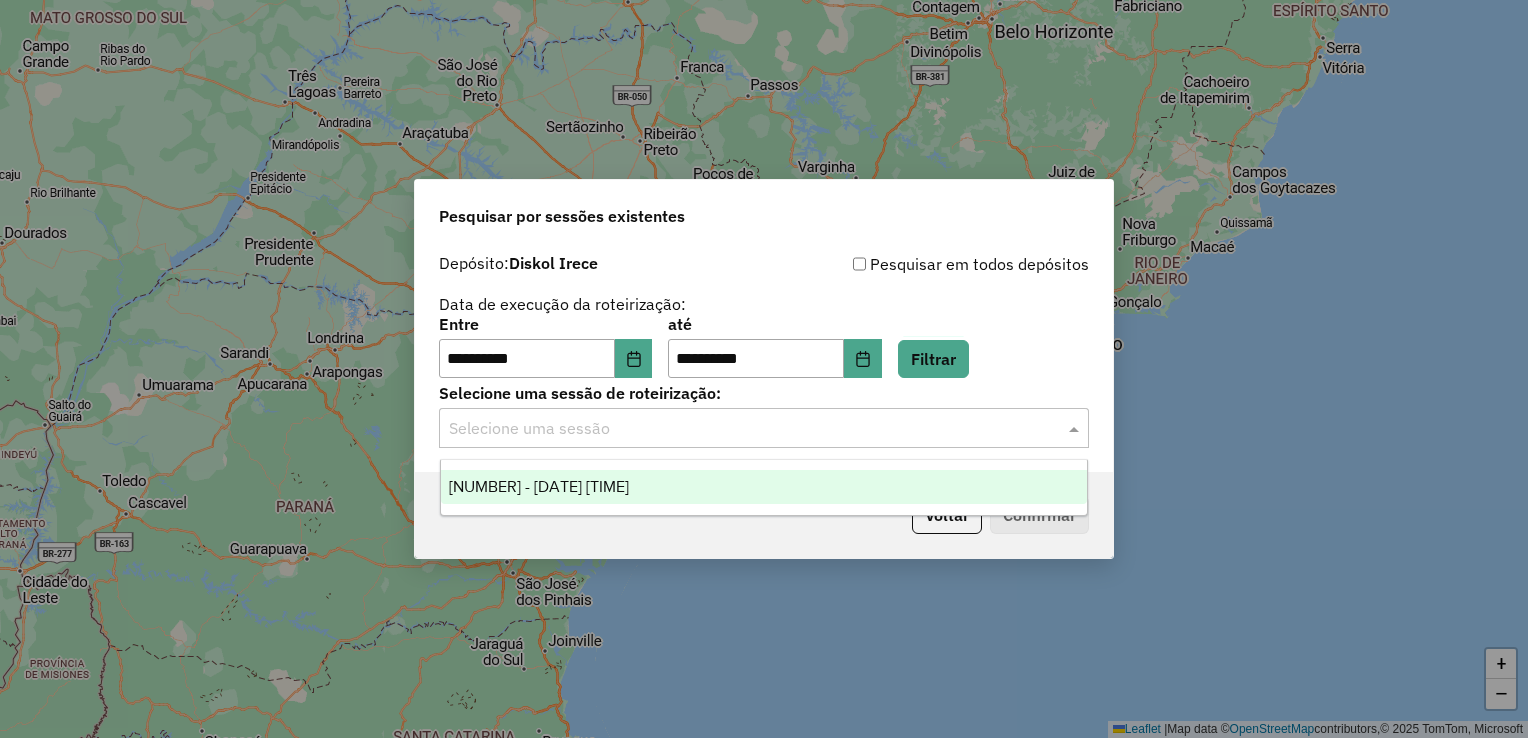 click on "973790 - 02/08/2025 17:28" at bounding box center (764, 487) 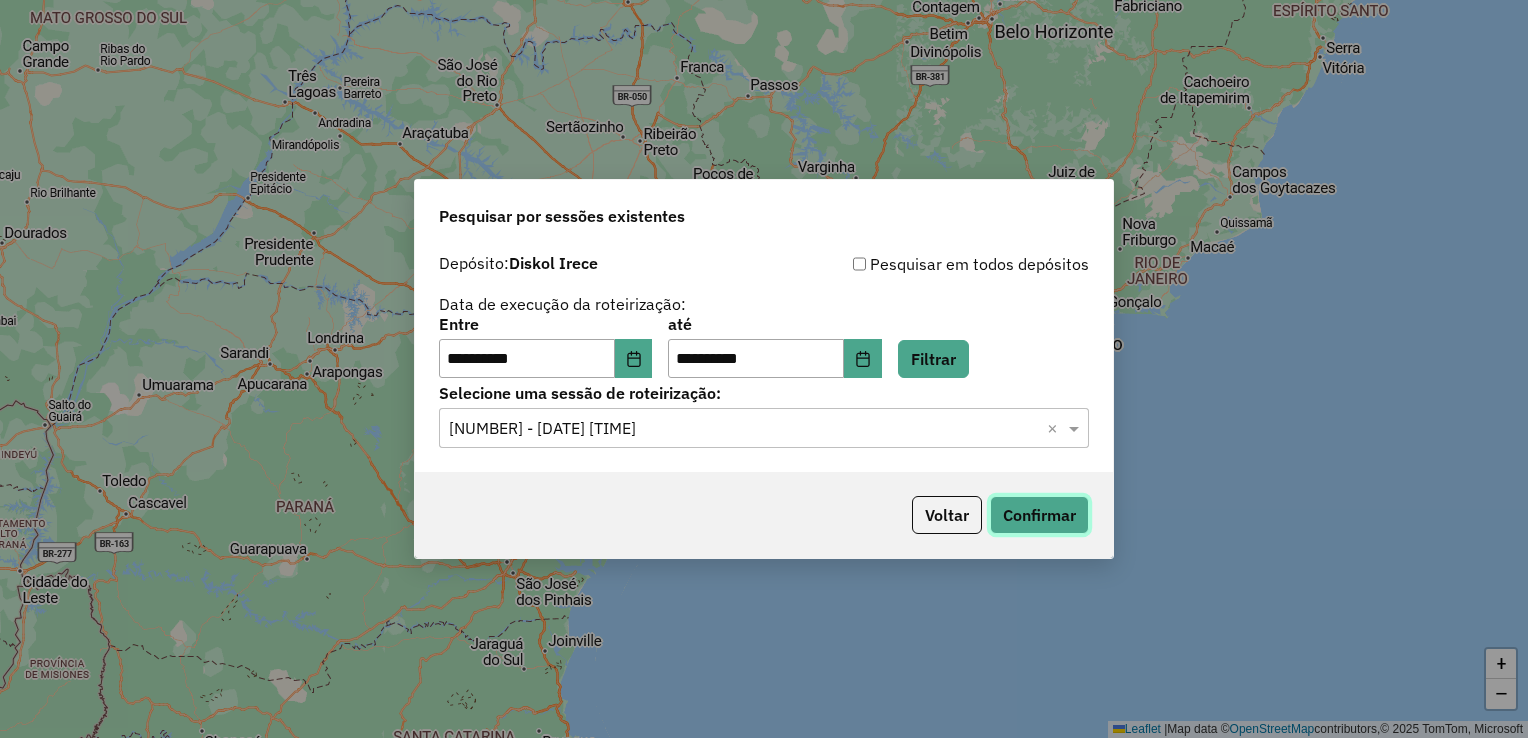 click on "Confirmar" 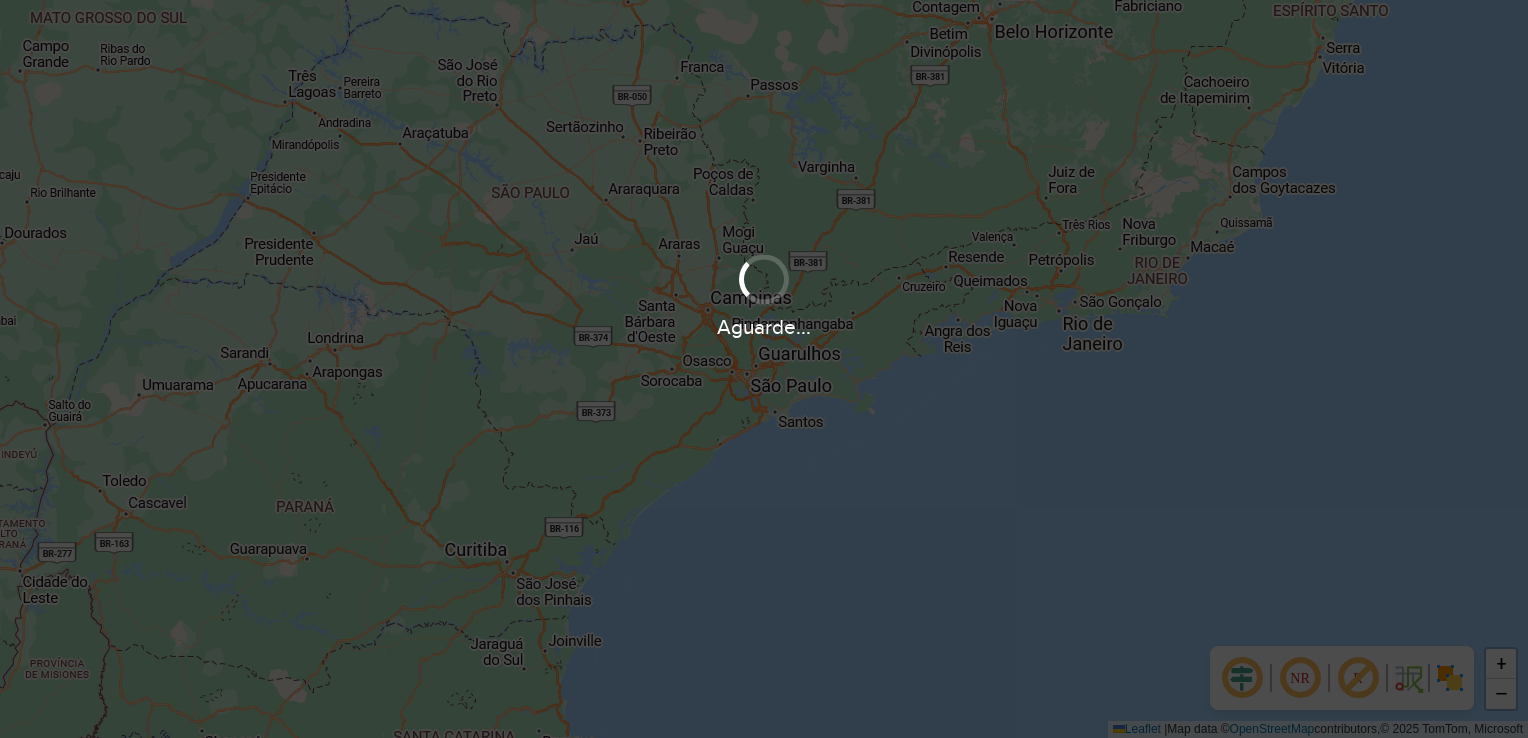 scroll, scrollTop: 0, scrollLeft: 0, axis: both 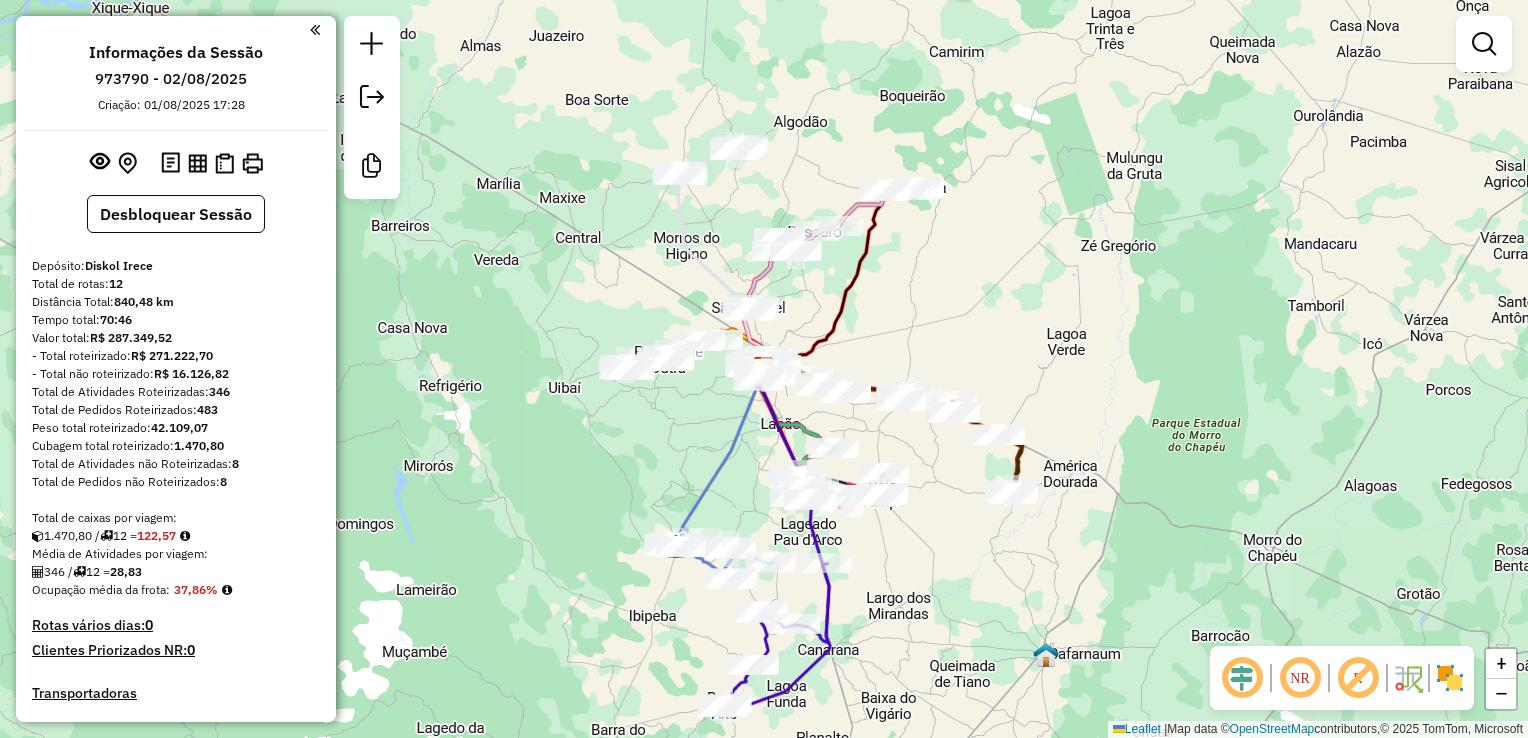 click on "Janela de atendimento Grade de atendimento Capacidade Transportadoras Veículos Cliente Pedidos  Rotas Selecione os dias de semana para filtrar as janelas de atendimento  Seg   Ter   Qua   Qui   Sex   Sáb   Dom  Informe o período da janela de atendimento: De: Até:  Filtrar exatamente a janela do cliente  Considerar janela de atendimento padrão  Selecione os dias de semana para filtrar as grades de atendimento  Seg   Ter   Qua   Qui   Sex   Sáb   Dom   Considerar clientes sem dia de atendimento cadastrado  Clientes fora do dia de atendimento selecionado Filtrar as atividades entre os valores definidos abaixo:  Peso mínimo:   Peso máximo:   Cubagem mínima:   Cubagem máxima:   De:   Até:  Filtrar as atividades entre o tempo de atendimento definido abaixo:  De:   Até:   Considerar capacidade total dos clientes não roteirizados Transportadora: Selecione um ou mais itens Tipo de veículo: Selecione um ou mais itens Veículo: Selecione um ou mais itens Motorista: Selecione um ou mais itens Nome: Rótulo:" 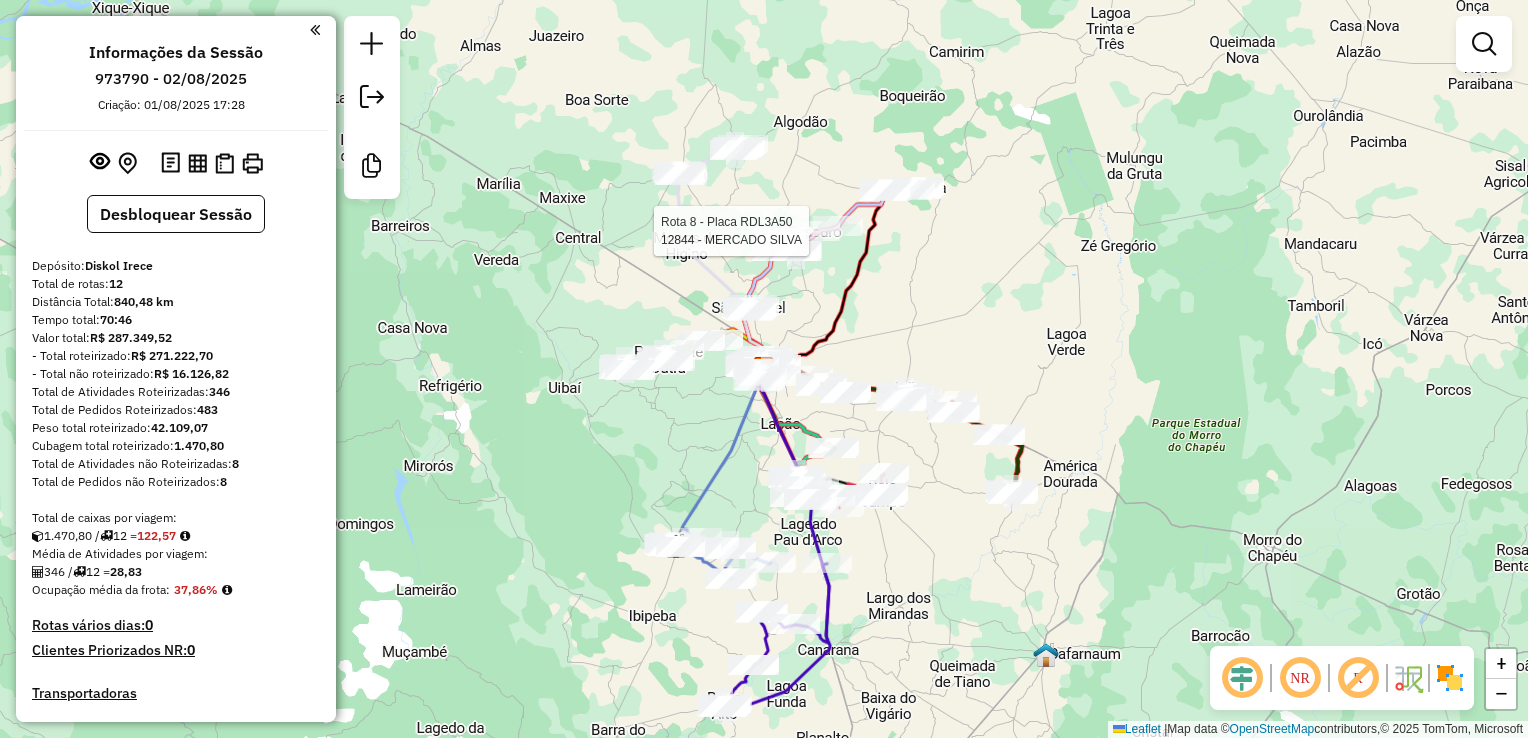 select on "**********" 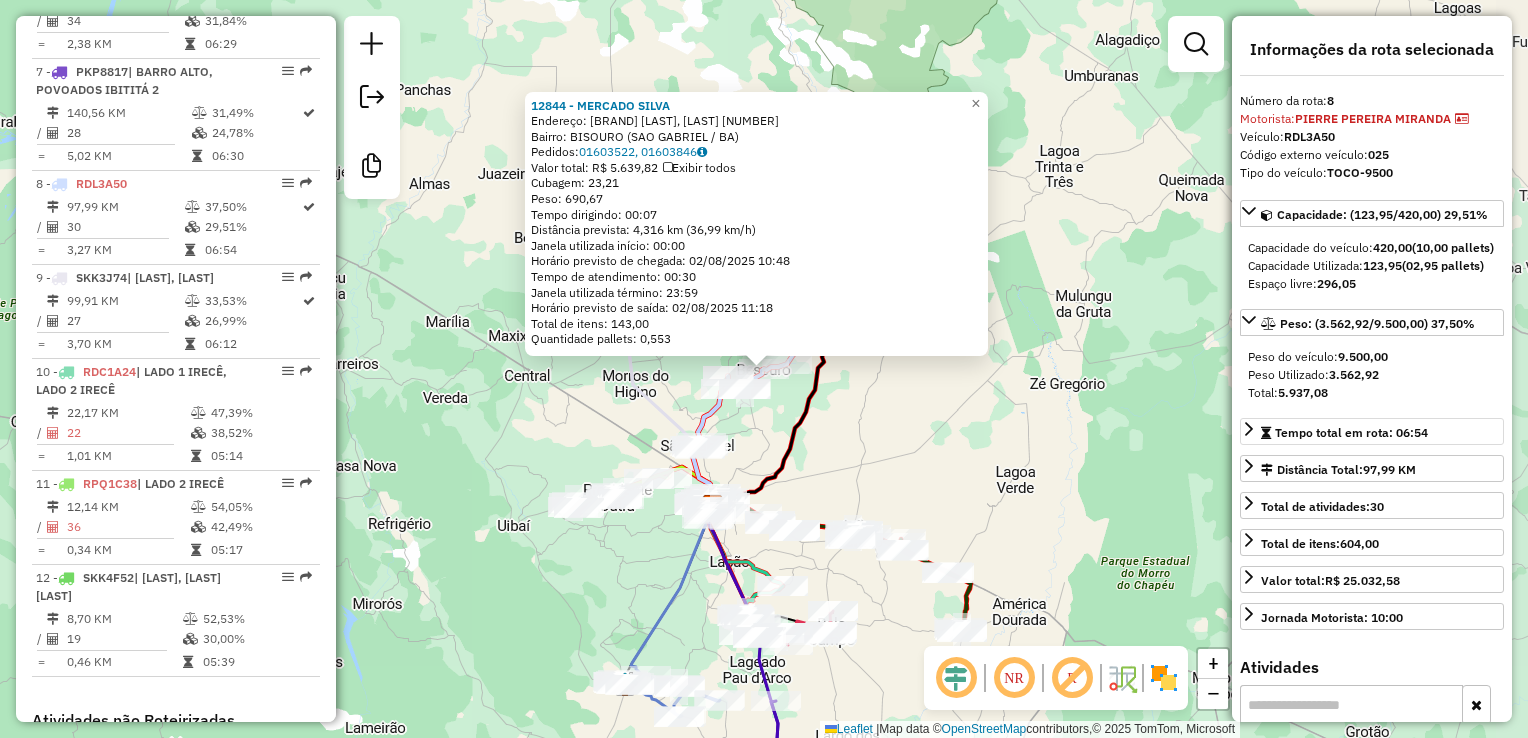 scroll, scrollTop: 1534, scrollLeft: 0, axis: vertical 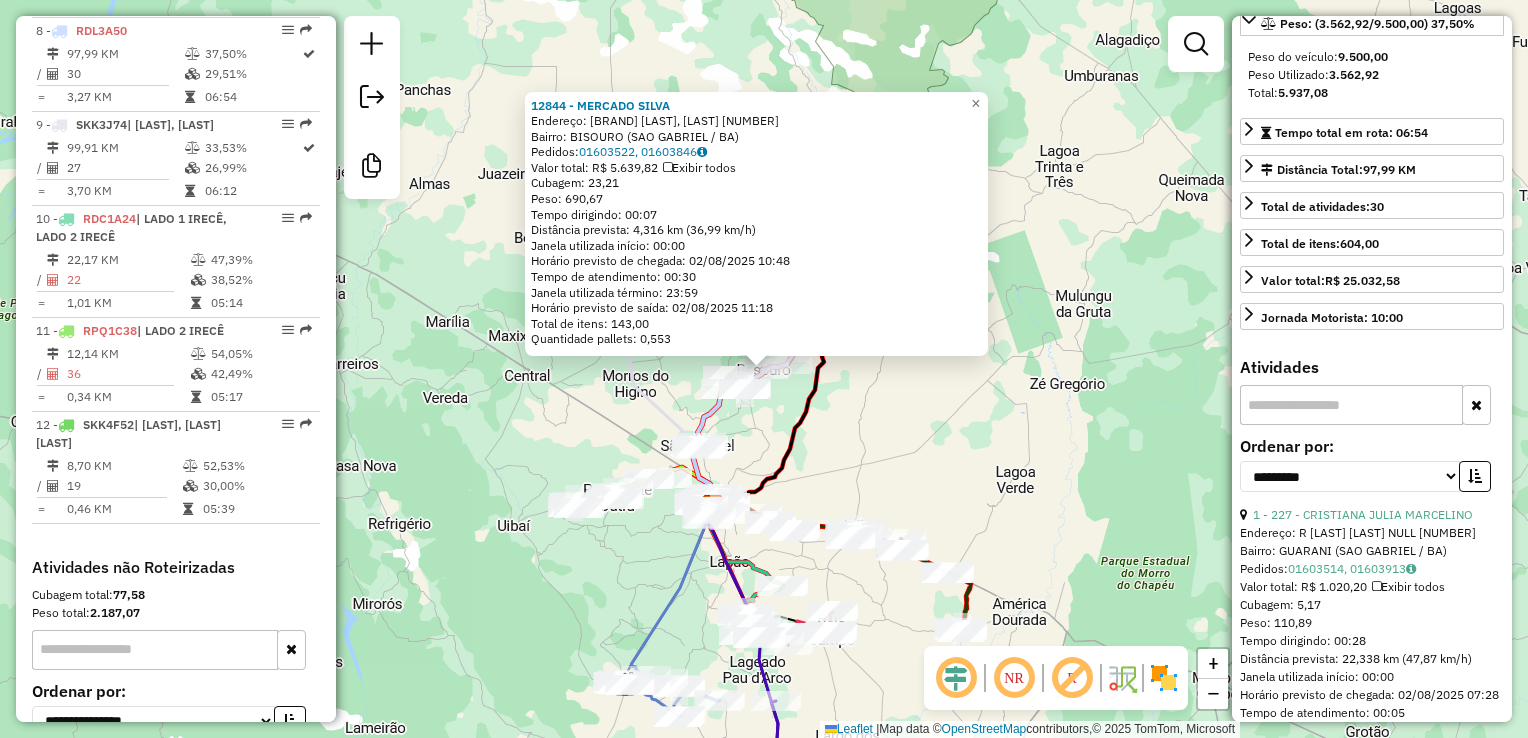 click at bounding box center [1351, 405] 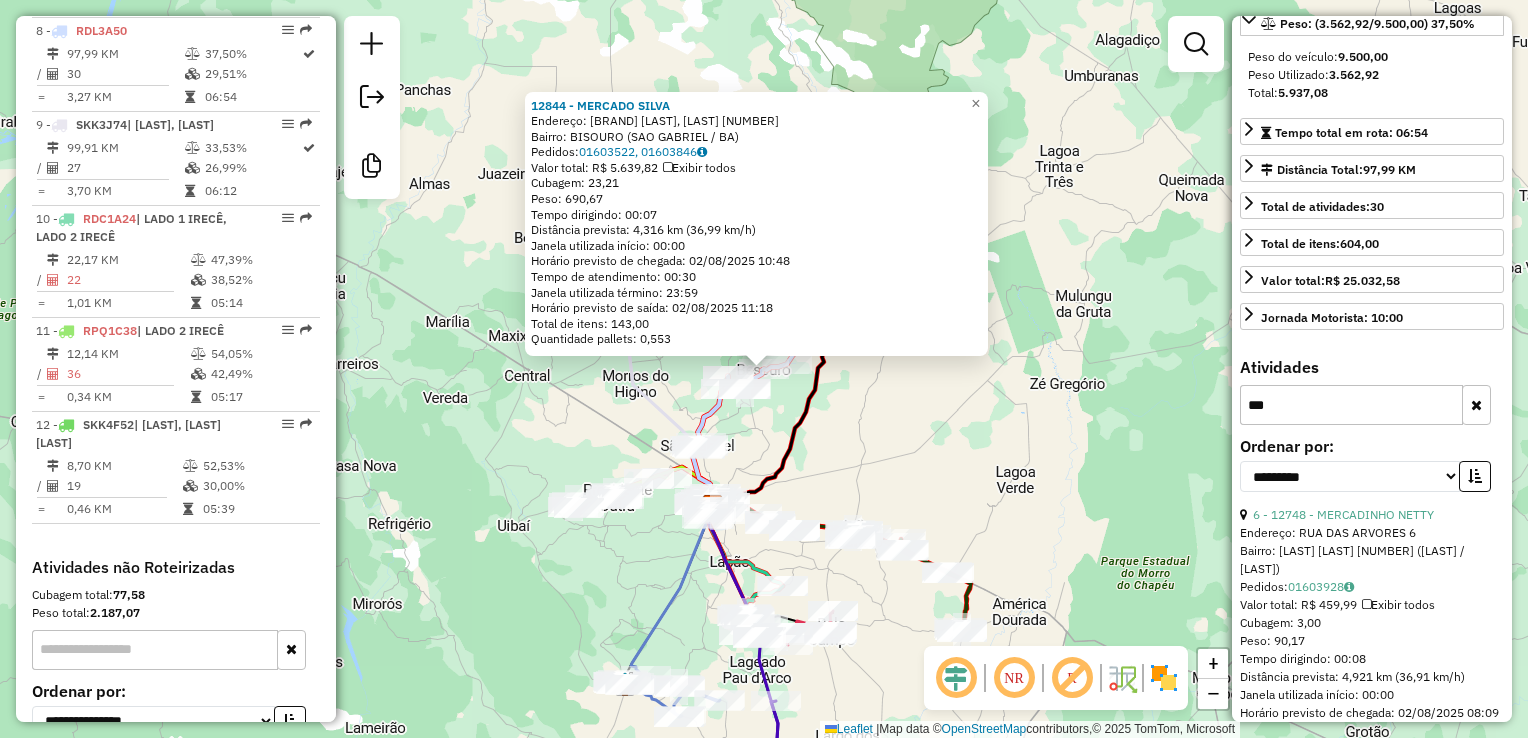 scroll, scrollTop: 125, scrollLeft: 0, axis: vertical 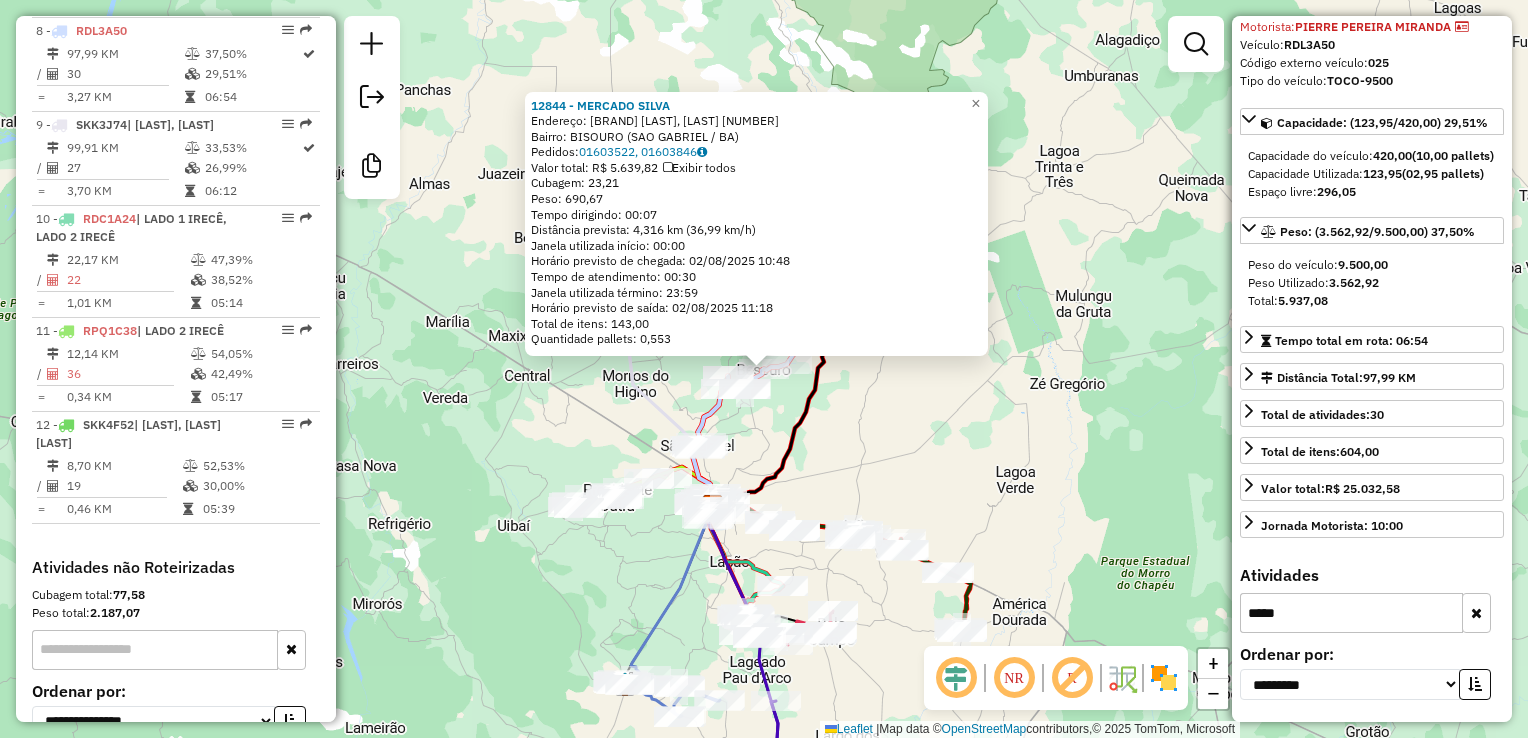drag, startPoint x: 1024, startPoint y: 506, endPoint x: 807, endPoint y: 464, distance: 221.02715 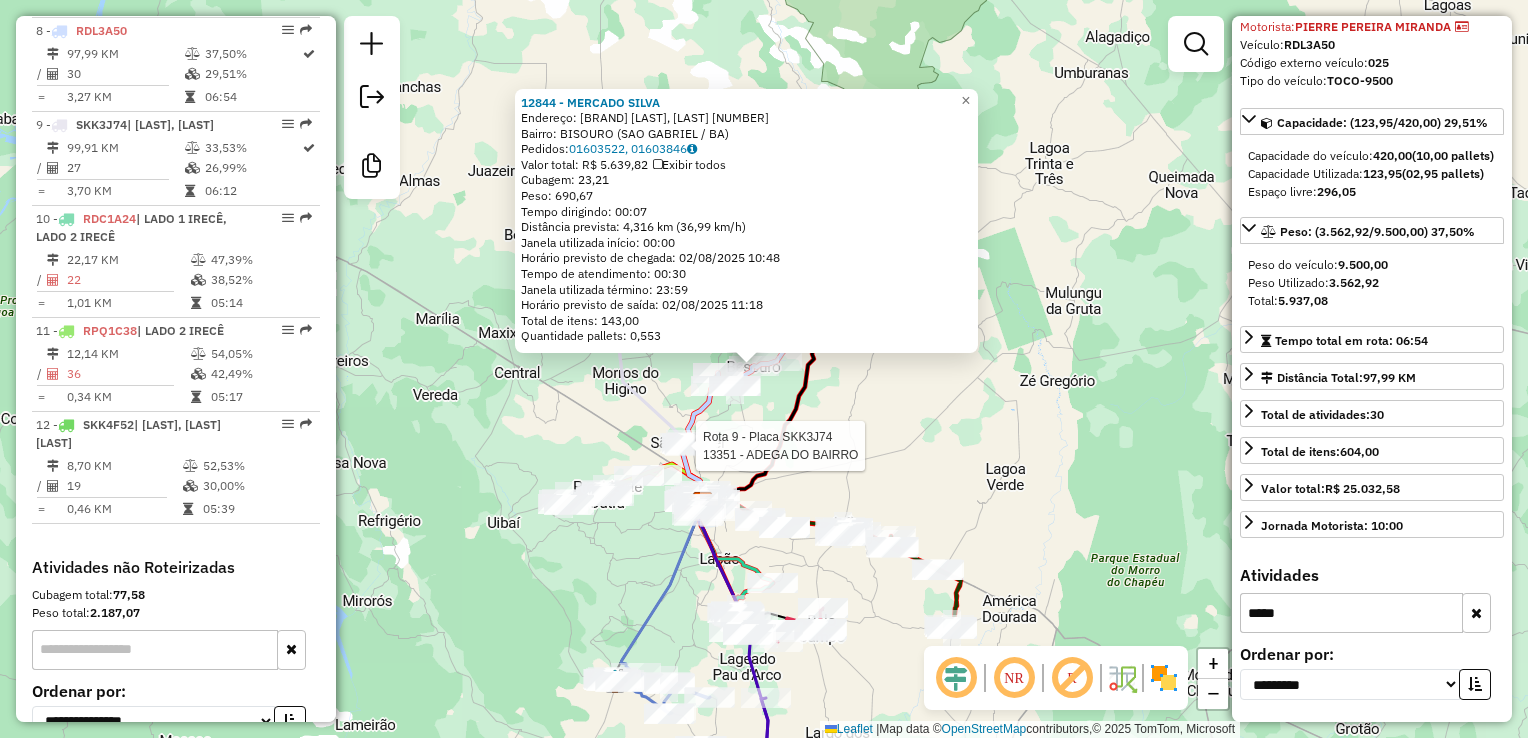 scroll, scrollTop: 144, scrollLeft: 0, axis: vertical 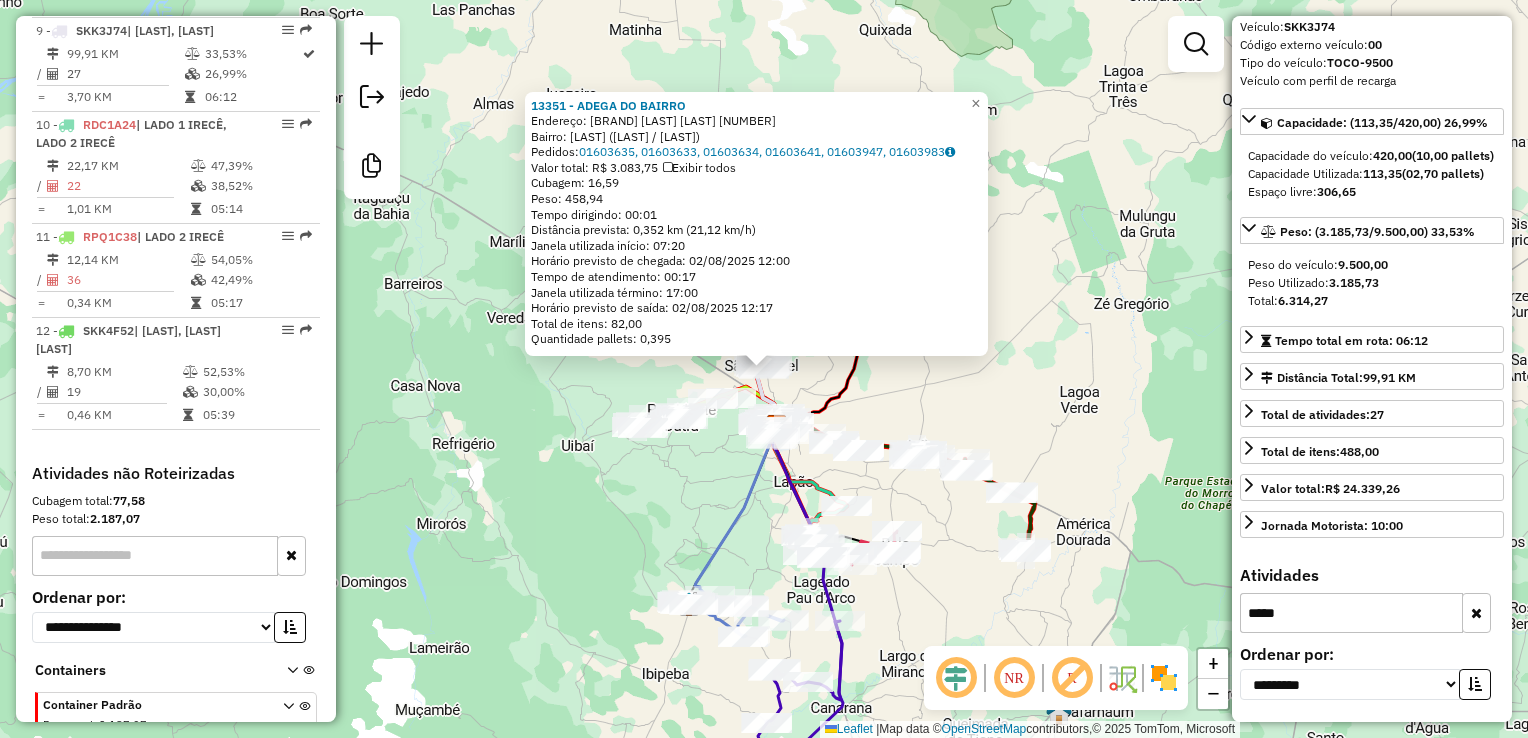 drag, startPoint x: 1059, startPoint y: 411, endPoint x: 1027, endPoint y: 449, distance: 49.67897 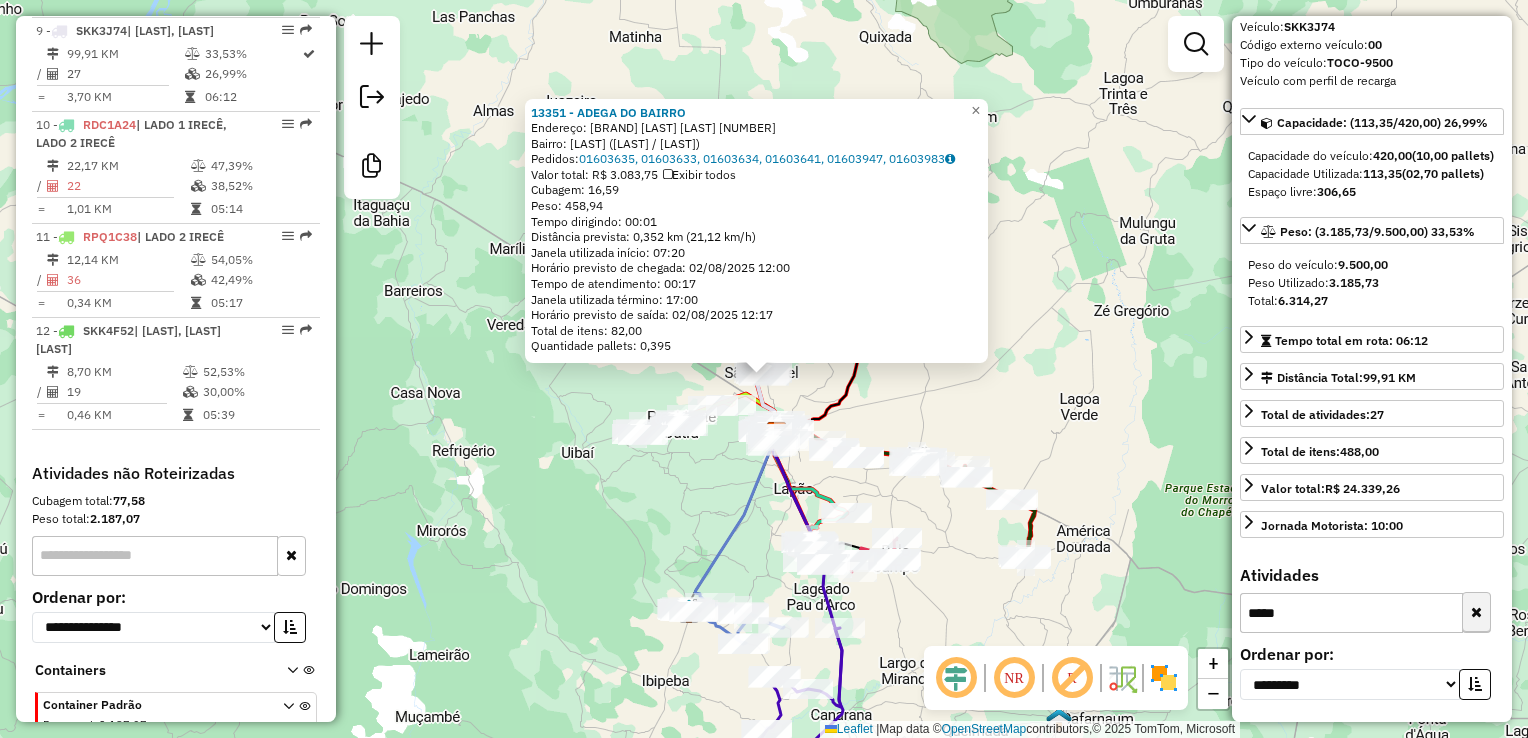 scroll, scrollTop: 161, scrollLeft: 0, axis: vertical 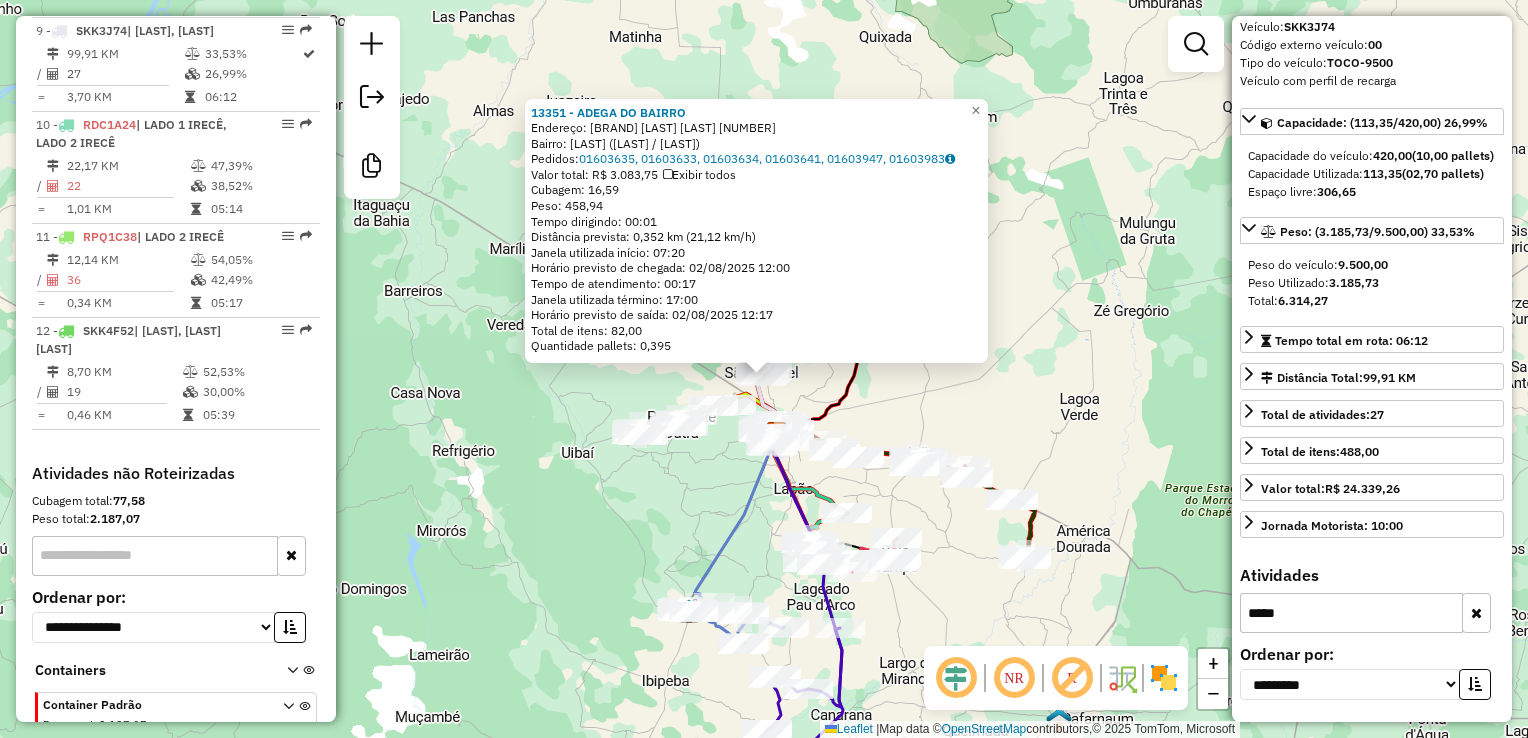 click on "*****" at bounding box center (1351, 613) 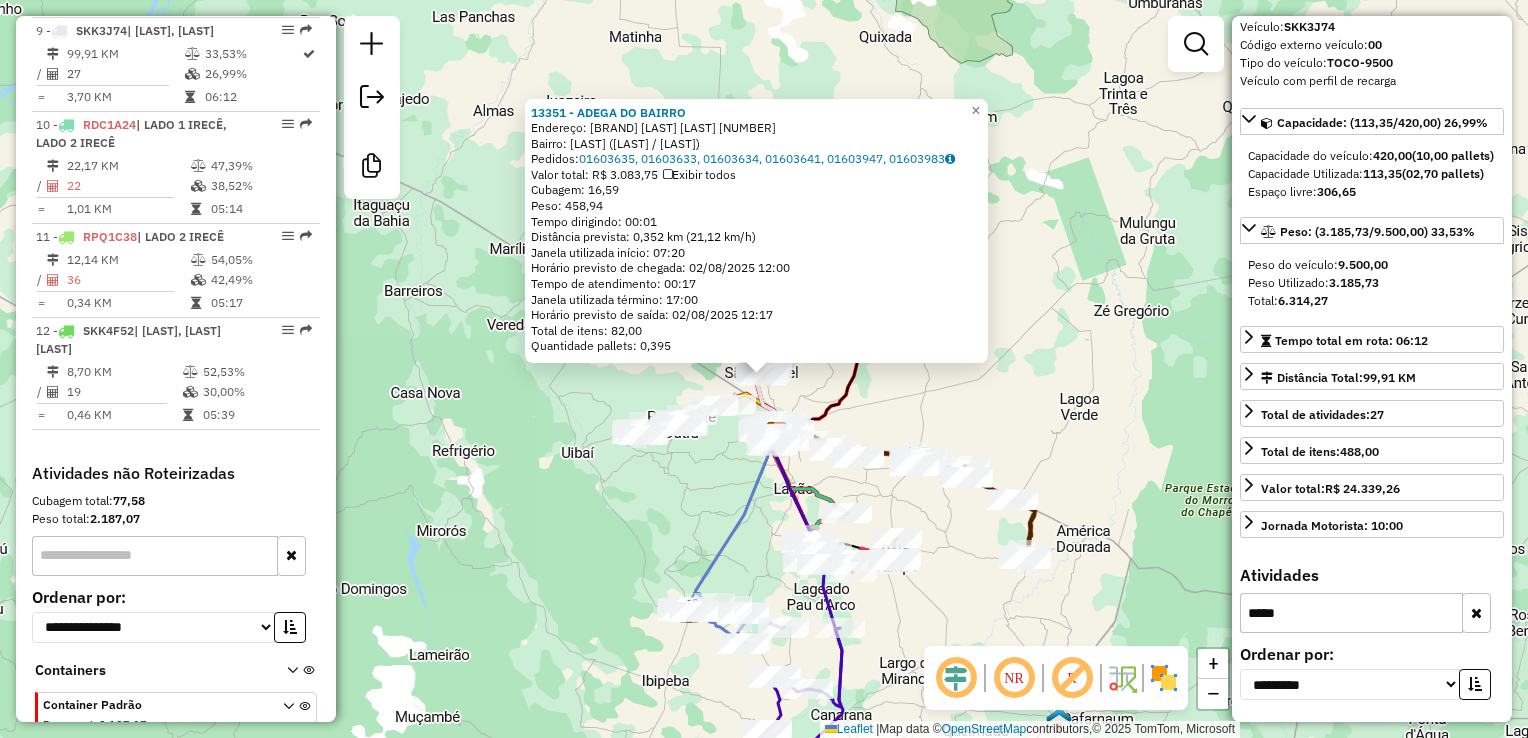type on "*****" 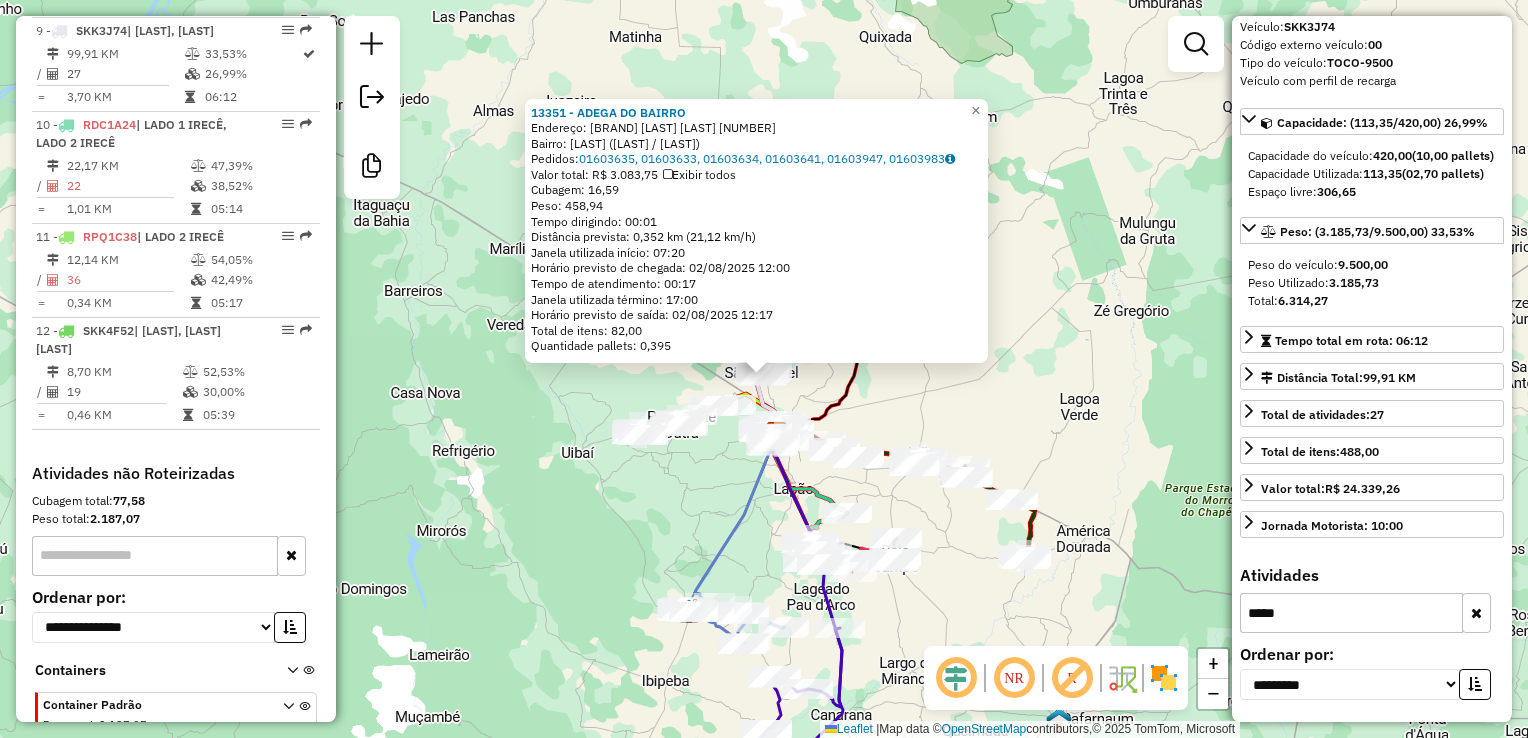 click on "[NUMBER] - [NUMBER] - [BRAND] [LAST]  Endereço:  [BRAND] [LAST] [NUMBER]   Bairro: [LAST] ([LAST] / [LAST])   Pedidos:  [NUMBER], [NUMBER], [NUMBER], [NUMBER], [NUMBER], [NUMBER]   Valor total: R$ [NUMBER]   Exibir todos   Cubagem: [NUMBER]  Peso: [NUMBER]  Tempo dirigindo: [TIME]   Distância prevista: [NUMBER] km ([NUMBER] km/h)   Janela utilizada início: [TIME]   Horário previsto de chegada: [DATE] [TIME]   Tempo de atendimento: [TIME]   Janela utilizada término: [TIME]   Horário previsto de saída: [DATE] [TIME]   Total de itens: [NUMBER]   Quantidade pallets: [NUMBER]  × Janela de atendimento Grade de atendimento Capacidade Transportadoras Veículos Cliente Pedidos  Rotas Selecione os dias de semana para filtrar as janelas de atendimento  Seg   Ter   Qua   Qui   Sex   Sáb   Dom  Informe o período da janela de atendimento: De: Até:  Filtrar exatamente a janela do cliente  Considerar janela de atendimento padrão  Selecione os dias de semana para filtrar as grades de atendimento  Seg   Ter   Qua   Qui   Sex  De:" 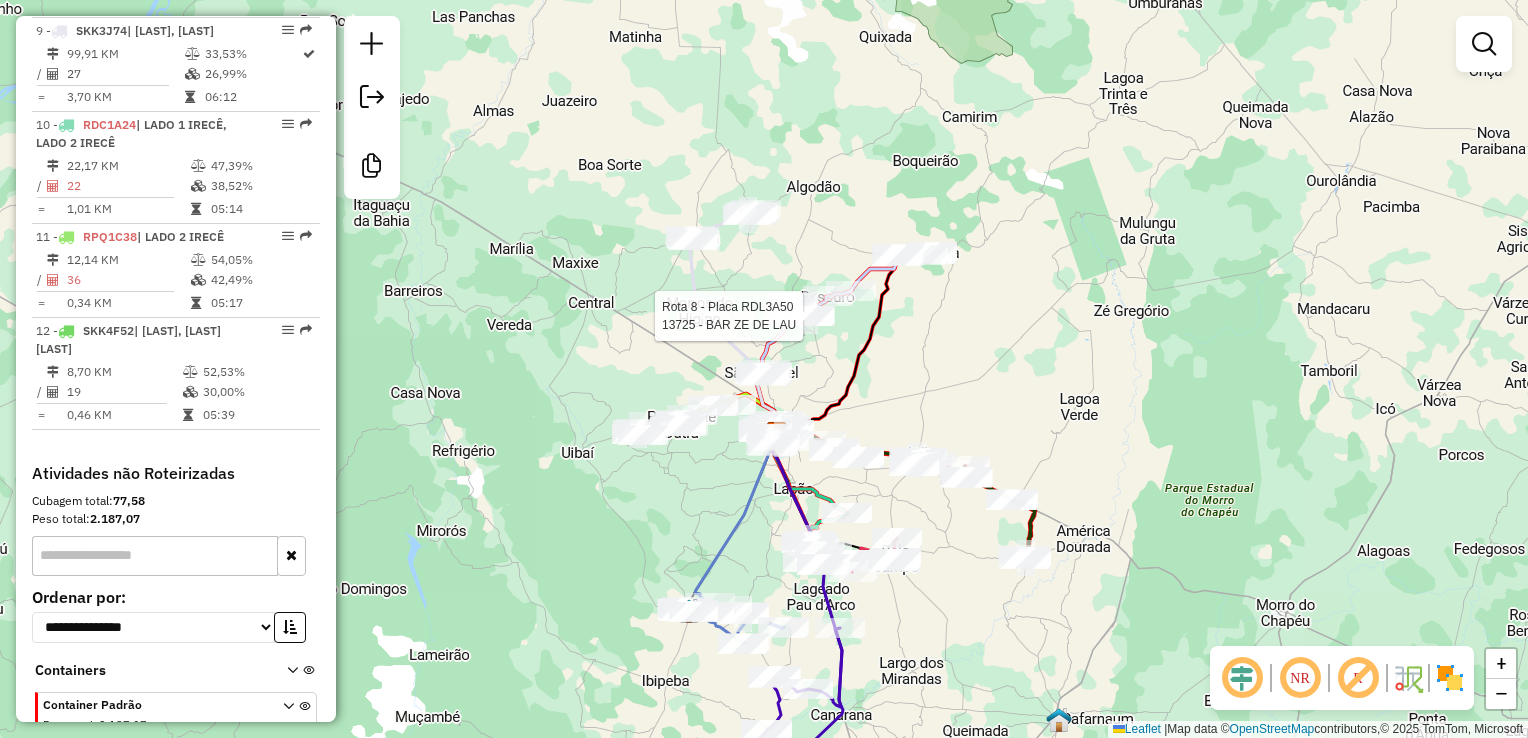 select on "**********" 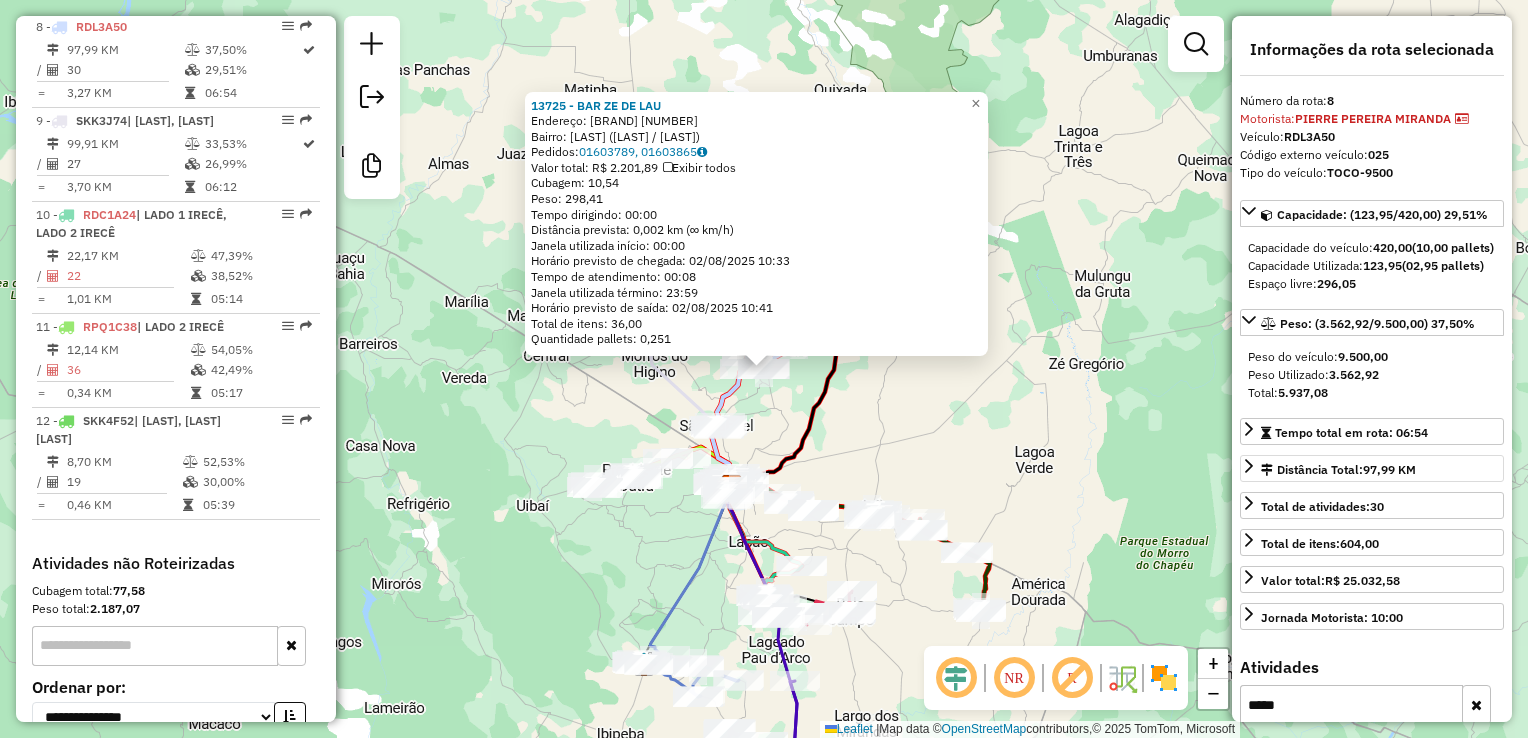 scroll, scrollTop: 1534, scrollLeft: 0, axis: vertical 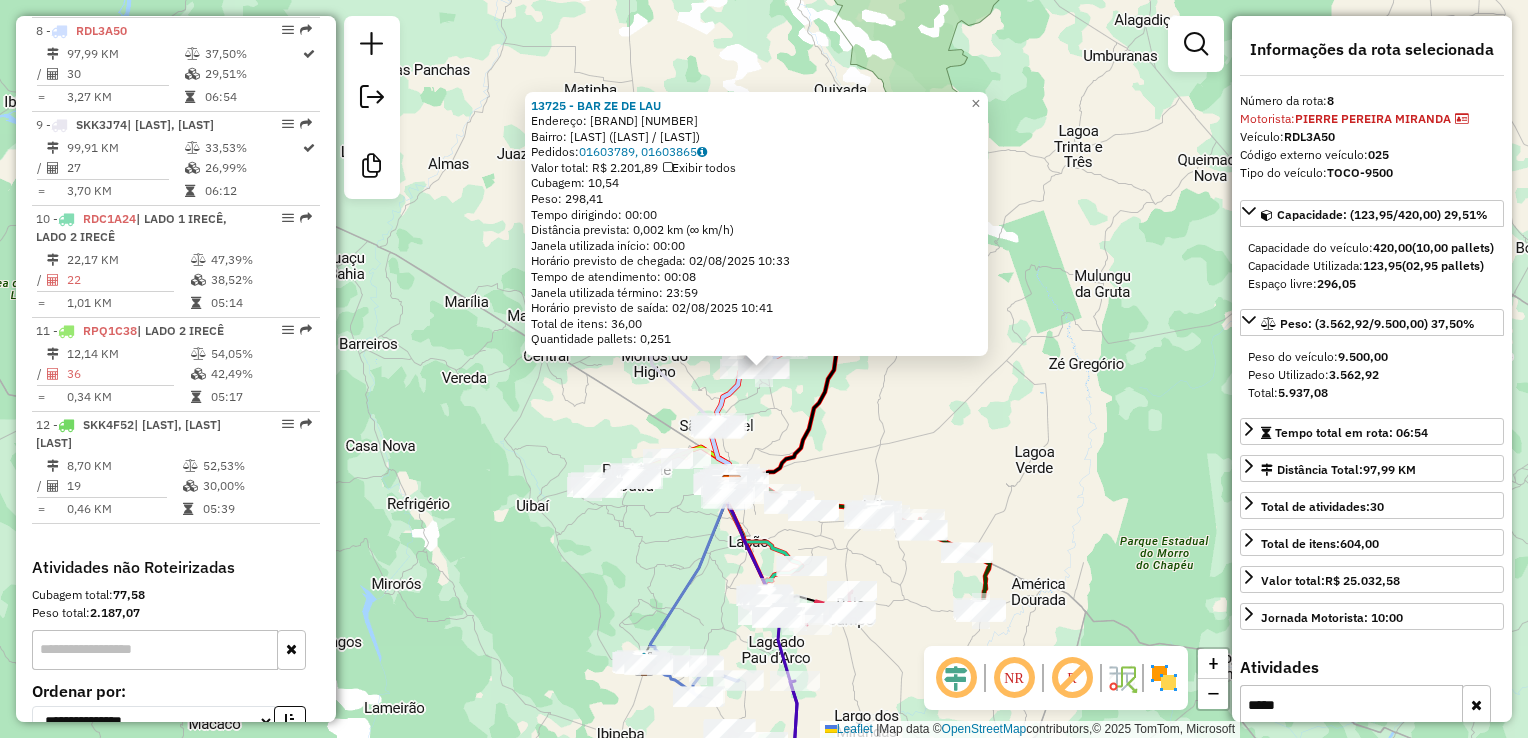 click on "[NUMBER] - [NUMBER] - [BRAND] [LAST]  Endereço:  [BRAND] [NUMBER]   Bairro: [LAST] ([LAST] / [LAST])   Pedidos:  [NUMBER], [NUMBER]   Valor total: R$ [NUMBER]   Exibir todos   Cubagem: [NUMBER]  Peso: [NUMBER]  Tempo dirigindo: [TIME]   Distância prevista: [NUMBER] km ([SPEED])   Janela utilizada início: [TIME]   Horário previsto de chegada: [DATE] [TIME]   Tempo de atendimento: [TIME]   Janela utilizada término: [TIME]   Horário previsto de saída: [DATE] [TIME]   Total de itens: [NUMBER]   Quantidade pallets: [NUMBER]  × Janela de atendimento Grade de atendimento Capacidade Transportadoras Veículos Cliente Pedidos  Rotas Selecione os dias de semana para filtrar as janelas de atendimento  Seg   Ter   Qua   Qui   Sex   Sáb   Dom  Informe o período da janela de atendimento: De: Até:  Filtrar exatamente a janela do cliente  Considerar janela de atendimento padrão  Selecione os dias de semana para filtrar as grades de atendimento  Seg   Ter   Qua   Qui   Sex   Sáb   Dom   Considerar clientes sem dia de atendimento cadastrado +" 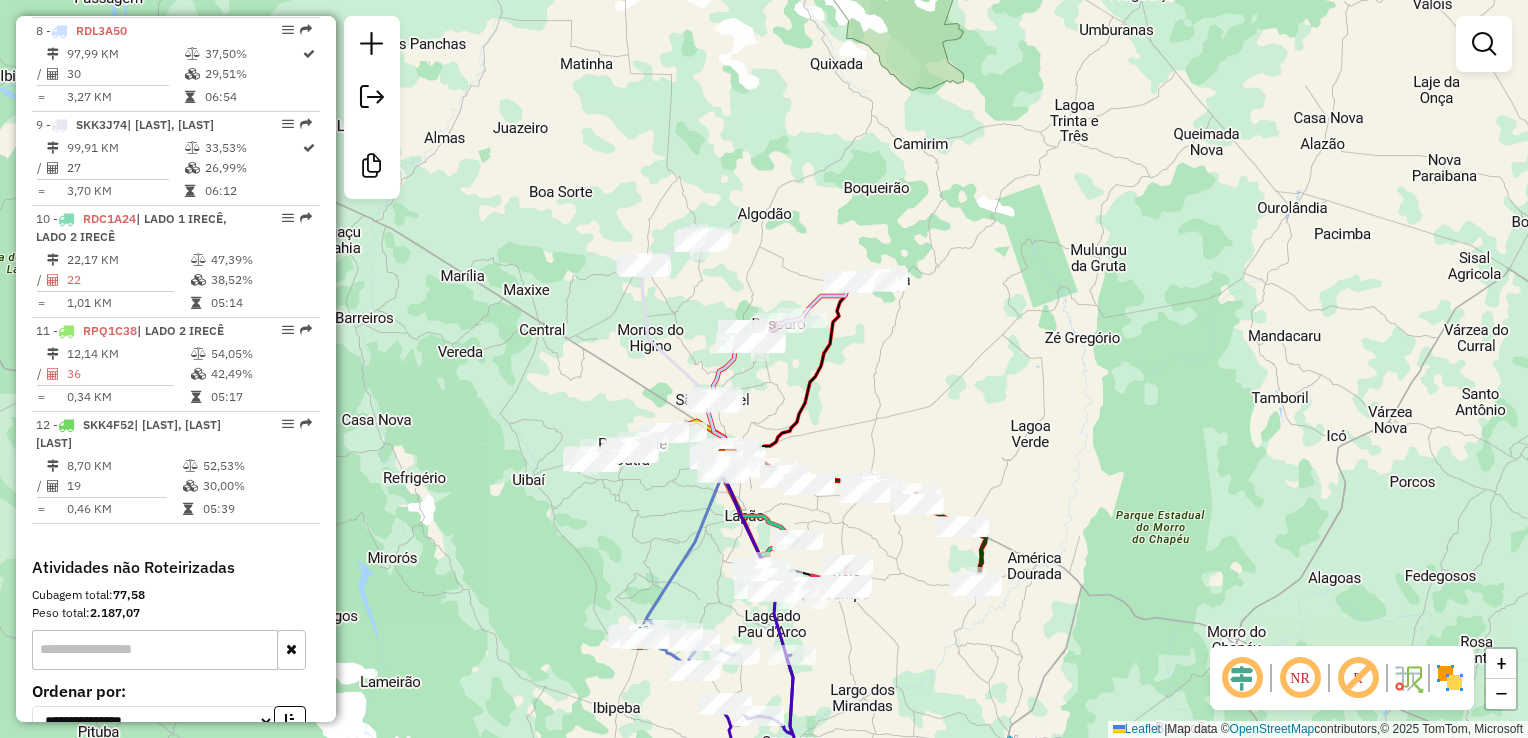 drag, startPoint x: 1136, startPoint y: 463, endPoint x: 944, endPoint y: 431, distance: 194.6484 